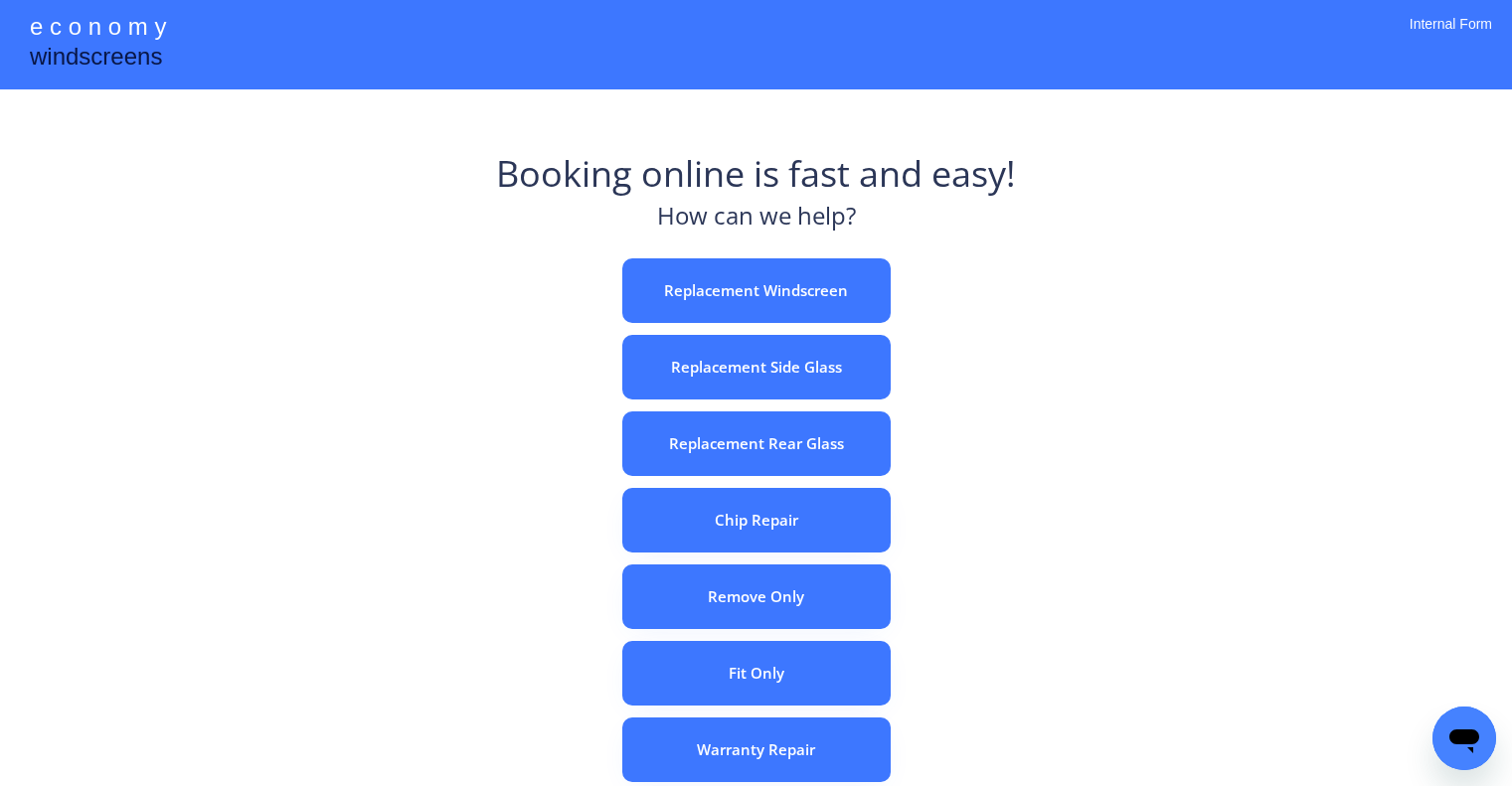 scroll, scrollTop: 0, scrollLeft: 0, axis: both 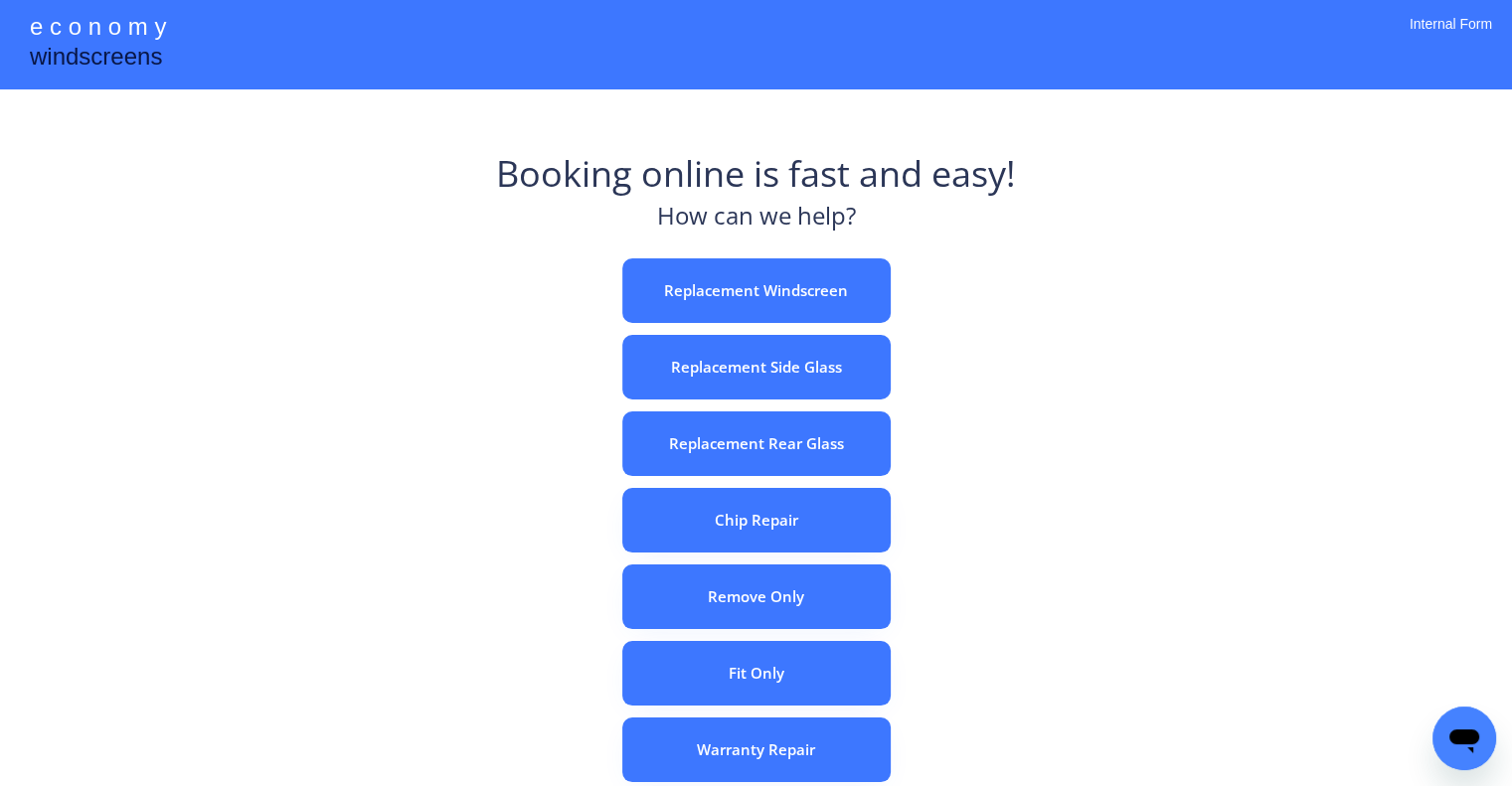 drag, startPoint x: 1049, startPoint y: 365, endPoint x: 934, endPoint y: 319, distance: 123.85879 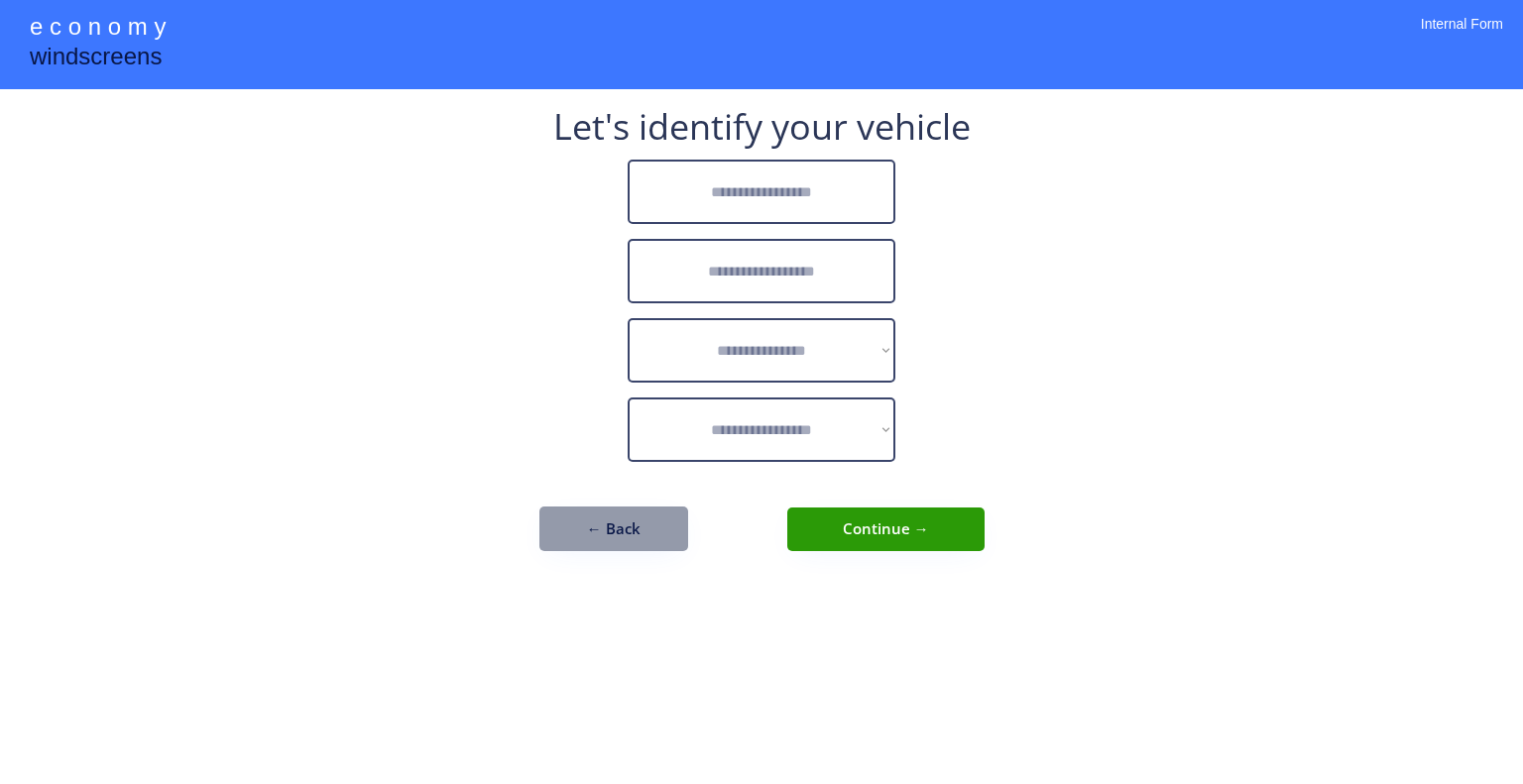 scroll, scrollTop: 0, scrollLeft: 0, axis: both 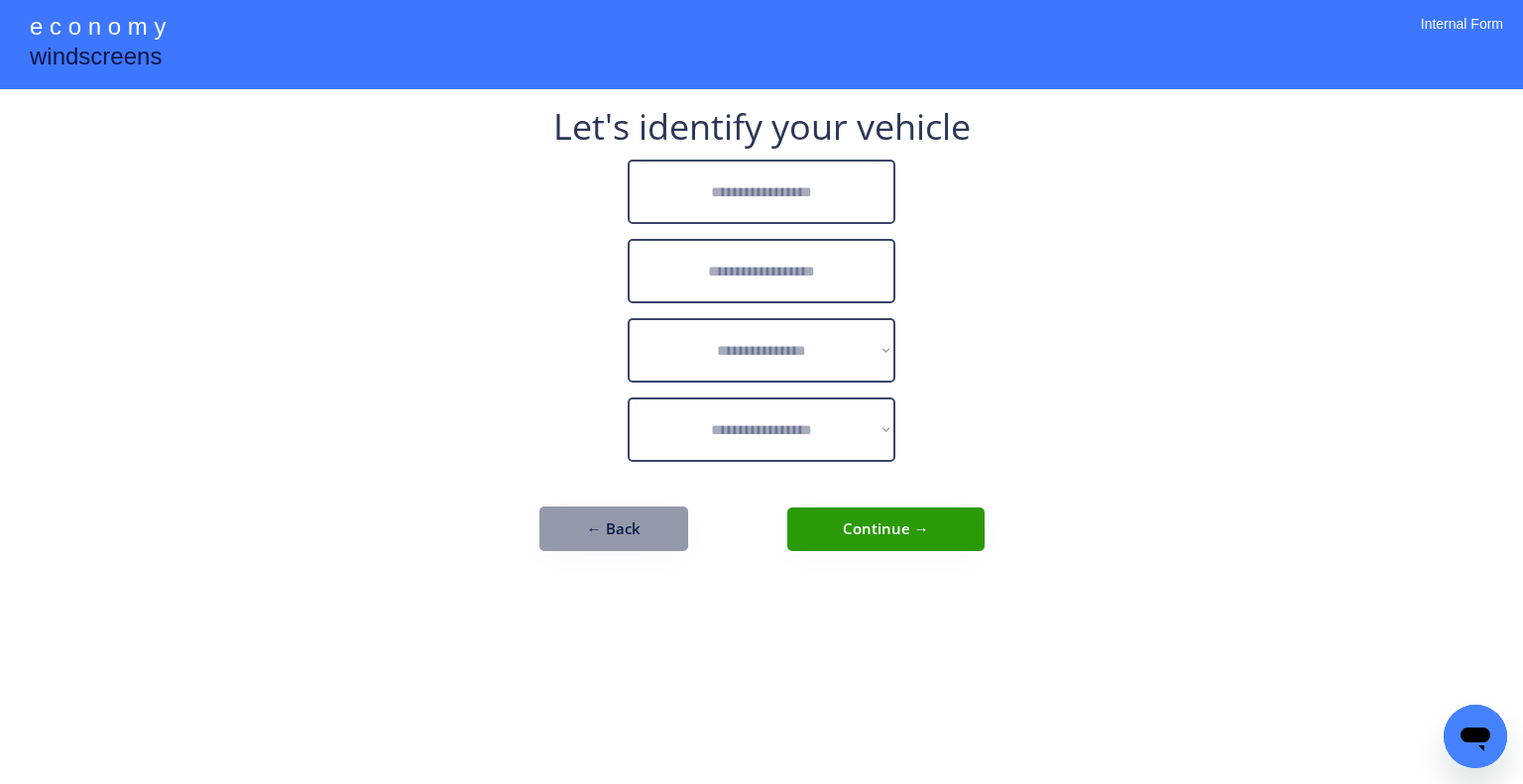 drag, startPoint x: 508, startPoint y: 280, endPoint x: 555, endPoint y: 33, distance: 251.4319 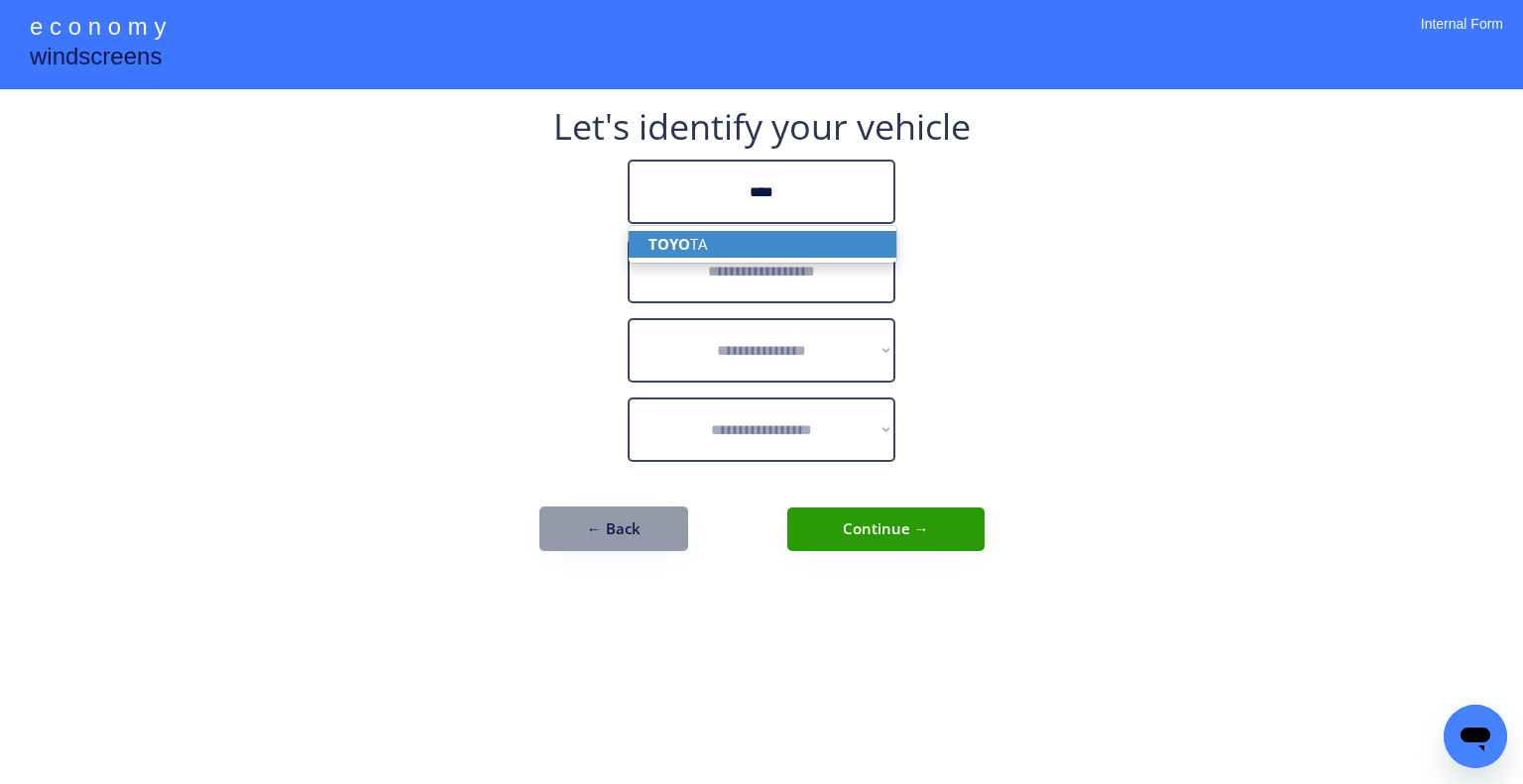 click on "TOYO TA" at bounding box center [762, 244] 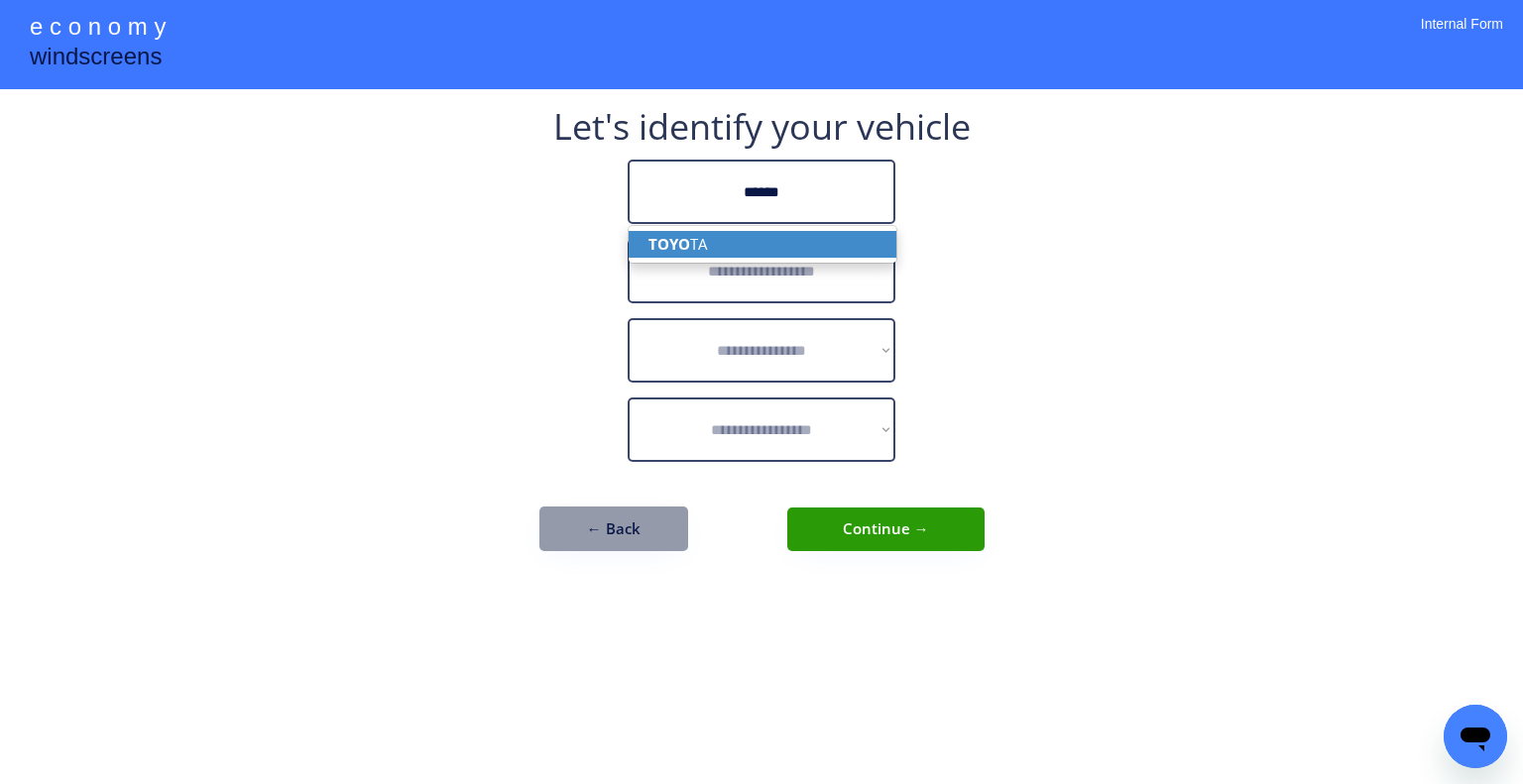 type on "******" 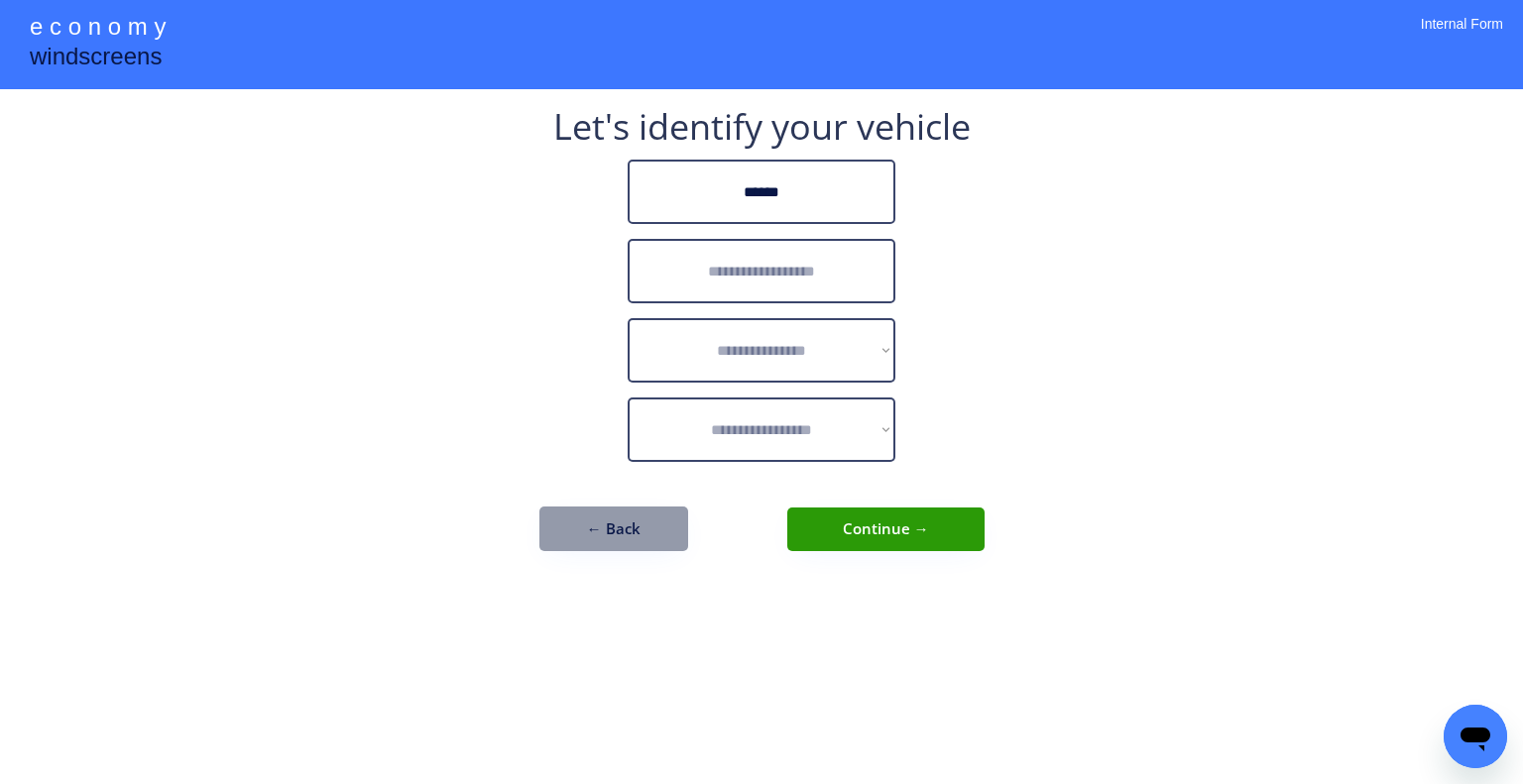 click at bounding box center (762, 271) 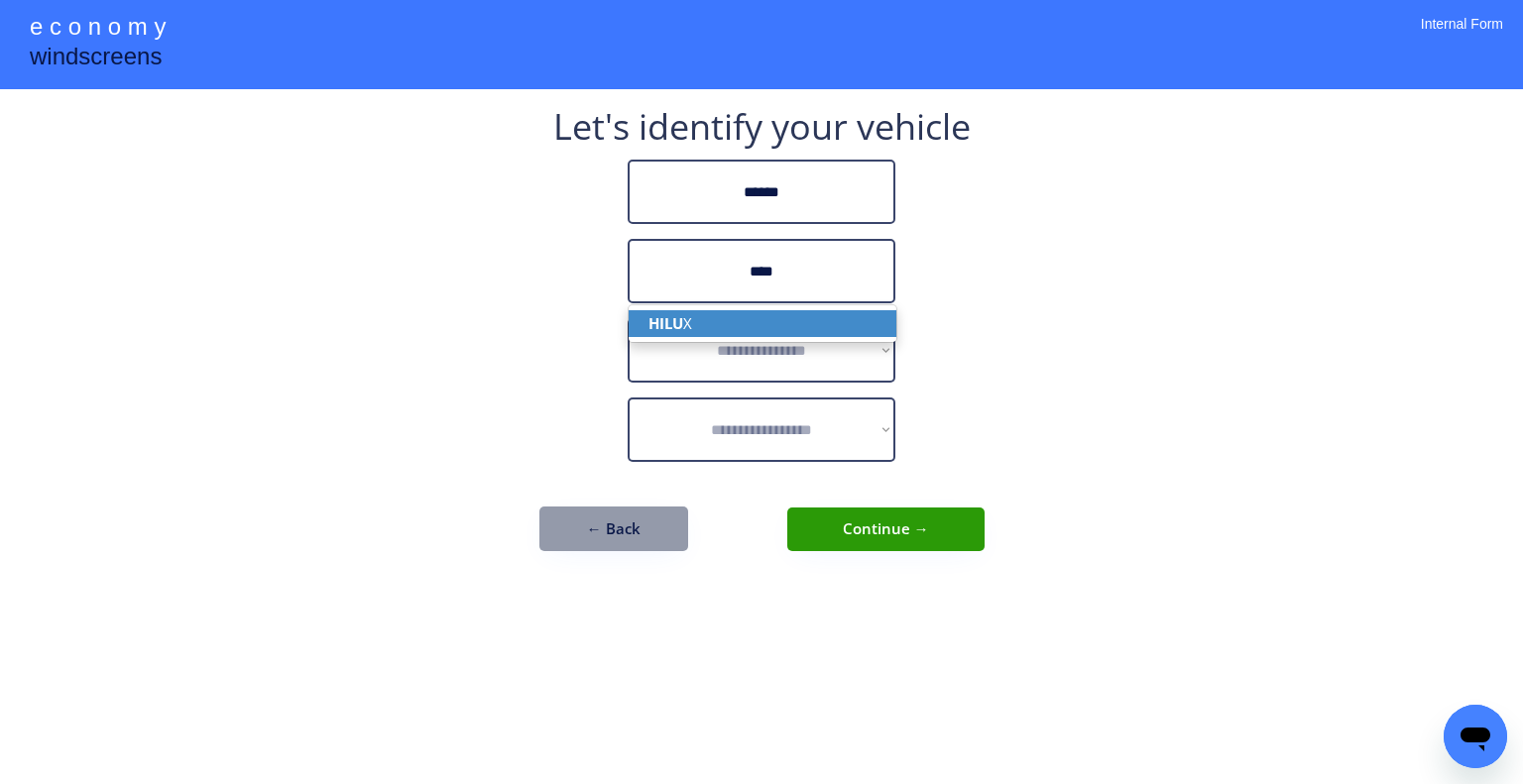 click on "HILU X" at bounding box center (762, 323) 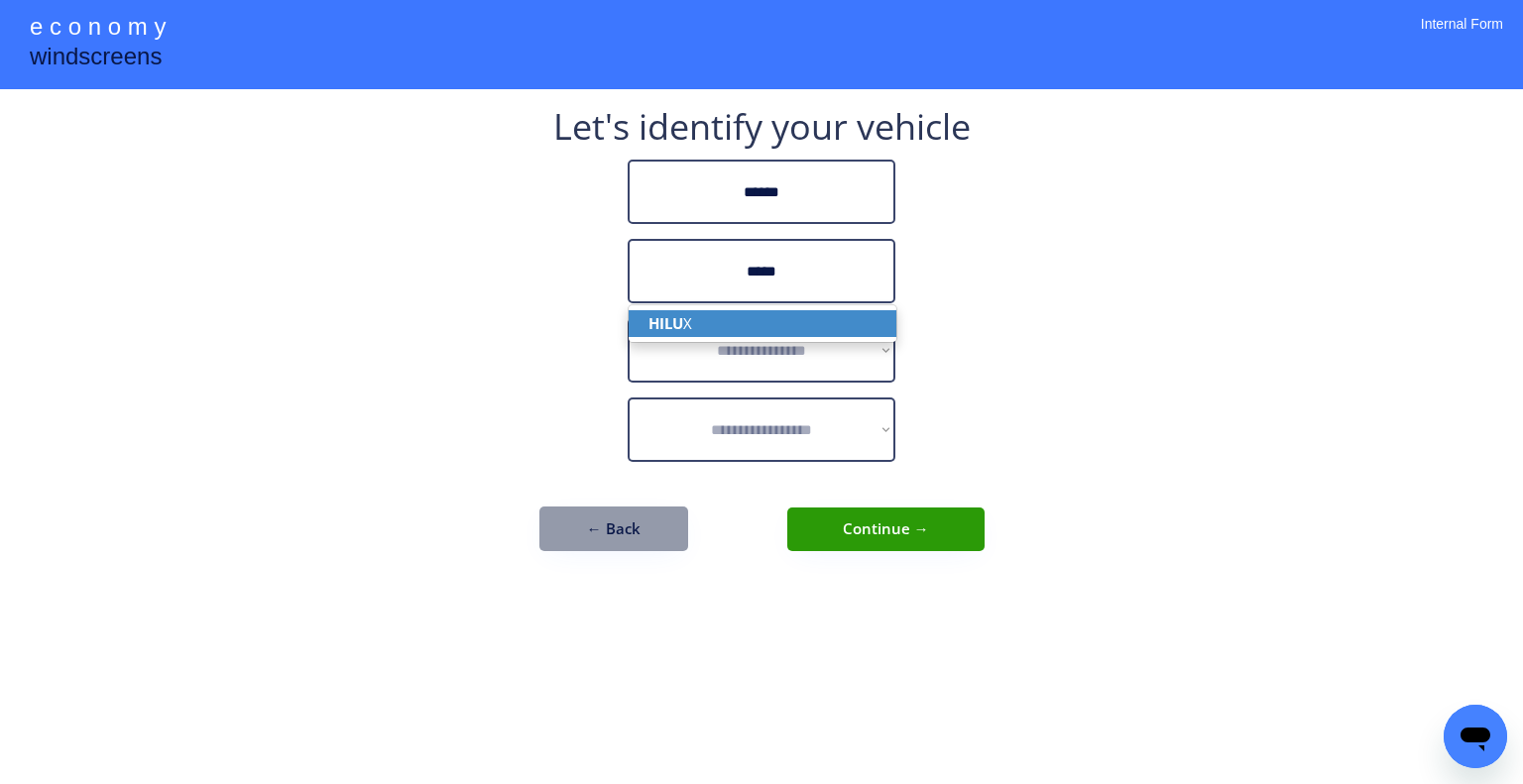 type on "*****" 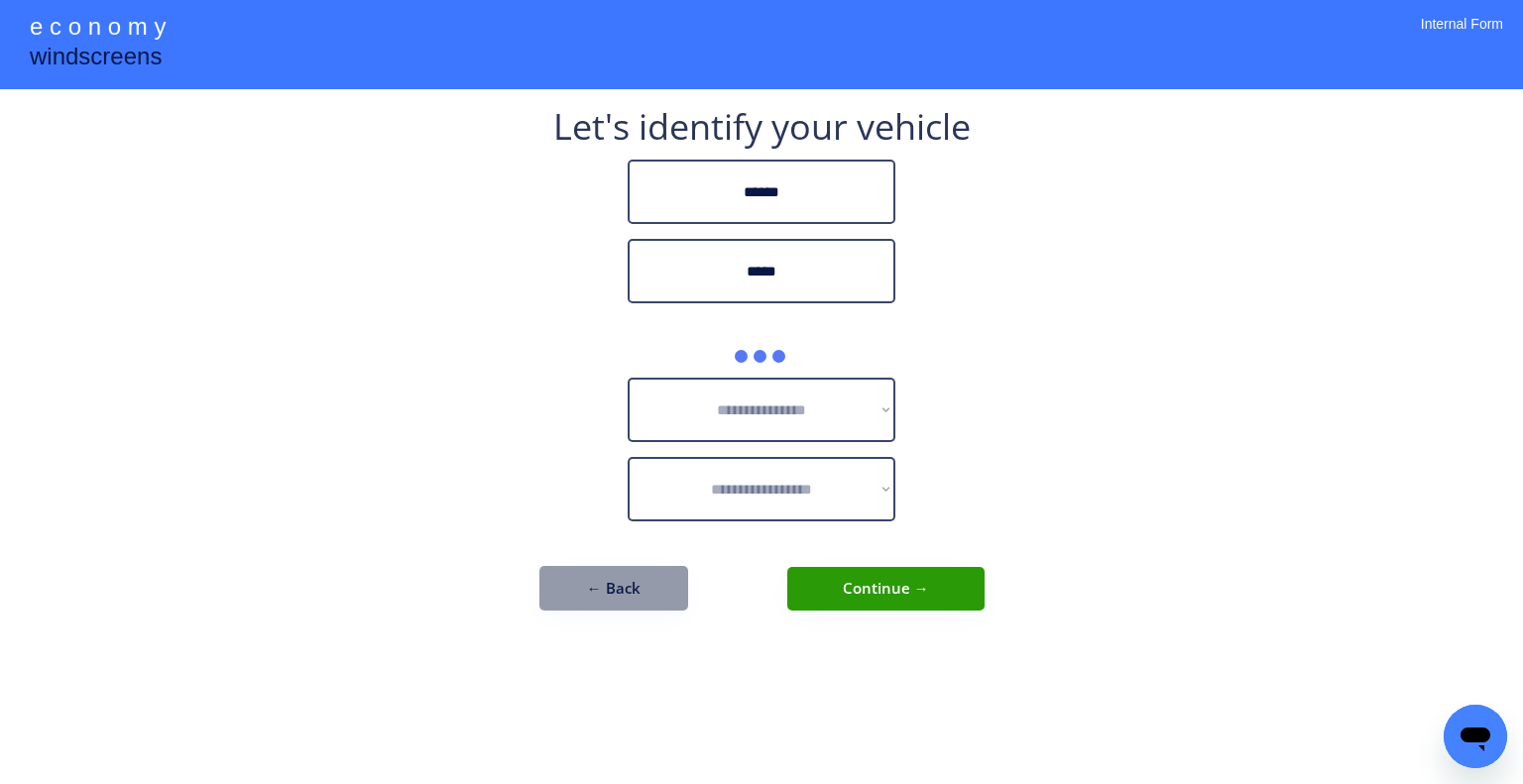 click on "**********" at bounding box center [762, 392] 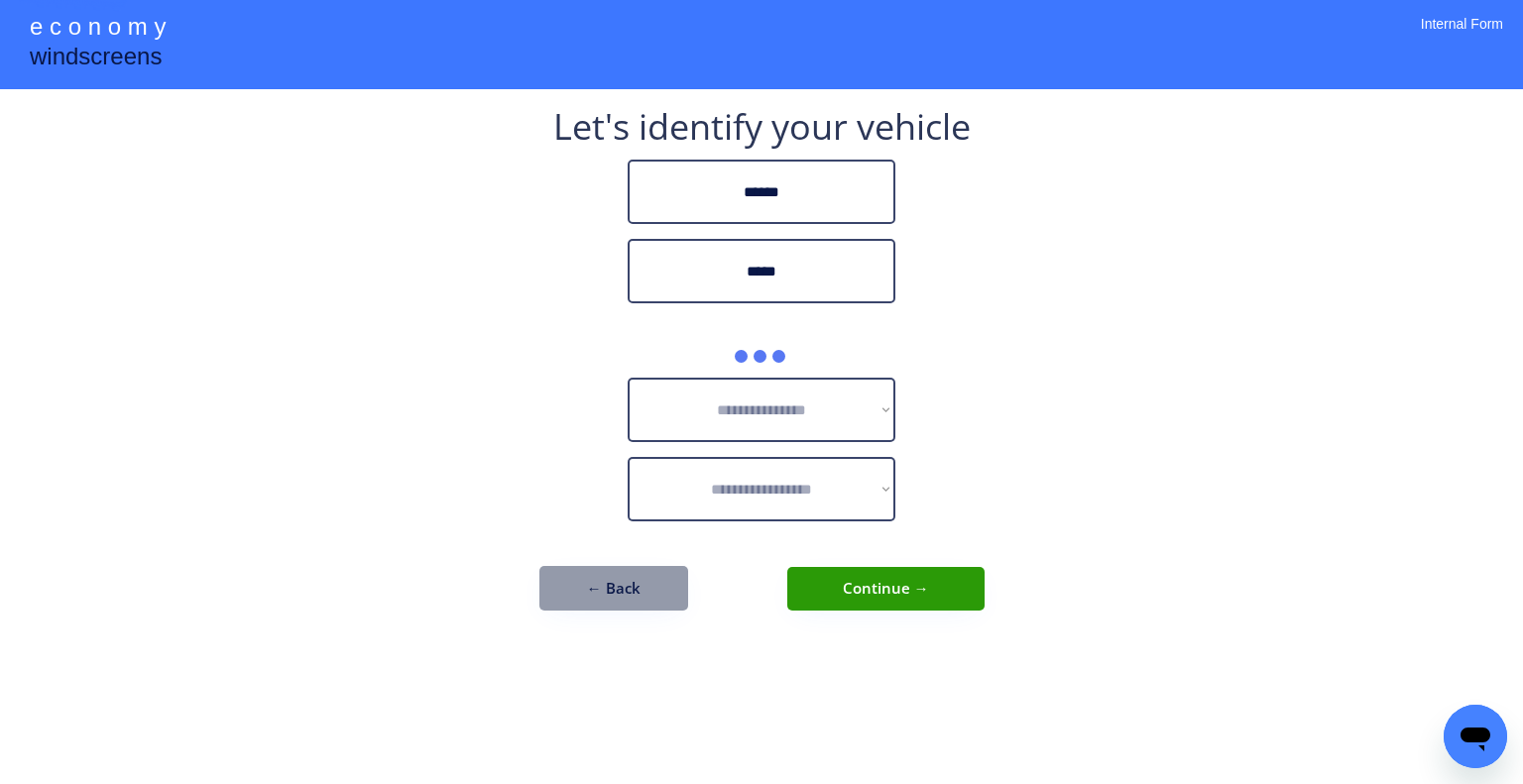 click on "**********" at bounding box center [762, 392] 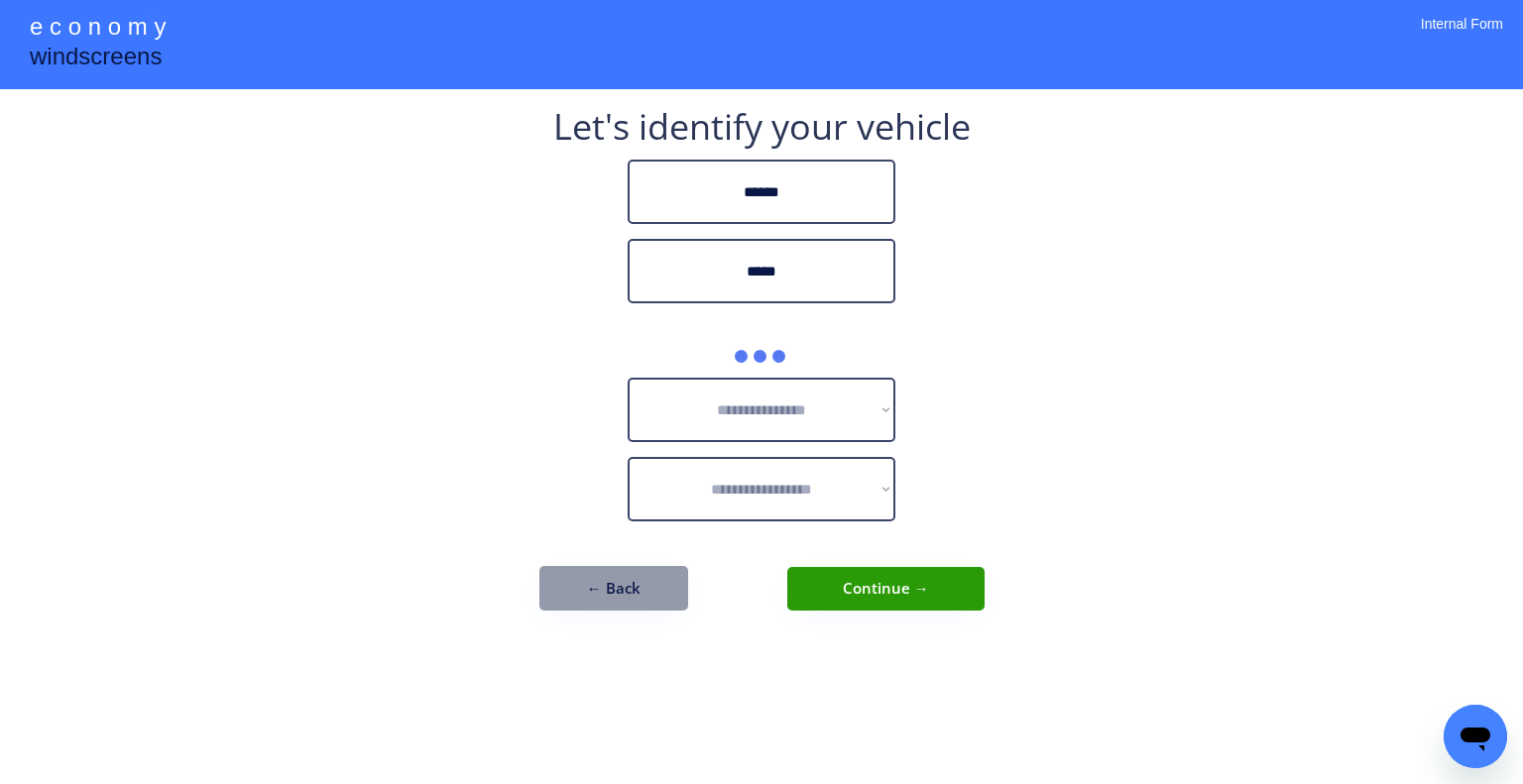 click on "**********" at bounding box center [762, 392] 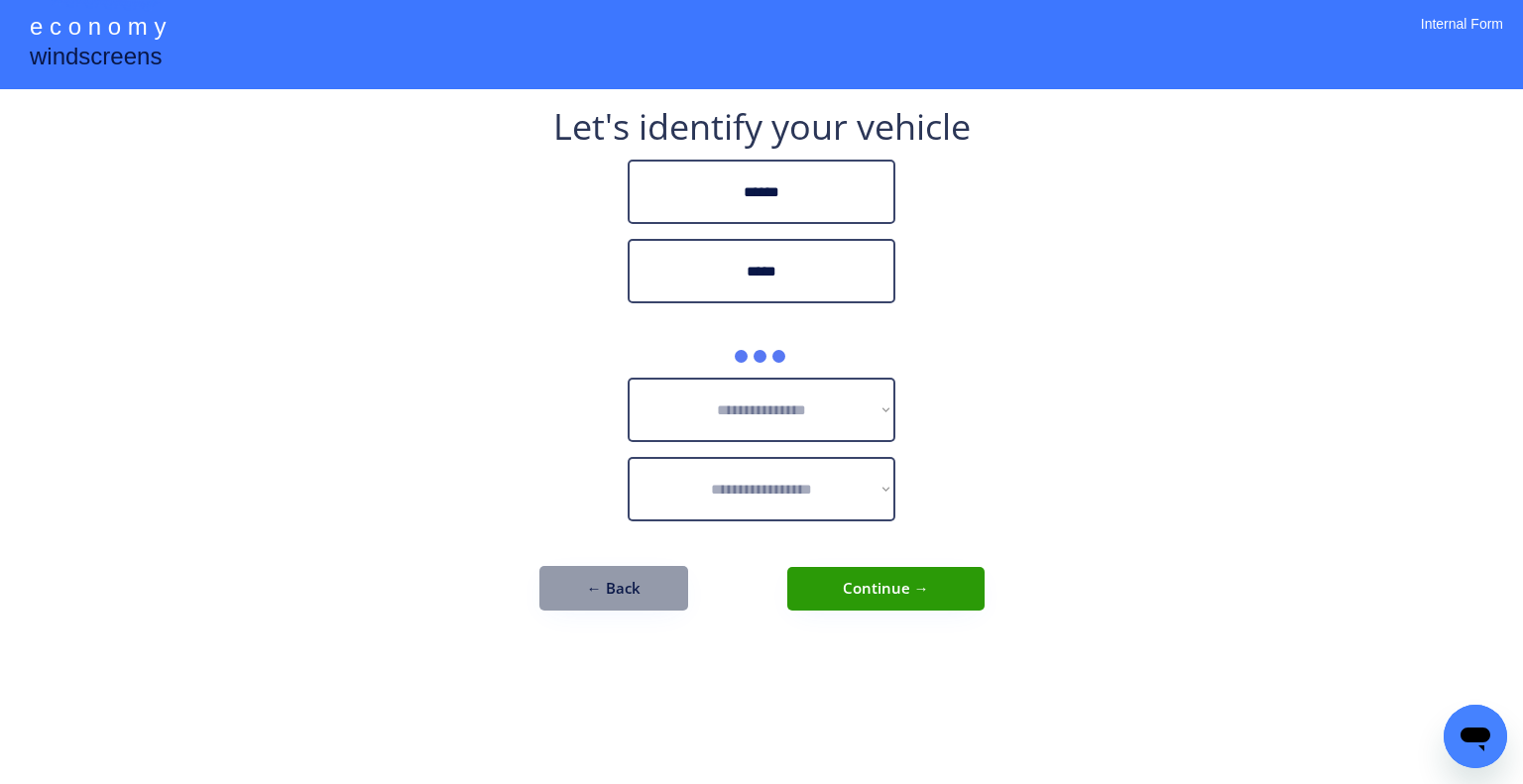 click on "**********" at bounding box center [762, 370] 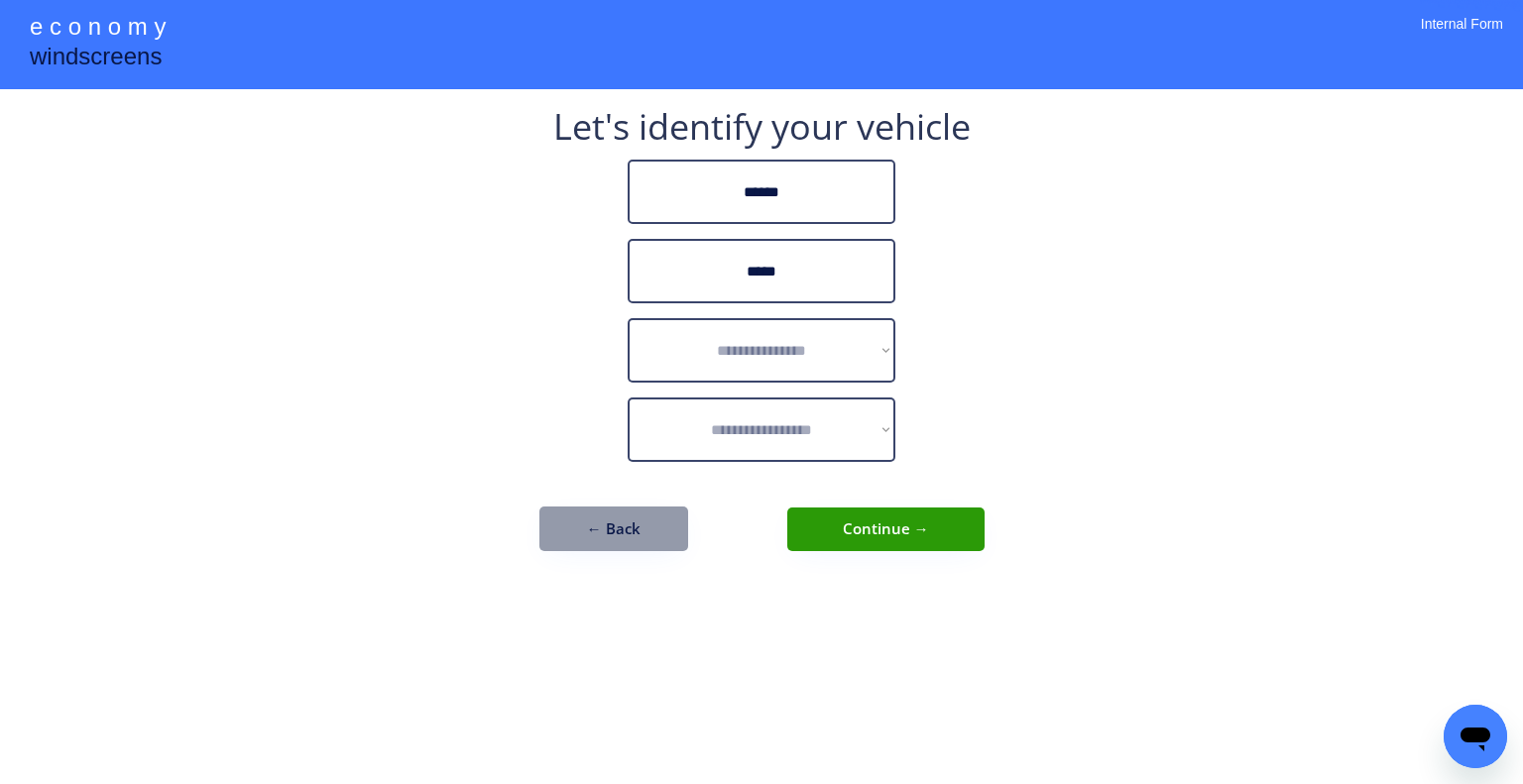 click on "**********" at bounding box center [762, 392] 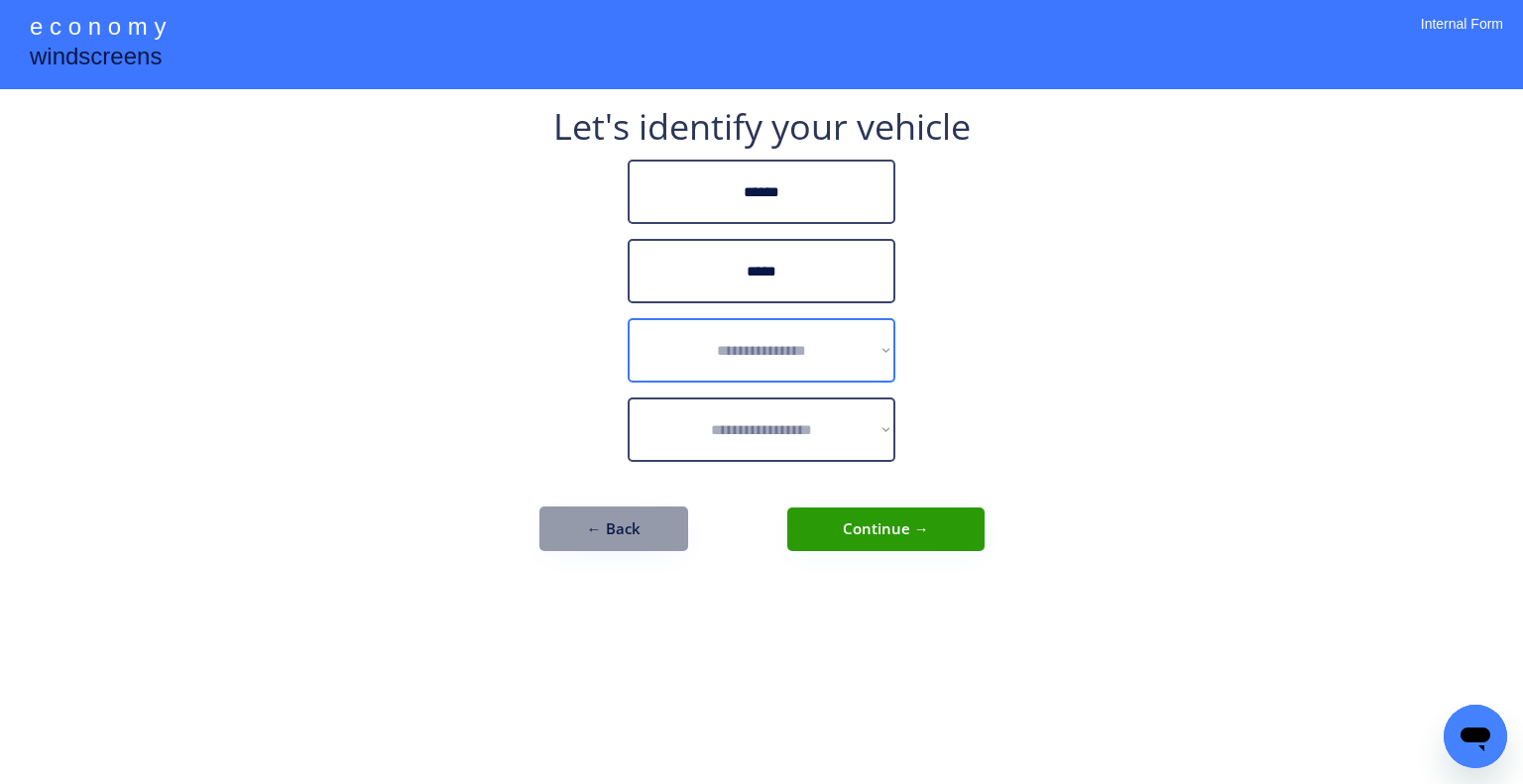 drag, startPoint x: 813, startPoint y: 329, endPoint x: 822, endPoint y: 320, distance: 12.727922 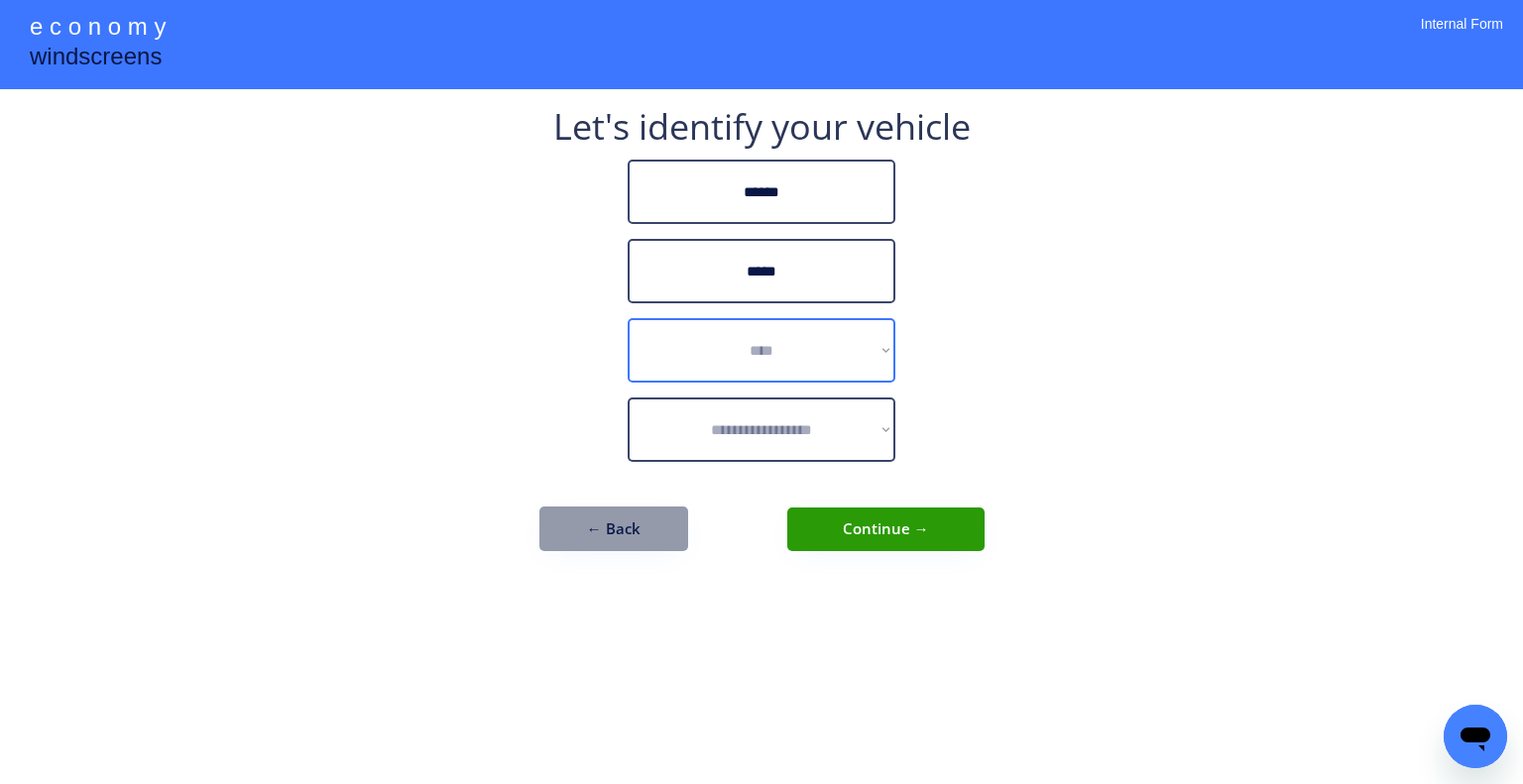click on "**********" at bounding box center [762, 350] 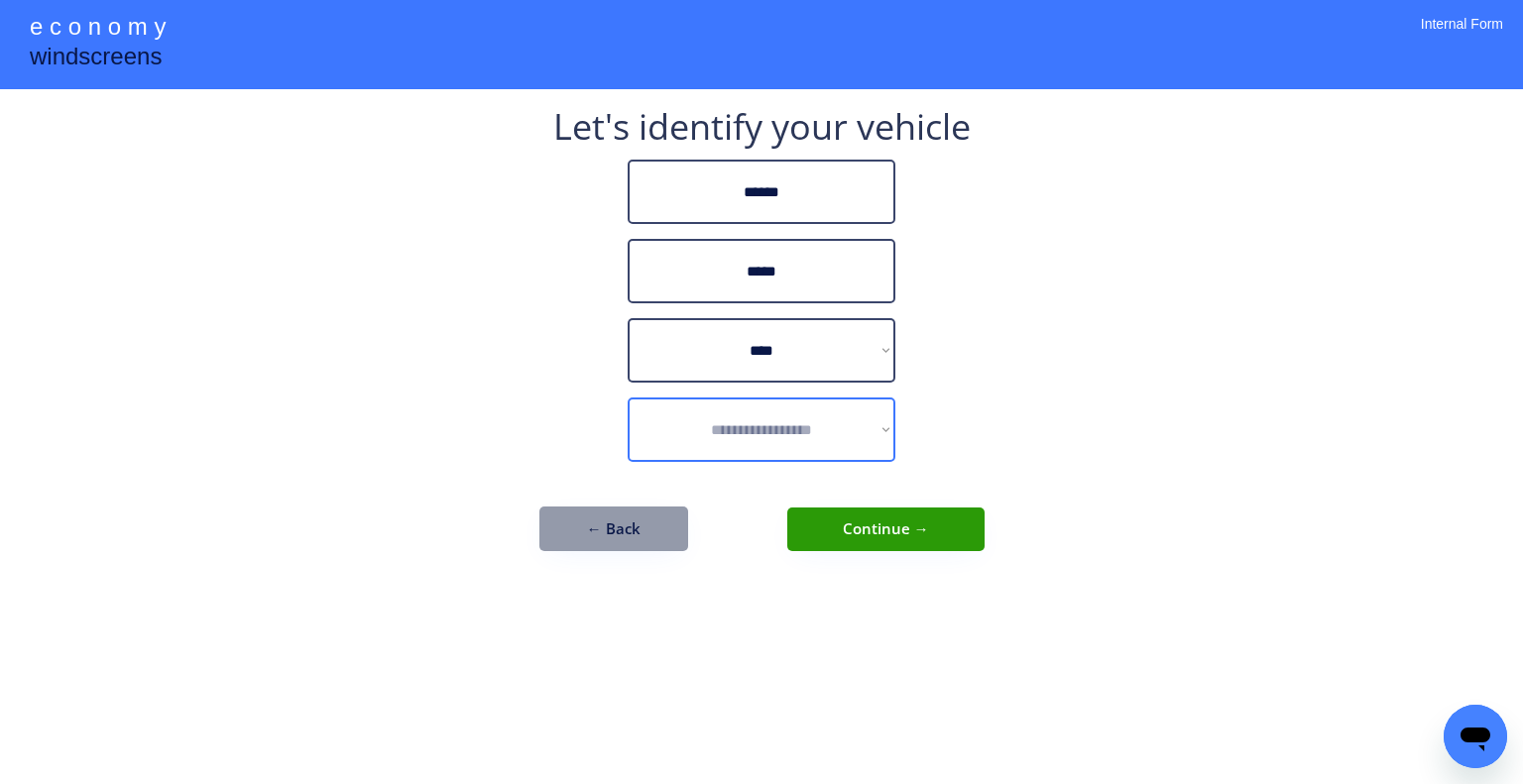 click on "**********" at bounding box center (762, 429) 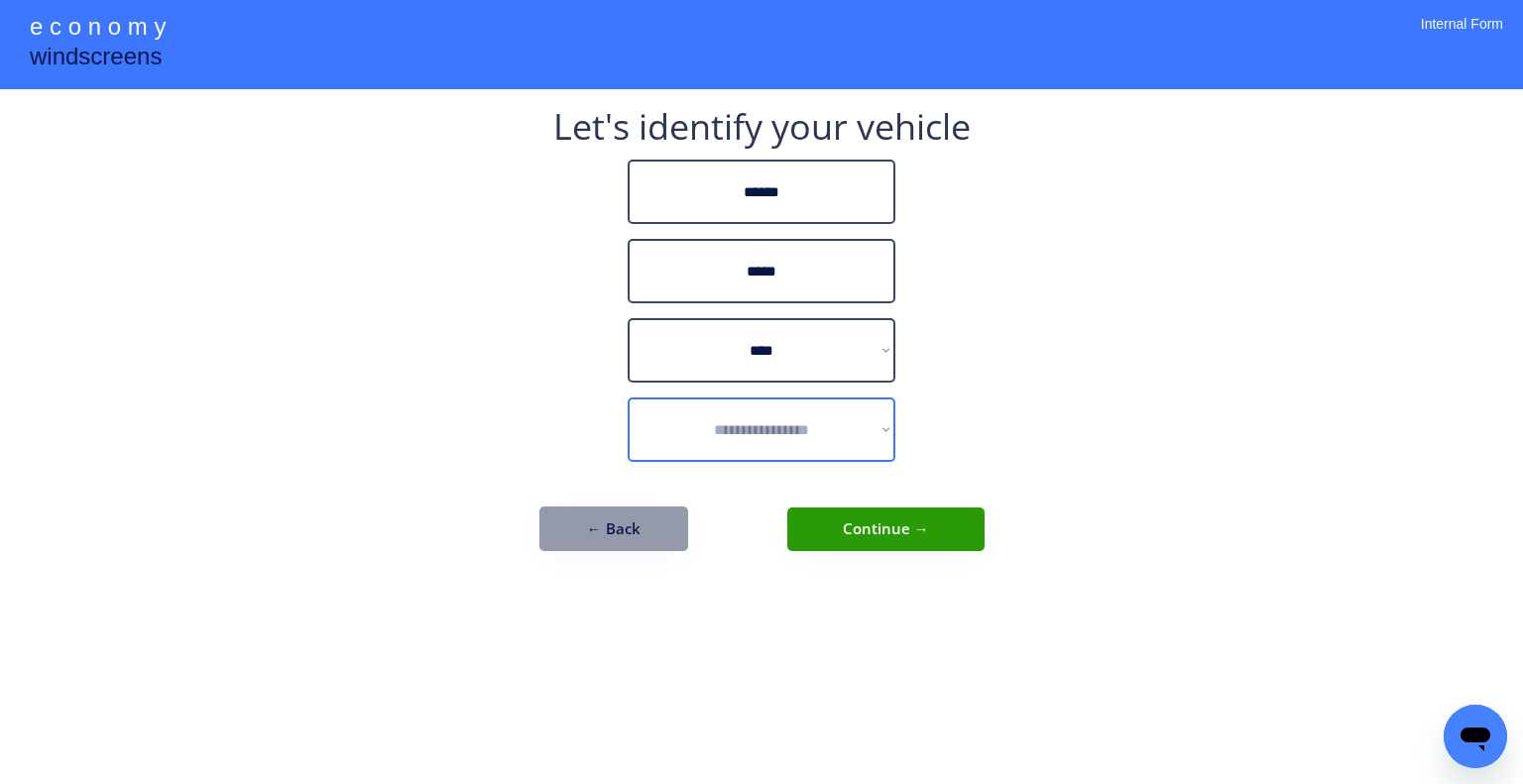 click on "**********" at bounding box center (762, 429) 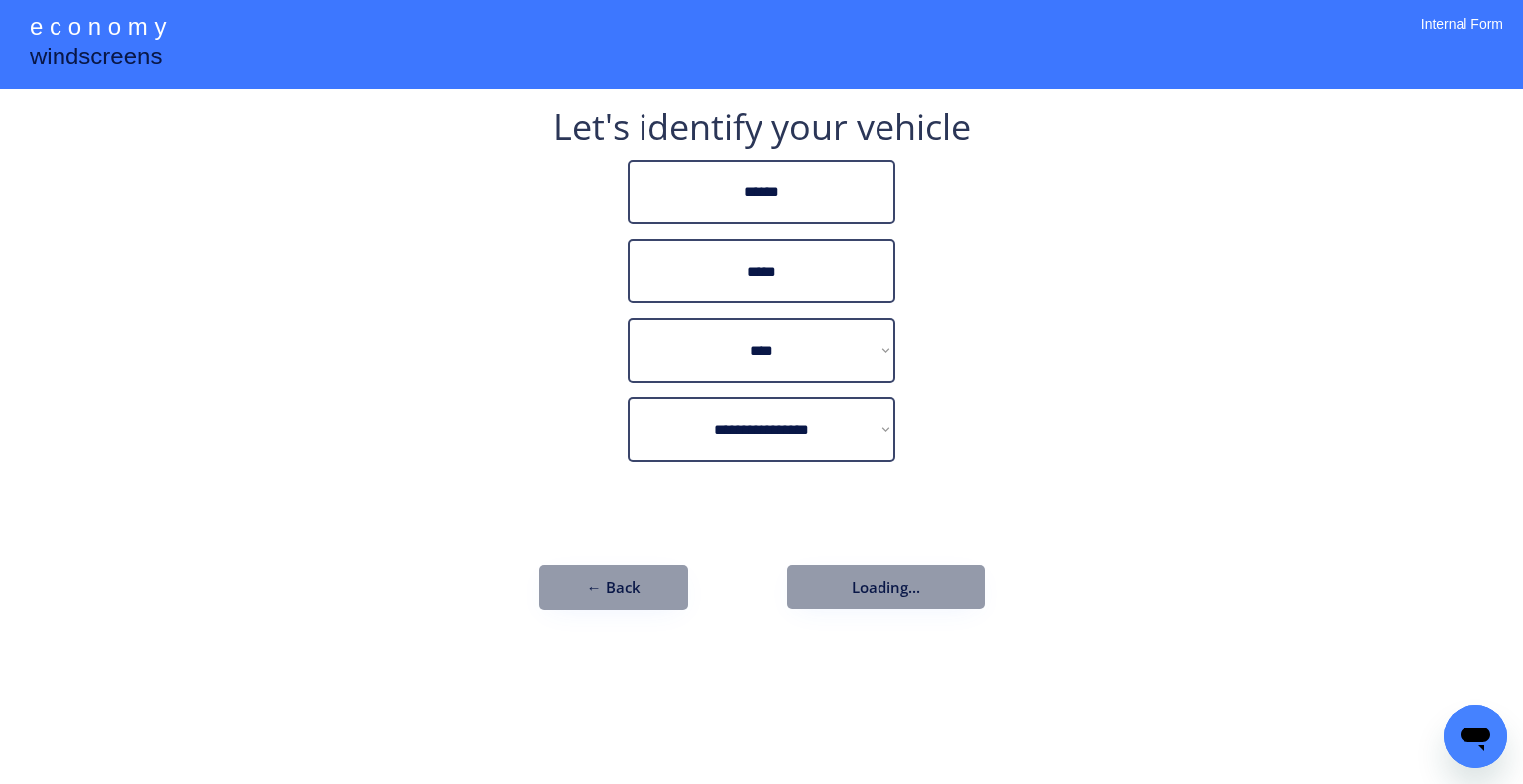 click on "**********" at bounding box center (762, 392) 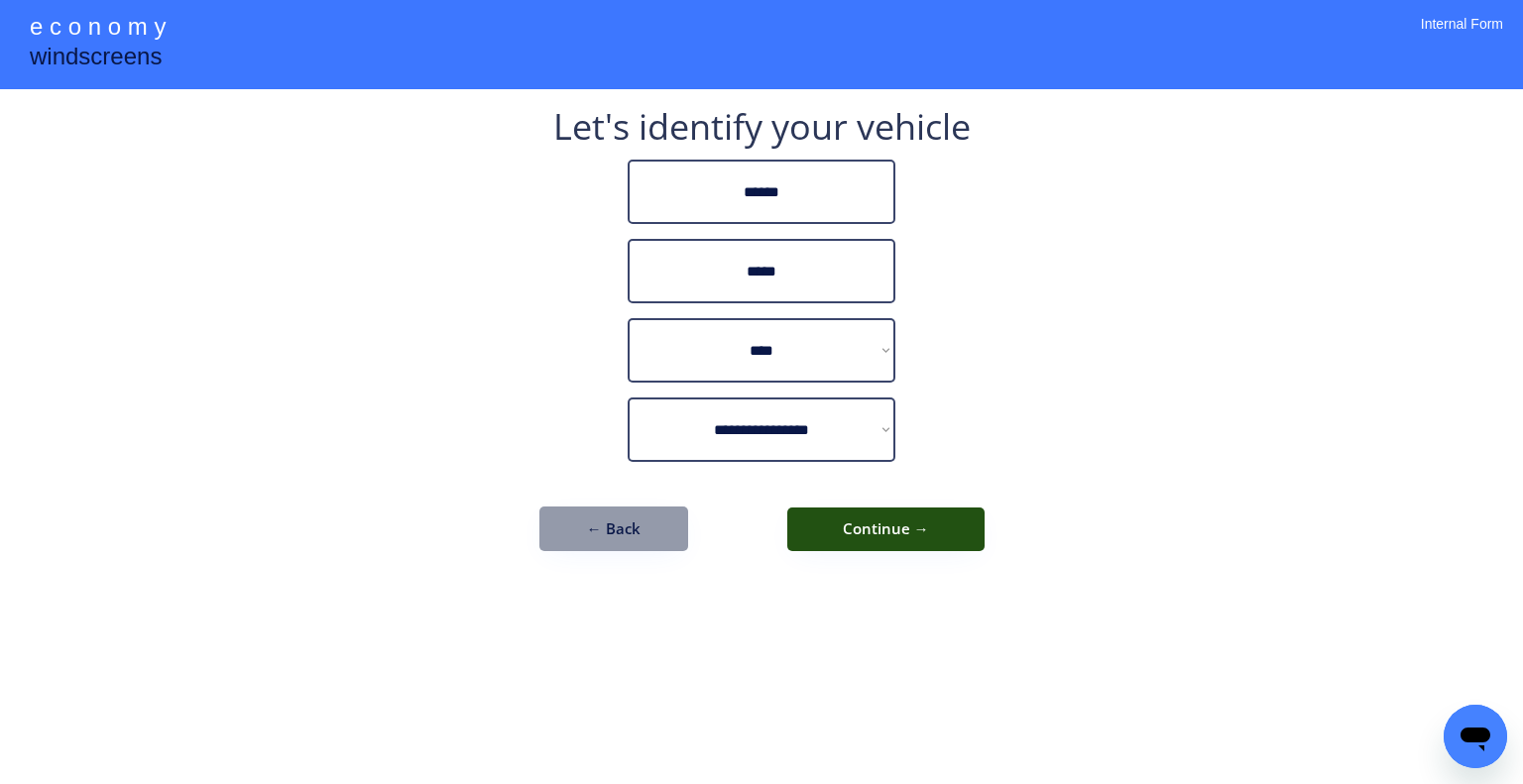 click on "**********" at bounding box center (762, 340) 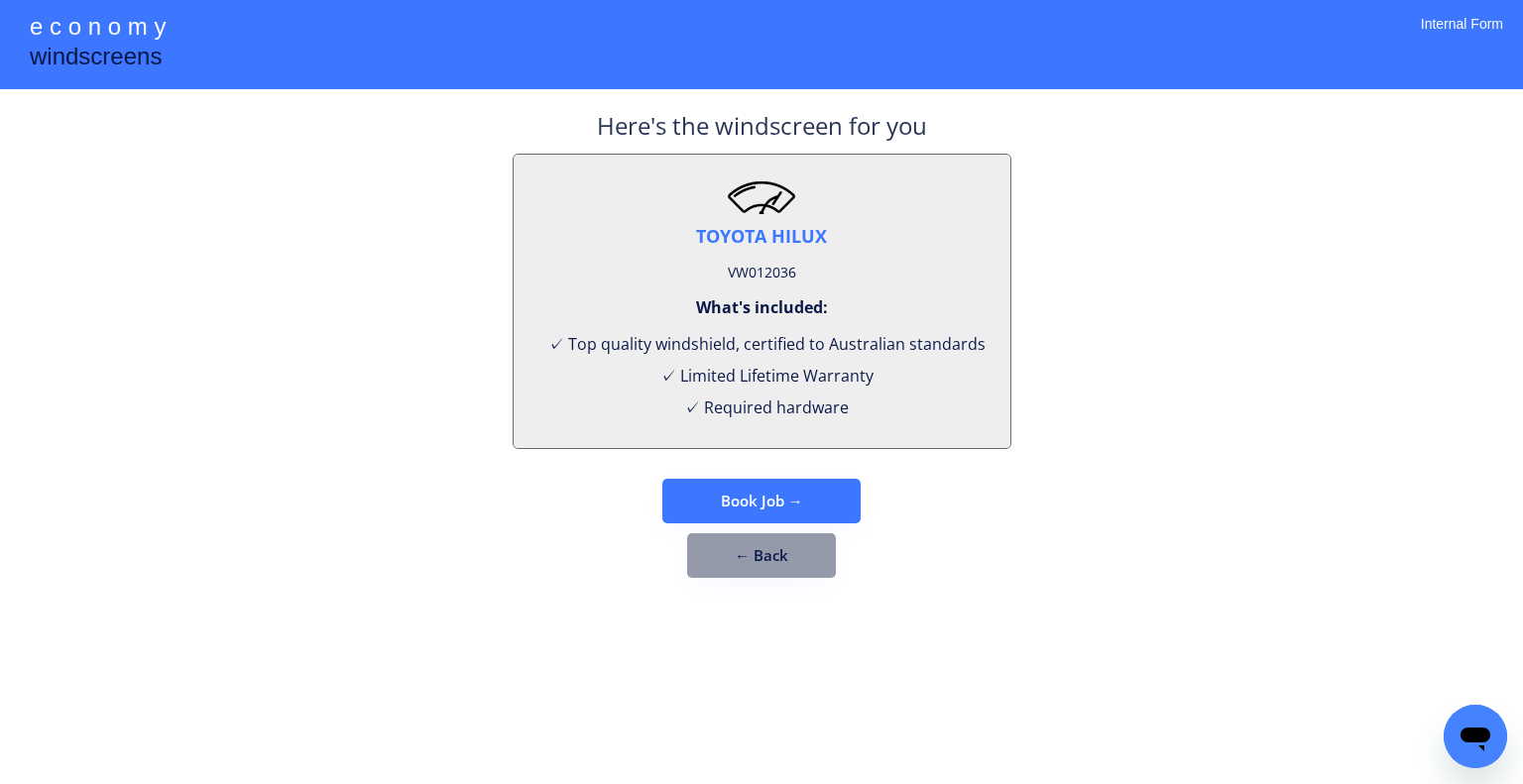 click on "**********" at bounding box center (762, 392) 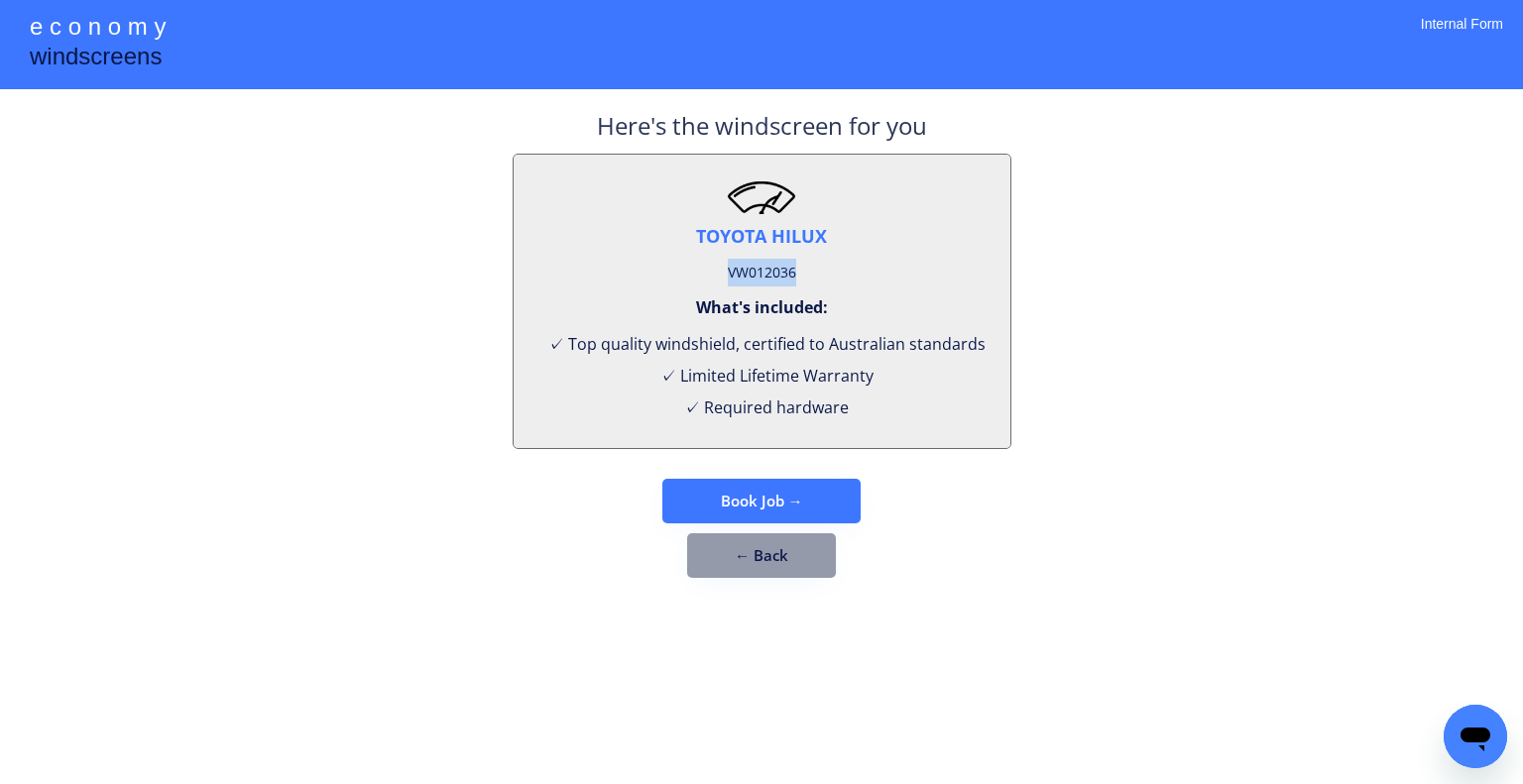 click on "VW012036" at bounding box center [762, 273] 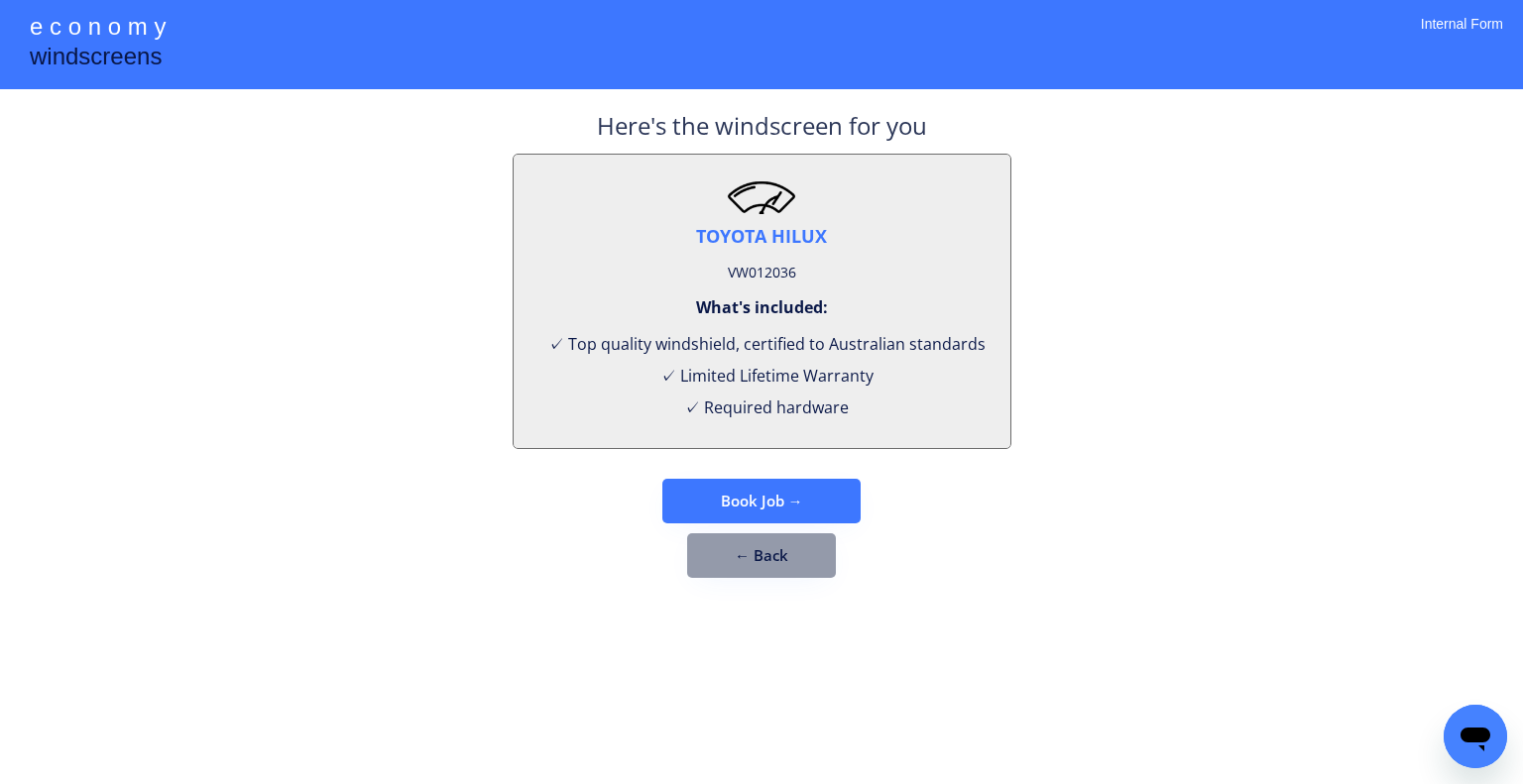 drag, startPoint x: 1214, startPoint y: 419, endPoint x: 738, endPoint y: 514, distance: 485.38747 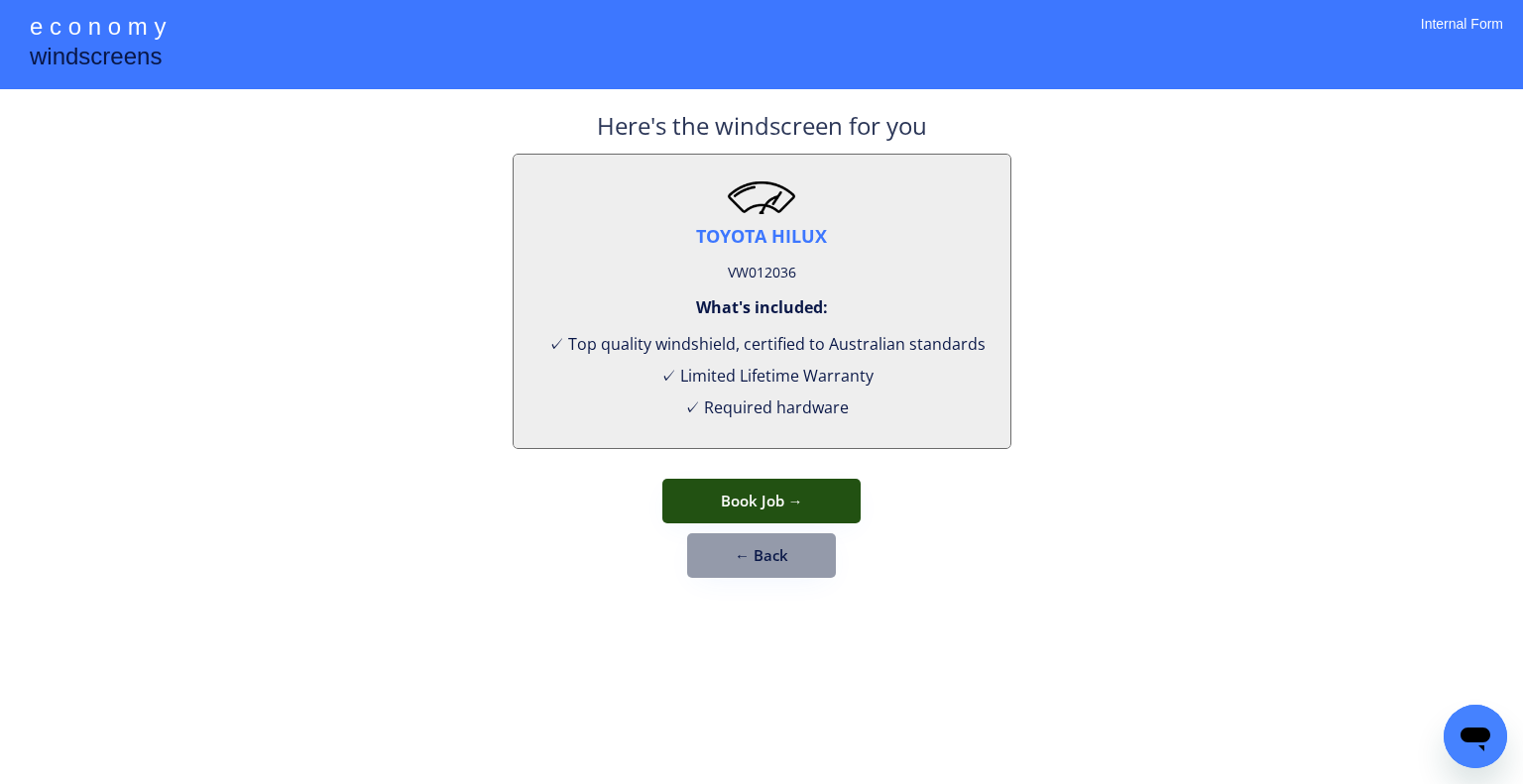 click on "Book Job    →" at bounding box center (762, 501) 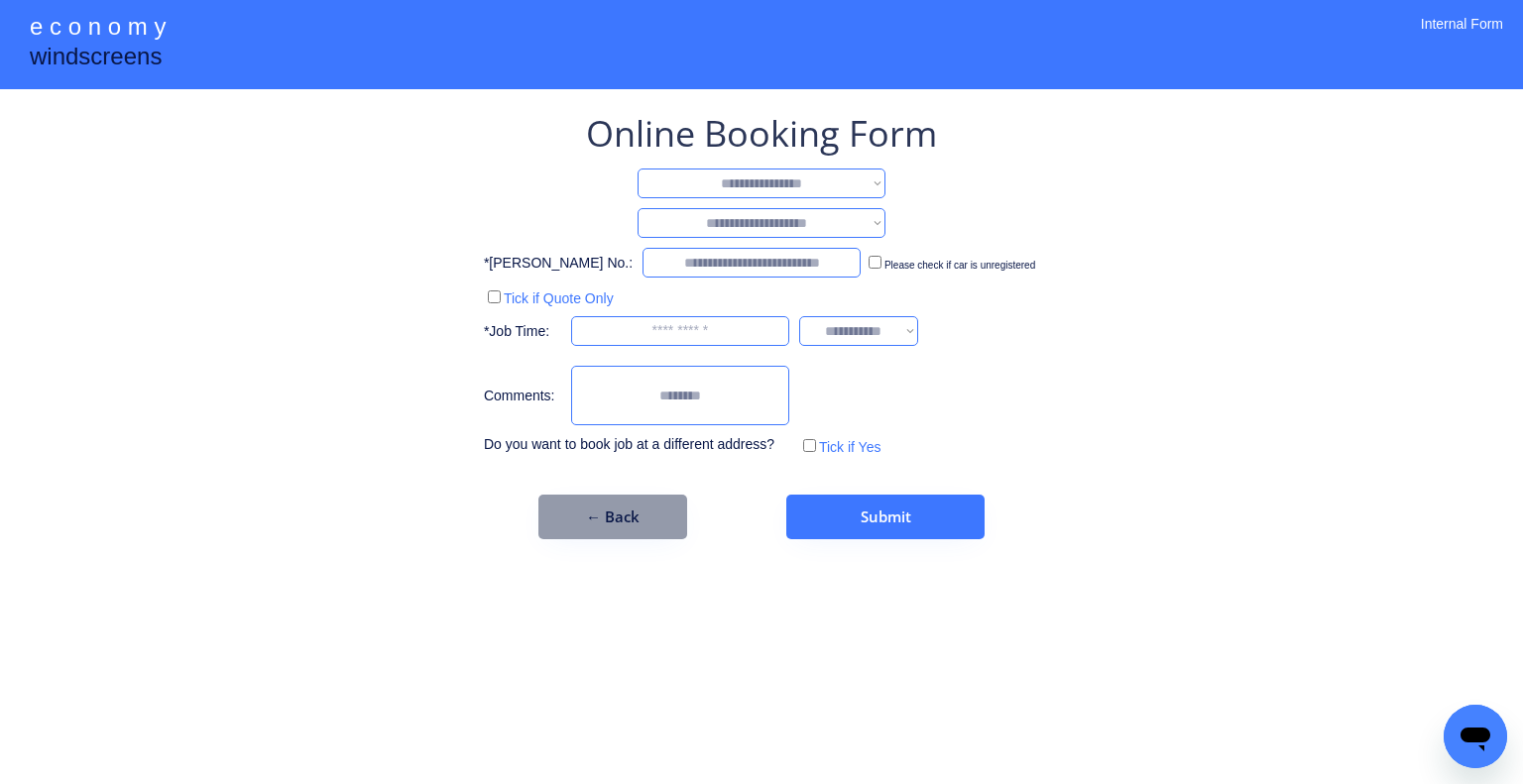 drag, startPoint x: 1048, startPoint y: 336, endPoint x: 982, endPoint y: 266, distance: 96.20811 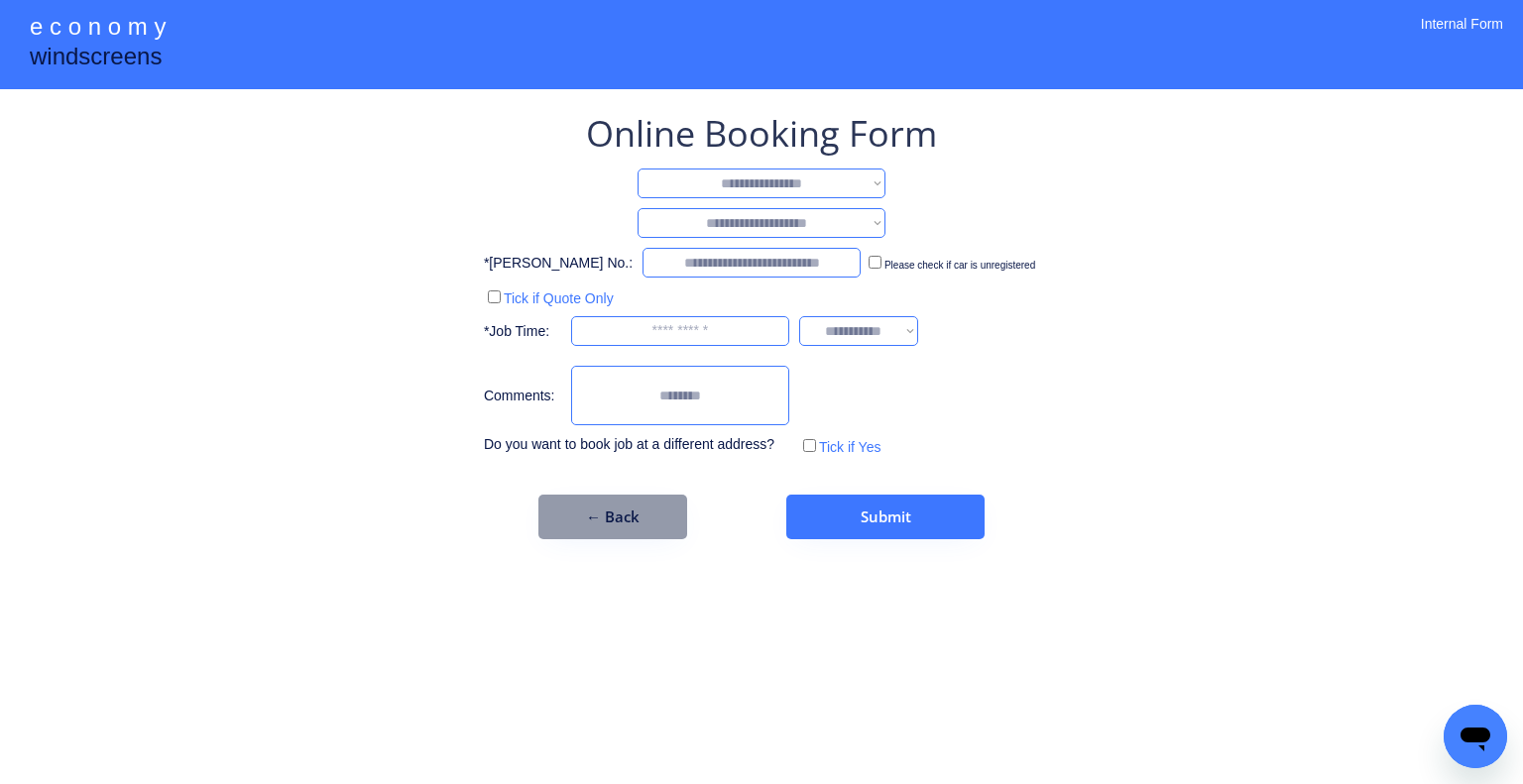 click on "**********" at bounding box center (762, 183) 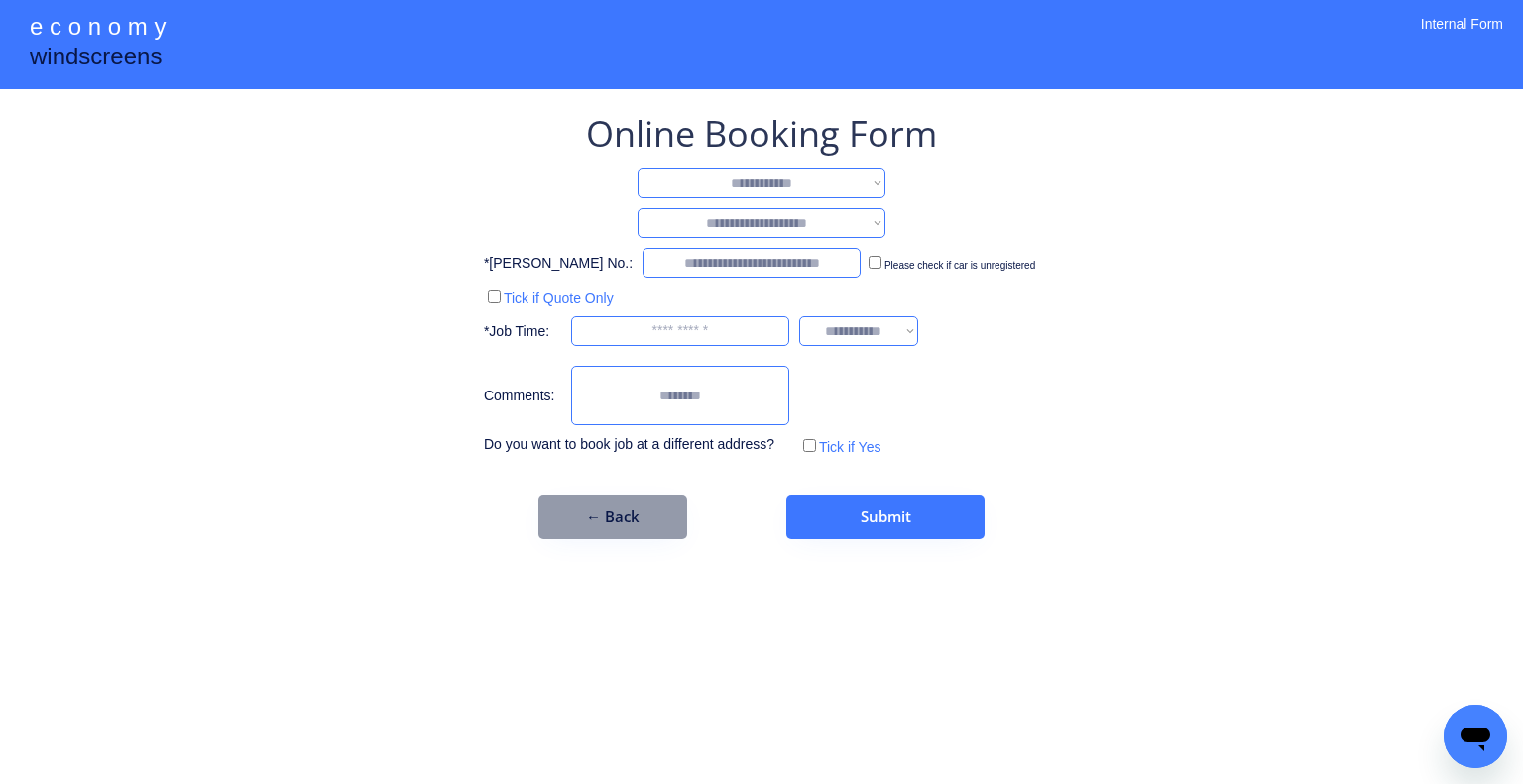 click on "**********" at bounding box center [762, 183] 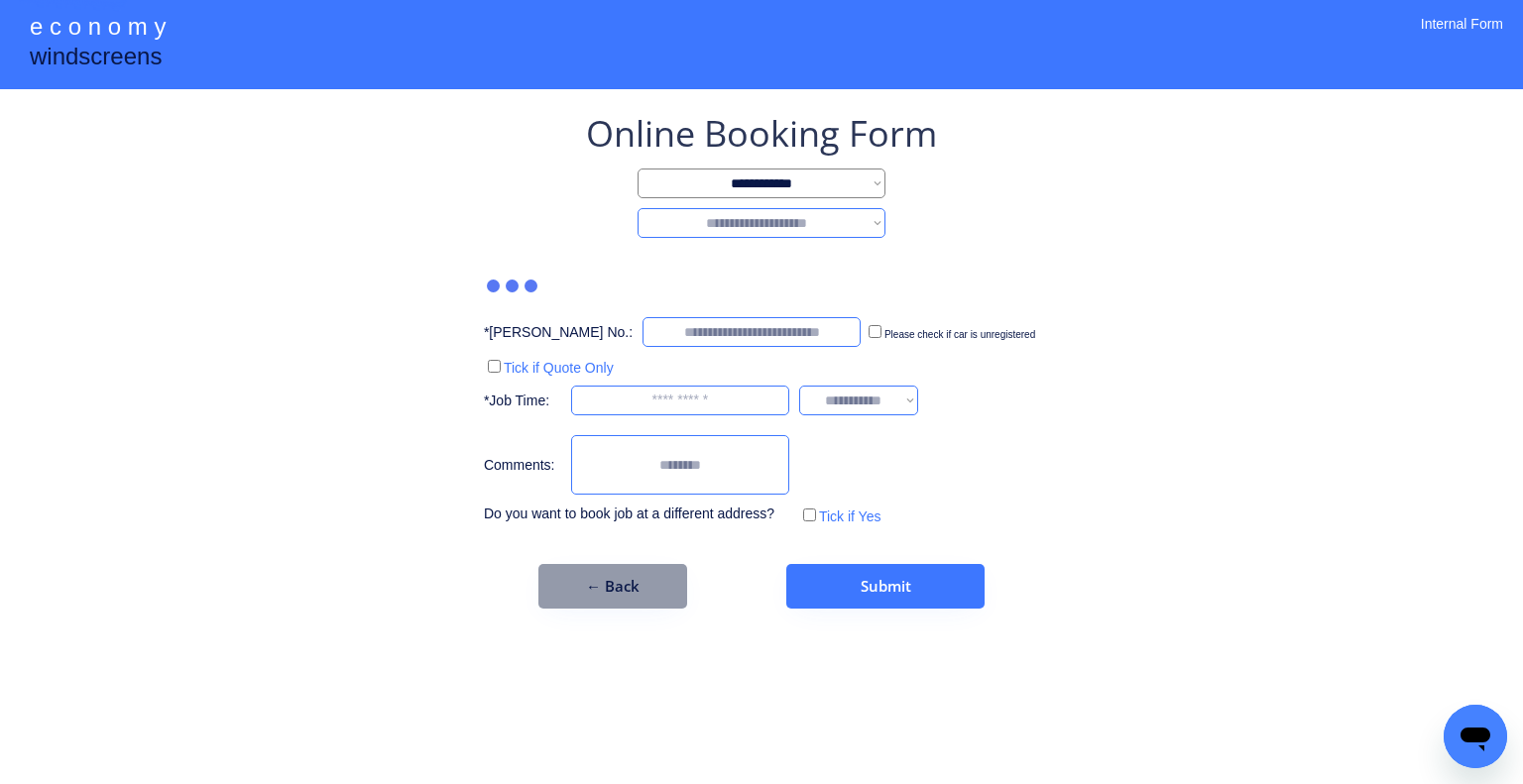 click on "**********" at bounding box center (762, 223) 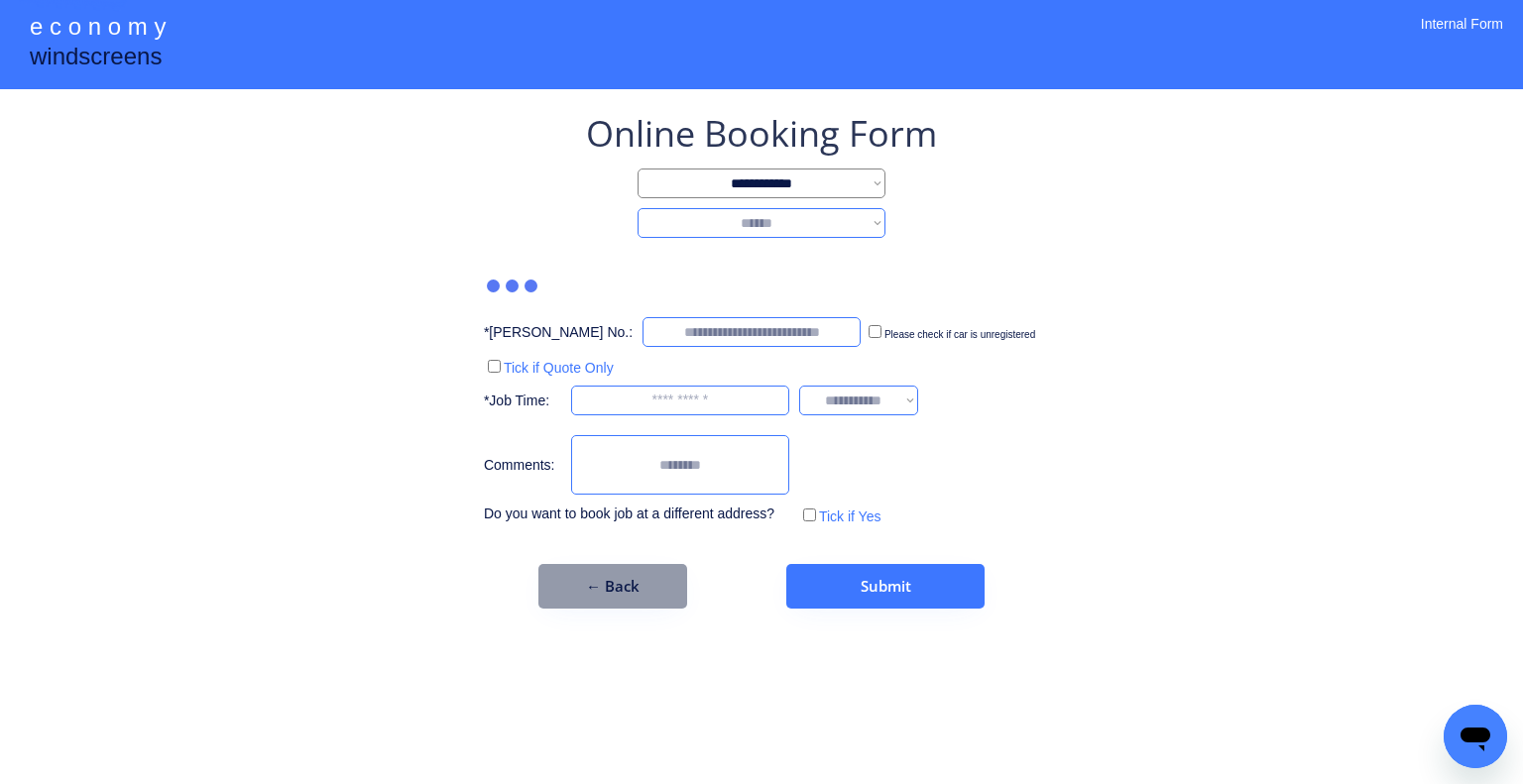 click on "**********" at bounding box center (762, 223) 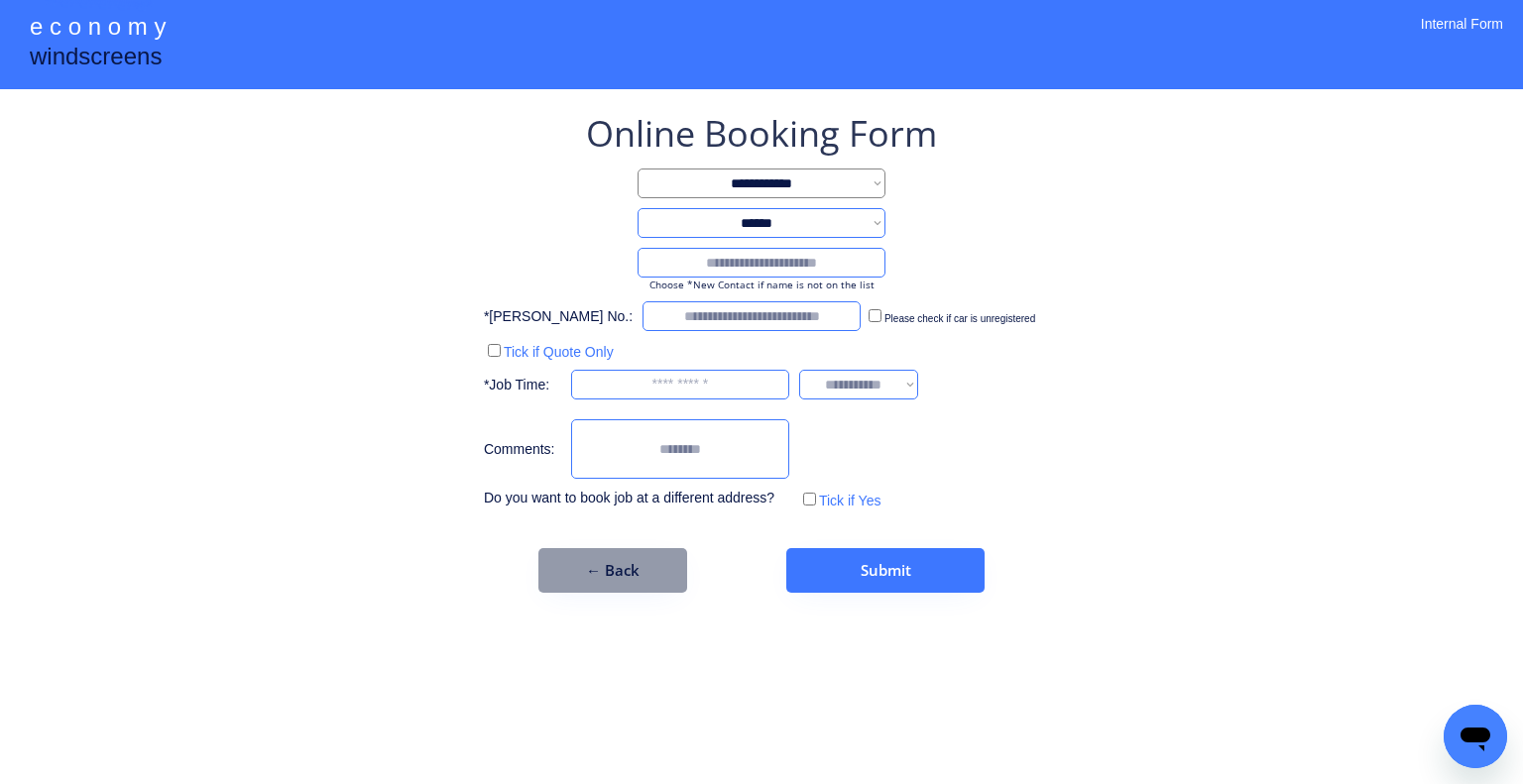 click at bounding box center (762, 263) 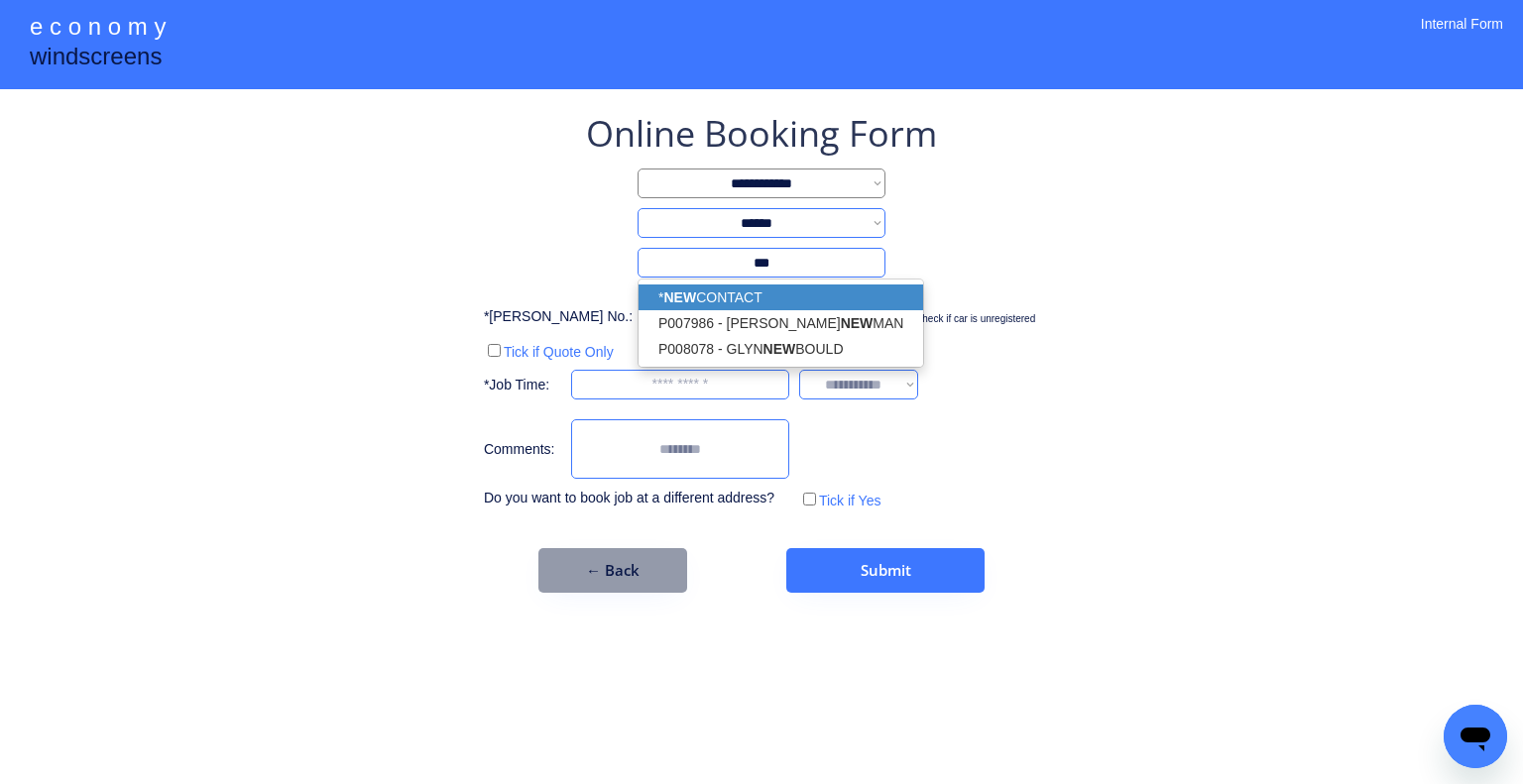 drag, startPoint x: 829, startPoint y: 288, endPoint x: 1212, endPoint y: 234, distance: 386.7881 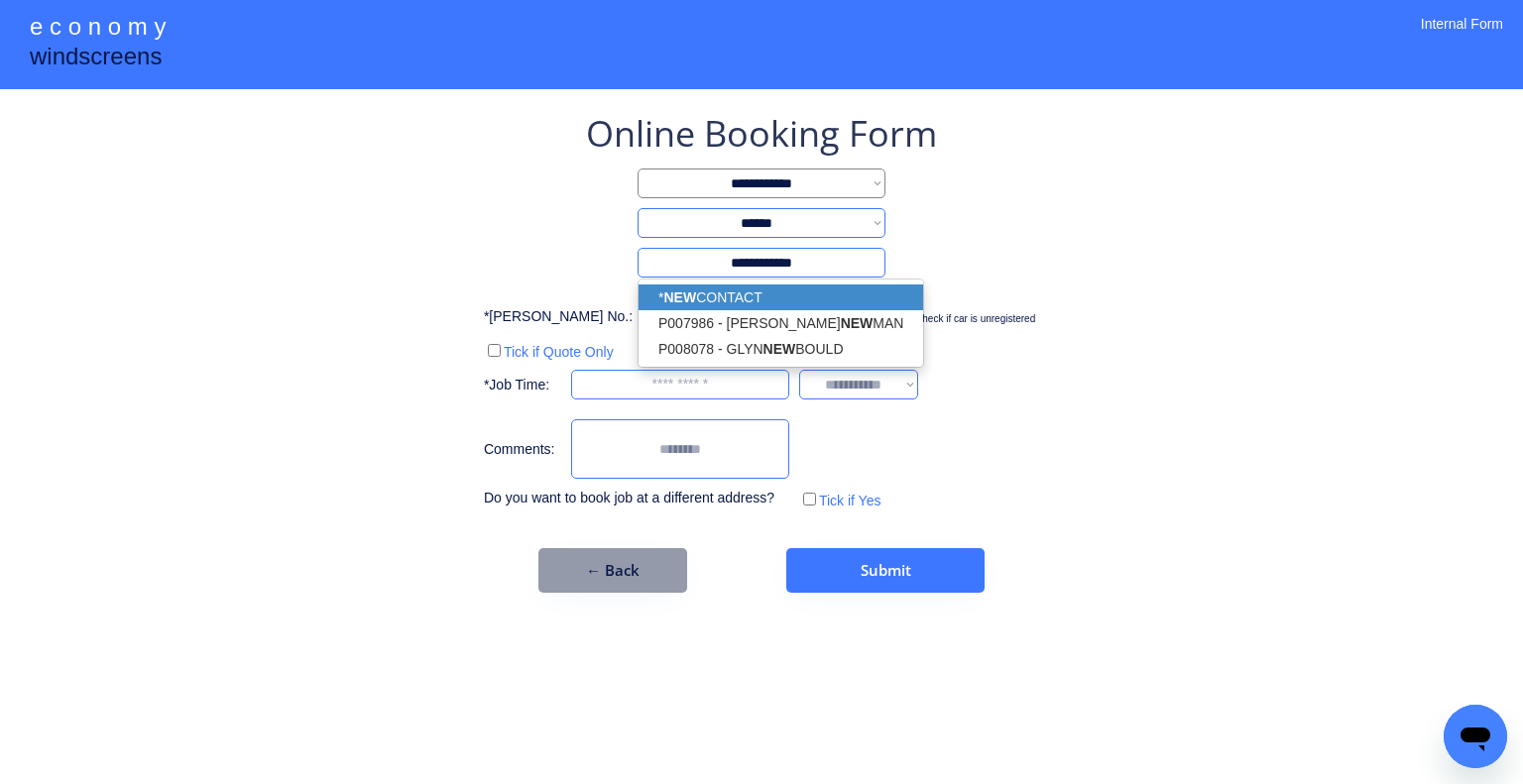 click on "**********" at bounding box center [762, 392] 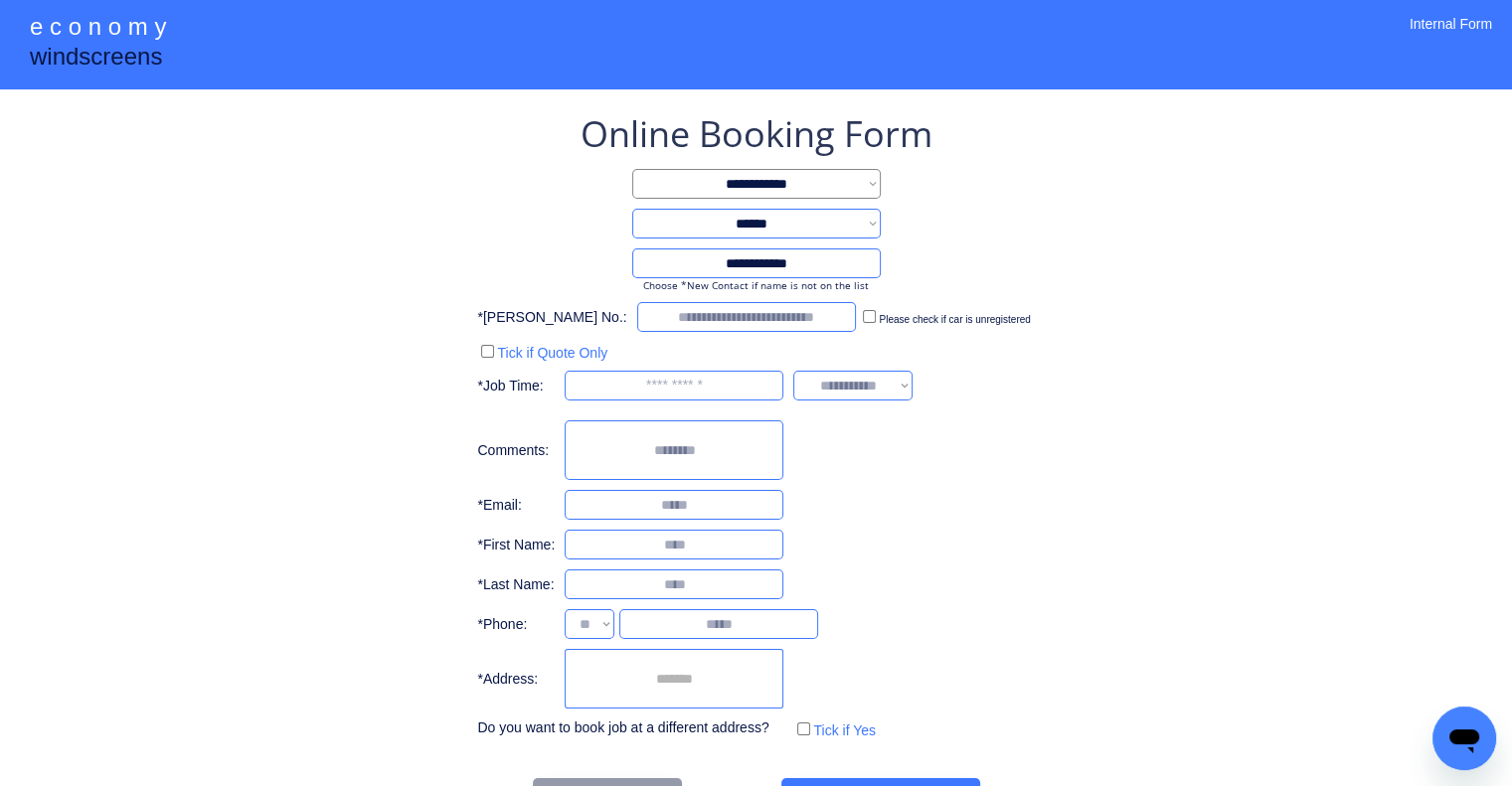select on "**********" 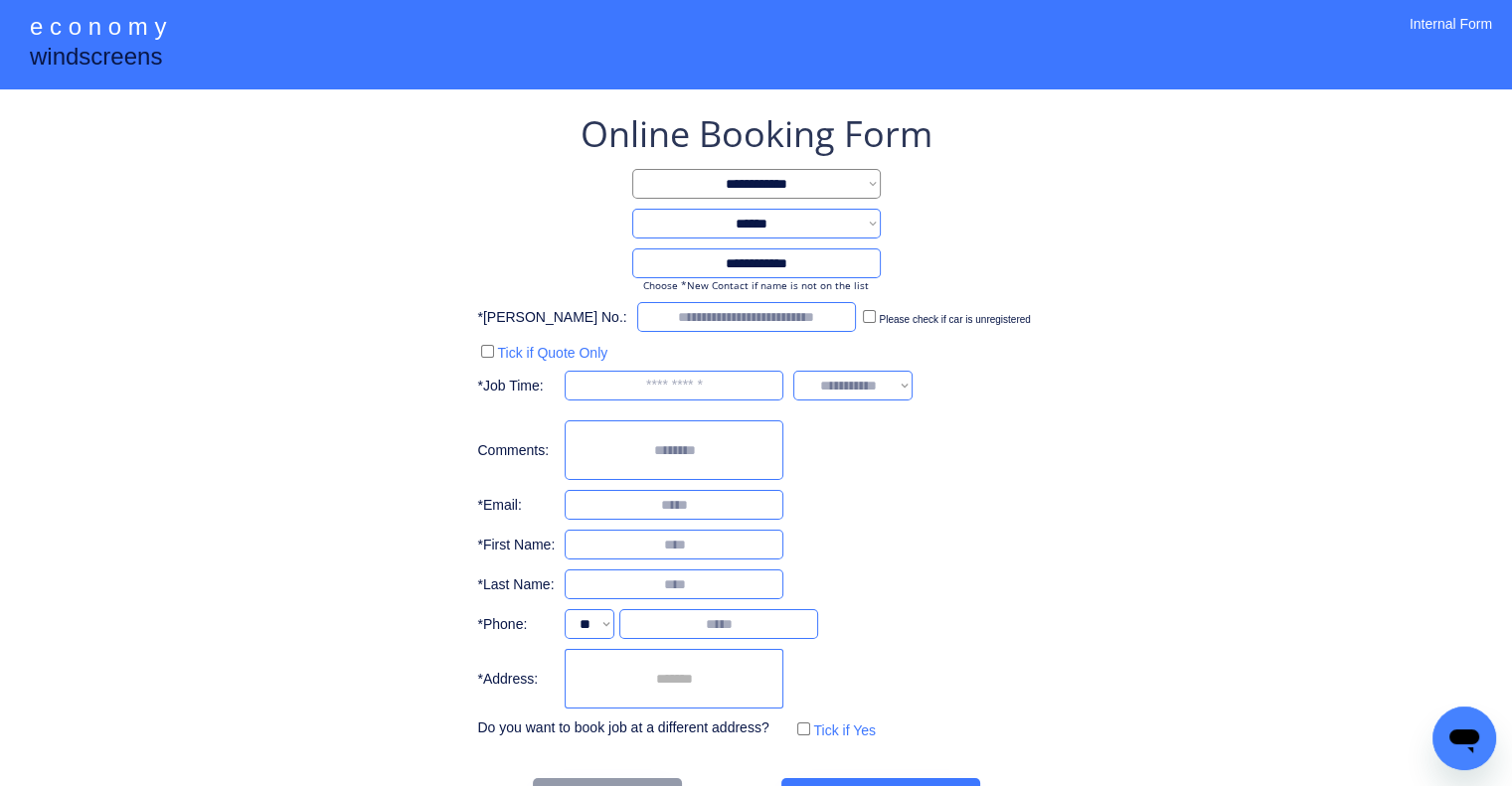 click at bounding box center (674, 679) 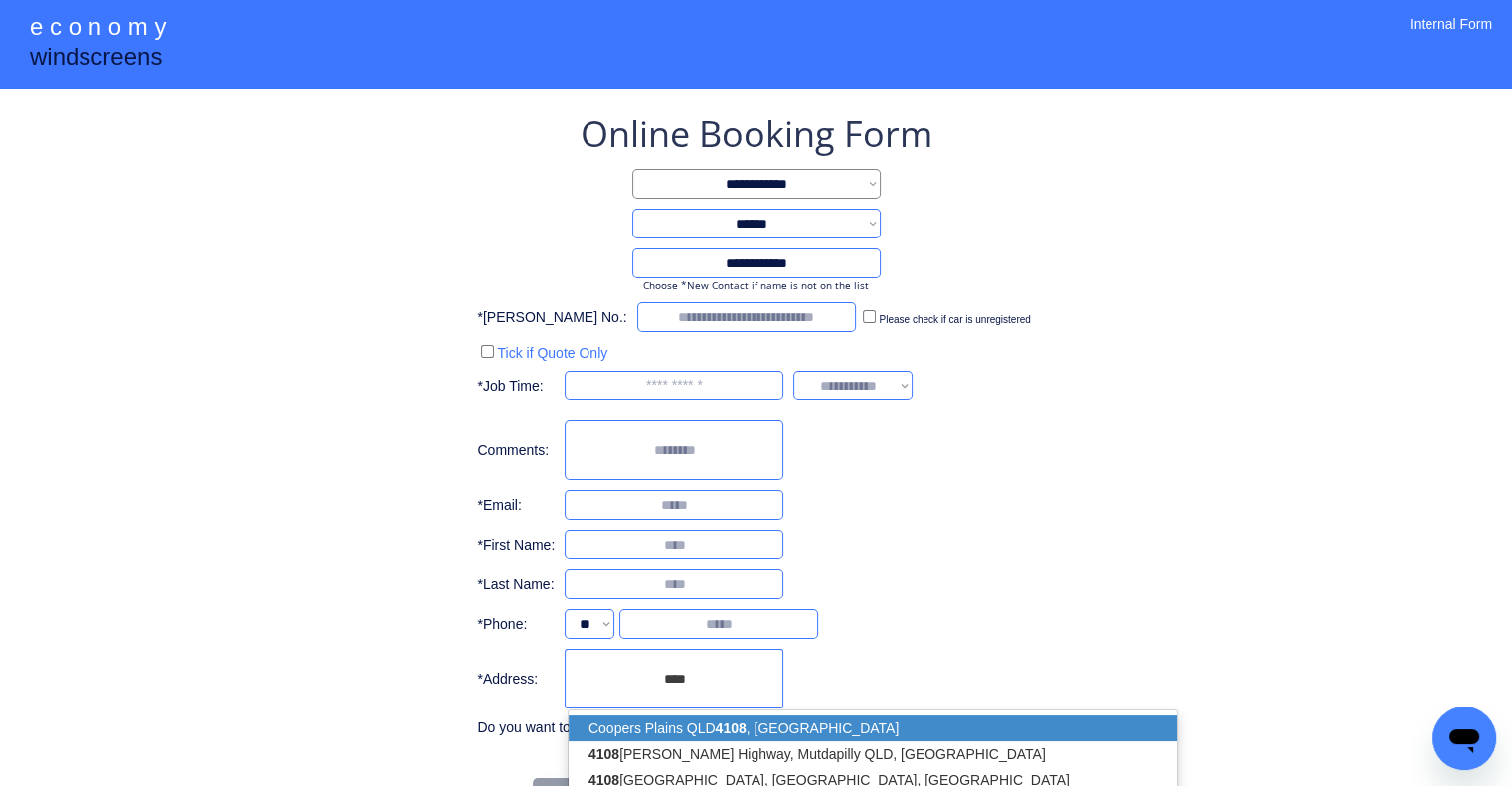 drag, startPoint x: 716, startPoint y: 732, endPoint x: 1130, endPoint y: 548, distance: 453.04746 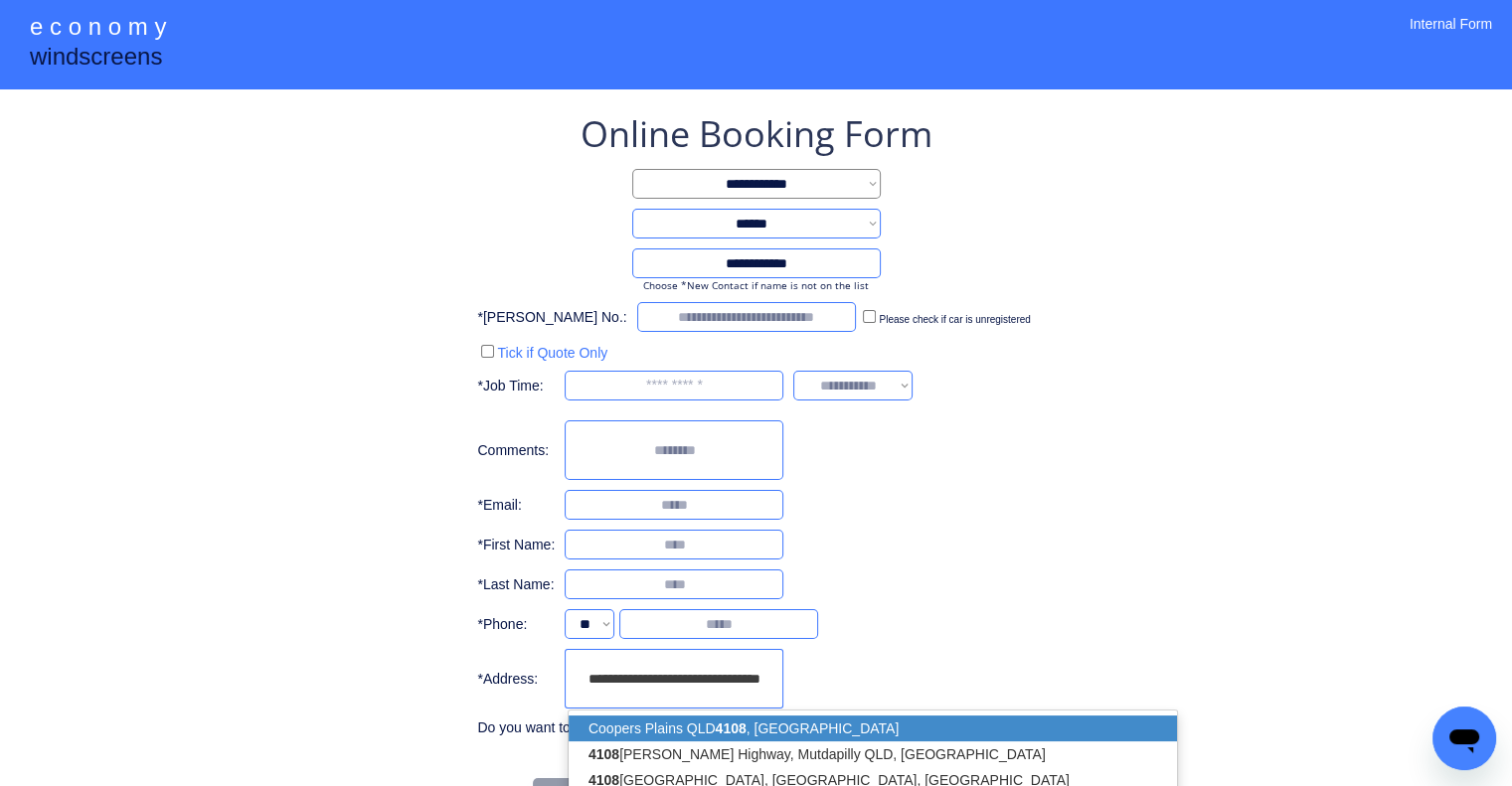 type on "**********" 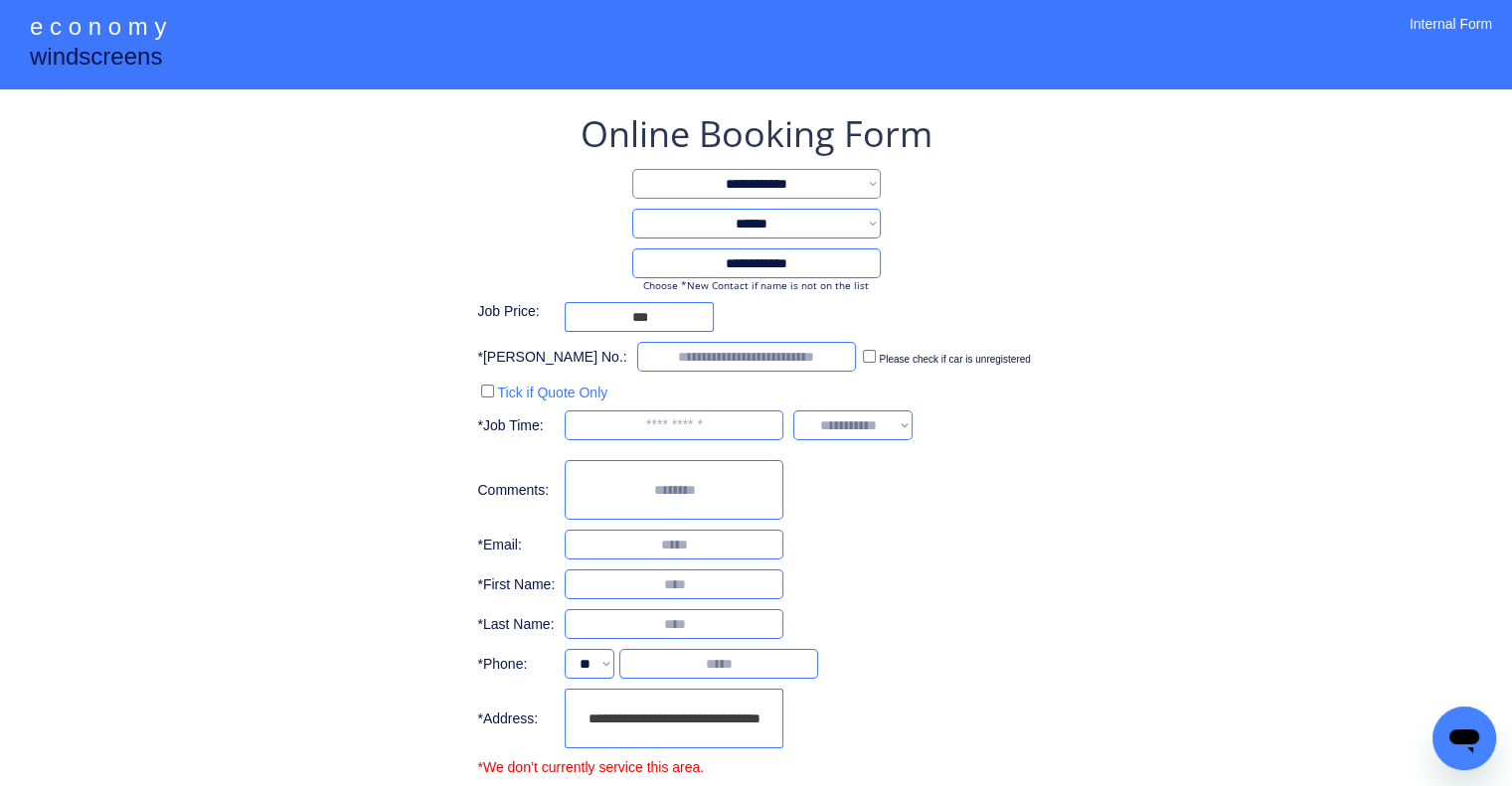 click on "**********" at bounding box center (756, 461) 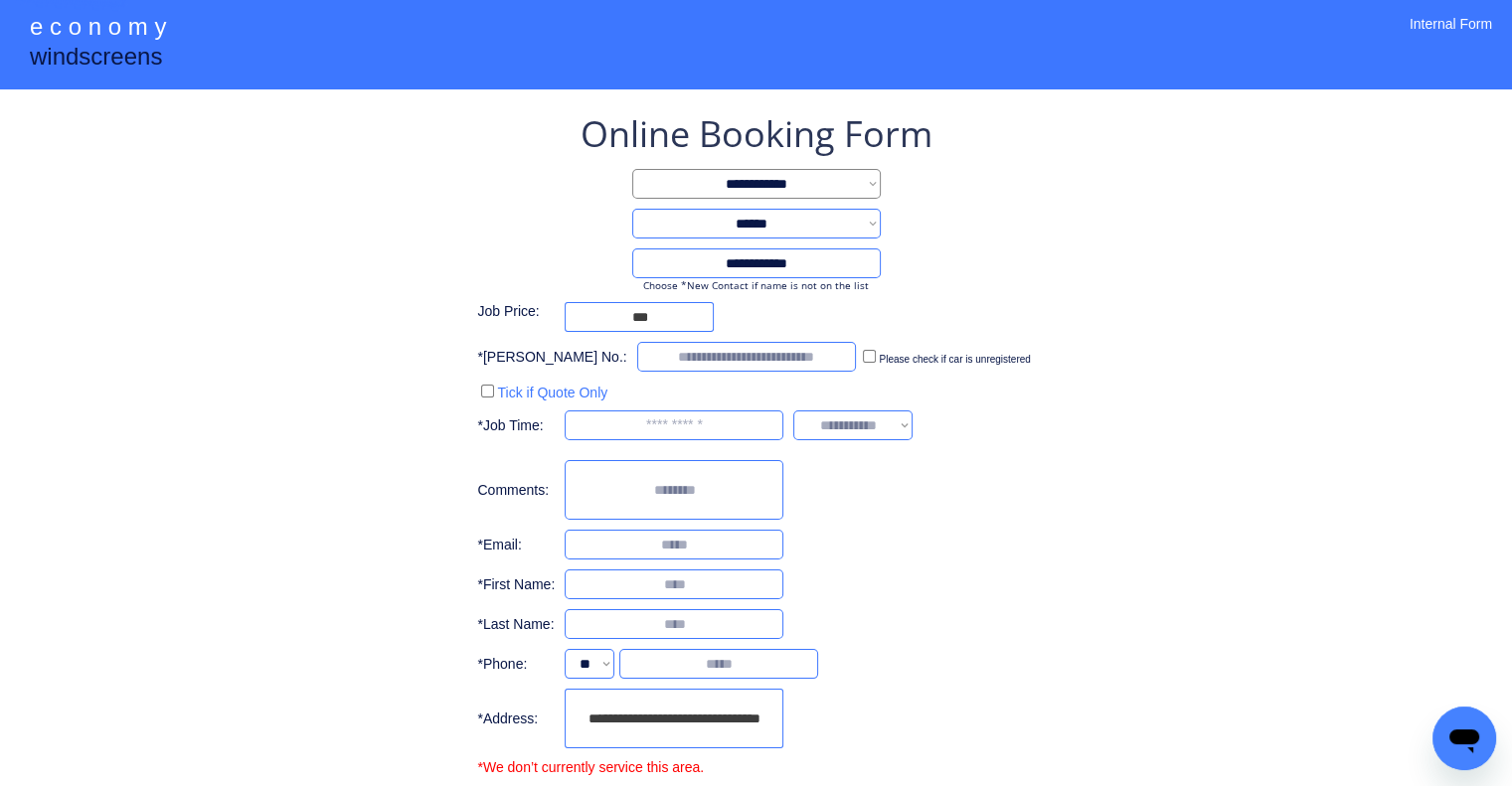 click on "**********" at bounding box center [756, 461] 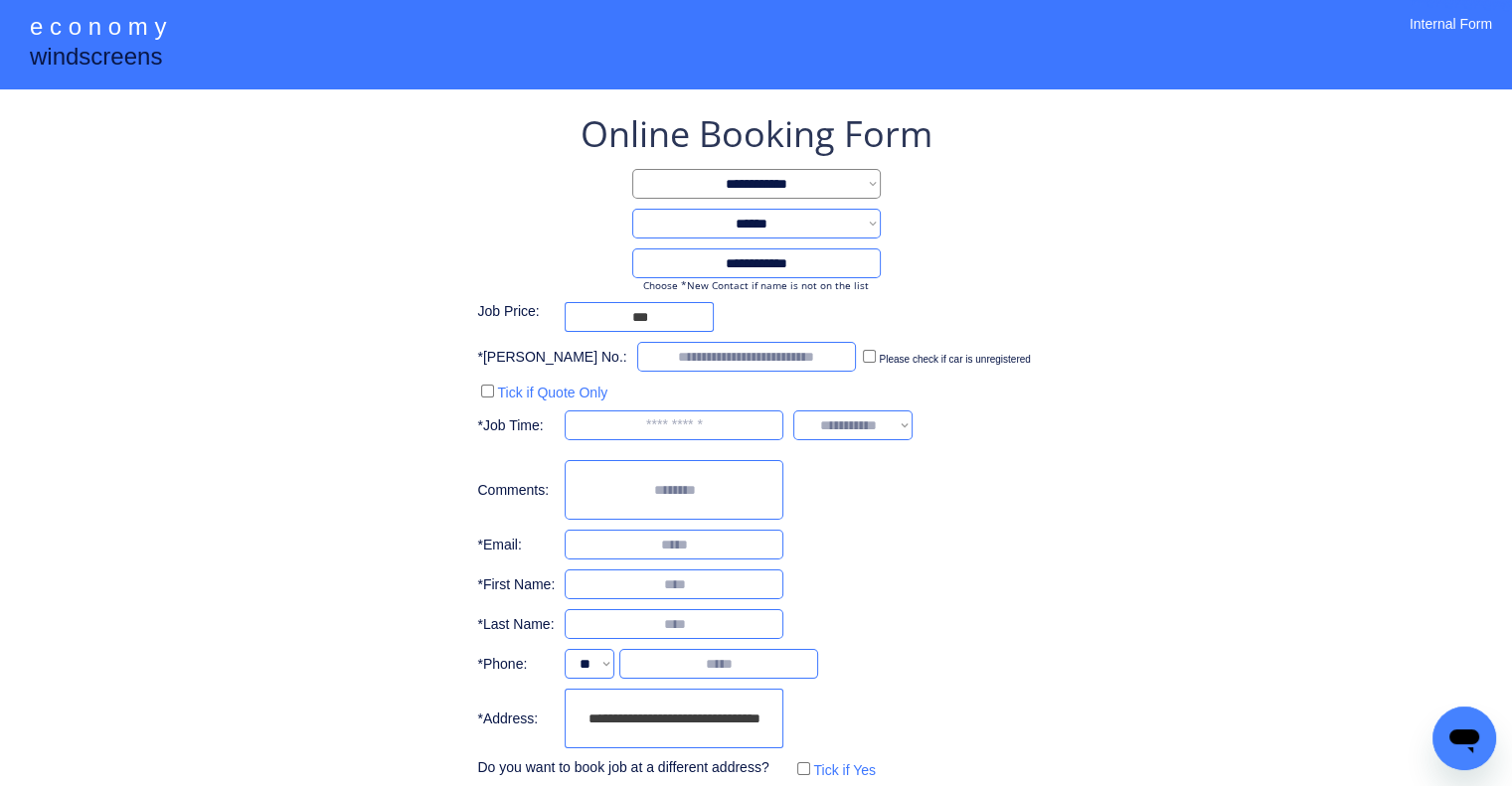click on "**********" at bounding box center (756, 446) 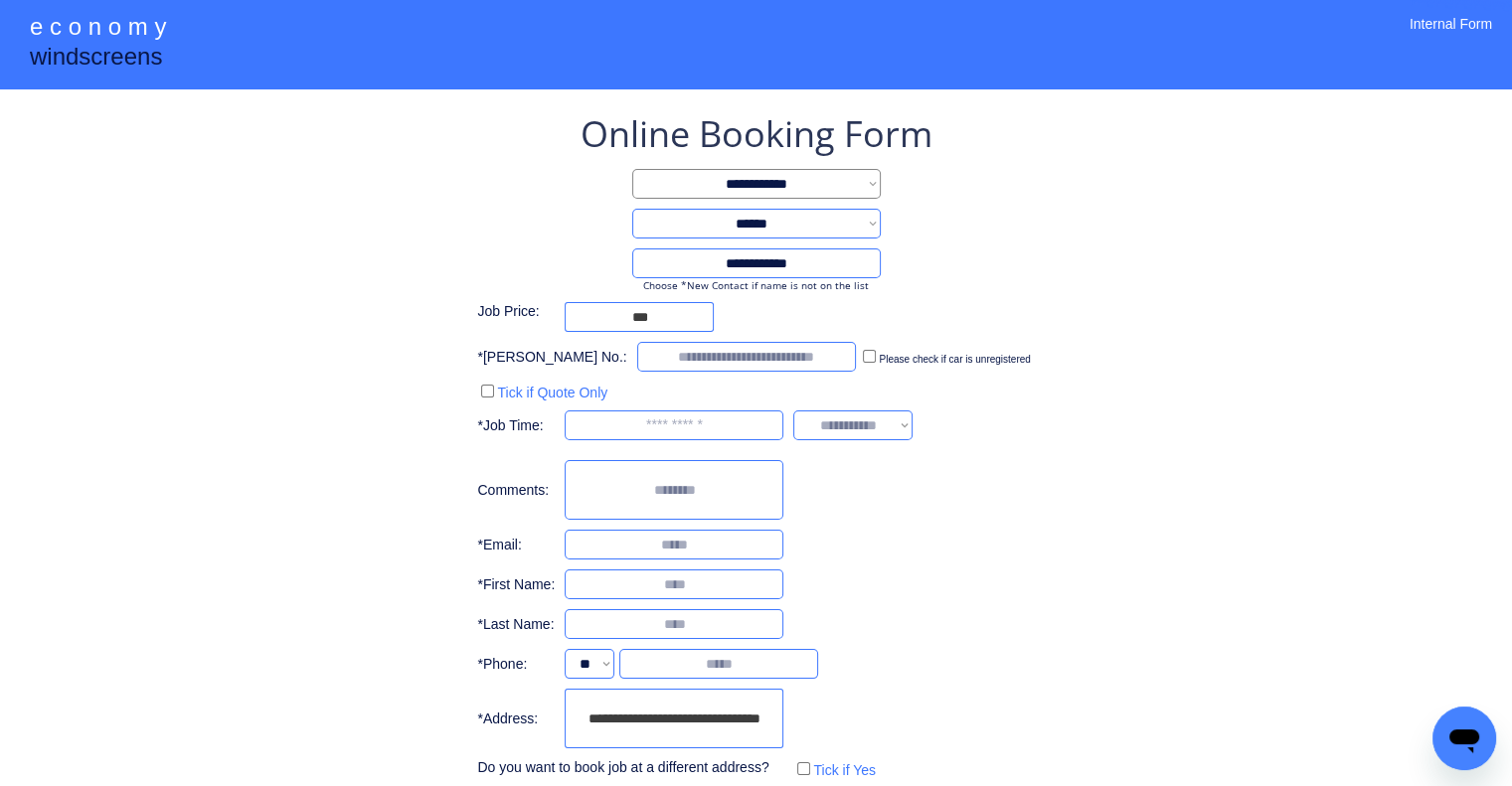 click on "**********" at bounding box center [756, 446] 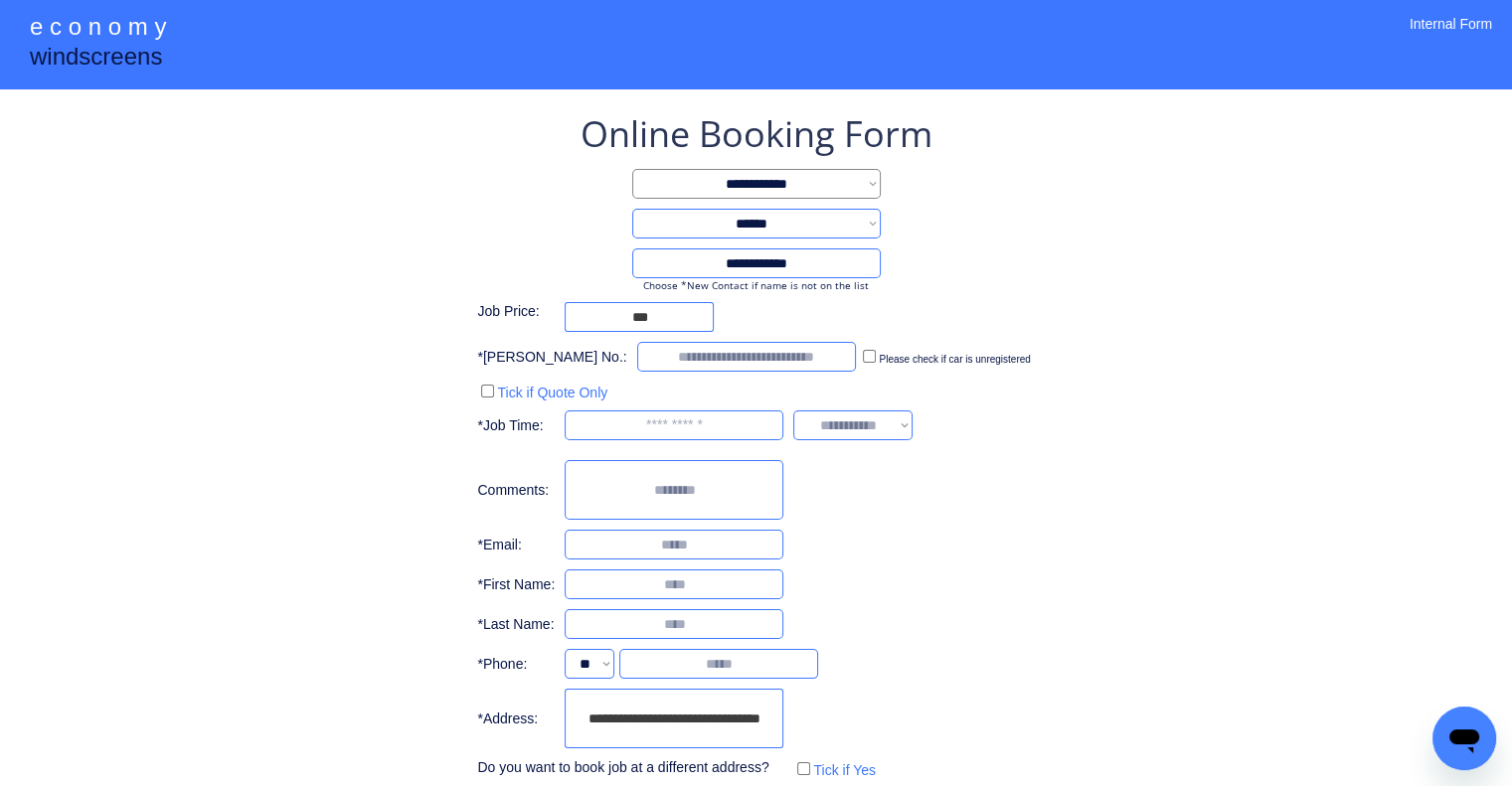 drag, startPoint x: 1118, startPoint y: 523, endPoint x: 1092, endPoint y: 490, distance: 42.011903 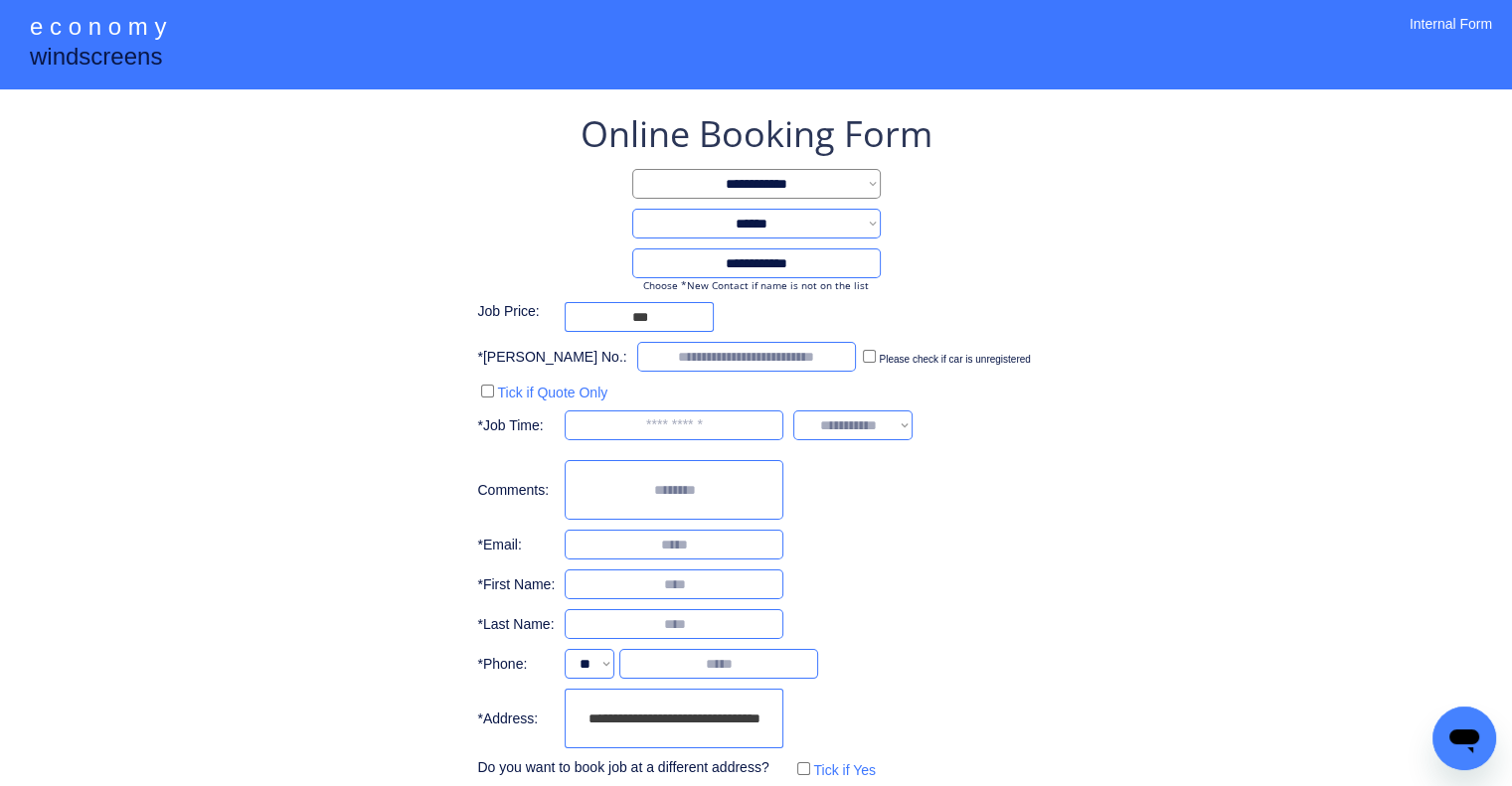 click on "**********" at bounding box center [756, 486] 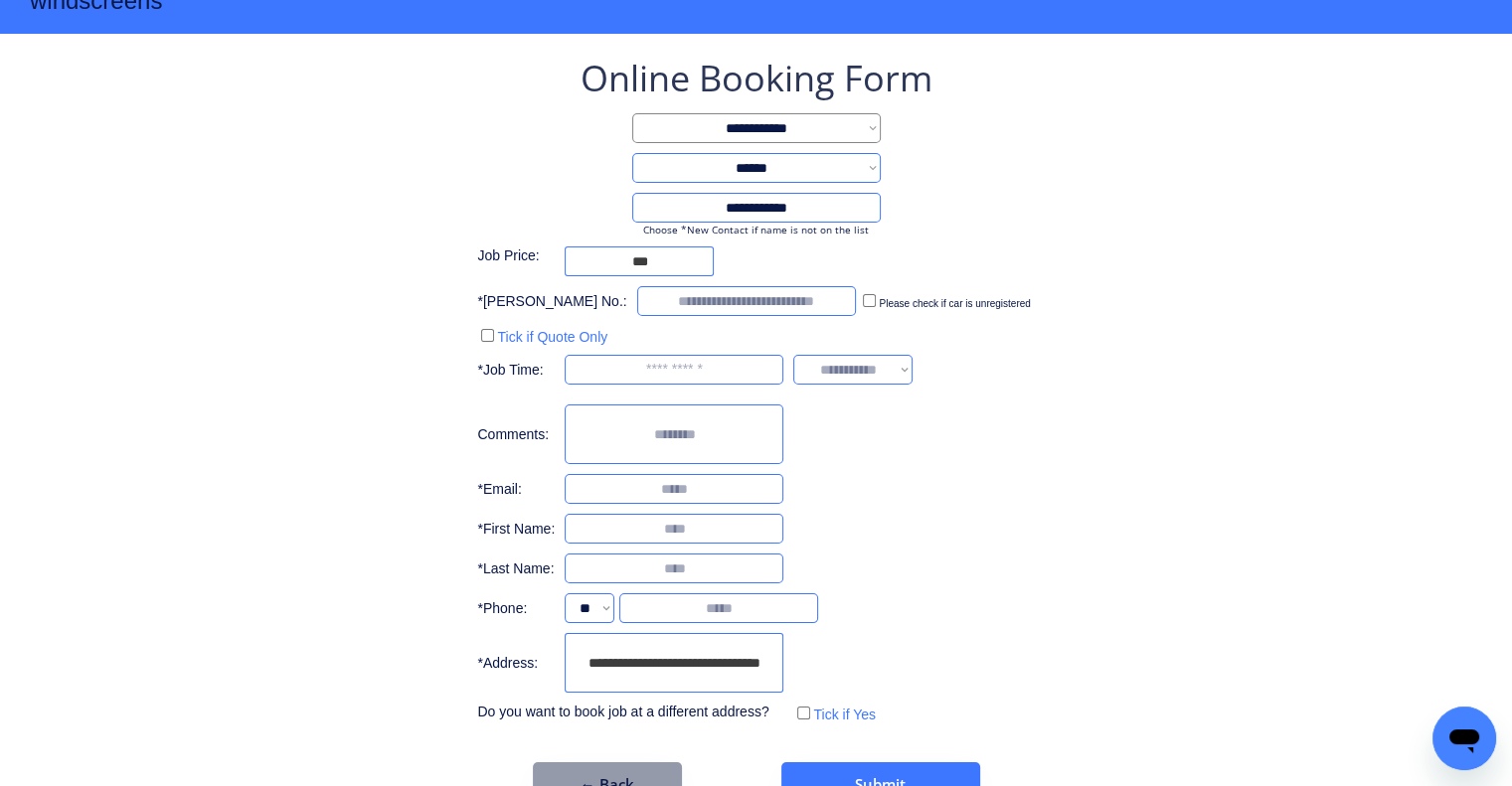 scroll, scrollTop: 106, scrollLeft: 0, axis: vertical 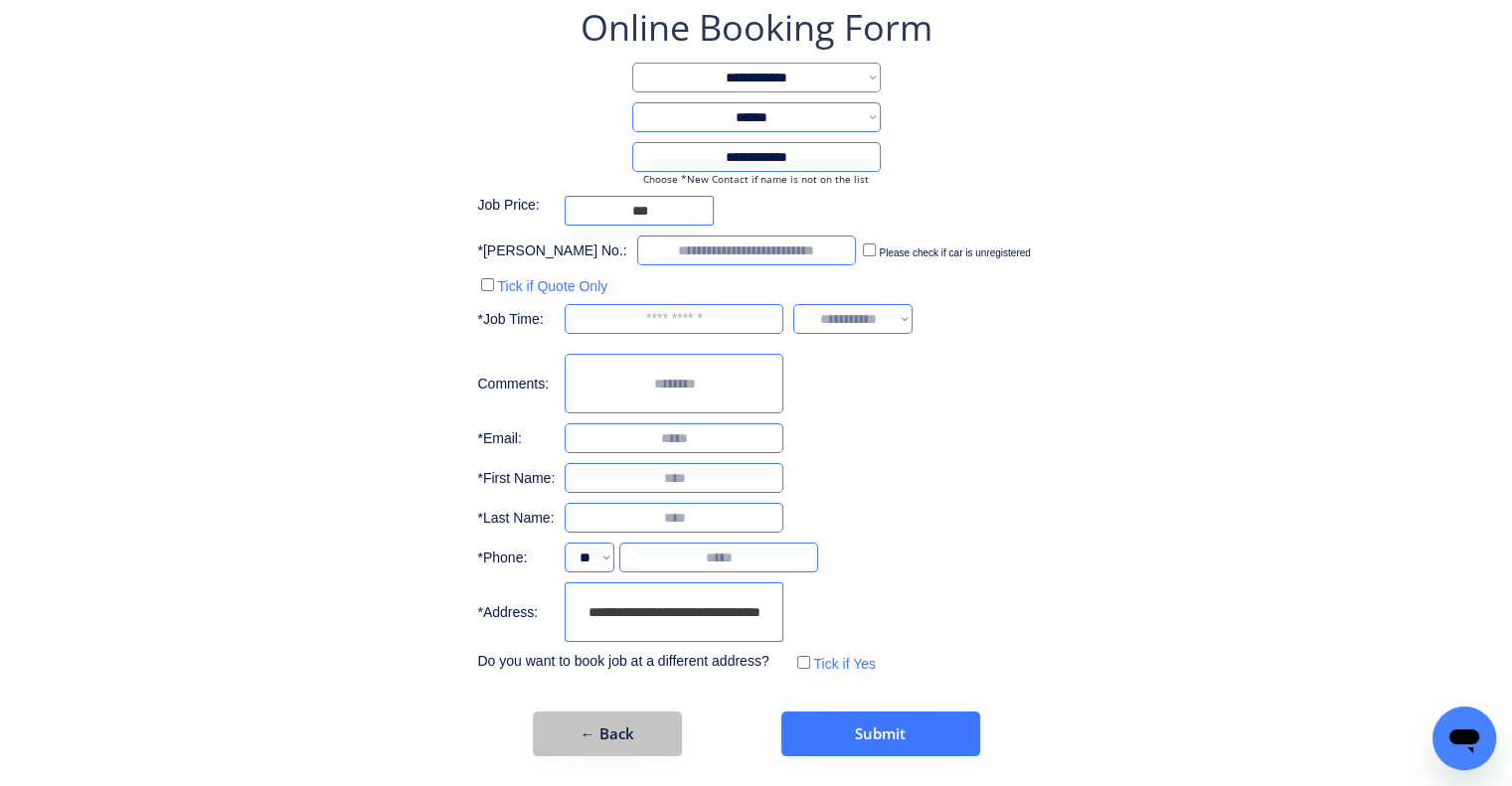 drag, startPoint x: 642, startPoint y: 728, endPoint x: 752, endPoint y: 579, distance: 185.20529 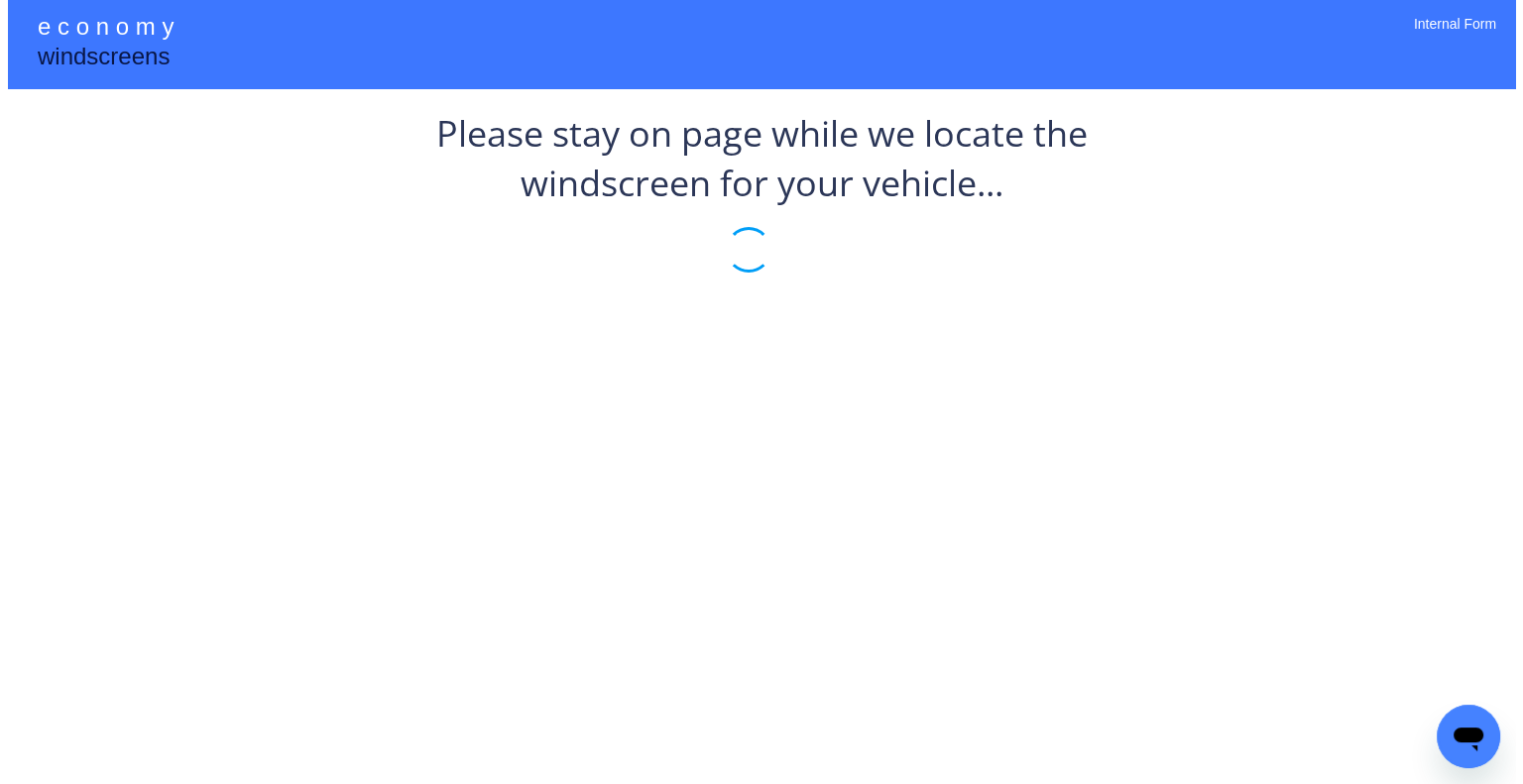 scroll, scrollTop: 0, scrollLeft: 0, axis: both 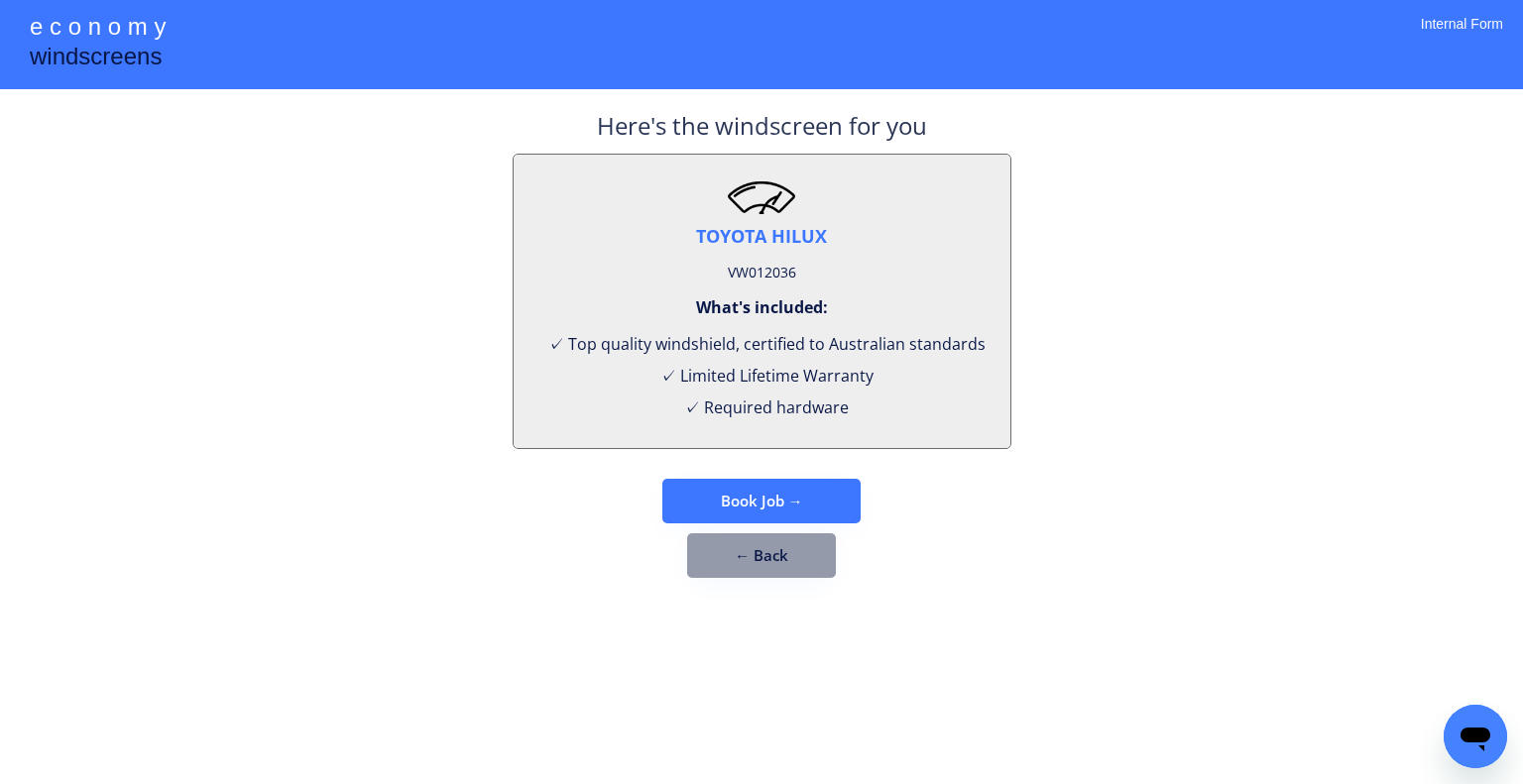 click on "VW012036" at bounding box center (762, 273) 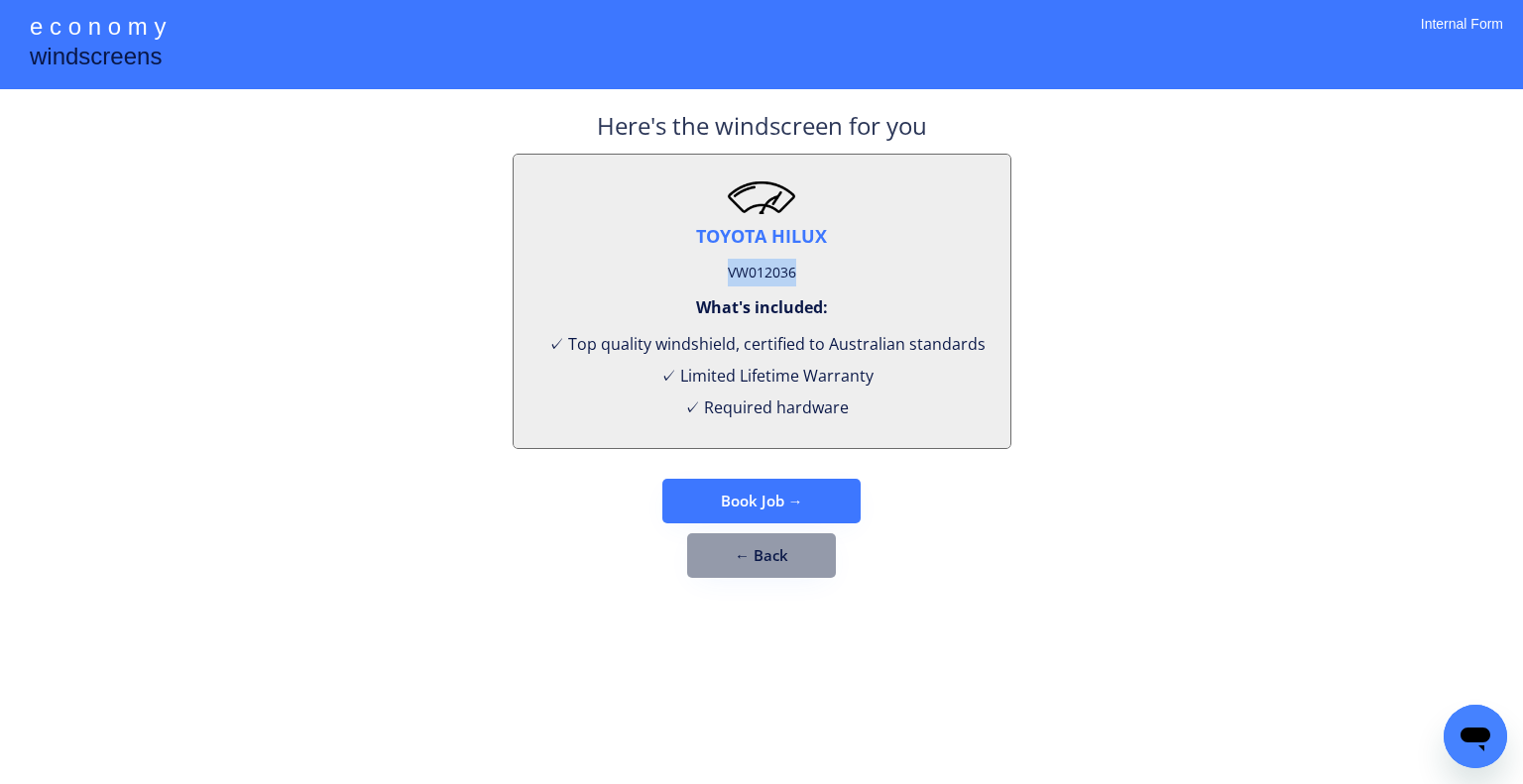 click on "VW012036" at bounding box center [762, 273] 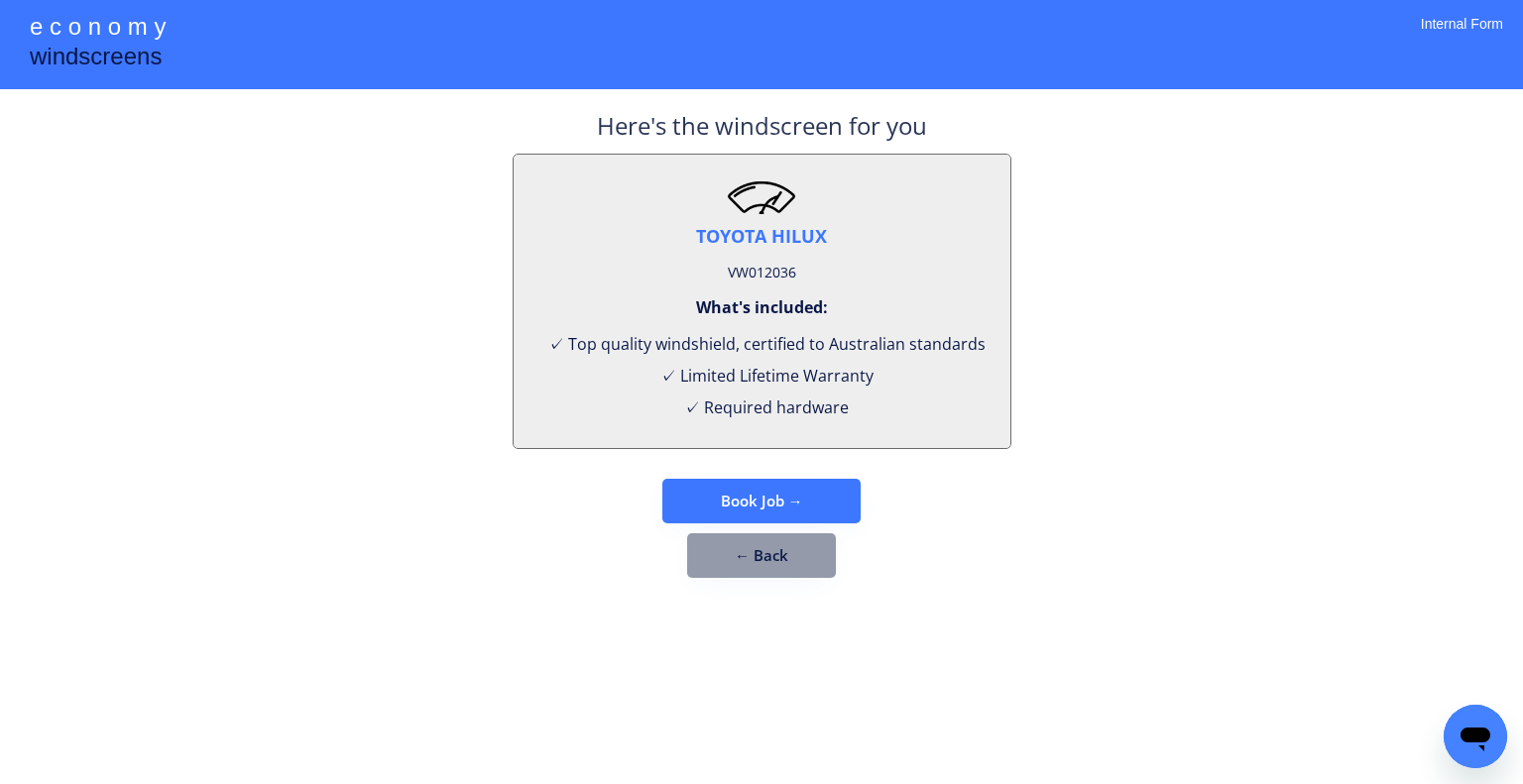 drag, startPoint x: 1183, startPoint y: 333, endPoint x: 937, endPoint y: 379, distance: 250.26386 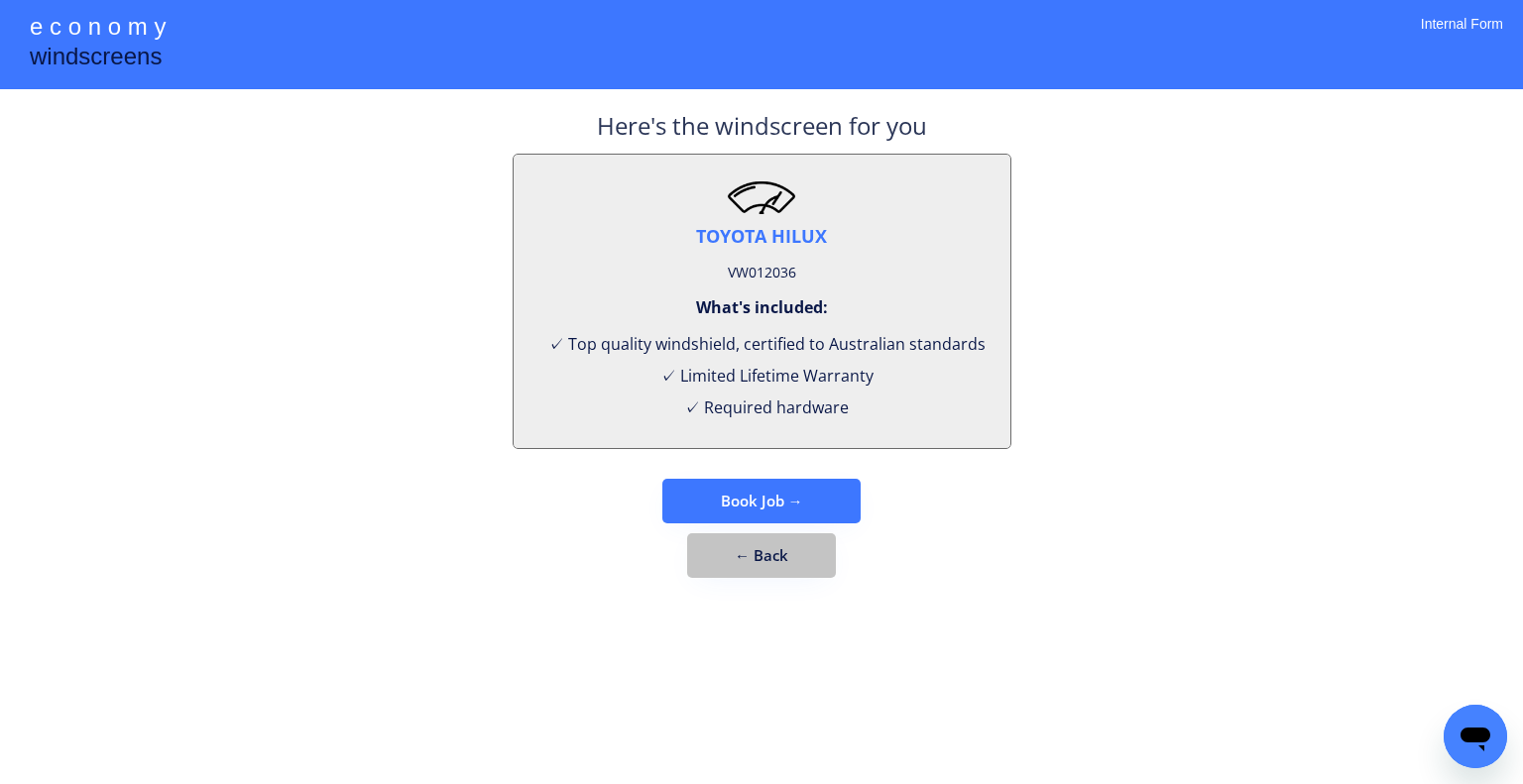 click on "←   Back" at bounding box center (762, 555) 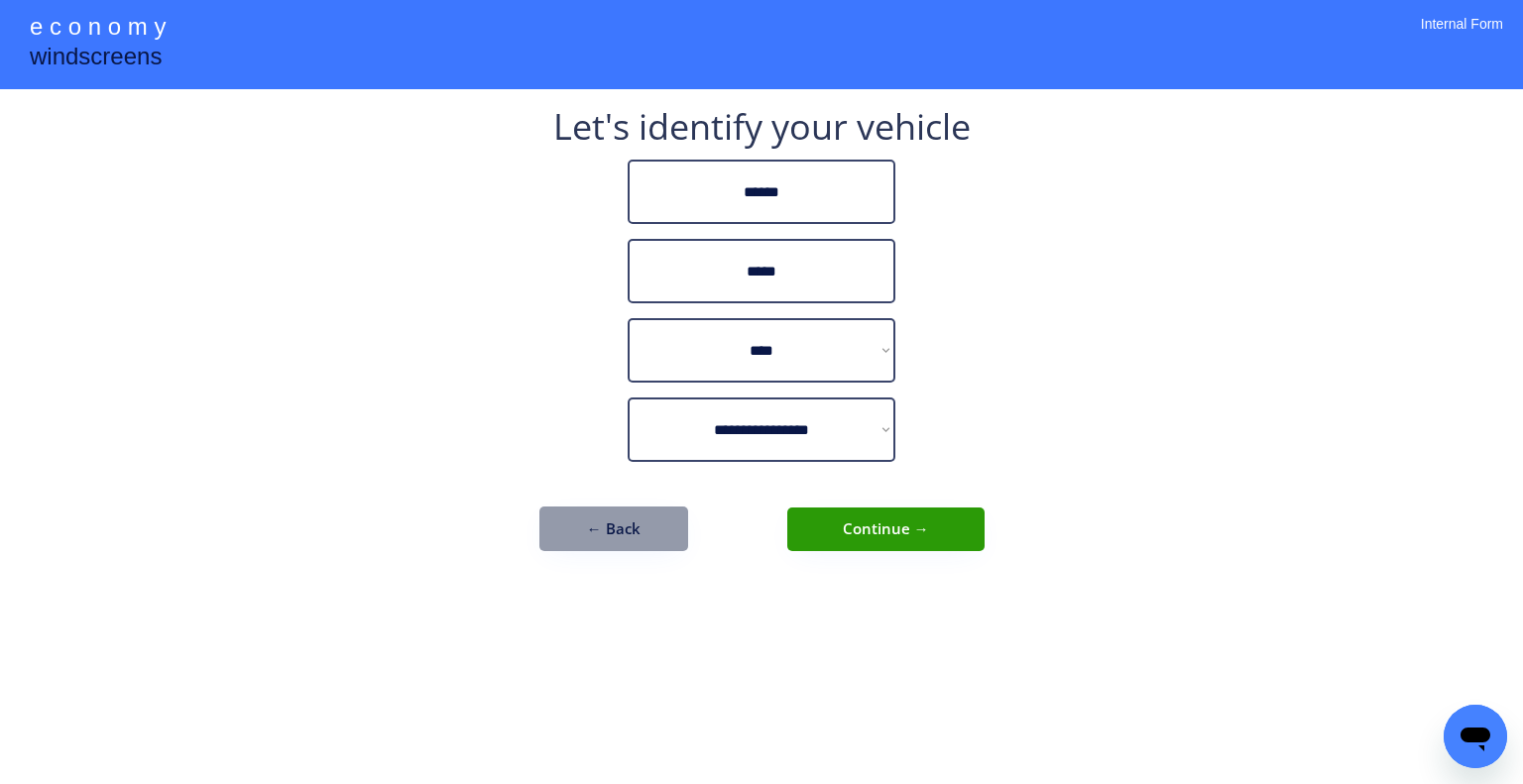 click on "←   Back" at bounding box center (614, 528) 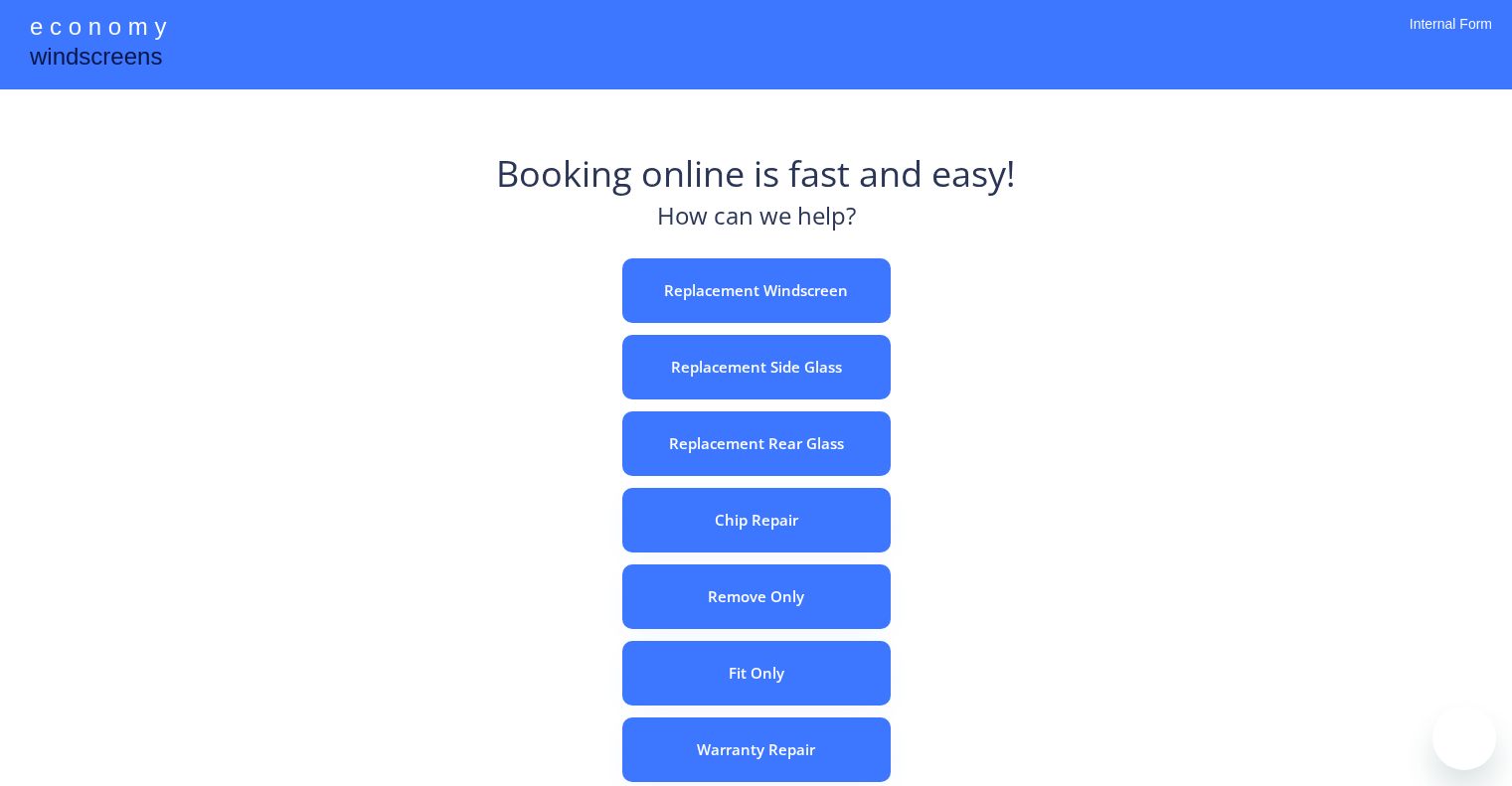 scroll, scrollTop: 0, scrollLeft: 0, axis: both 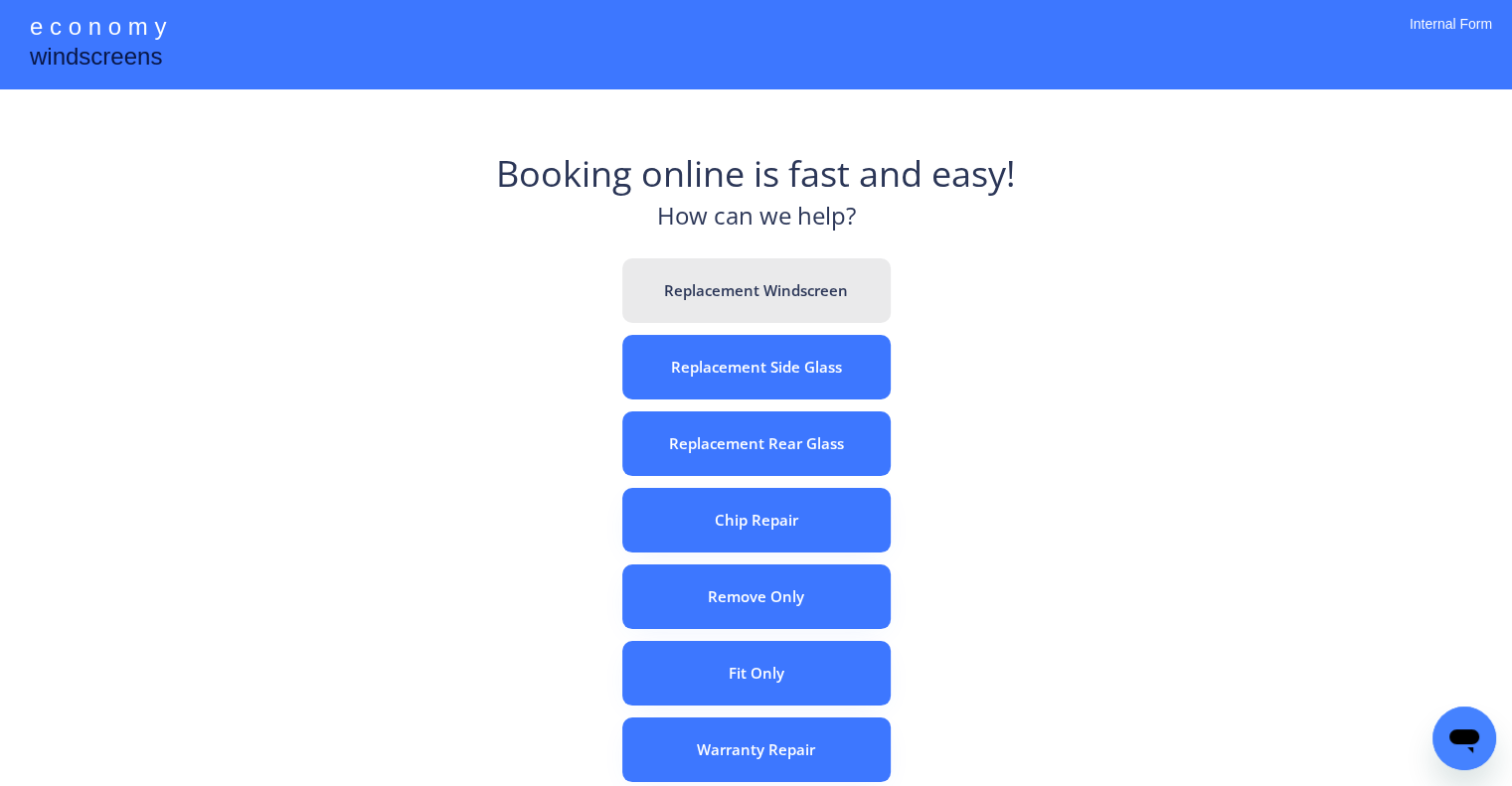 click on "Replacement Windscreen" at bounding box center [756, 290] 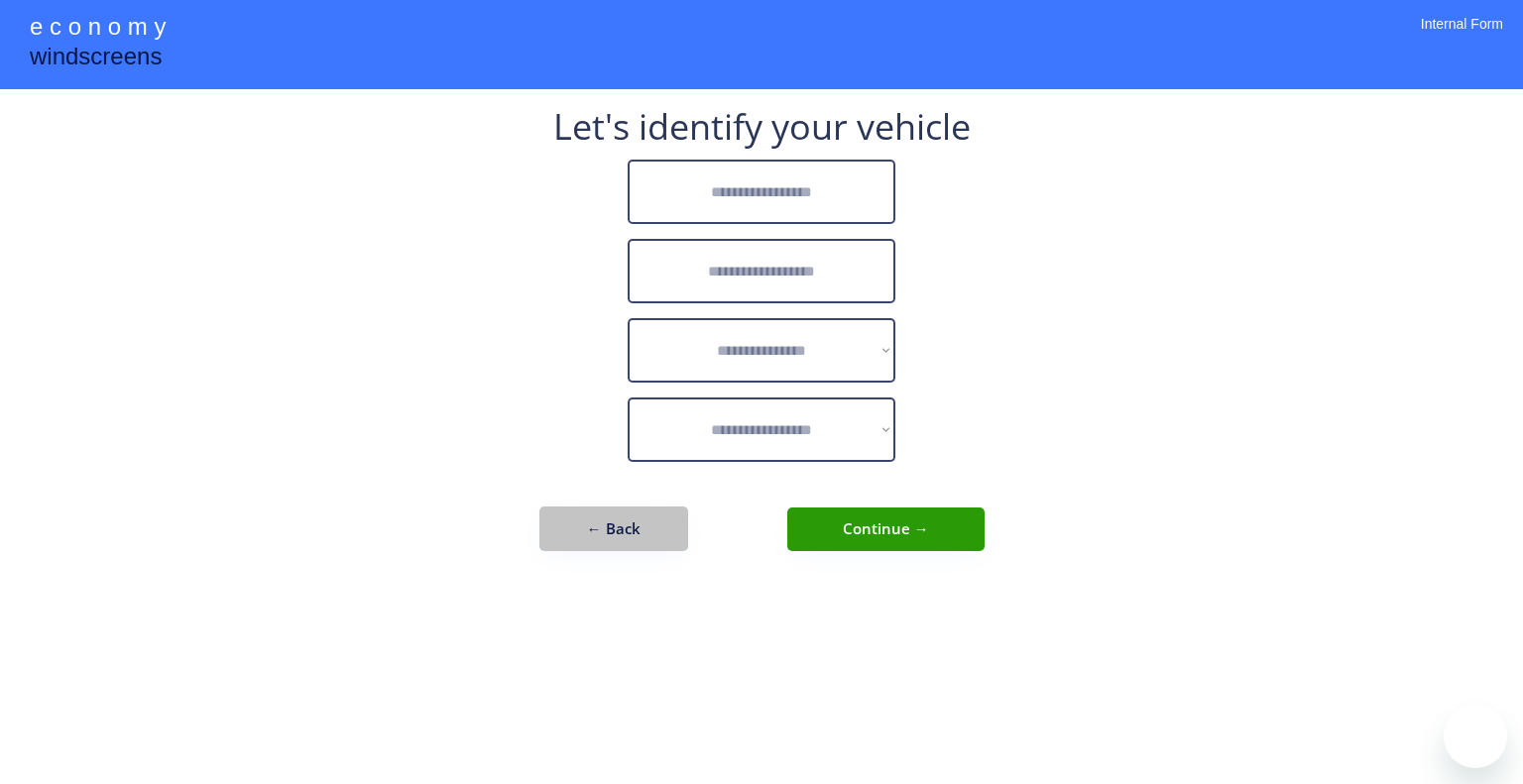 scroll, scrollTop: 0, scrollLeft: 0, axis: both 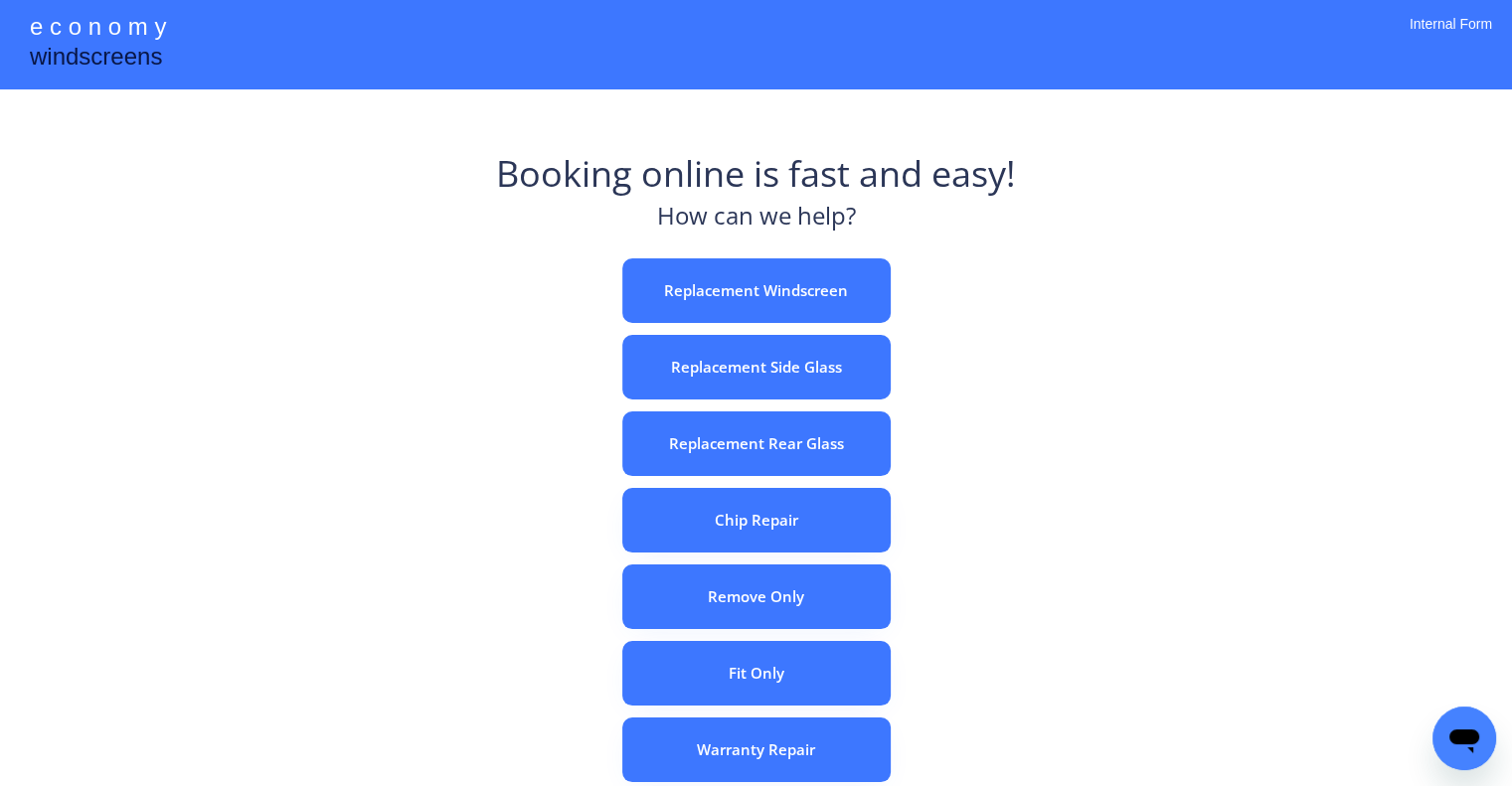 drag, startPoint x: 1155, startPoint y: 341, endPoint x: 1094, endPoint y: 369, distance: 67.1193 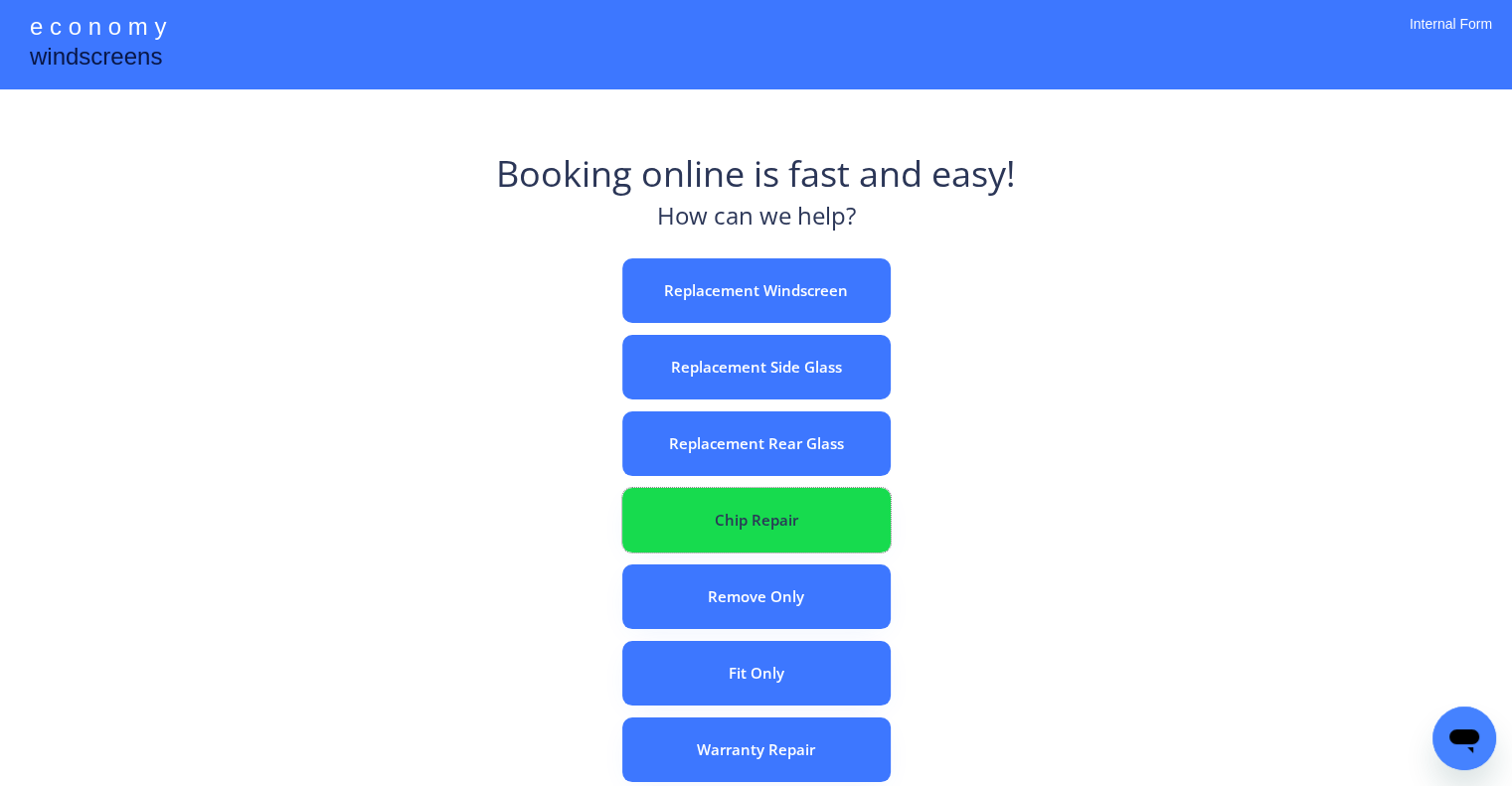 drag, startPoint x: 843, startPoint y: 514, endPoint x: 912, endPoint y: 562, distance: 84.0536 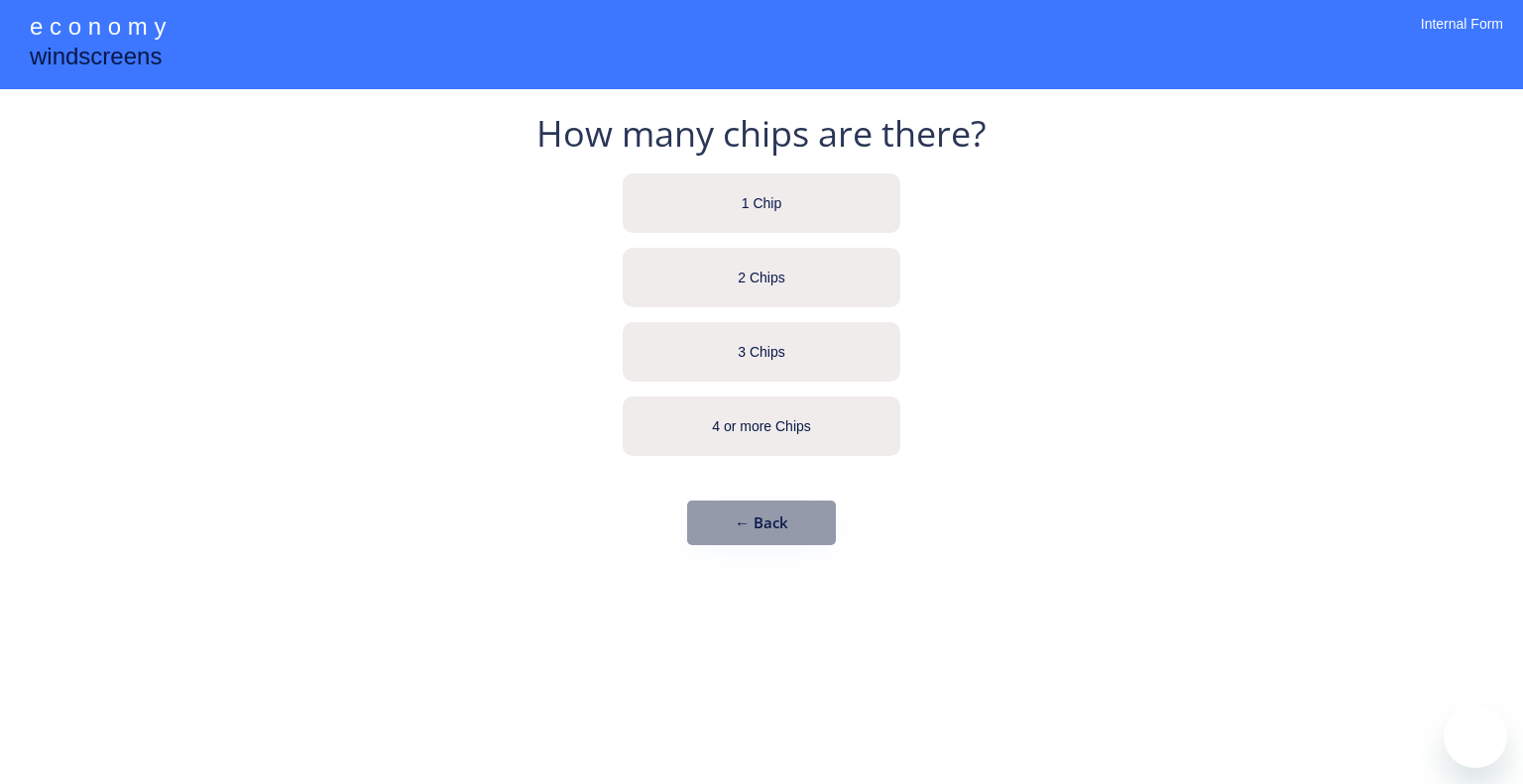 scroll, scrollTop: 0, scrollLeft: 0, axis: both 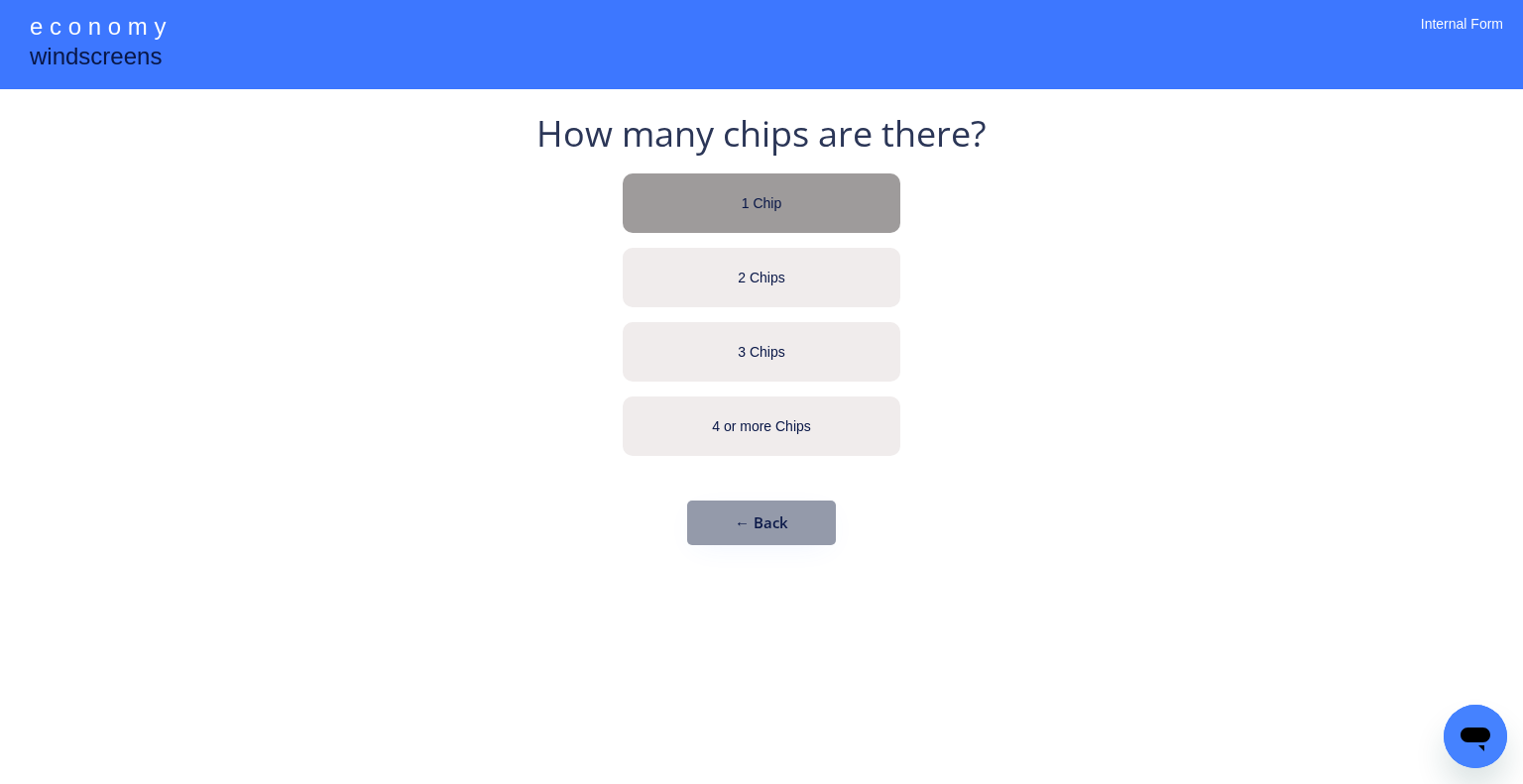 click on "1 Chip" at bounding box center [762, 203] 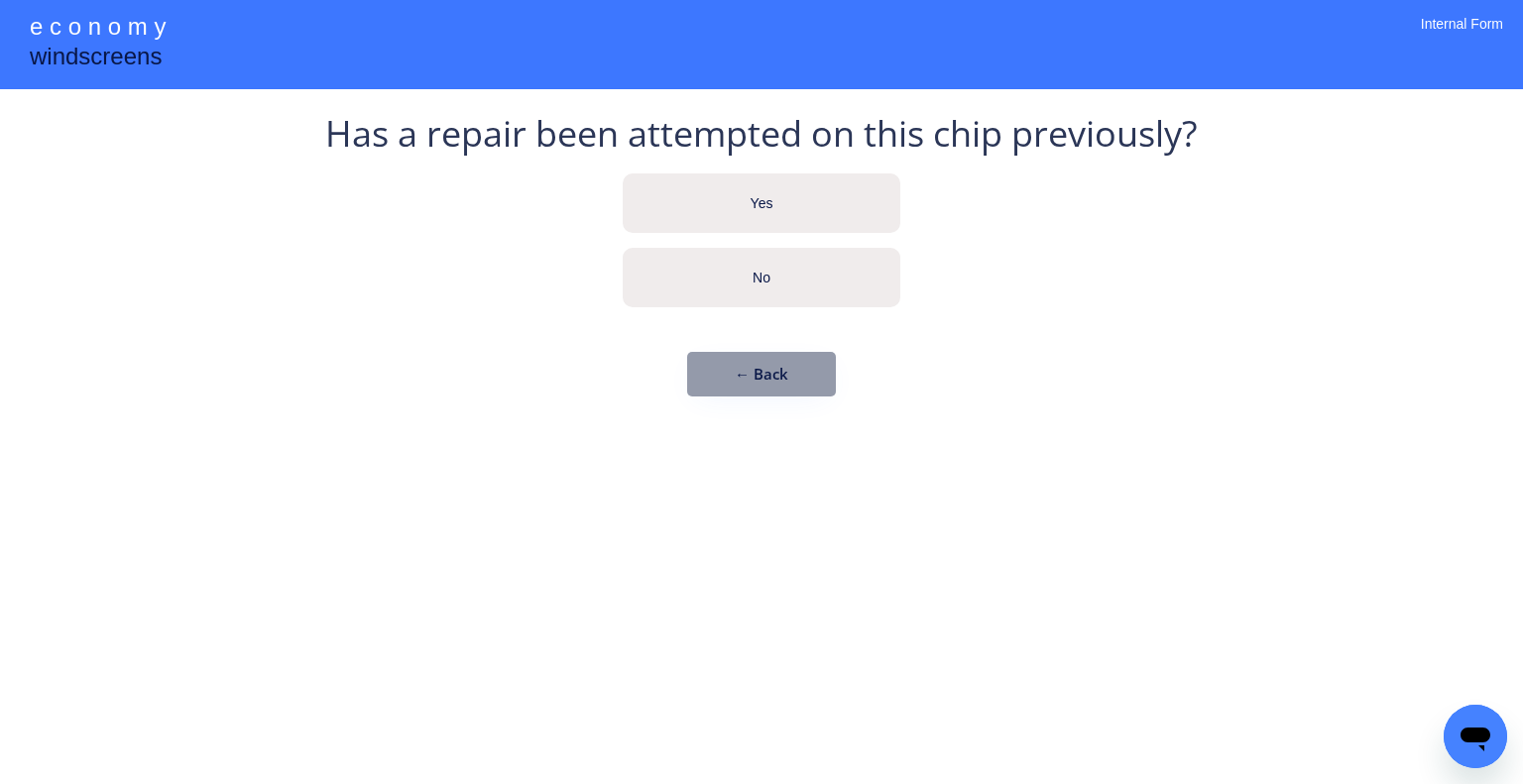 click on "Has a repair been attempted on this chip previously? Yes No  ←   Back" at bounding box center [762, 263] 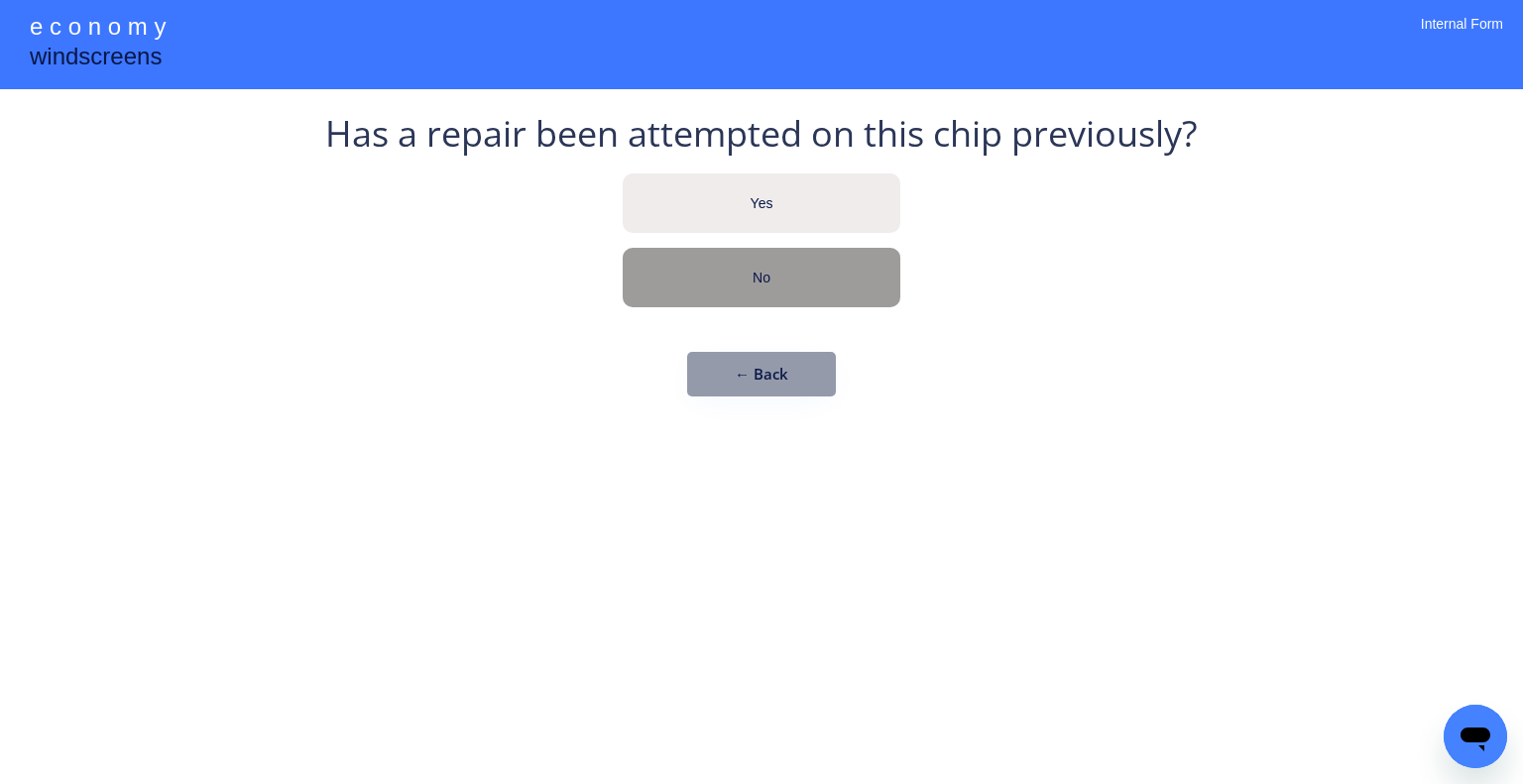 click on "No" at bounding box center (762, 278) 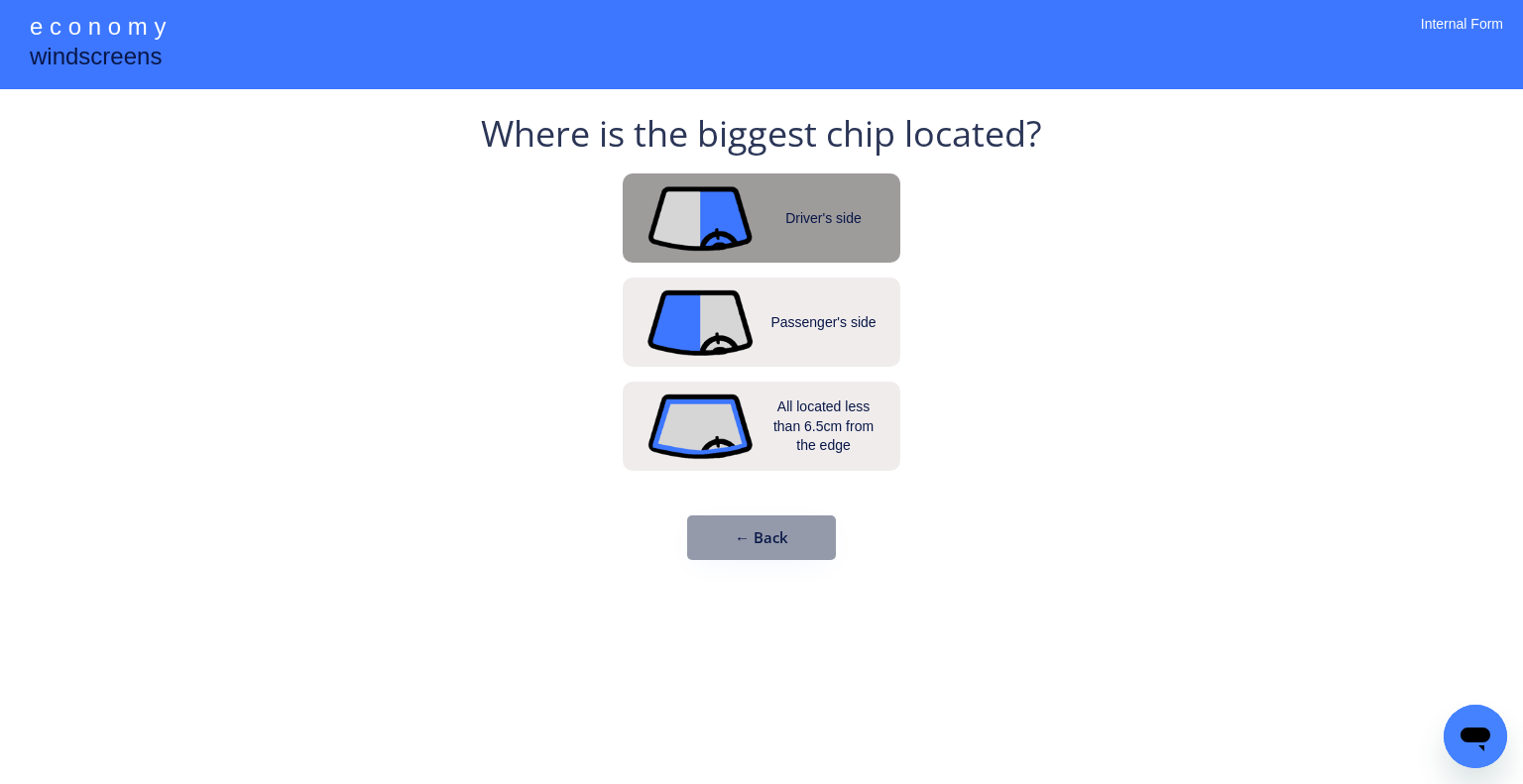 click on "Driver's side" at bounding box center (824, 219) 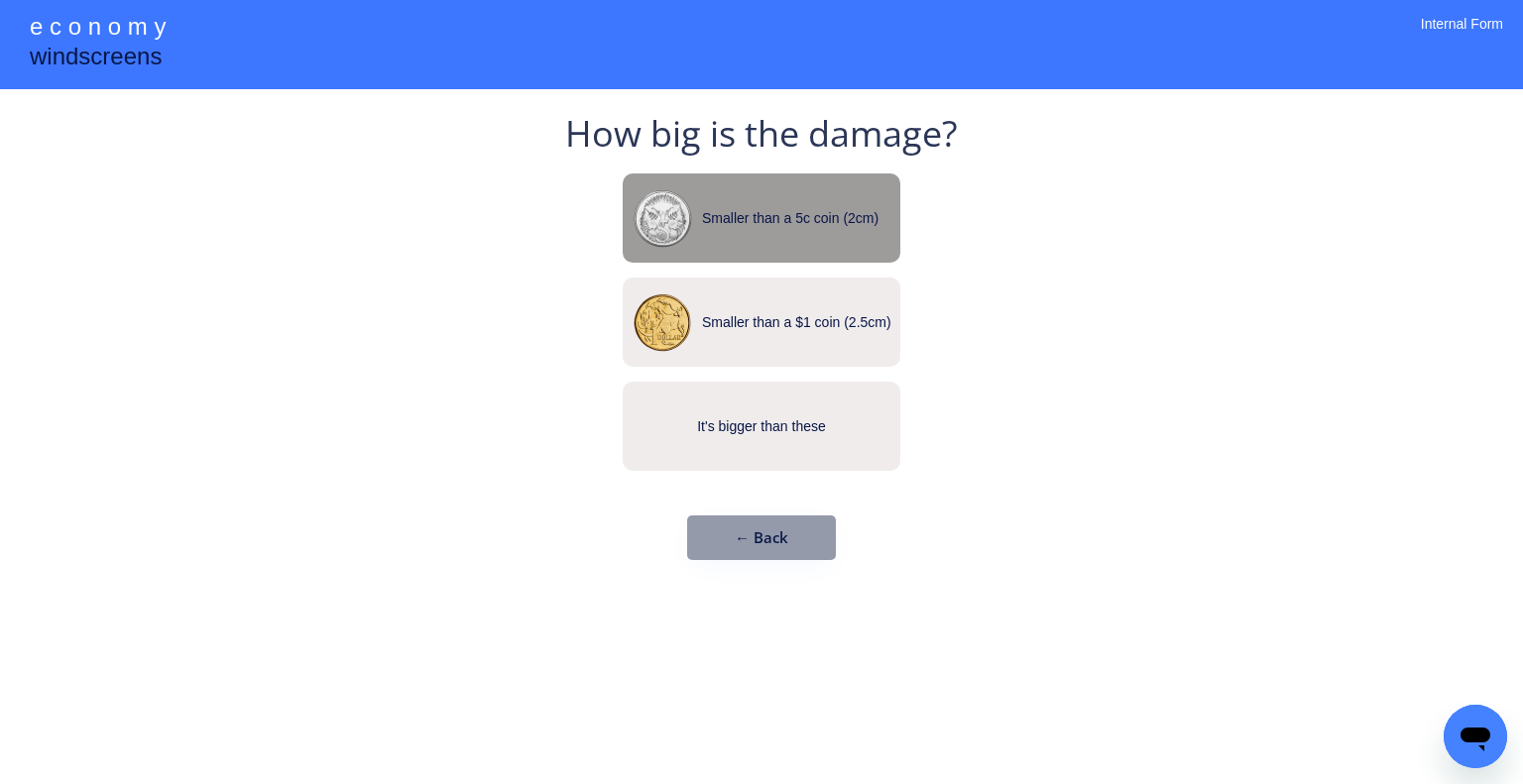 click on "Smaller than a 5c coin (2cm)" at bounding box center [801, 219] 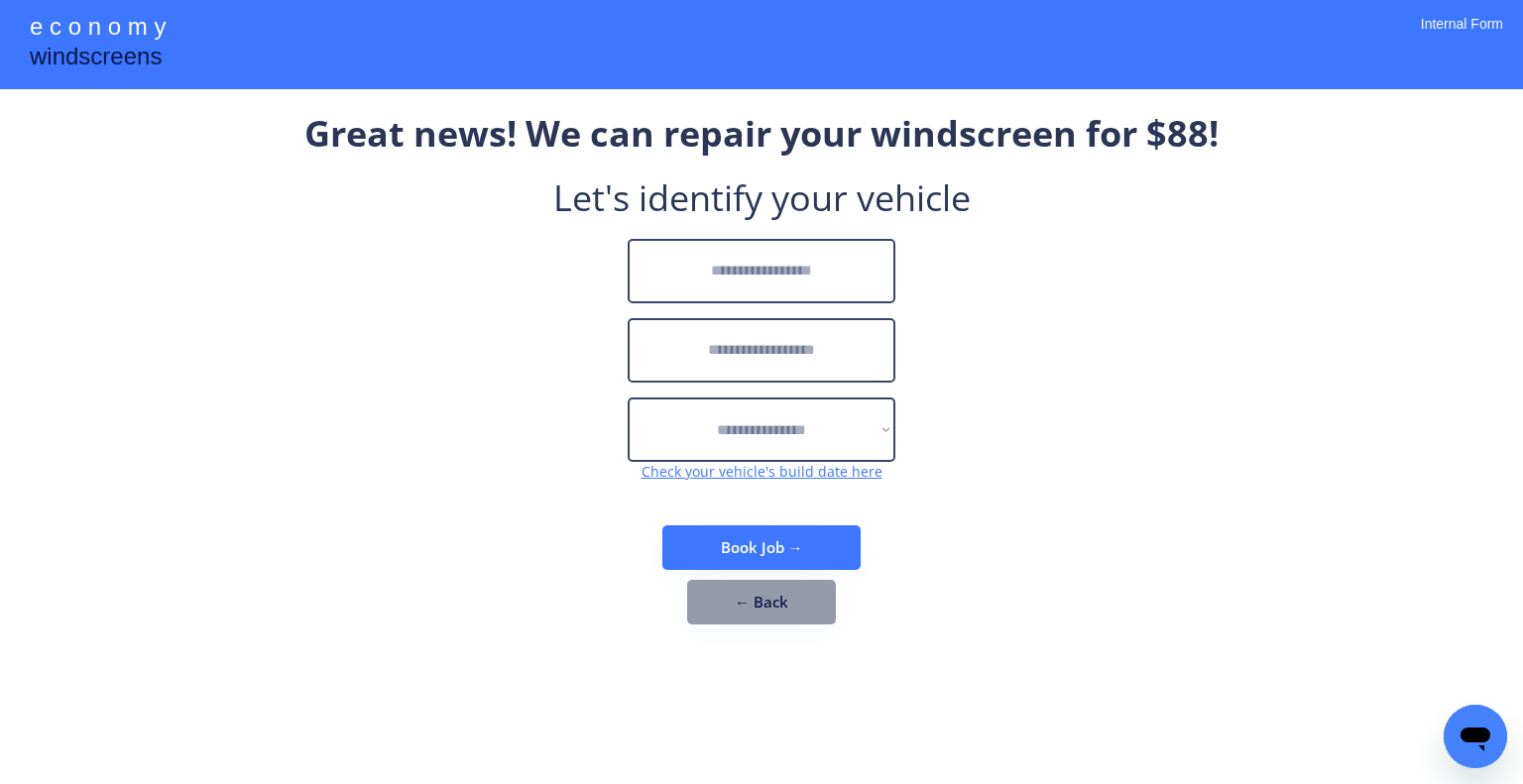 click on "**********" at bounding box center (762, 377) 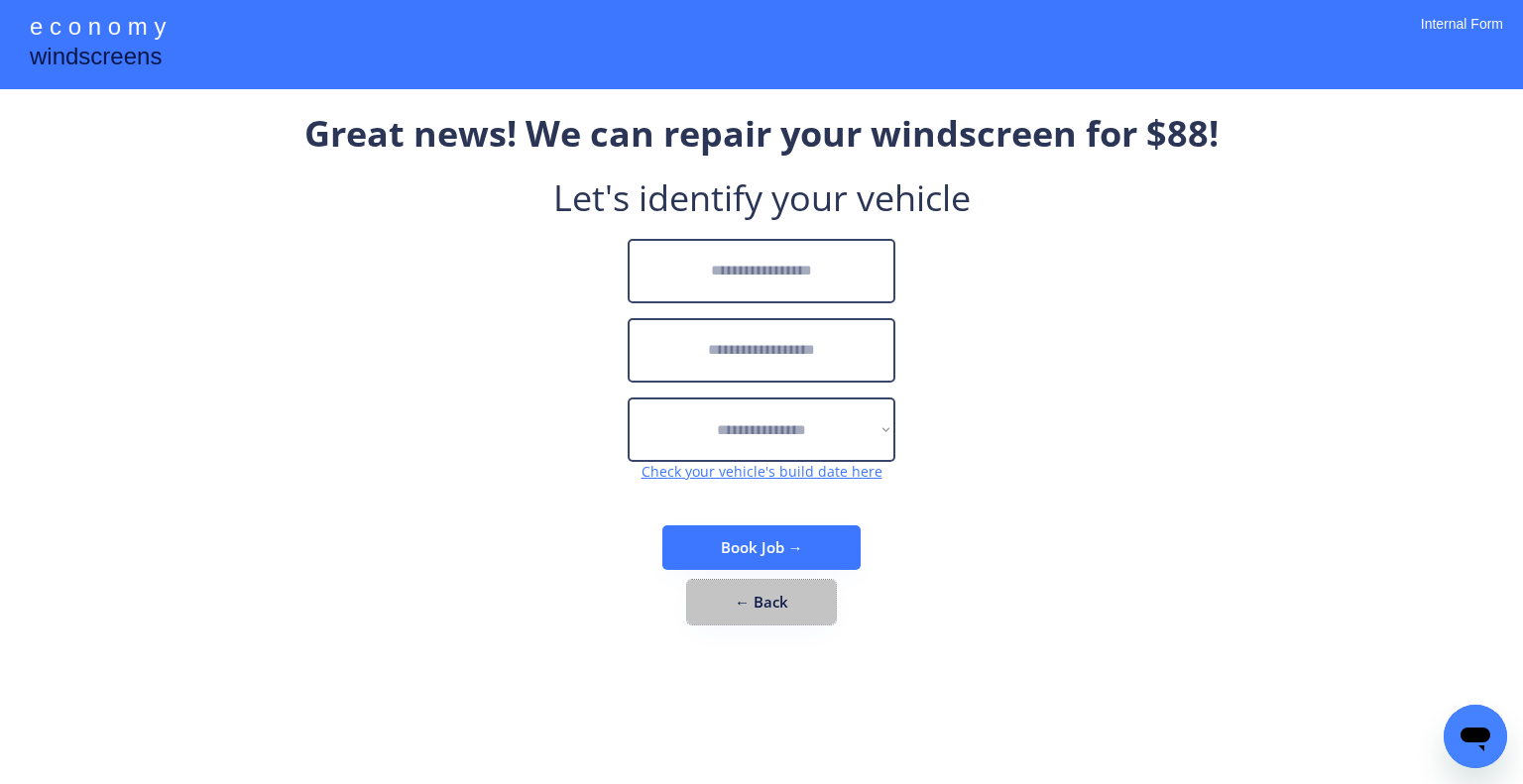 click on "←   Back" at bounding box center [762, 602] 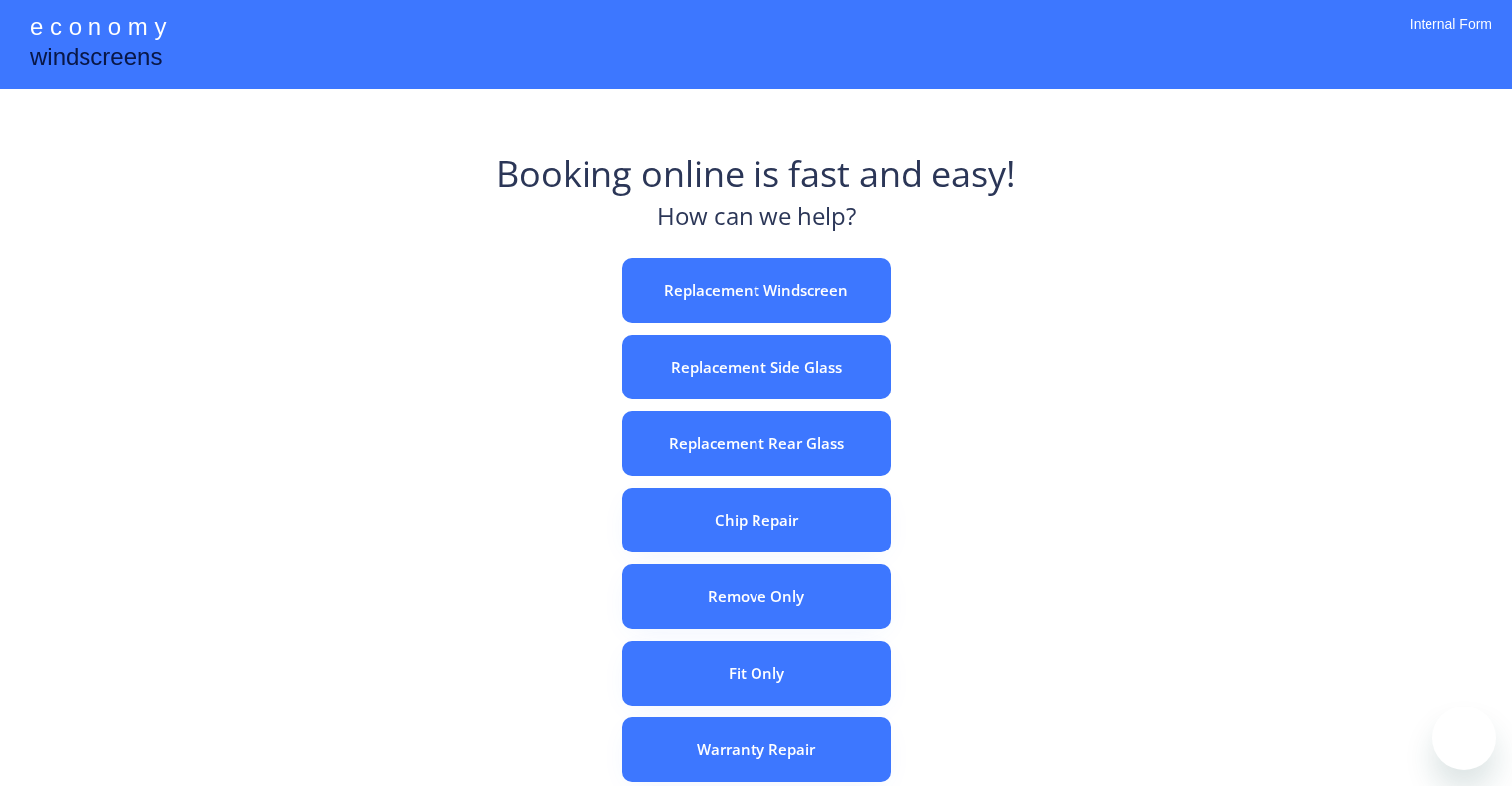 scroll, scrollTop: 0, scrollLeft: 0, axis: both 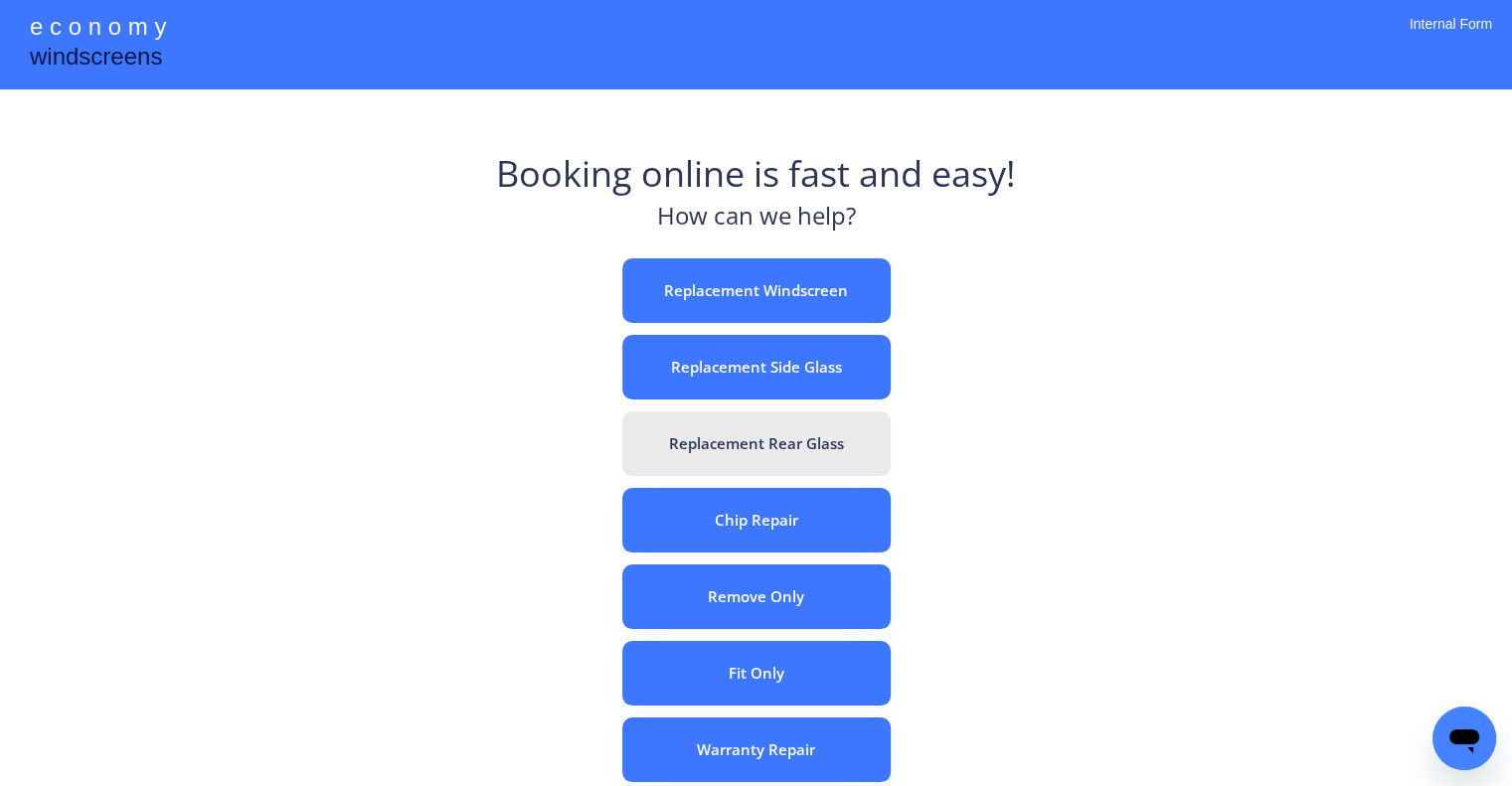 click on "Replacement Rear Glass" at bounding box center [756, 443] 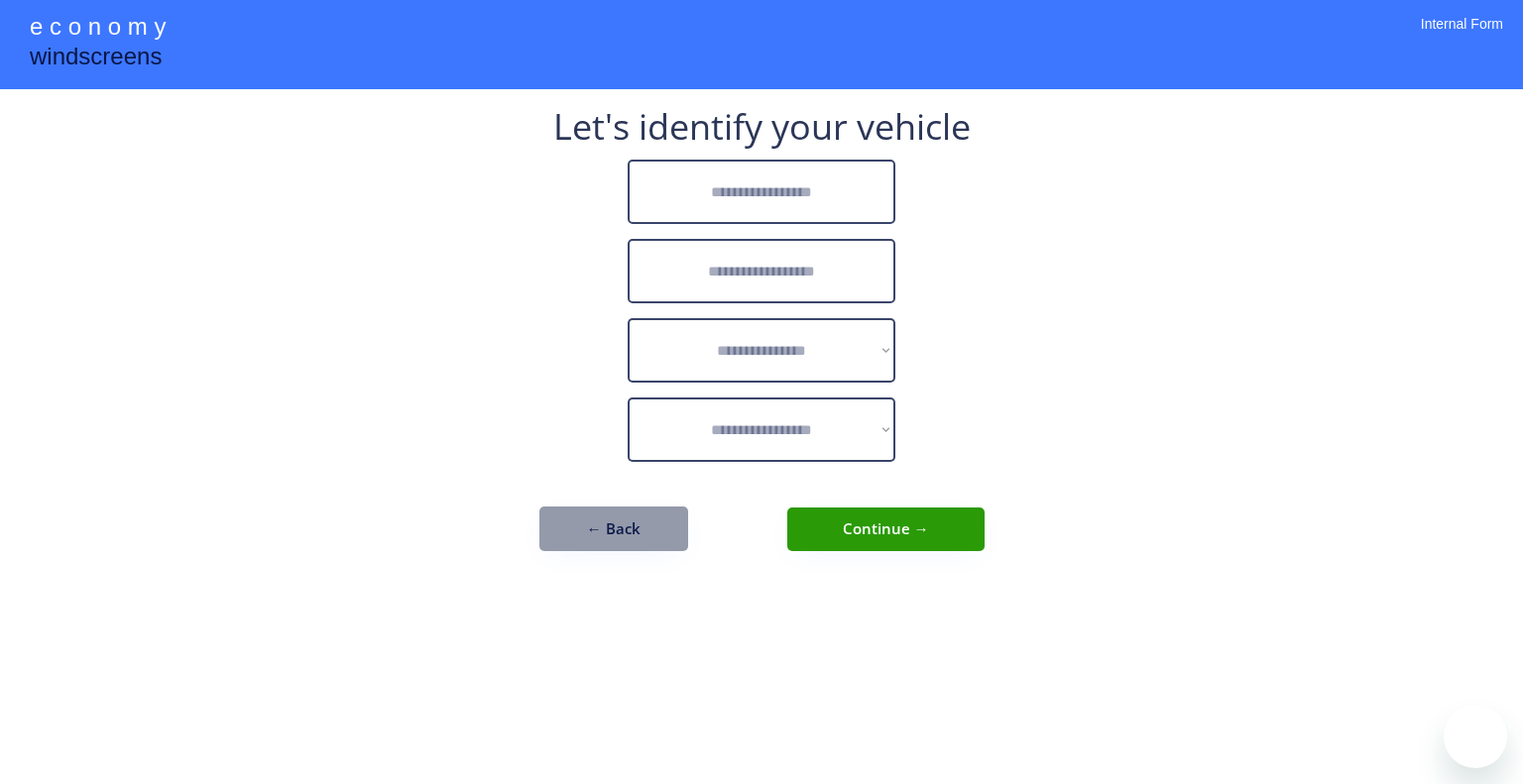 scroll, scrollTop: 0, scrollLeft: 0, axis: both 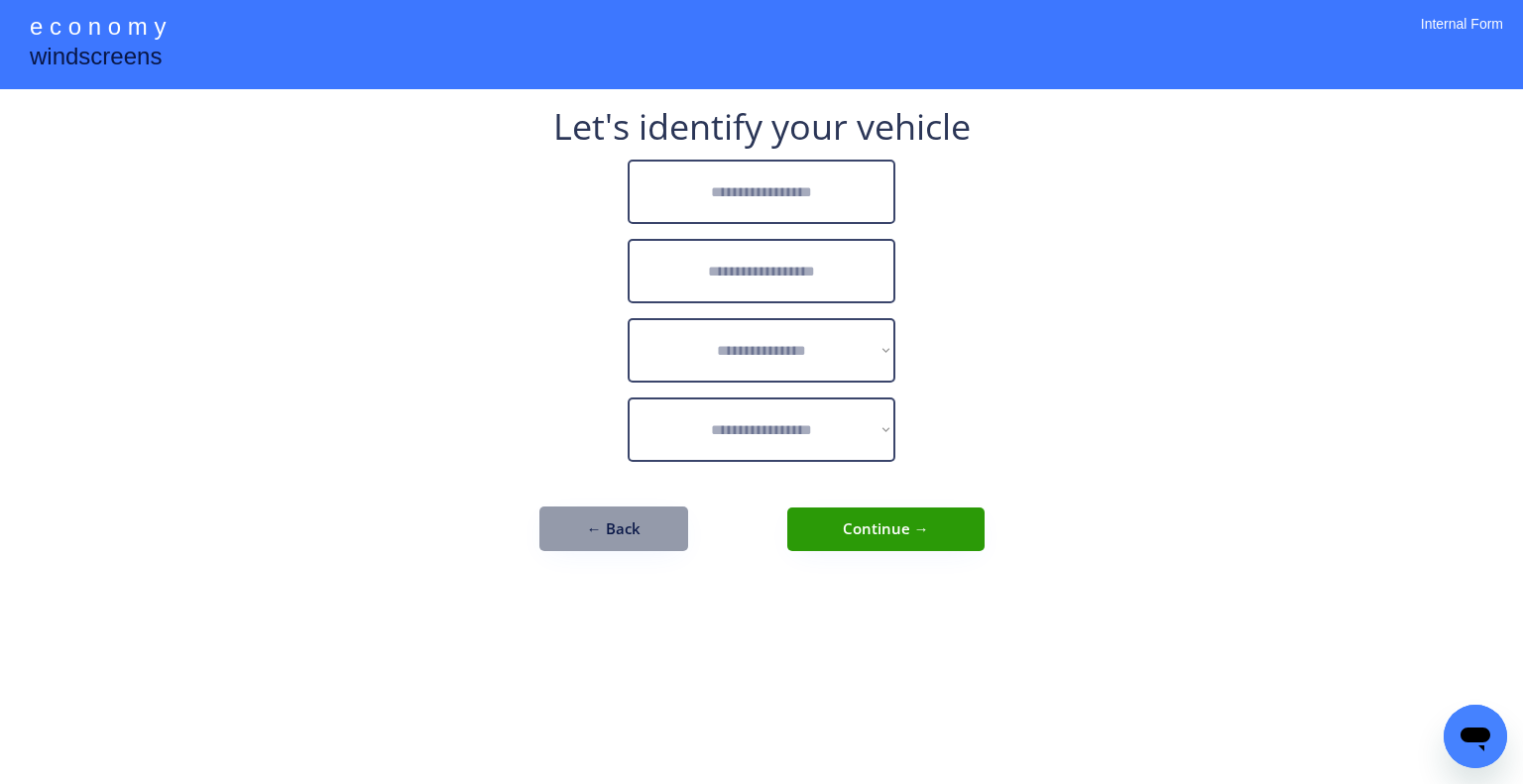 click at bounding box center [762, 191] 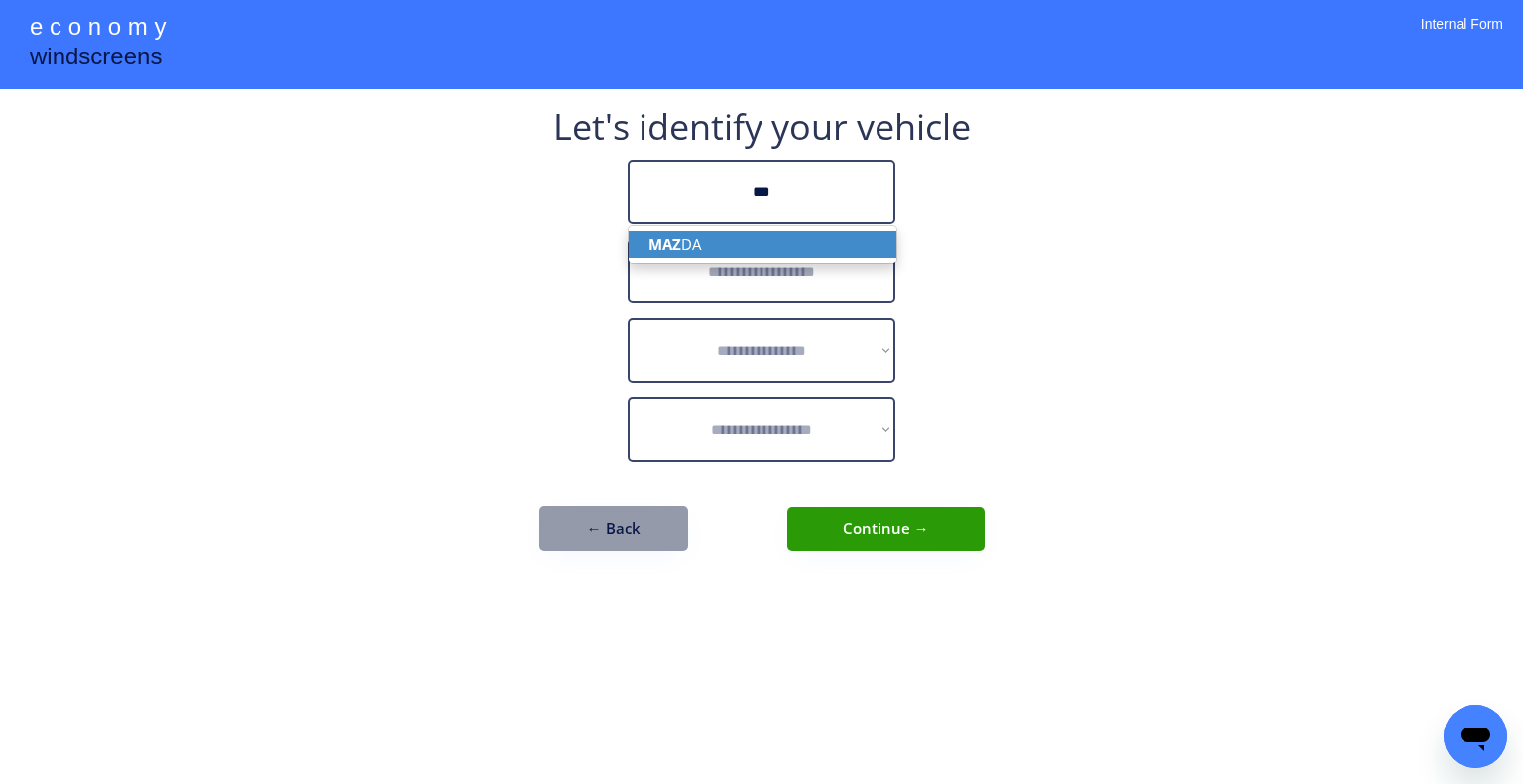 click on "MAZ DA" at bounding box center (762, 244) 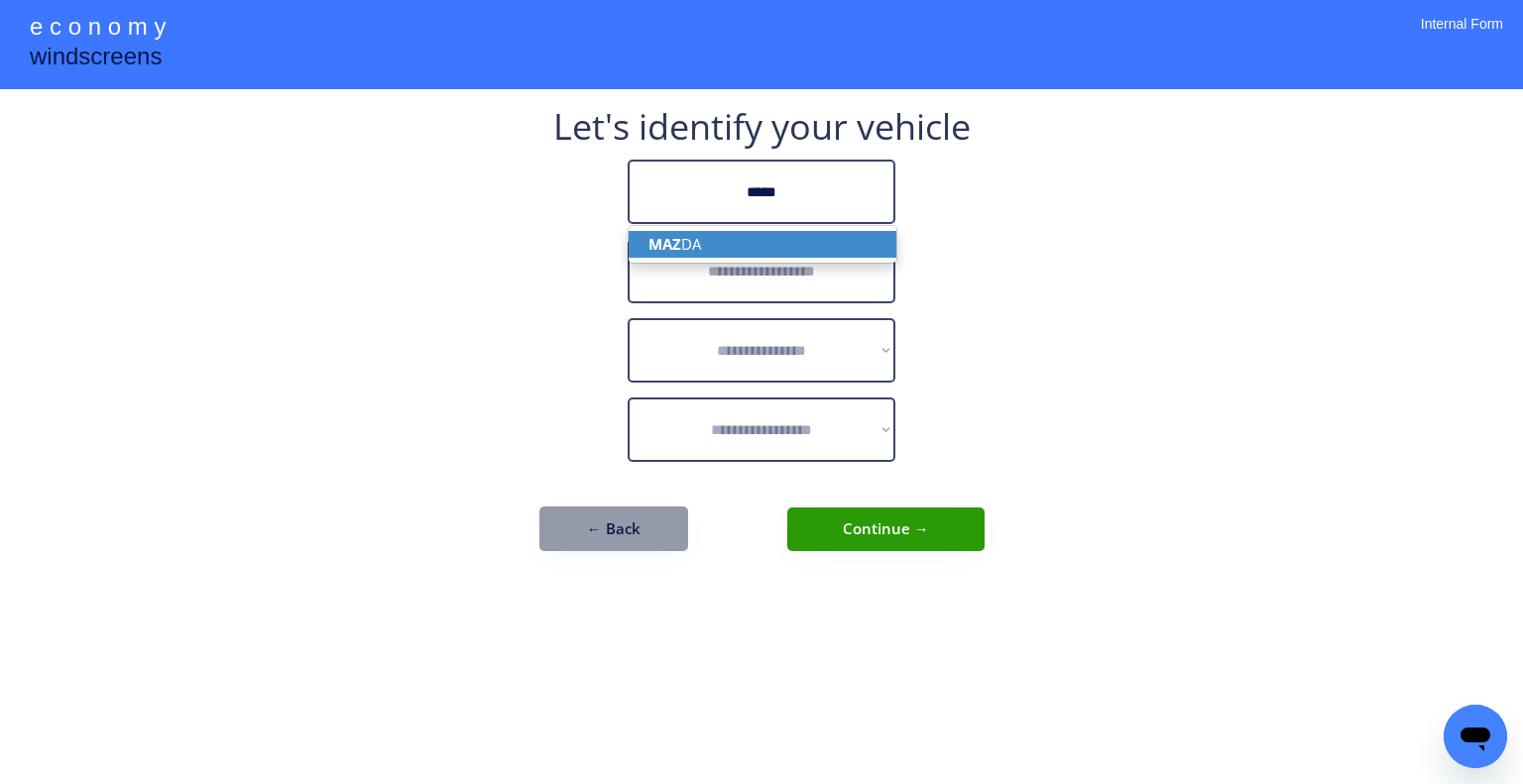type on "*****" 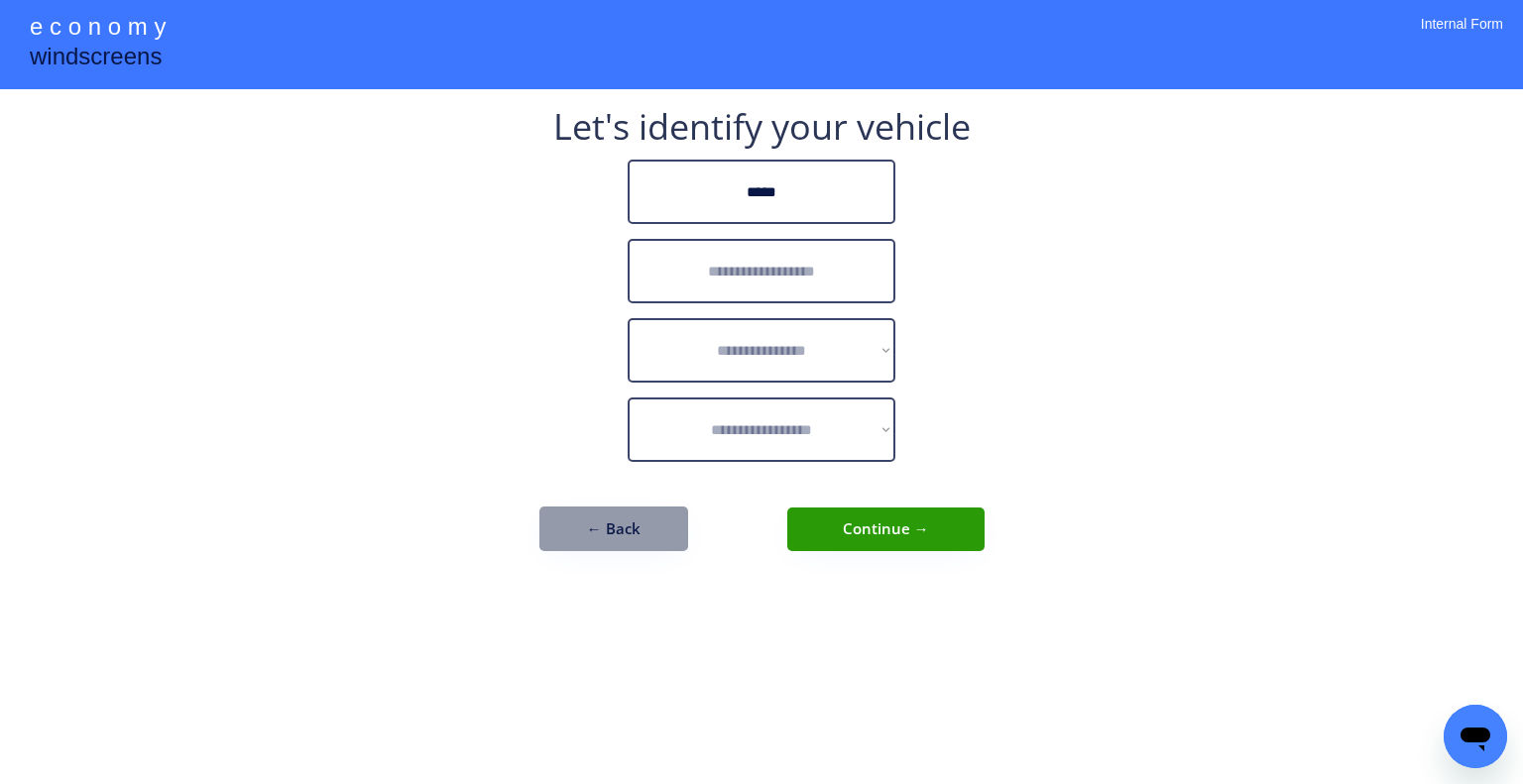 click at bounding box center [762, 271] 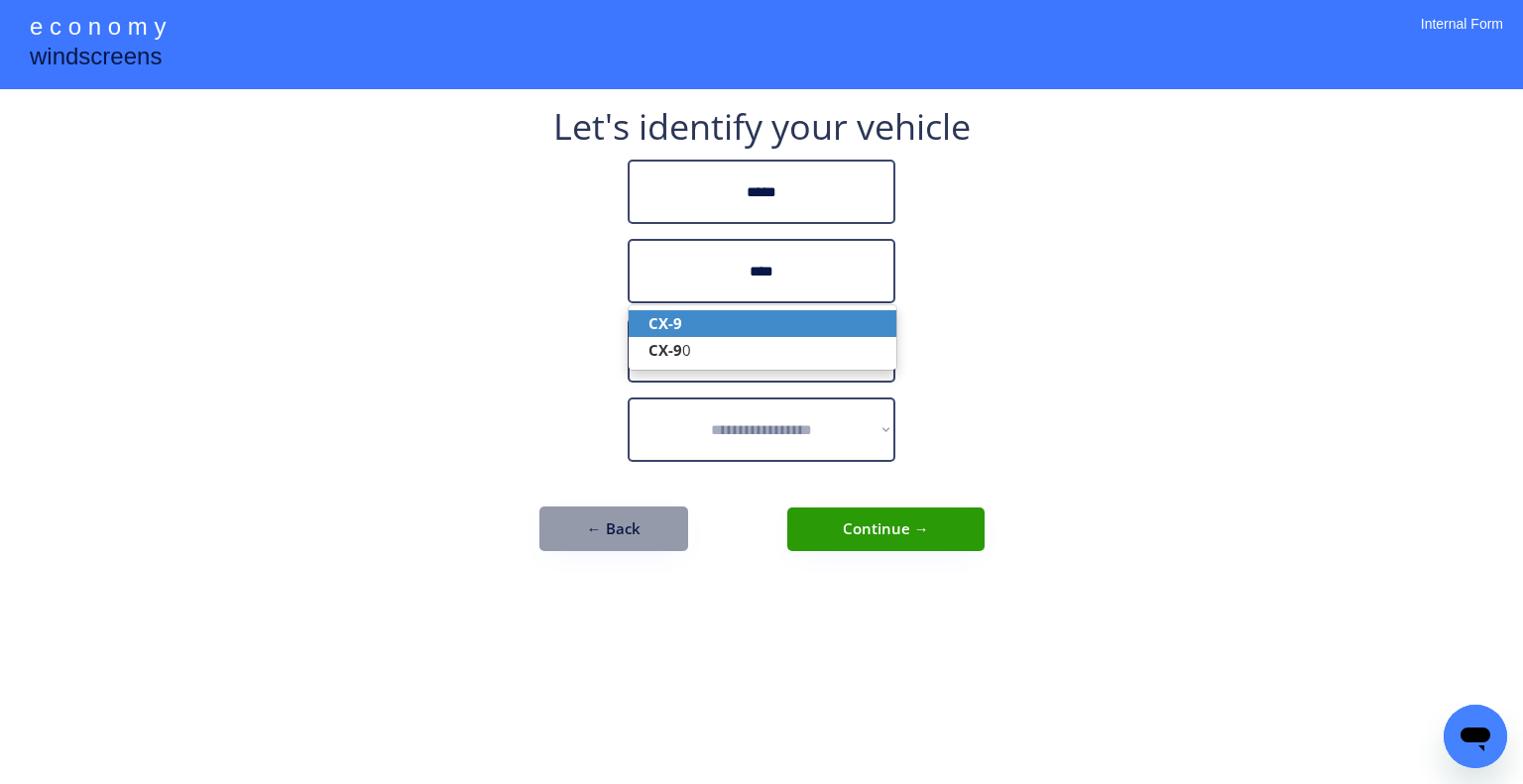 click on "CX-9" at bounding box center (762, 323) 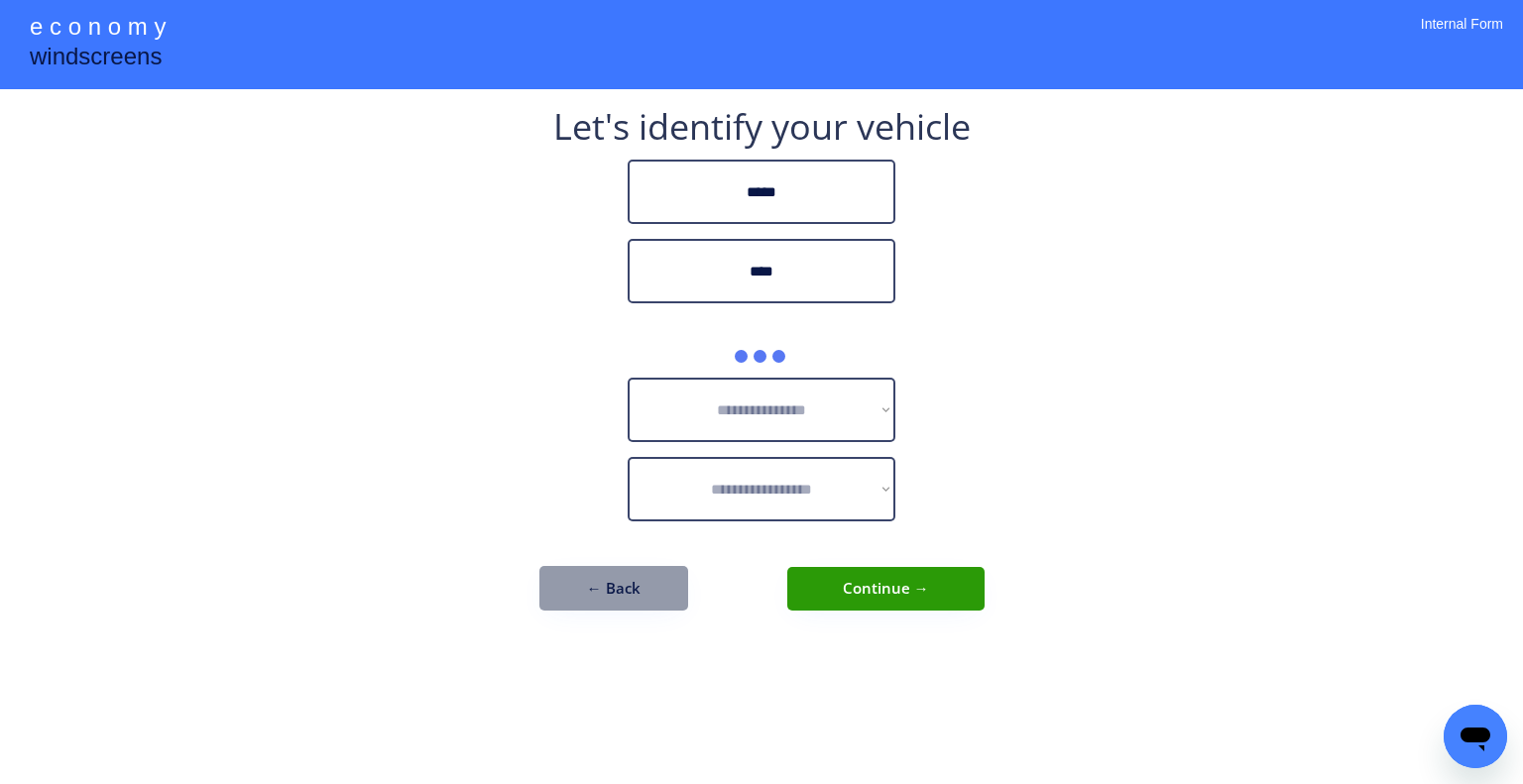 drag, startPoint x: 1072, startPoint y: 280, endPoint x: 917, endPoint y: 28, distance: 295.853 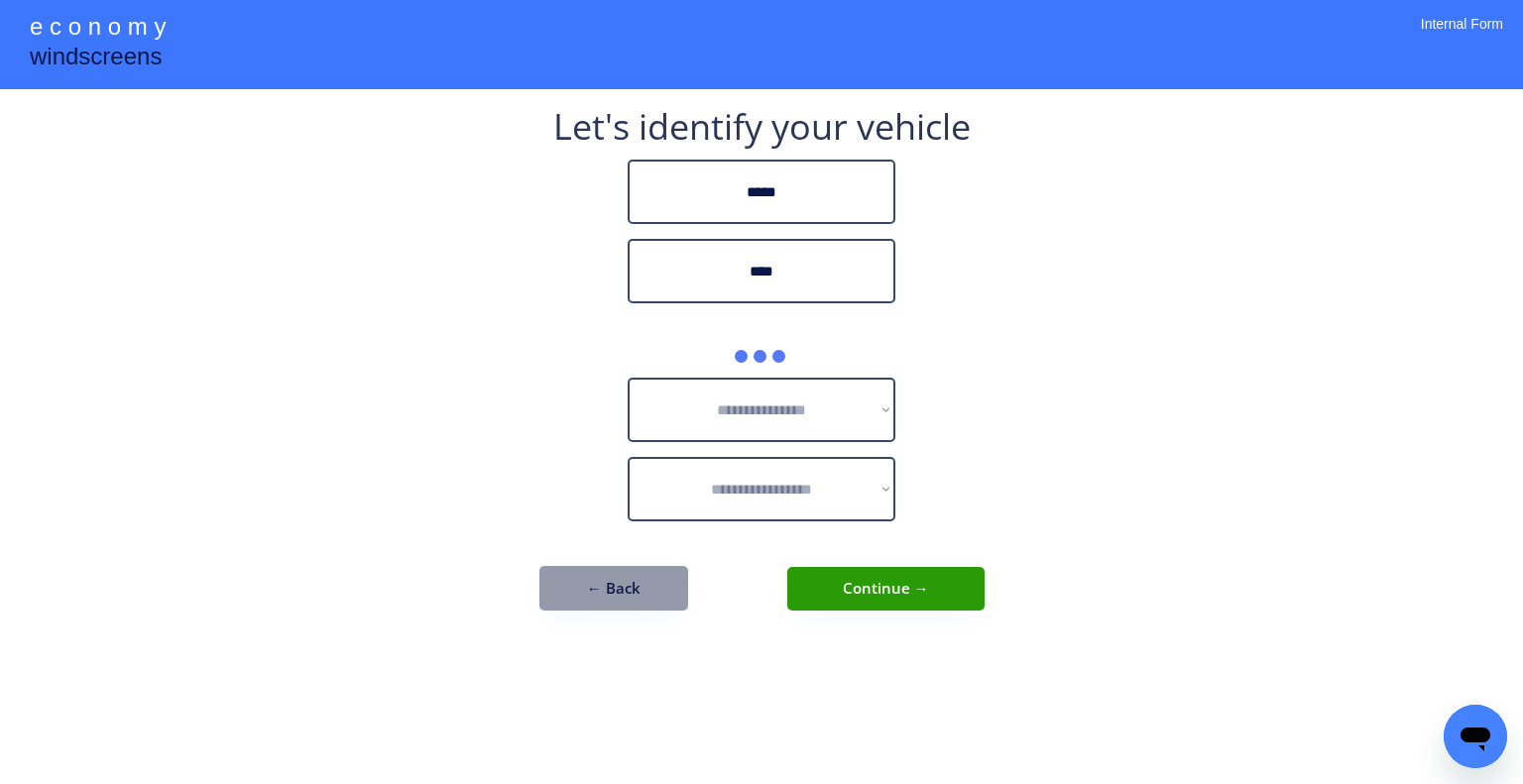 click on "**********" at bounding box center [762, 392] 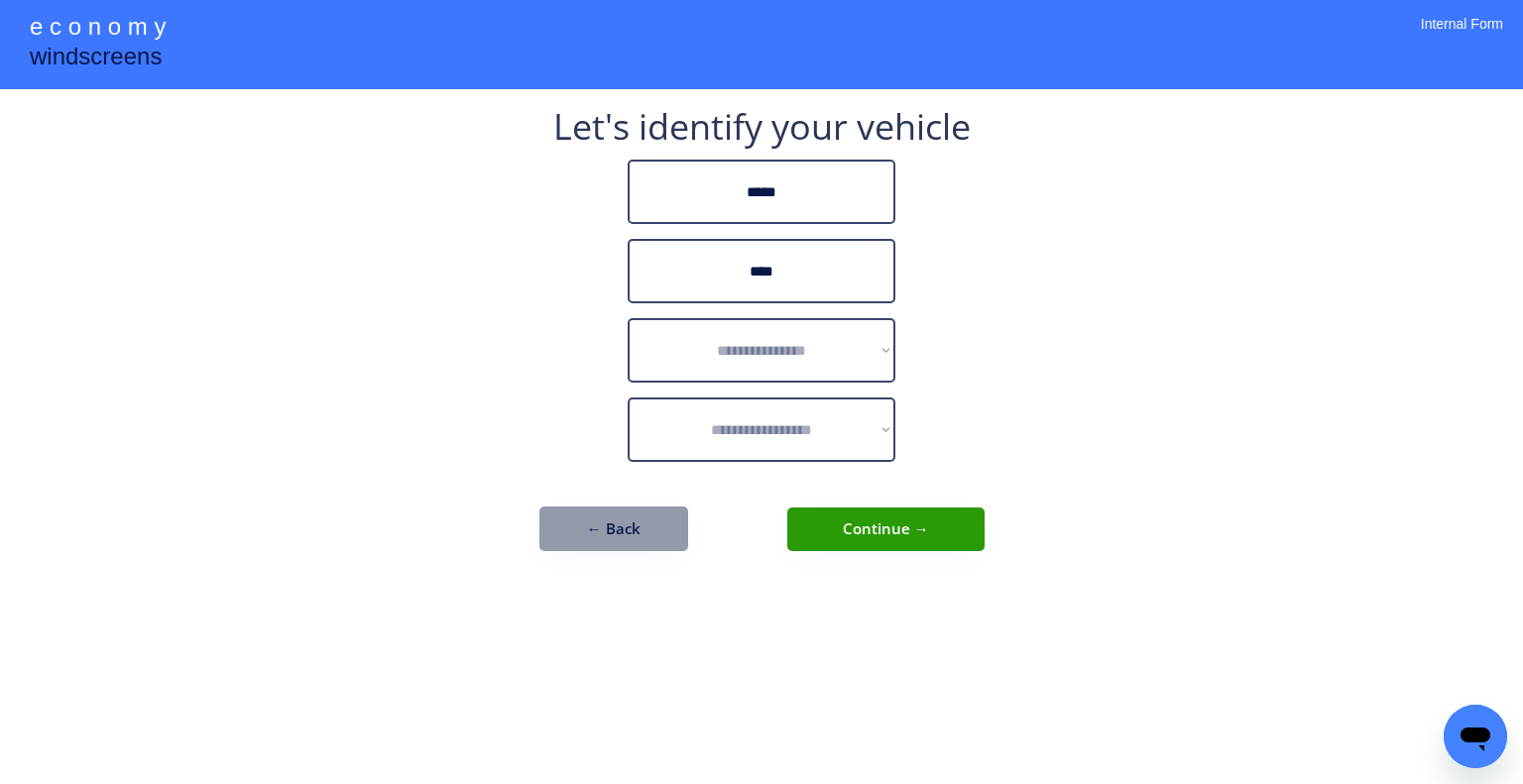 click on "Let's identify your vehicle" at bounding box center (762, 127) 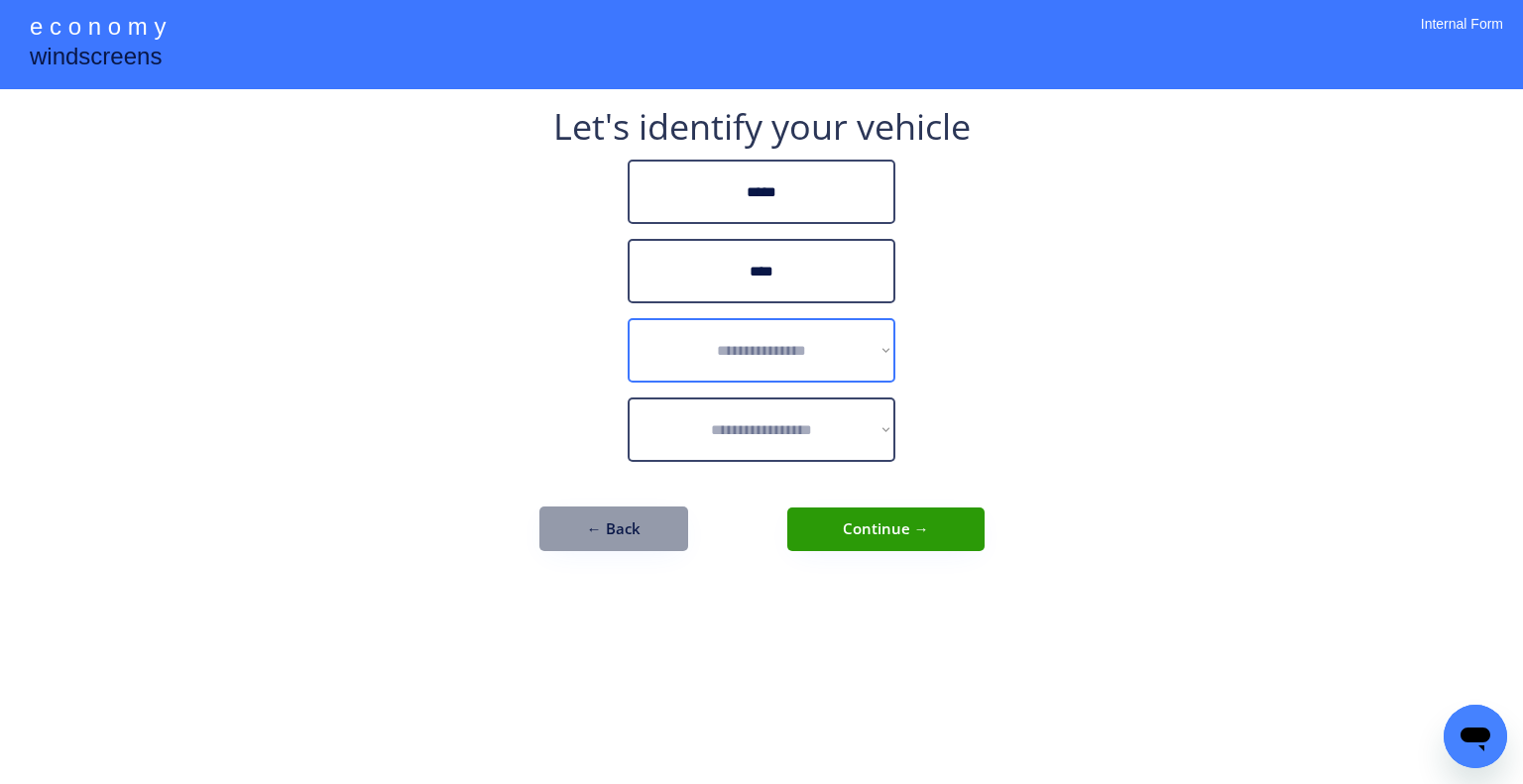 drag, startPoint x: 765, startPoint y: 338, endPoint x: 849, endPoint y: 351, distance: 85 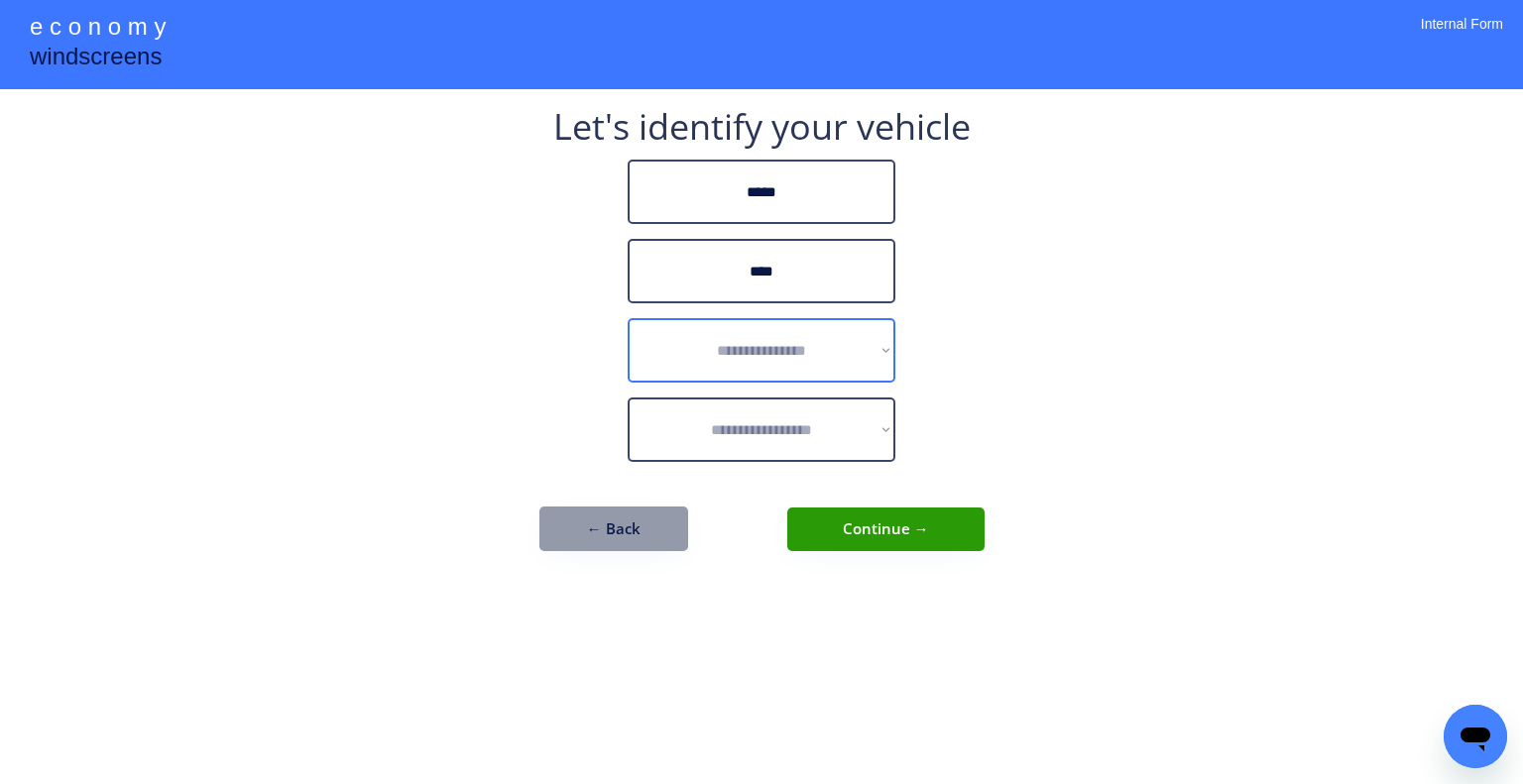 select on "******" 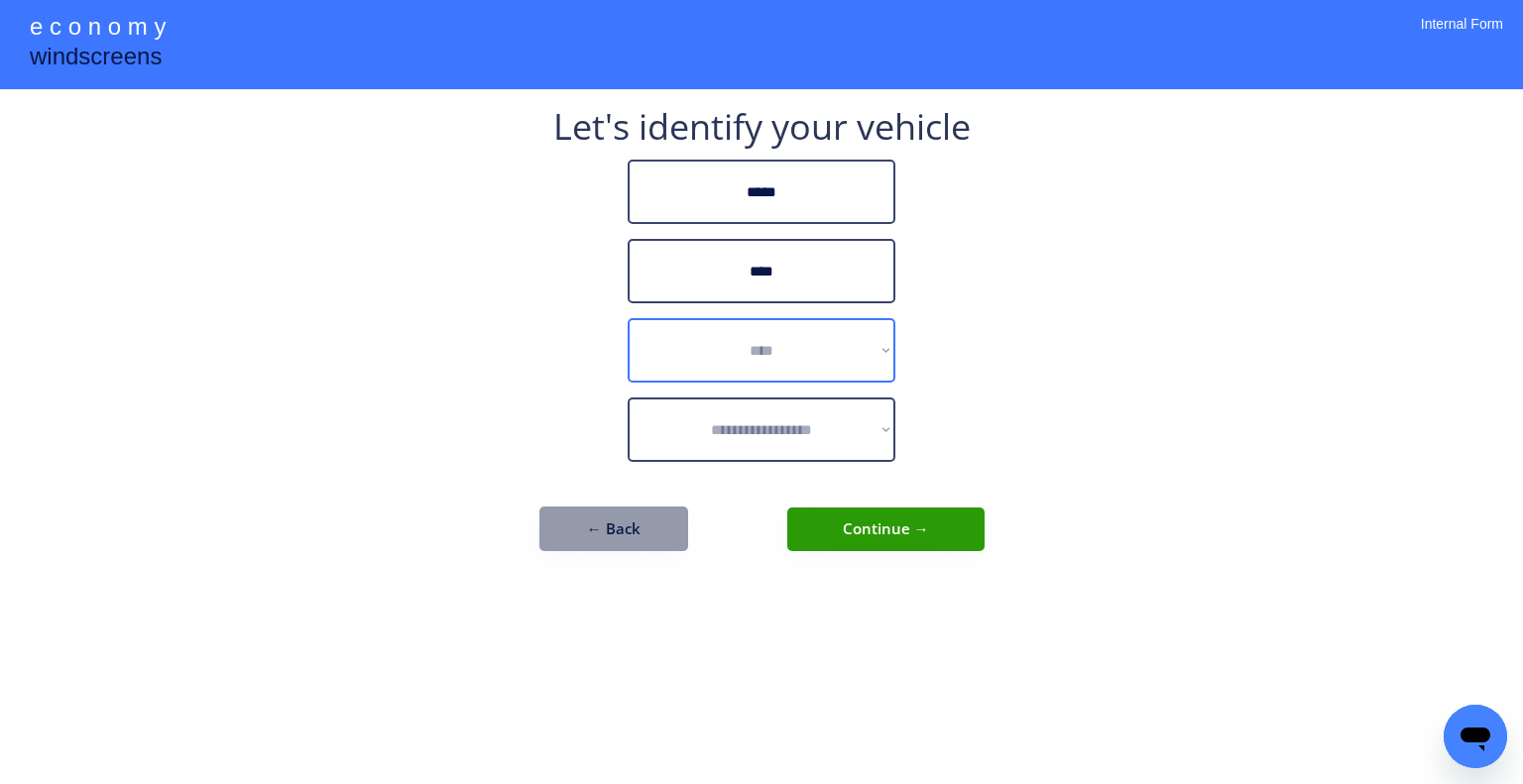 click on "**********" at bounding box center [762, 350] 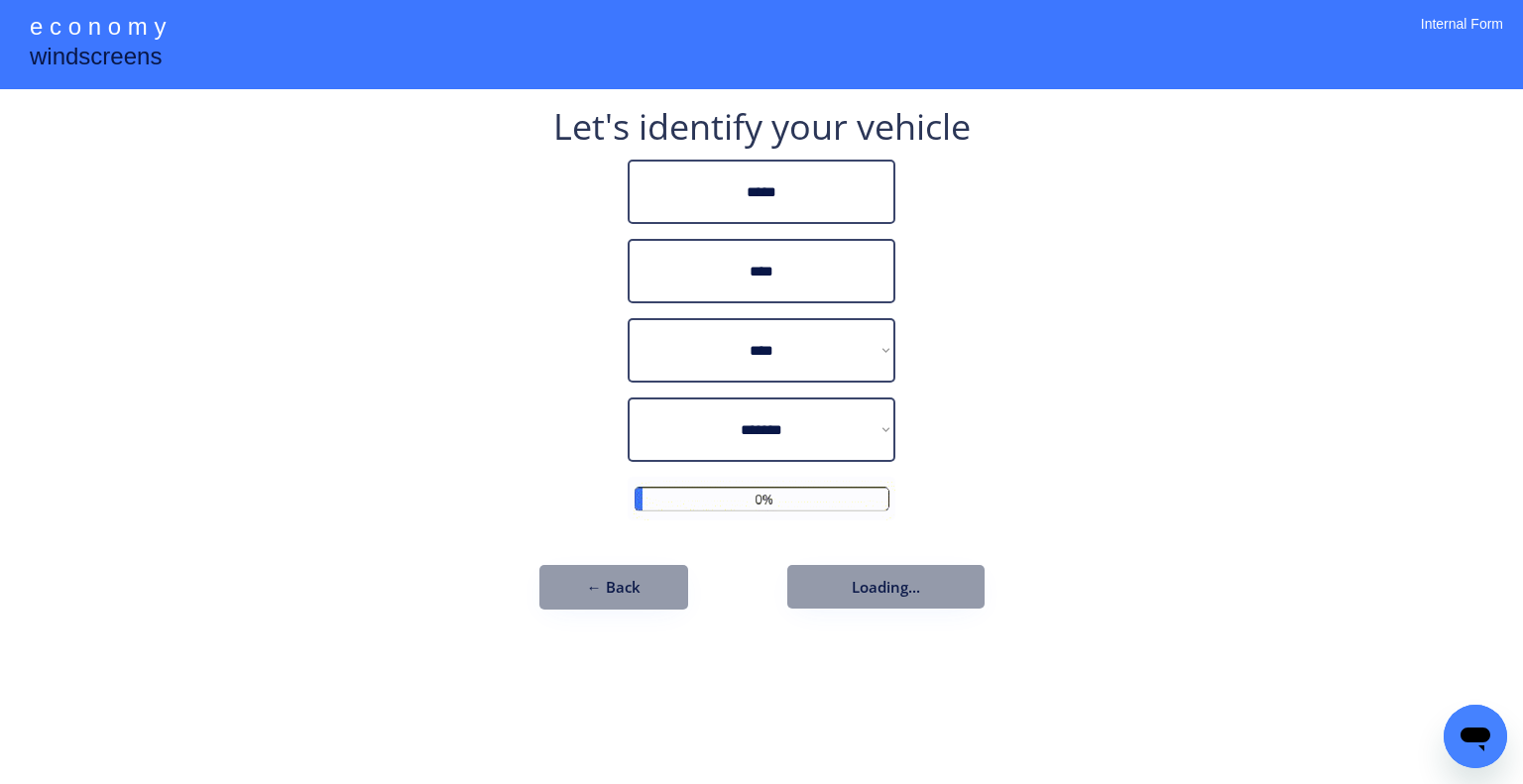 drag, startPoint x: 1225, startPoint y: 412, endPoint x: 1071, endPoint y: 471, distance: 164.91513 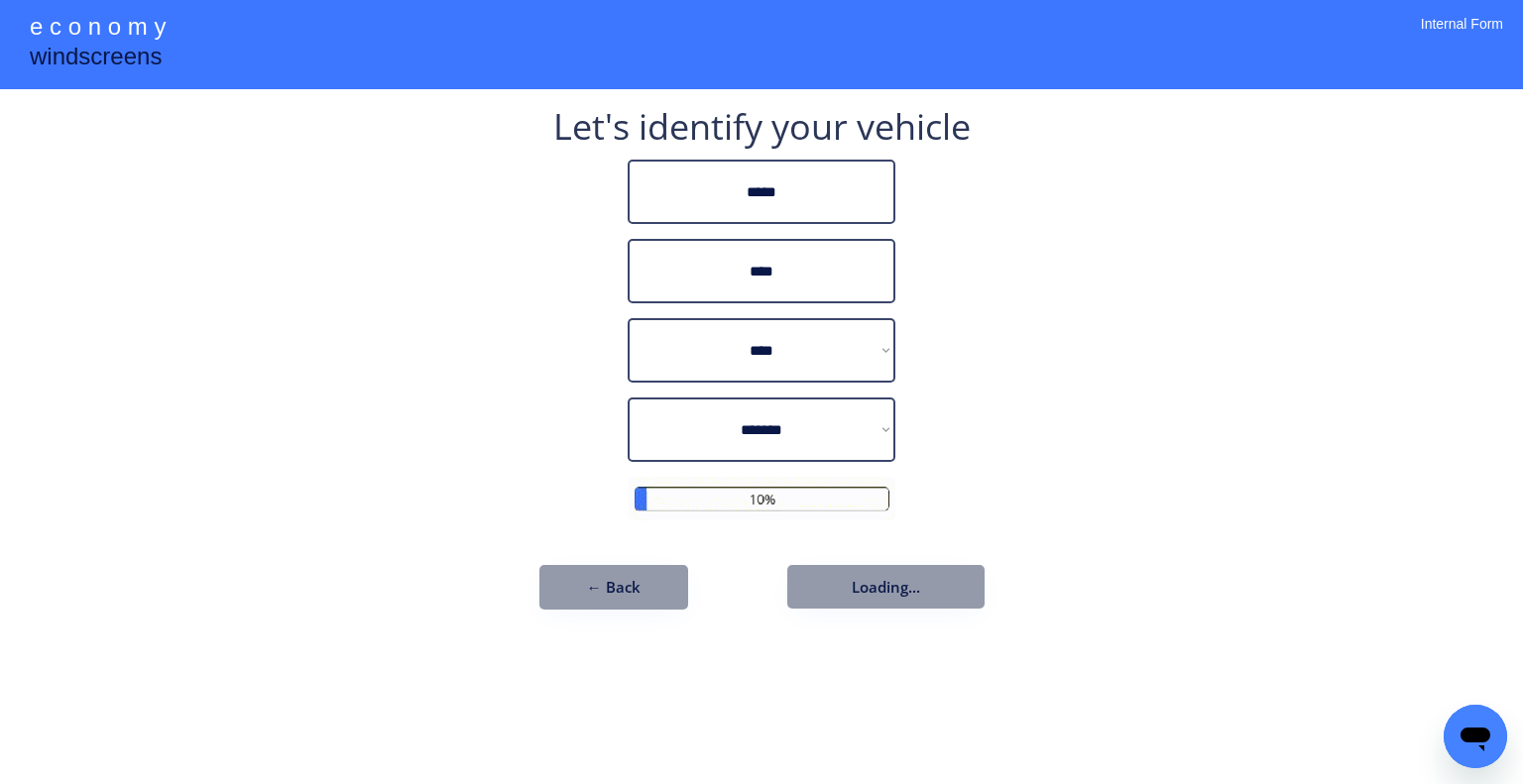 click on "**********" at bounding box center [762, 392] 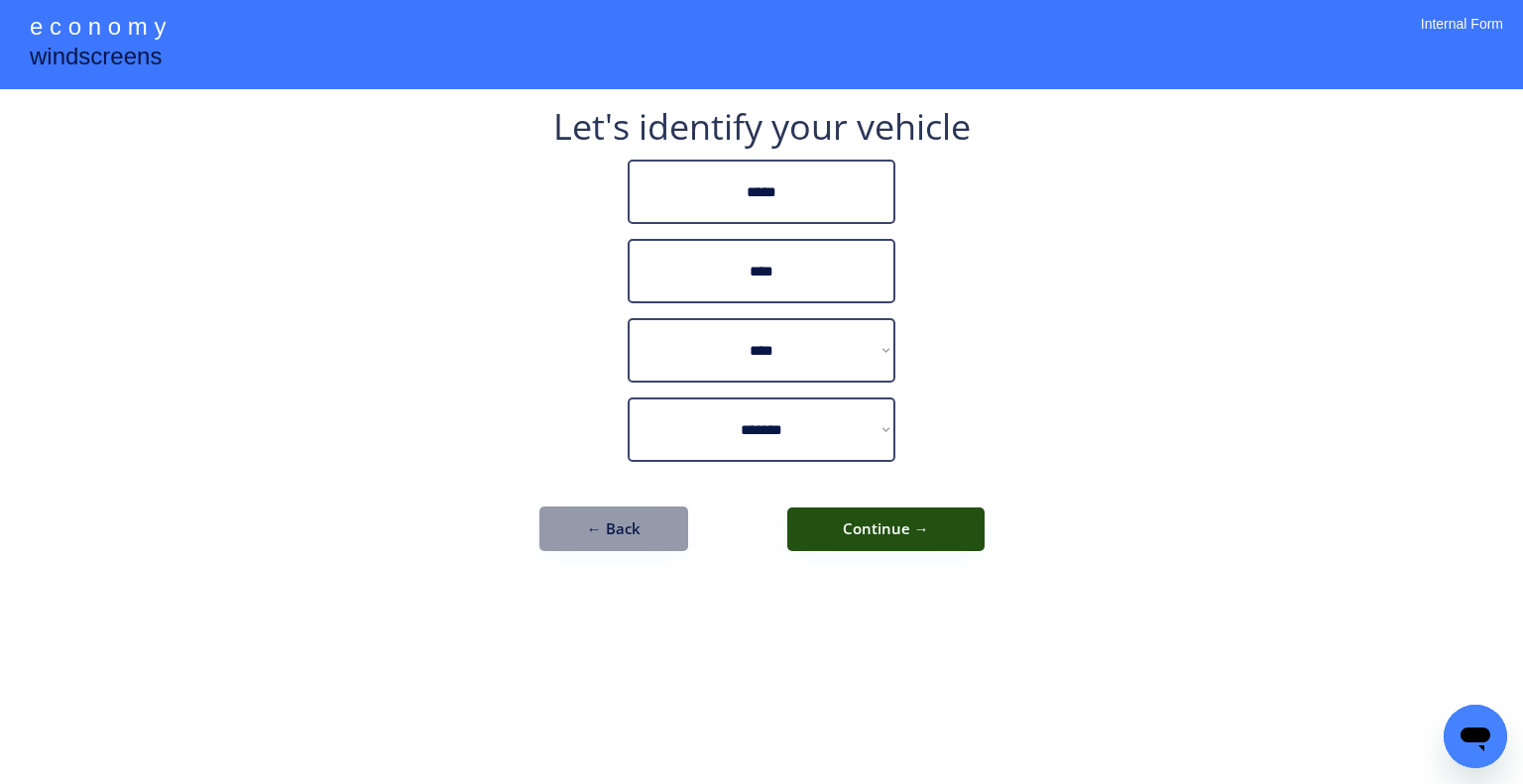 drag, startPoint x: 904, startPoint y: 535, endPoint x: 961, endPoint y: 599, distance: 85.70298 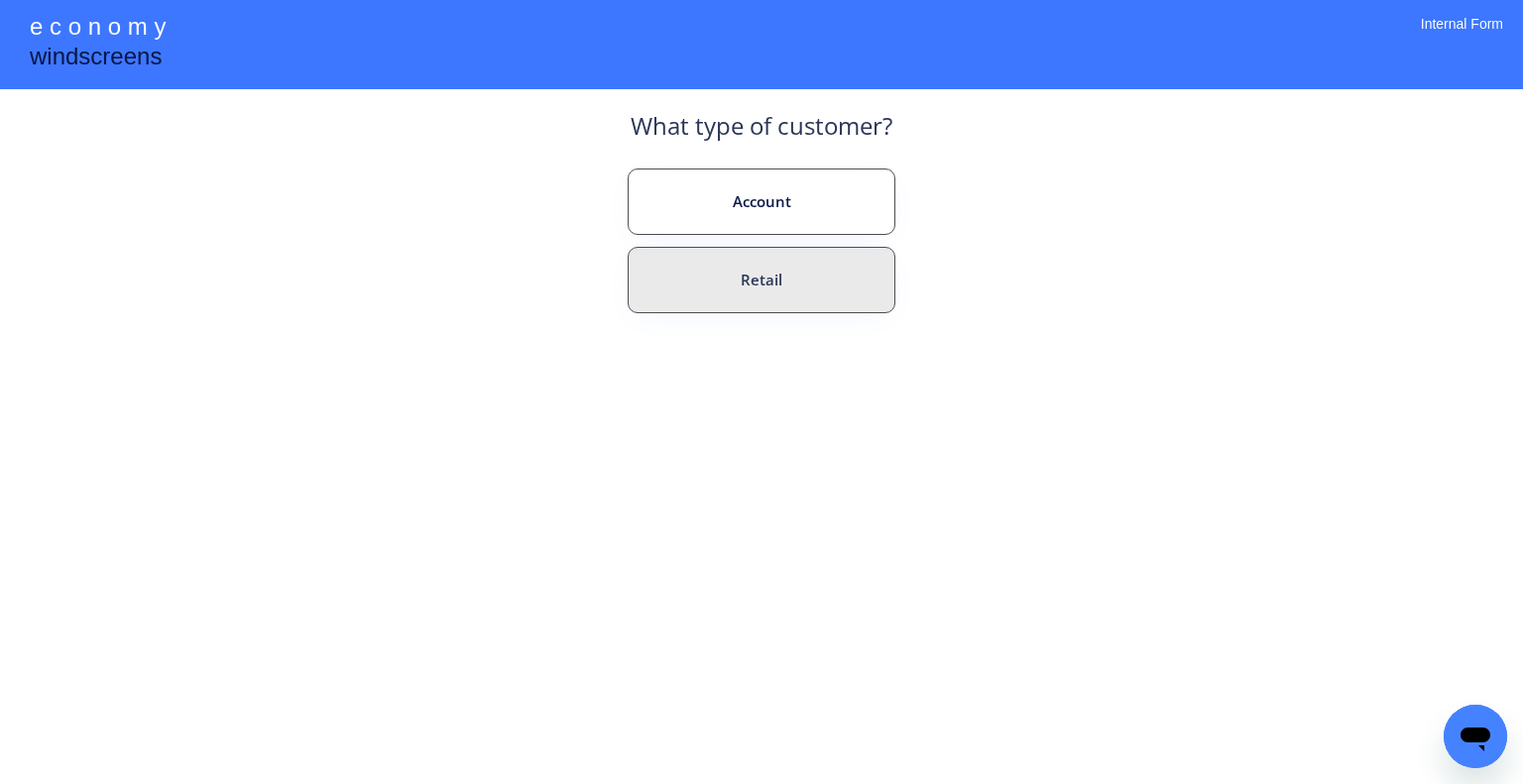 click on "Account" at bounding box center [762, 201] 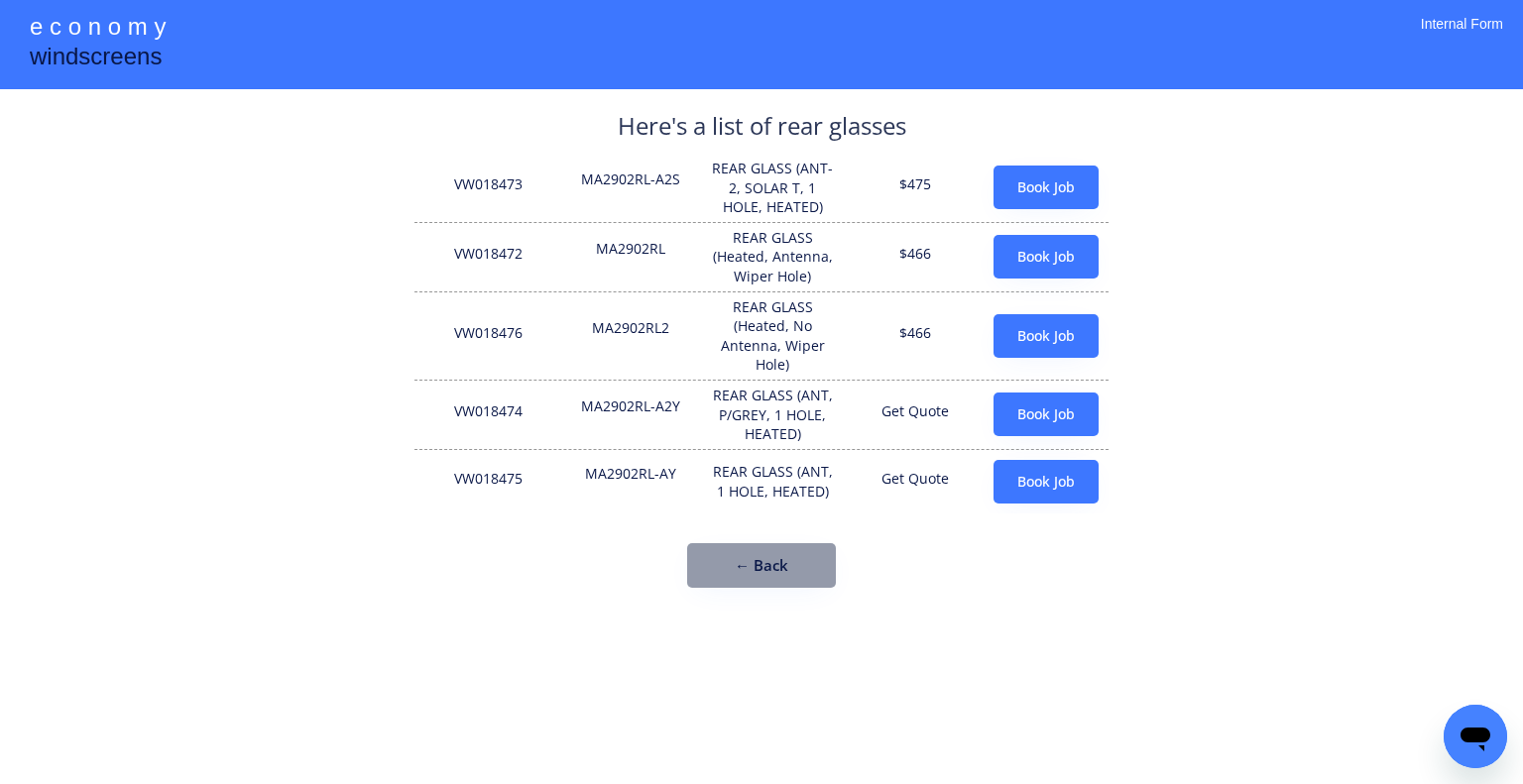 click on "**********" at bounding box center [762, 392] 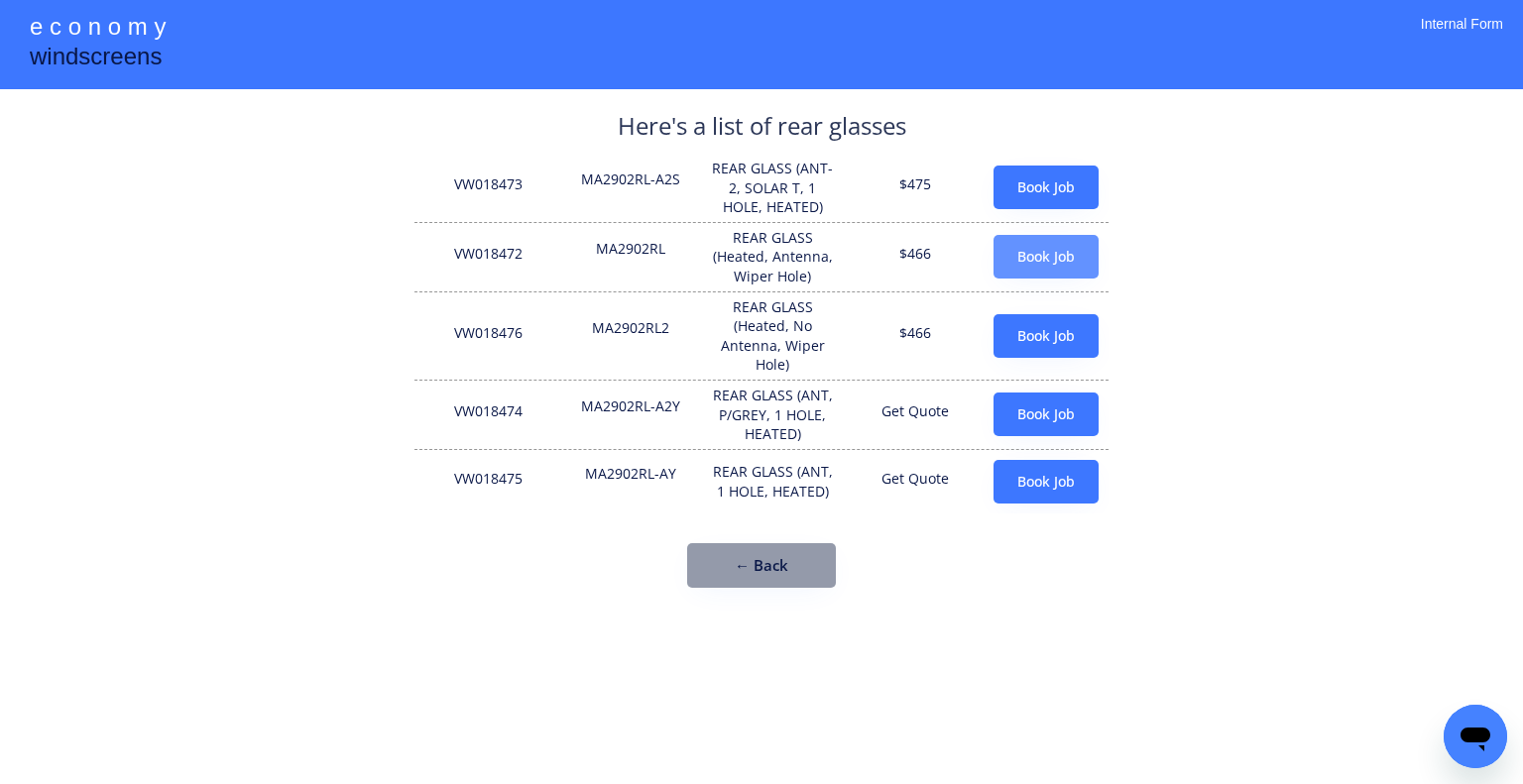 click on "Book Job" at bounding box center (1046, 257) 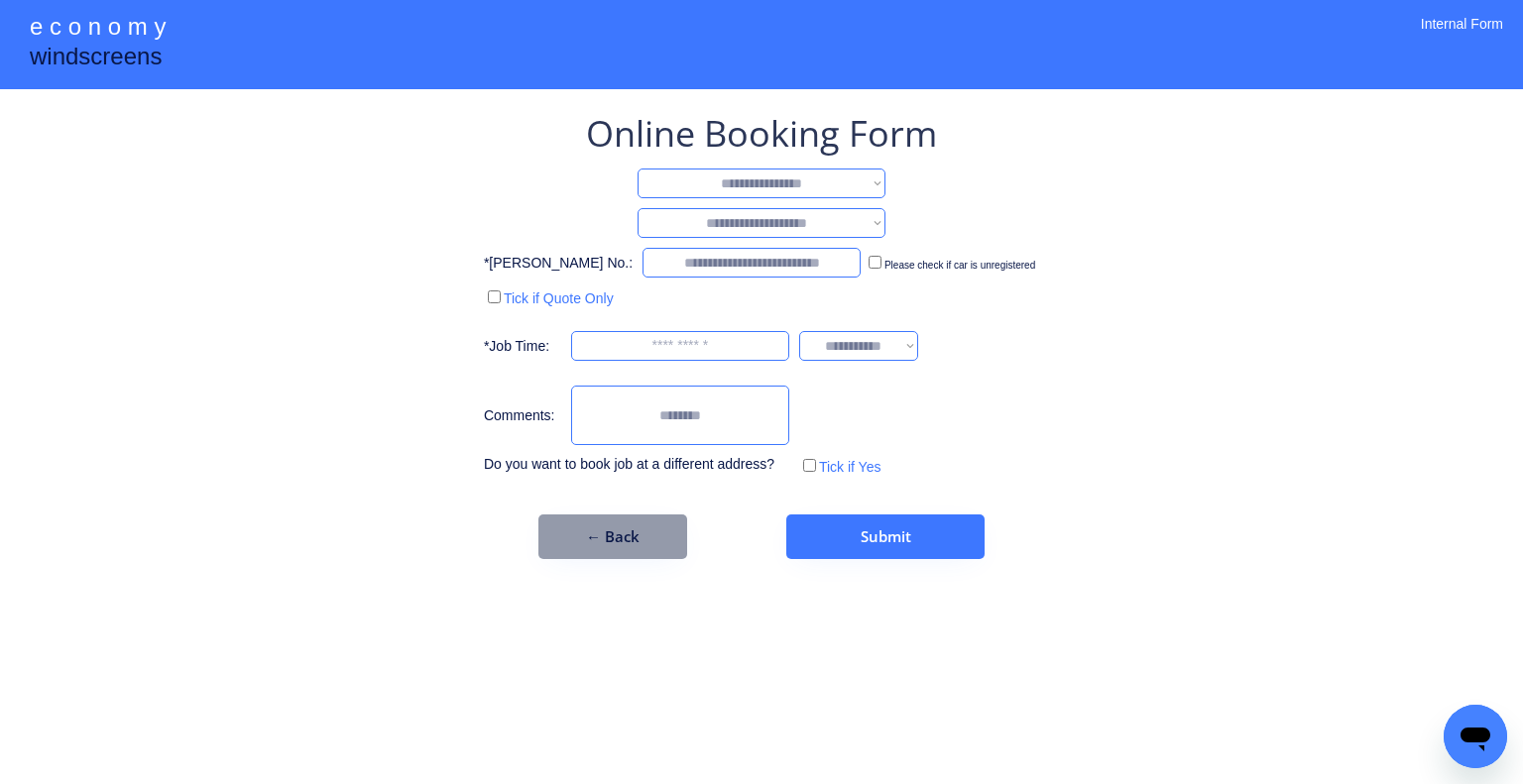 click on "**********" at bounding box center (762, 183) 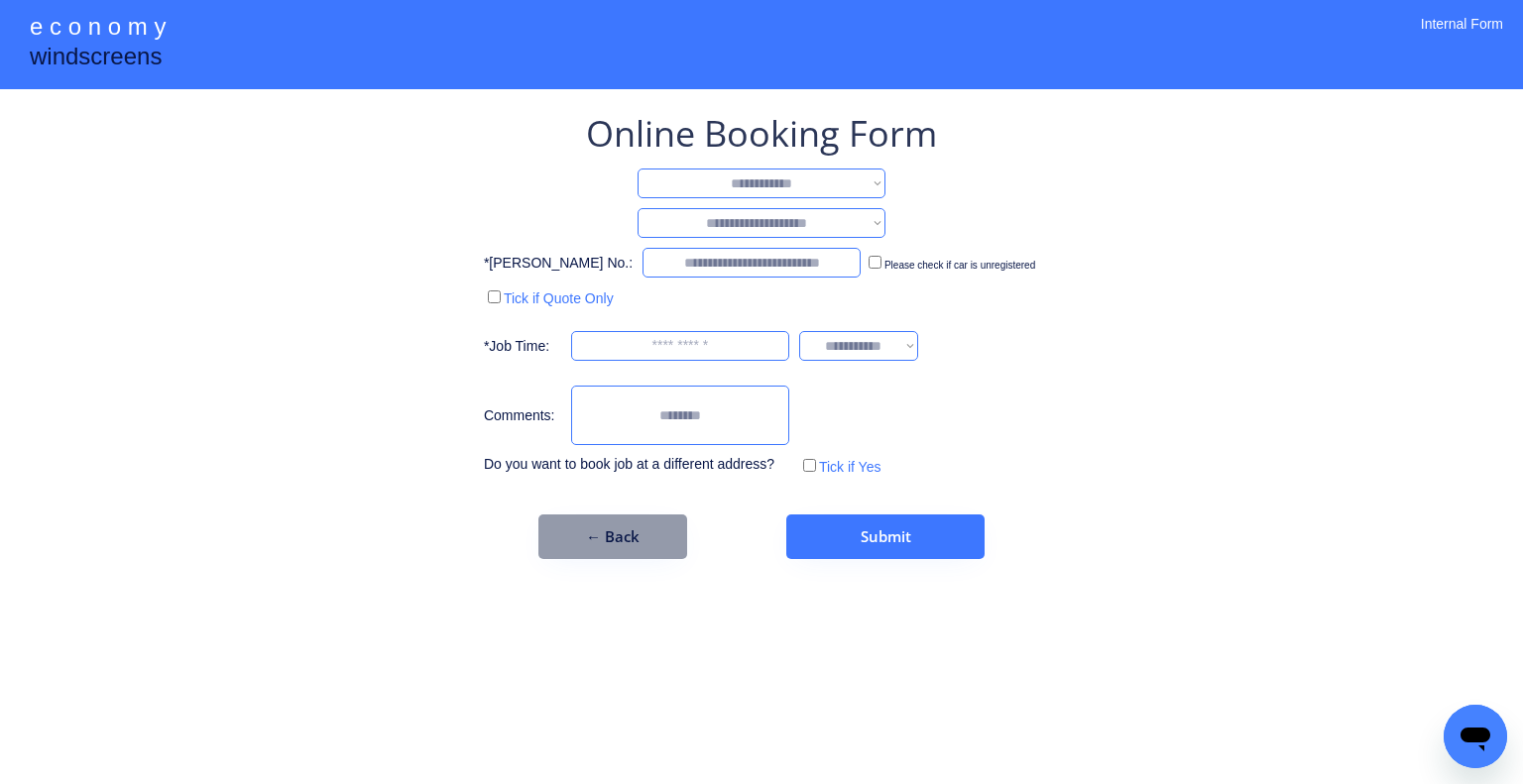 click on "**********" at bounding box center [762, 183] 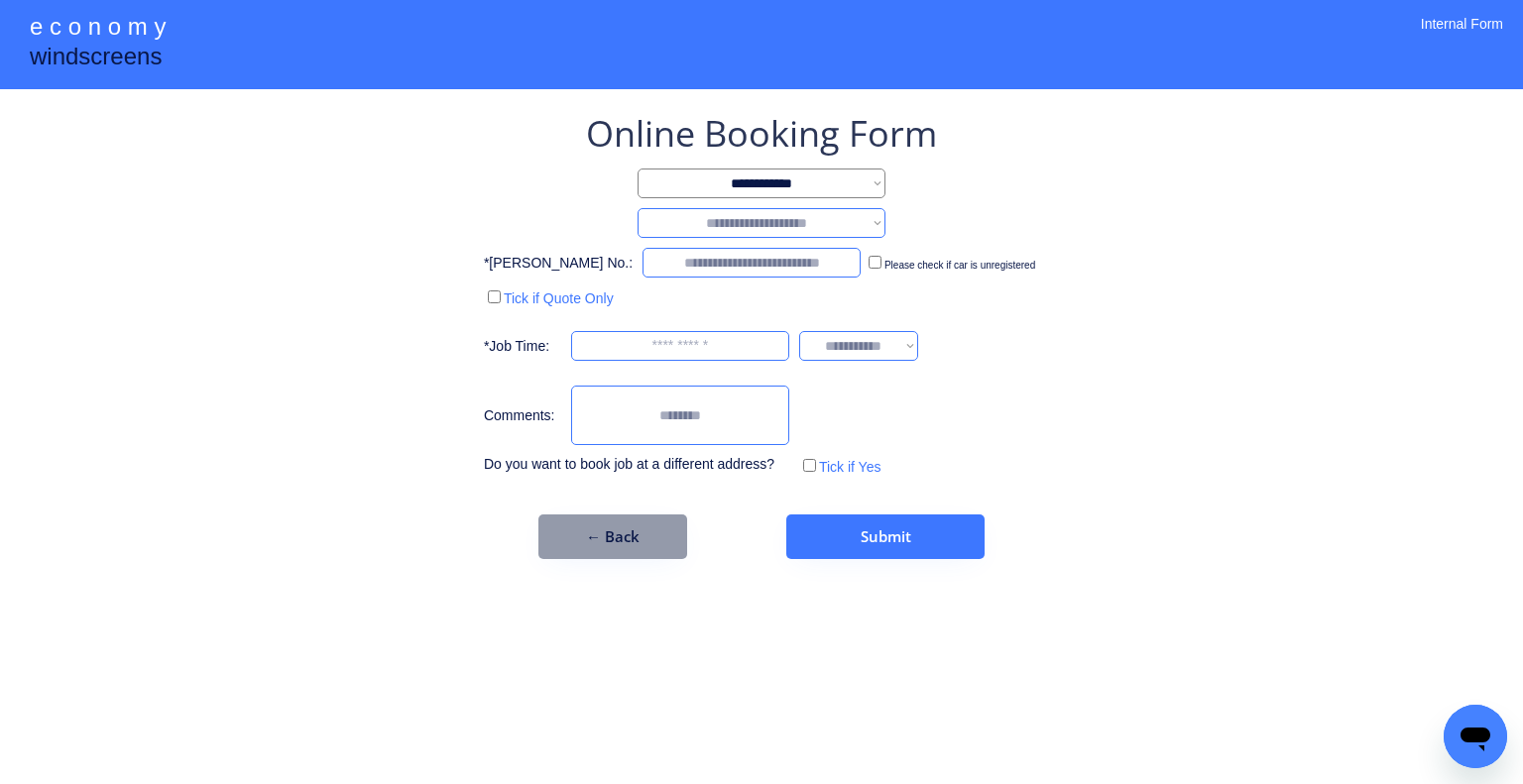 click on "**********" at bounding box center (762, 223) 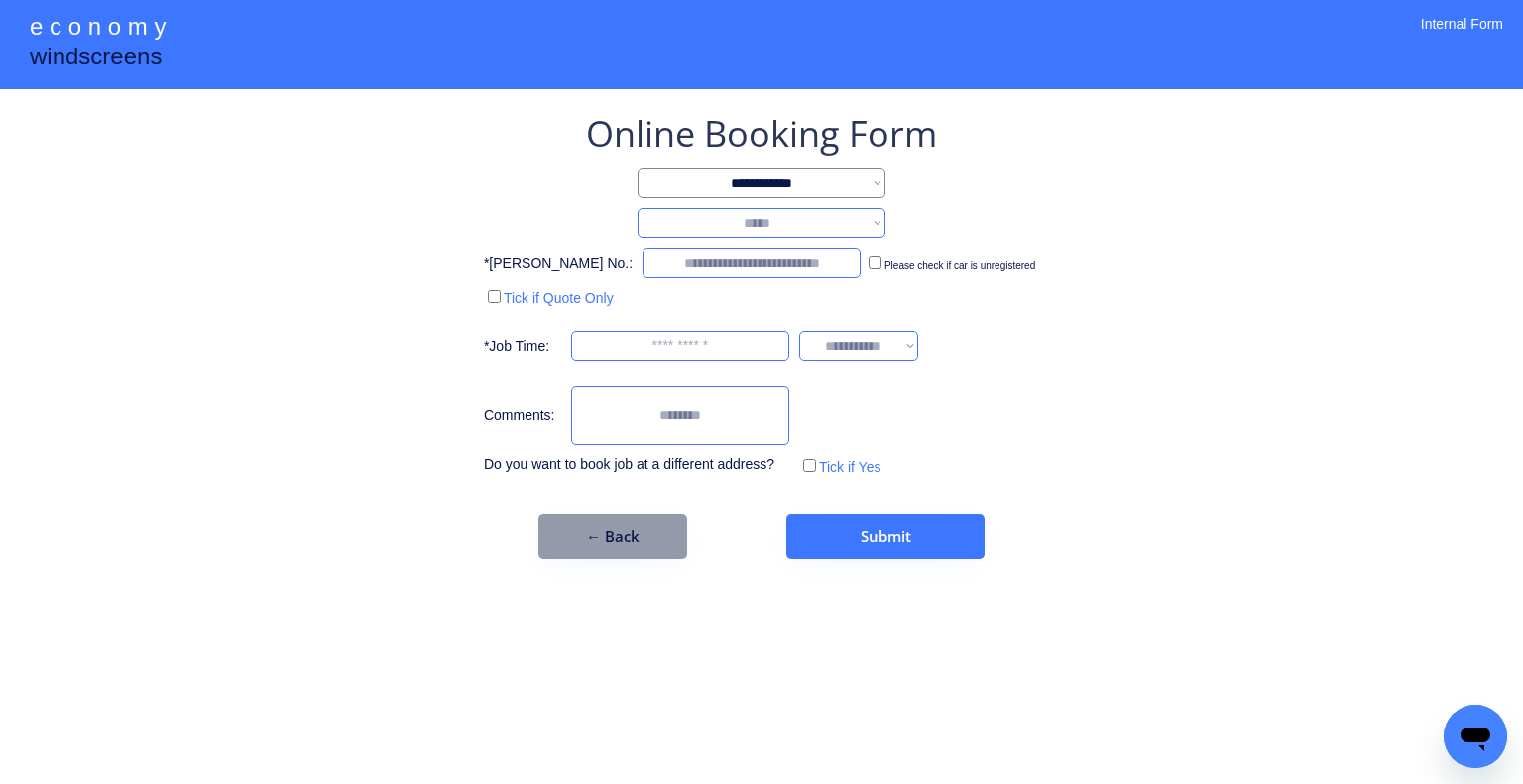 click on "**********" at bounding box center (762, 223) 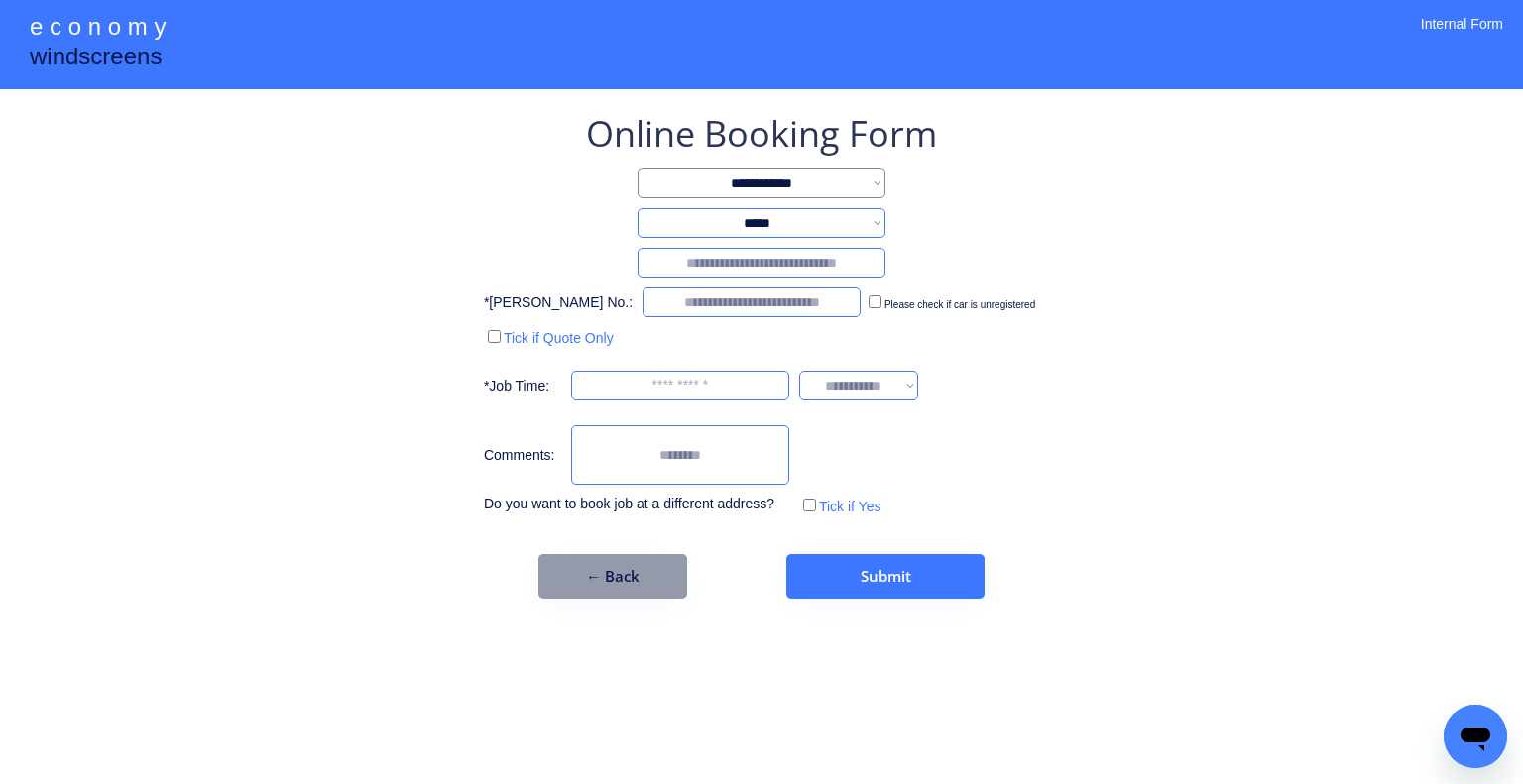 click at bounding box center [762, 263] 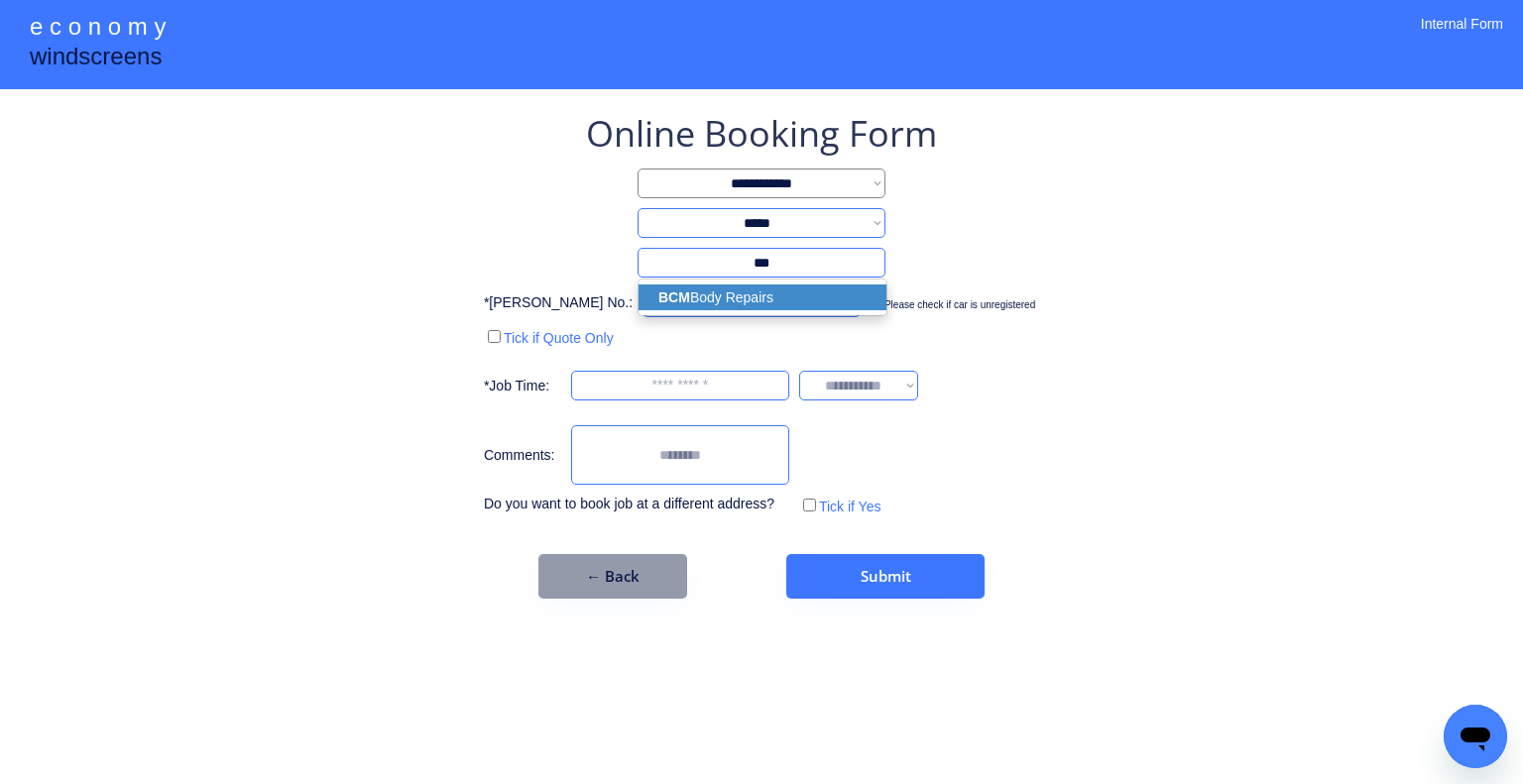 drag, startPoint x: 804, startPoint y: 294, endPoint x: 1048, endPoint y: 293, distance: 244.00205 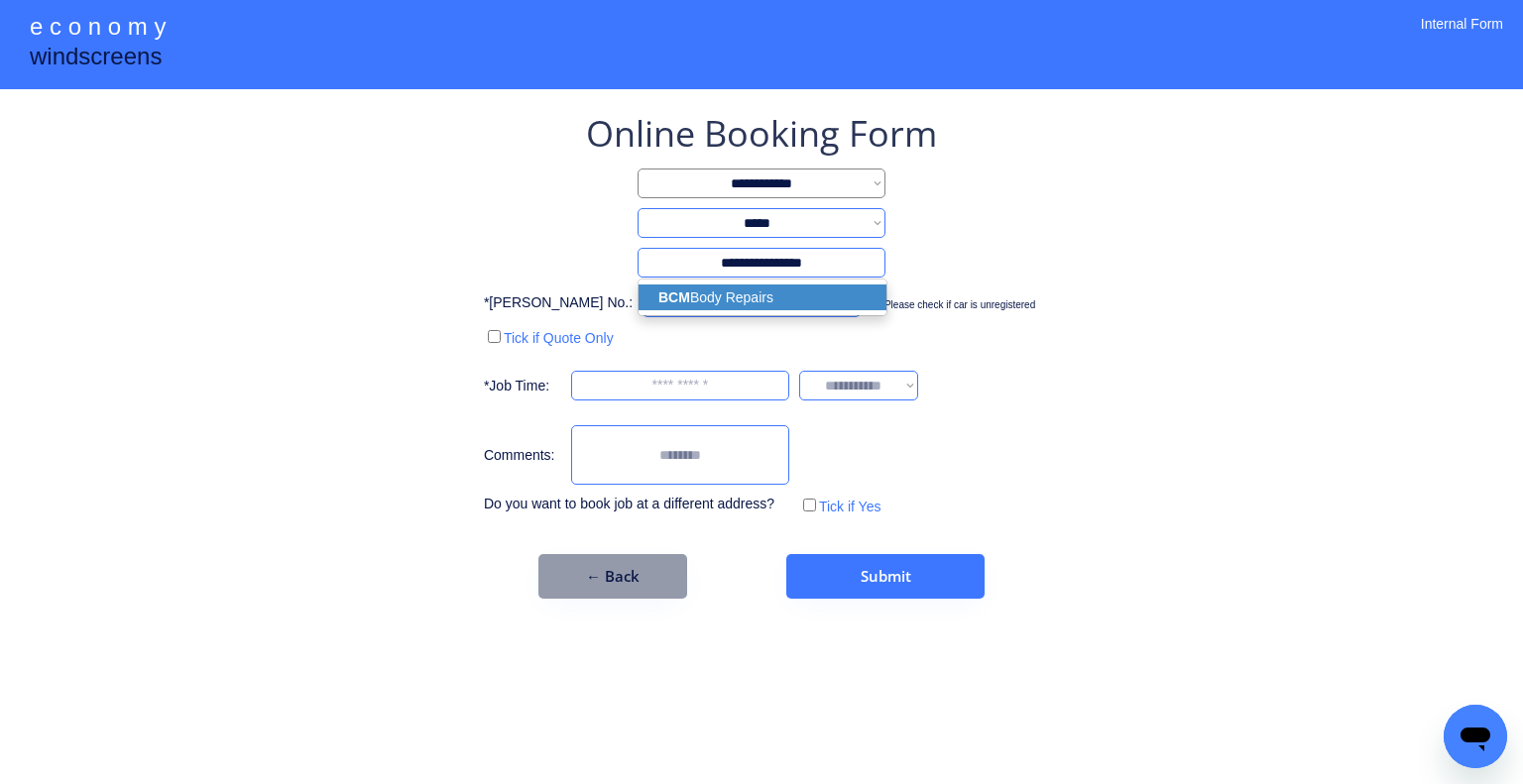 select on "*********" 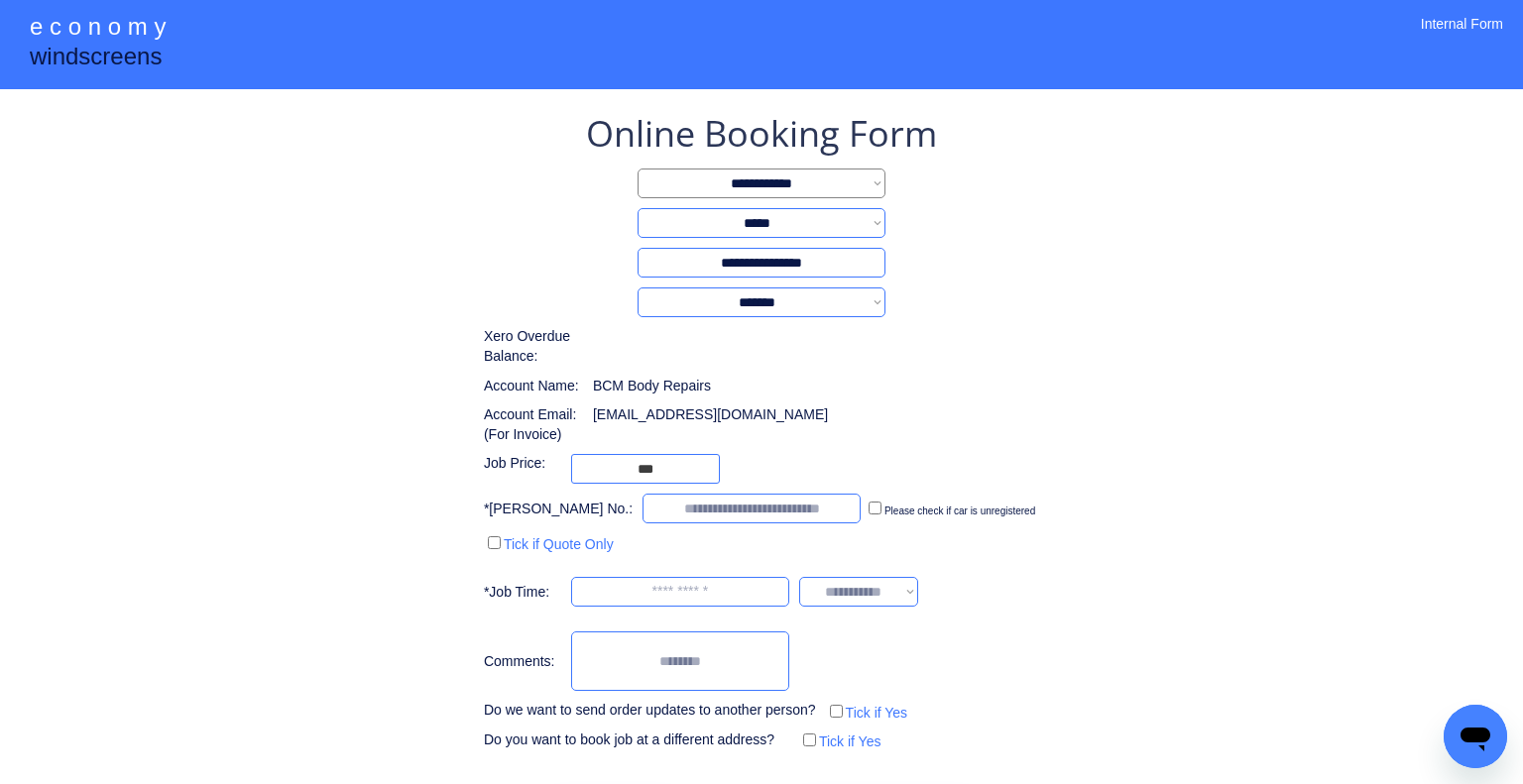 type on "**********" 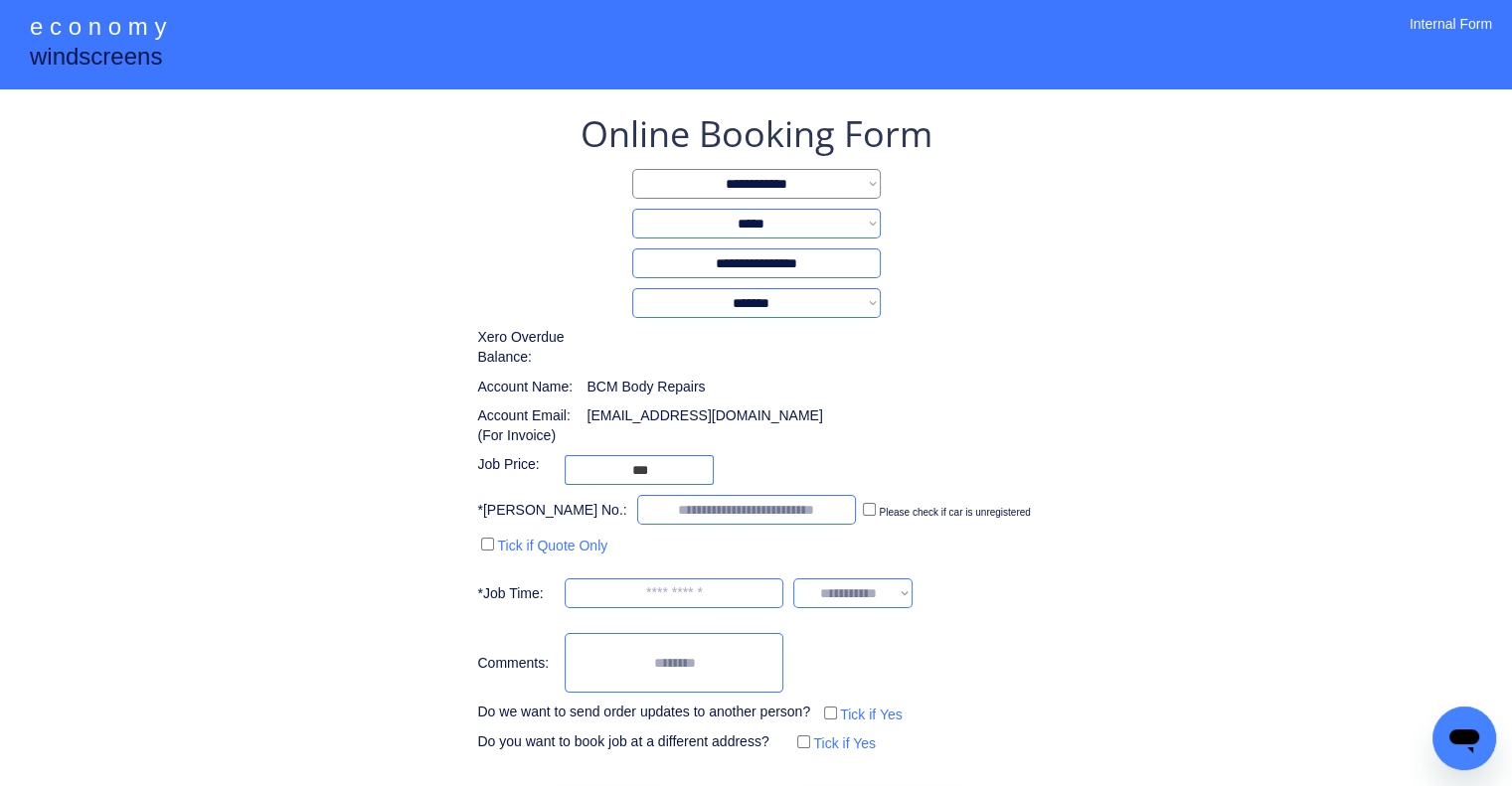 click on "**********" at bounding box center (756, 433) 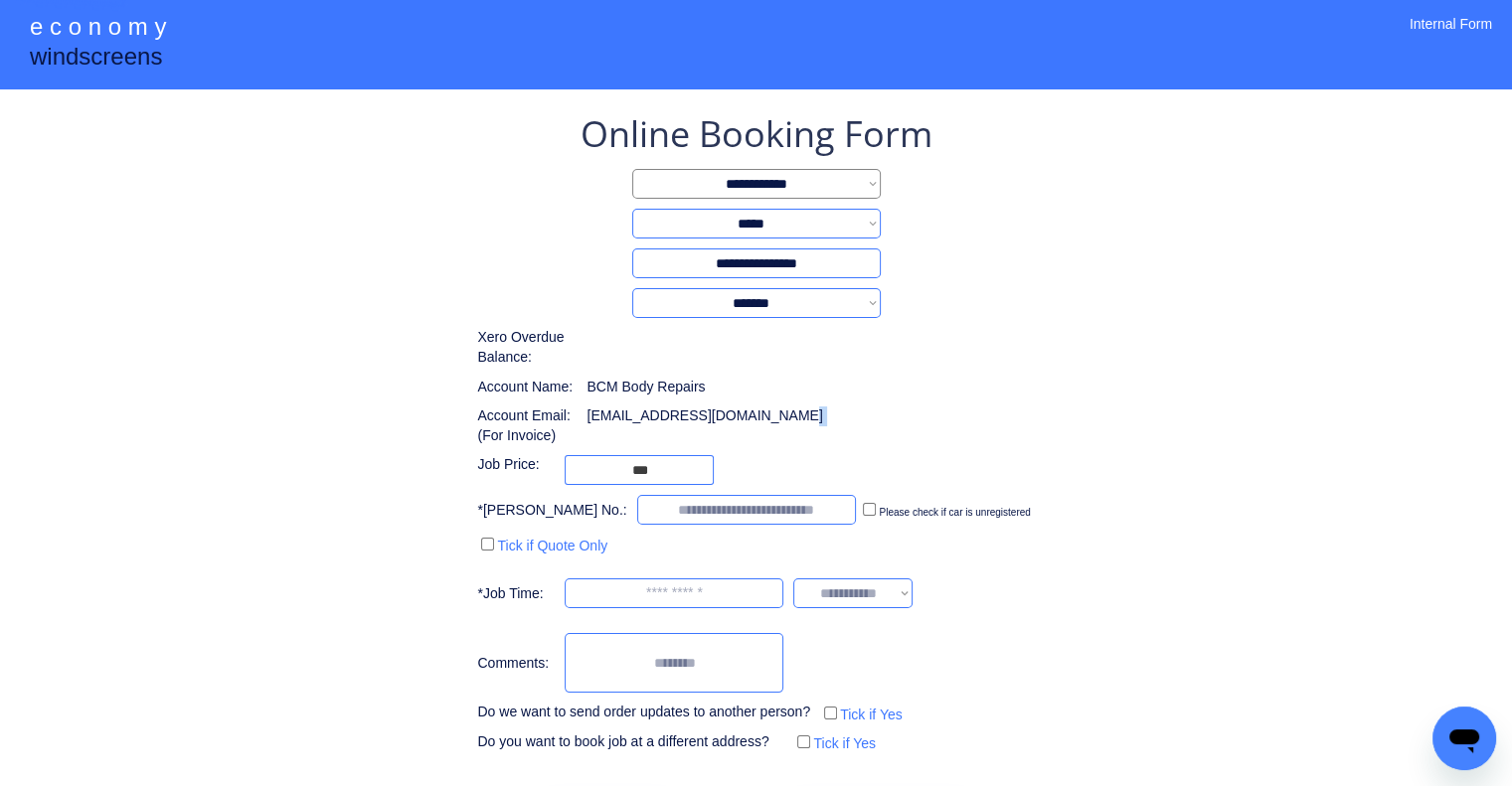 click on "**********" at bounding box center [756, 433] 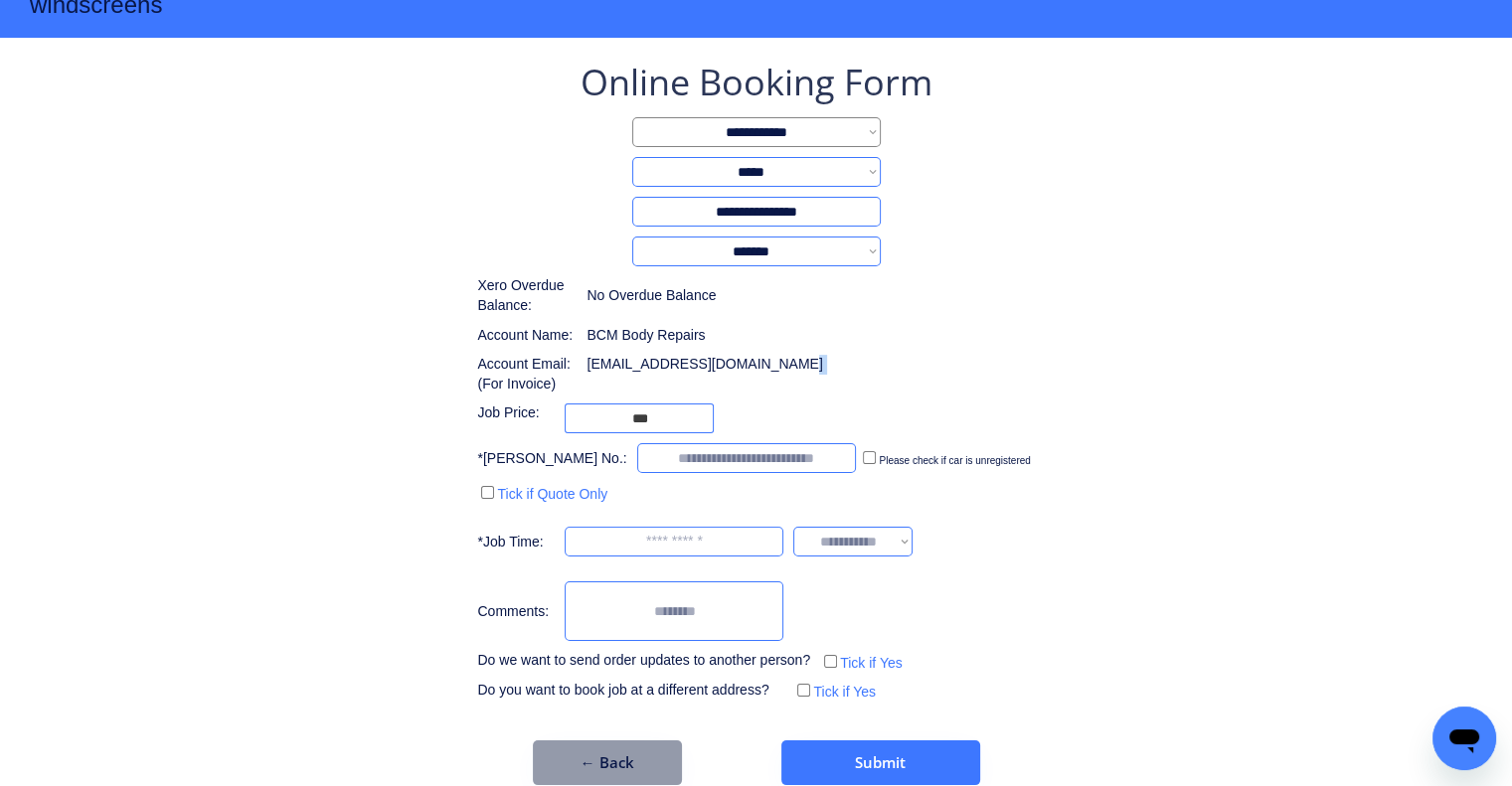 scroll, scrollTop: 79, scrollLeft: 0, axis: vertical 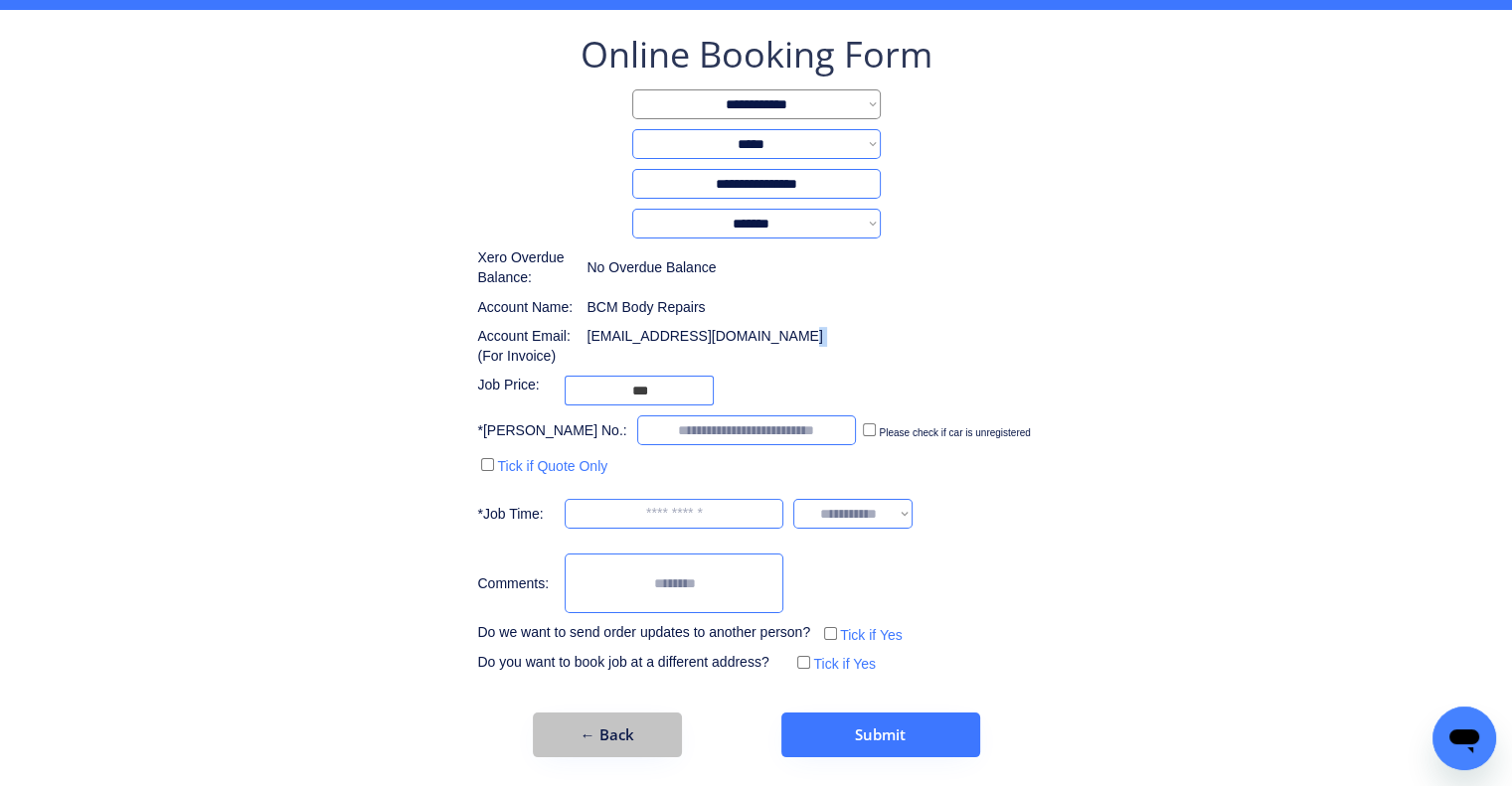 drag, startPoint x: 655, startPoint y: 725, endPoint x: 657, endPoint y: 713, distance: 12.165525 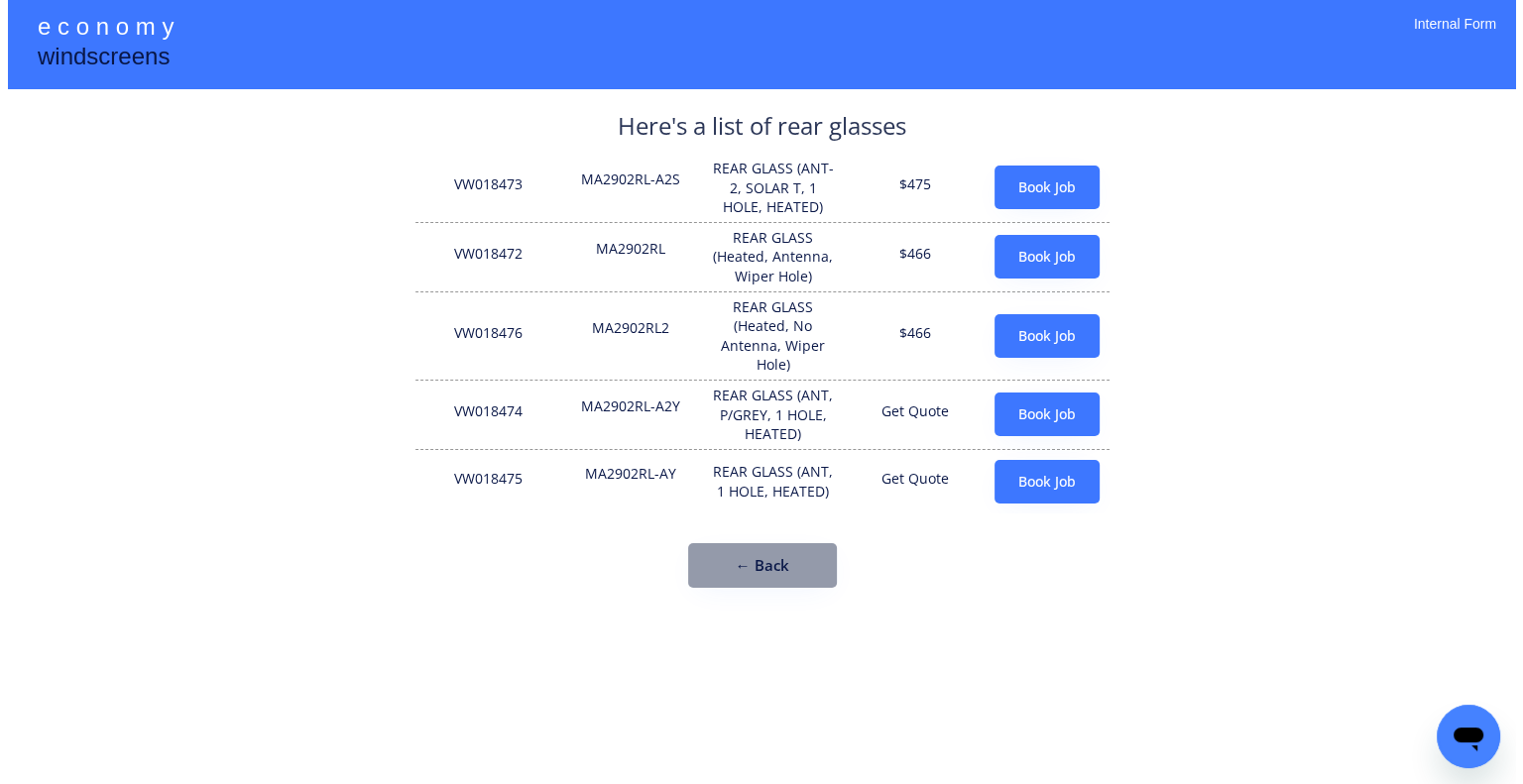 scroll, scrollTop: 0, scrollLeft: 0, axis: both 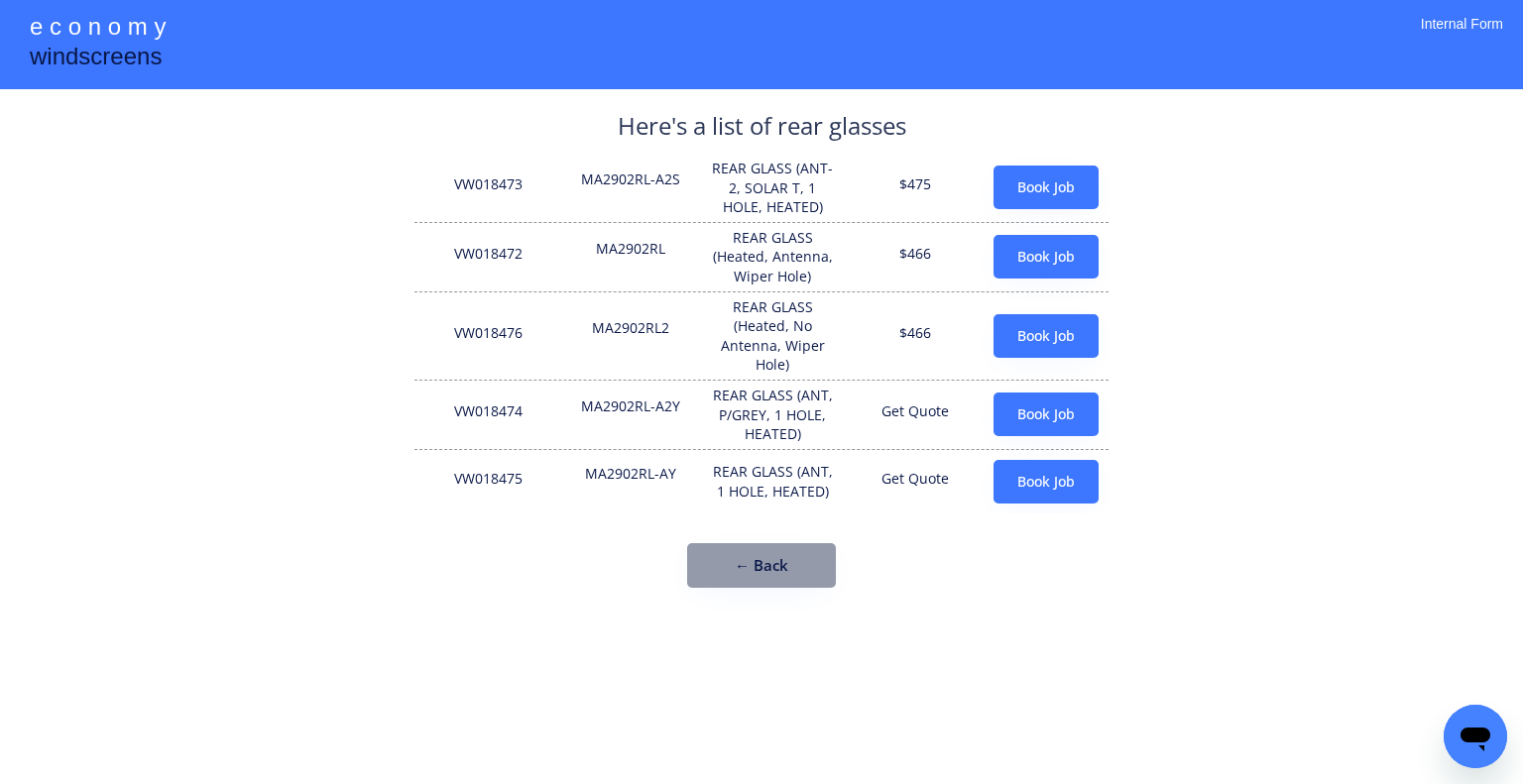 click on "MA2902RL" at bounding box center [631, 257] 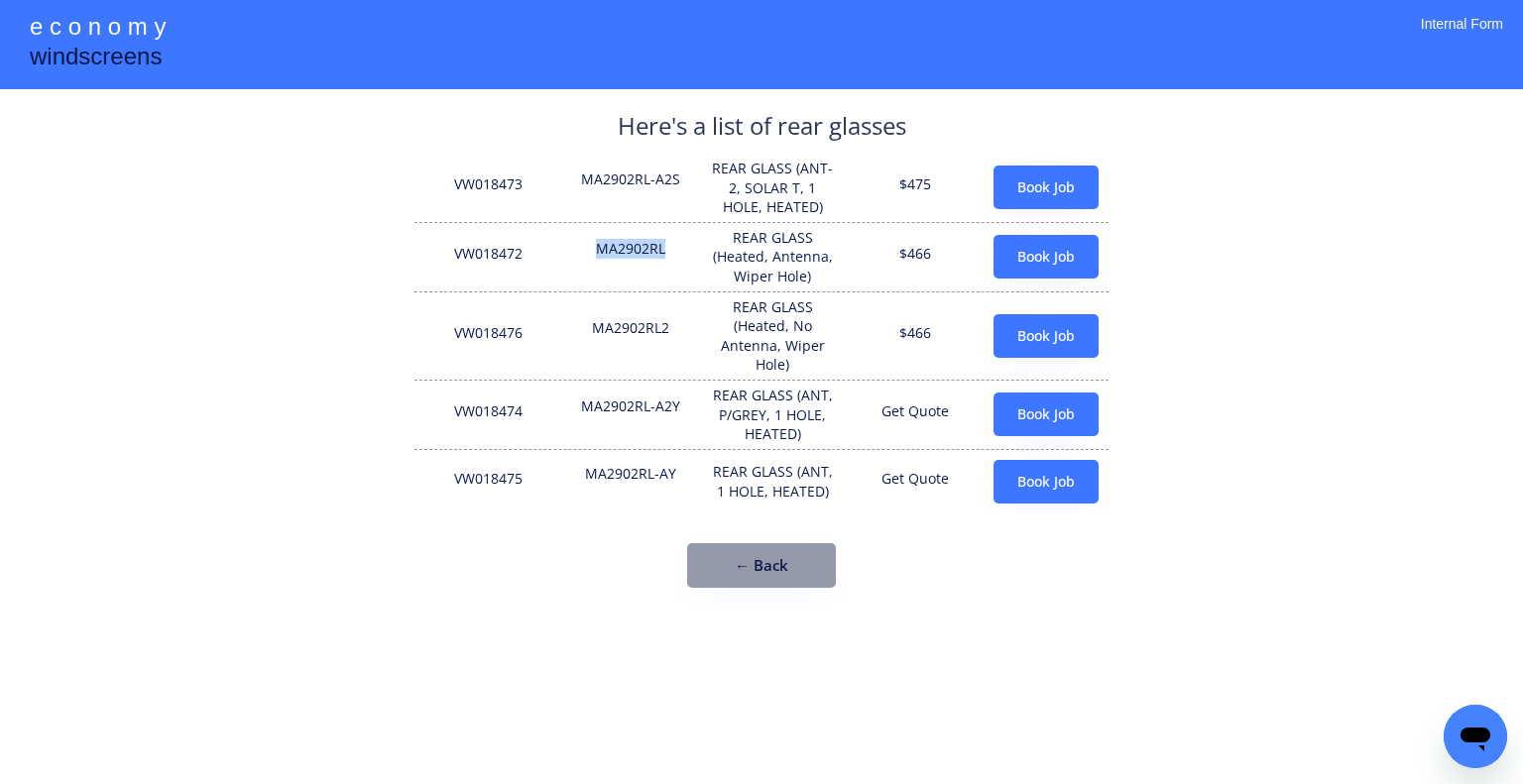 click on "MA2902RL" at bounding box center [631, 257] 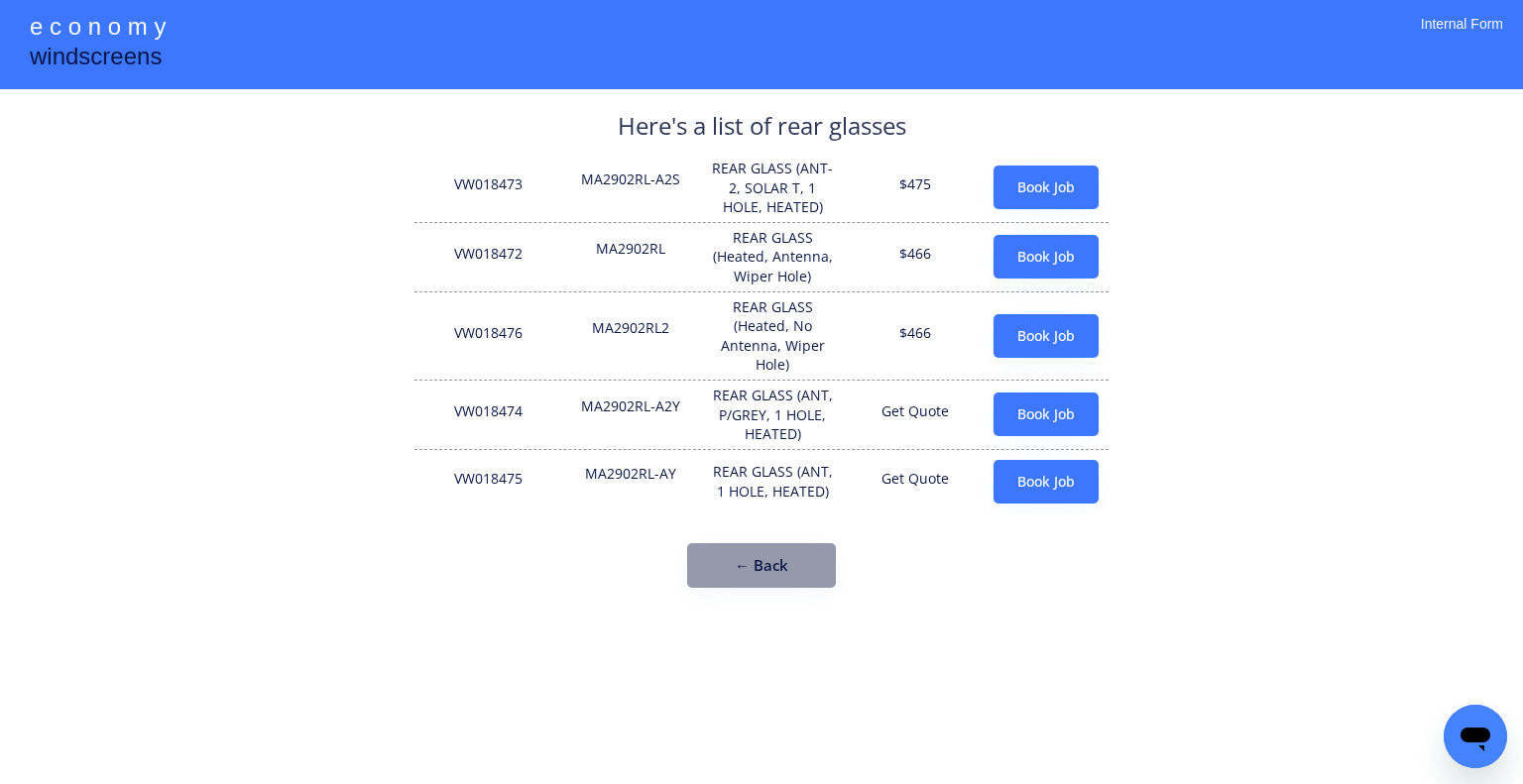 drag, startPoint x: 801, startPoint y: 286, endPoint x: 961, endPoint y: 29, distance: 302.73586 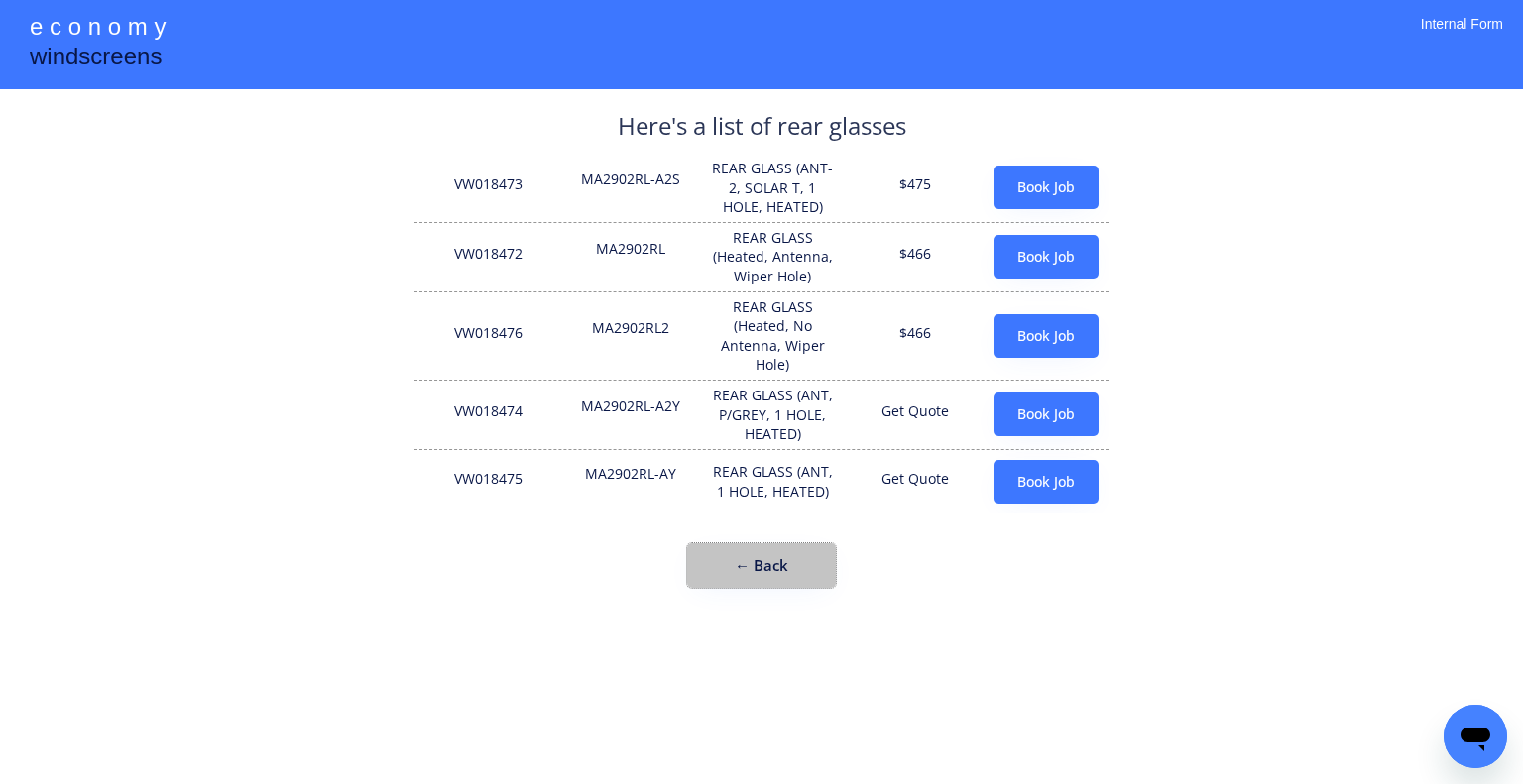 click on "←   Back" at bounding box center (762, 565) 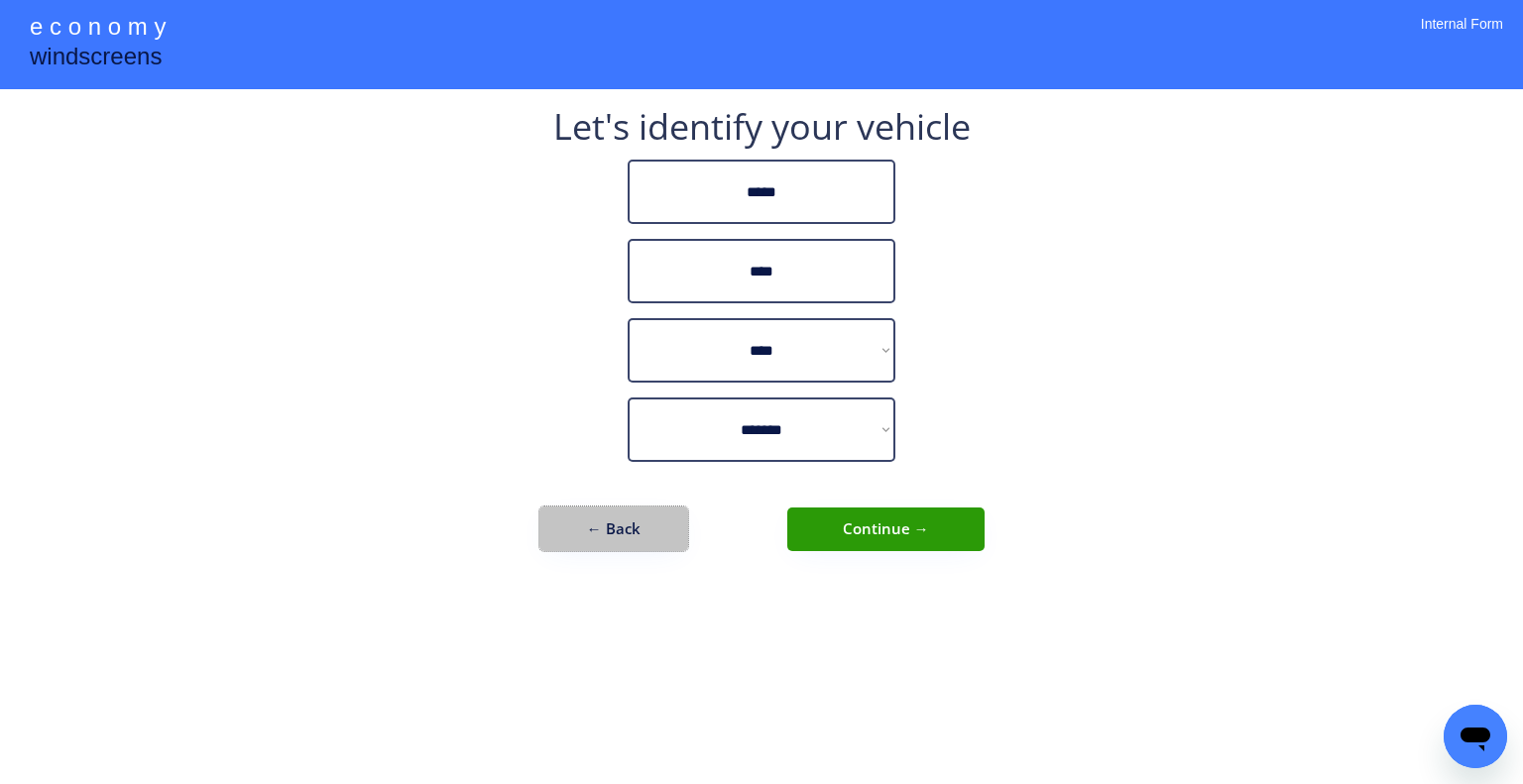 click on "←   Back" at bounding box center (614, 528) 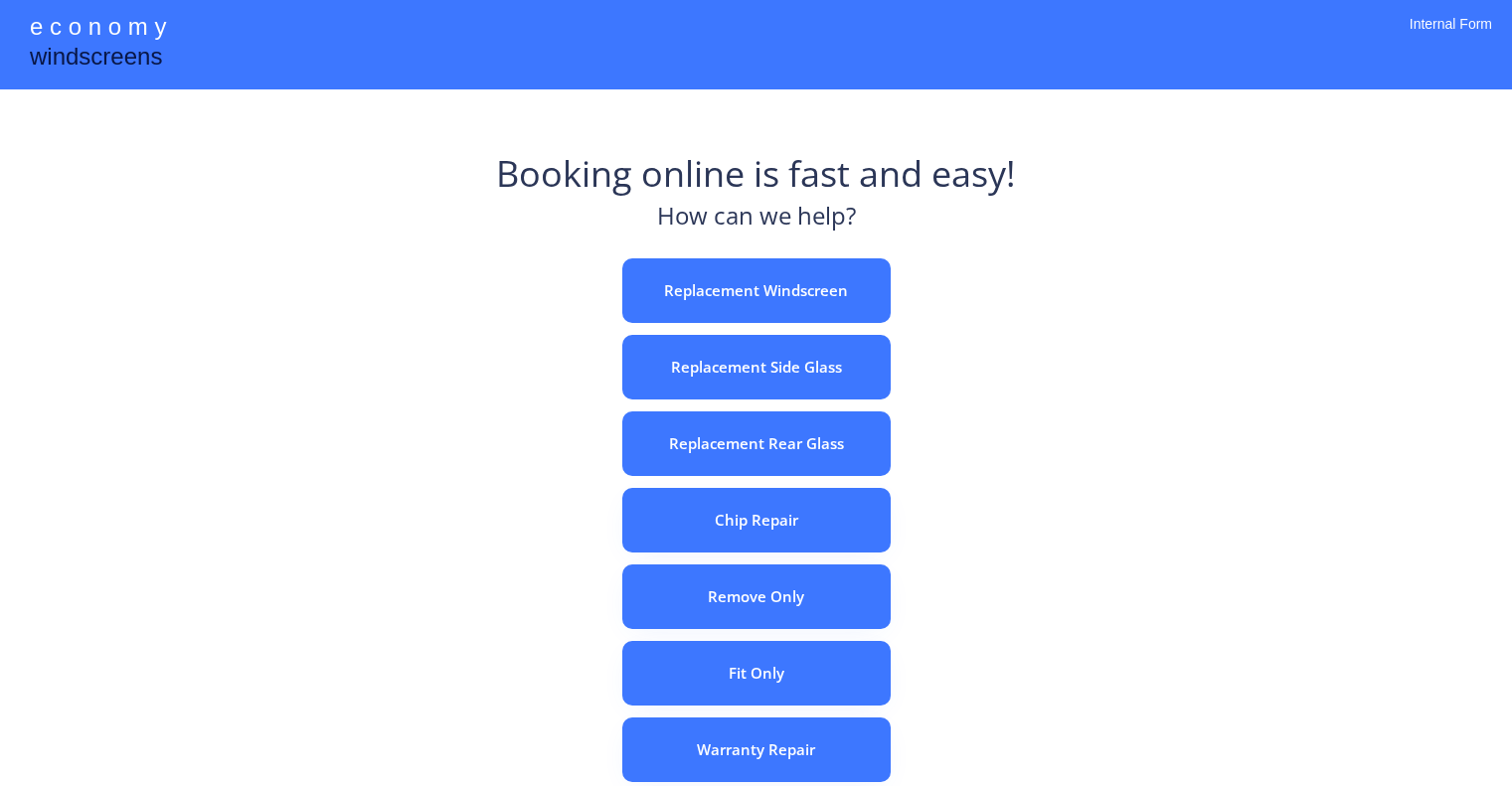 scroll, scrollTop: 0, scrollLeft: 0, axis: both 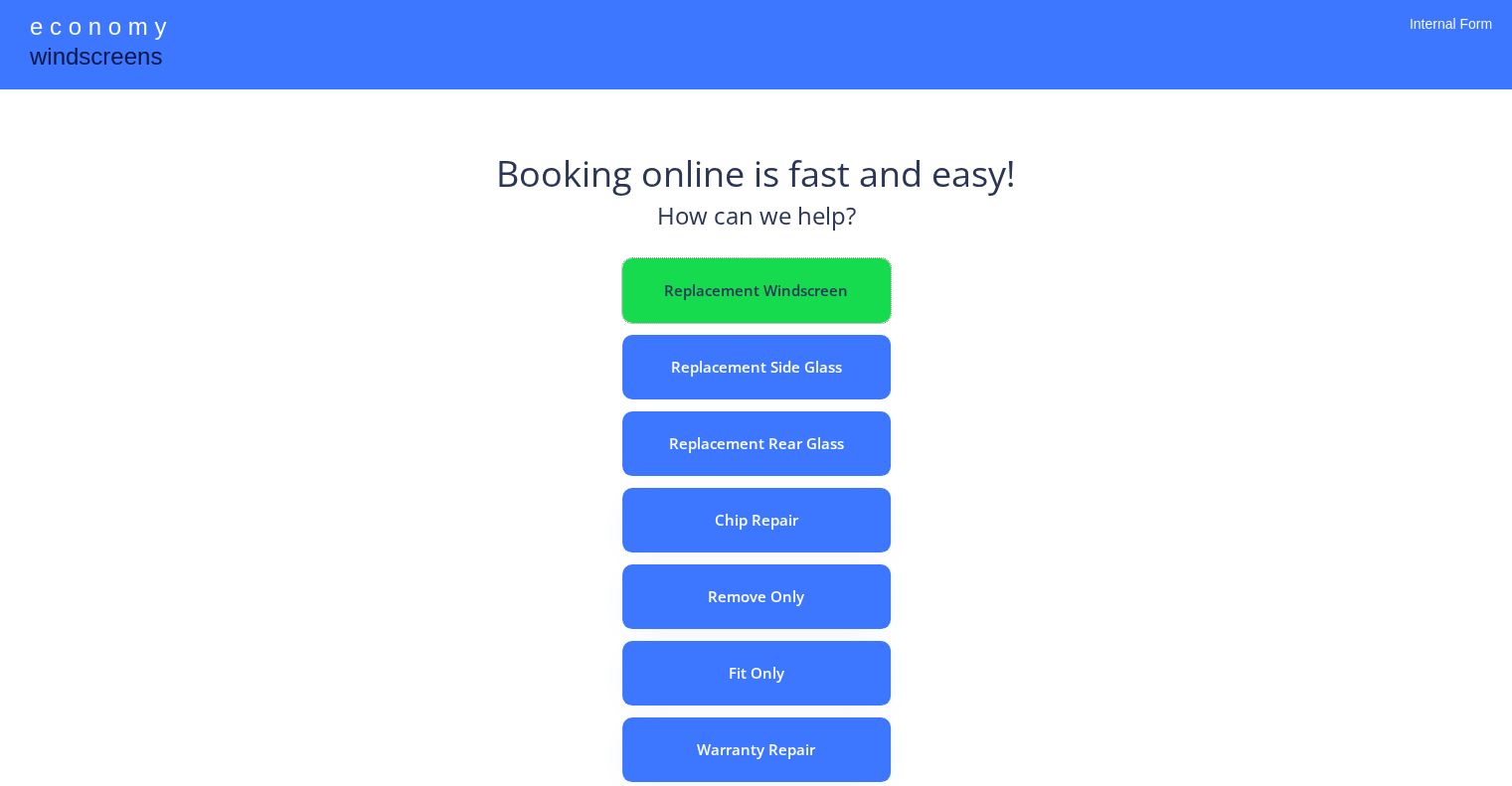 click on "Replacement Windscreen" at bounding box center [756, 290] 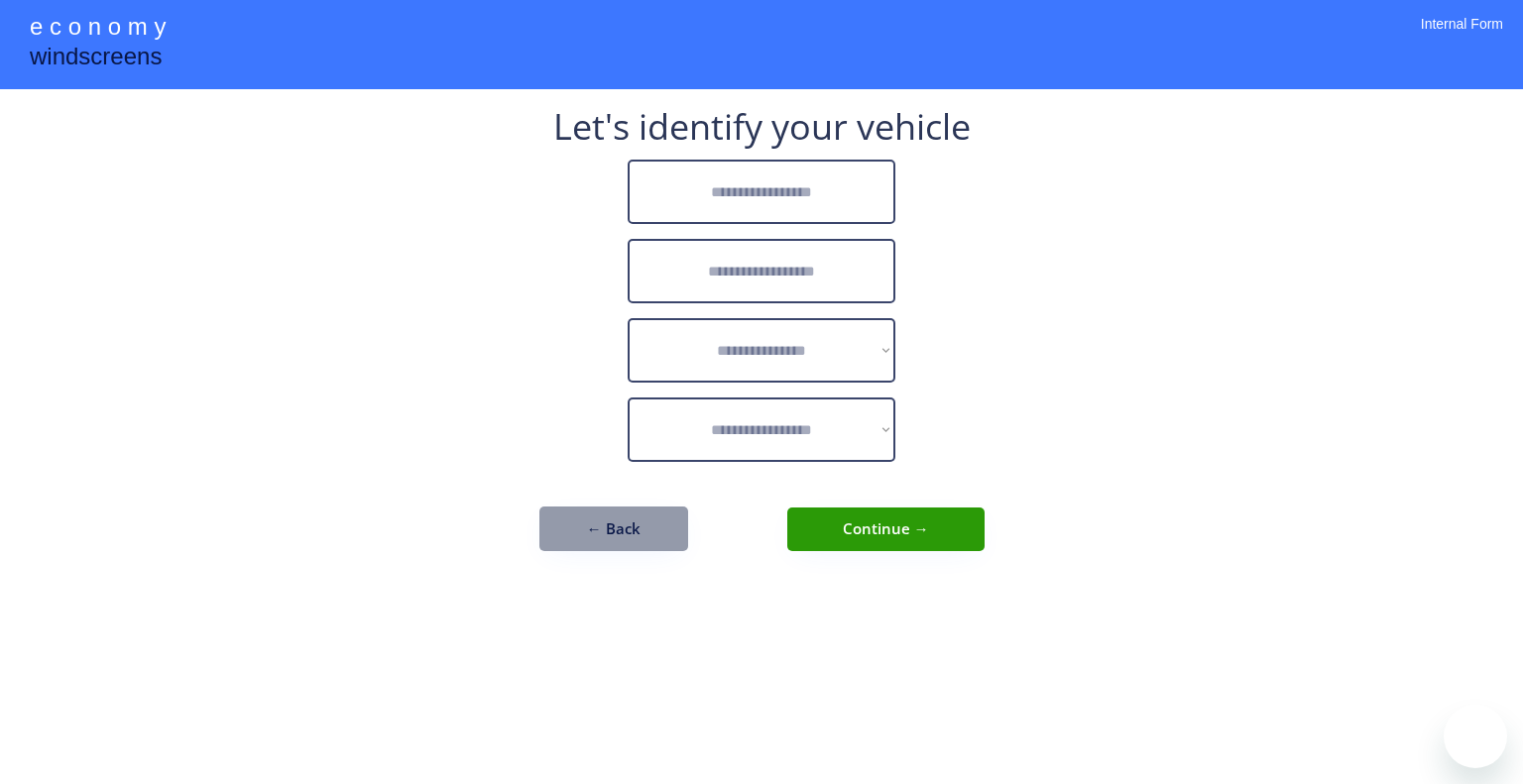 scroll, scrollTop: 0, scrollLeft: 0, axis: both 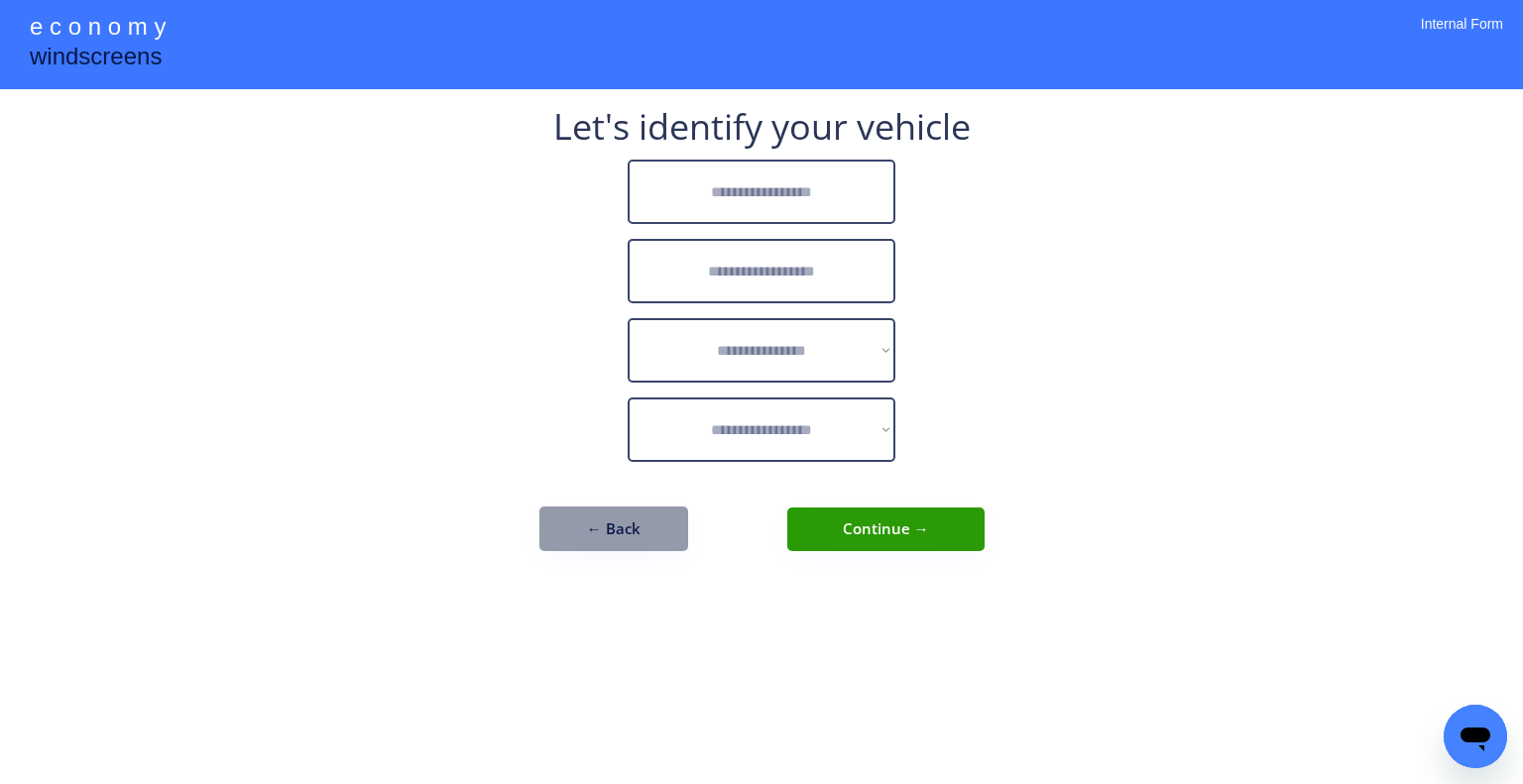 click at bounding box center [762, 191] 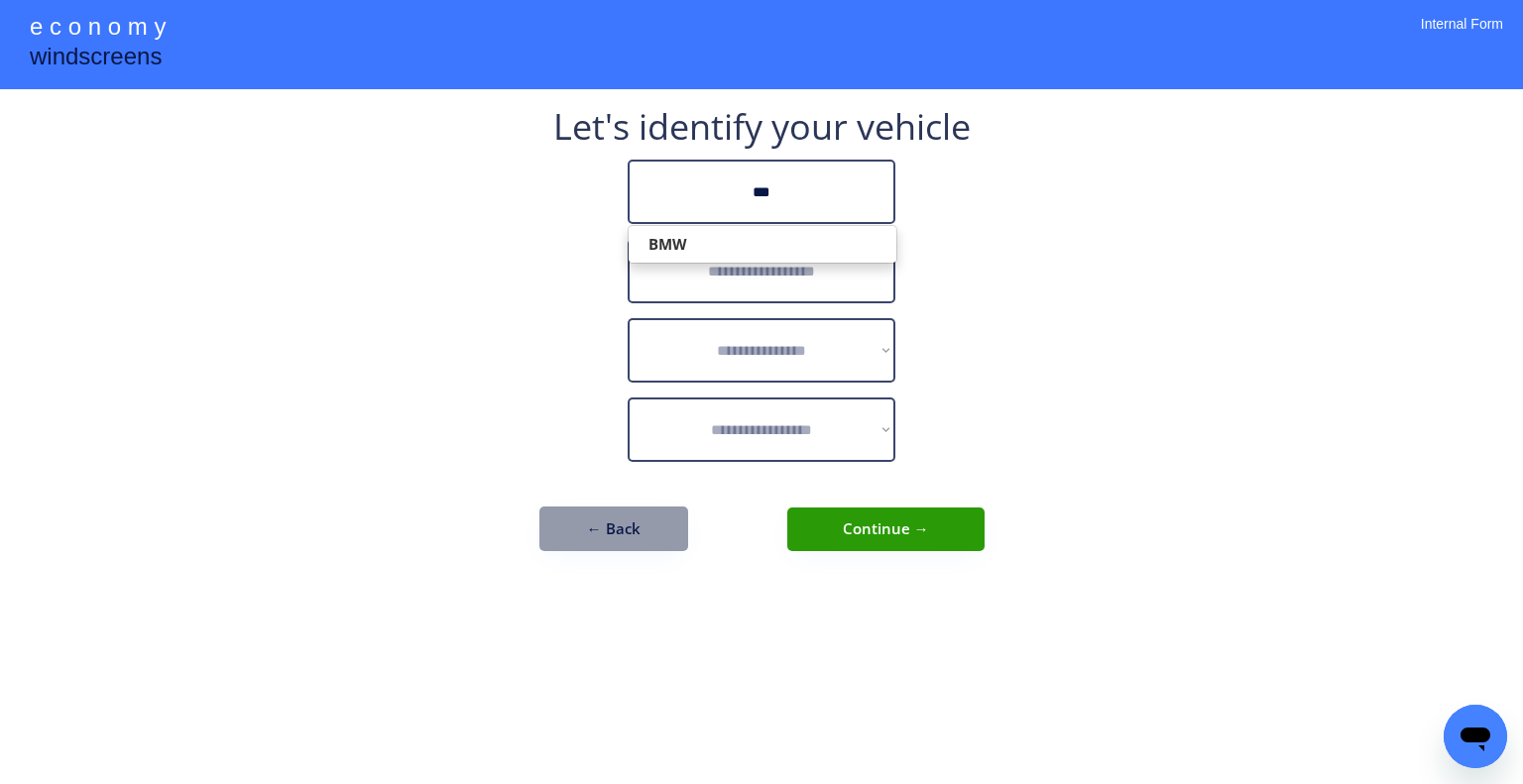type on "***" 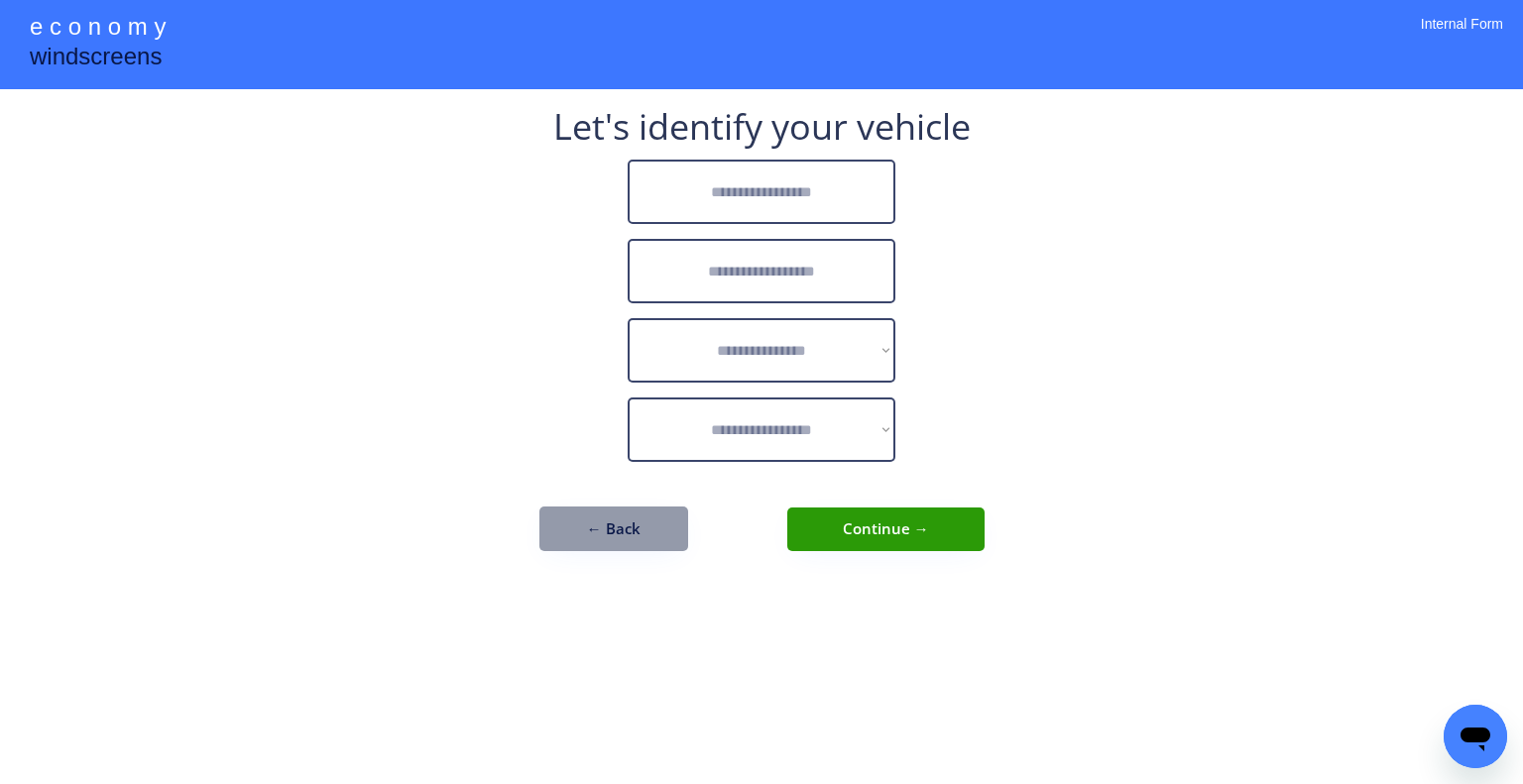 click at bounding box center [762, 191] 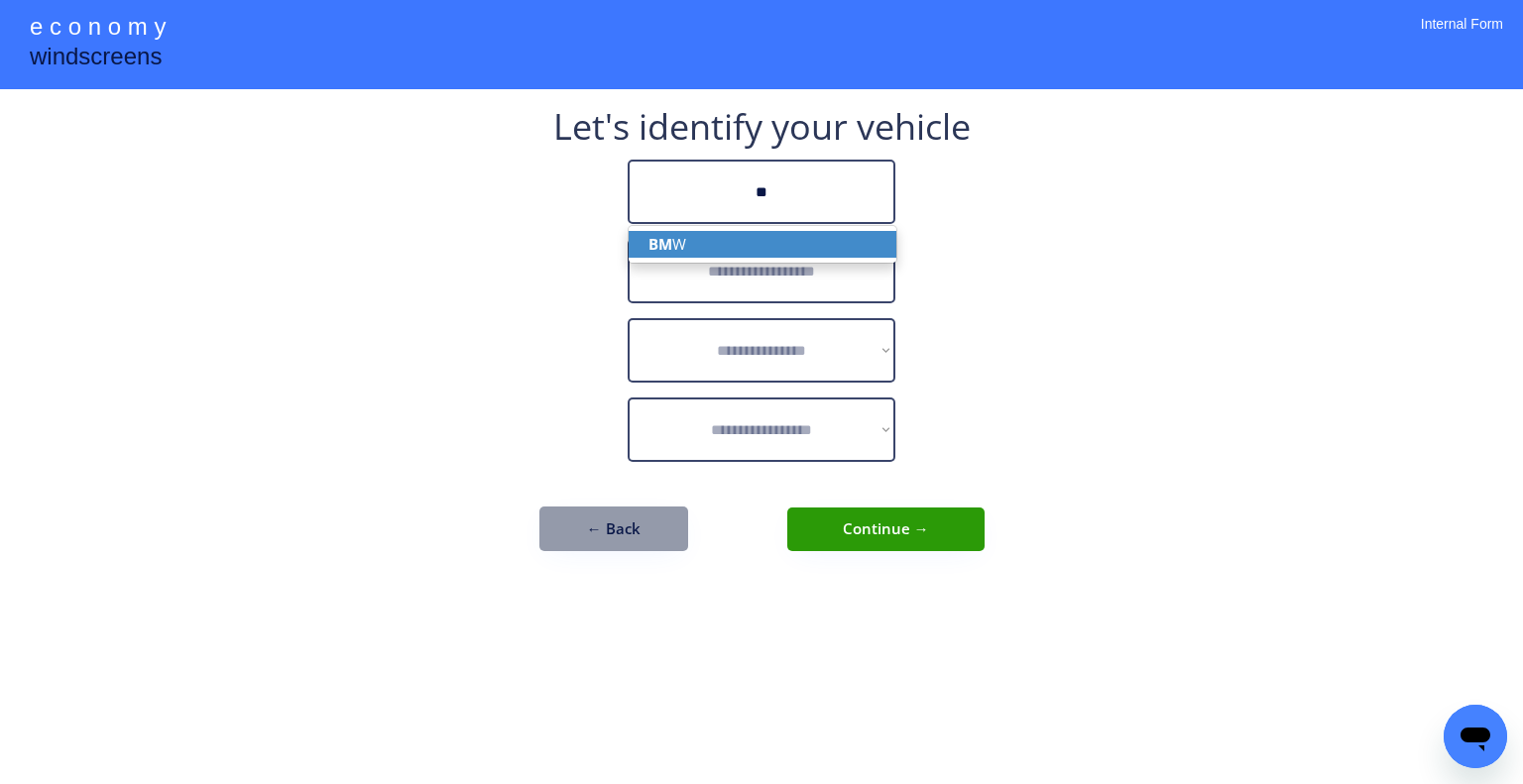 click on "BM W" at bounding box center (762, 244) 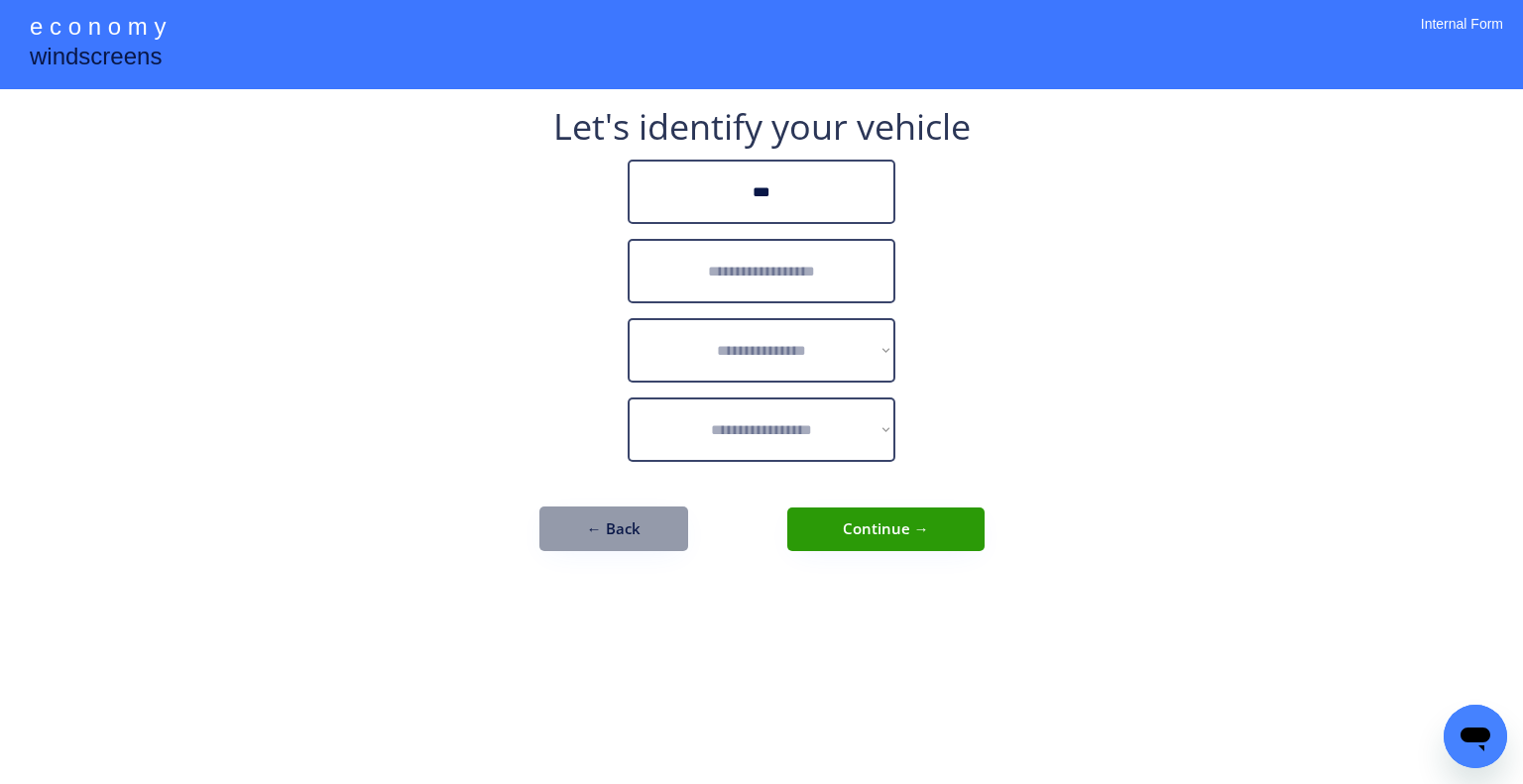 type on "***" 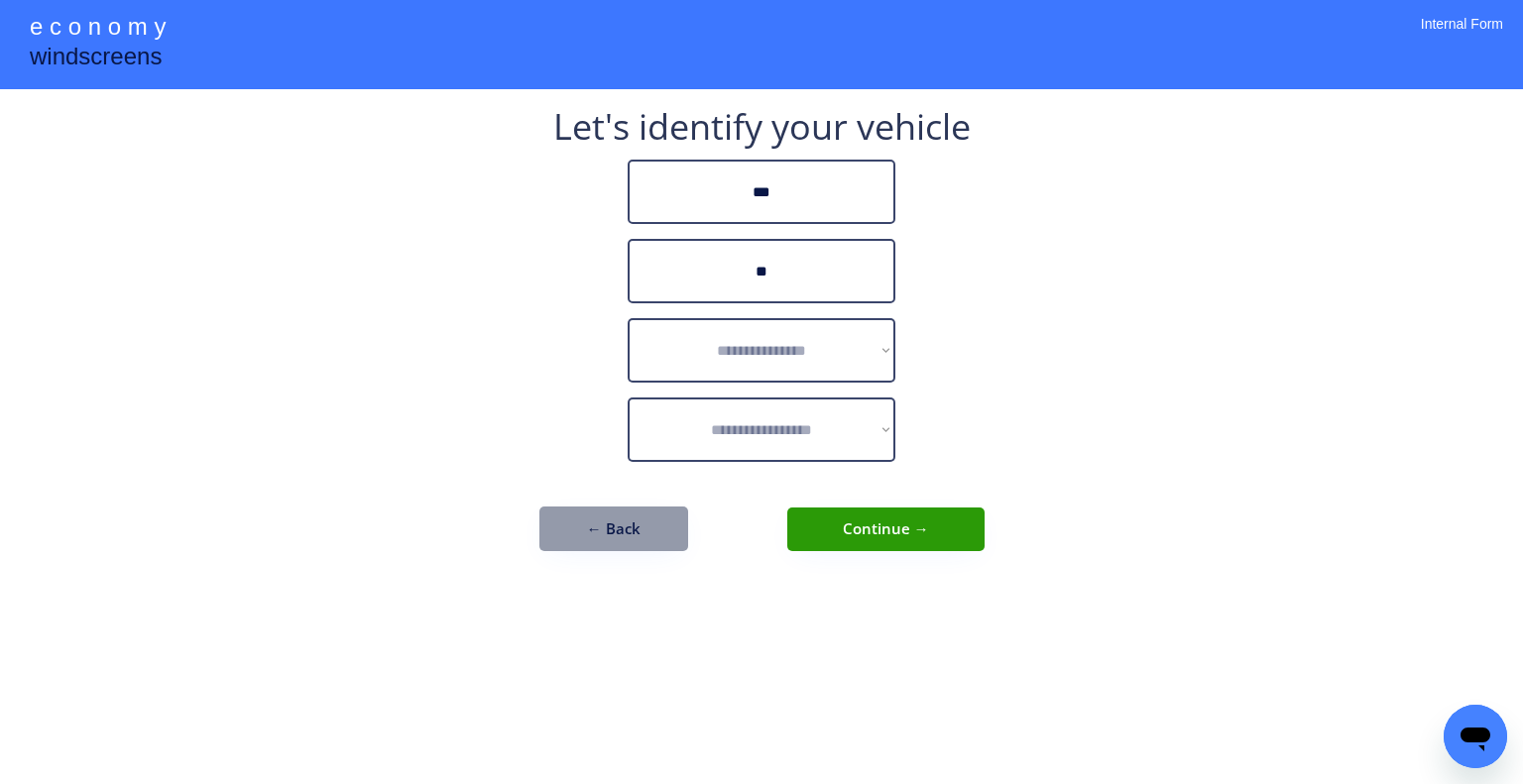 type on "*" 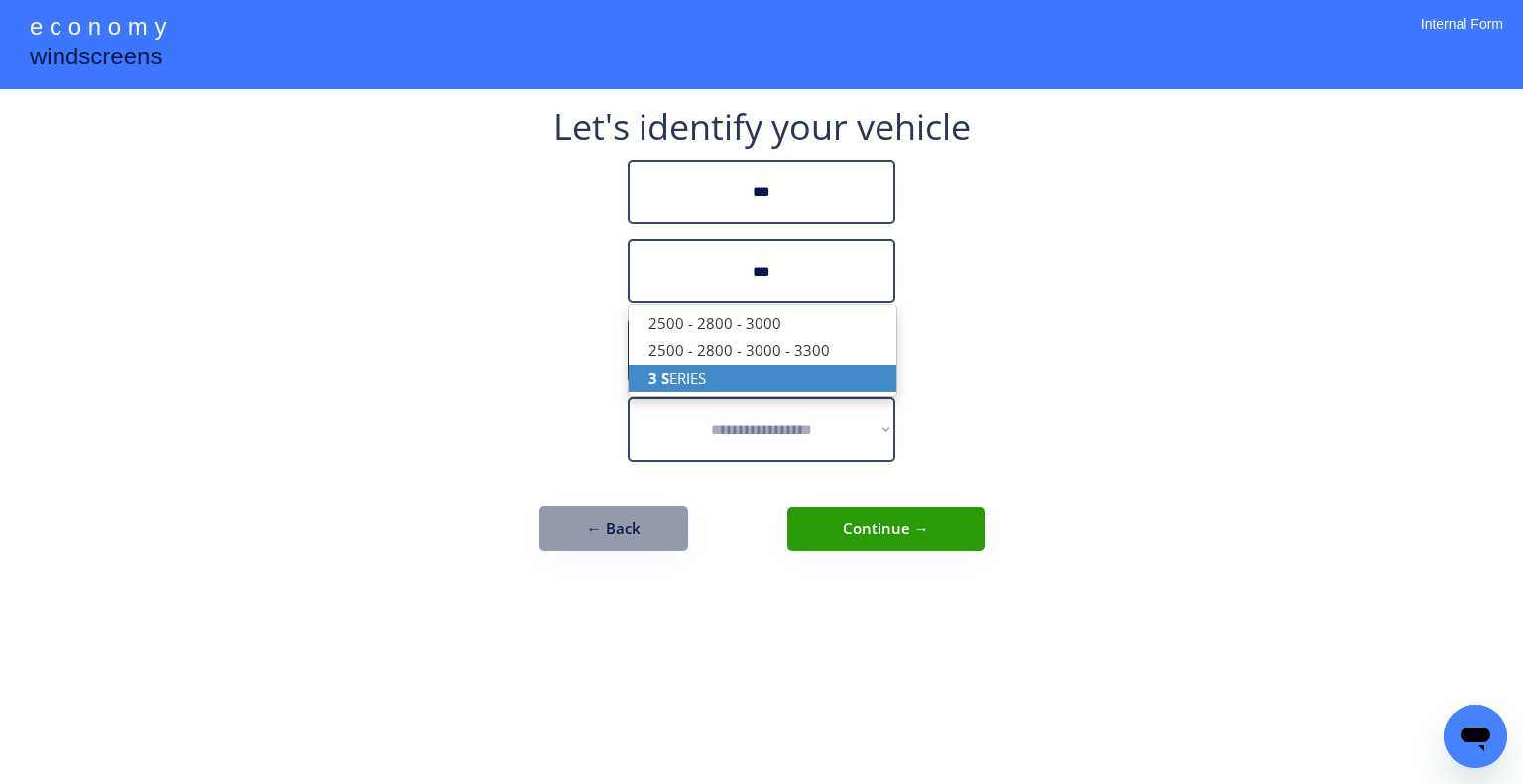 click on "3 S ERIES" at bounding box center [762, 378] 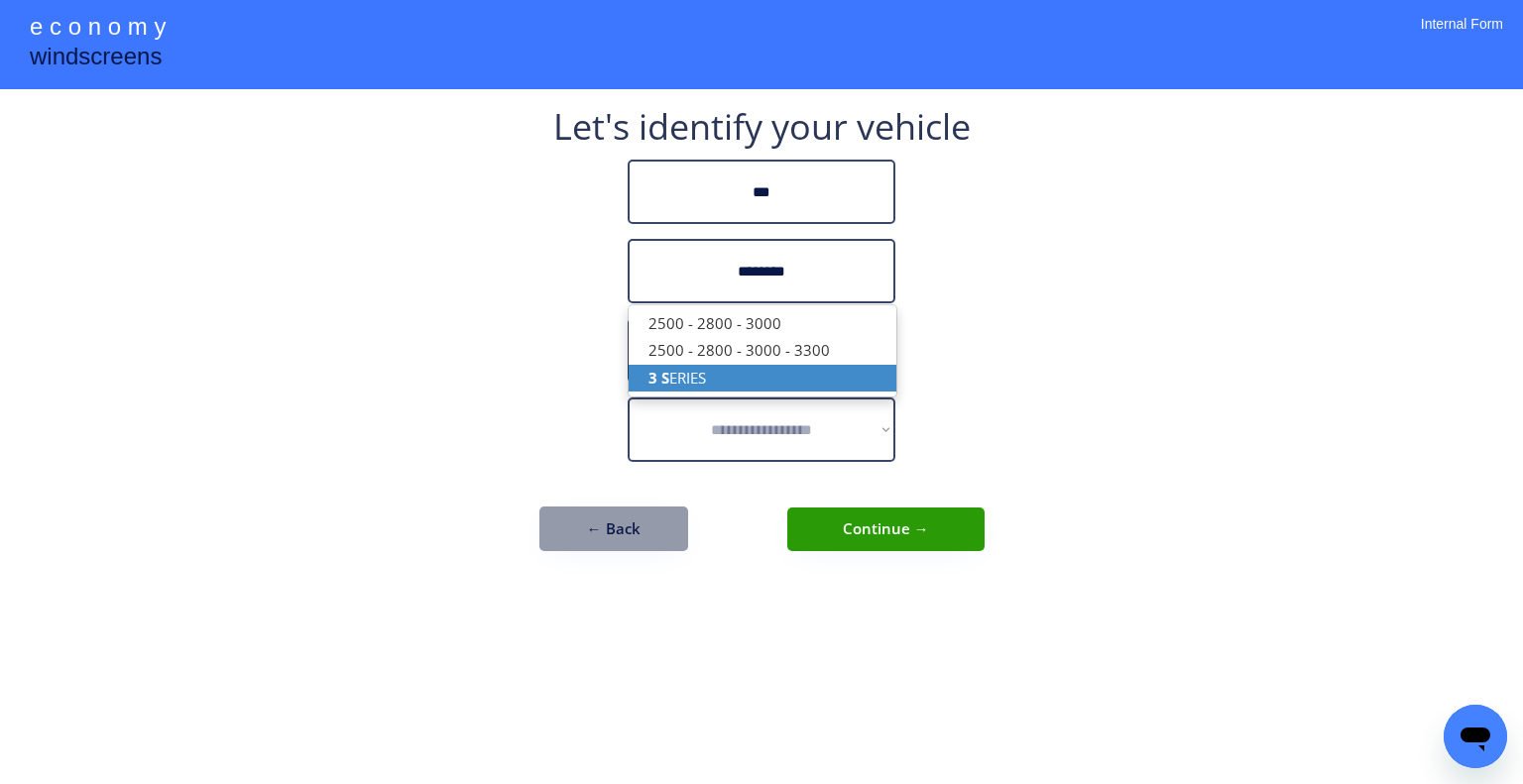 type on "********" 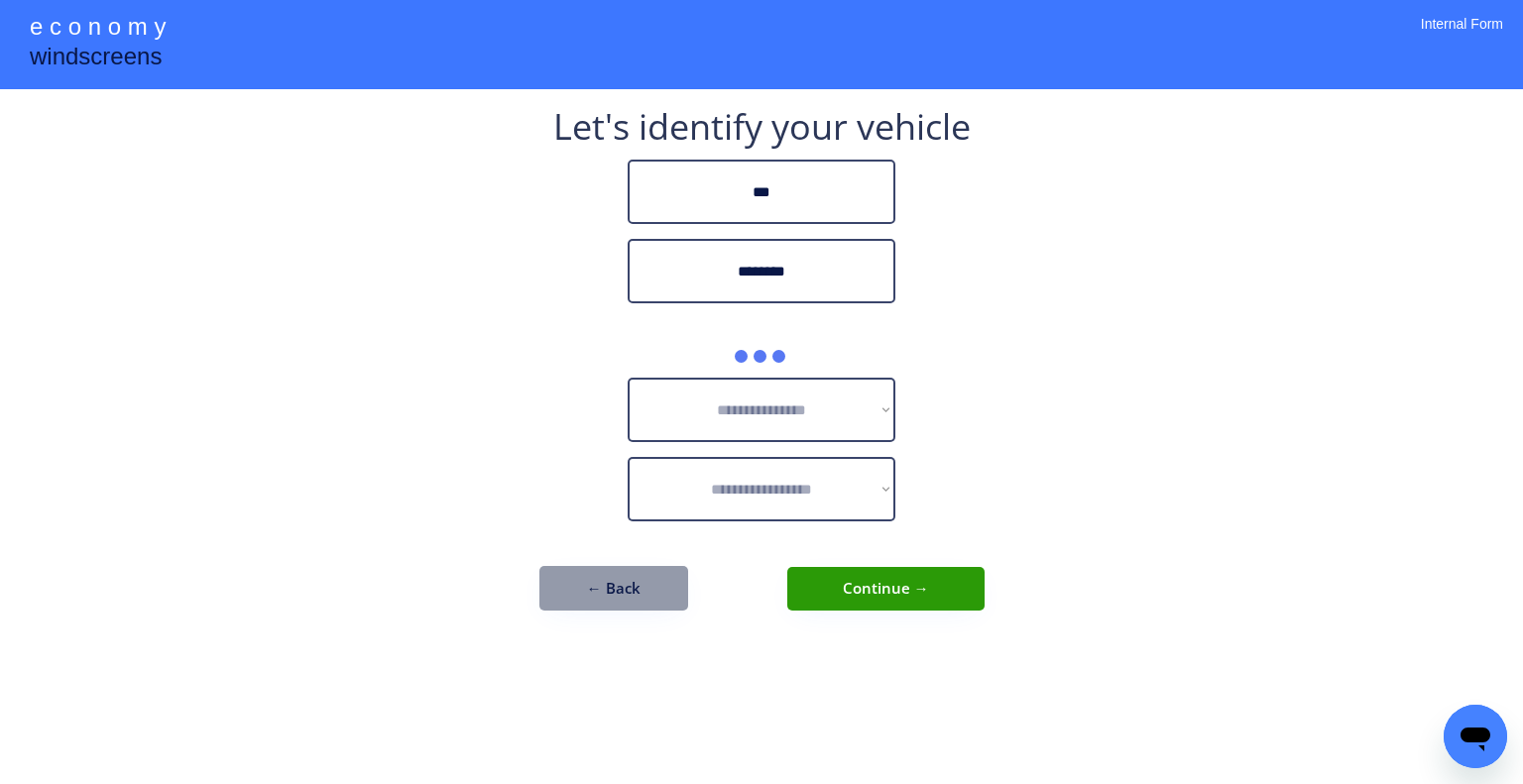 click on "**********" at bounding box center (762, 392) 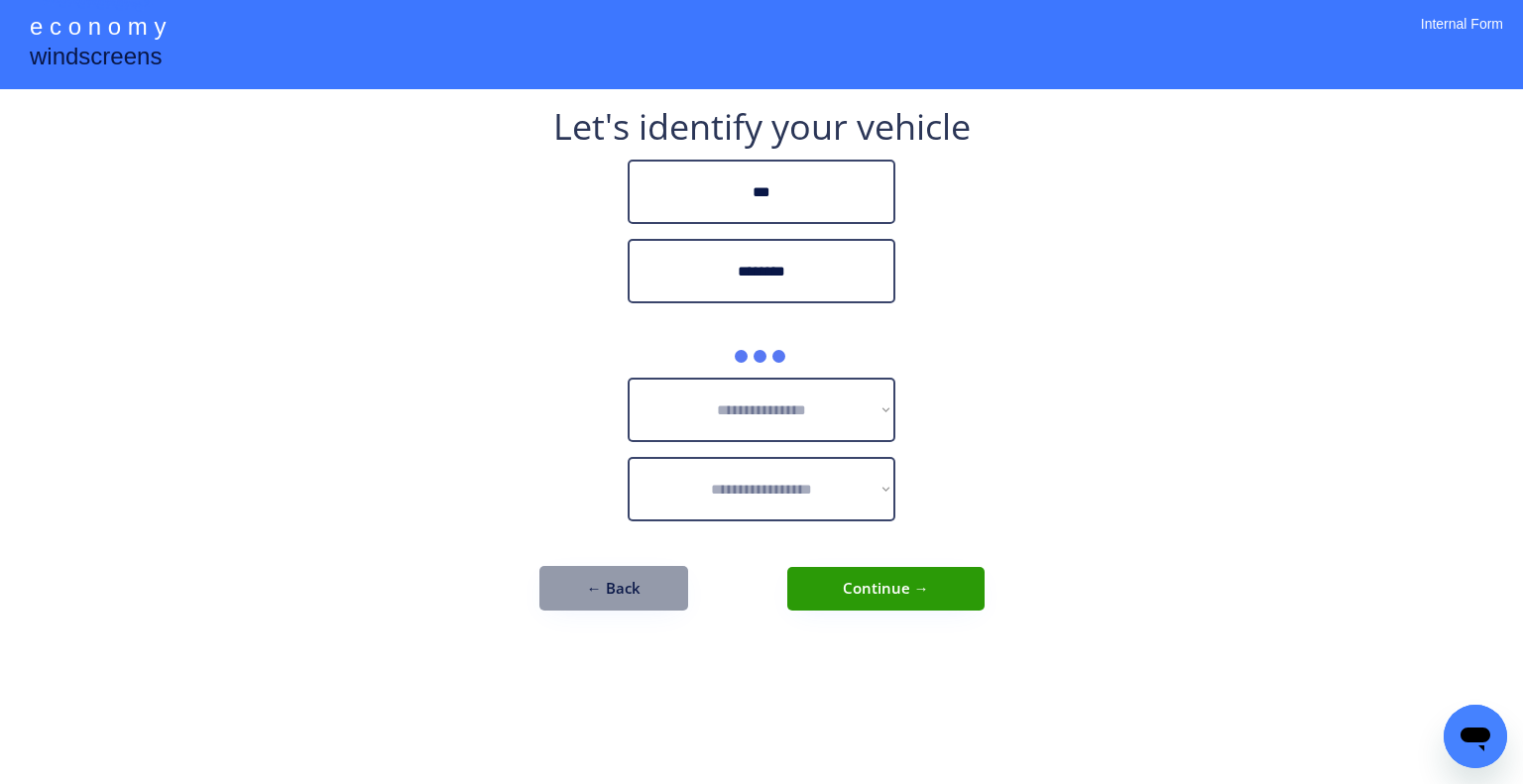 drag, startPoint x: 1195, startPoint y: 388, endPoint x: 877, endPoint y: 346, distance: 320.762 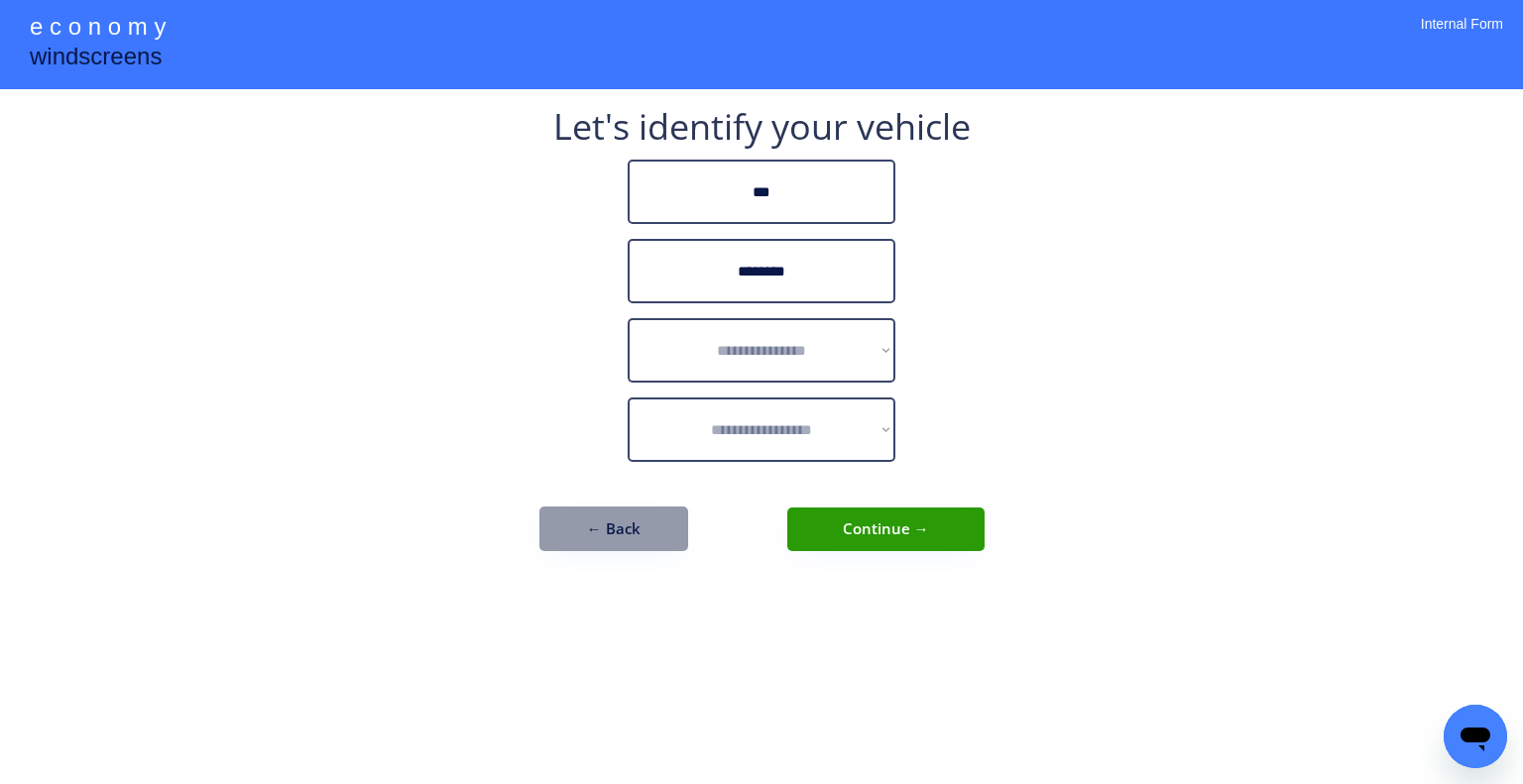 click on "**********" at bounding box center (762, 392) 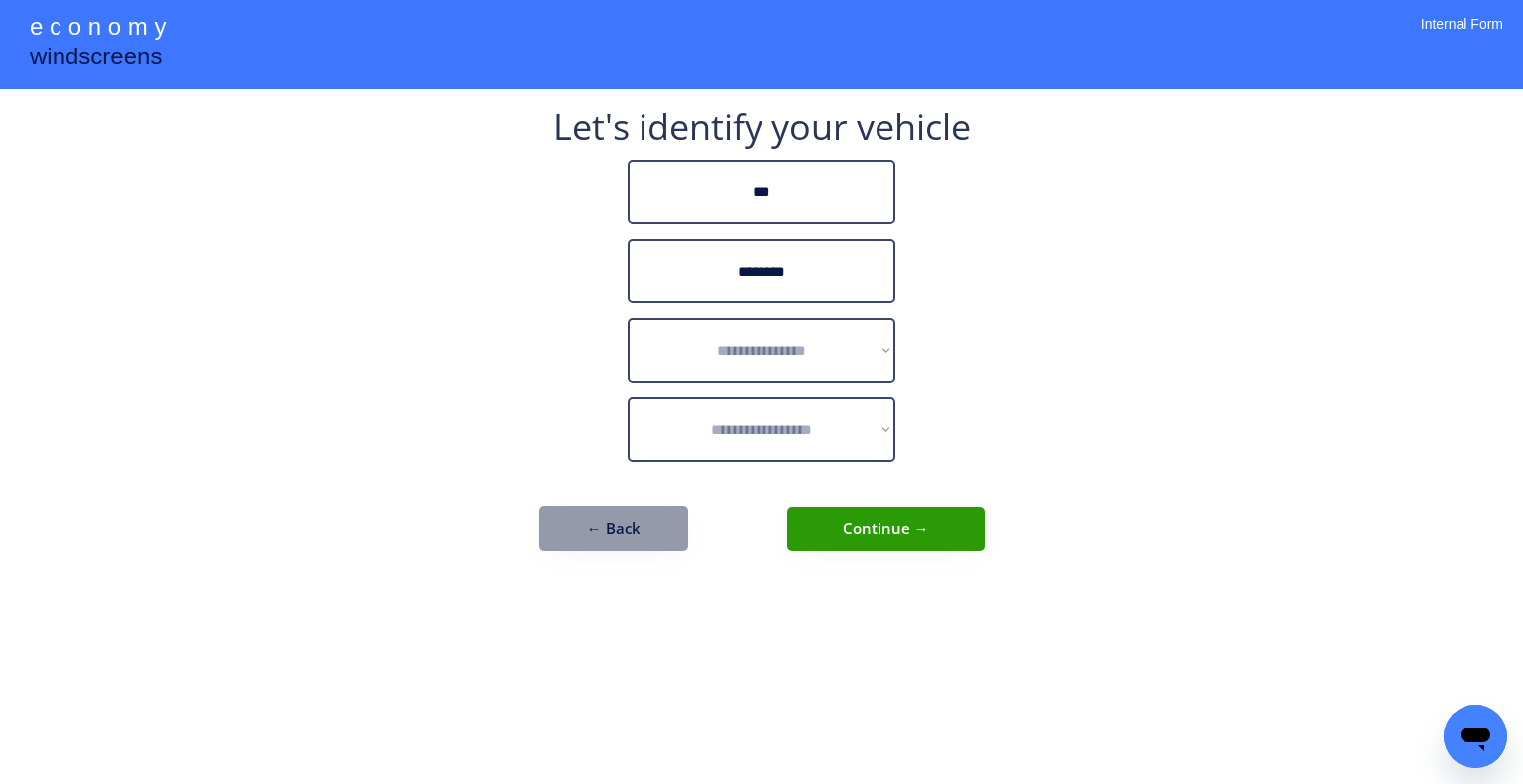 click on "**********" at bounding box center [762, 350] 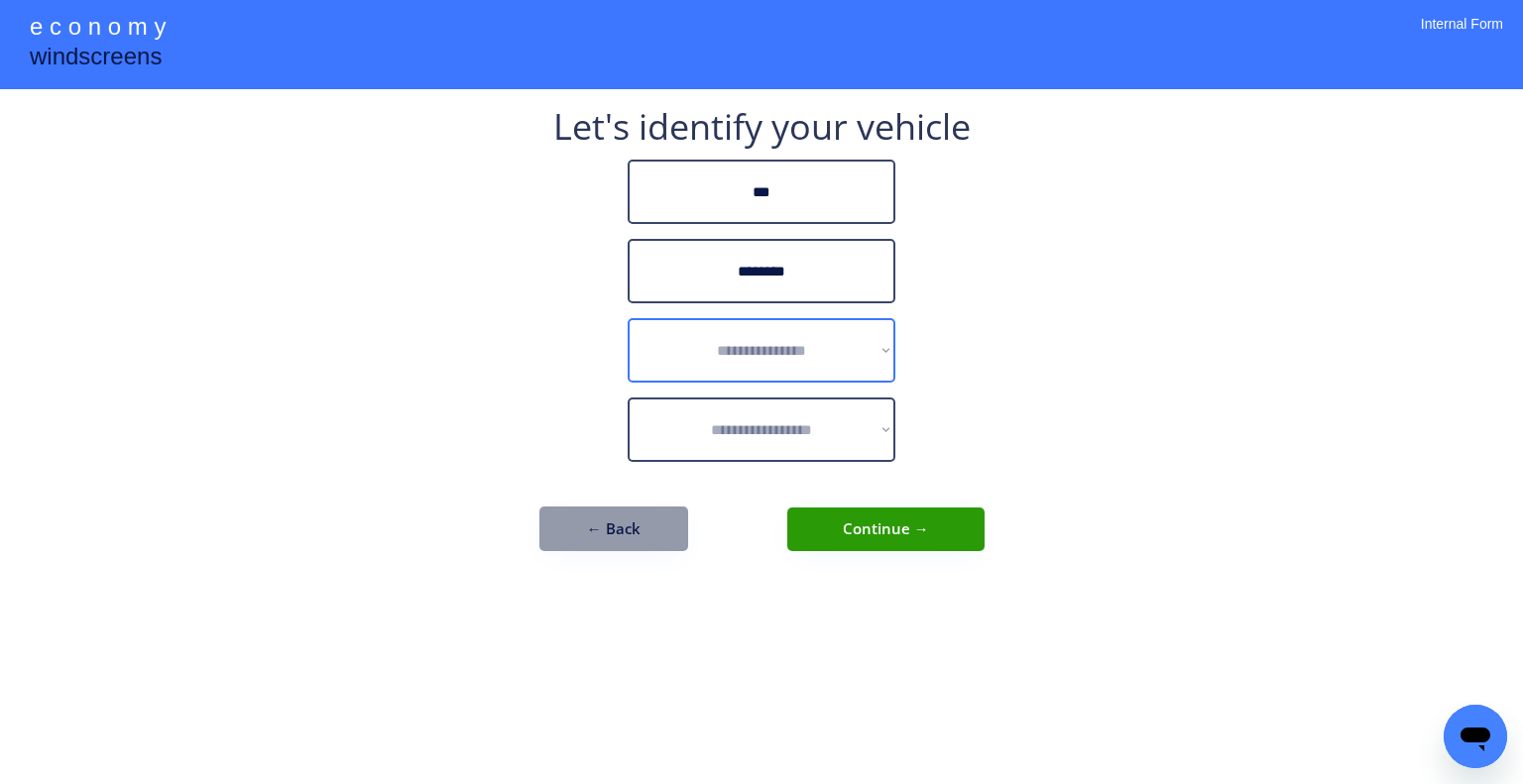 select on "******" 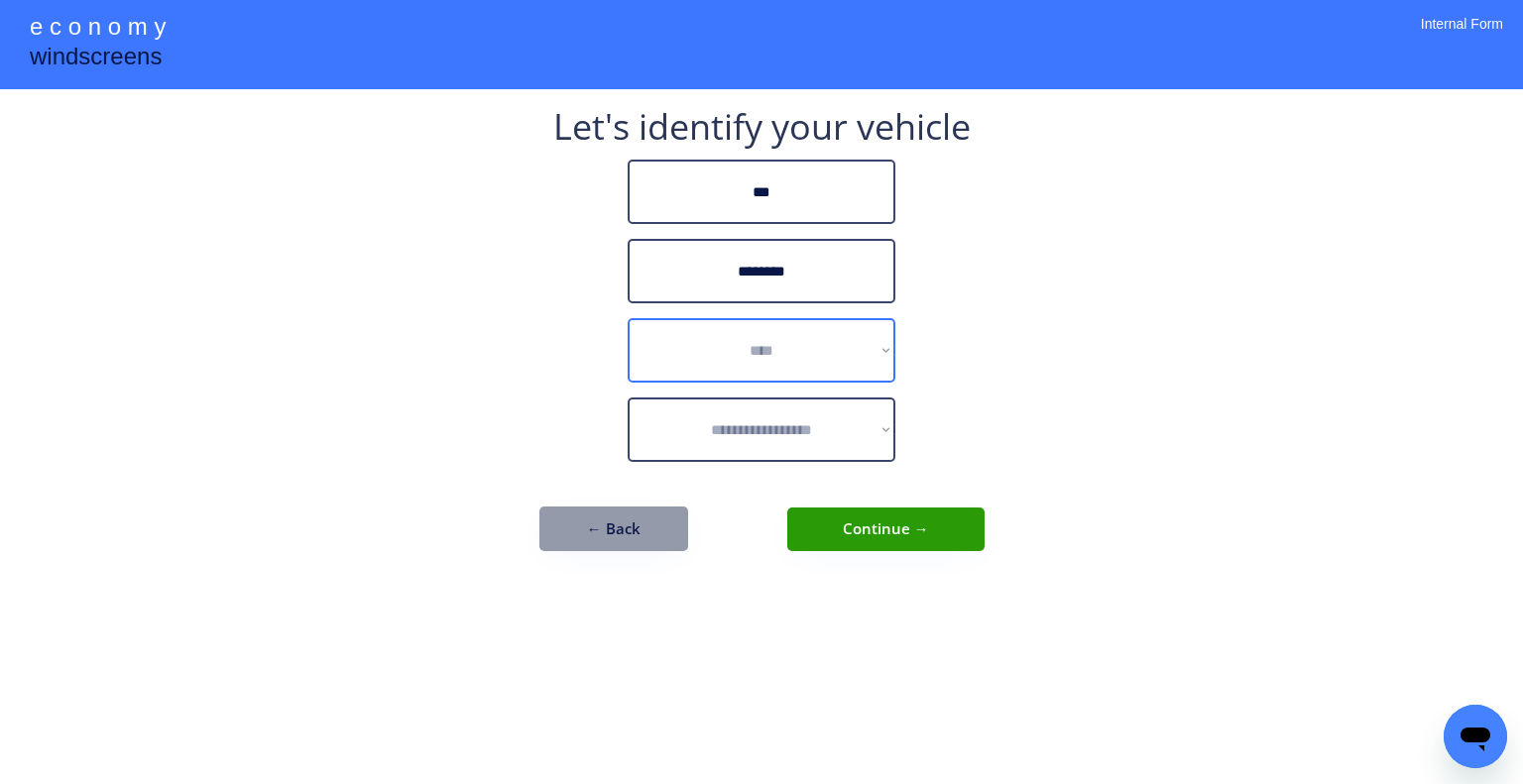 click on "**********" at bounding box center [762, 350] 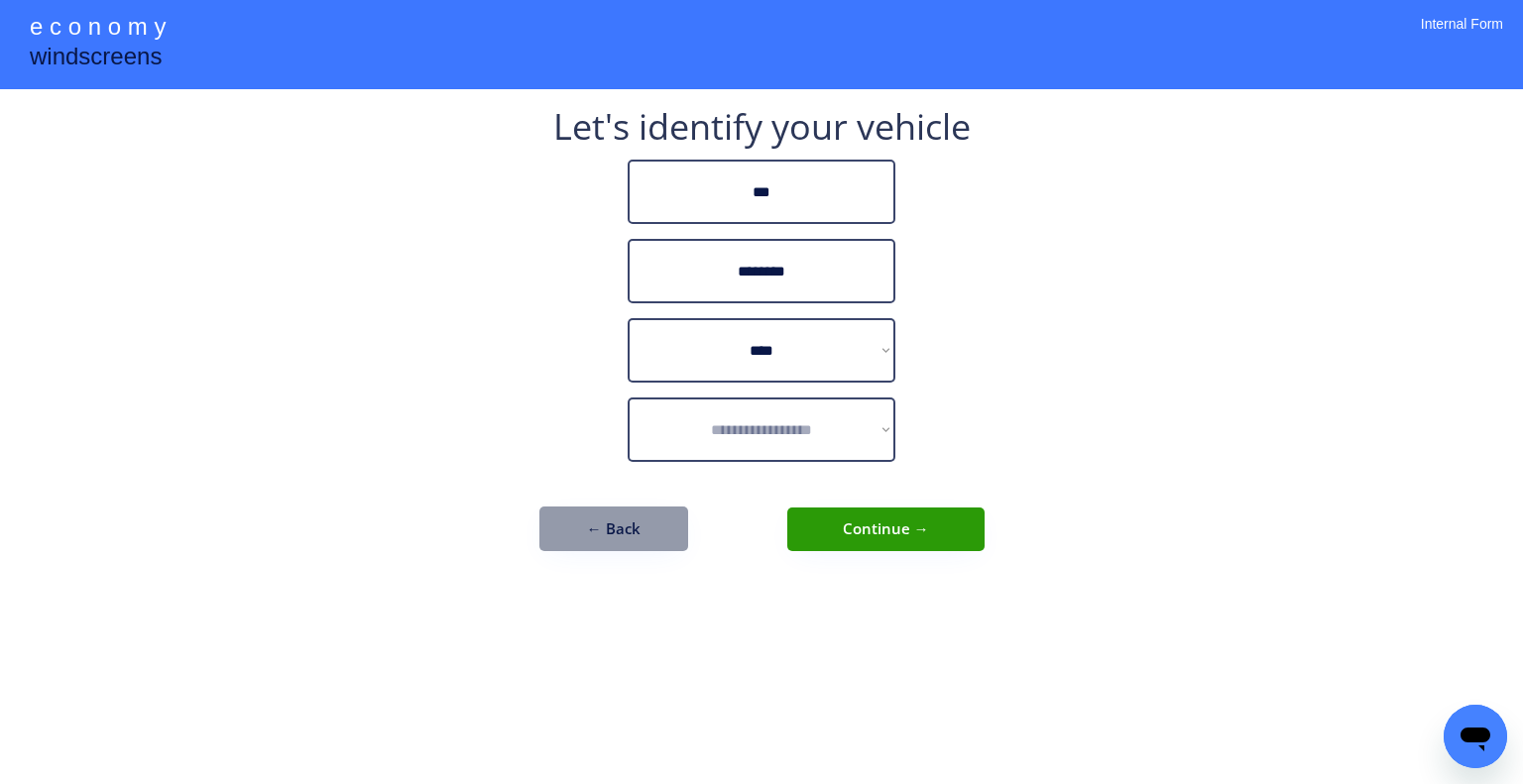 drag, startPoint x: 1273, startPoint y: 450, endPoint x: 1178, endPoint y: 447, distance: 95.04736 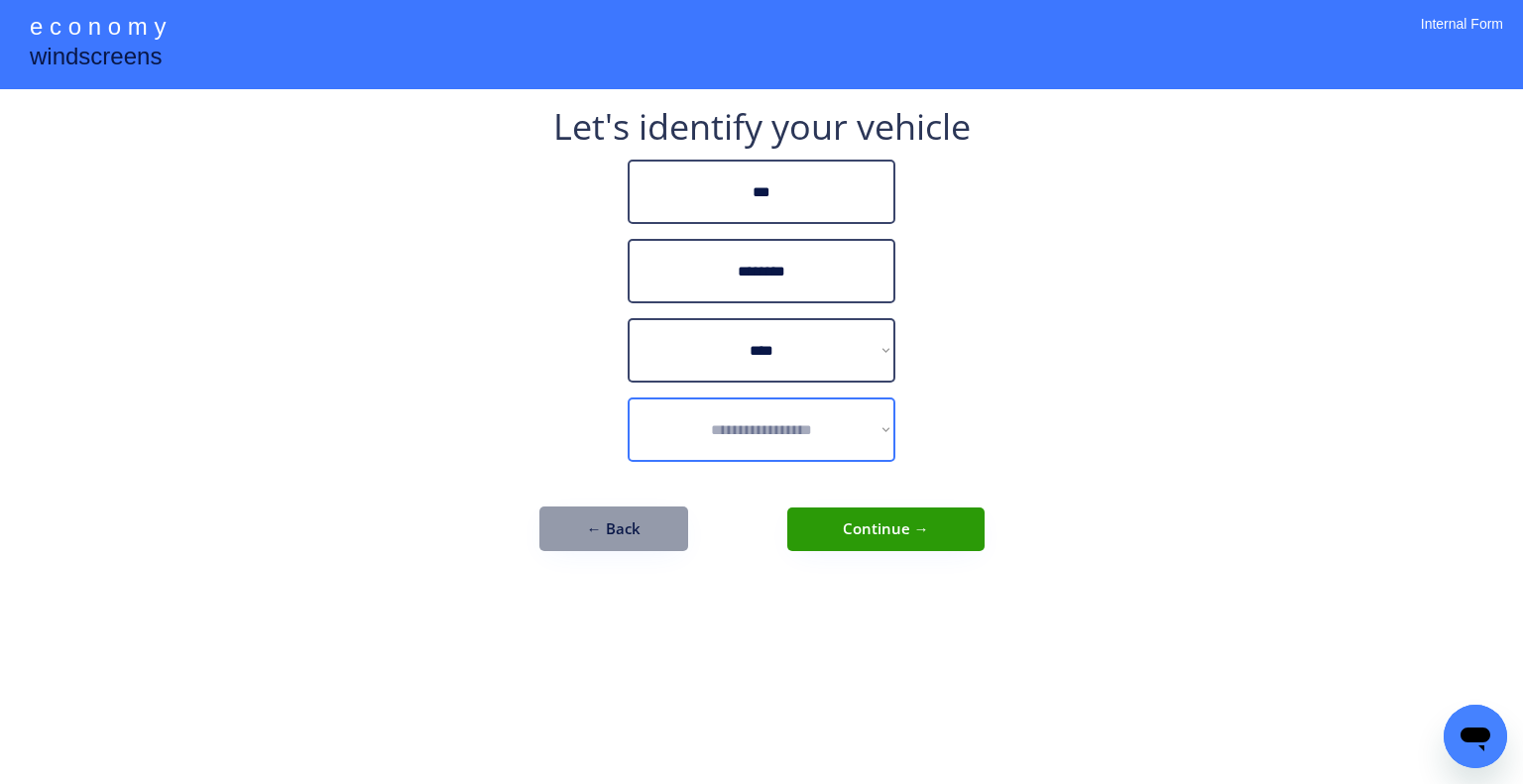 click on "**********" at bounding box center (762, 429) 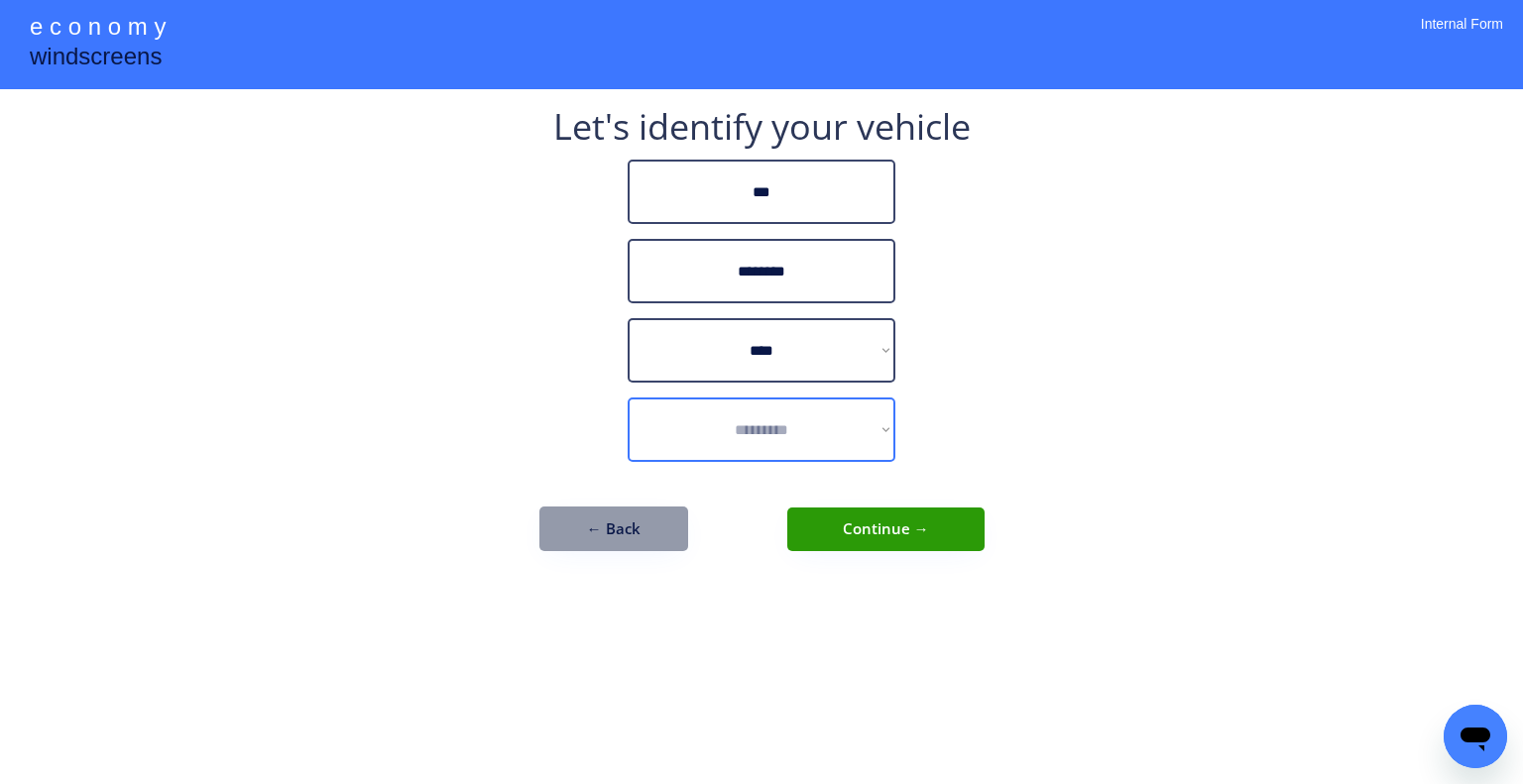 click on "**********" at bounding box center [762, 429] 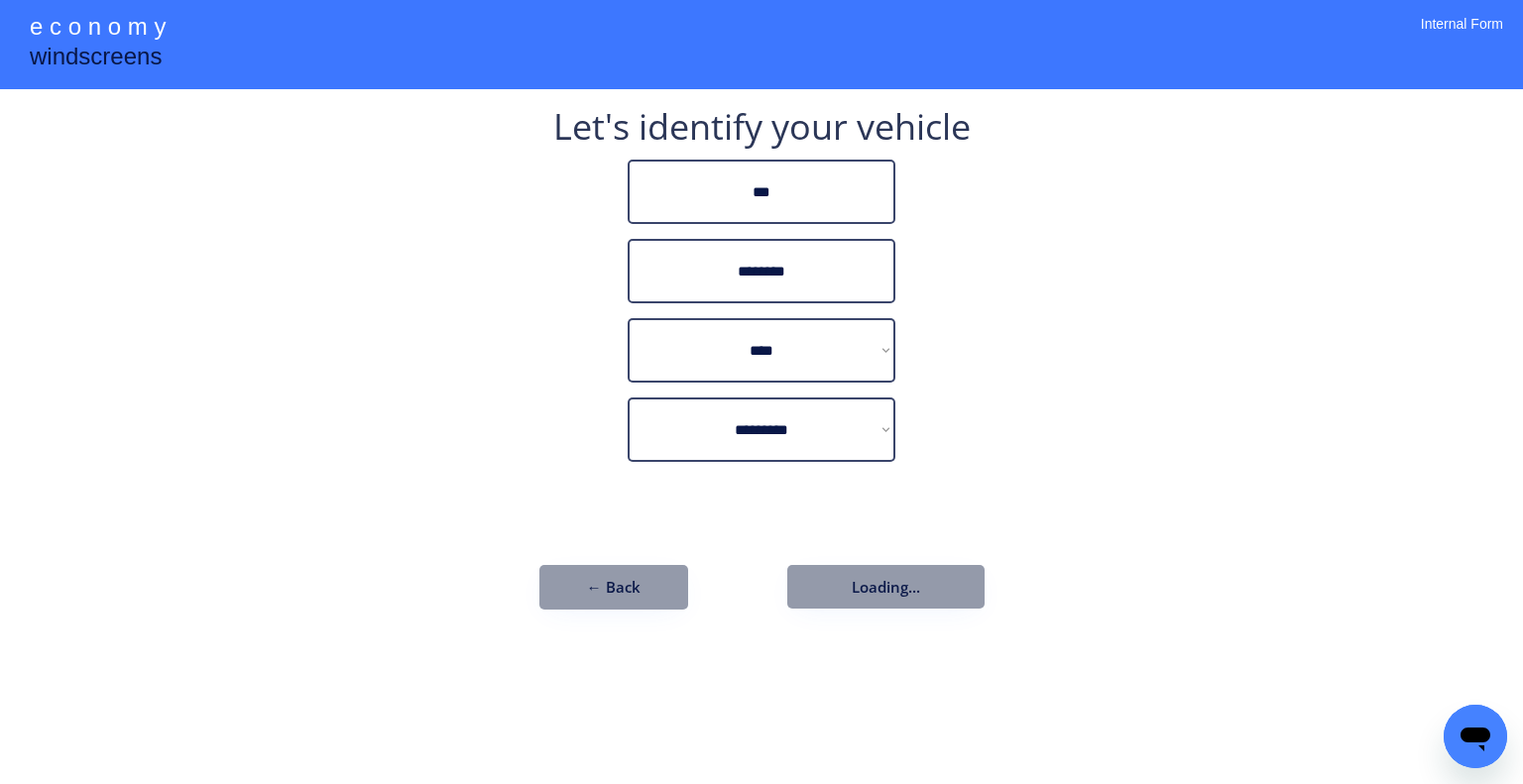 click on "**********" at bounding box center [762, 392] 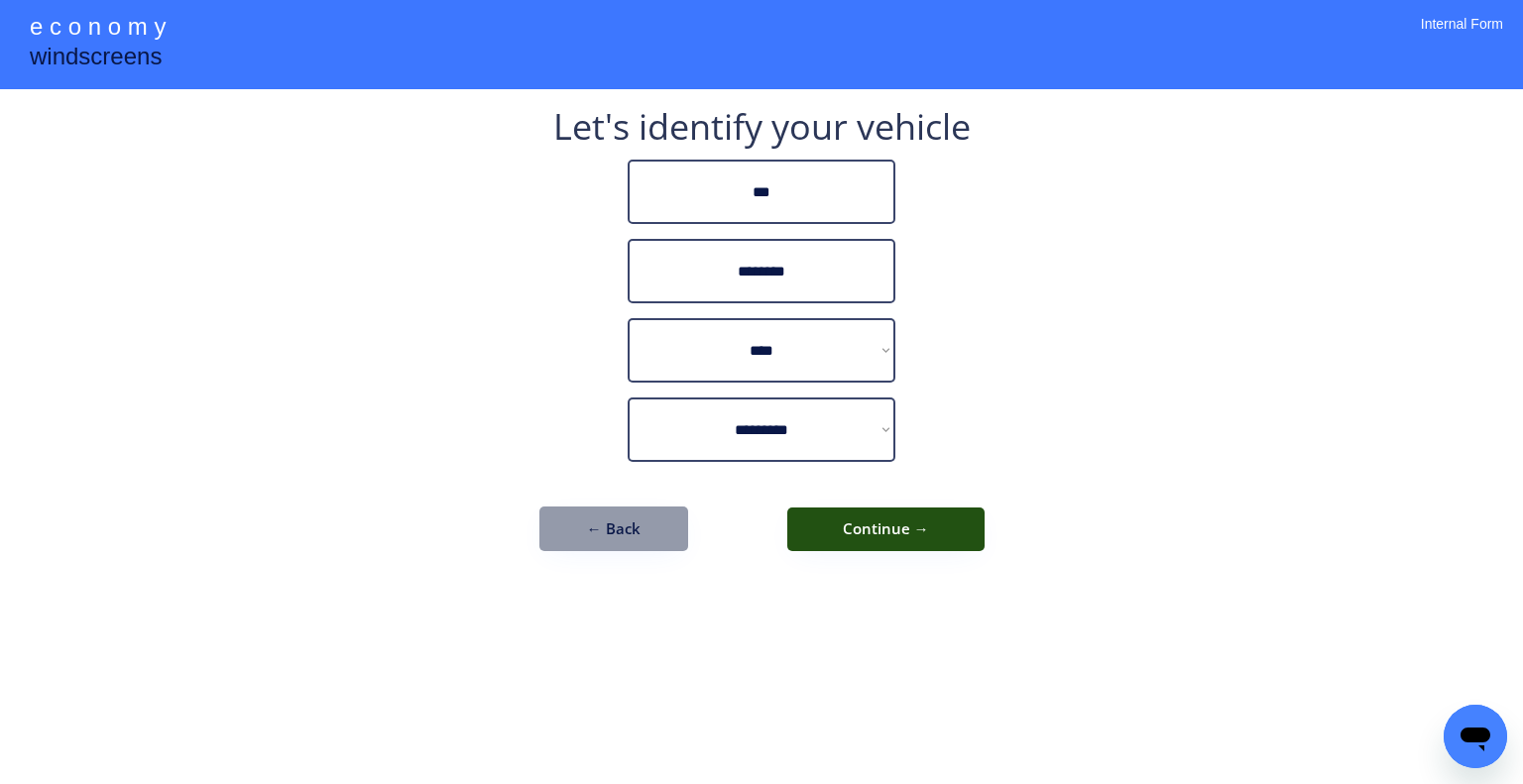click on "Continue    →" at bounding box center (885, 529) 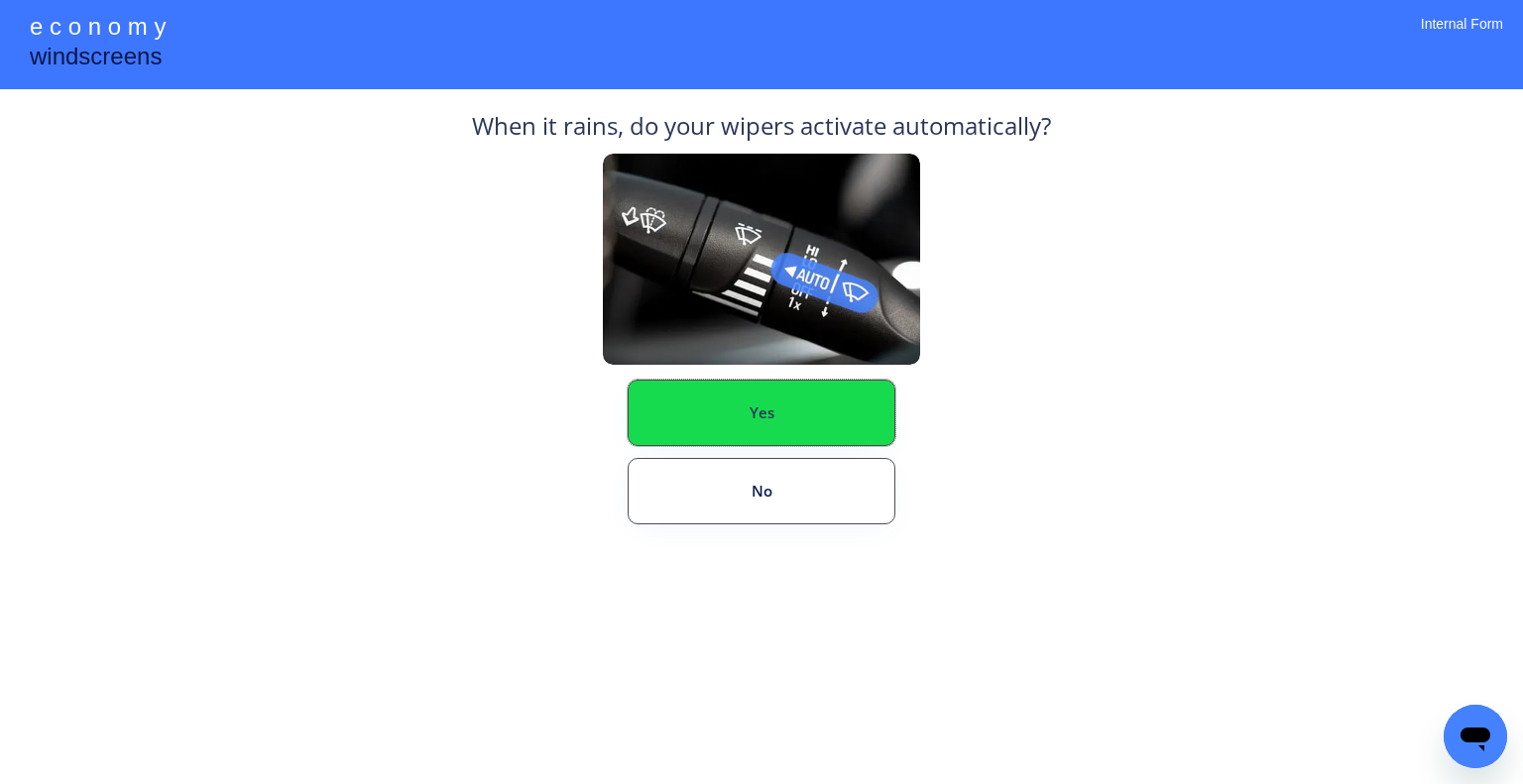 click on "Yes" at bounding box center [762, 412] 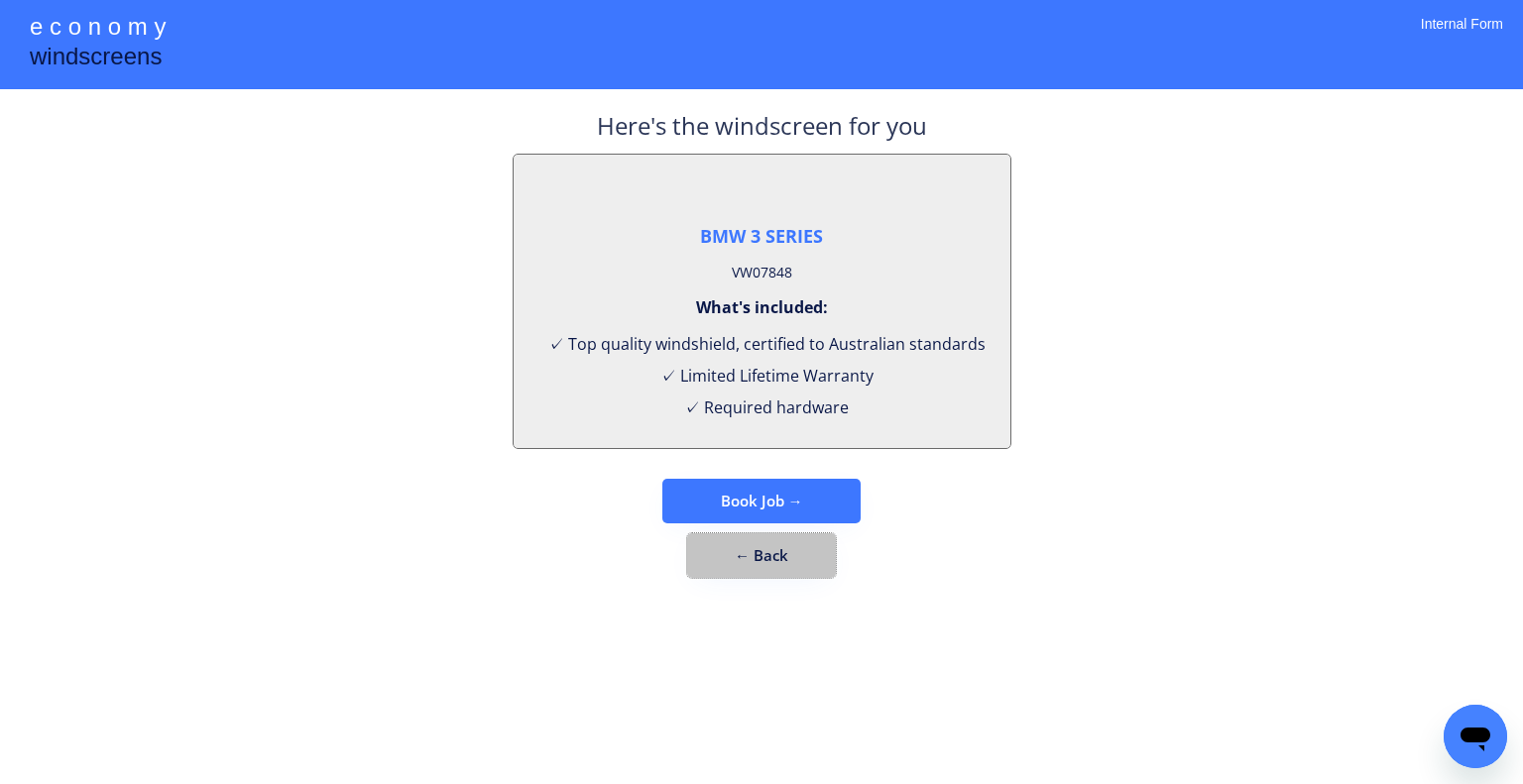 click on "←   Back" at bounding box center (762, 555) 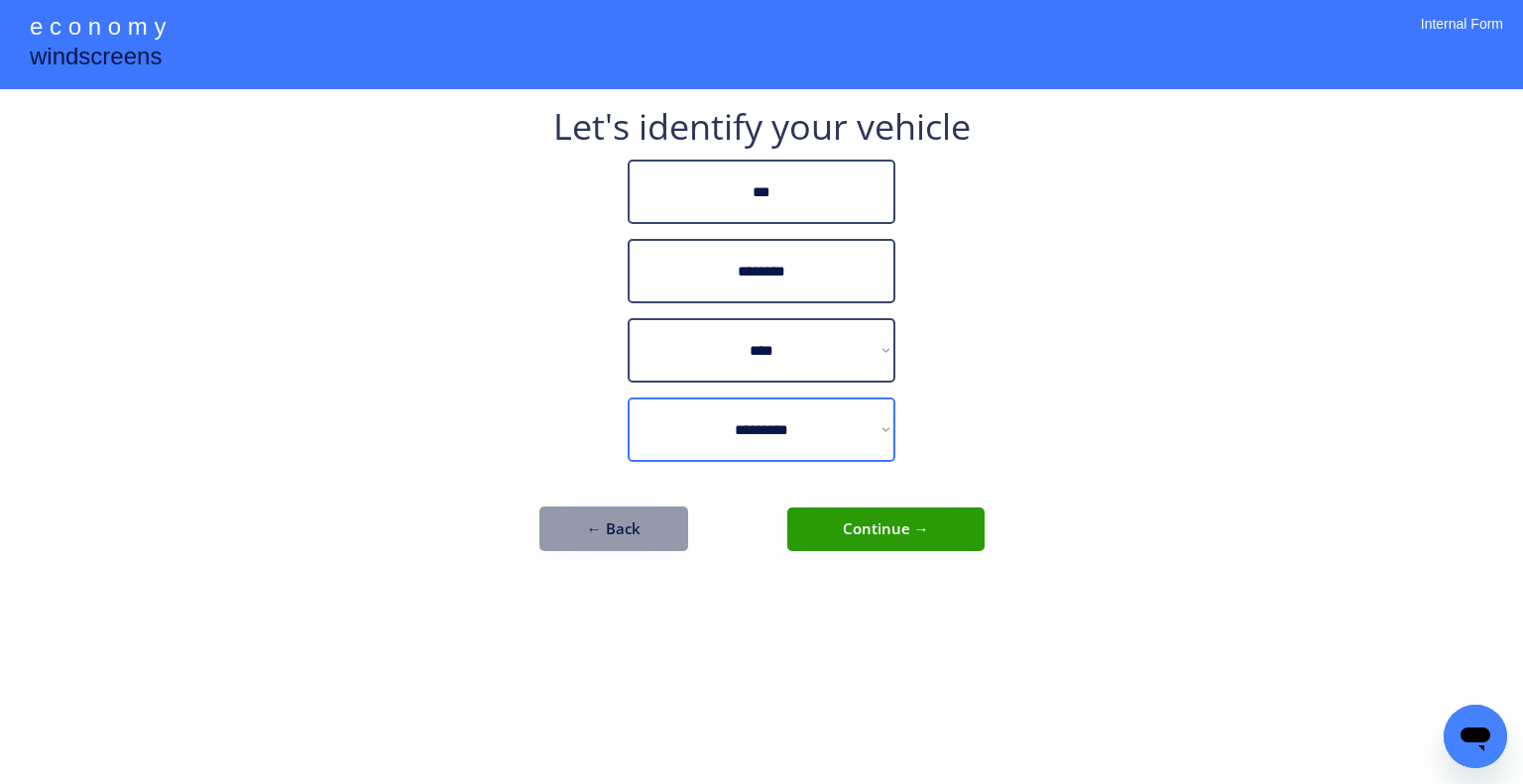 drag, startPoint x: 803, startPoint y: 441, endPoint x: 1087, endPoint y: 435, distance: 284.06337 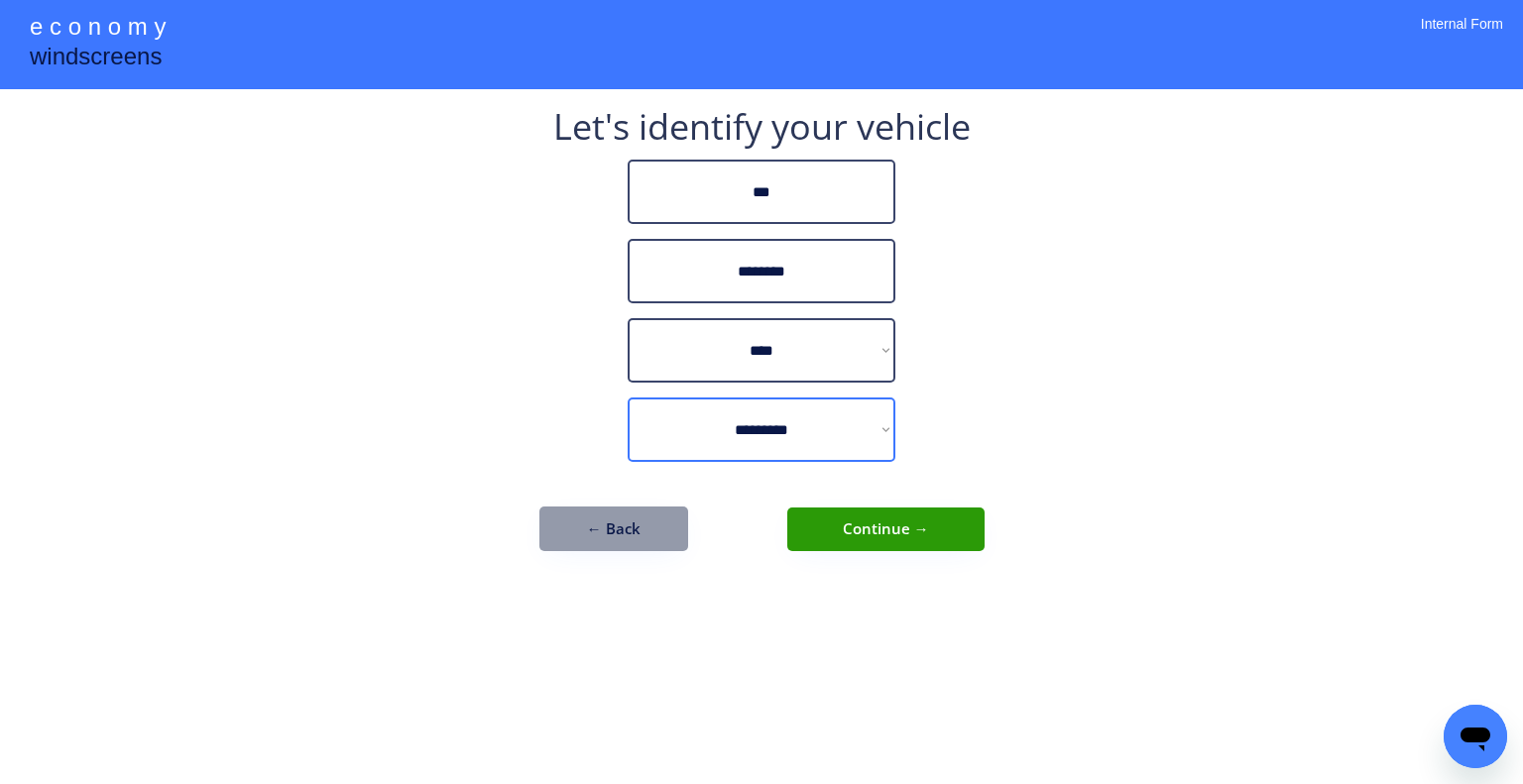 drag, startPoint x: 1087, startPoint y: 435, endPoint x: 1046, endPoint y: 487, distance: 66.21933 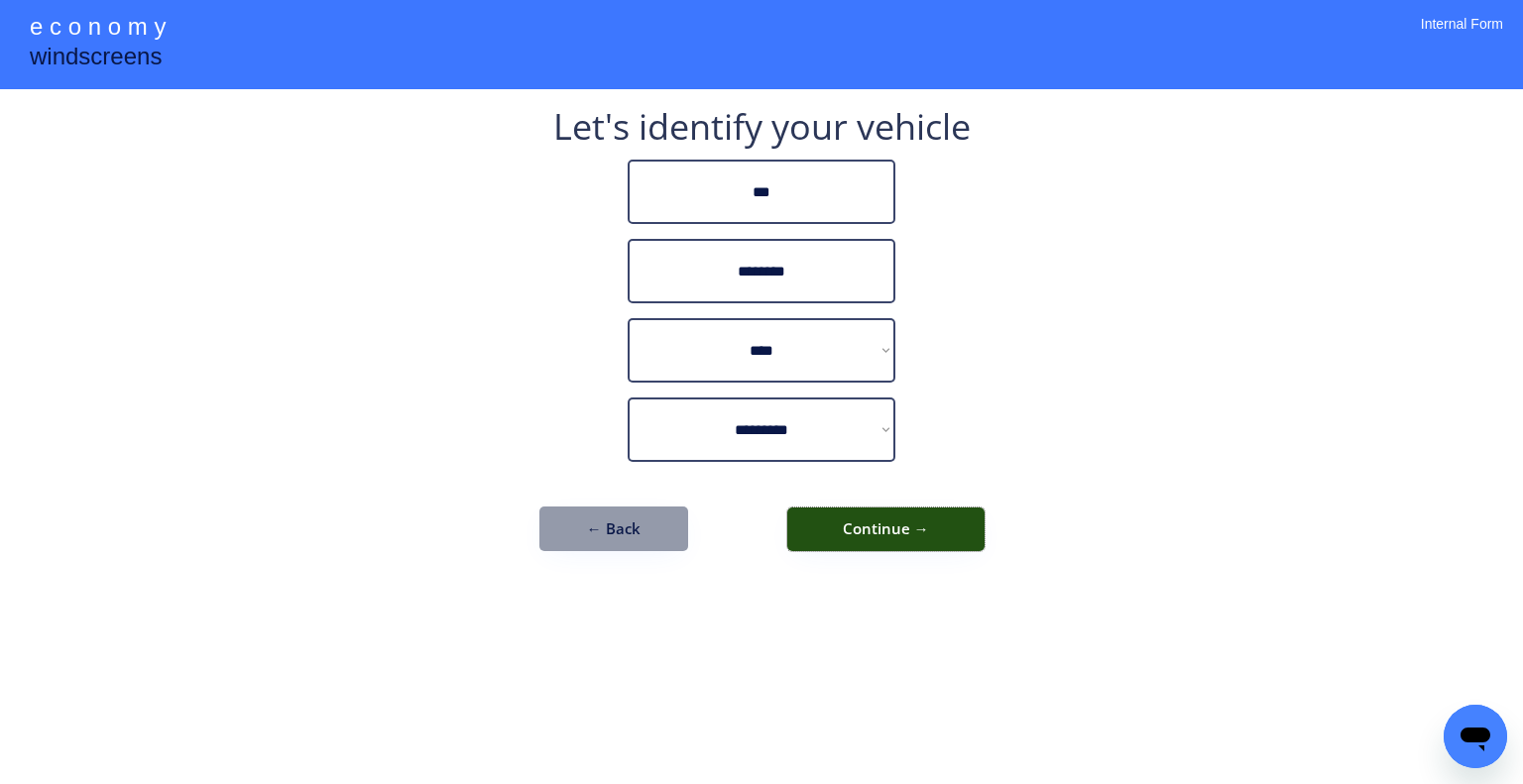 click on "Continue    →" at bounding box center [885, 529] 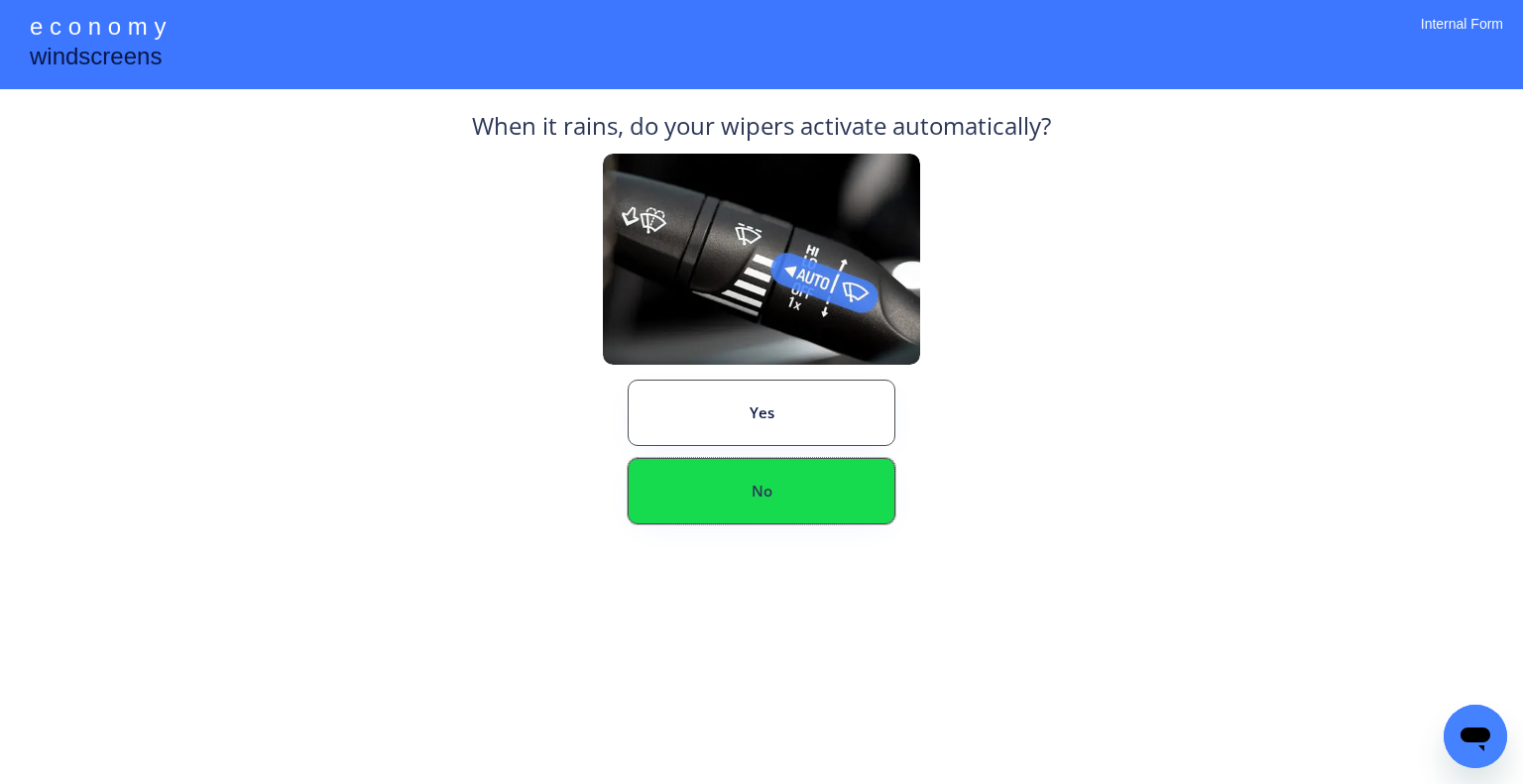 click on "No" at bounding box center [762, 491] 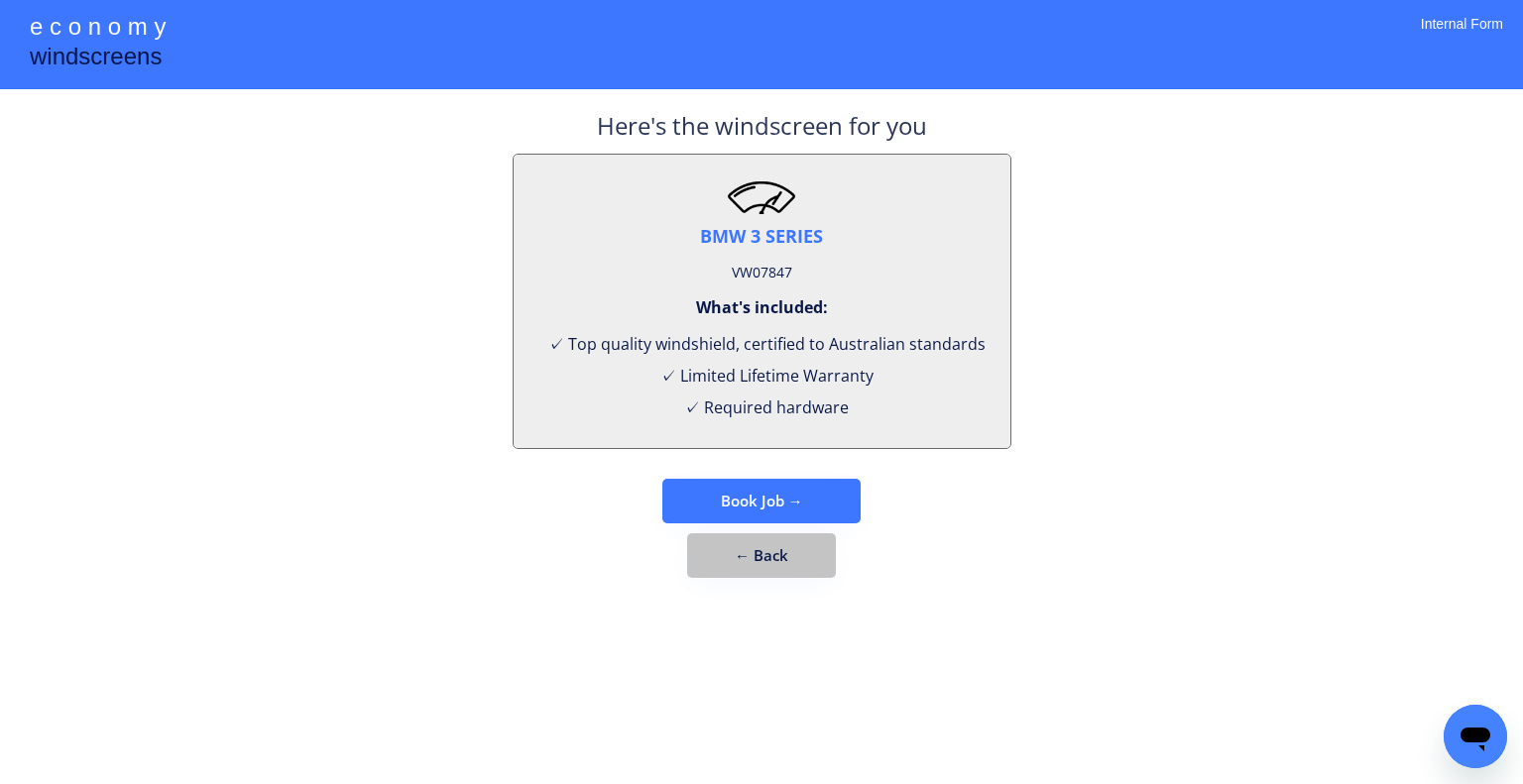 click on "←   Back" at bounding box center (762, 555) 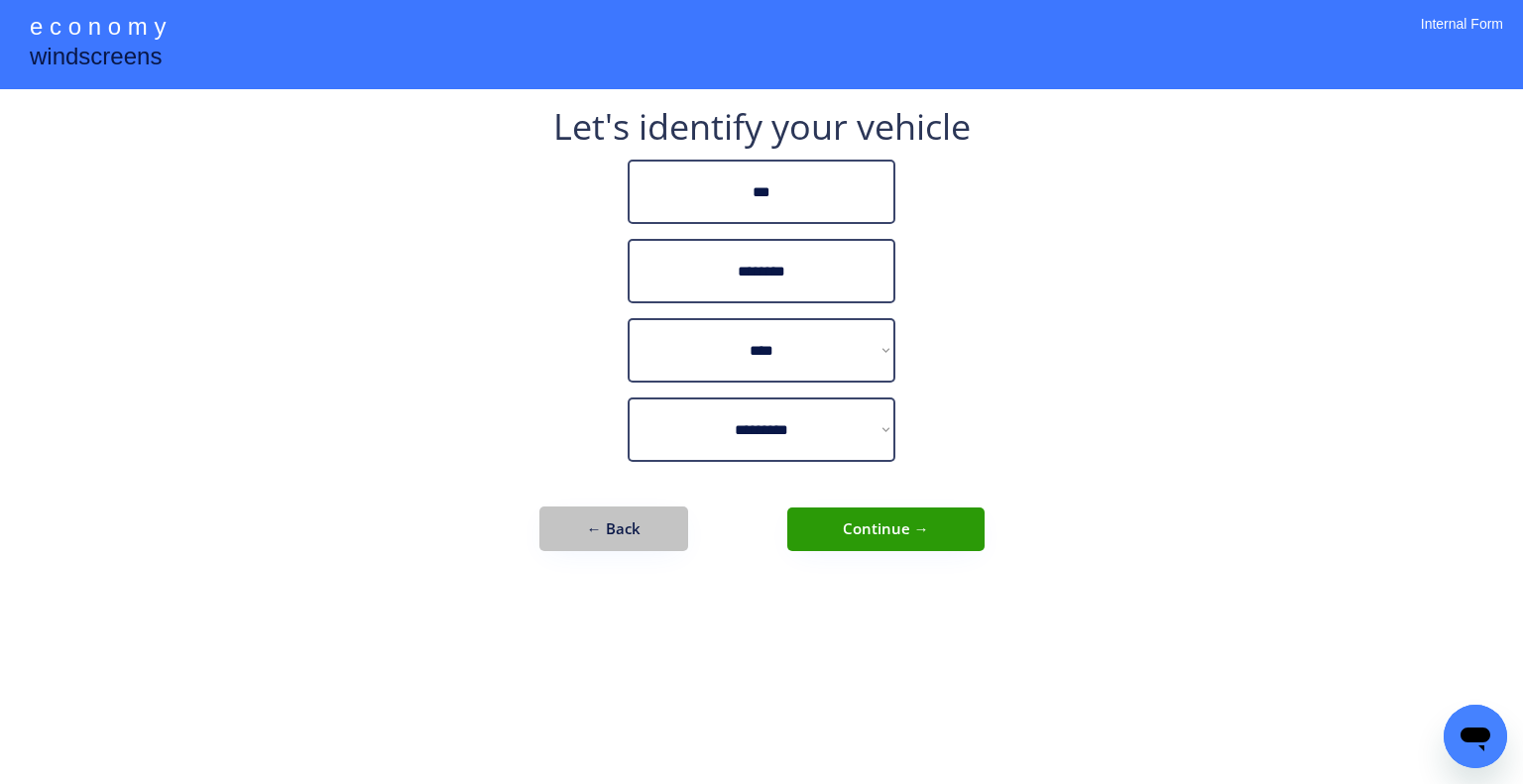 click on "←   Back" at bounding box center (614, 528) 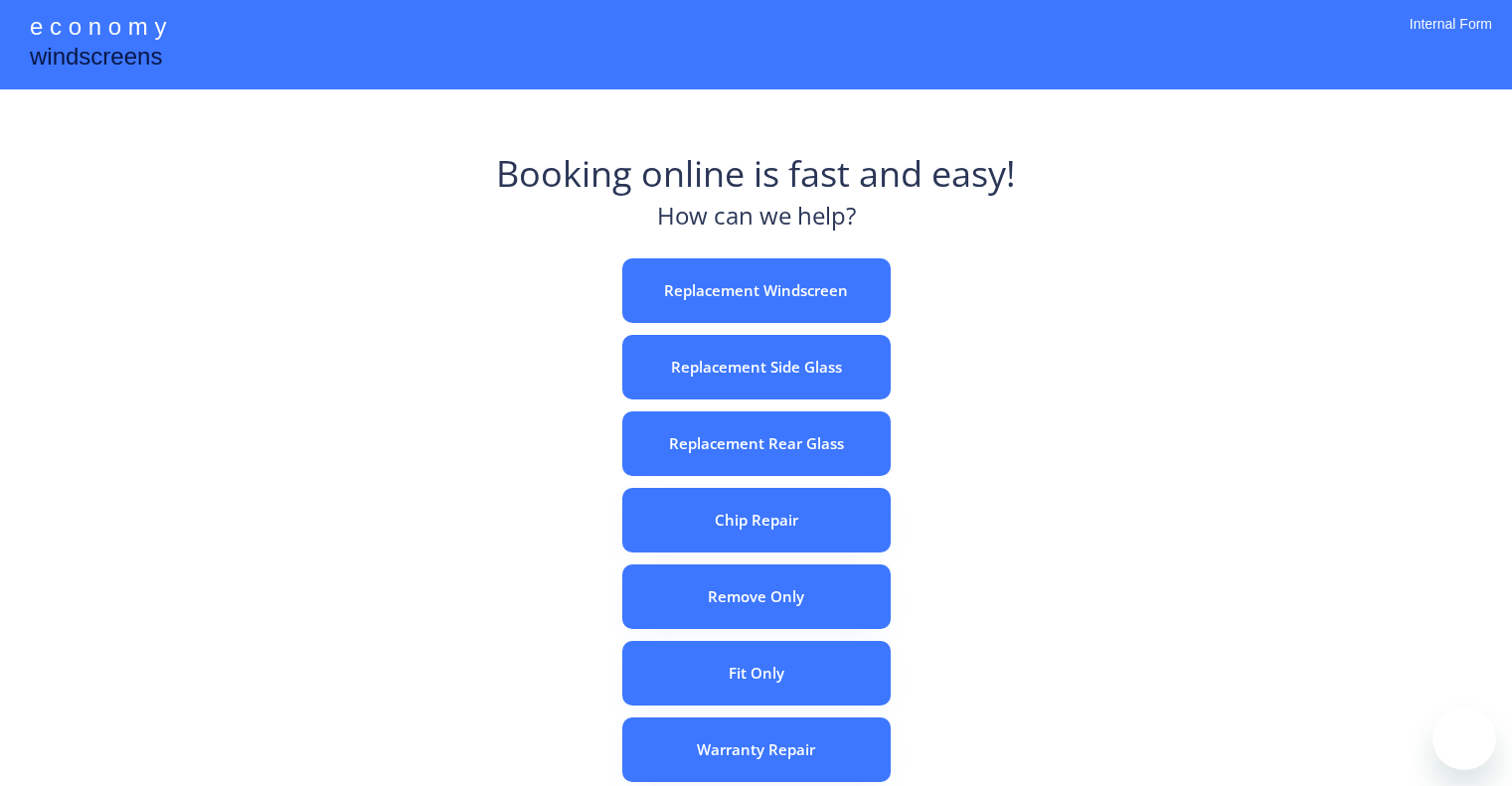 scroll, scrollTop: 0, scrollLeft: 0, axis: both 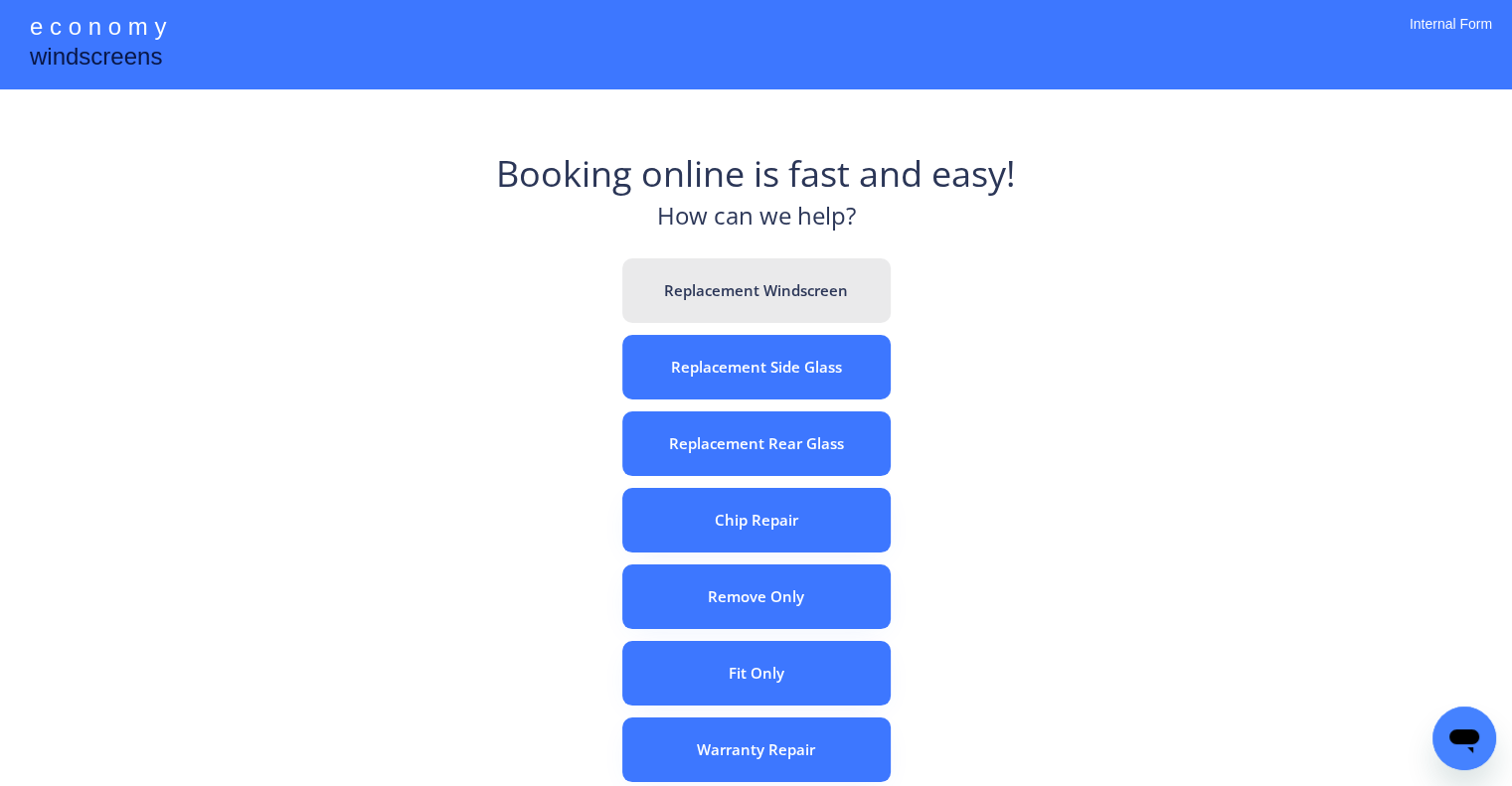 click on "Replacement Windscreen" at bounding box center (756, 290) 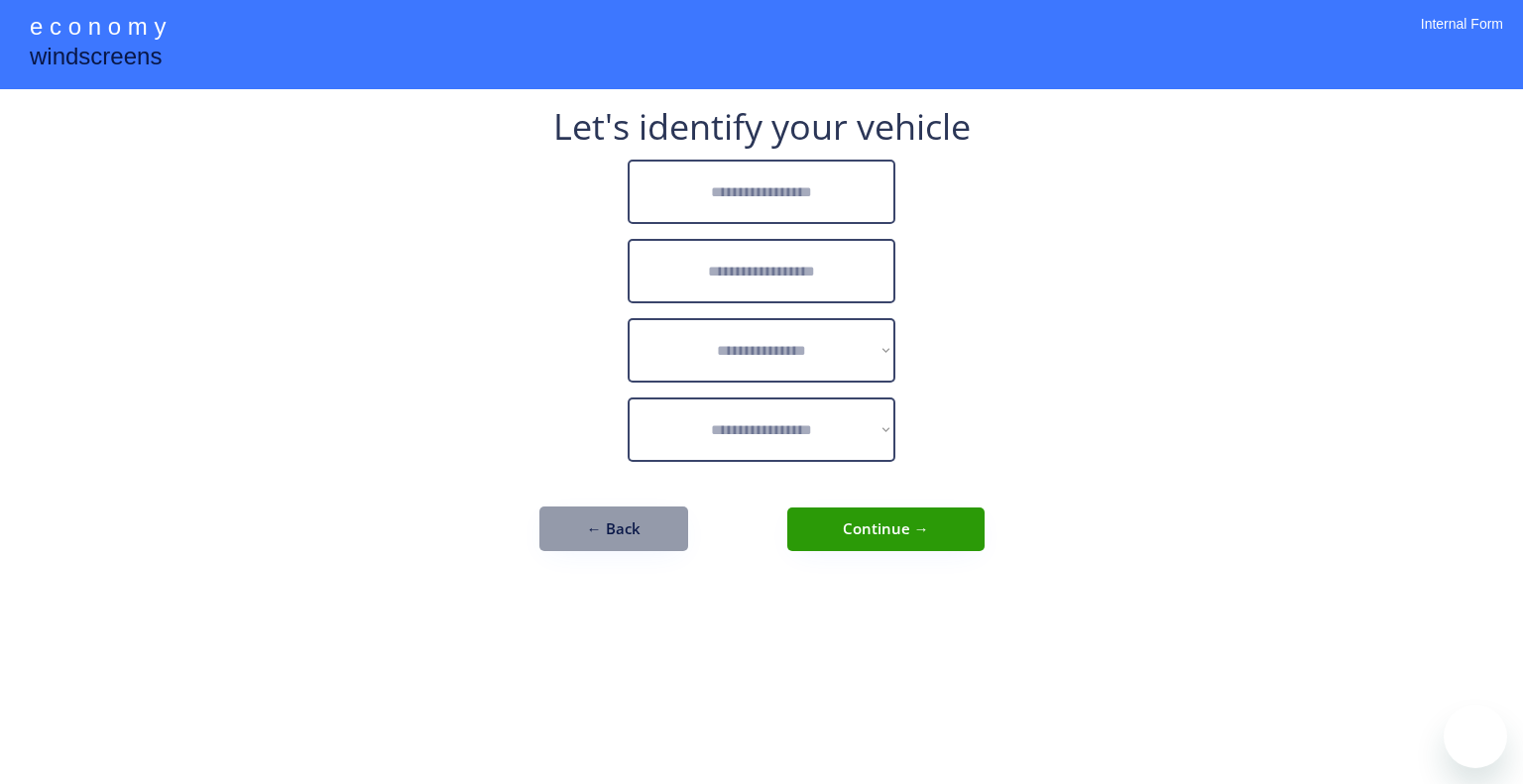 scroll, scrollTop: 0, scrollLeft: 0, axis: both 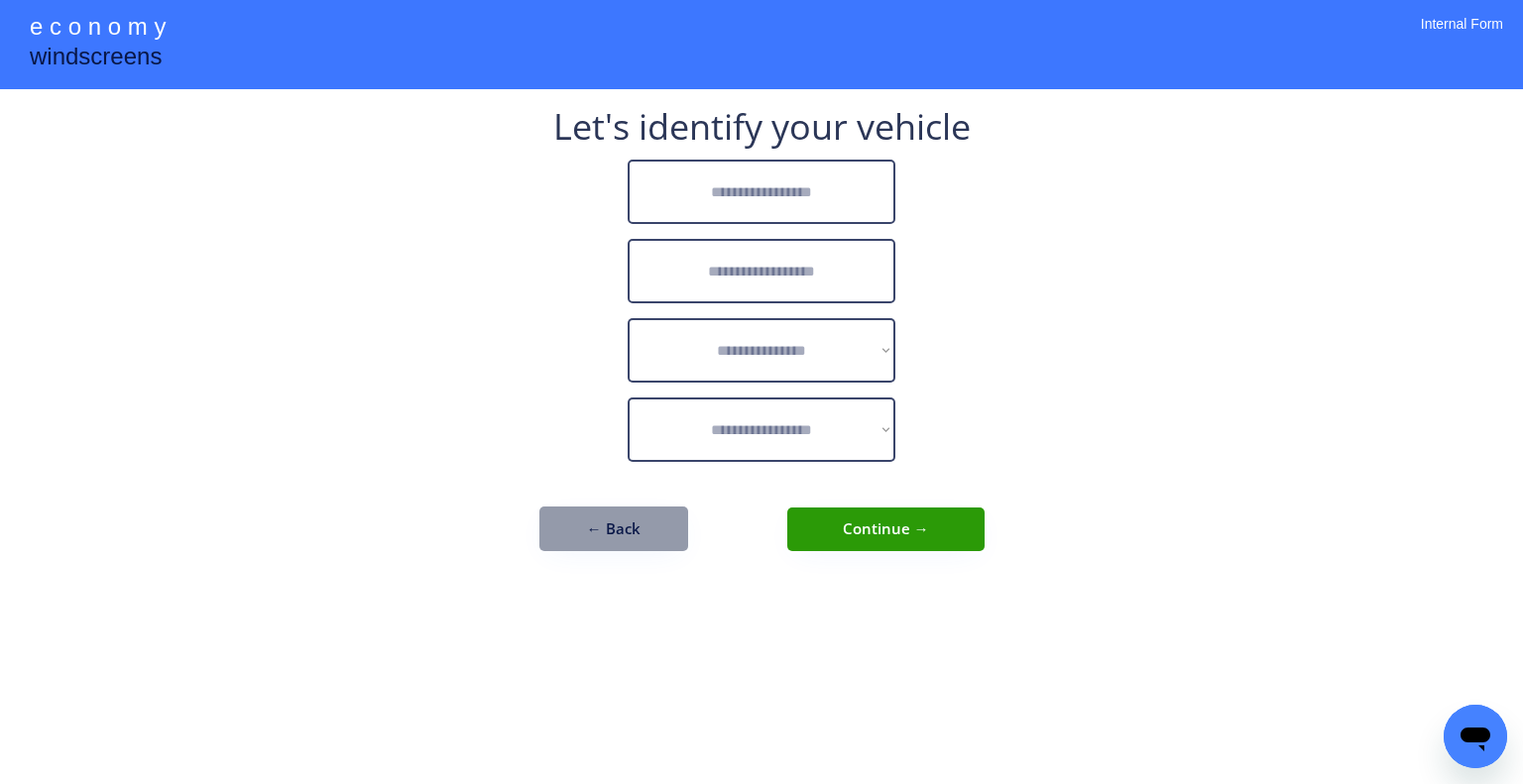 click at bounding box center (762, 191) 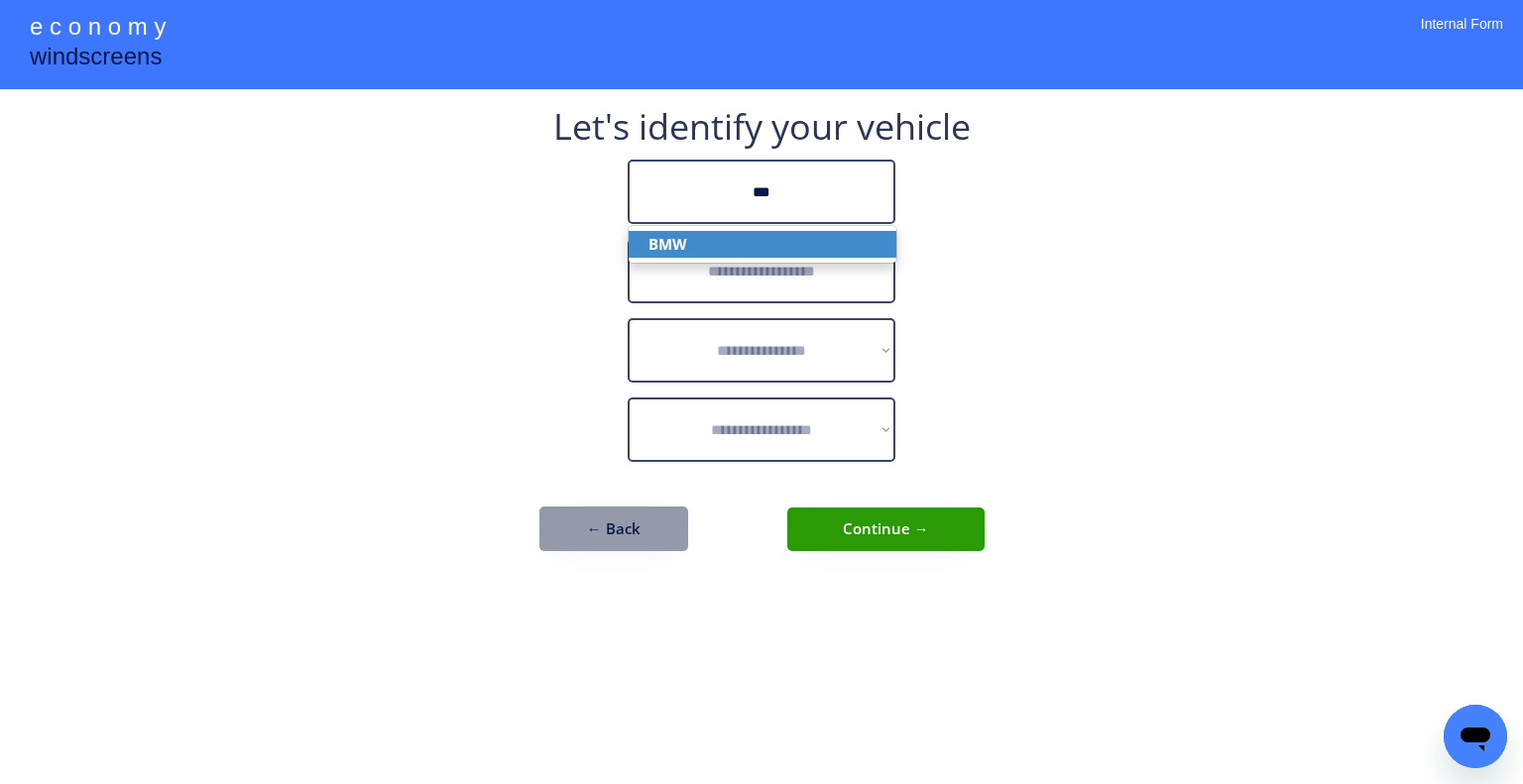 click on "BMW" at bounding box center [762, 244] 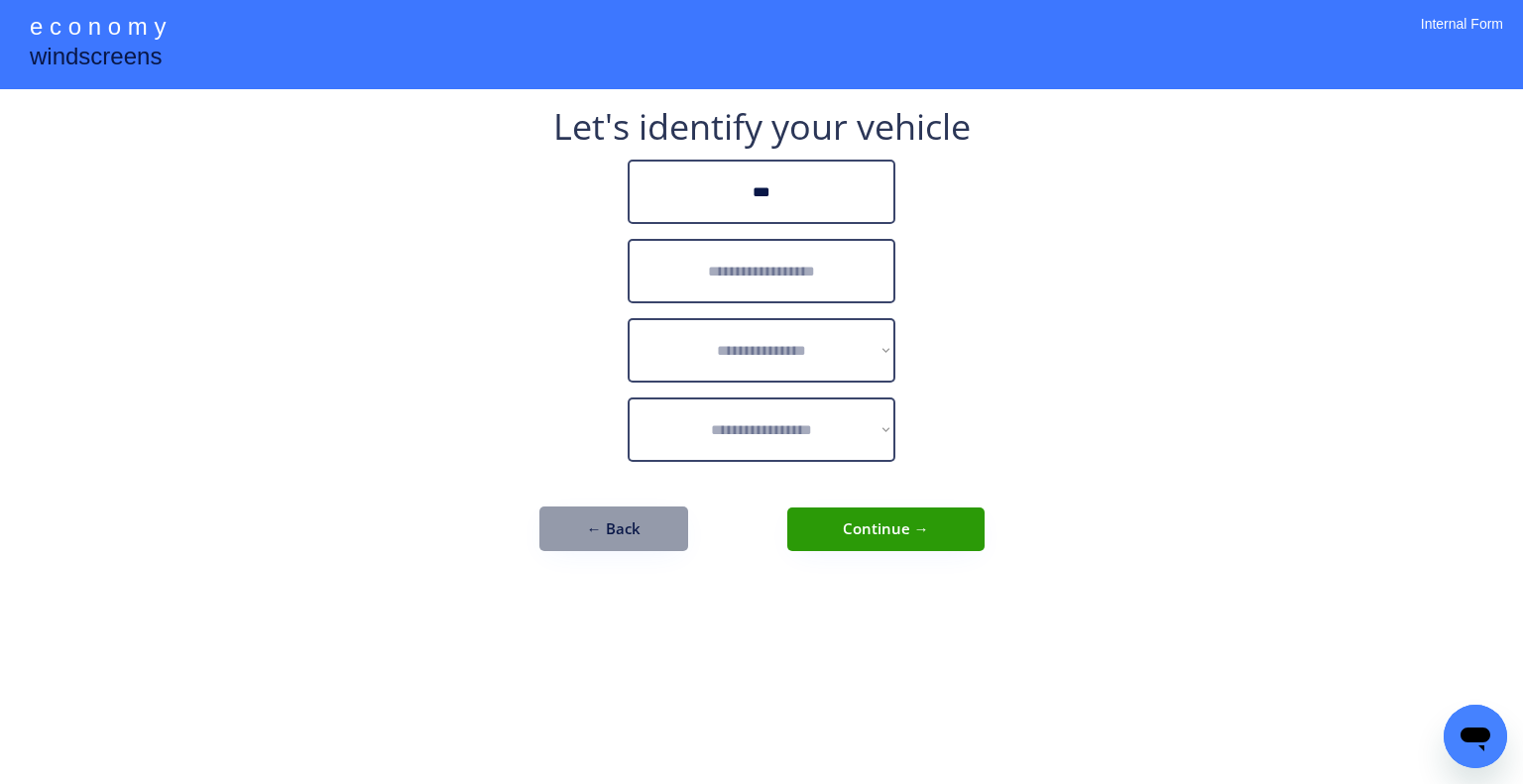 click on "**********" at bounding box center [762, 340] 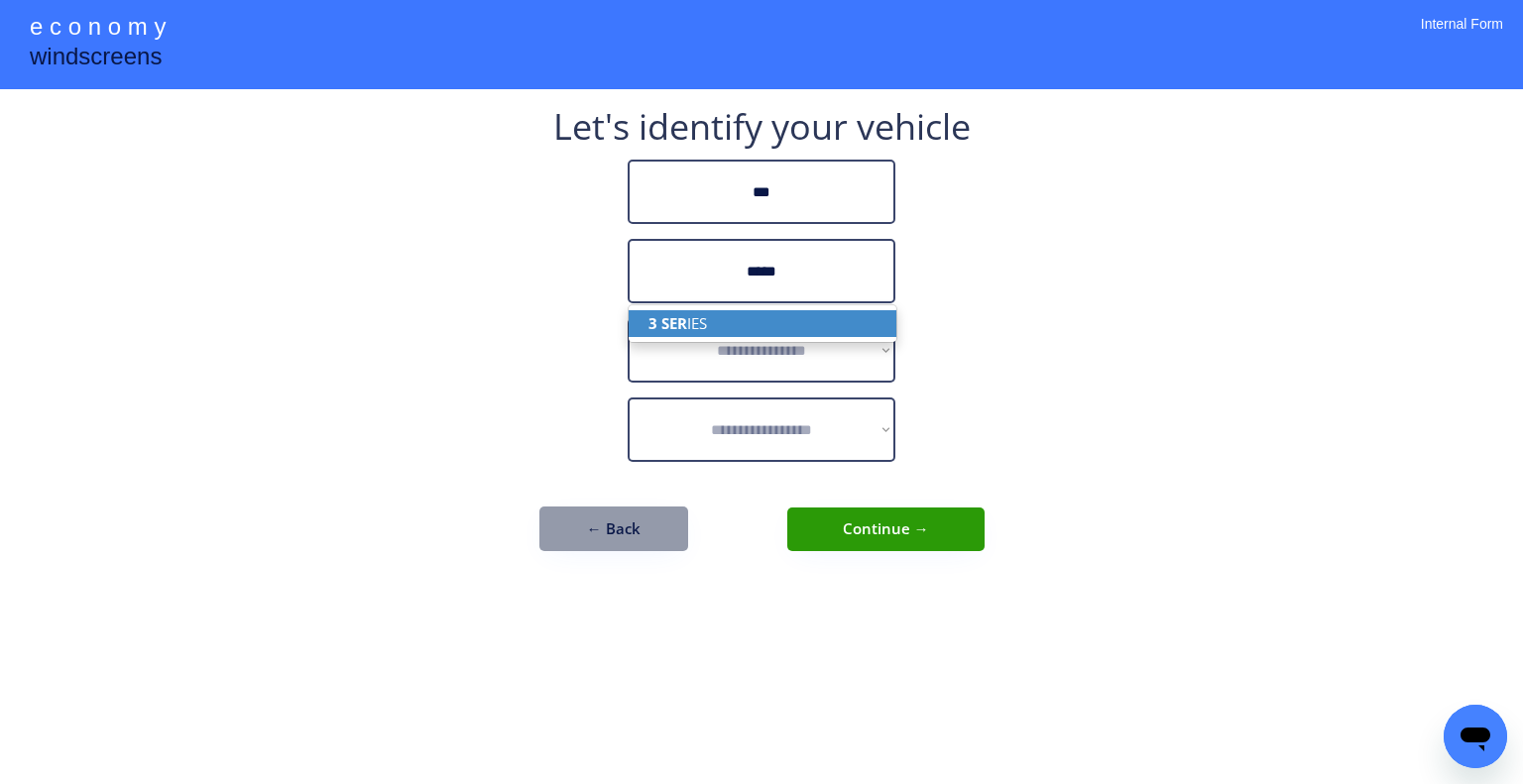 drag, startPoint x: 788, startPoint y: 313, endPoint x: 900, endPoint y: 300, distance: 112.75194 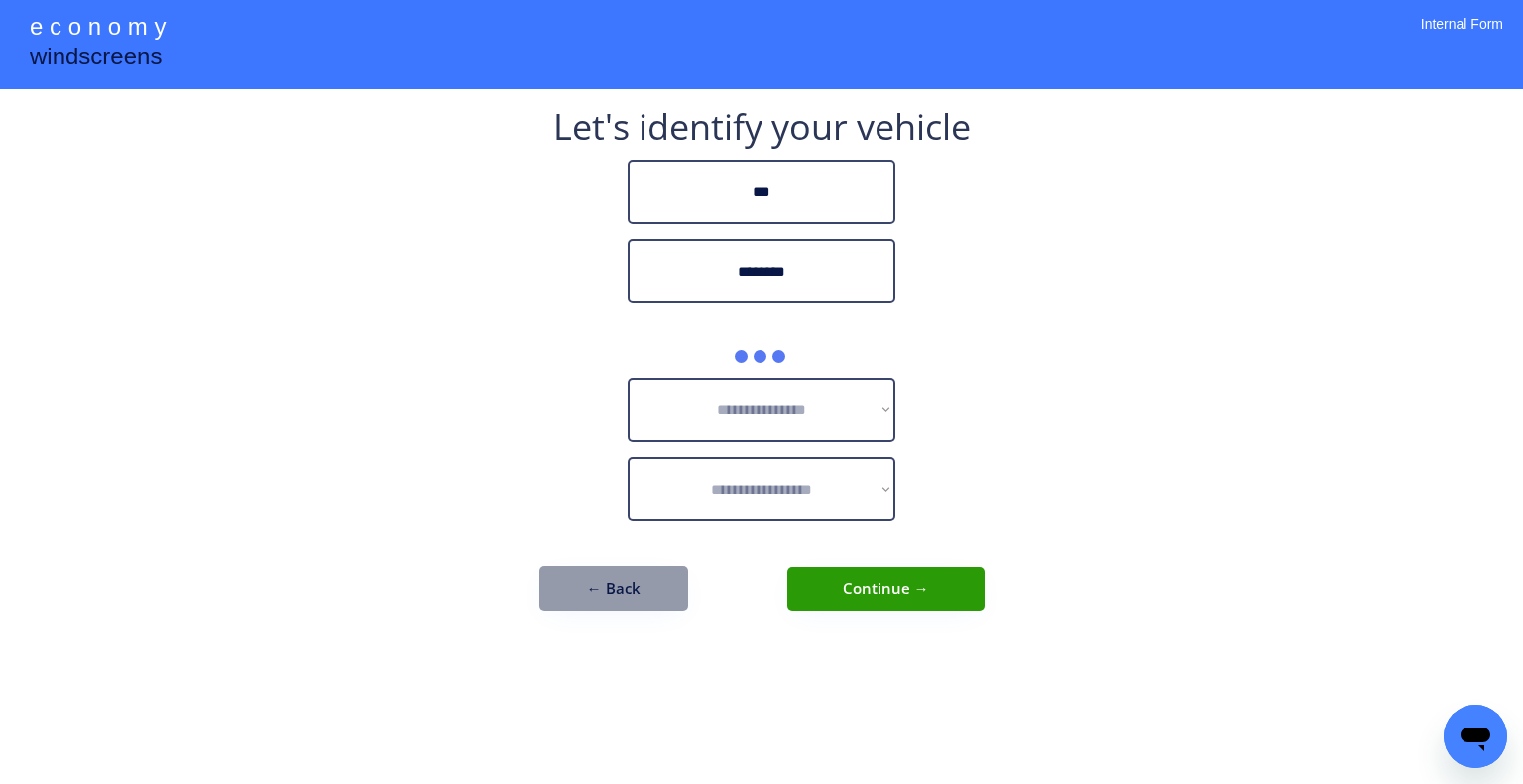type on "********" 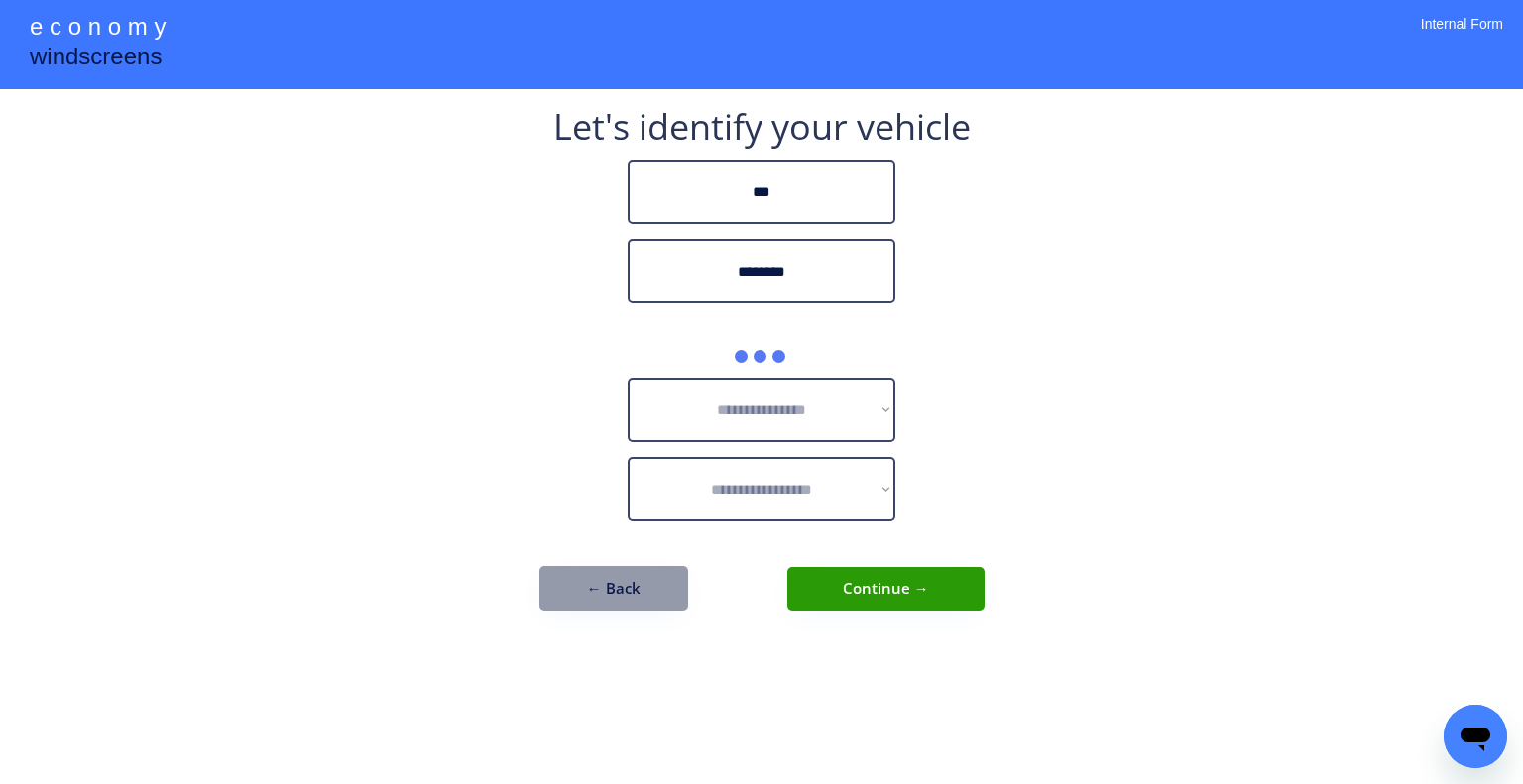 click on "**********" at bounding box center (762, 392) 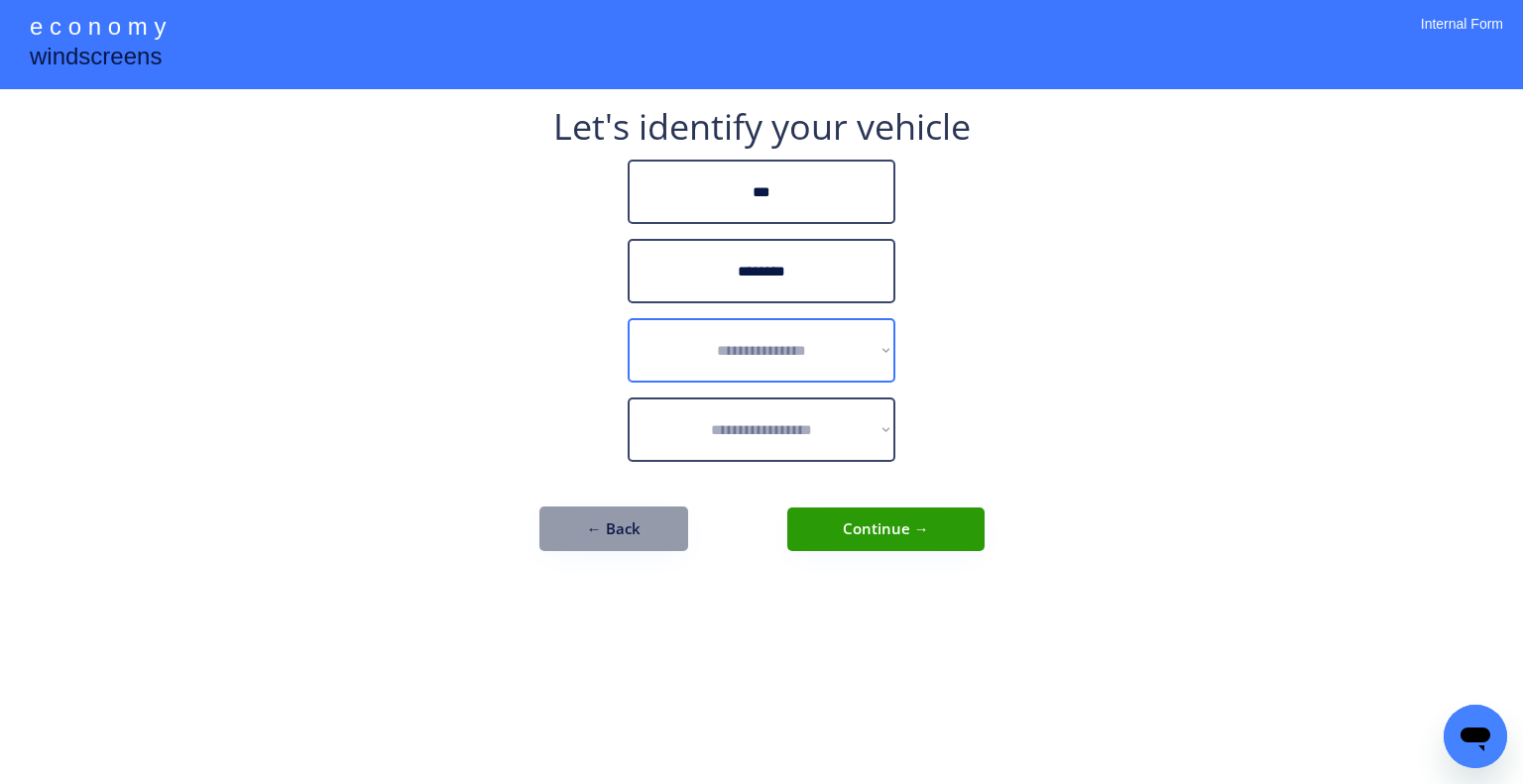 click on "**********" at bounding box center [762, 350] 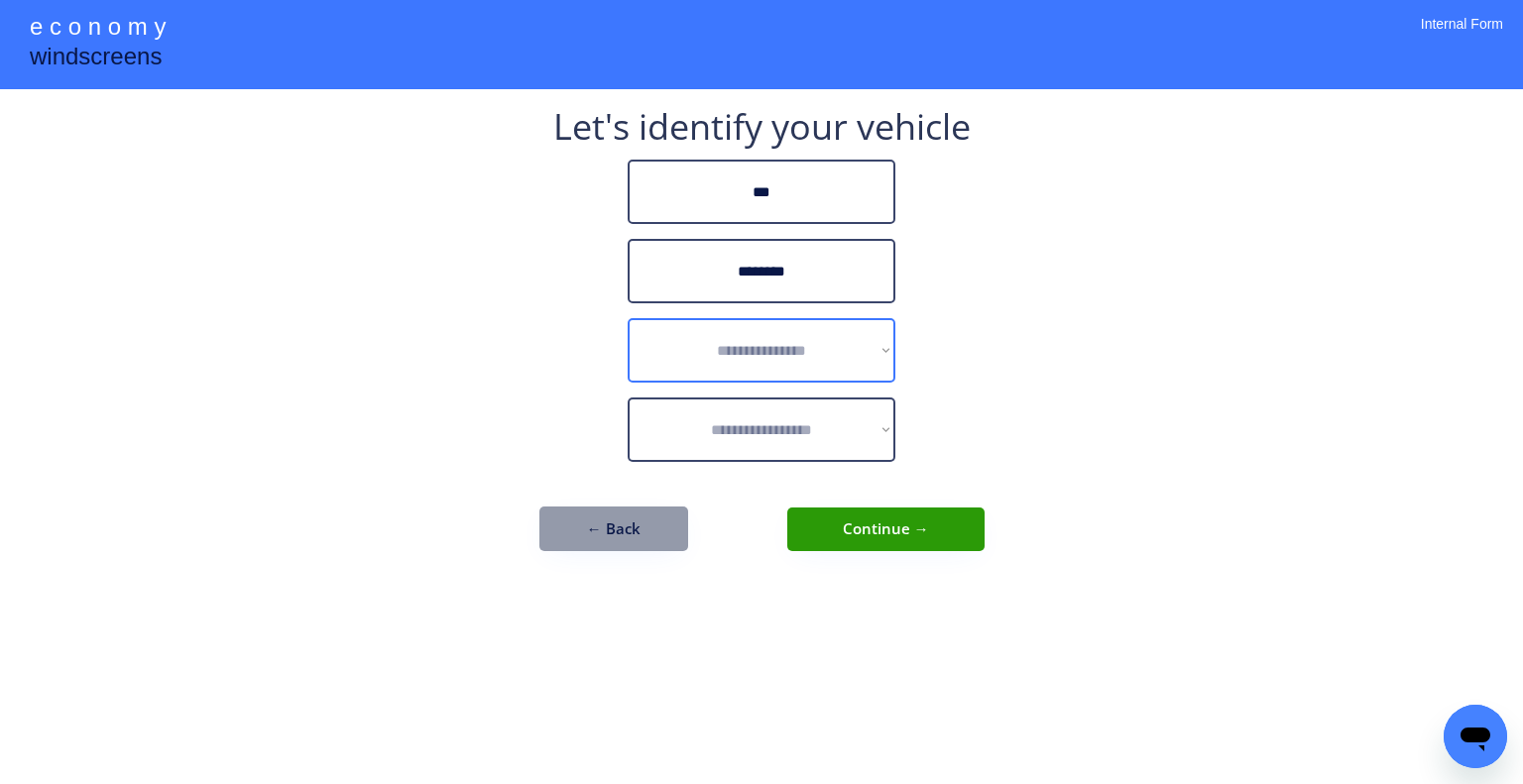select on "******" 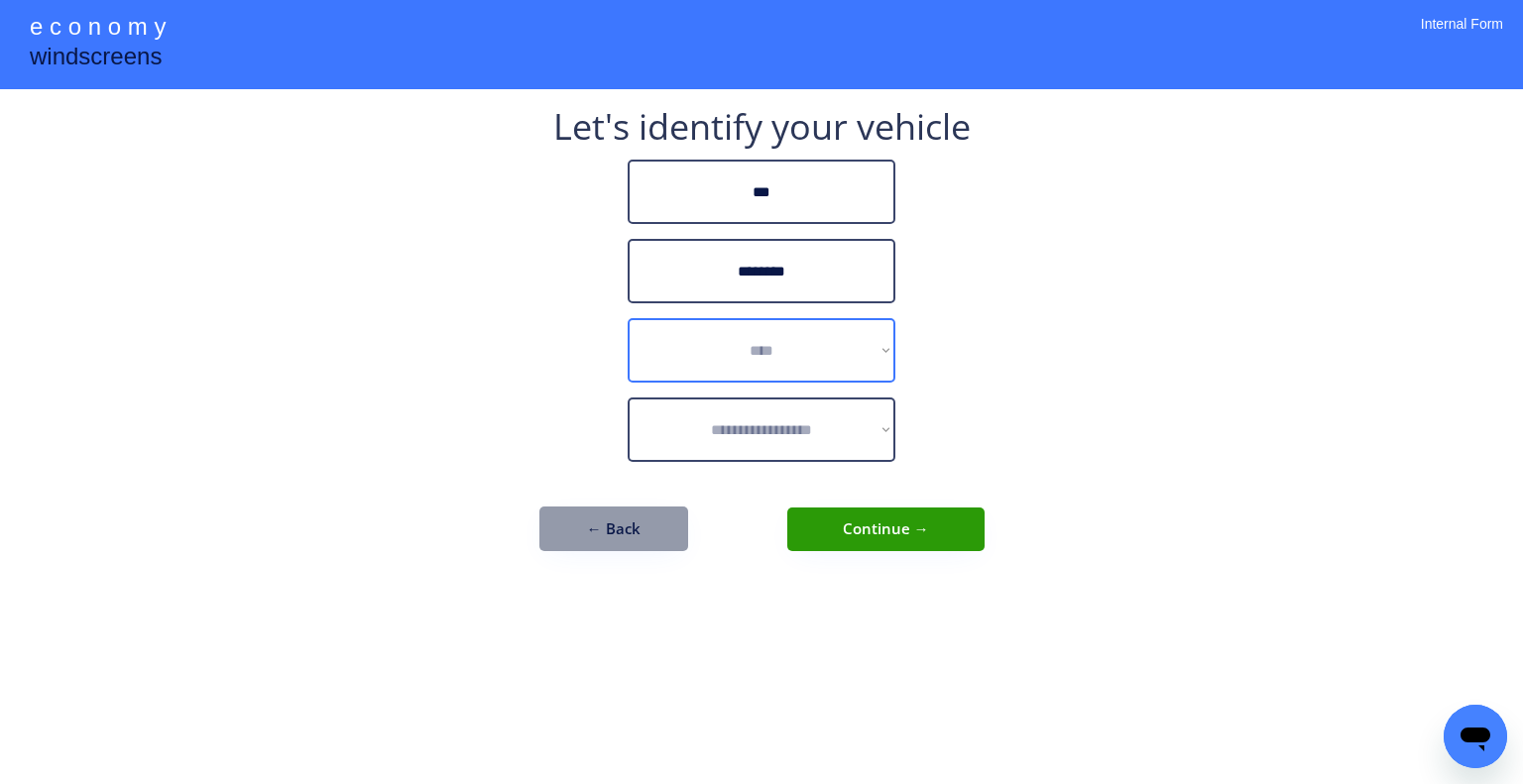 click on "**********" at bounding box center (762, 350) 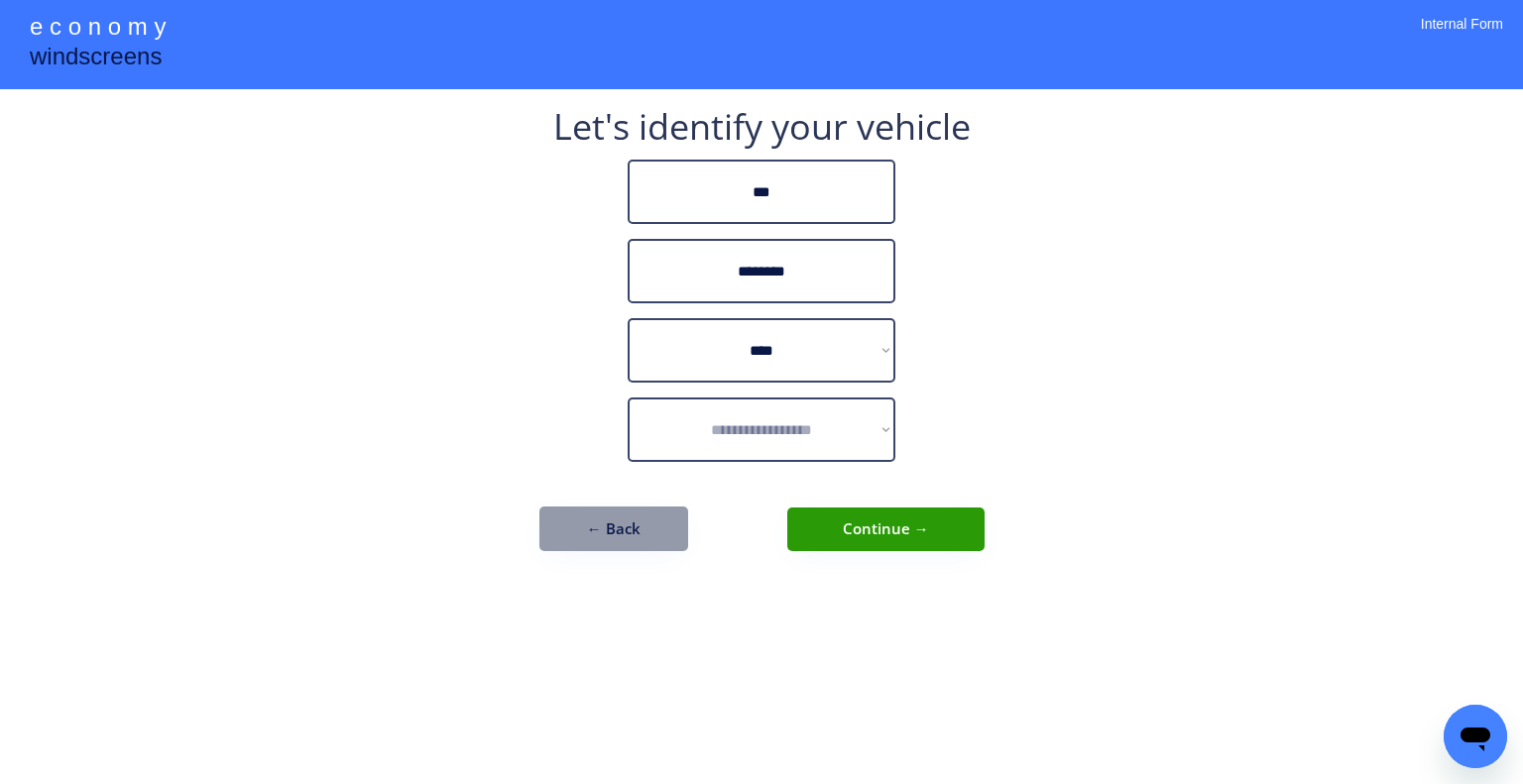 click on "**********" at bounding box center (762, 392) 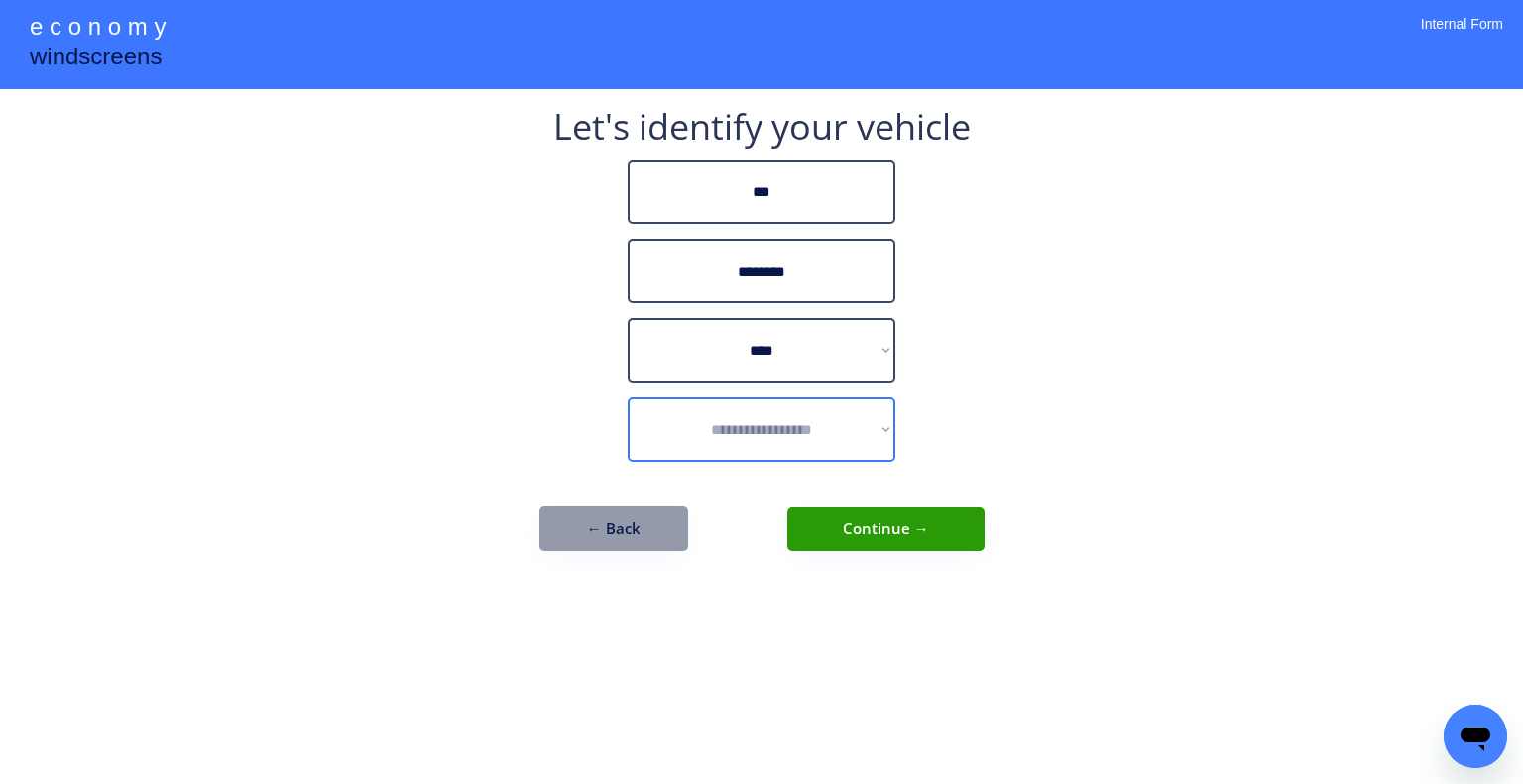 click on "**********" at bounding box center [762, 429] 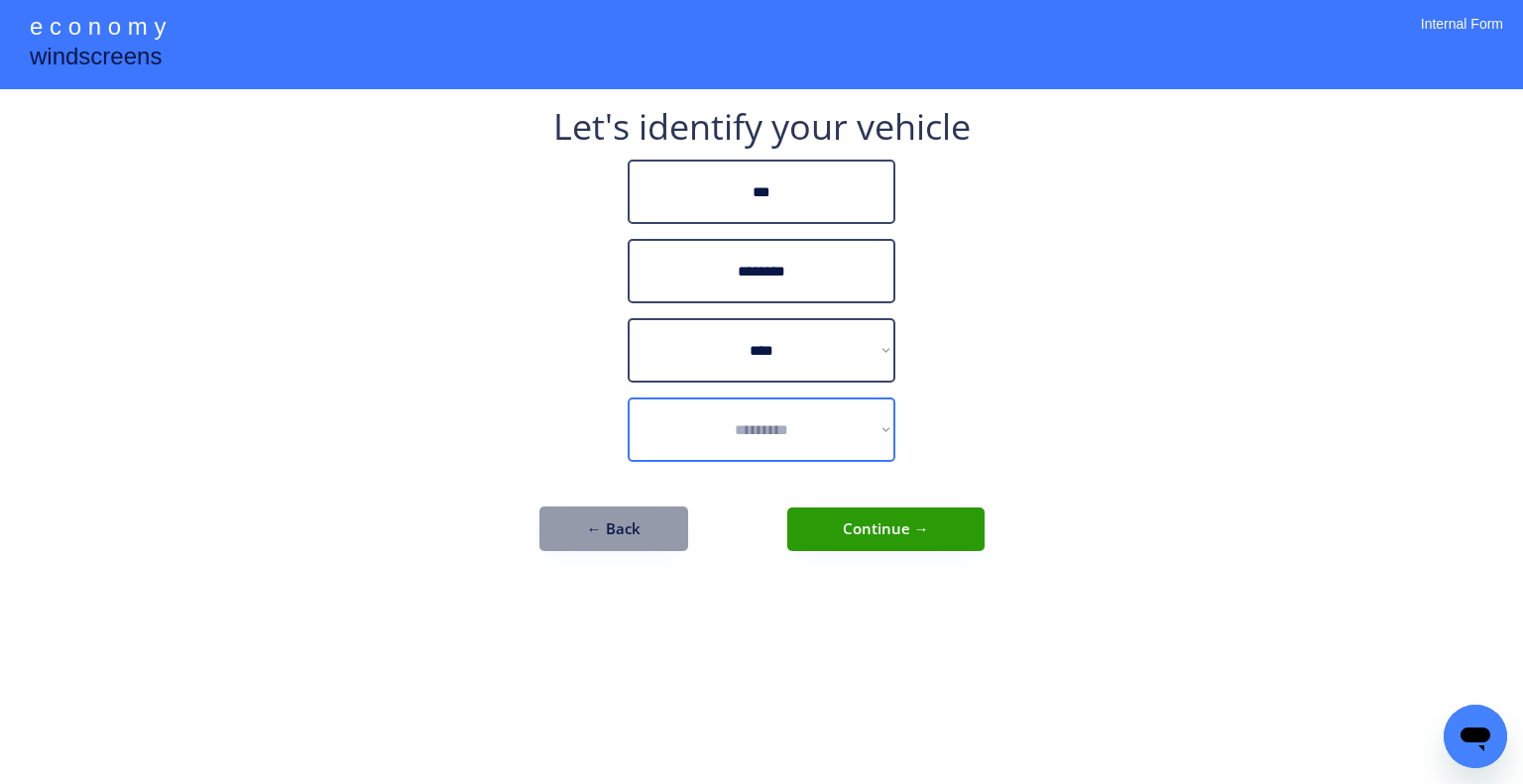 click on "**********" at bounding box center (762, 429) 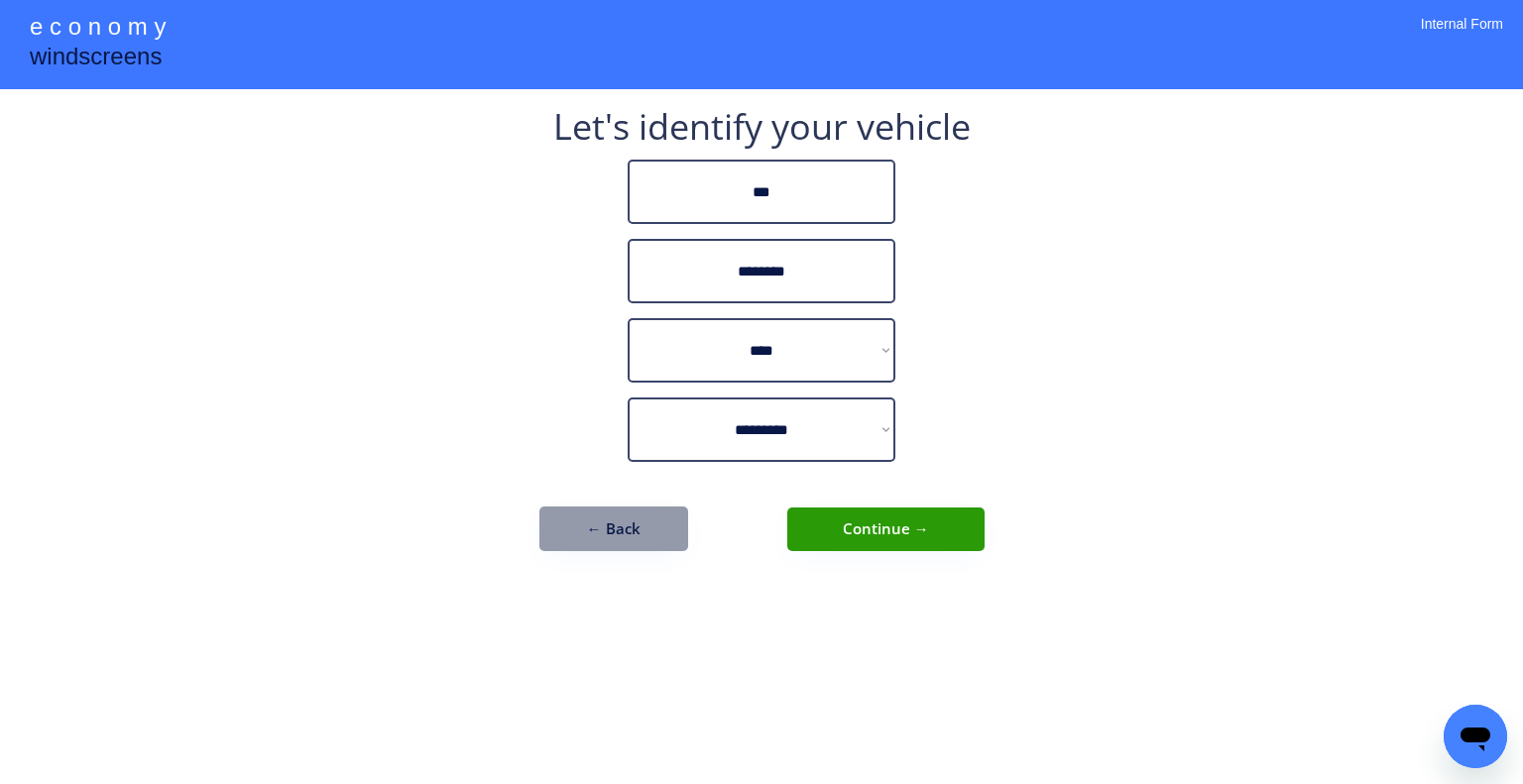 click on "**********" at bounding box center [762, 392] 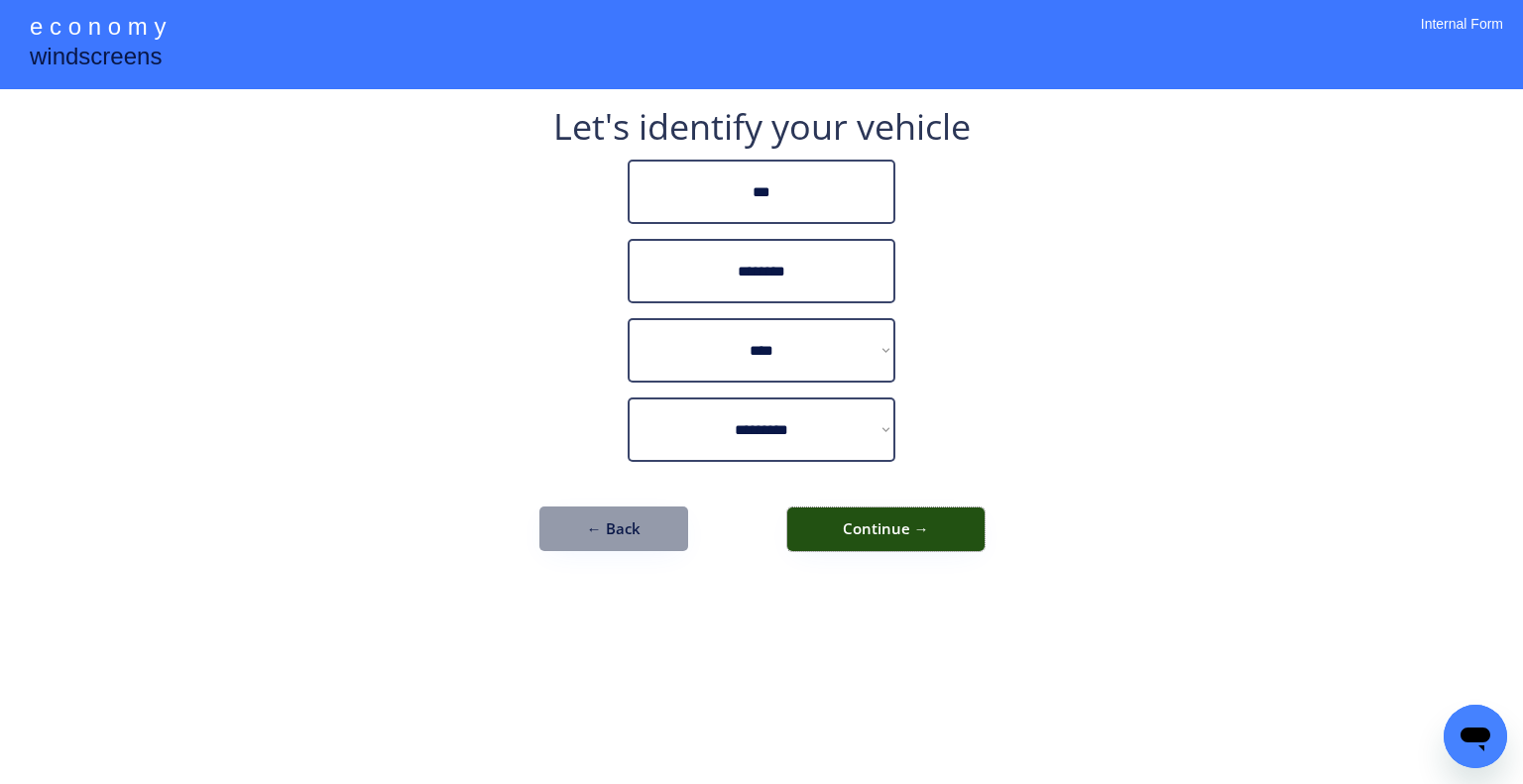 click on "Continue    →" at bounding box center [885, 529] 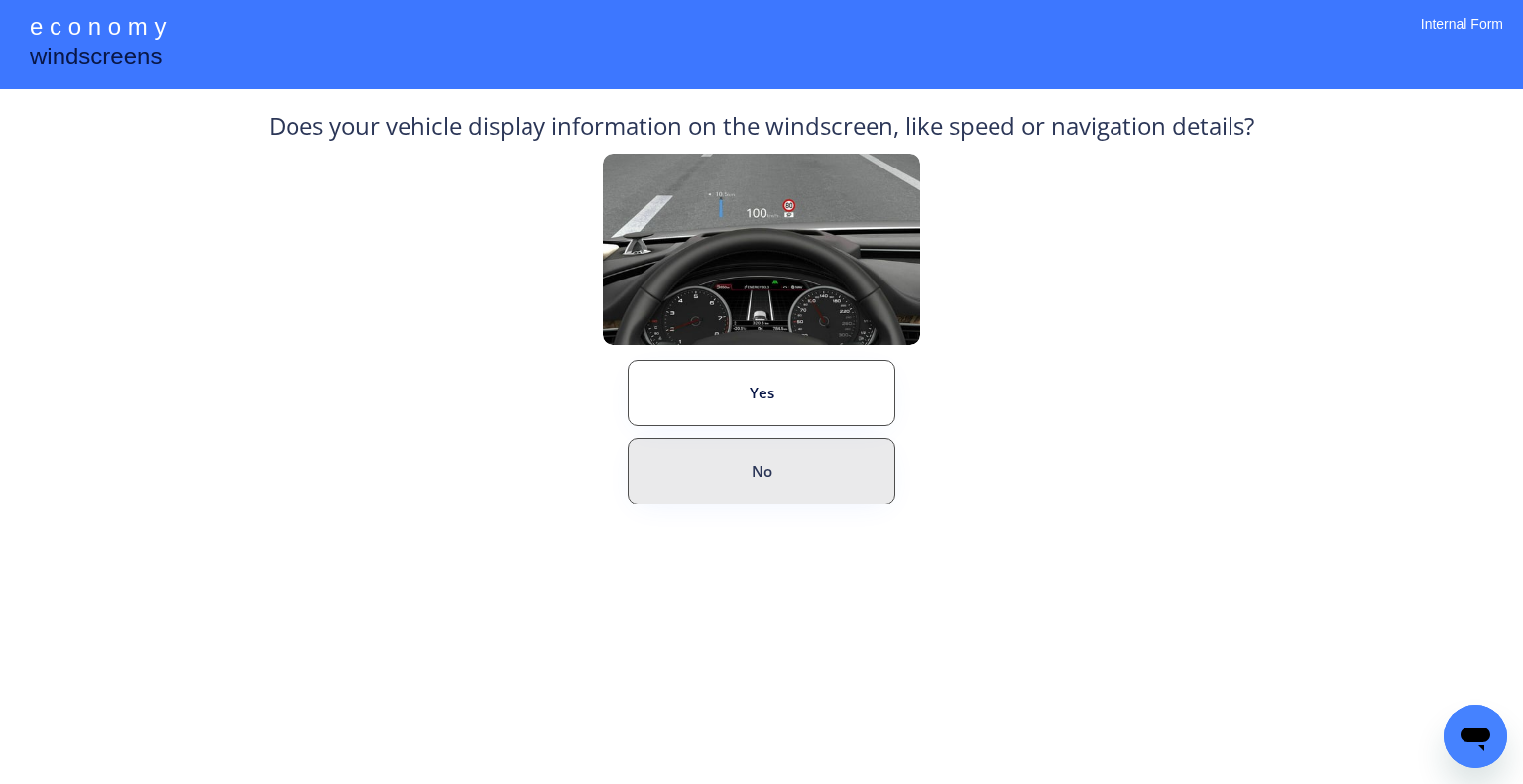click on "No" at bounding box center [762, 471] 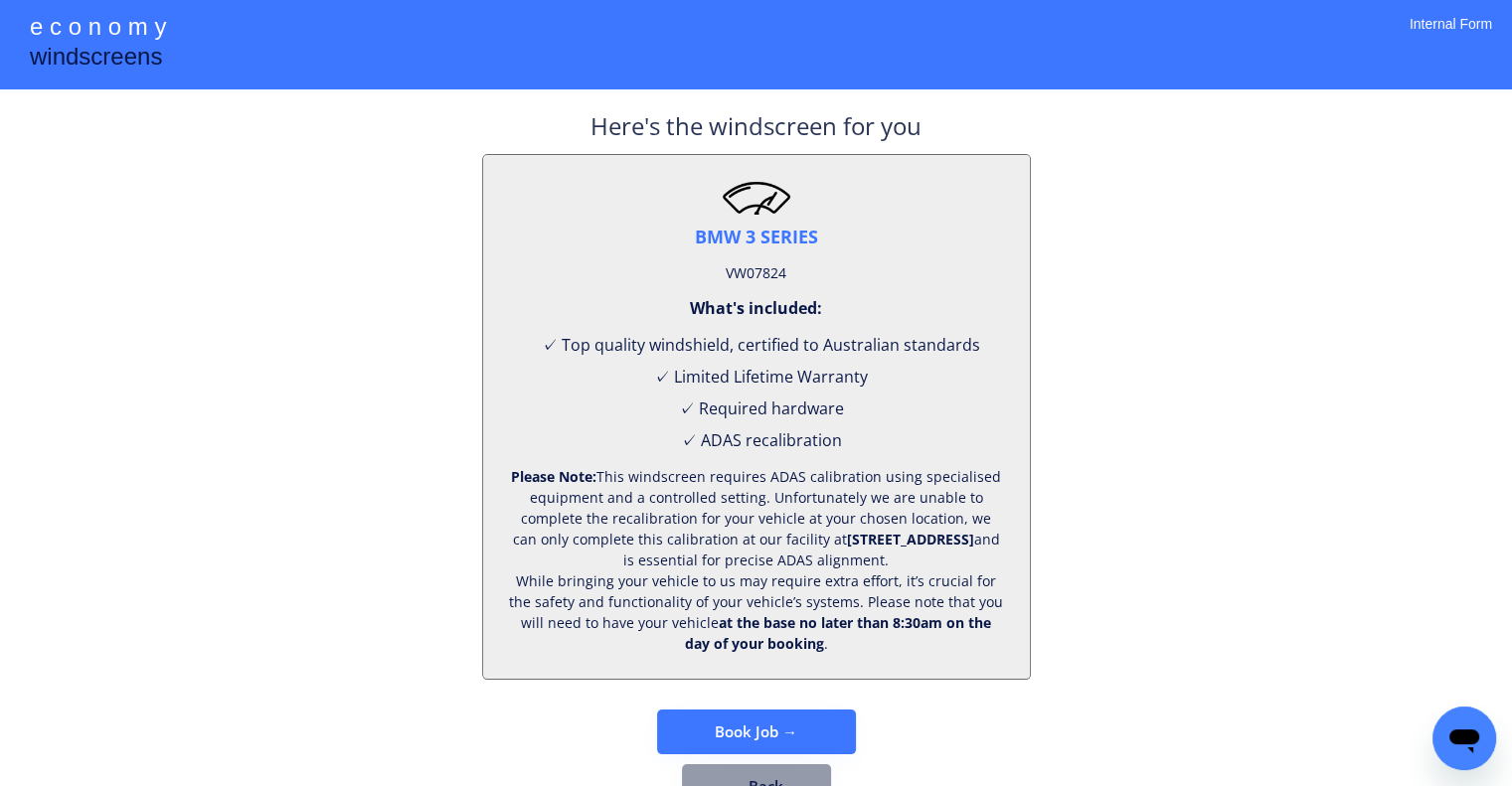 scroll, scrollTop: 82, scrollLeft: 0, axis: vertical 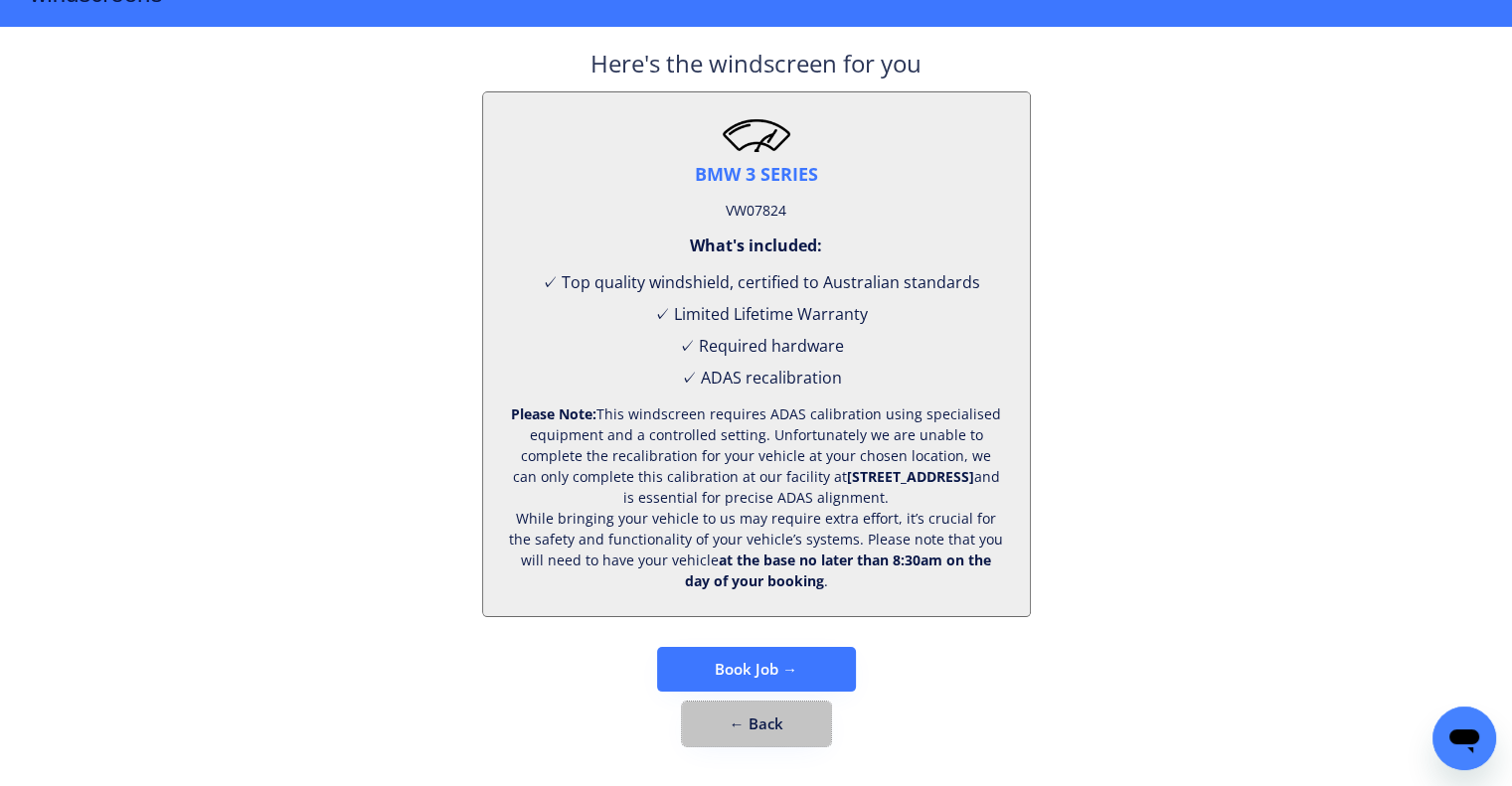click on "←   Back" at bounding box center [756, 723] 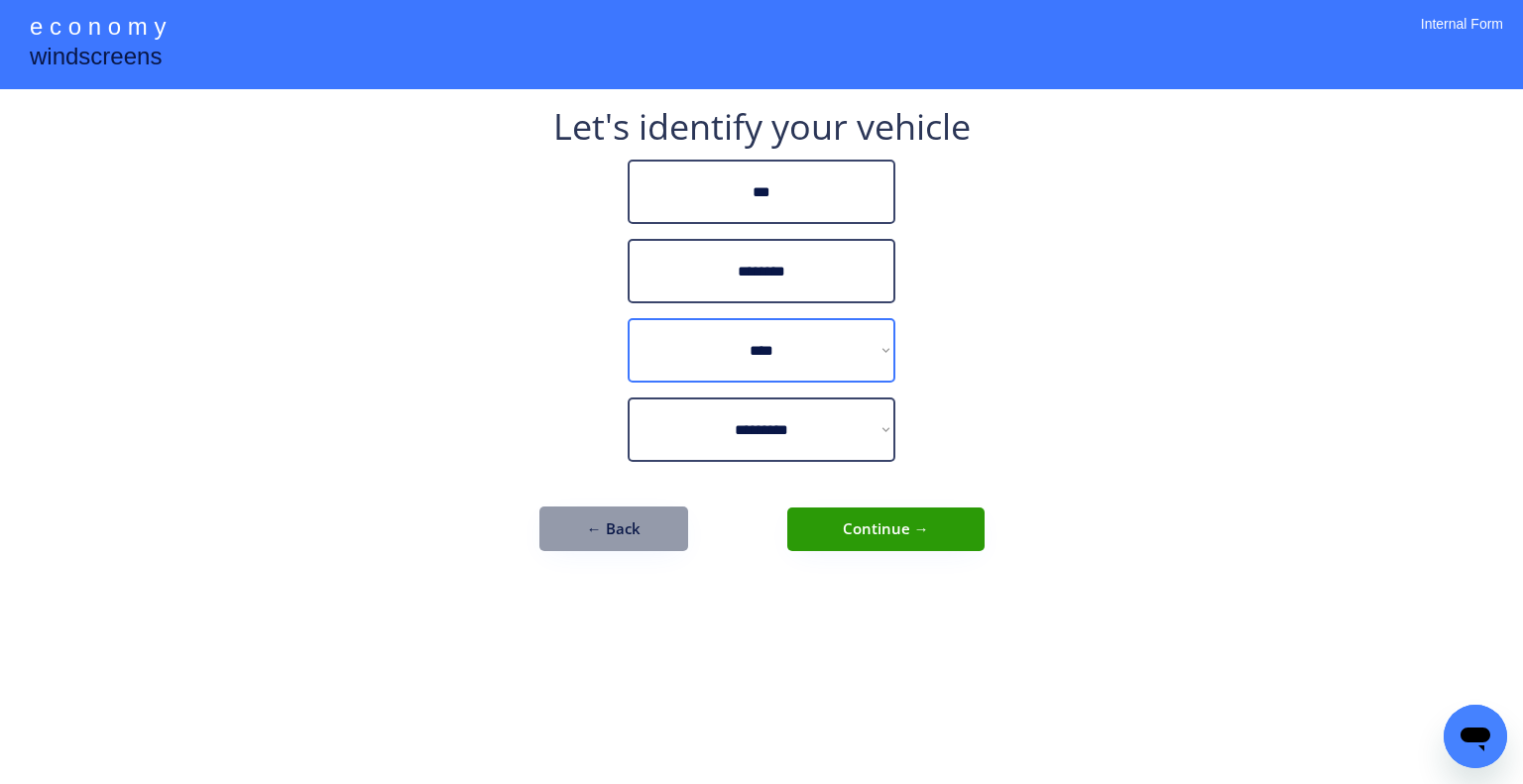 click on "**********" at bounding box center (762, 350) 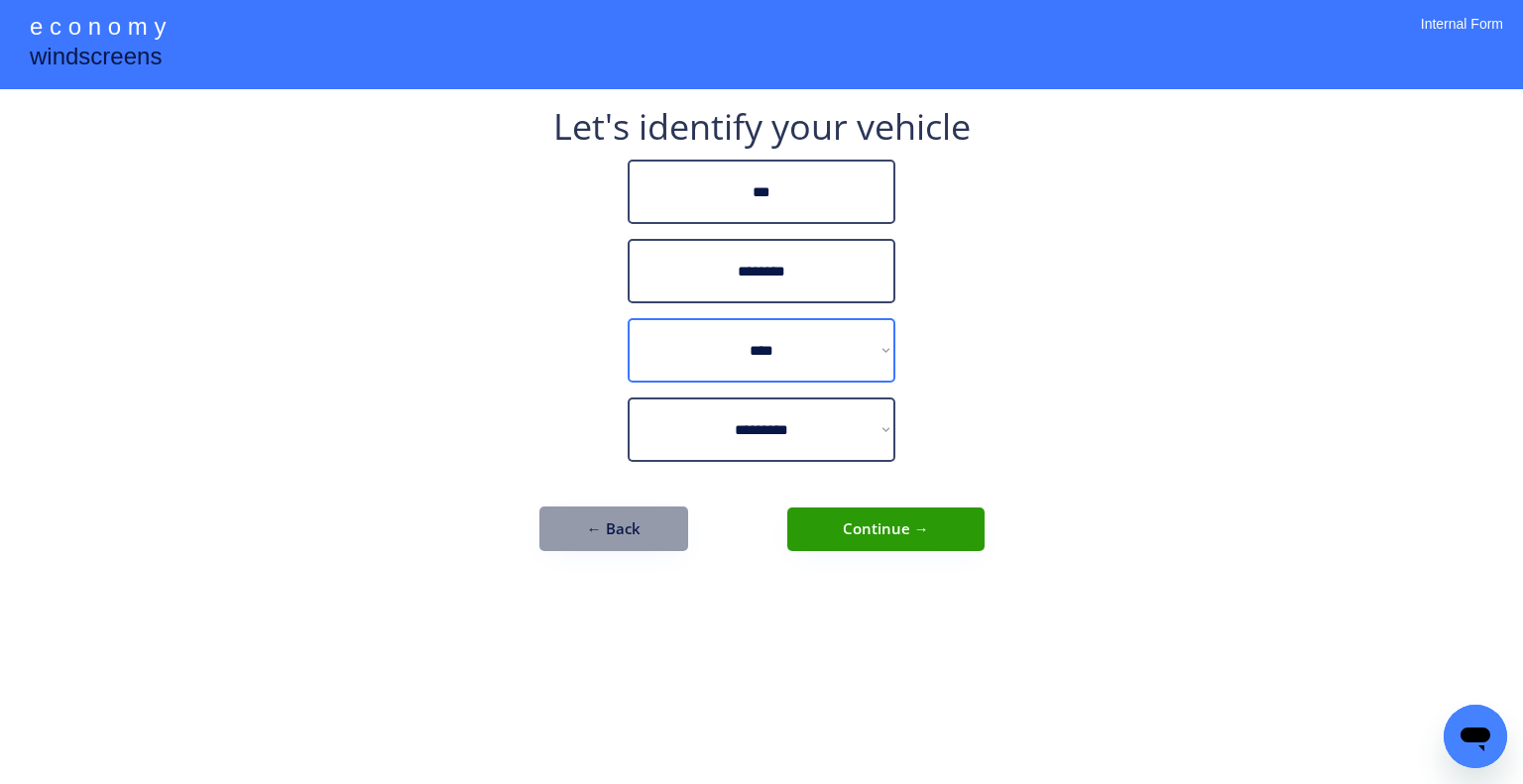 select on "******" 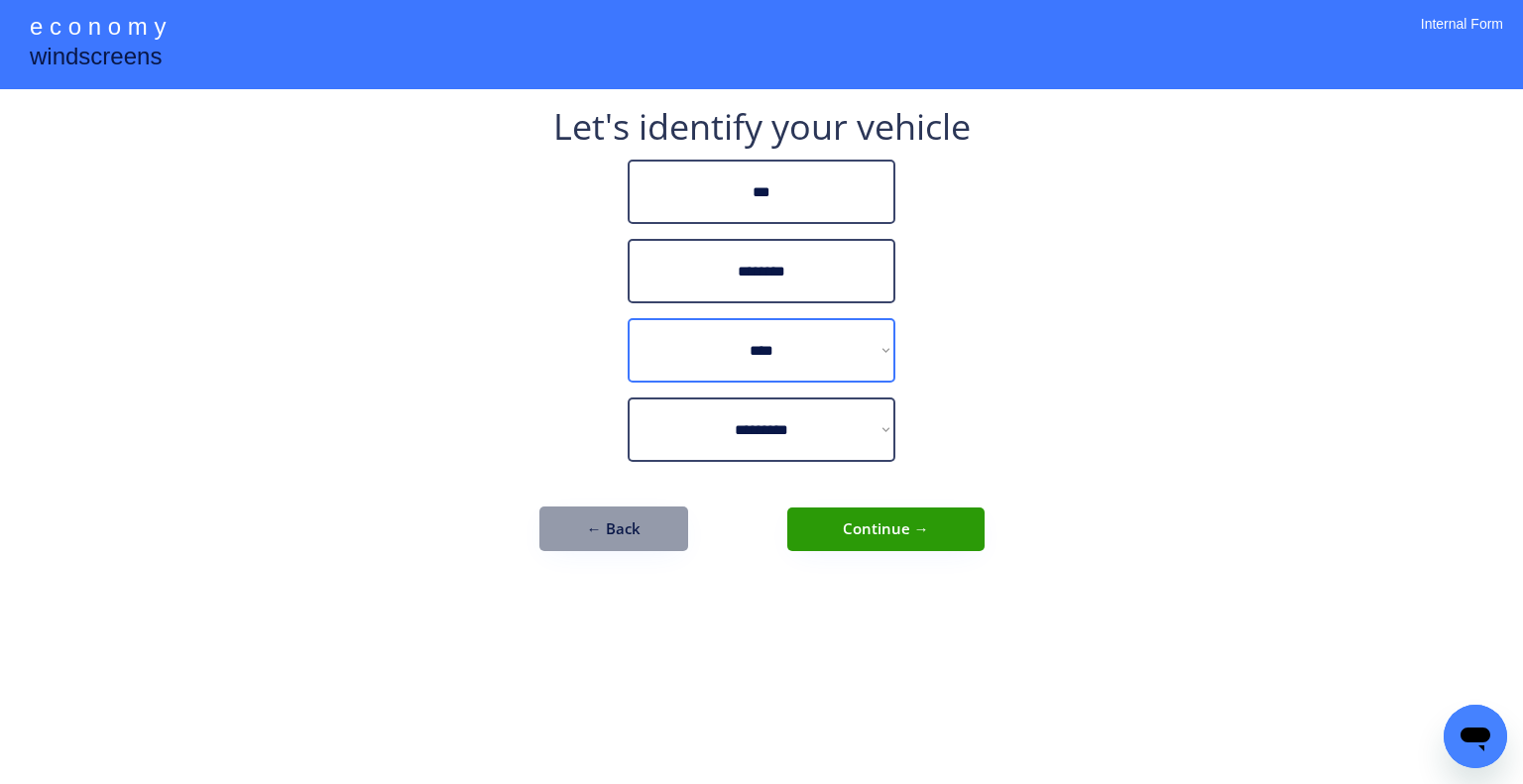 click on "**********" at bounding box center [762, 350] 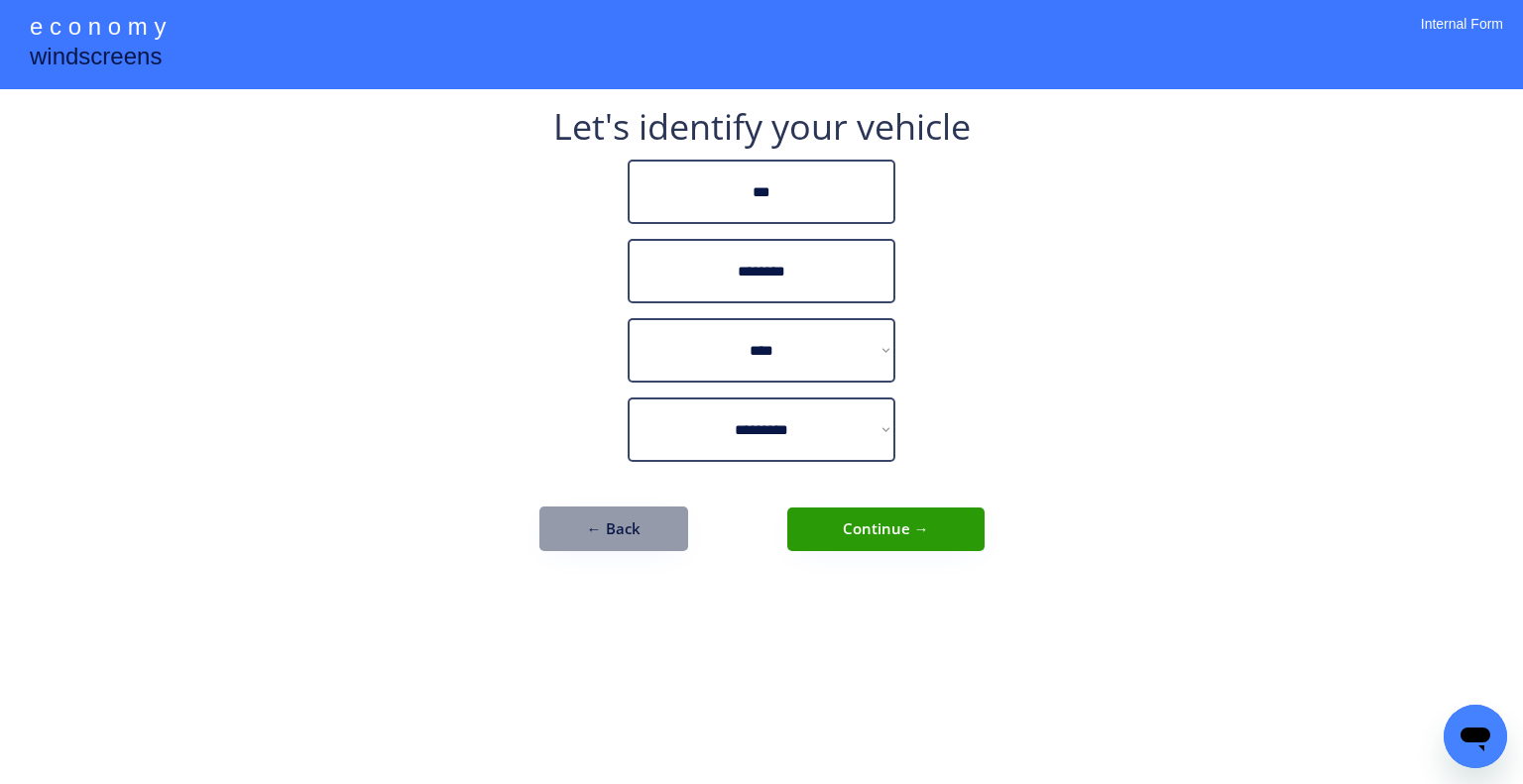 select on "**********" 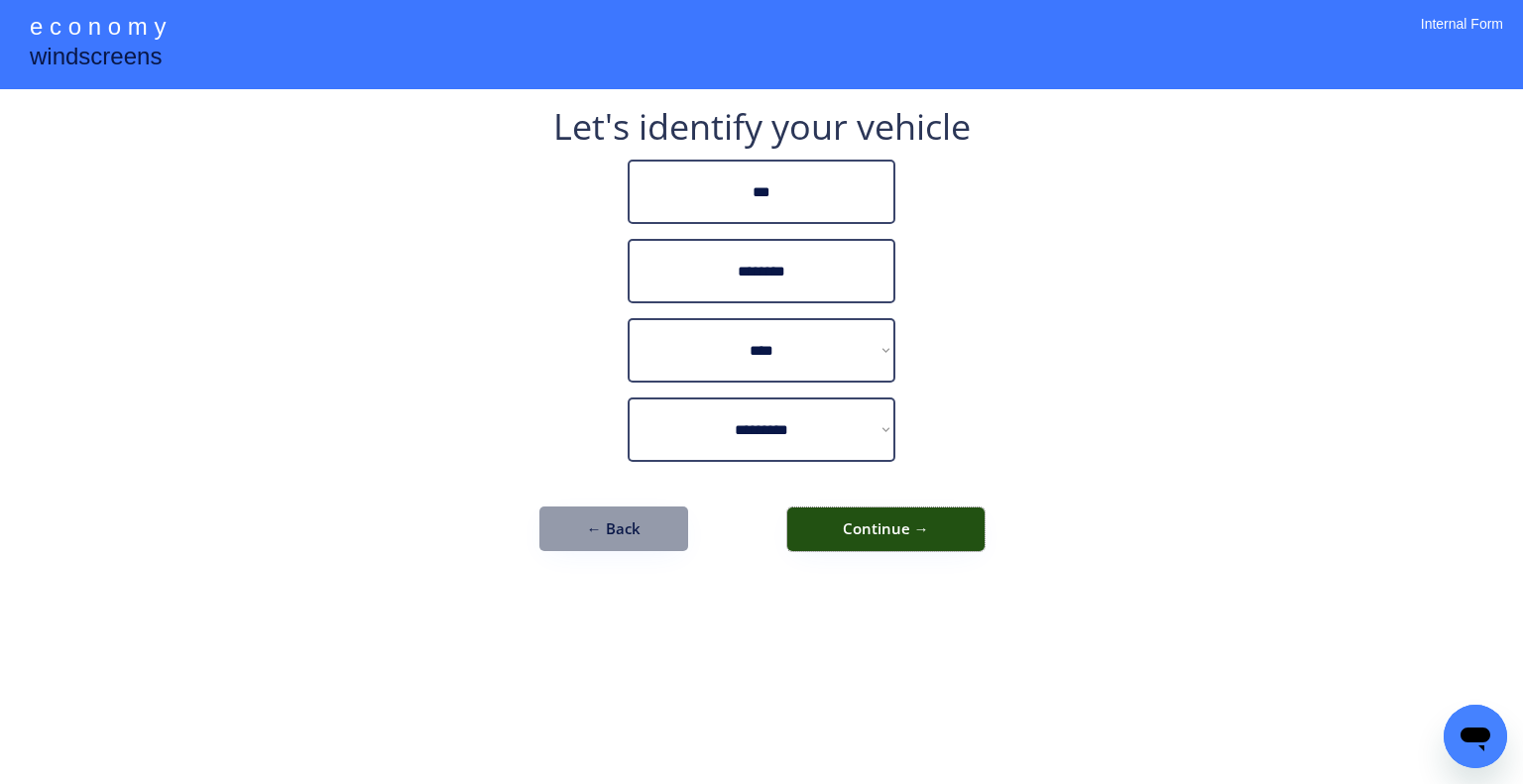 click on "Continue    →" at bounding box center [885, 529] 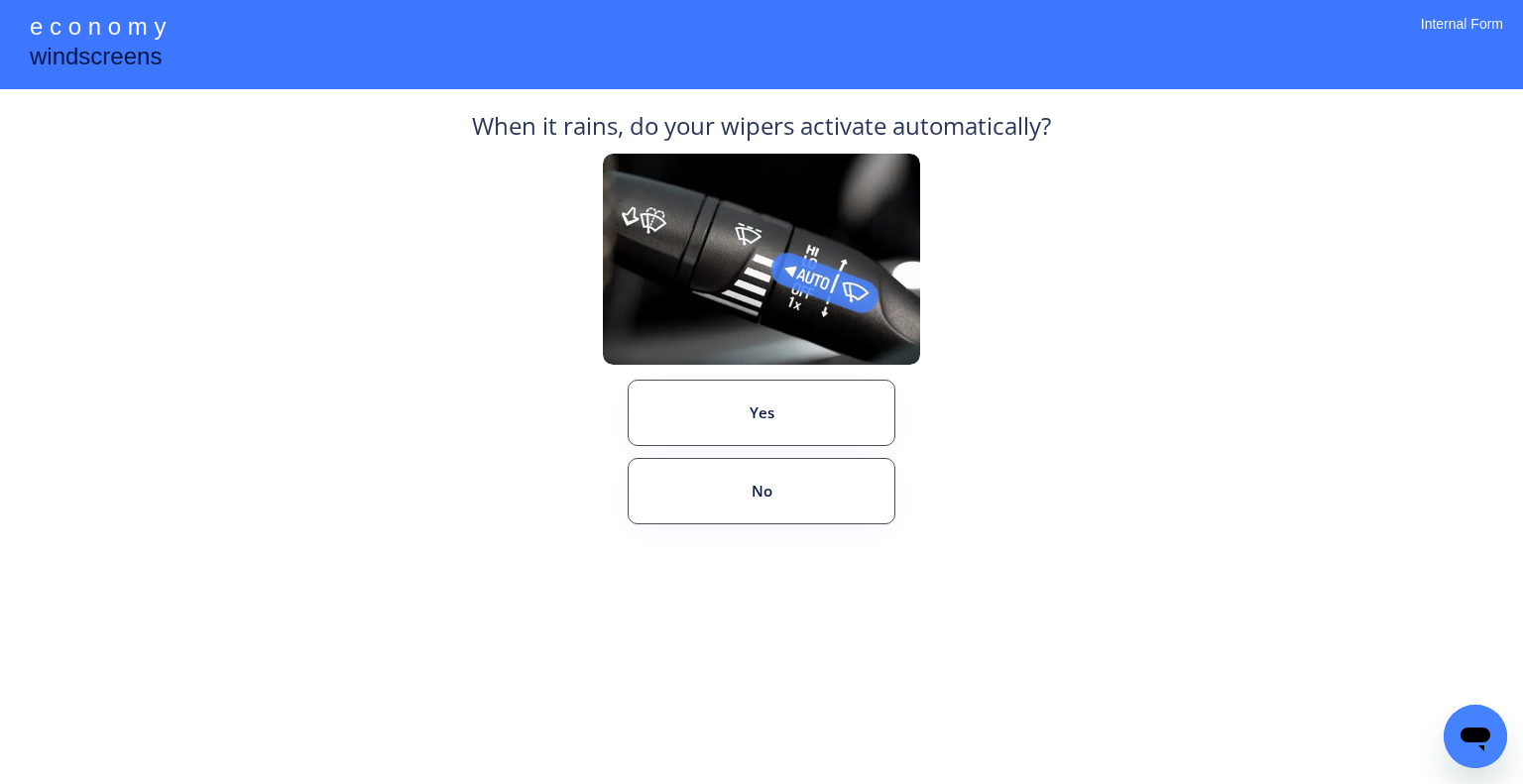 click on "**********" at bounding box center [762, 392] 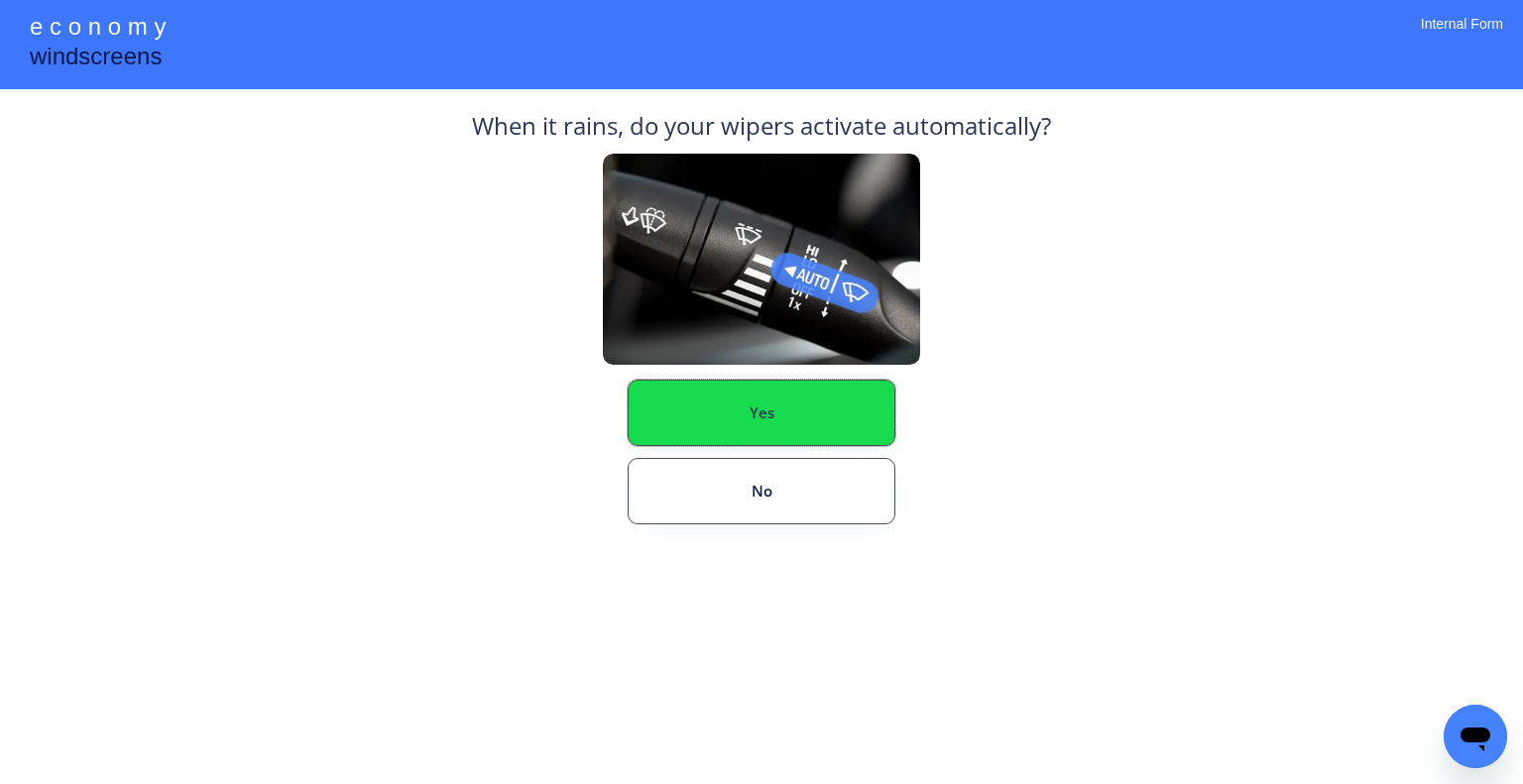 click on "Yes" at bounding box center [762, 412] 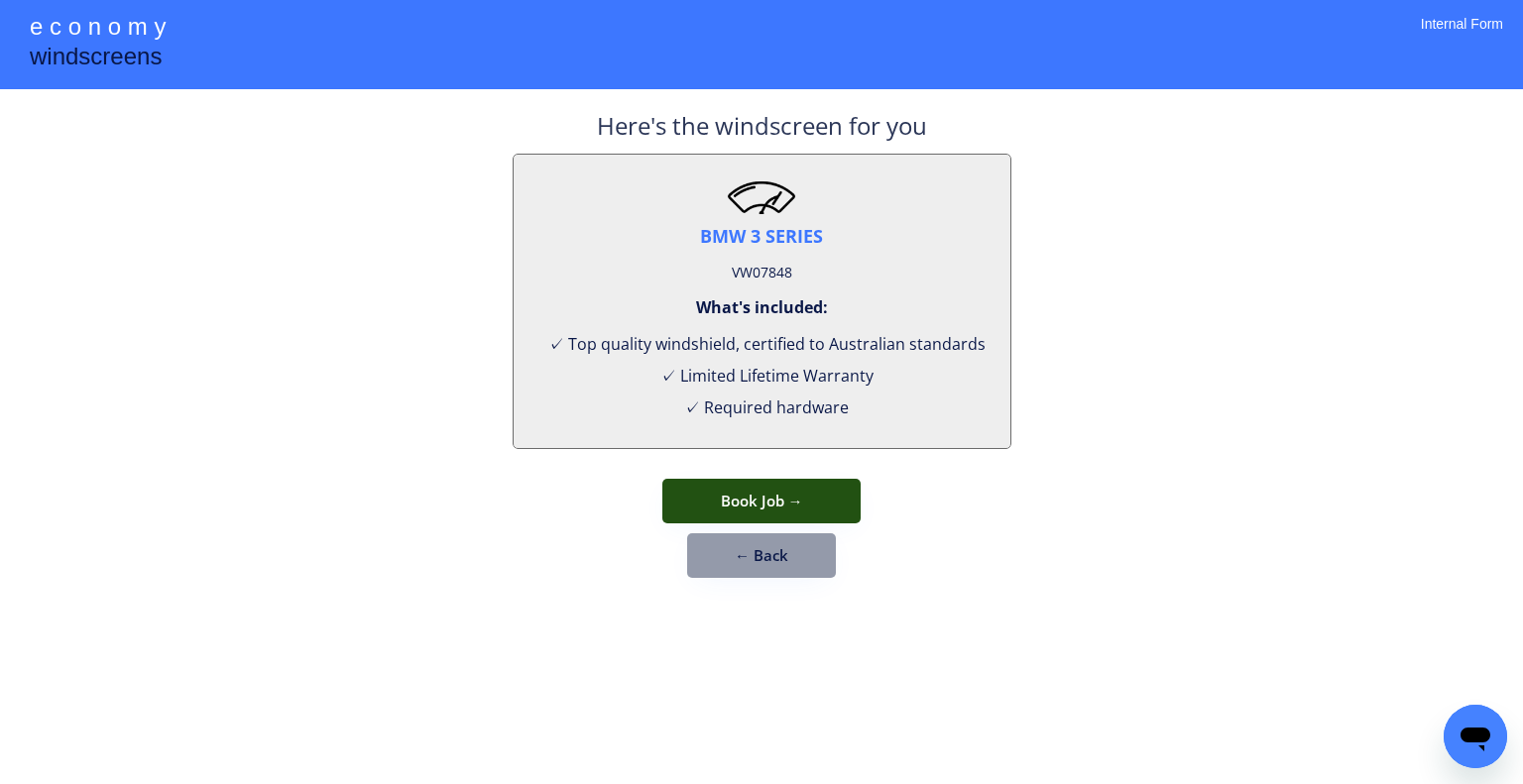 click on "Book Job    →" at bounding box center [762, 501] 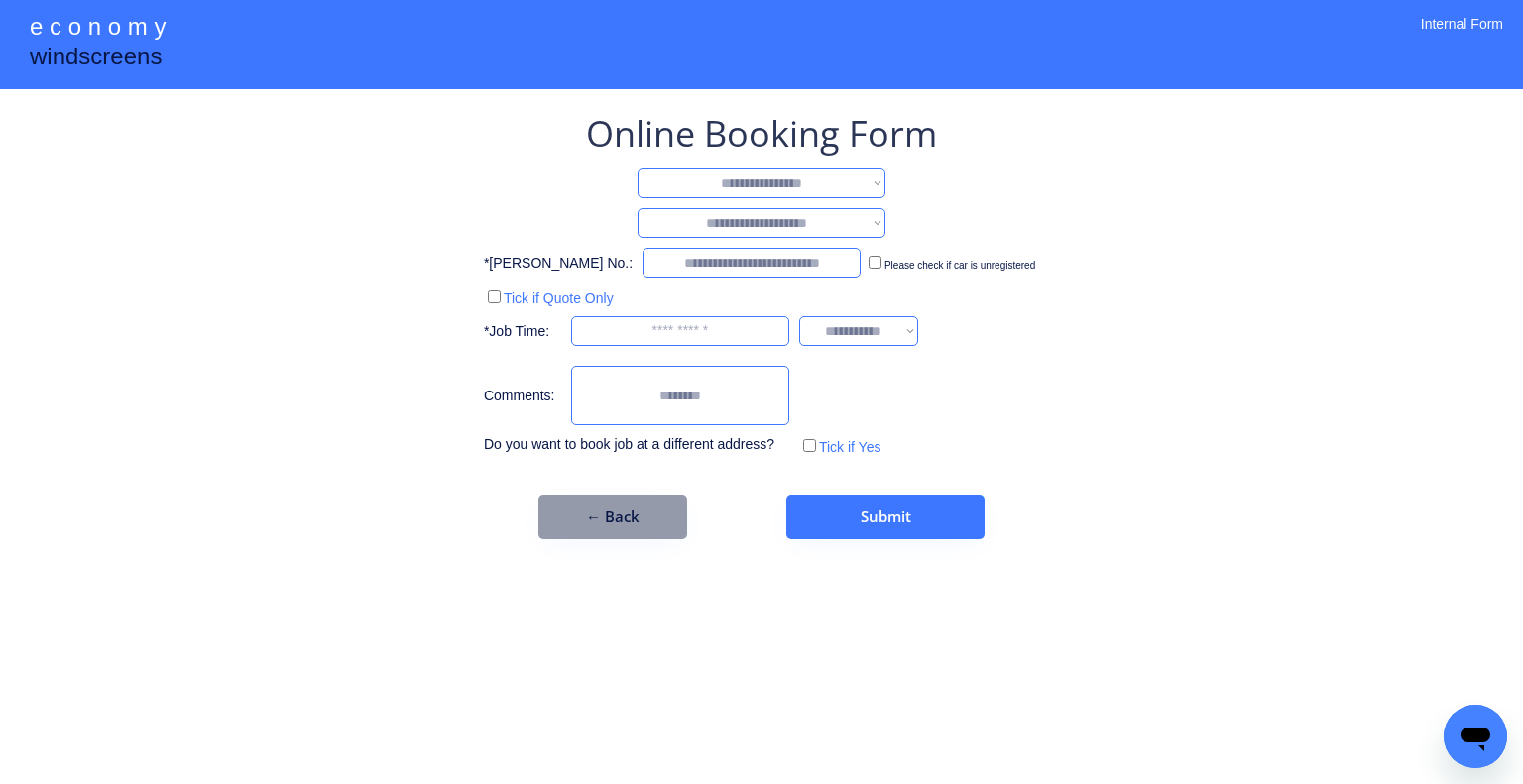 click on "**********" at bounding box center [762, 183] 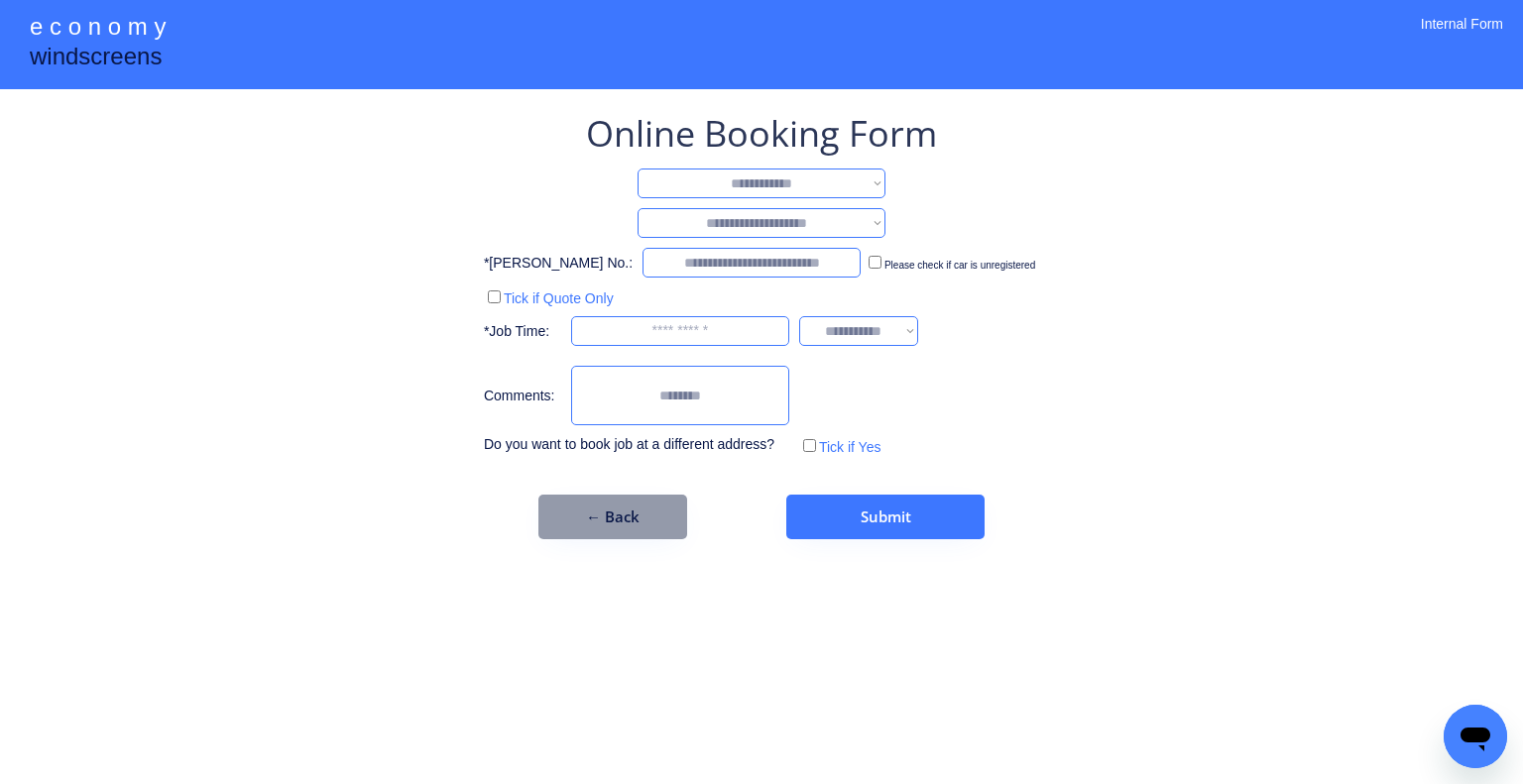 click on "**********" at bounding box center [762, 183] 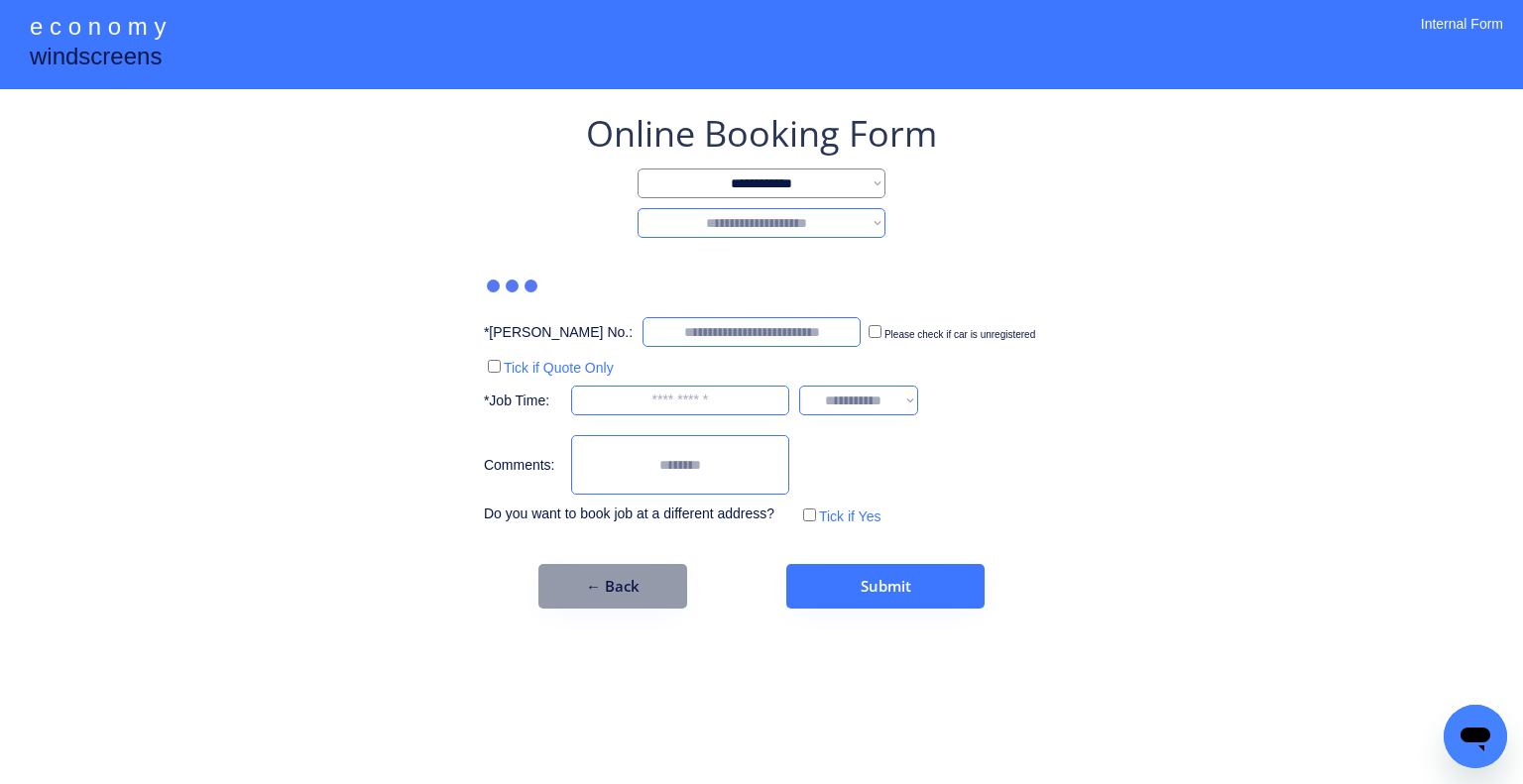 click on "**********" at bounding box center (762, 223) 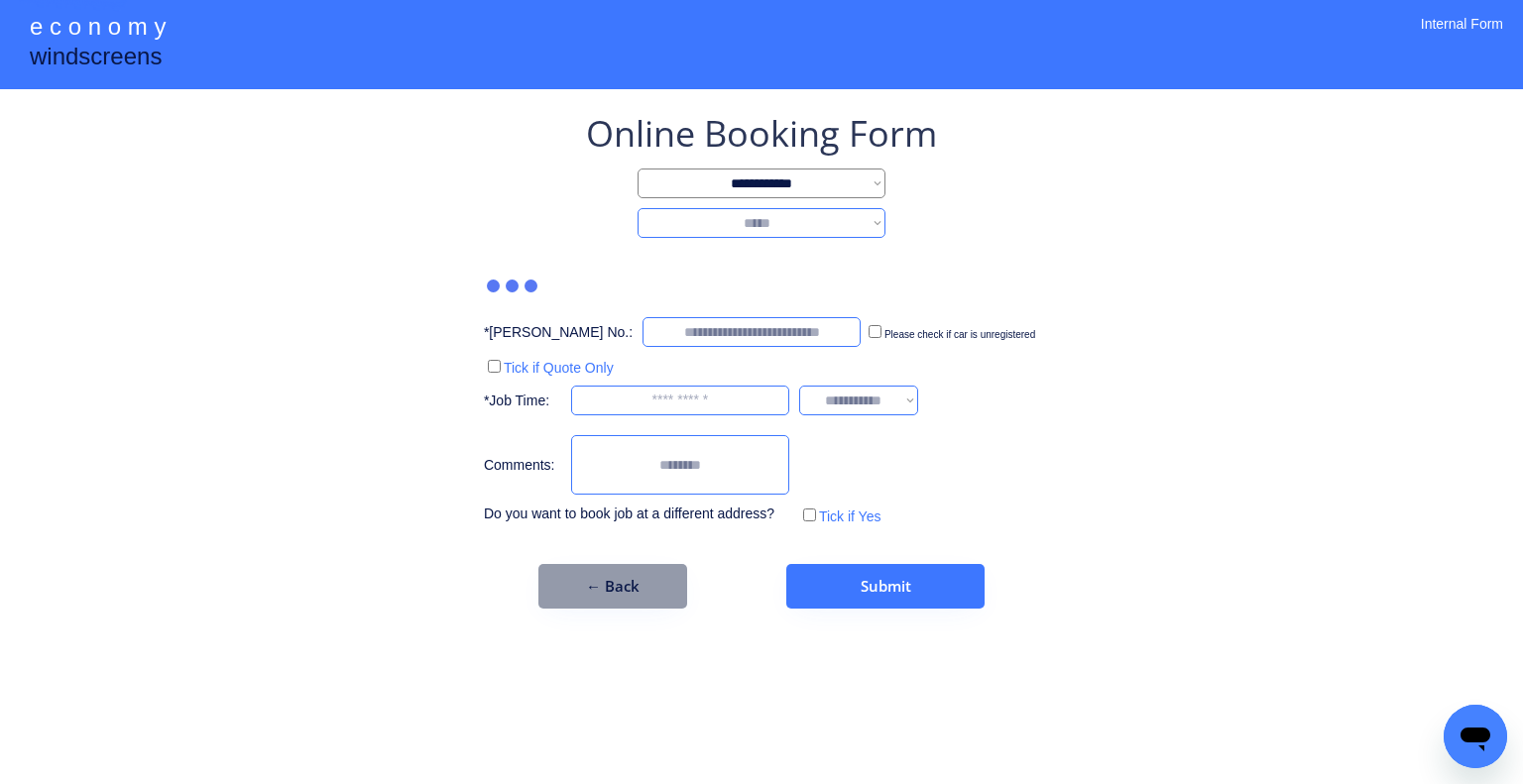 click on "**********" at bounding box center (762, 223) 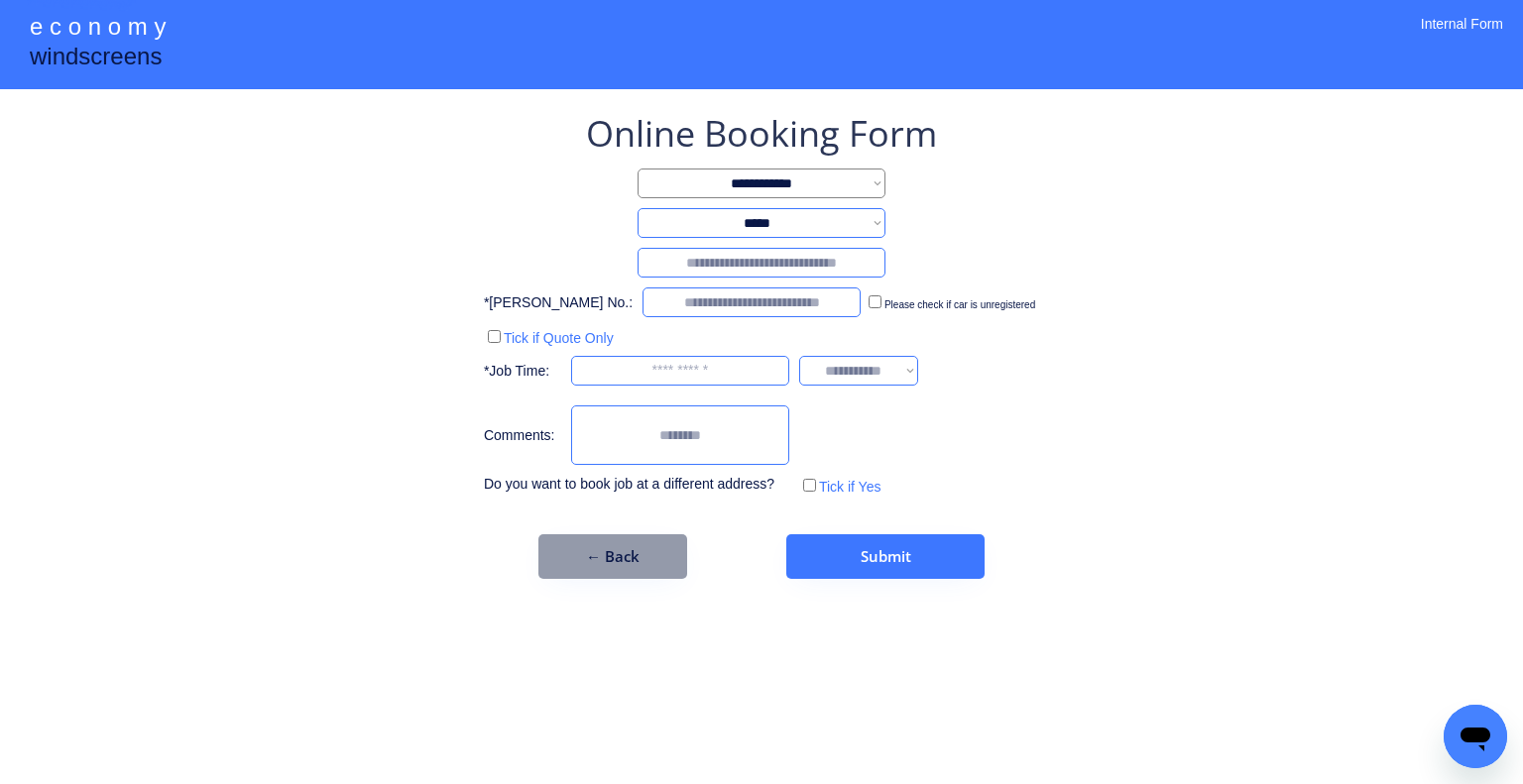 click at bounding box center [762, 263] 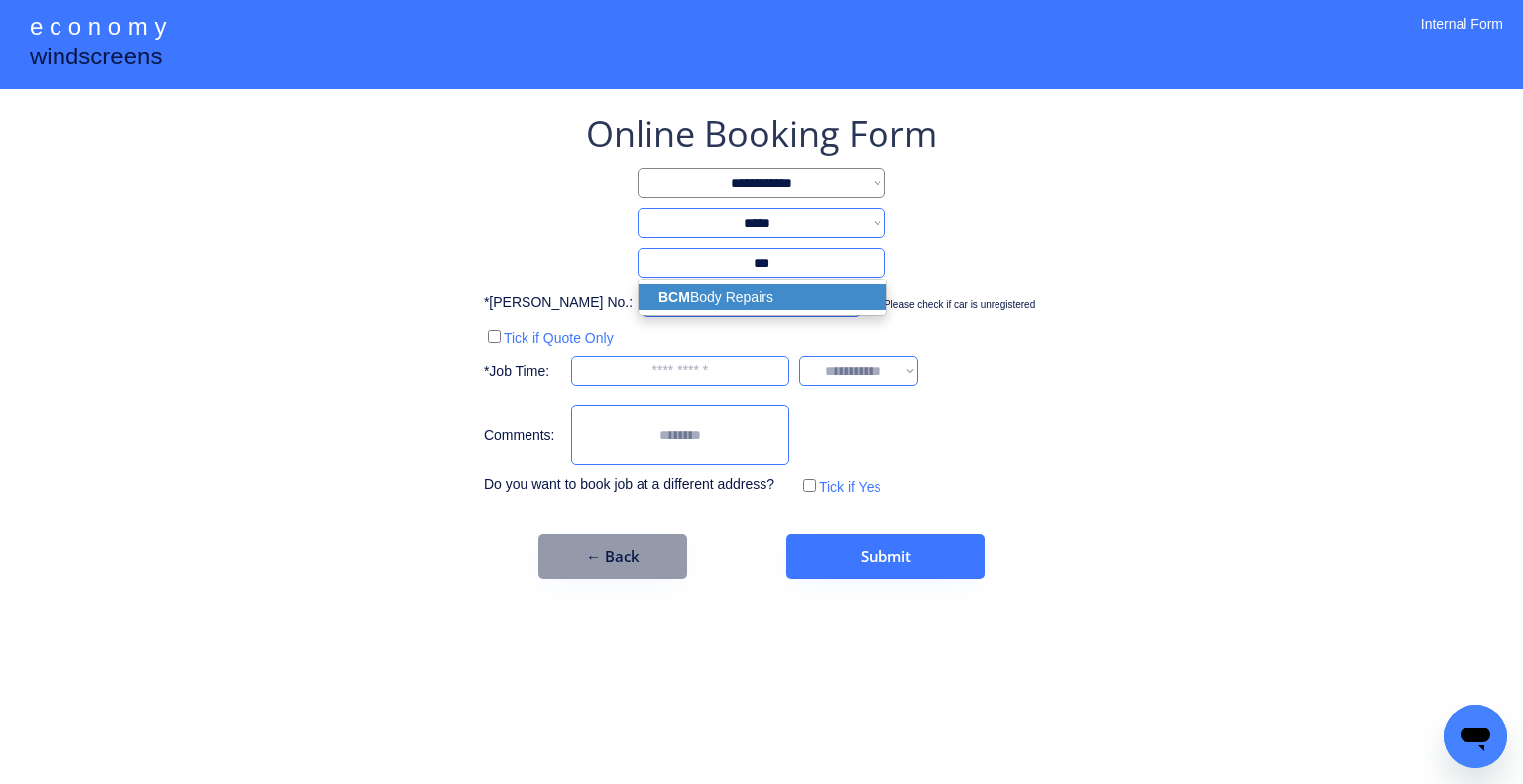 click on "BCM  Body Repairs" at bounding box center [762, 297] 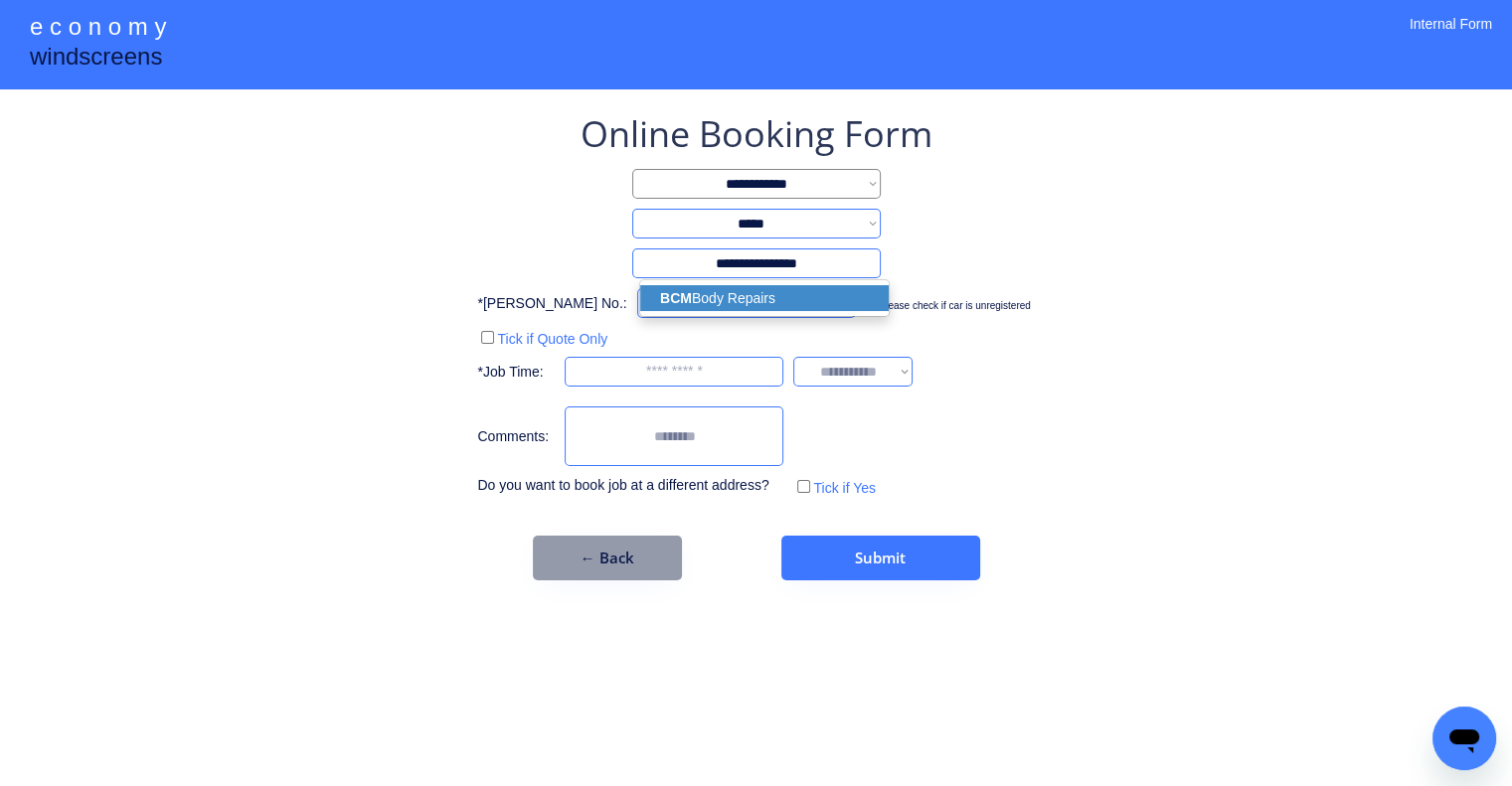 select on "*********" 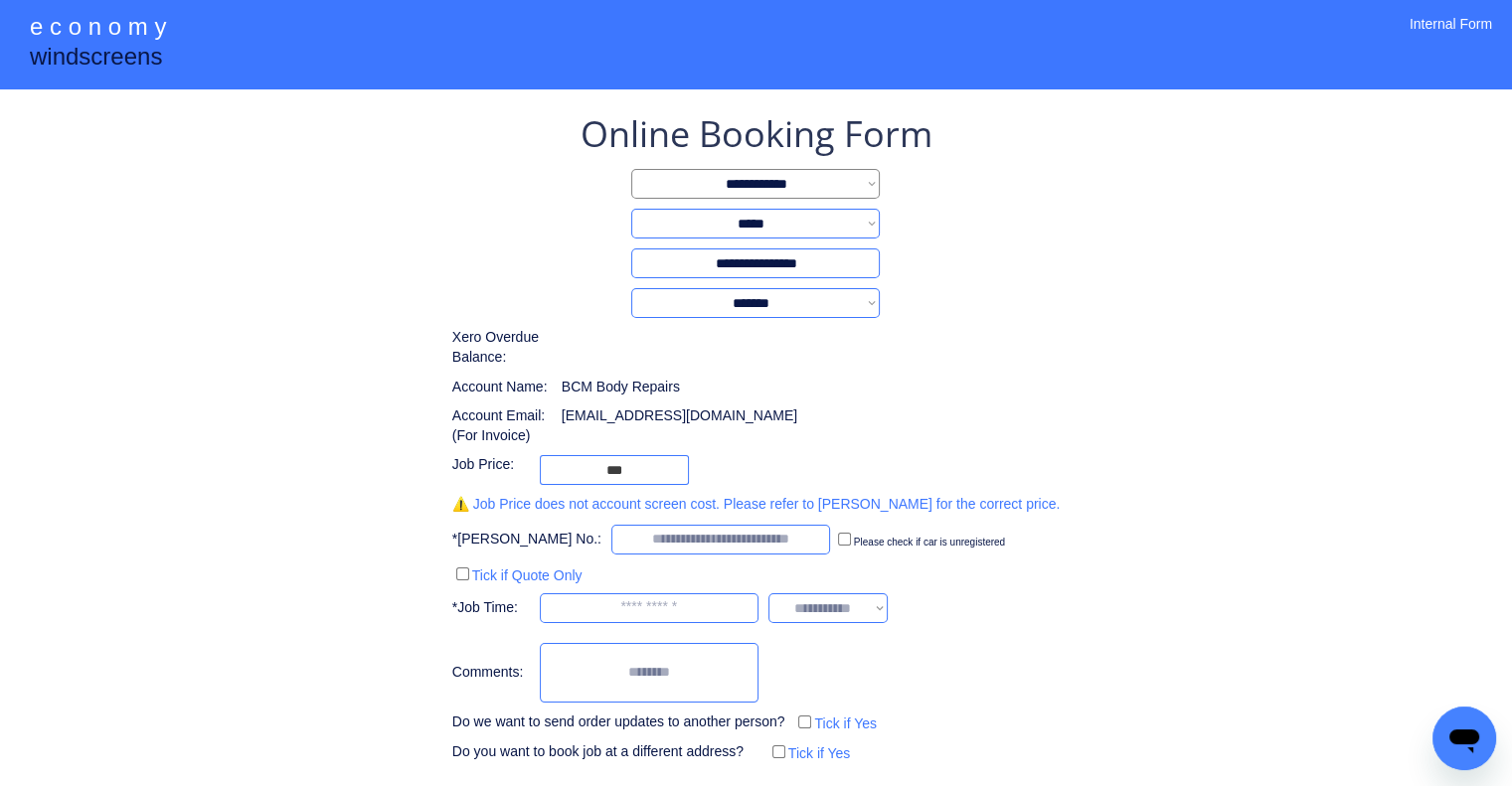 type on "**********" 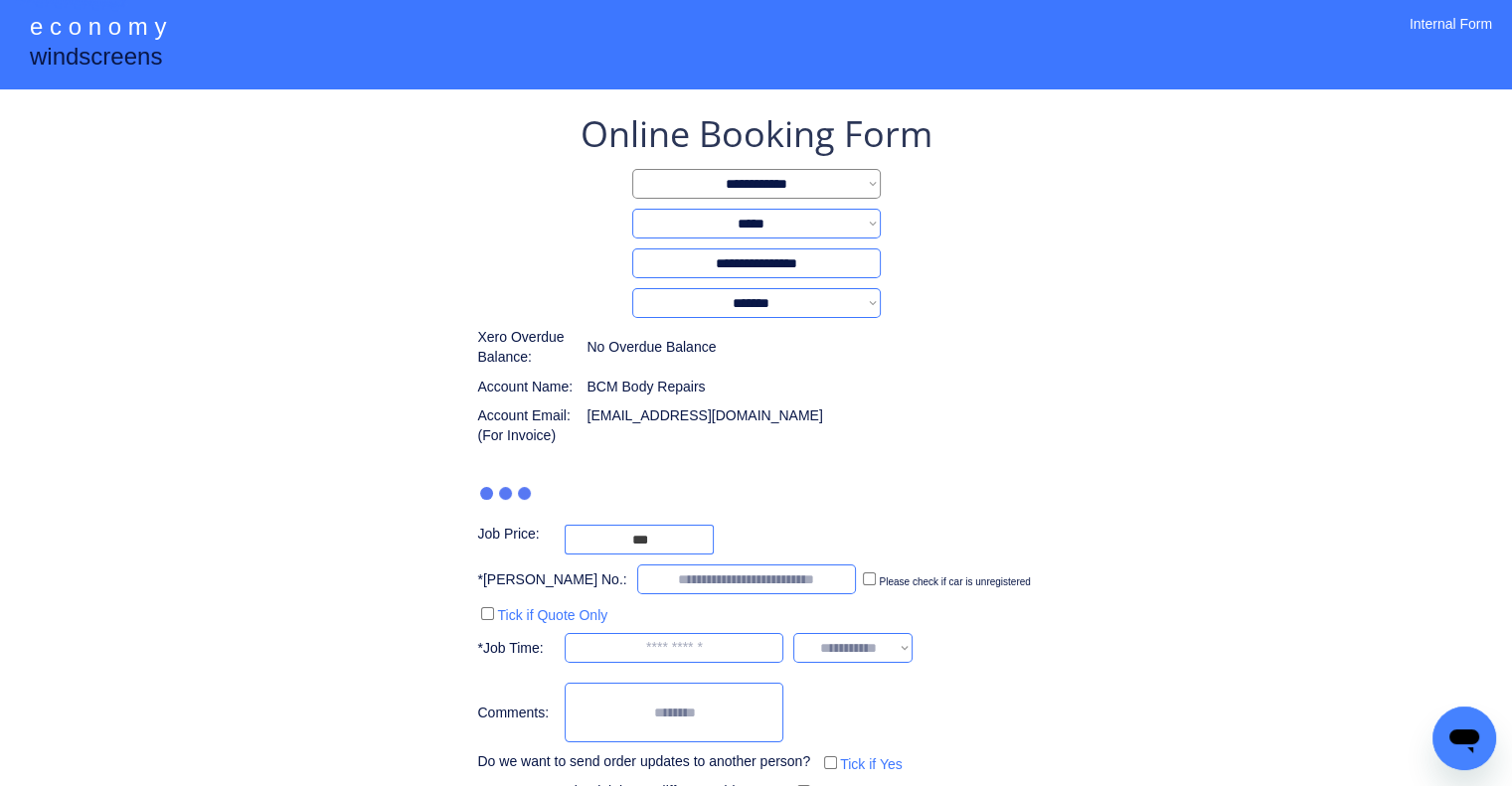 type on "***" 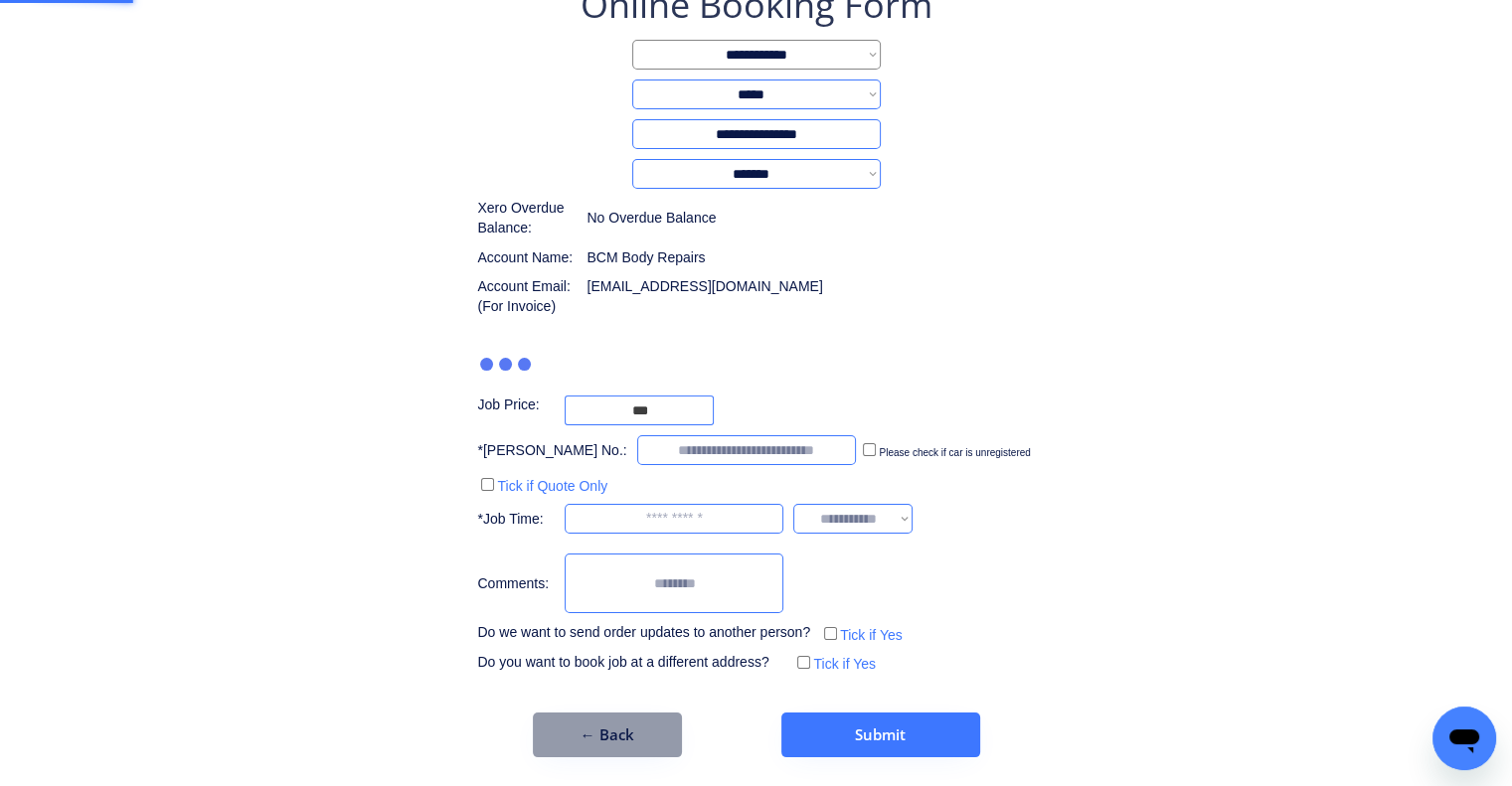 scroll, scrollTop: 60, scrollLeft: 0, axis: vertical 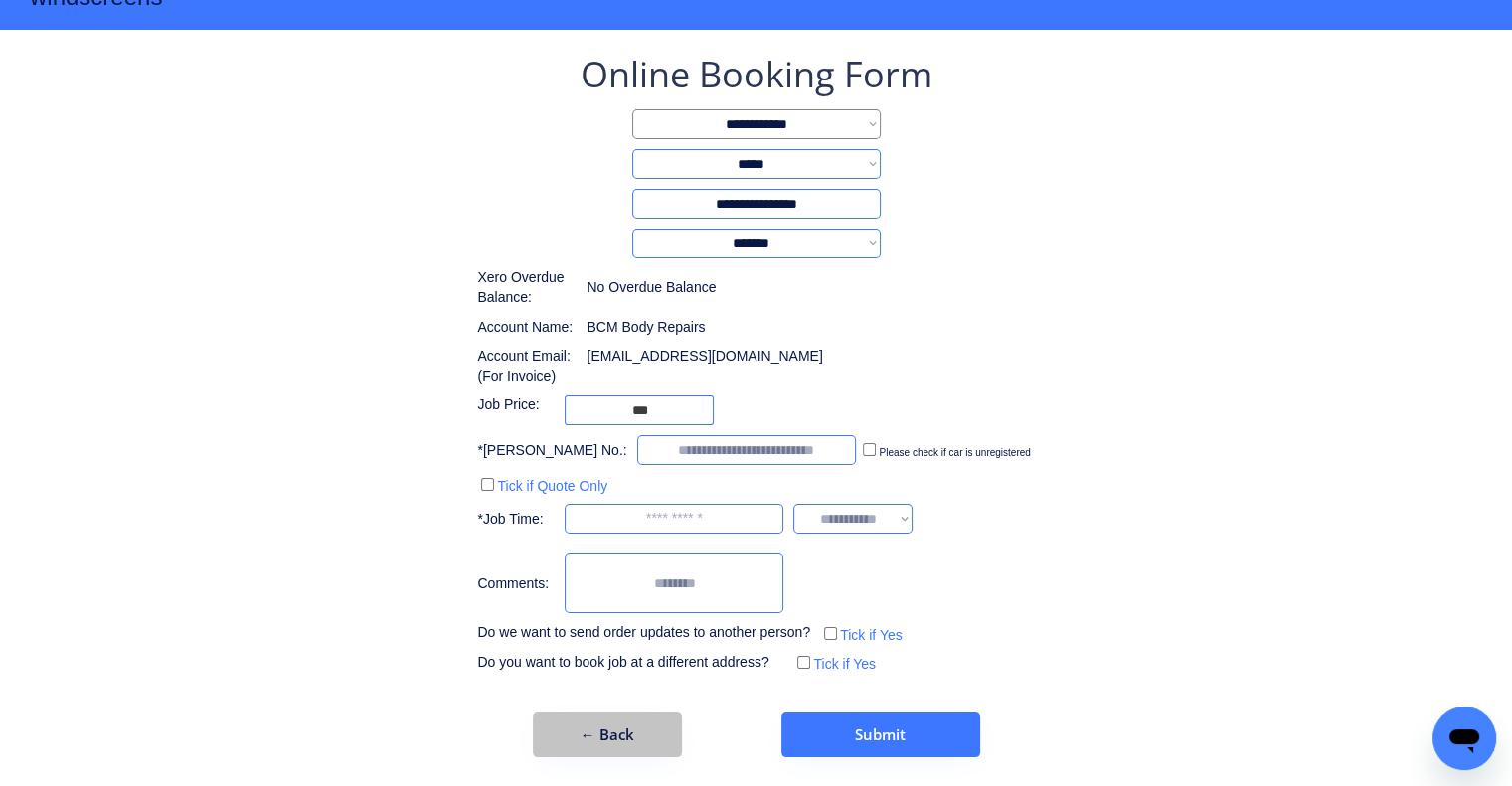 drag, startPoint x: 623, startPoint y: 730, endPoint x: 687, endPoint y: 672, distance: 86.37129 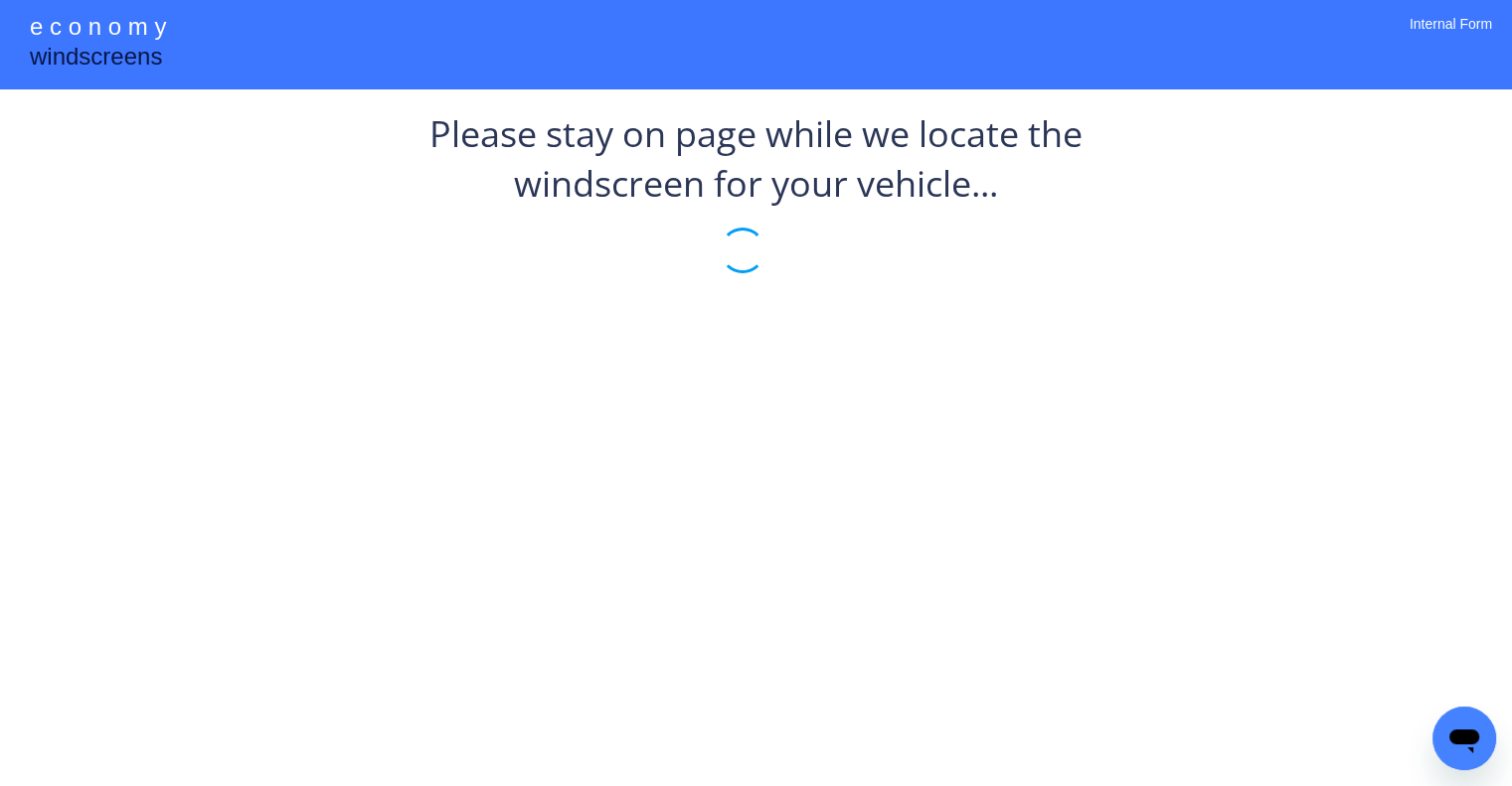 scroll, scrollTop: 0, scrollLeft: 0, axis: both 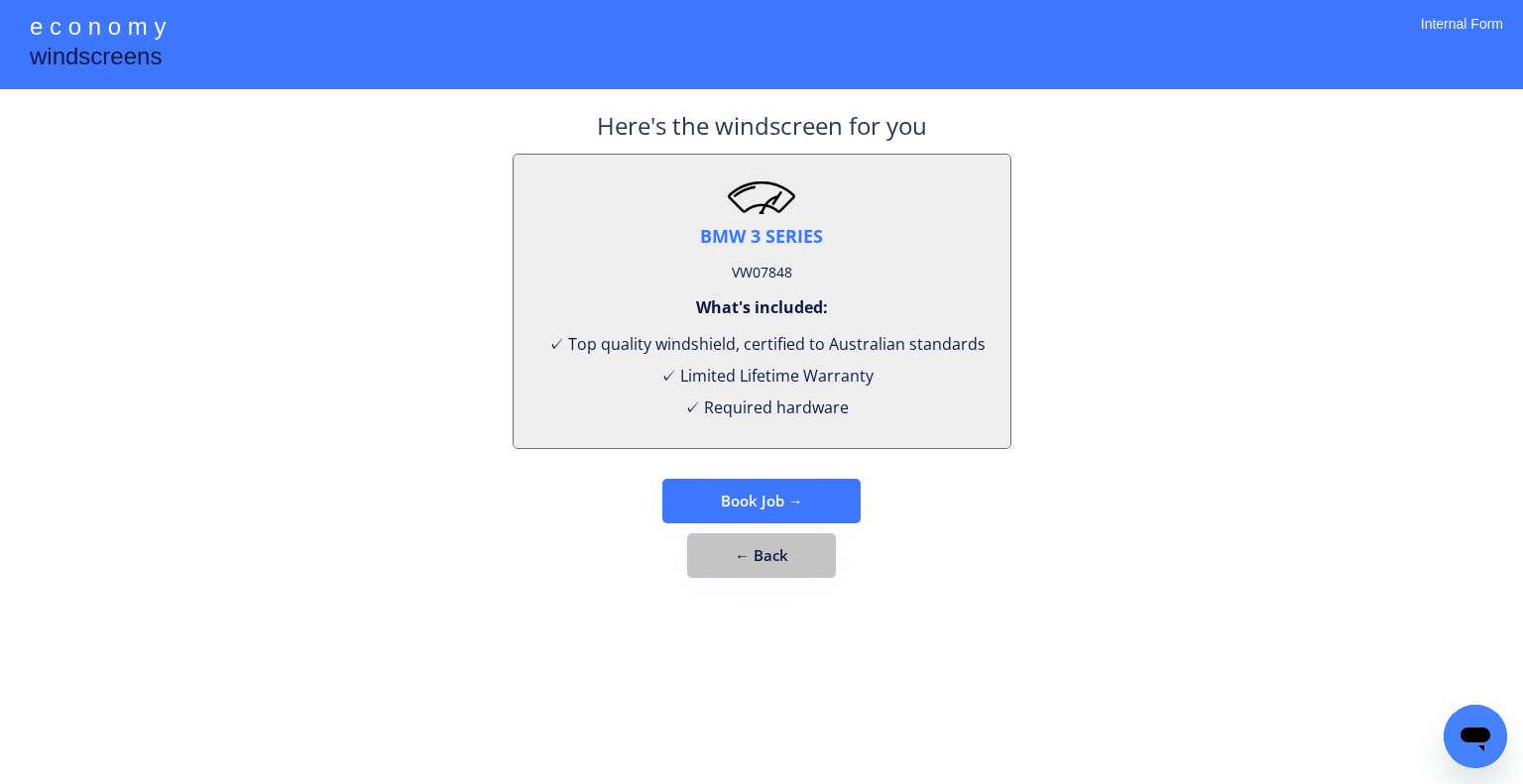 click on "←   Back" at bounding box center (762, 555) 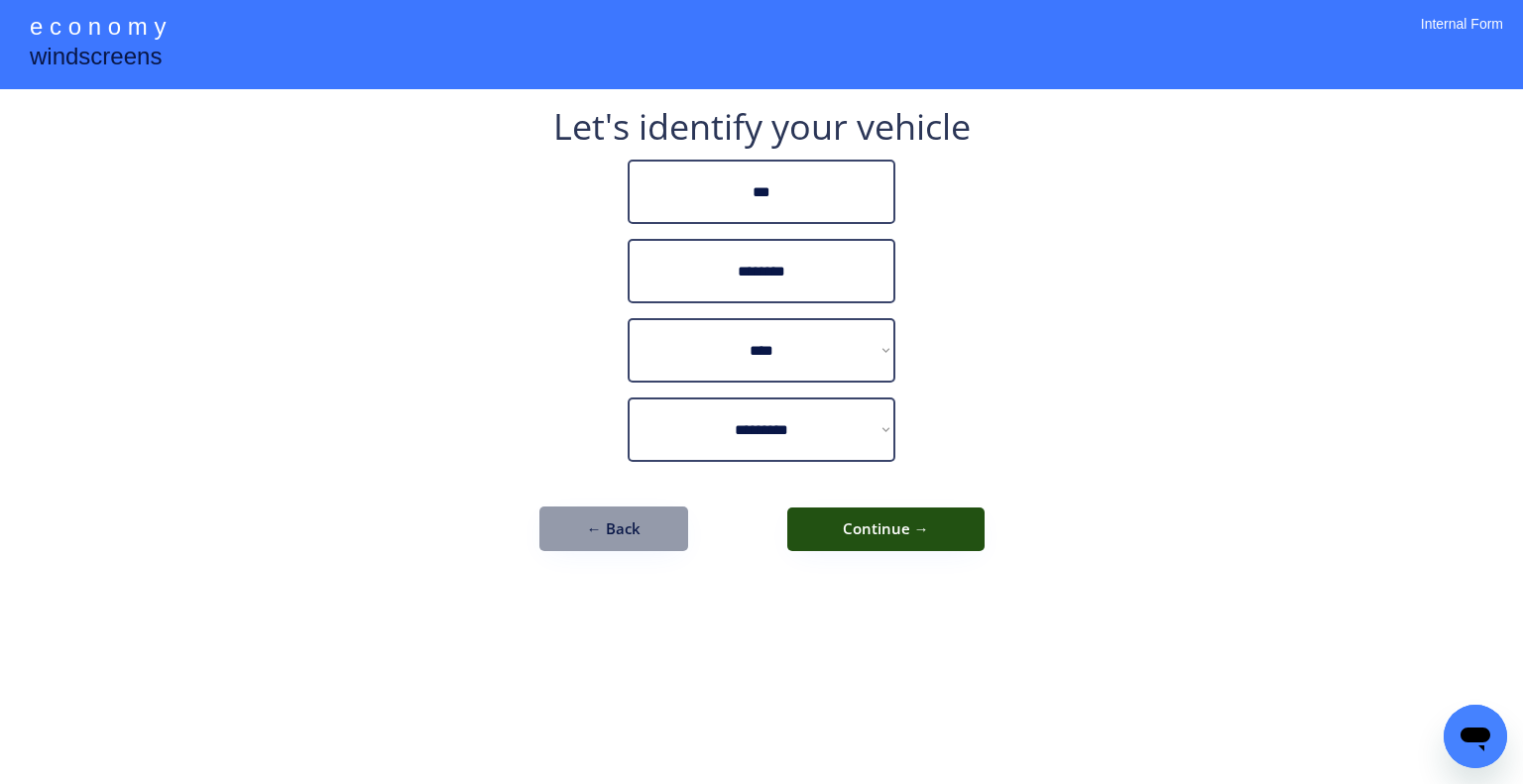drag, startPoint x: 928, startPoint y: 530, endPoint x: 948, endPoint y: 510, distance: 28.284271 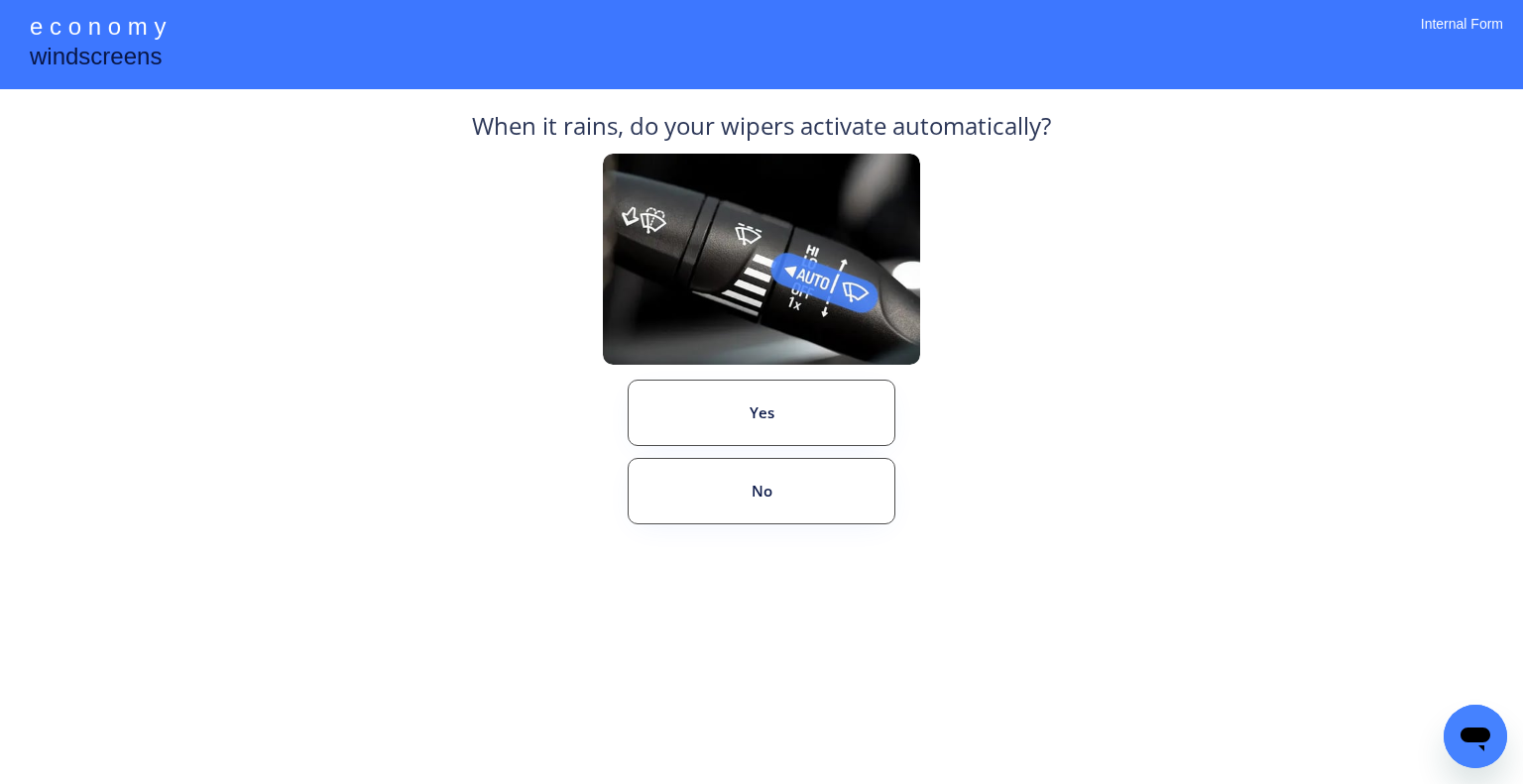 click on "No" at bounding box center [762, 491] 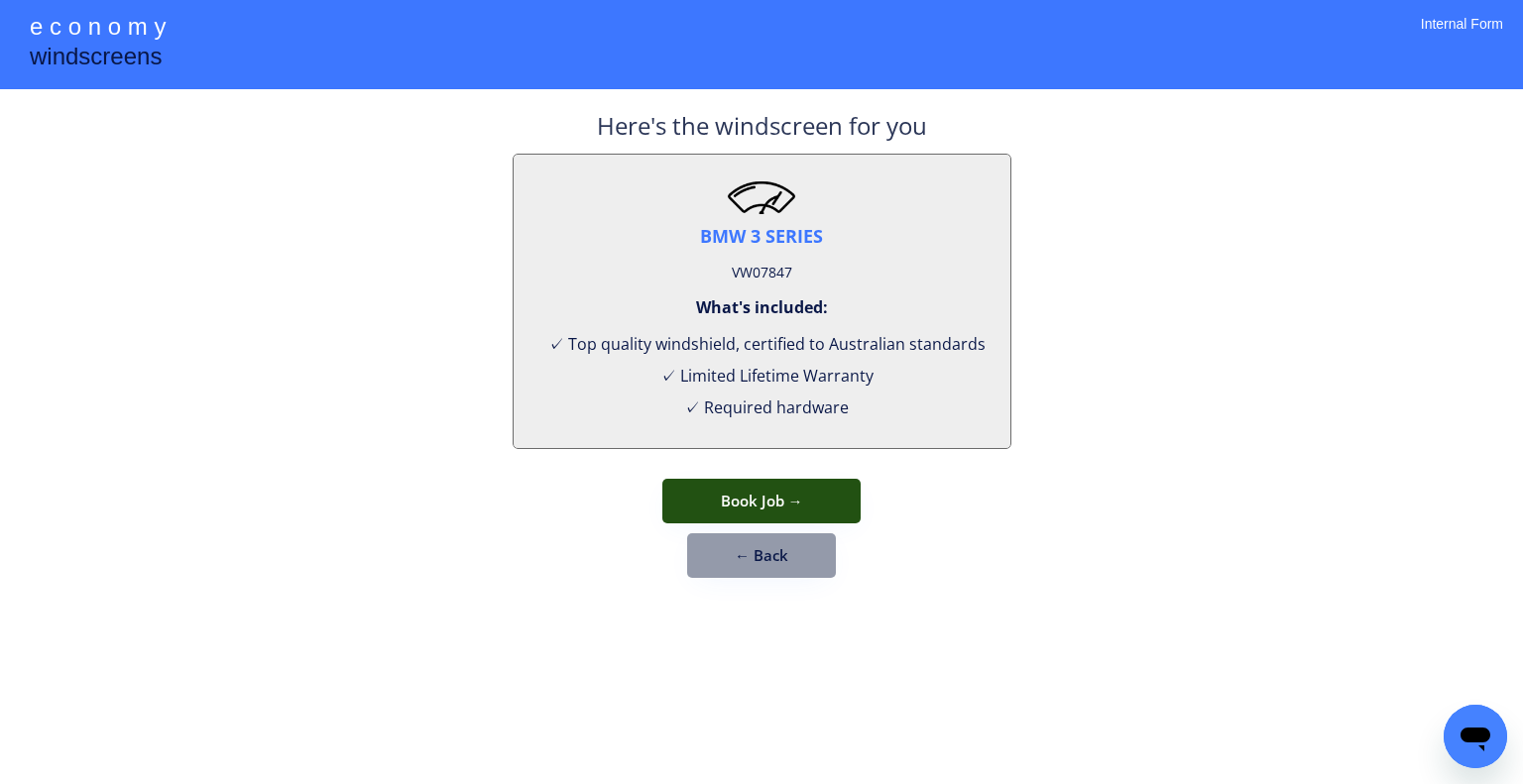 click on "Here's the windscreen for you BMW 3 SERIES VW07847 What's included: ✓ Top quality windshield, certified to Australian standards
✓ Limited Lifetime Warranty ✓ Required hardware Please Note:  This windscreen requires ADAS calibration using specialised equipment and a controlled setting. Unfortunately we are unable to complete the recalibration for your vehicle at your chosen location, we can only complete this calibration at our facility at  2/37 Ada St, Coopers Plains QLD 4108  and is essential for precise ADAS alignment.
While bringing your vehicle to us may require extra effort, it’s crucial for the safety and functionality of your vehicle’s systems. Please note that you will need to have your vehicle  at the base no later than 8:30am on the day of your booking . Book Job    →   ←   Back" at bounding box center [762, 343] 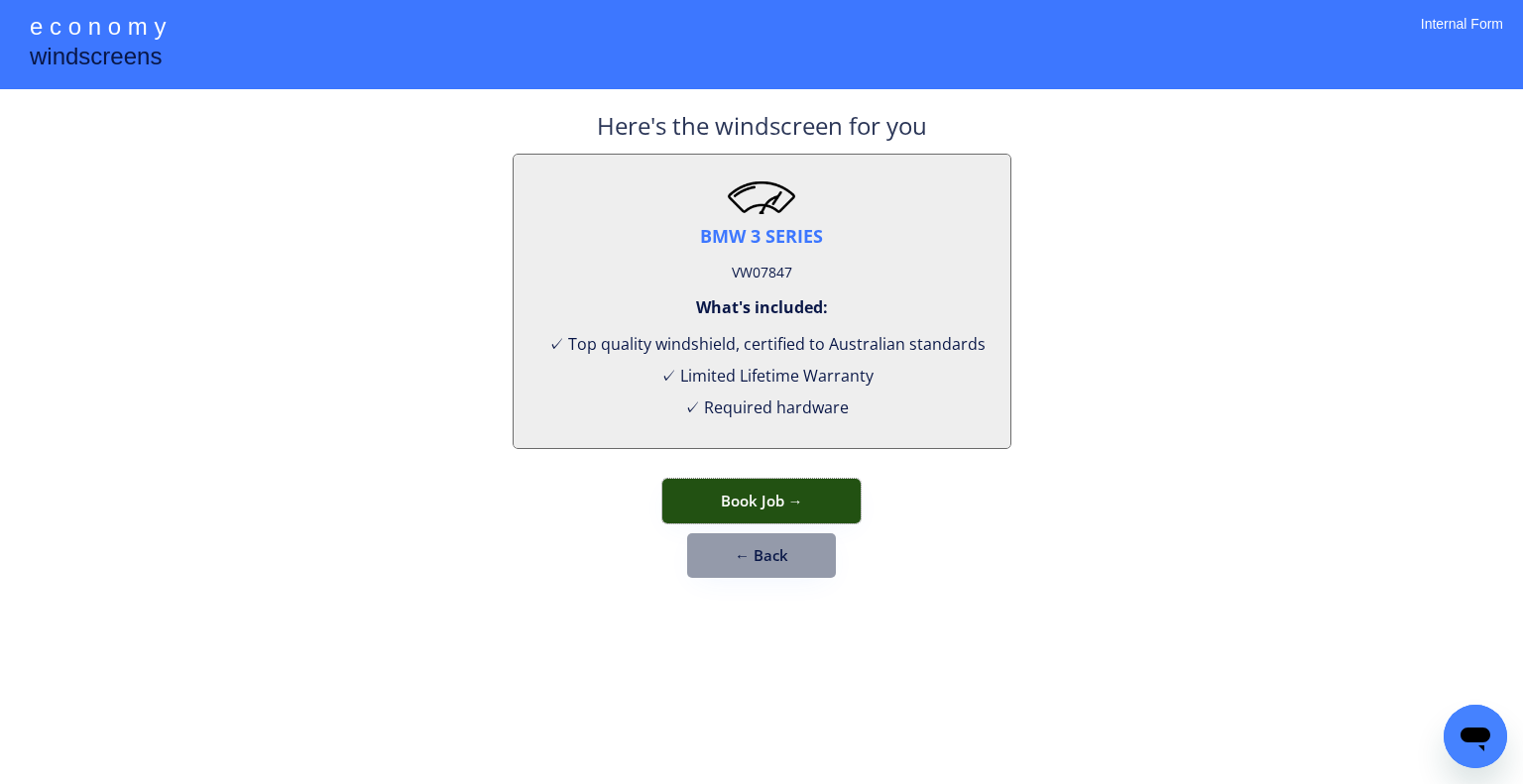 drag, startPoint x: 802, startPoint y: 496, endPoint x: 882, endPoint y: 368, distance: 150.9437 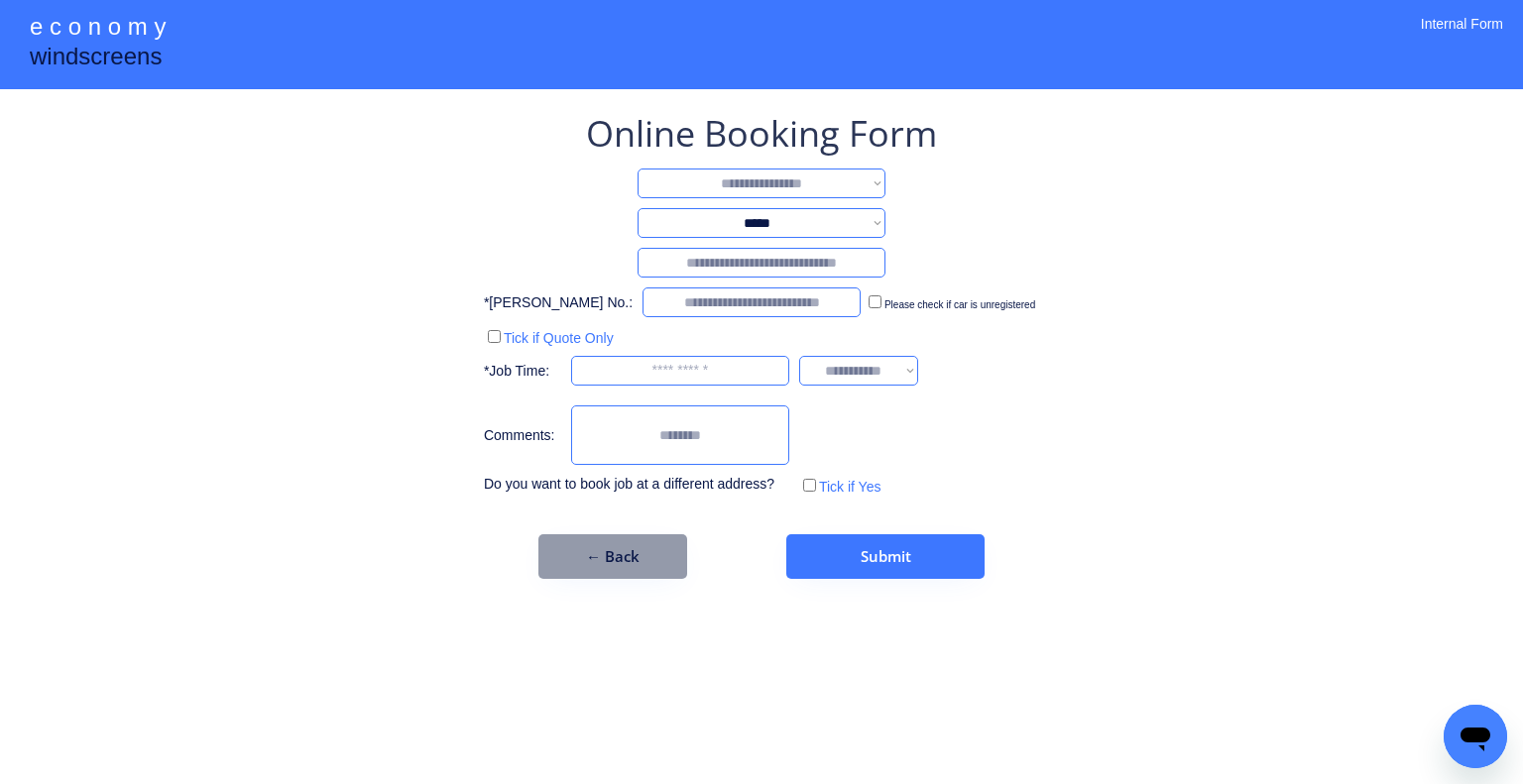 click on "**********" at bounding box center (762, 183) 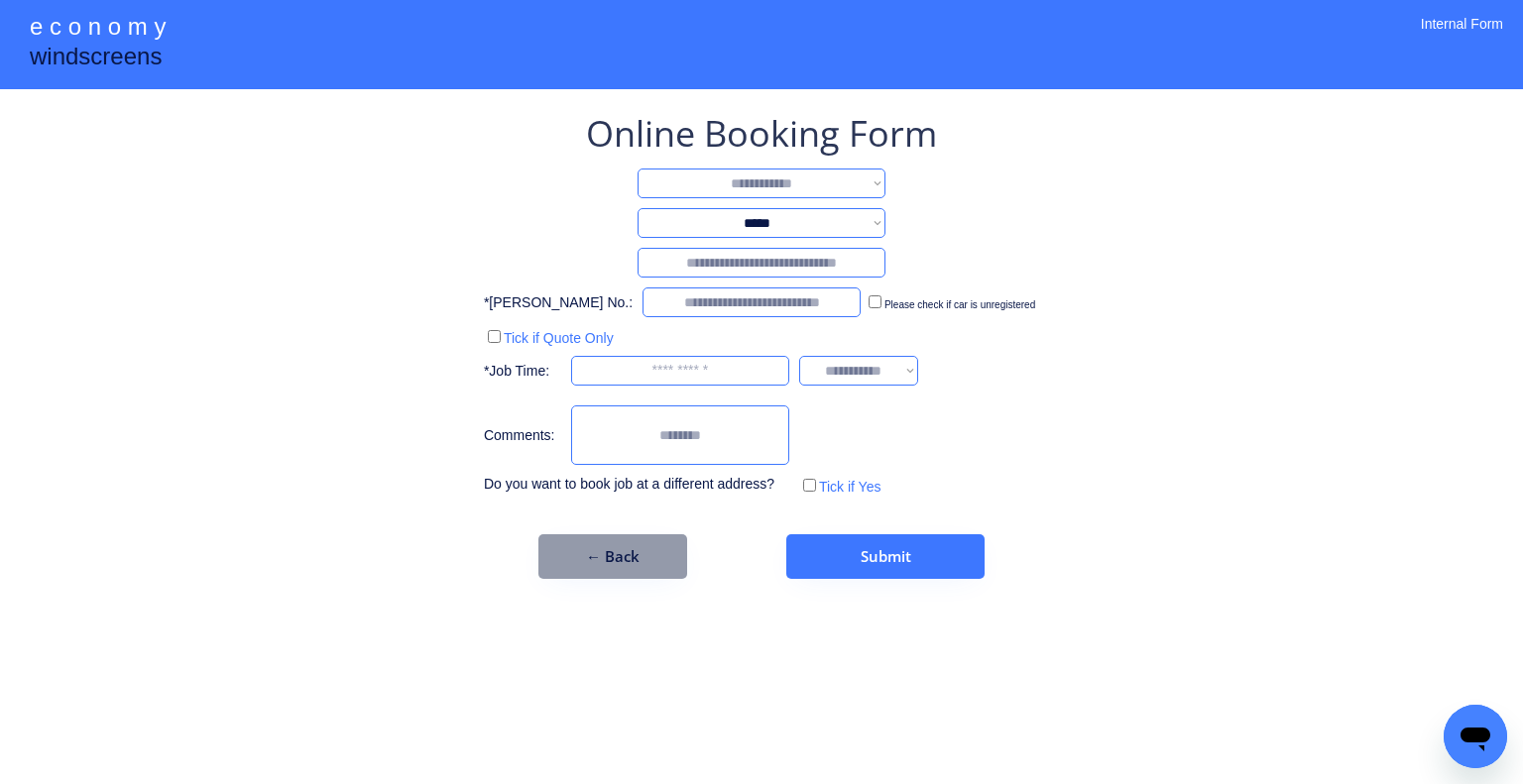 click on "**********" at bounding box center (762, 183) 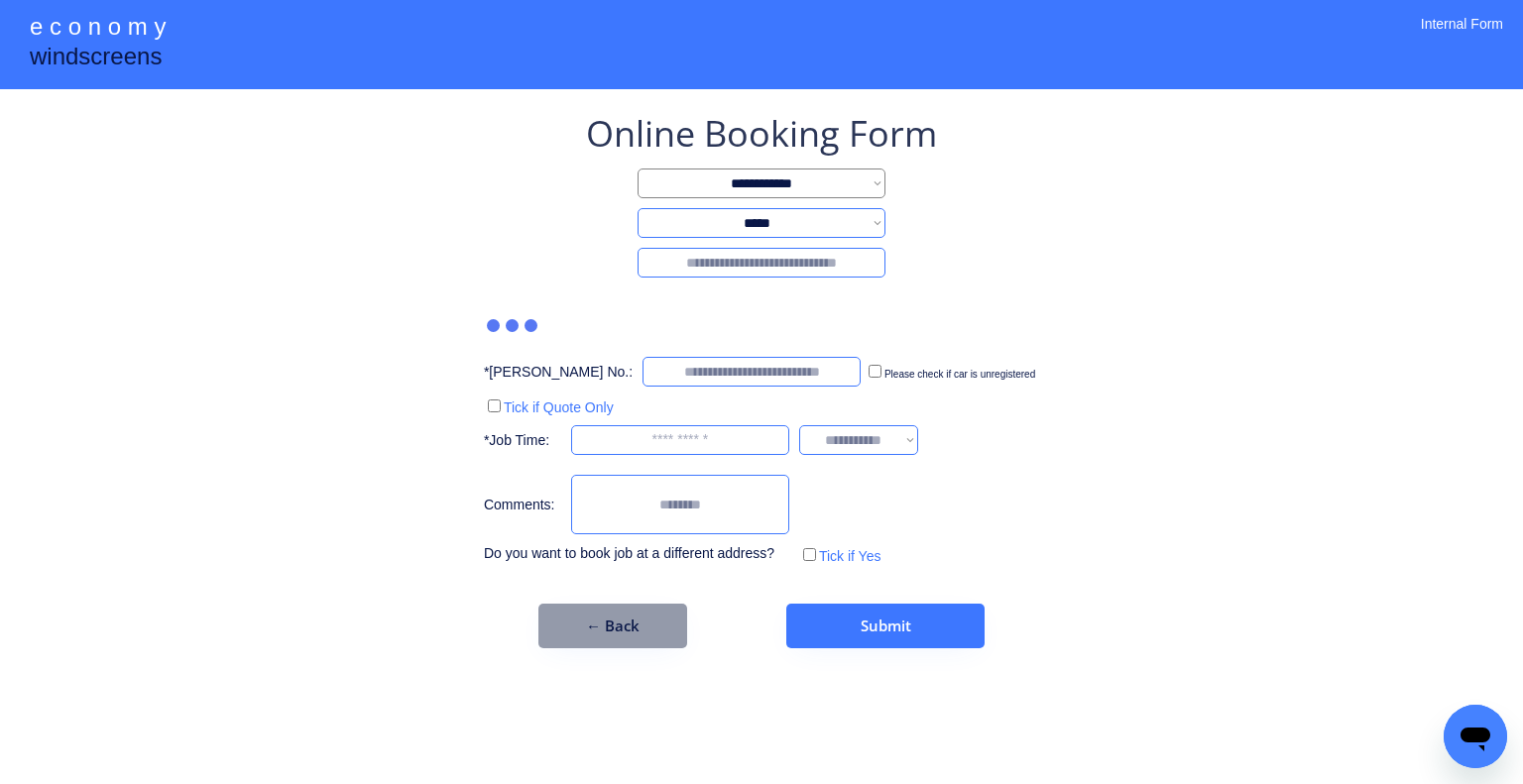 click on "**********" at bounding box center [762, 392] 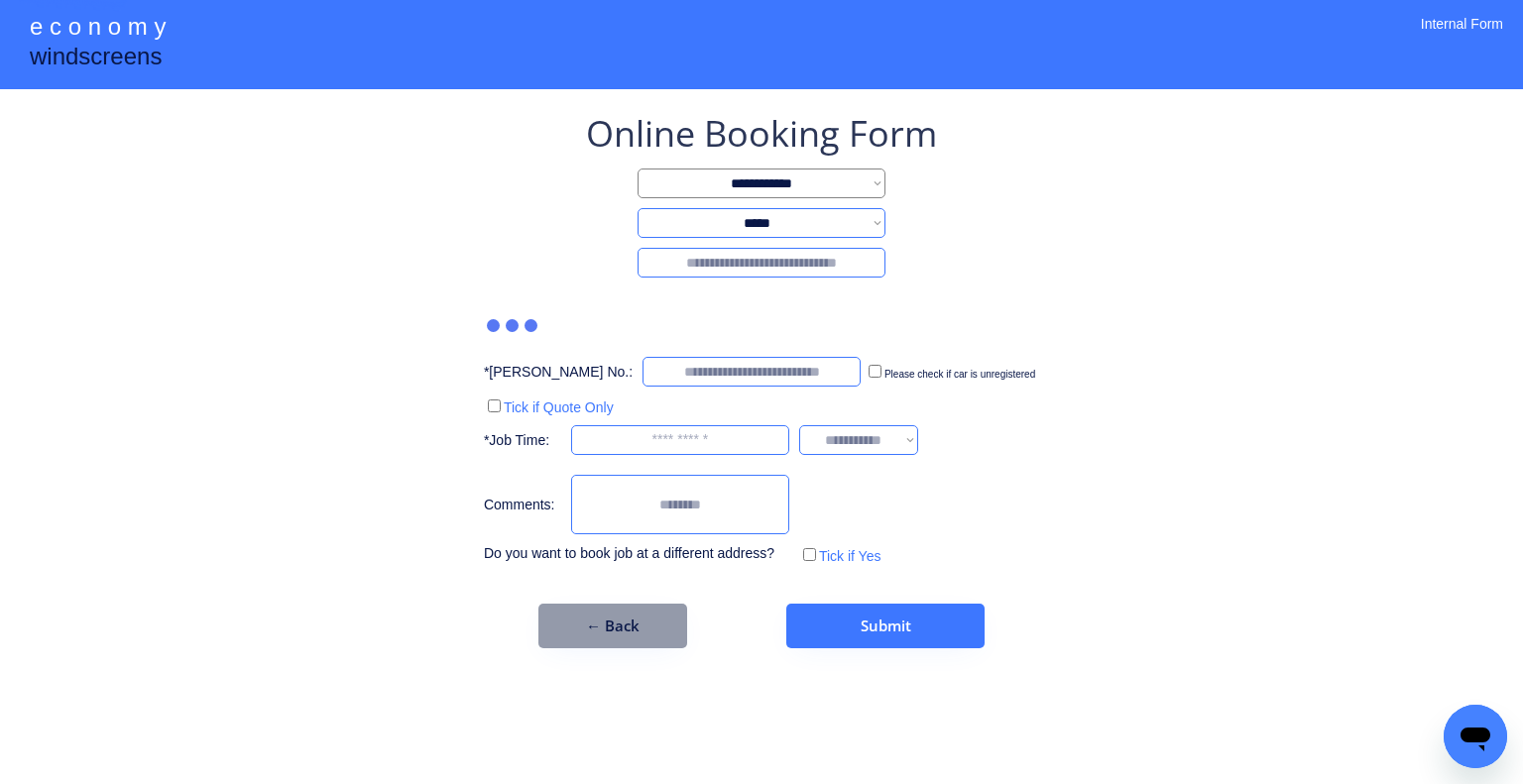 click at bounding box center [762, 263] 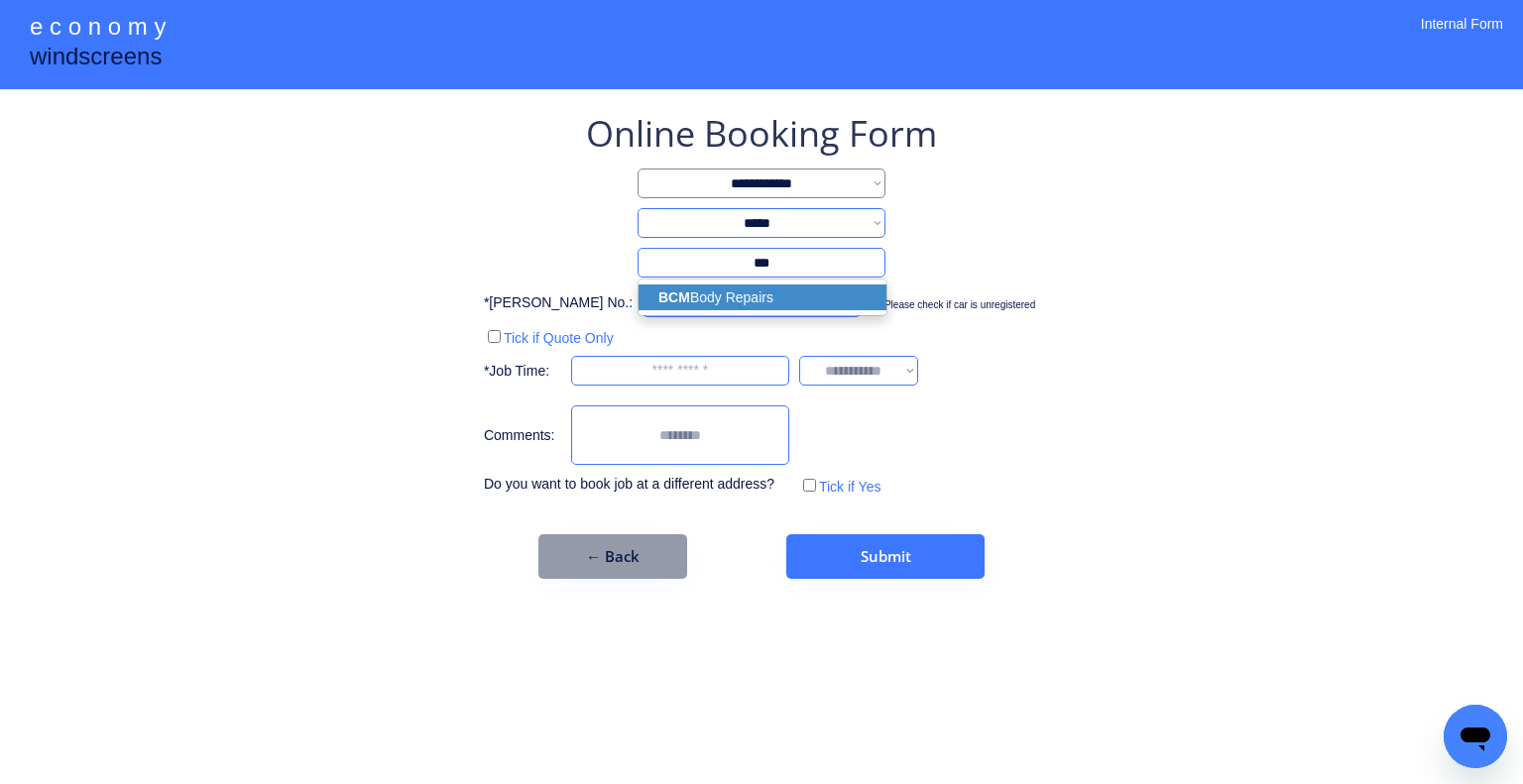 click on "BCM  Body Repairs" at bounding box center (762, 297) 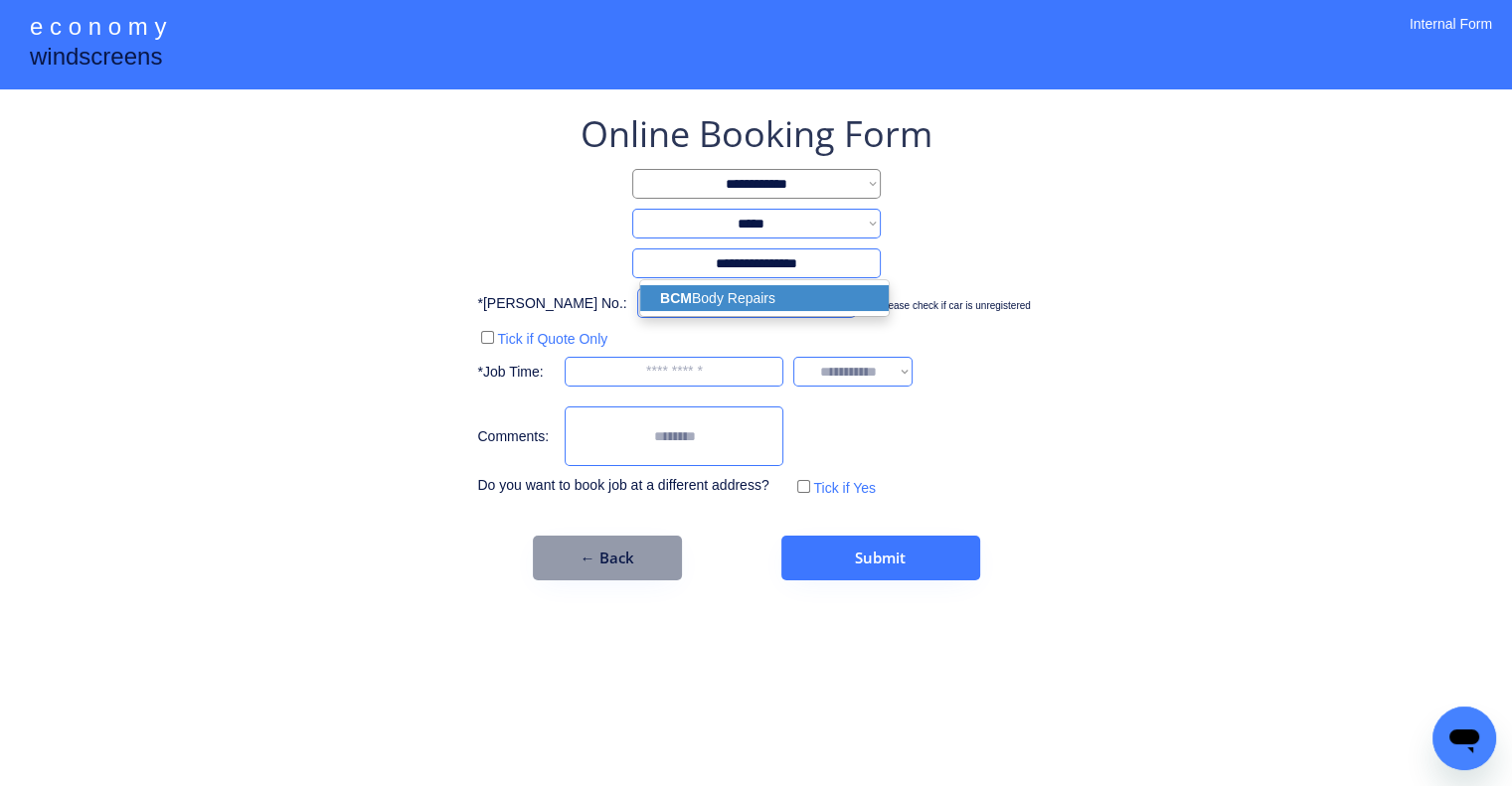type on "***" 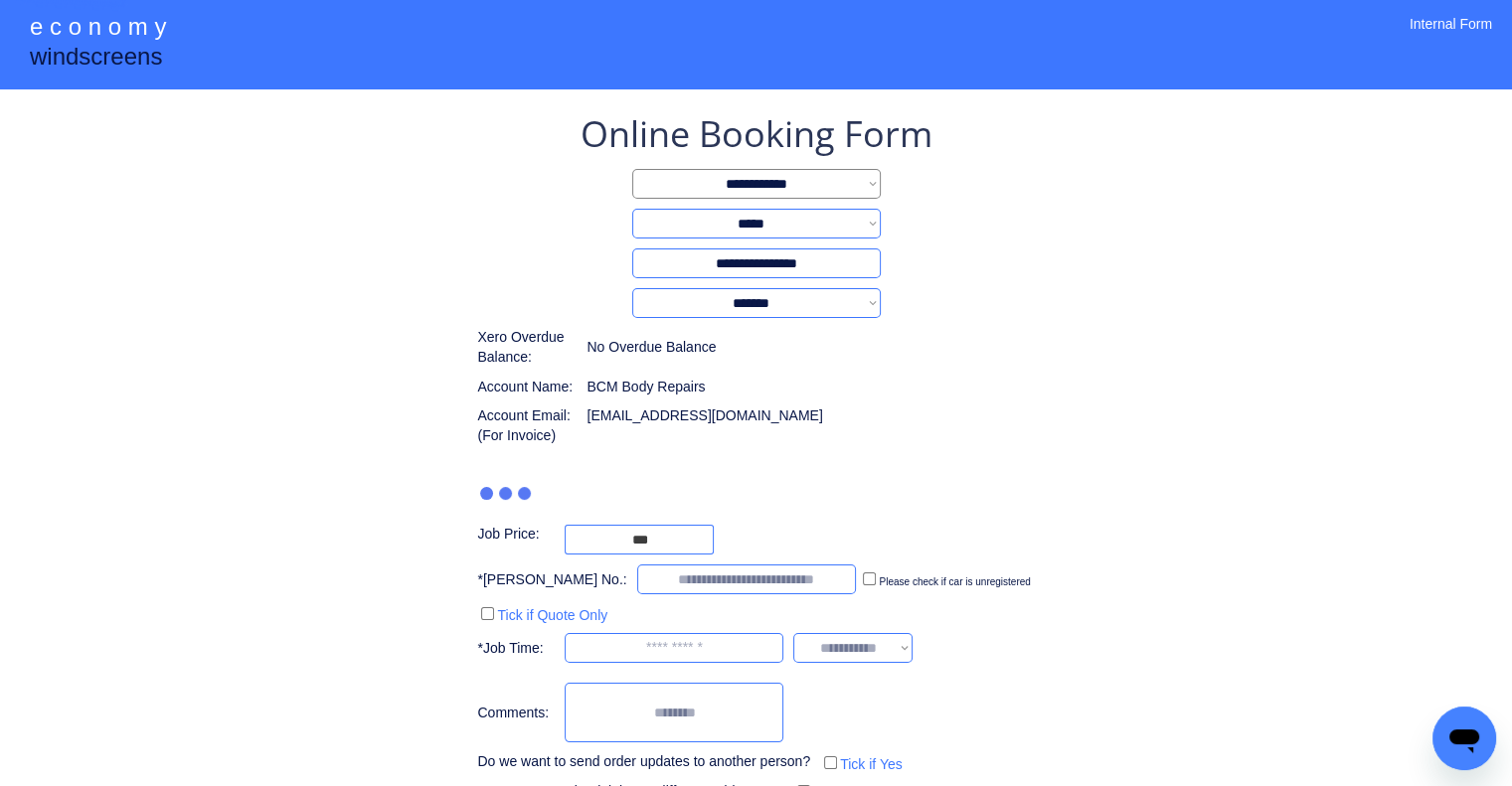 click on "**********" at bounding box center (756, 458) 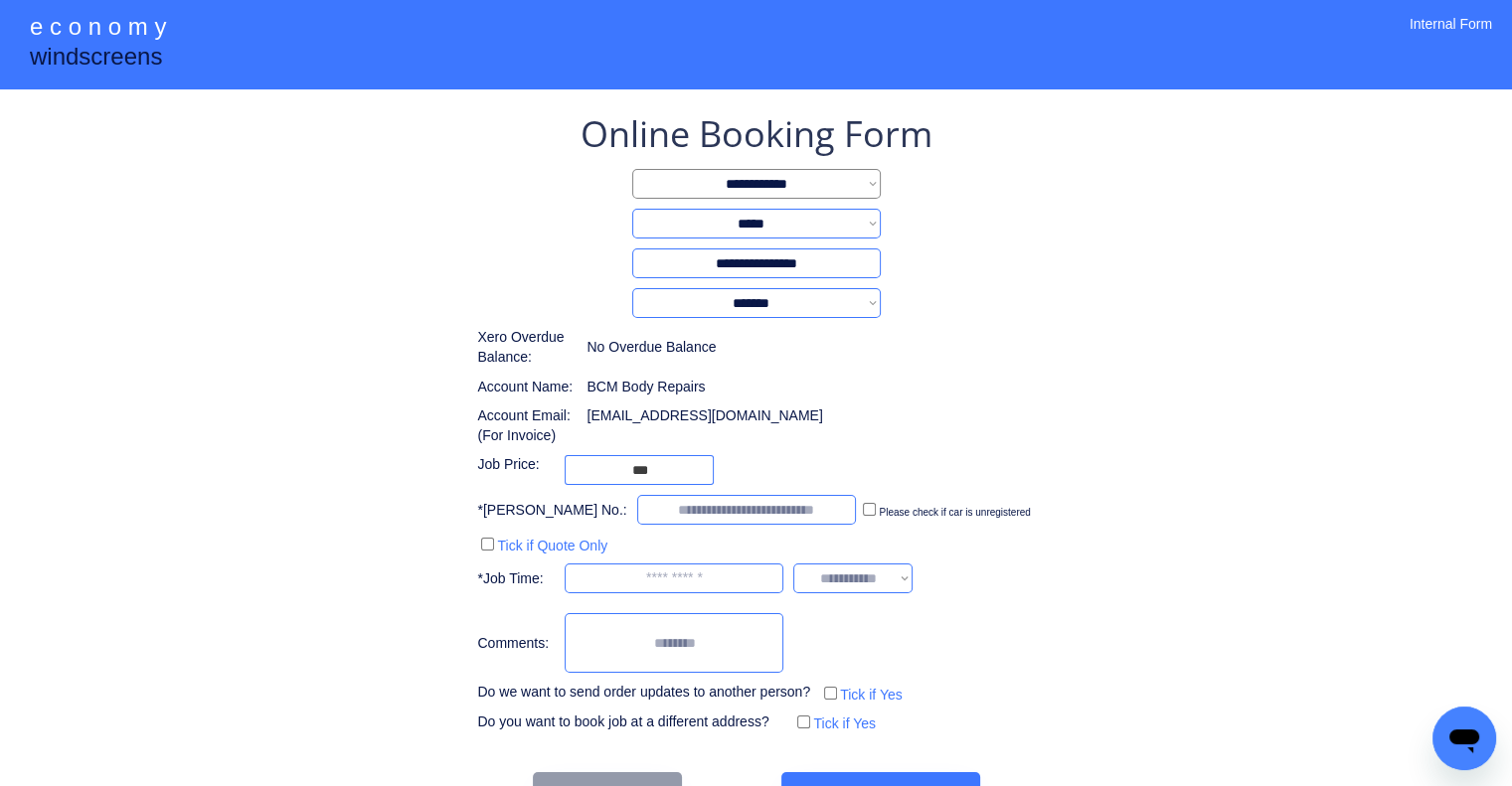 scroll, scrollTop: 60, scrollLeft: 0, axis: vertical 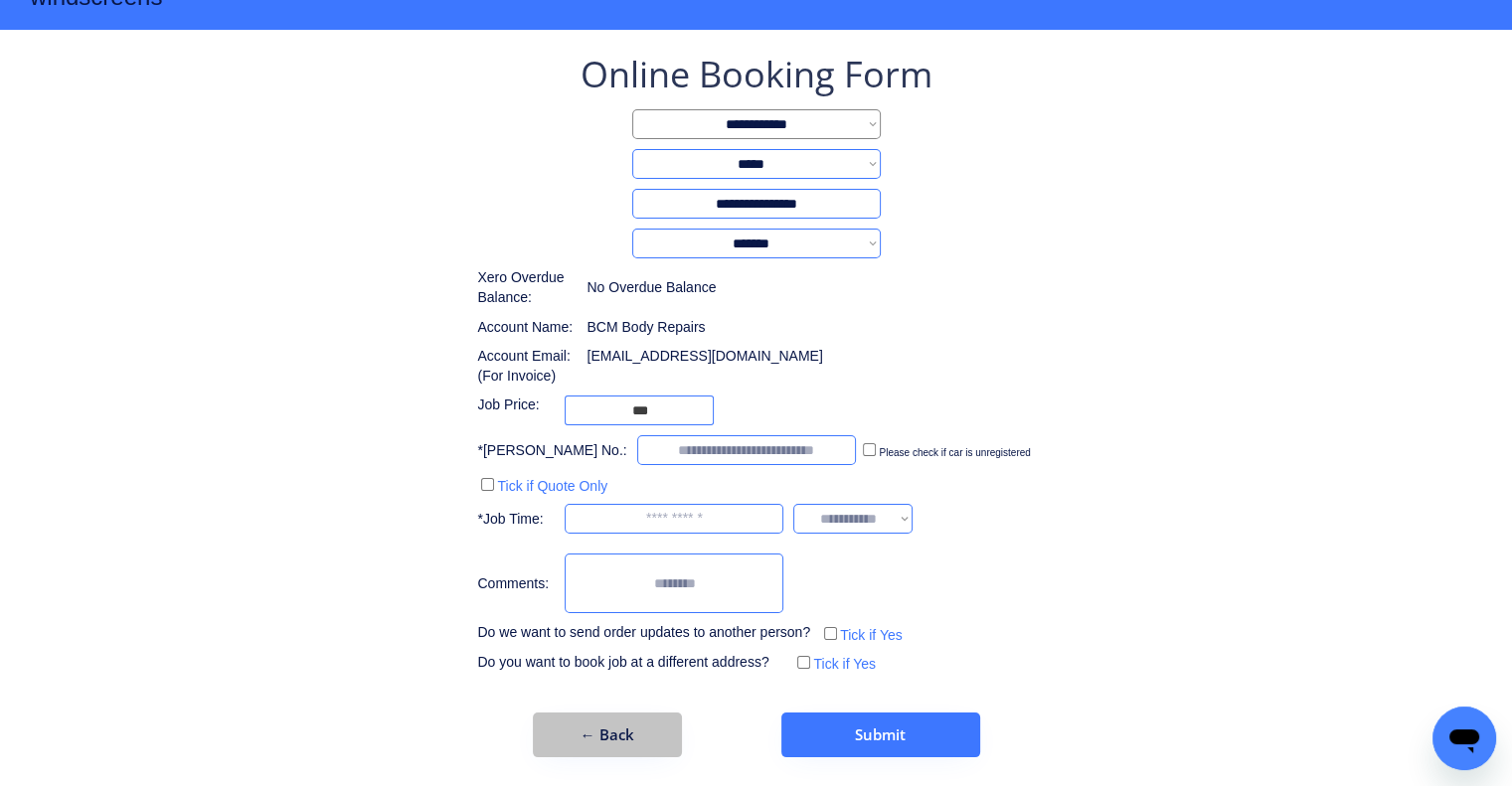 drag, startPoint x: 636, startPoint y: 720, endPoint x: 670, endPoint y: 712, distance: 34.928498 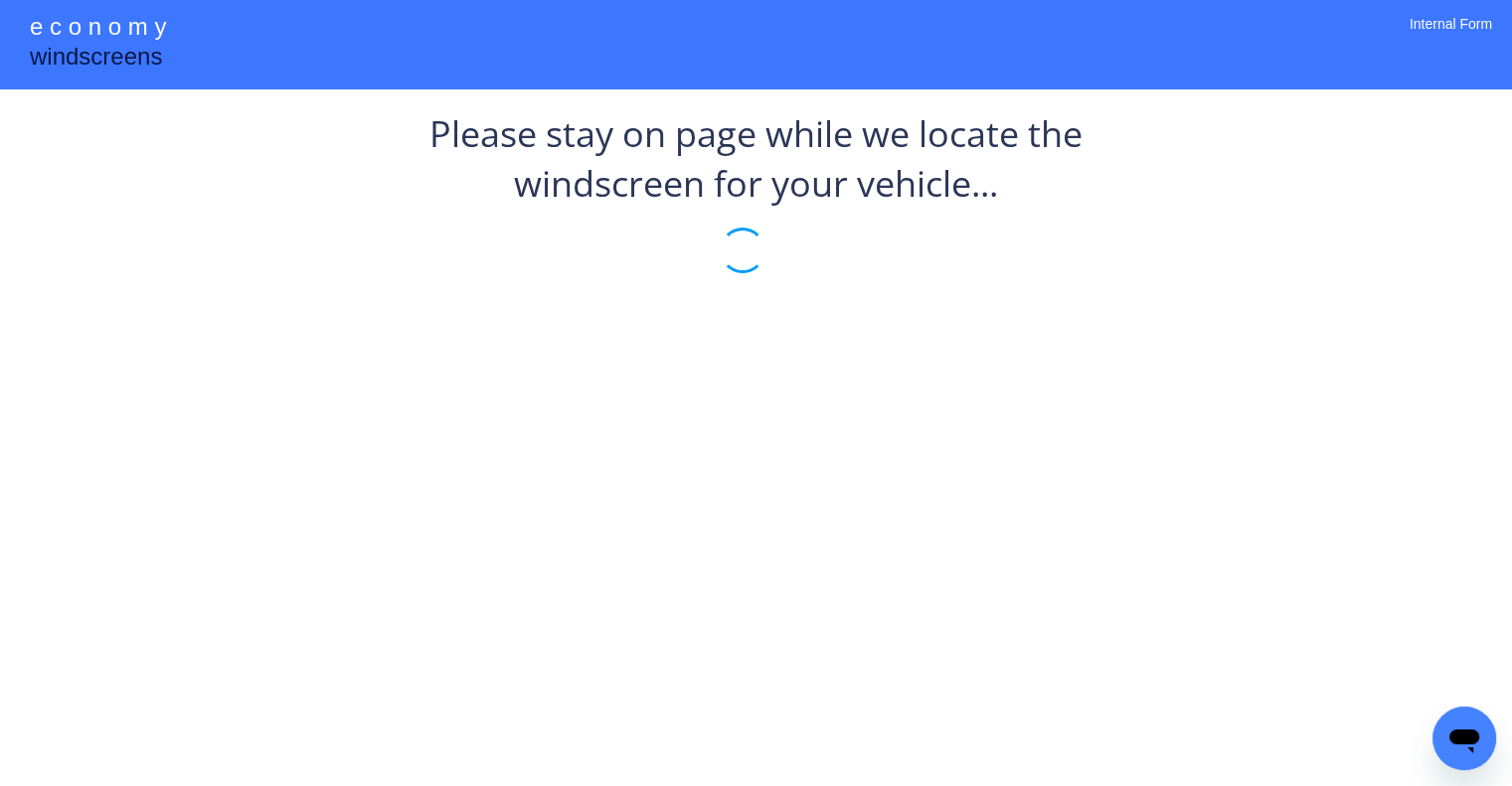 scroll, scrollTop: 0, scrollLeft: 0, axis: both 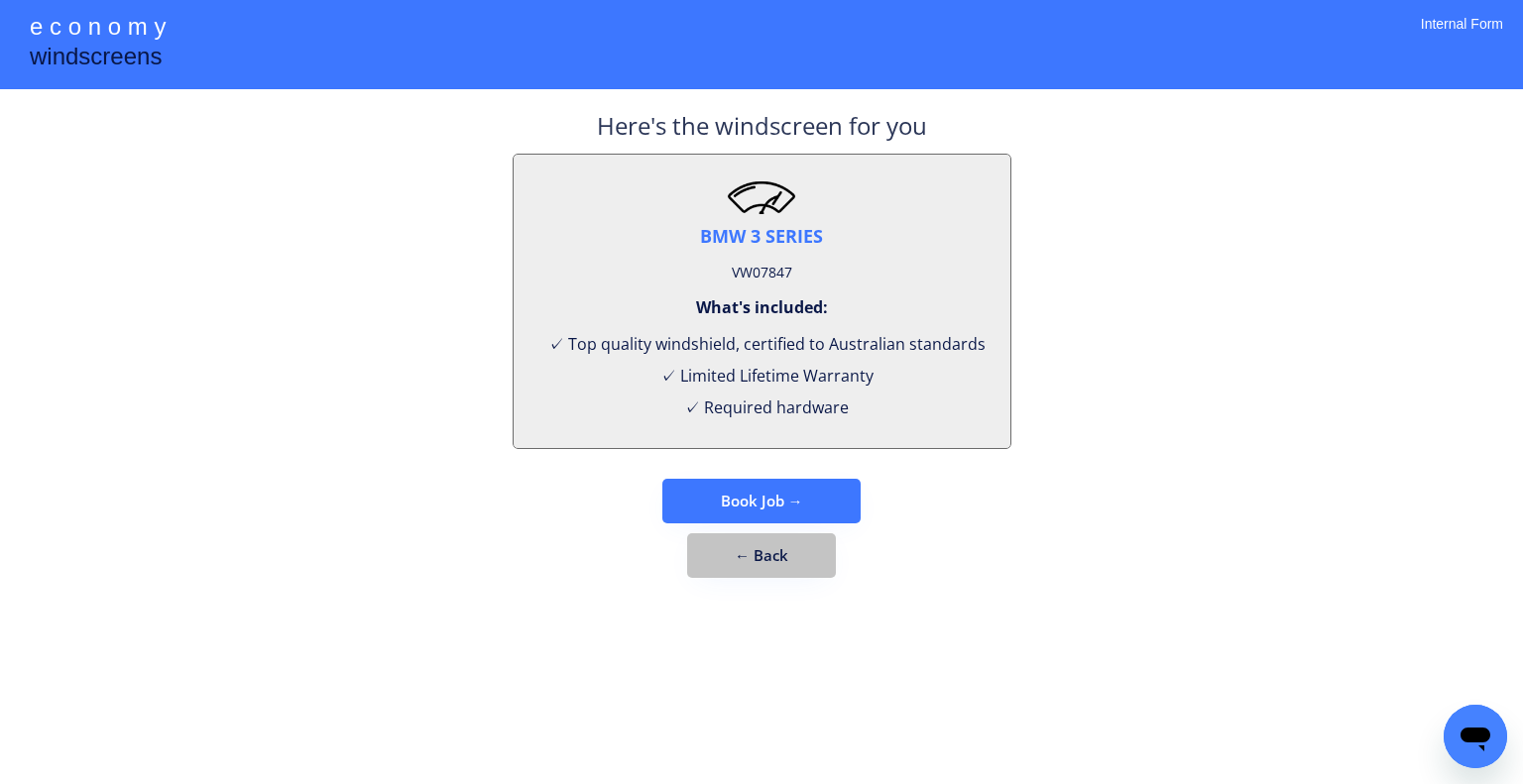 click on "←   Back" at bounding box center (762, 555) 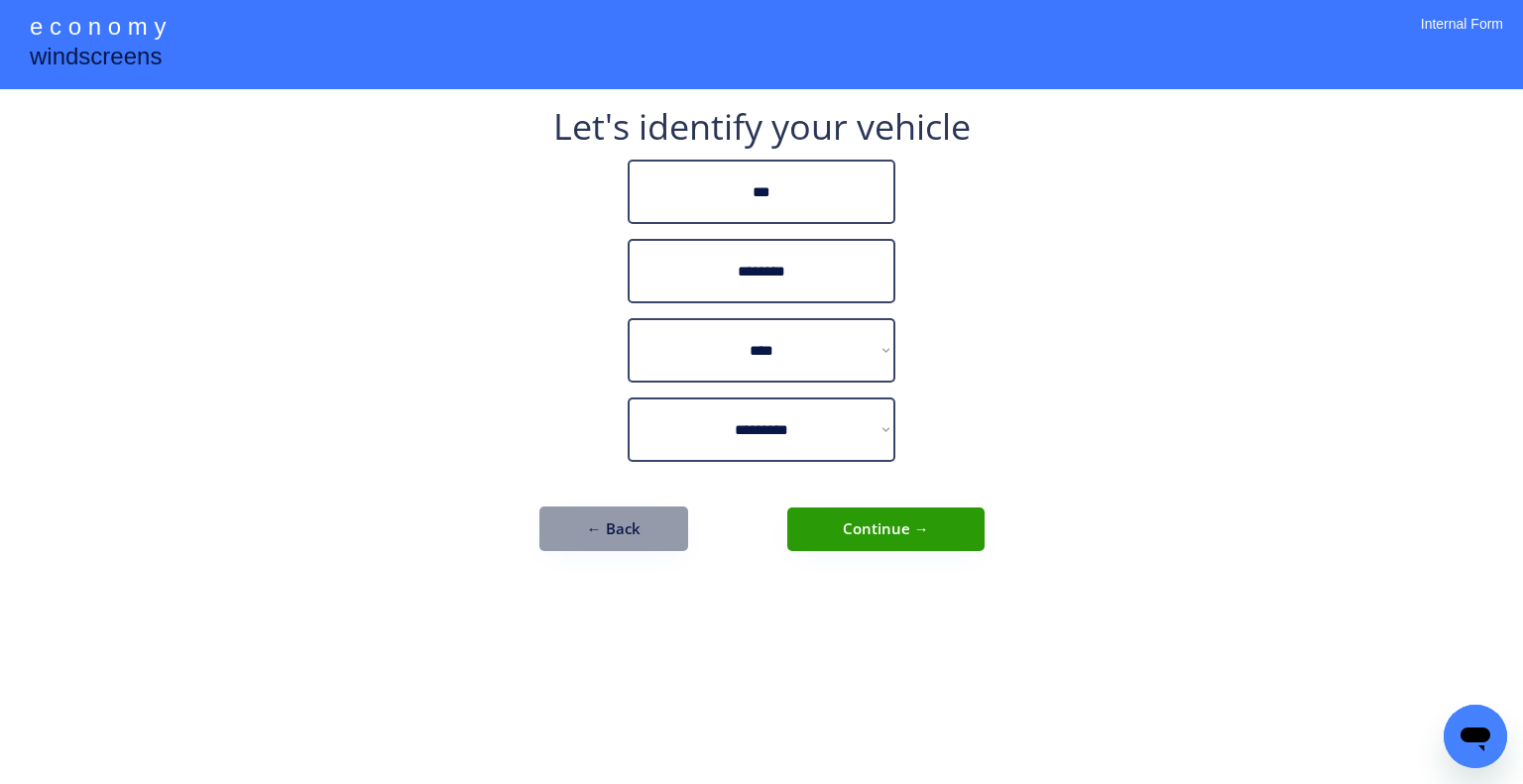 click on "**********" at bounding box center [762, 340] 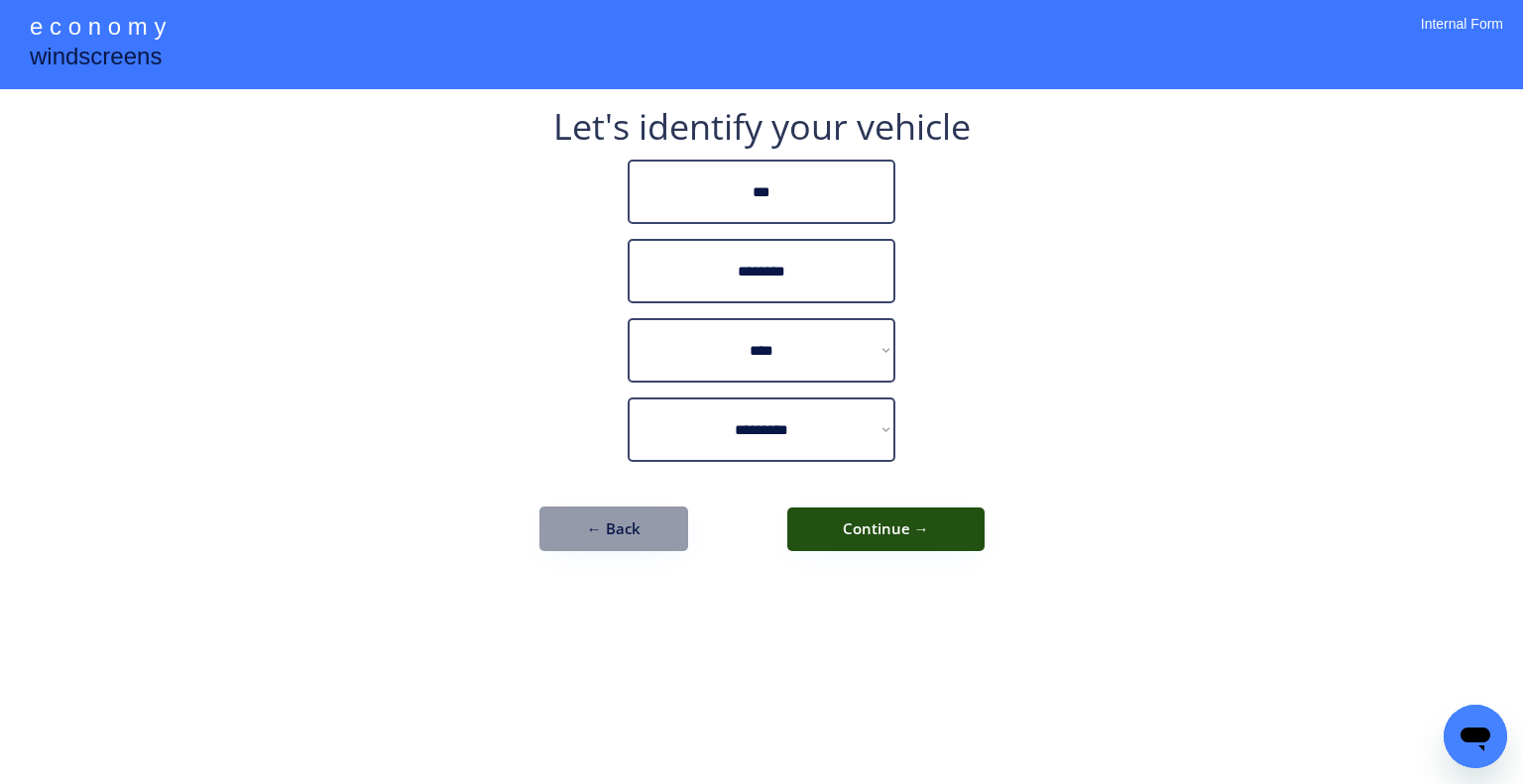click on "Continue    →" at bounding box center [885, 529] 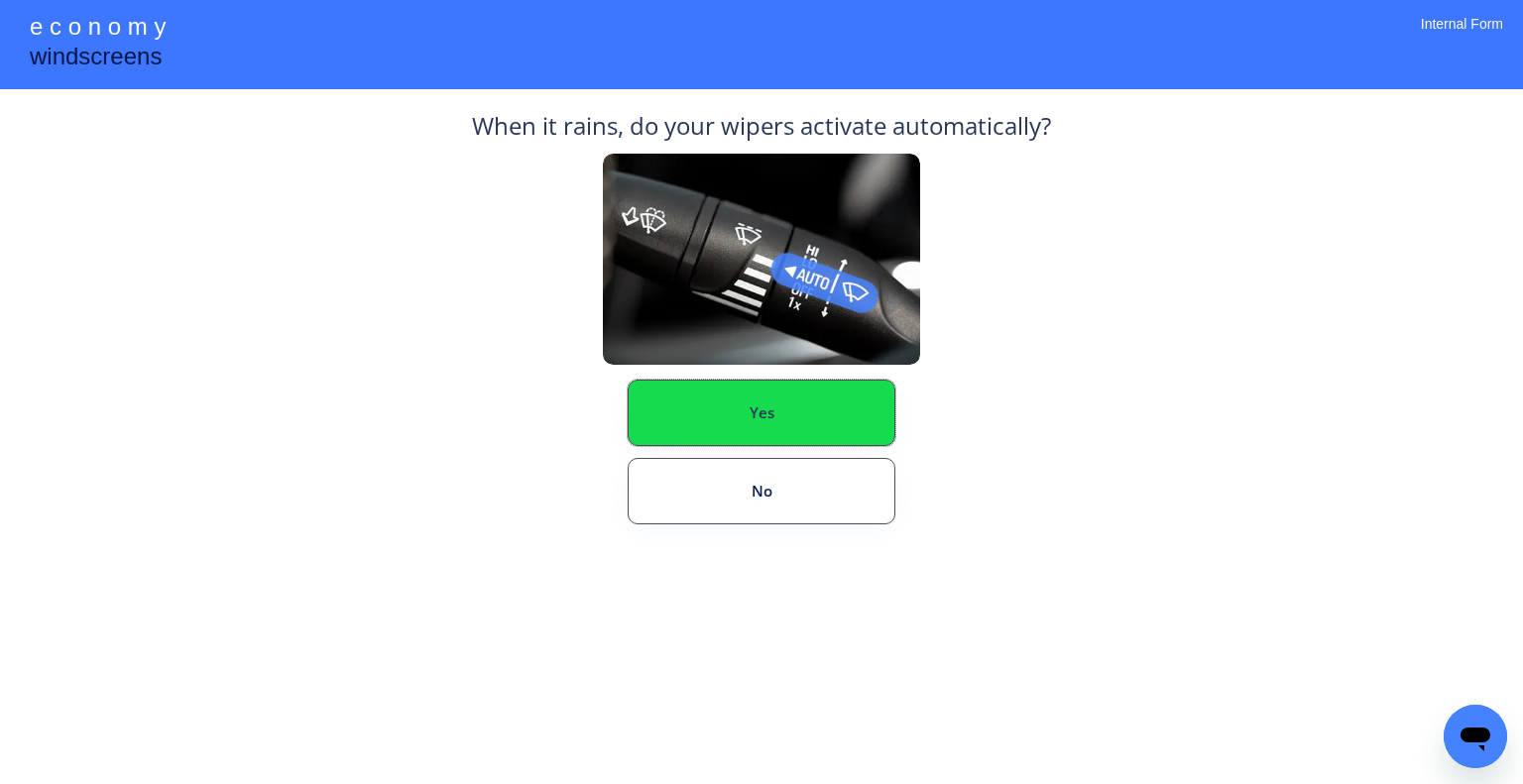 click on "Yes" at bounding box center (762, 412) 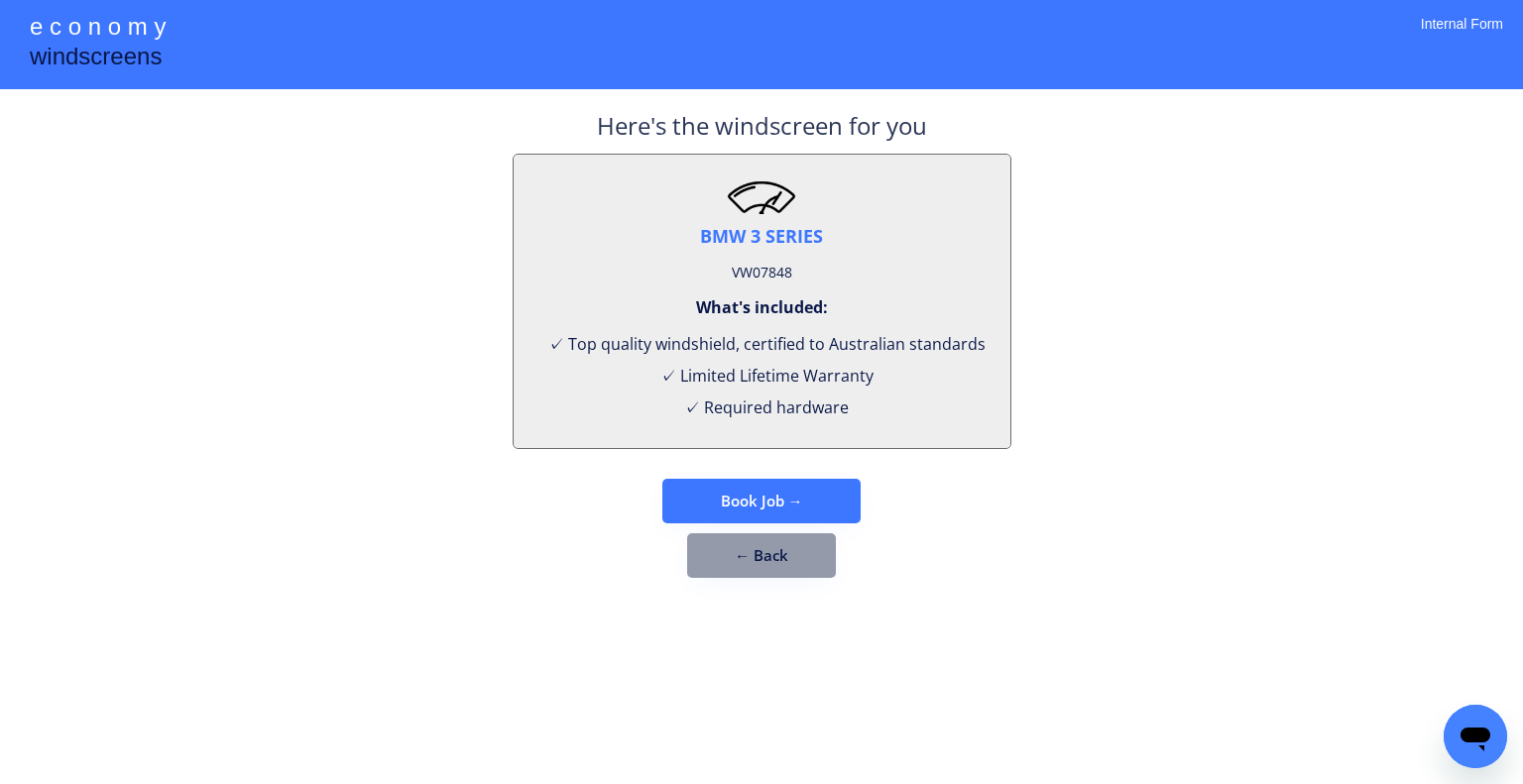 click on "VW07848" at bounding box center [762, 273] 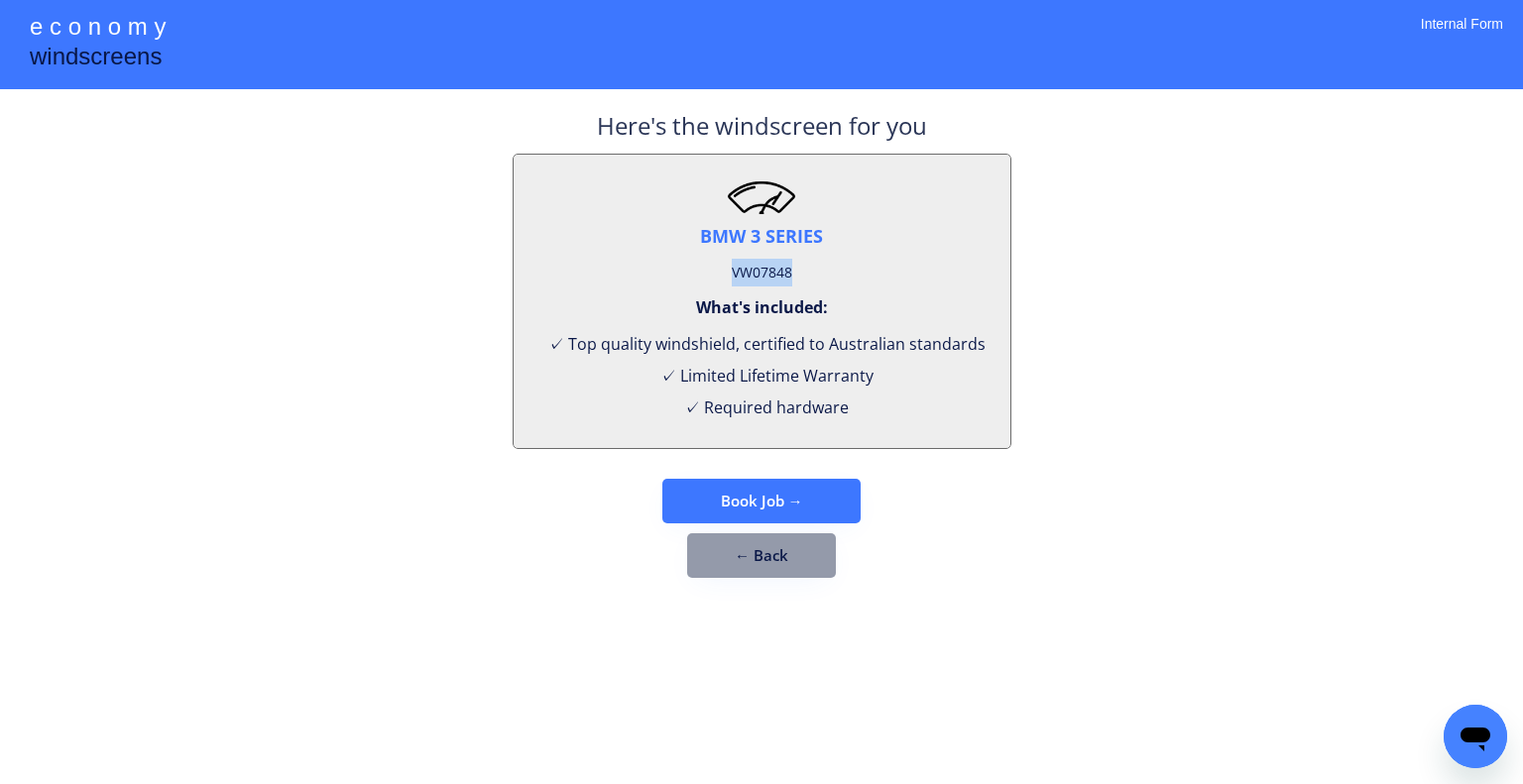 click on "VW07848" at bounding box center [762, 273] 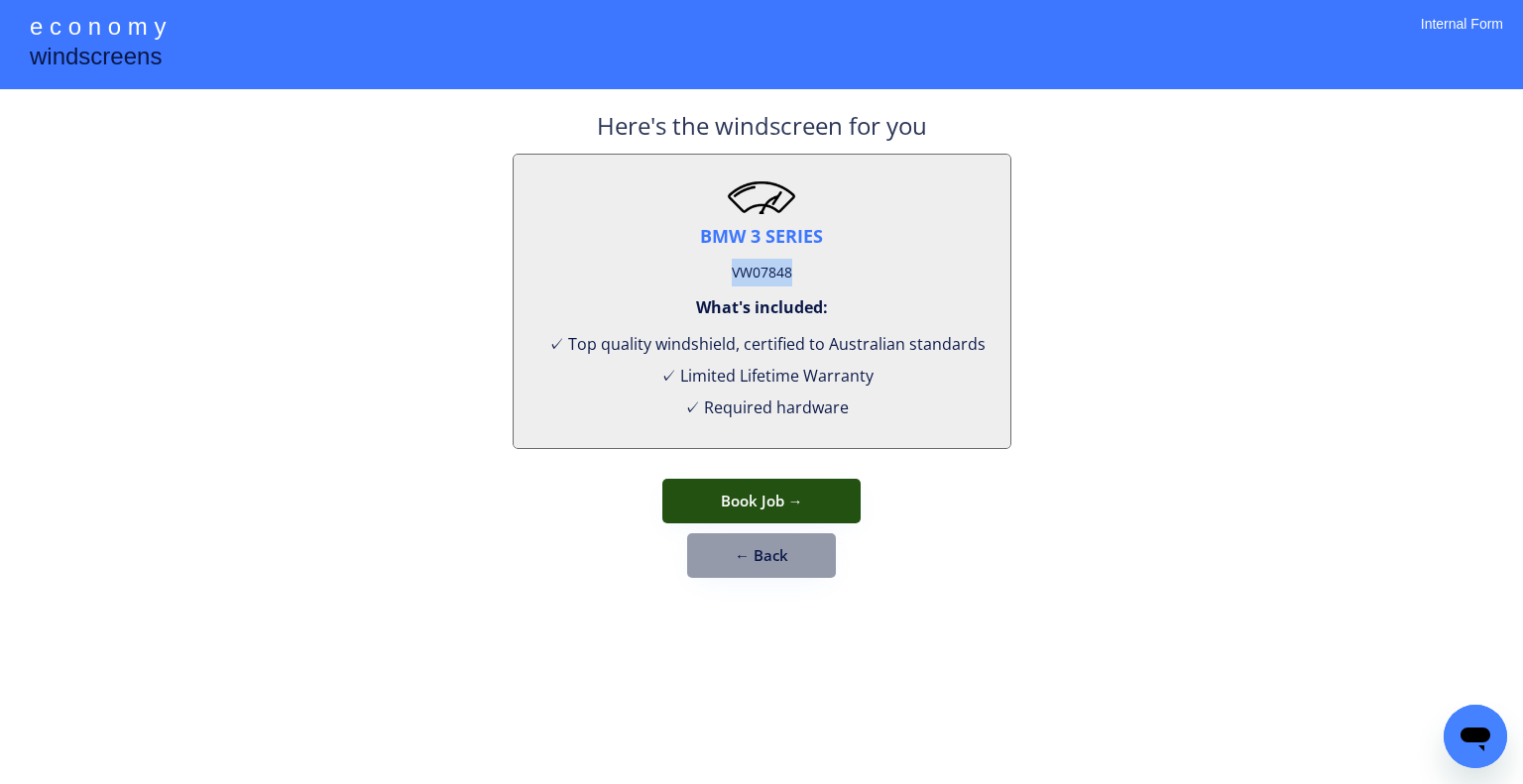 click on "Book Job    →" at bounding box center [762, 501] 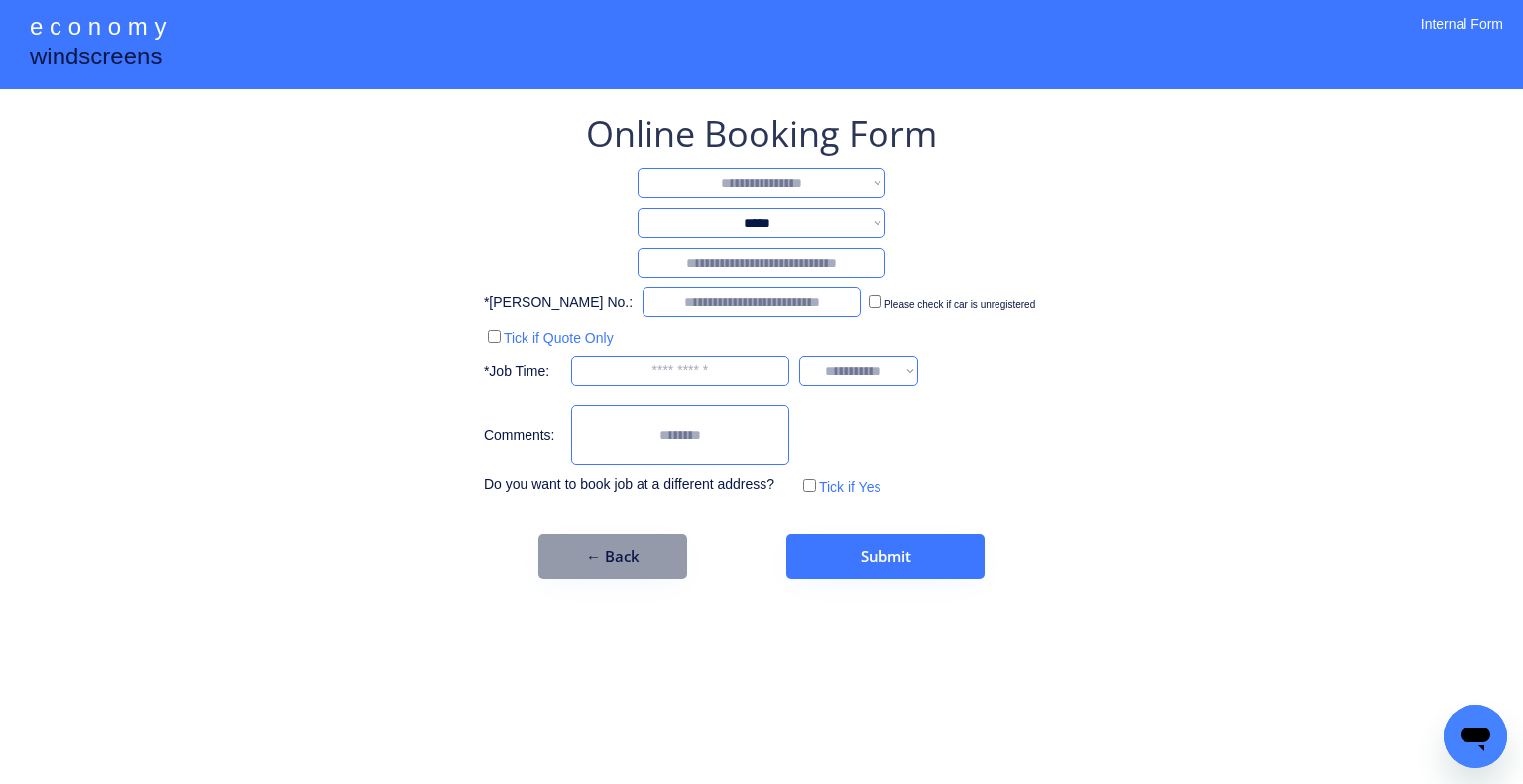 click on "**********" at bounding box center [762, 183] 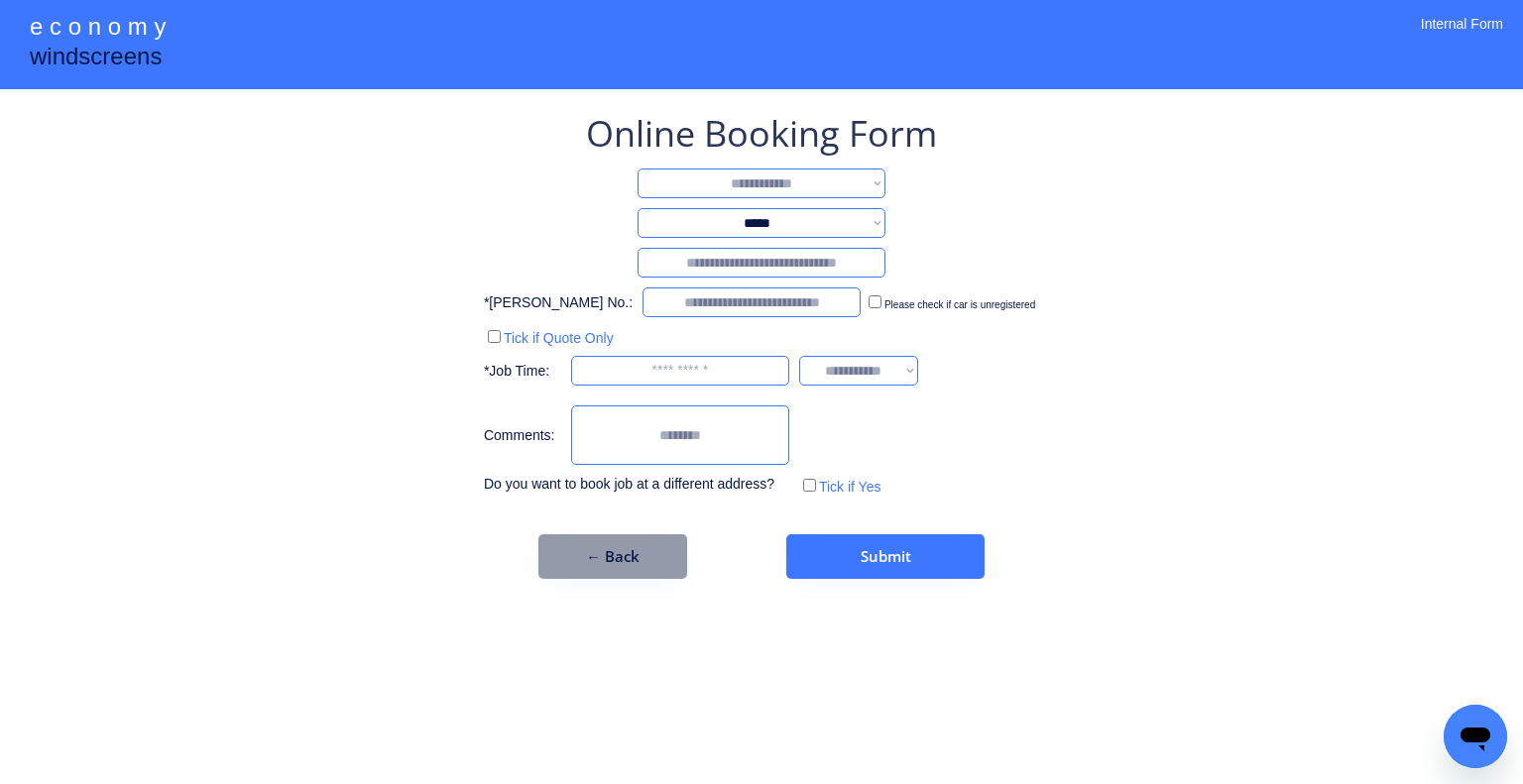 click on "**********" at bounding box center [762, 183] 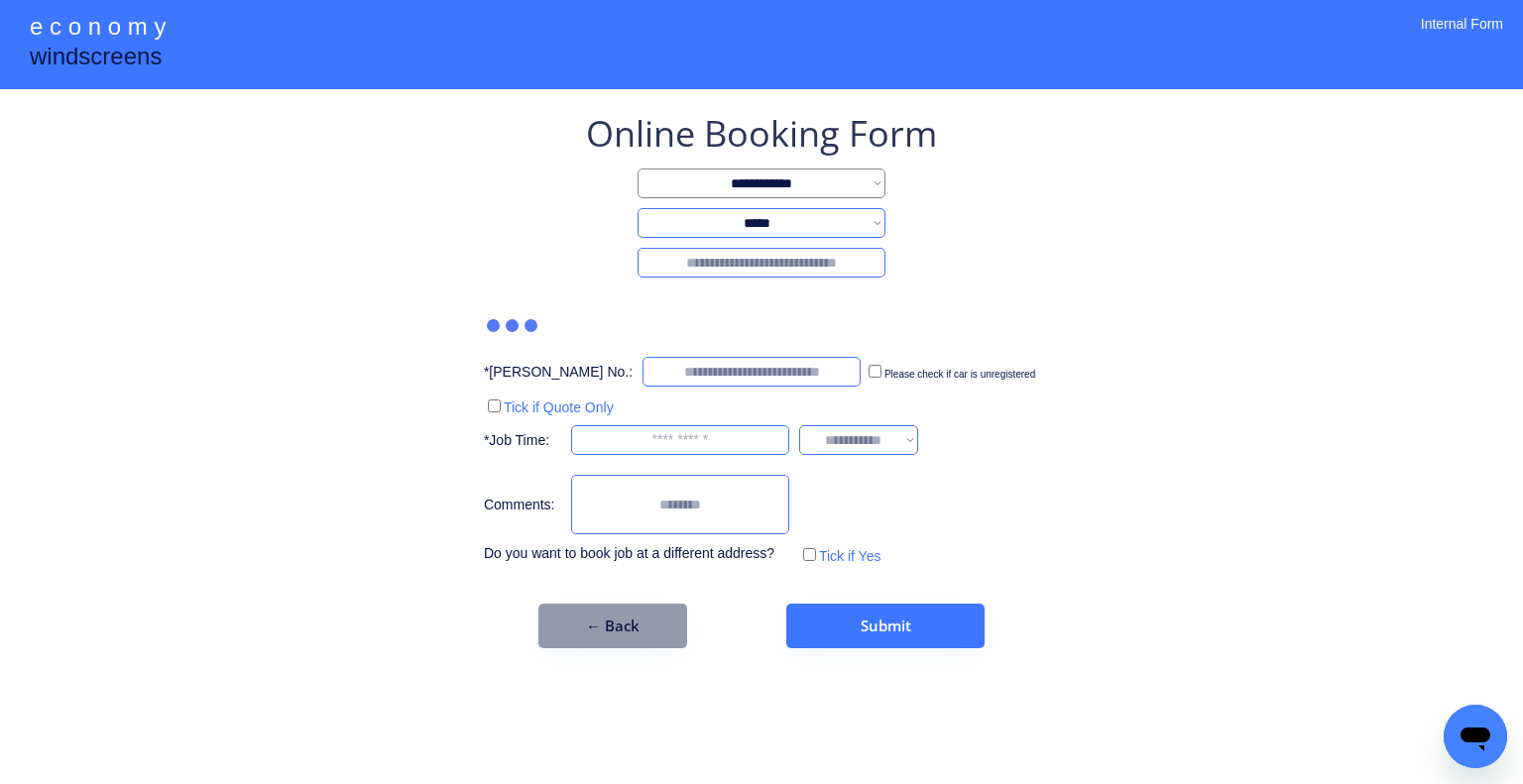 click at bounding box center [762, 263] 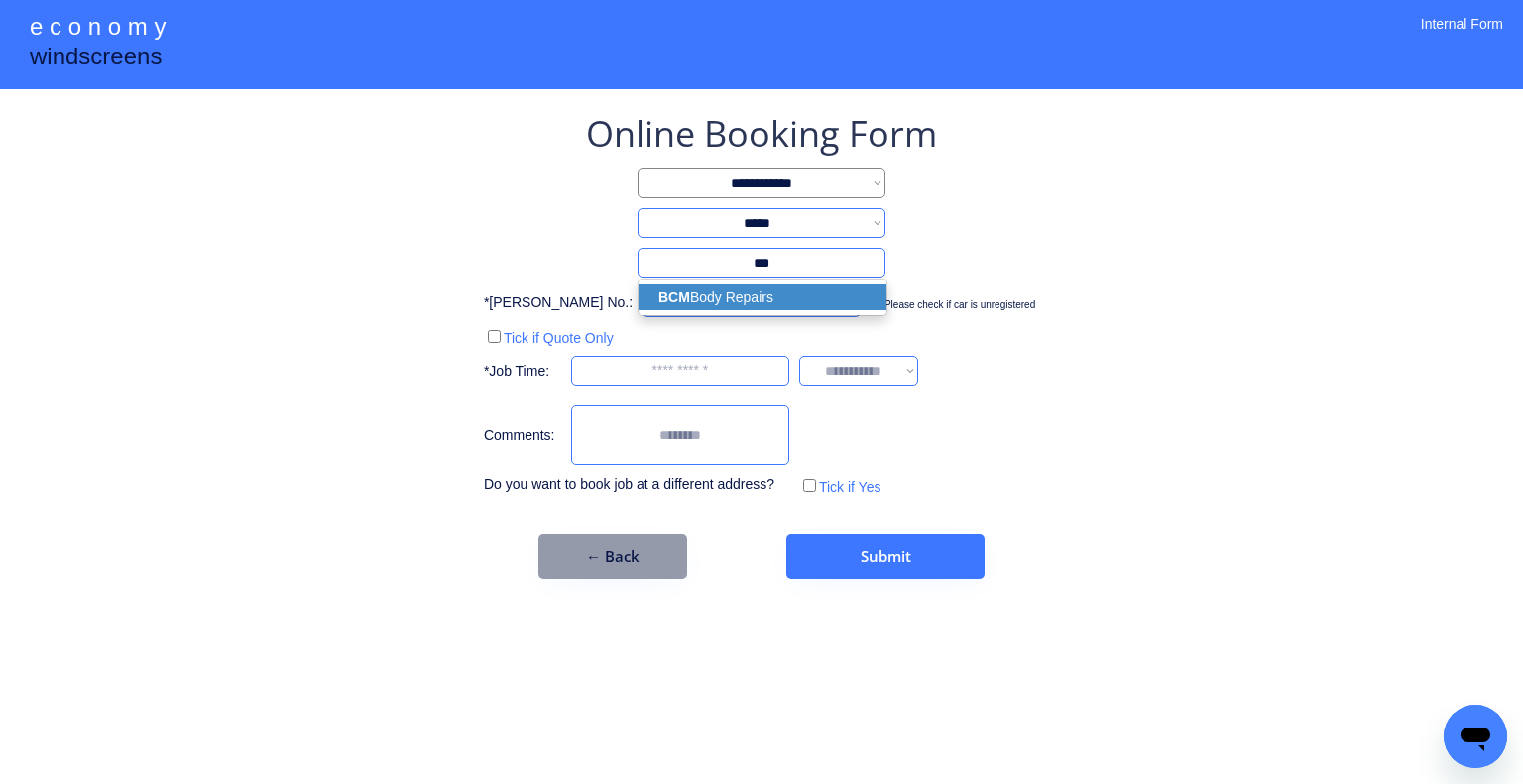 click on "BCM  Body Repairs" at bounding box center (762, 297) 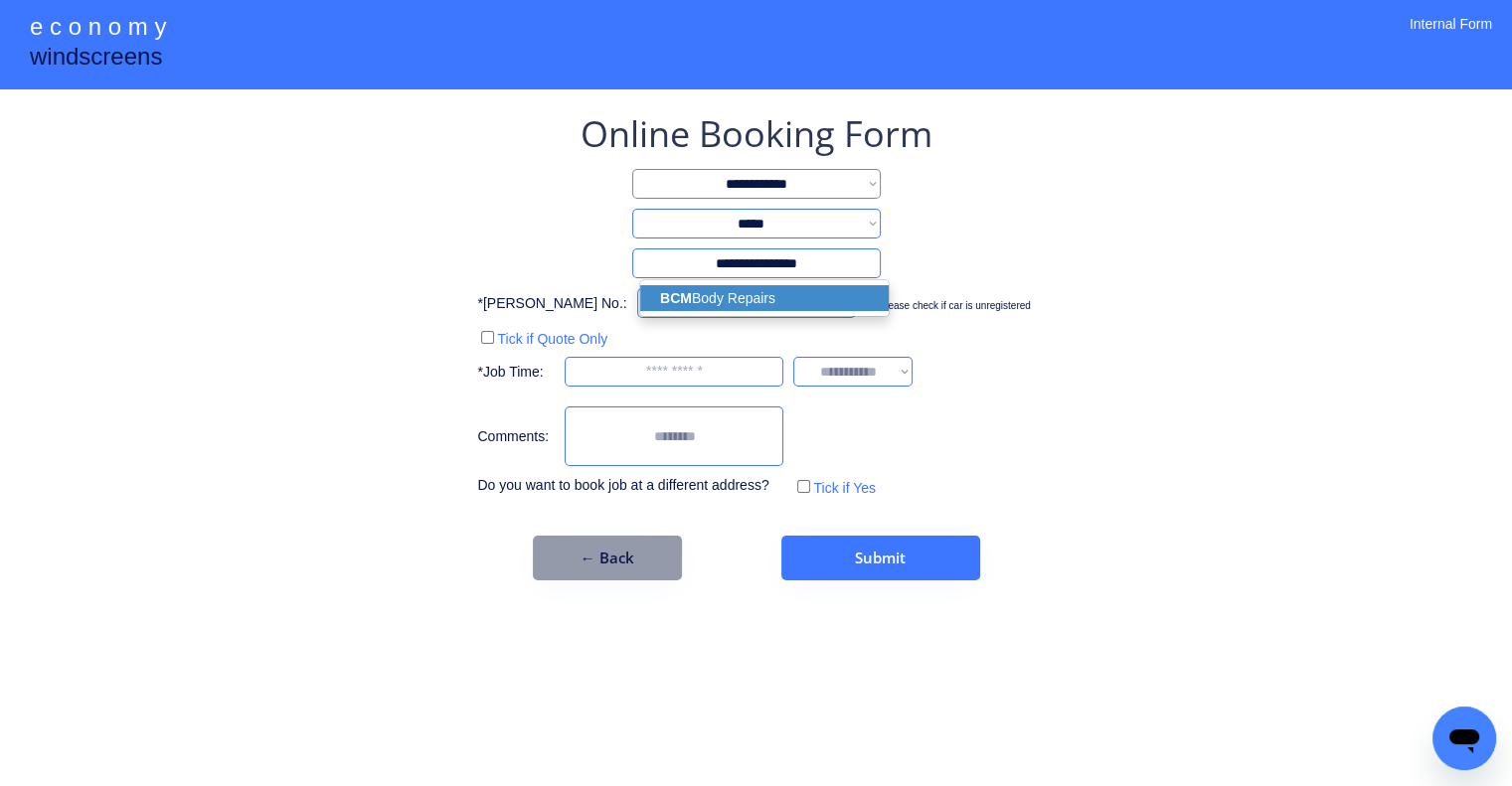 type on "***" 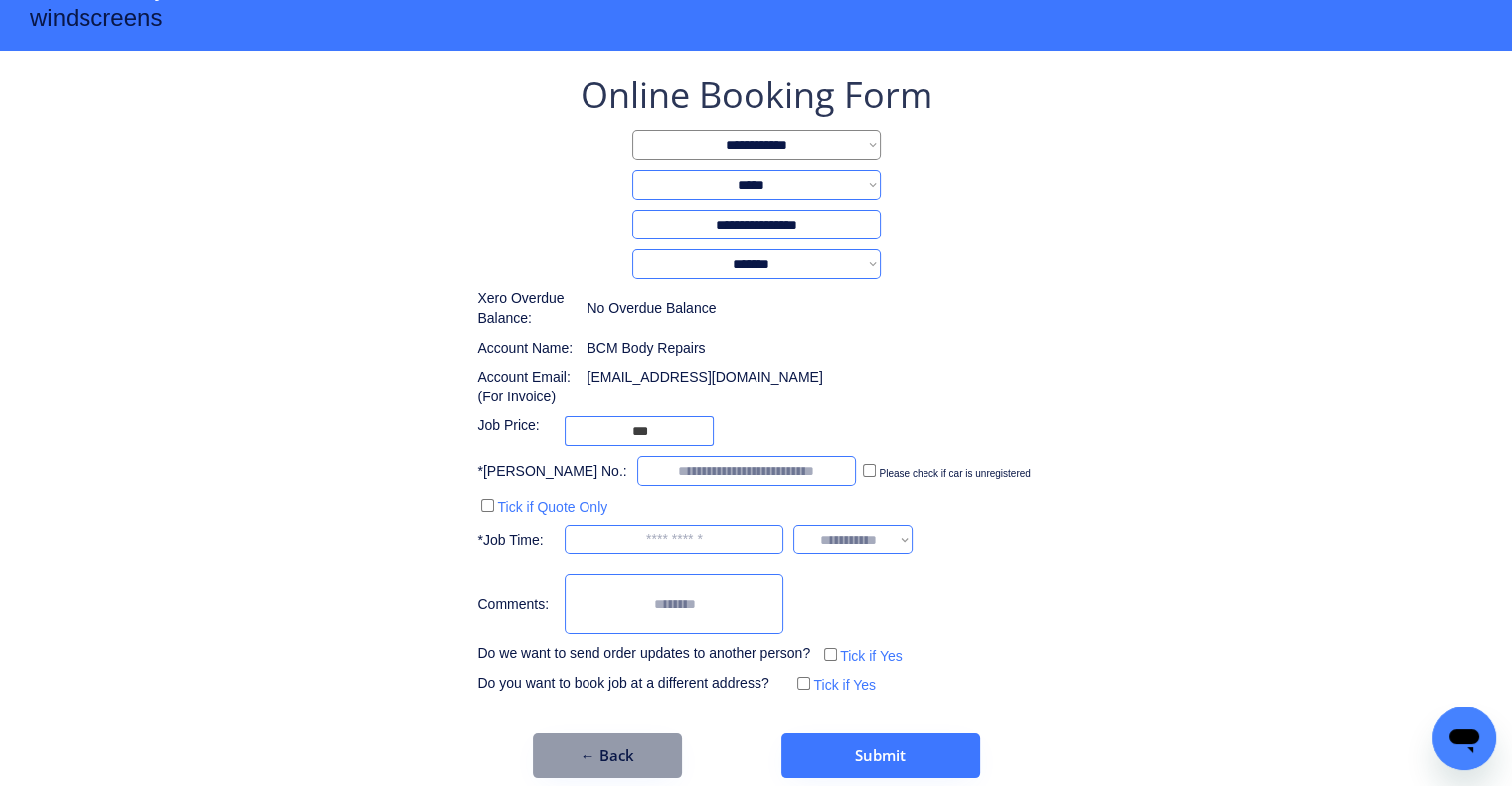 scroll, scrollTop: 60, scrollLeft: 0, axis: vertical 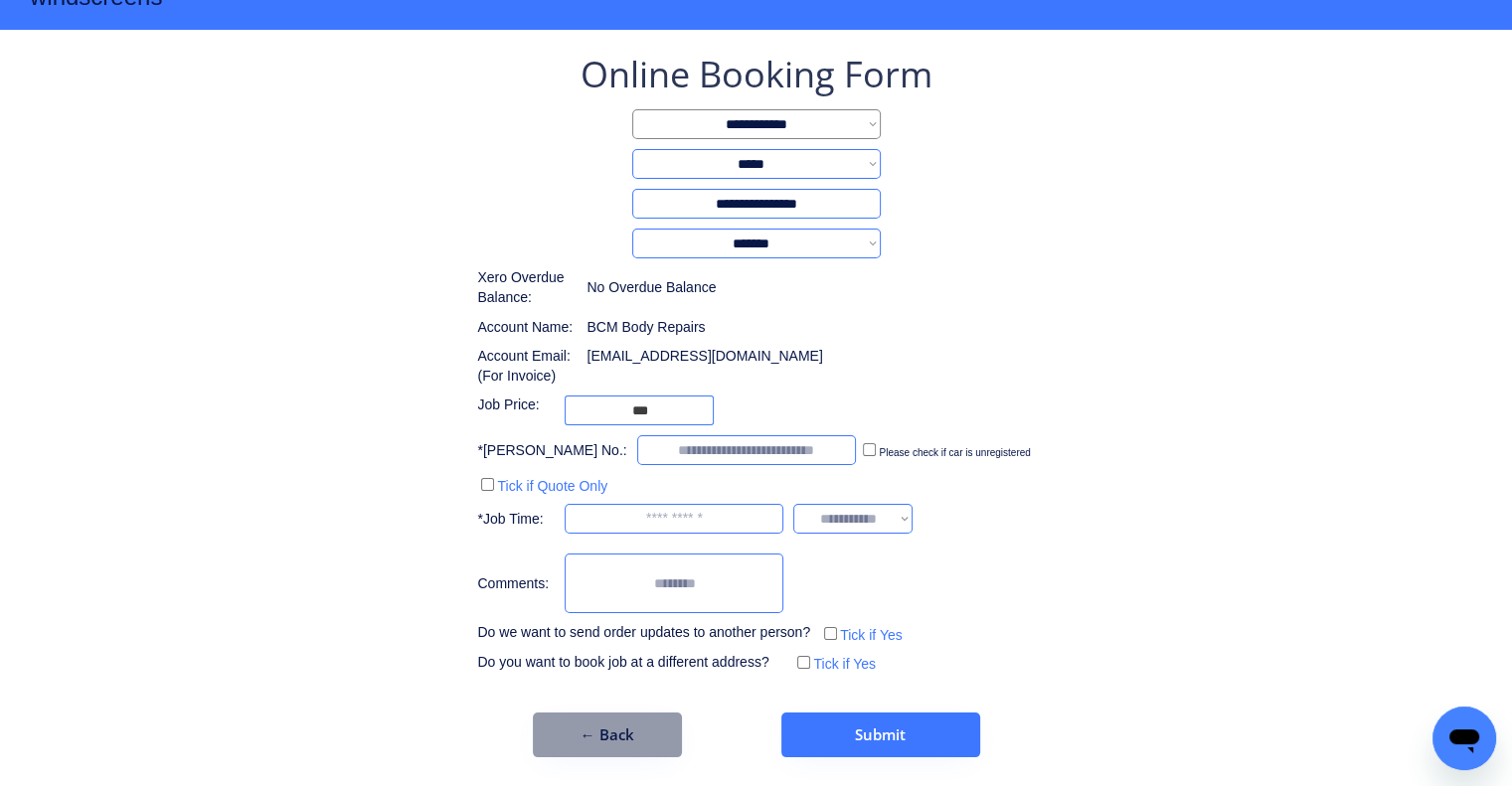 click on "←   Back" at bounding box center (607, 734) 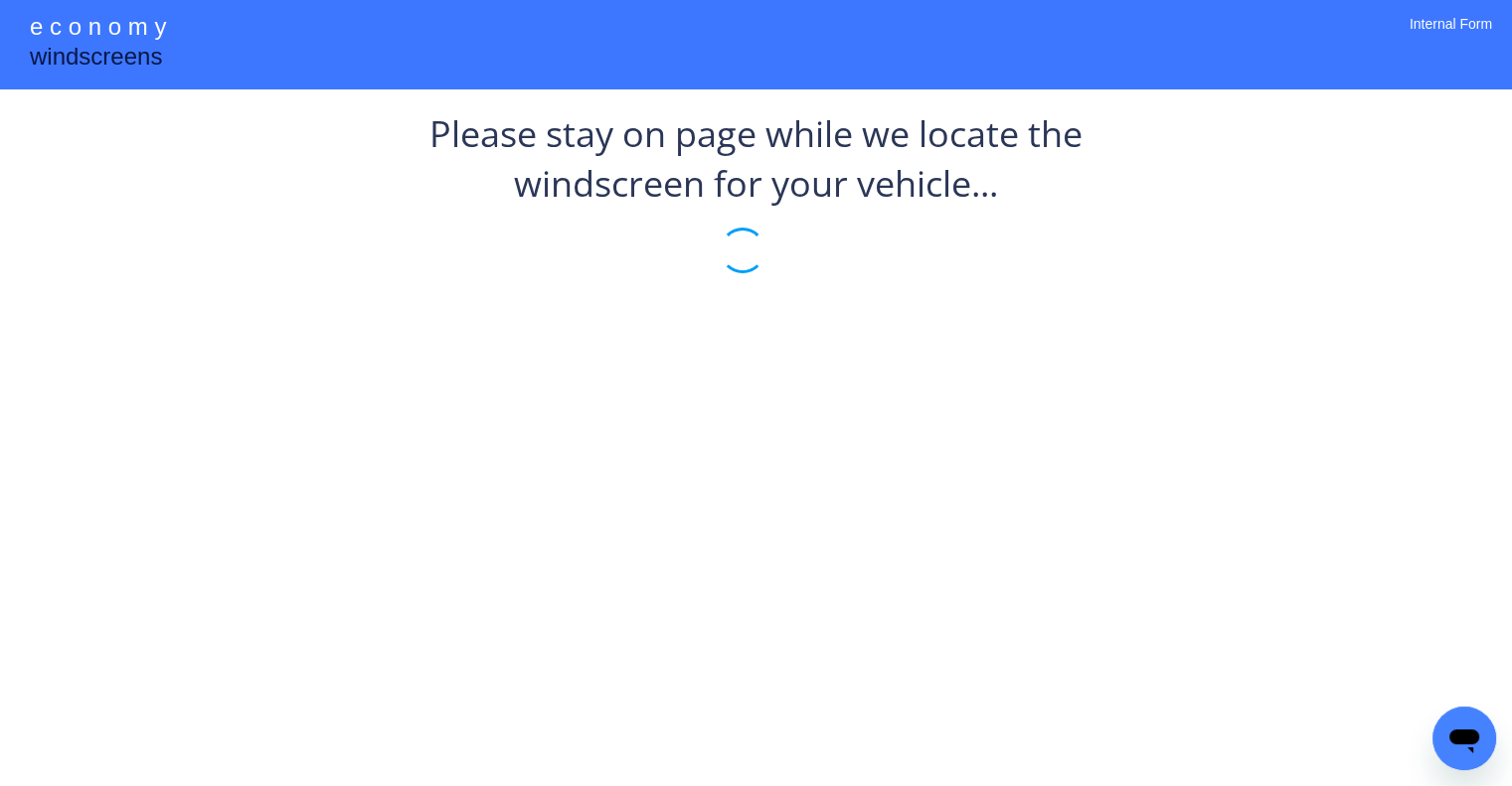 scroll, scrollTop: 0, scrollLeft: 0, axis: both 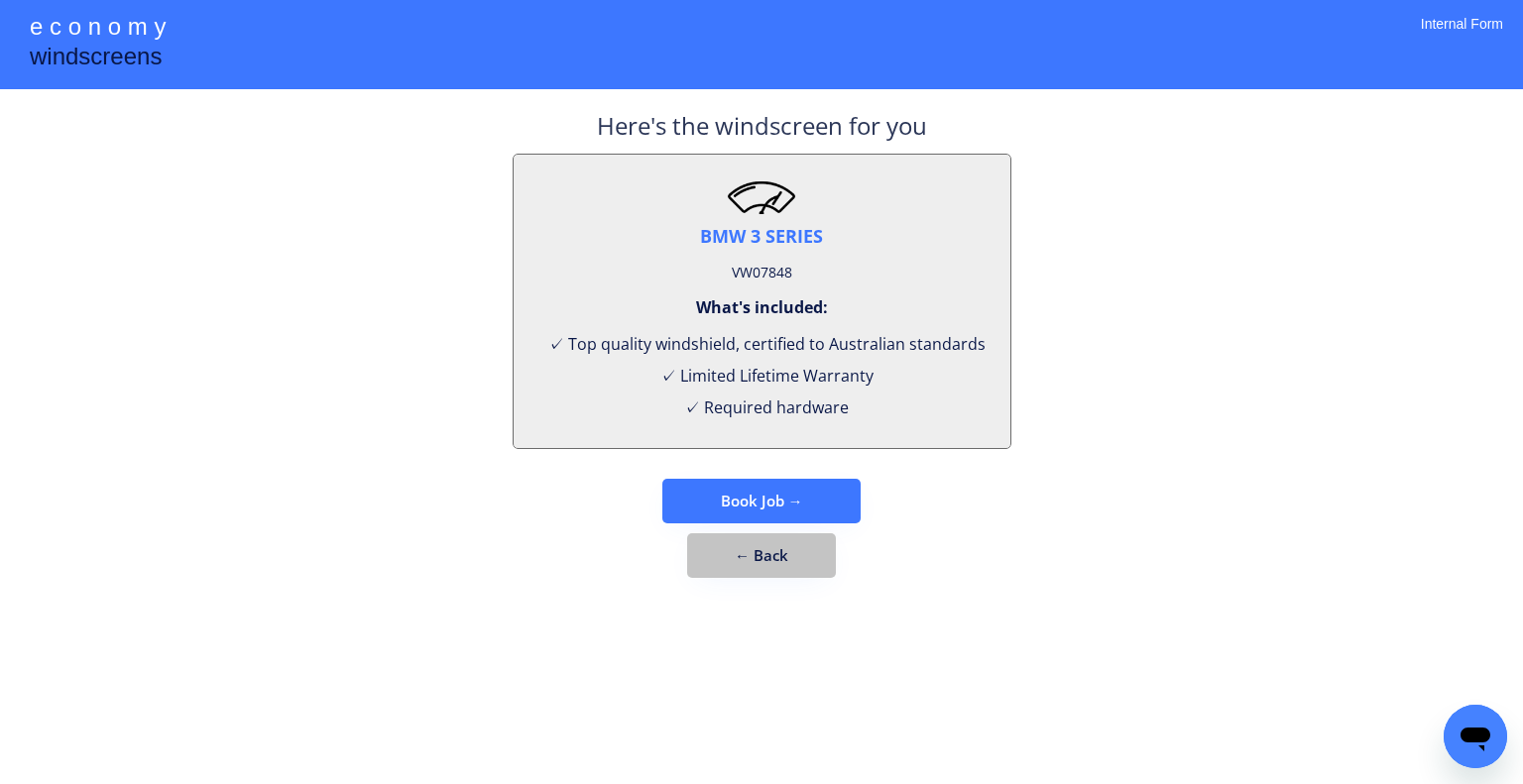 click on "←   Back" at bounding box center [762, 555] 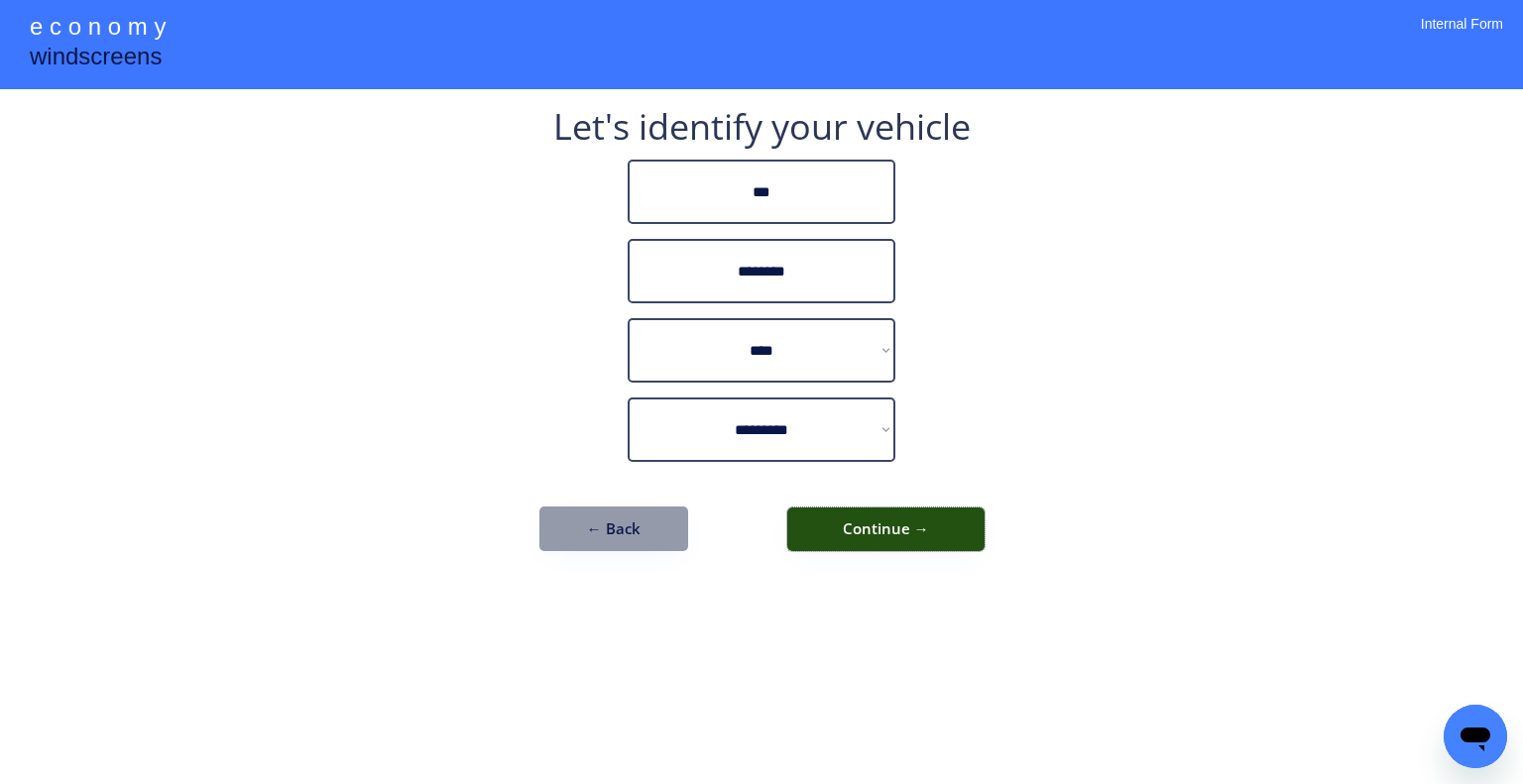 click on "Continue    →" at bounding box center (885, 529) 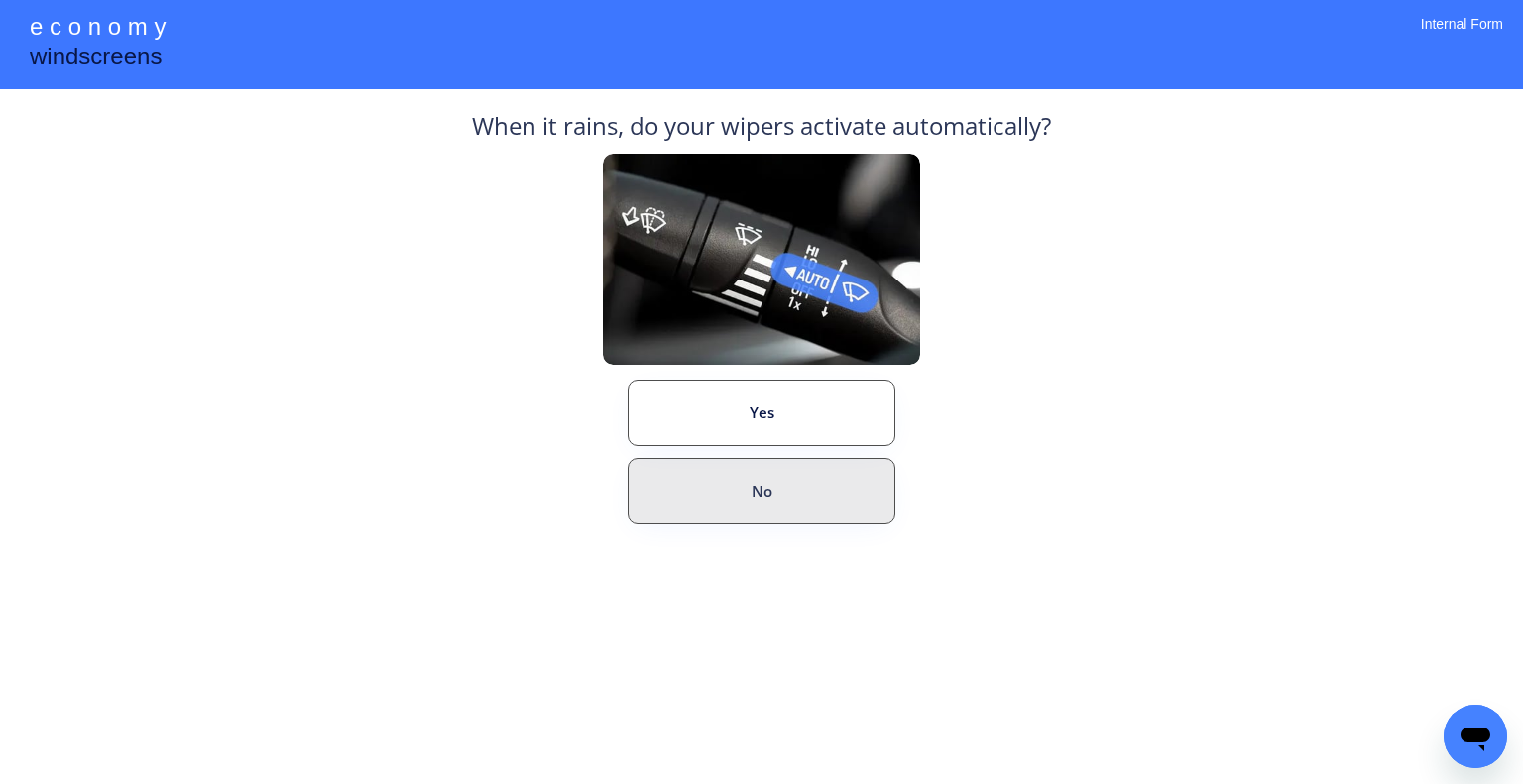 click on "No" at bounding box center (762, 491) 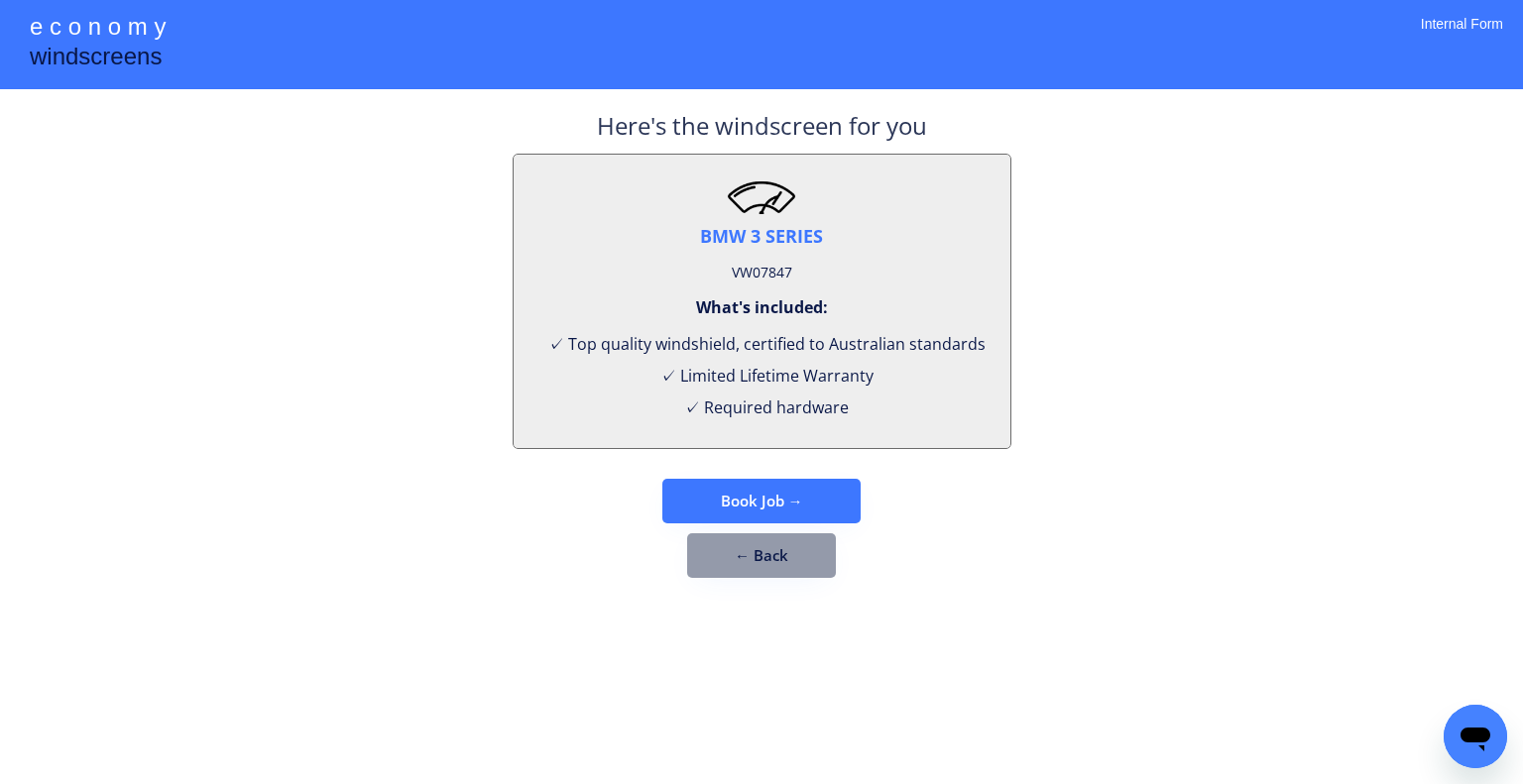 click on "VW07847" at bounding box center [762, 273] 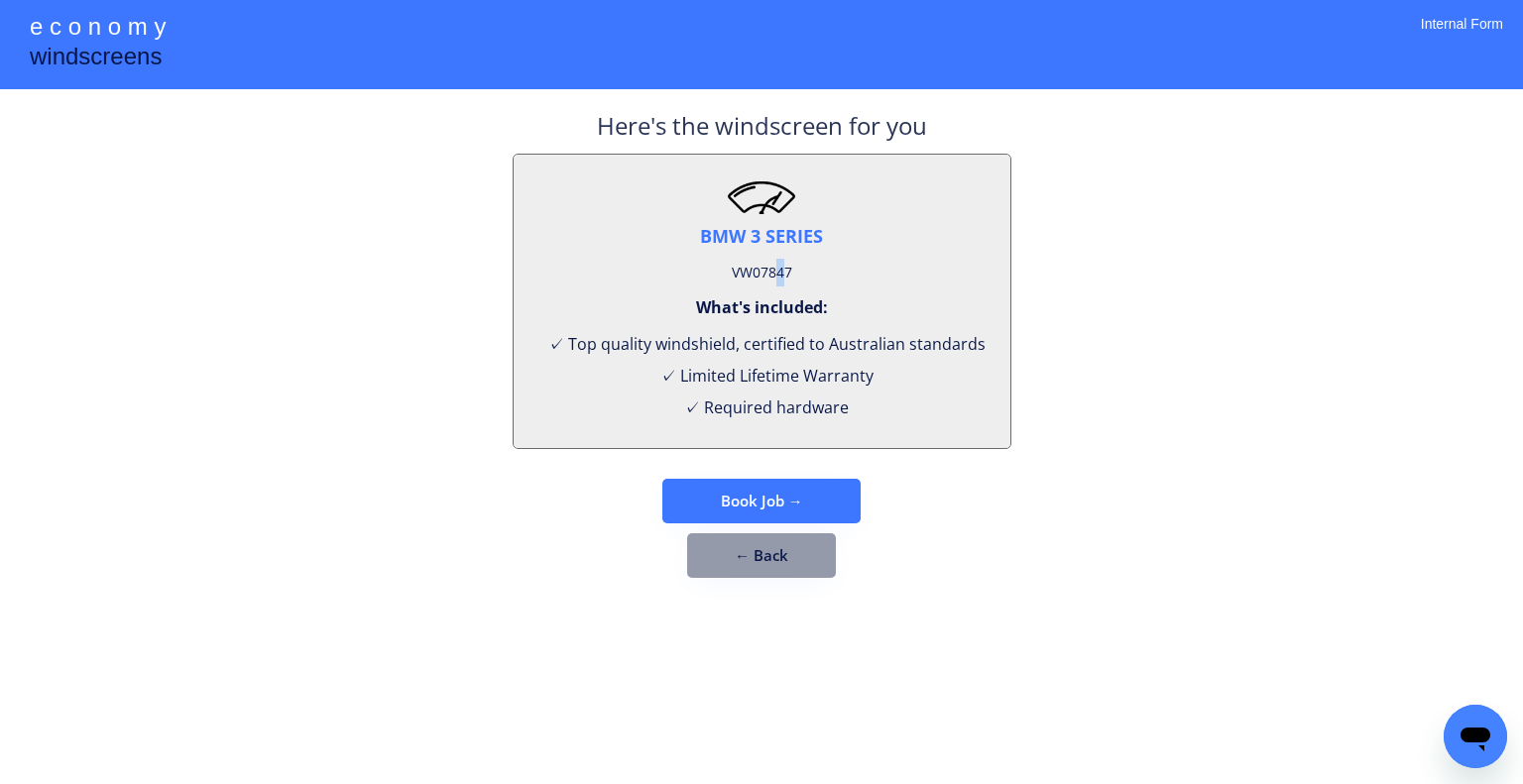 click on "VW07847" at bounding box center (762, 273) 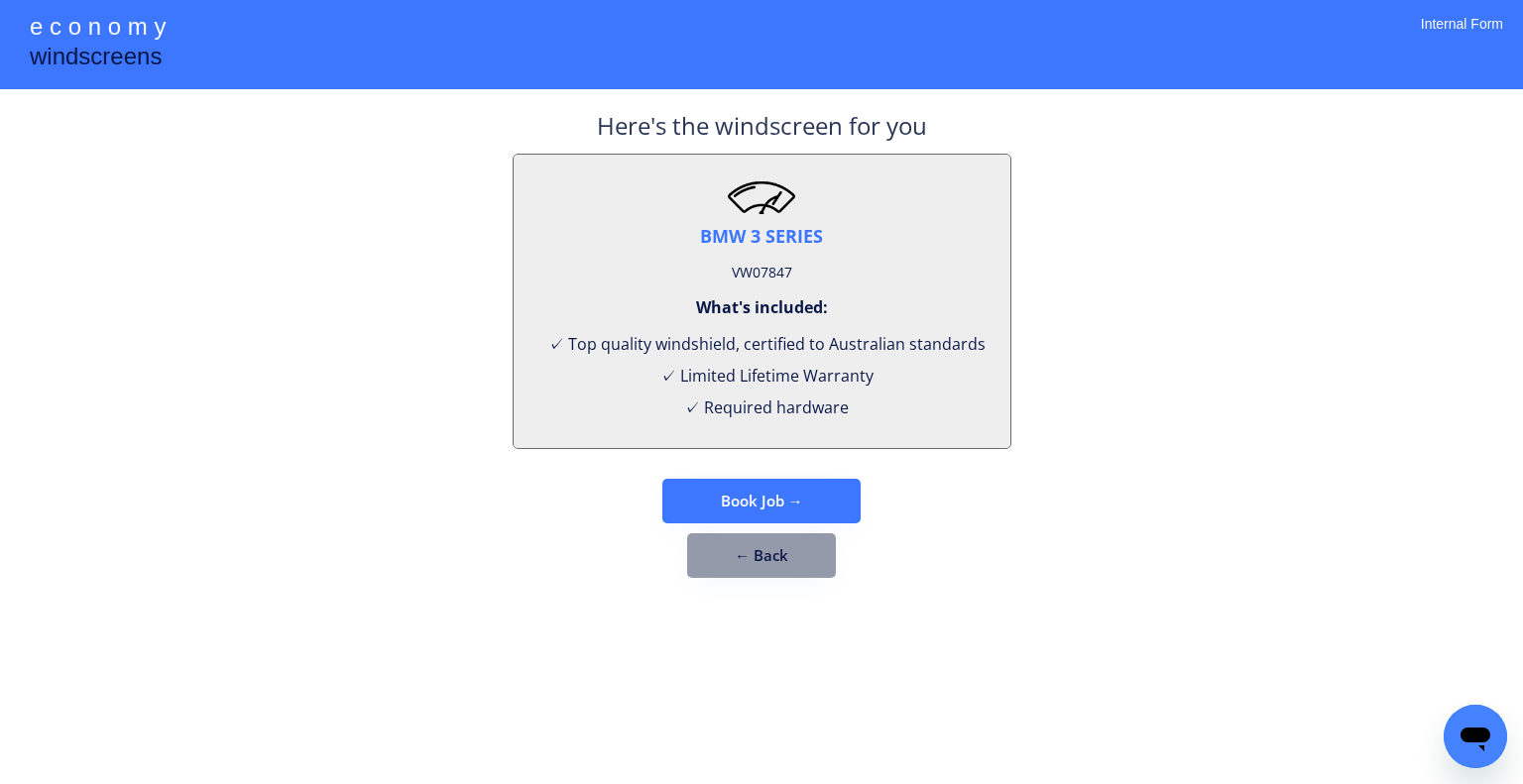 click on "VW07847" at bounding box center [762, 273] 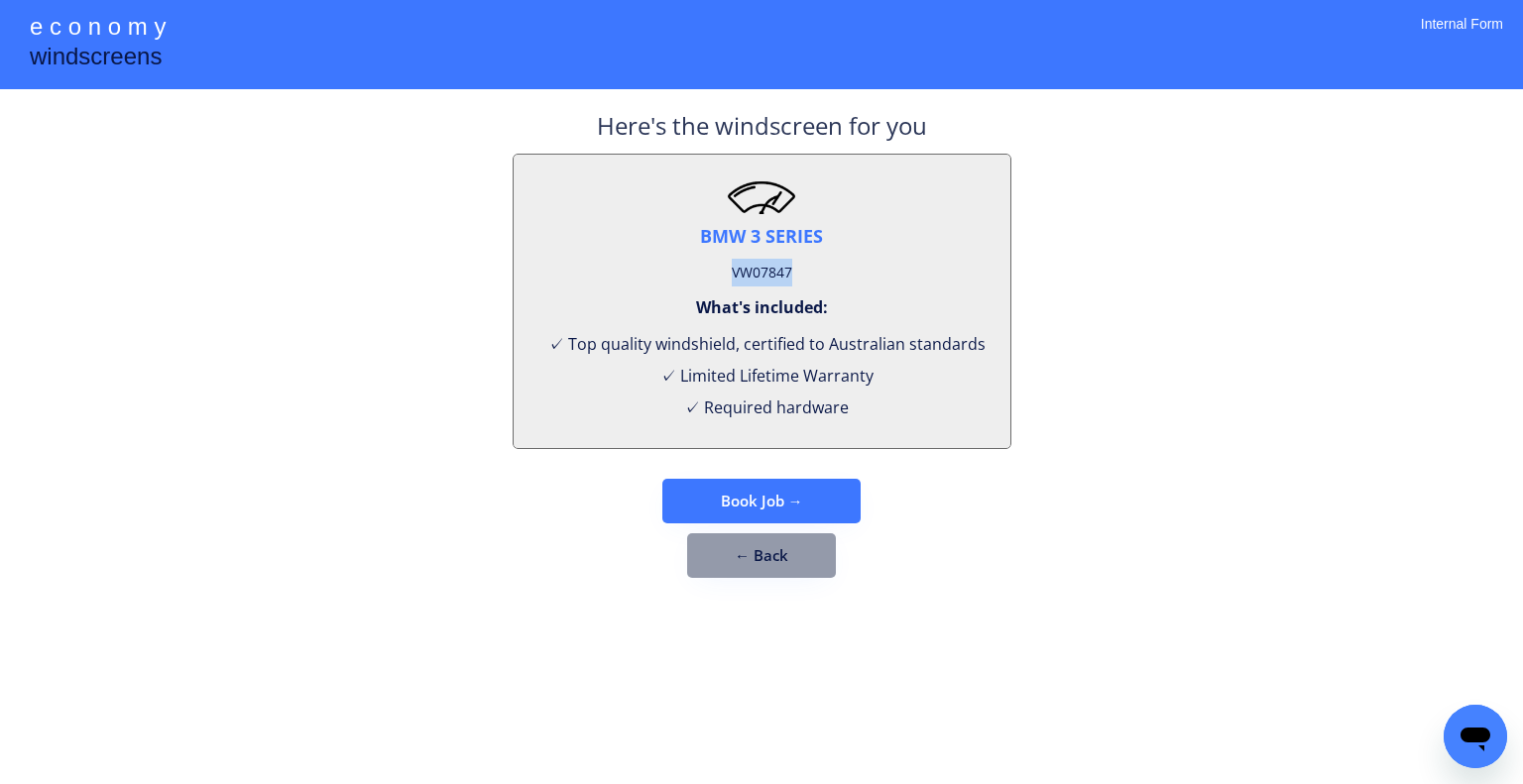 click on "VW07847" at bounding box center [762, 273] 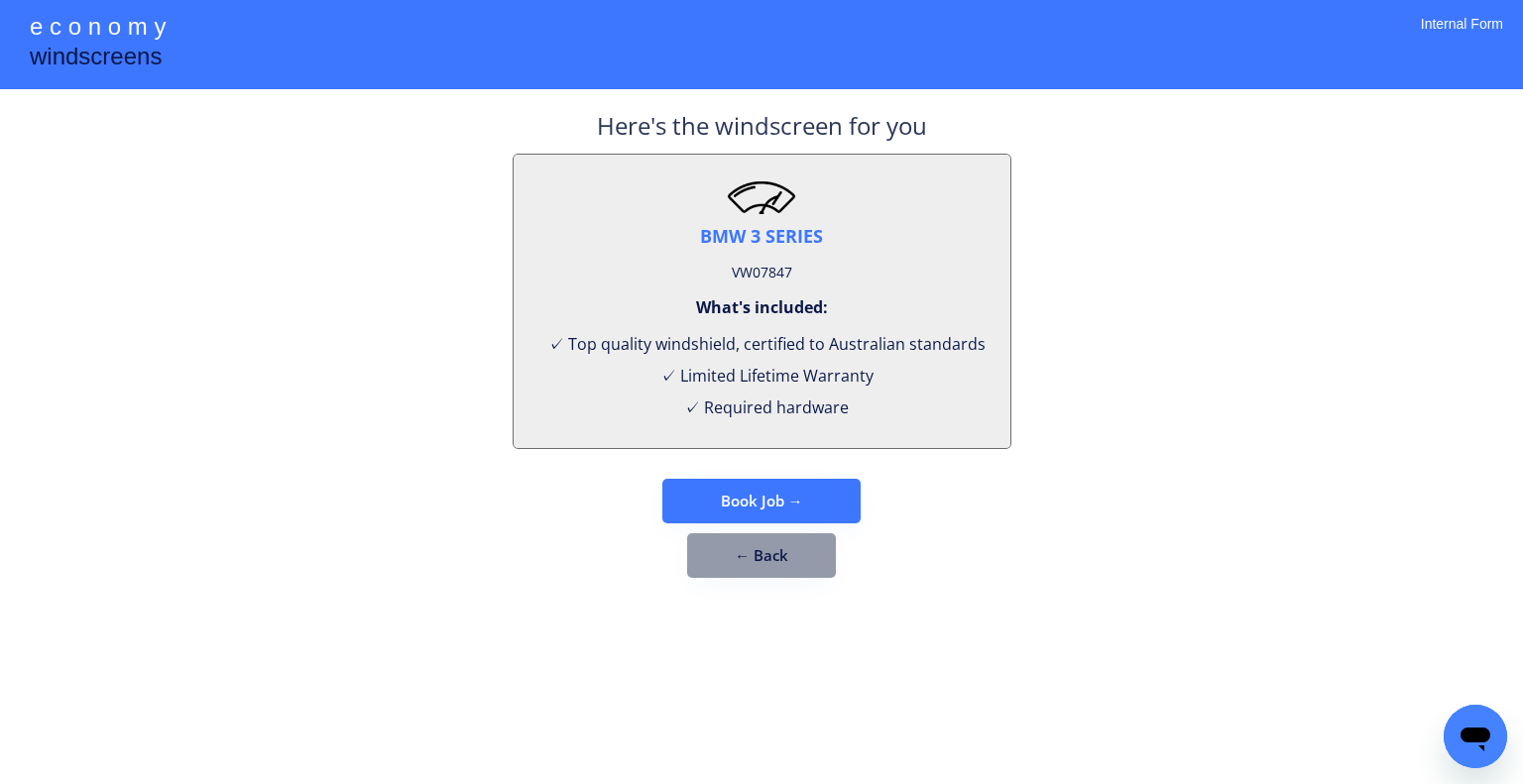 click on "**********" at bounding box center (762, 392) 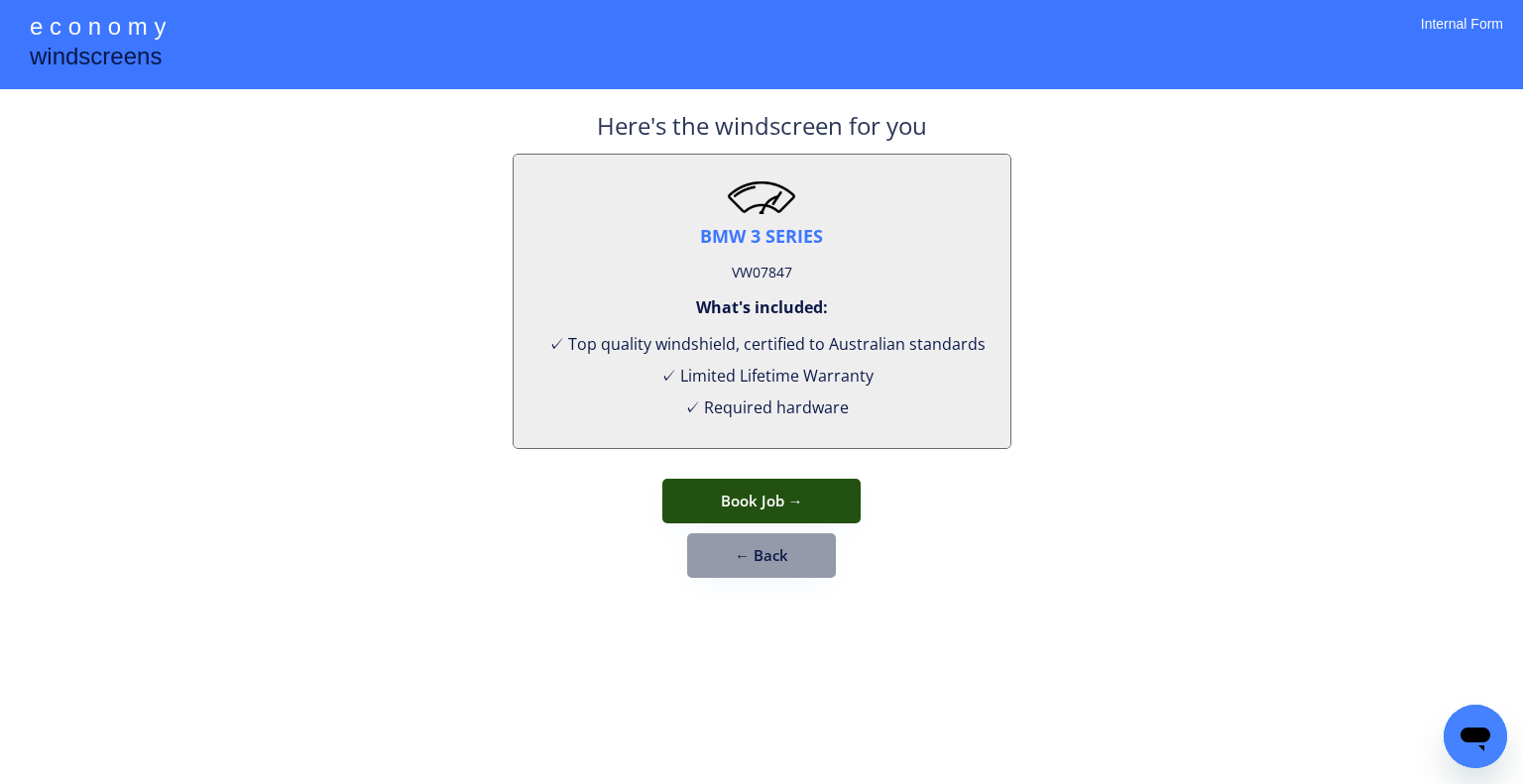 click on "Book Job    →" at bounding box center [762, 501] 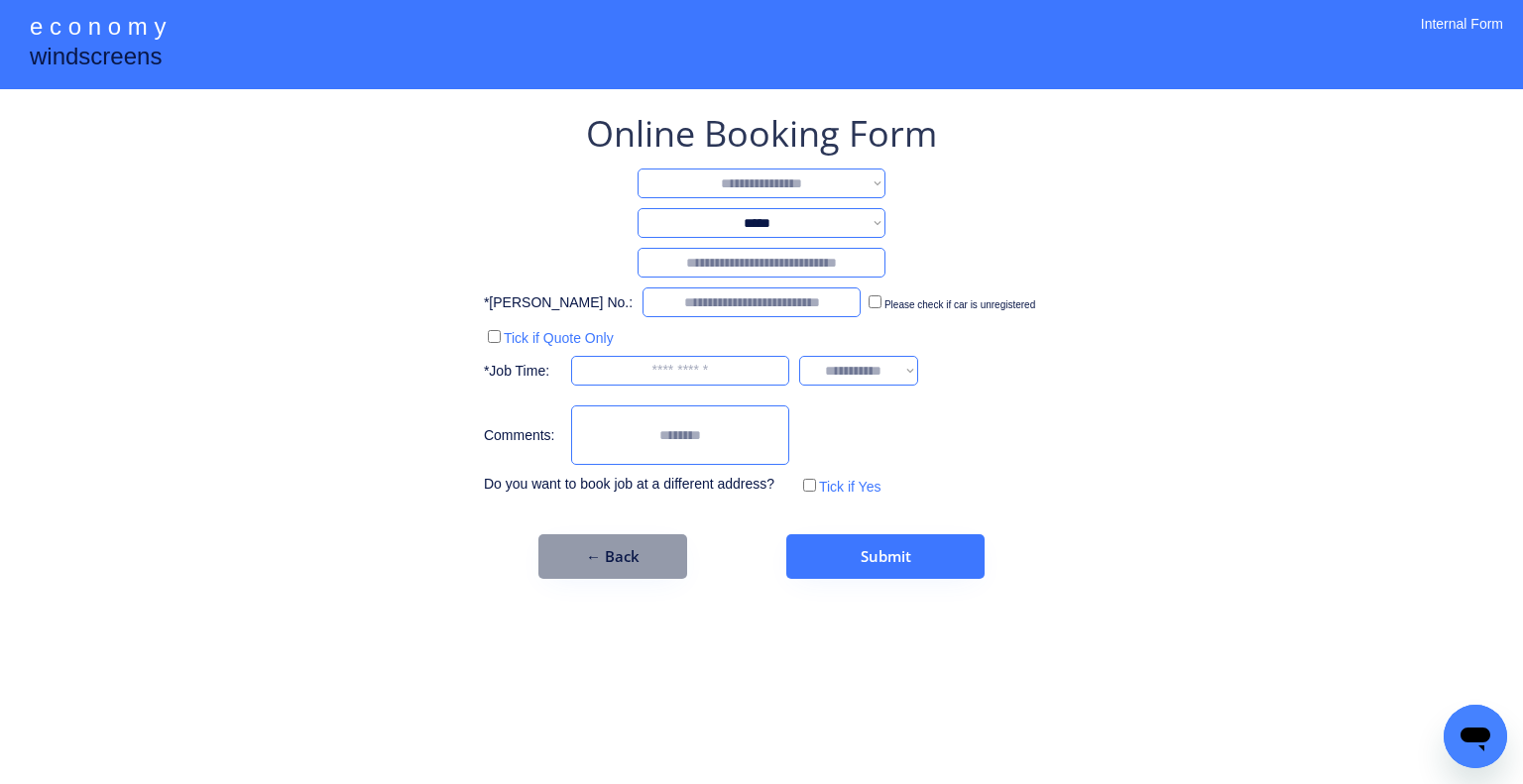 click on "**********" at bounding box center (762, 344) 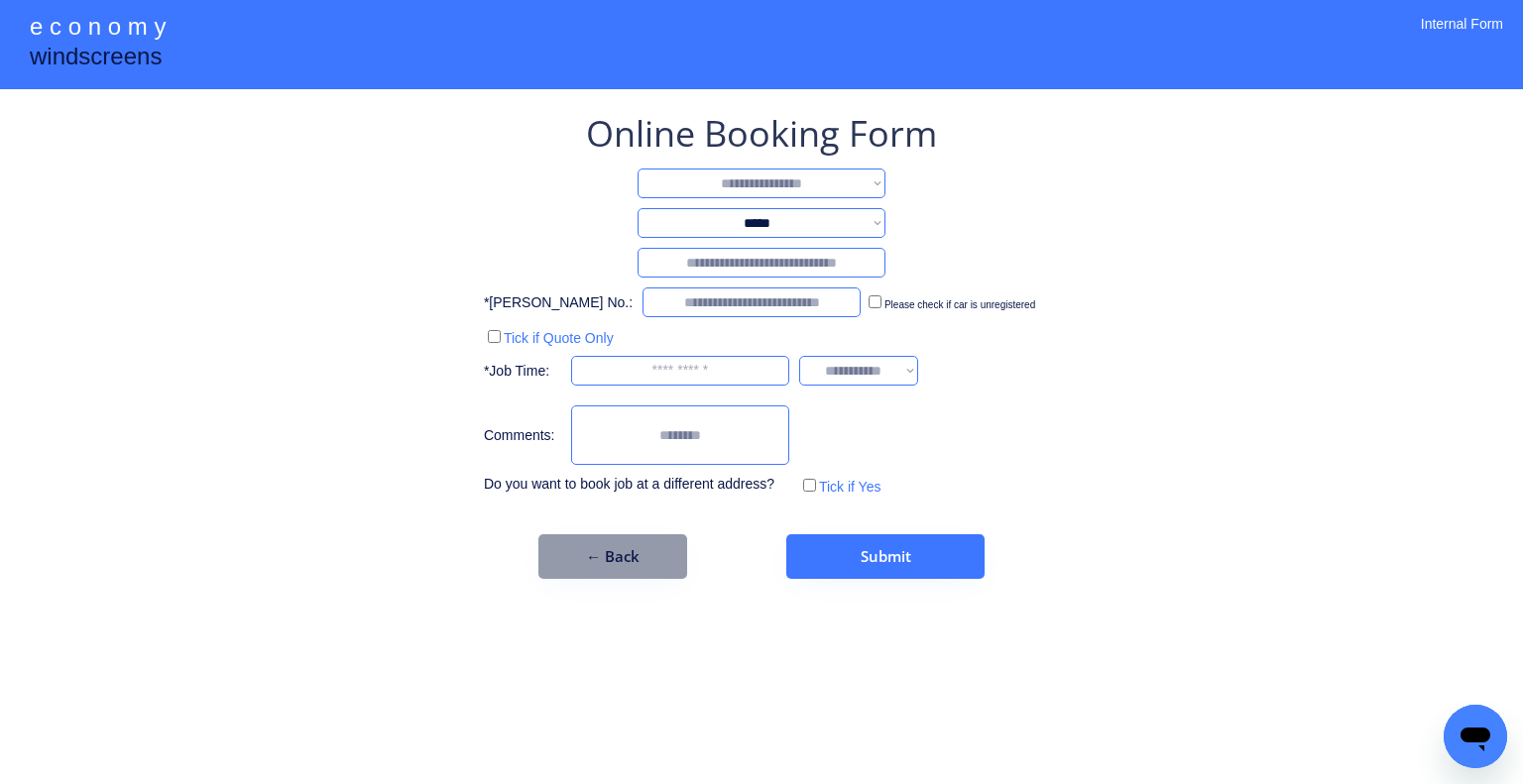 click on "**********" at bounding box center [762, 183] 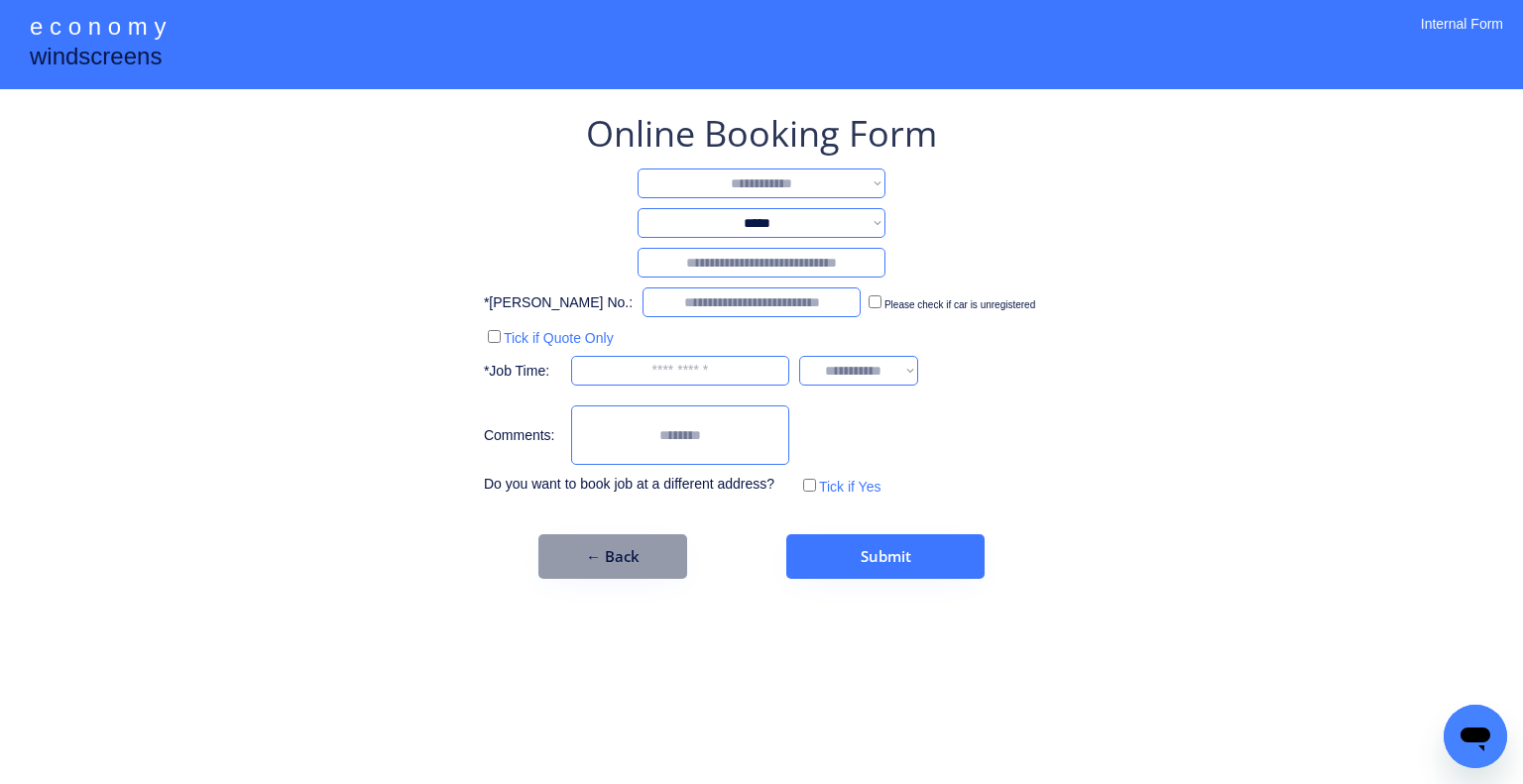 click on "**********" at bounding box center (762, 183) 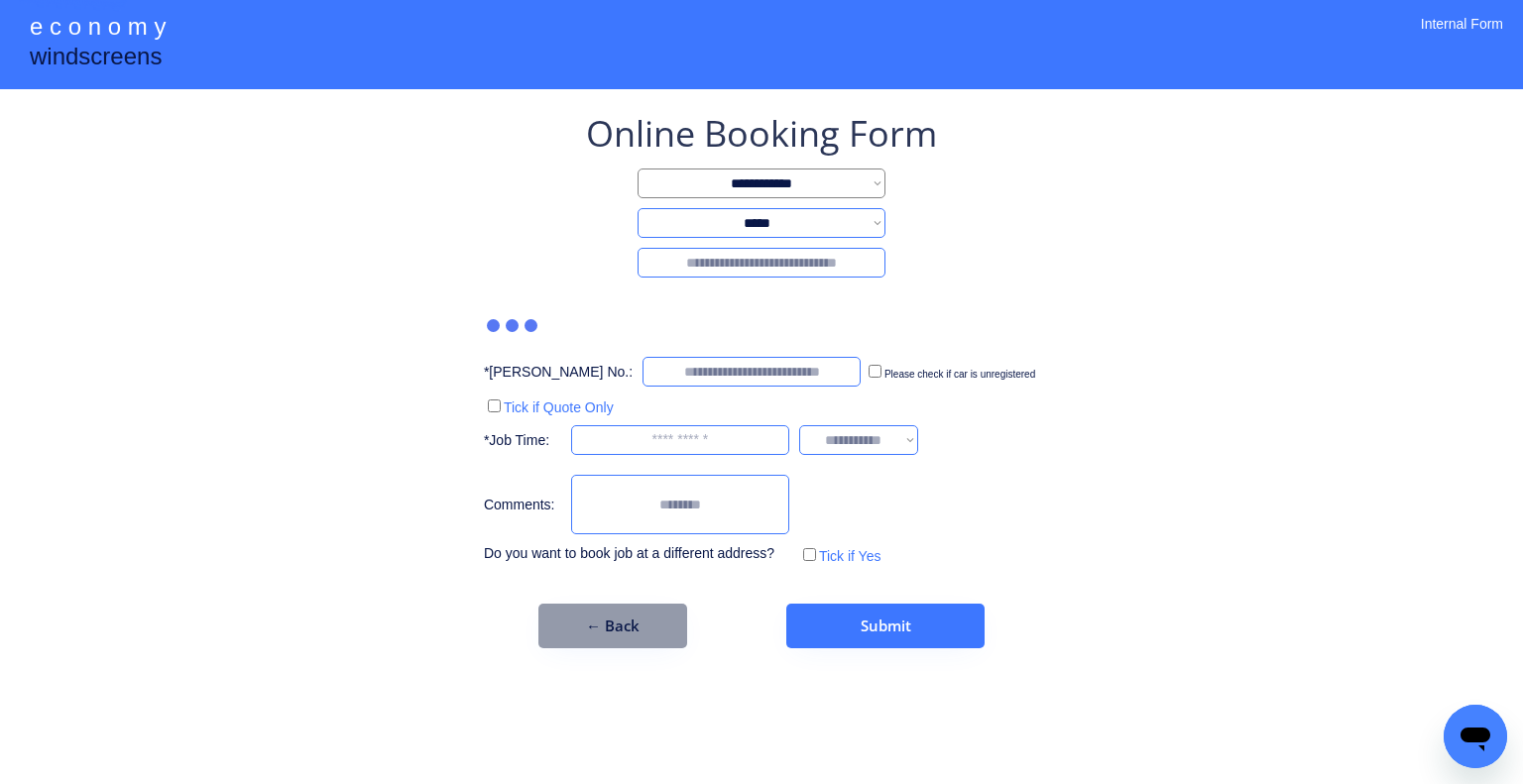click at bounding box center (762, 263) 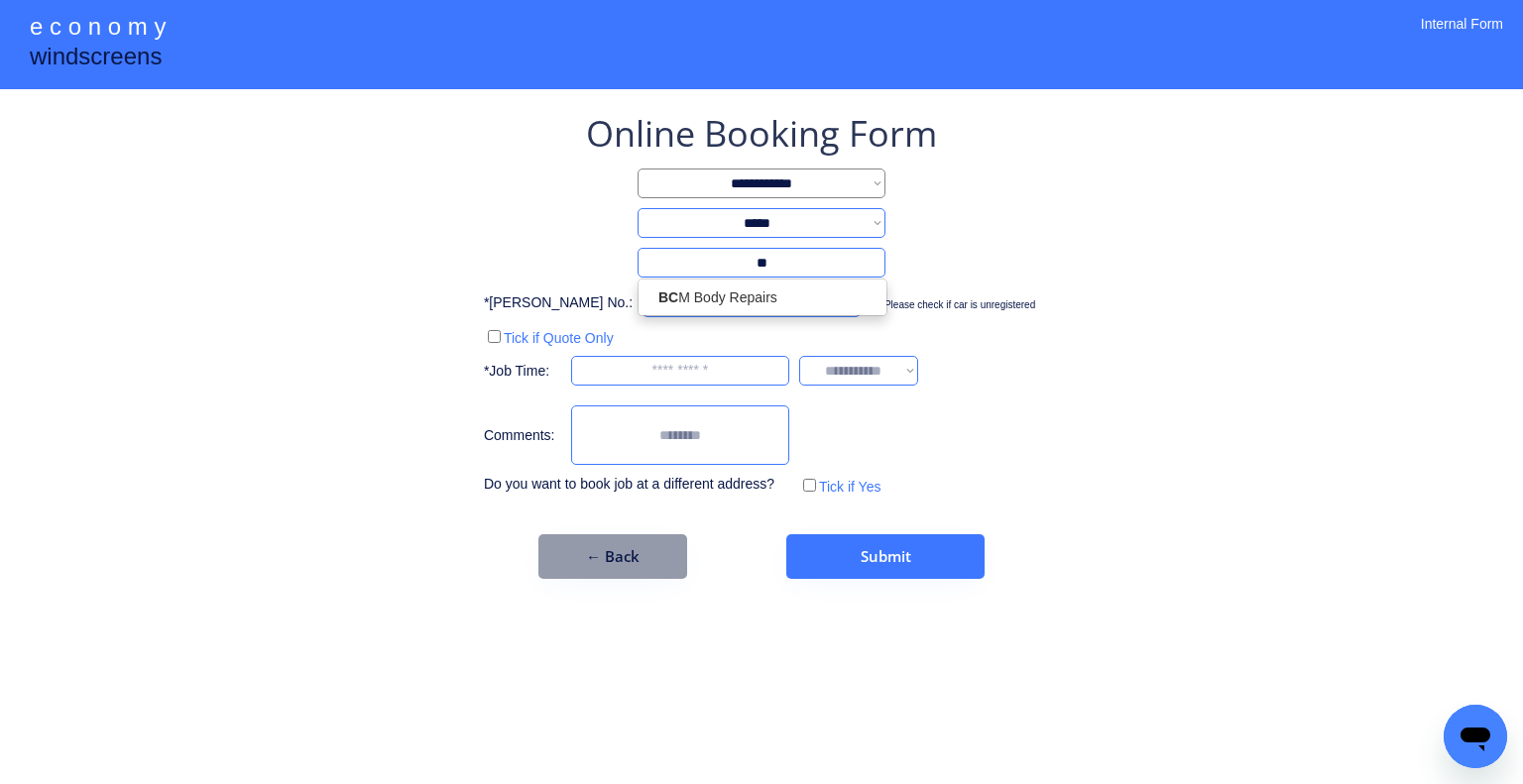 click on "**" at bounding box center (762, 263) 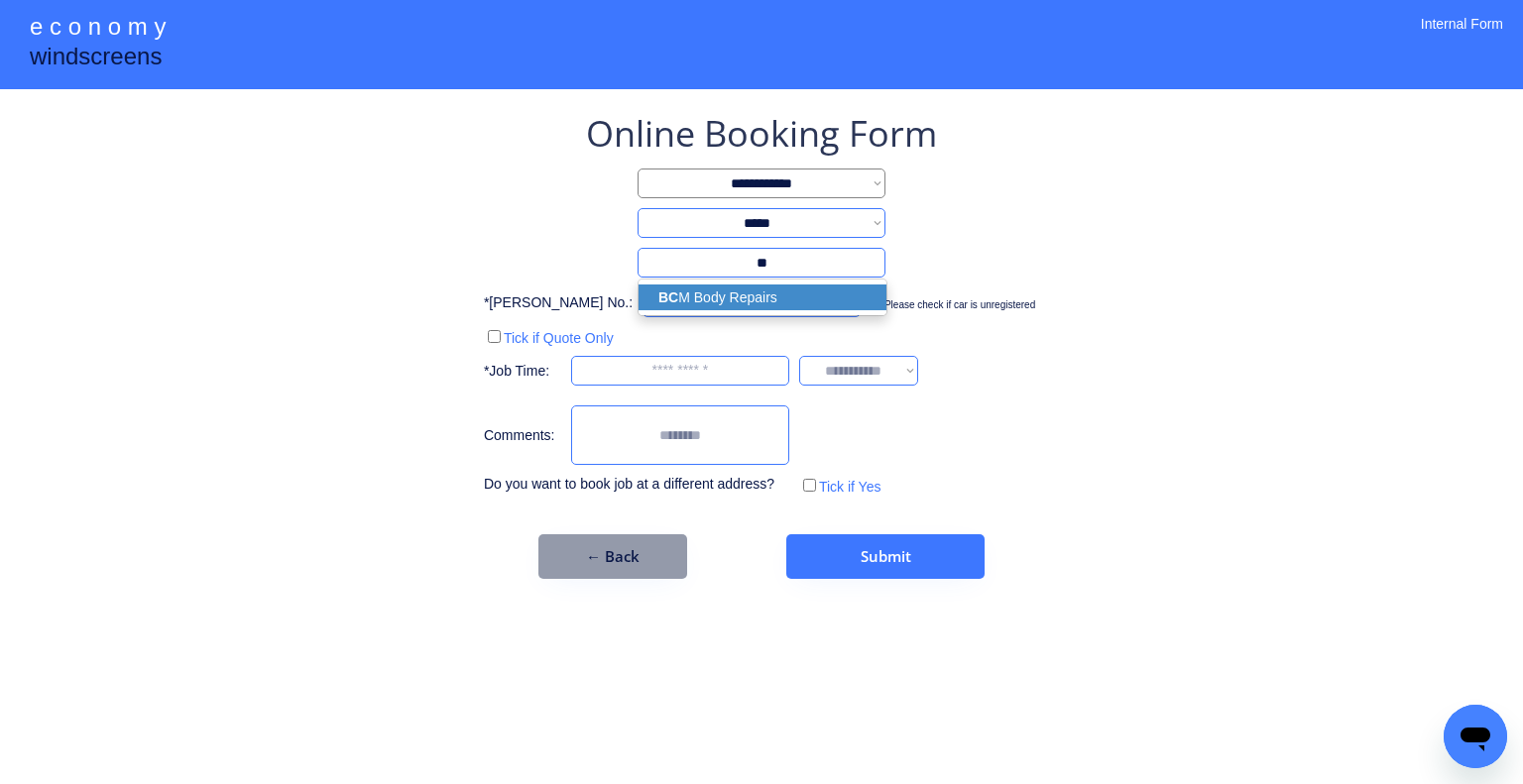 click on "BC M Body Repairs" at bounding box center [762, 297] 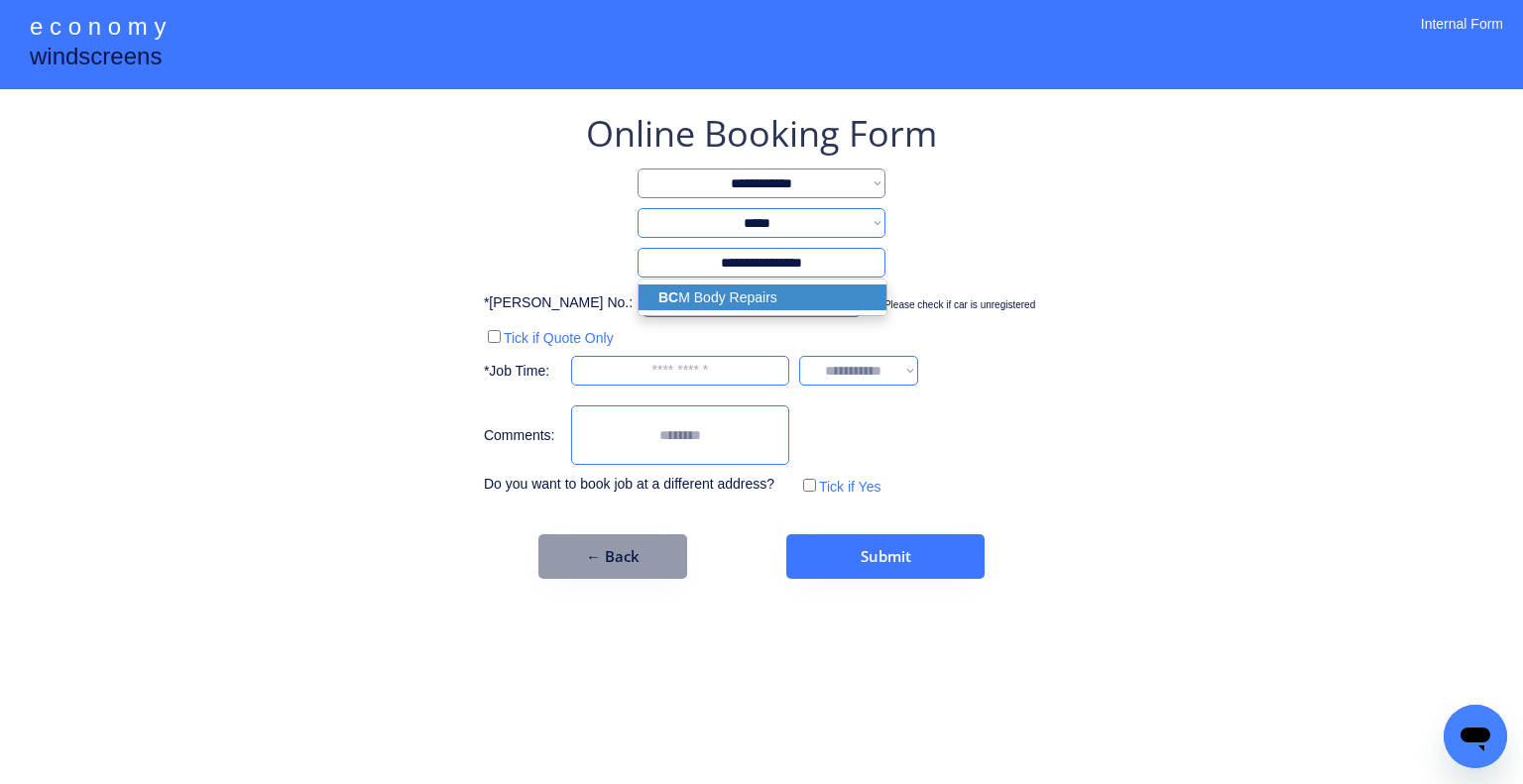 type on "***" 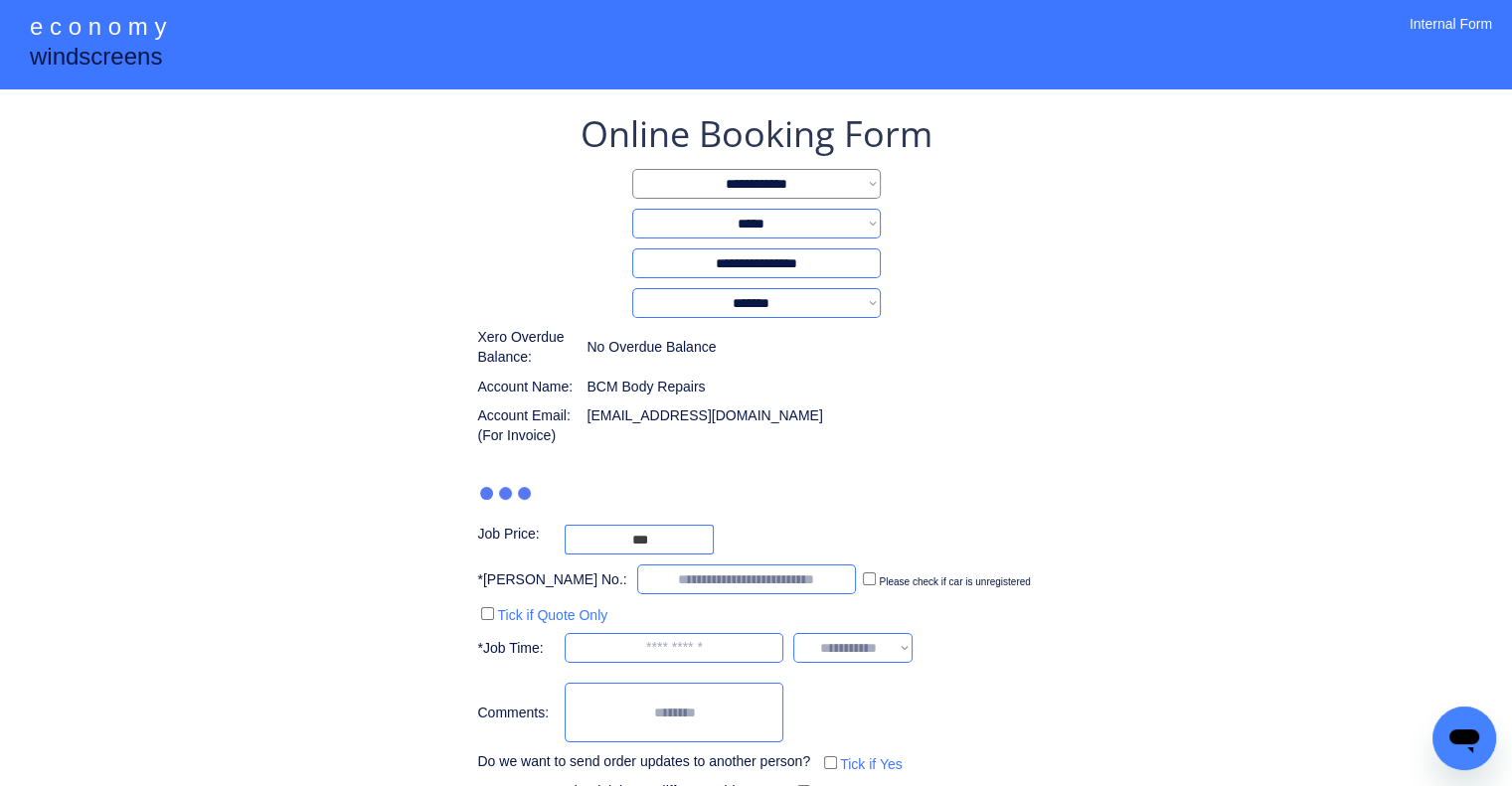 type on "**********" 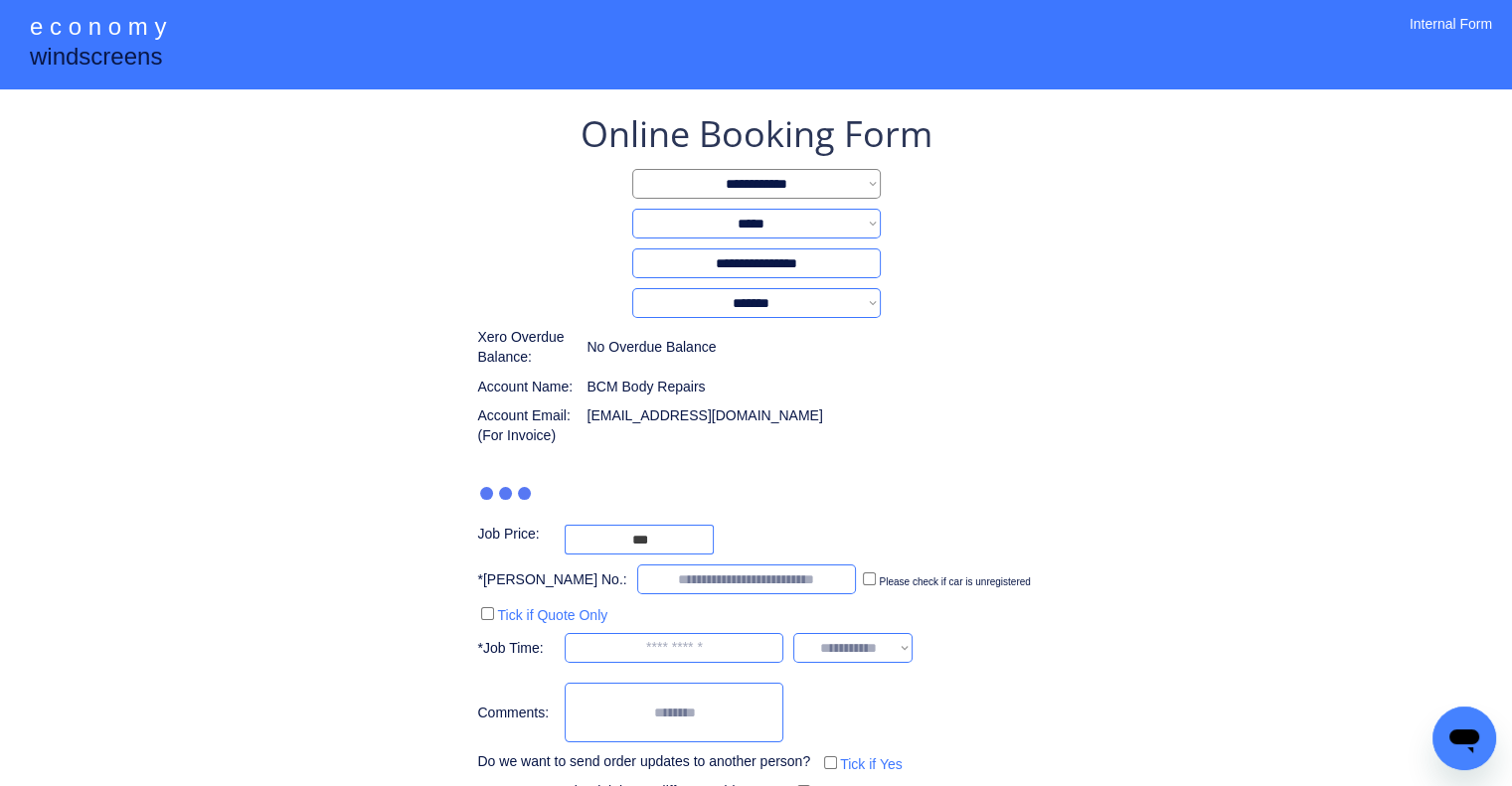 click on "**********" at bounding box center [756, 458] 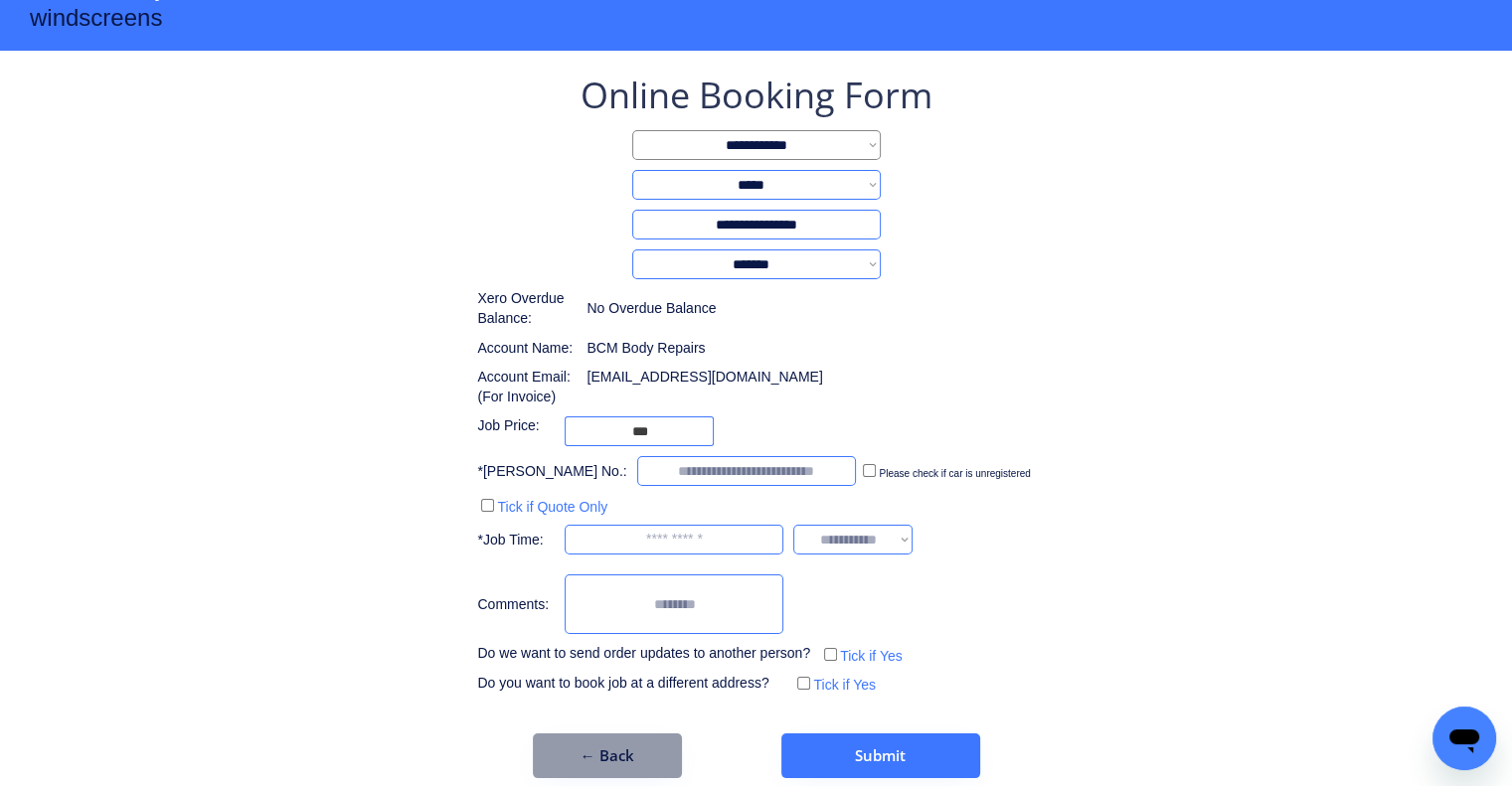 scroll, scrollTop: 60, scrollLeft: 0, axis: vertical 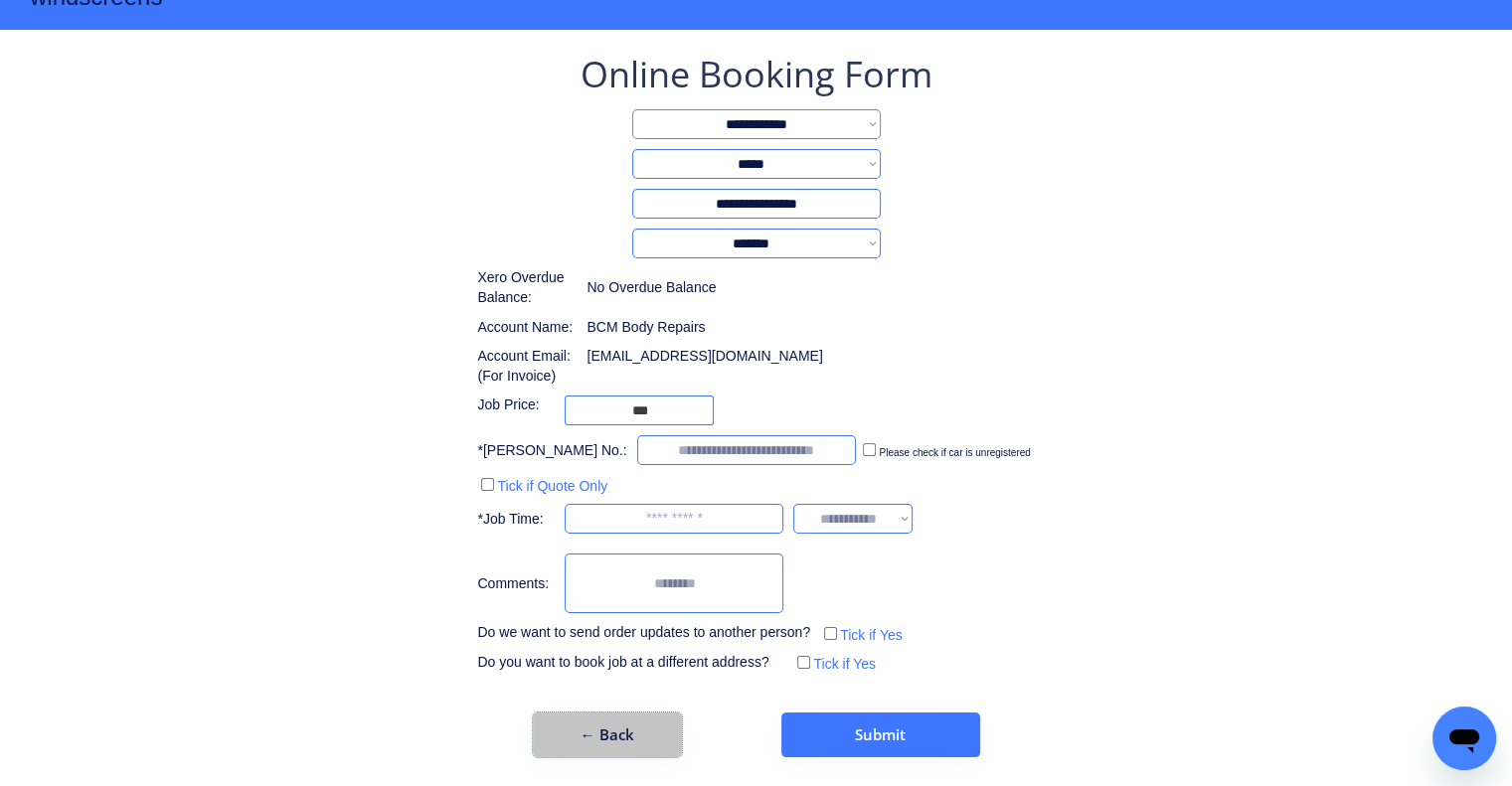 drag, startPoint x: 658, startPoint y: 726, endPoint x: 669, endPoint y: 710, distance: 19.416488 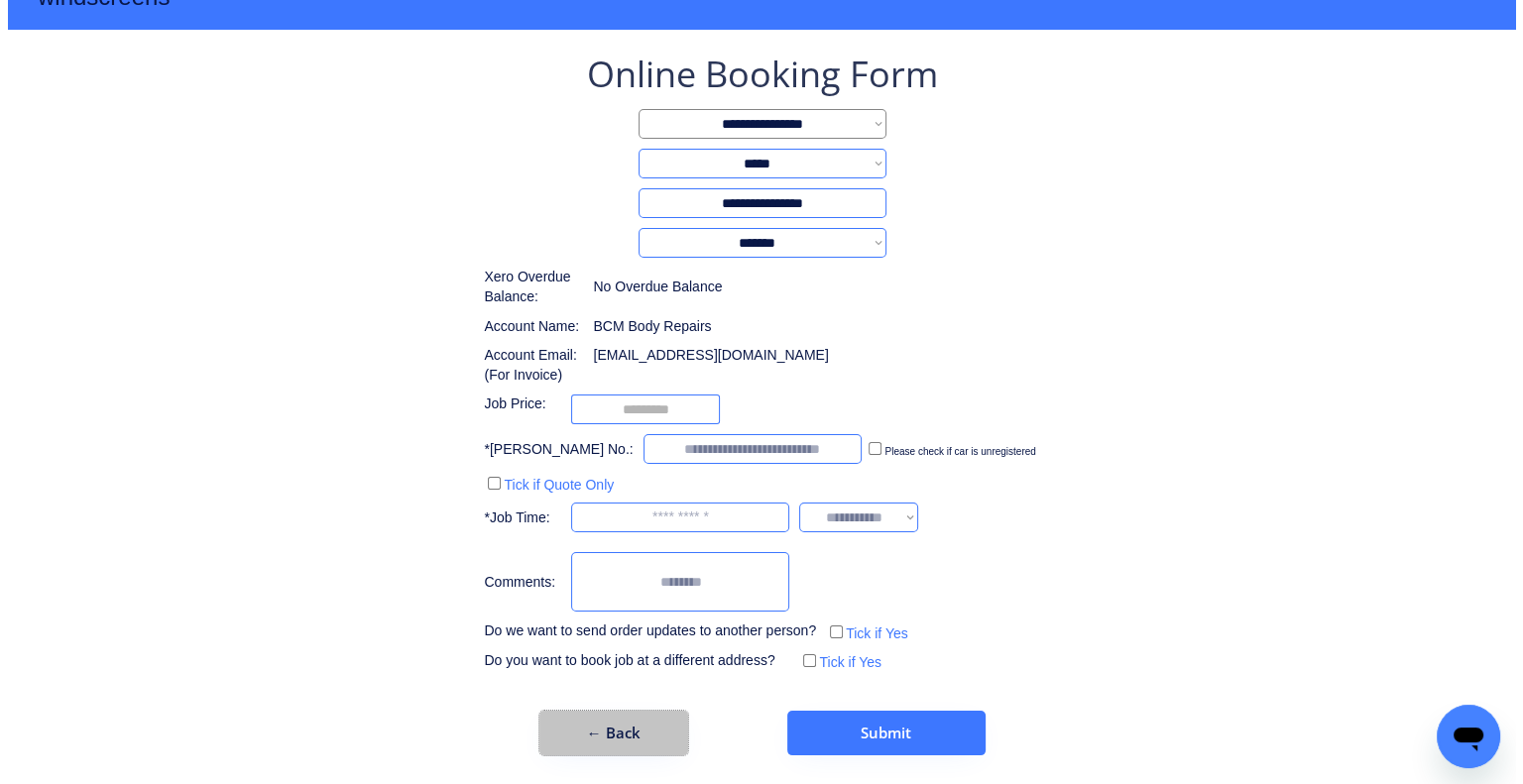 scroll, scrollTop: 0, scrollLeft: 0, axis: both 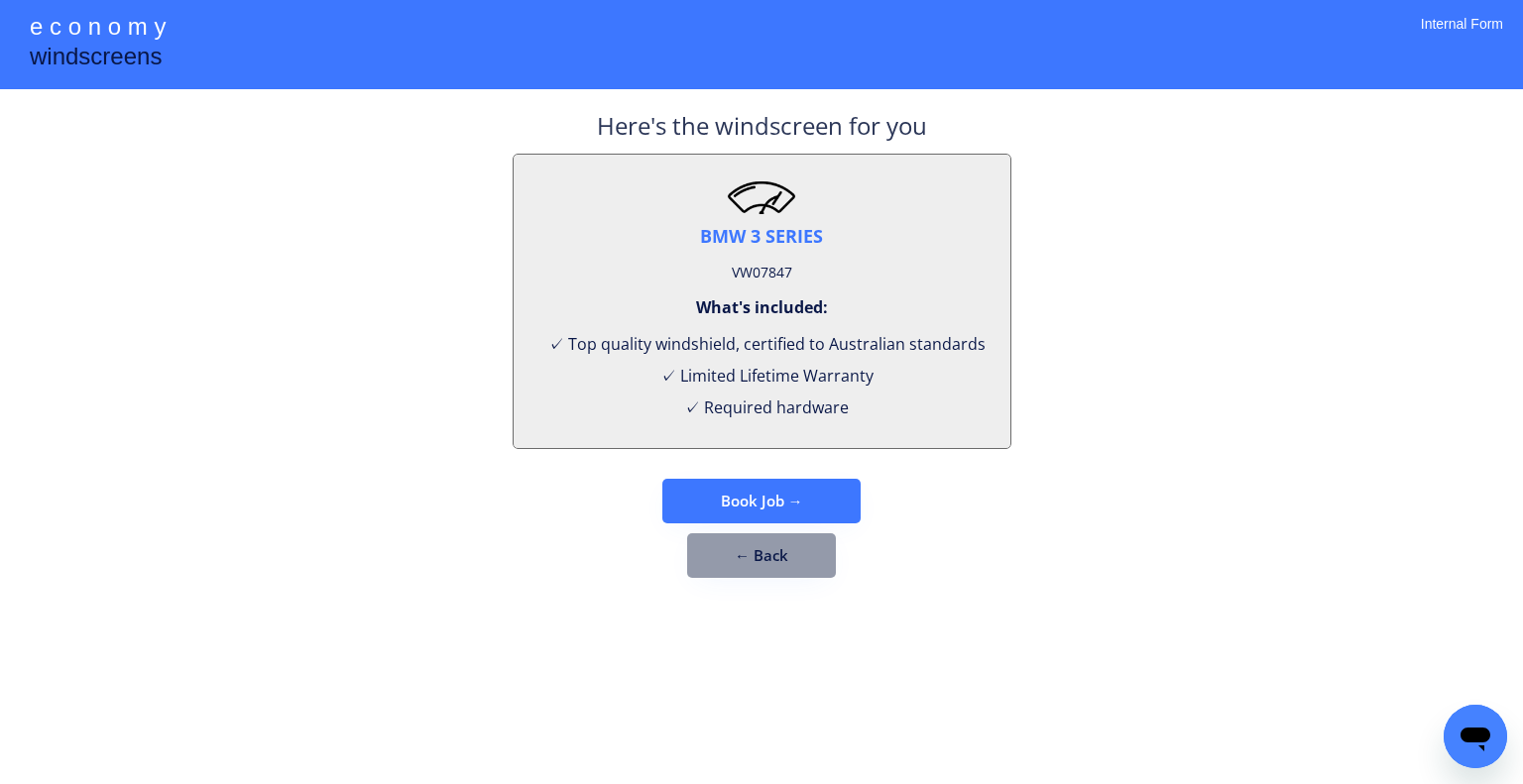 click on "←   Back" at bounding box center [762, 555] 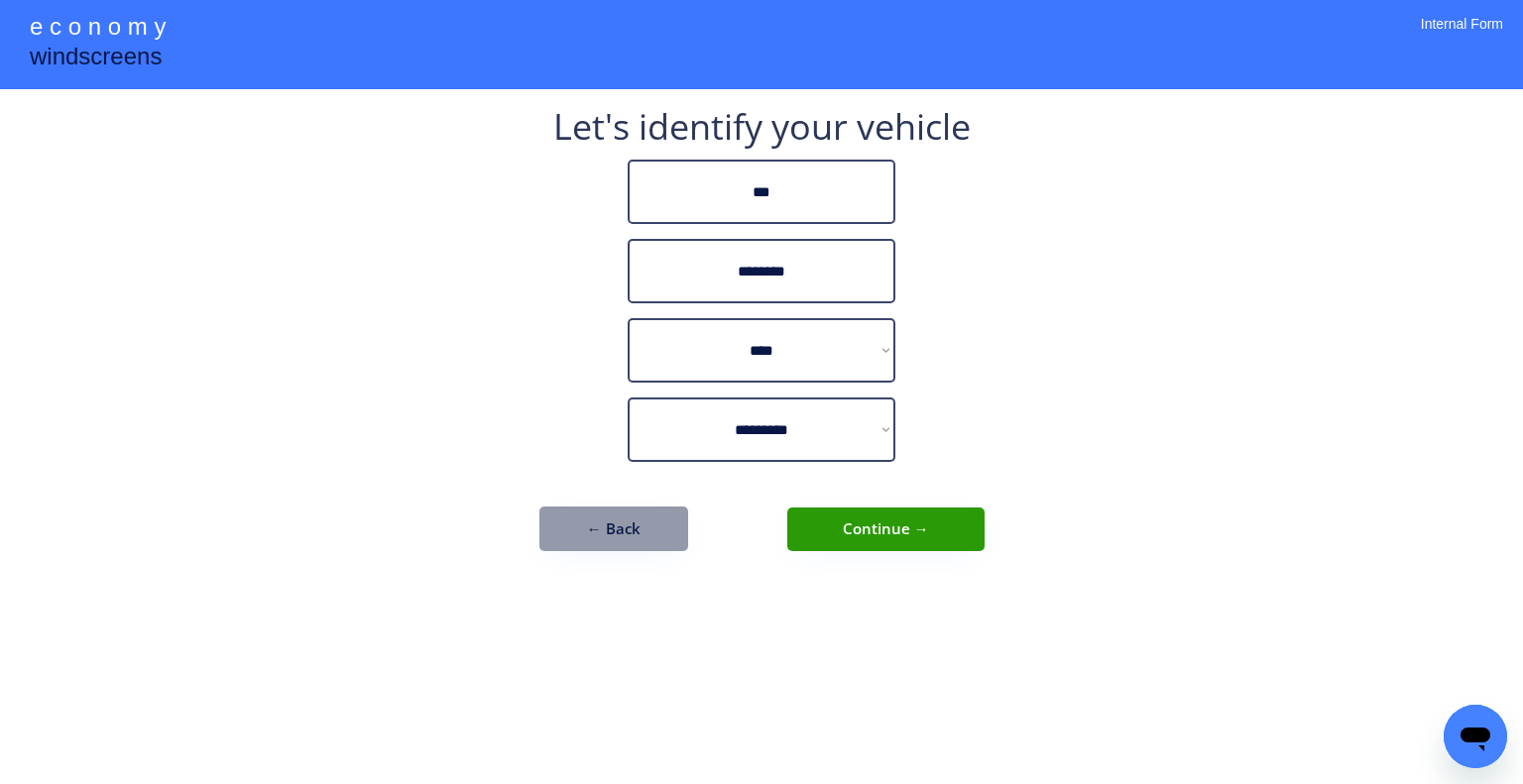 click on "**********" at bounding box center (762, 340) 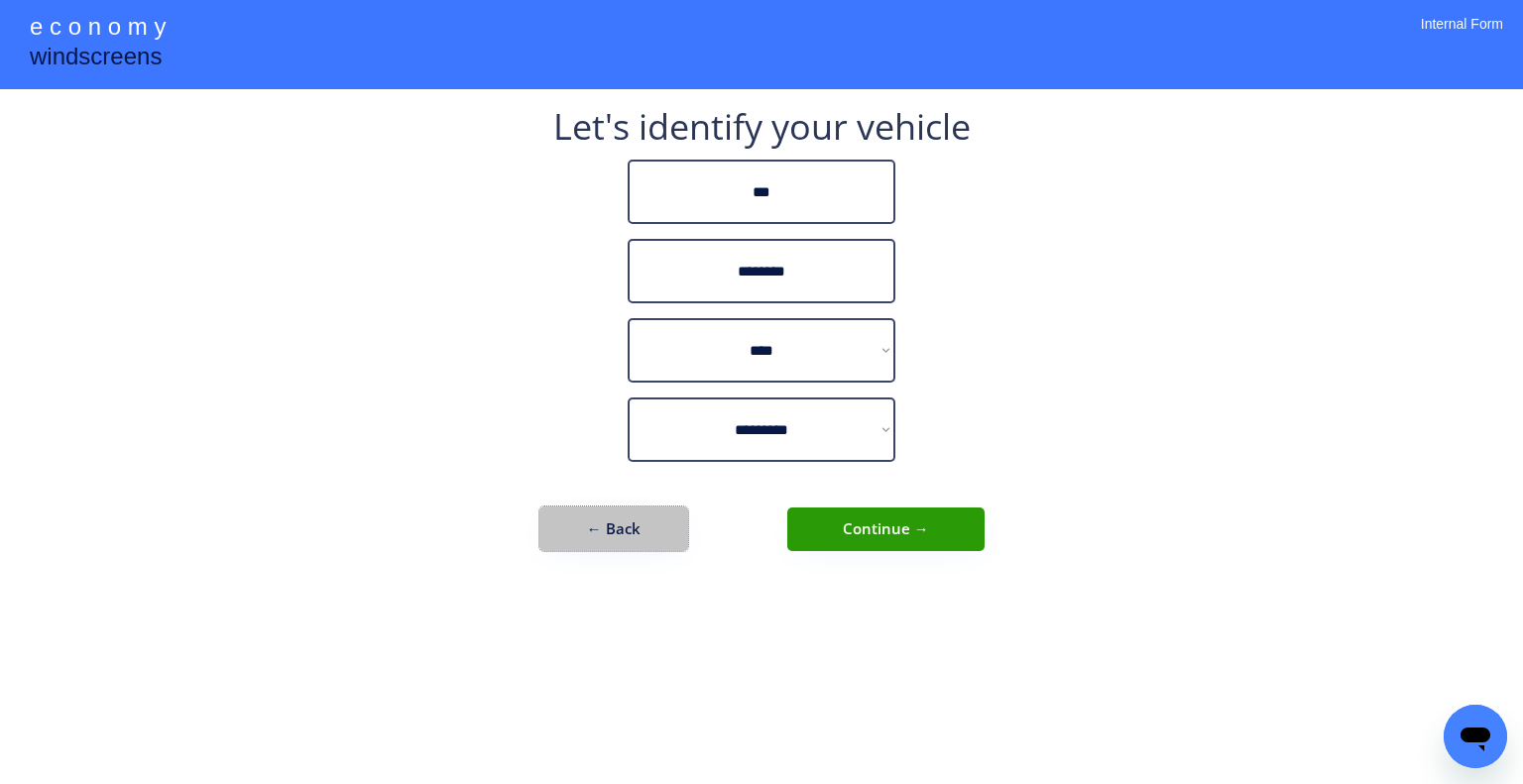 click on "←   Back" at bounding box center [614, 528] 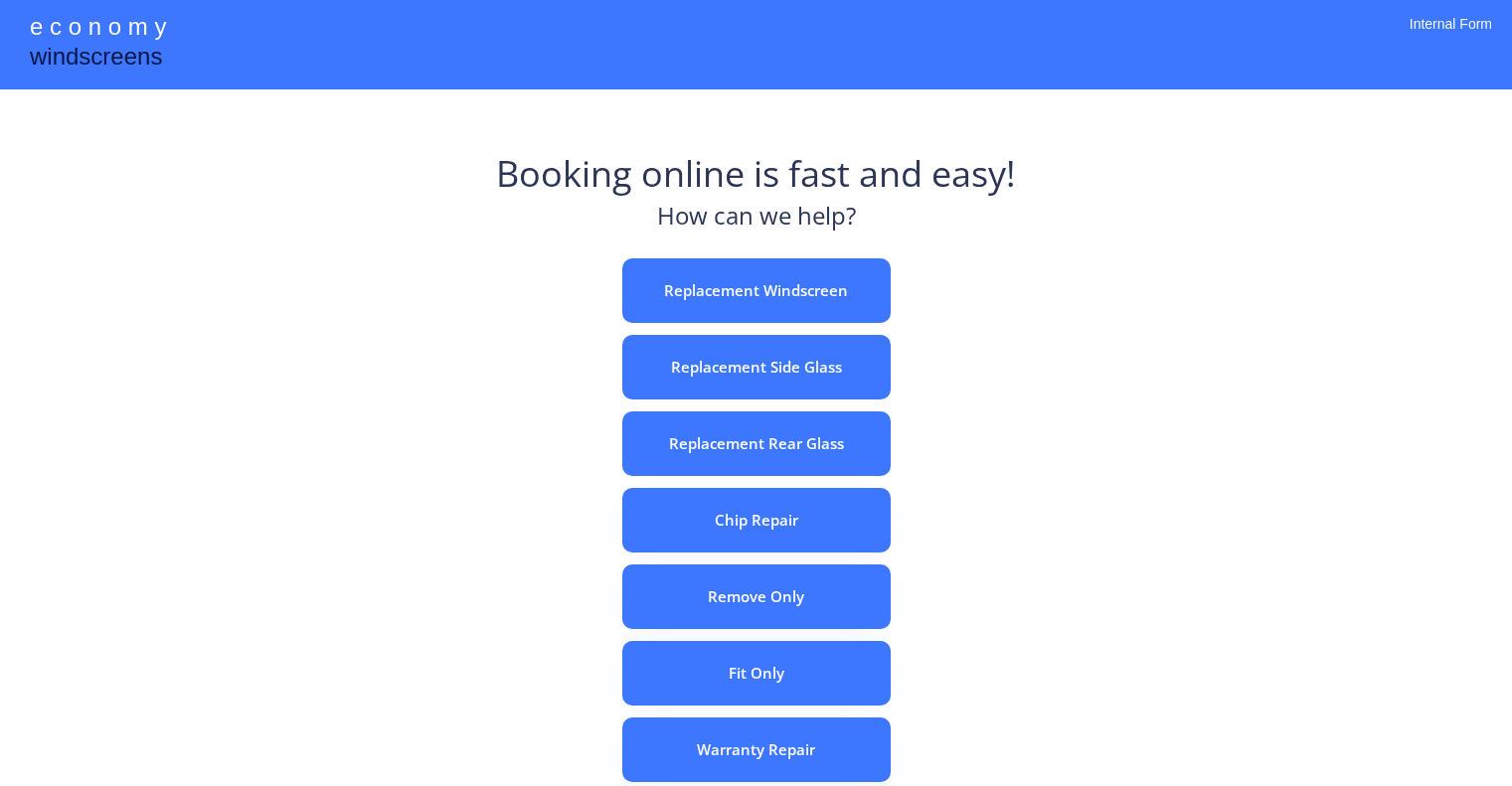 scroll, scrollTop: 0, scrollLeft: 0, axis: both 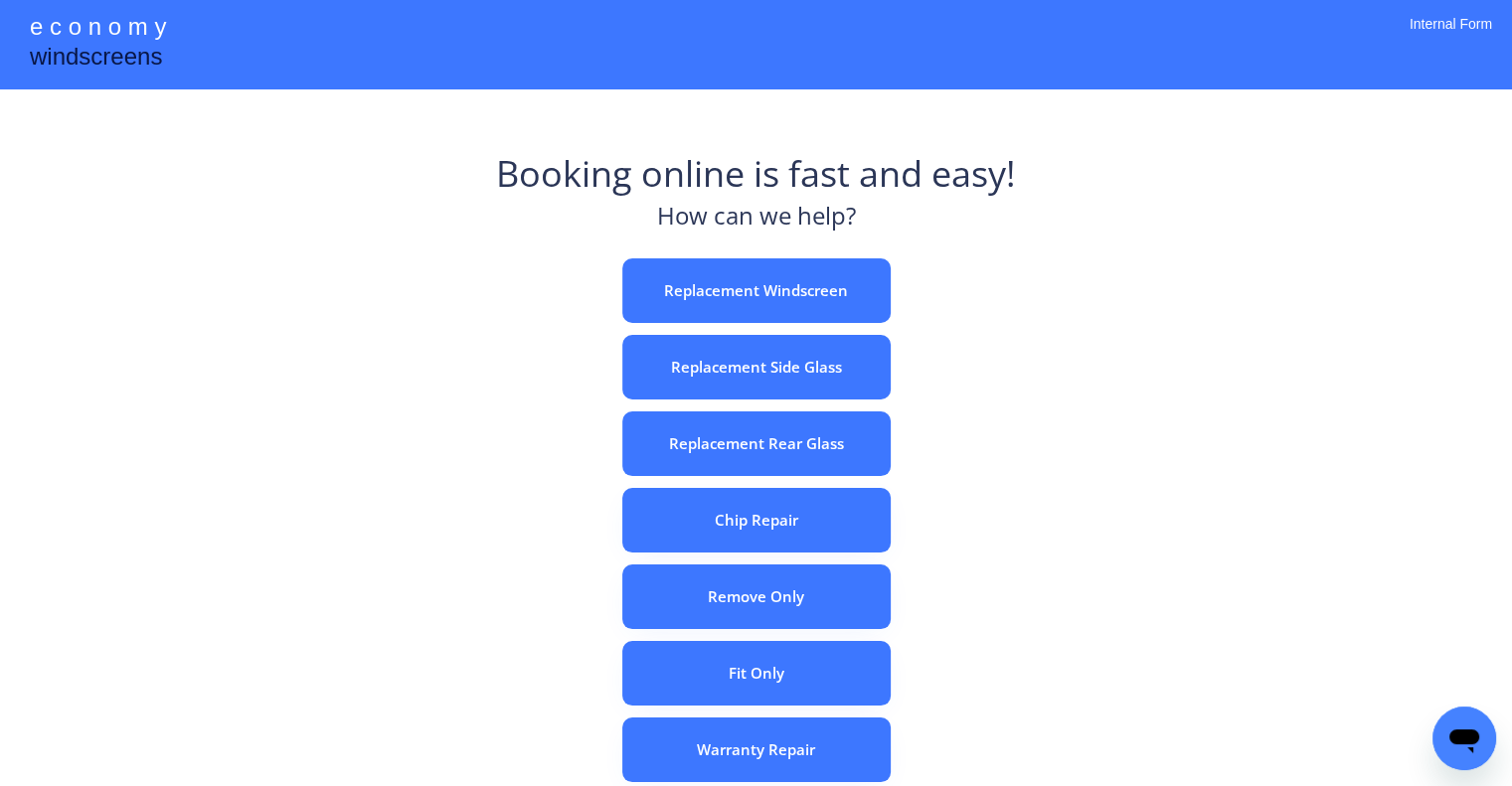 click on "e c o n o m y windscreens Booking online is fast and easy! How can we help? Replacement Windscreen Replacement Side Glass Replacement Rear Glass Chip Repair Remove Only Fit Only Warranty Repair ADAS Recalibration Only Rebook a Job Confirm Quotes Manual Booking Internal Form" at bounding box center (756, 553) 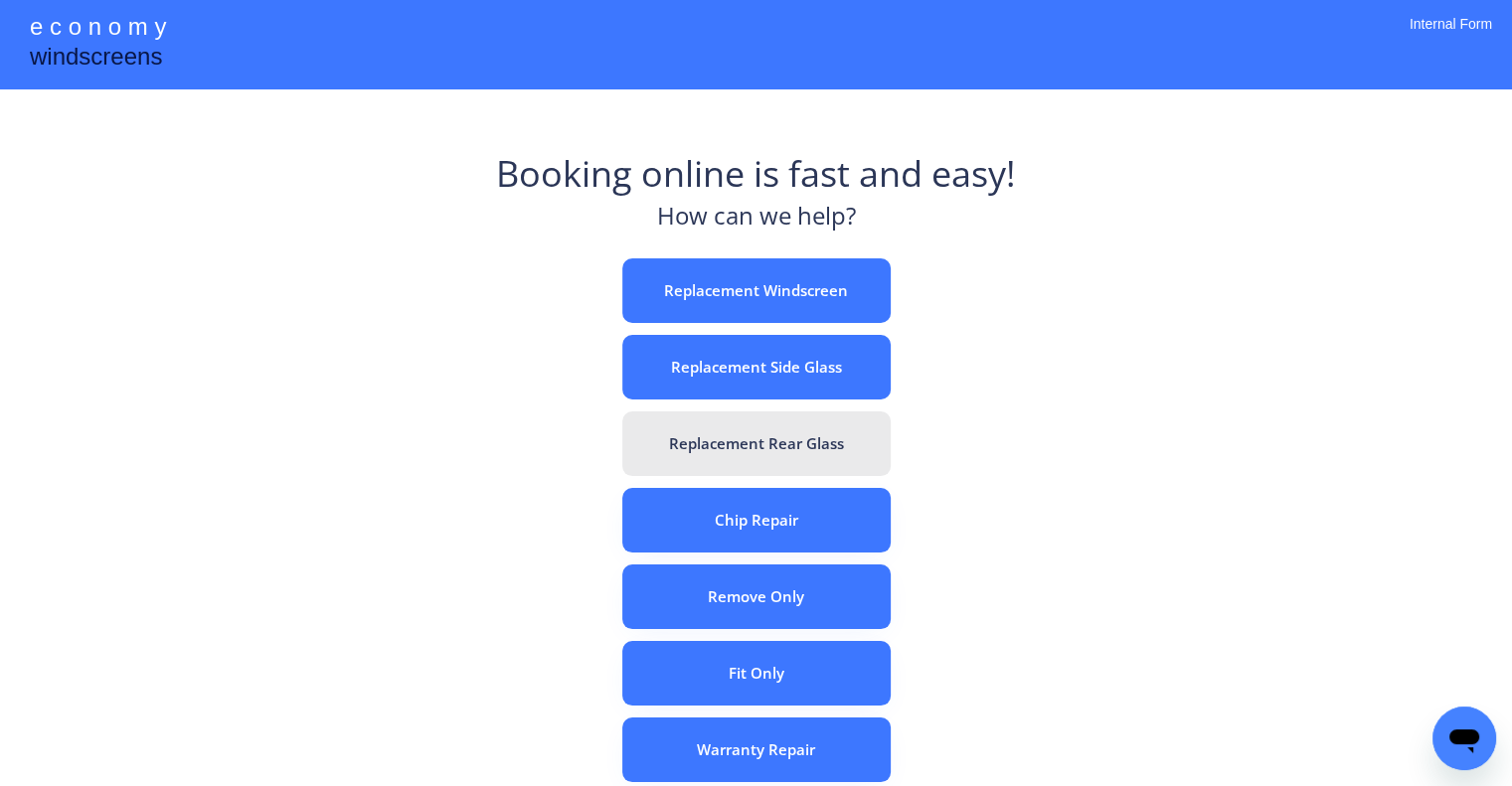 click on "Replacement Rear Glass" at bounding box center (756, 443) 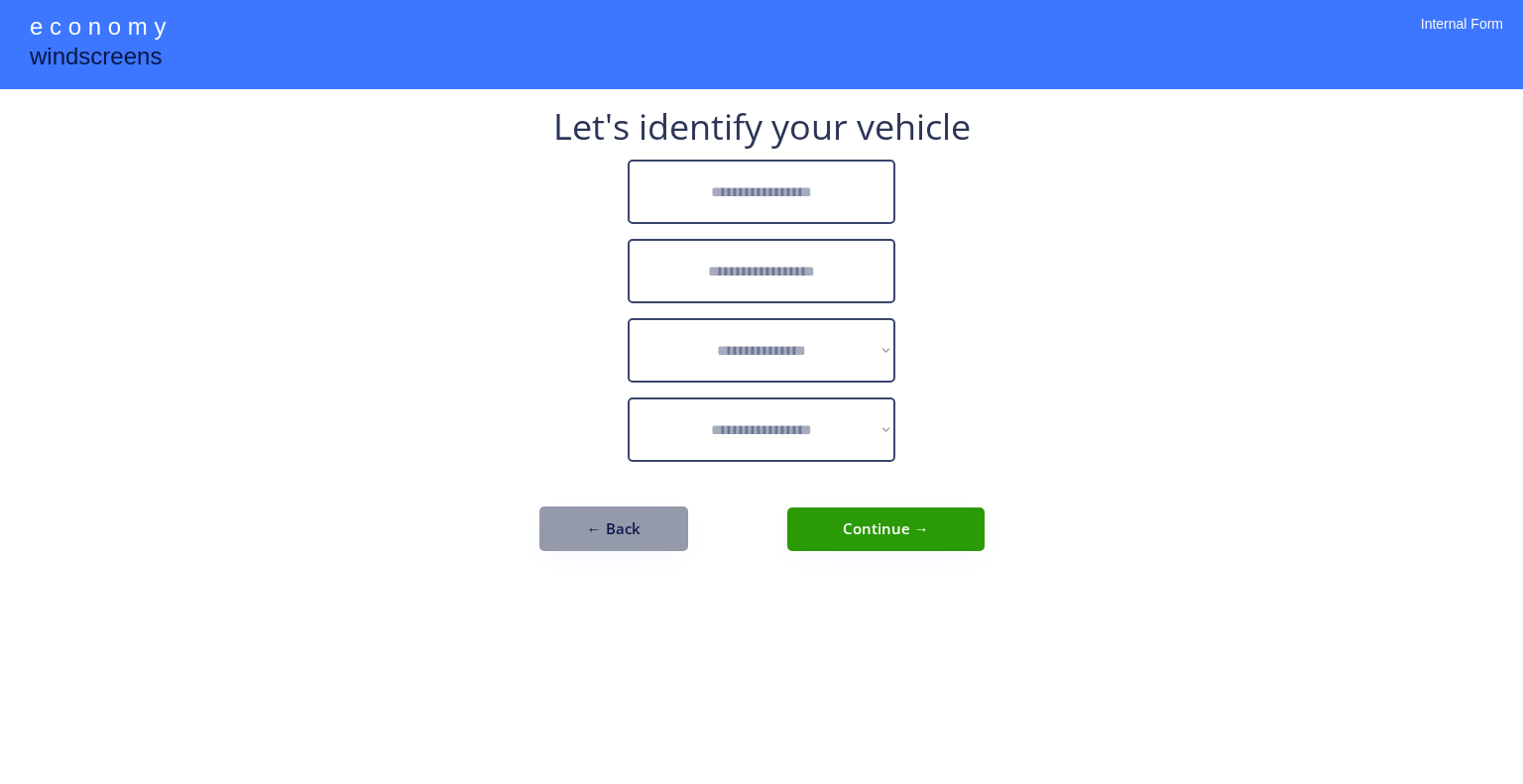 scroll, scrollTop: 0, scrollLeft: 0, axis: both 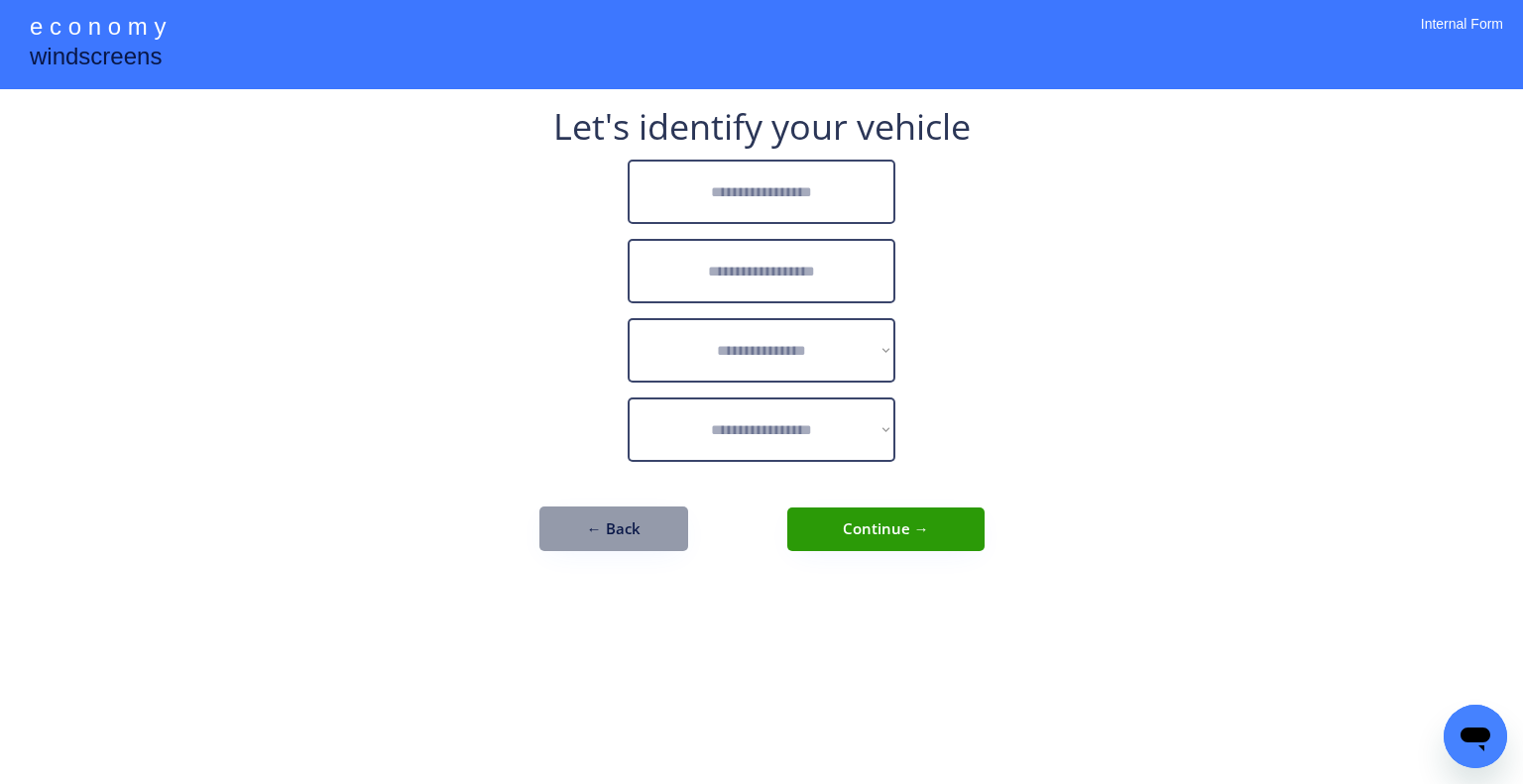 click at bounding box center [762, 191] 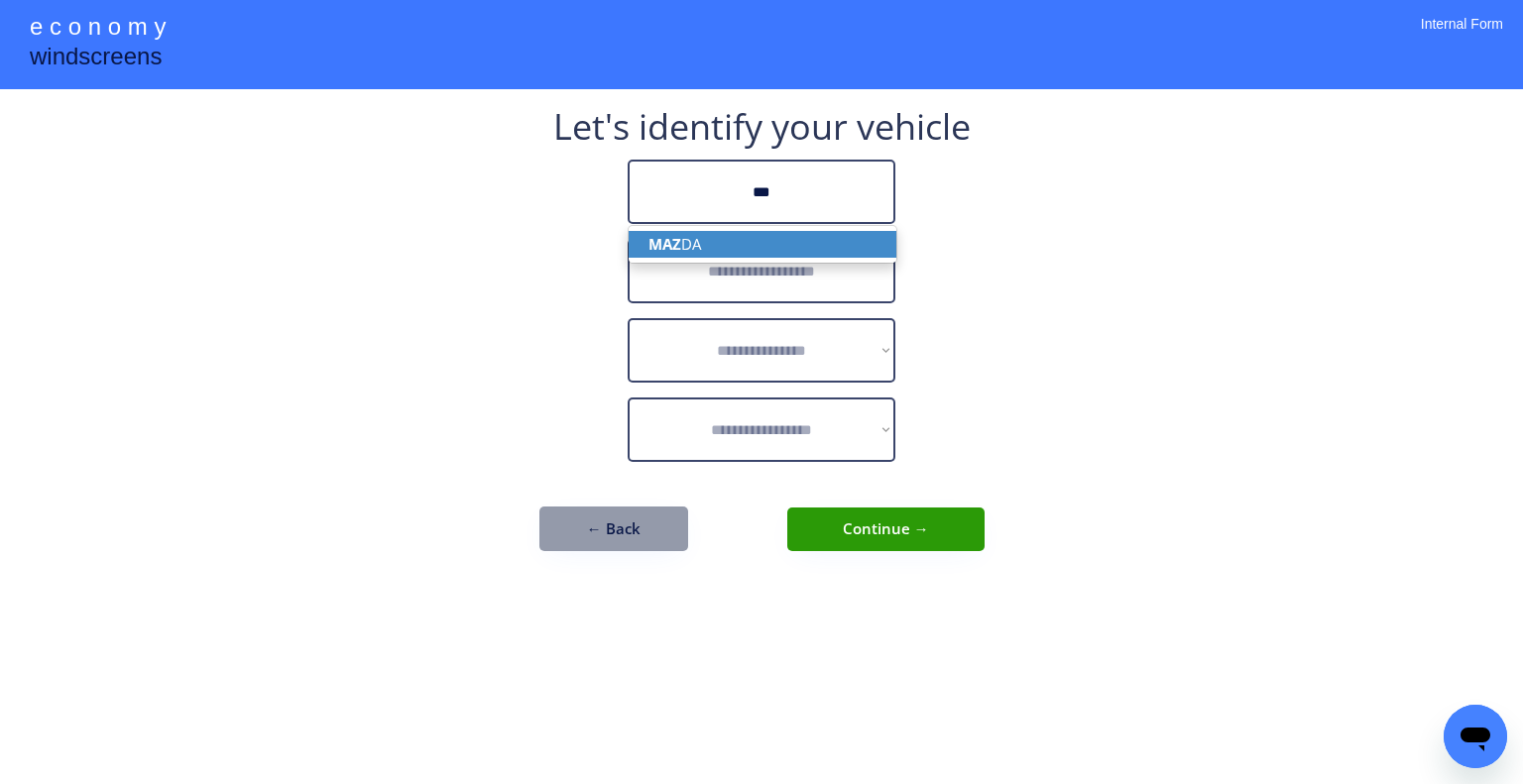 click on "MAZ DA" at bounding box center [762, 244] 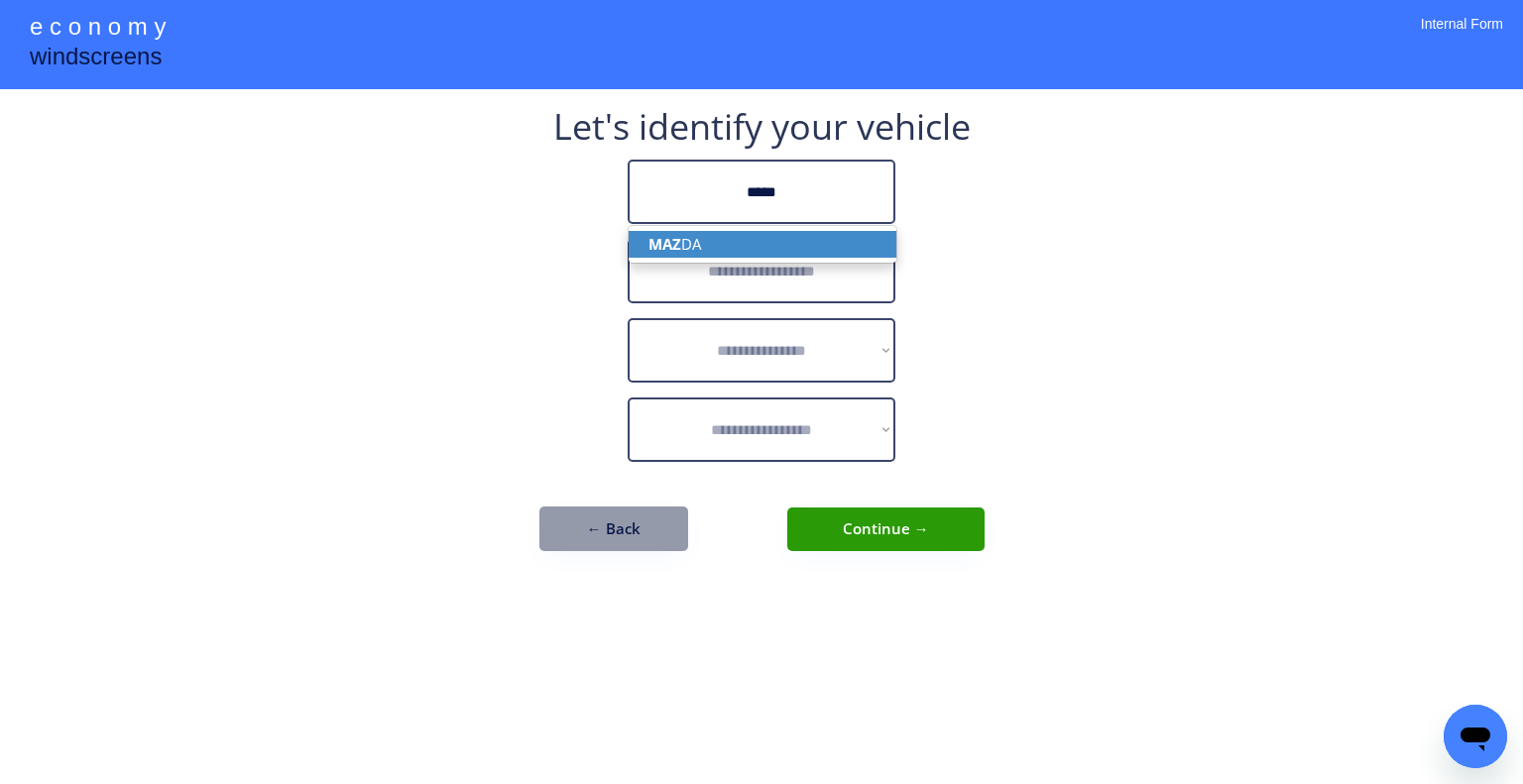 type on "*****" 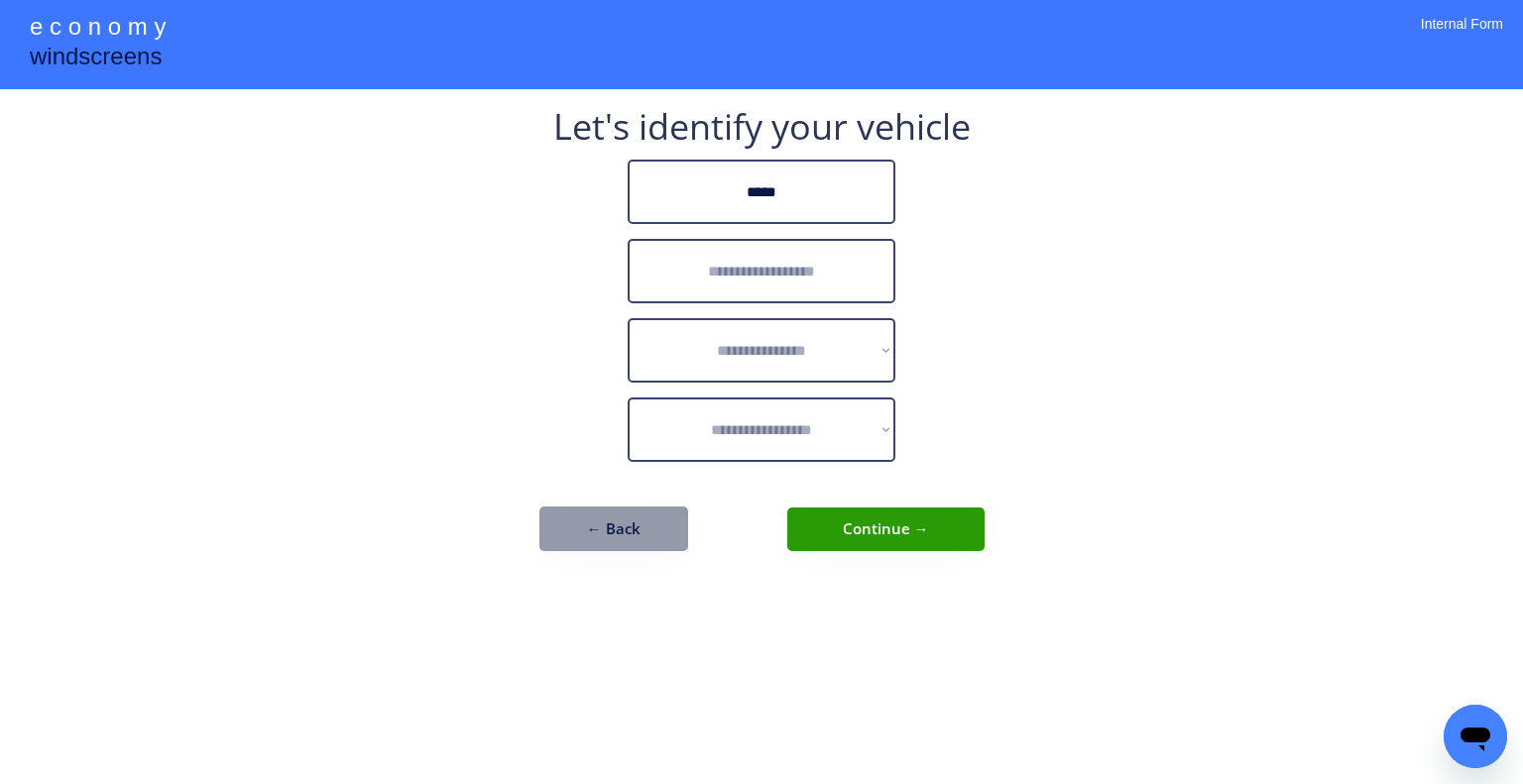 click at bounding box center [762, 271] 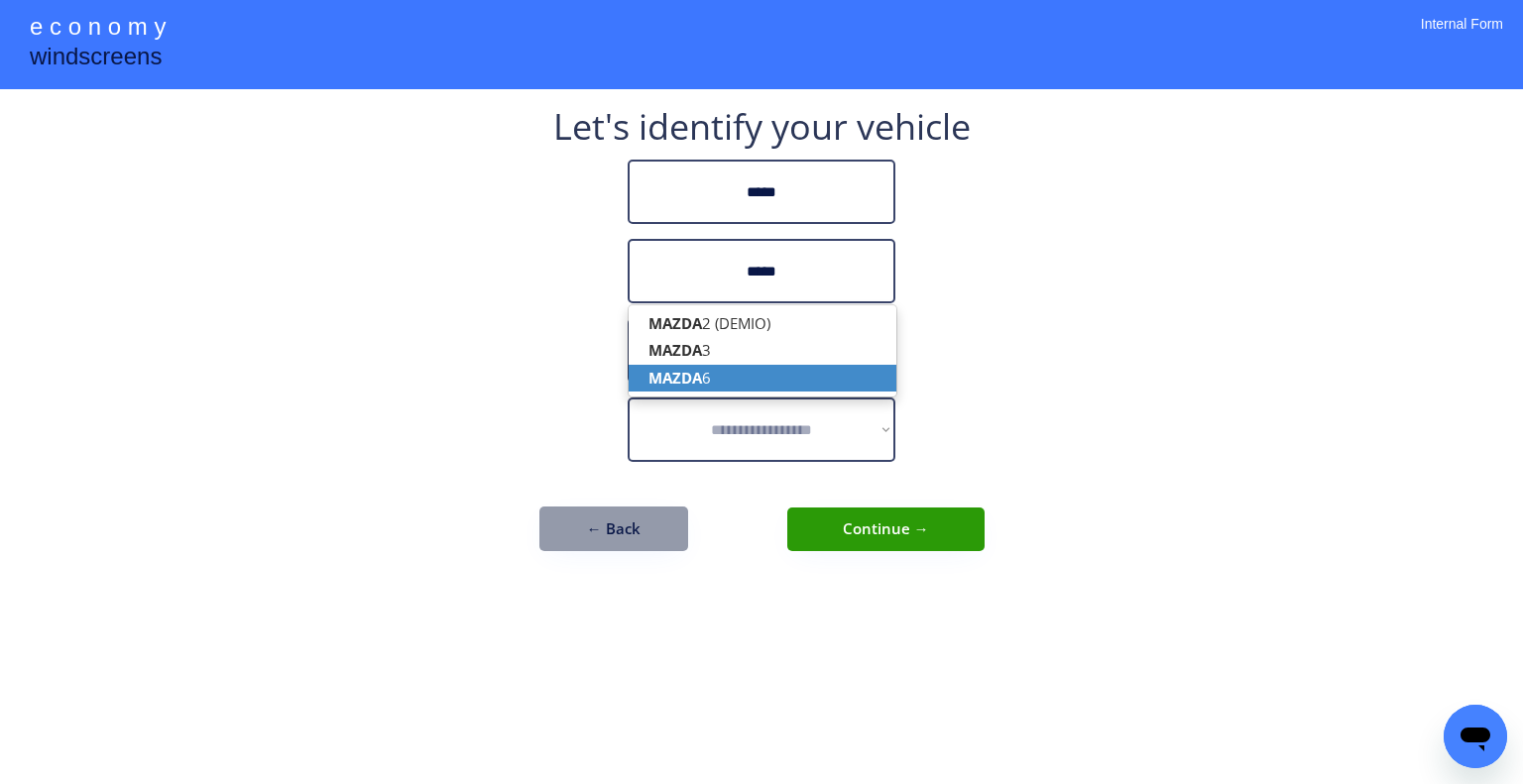 drag, startPoint x: 793, startPoint y: 374, endPoint x: 806, endPoint y: 362, distance: 17.691806 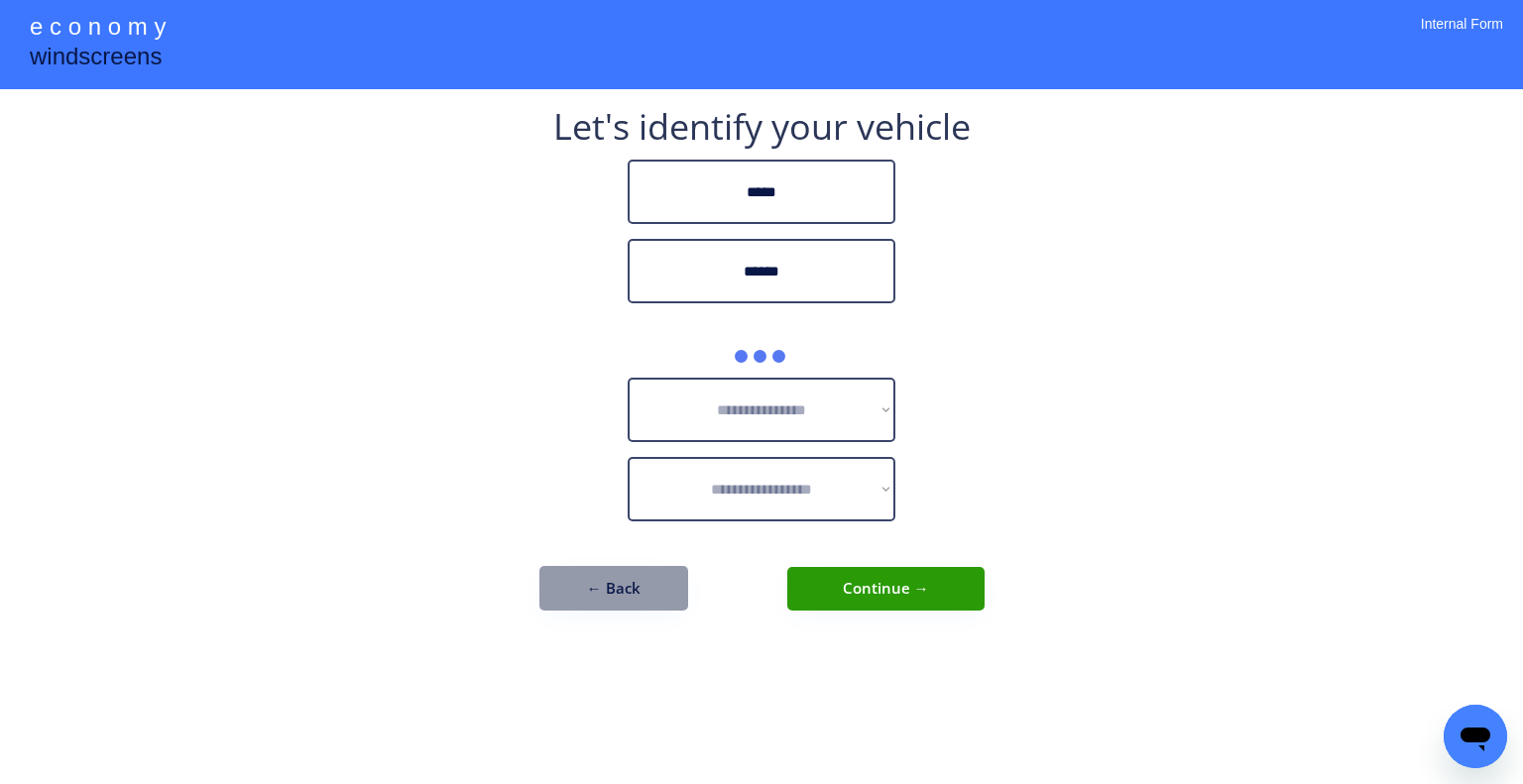 type on "******" 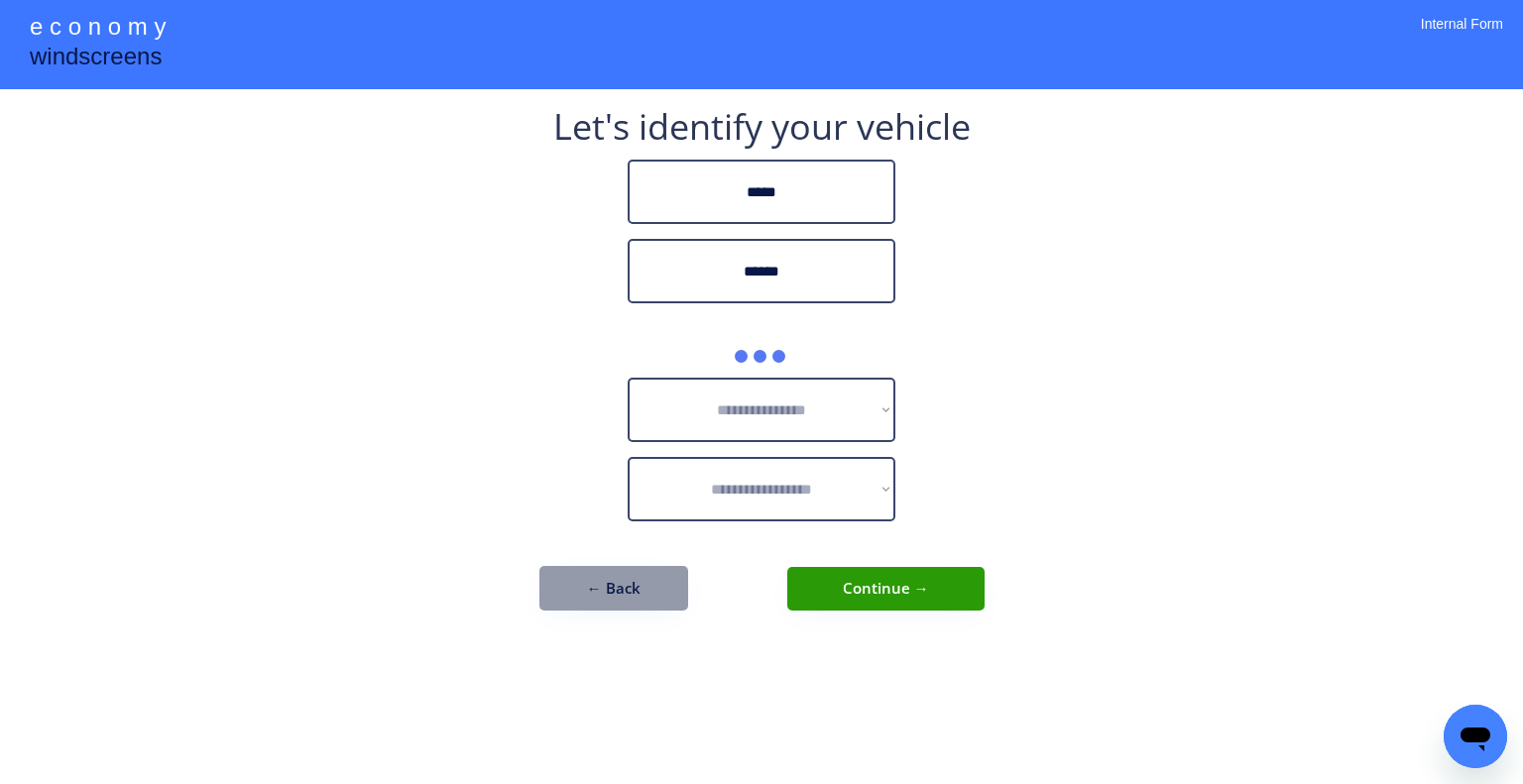 click on "**********" at bounding box center [762, 392] 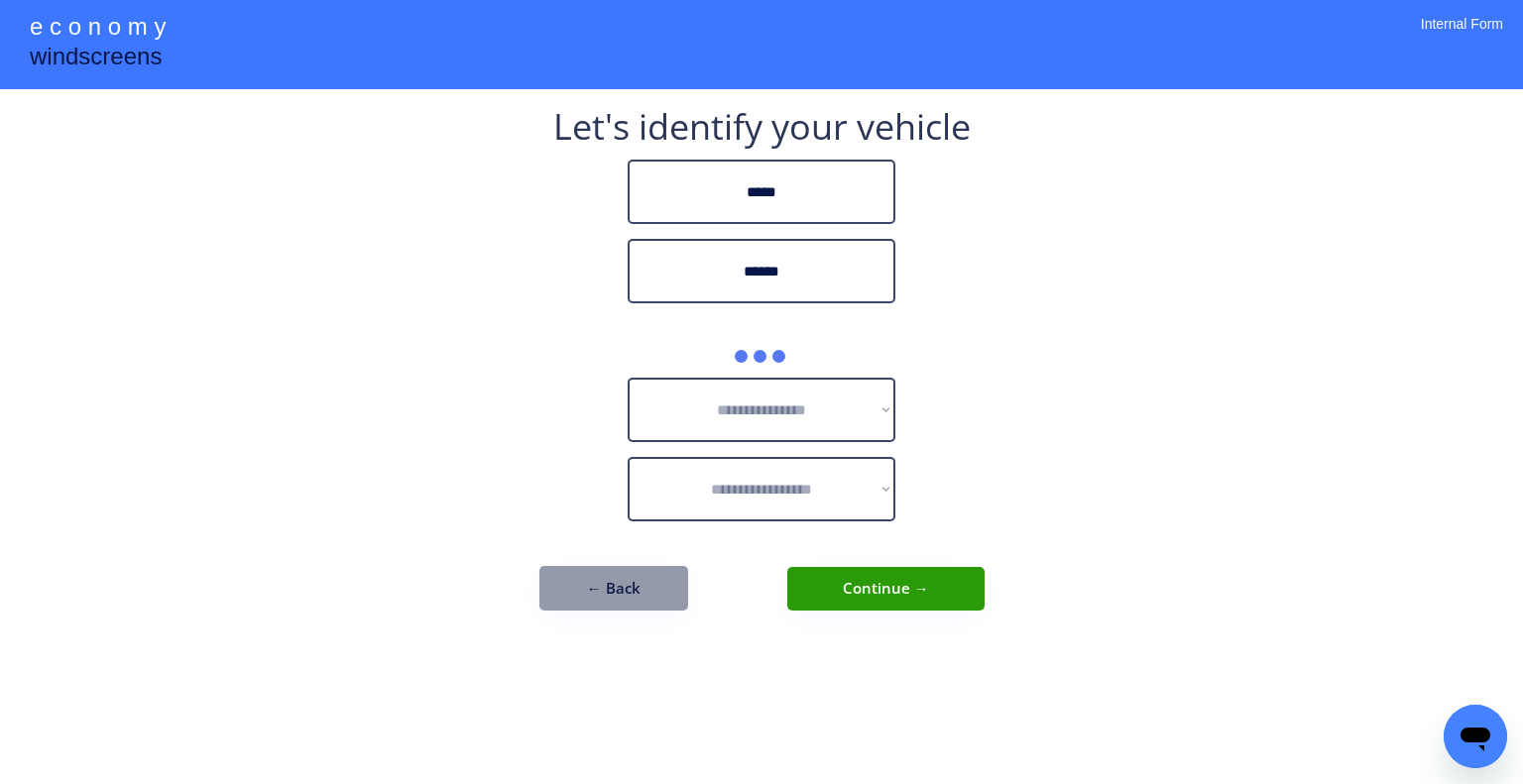click on "**********" at bounding box center (762, 392) 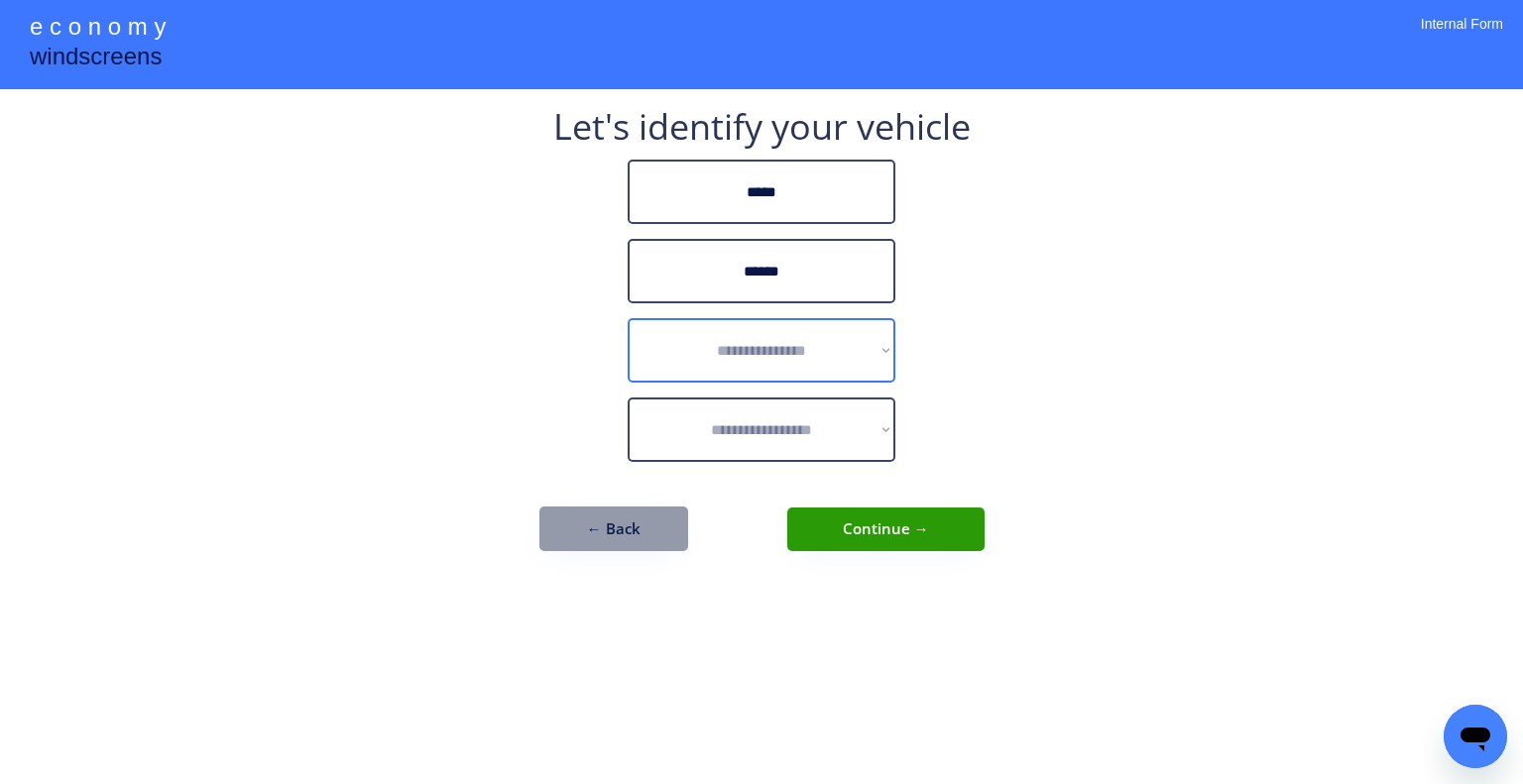 drag, startPoint x: 707, startPoint y: 376, endPoint x: 798, endPoint y: 373, distance: 91.0494 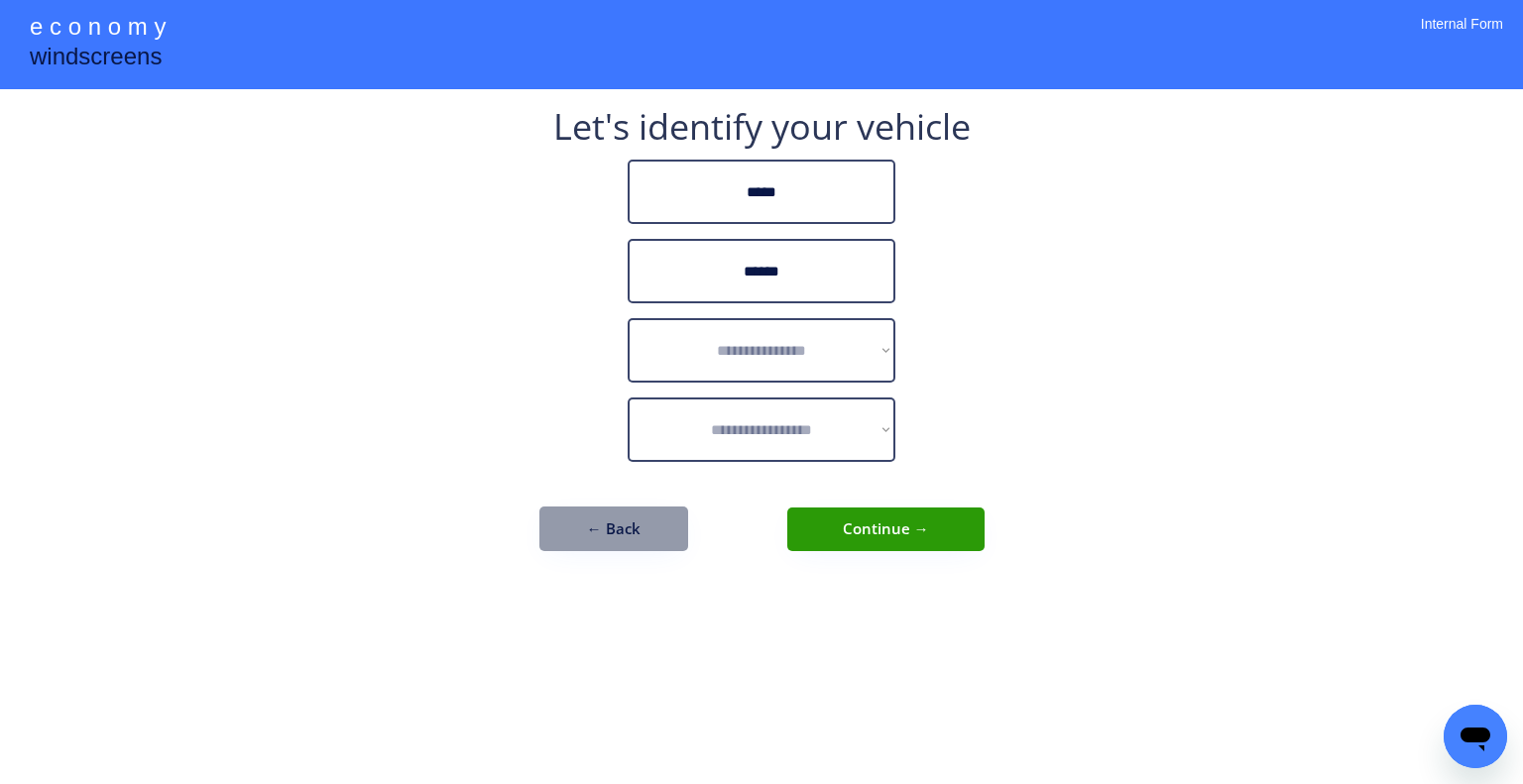 drag, startPoint x: 1138, startPoint y: 290, endPoint x: 699, endPoint y: 307, distance: 439.32903 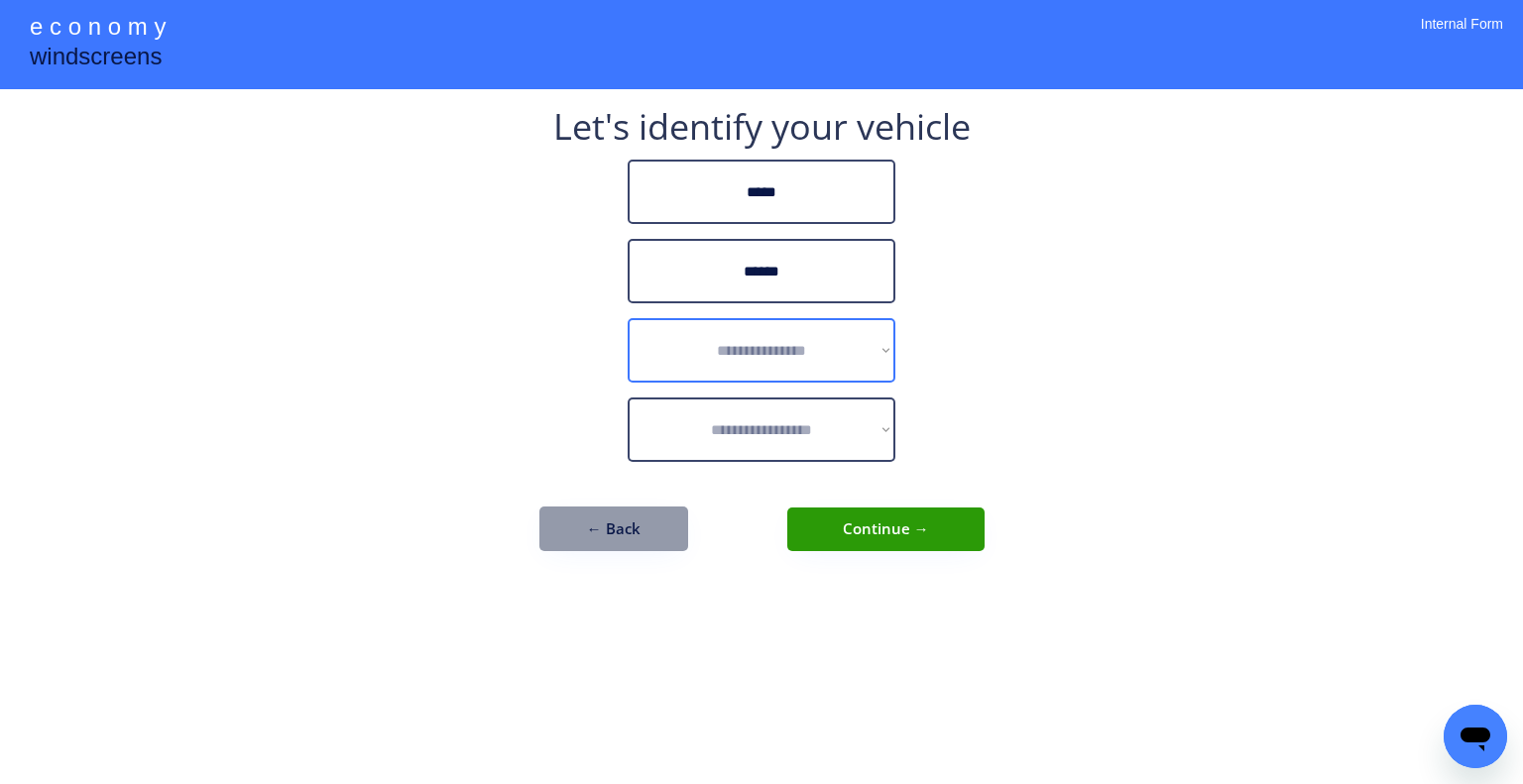 click on "**********" at bounding box center (762, 350) 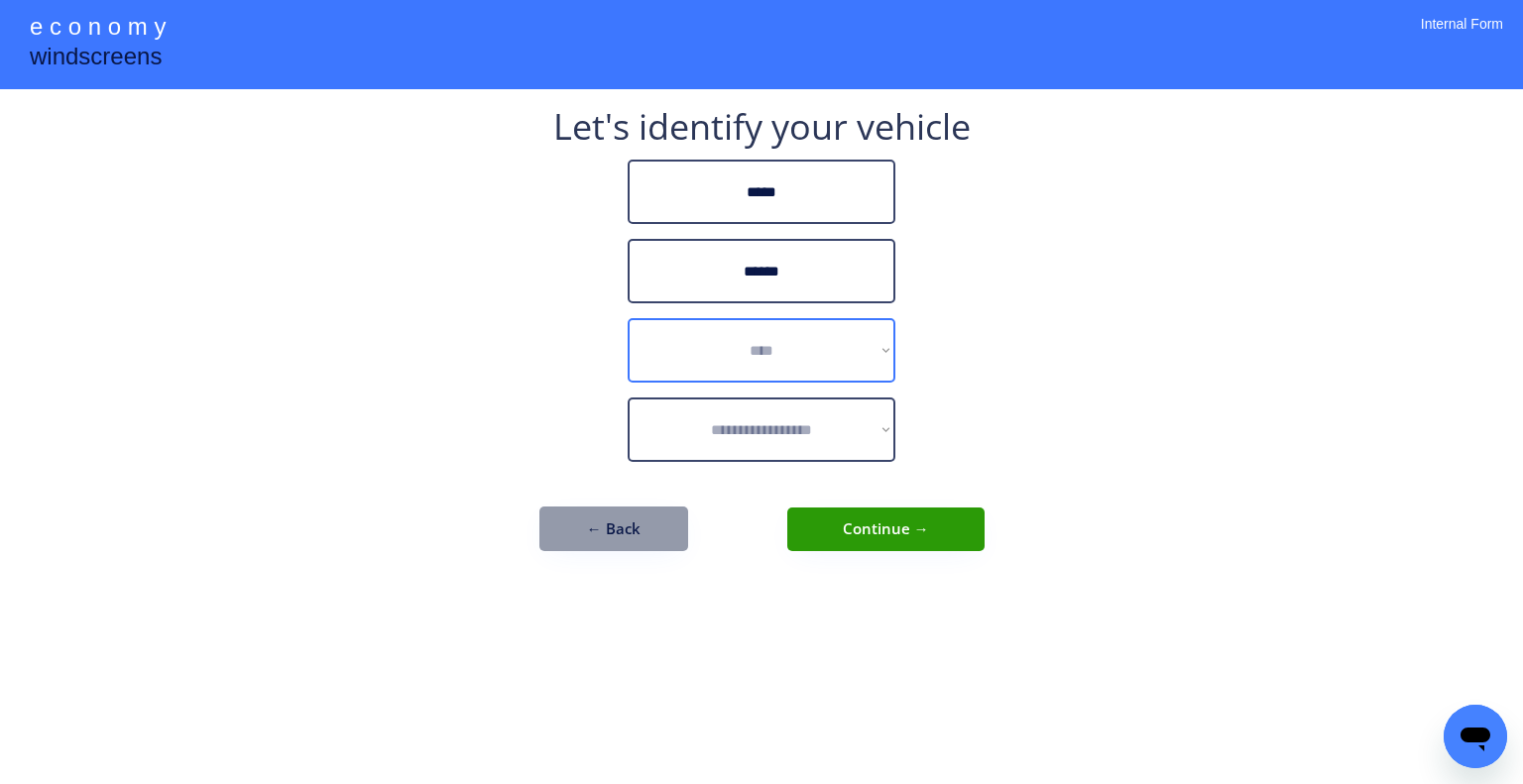 click on "**********" at bounding box center [762, 350] 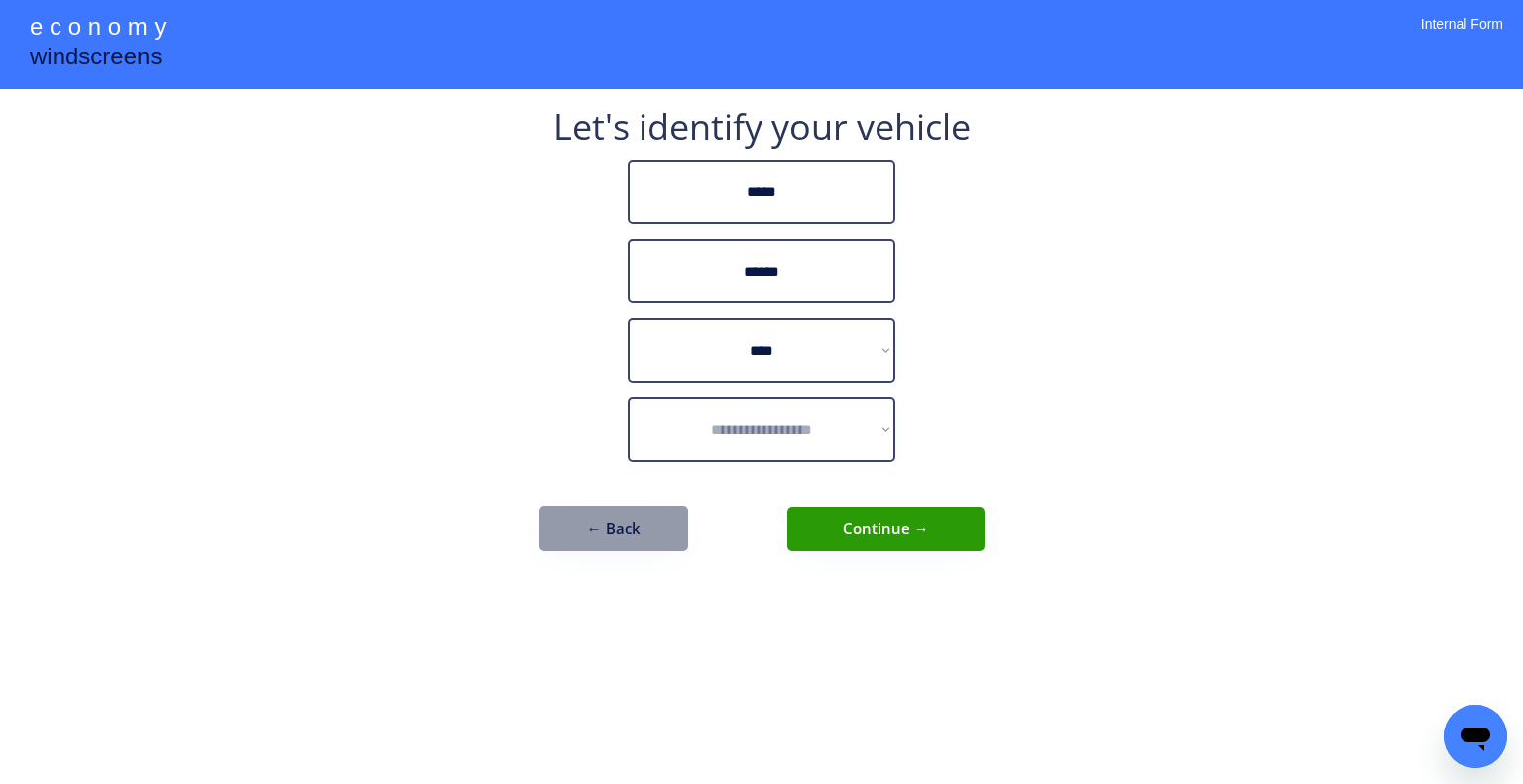 click on "**********" at bounding box center [762, 429] 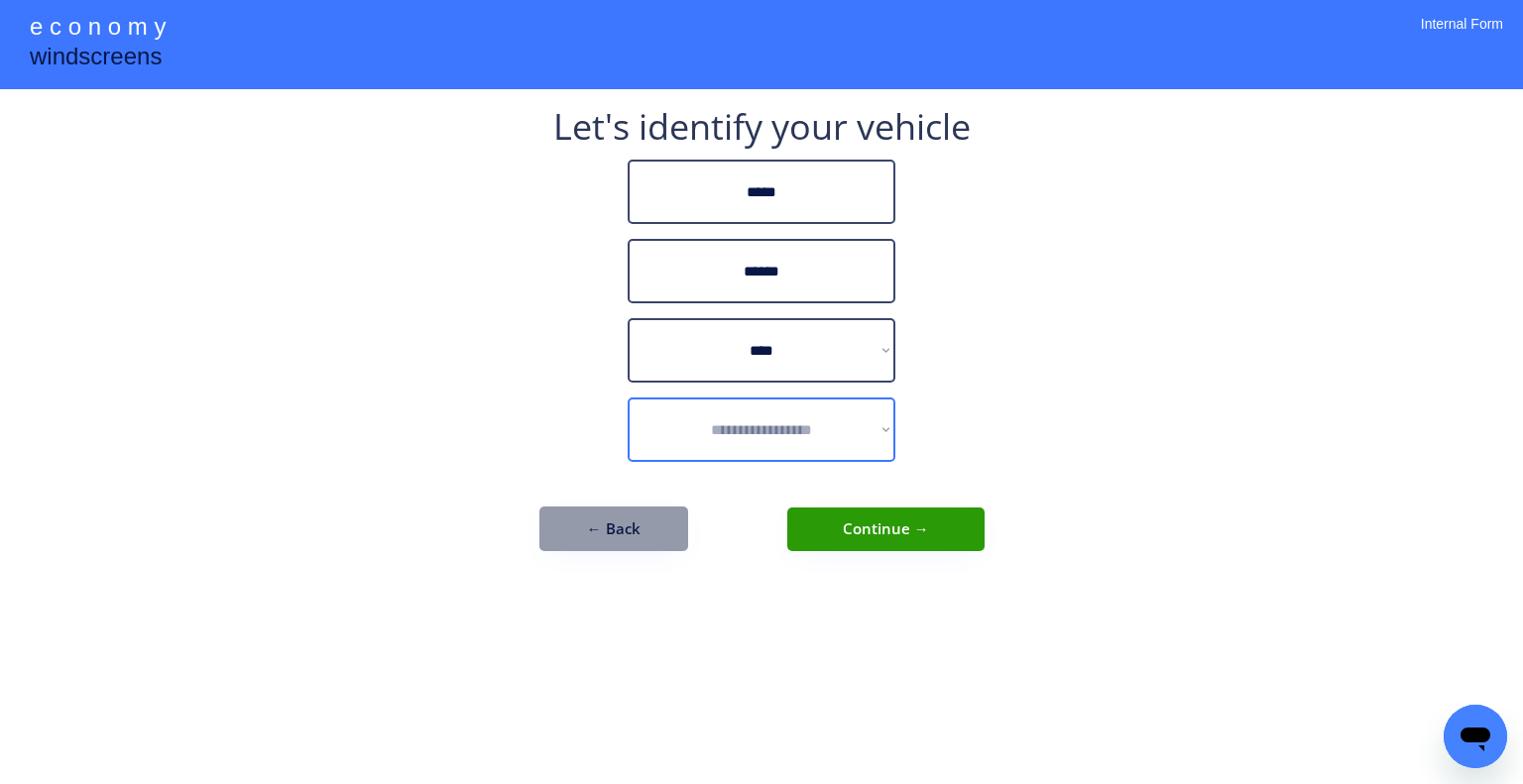 click on "**********" at bounding box center [762, 429] 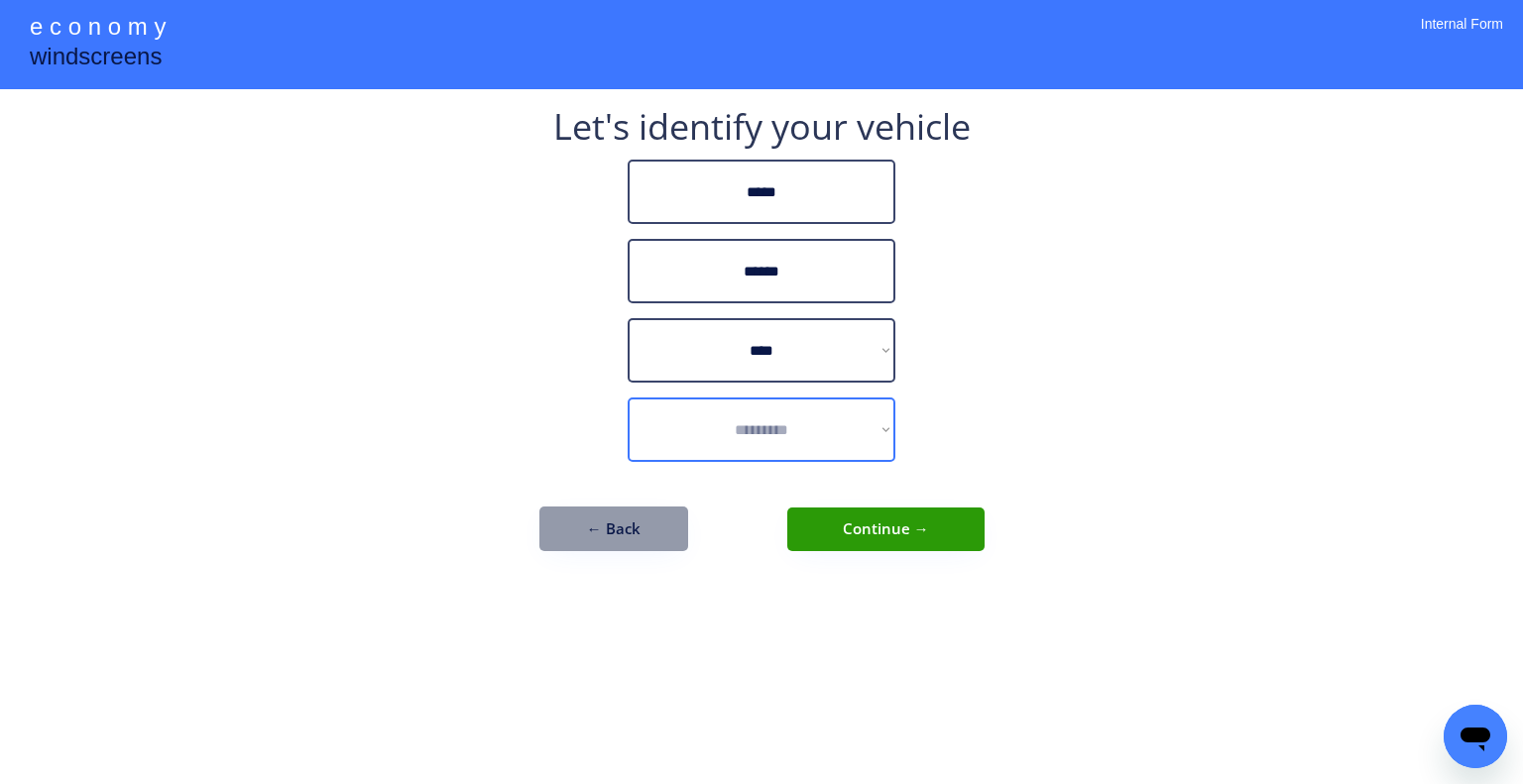 click on "**********" at bounding box center (762, 429) 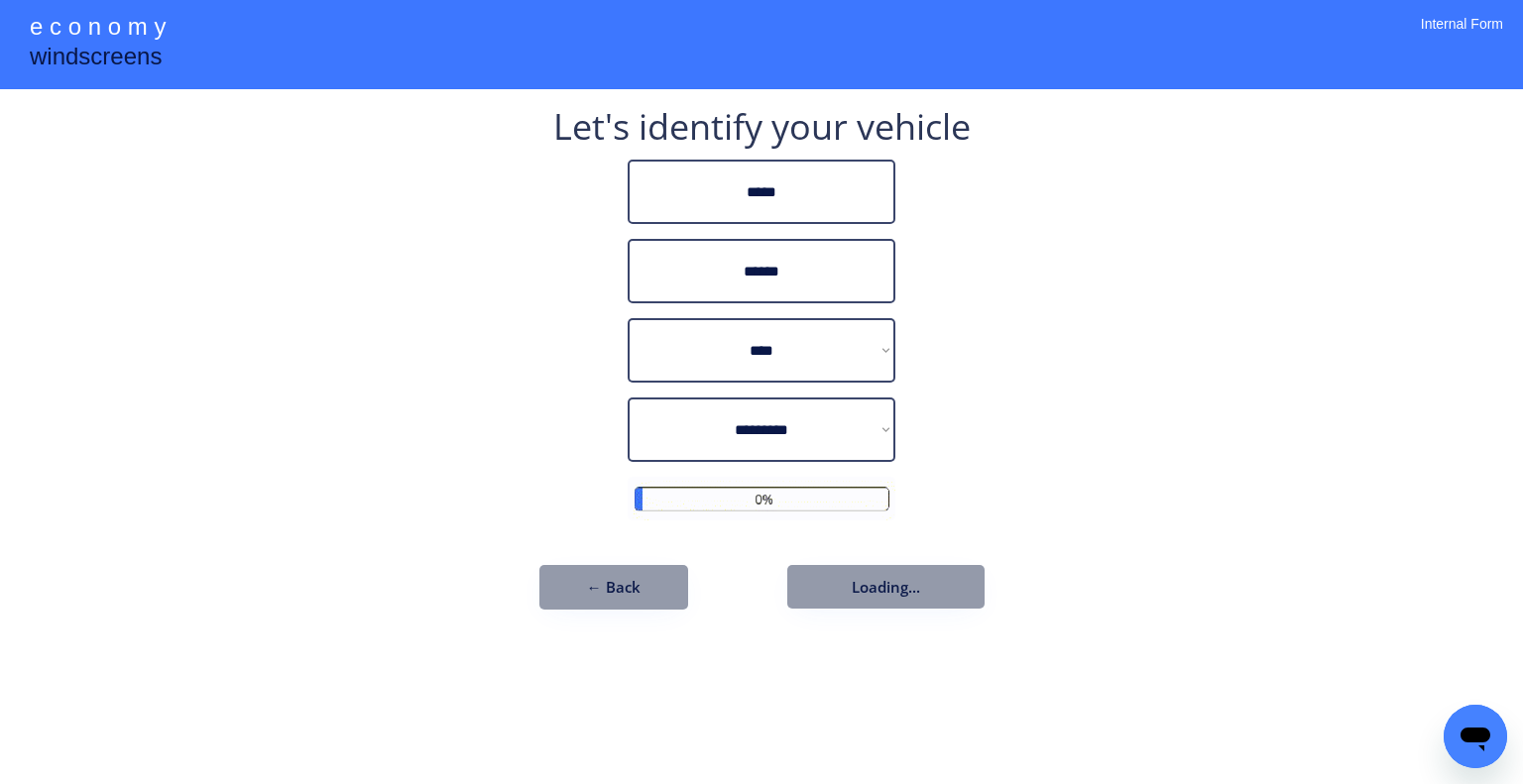 click on "**********" at bounding box center (762, 369) 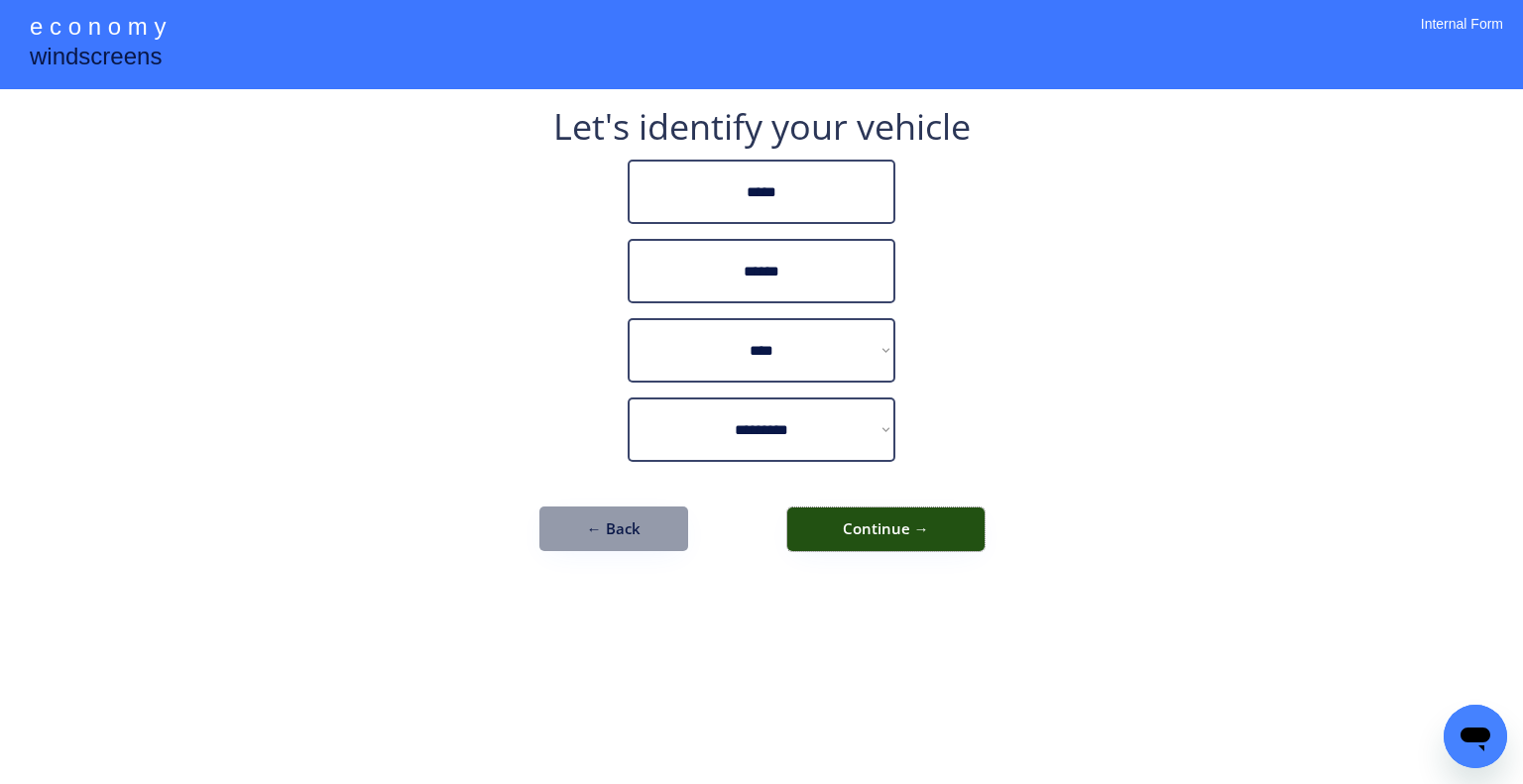click on "Continue    →" at bounding box center (885, 529) 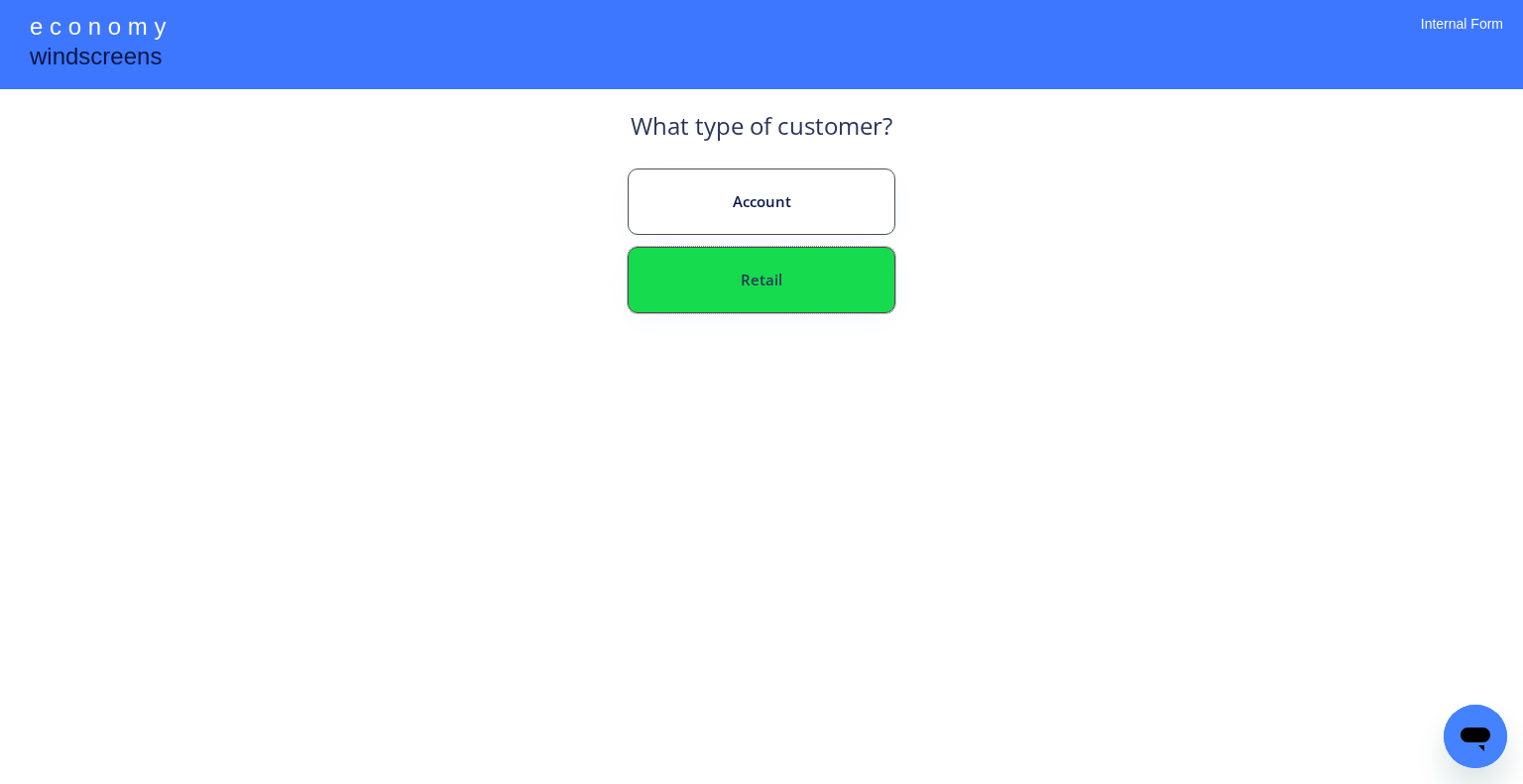 click on "Retail" at bounding box center (762, 280) 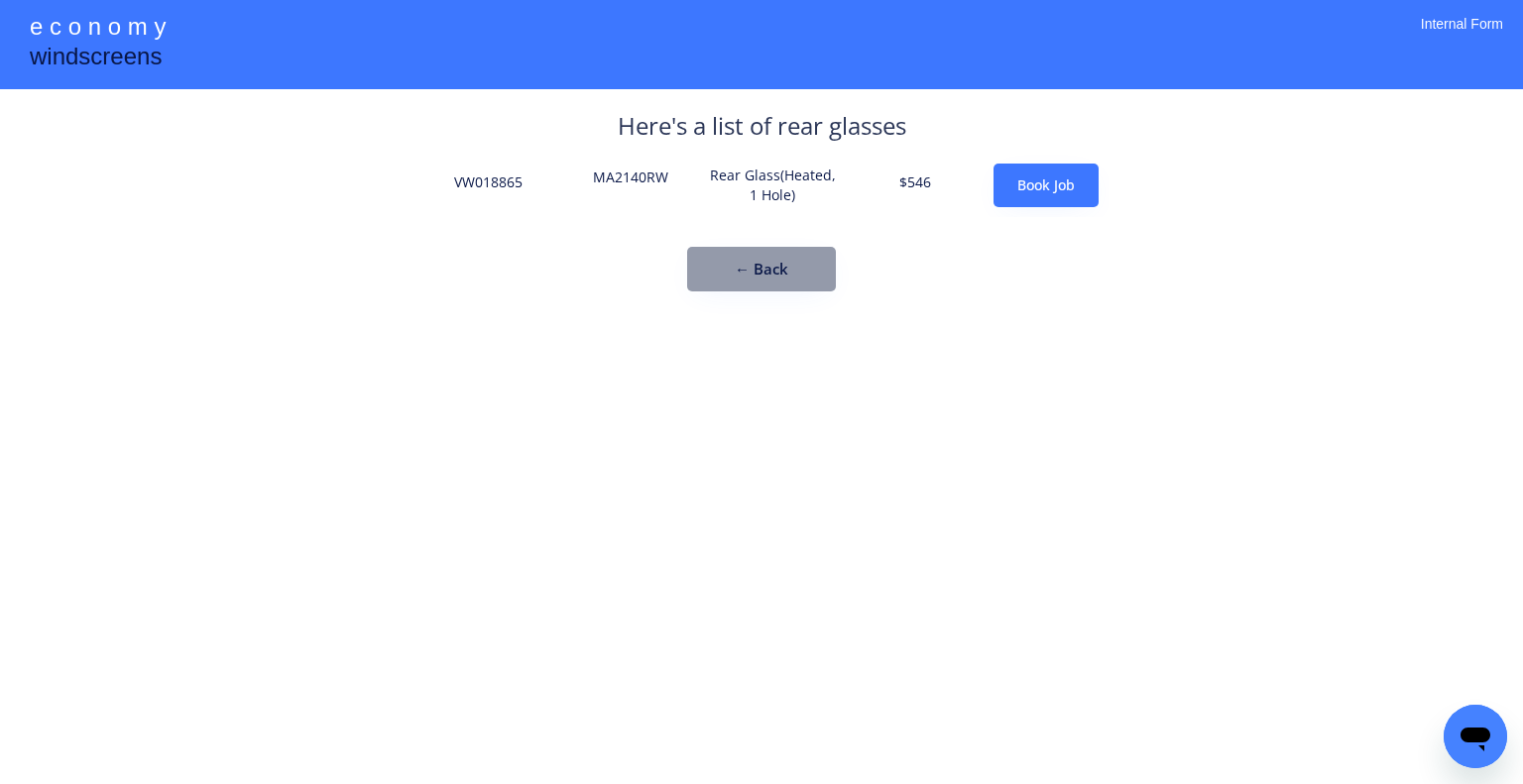click on "MA2140RW" at bounding box center (631, 185) 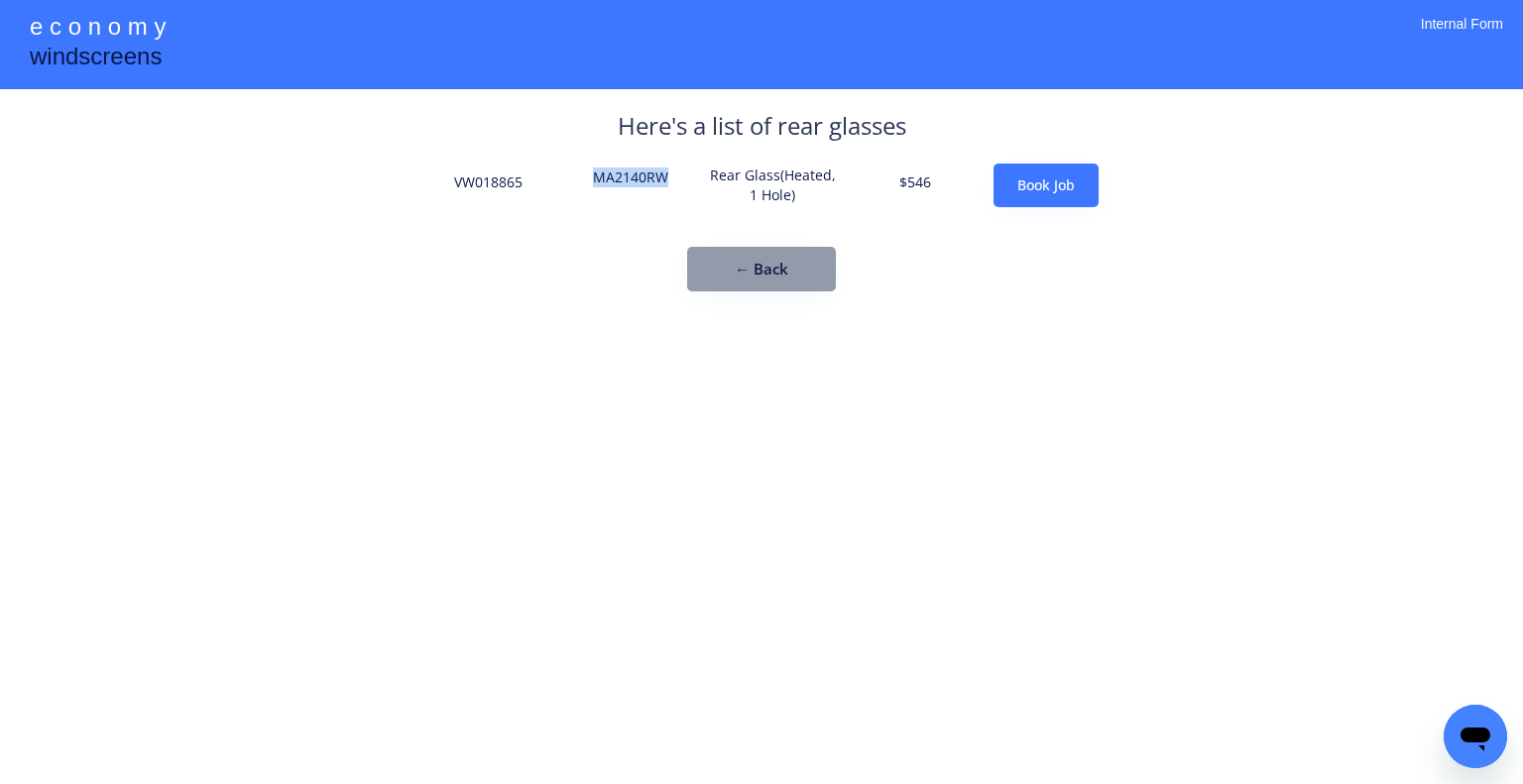 click on "MA2140RW" at bounding box center [631, 185] 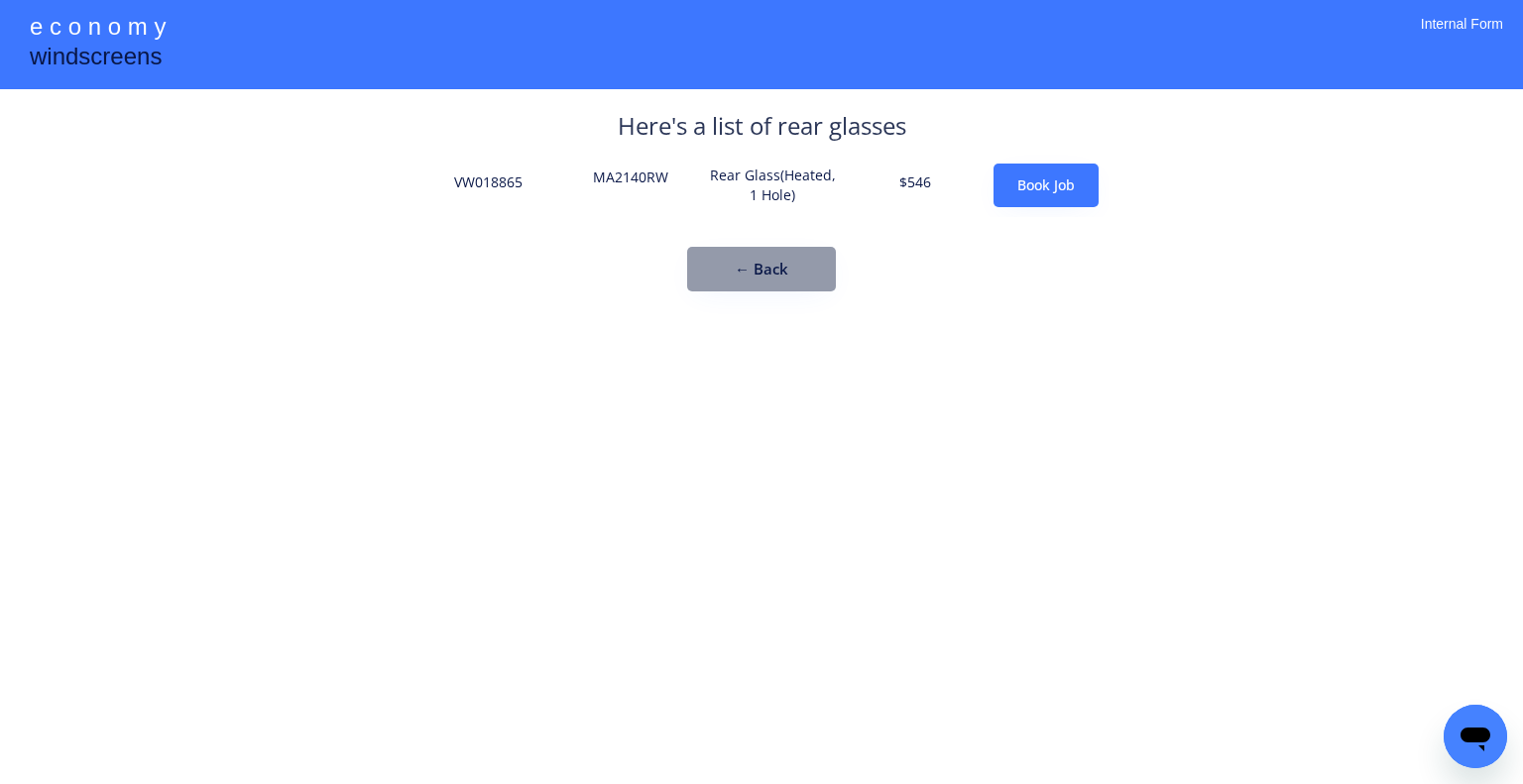 click on "**********" at bounding box center (762, 392) 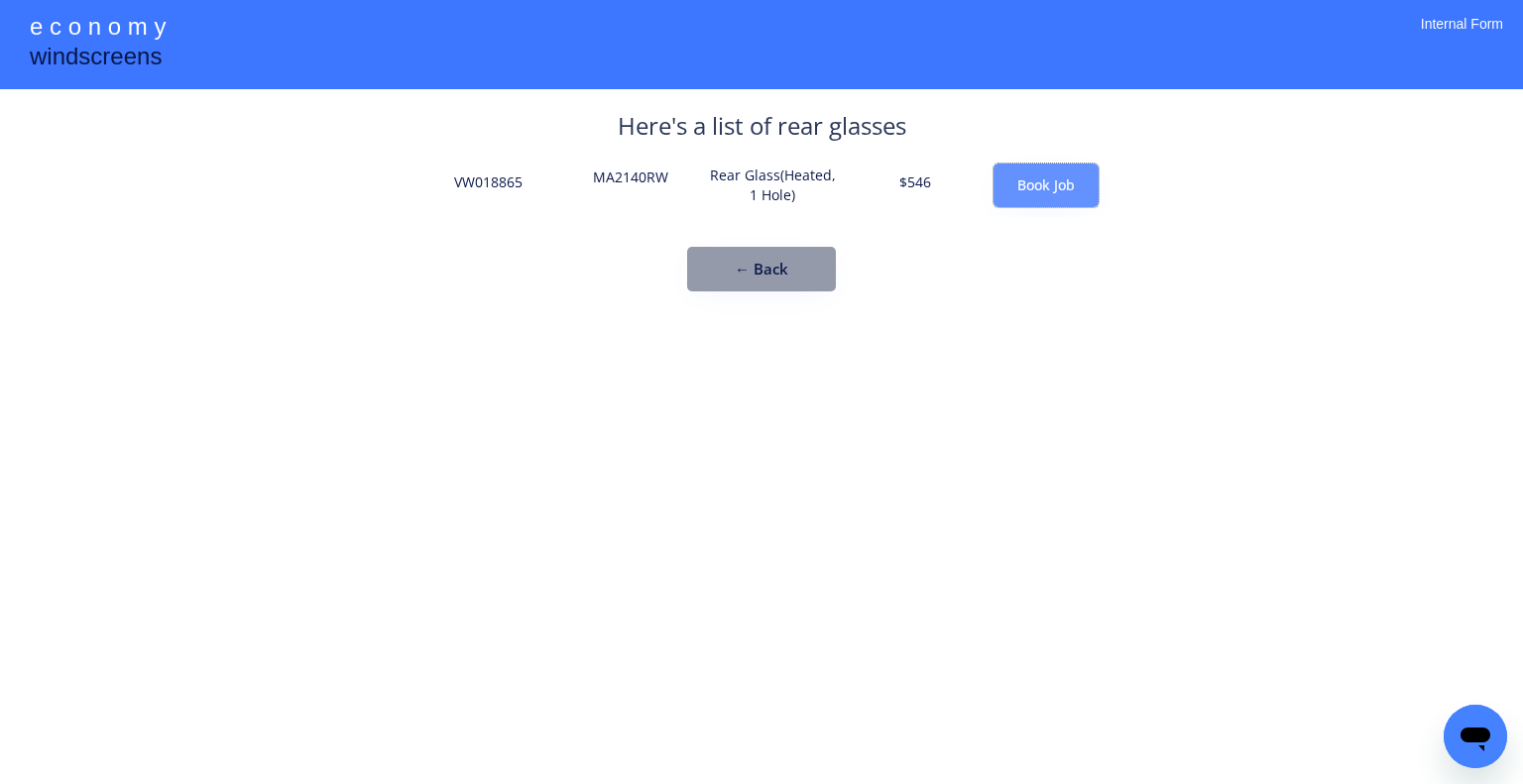 click on "Book Job" at bounding box center [1046, 185] 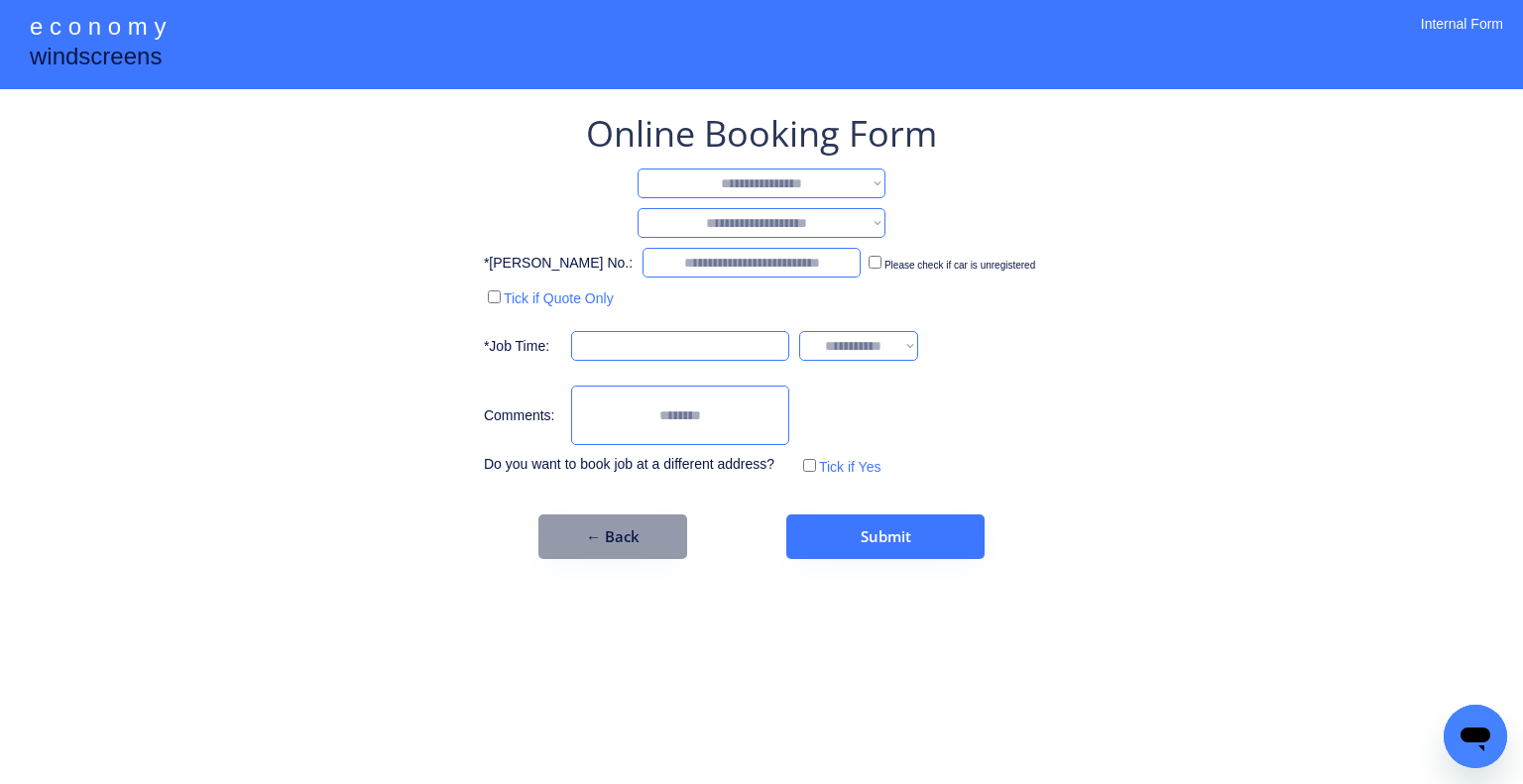 click on "**********" at bounding box center (762, 183) 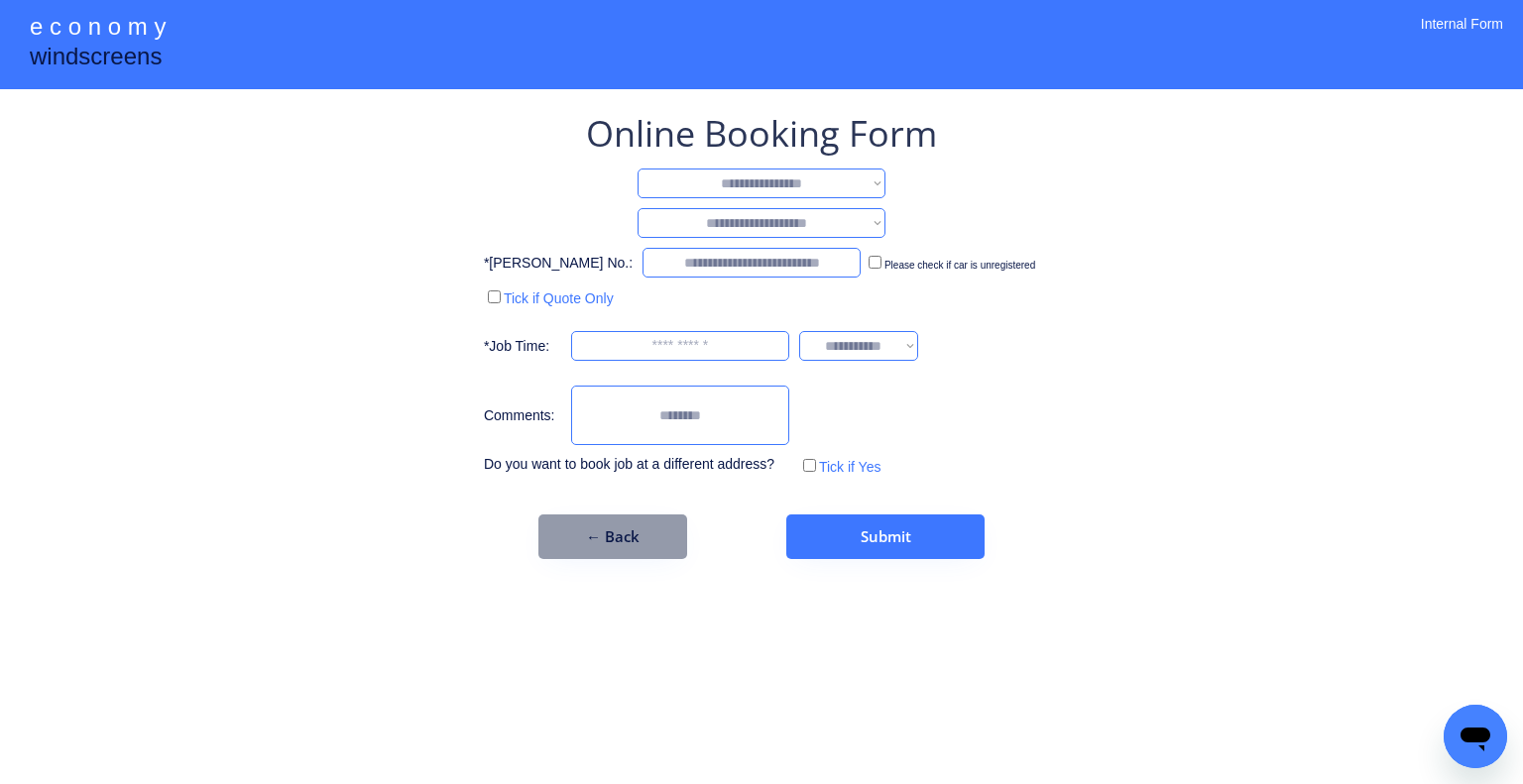 select on "**********" 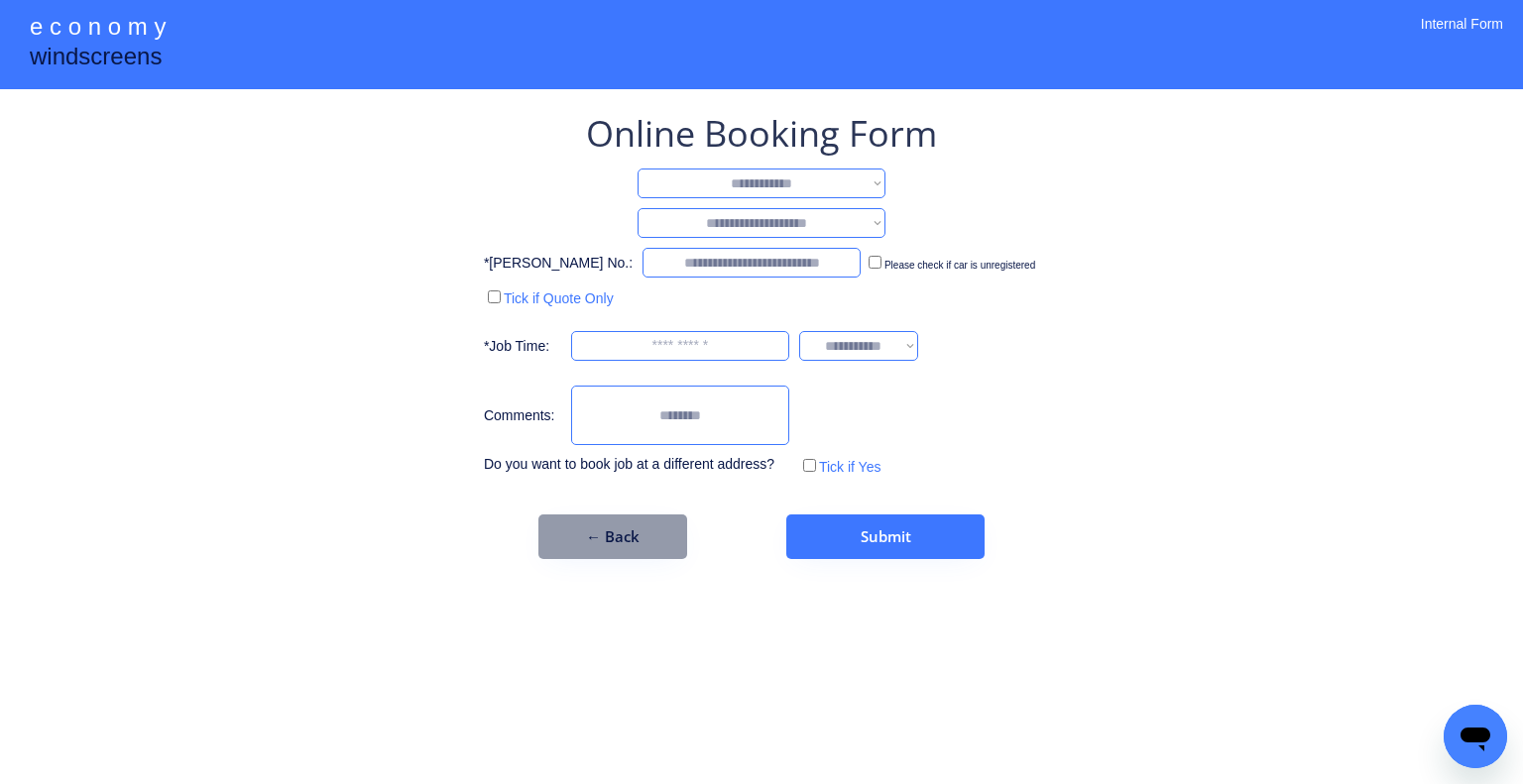 click on "**********" at bounding box center (762, 183) 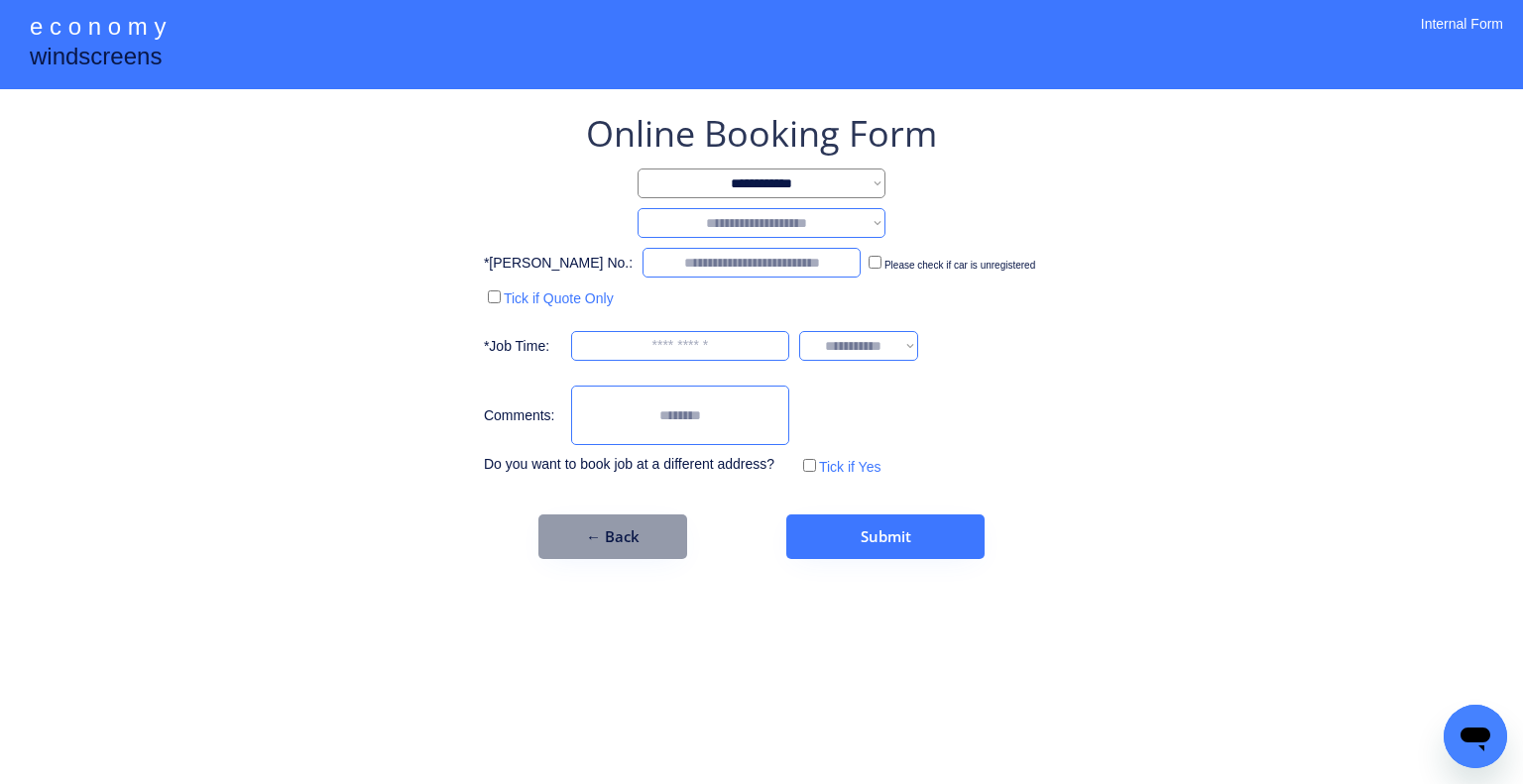 click on "**********" at bounding box center (762, 223) 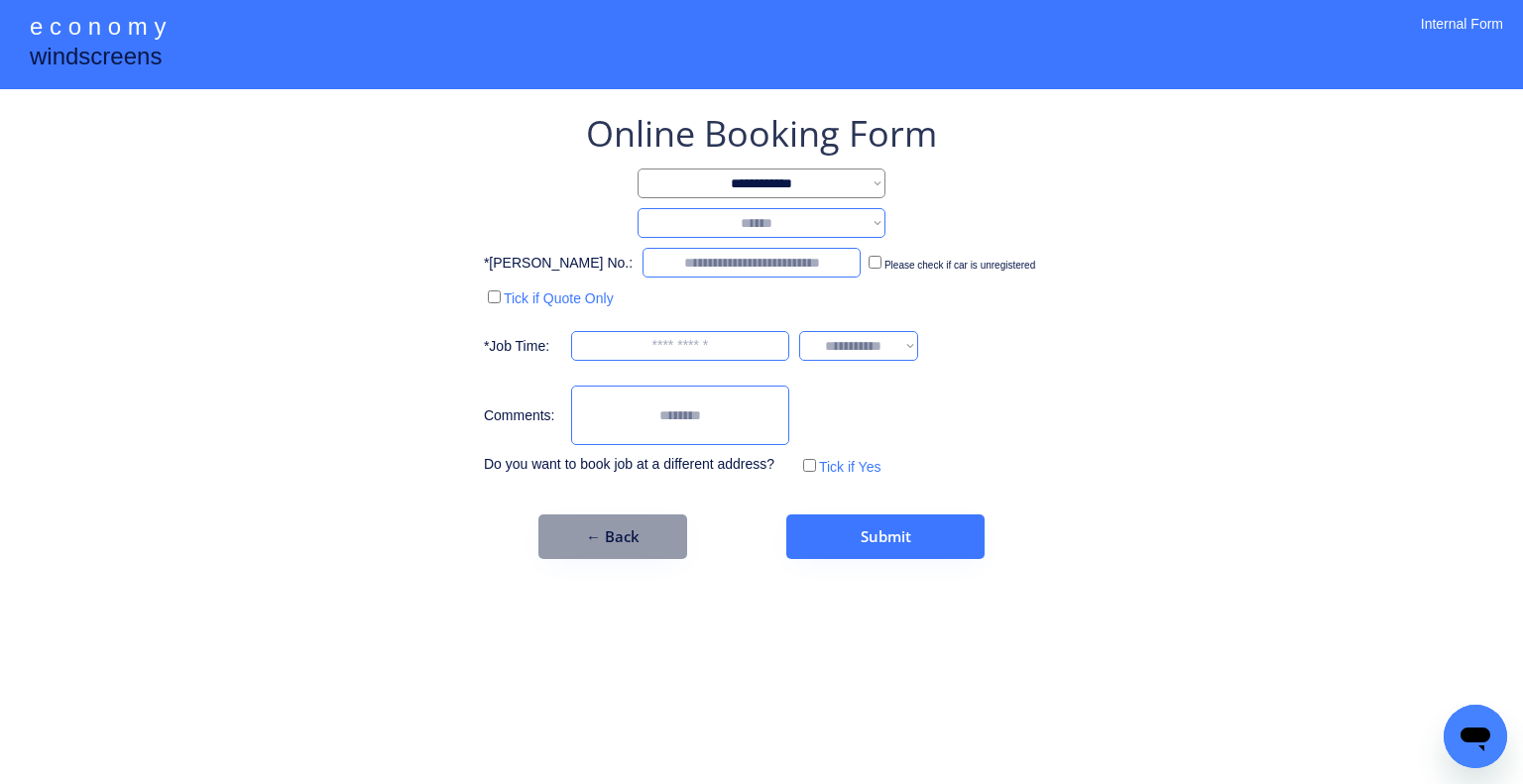 click on "**********" at bounding box center [762, 223] 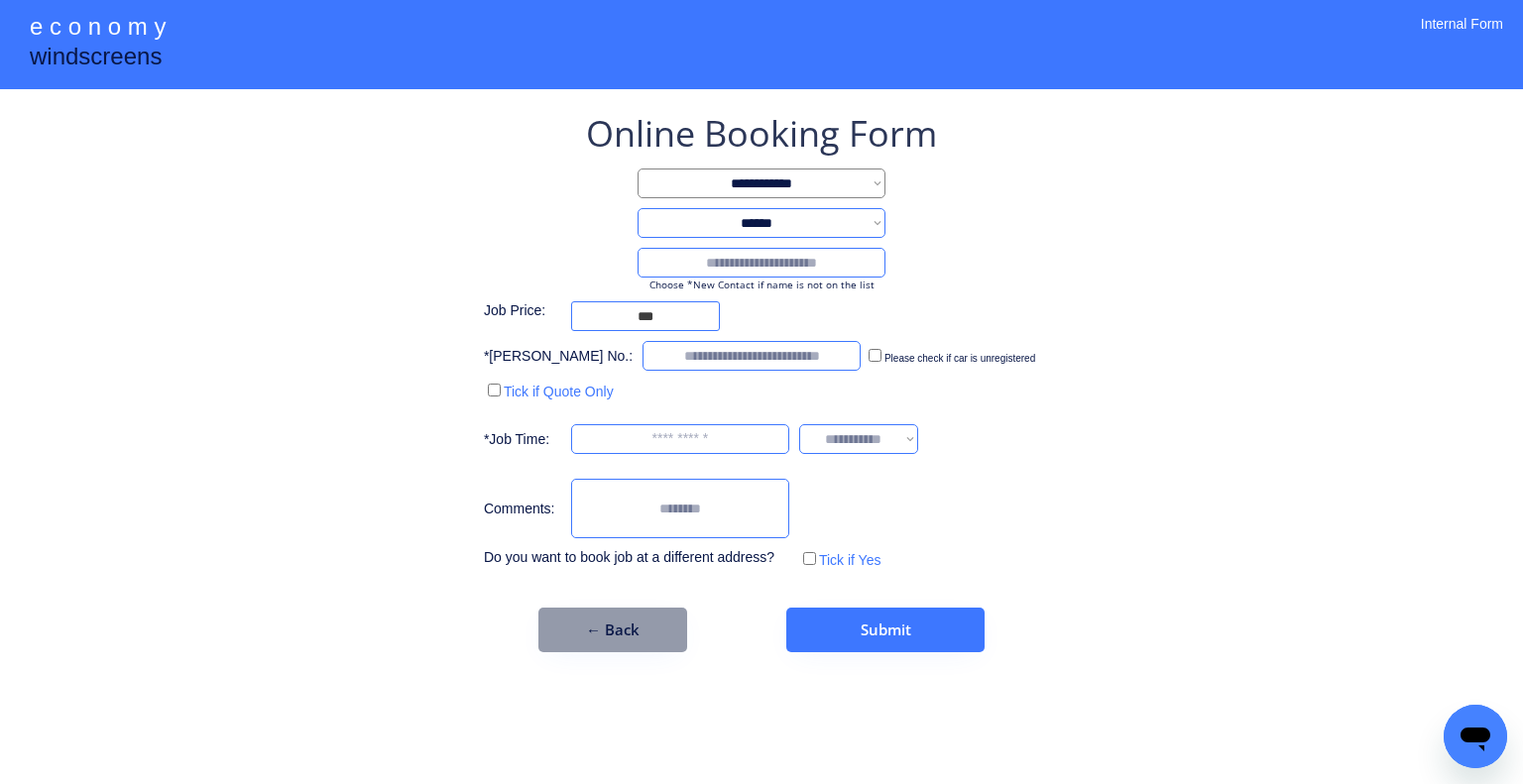 click at bounding box center (762, 263) 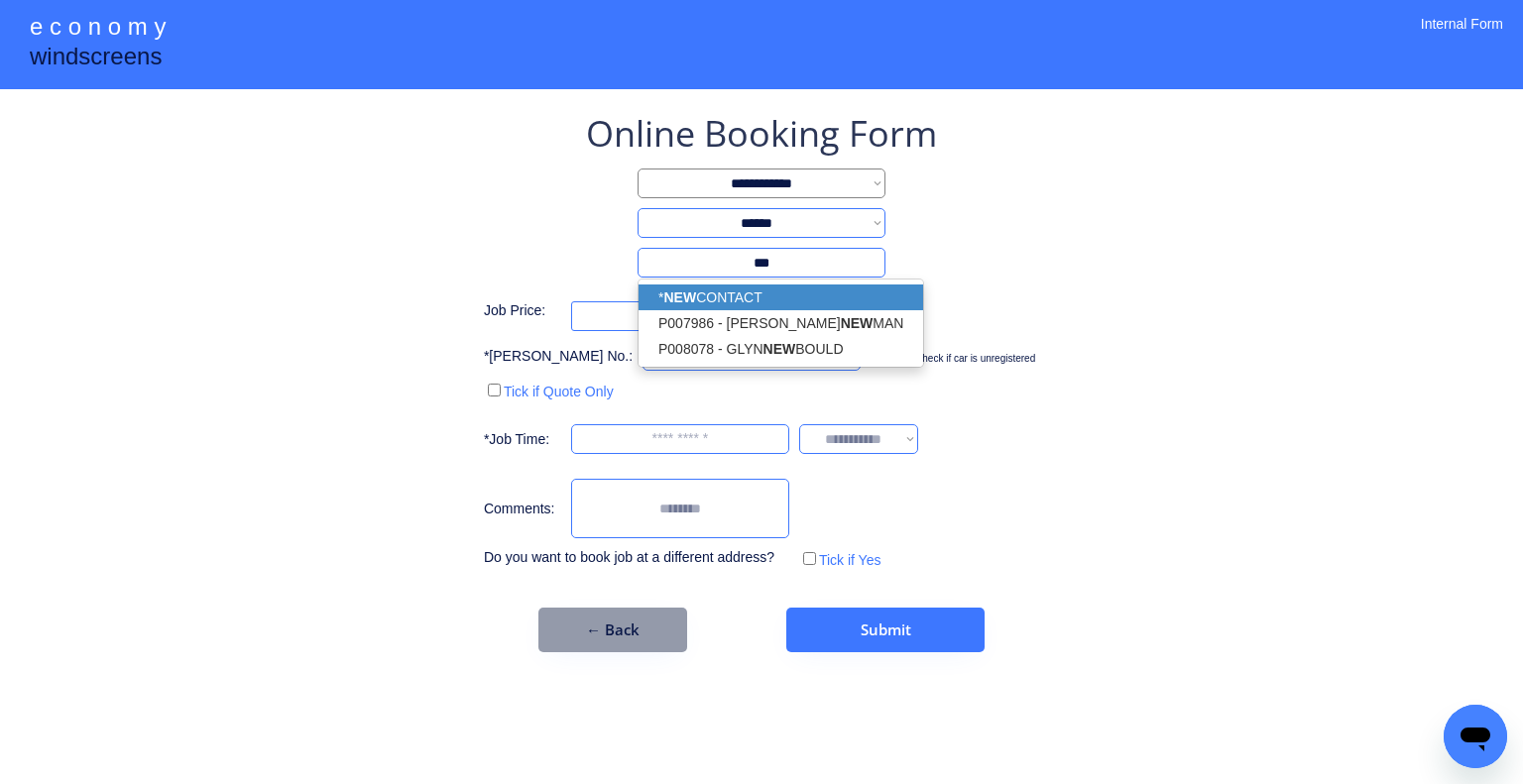 click on "* NEW  CONTACT" at bounding box center [780, 297] 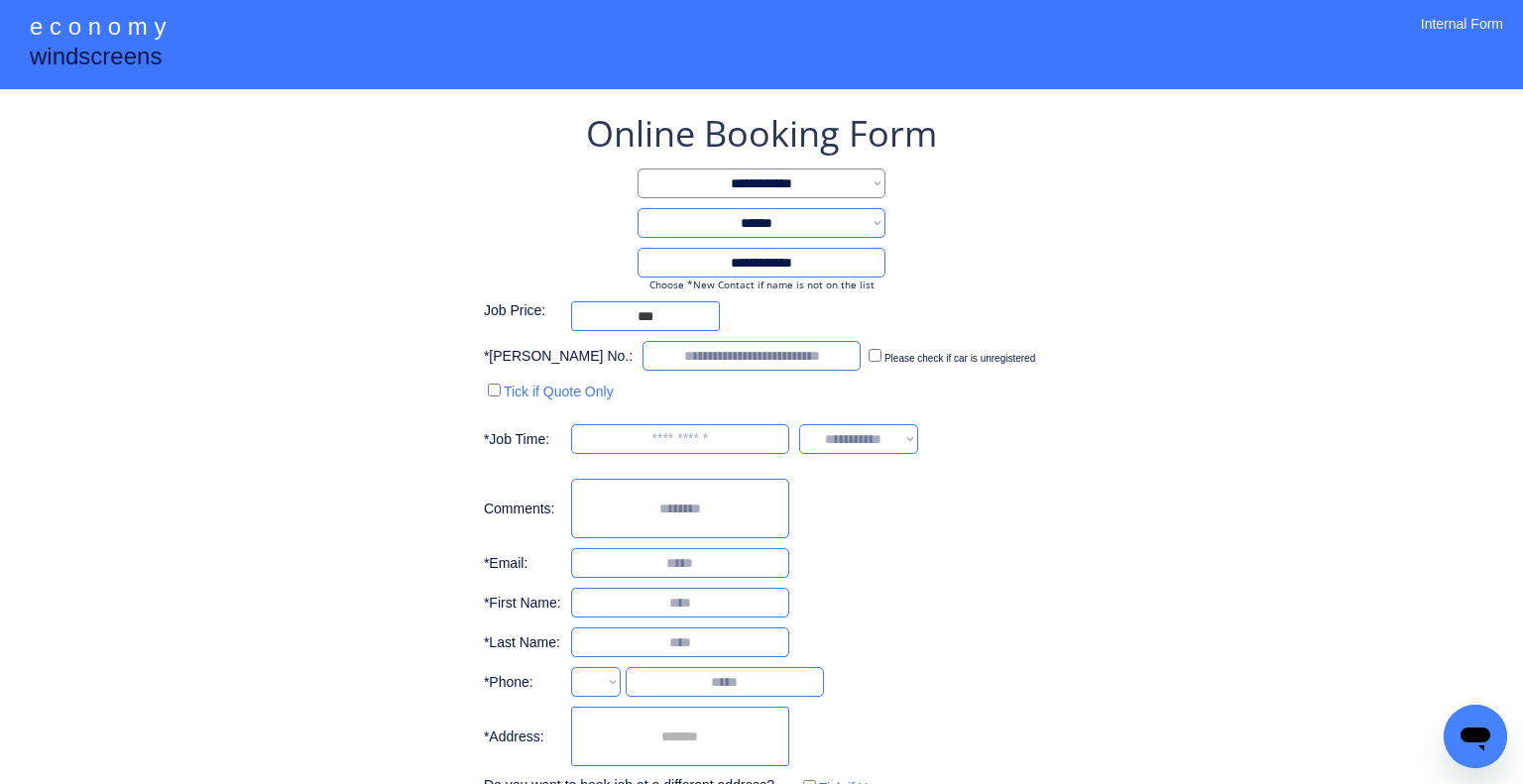 type on "**********" 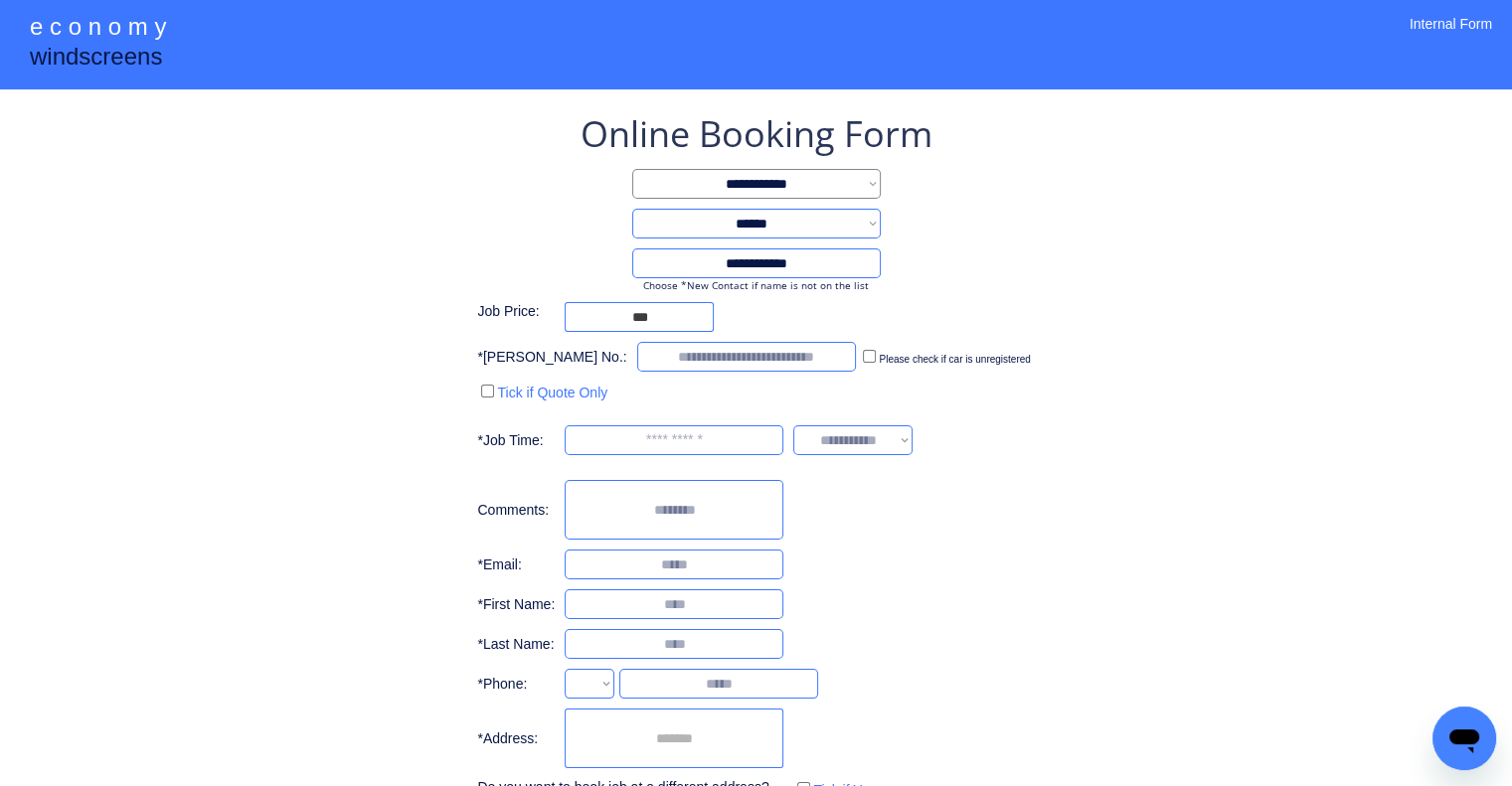 click on "**********" at bounding box center (756, 456) 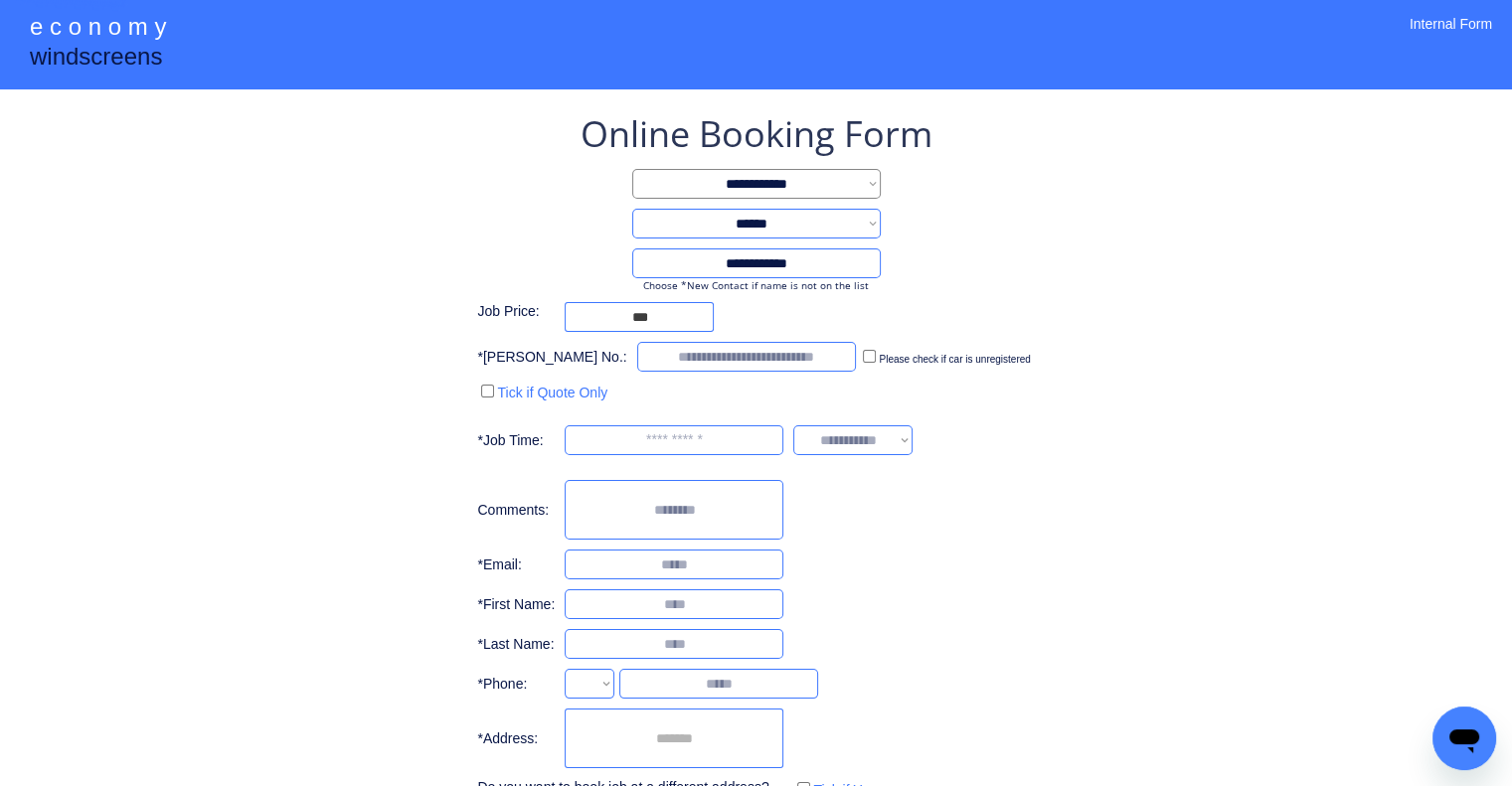select on "**********" 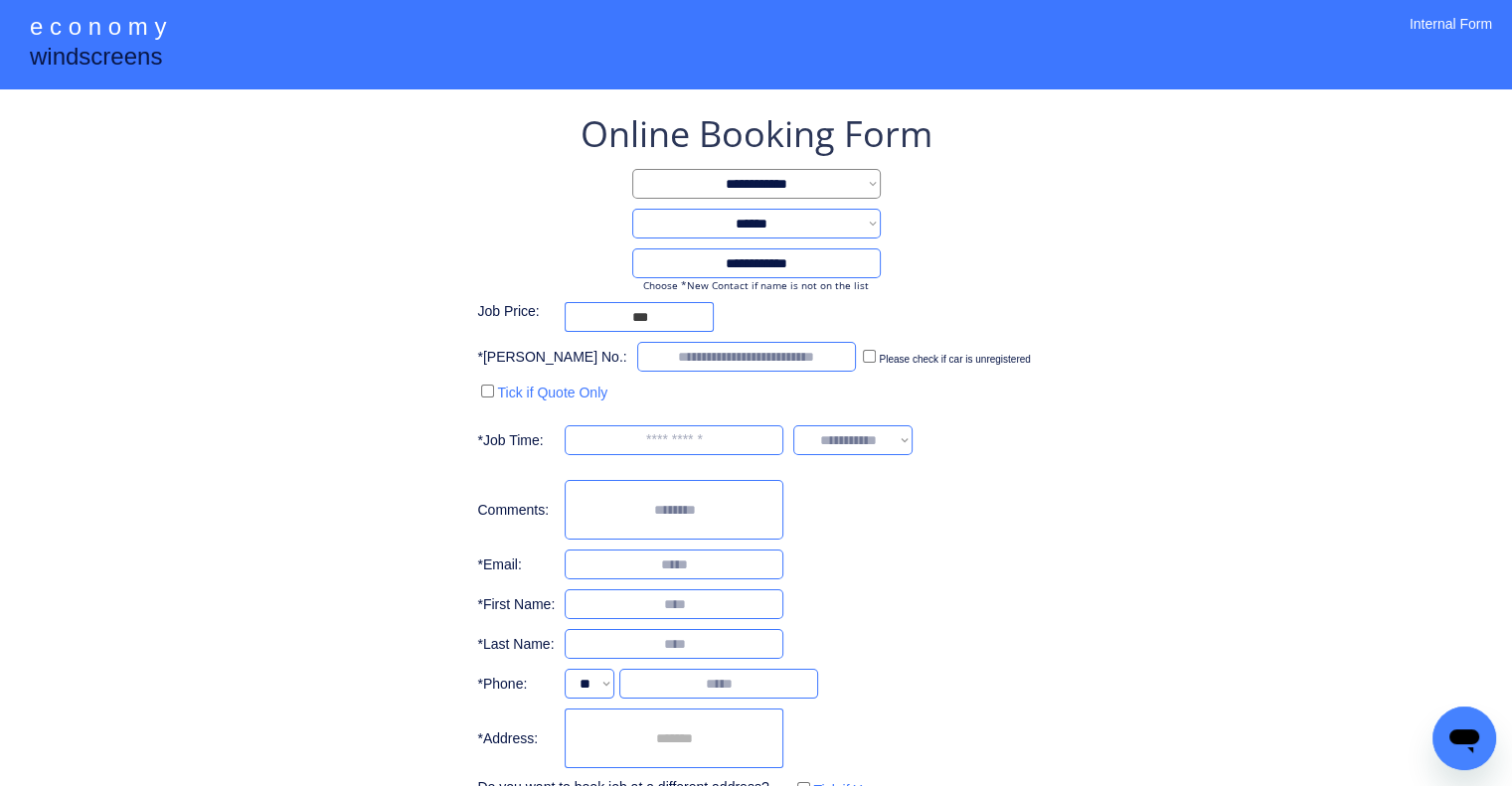 click at bounding box center [674, 604] 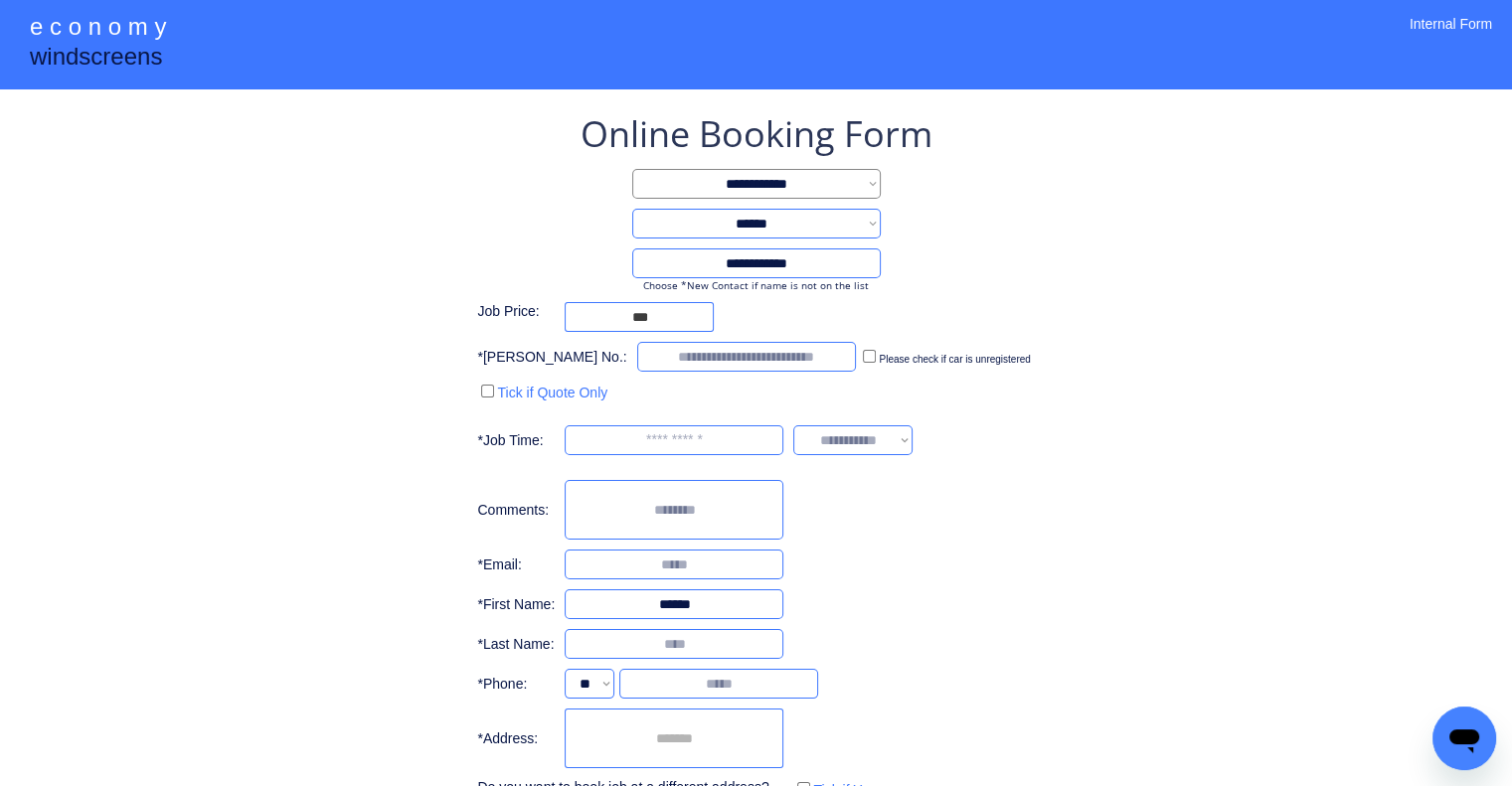 type on "******" 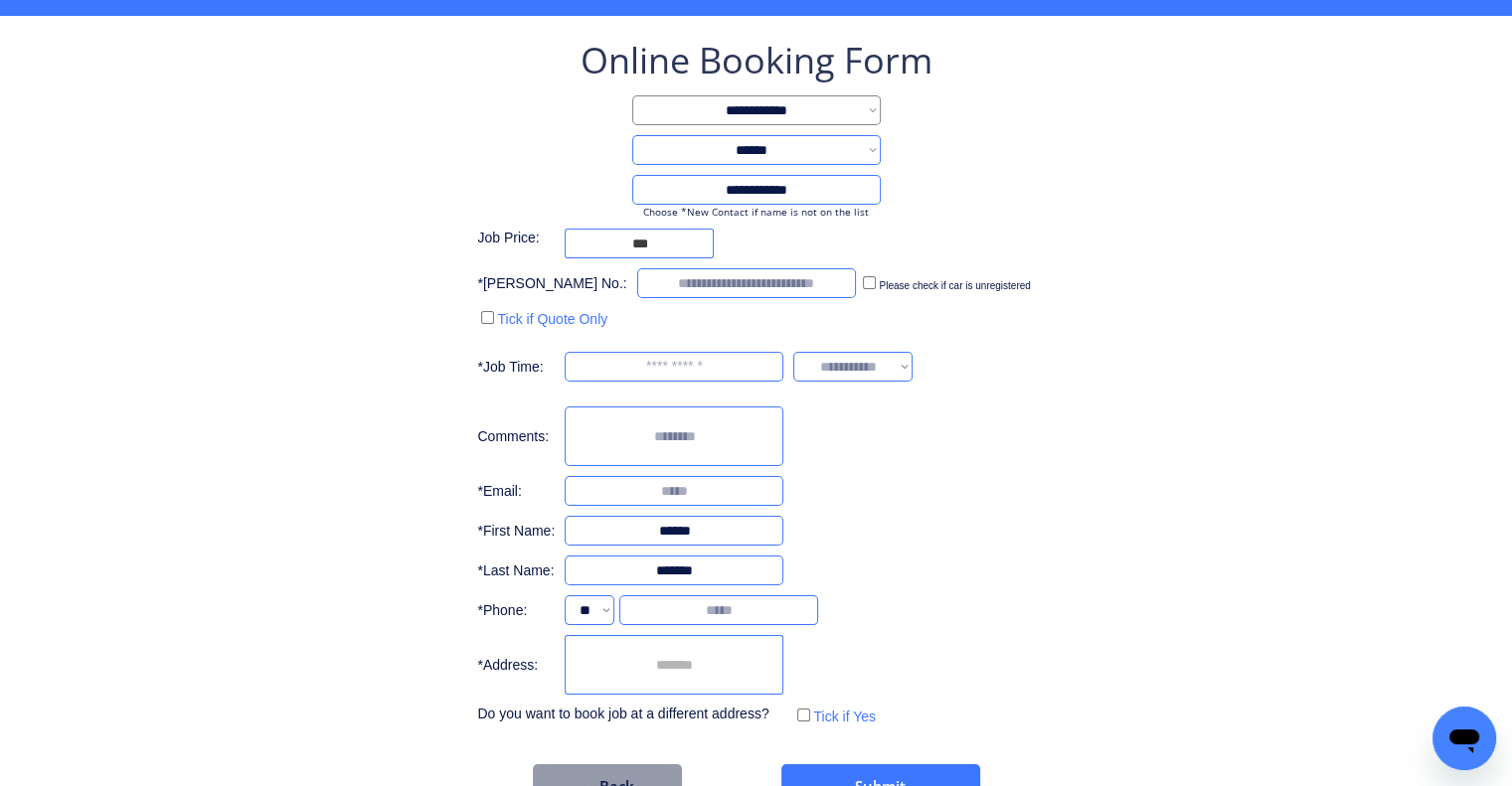 scroll, scrollTop: 126, scrollLeft: 0, axis: vertical 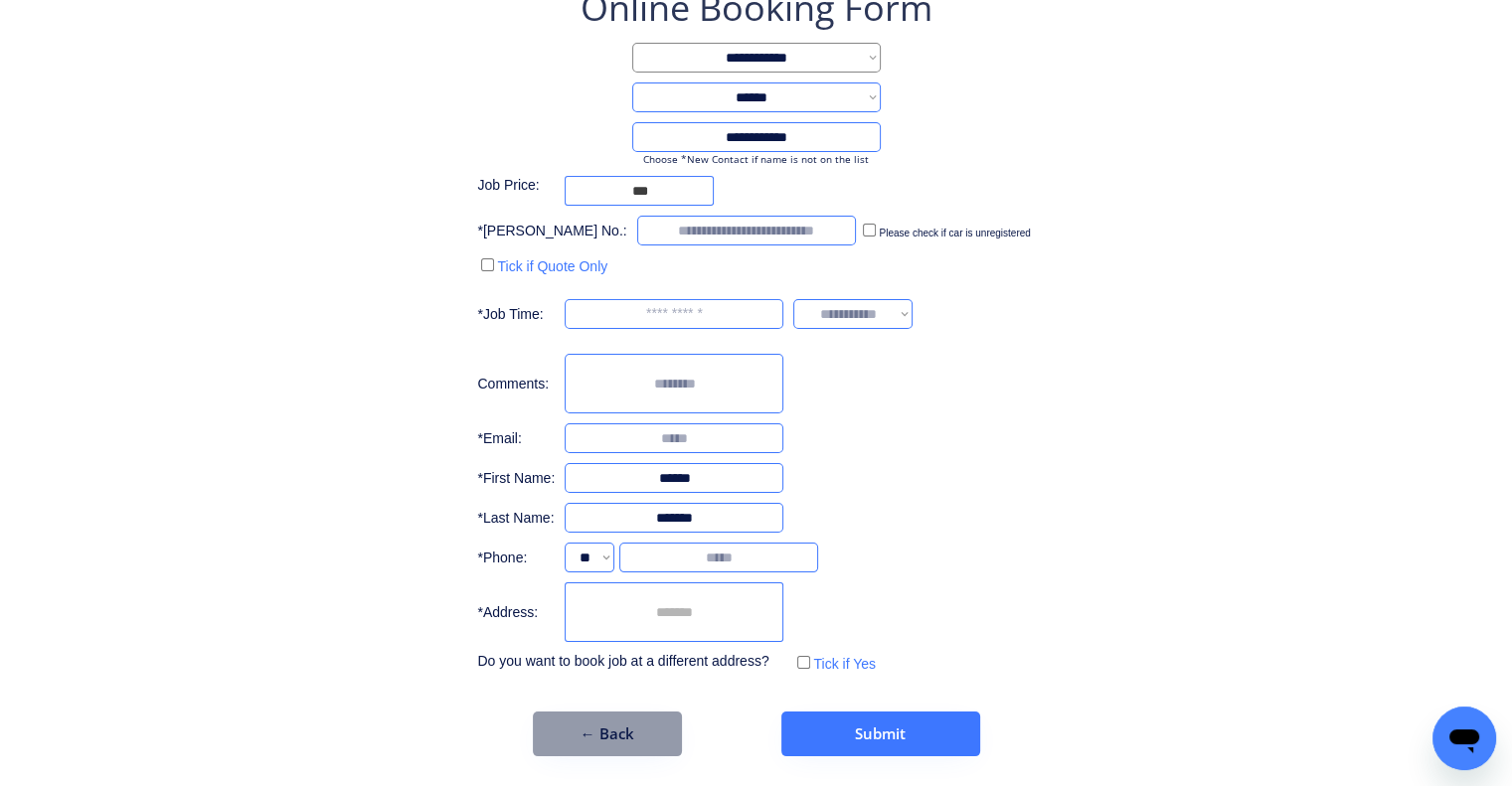 type on "*******" 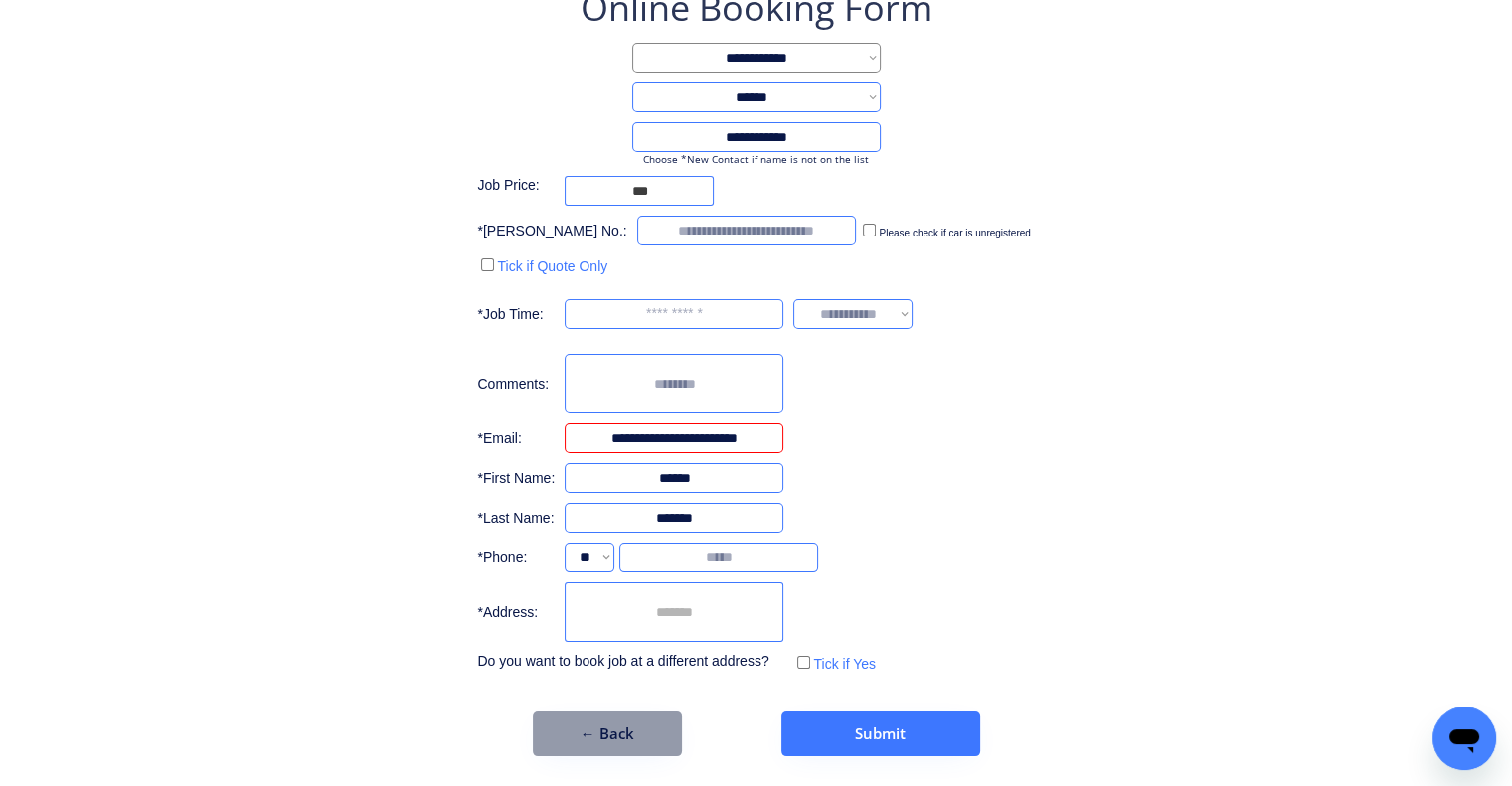 type on "**********" 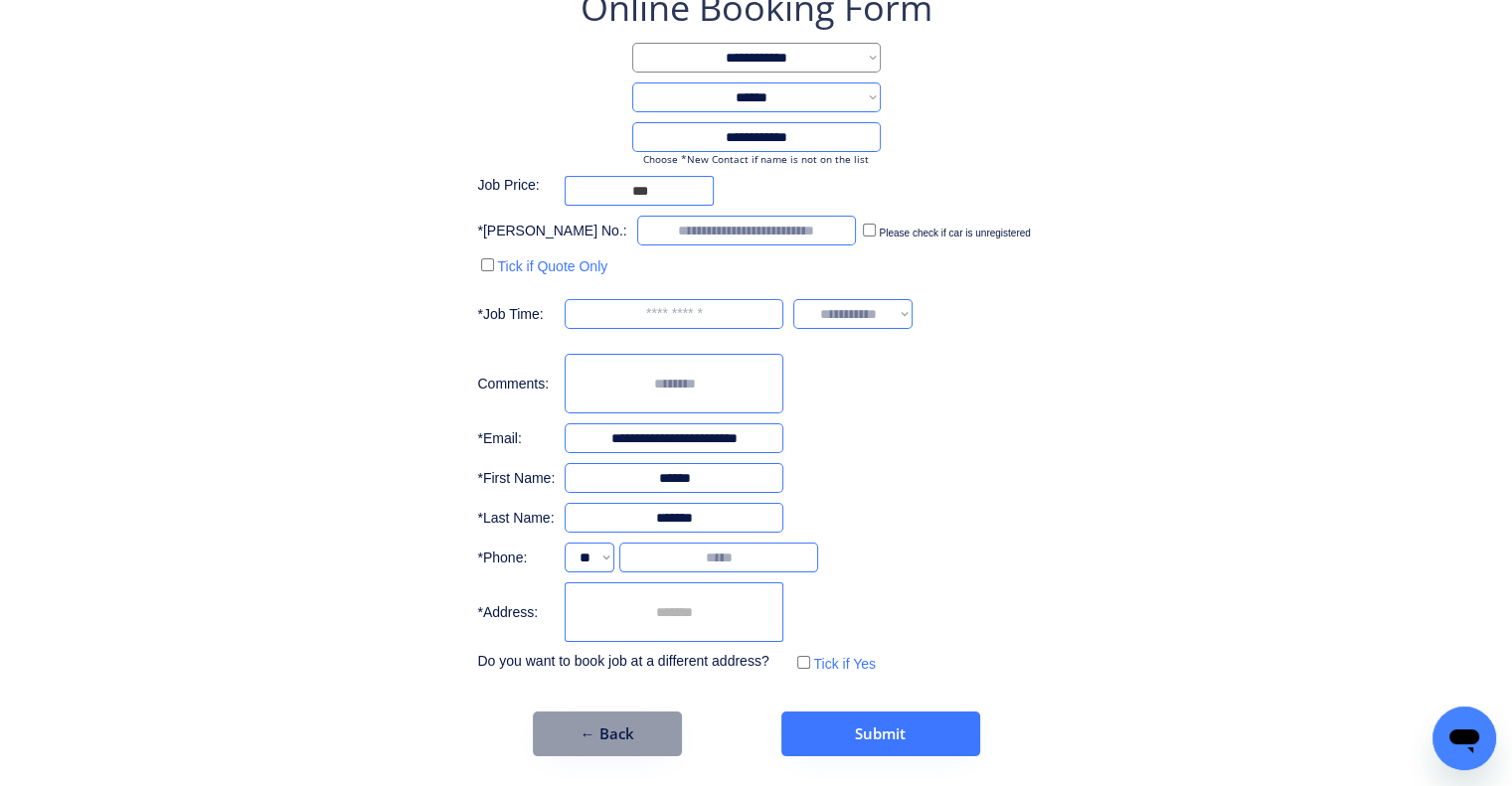 drag, startPoint x: 951, startPoint y: 432, endPoint x: 937, endPoint y: 448, distance: 21.260292 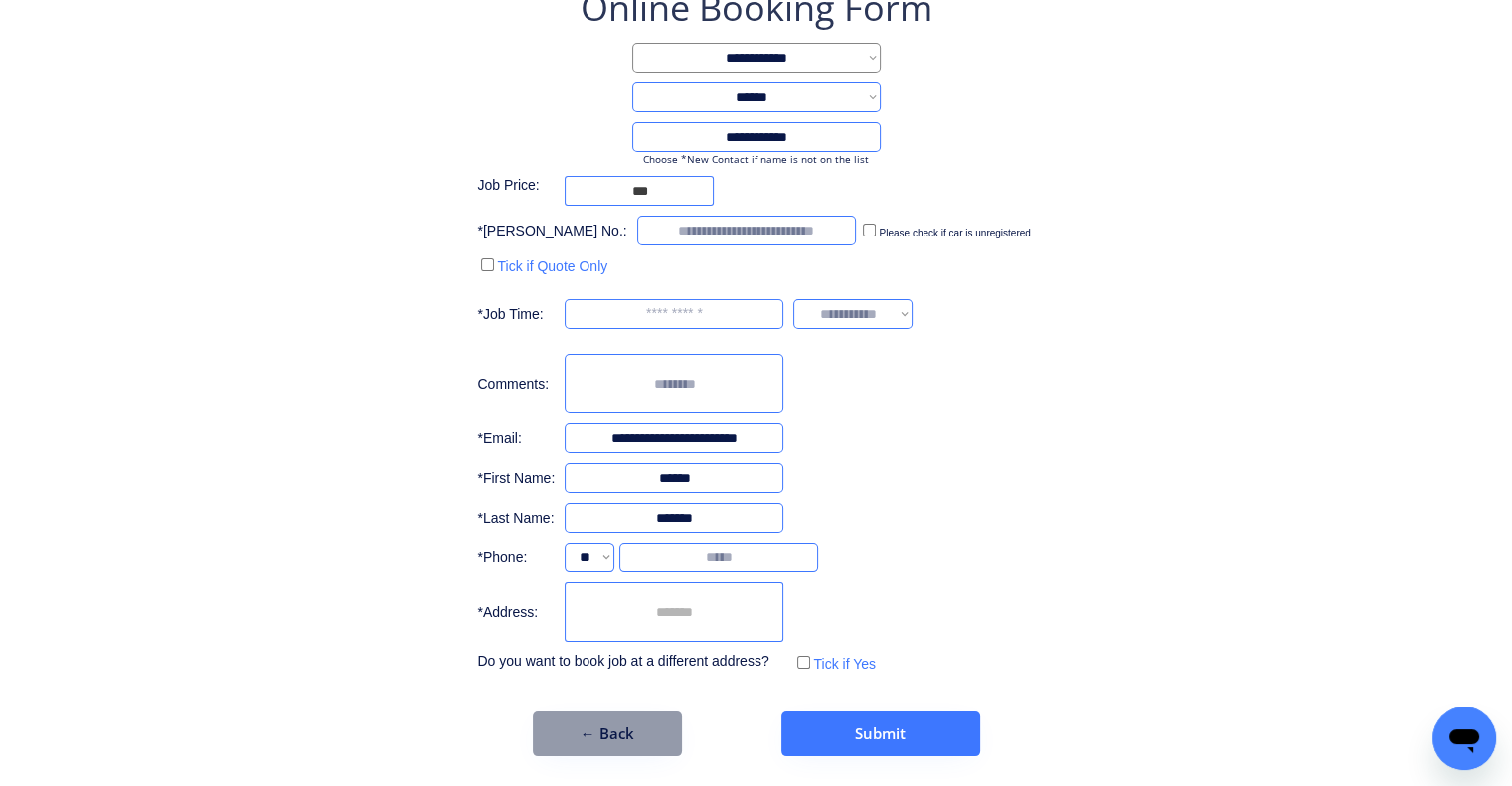 click at bounding box center [719, 557] 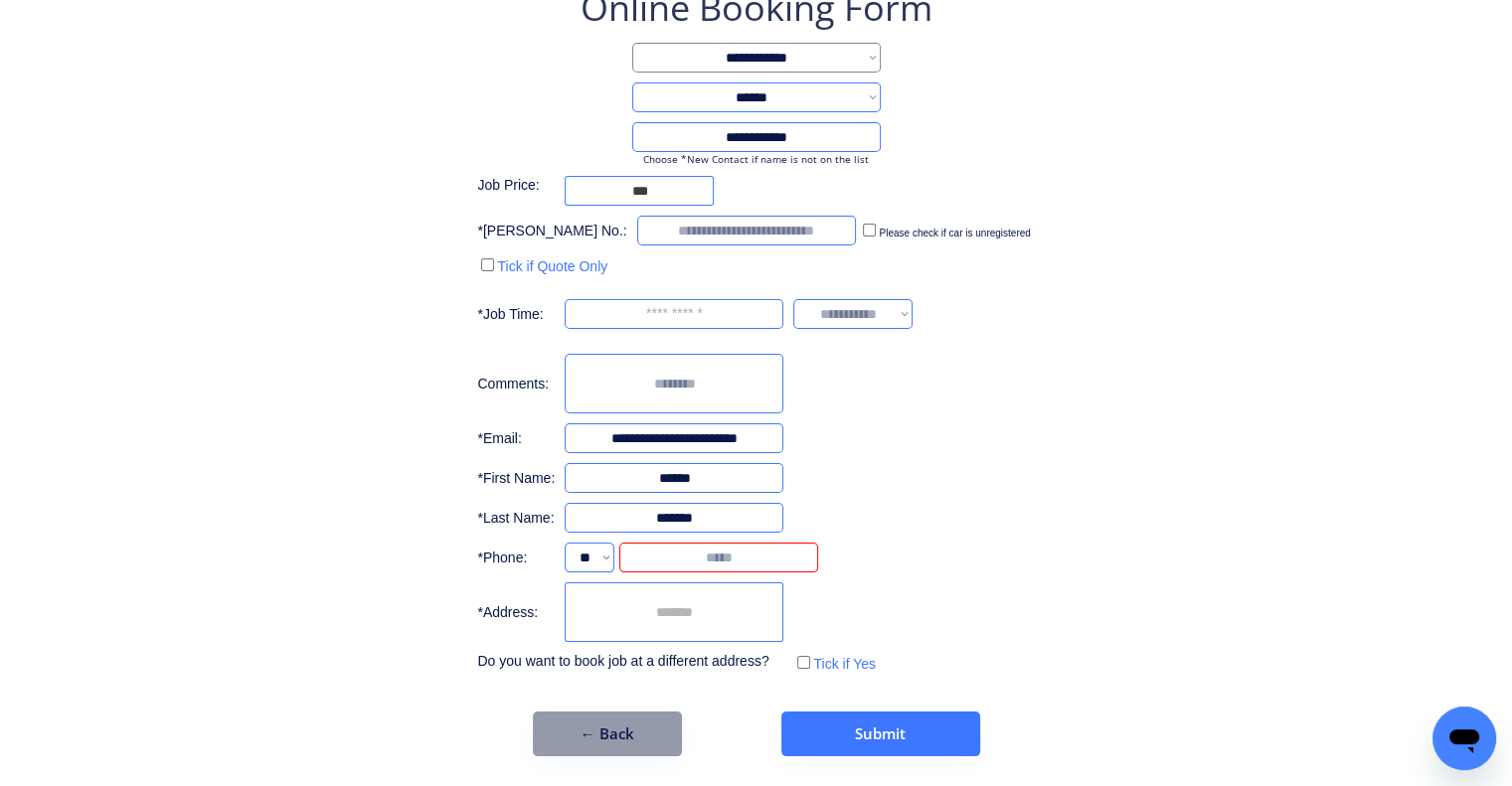 paste on "********" 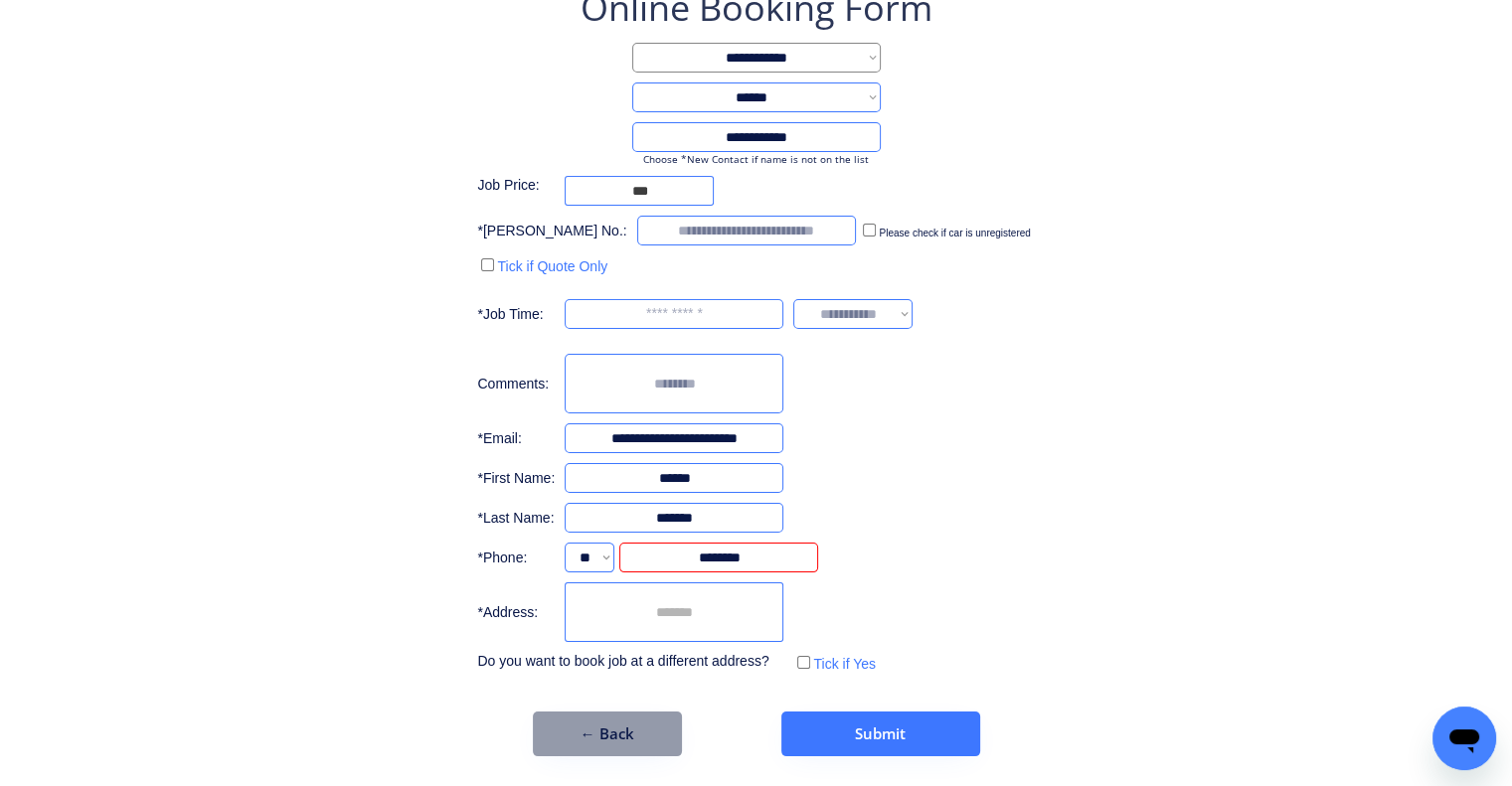 click on "**********" at bounding box center [756, 330] 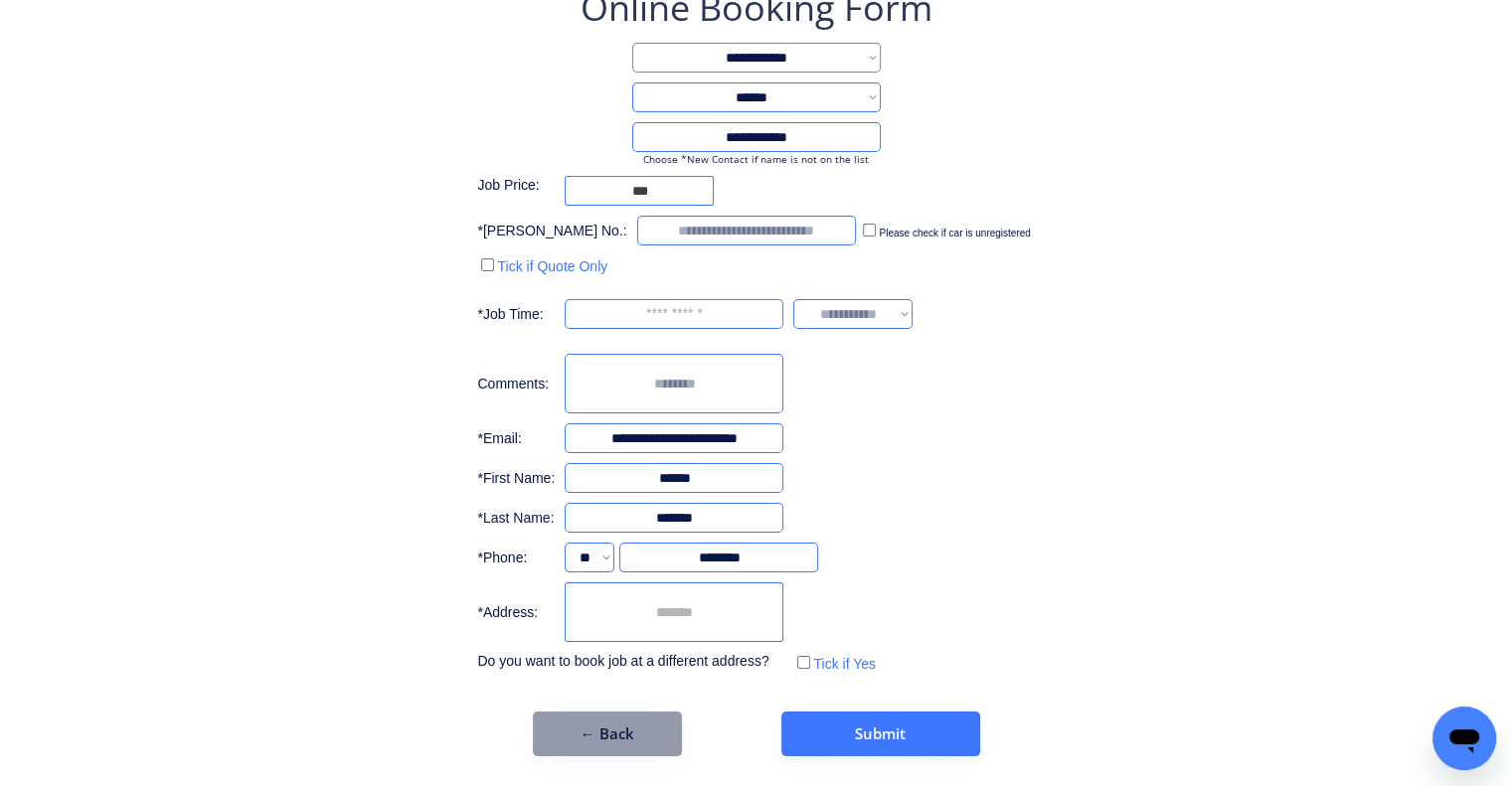 click on "**********" at bounding box center [756, 330] 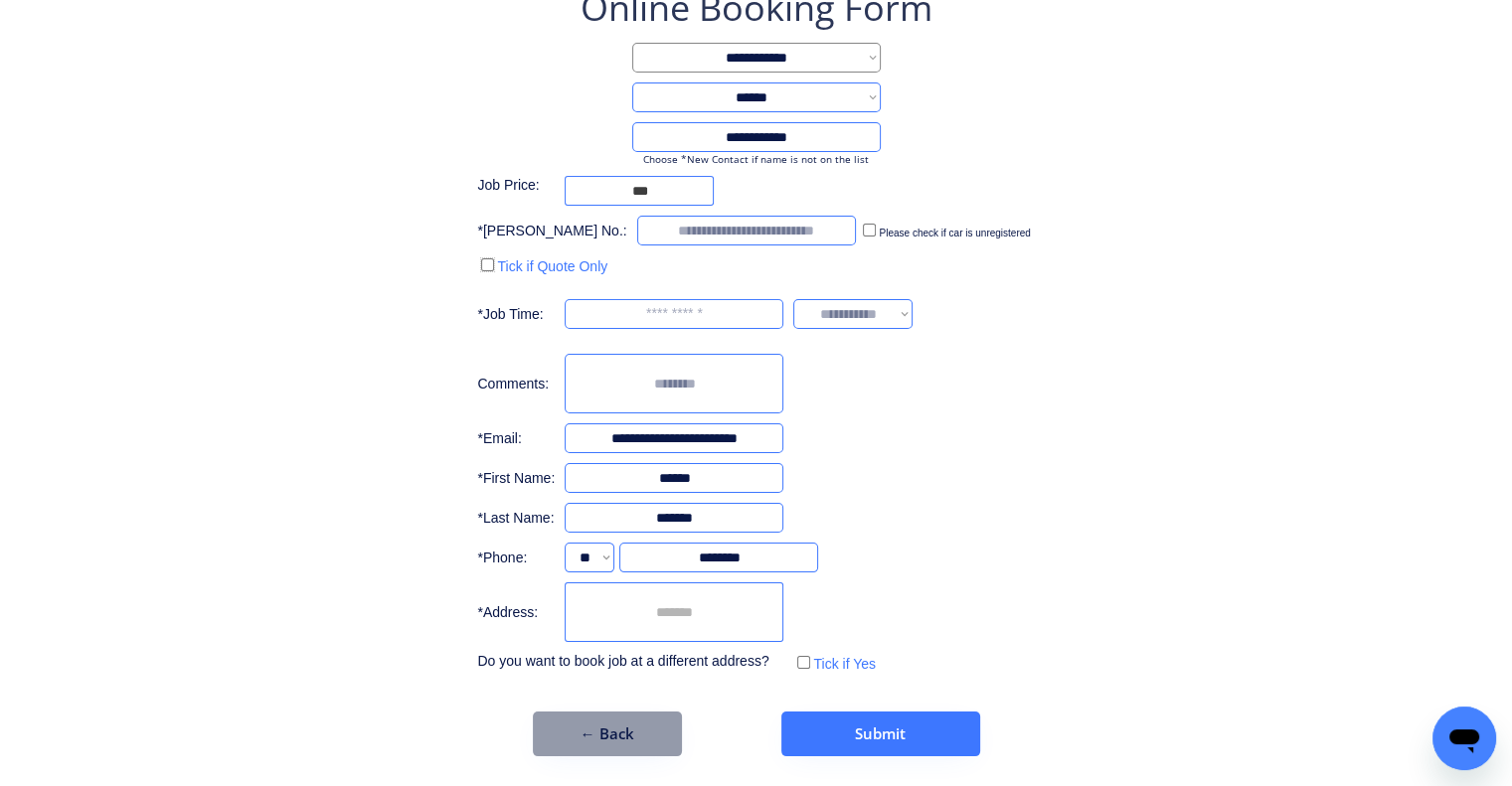 scroll, scrollTop: 51, scrollLeft: 0, axis: vertical 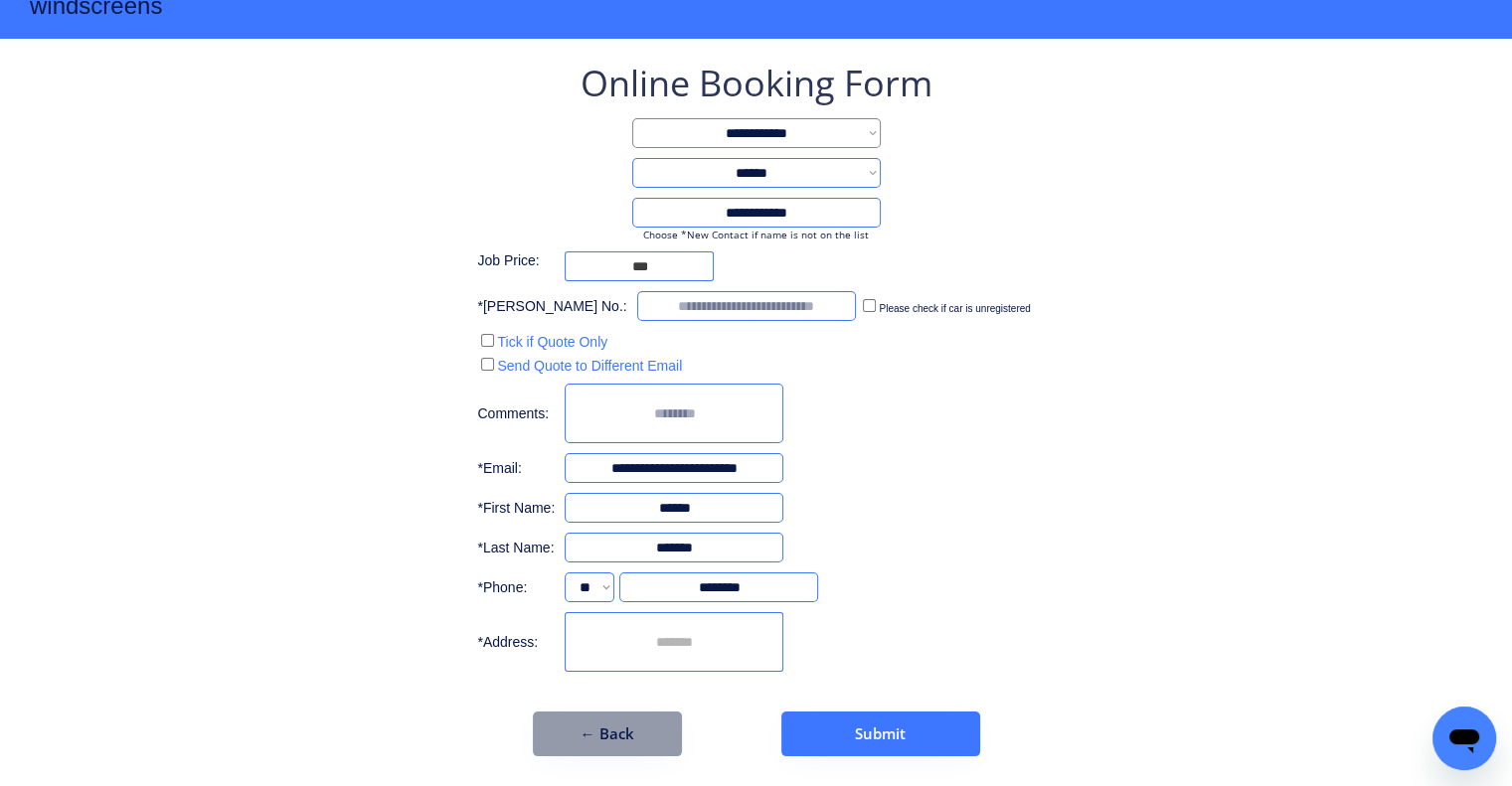 click at bounding box center [747, 306] 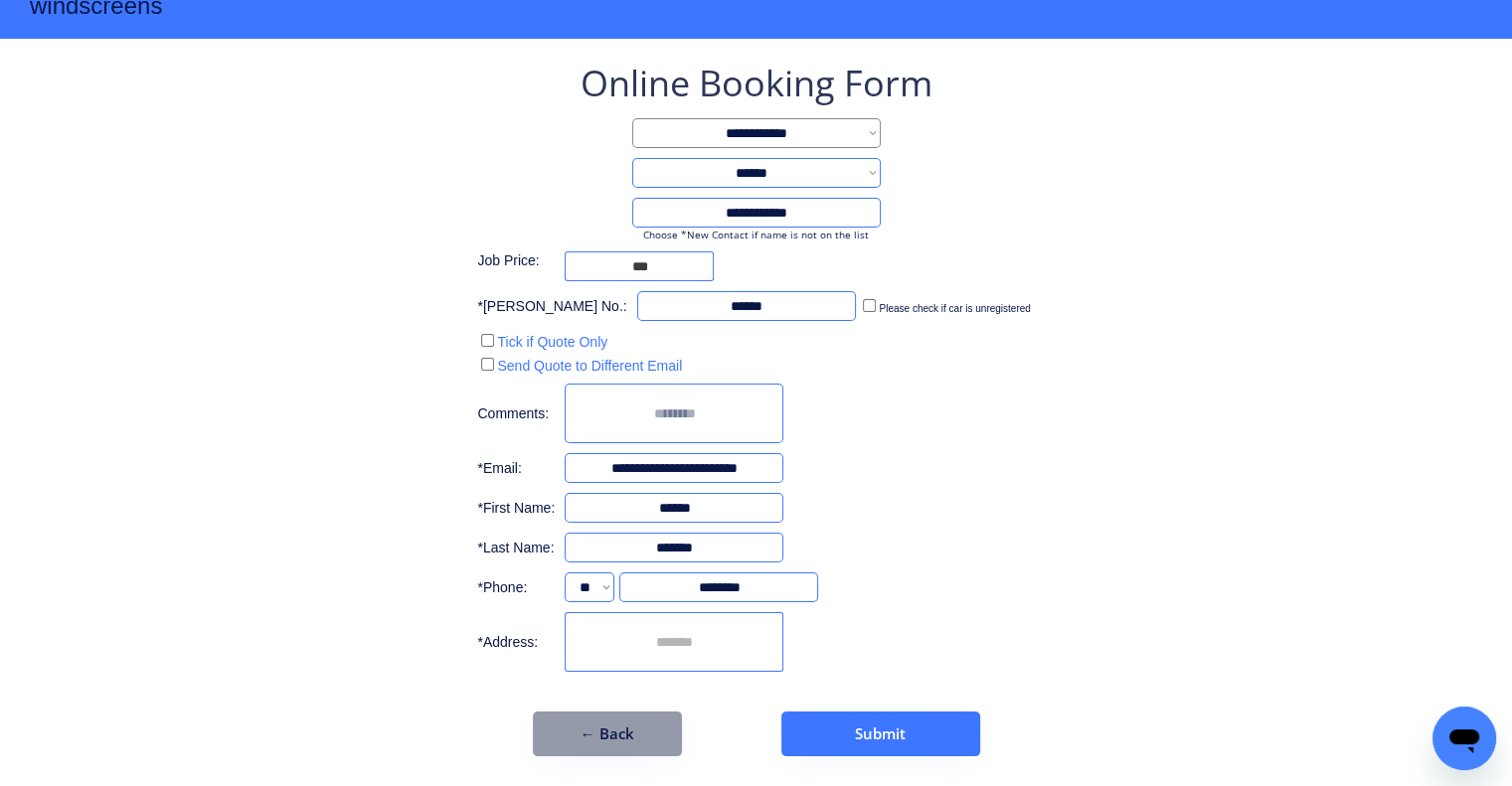 type on "******" 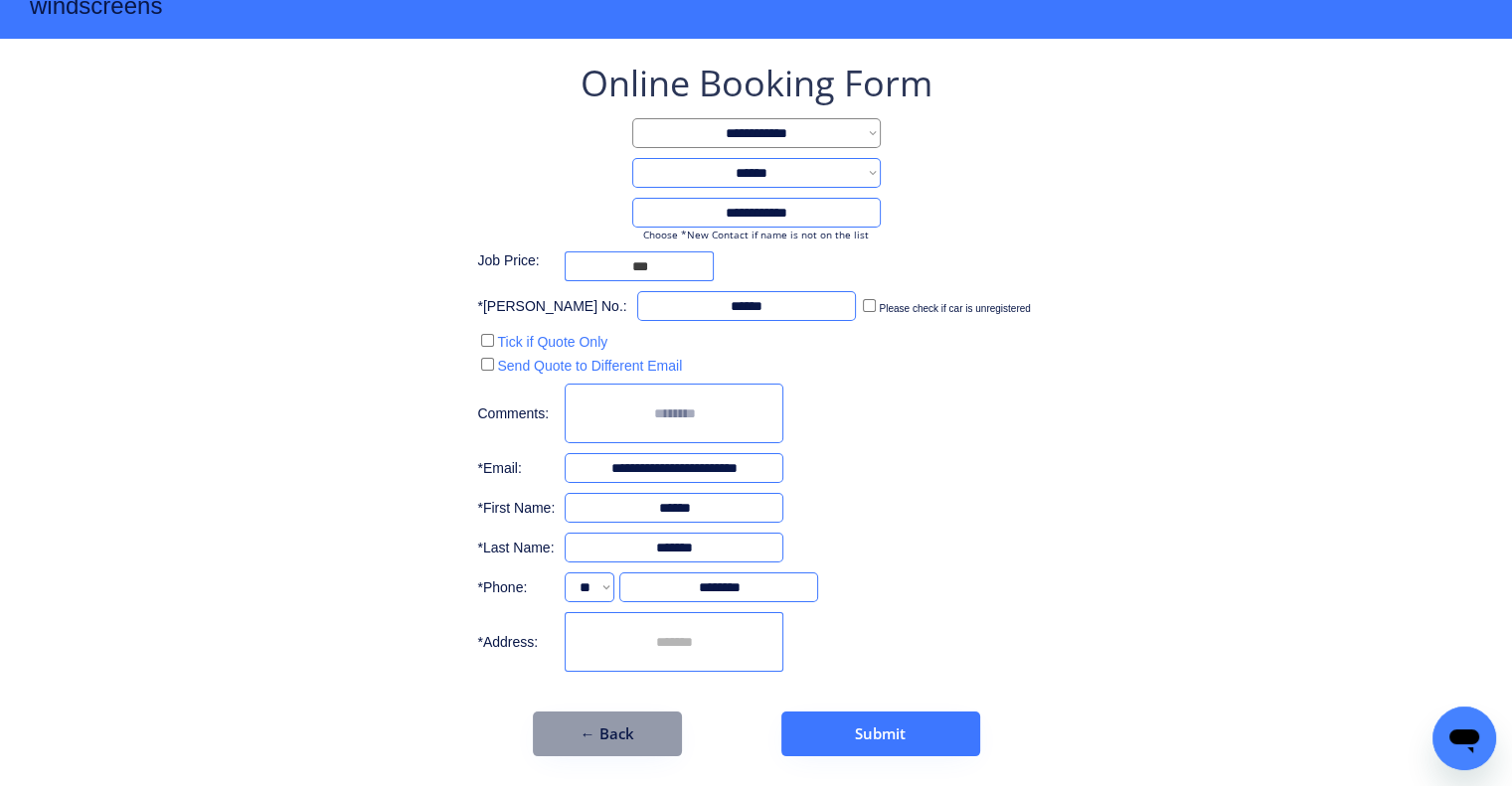 click on "**********" at bounding box center (756, 407) 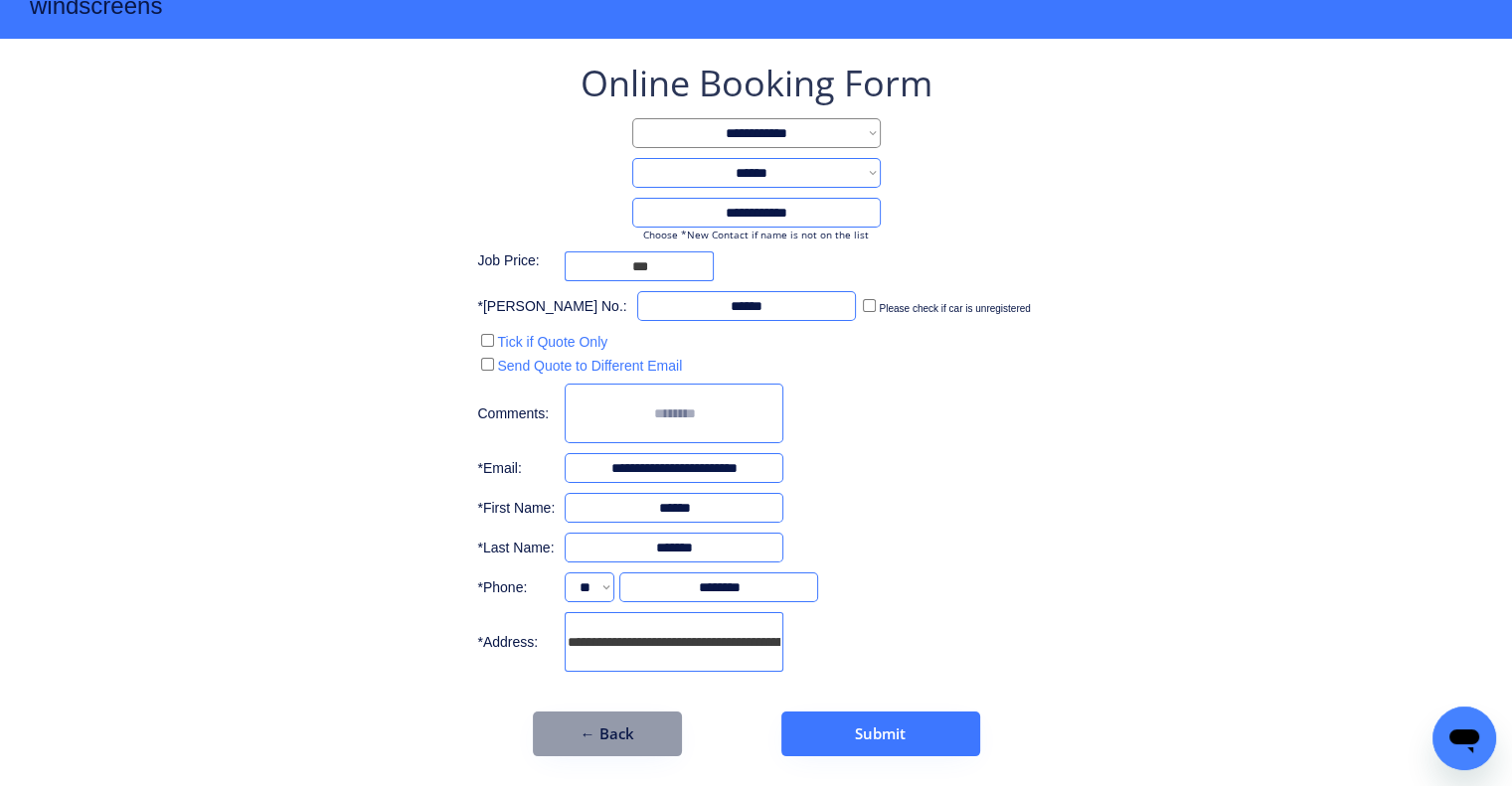 scroll, scrollTop: 0, scrollLeft: 83, axis: horizontal 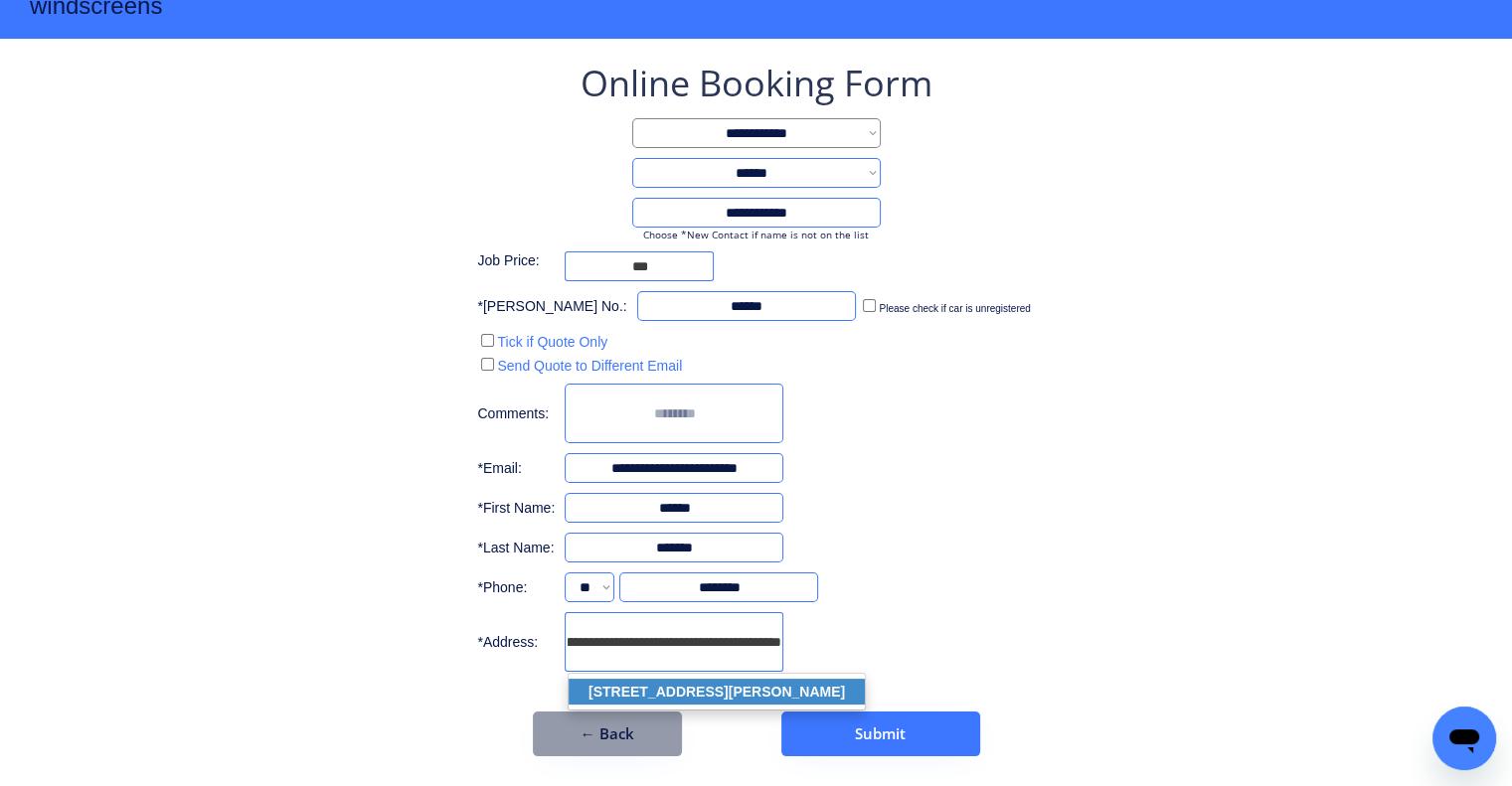 click on "38 Payne St, Auchenflower QLD 4066, Australia" 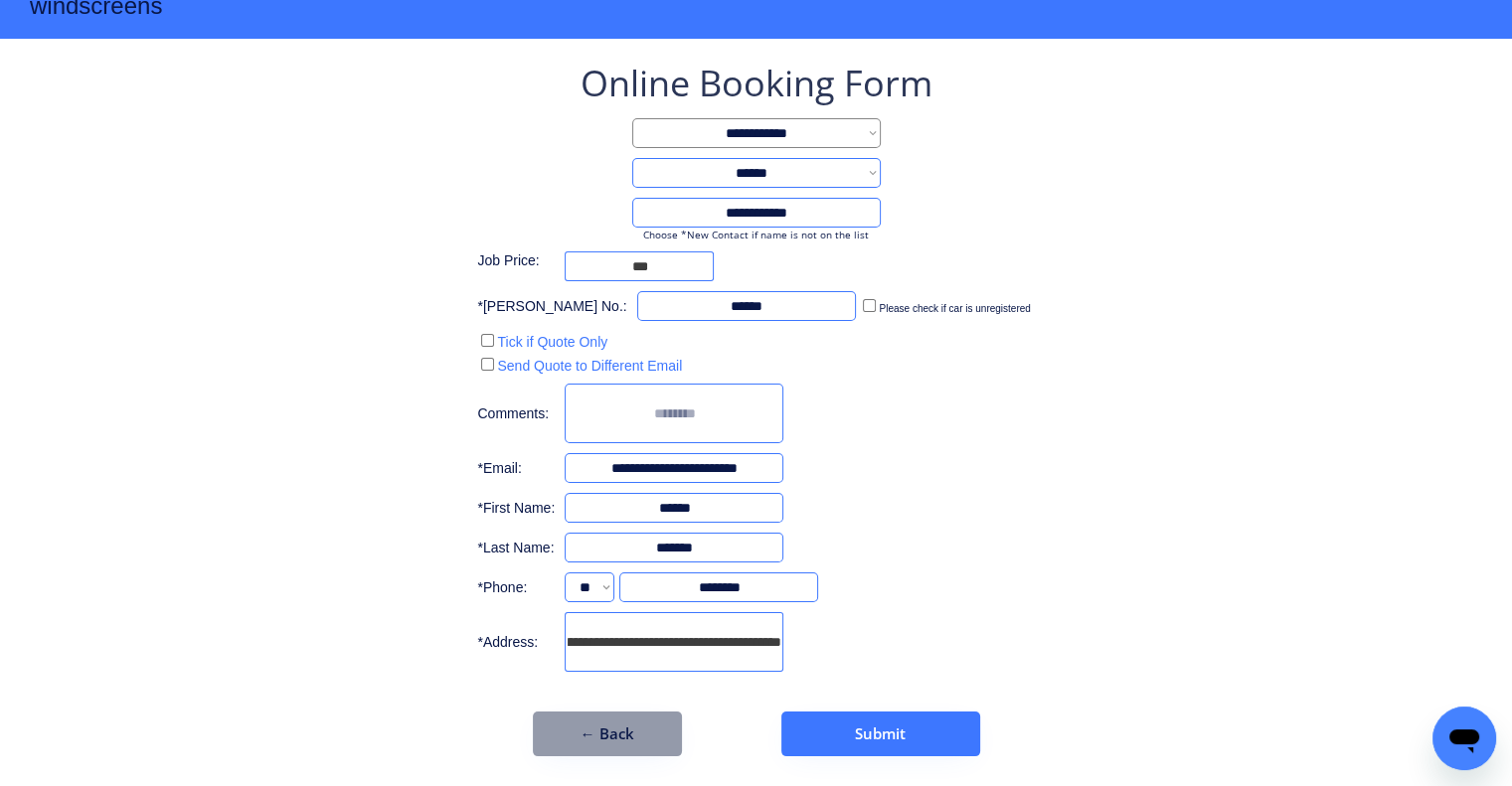 type on "**********" 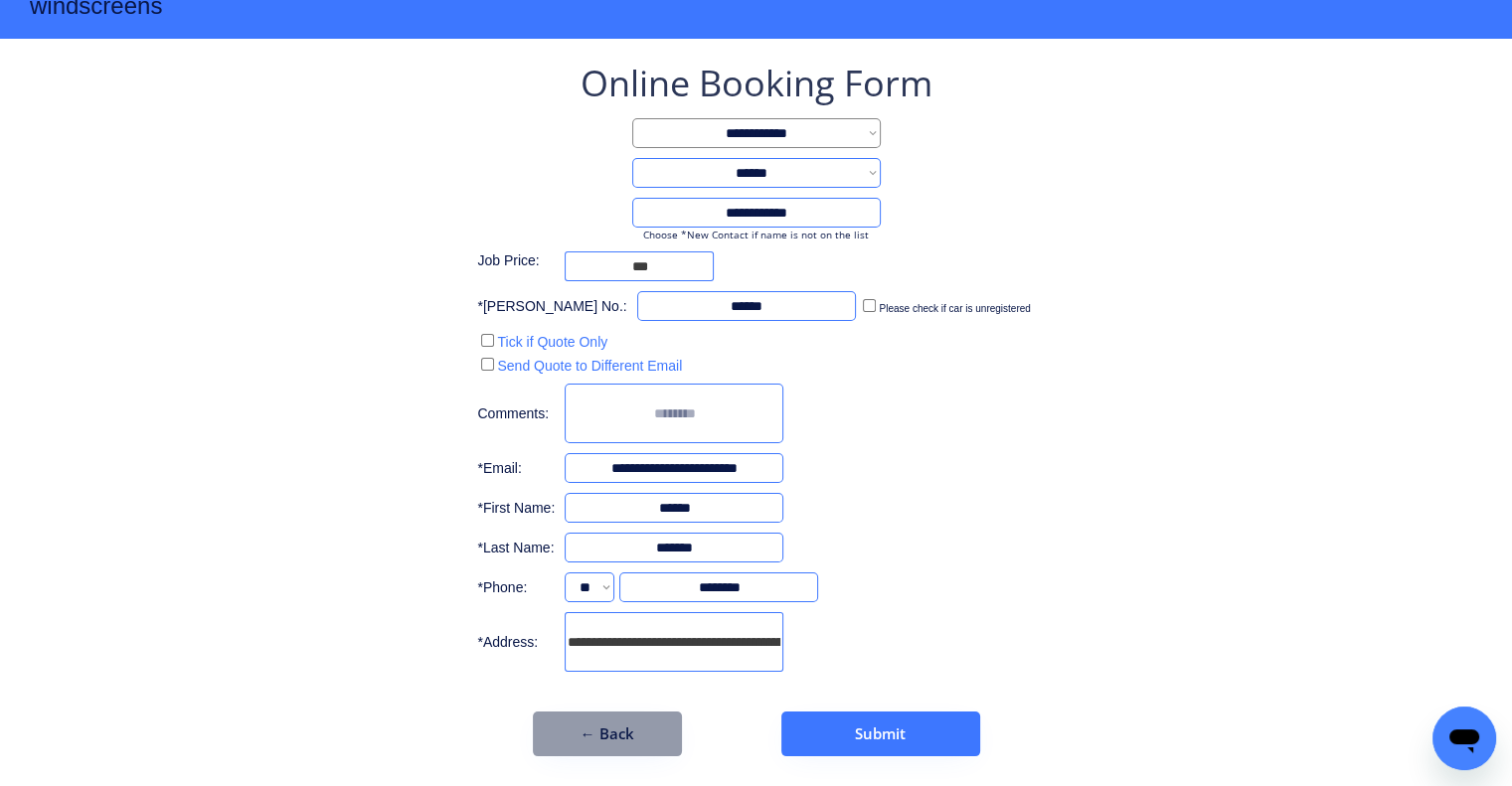 click on "**********" at bounding box center [756, 368] 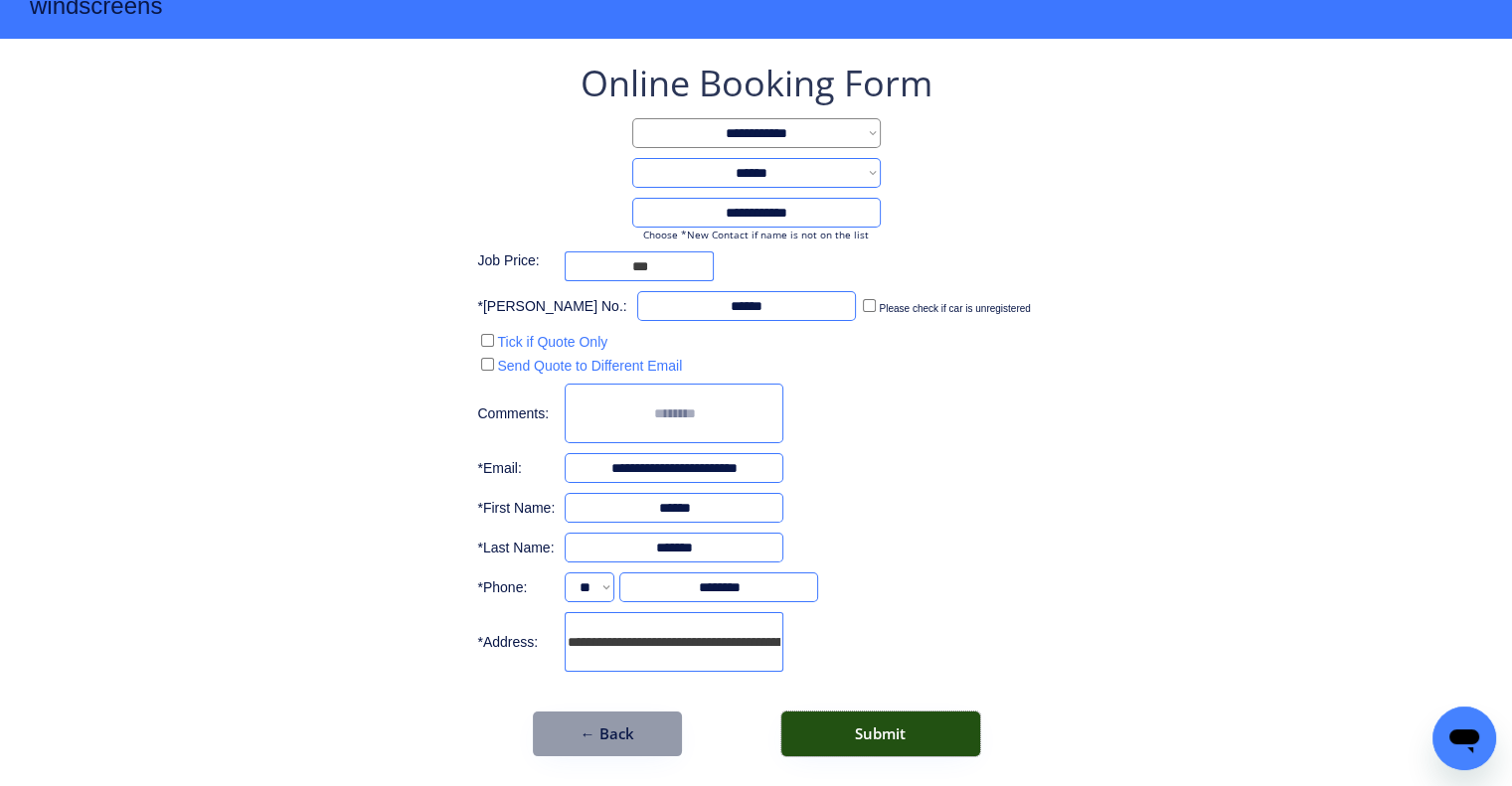 drag, startPoint x: 910, startPoint y: 717, endPoint x: 966, endPoint y: 693, distance: 60.926185 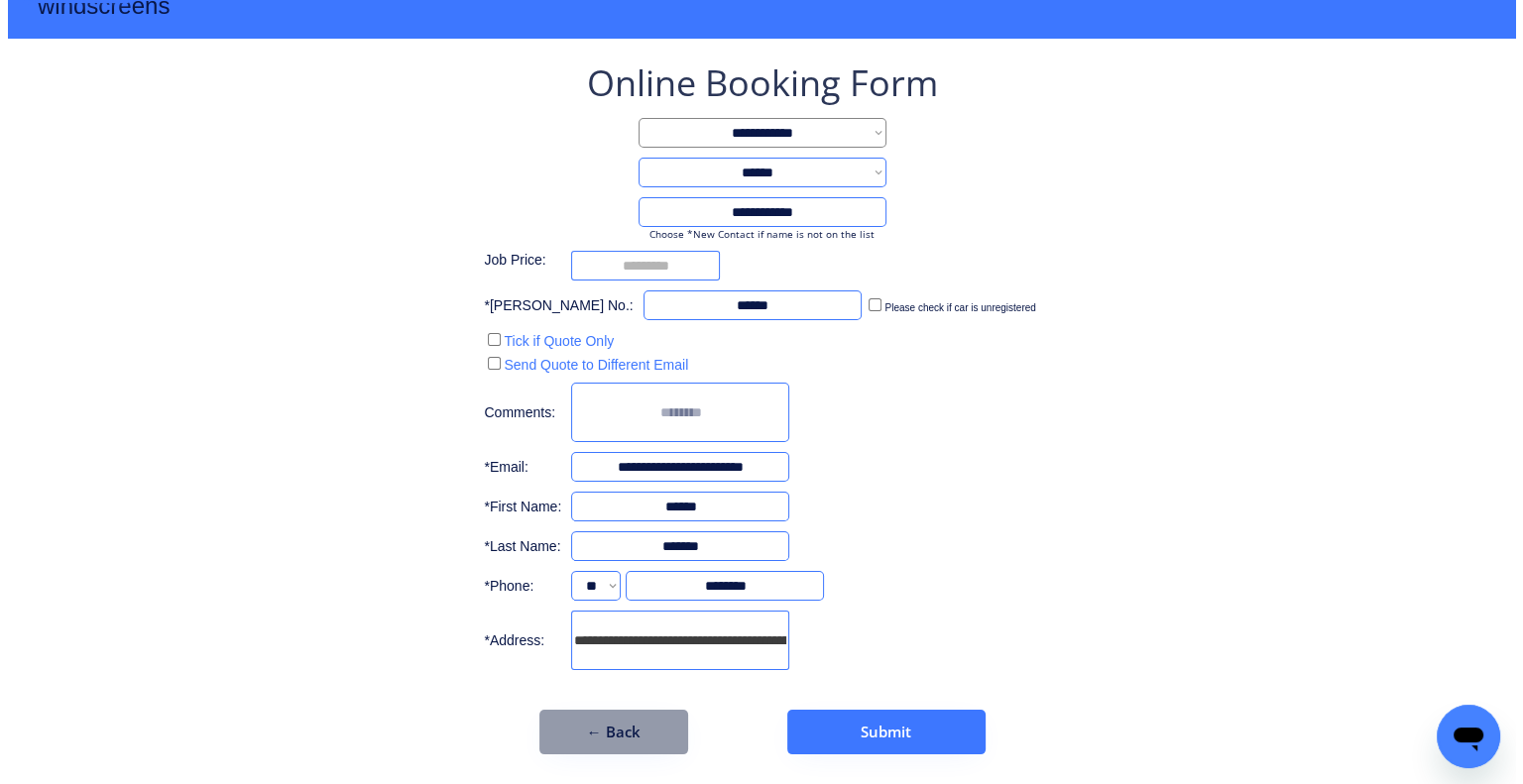 scroll, scrollTop: 0, scrollLeft: 0, axis: both 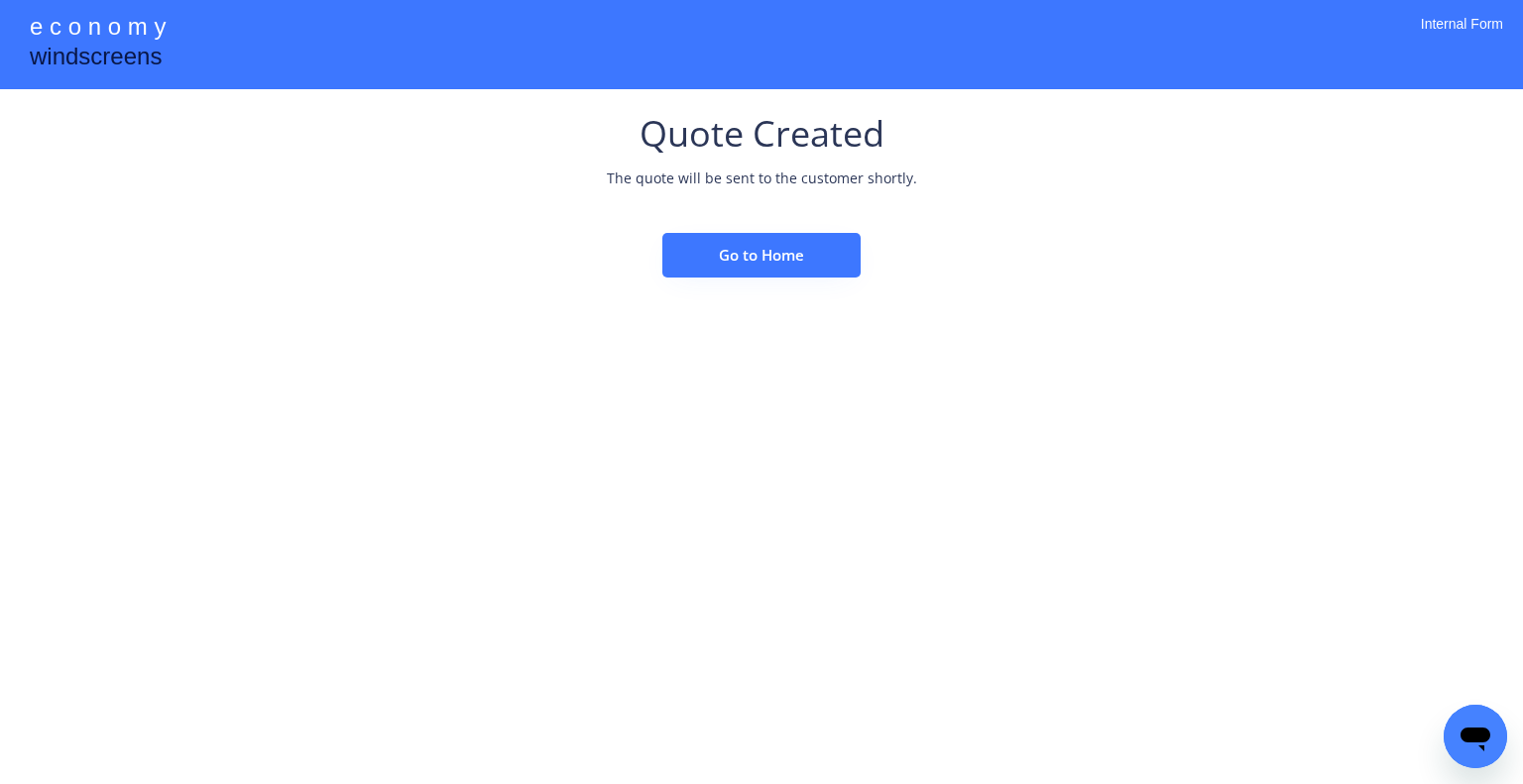 click on "Go to Home" at bounding box center (762, 255) 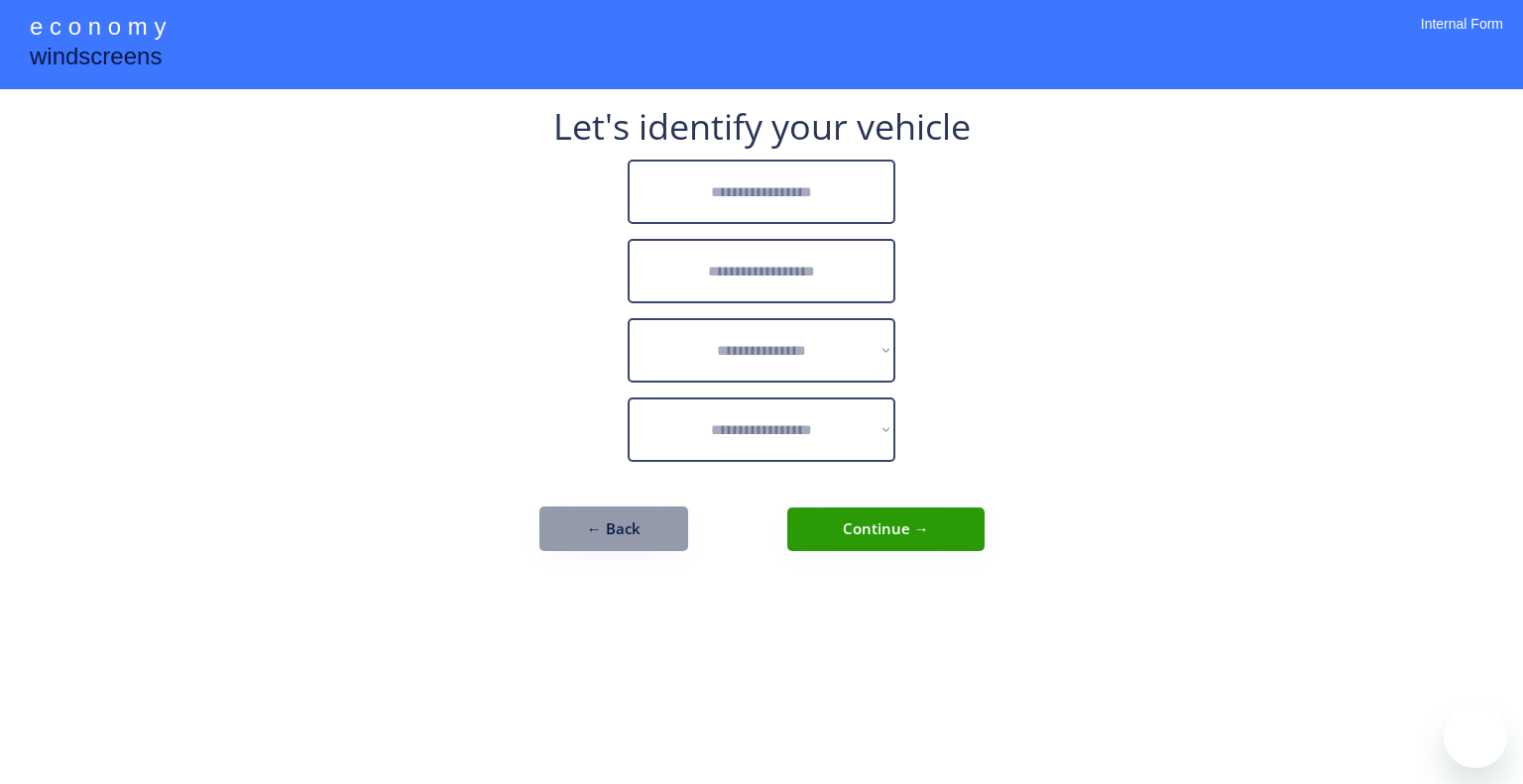 scroll, scrollTop: 0, scrollLeft: 0, axis: both 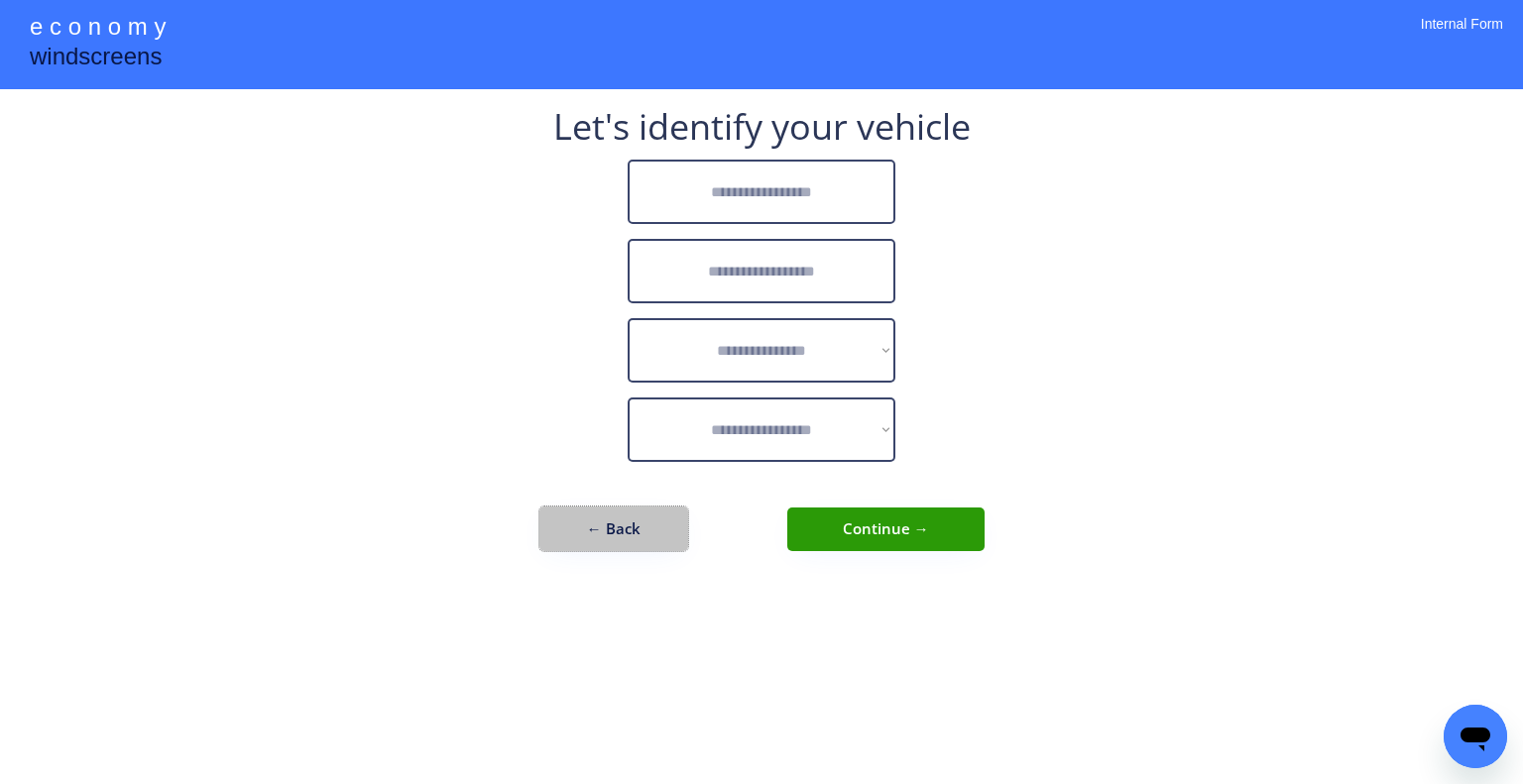 click on "←   Back" at bounding box center [614, 528] 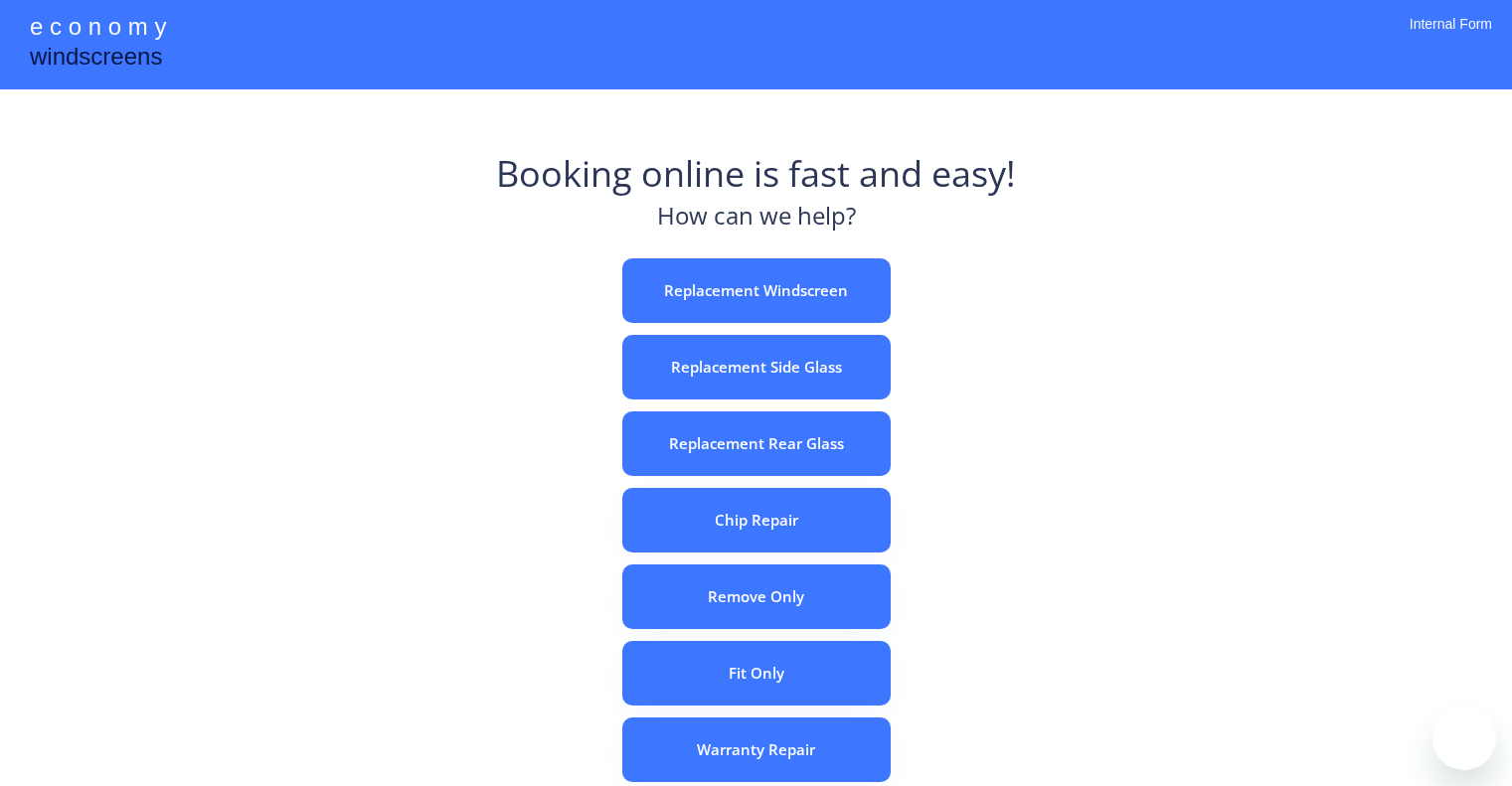 scroll, scrollTop: 0, scrollLeft: 0, axis: both 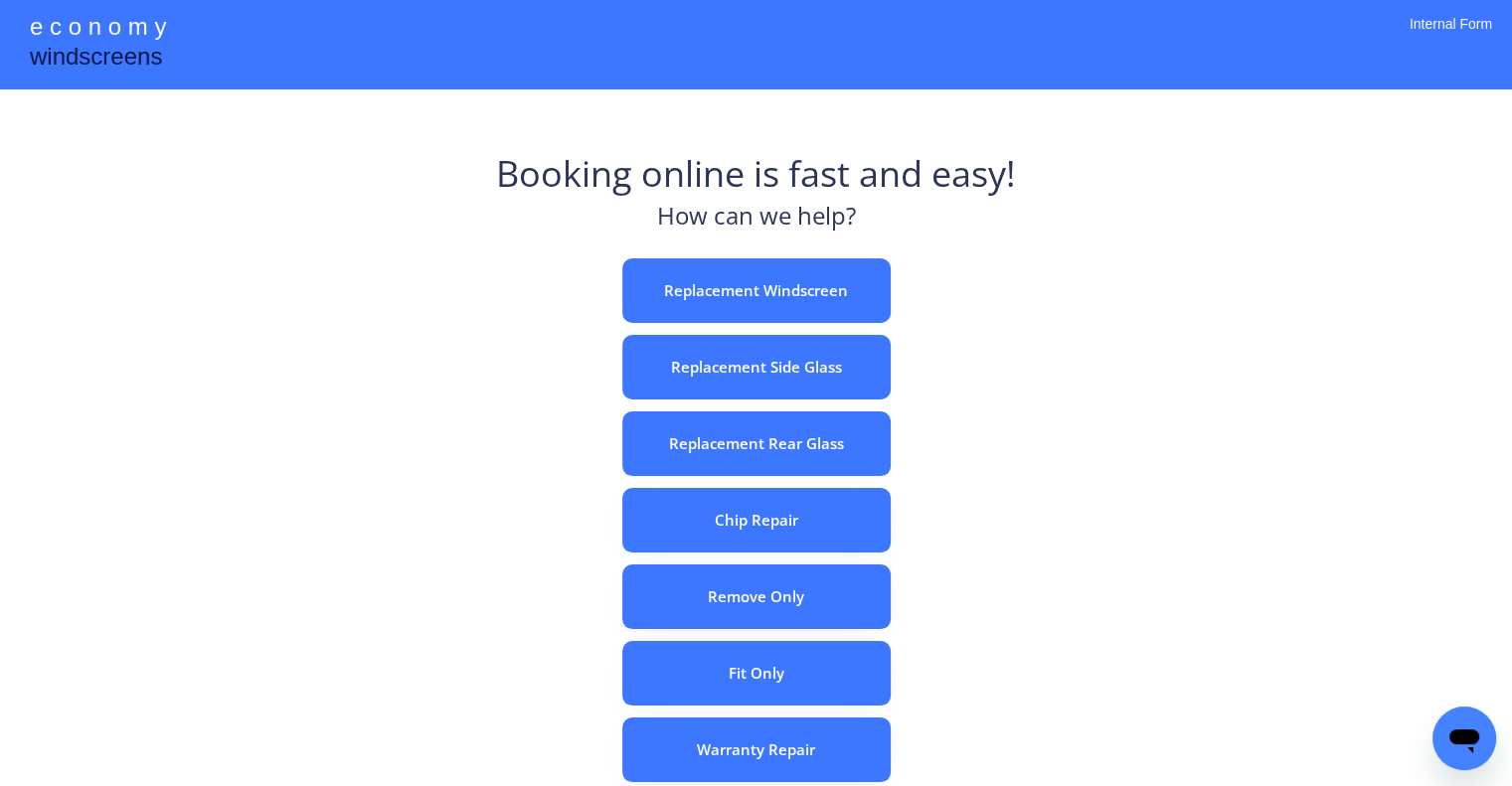 drag, startPoint x: 1242, startPoint y: 428, endPoint x: 987, endPoint y: 23, distance: 478.5917 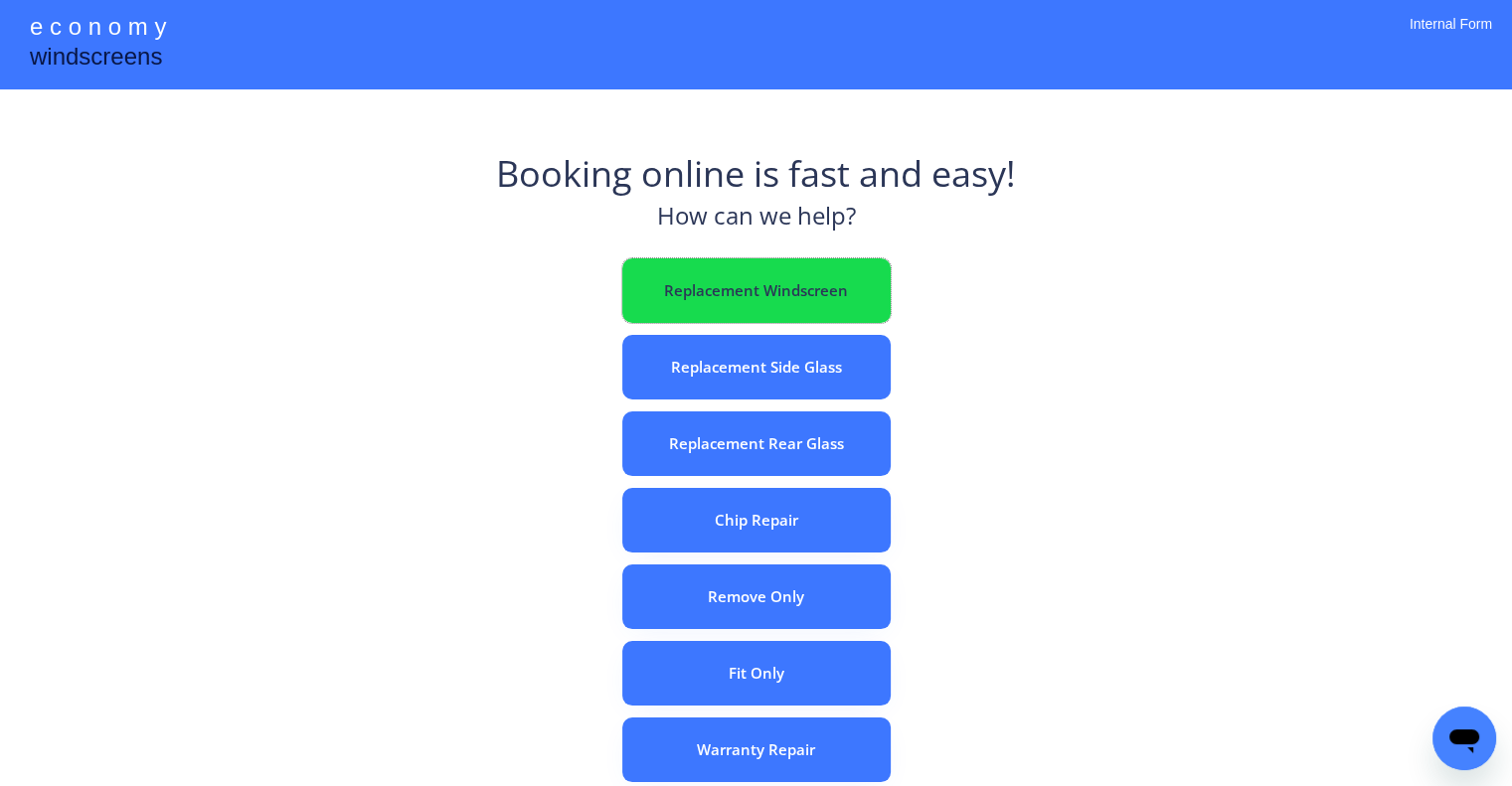 click on "Replacement Windscreen" at bounding box center [756, 290] 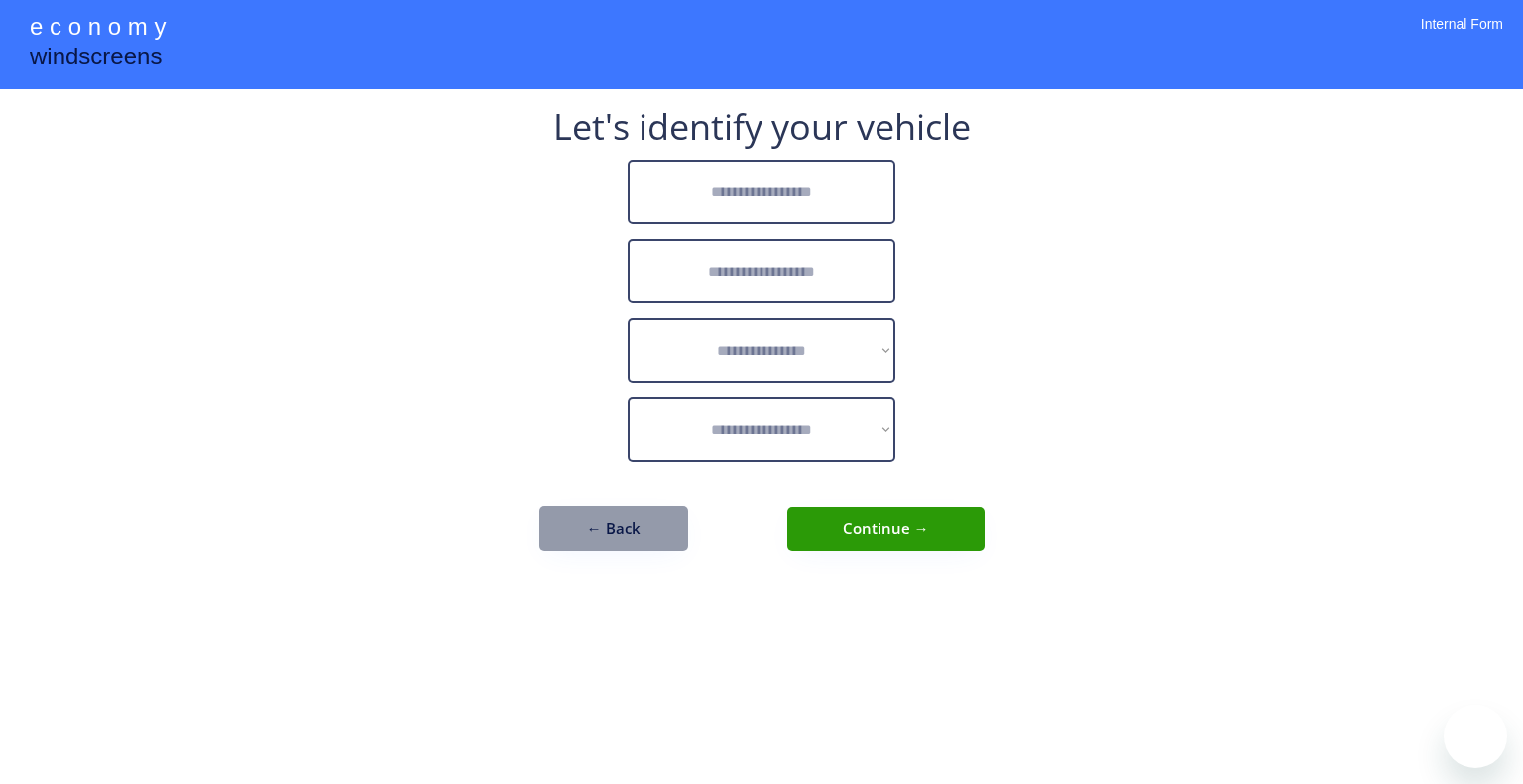 scroll, scrollTop: 0, scrollLeft: 0, axis: both 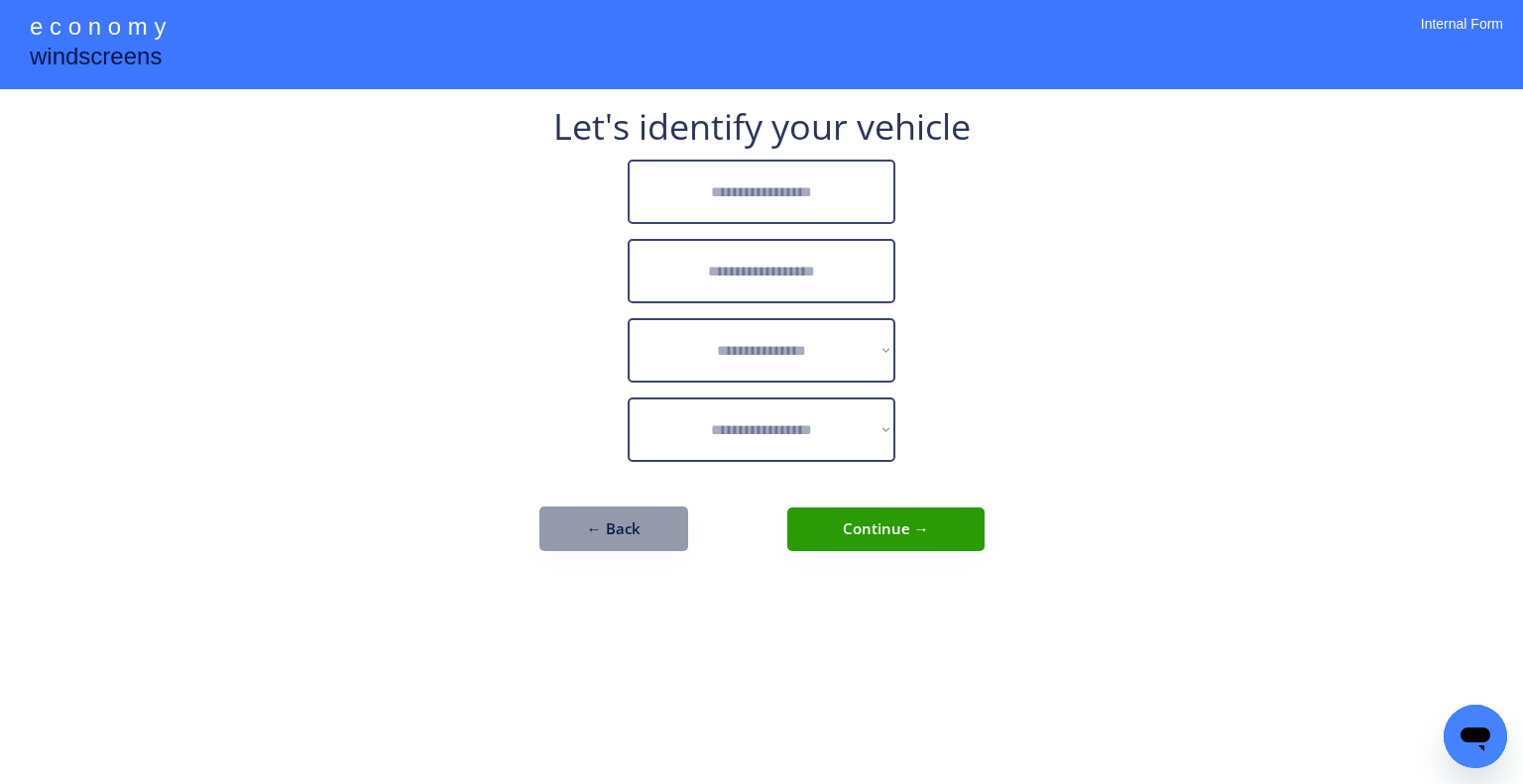 click at bounding box center [762, 191] 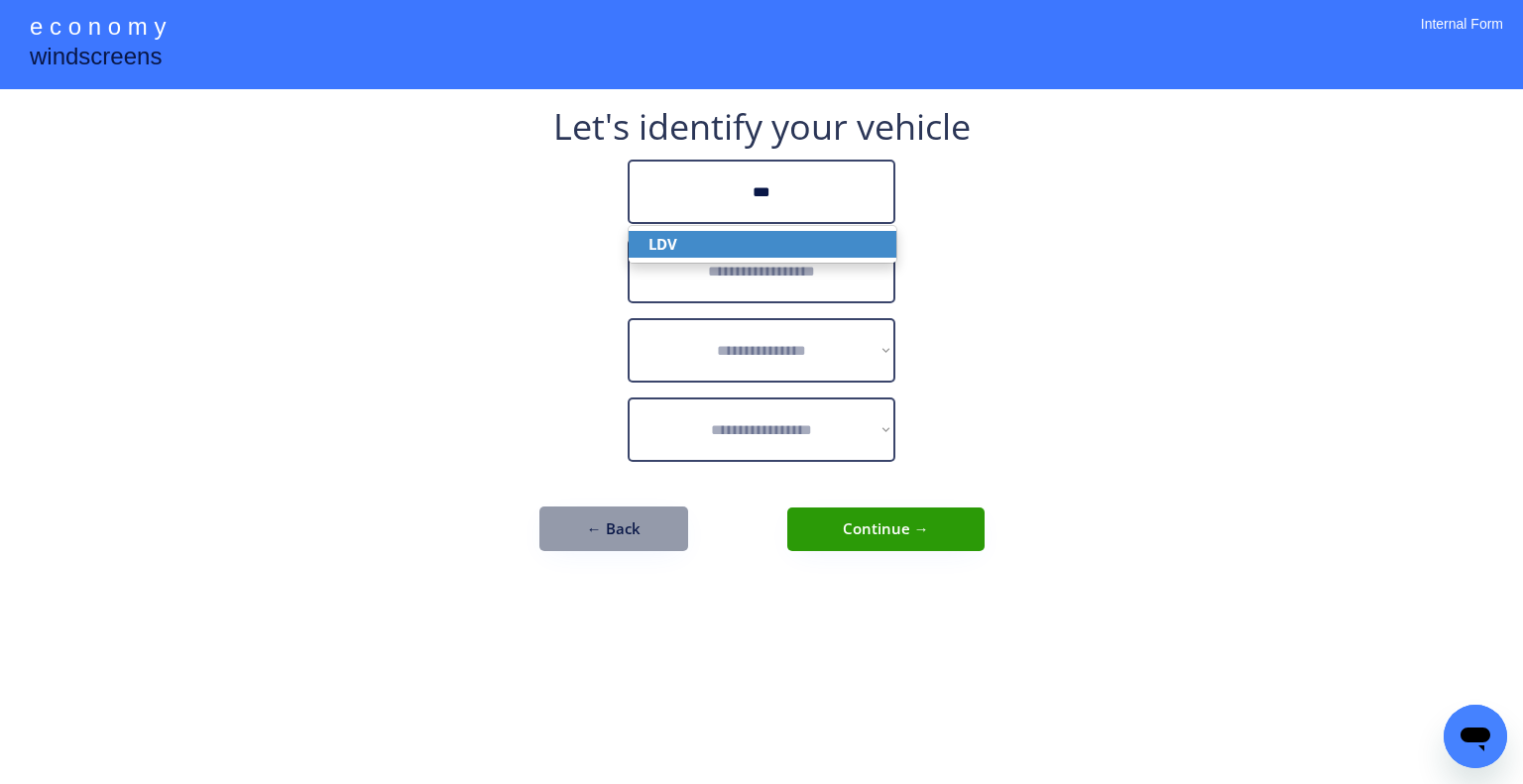 click on "LDV" at bounding box center (762, 244) 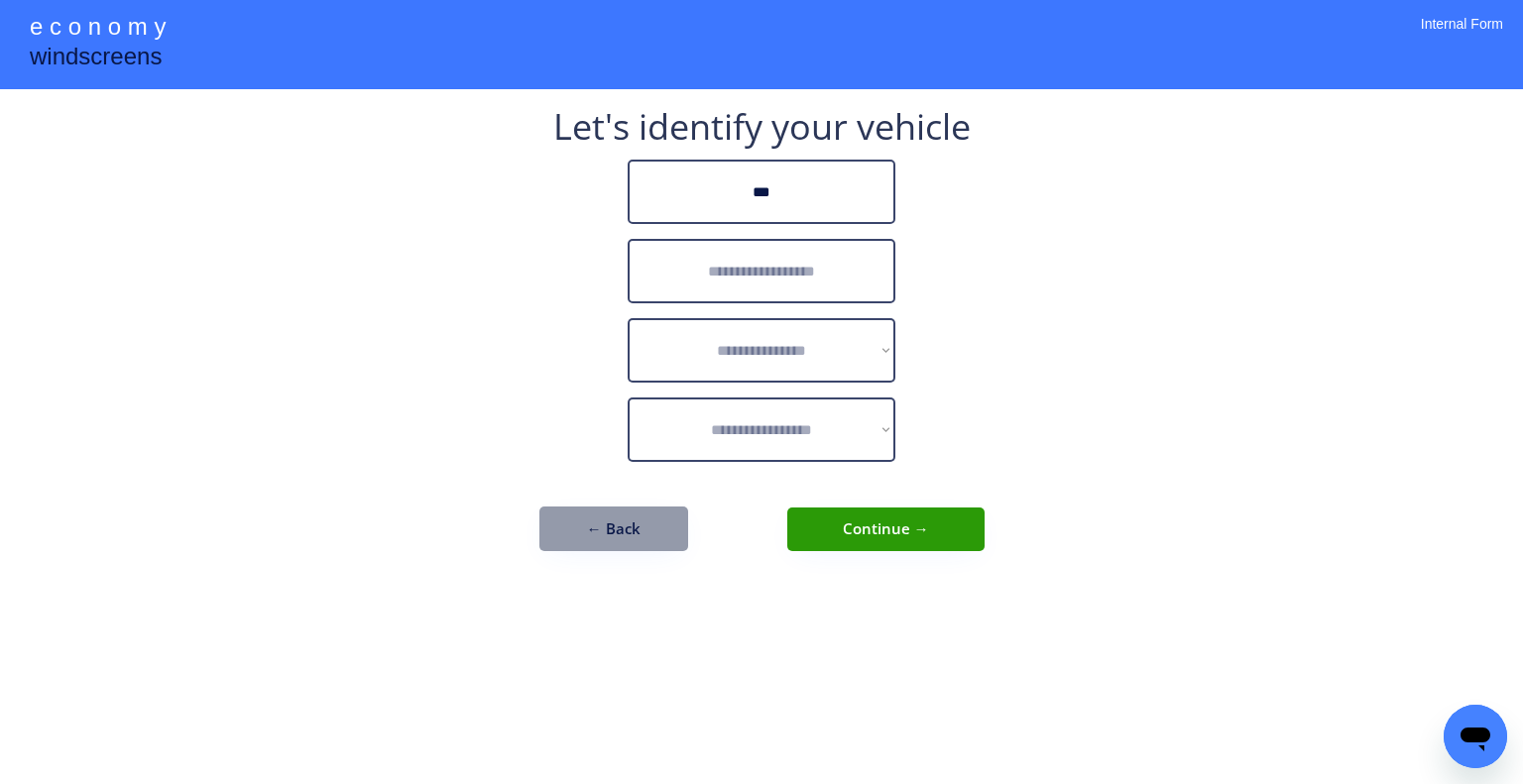 click at bounding box center [762, 271] 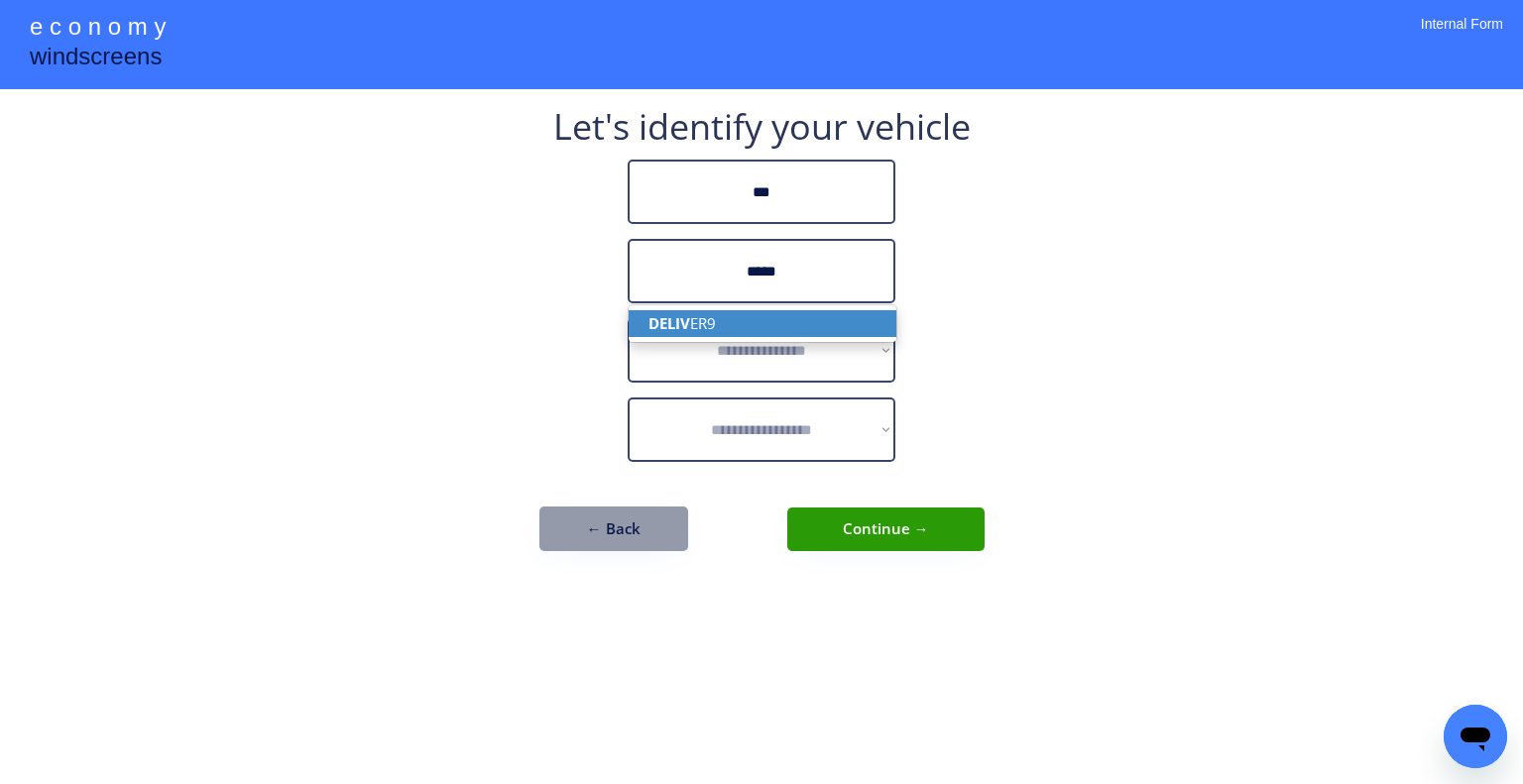 click on "DELIV ER9" at bounding box center [762, 323] 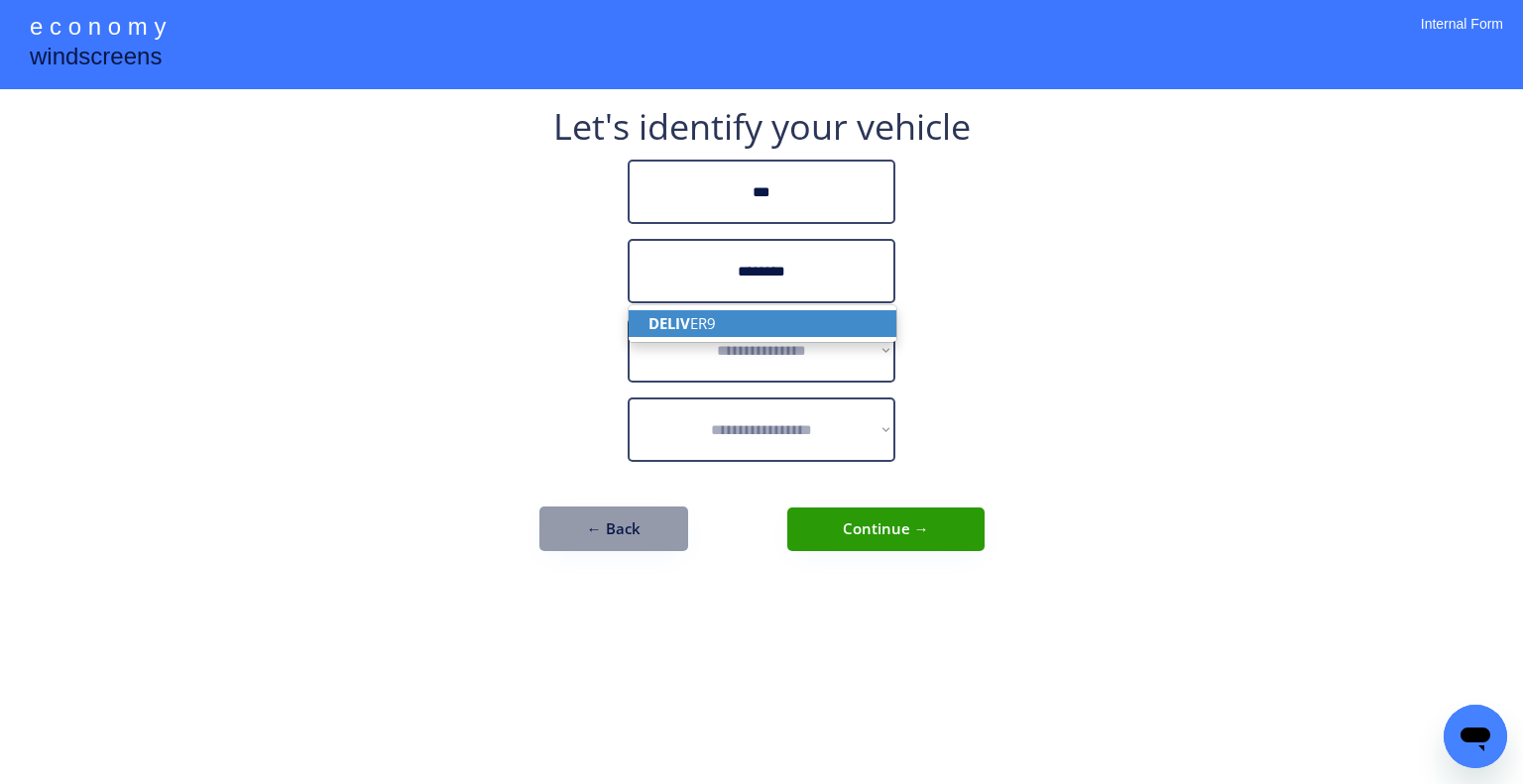 type on "********" 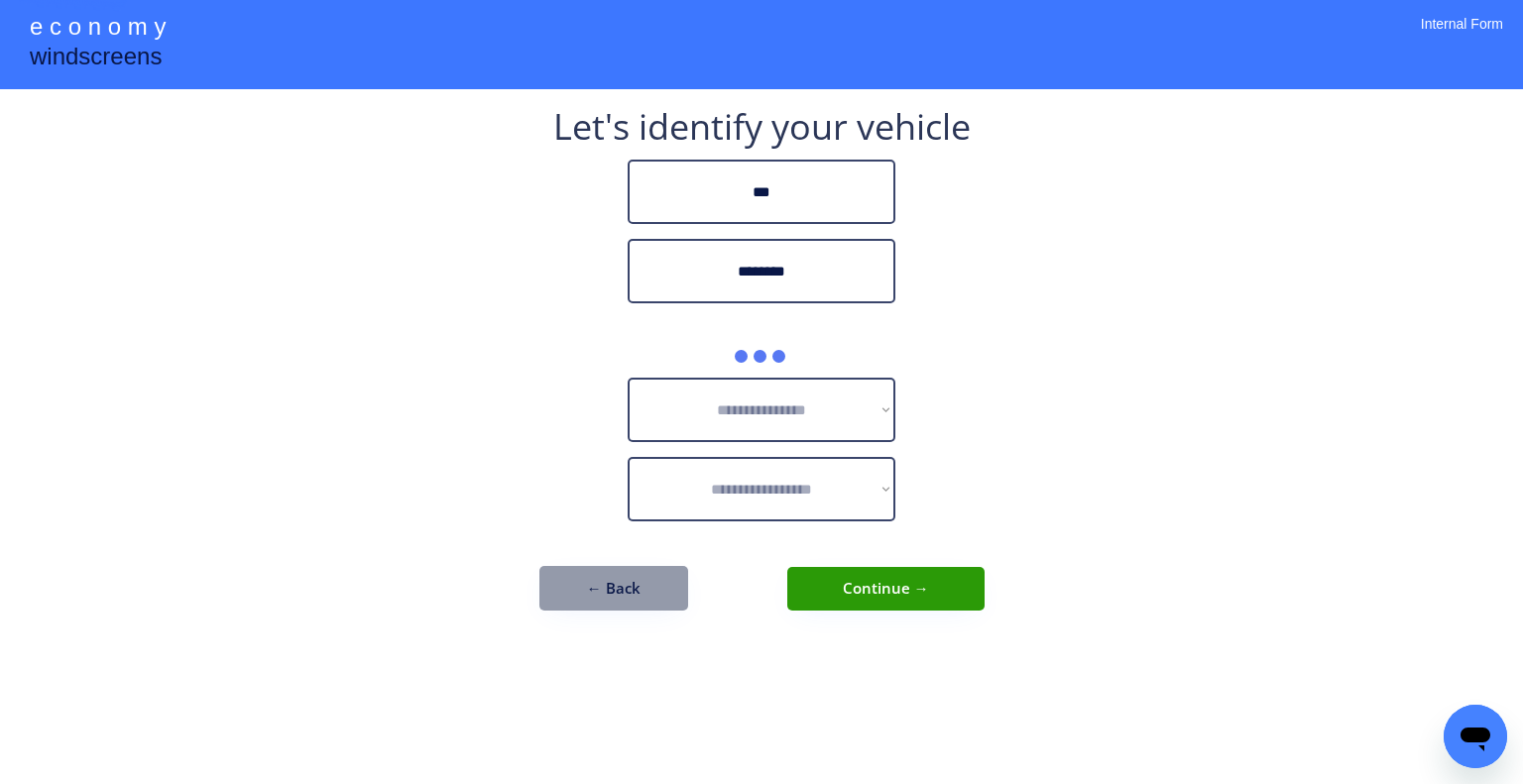 click on "**********" at bounding box center [762, 392] 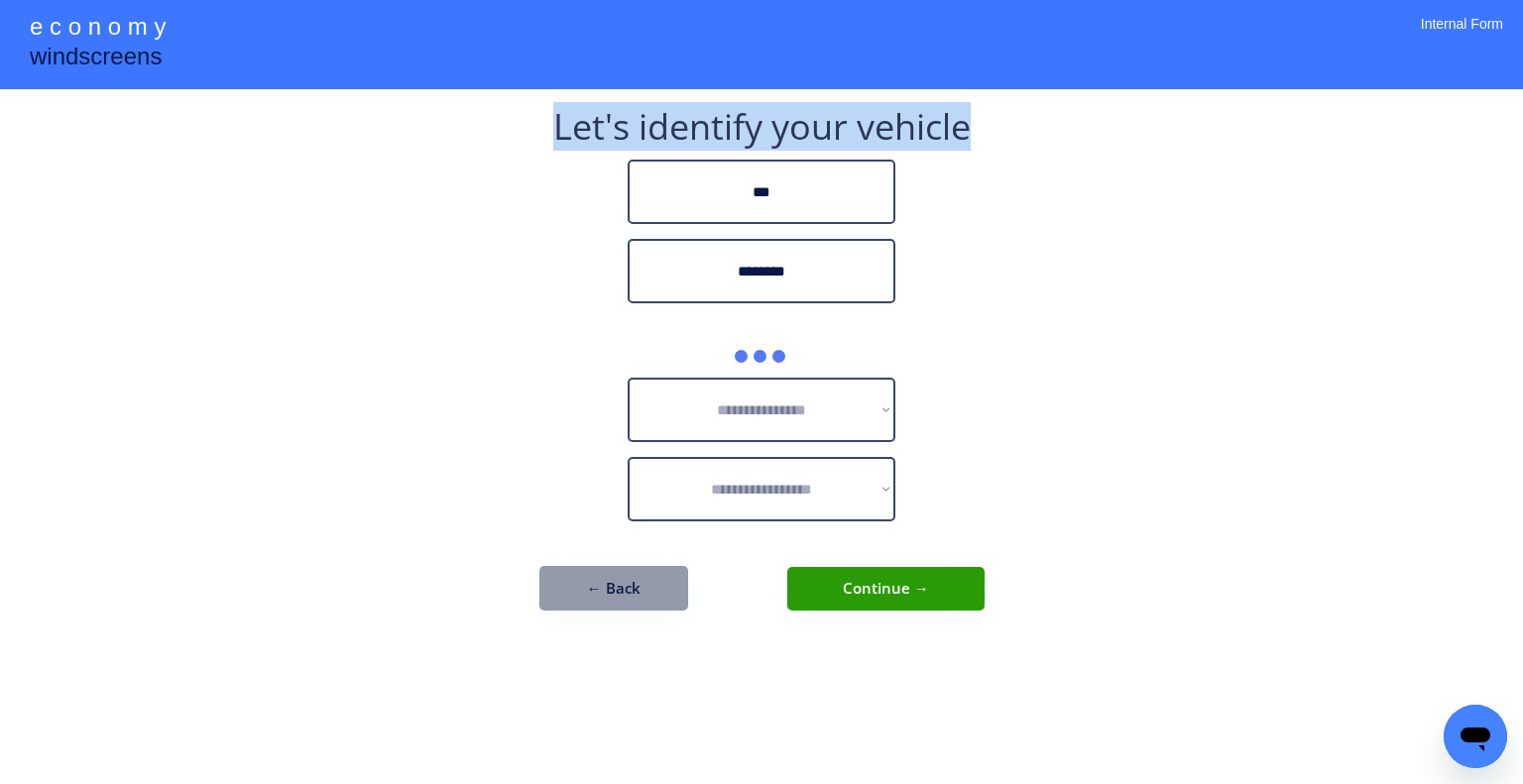 click on "**********" at bounding box center (762, 392) 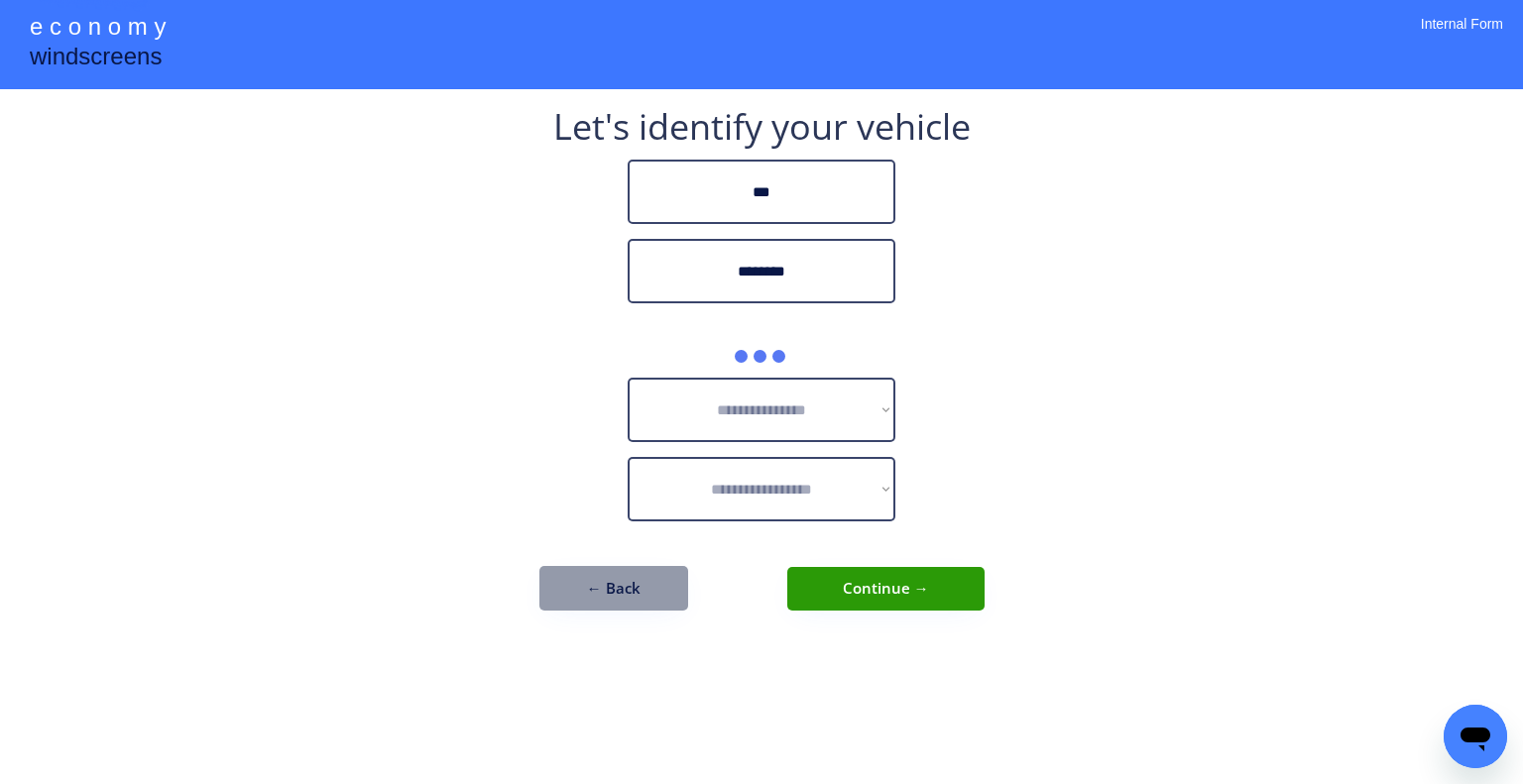 click on "**********" at bounding box center (762, 409) 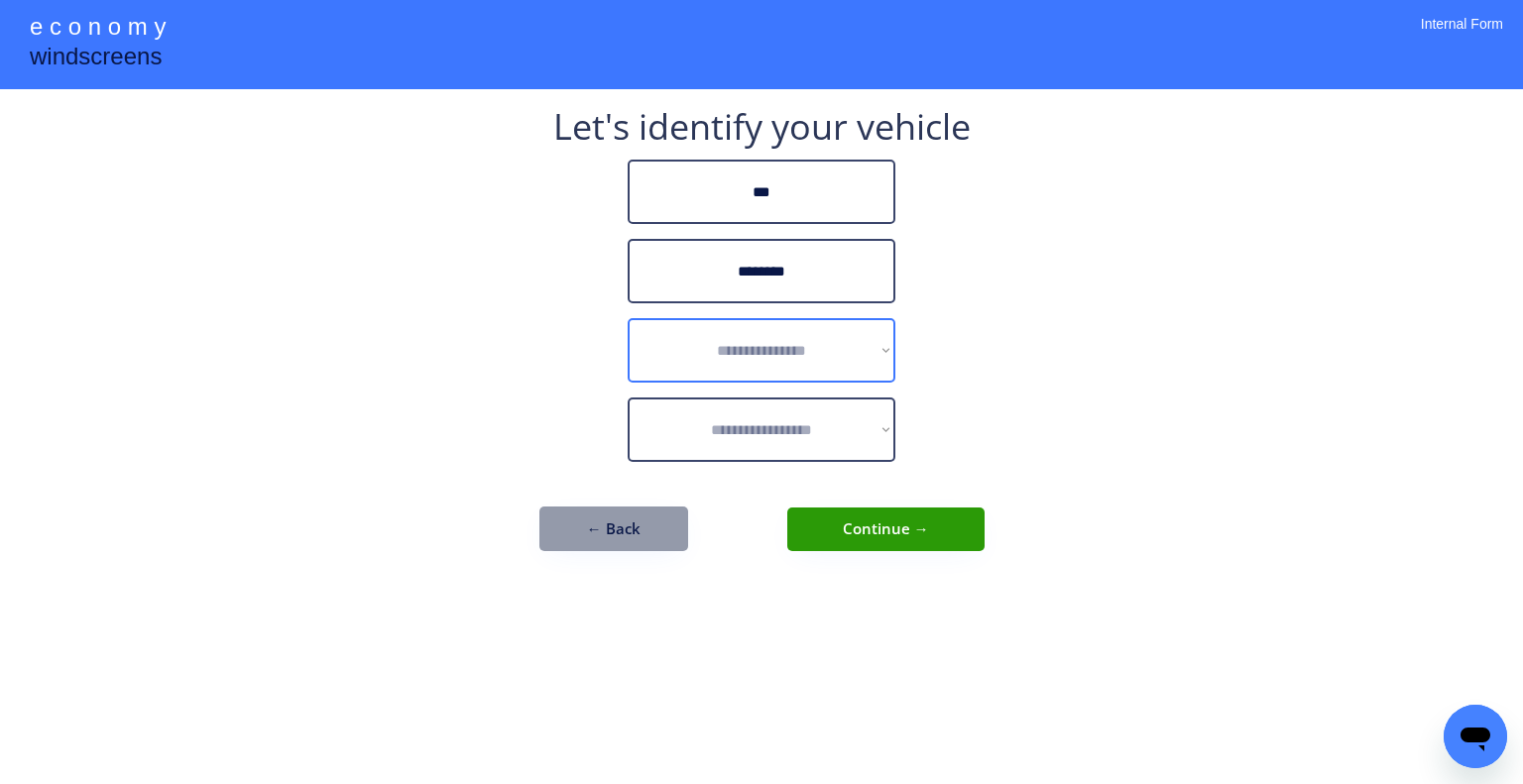 click on "**********" at bounding box center (762, 350) 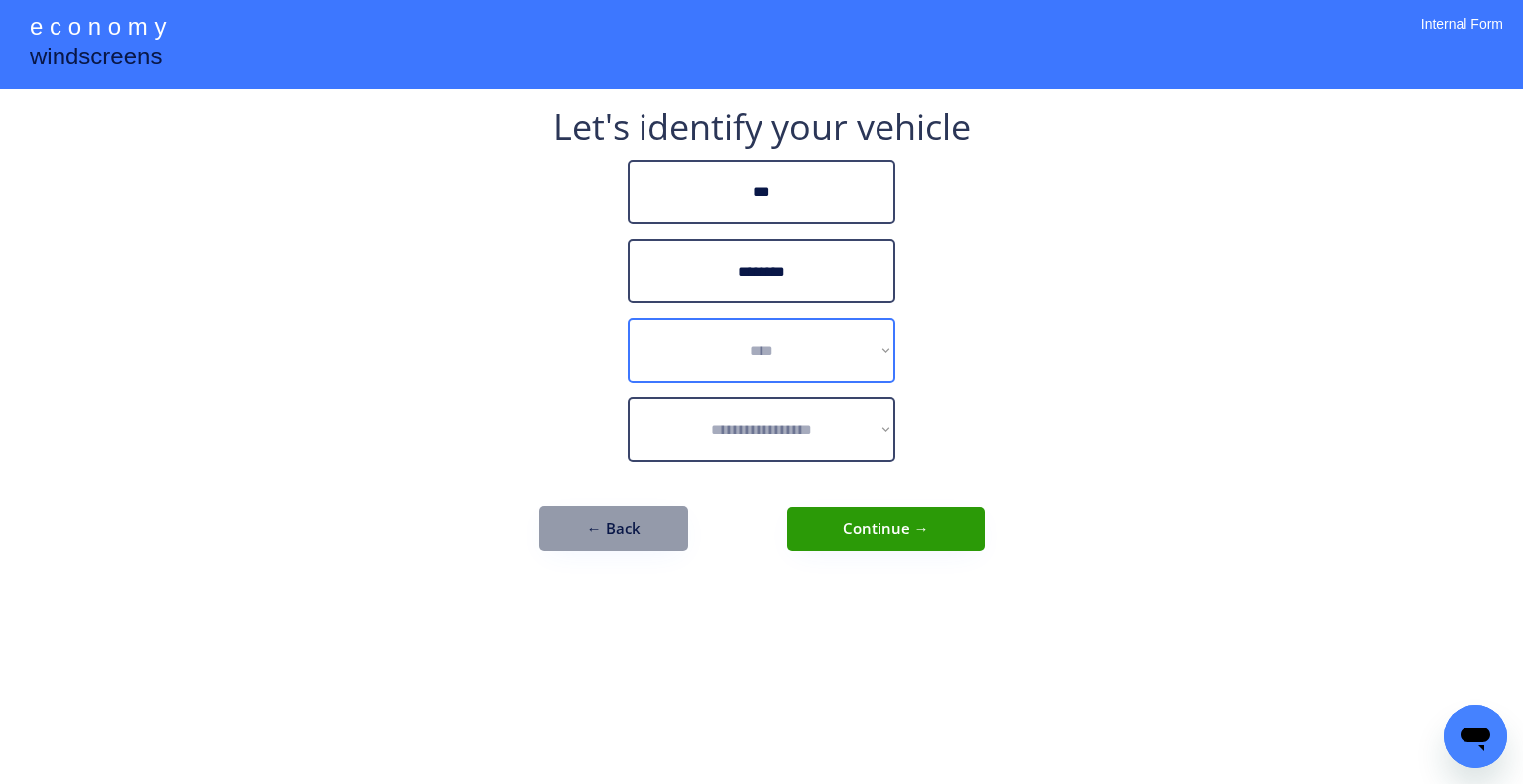 click on "**********" at bounding box center [762, 350] 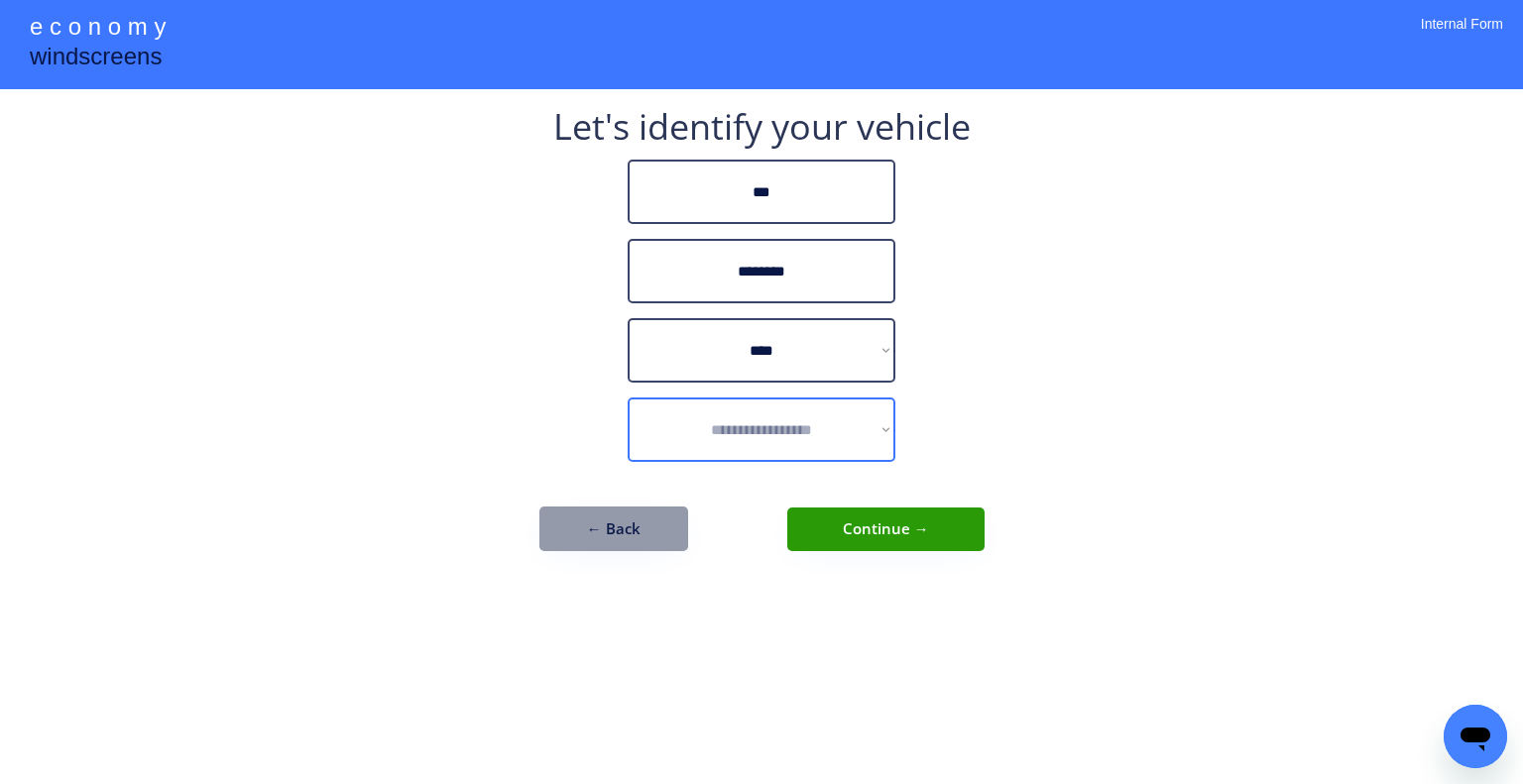 click on "**********" at bounding box center [762, 429] 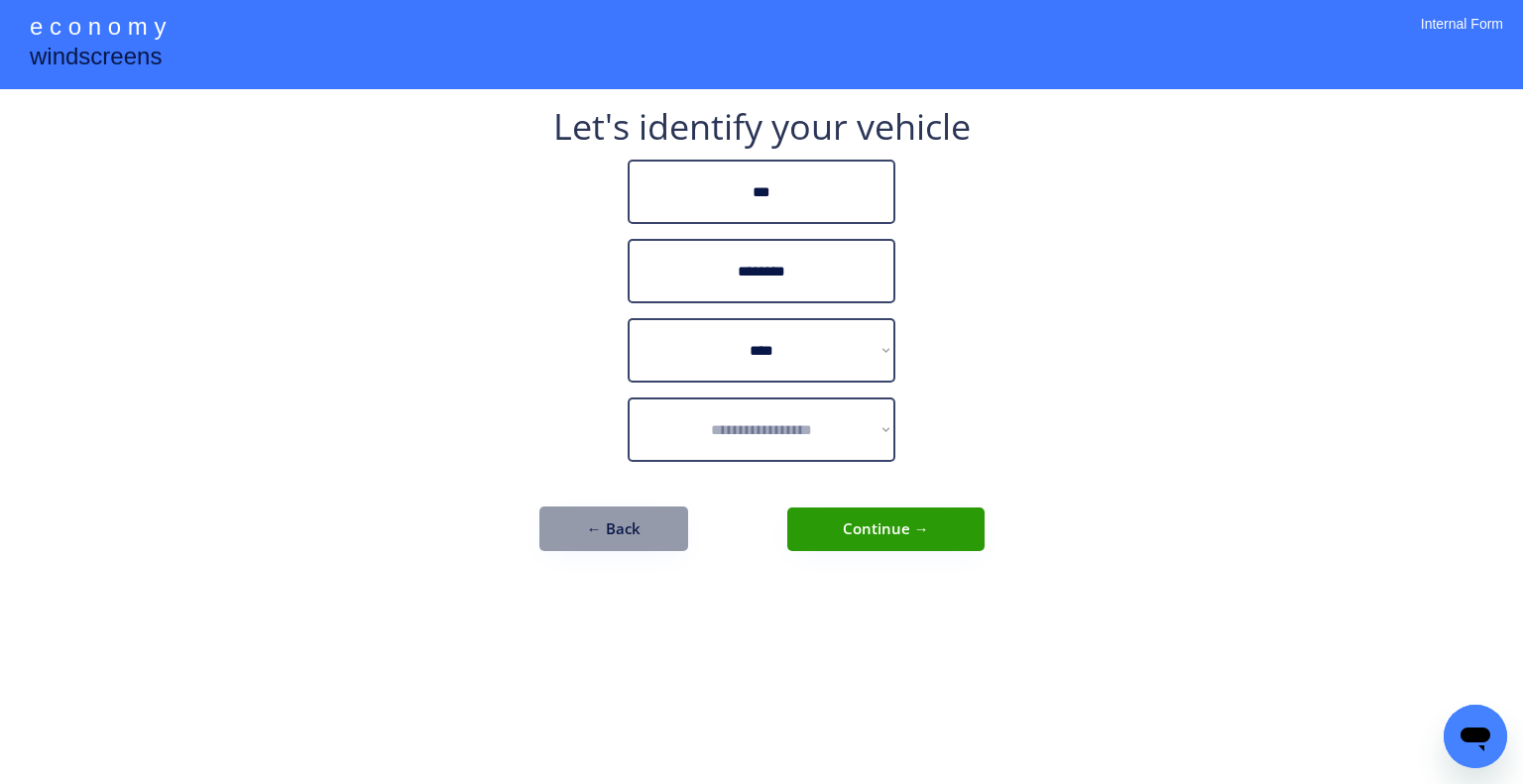 click on "**********" at bounding box center [762, 392] 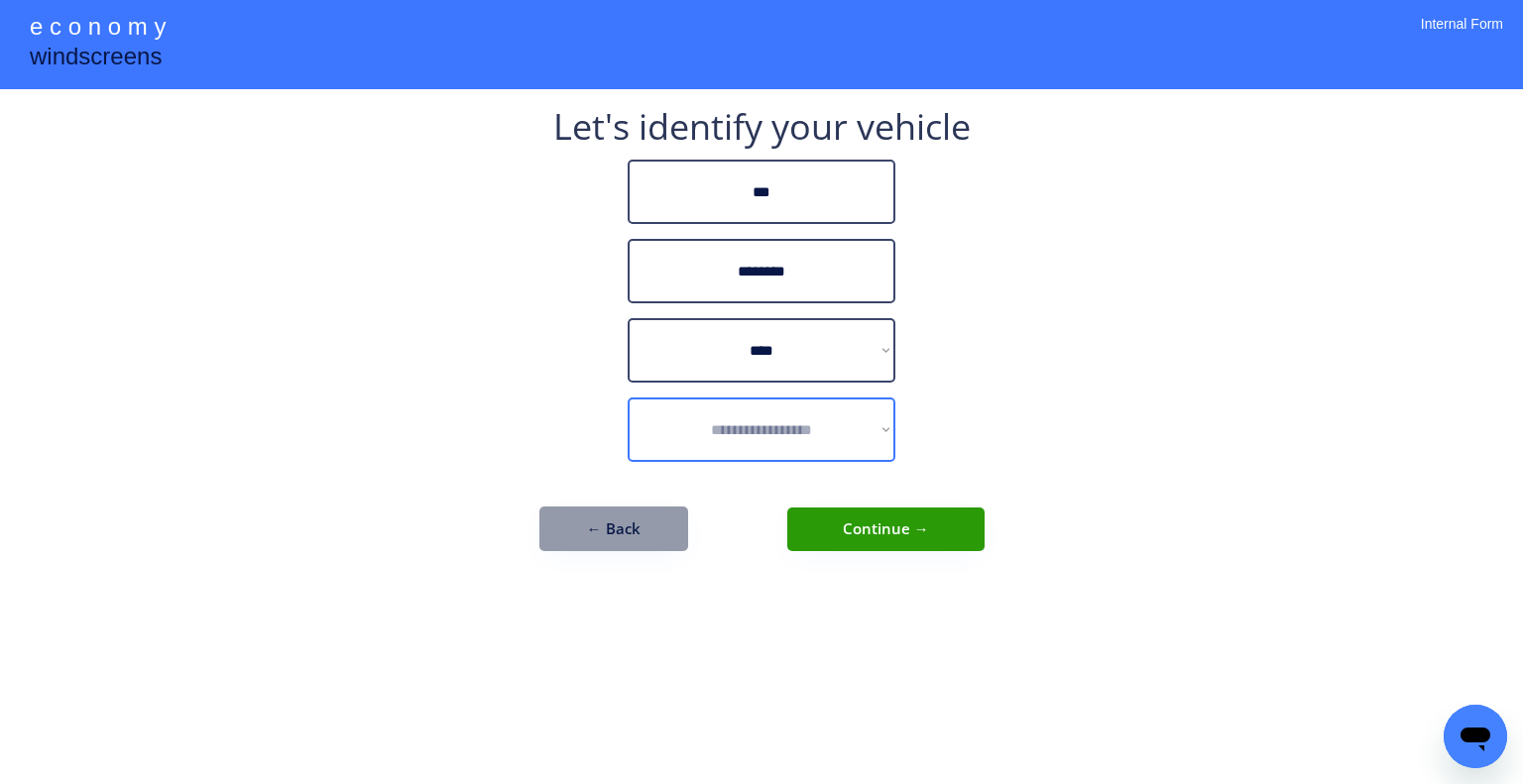 click on "**********" at bounding box center [762, 429] 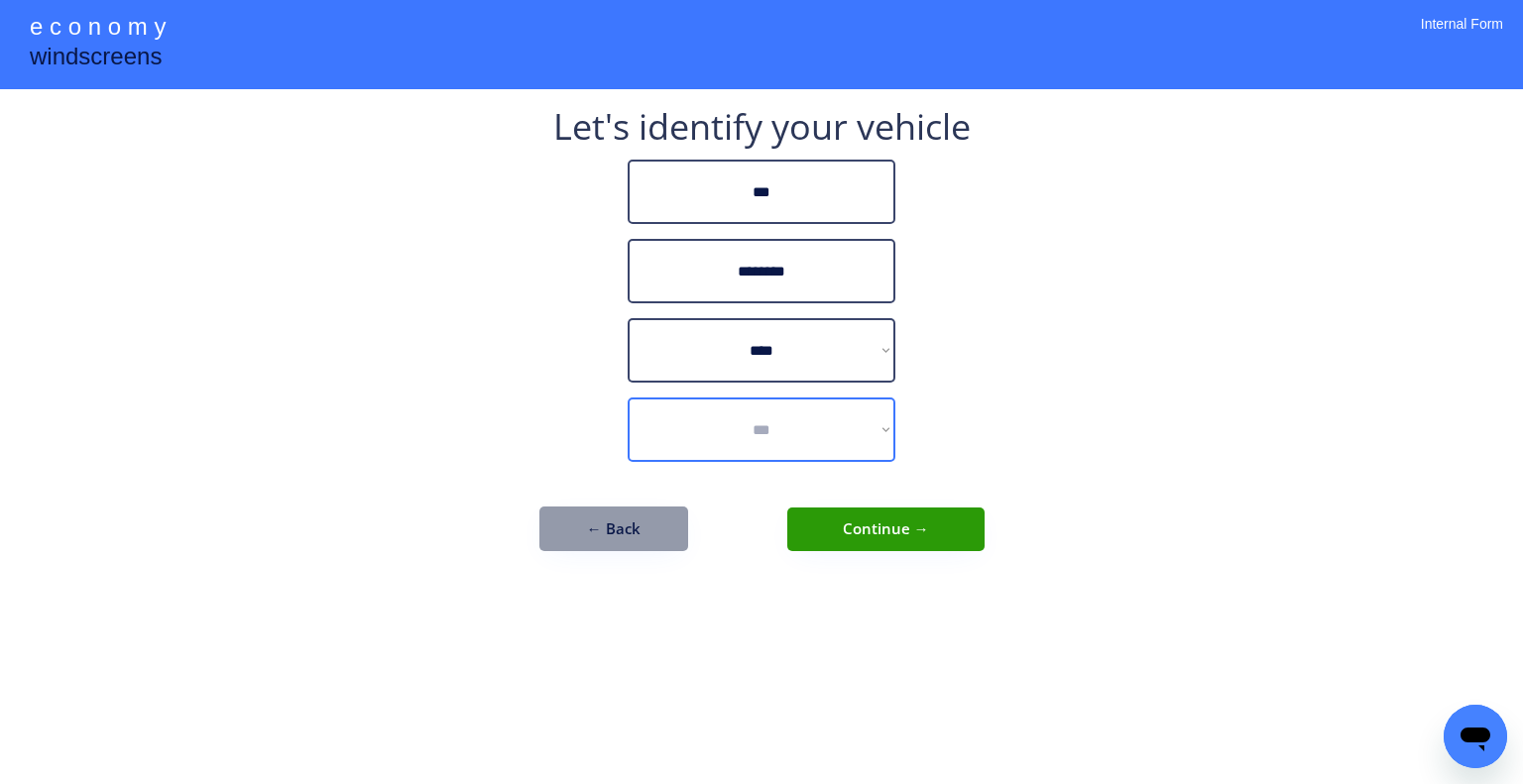click on "**********" at bounding box center [762, 429] 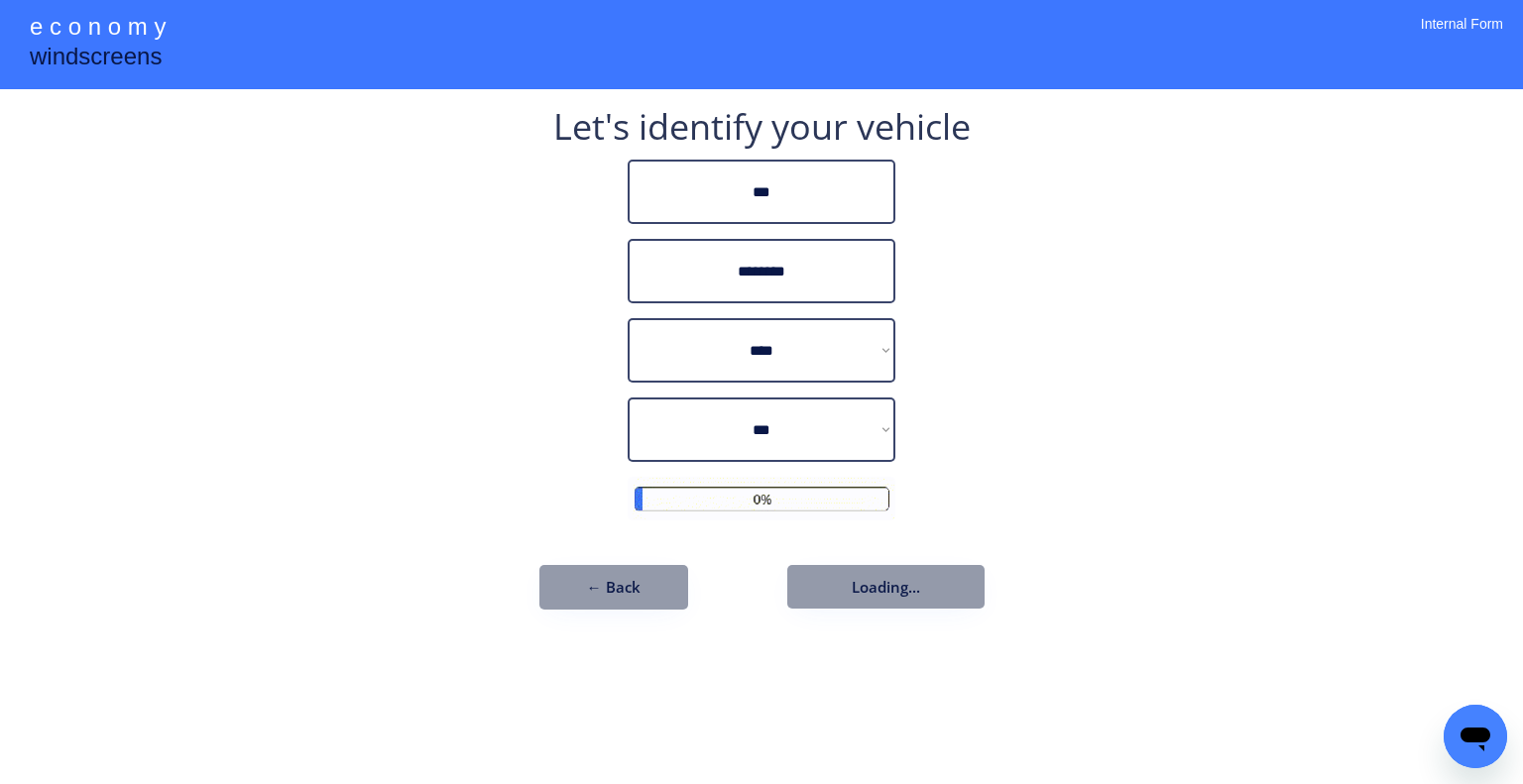 drag, startPoint x: 1122, startPoint y: 334, endPoint x: 996, endPoint y: 522, distance: 226.31836 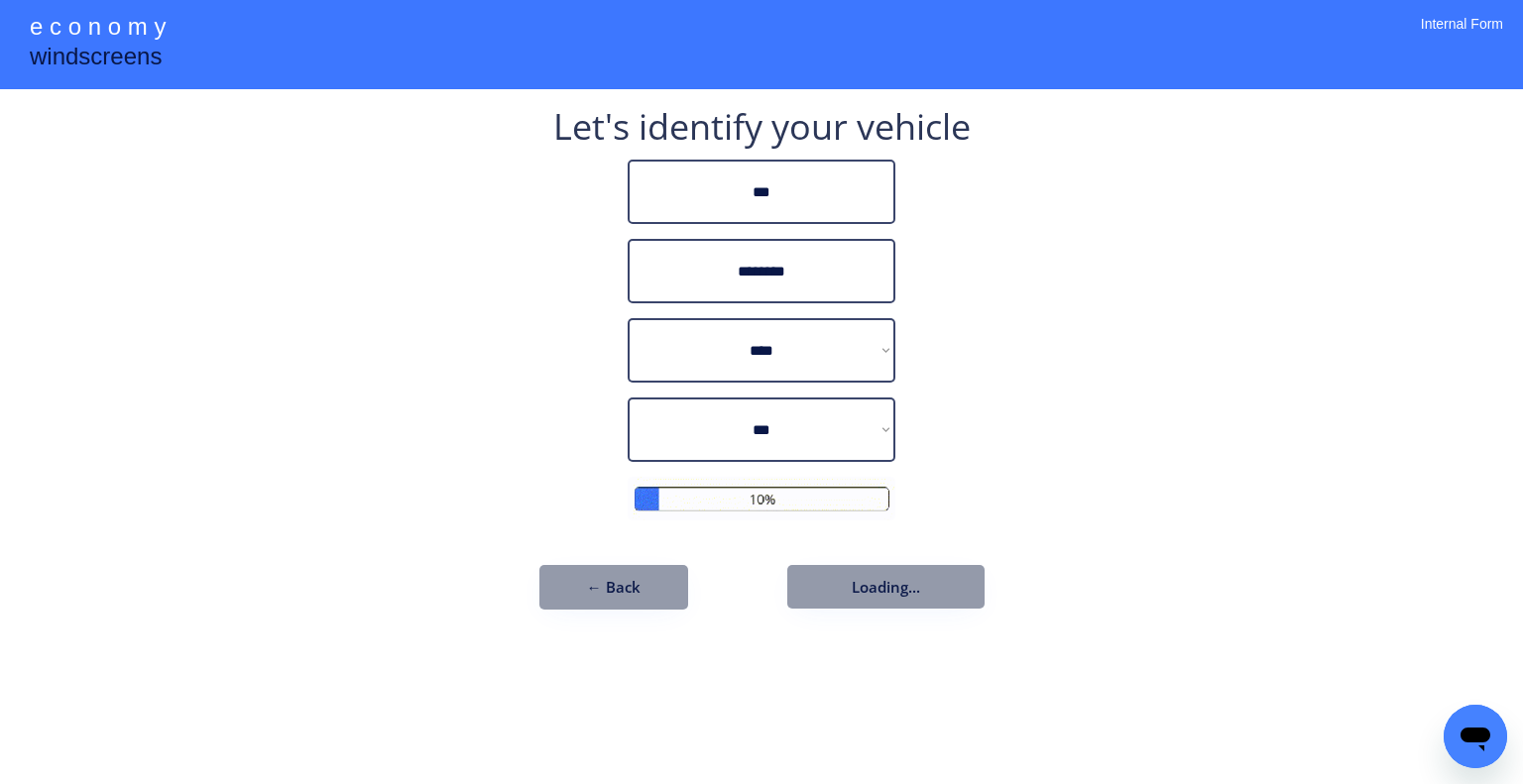 click on "**********" at bounding box center [762, 392] 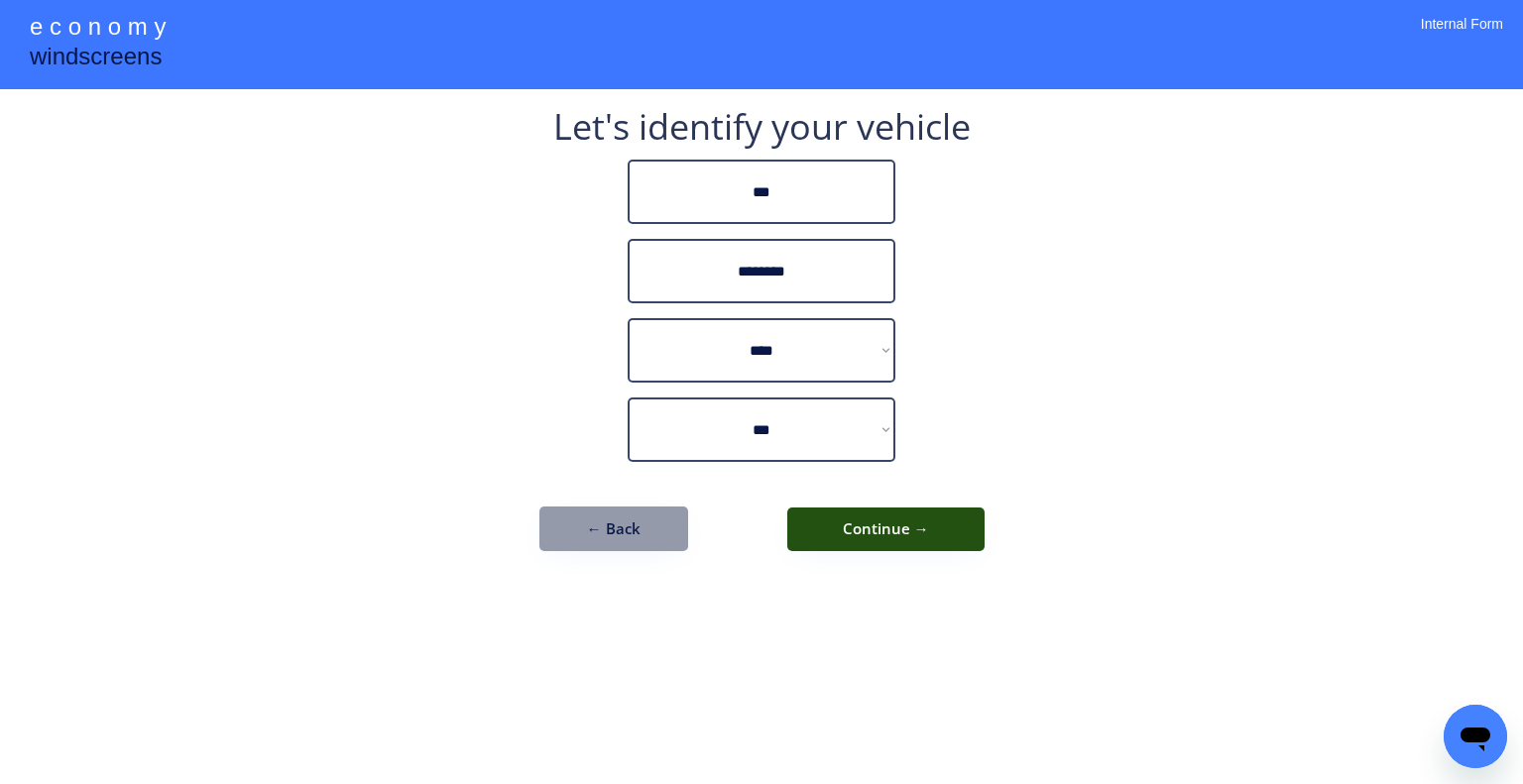 click on "Continue    →" at bounding box center (885, 529) 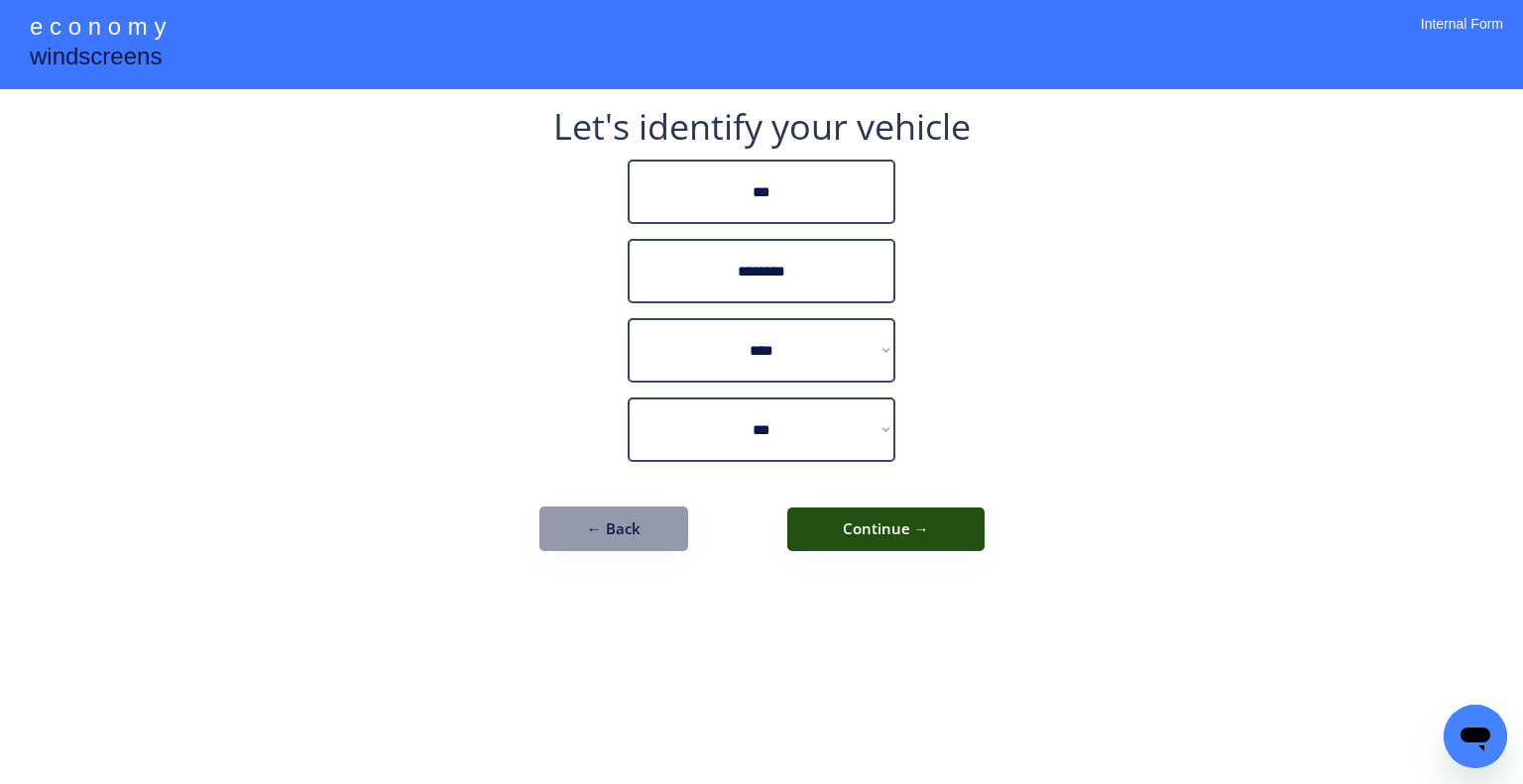 click on "Continue    →" at bounding box center [885, 529] 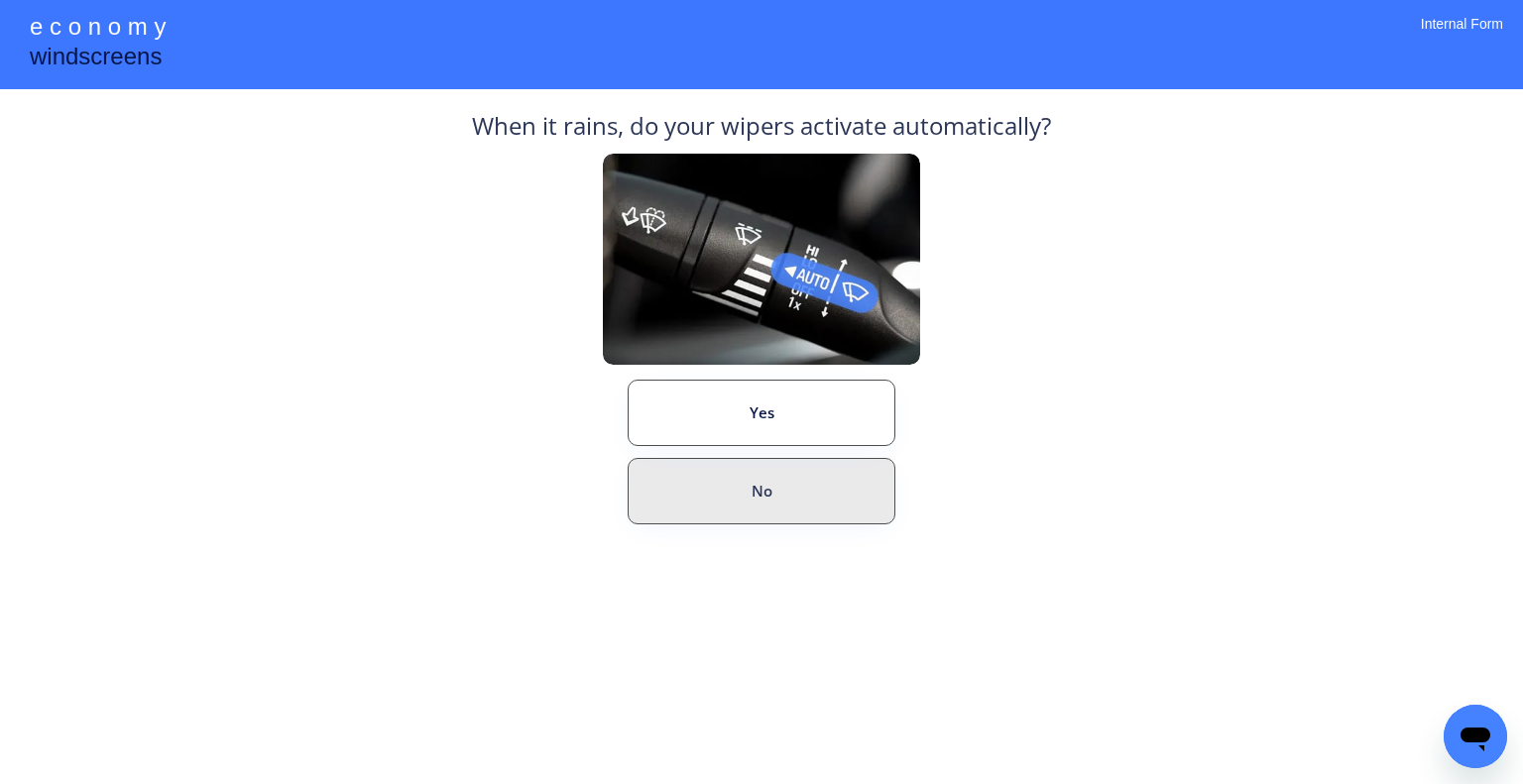 click on "No" at bounding box center (762, 491) 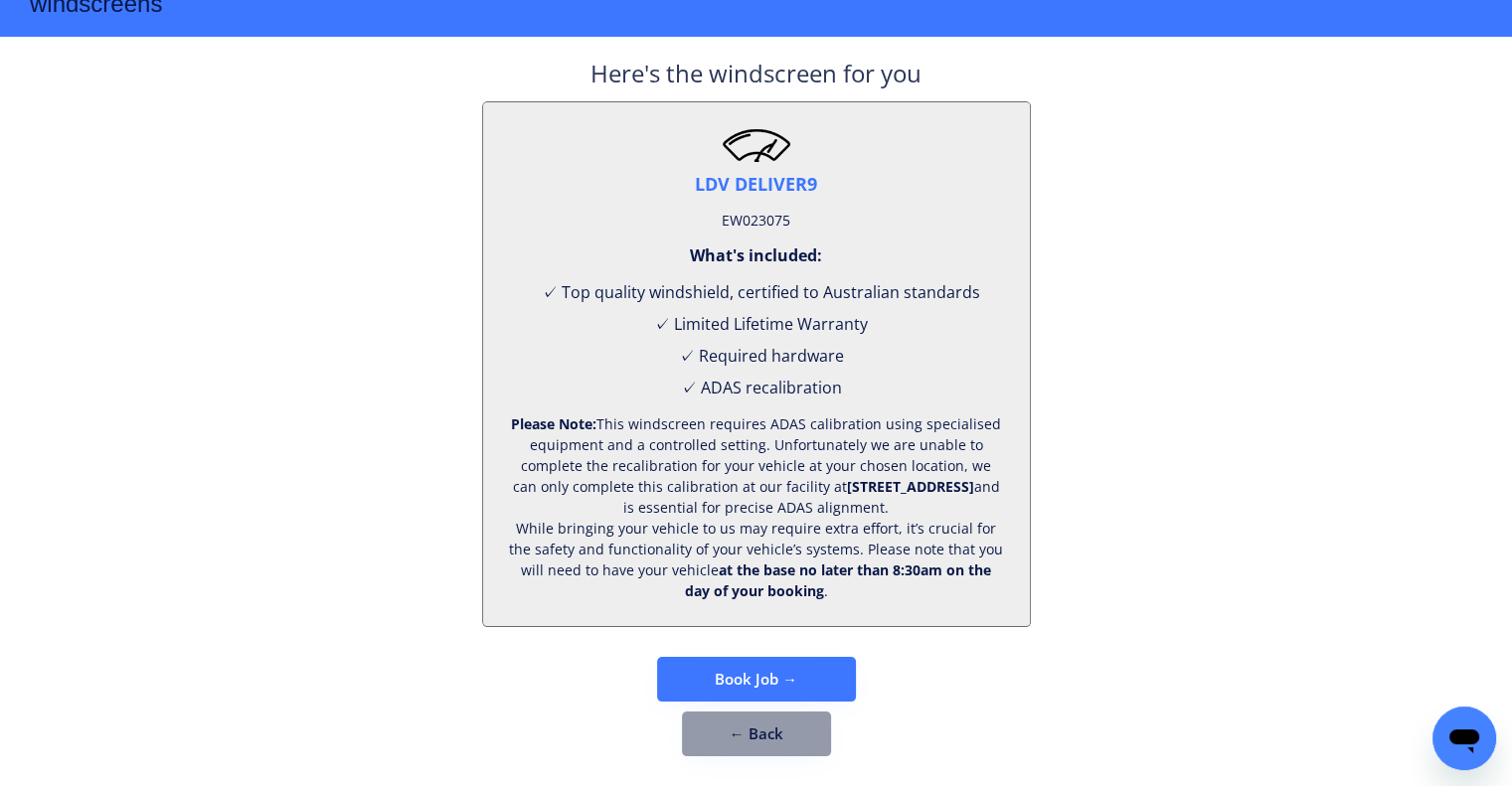 scroll, scrollTop: 82, scrollLeft: 0, axis: vertical 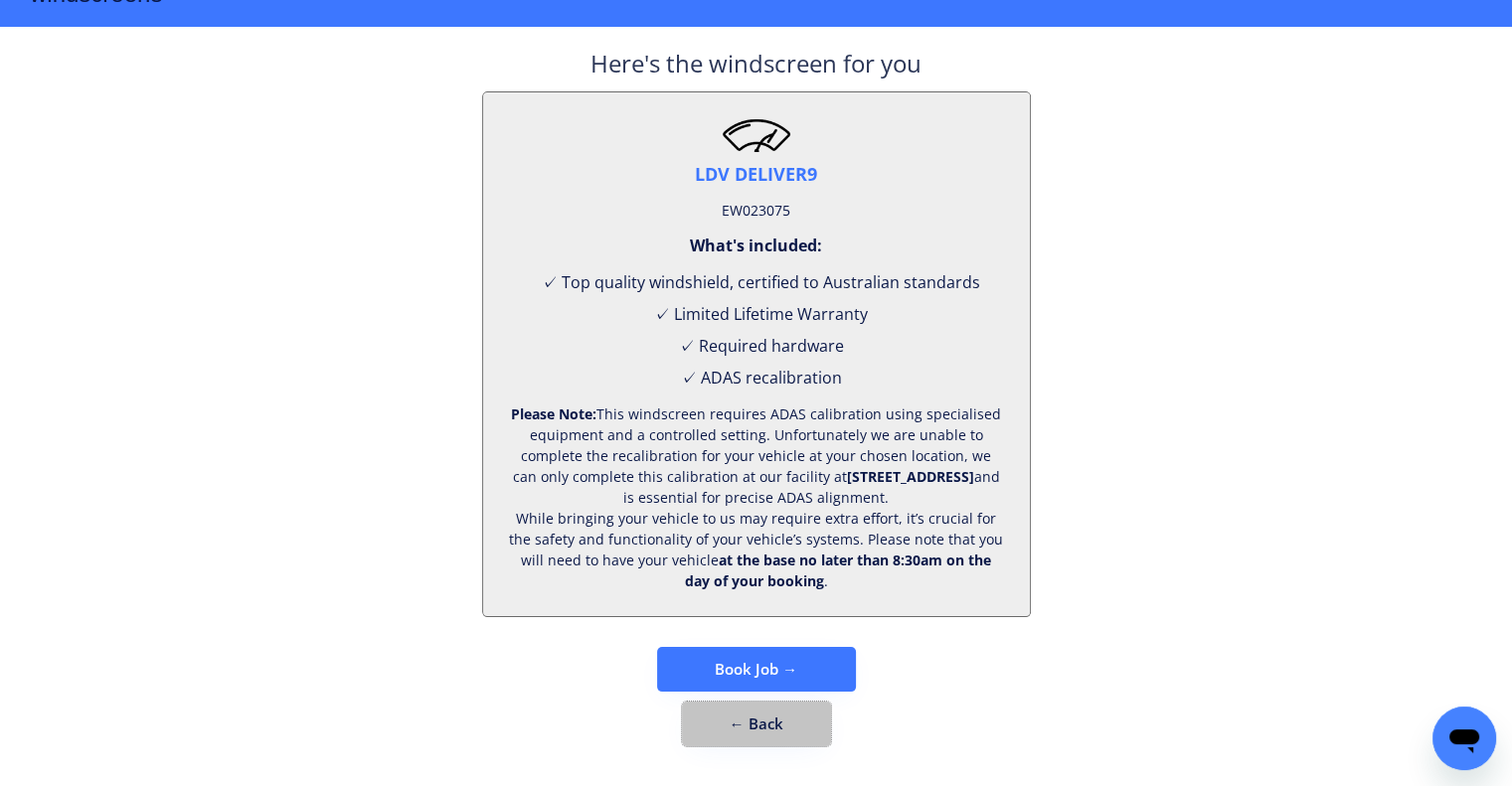 click on "←   Back" at bounding box center (756, 723) 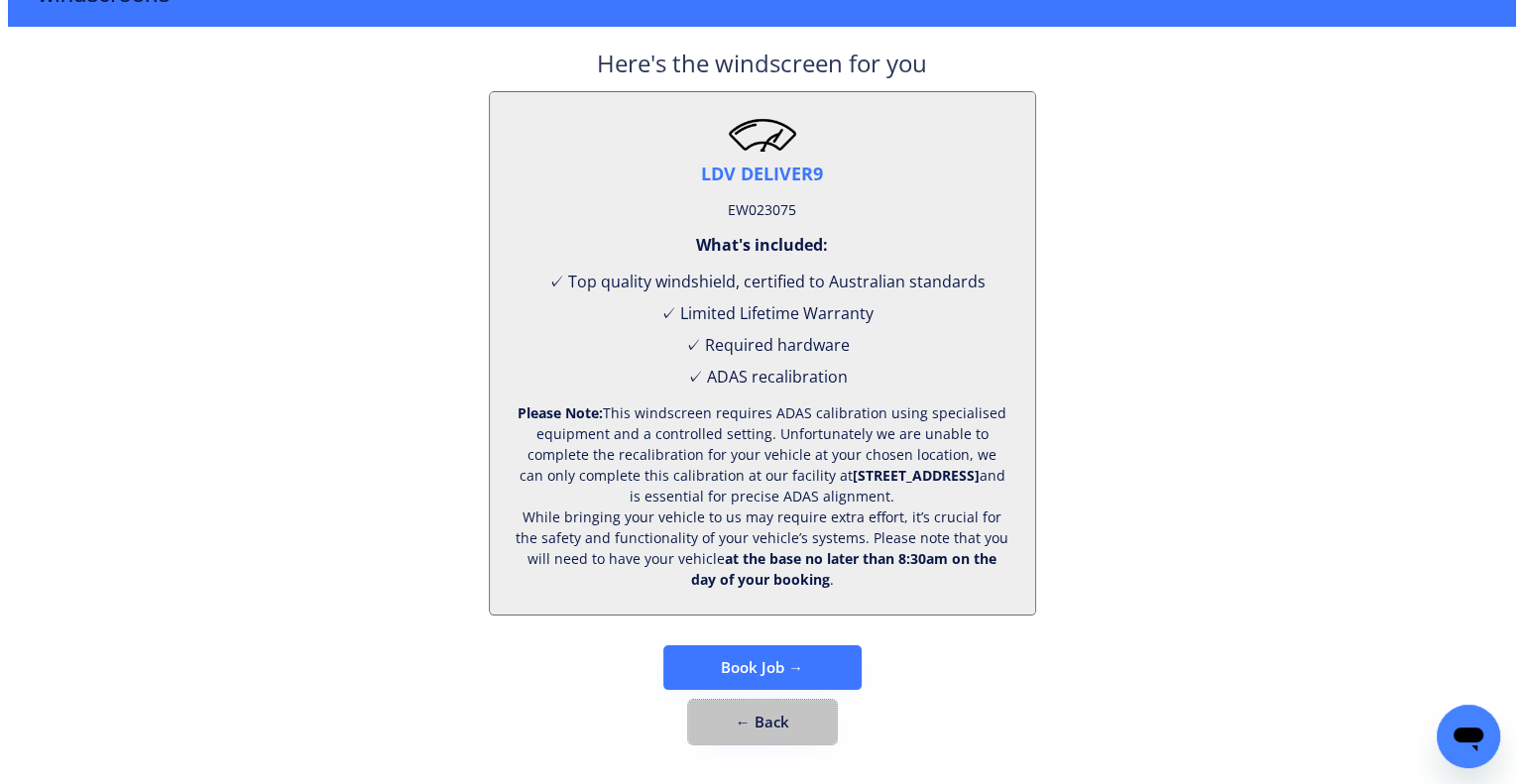 scroll, scrollTop: 0, scrollLeft: 0, axis: both 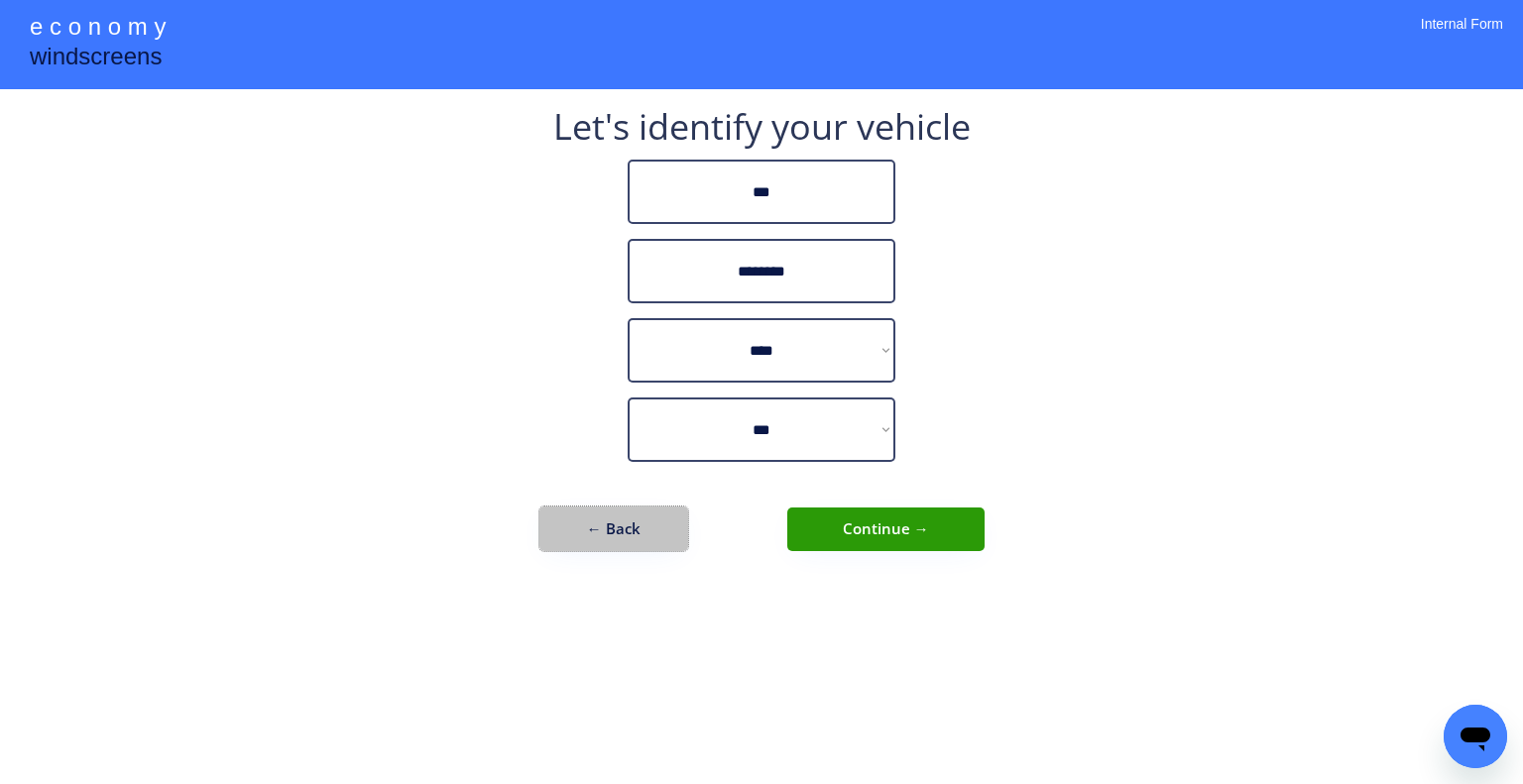 click on "←   Back" at bounding box center [614, 528] 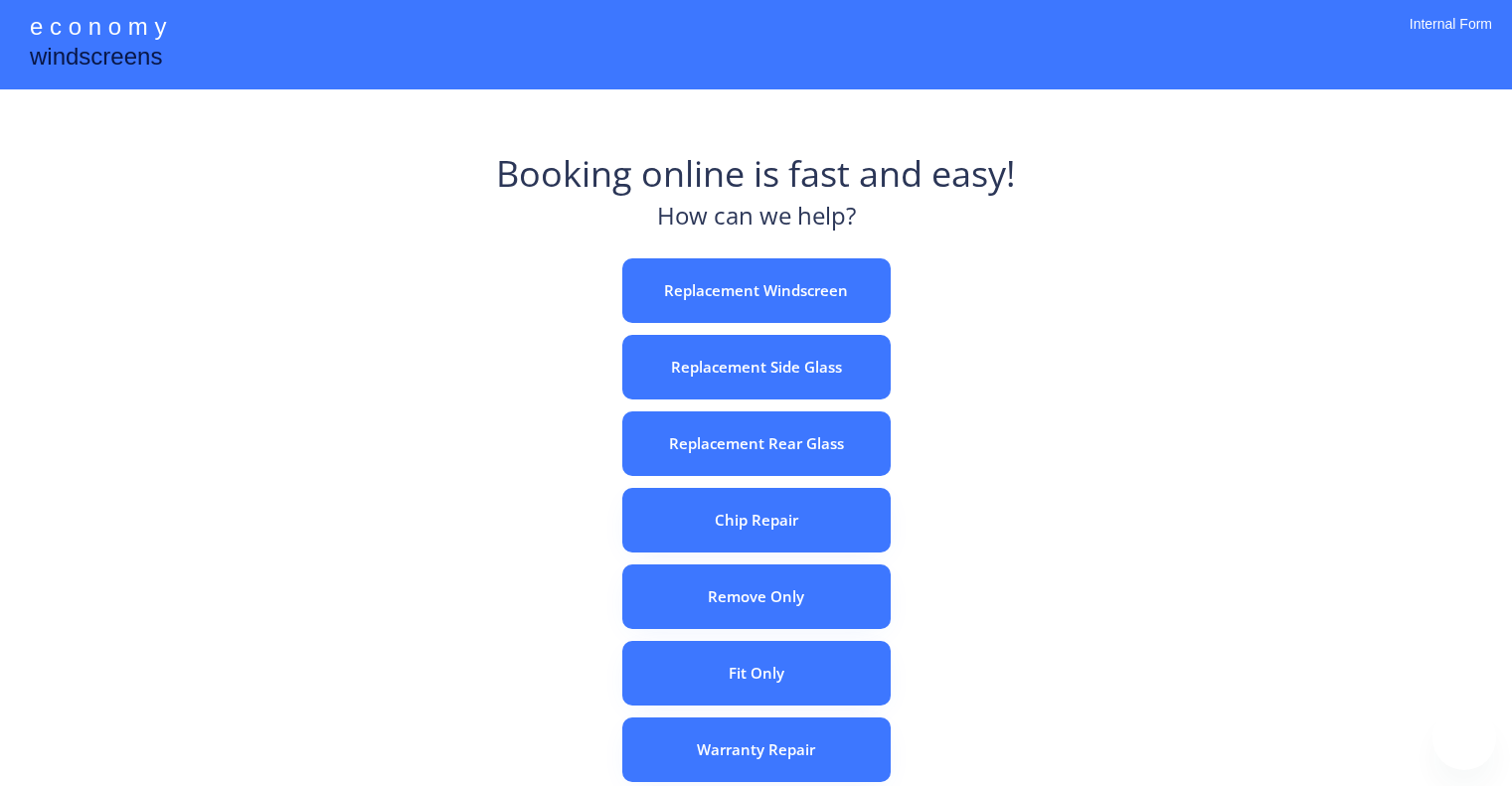 scroll, scrollTop: 0, scrollLeft: 0, axis: both 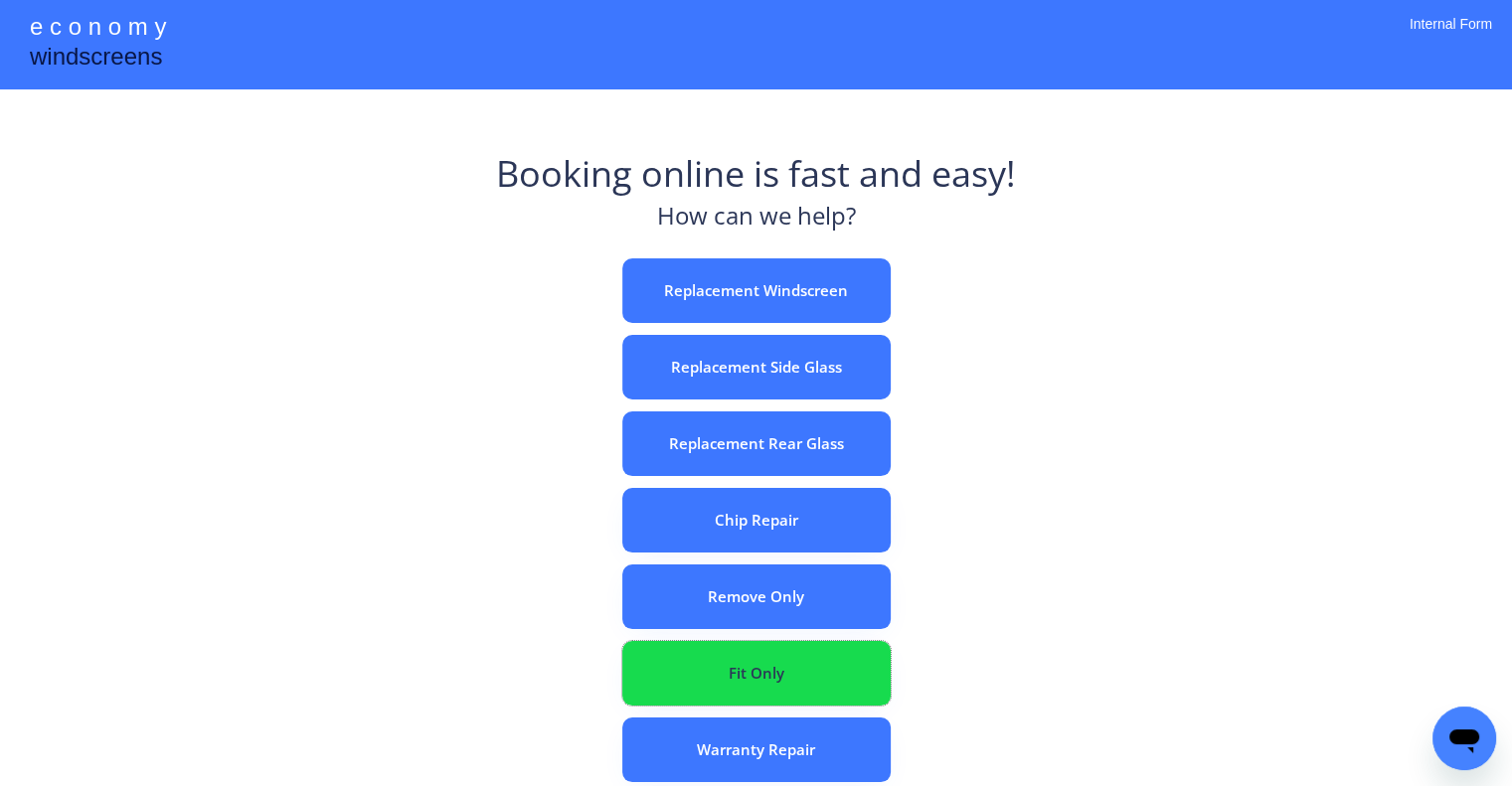 drag, startPoint x: 807, startPoint y: 650, endPoint x: 797, endPoint y: 581, distance: 69.72087 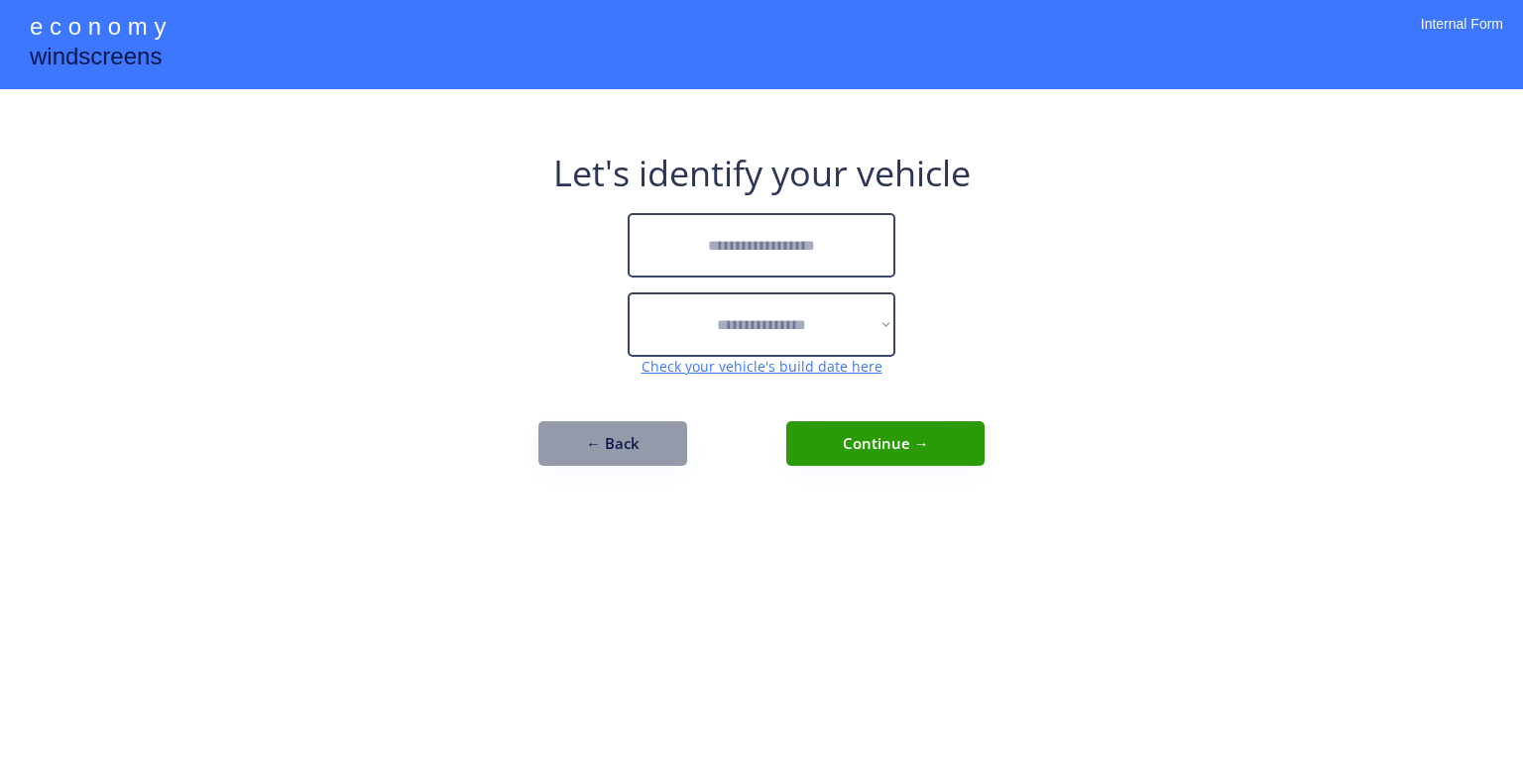 scroll, scrollTop: 0, scrollLeft: 0, axis: both 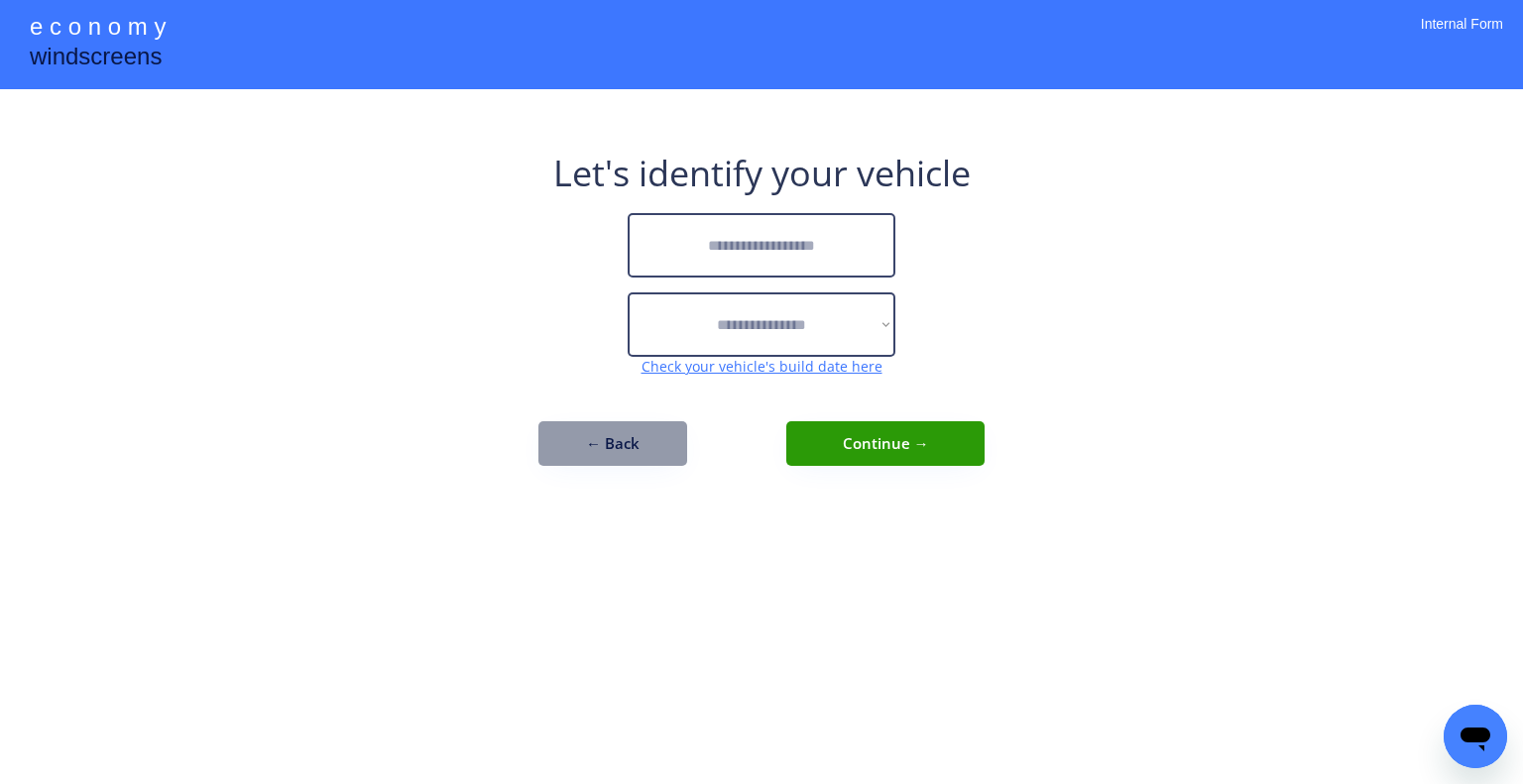 click at bounding box center [762, 245] 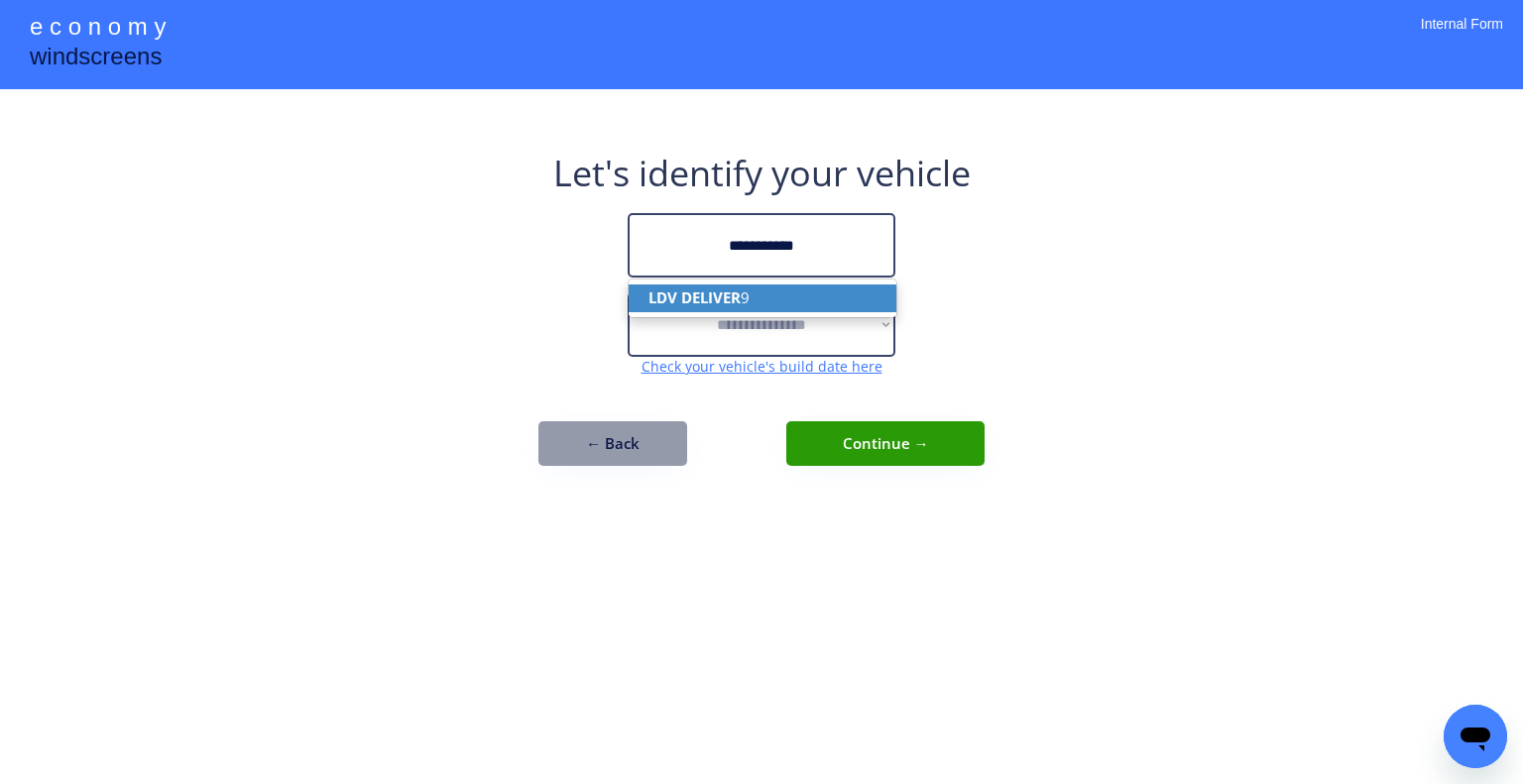 click on "LDV DELIVER 9" at bounding box center [762, 297] 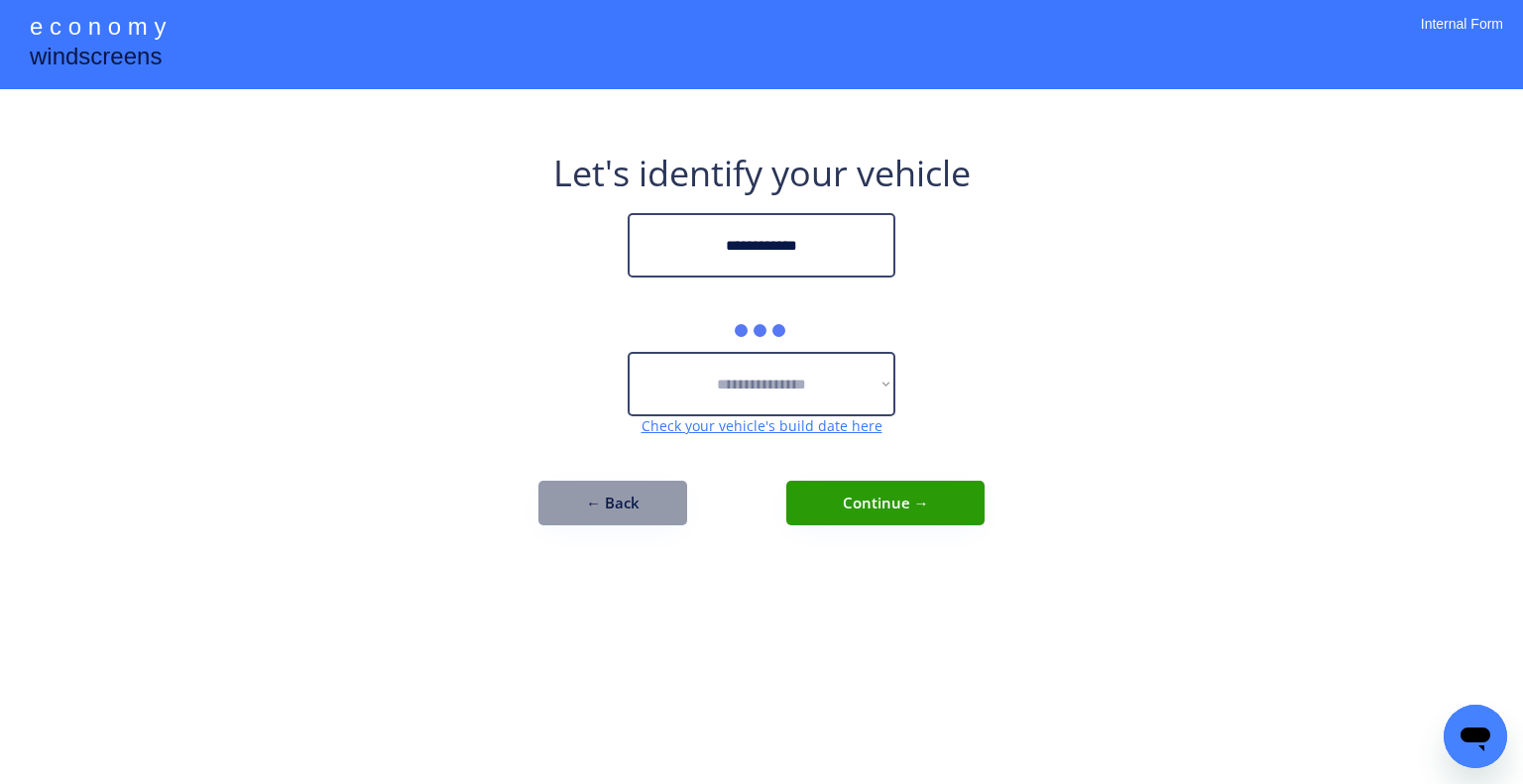 type on "**********" 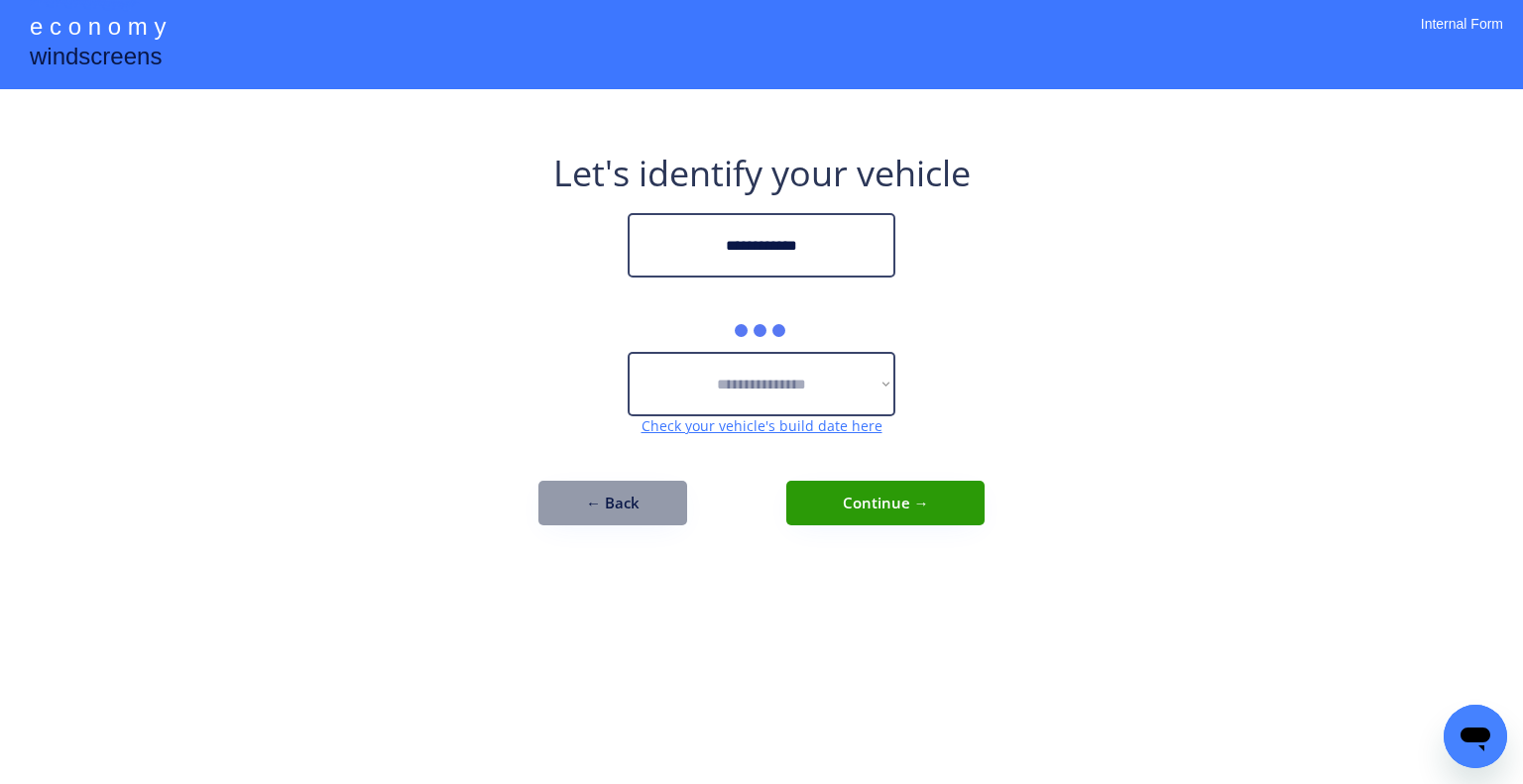 click on "**********" at bounding box center (762, 392) 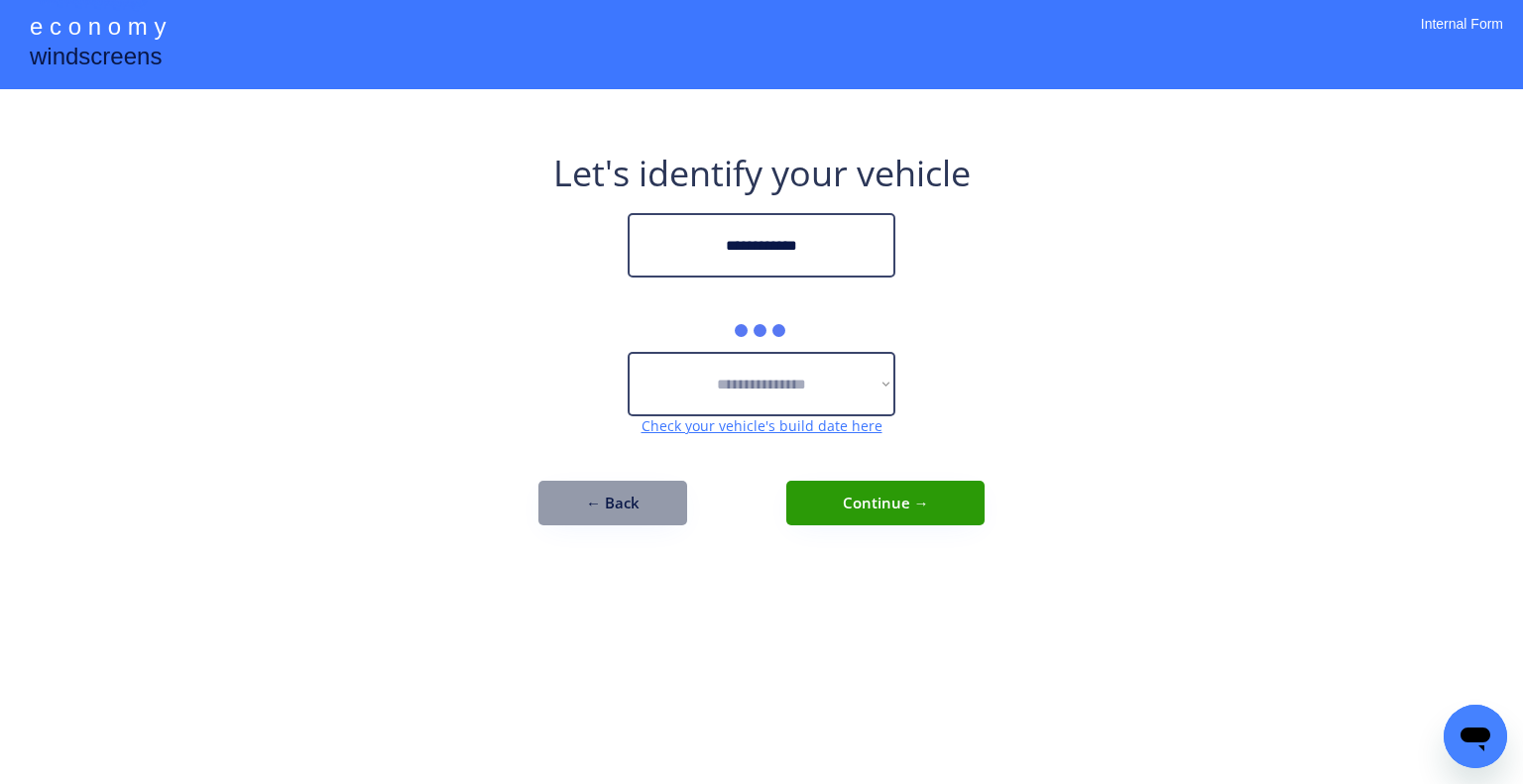 click on "**********" at bounding box center [762, 392] 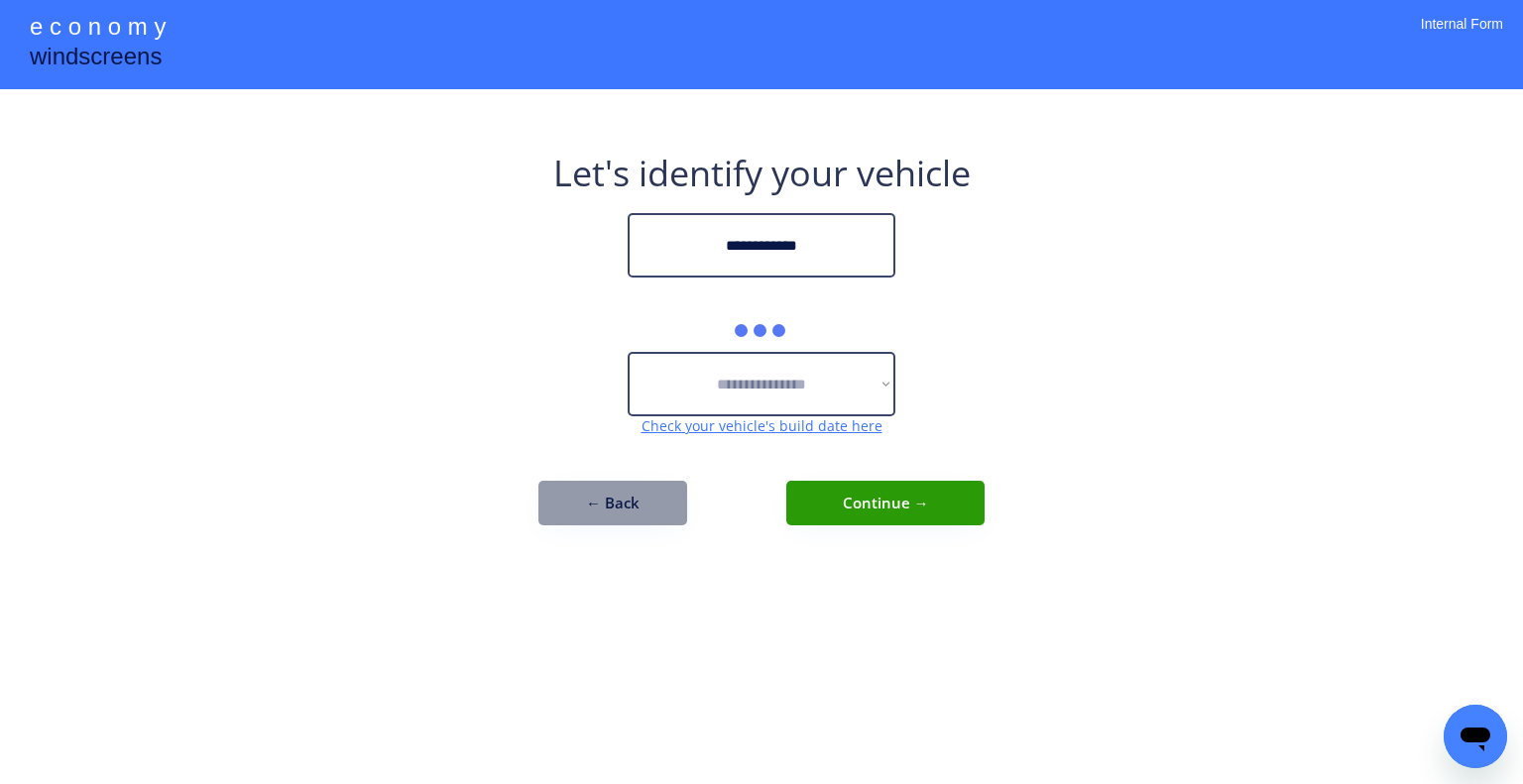 click on "**********" at bounding box center [762, 392] 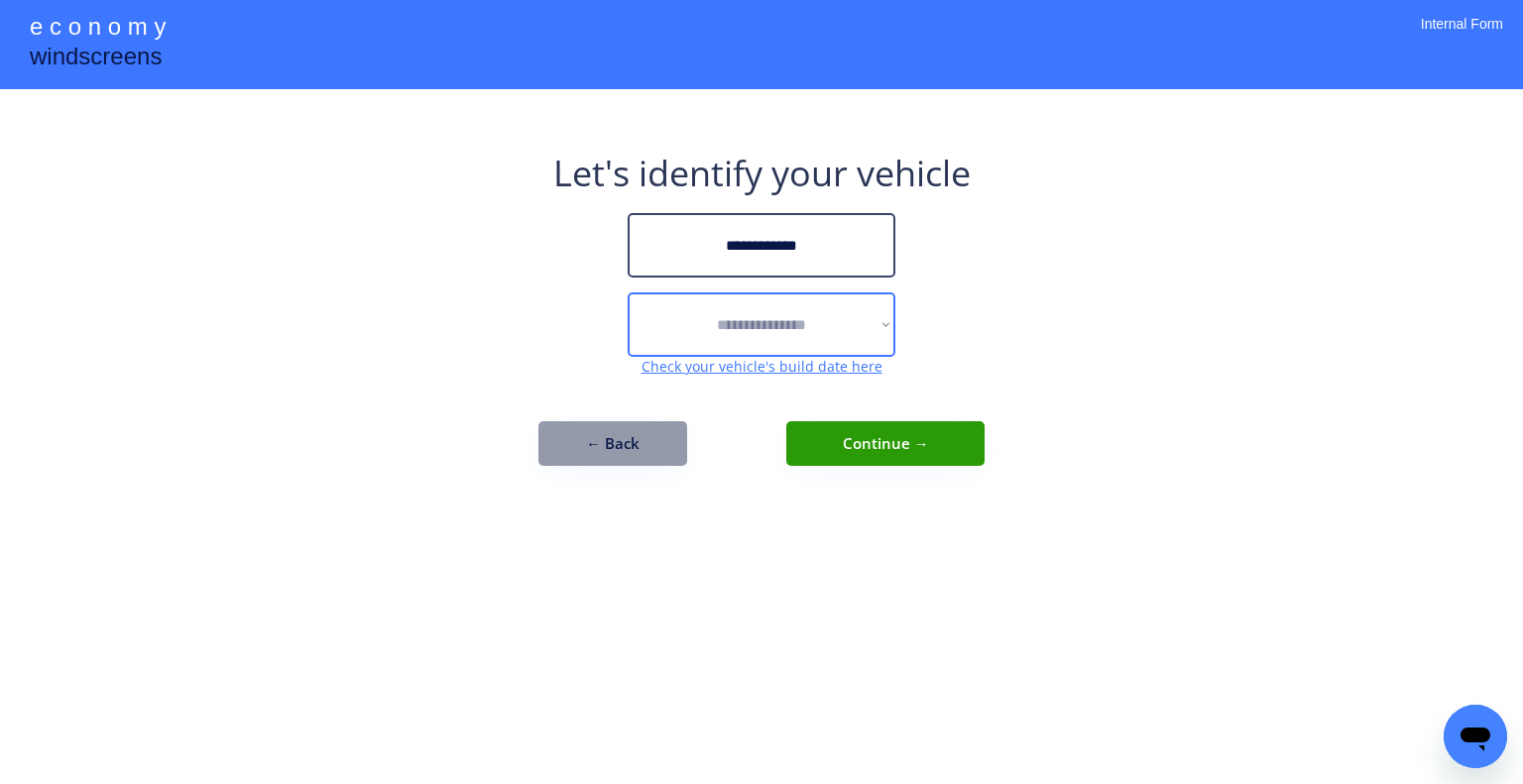 drag, startPoint x: 862, startPoint y: 304, endPoint x: 877, endPoint y: 308, distance: 15.524175 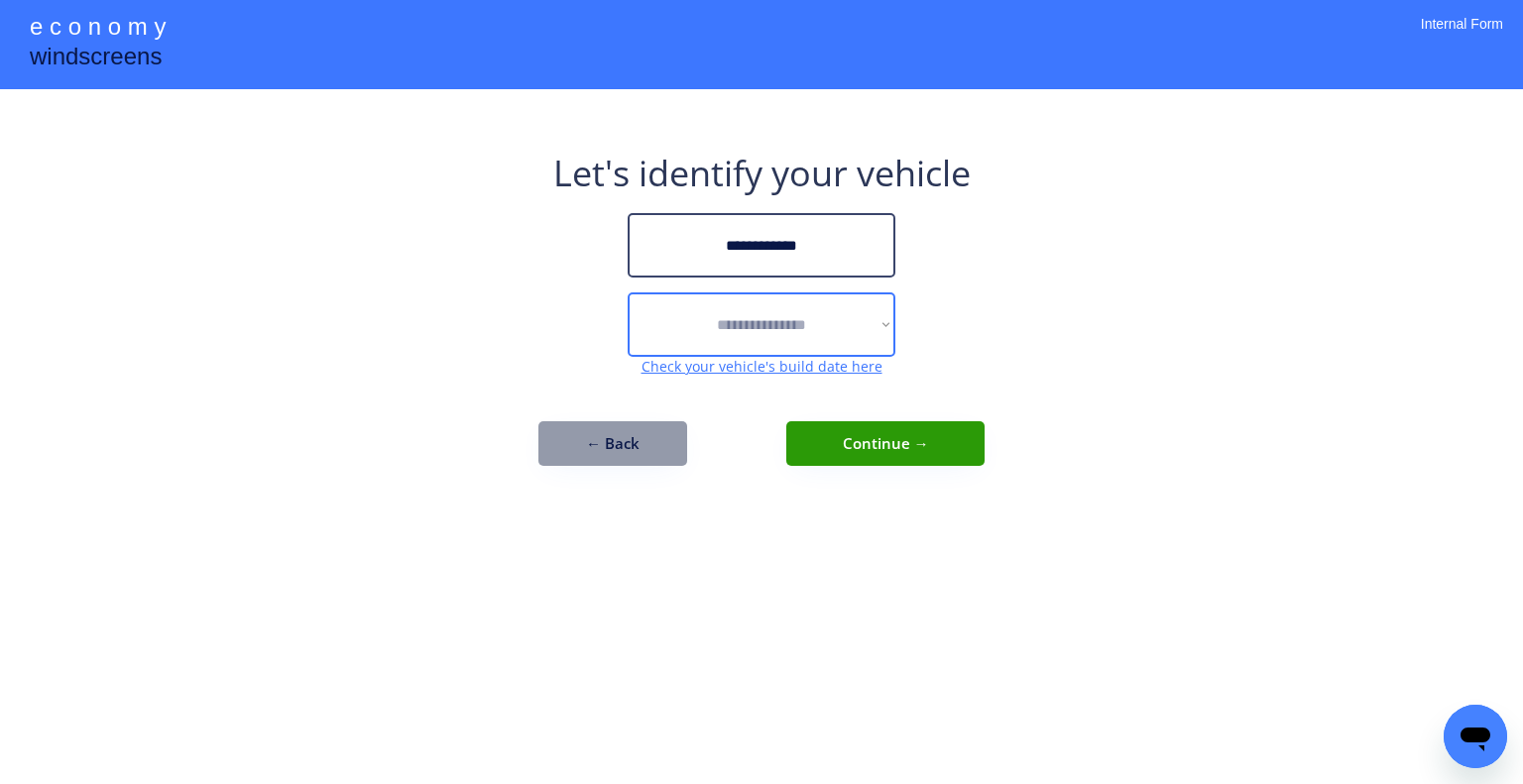 select on "******" 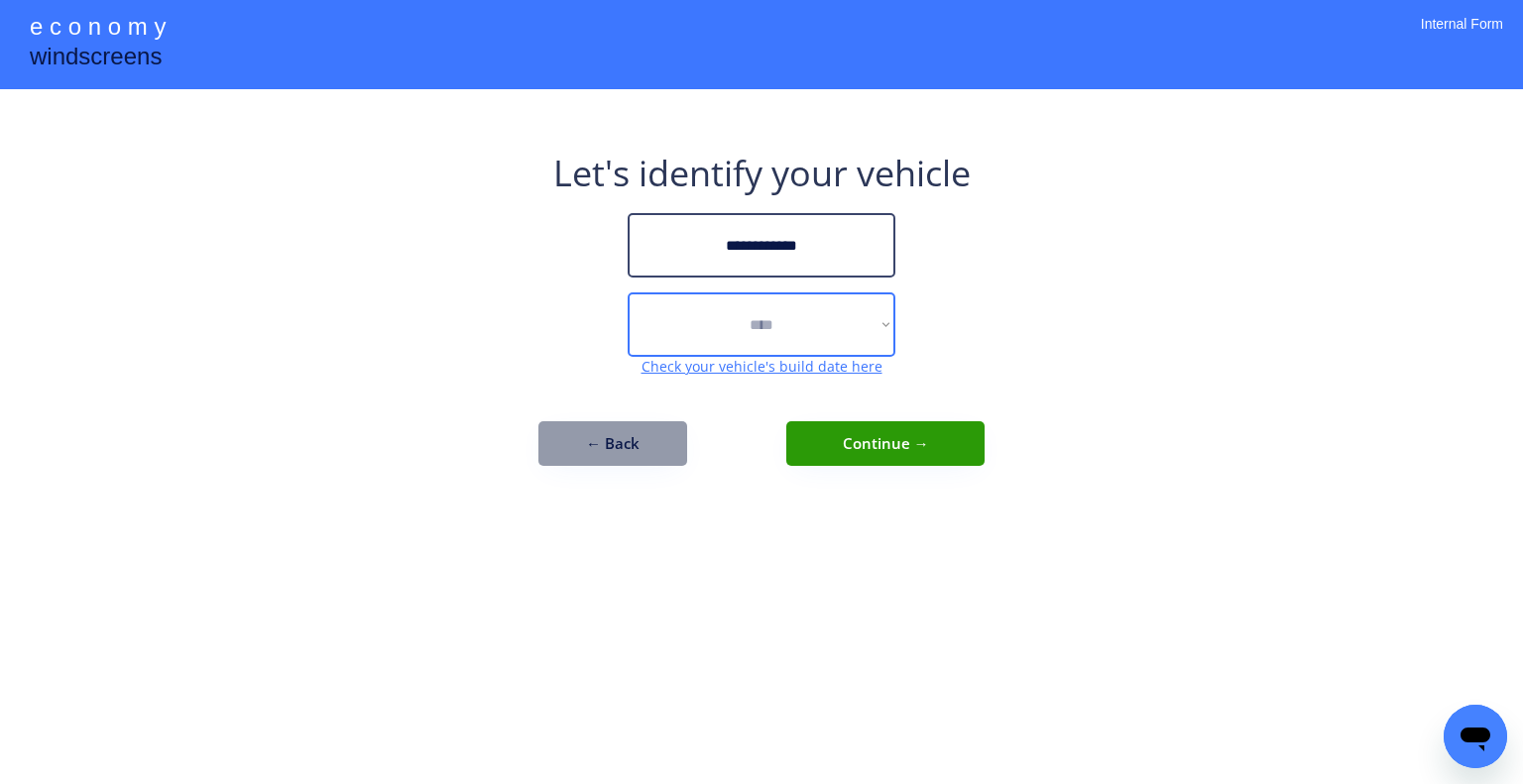 click on "**********" at bounding box center [762, 324] 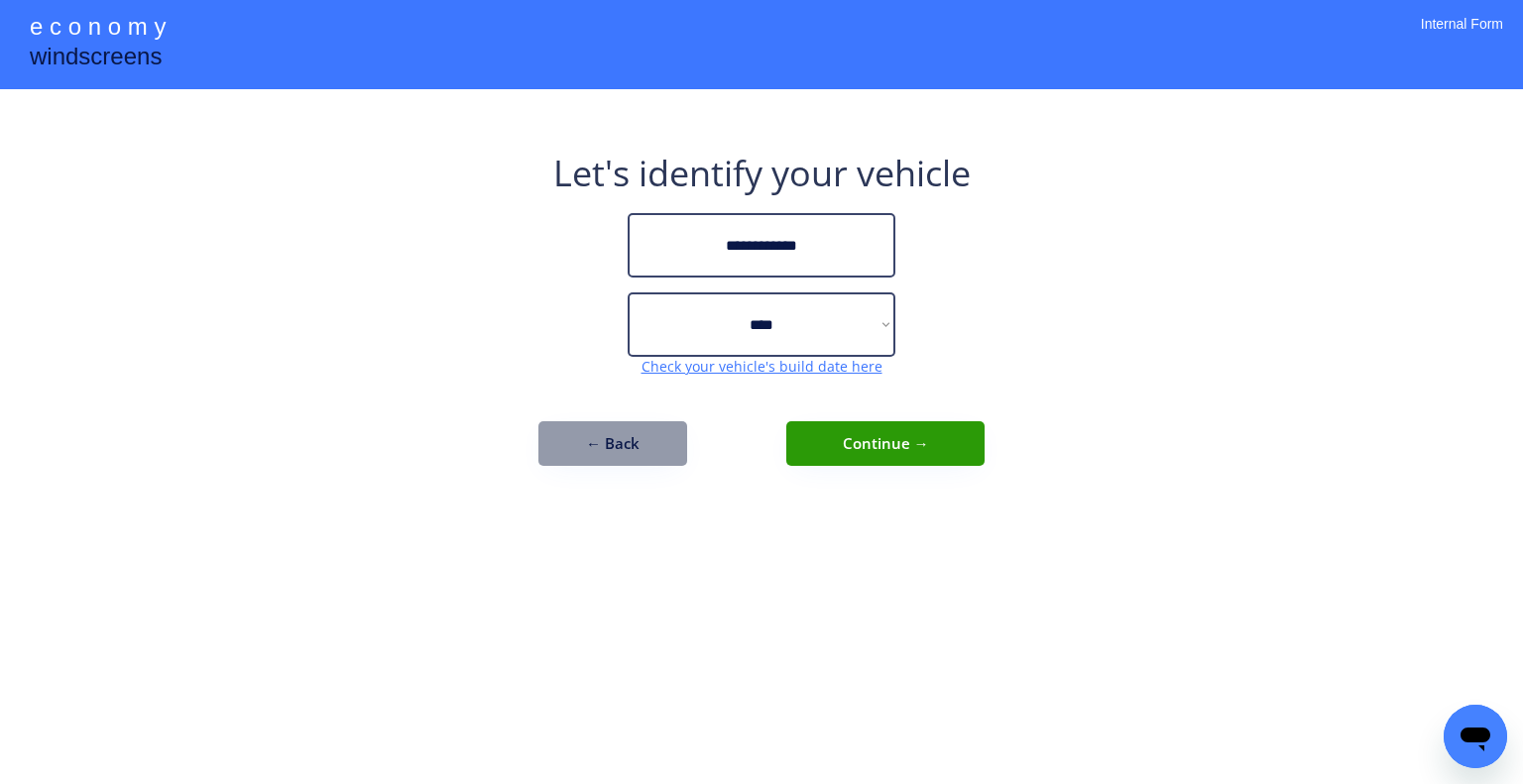 click on "**********" at bounding box center [762, 392] 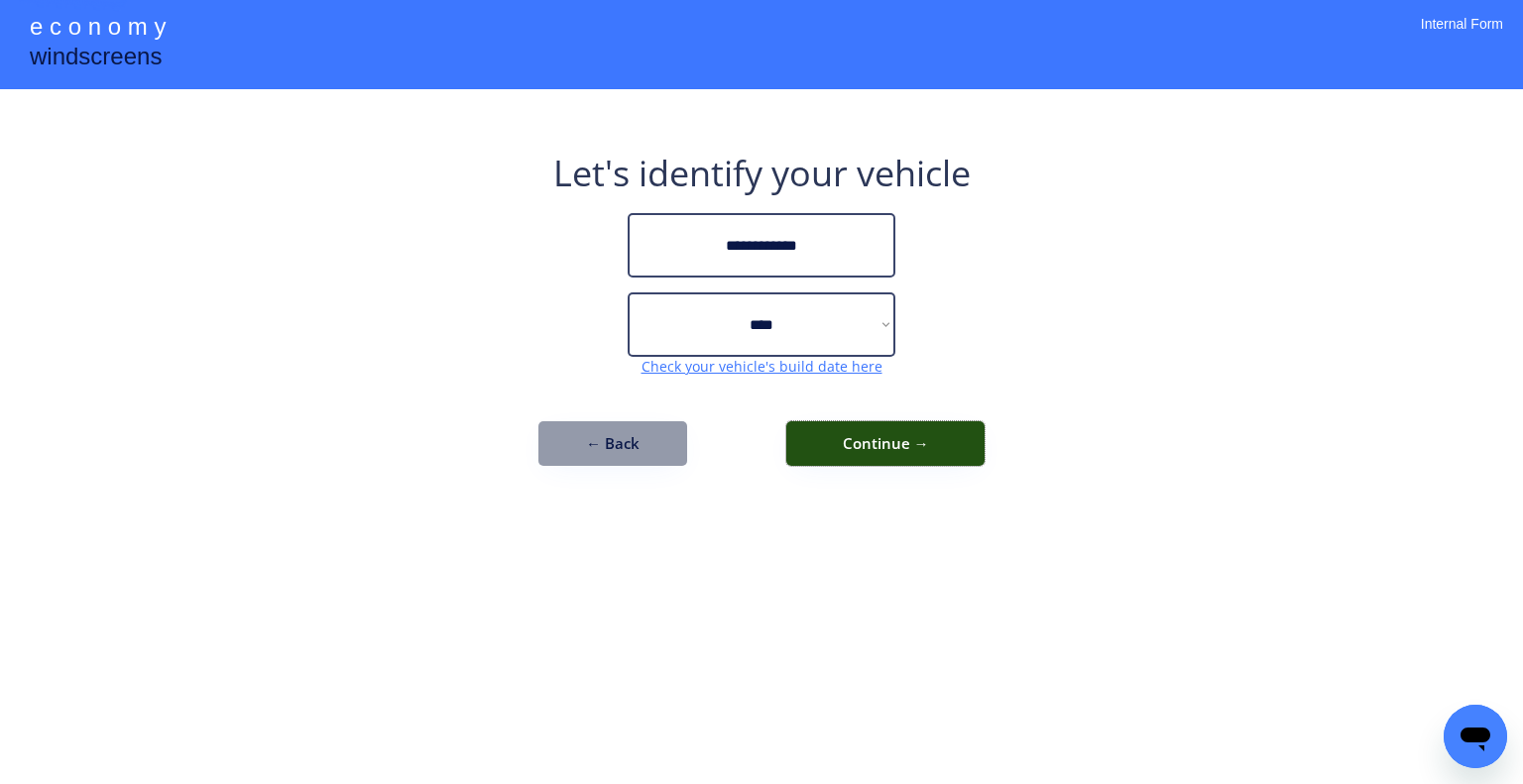 drag, startPoint x: 916, startPoint y: 432, endPoint x: 993, endPoint y: 392, distance: 86.76981 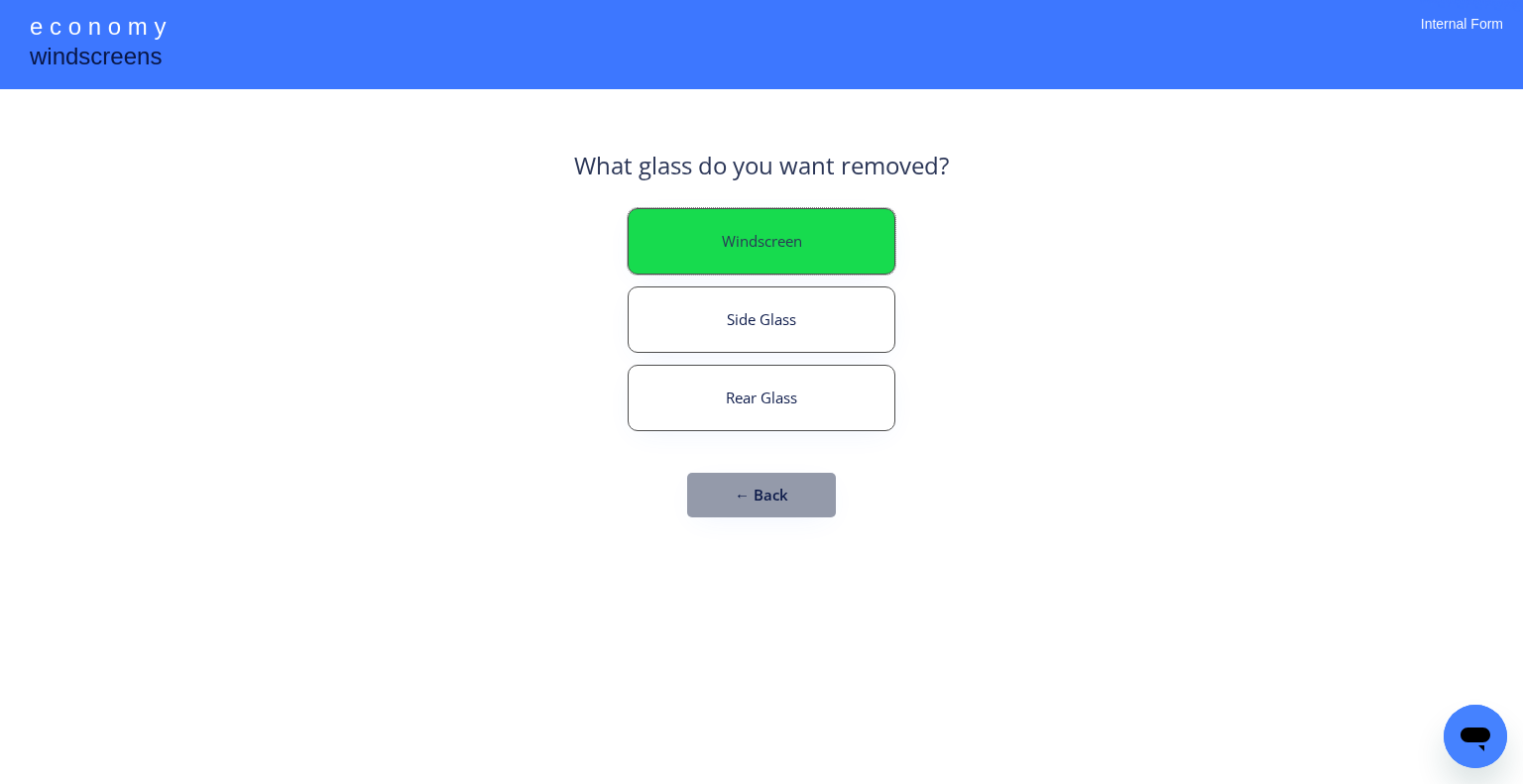 click on "Windscreen" at bounding box center [762, 241] 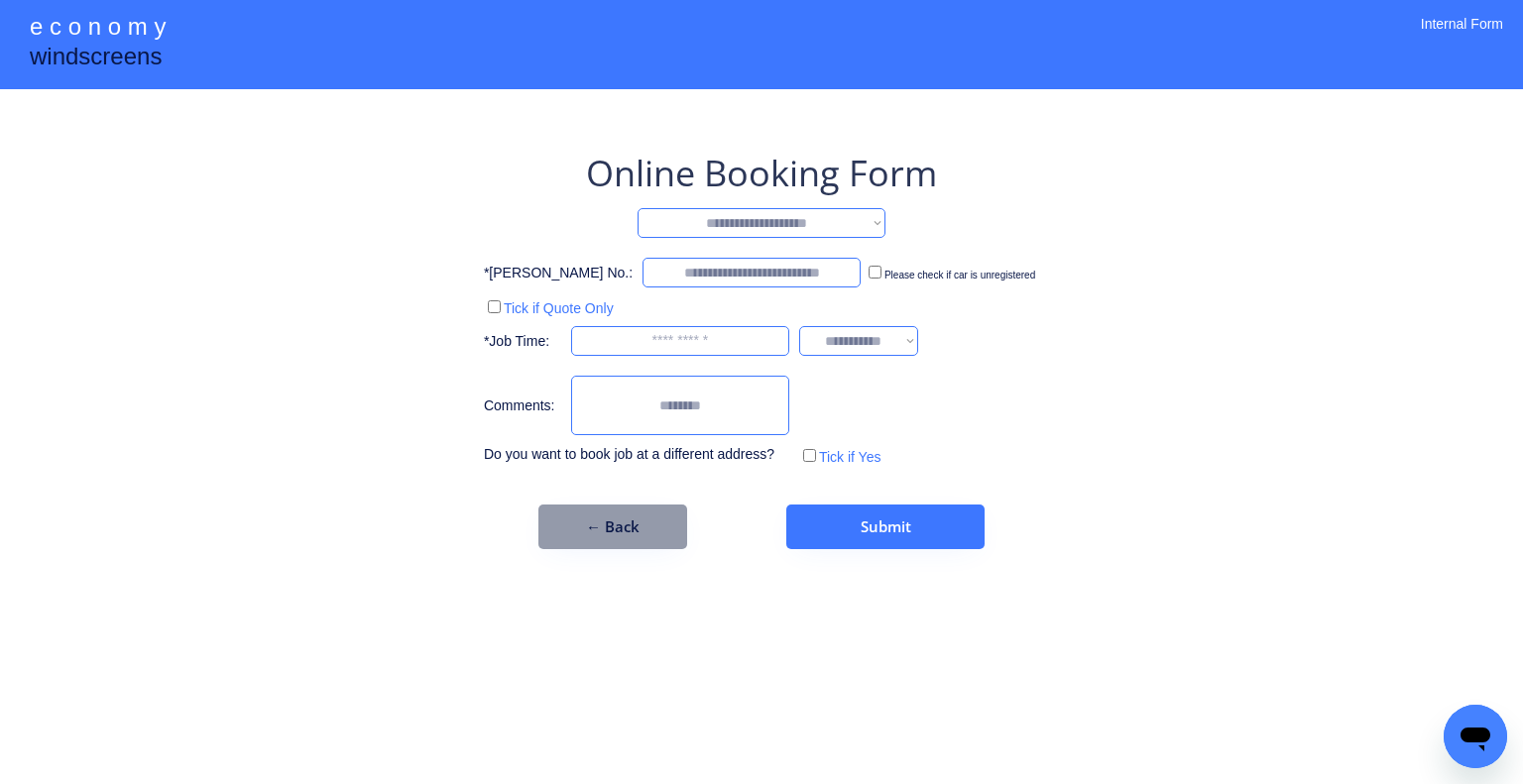 click on "**********" at bounding box center (762, 223) 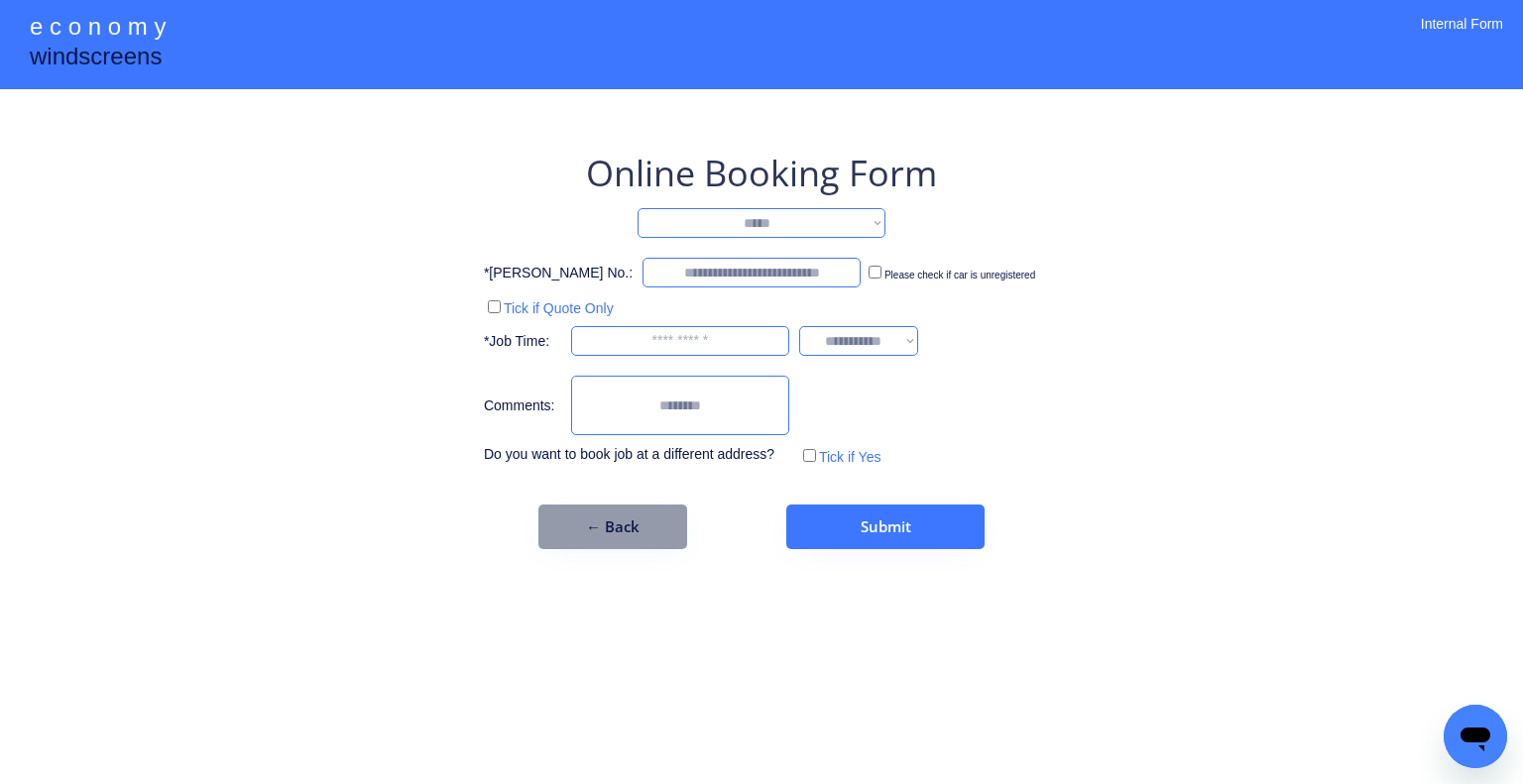 click on "**********" at bounding box center [762, 223] 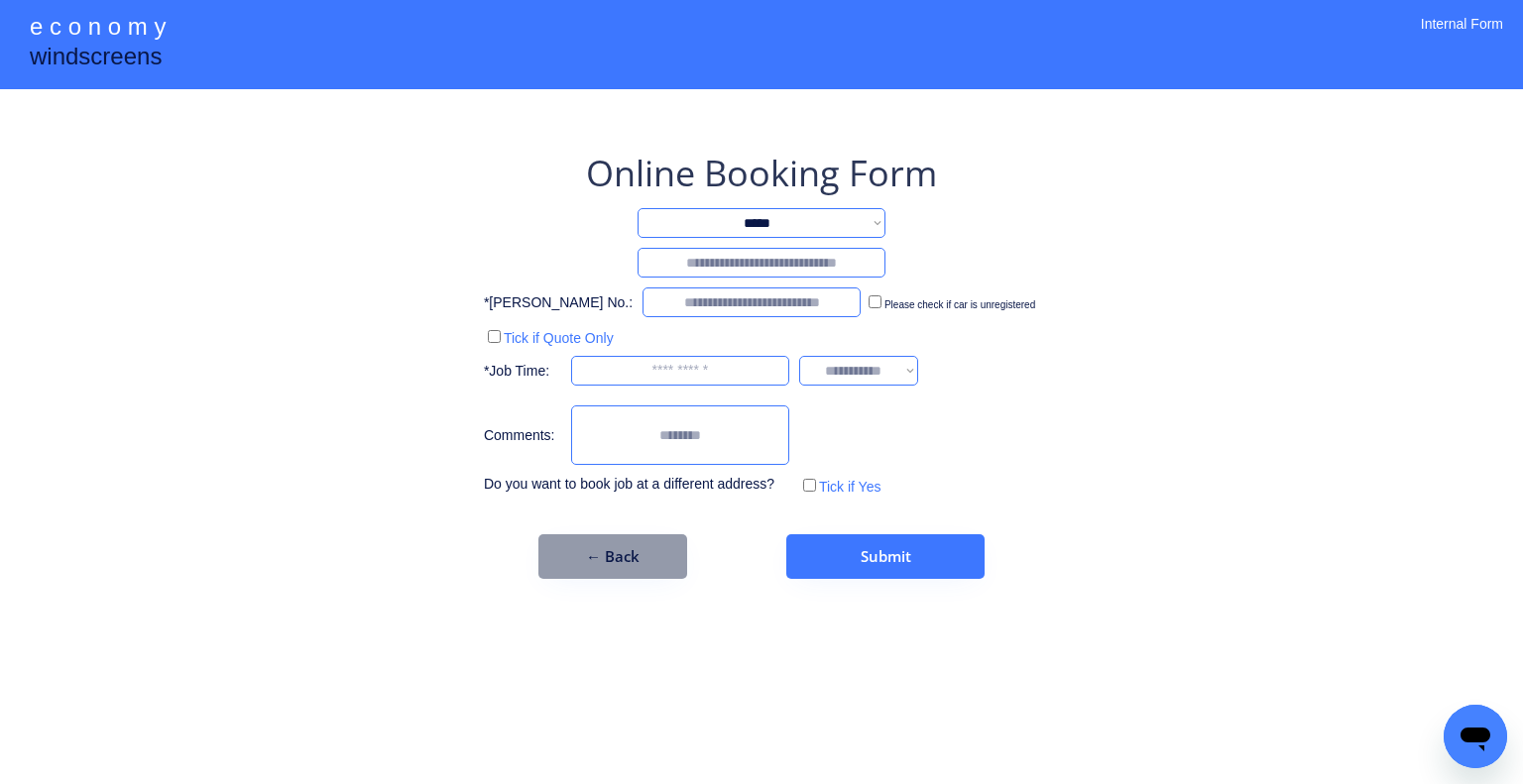 click at bounding box center (762, 263) 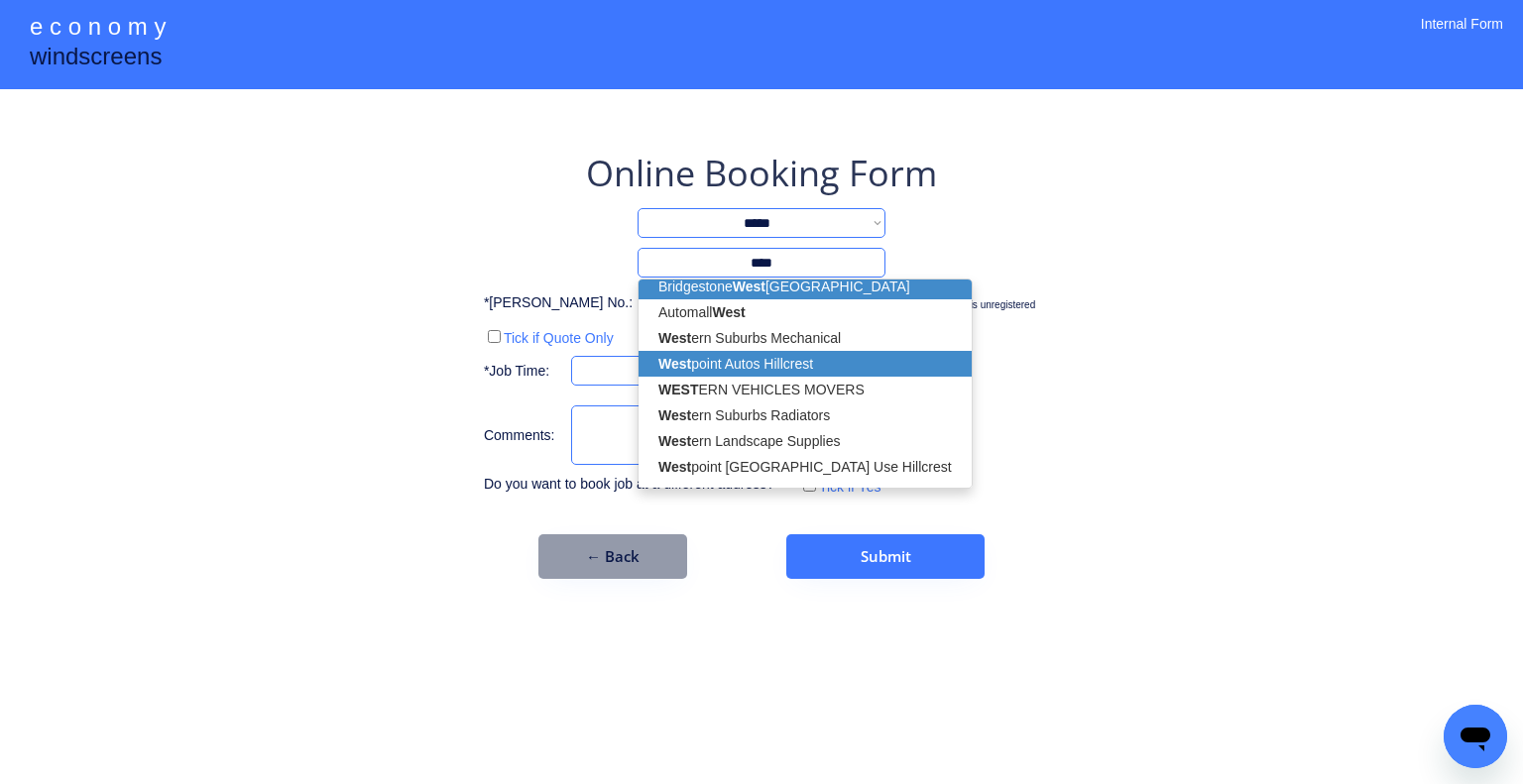 scroll, scrollTop: 0, scrollLeft: 0, axis: both 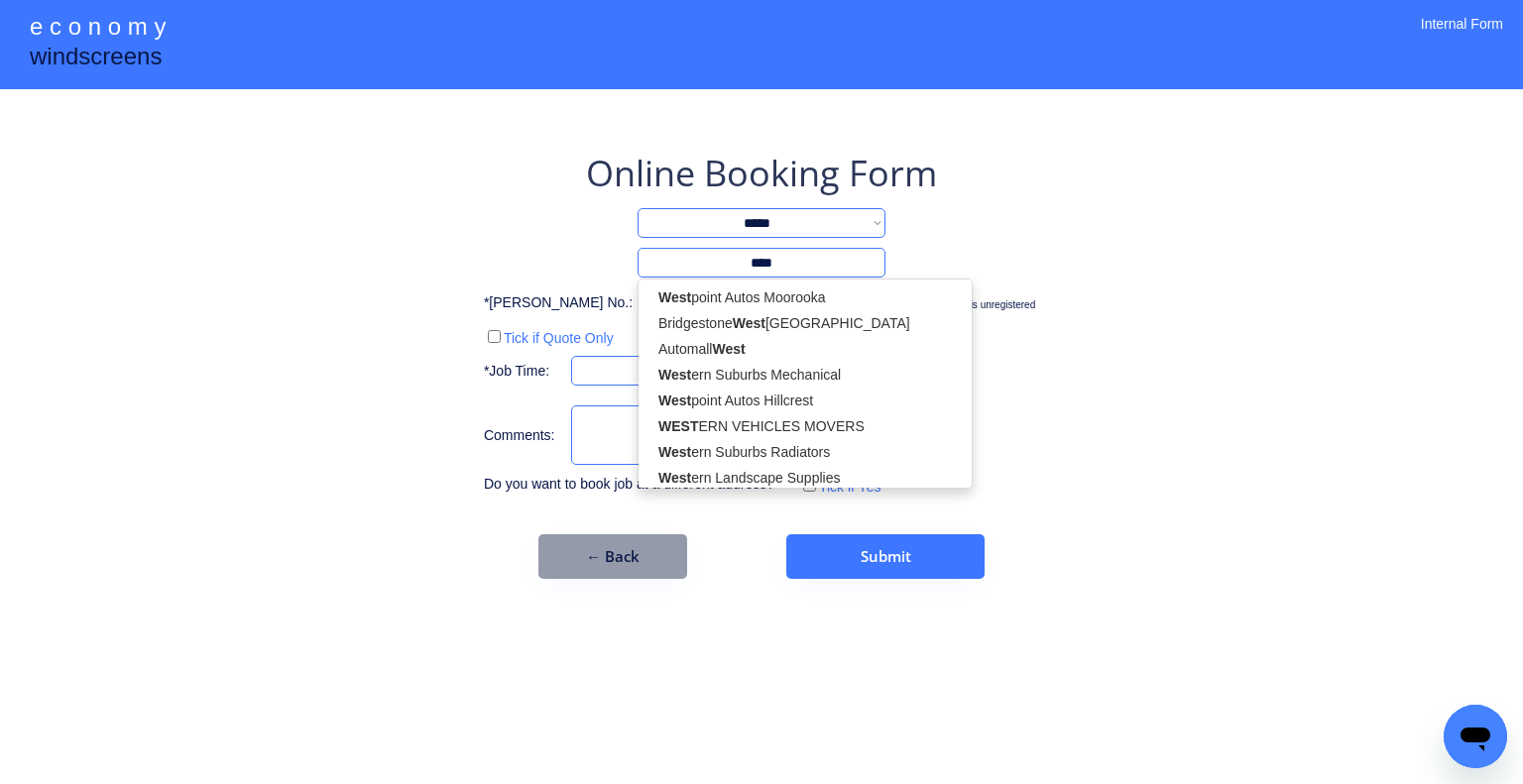 type on "****" 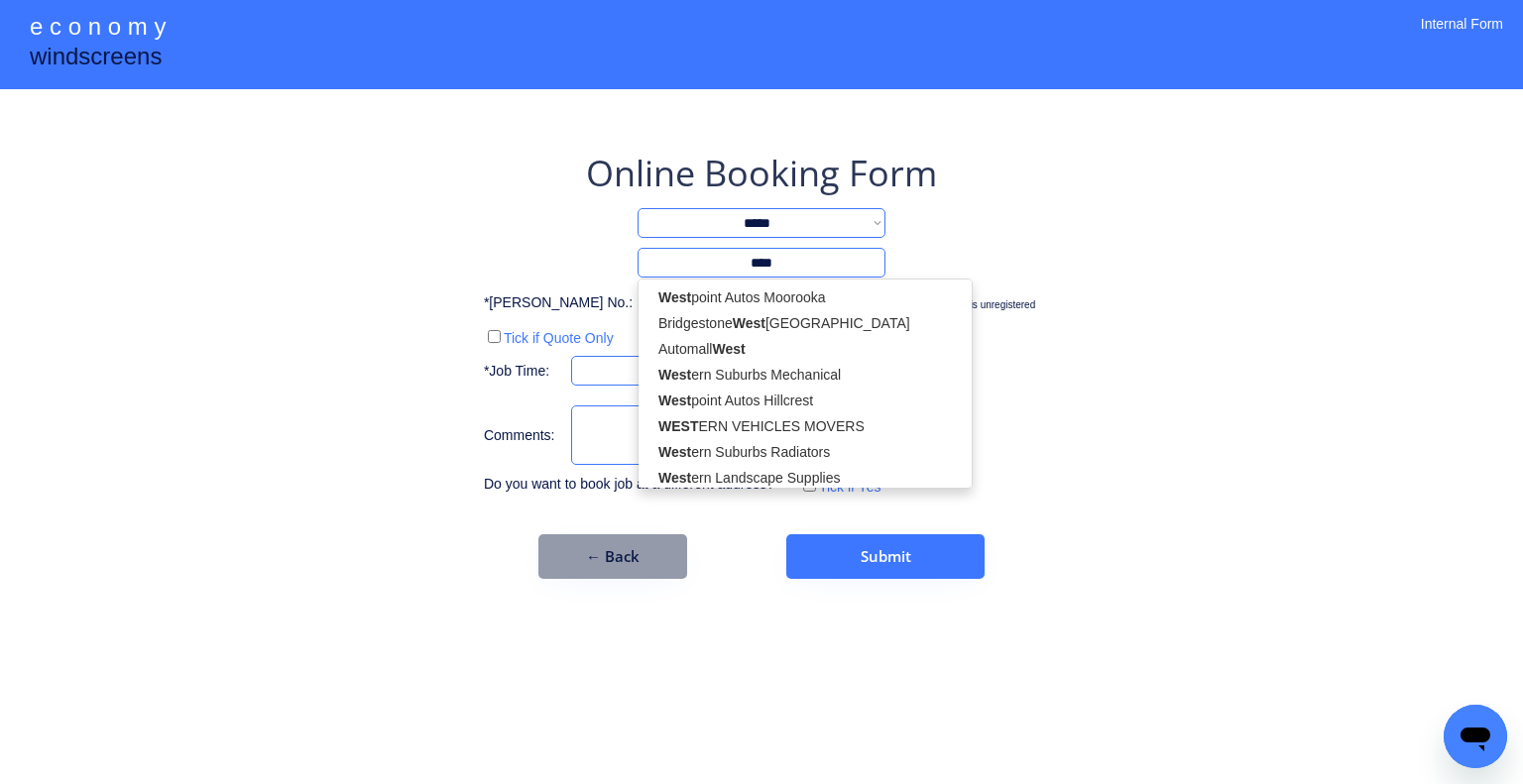 type 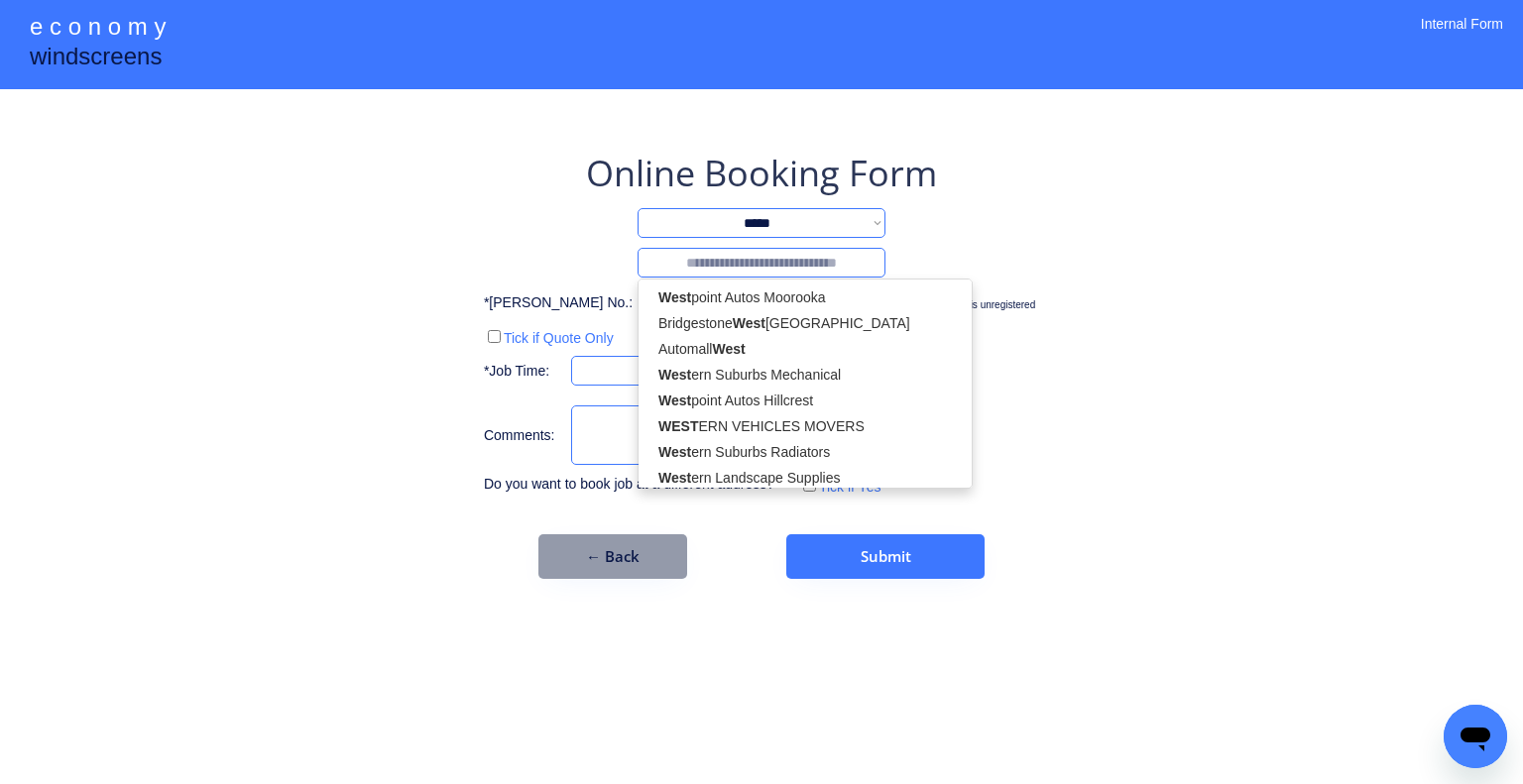 click on "**********" at bounding box center [762, 223] 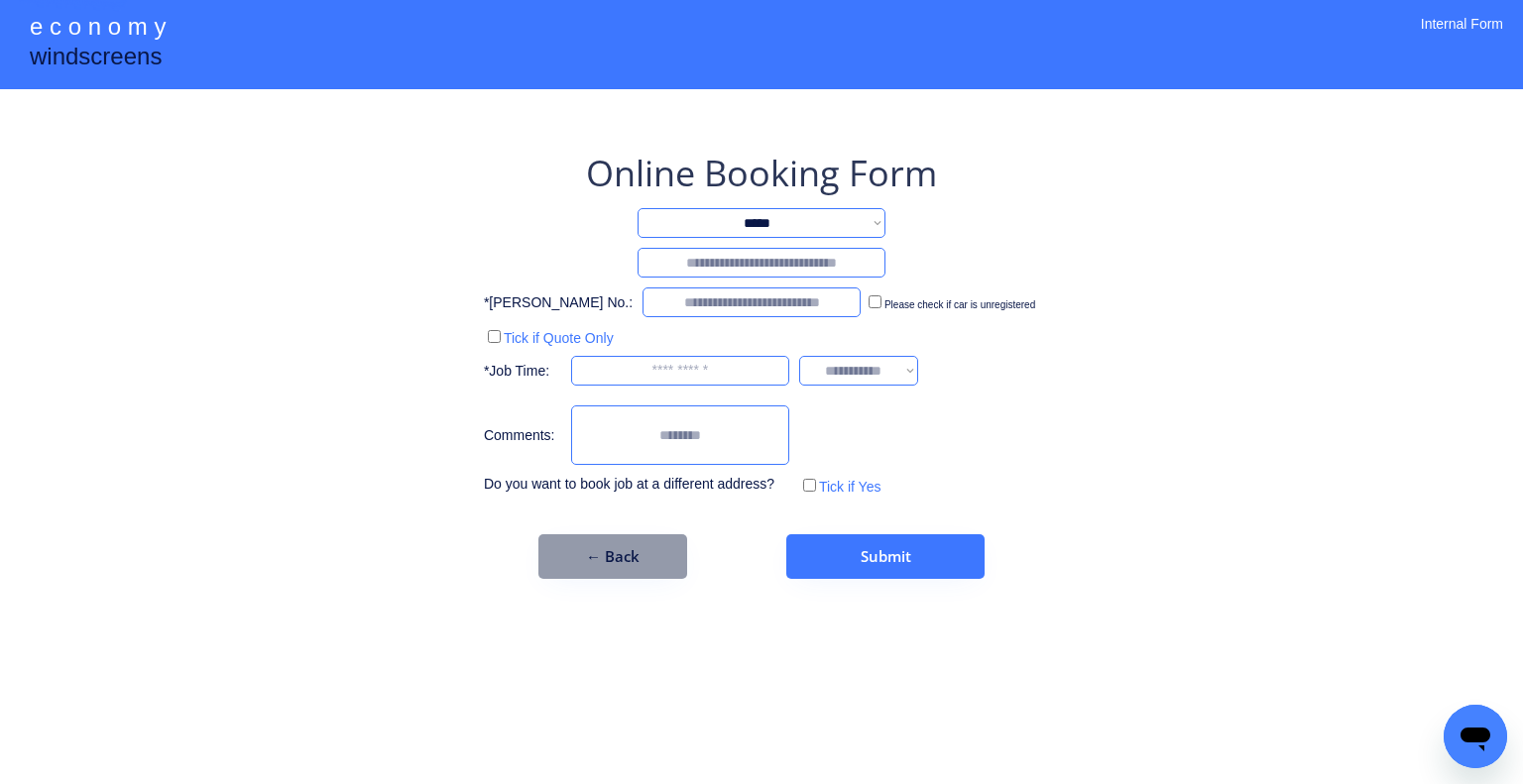 select on "********" 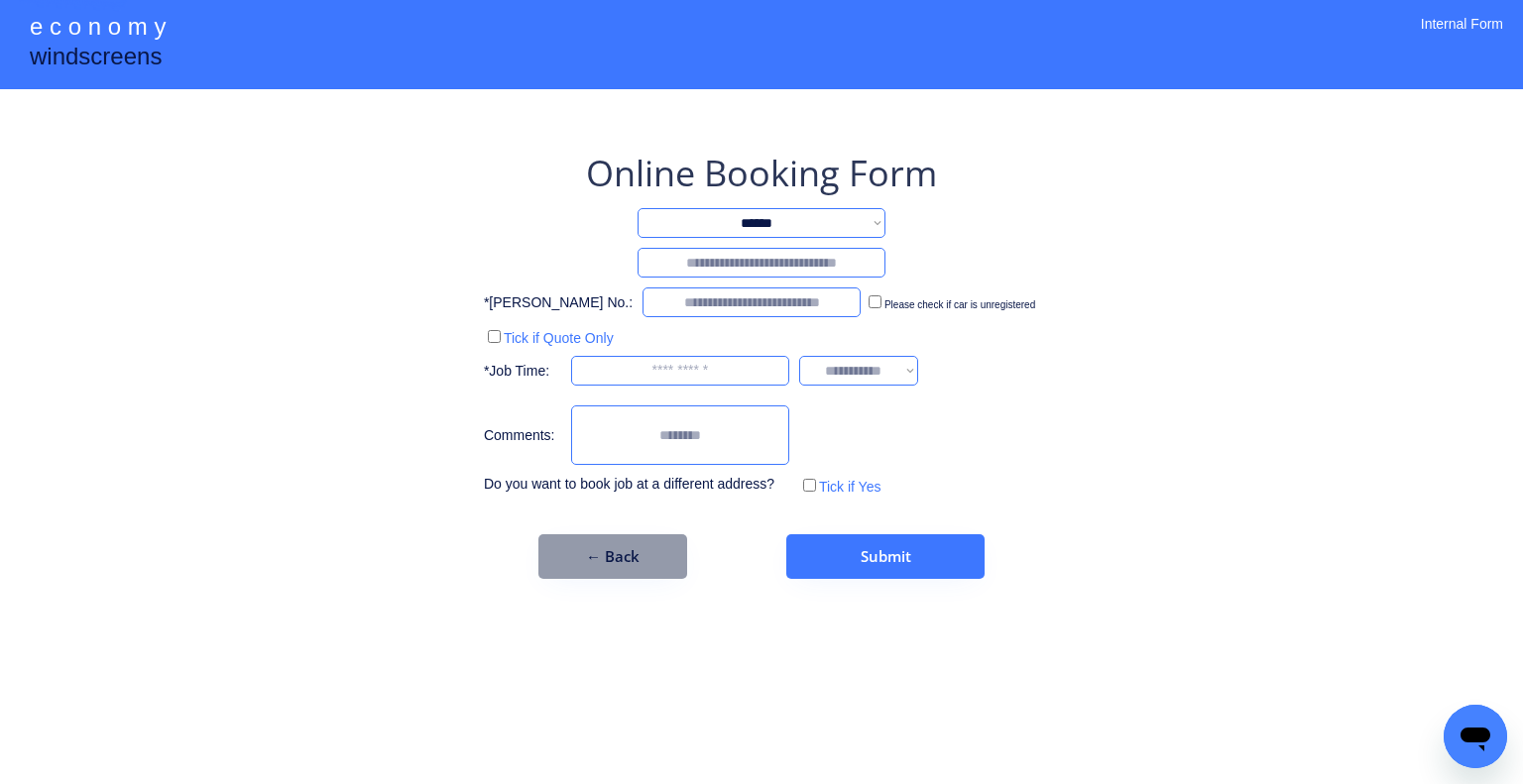 click on "**********" at bounding box center (762, 223) 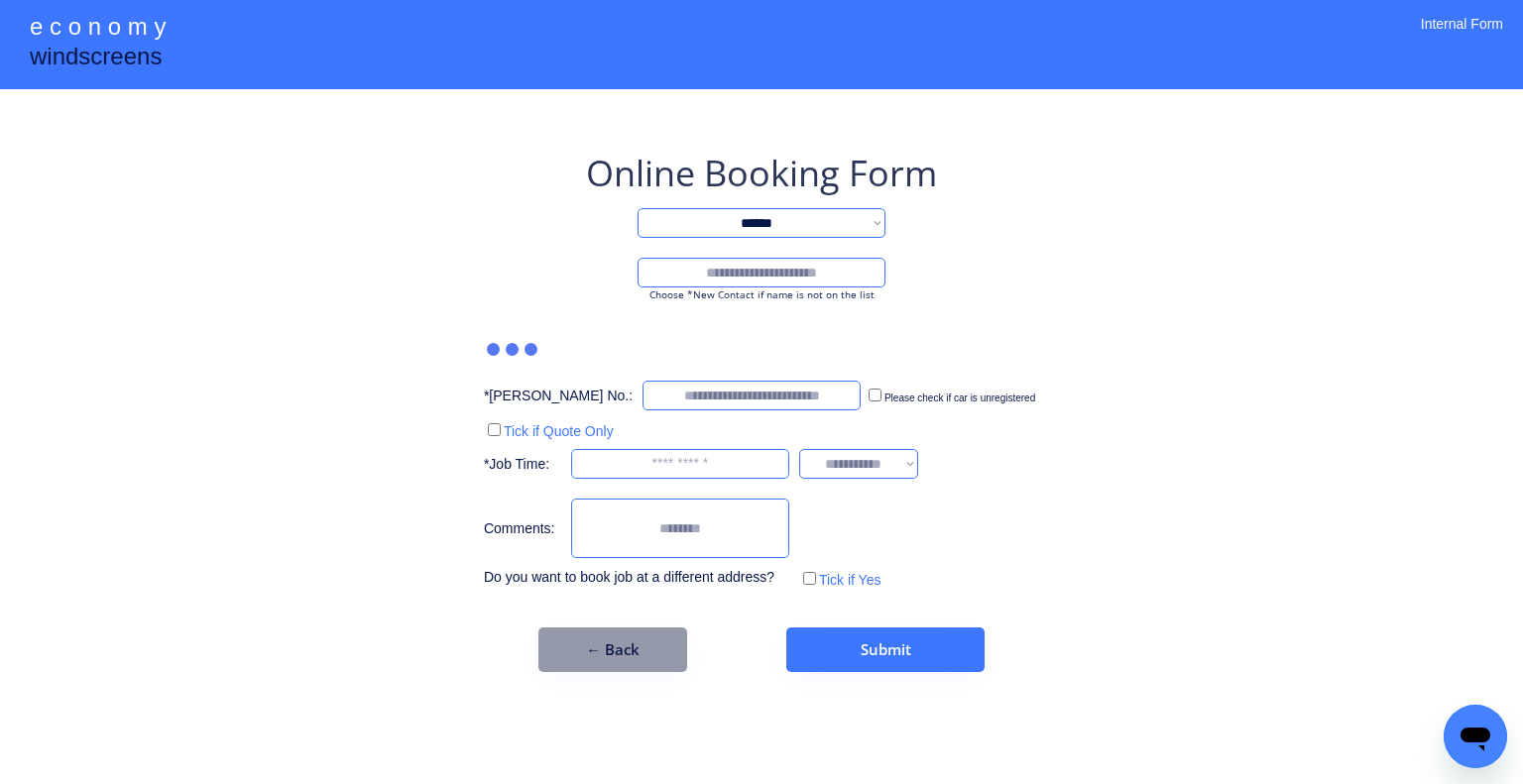 click at bounding box center [762, 273] 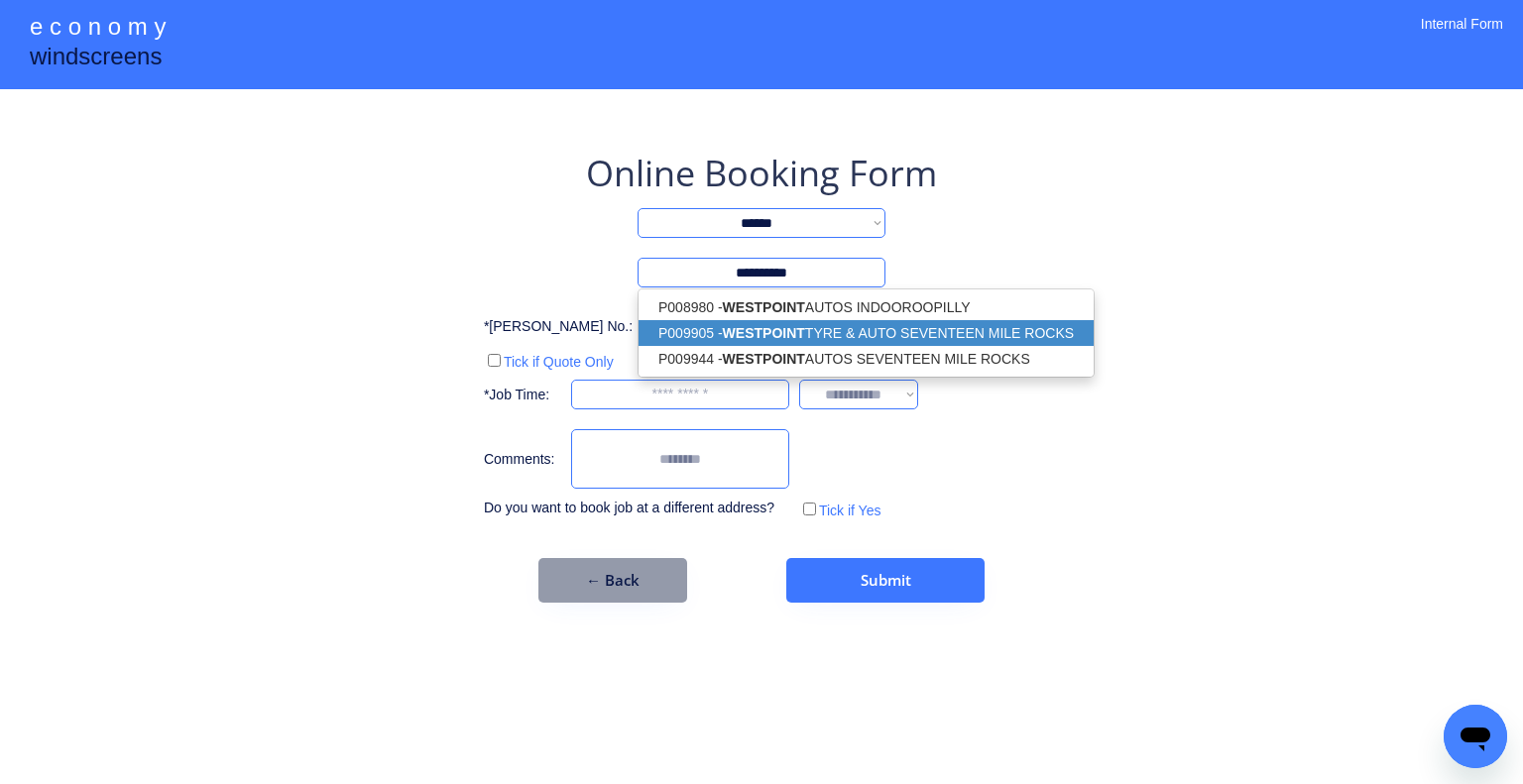 click on "P009905 -  WESTPOINT  TYRE & AUTO SEVENTEEN MILE ROCKS" at bounding box center (866, 333) 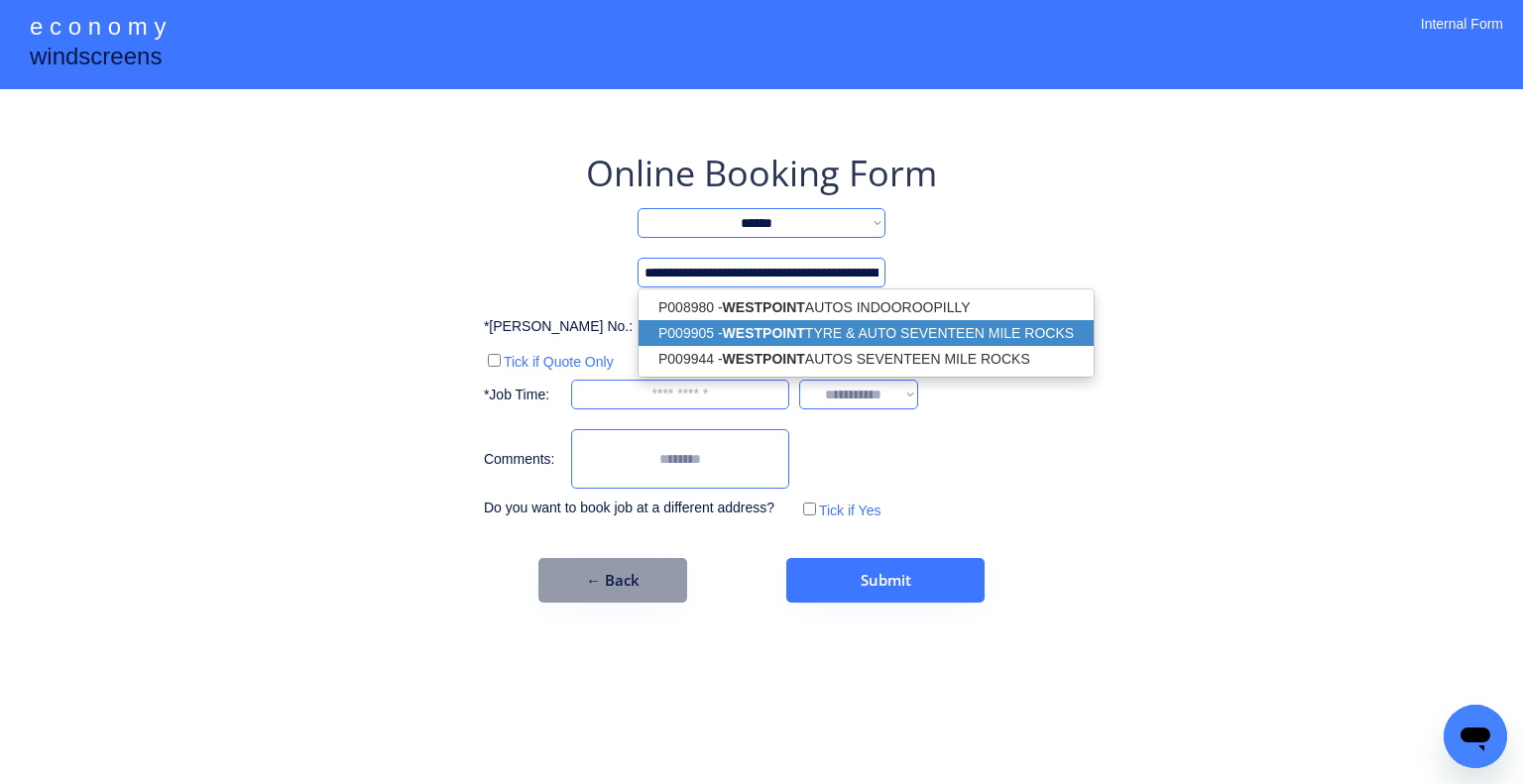 type on "**********" 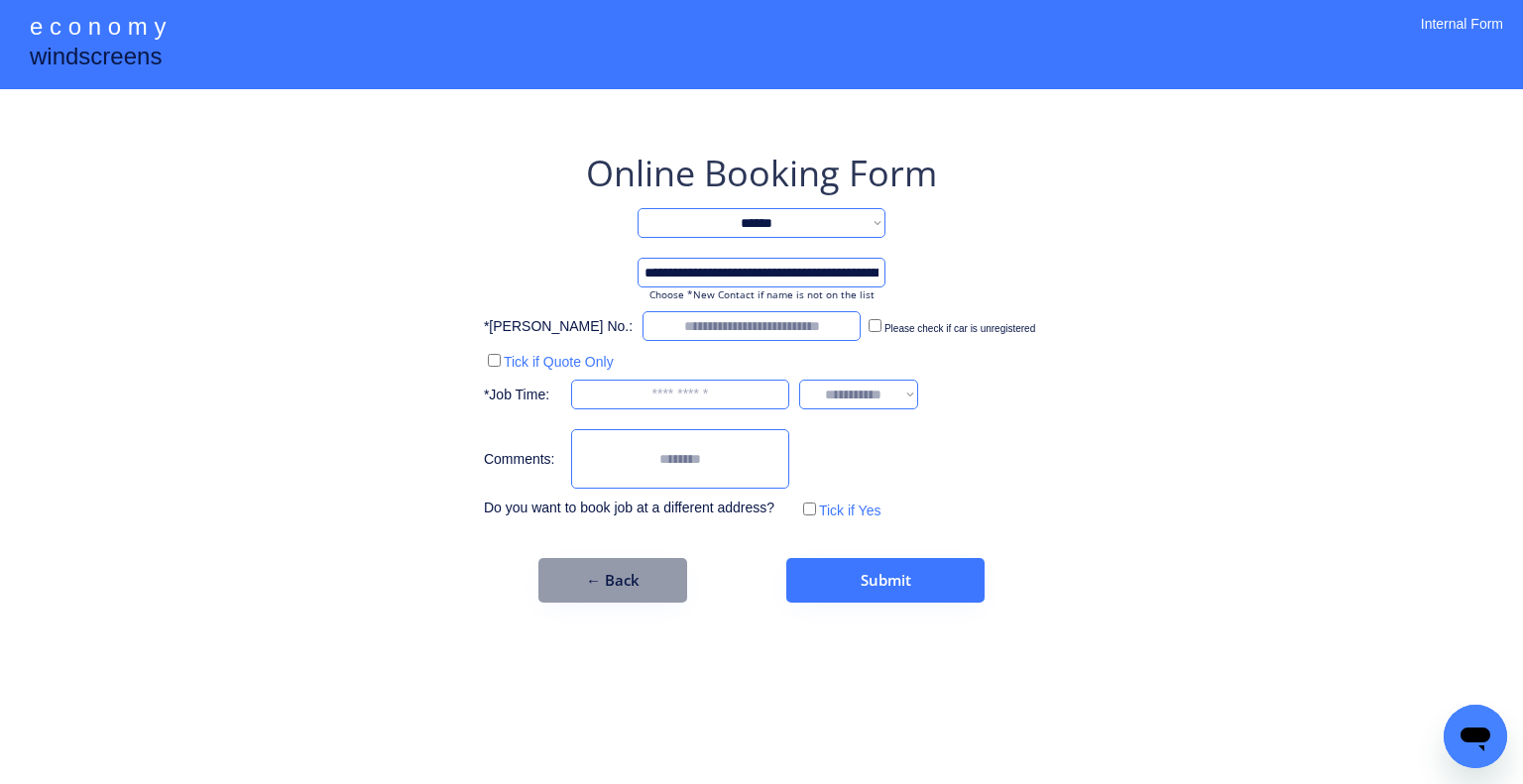click on "**********" at bounding box center (762, 392) 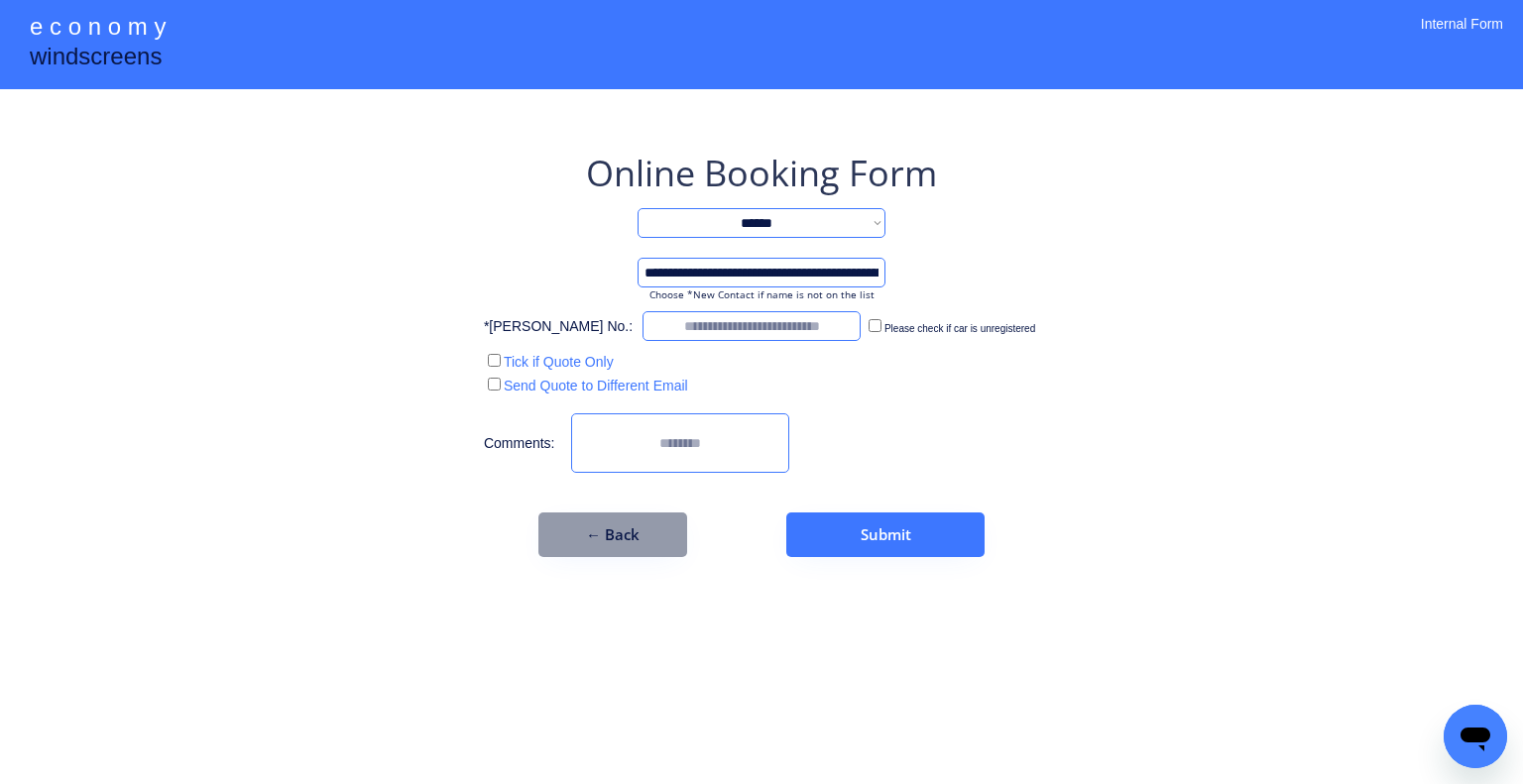 click at bounding box center [752, 326] 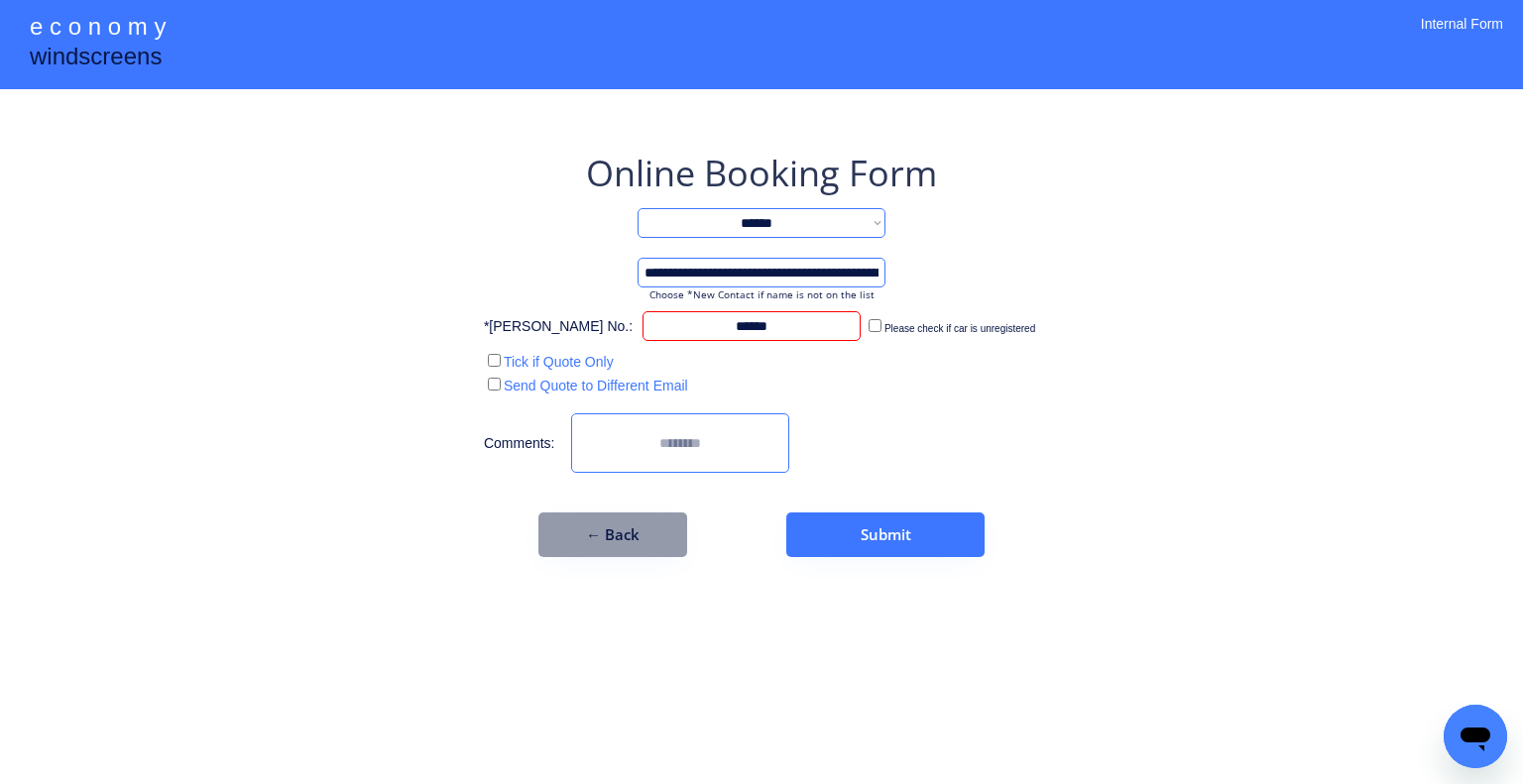 type on "******" 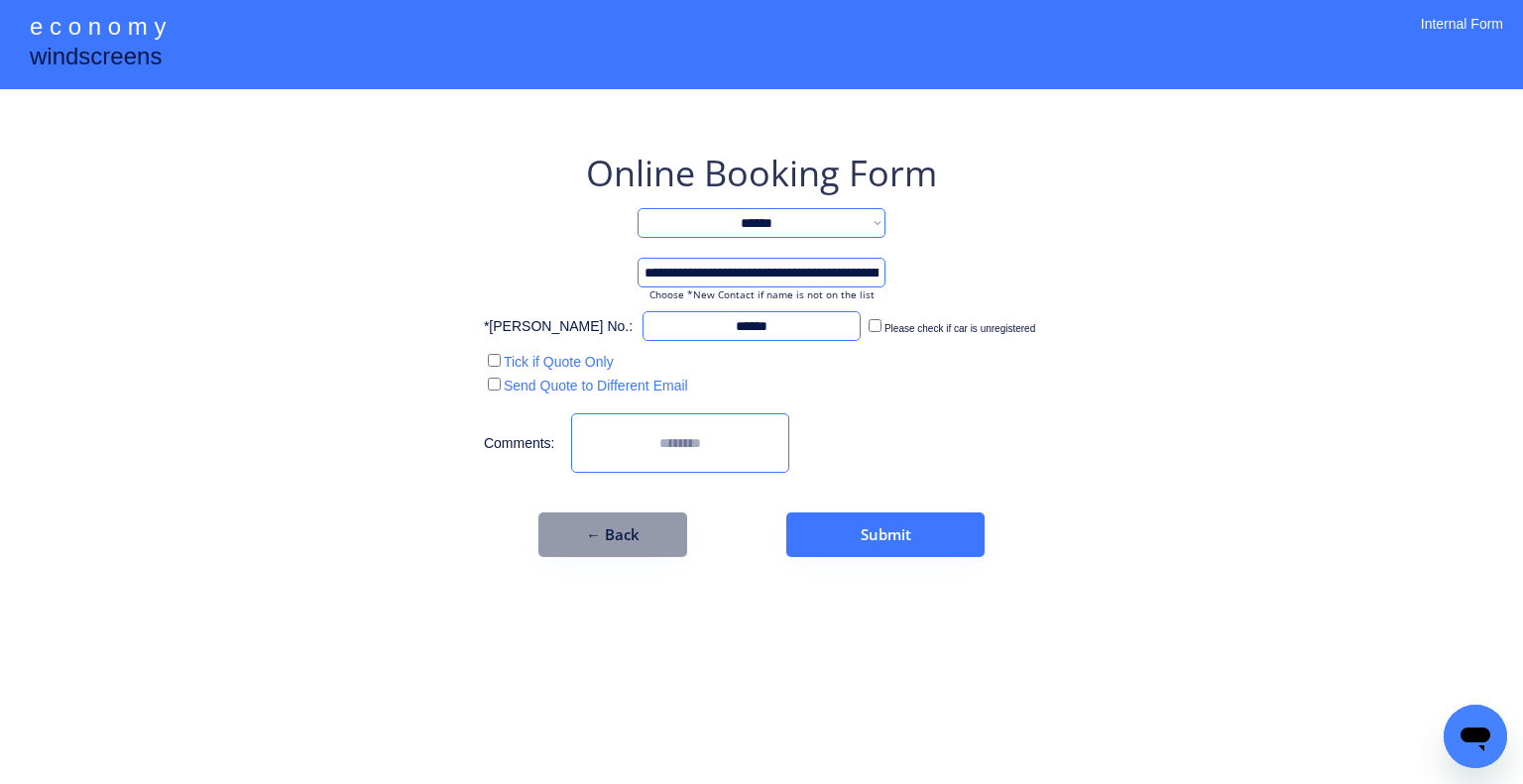 click on "**********" at bounding box center [762, 392] 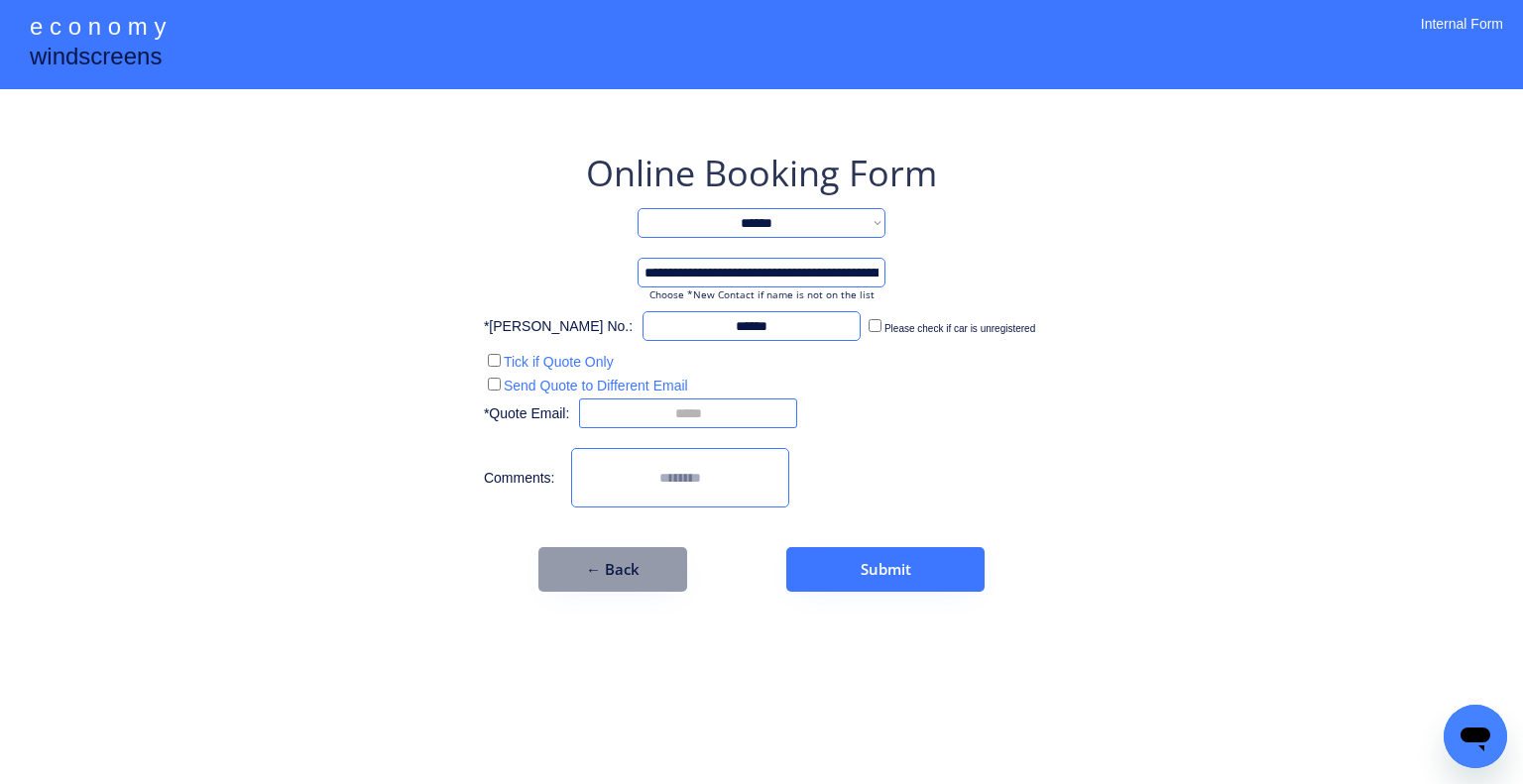 click at bounding box center (688, 413) 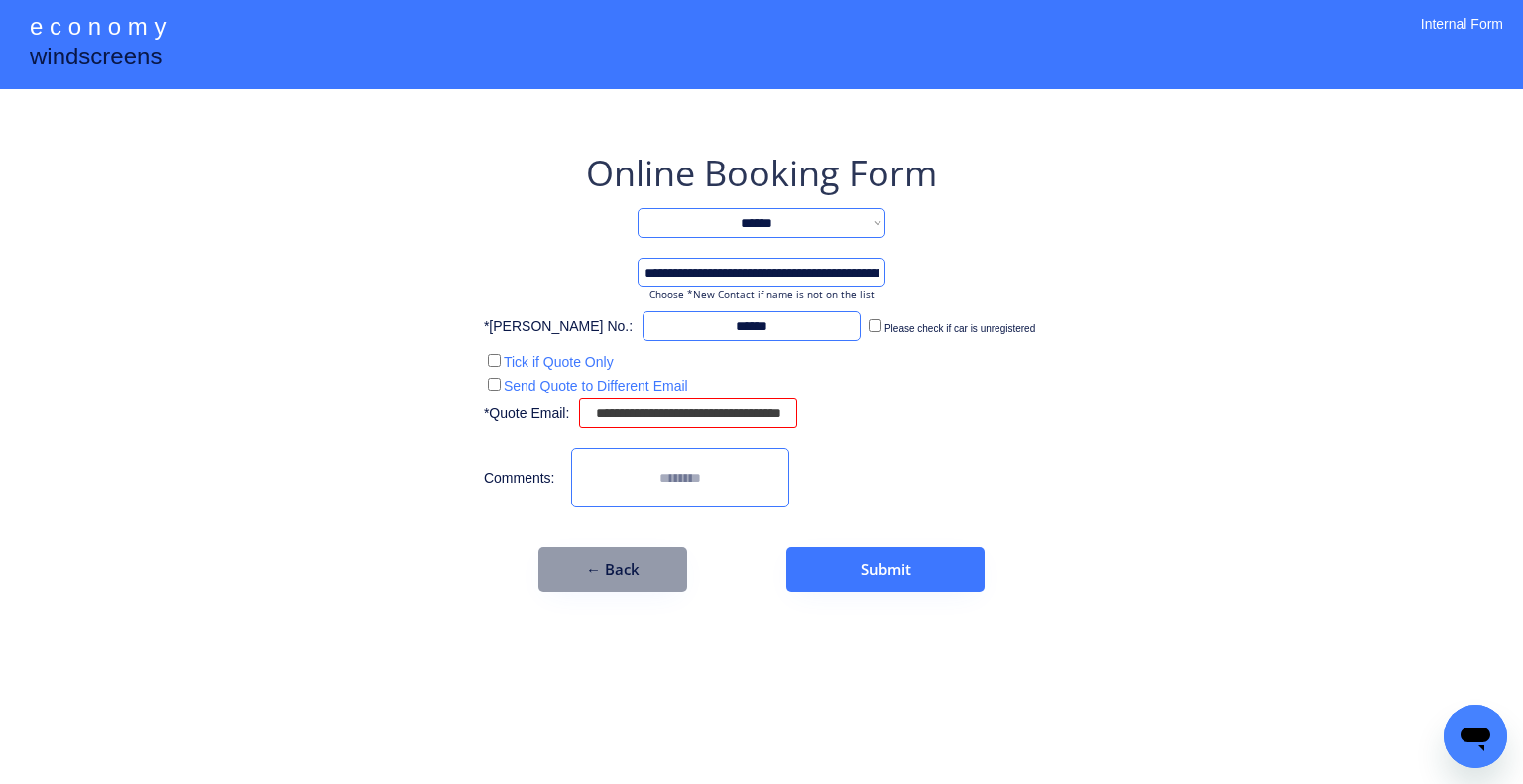 scroll, scrollTop: 0, scrollLeft: 28, axis: horizontal 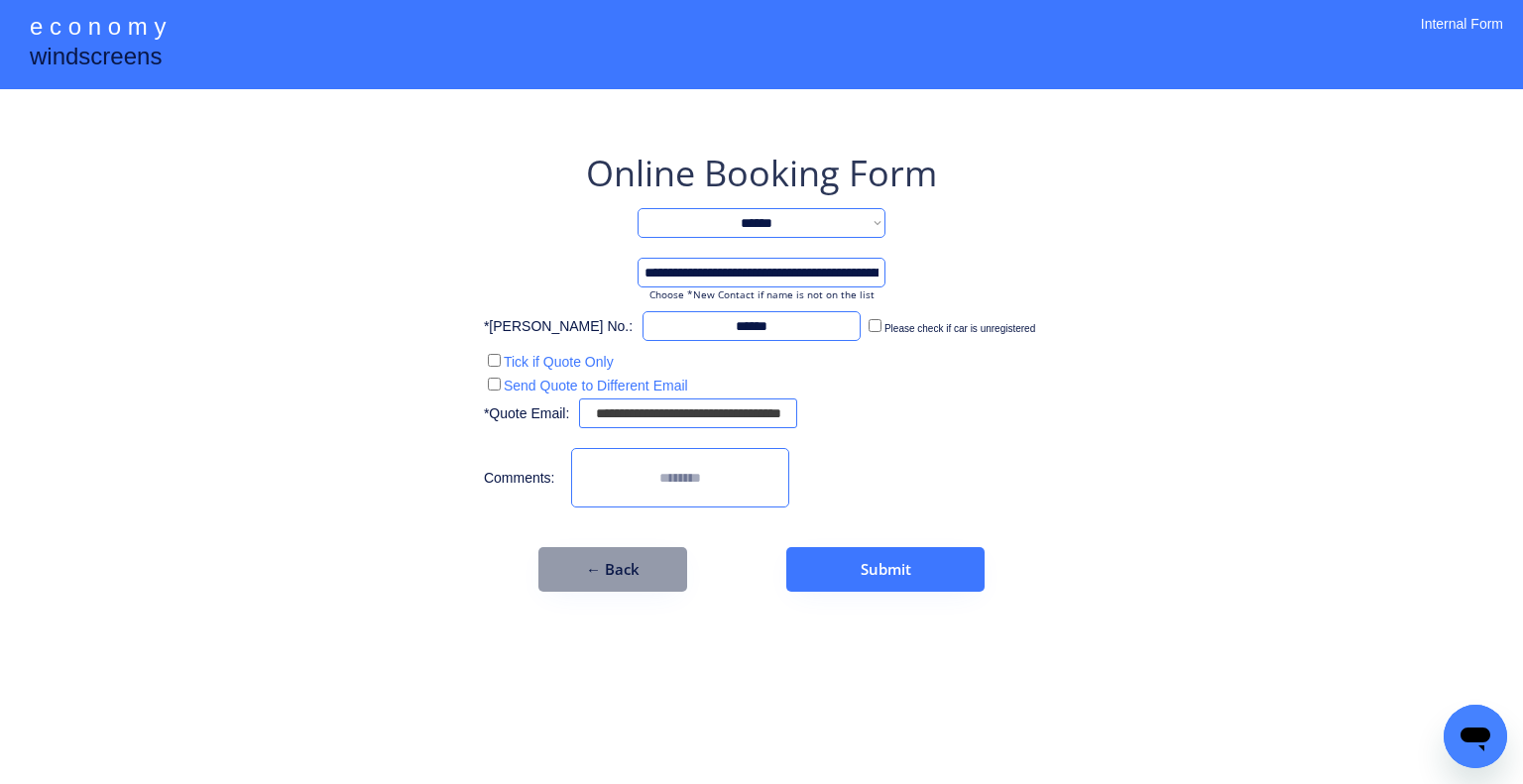 click on "**********" at bounding box center [762, 392] 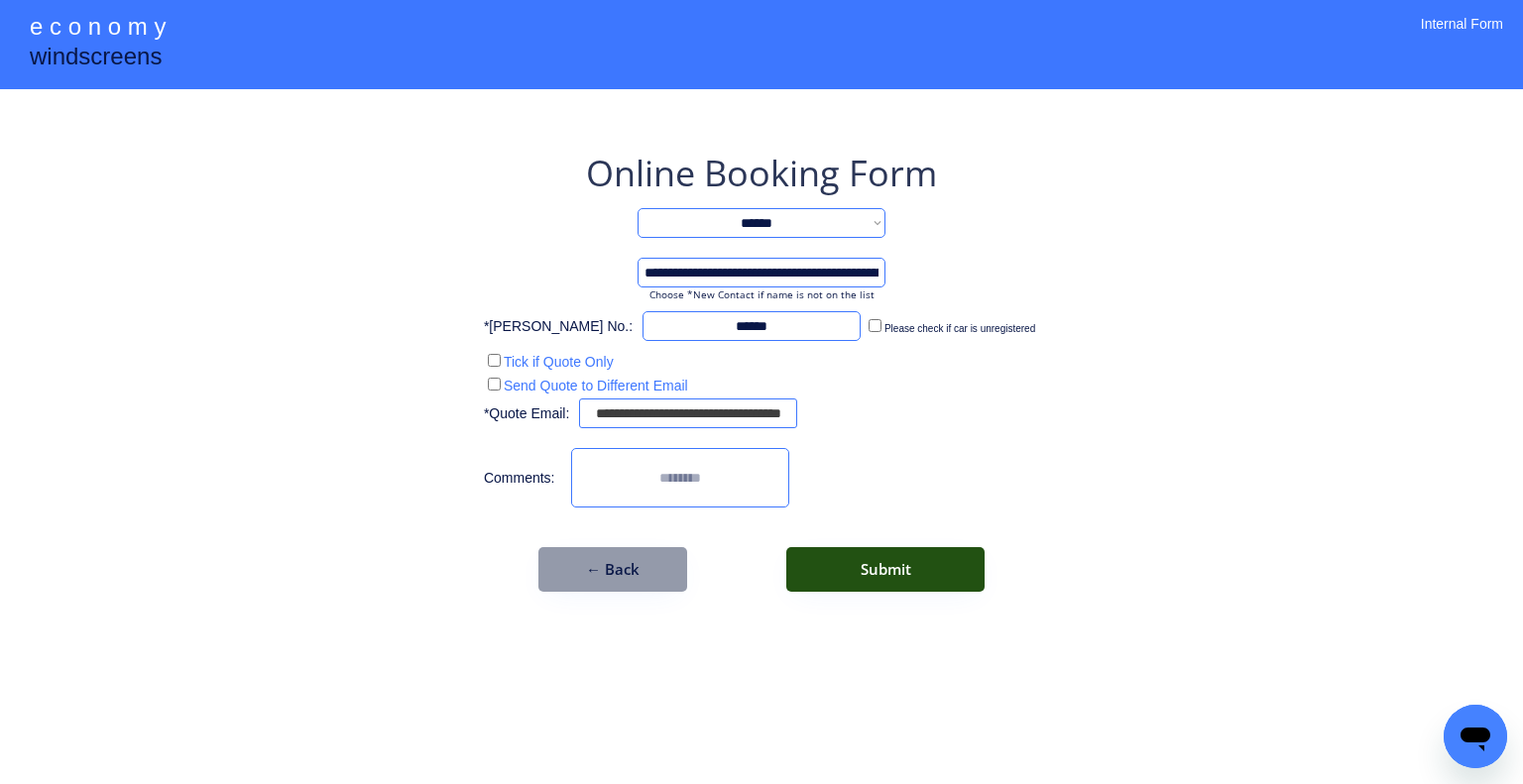 click on "Submit" at bounding box center (885, 569) 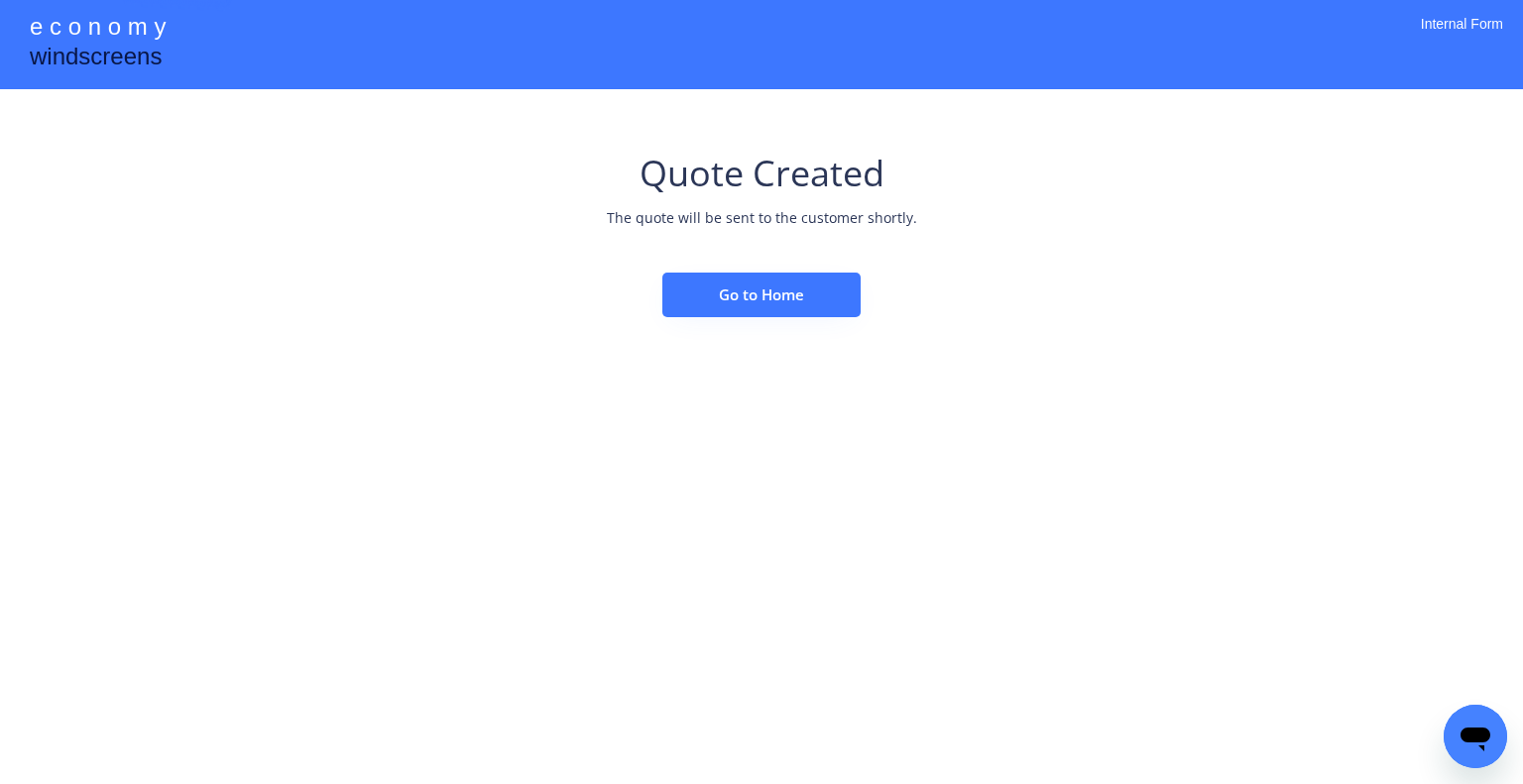 click on "Go to Home" at bounding box center [762, 294] 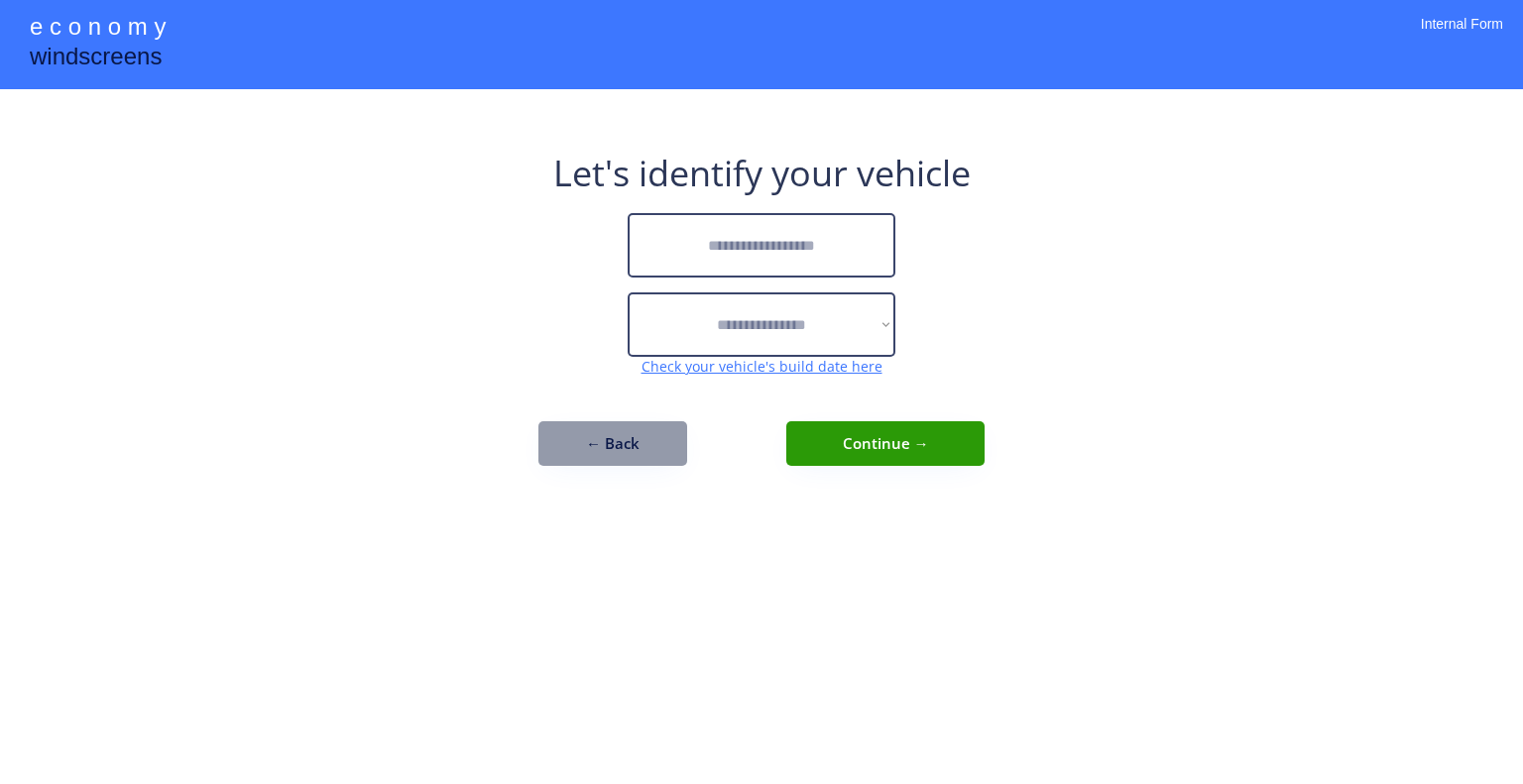 scroll, scrollTop: 0, scrollLeft: 0, axis: both 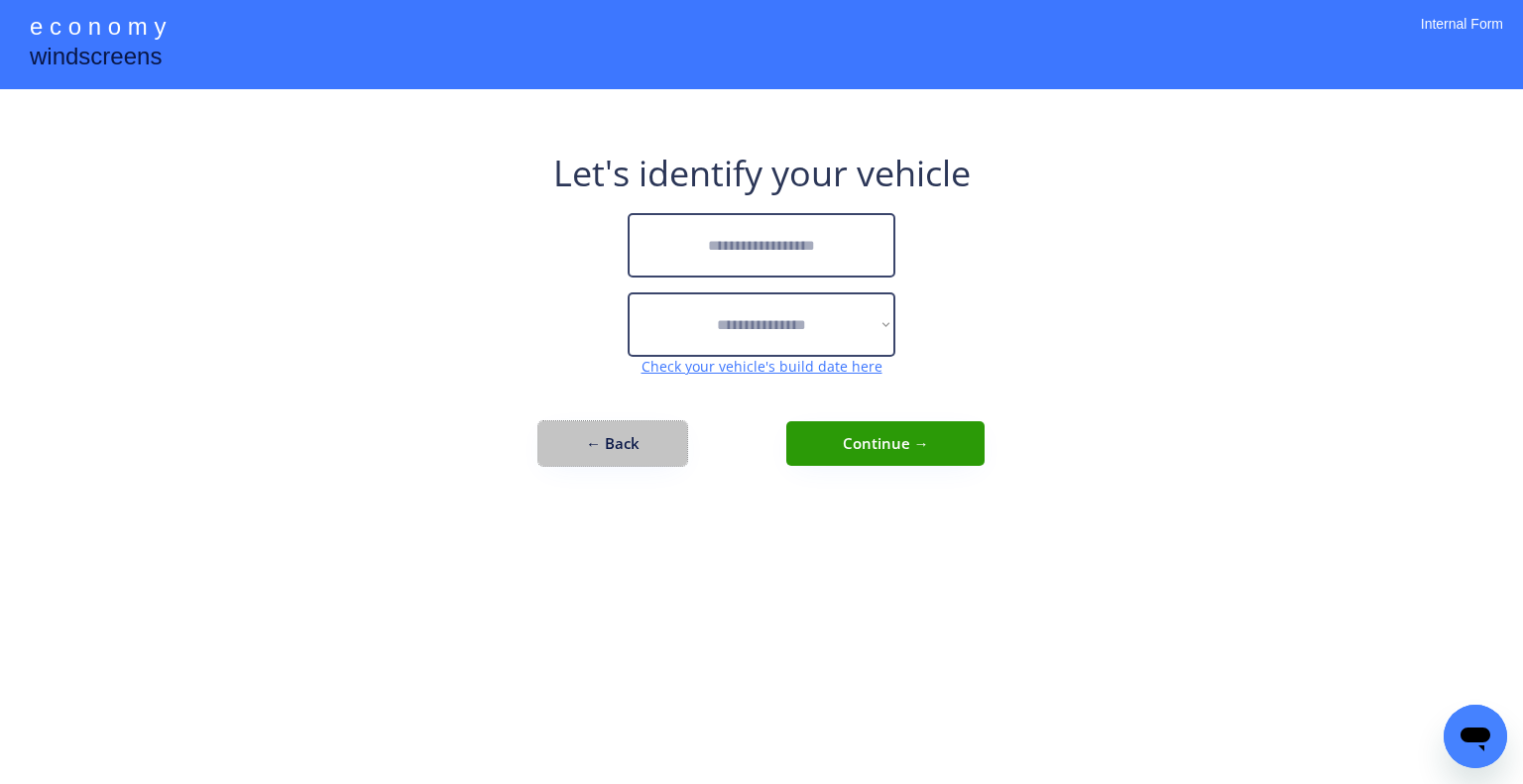 drag, startPoint x: 635, startPoint y: 430, endPoint x: 642, endPoint y: 416, distance: 15.652476 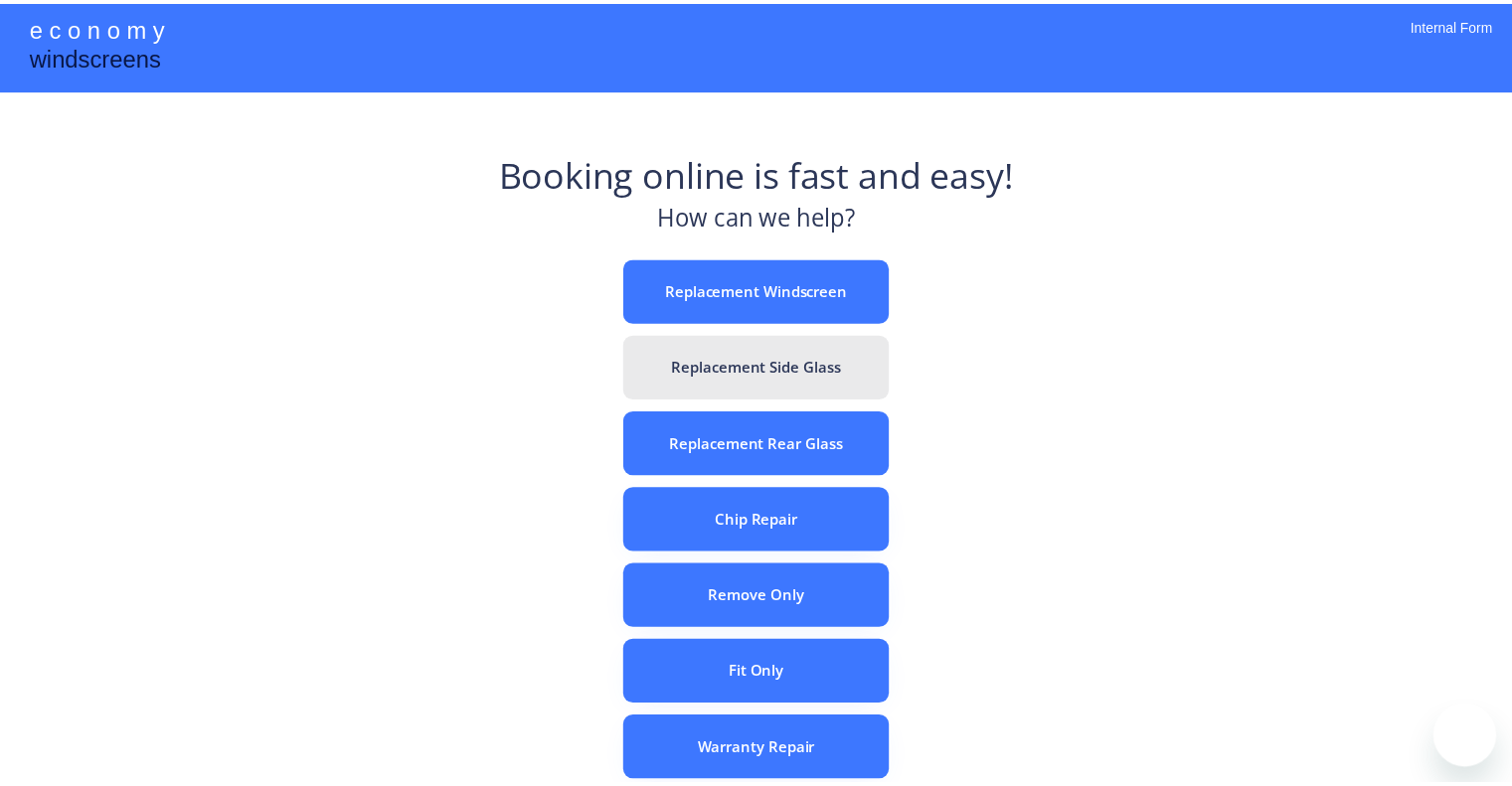 scroll, scrollTop: 0, scrollLeft: 0, axis: both 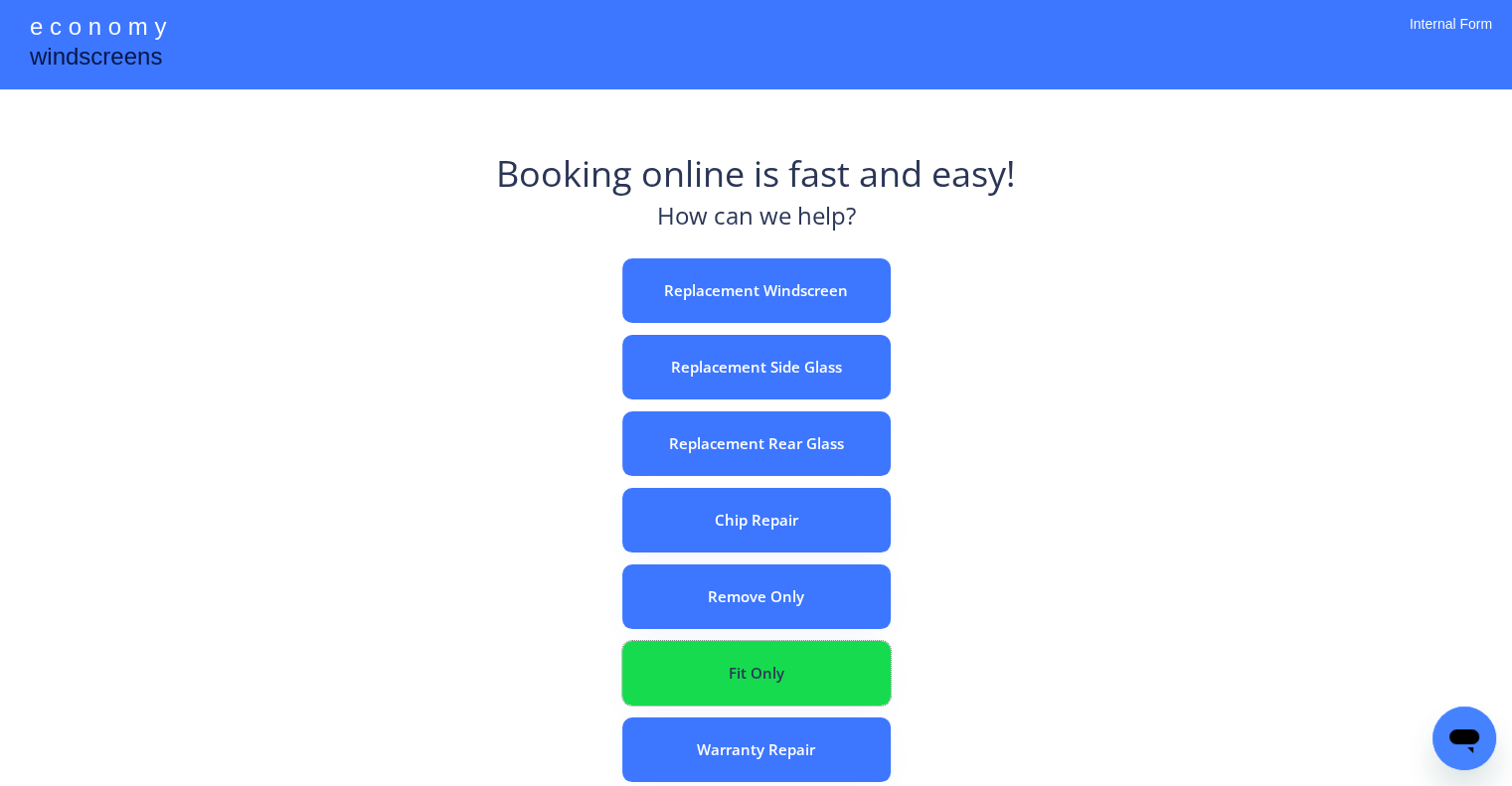 click on "Fit Only" at bounding box center (756, 673) 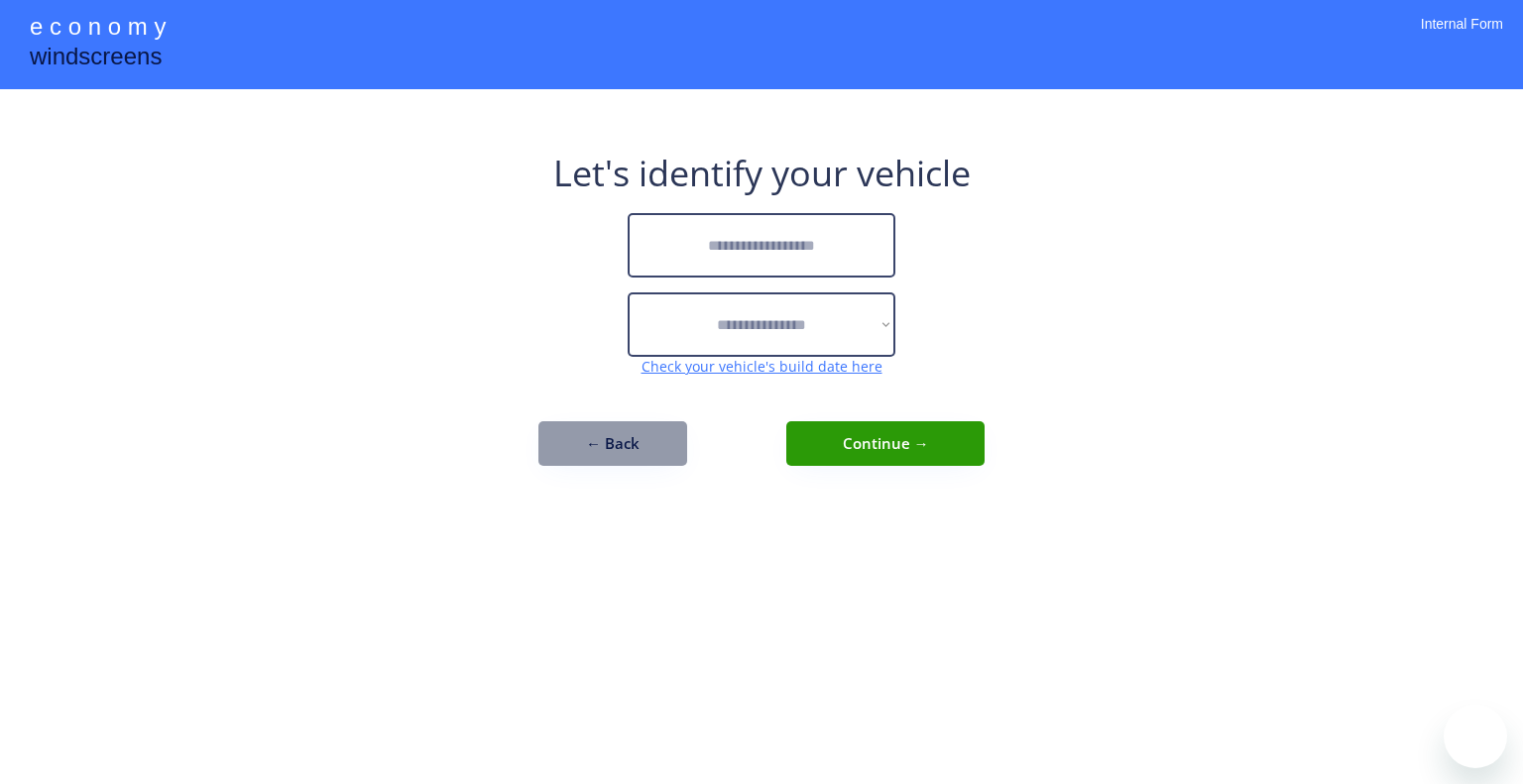 scroll, scrollTop: 0, scrollLeft: 0, axis: both 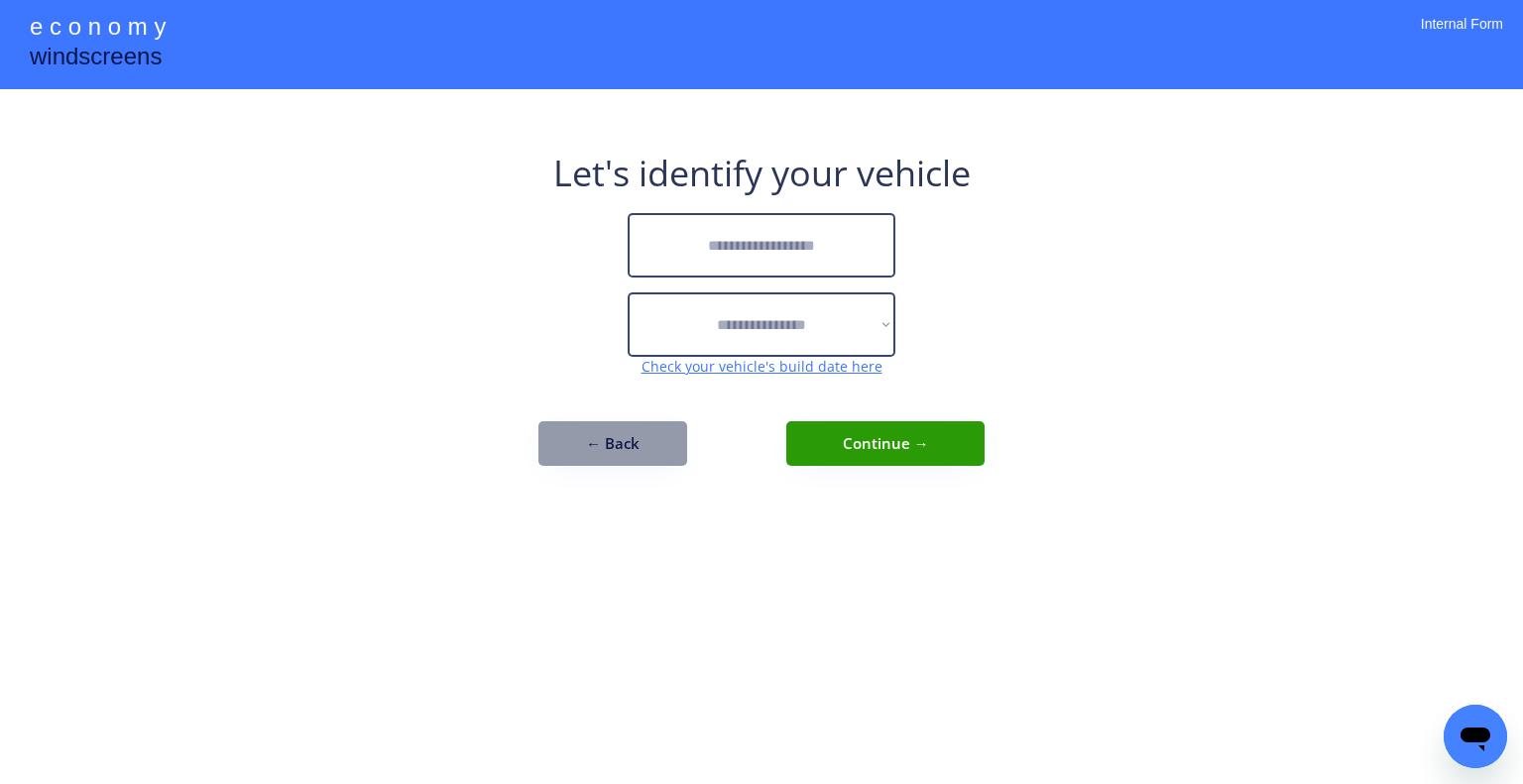 click at bounding box center [762, 245] 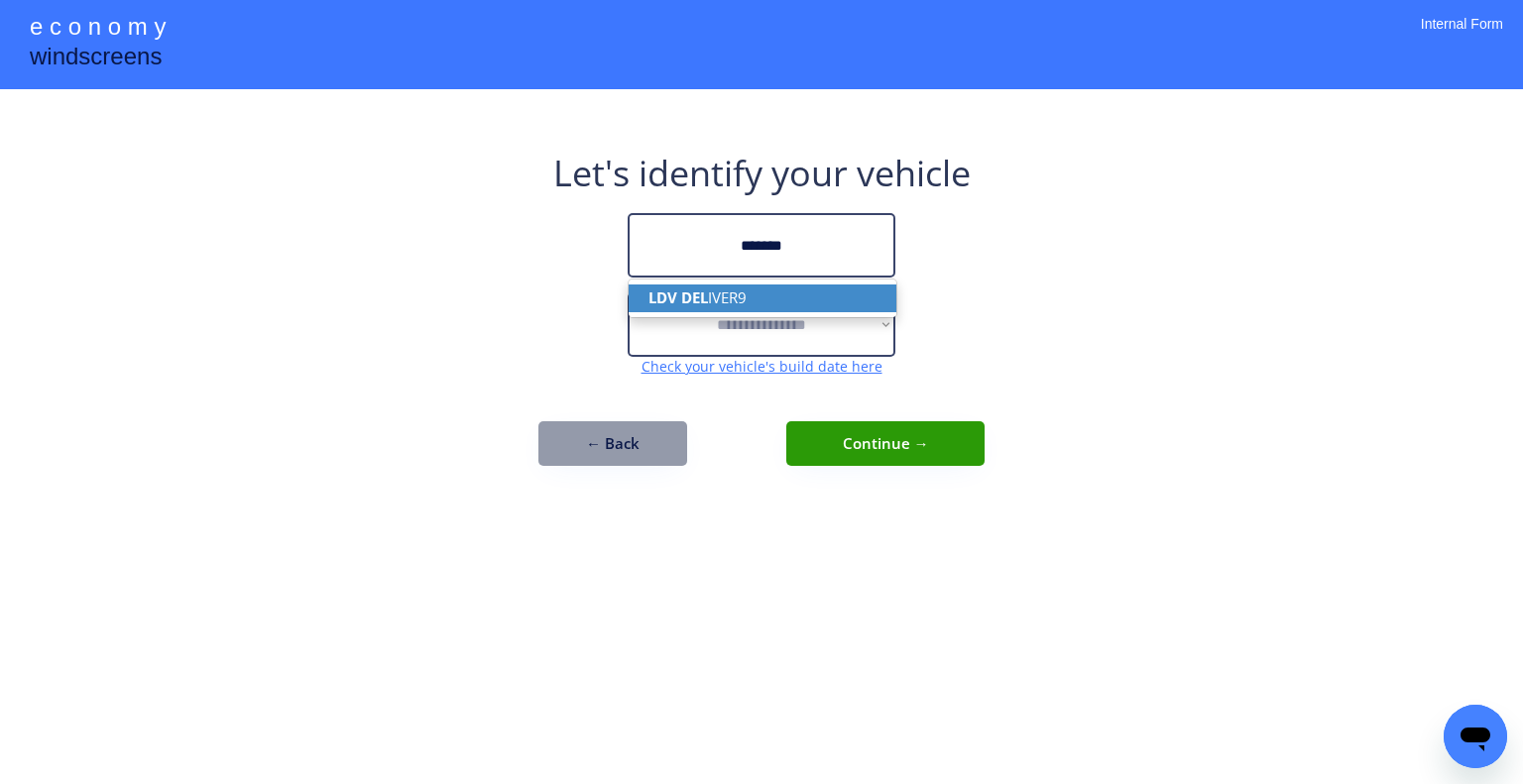 click on "LDV DEL IVER9" at bounding box center (762, 297) 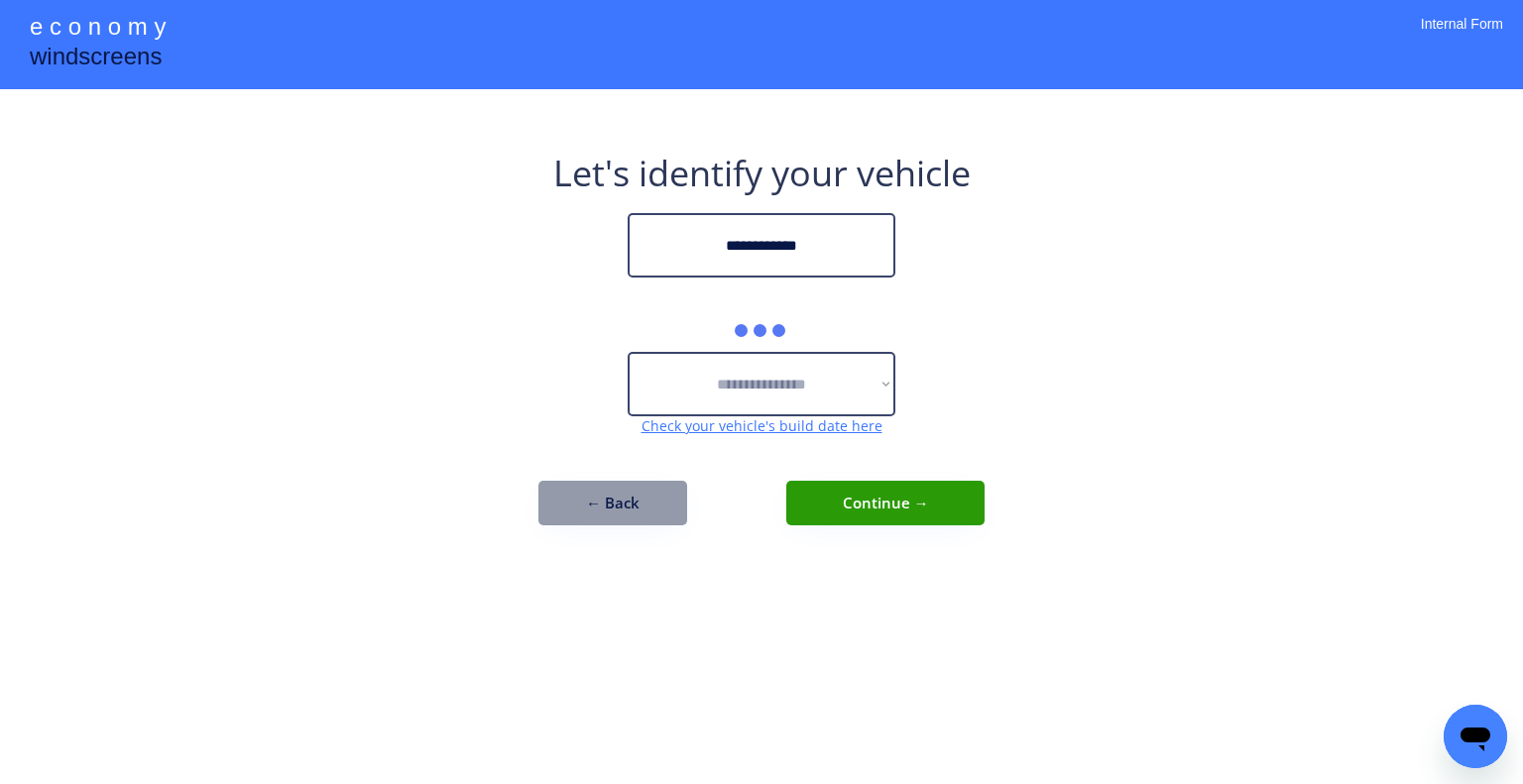 type on "**********" 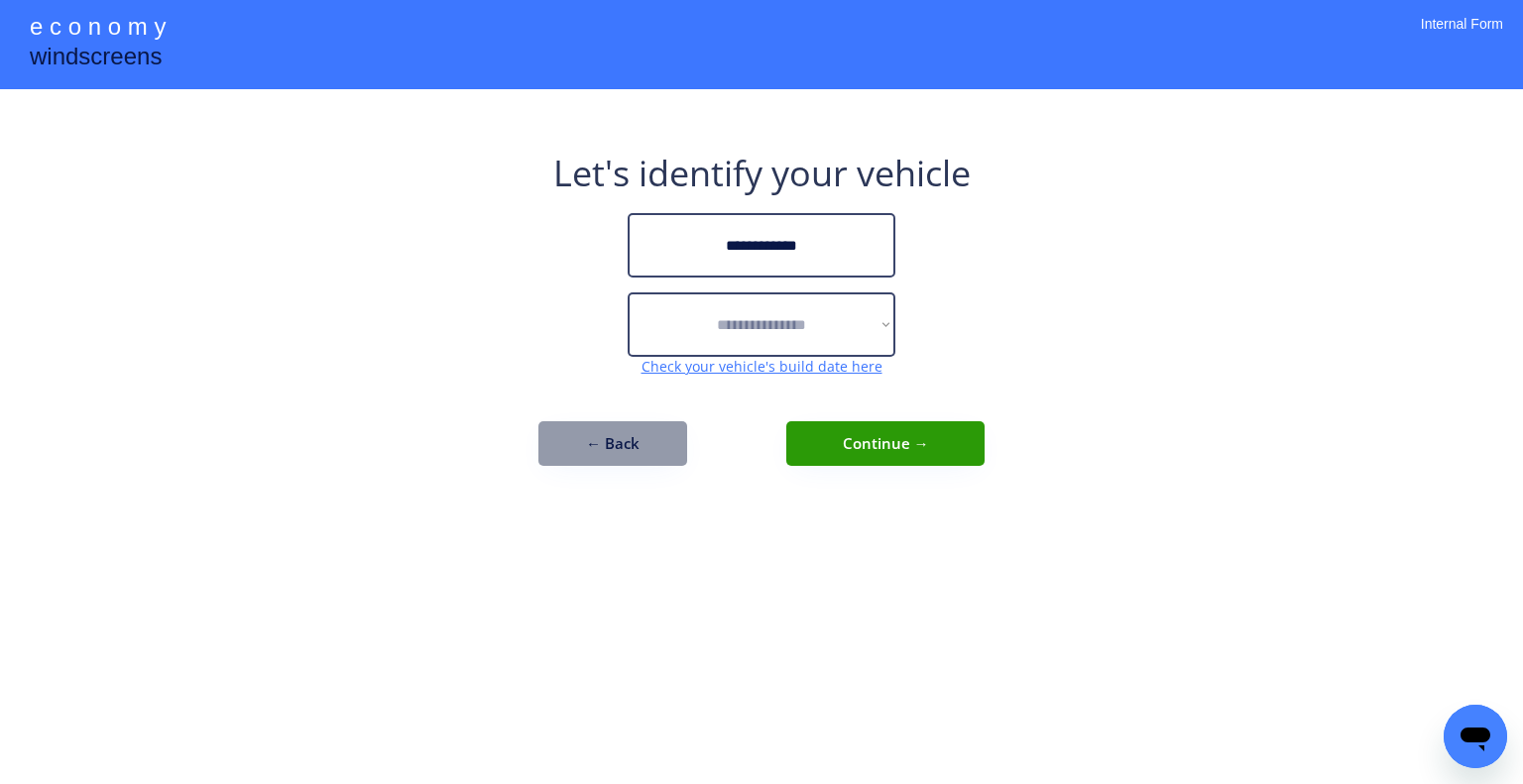 click on "**********" at bounding box center (762, 392) 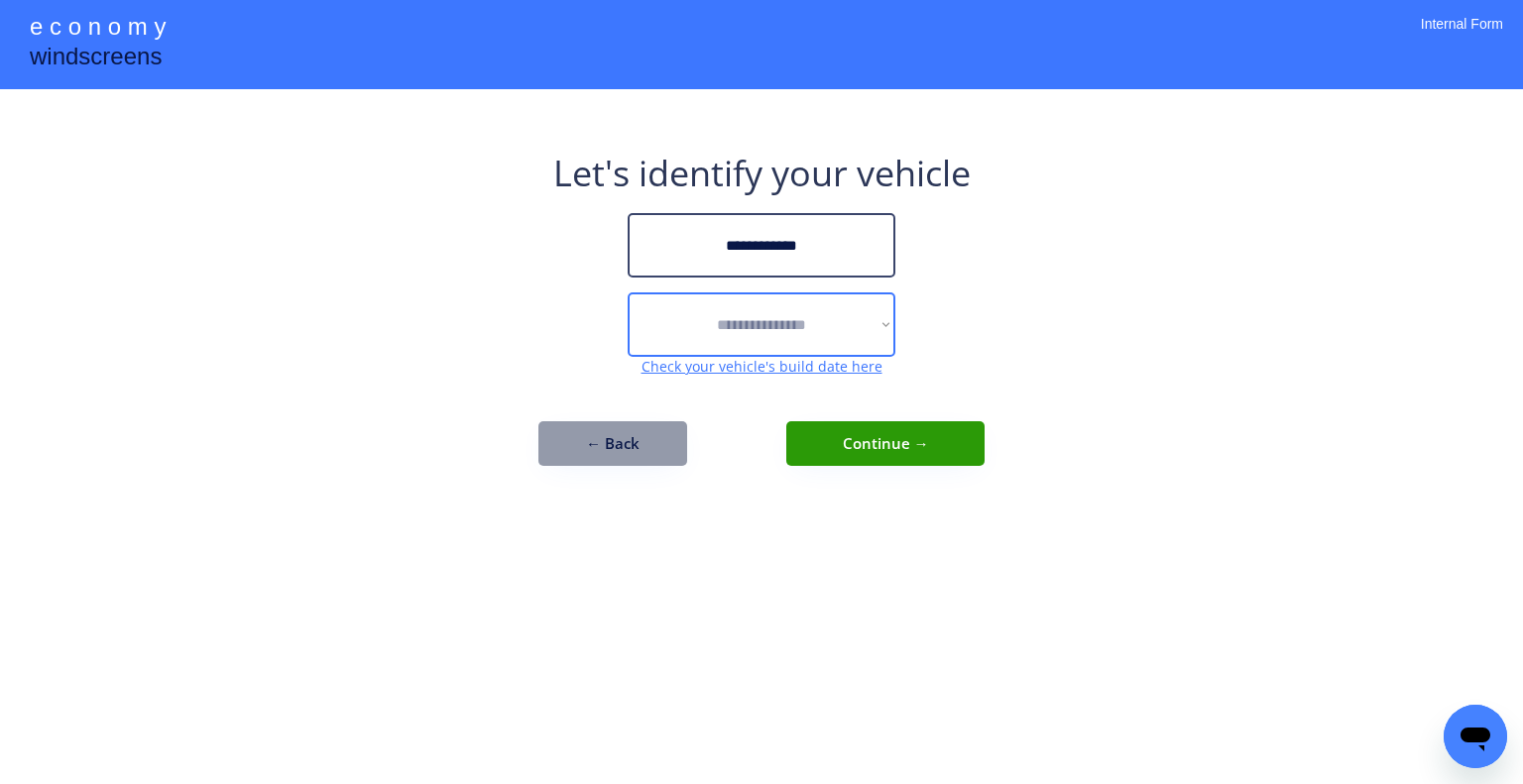 click on "**********" at bounding box center [762, 324] 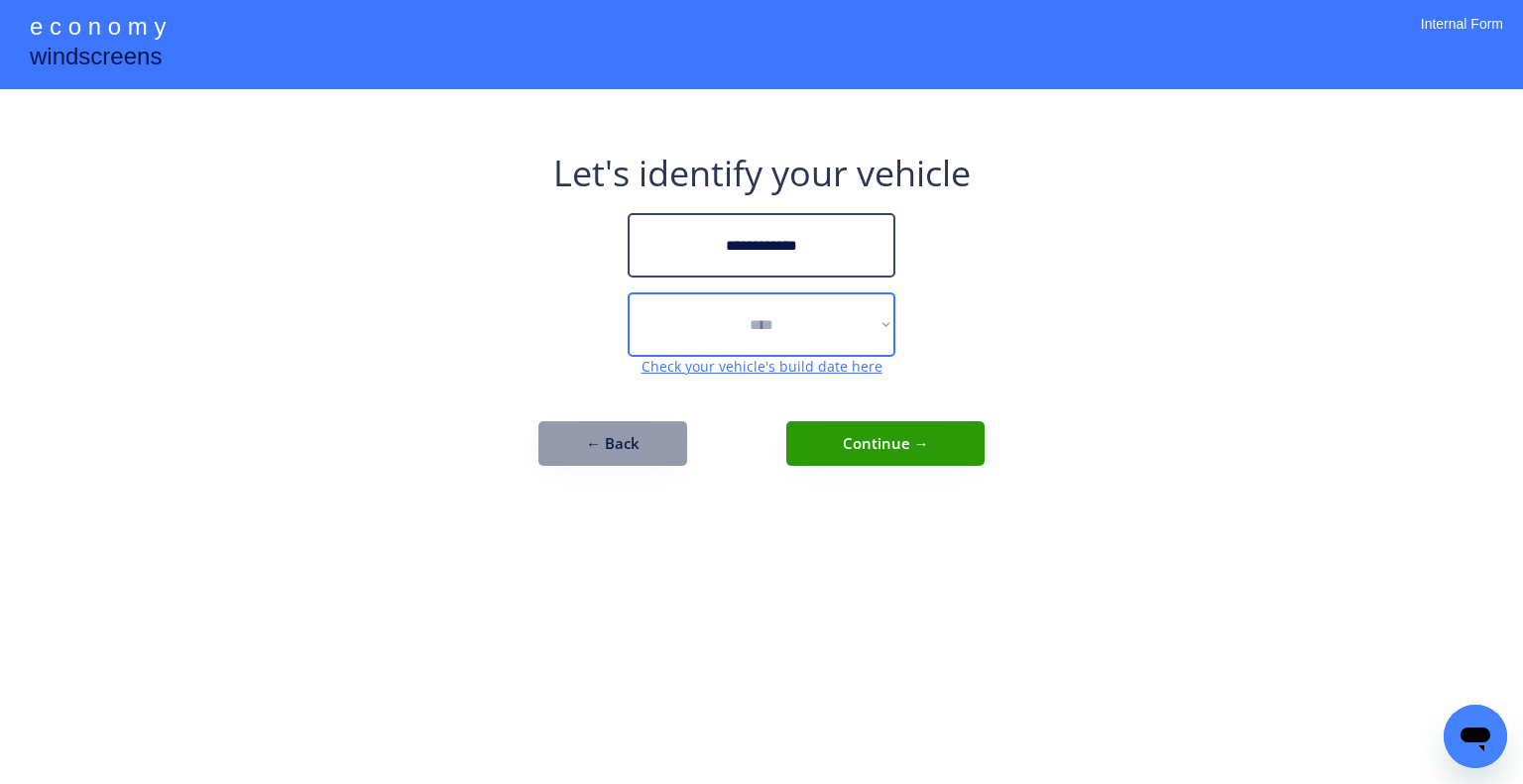 click on "**********" at bounding box center [762, 324] 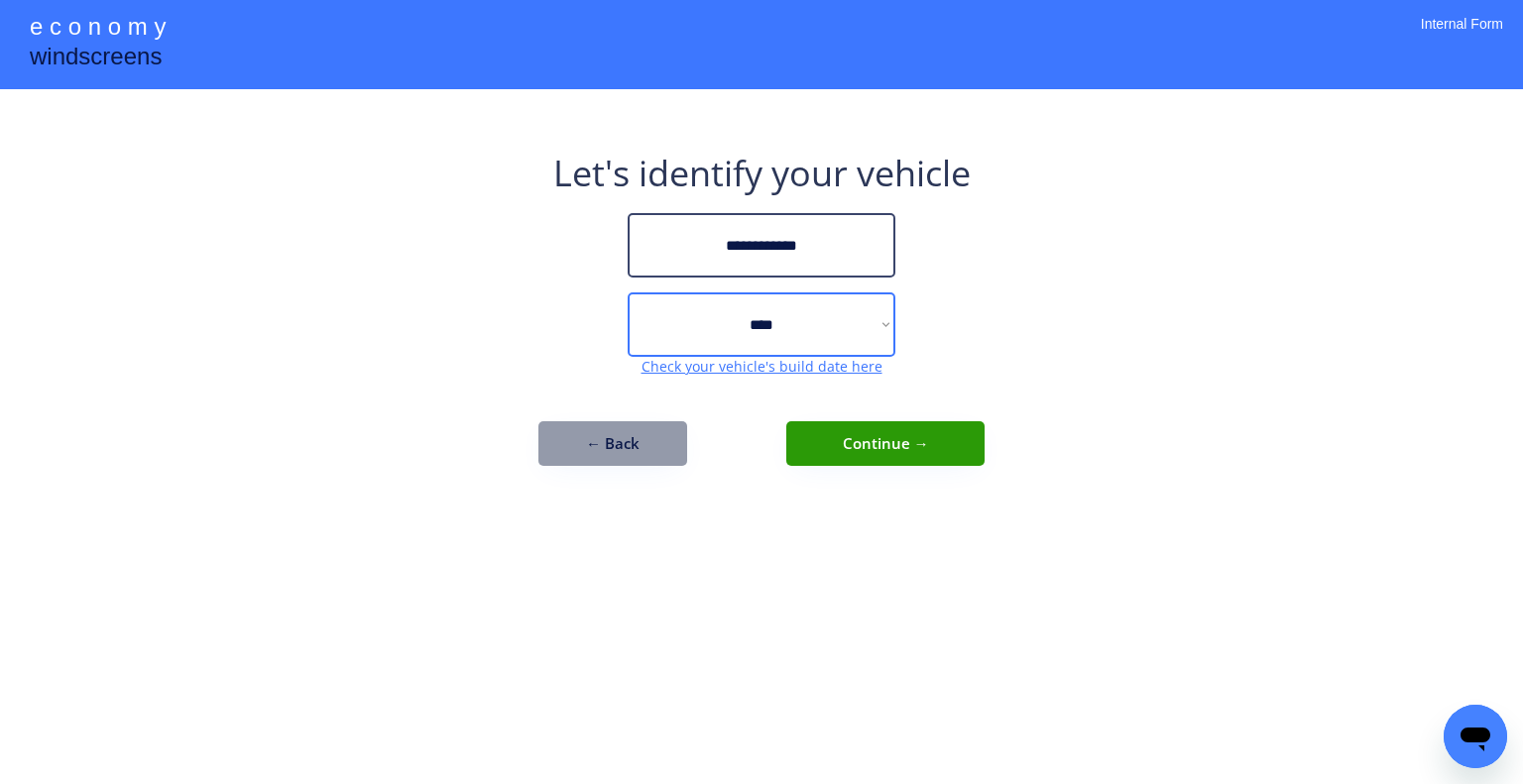 click on "**********" at bounding box center (762, 392) 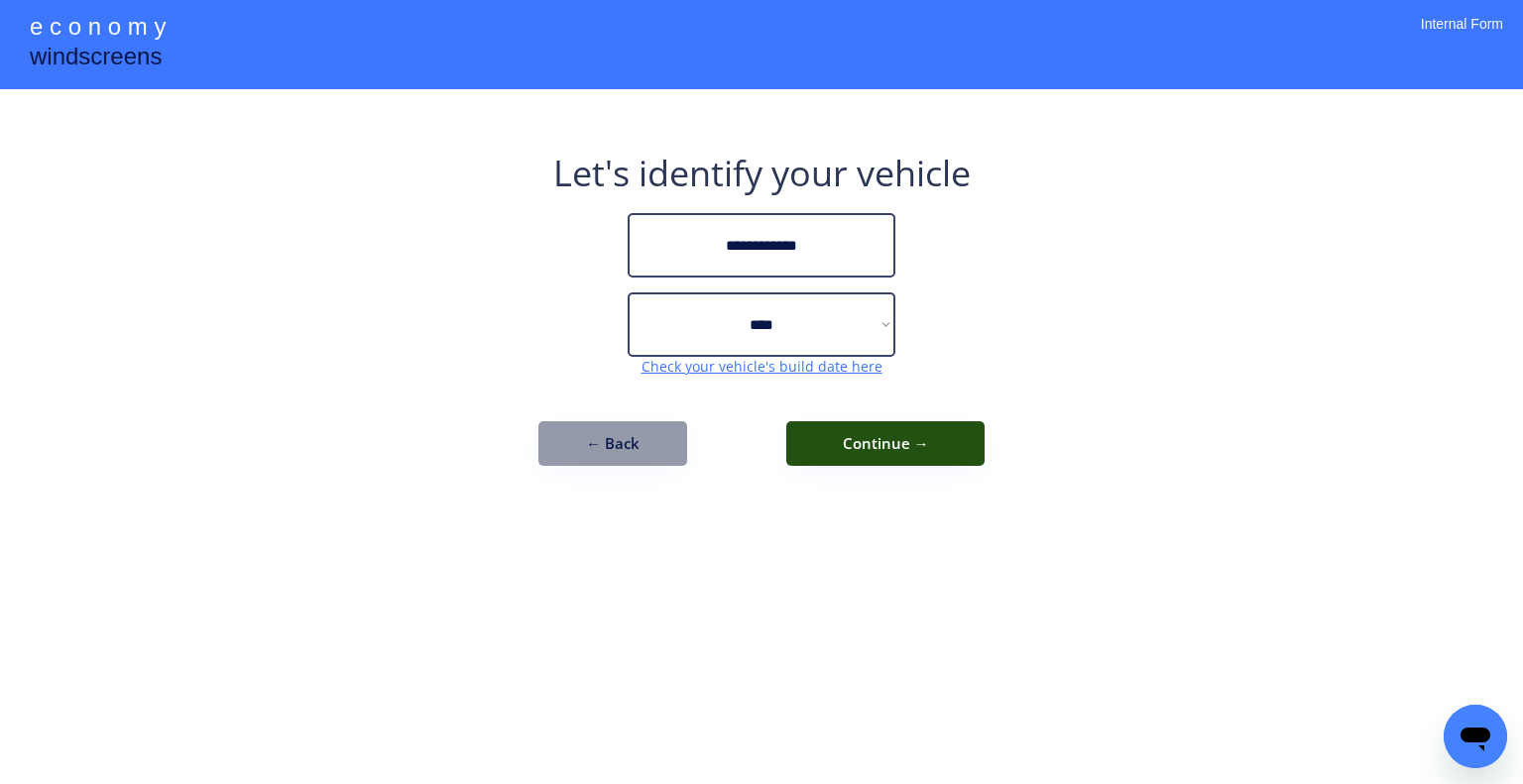 click on "Continue    →" at bounding box center (885, 443) 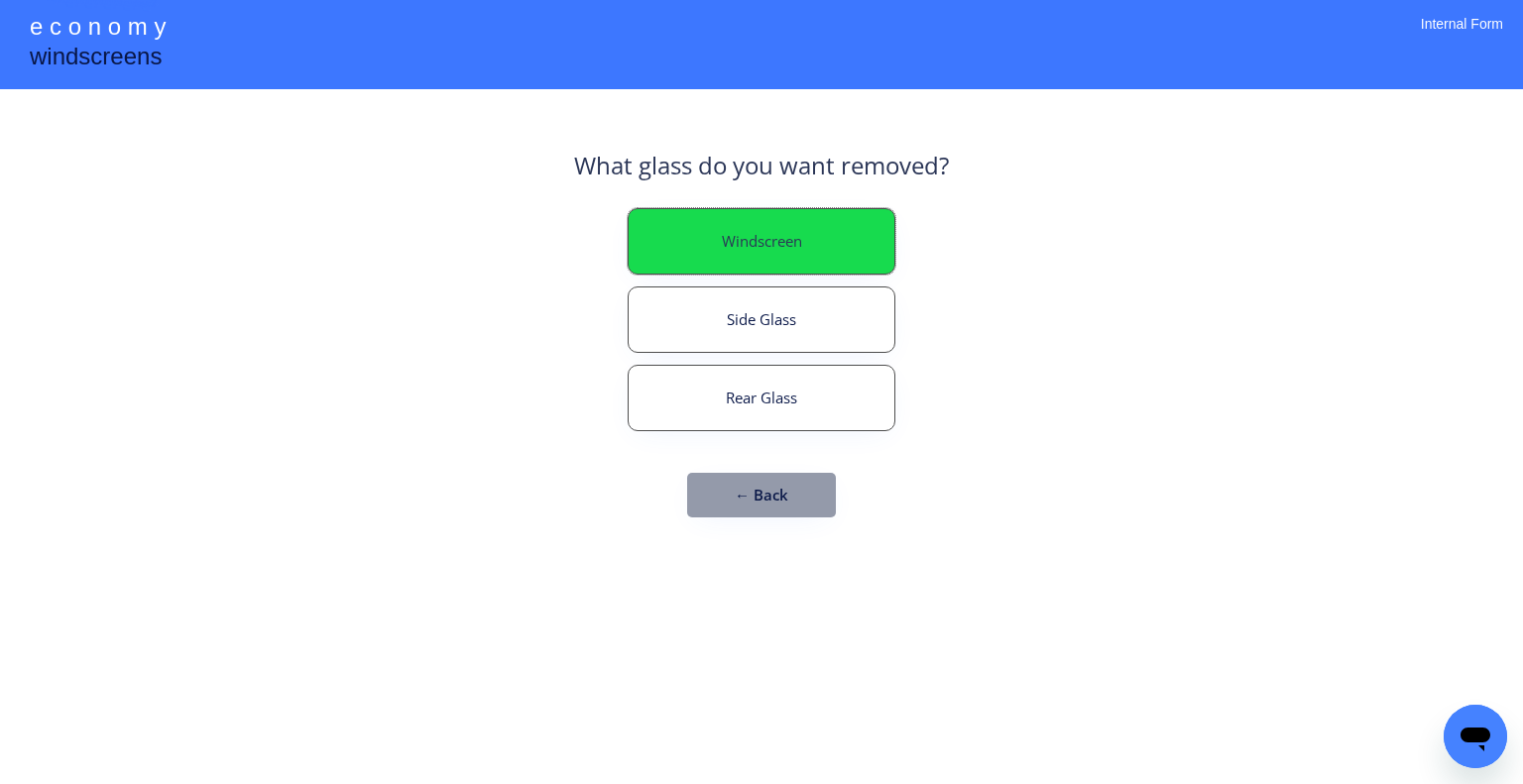 click on "Windscreen" at bounding box center (762, 241) 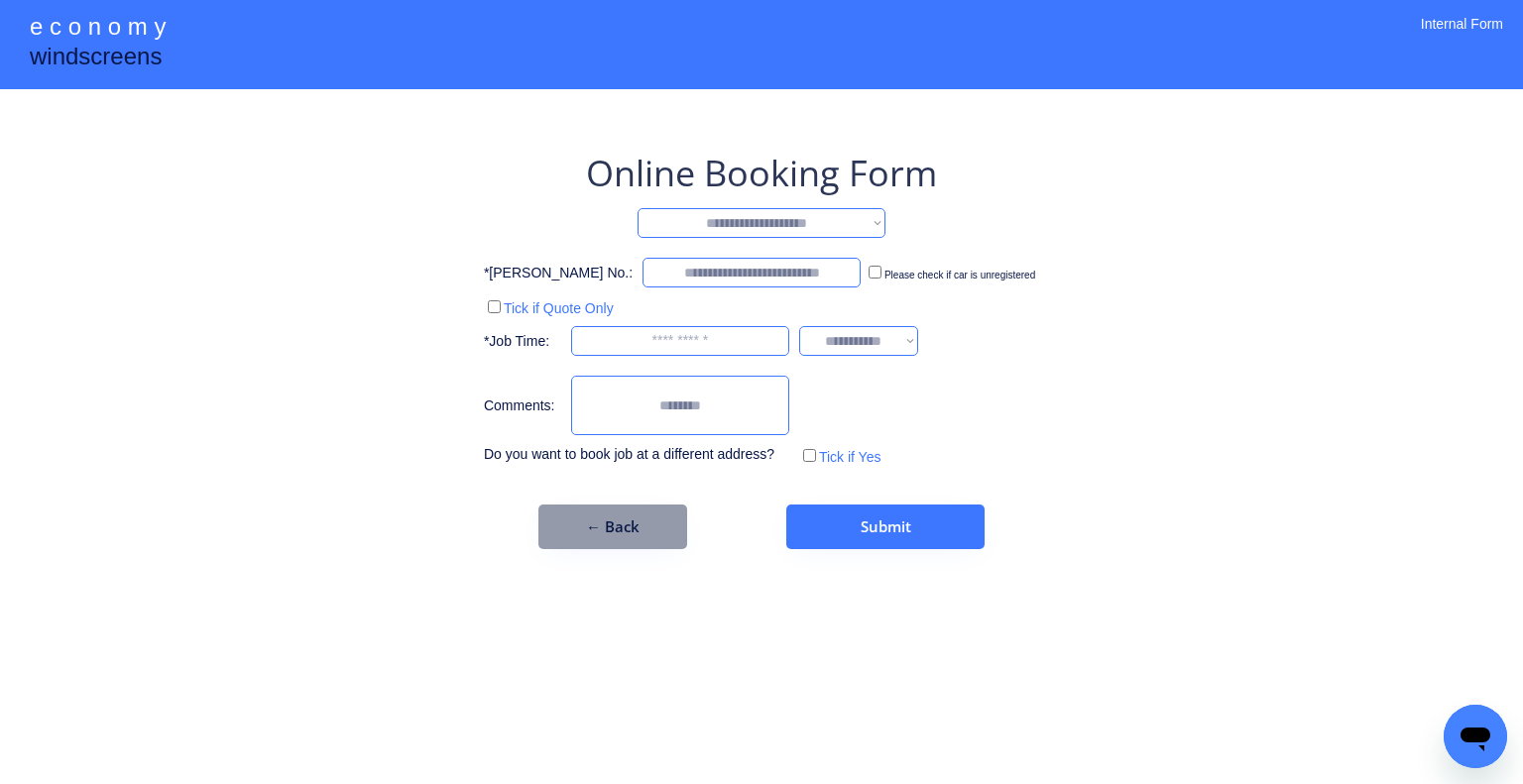 click on "**********" at bounding box center [762, 223] 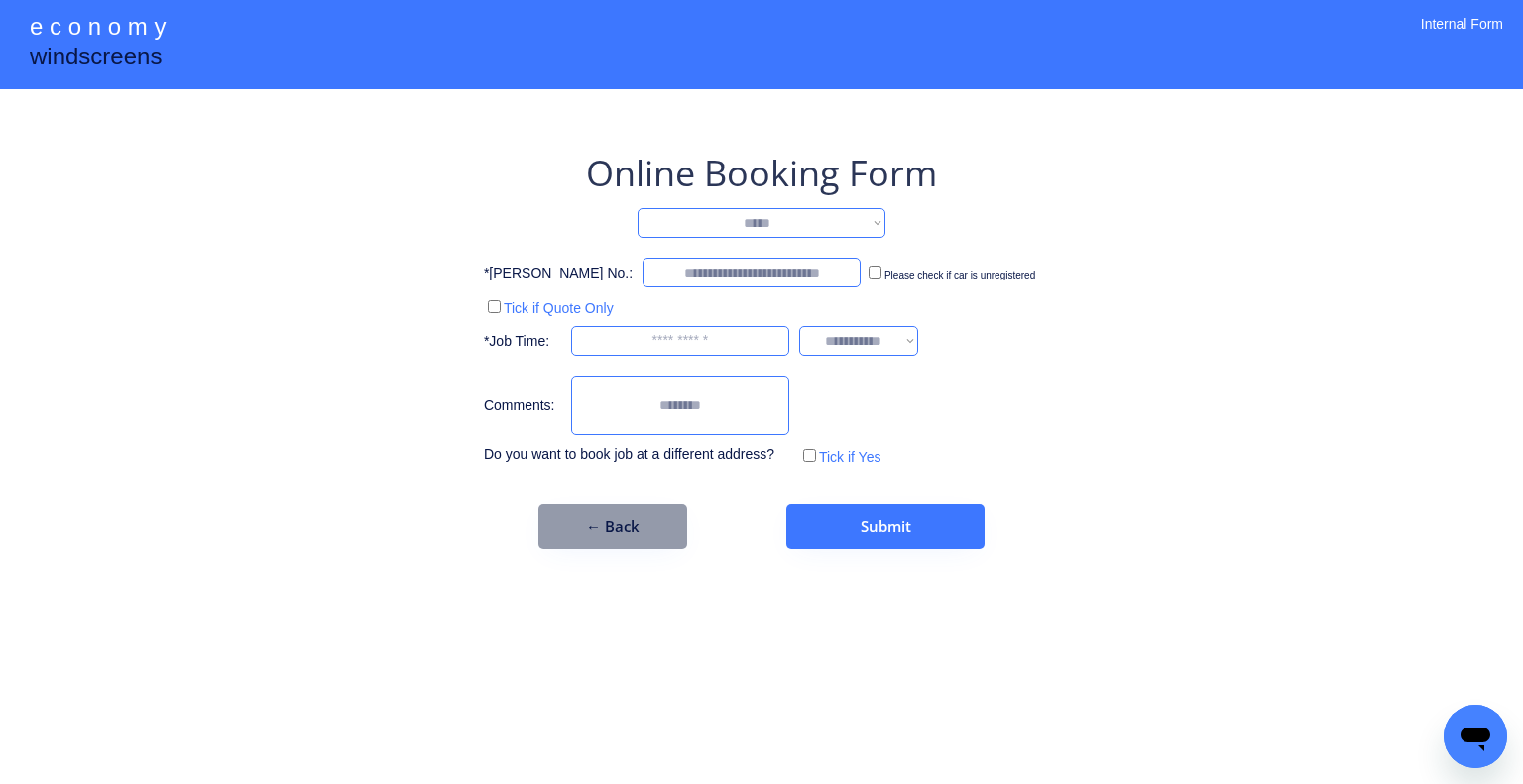 click on "**********" at bounding box center (762, 223) 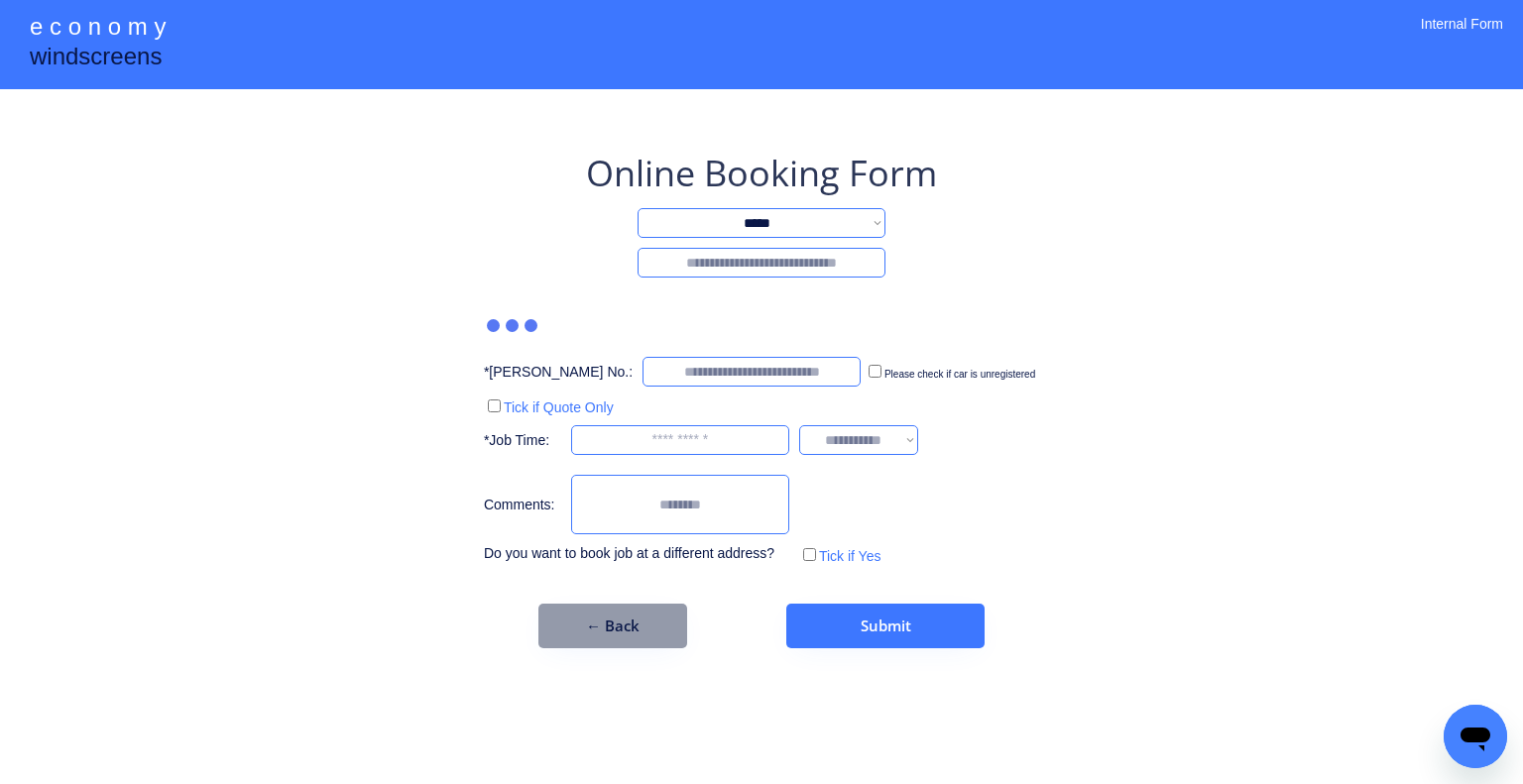 click at bounding box center [762, 263] 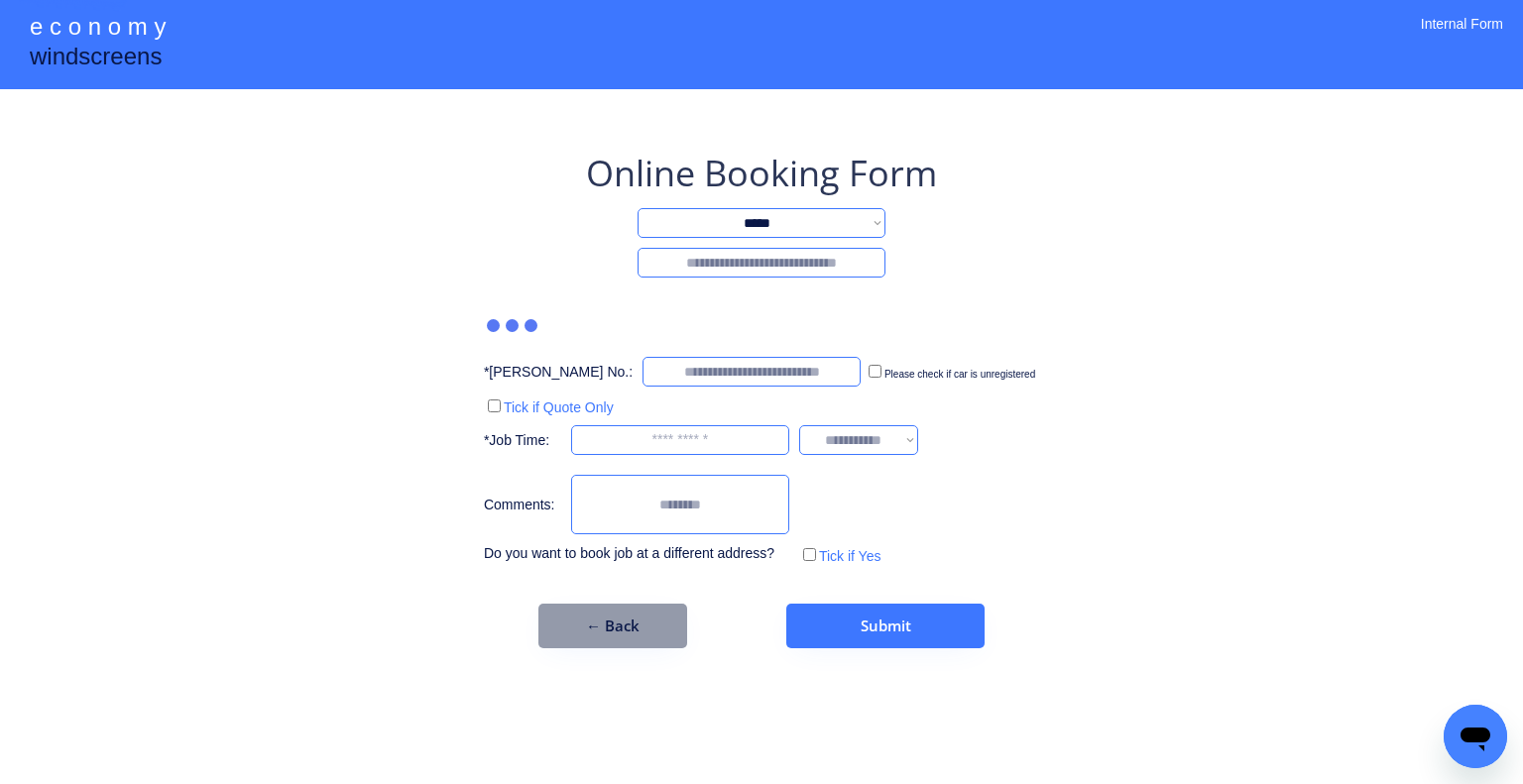 click on "**********" at bounding box center [762, 223] 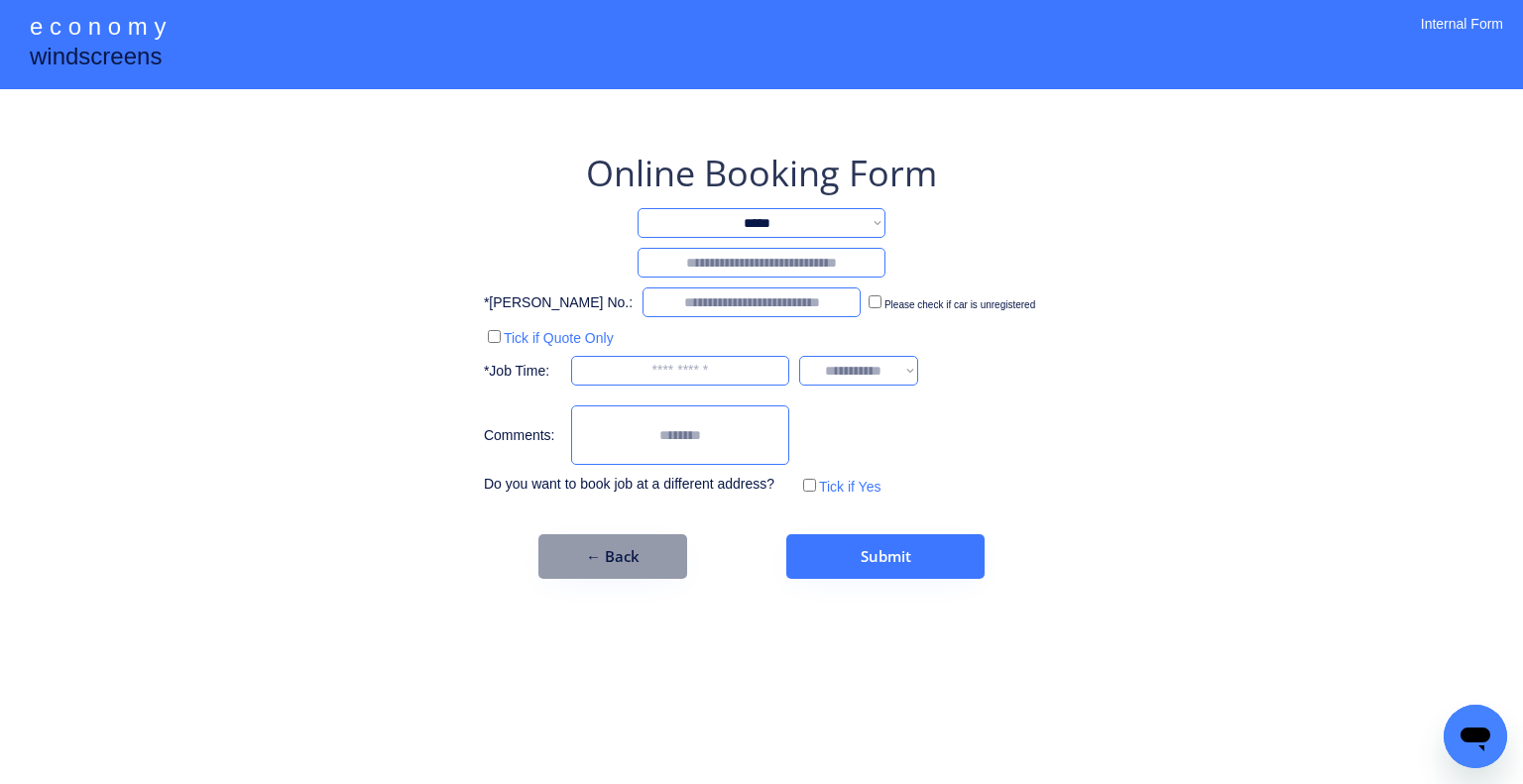 select on "********" 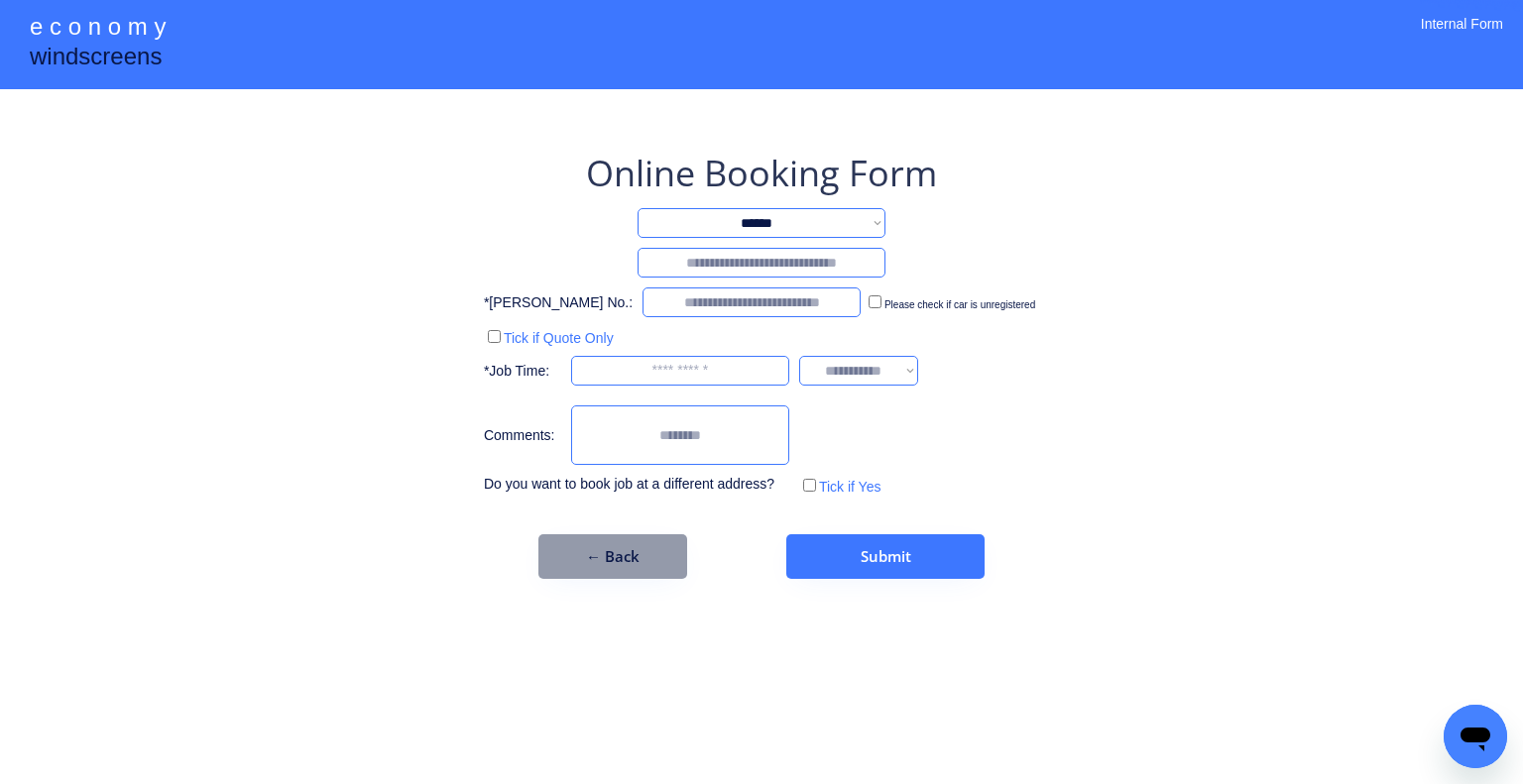 click on "**********" at bounding box center [762, 223] 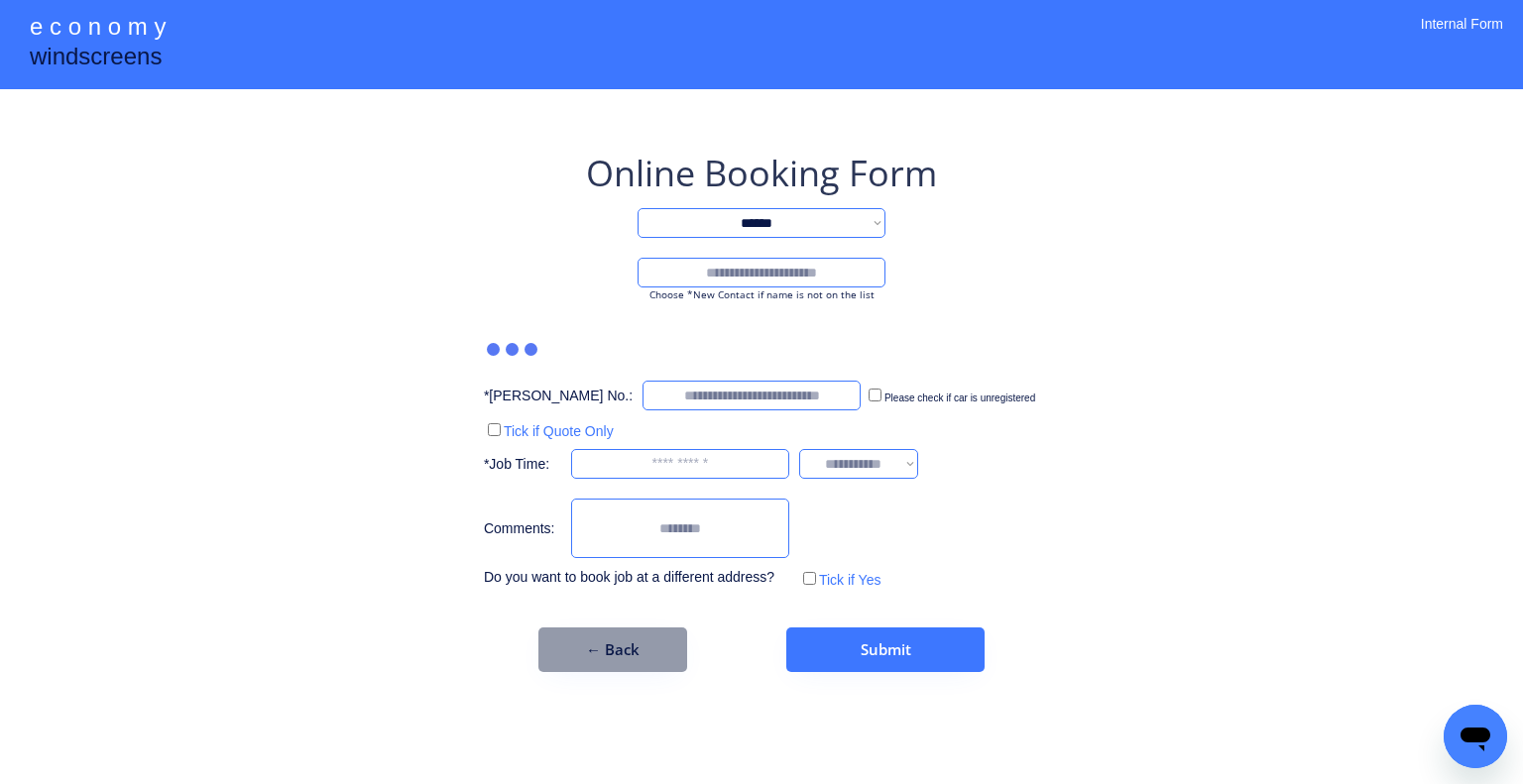 click on "**********" at bounding box center (762, 410) 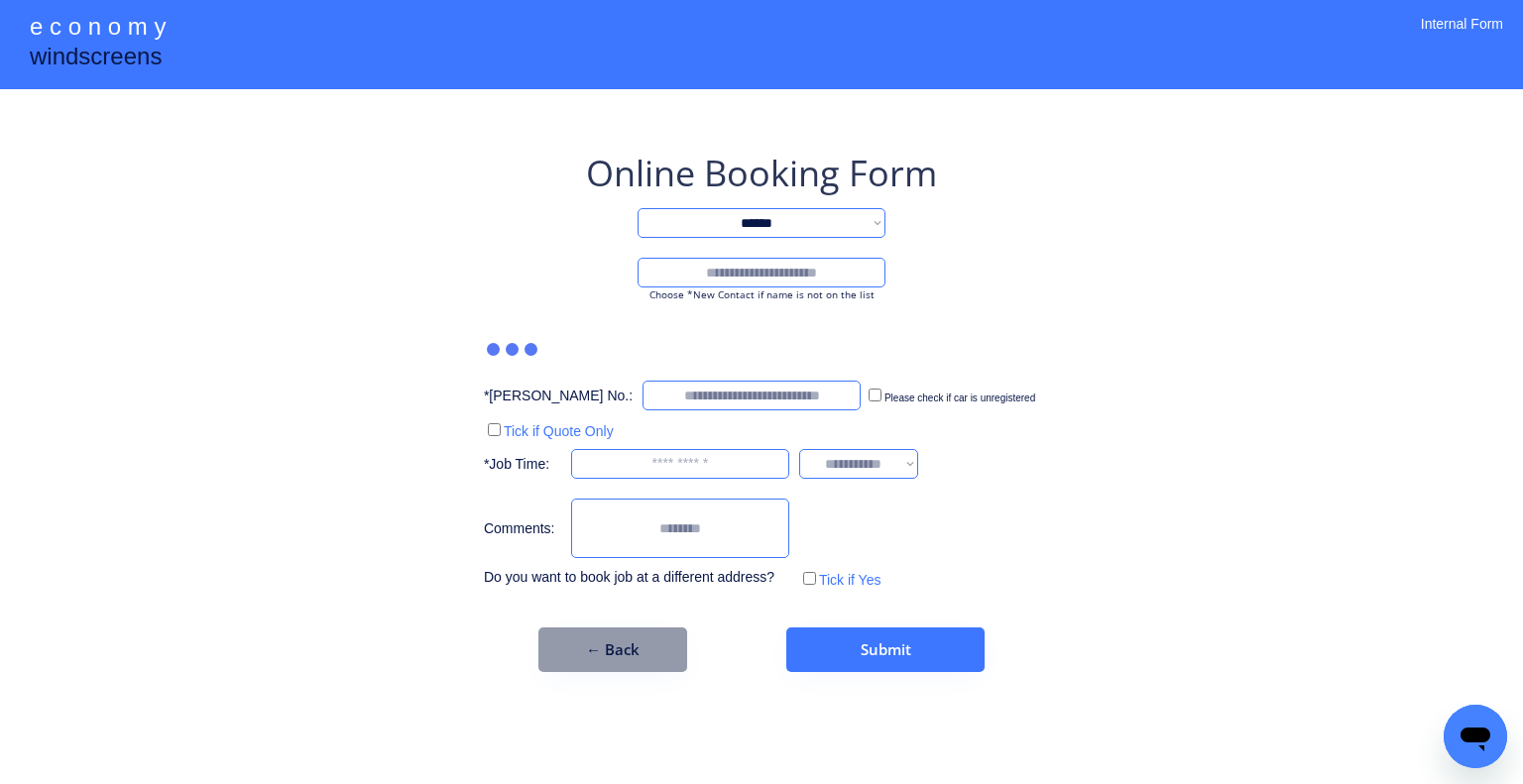 click at bounding box center [762, 273] 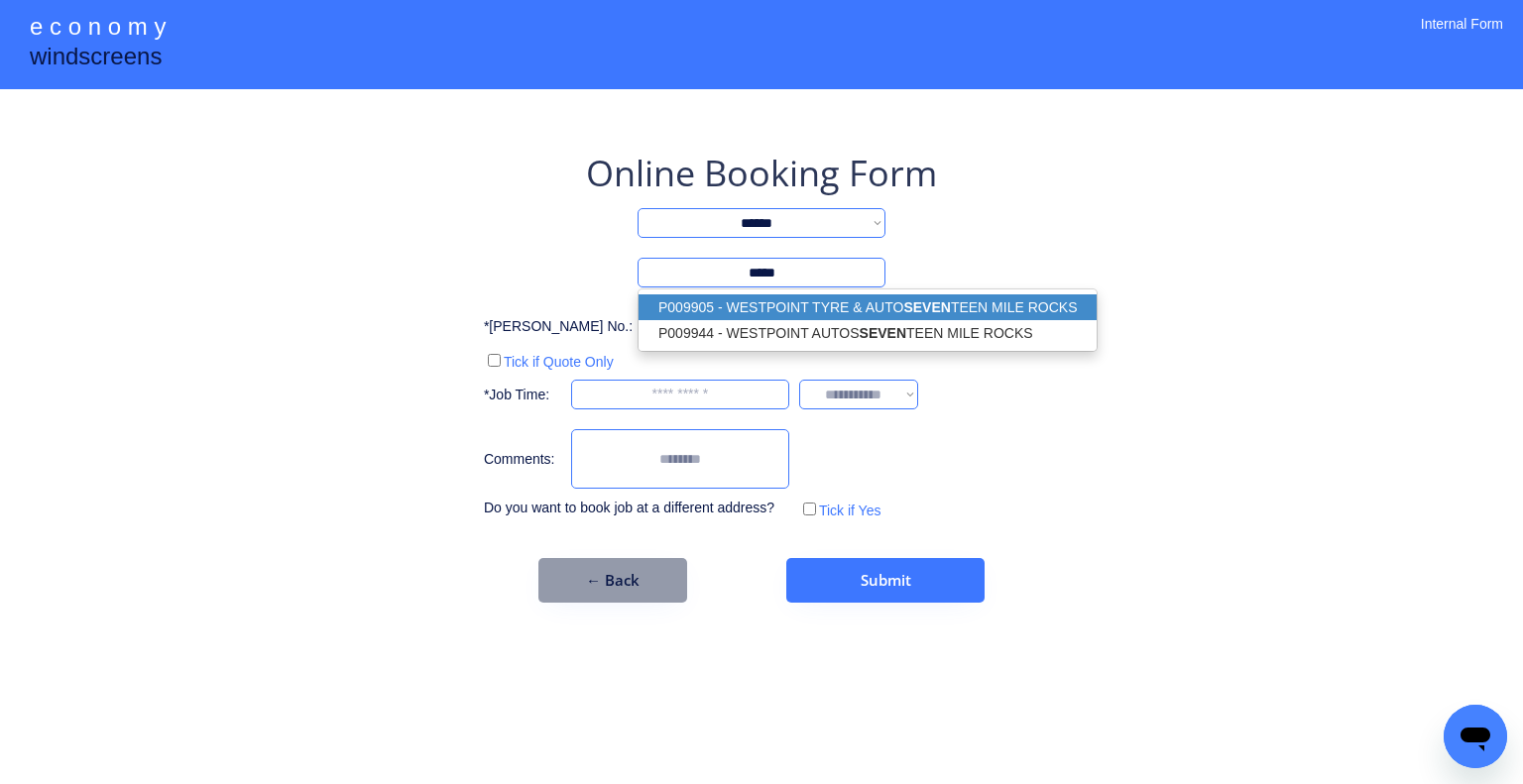 click on "SEVEN" at bounding box center [926, 307] 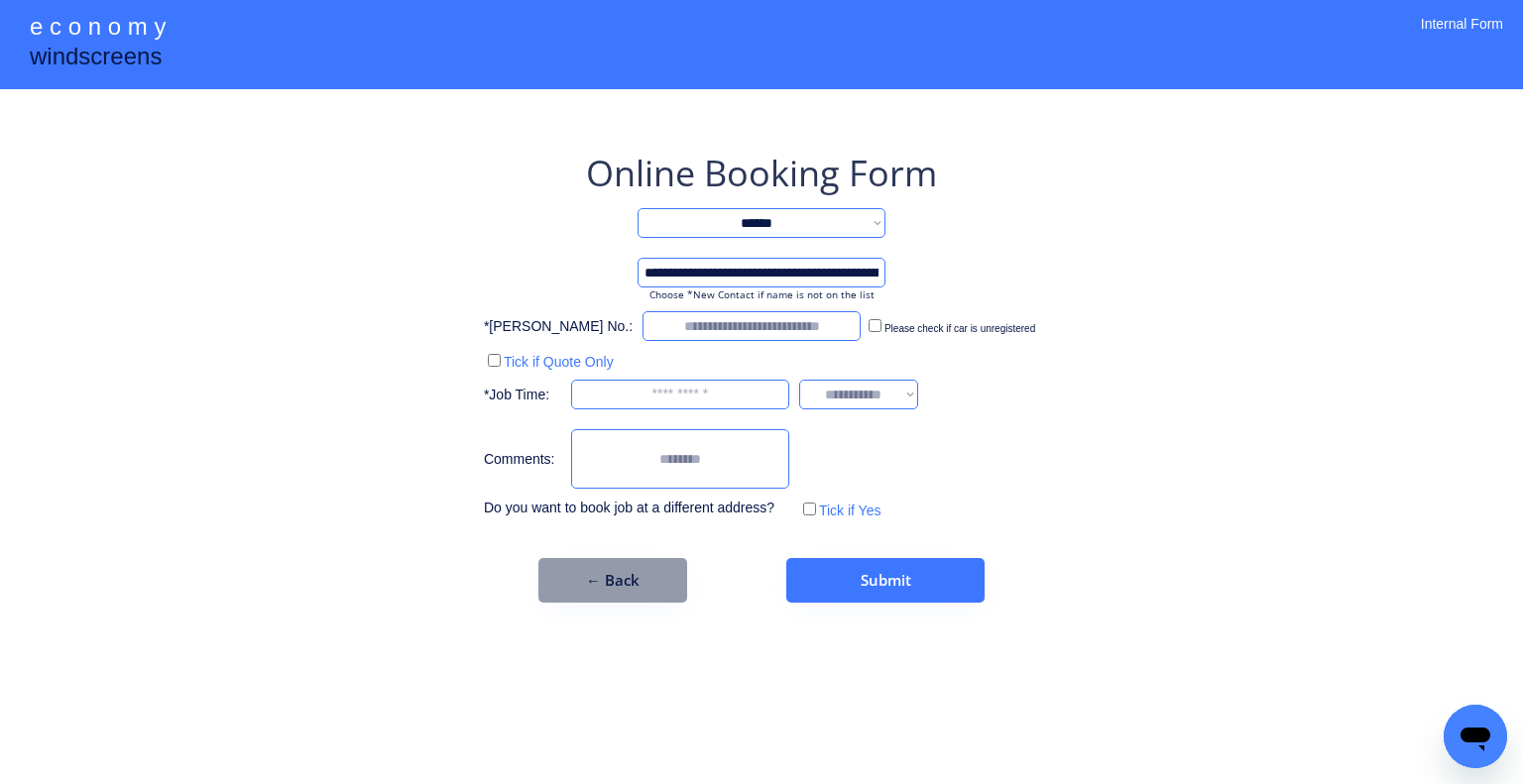 type on "**********" 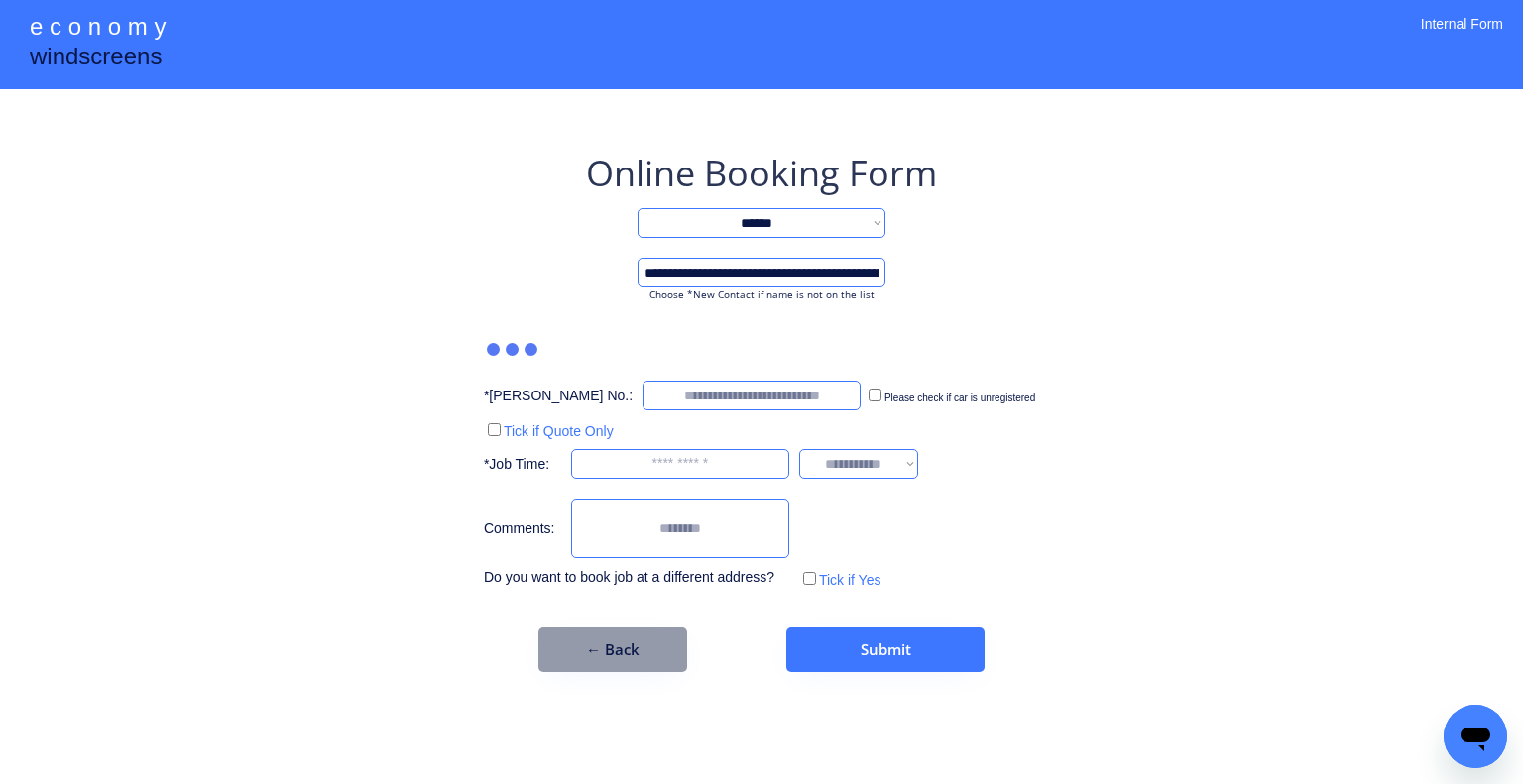 click on "**********" at bounding box center (762, 392) 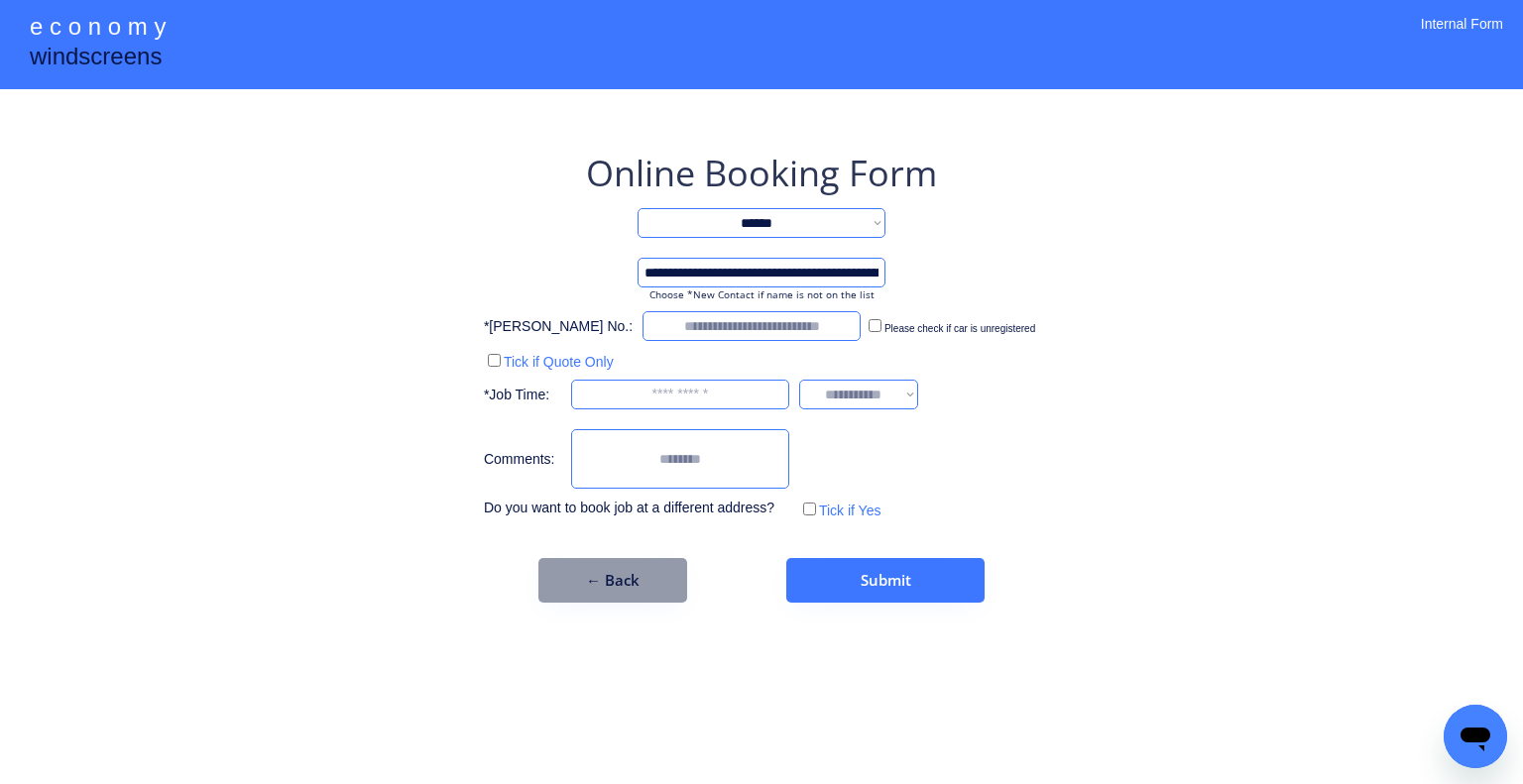 click at bounding box center [752, 326] 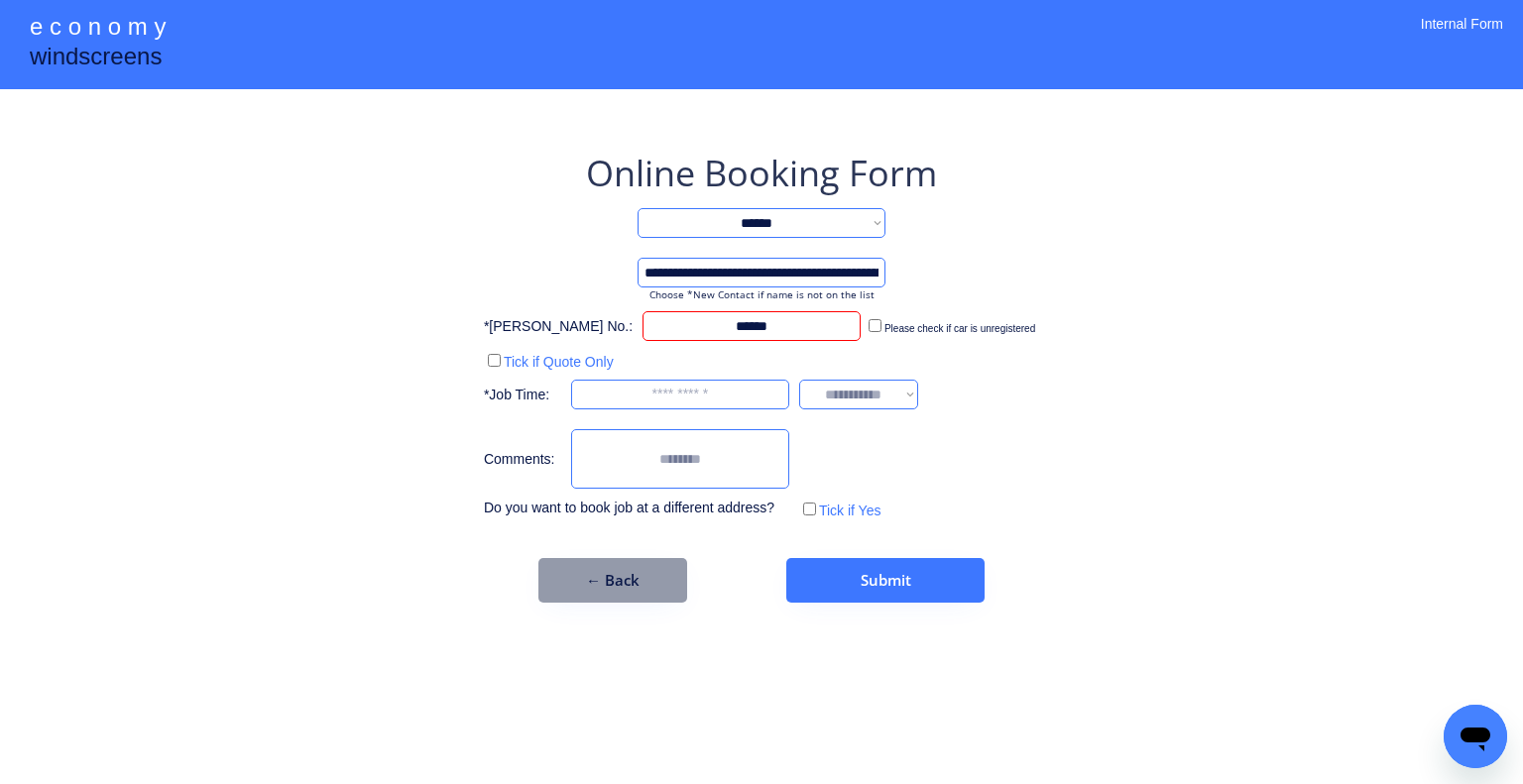 type on "******" 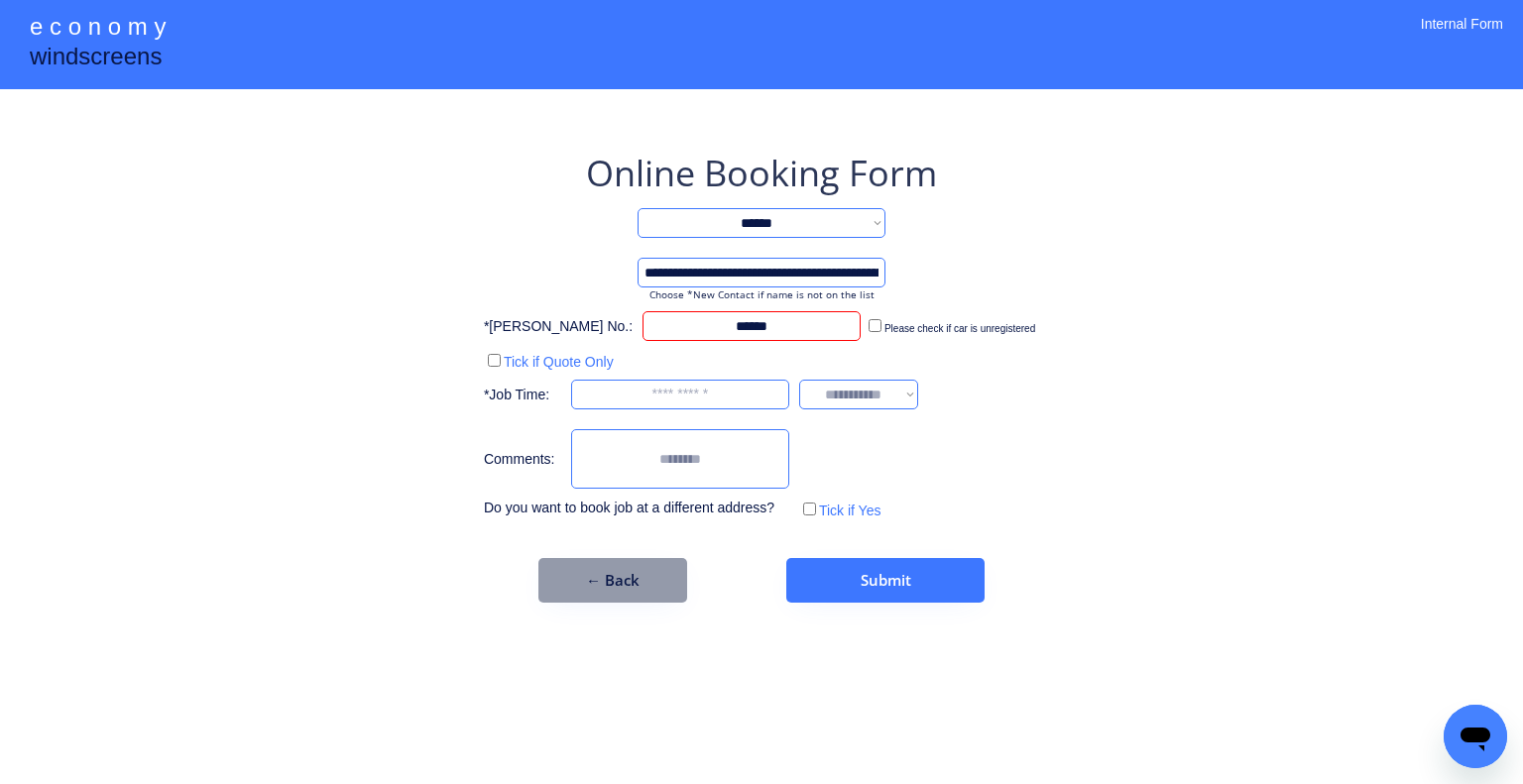 click on "**********" at bounding box center [762, 392] 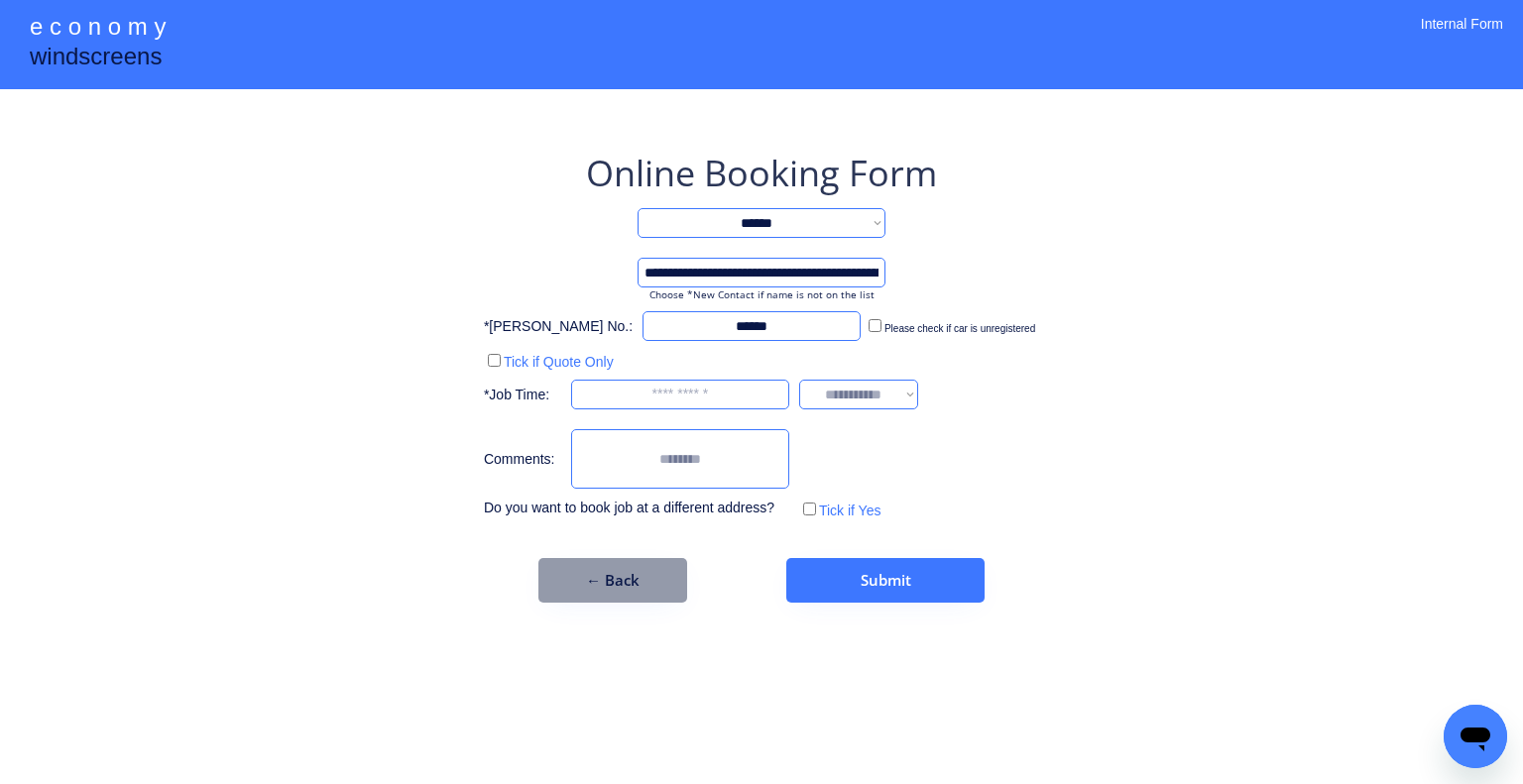 click at bounding box center [680, 394] 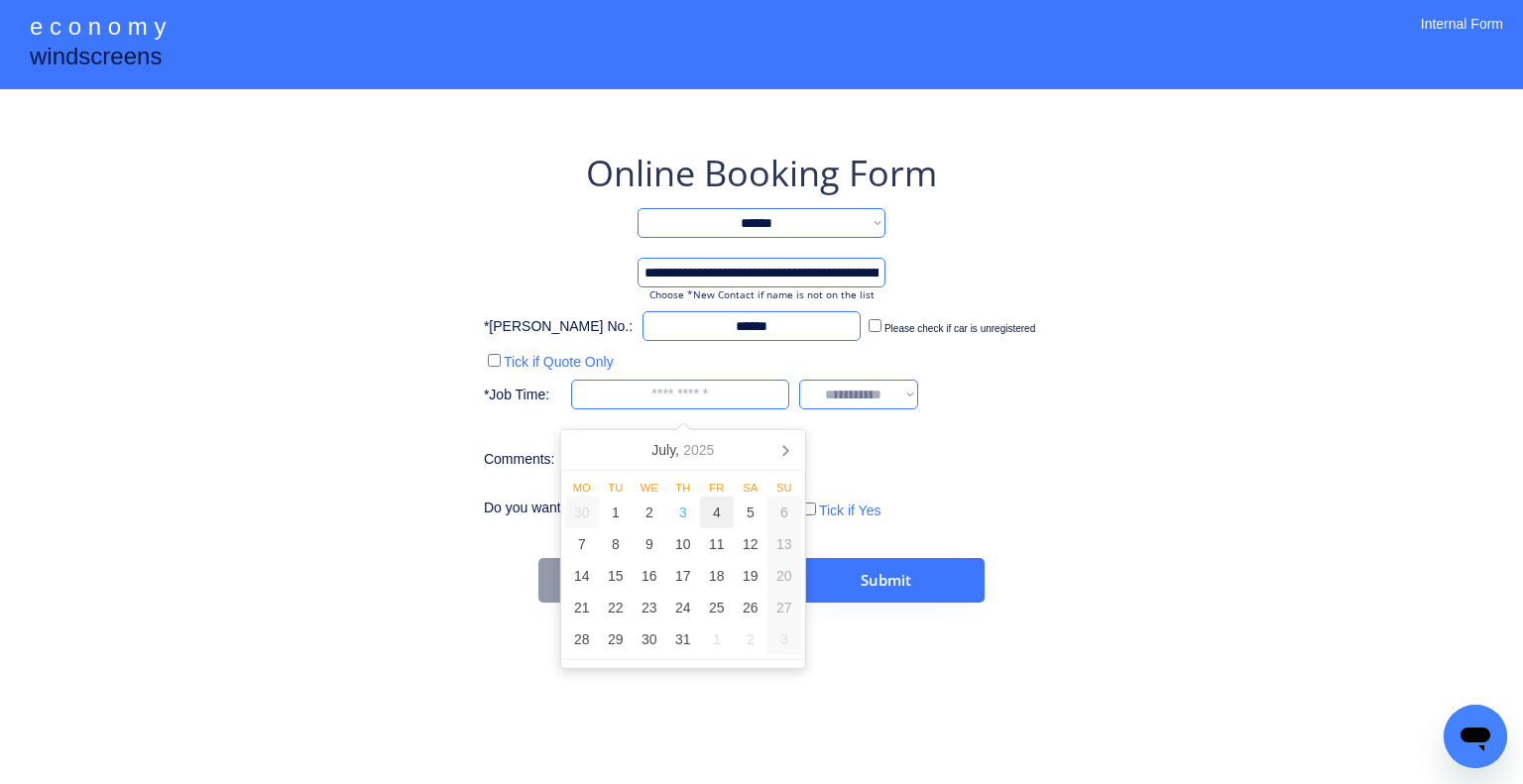 click on "4" at bounding box center (717, 512) 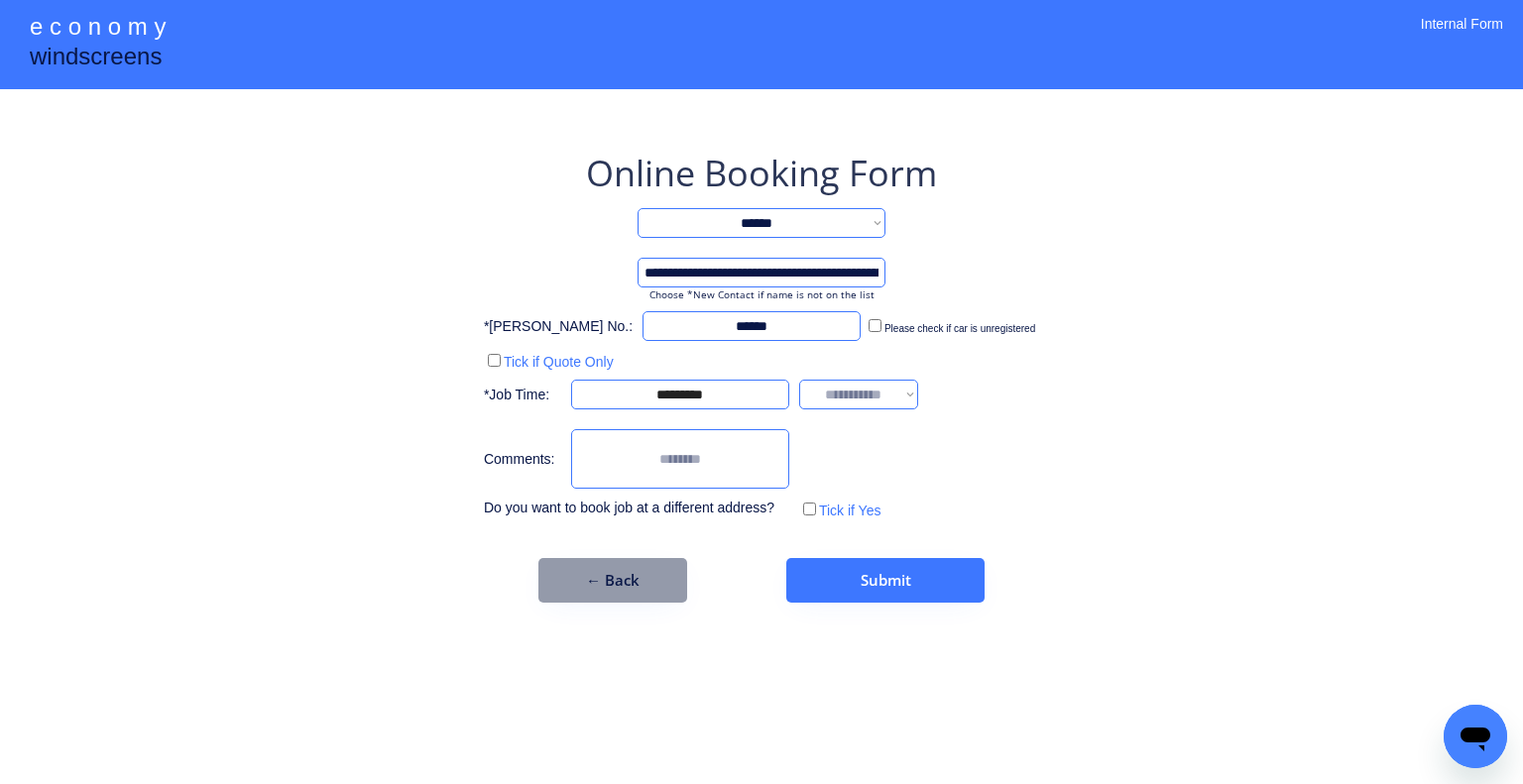 click on "**********" at bounding box center [762, 376] 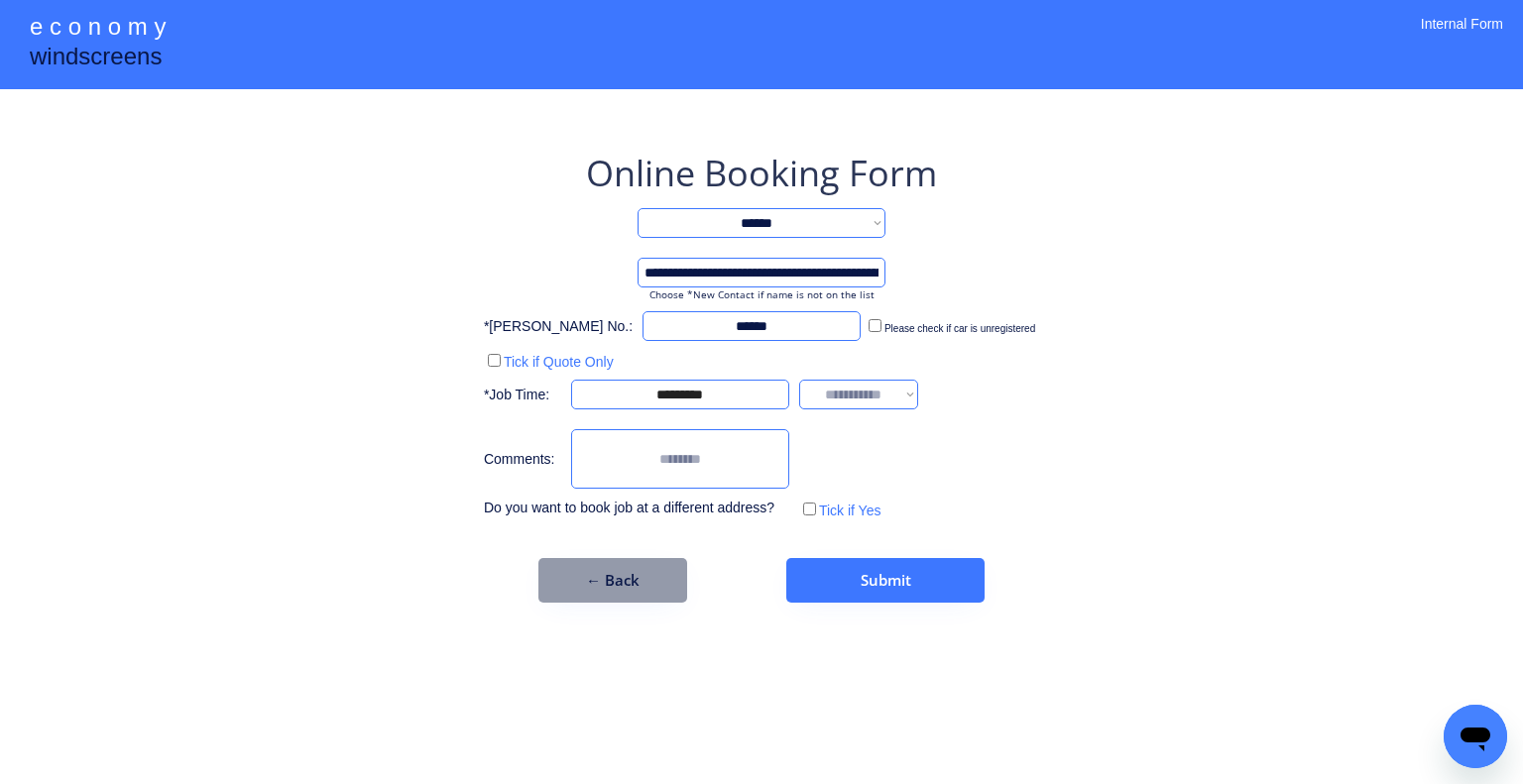 click on "**********" at bounding box center [859, 394] 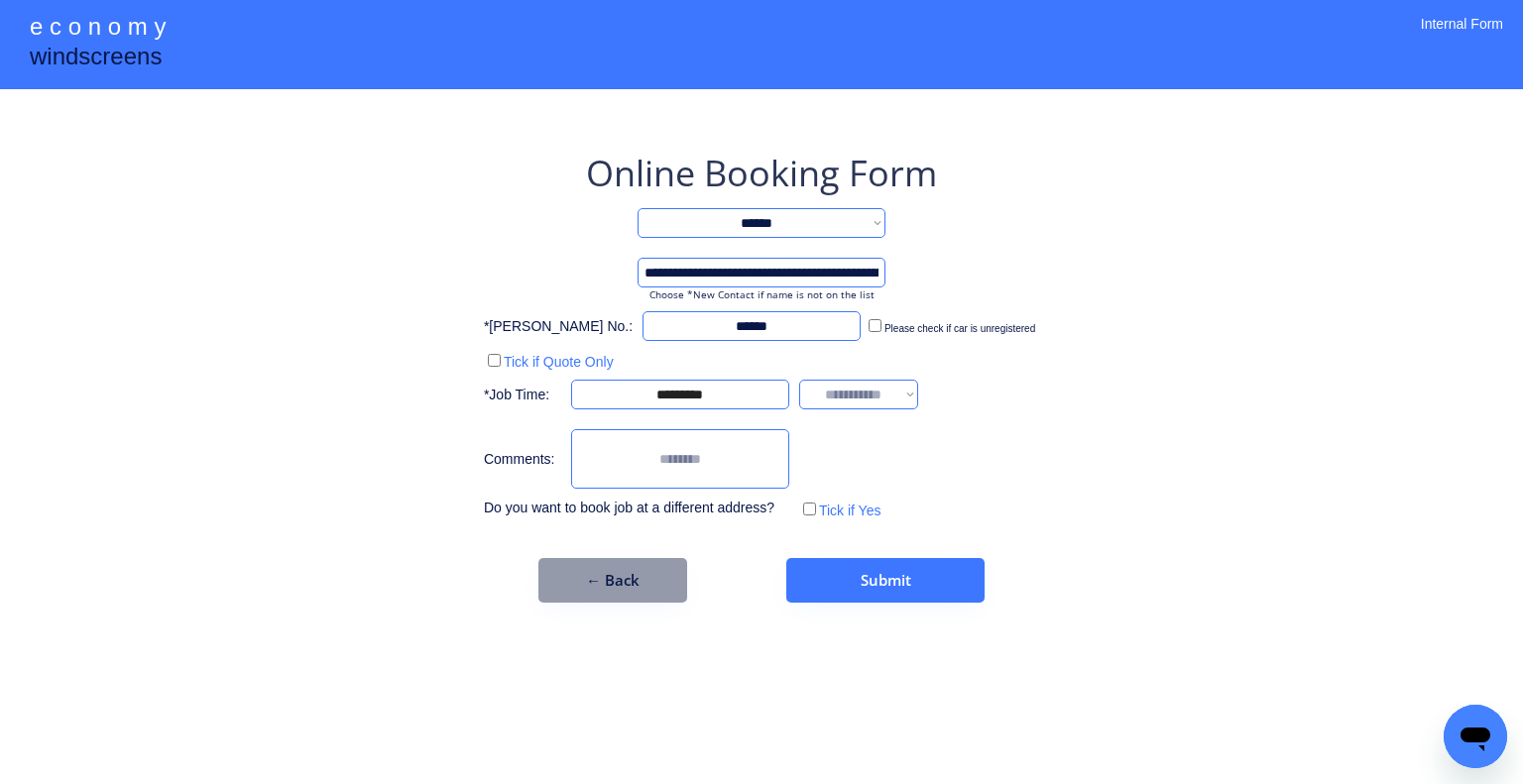 select on "*******" 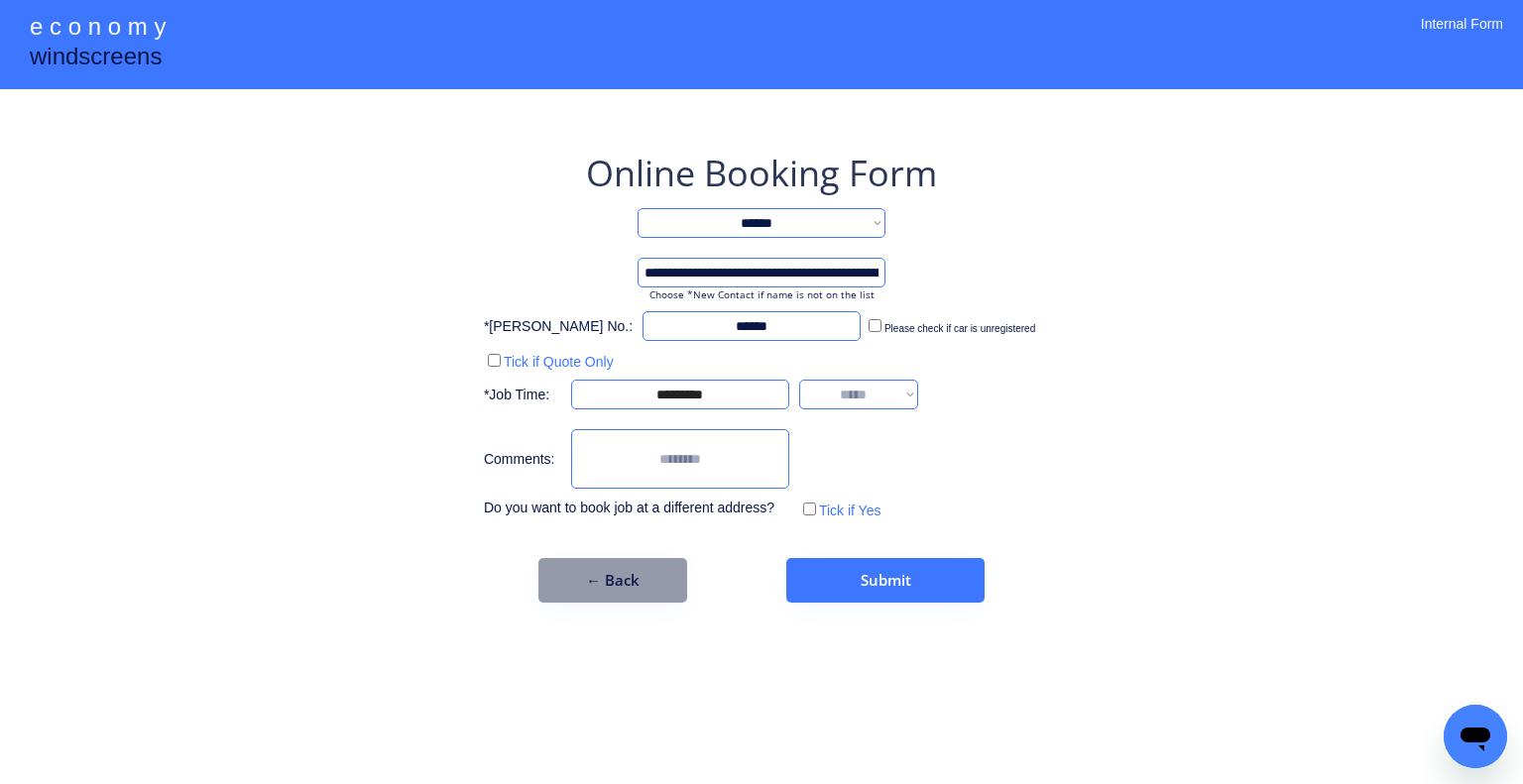 click on "**********" at bounding box center [859, 394] 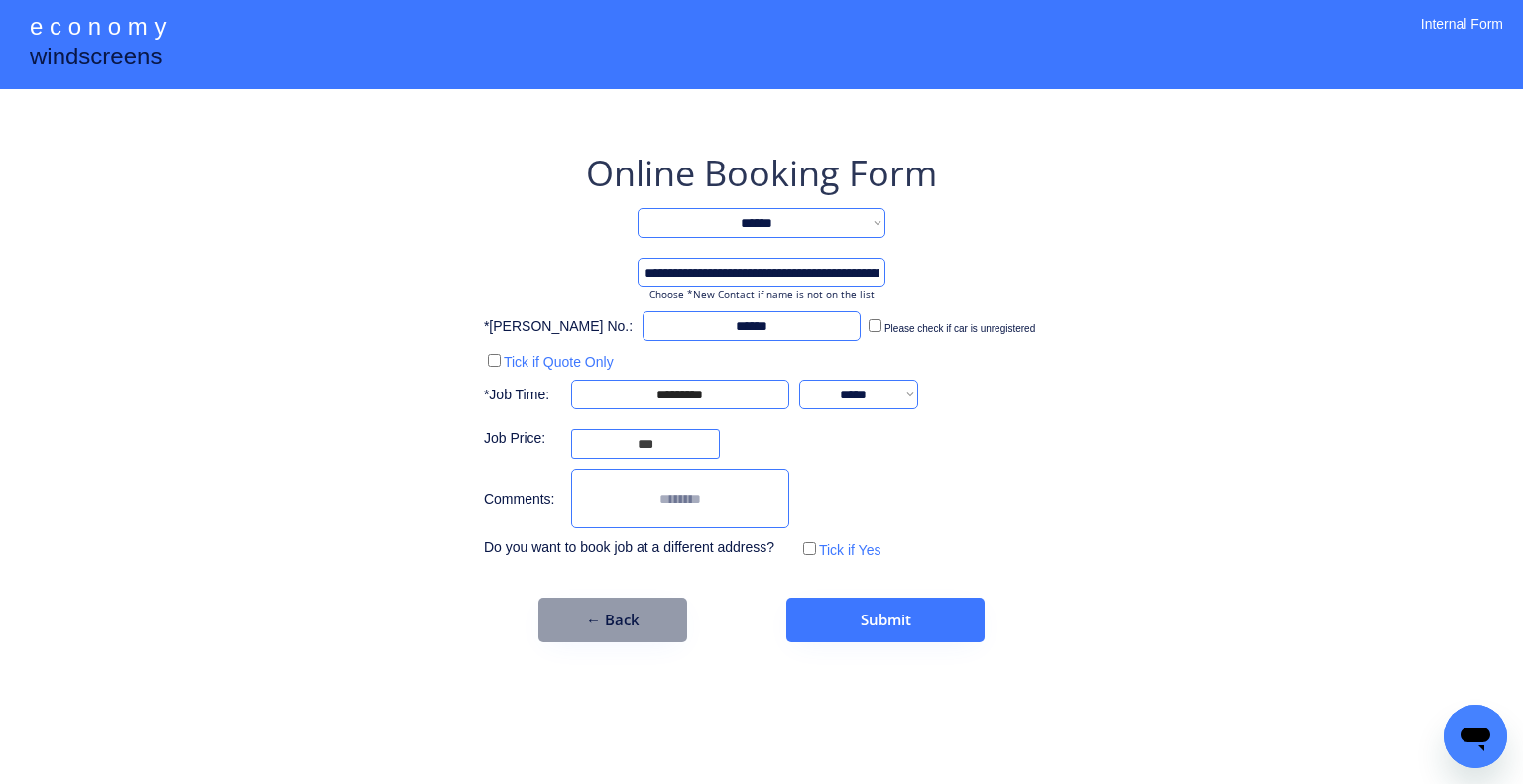 click on "**********" at bounding box center [859, 394] 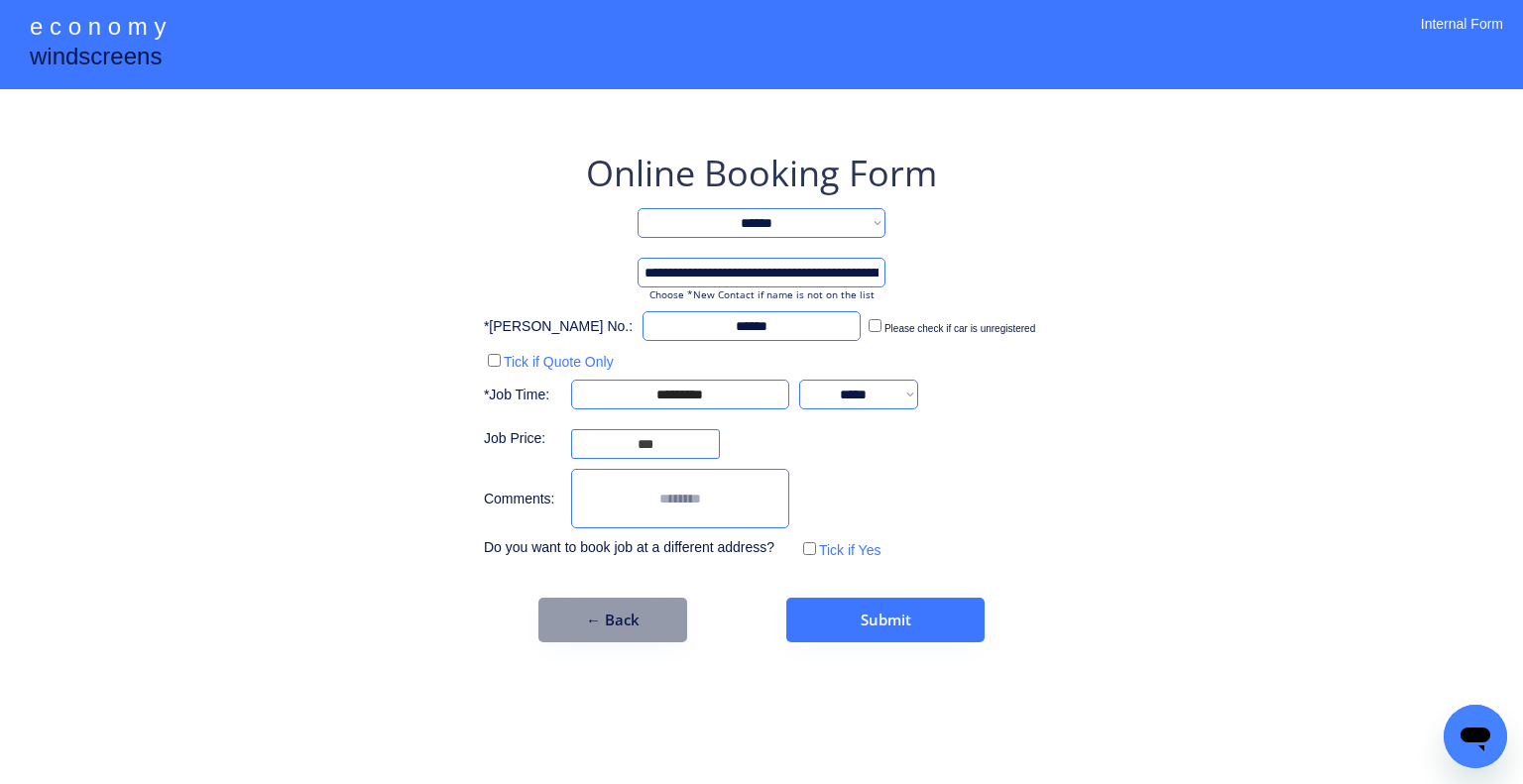 click on "**********" at bounding box center [859, 394] 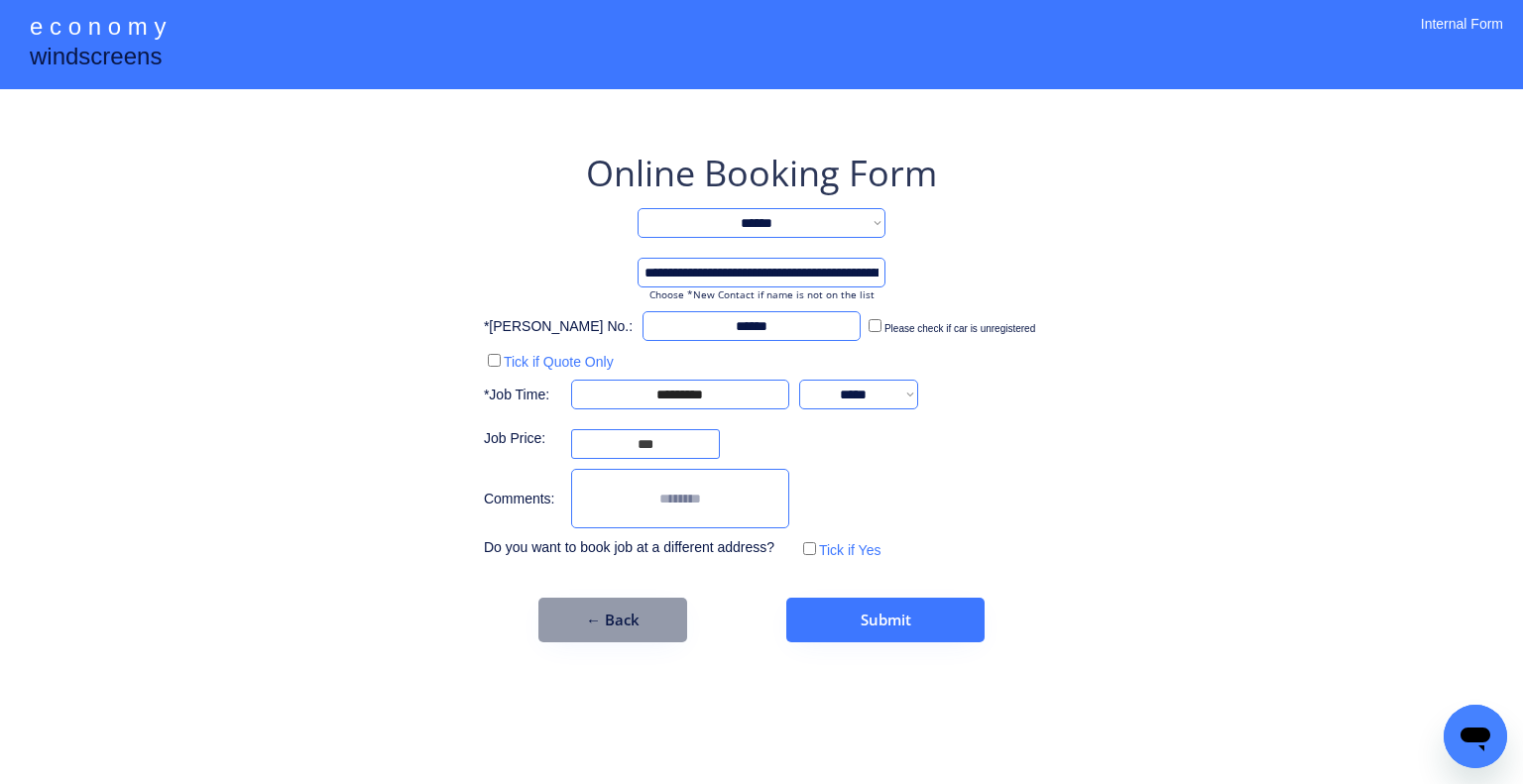 click on "**********" at bounding box center (762, 392) 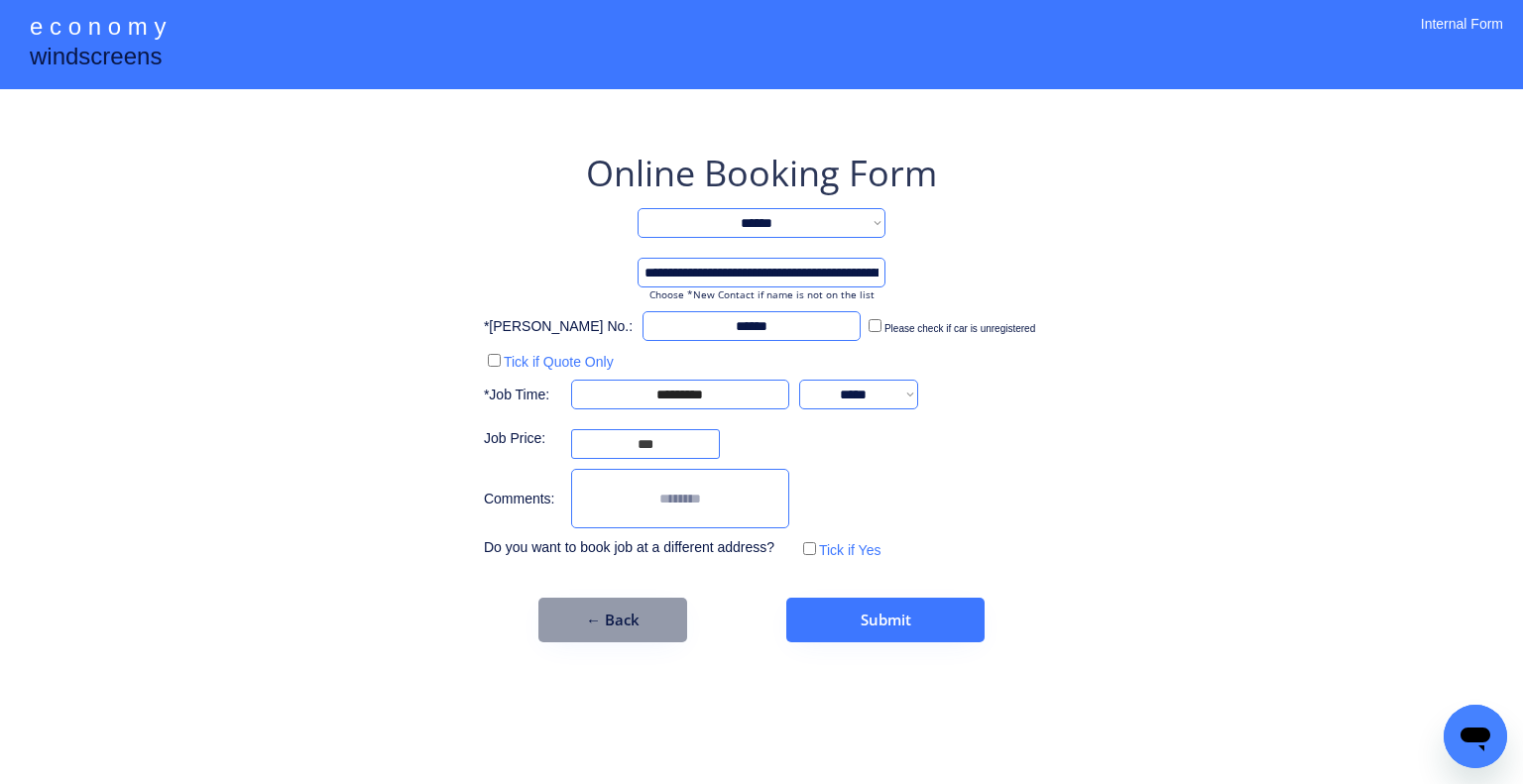 drag, startPoint x: 678, startPoint y: 436, endPoint x: 555, endPoint y: 445, distance: 123.32883 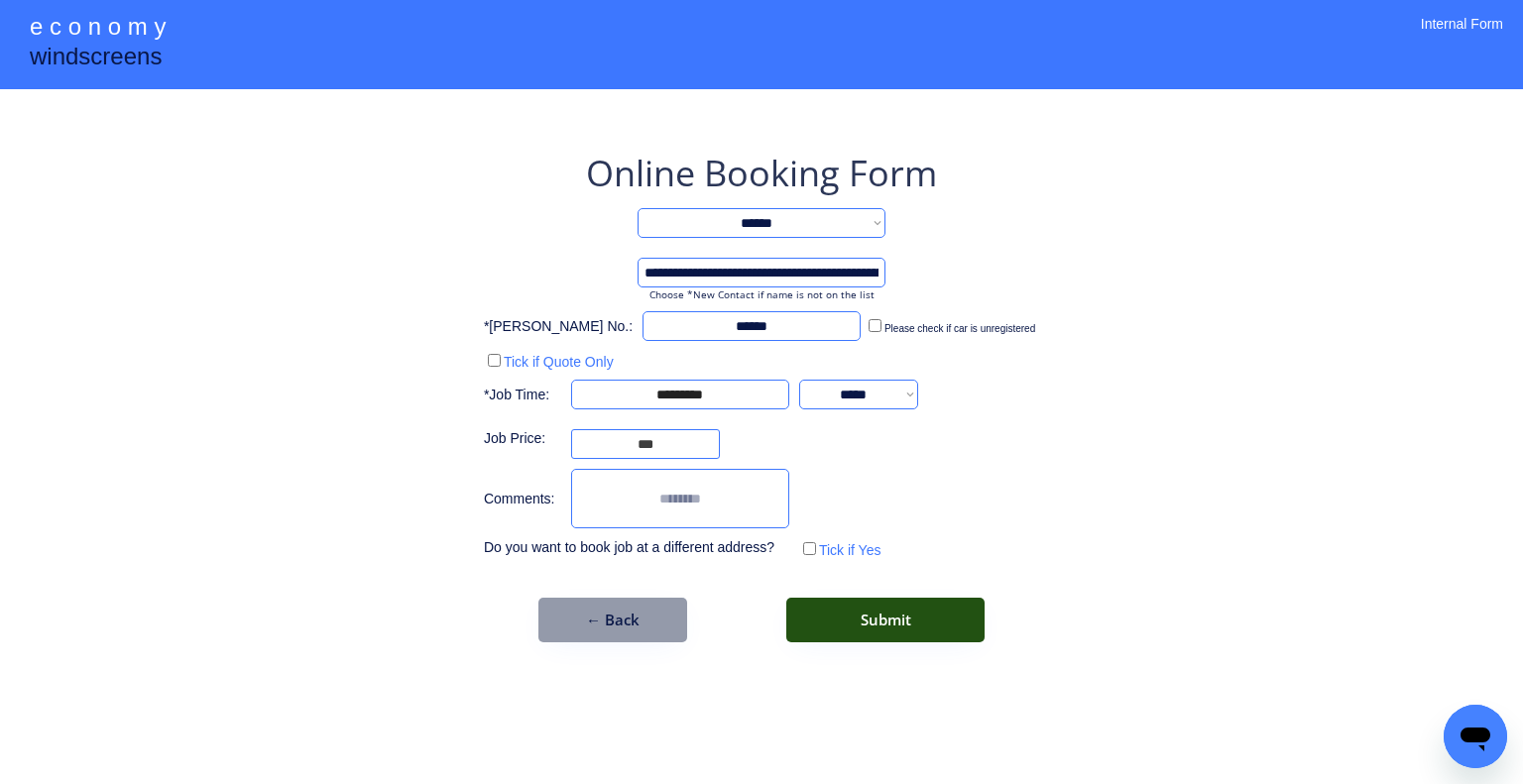 click on "Submit" at bounding box center [885, 619] 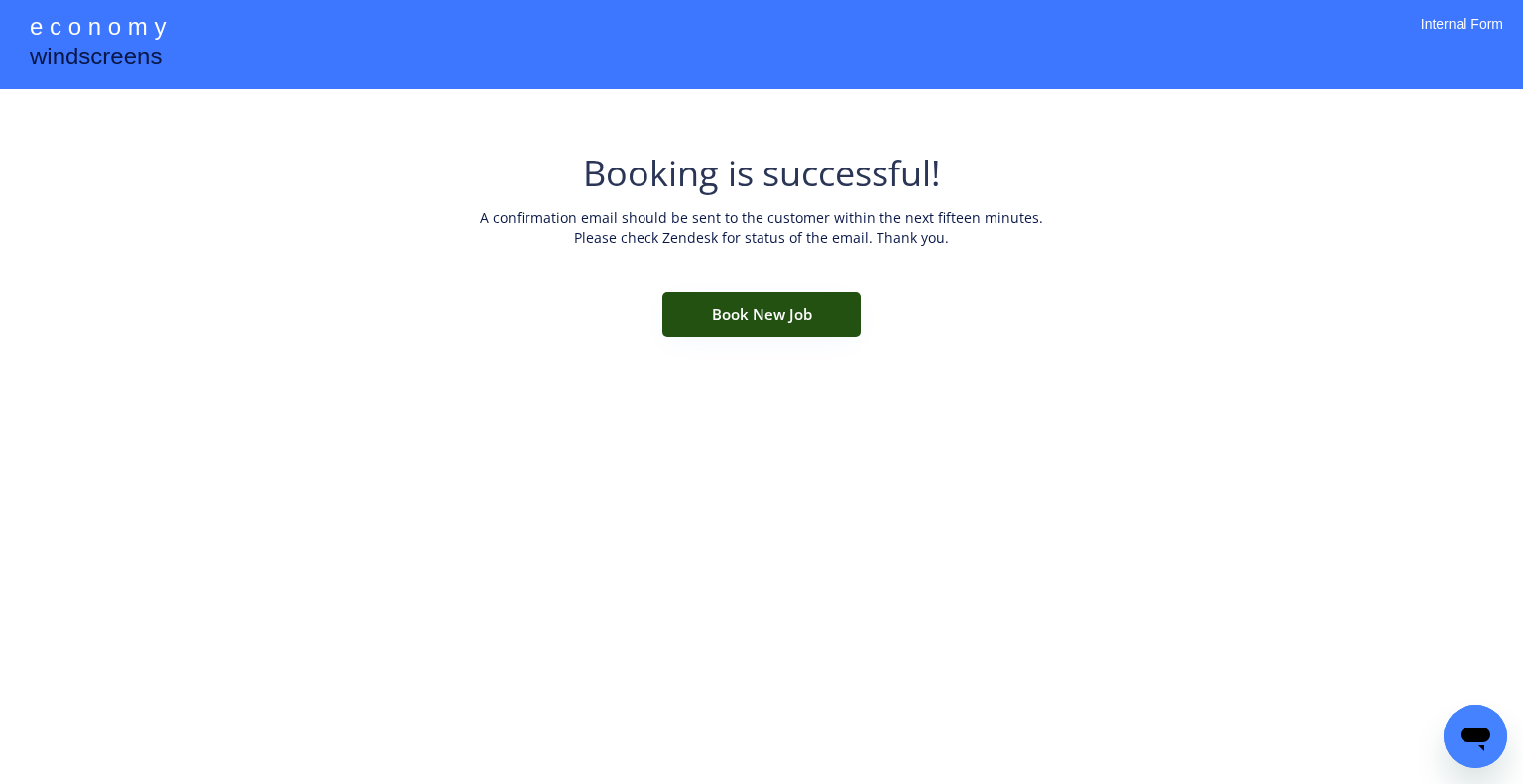 click on "Book New Job" at bounding box center [762, 314] 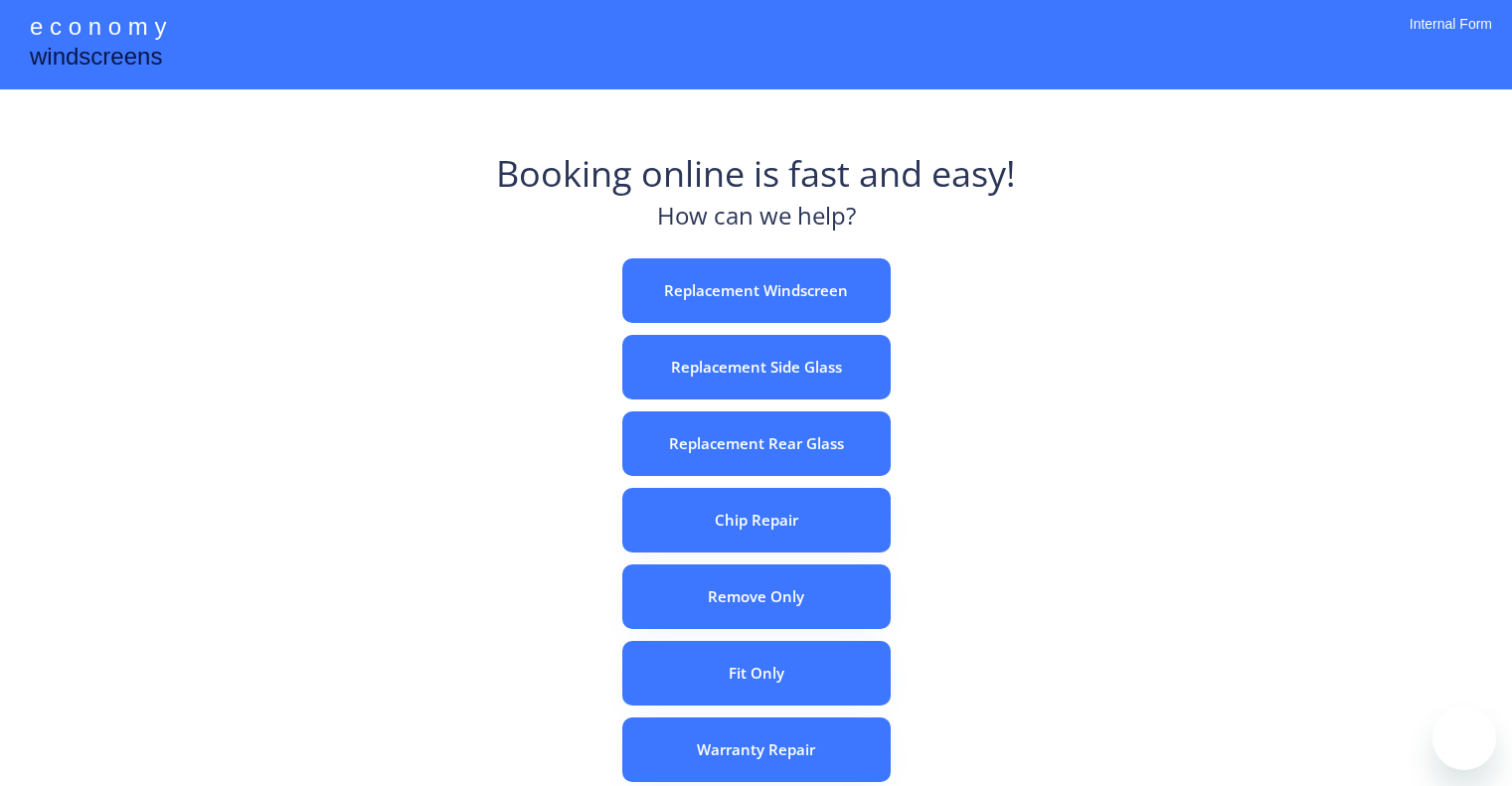 scroll, scrollTop: 0, scrollLeft: 0, axis: both 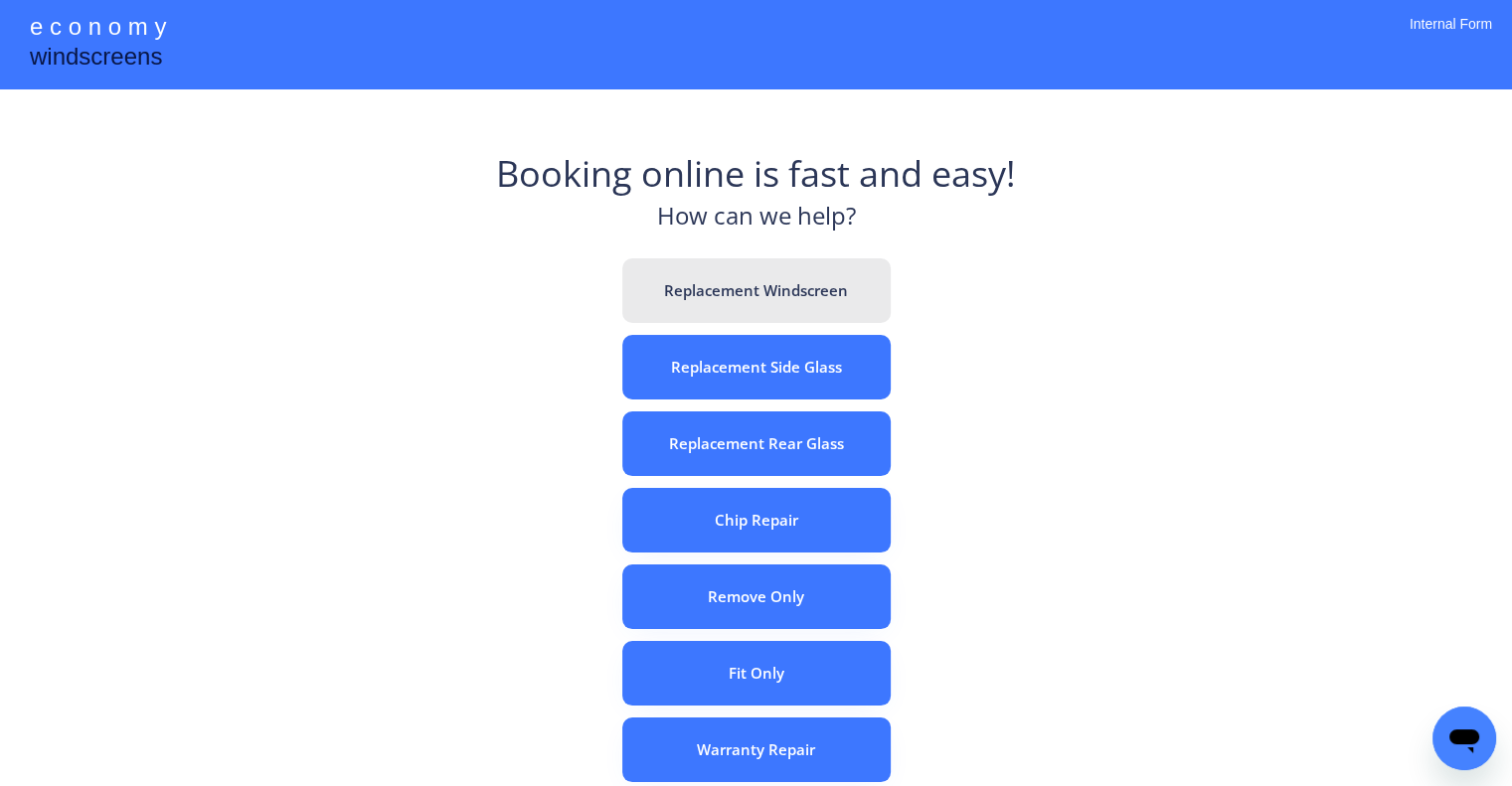 click on "Replacement Windscreen" at bounding box center [756, 290] 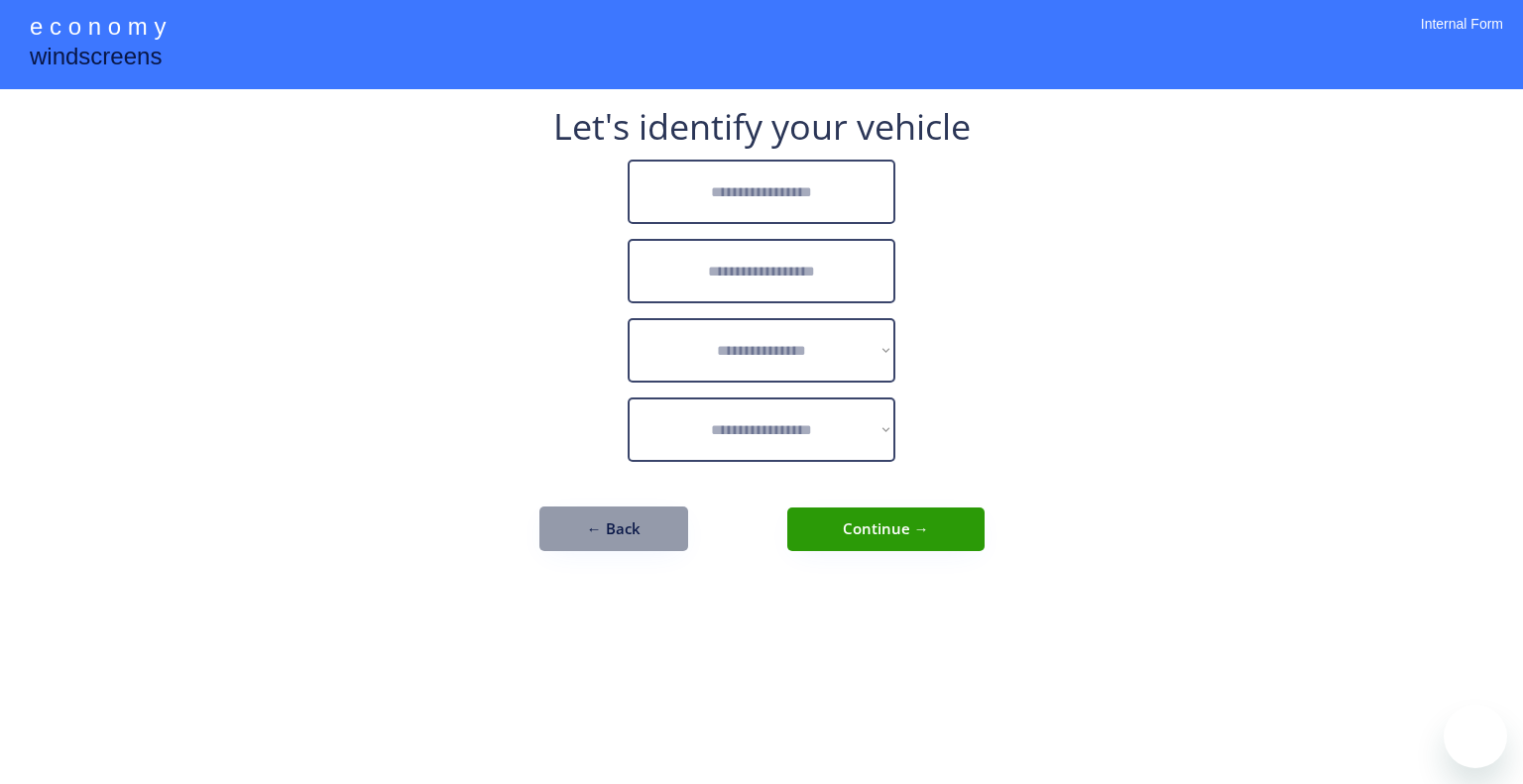 scroll, scrollTop: 0, scrollLeft: 0, axis: both 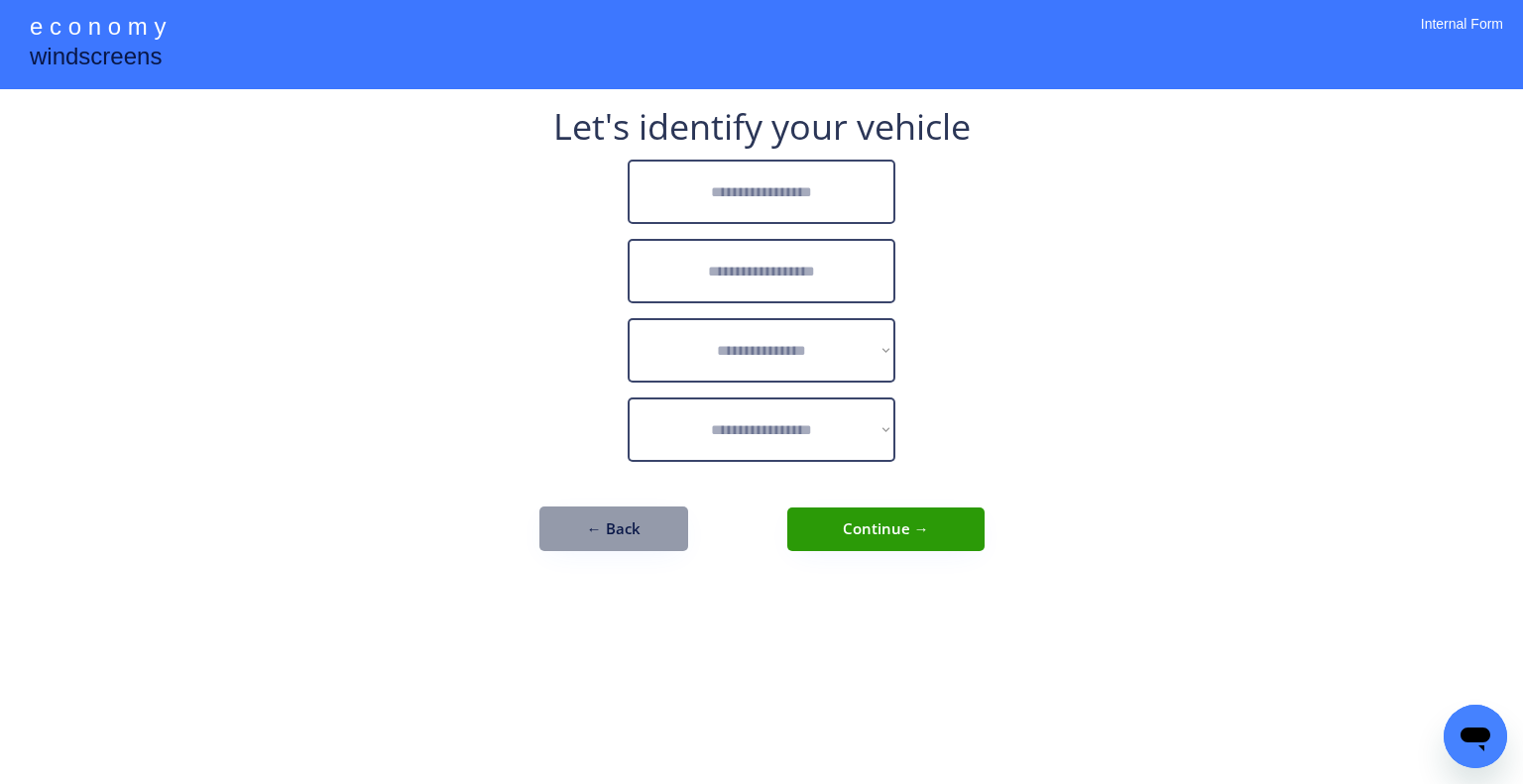 click at bounding box center [762, 191] 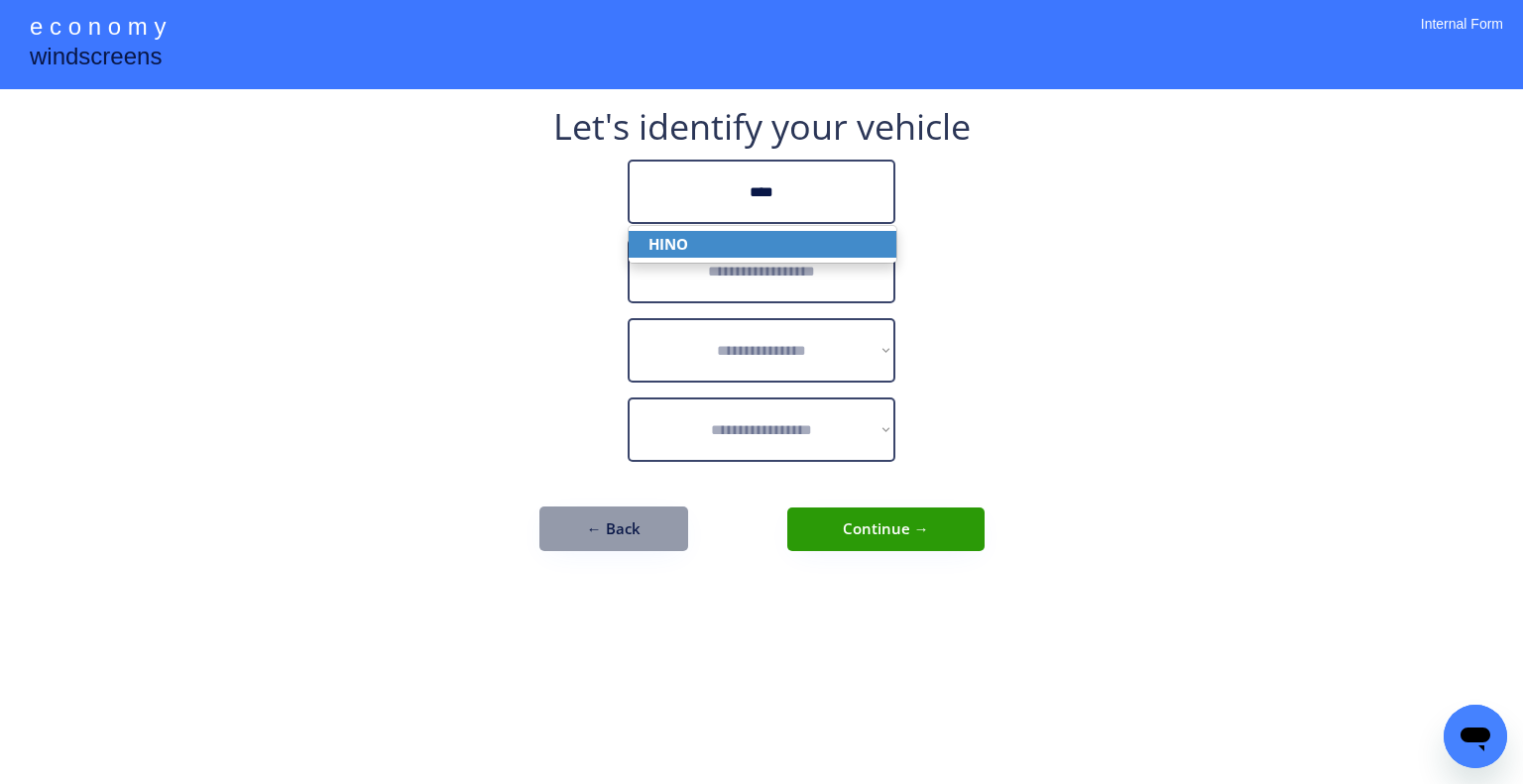 click on "HINO" at bounding box center (762, 244) 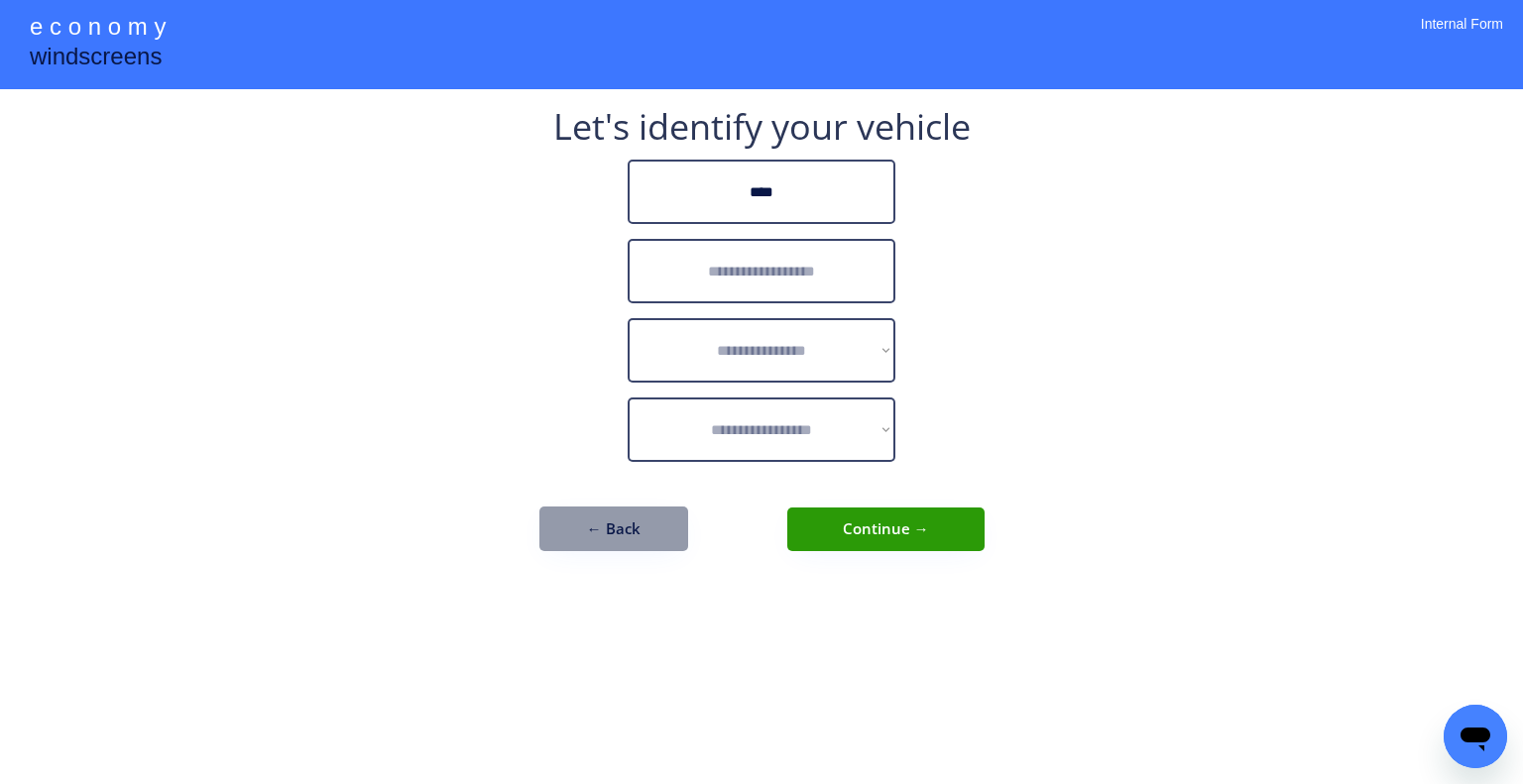 click at bounding box center [762, 271] 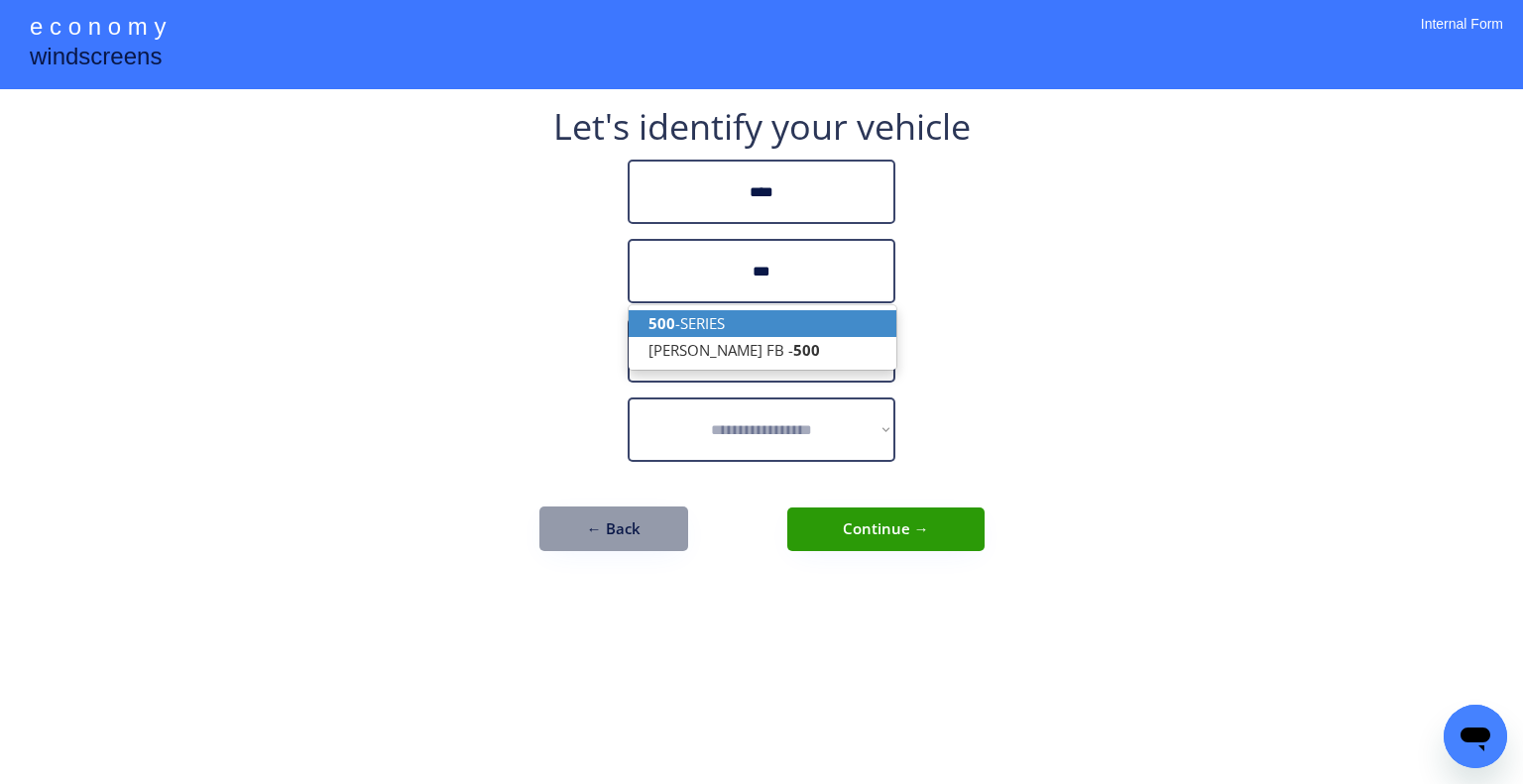 drag, startPoint x: 800, startPoint y: 317, endPoint x: 1158, endPoint y: 296, distance: 358.6154 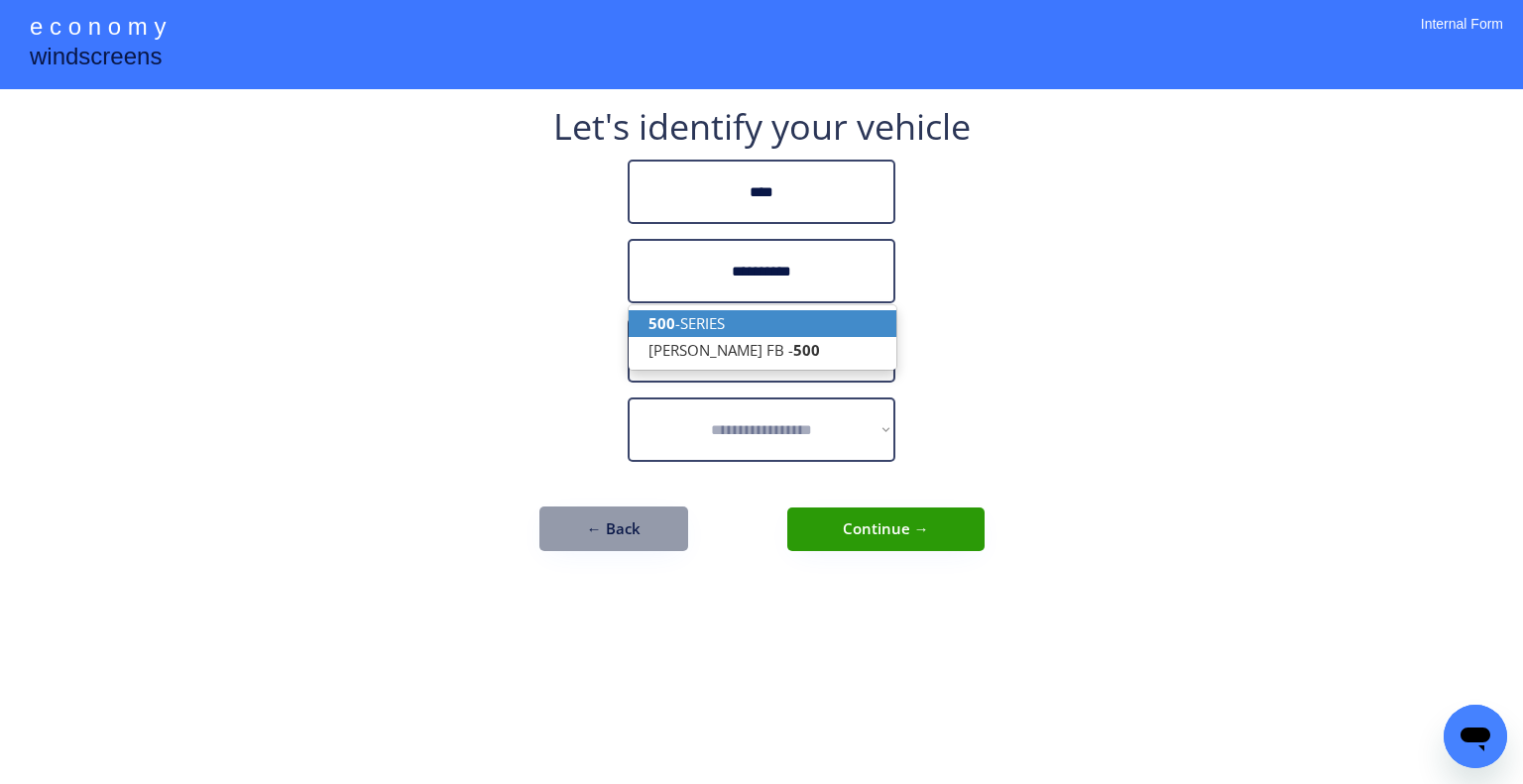 type on "**********" 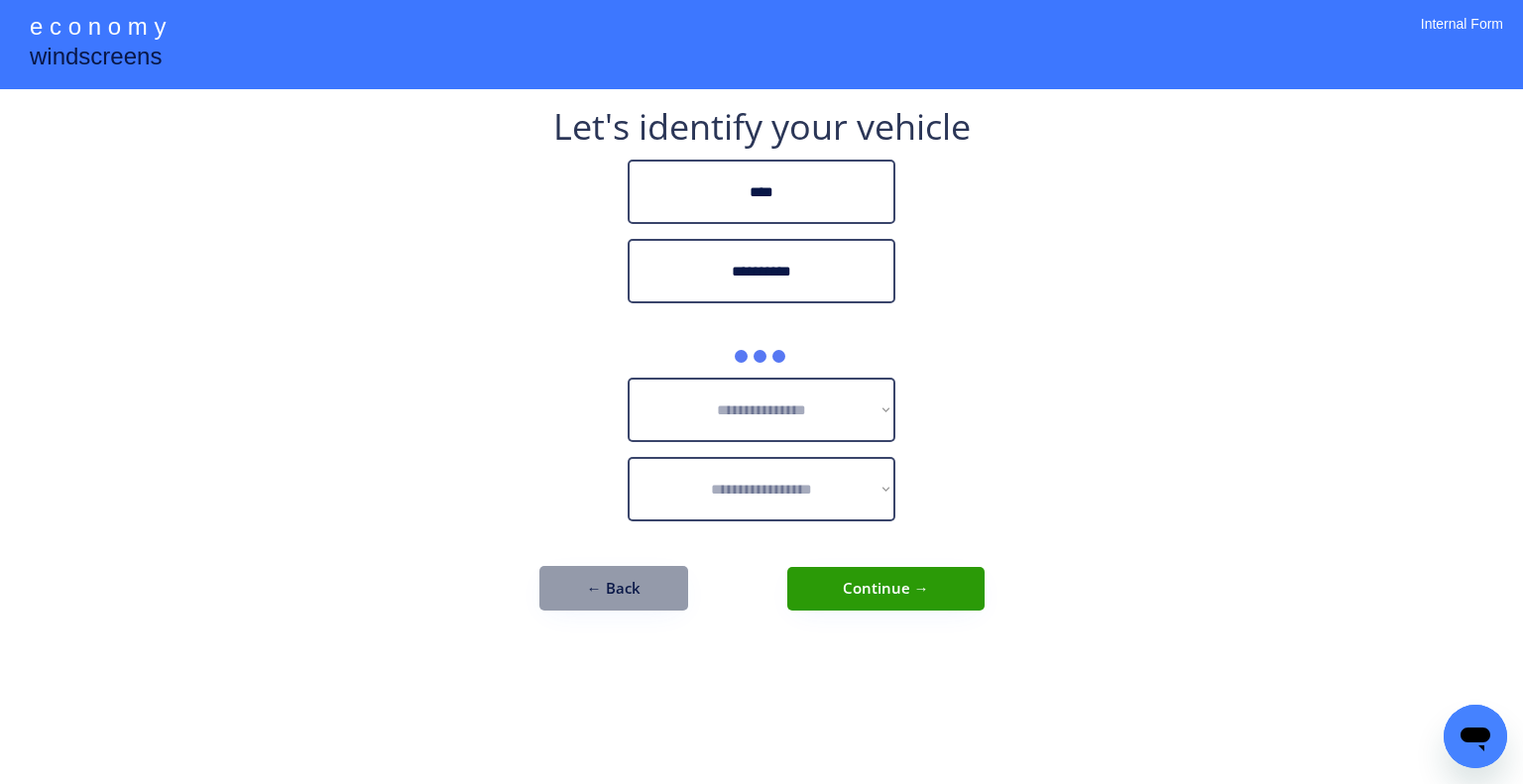 drag, startPoint x: 1158, startPoint y: 296, endPoint x: 765, endPoint y: 9, distance: 486.6395 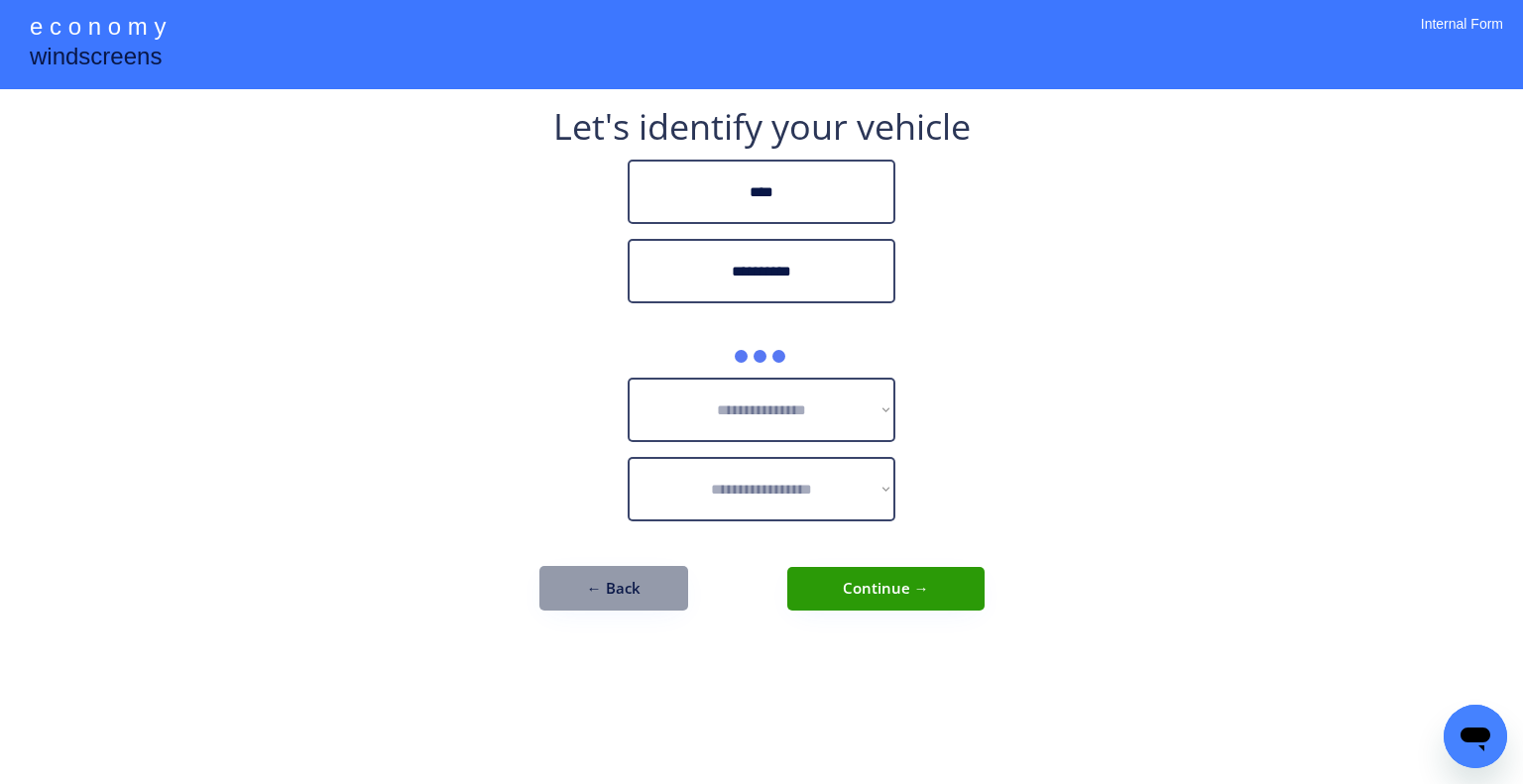 click on "**********" at bounding box center [762, 392] 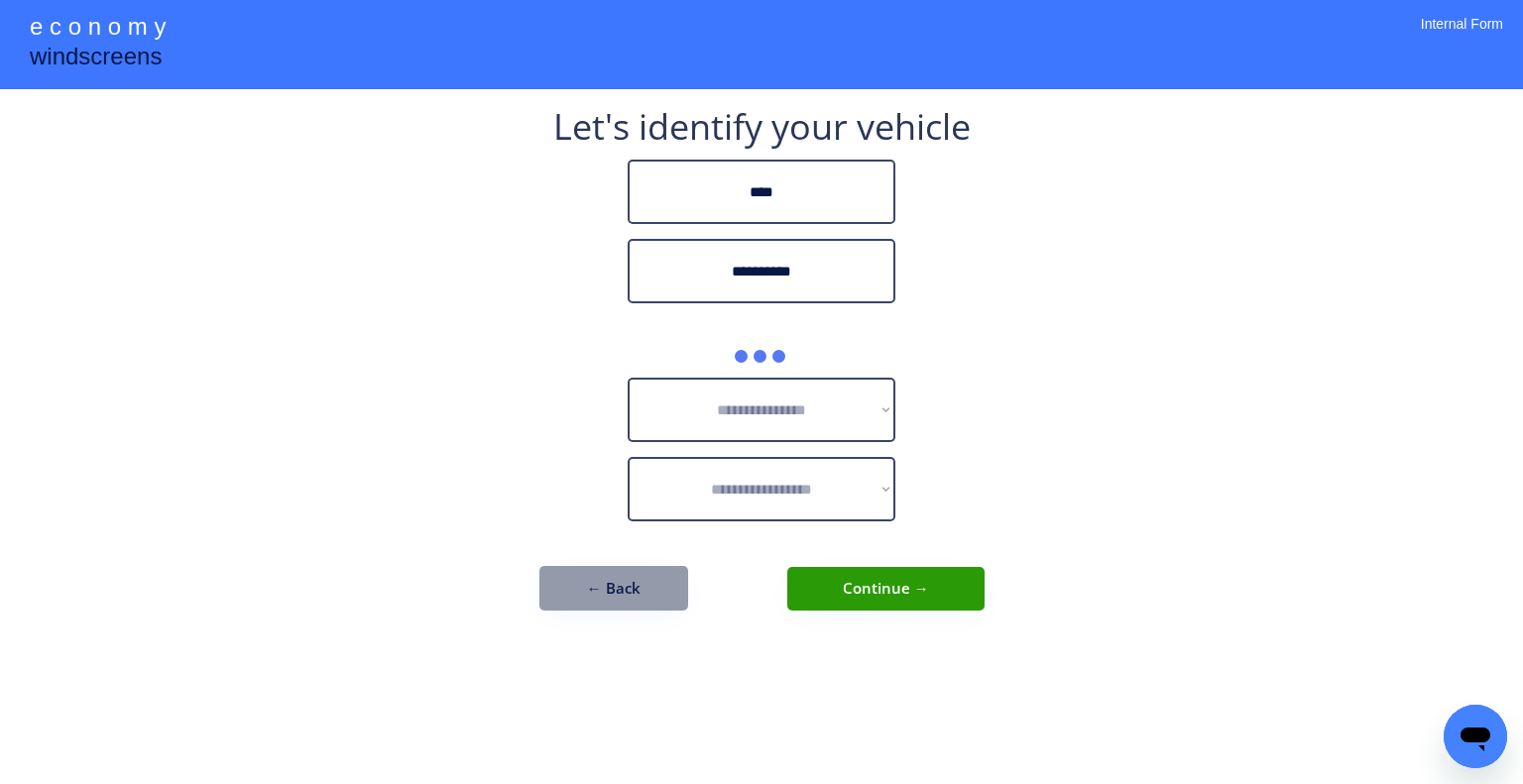 click on "**********" at bounding box center (762, 392) 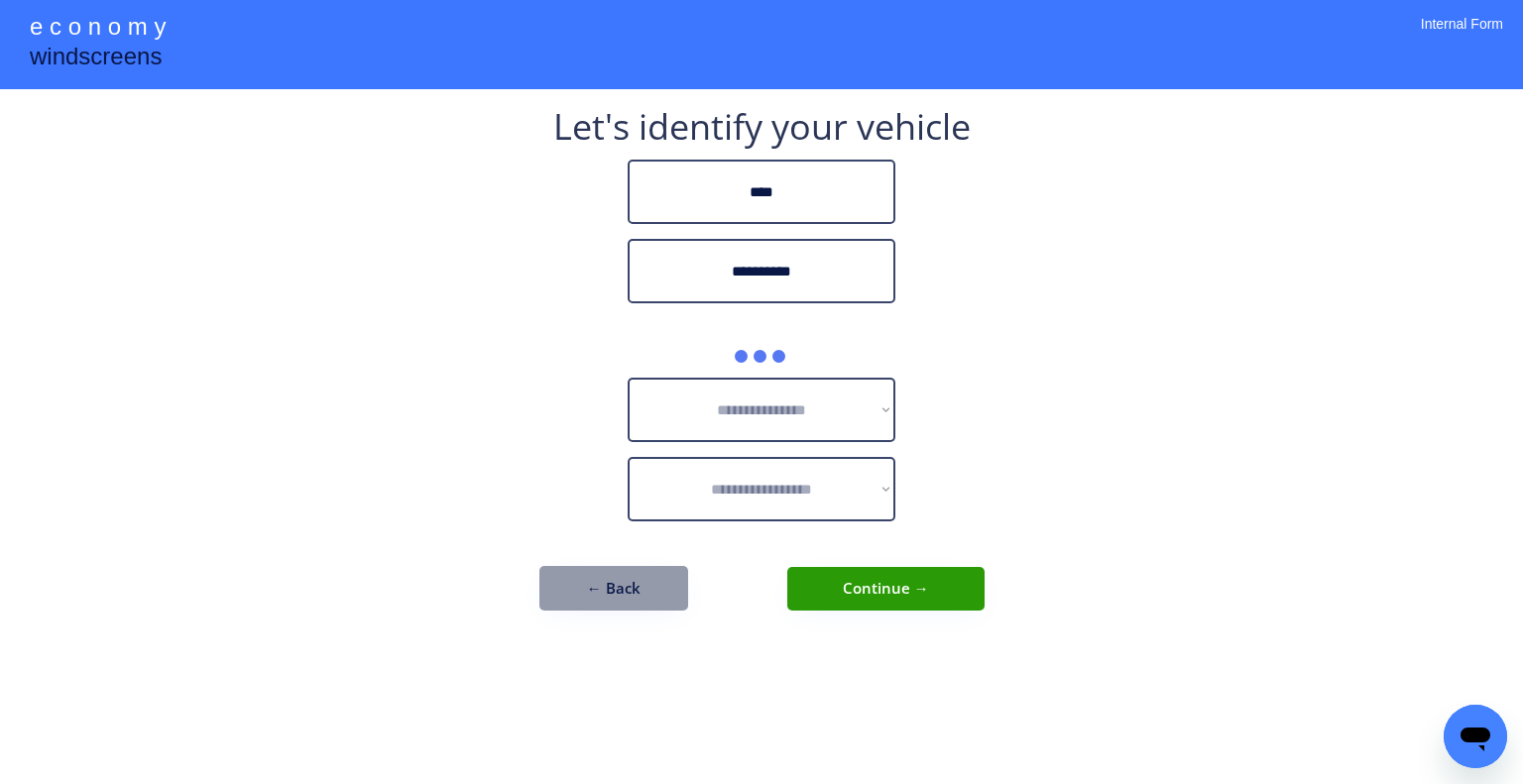 click on "**********" at bounding box center [762, 392] 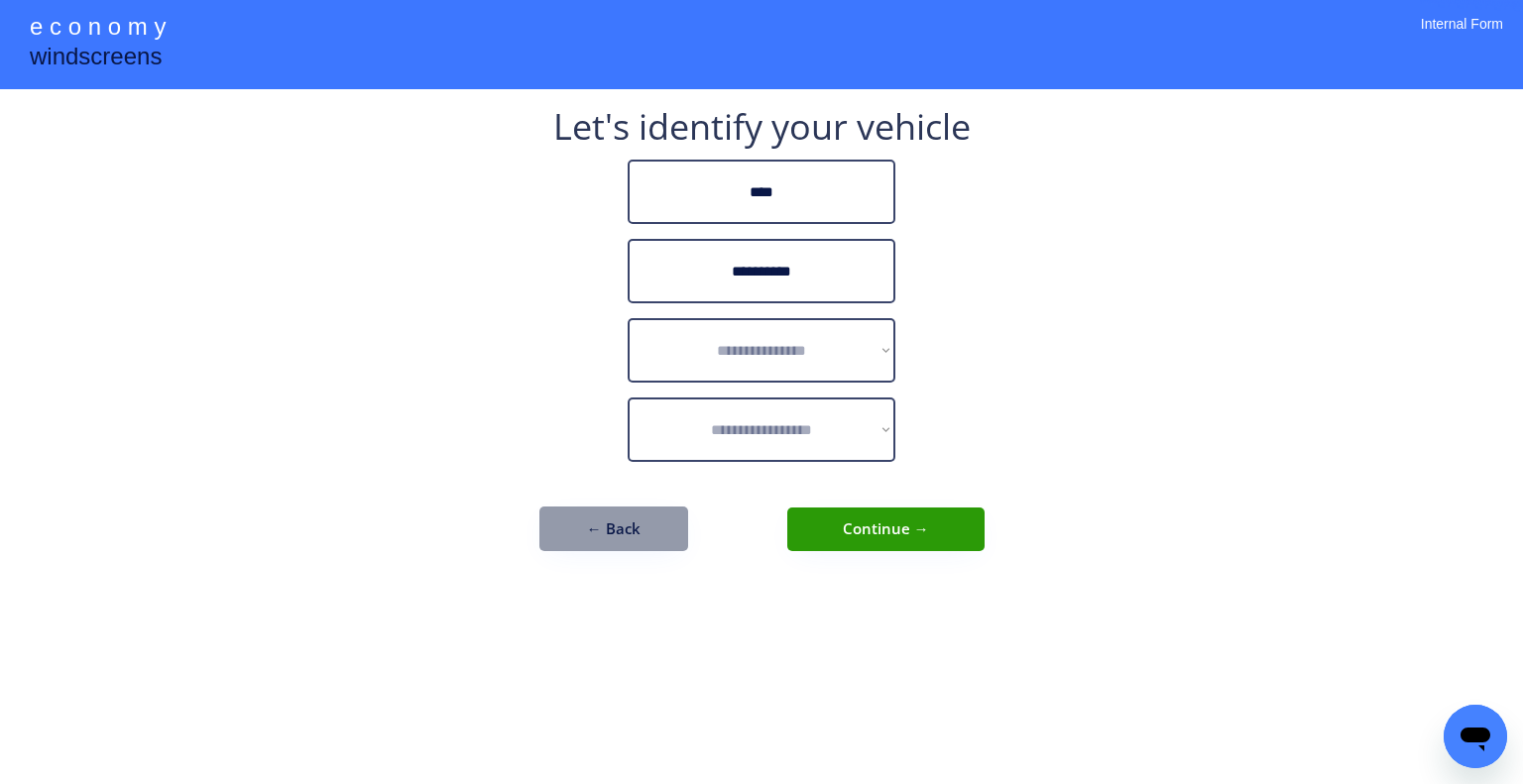 click on "**********" at bounding box center [762, 392] 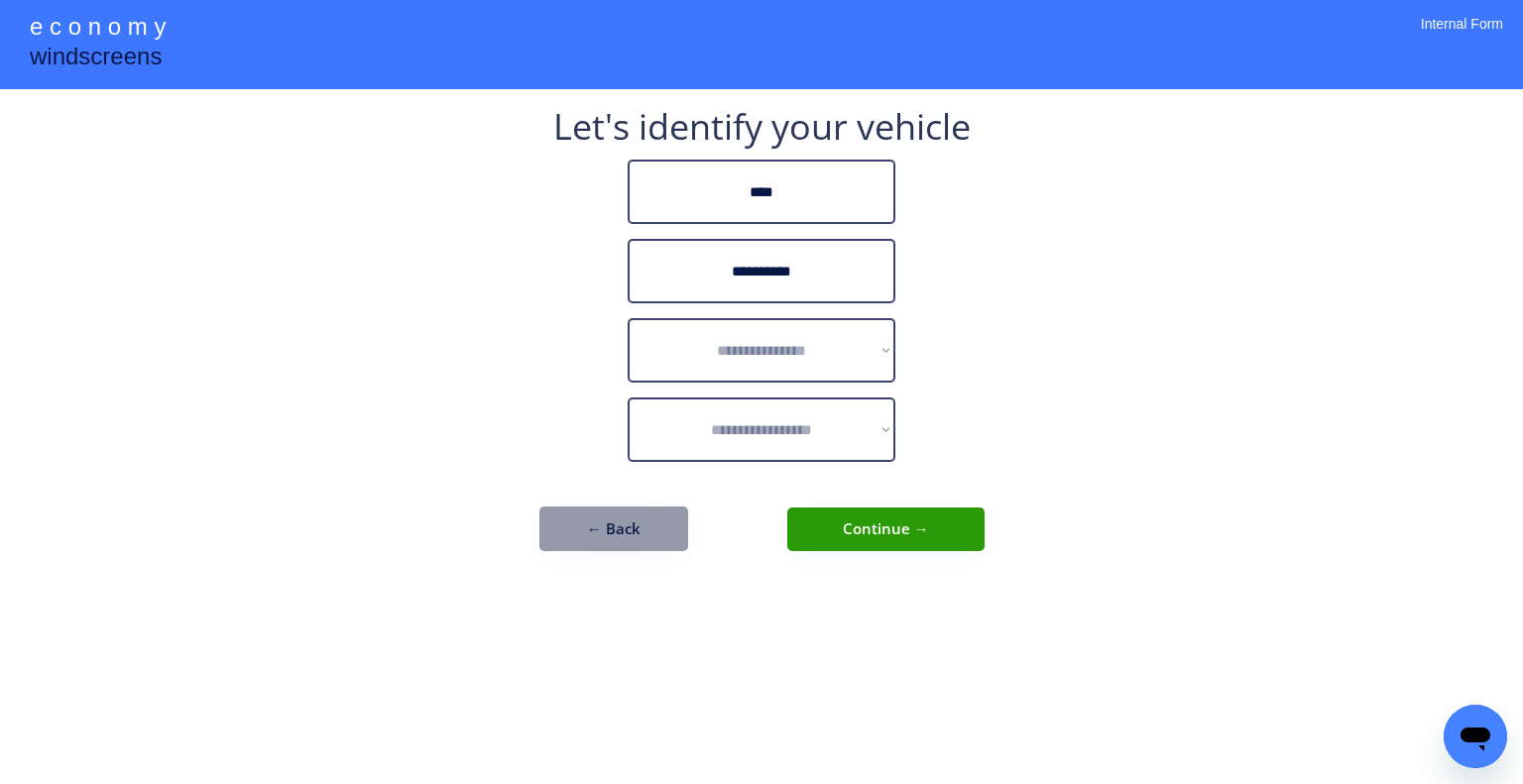 click on "**********" at bounding box center [762, 350] 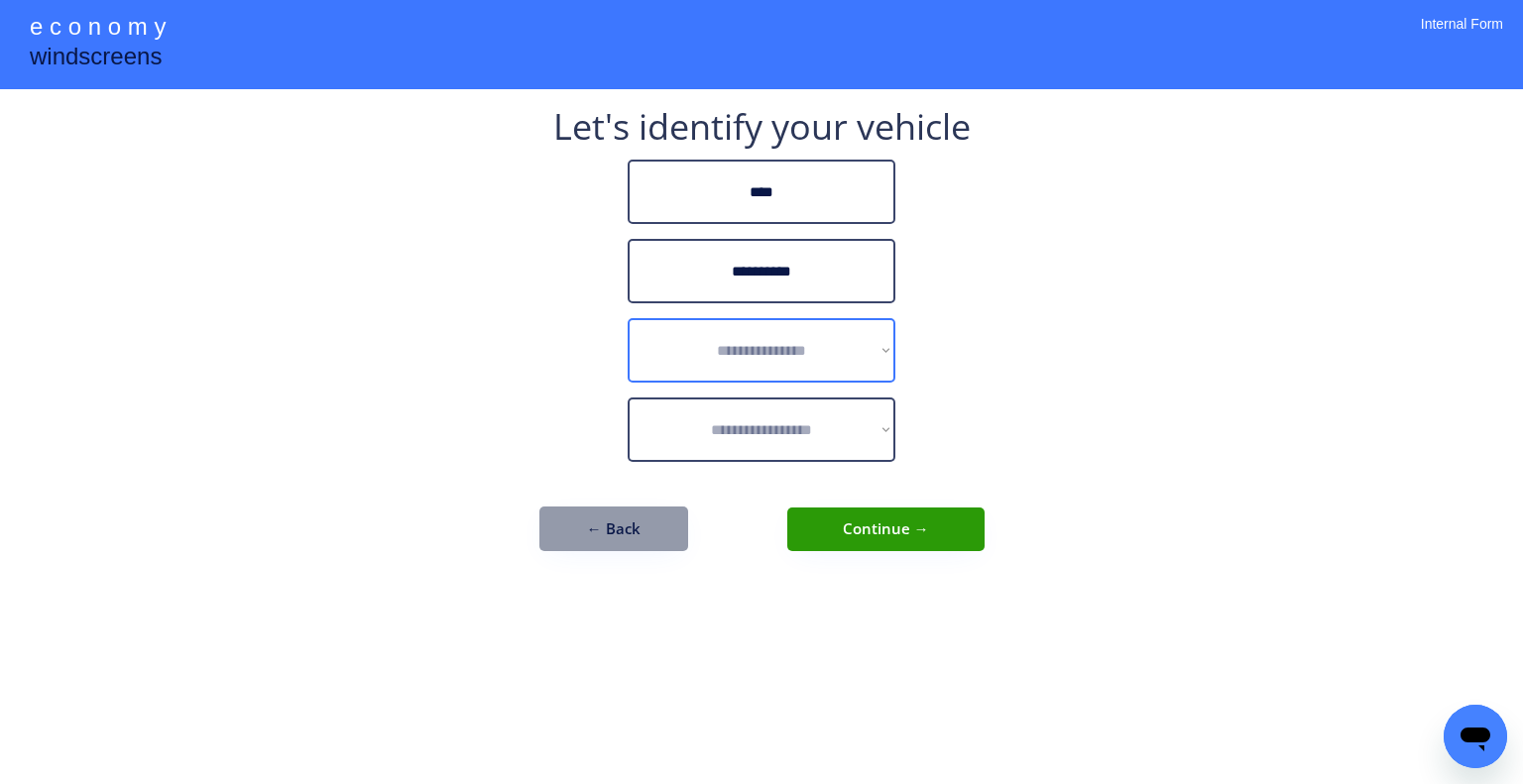 select on "******" 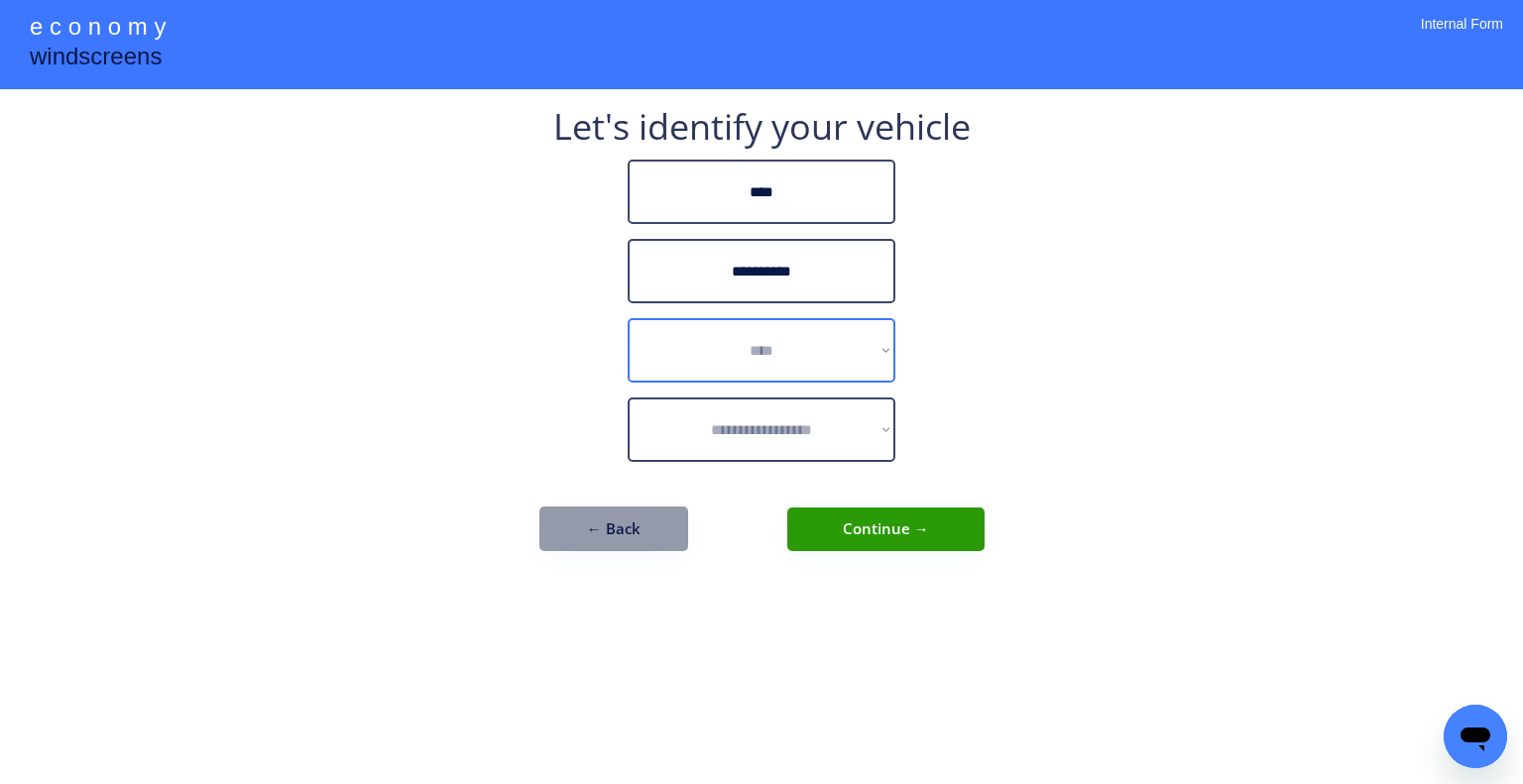 click on "**********" at bounding box center [762, 350] 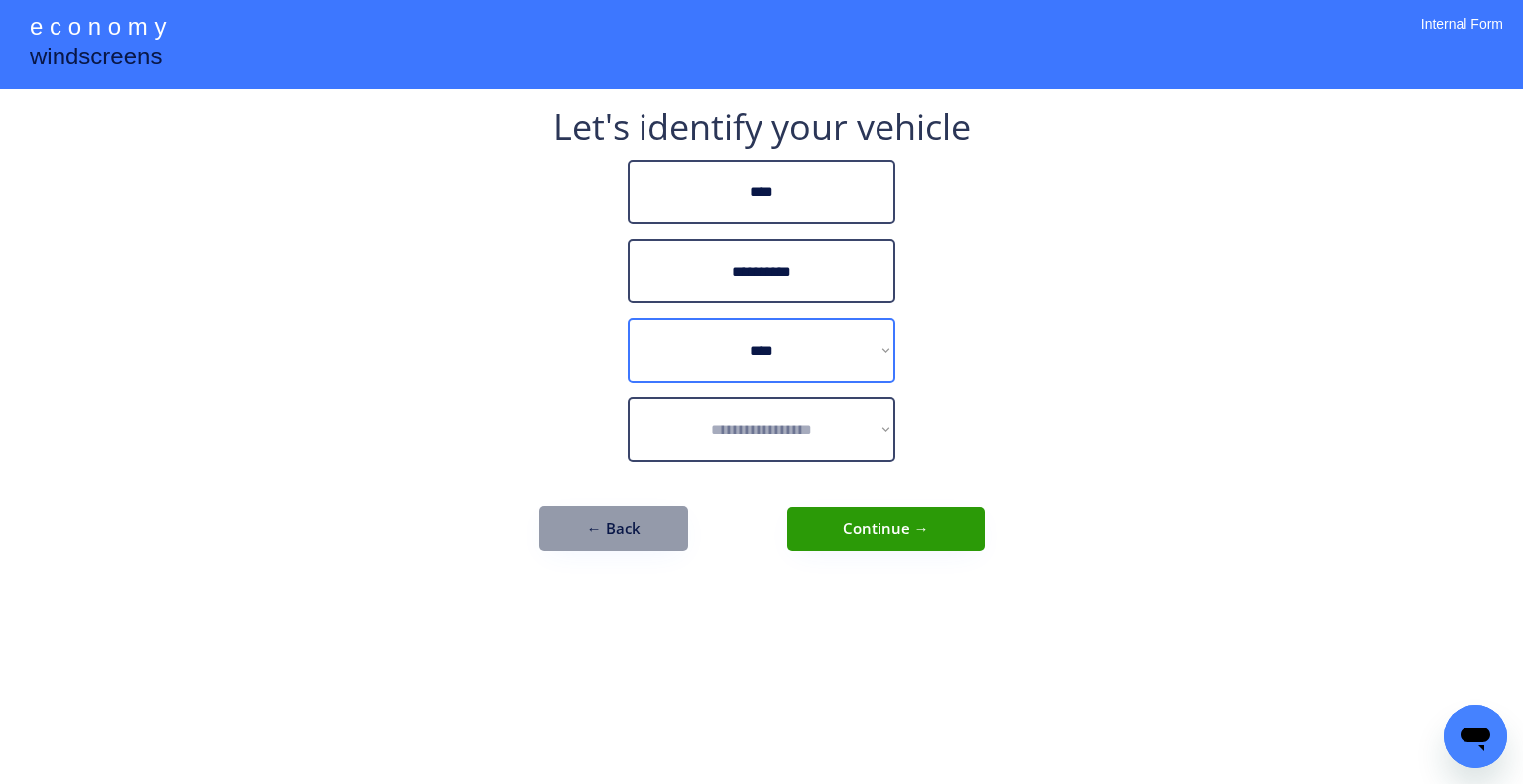 click on "**********" at bounding box center [762, 392] 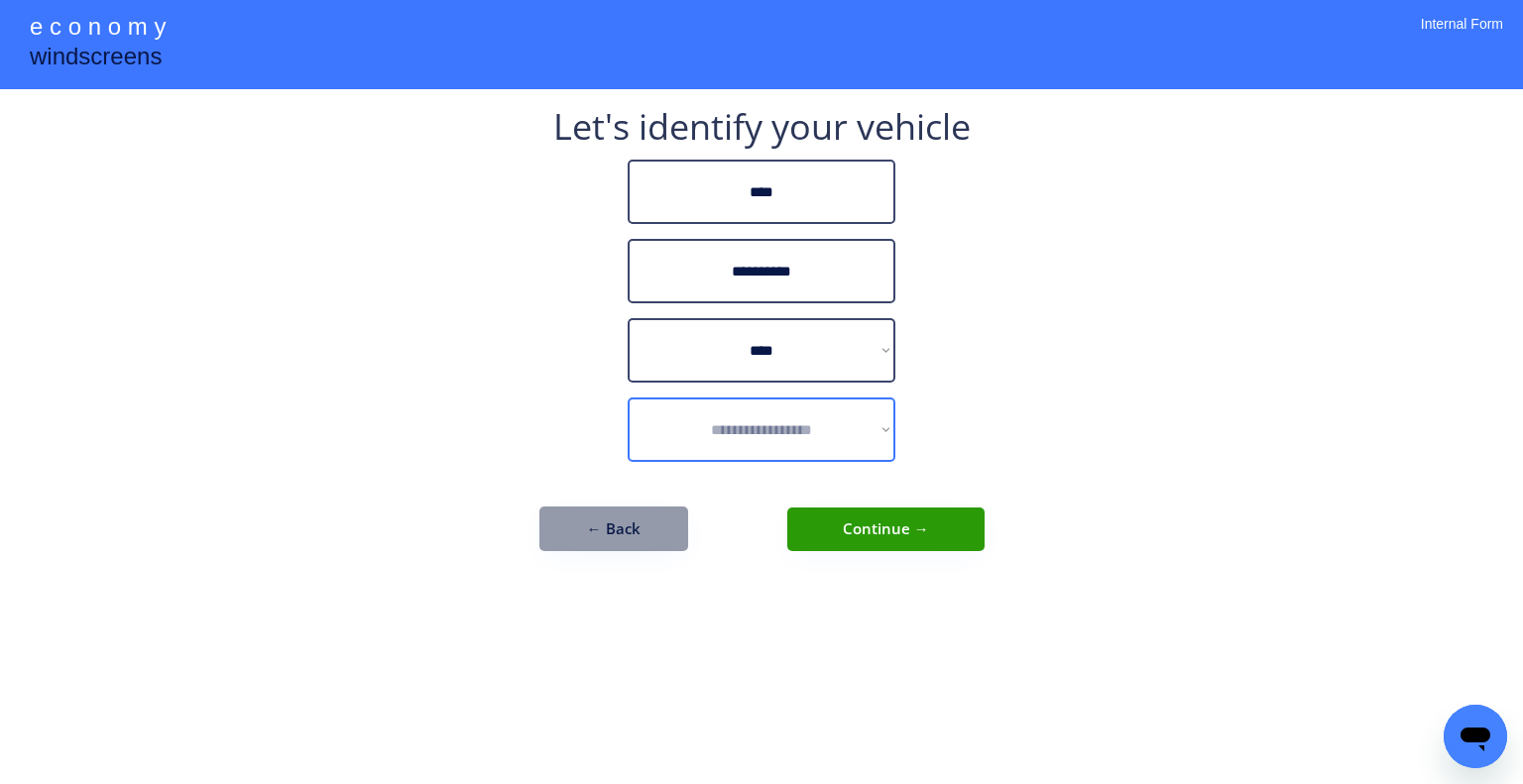 click on "**********" at bounding box center (762, 429) 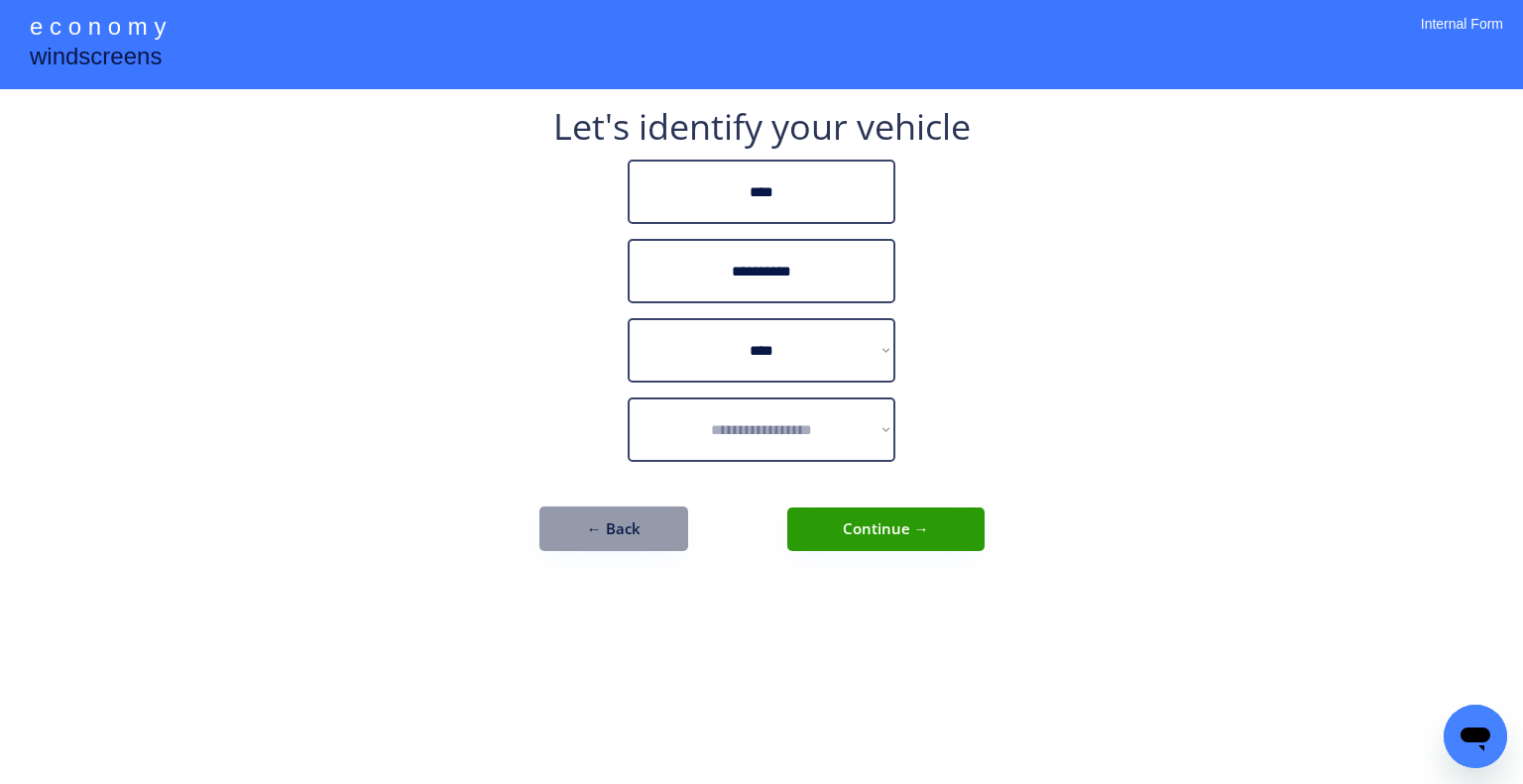 click on "**********" at bounding box center (762, 392) 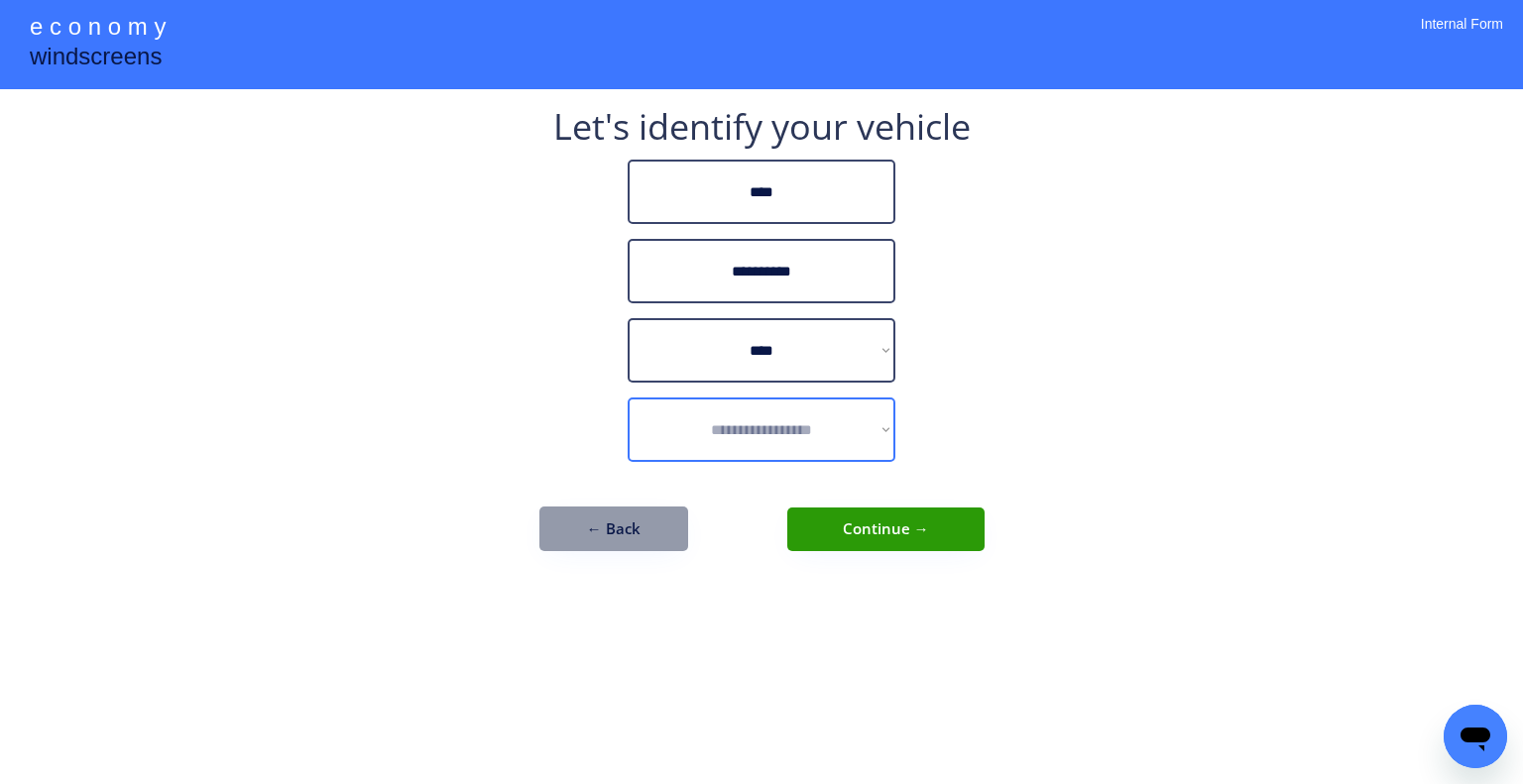 click on "**********" at bounding box center [762, 429] 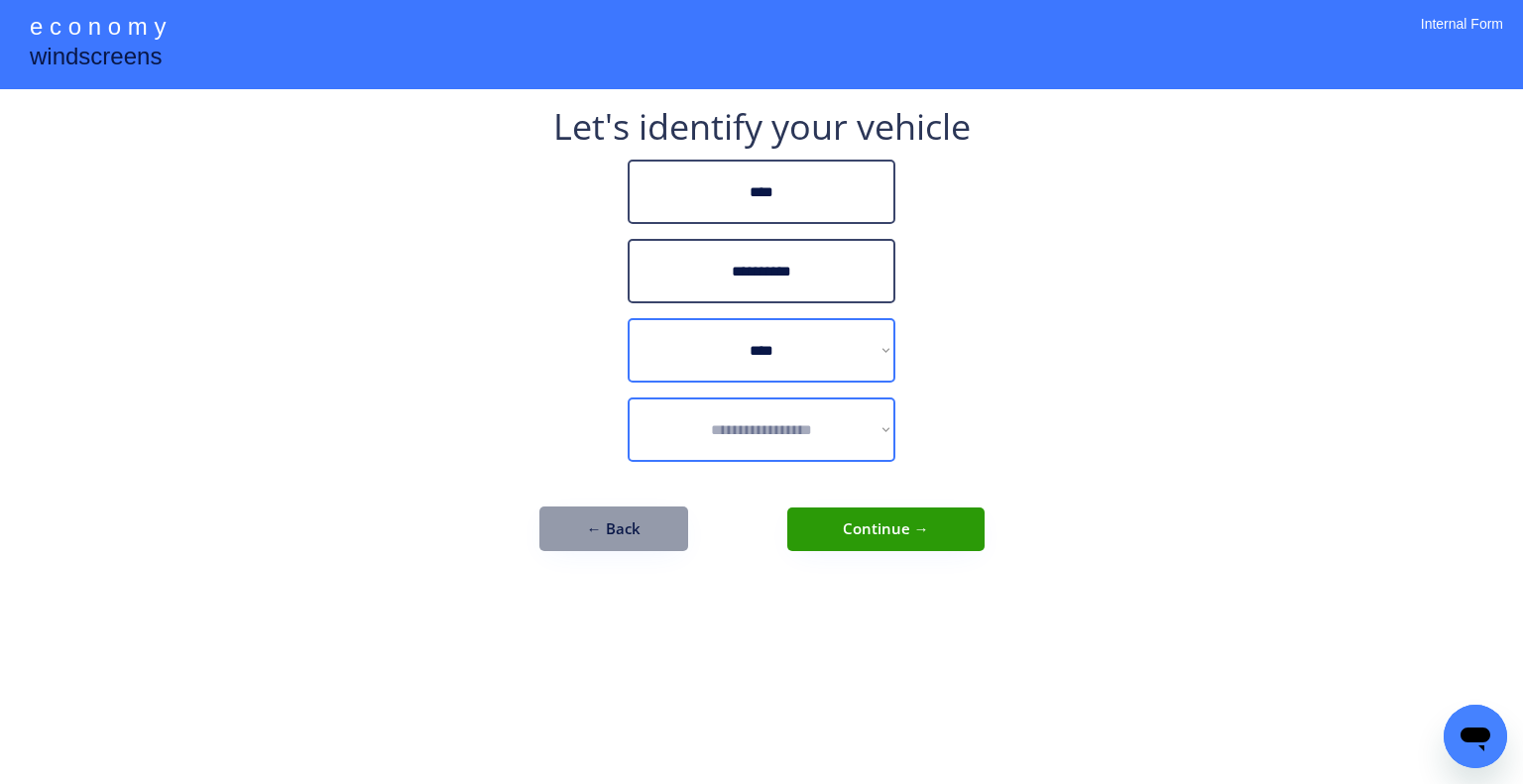 click on "**********" at bounding box center [762, 429] 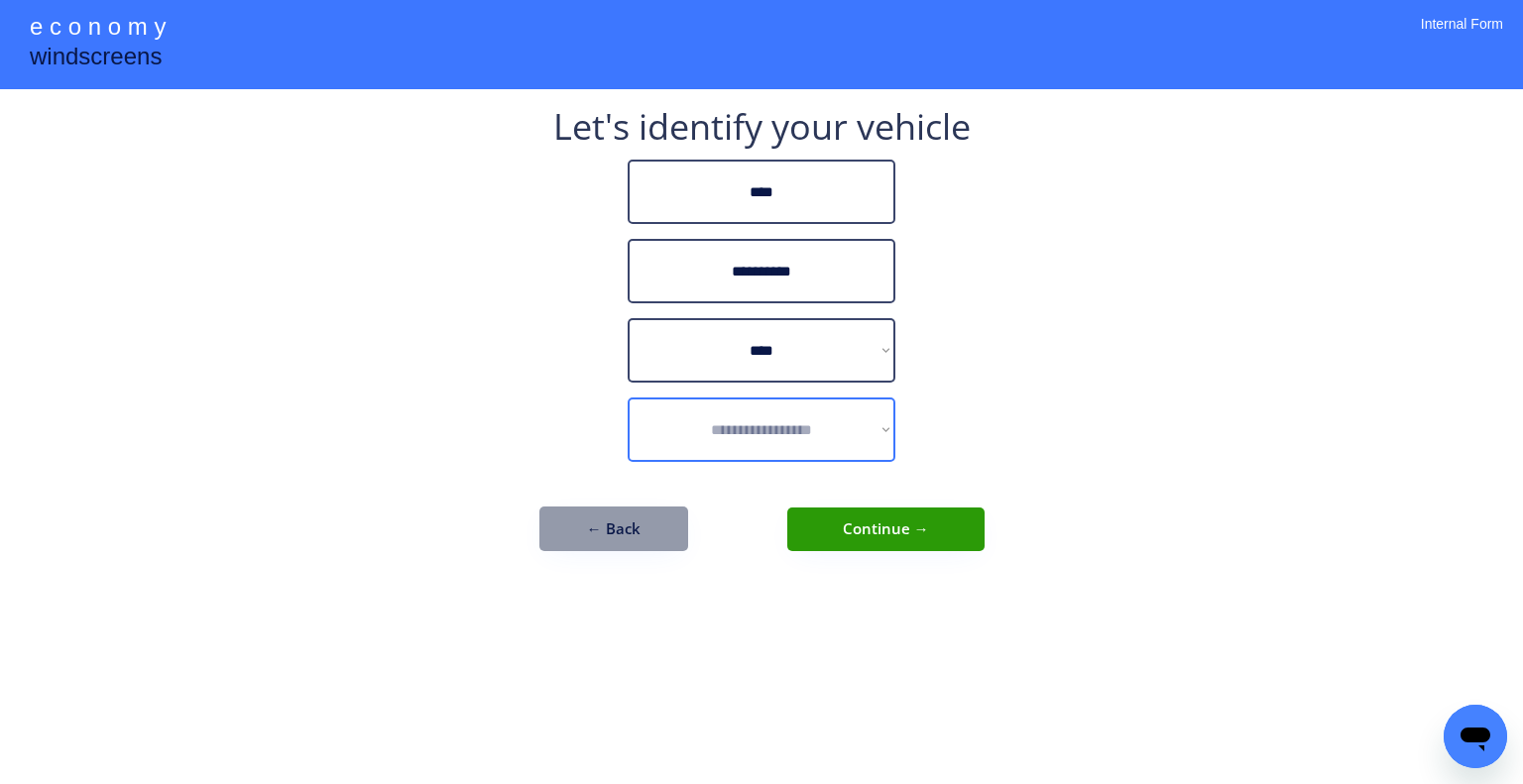 select on "**********" 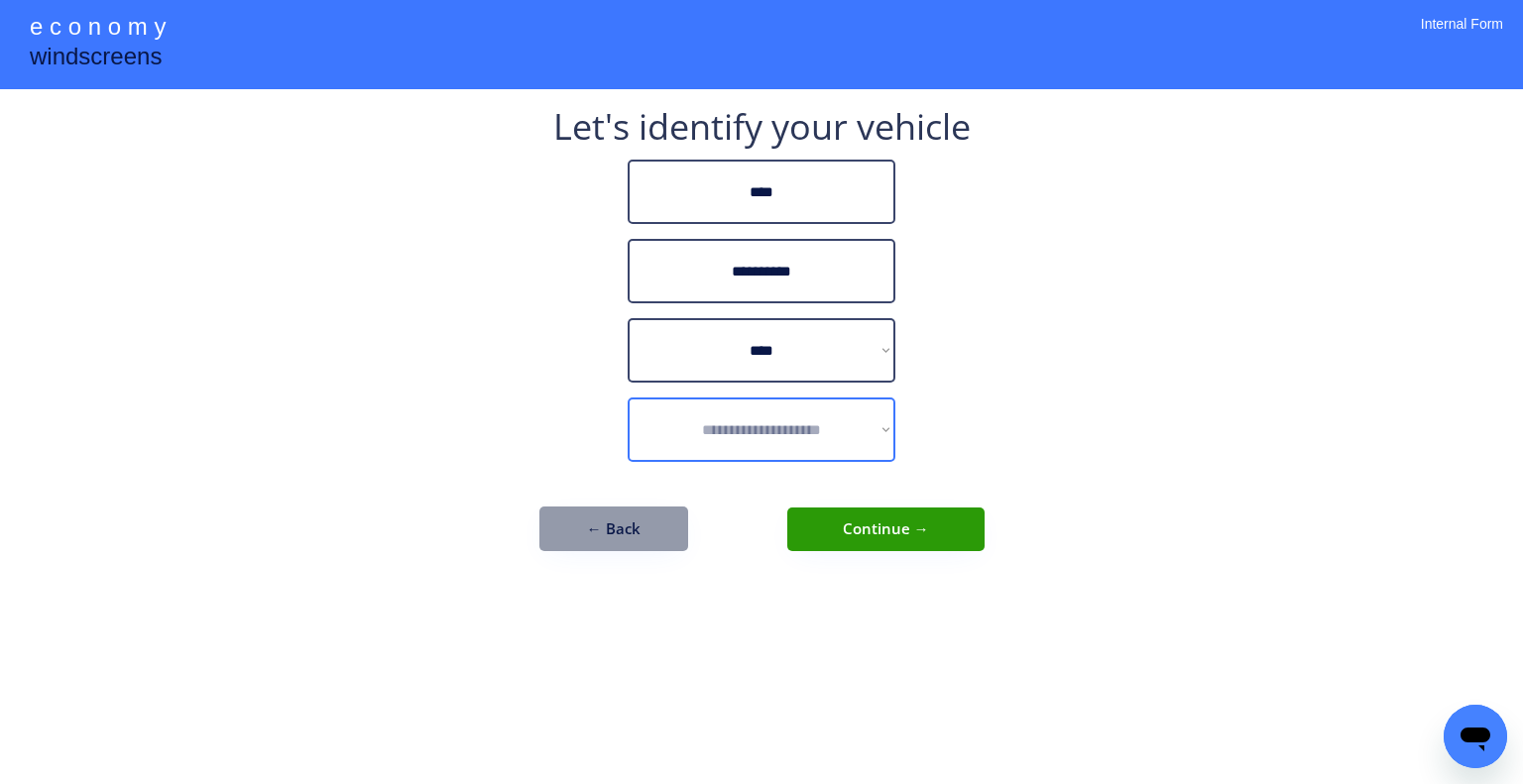click on "**********" at bounding box center [762, 429] 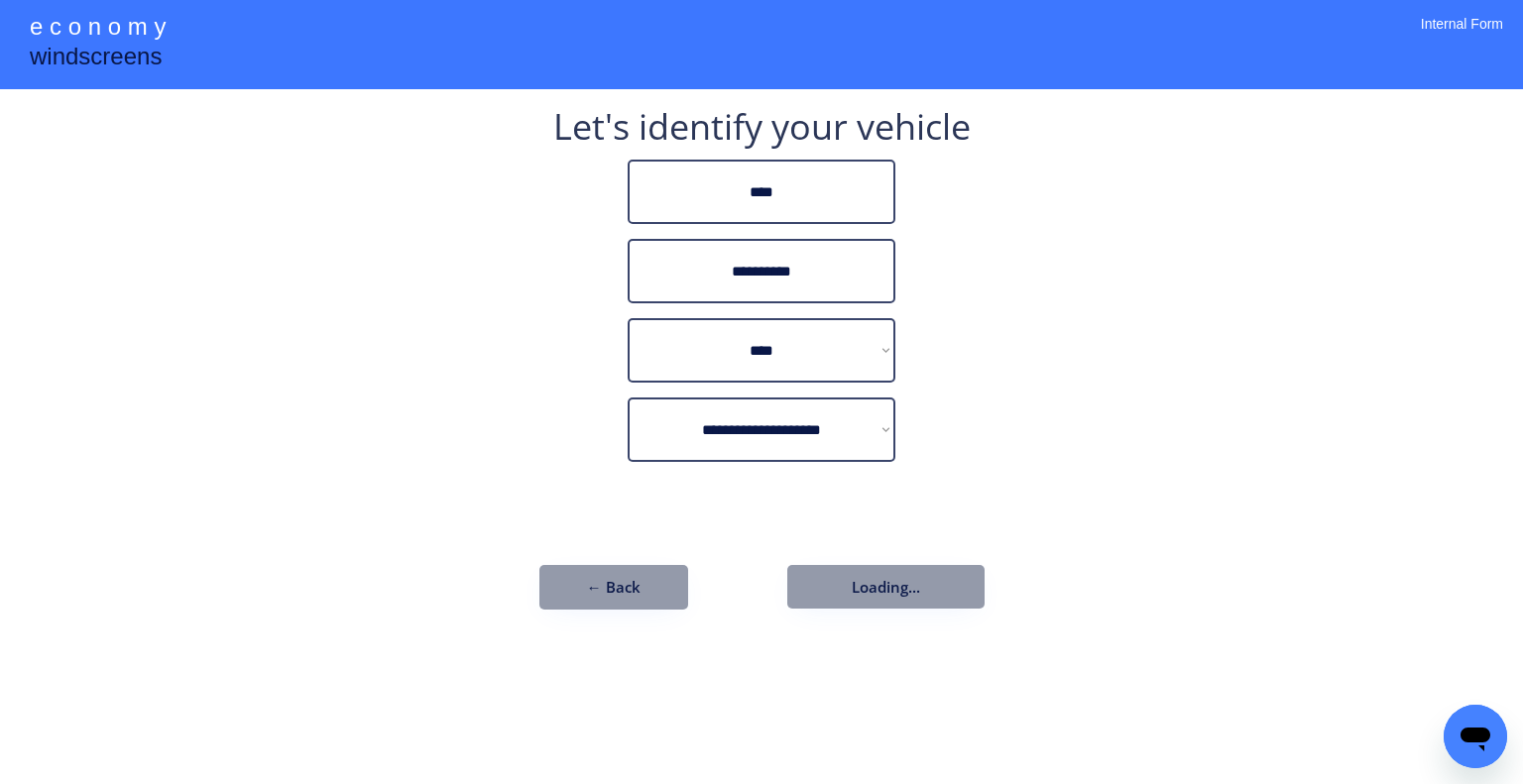 drag, startPoint x: 1110, startPoint y: 352, endPoint x: 1065, endPoint y: 385, distance: 55.803226 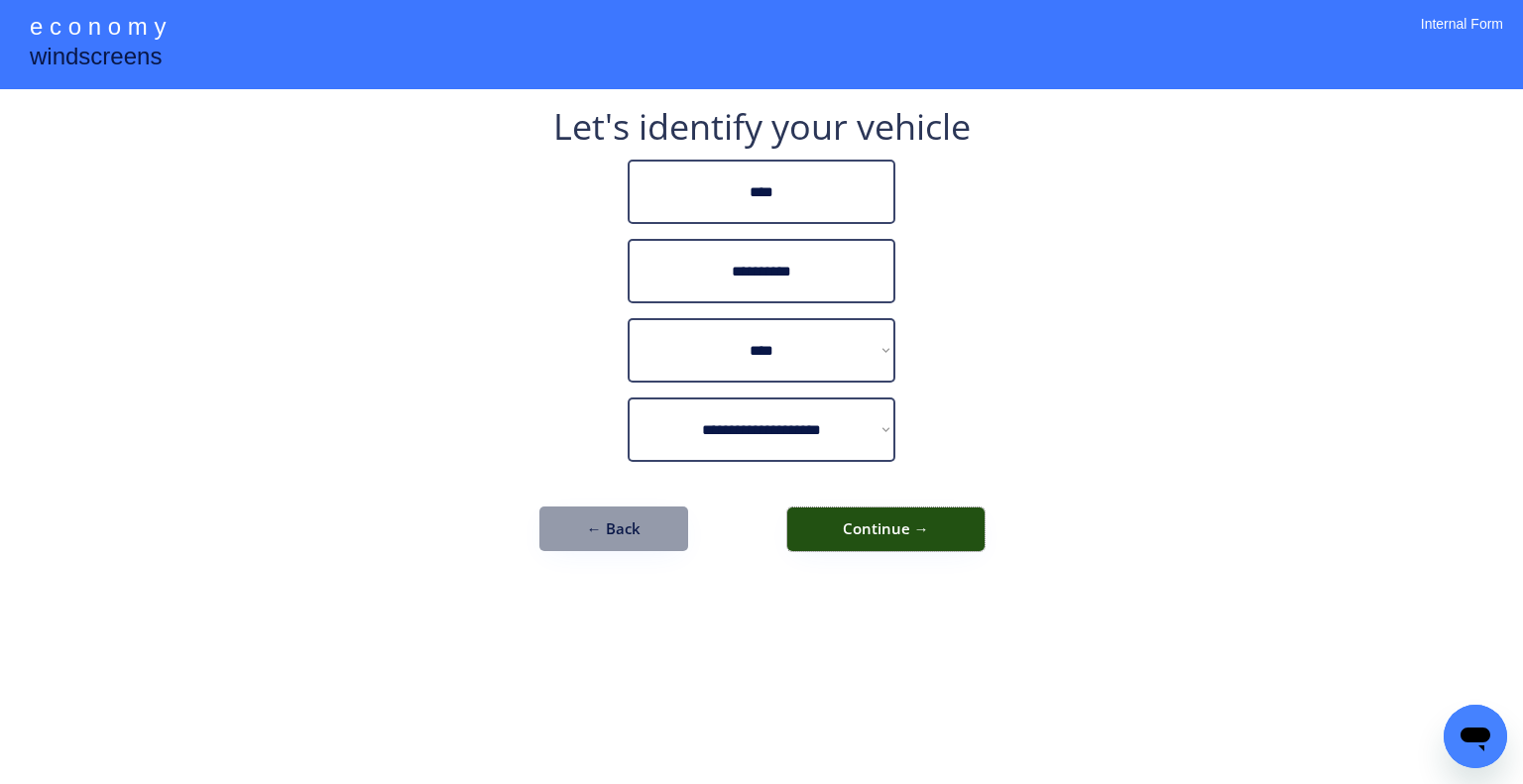 click on "Continue    →" at bounding box center (885, 529) 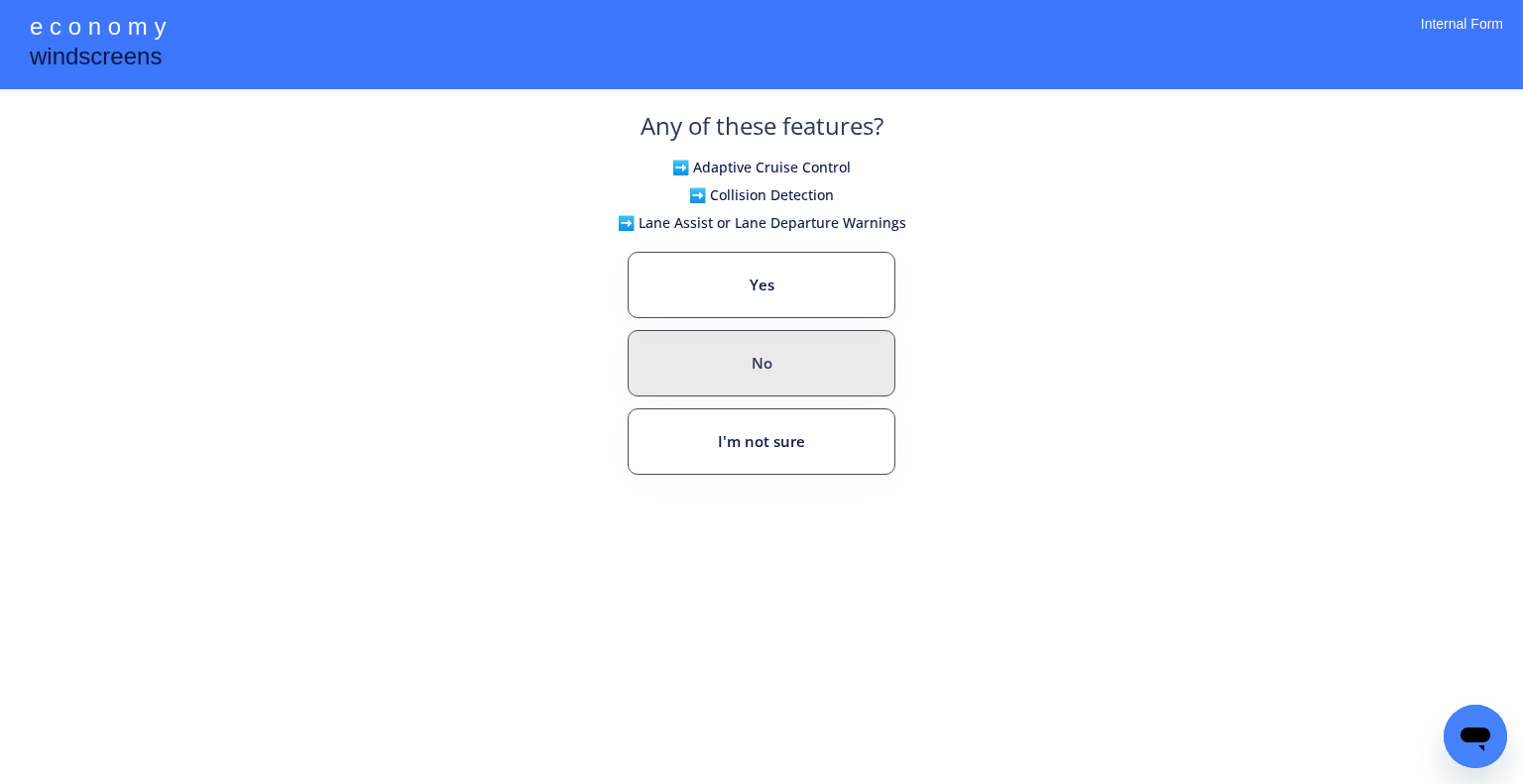 click on "No" at bounding box center [762, 363] 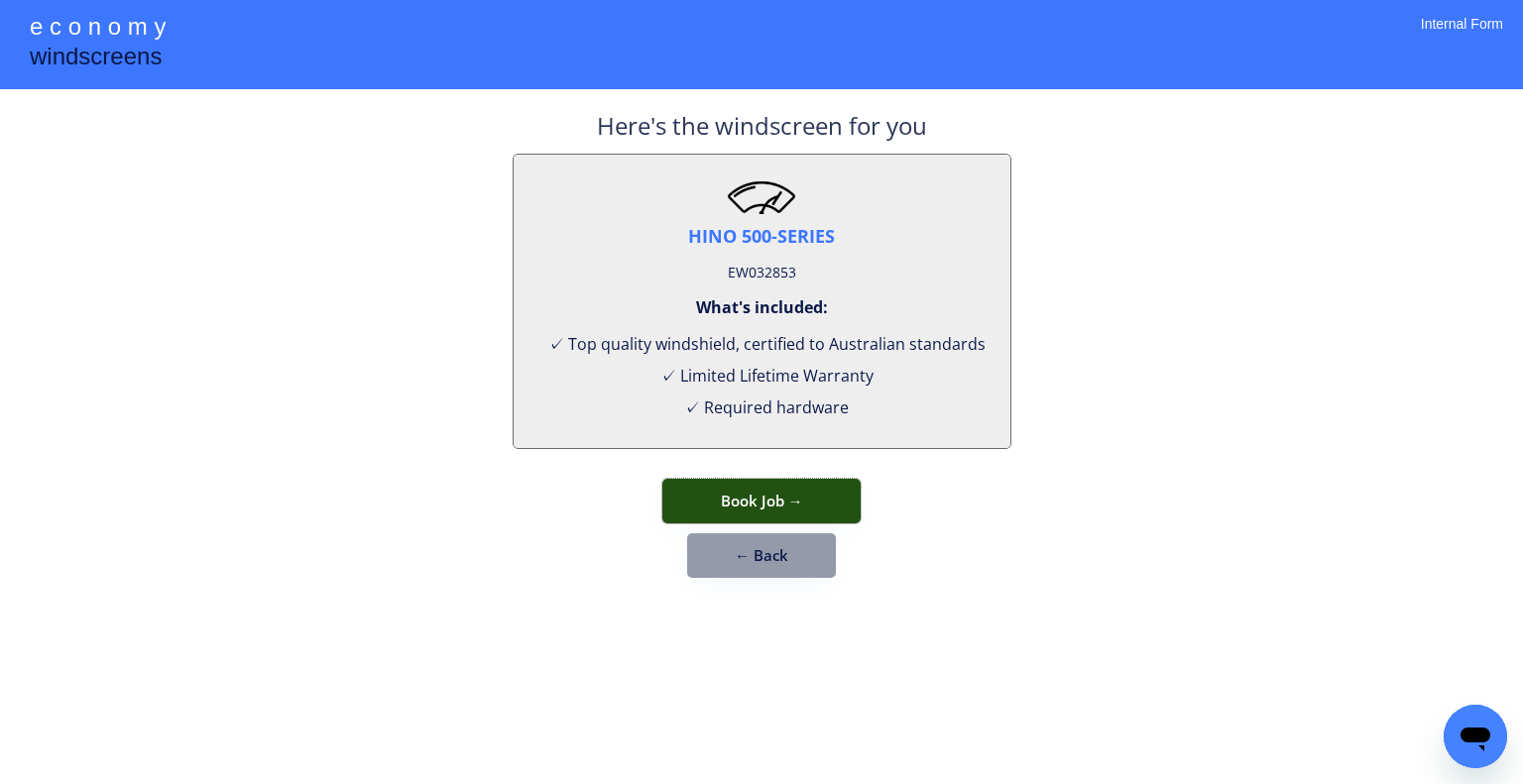 drag, startPoint x: 805, startPoint y: 504, endPoint x: 874, endPoint y: 348, distance: 170.57843 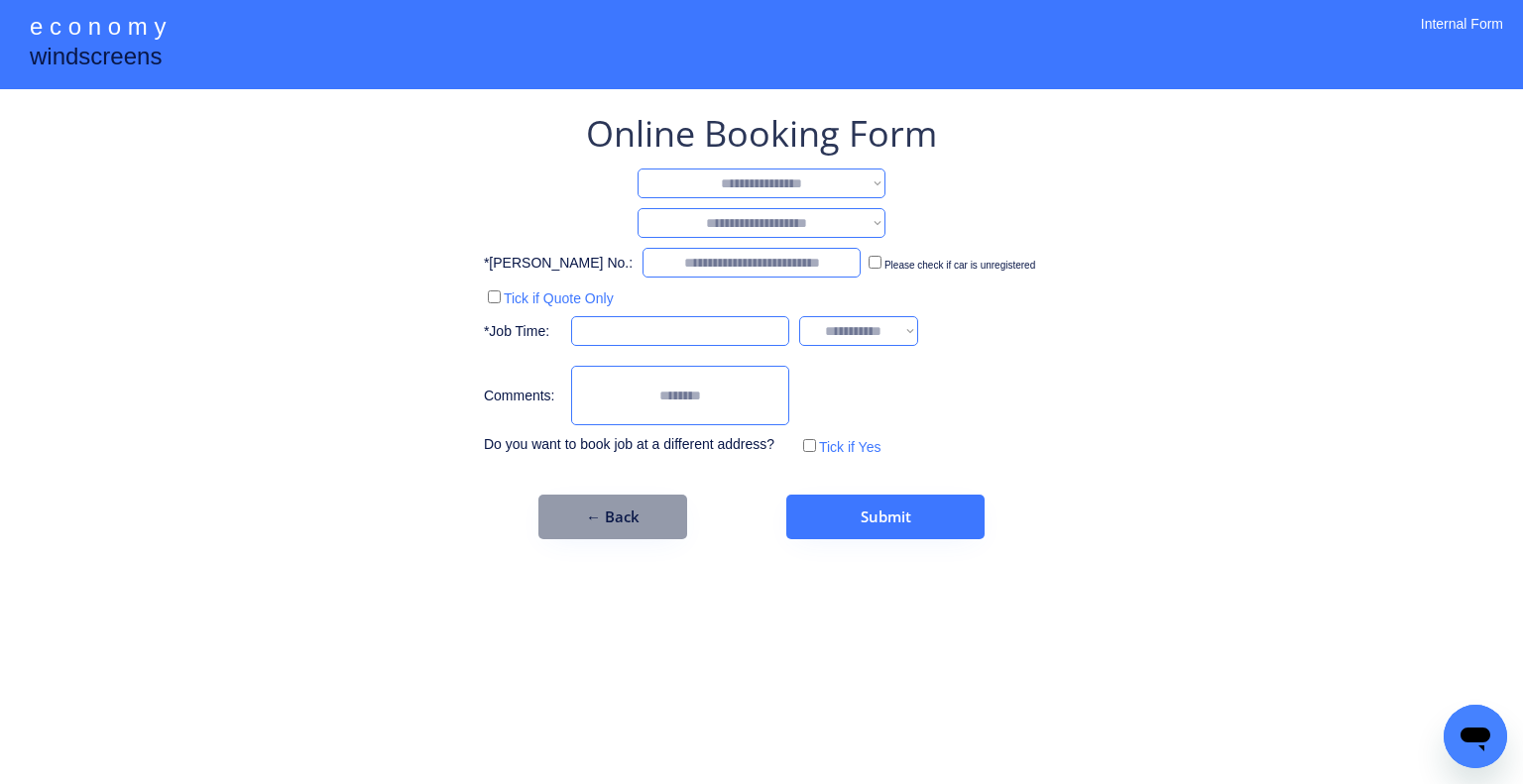 click on "**********" at bounding box center [762, 183] 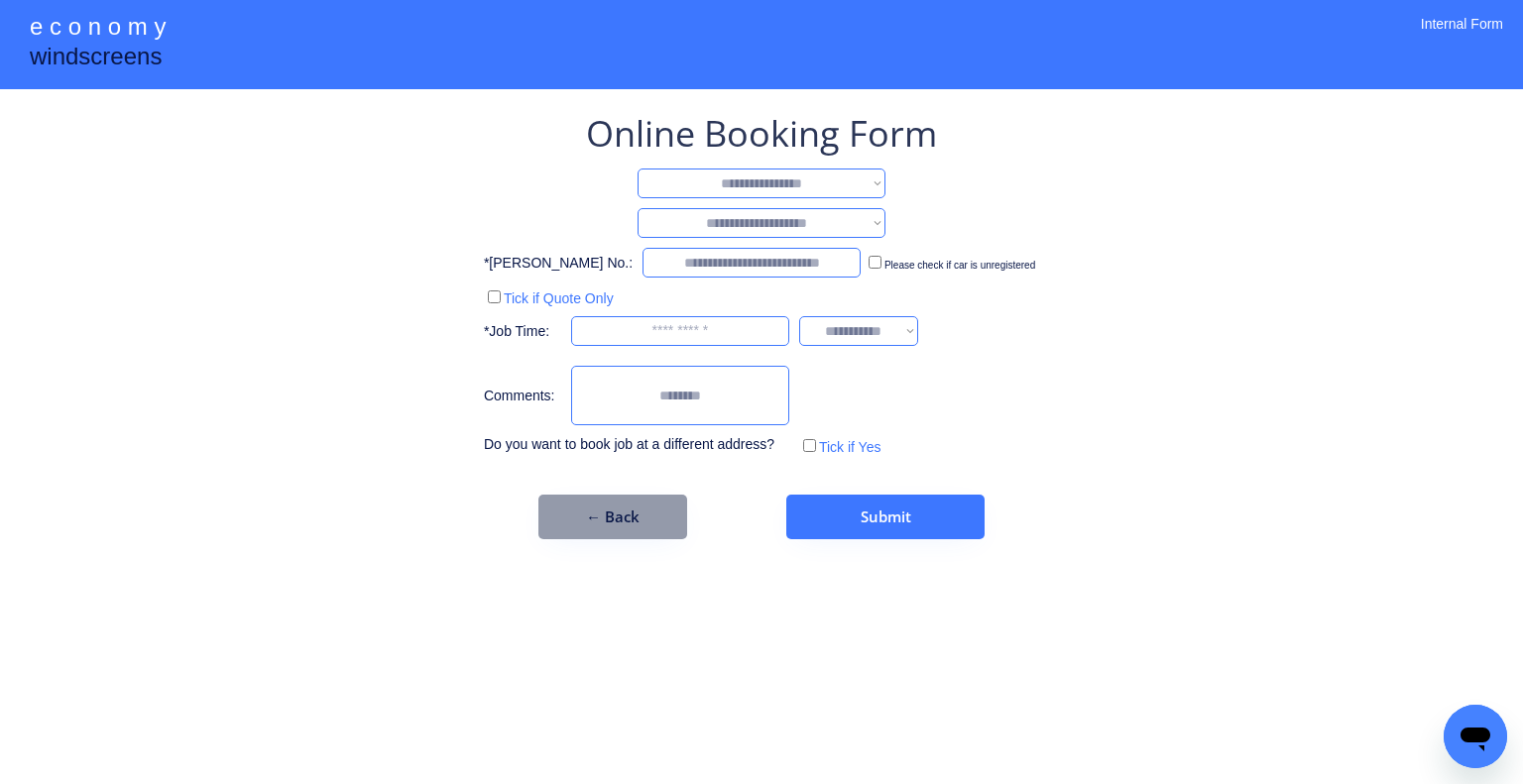 select on "**********" 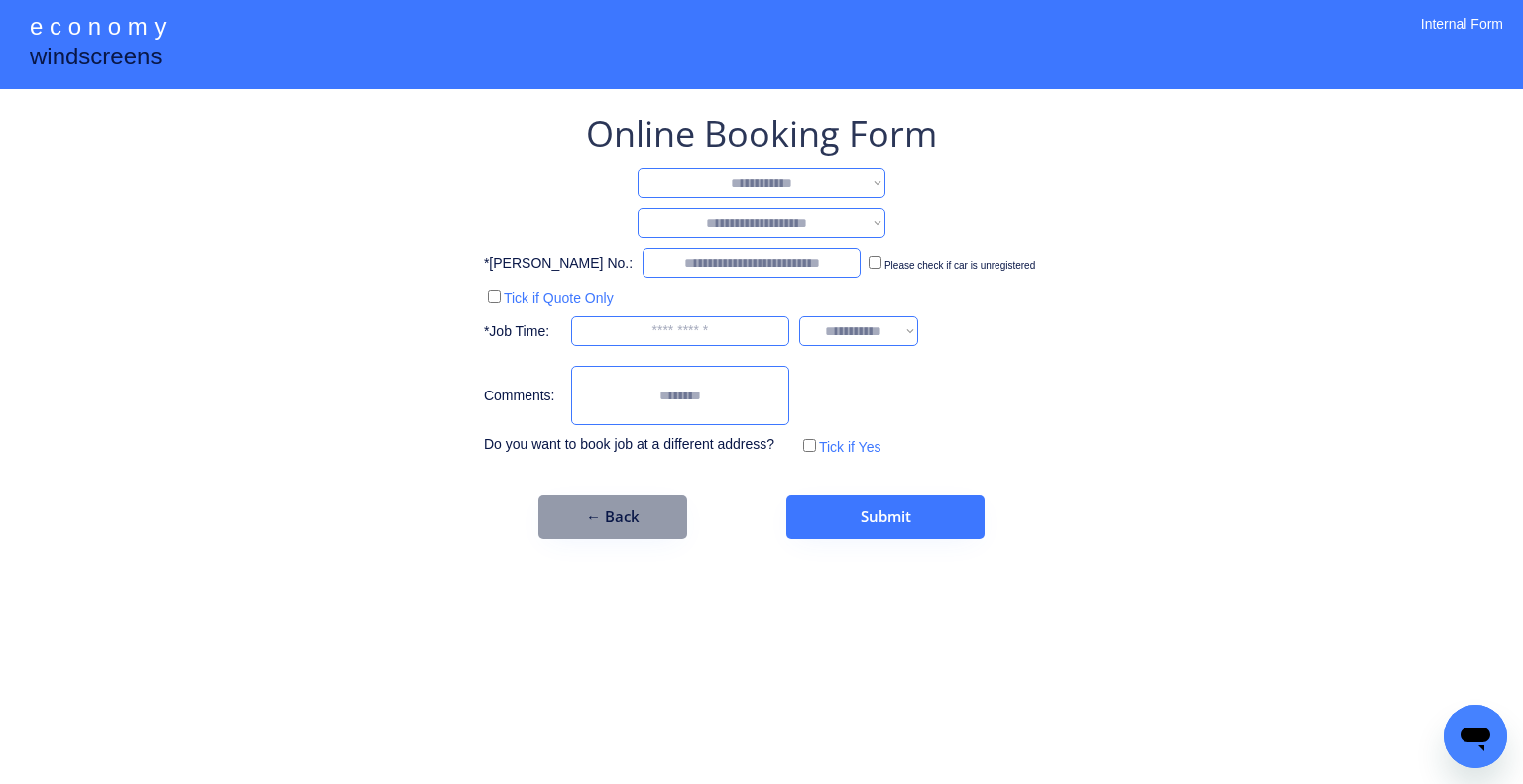 click on "**********" at bounding box center (762, 183) 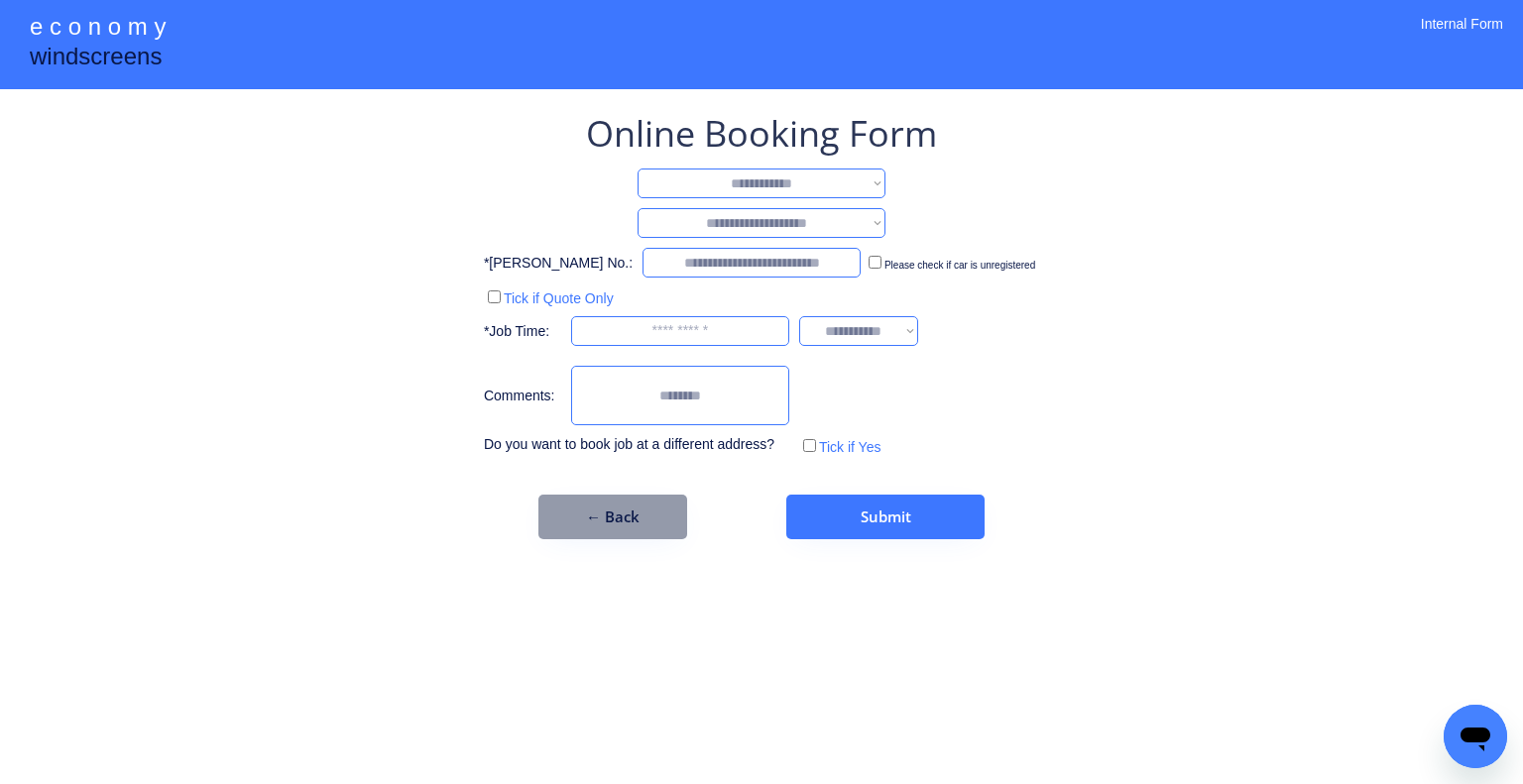 click on "**********" at bounding box center [762, 223] 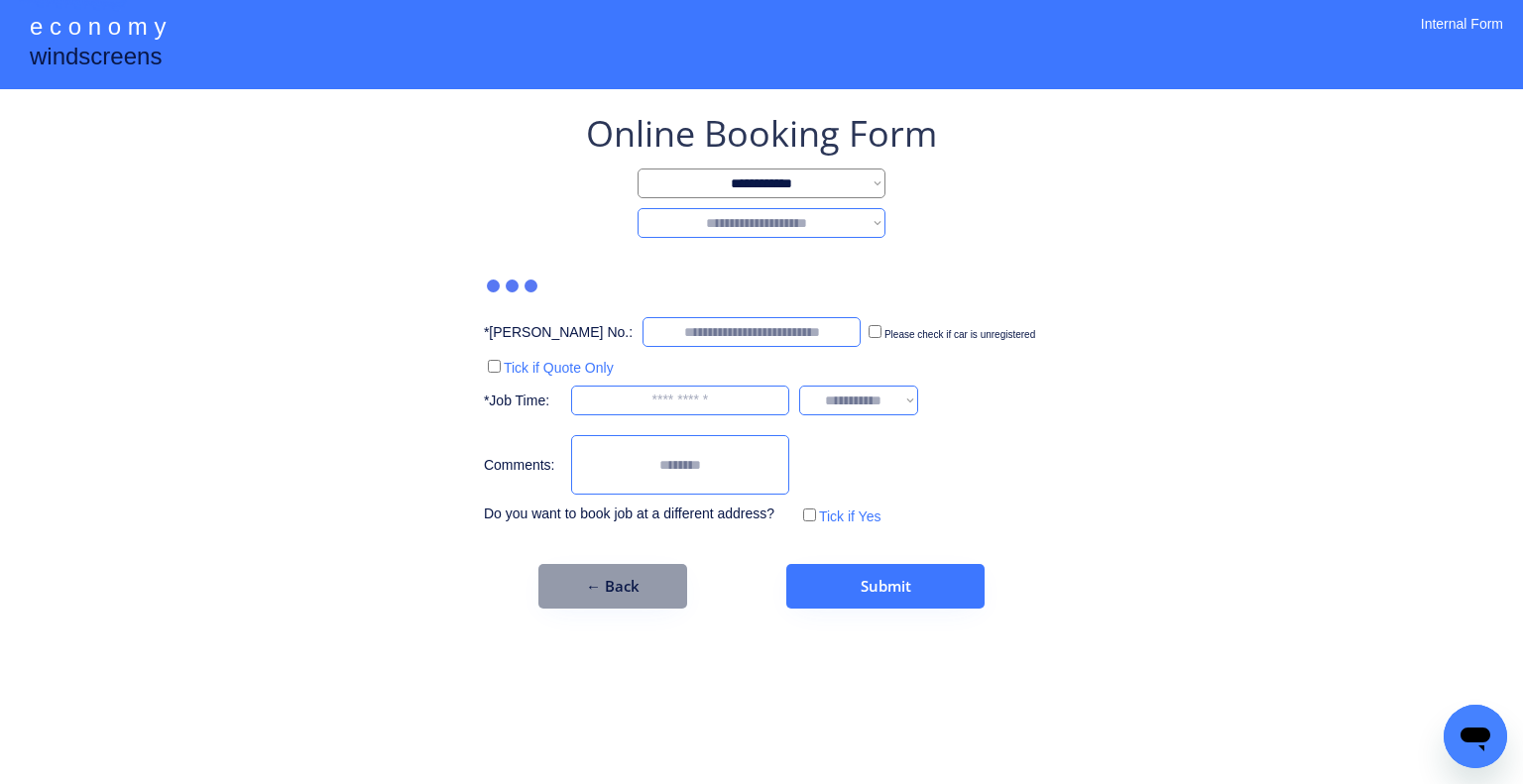 select on "********" 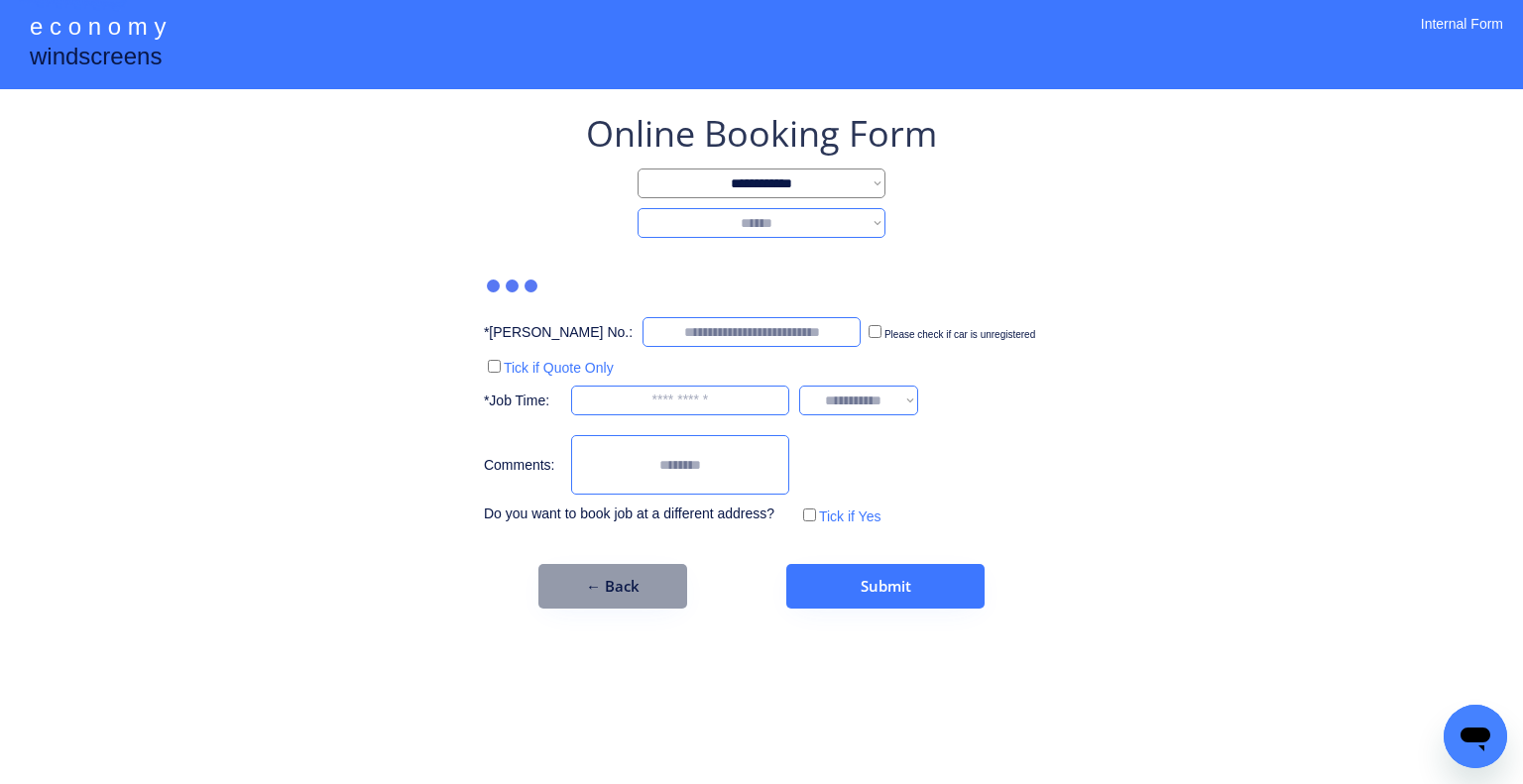 click on "**********" at bounding box center [762, 223] 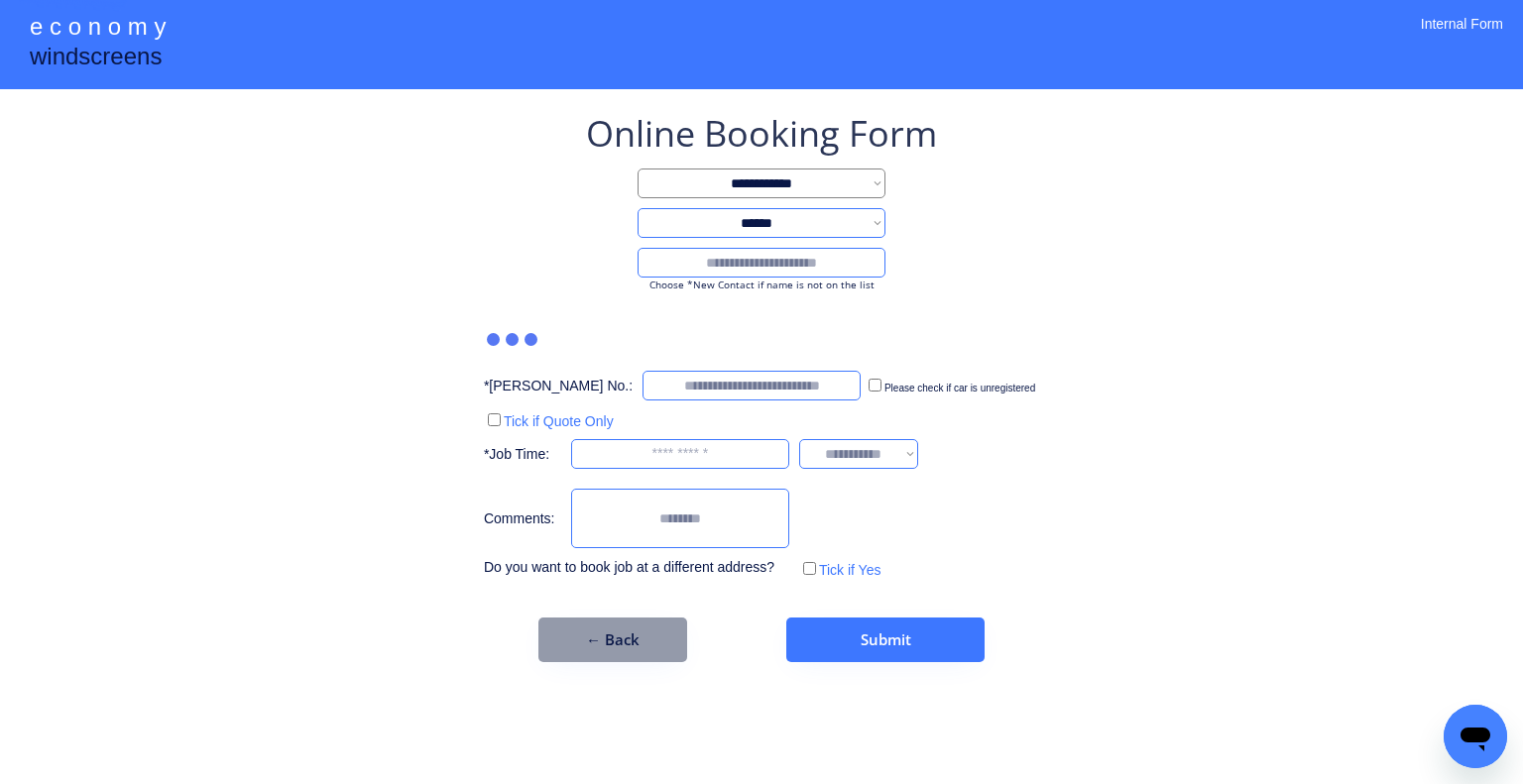 click at bounding box center (762, 263) 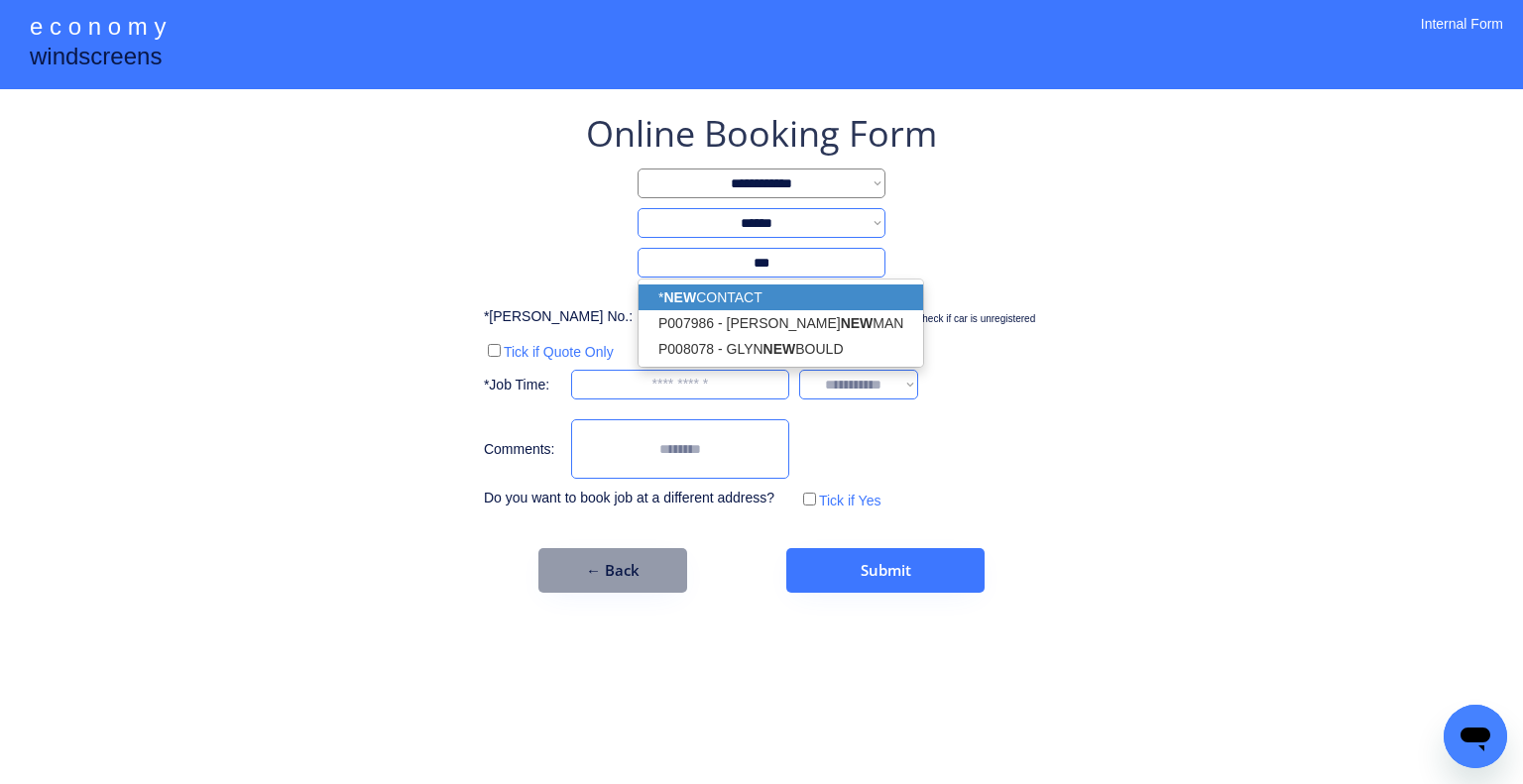 drag, startPoint x: 809, startPoint y: 288, endPoint x: 1020, endPoint y: 287, distance: 211.00237 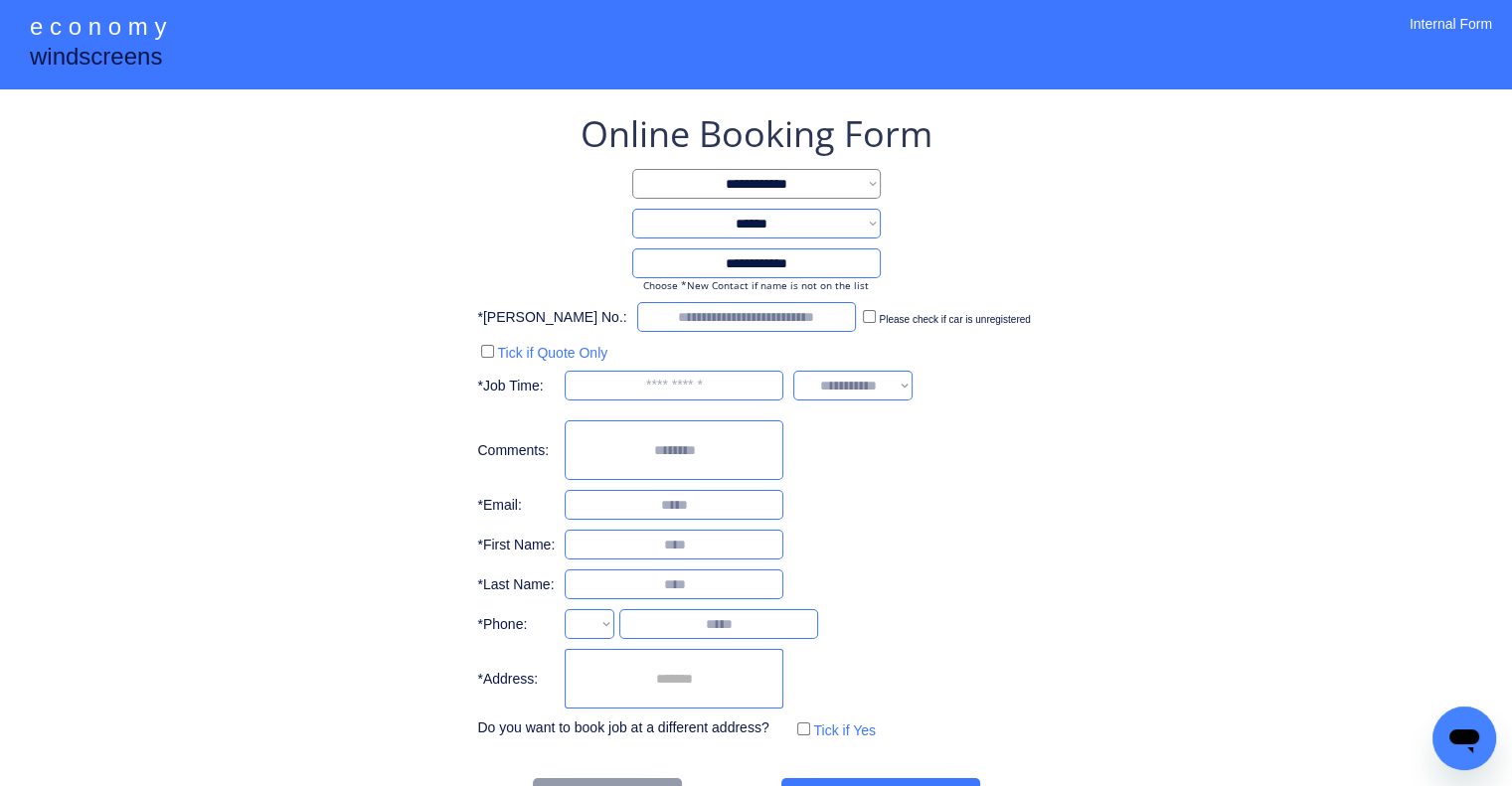drag, startPoint x: 1023, startPoint y: 288, endPoint x: 800, endPoint y: 575, distance: 363.453 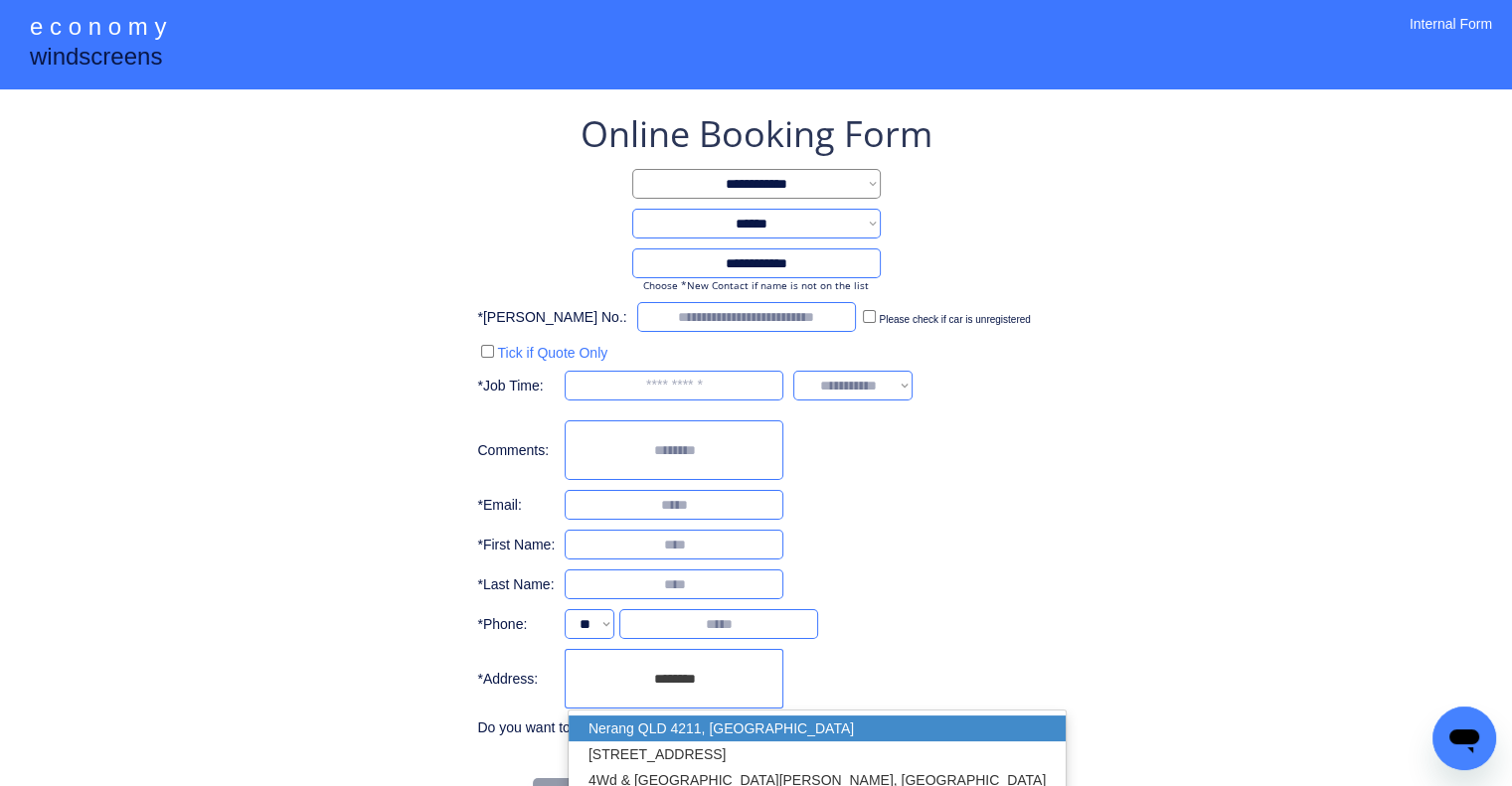 drag, startPoint x: 780, startPoint y: 725, endPoint x: 1038, endPoint y: 488, distance: 350.3327 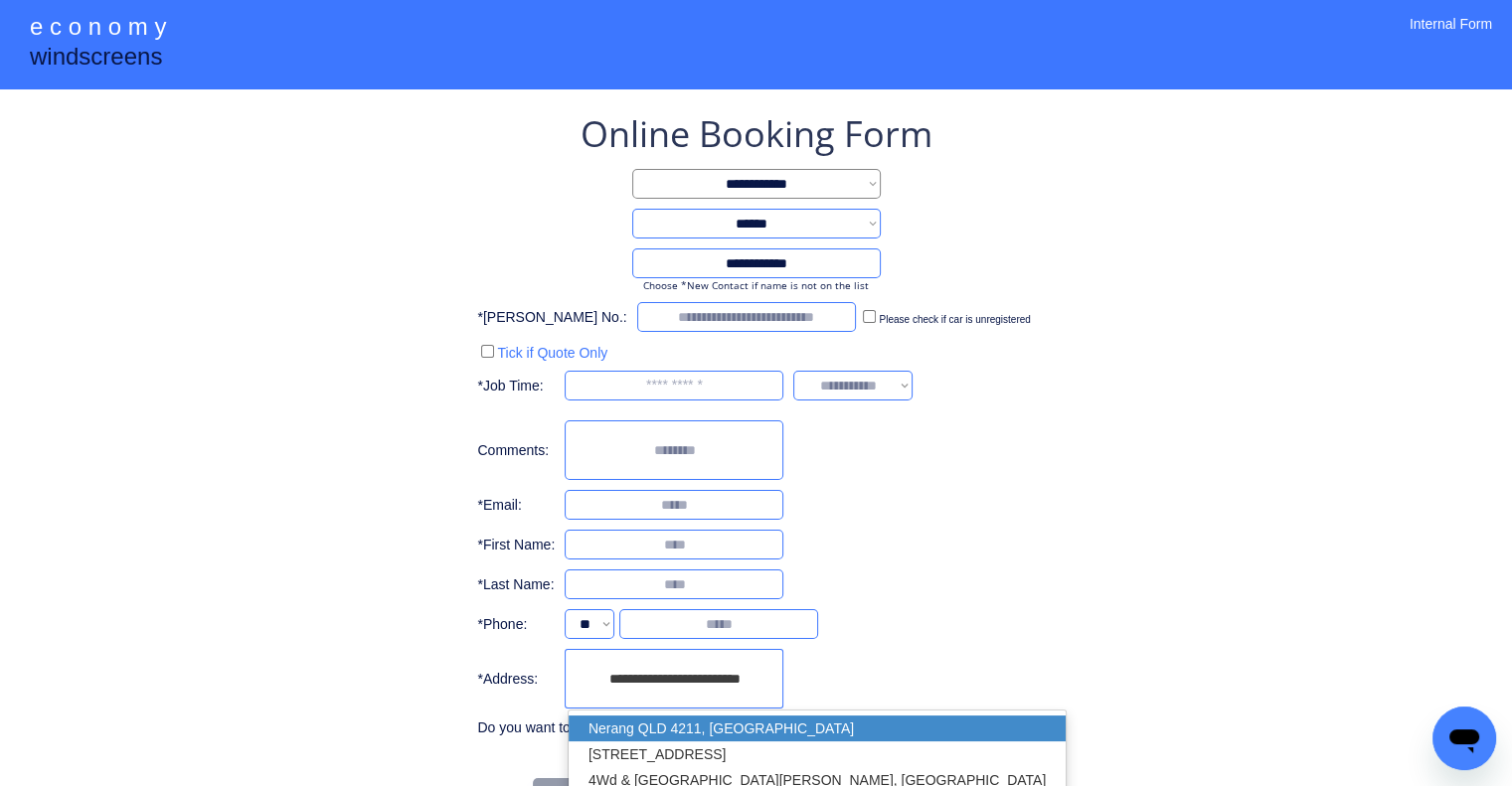 type on "**********" 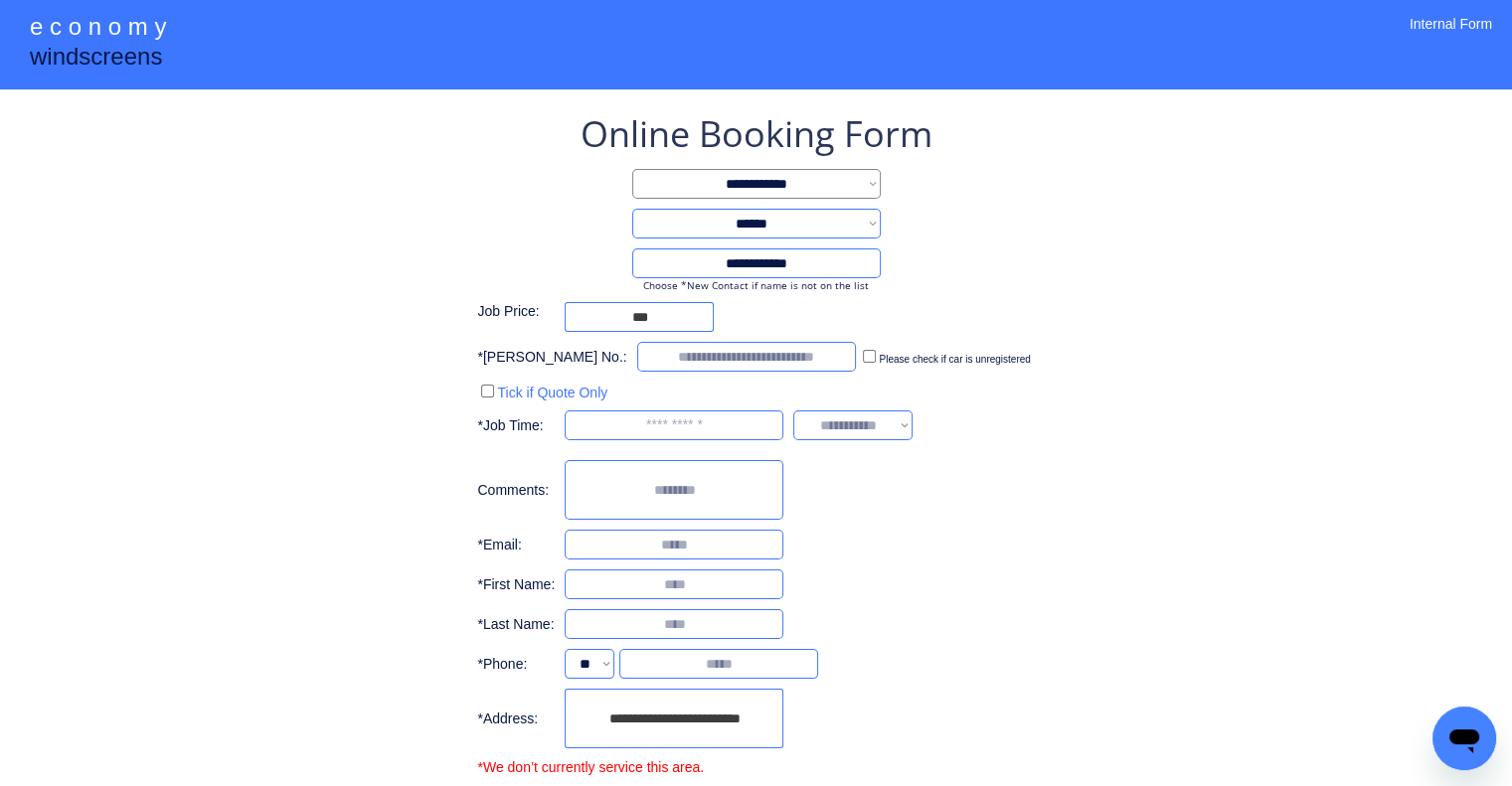 click on "**********" at bounding box center [756, 461] 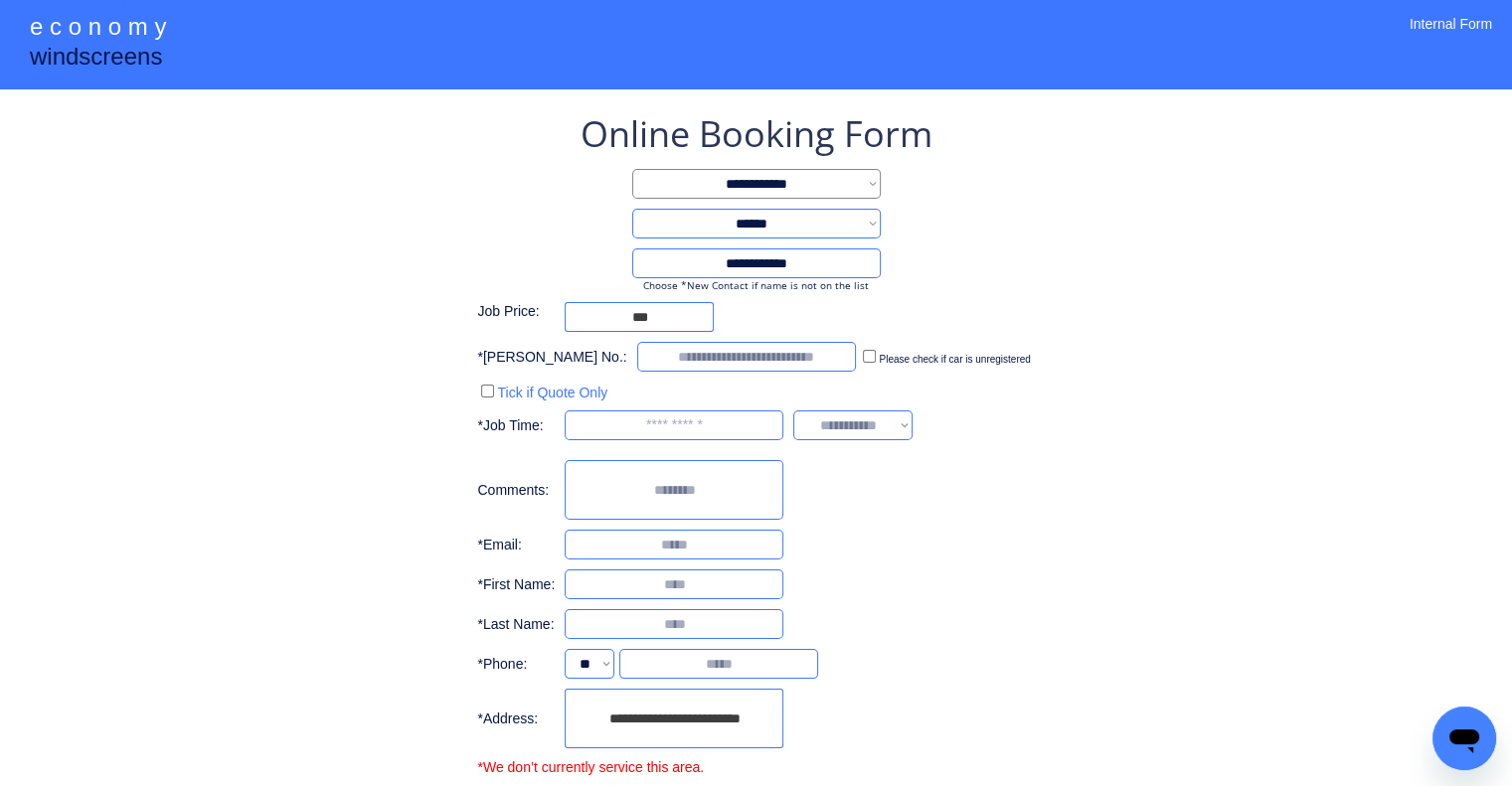click on "**********" at bounding box center (756, 461) 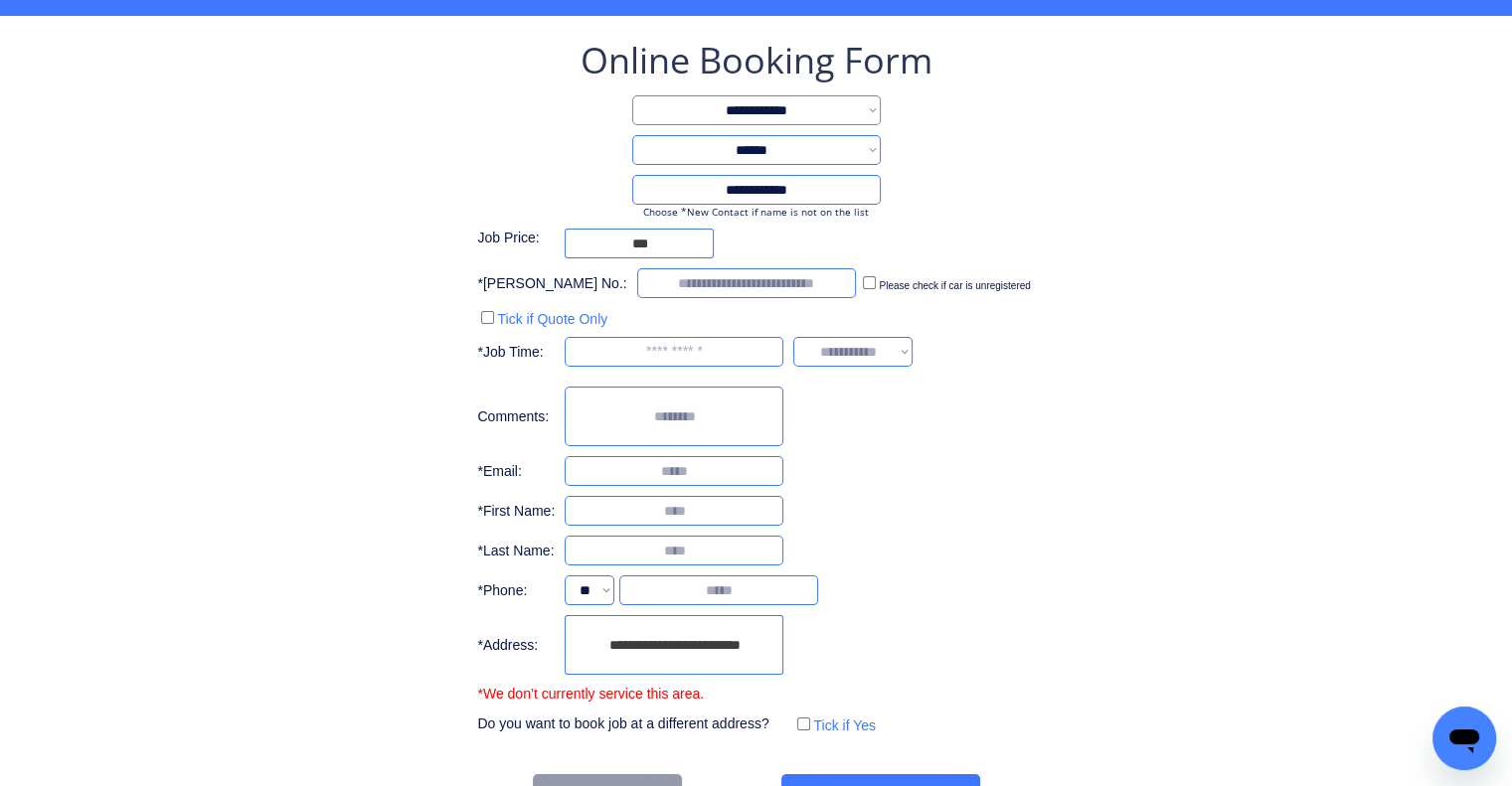 scroll, scrollTop: 135, scrollLeft: 0, axis: vertical 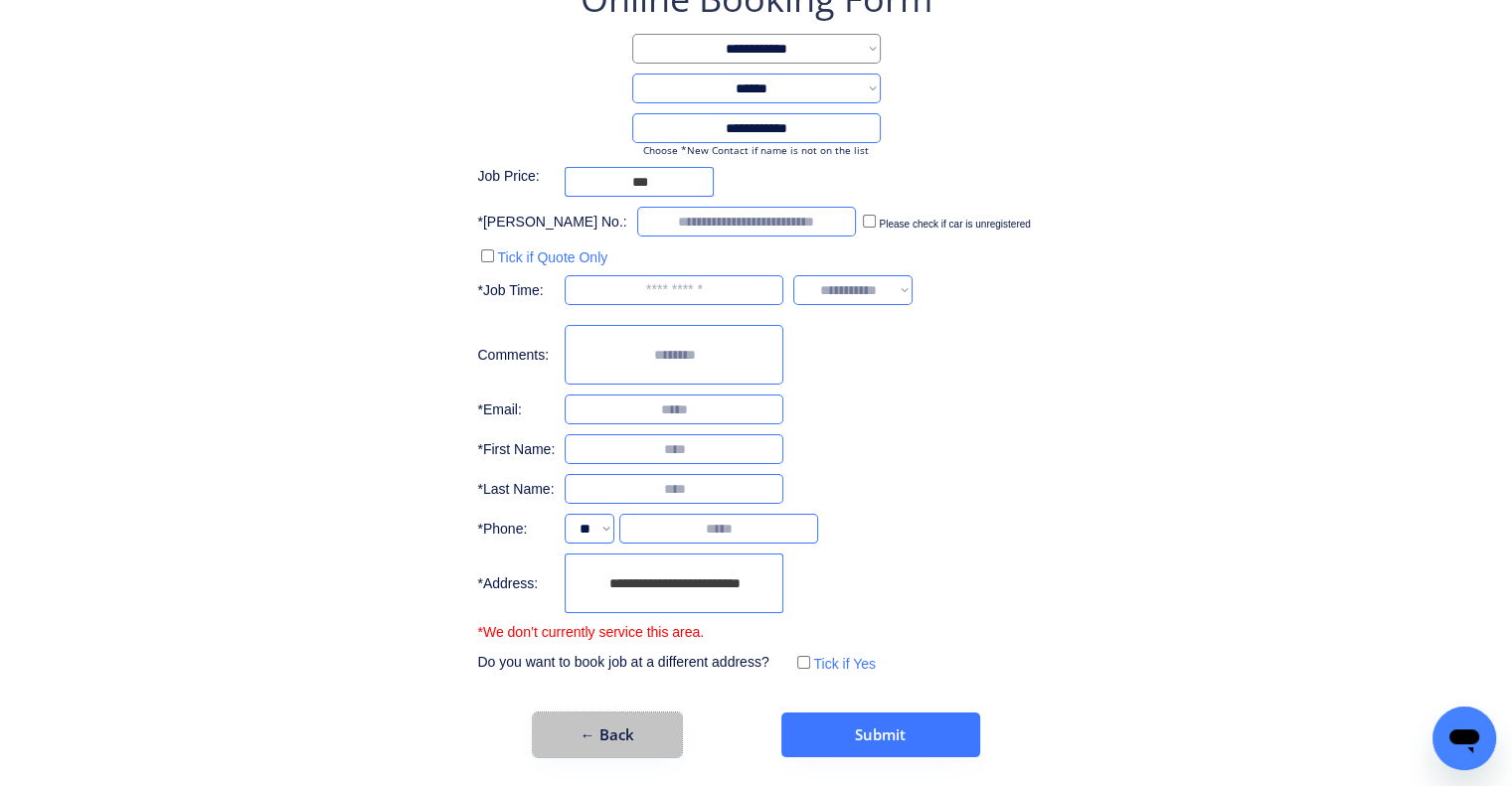 drag, startPoint x: 652, startPoint y: 730, endPoint x: 899, endPoint y: 638, distance: 263.5773 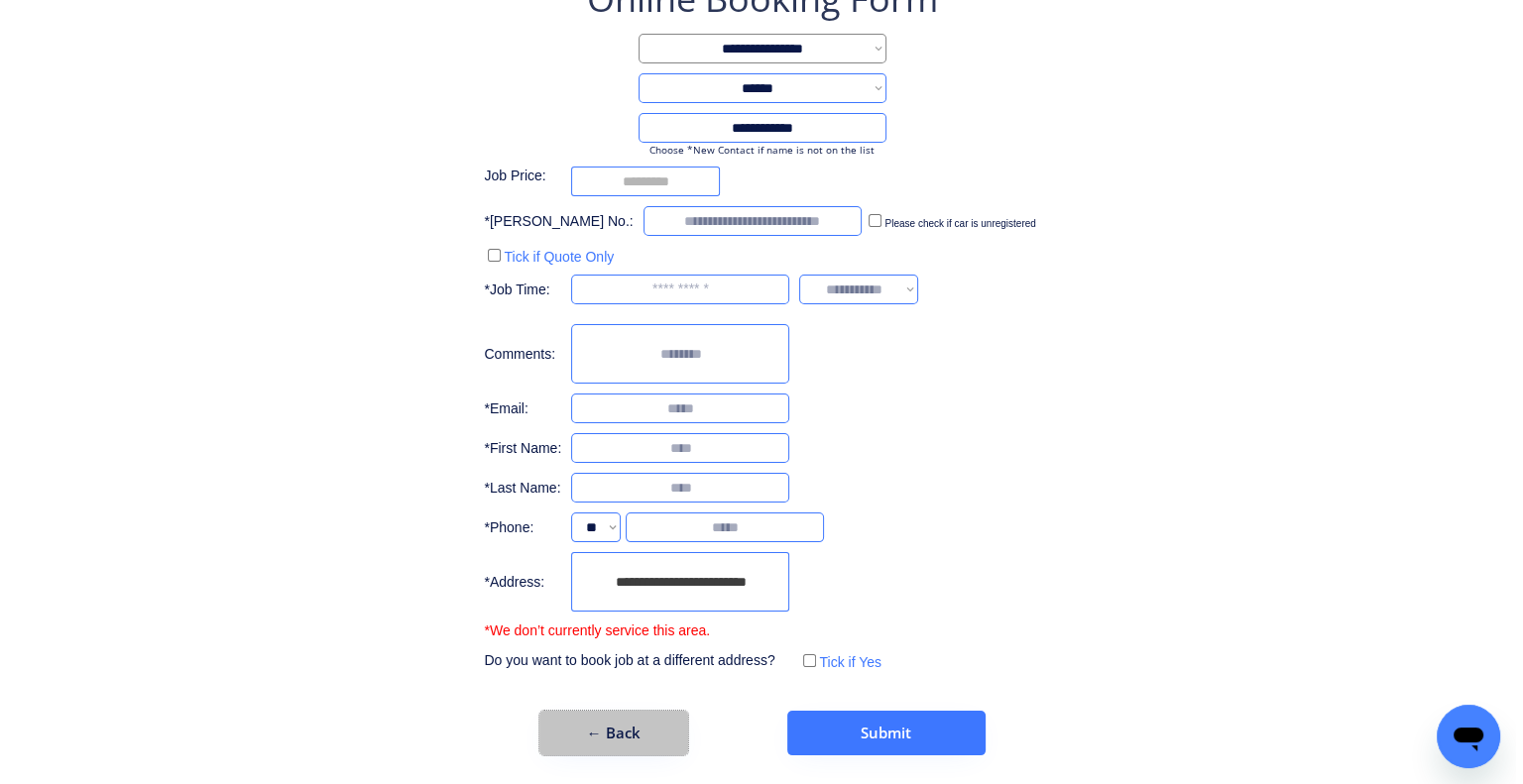 scroll, scrollTop: 0, scrollLeft: 0, axis: both 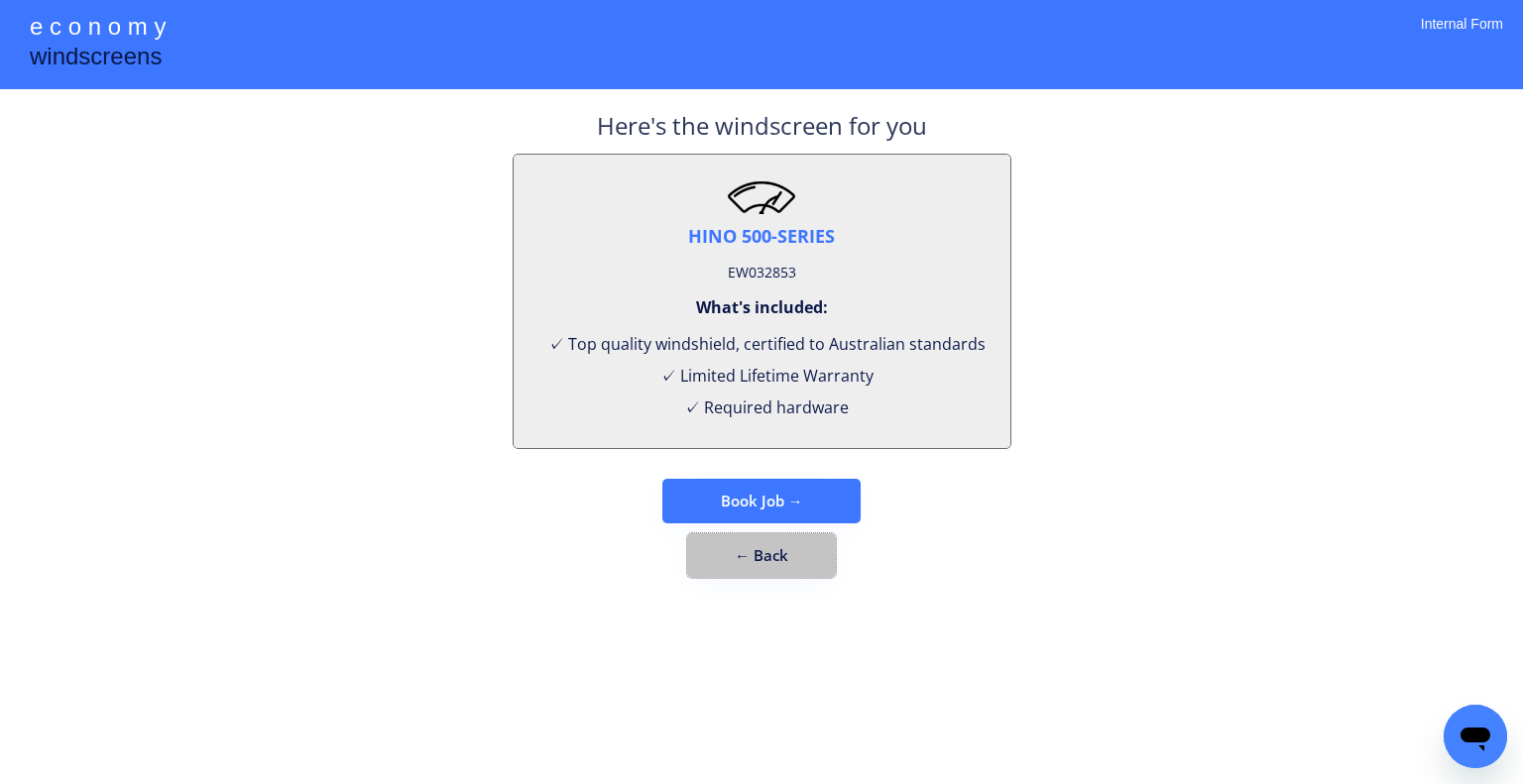 click on "←   Back" at bounding box center (762, 555) 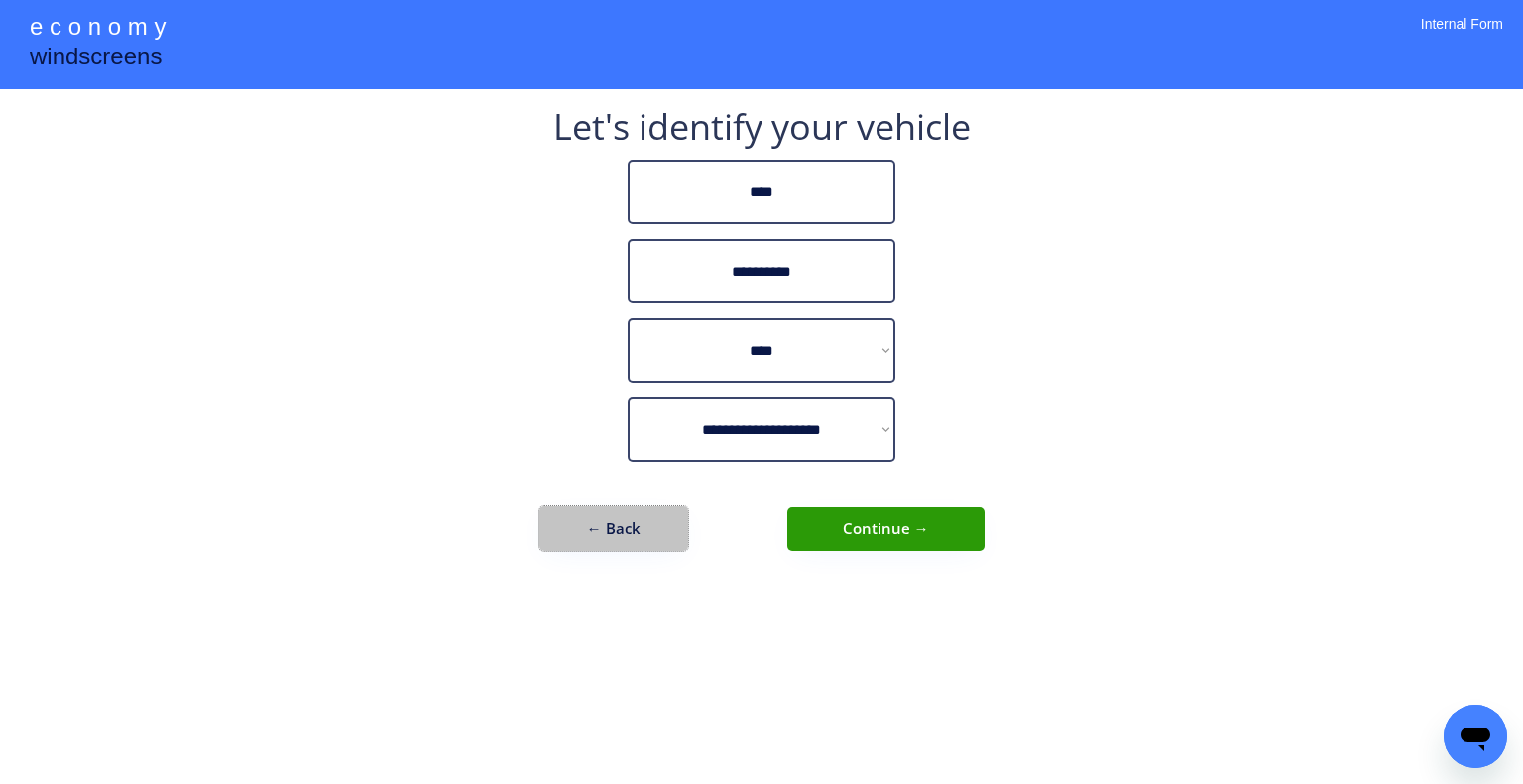 click on "←   Back" at bounding box center [614, 528] 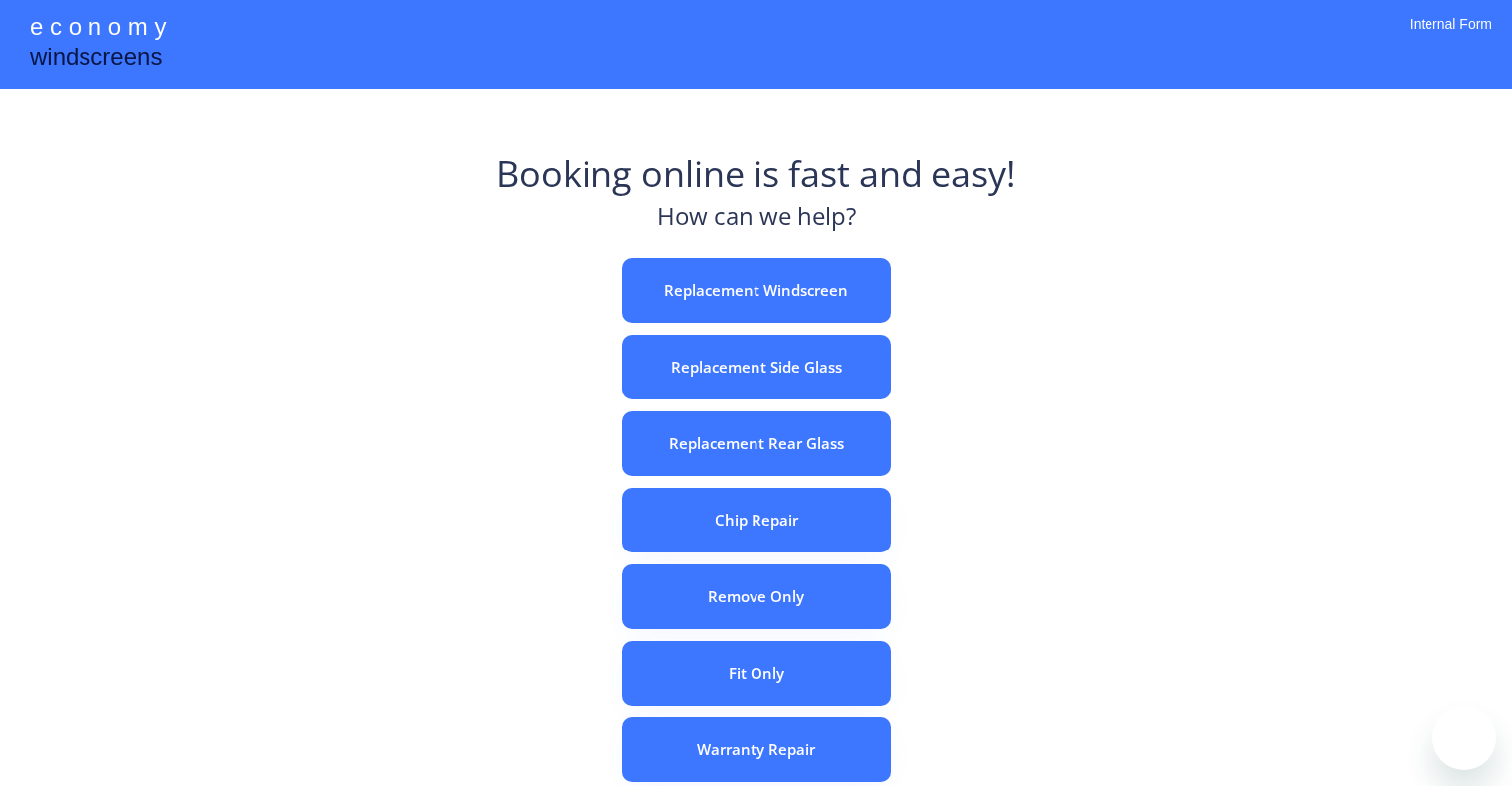 scroll, scrollTop: 0, scrollLeft: 0, axis: both 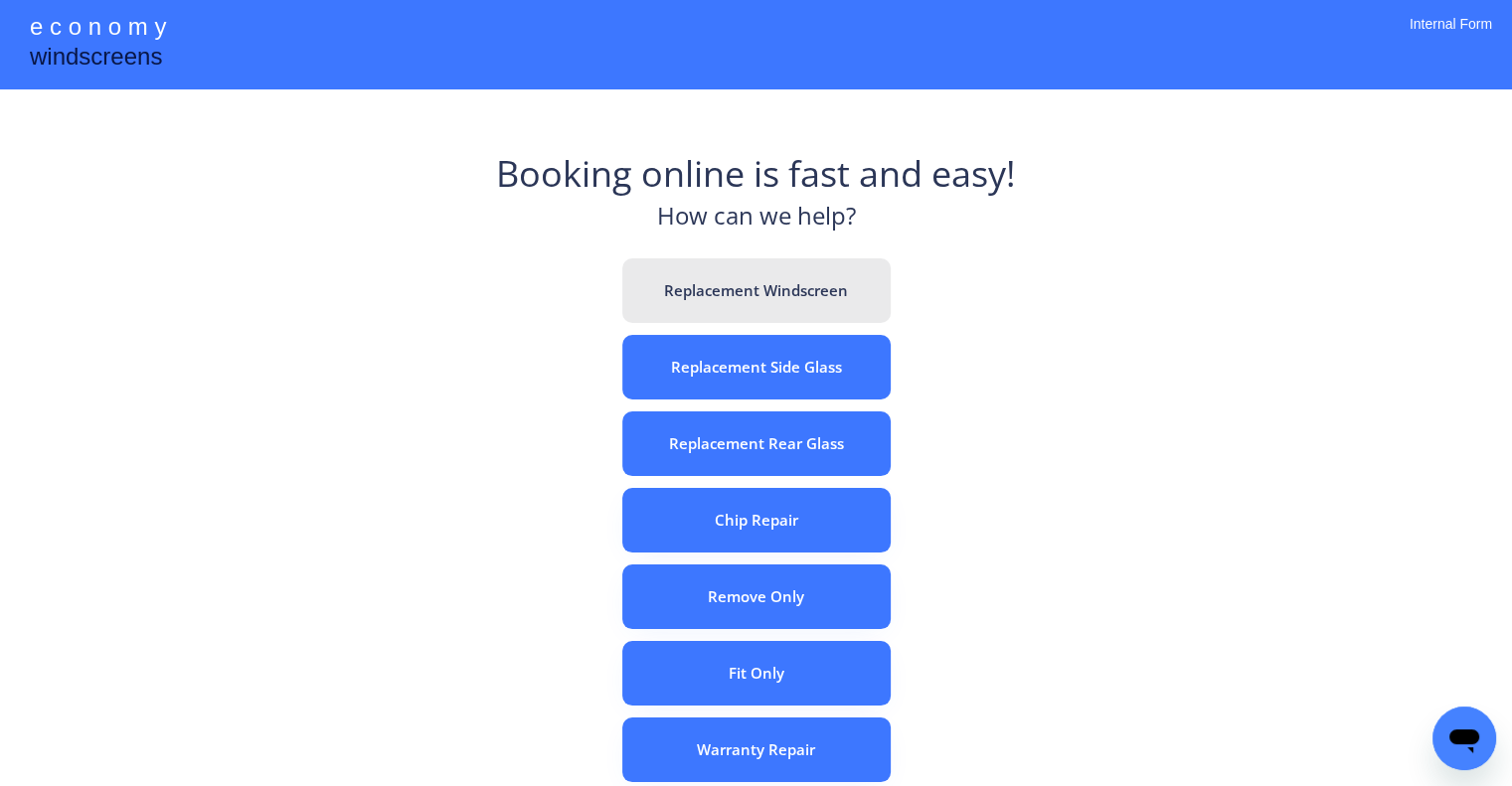 click on "Replacement Windscreen" at bounding box center [756, 290] 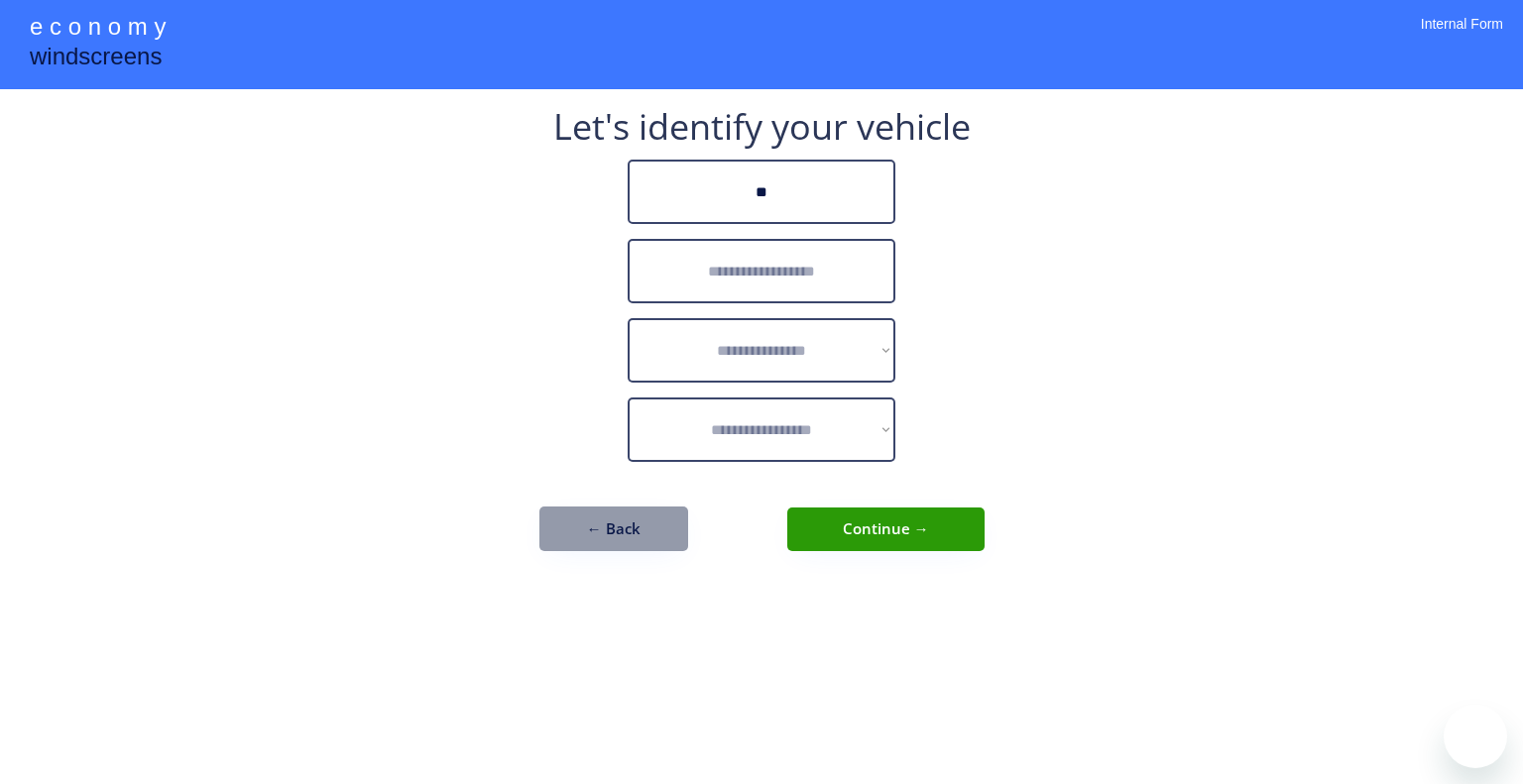 scroll, scrollTop: 0, scrollLeft: 0, axis: both 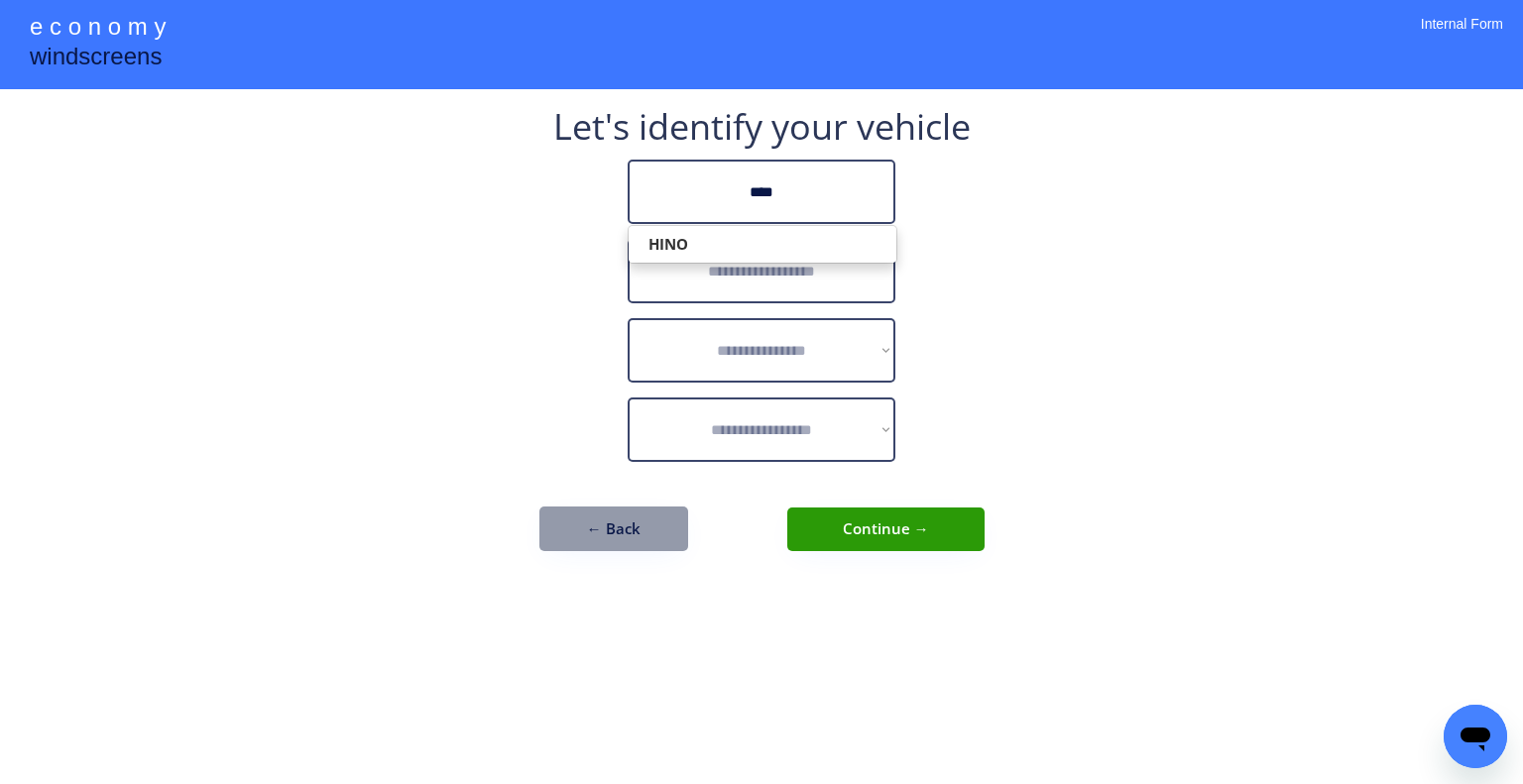click on "HINO" at bounding box center (762, 244) 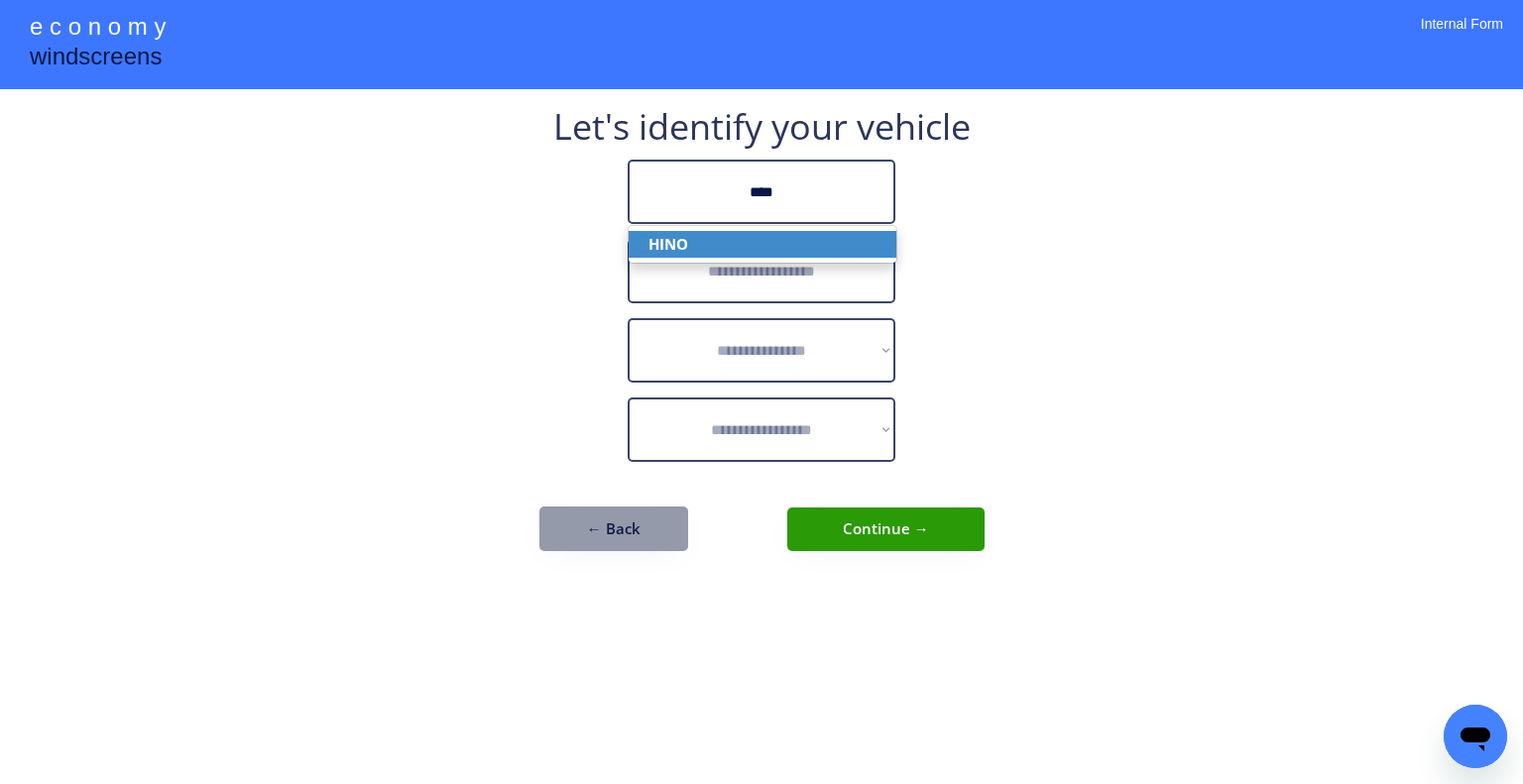 click on "HINO" at bounding box center (762, 244) 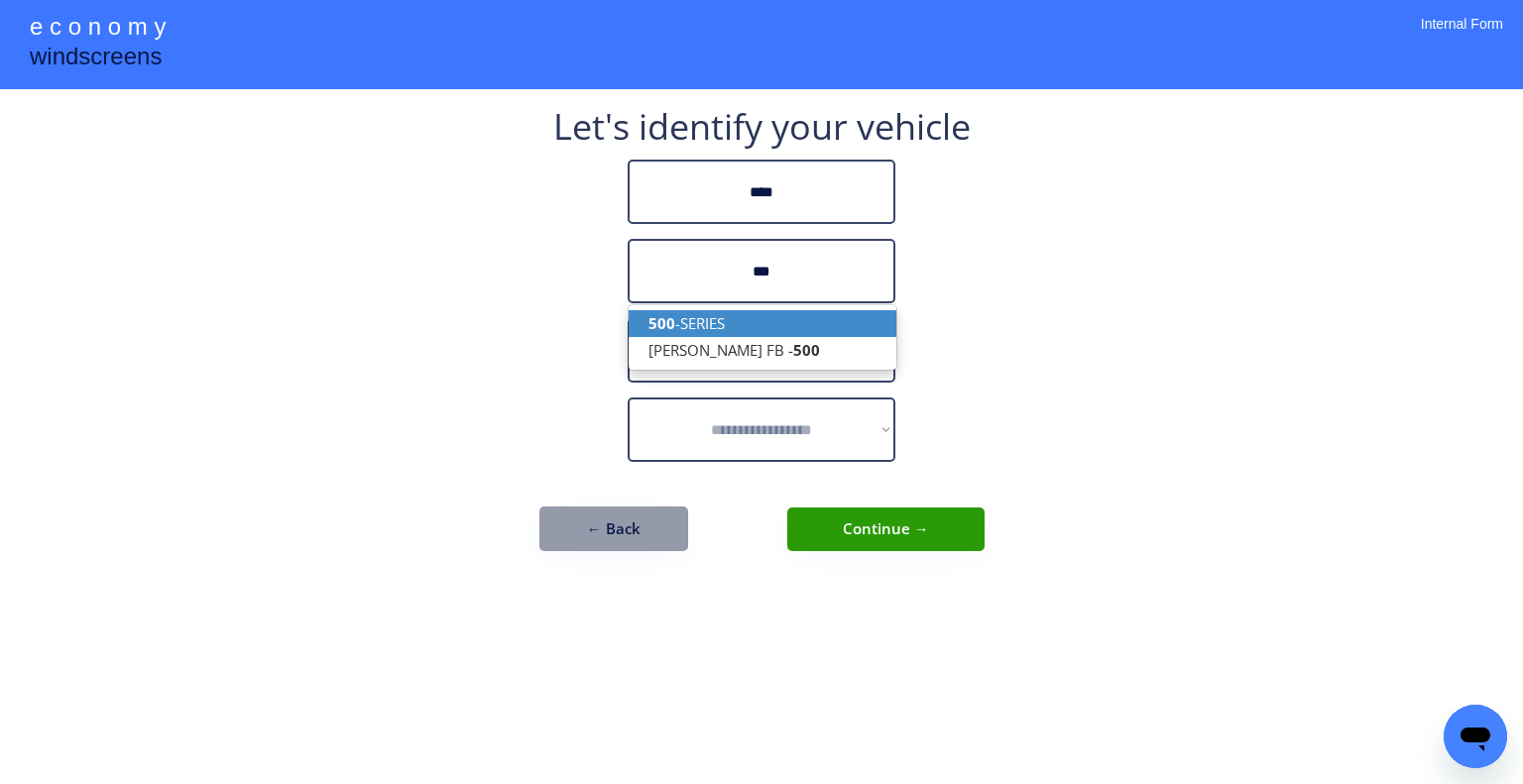 click on "500 -SERIES" at bounding box center [762, 323] 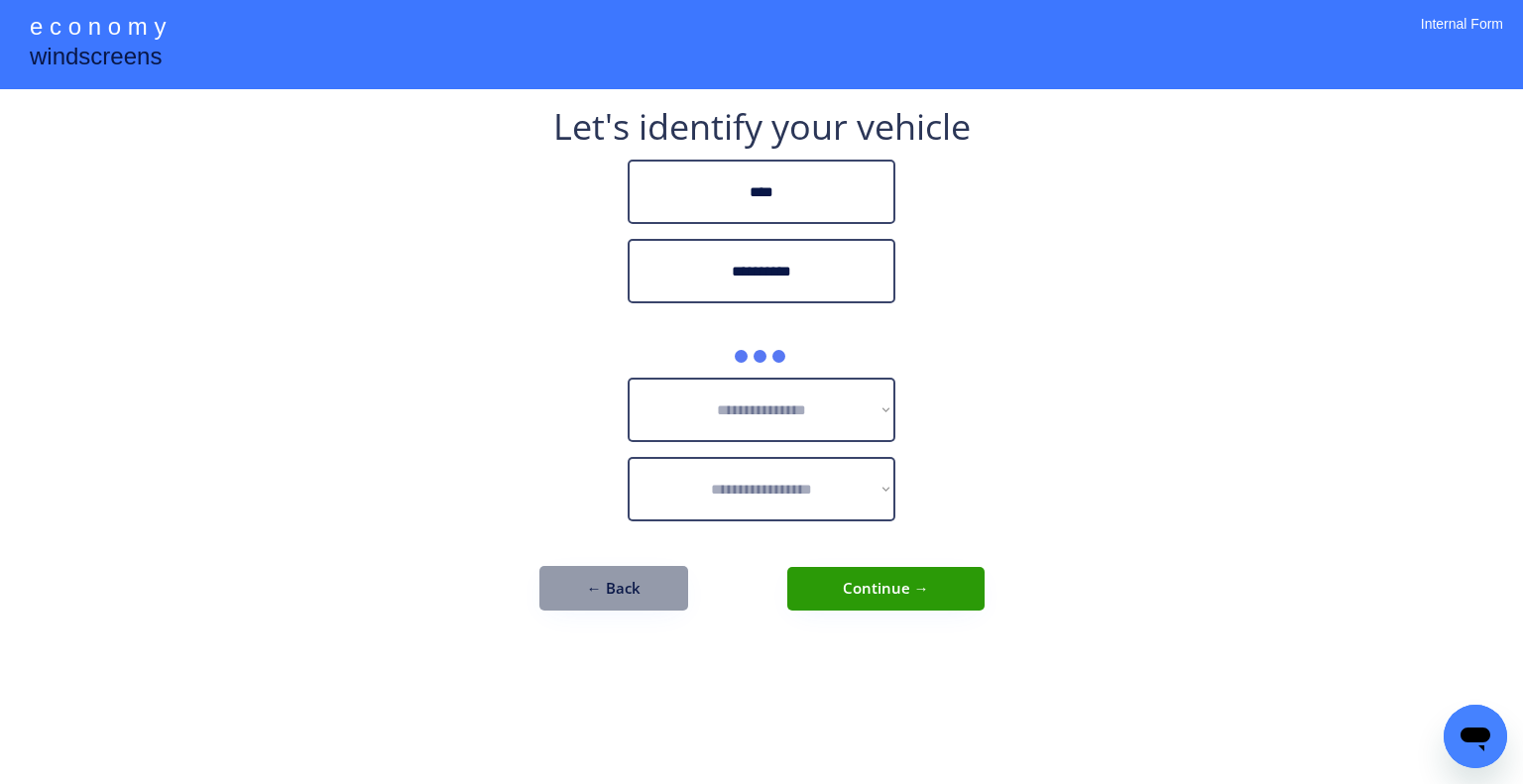 type on "**********" 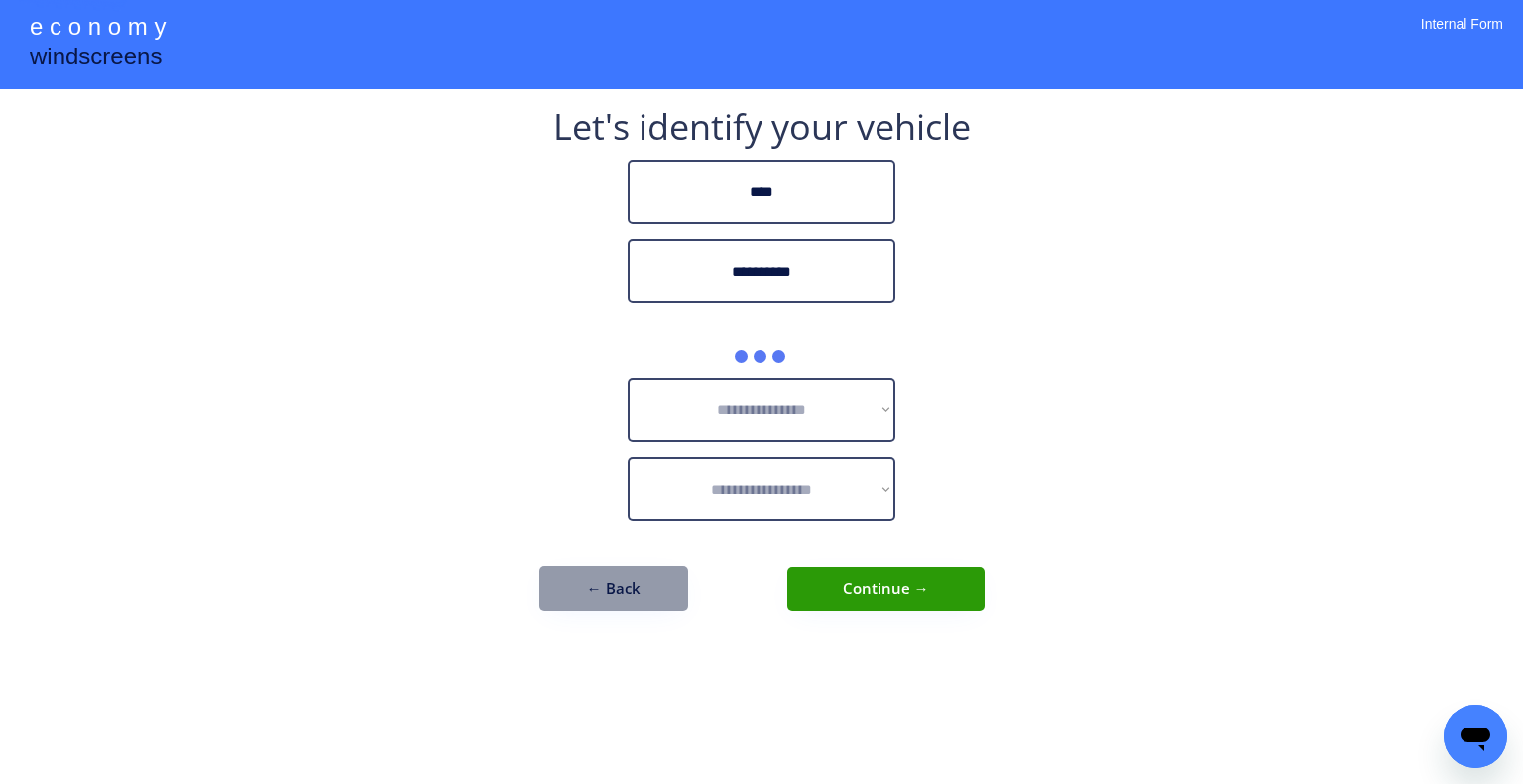 click on "**********" at bounding box center [762, 392] 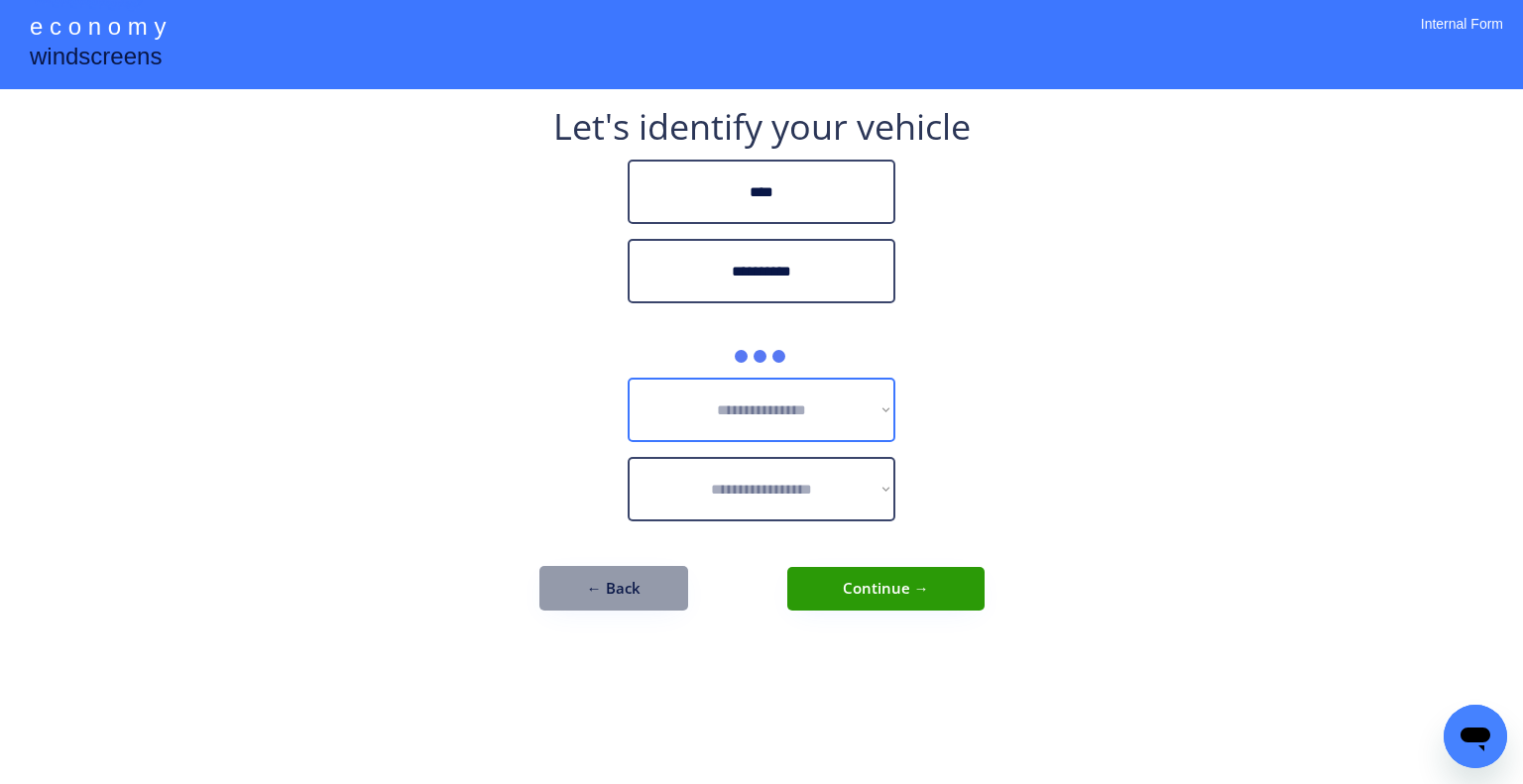 click on "**********" at bounding box center (762, 409) 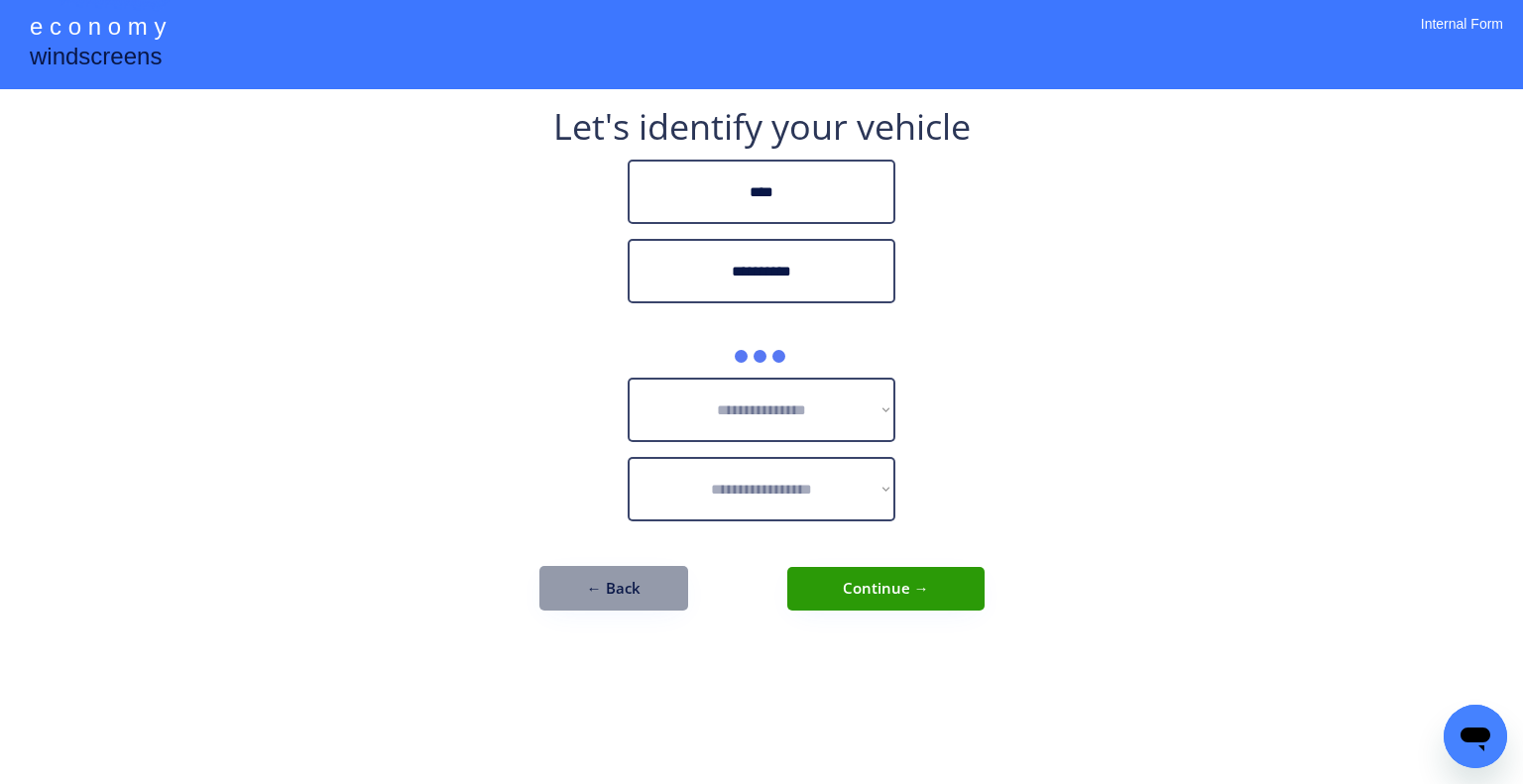 click on "**********" at bounding box center (762, 392) 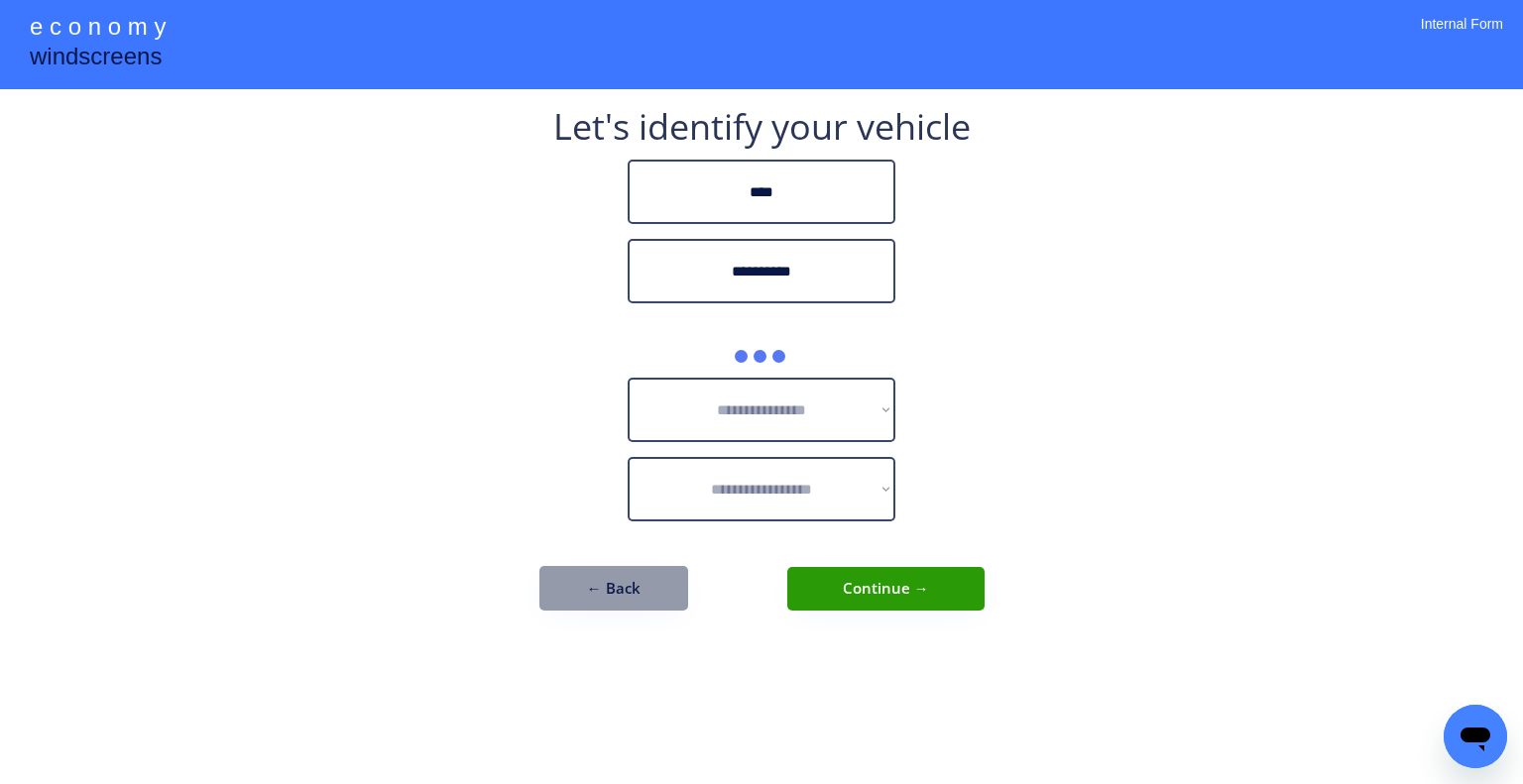 click on "**********" at bounding box center (762, 392) 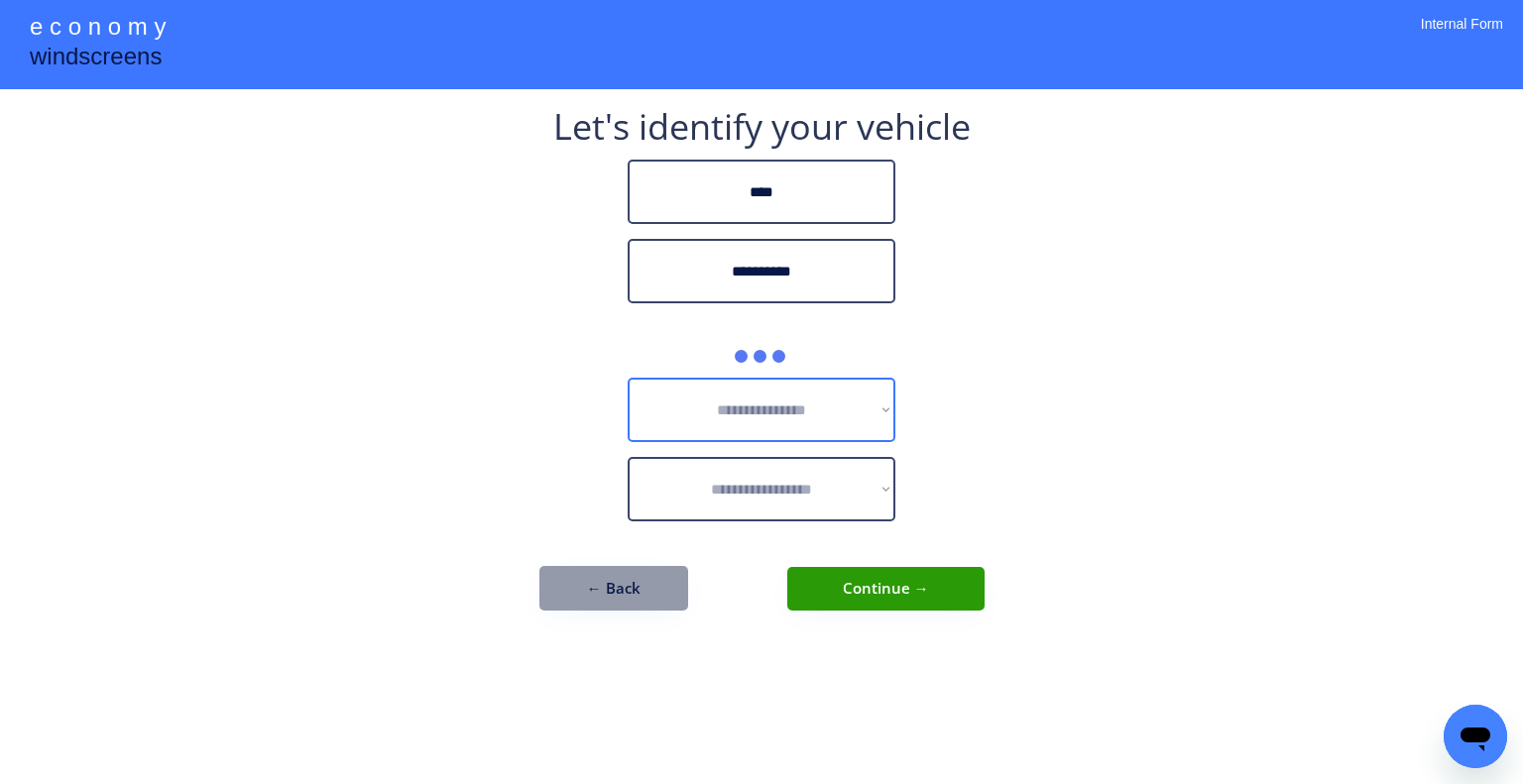 click on "**********" at bounding box center (762, 409) 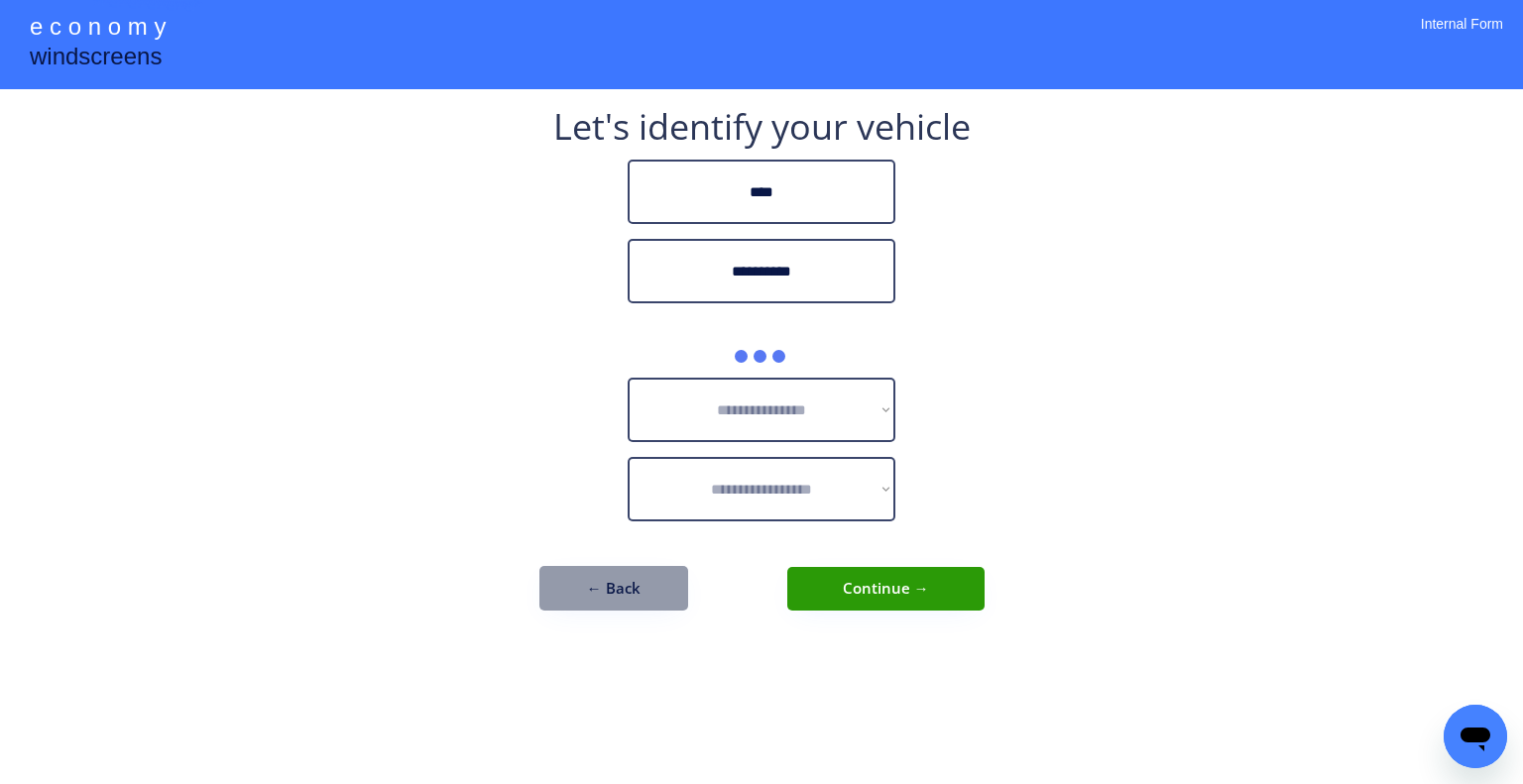 click on "**********" at bounding box center [762, 392] 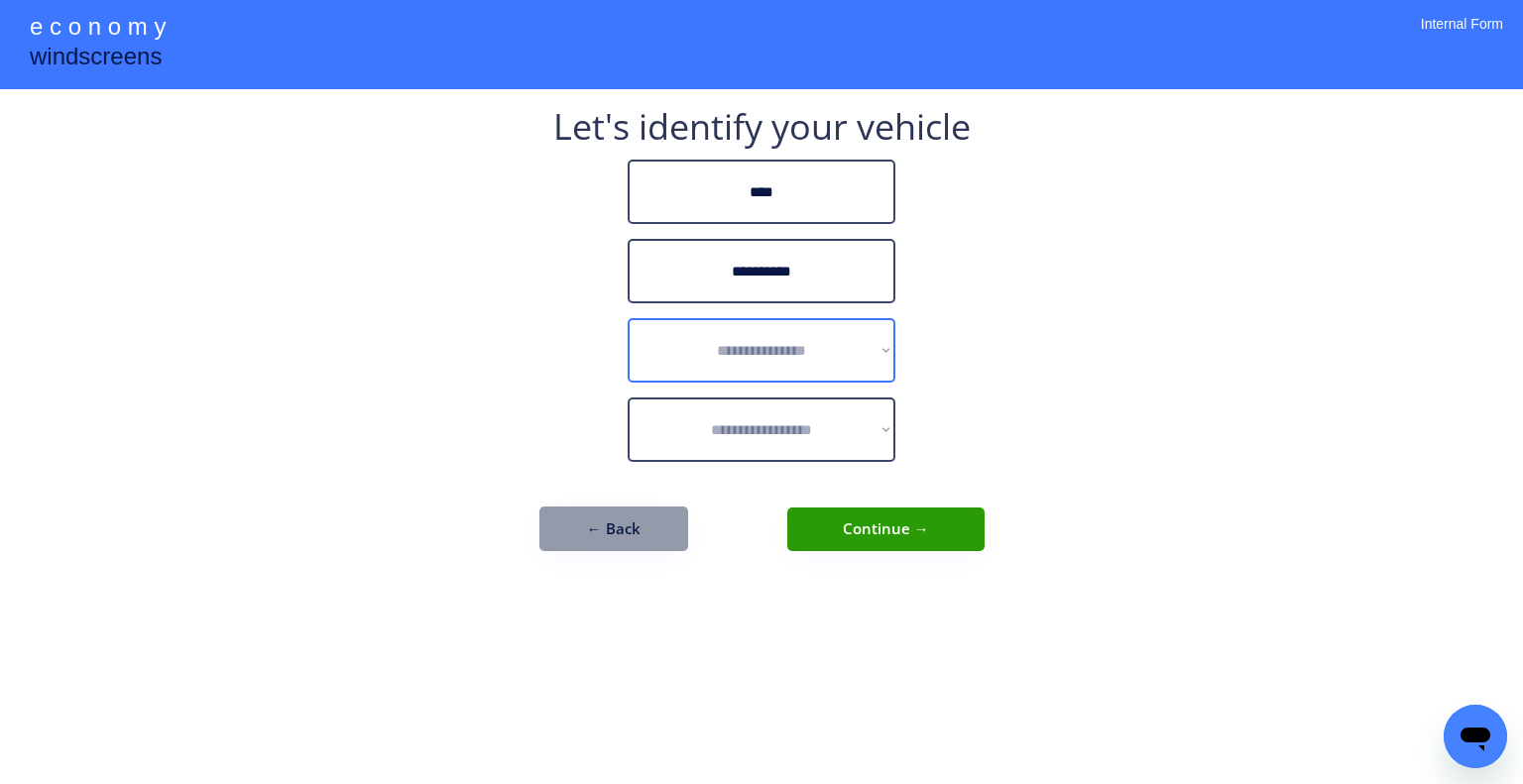 drag, startPoint x: 799, startPoint y: 373, endPoint x: 860, endPoint y: 370, distance: 61.073726 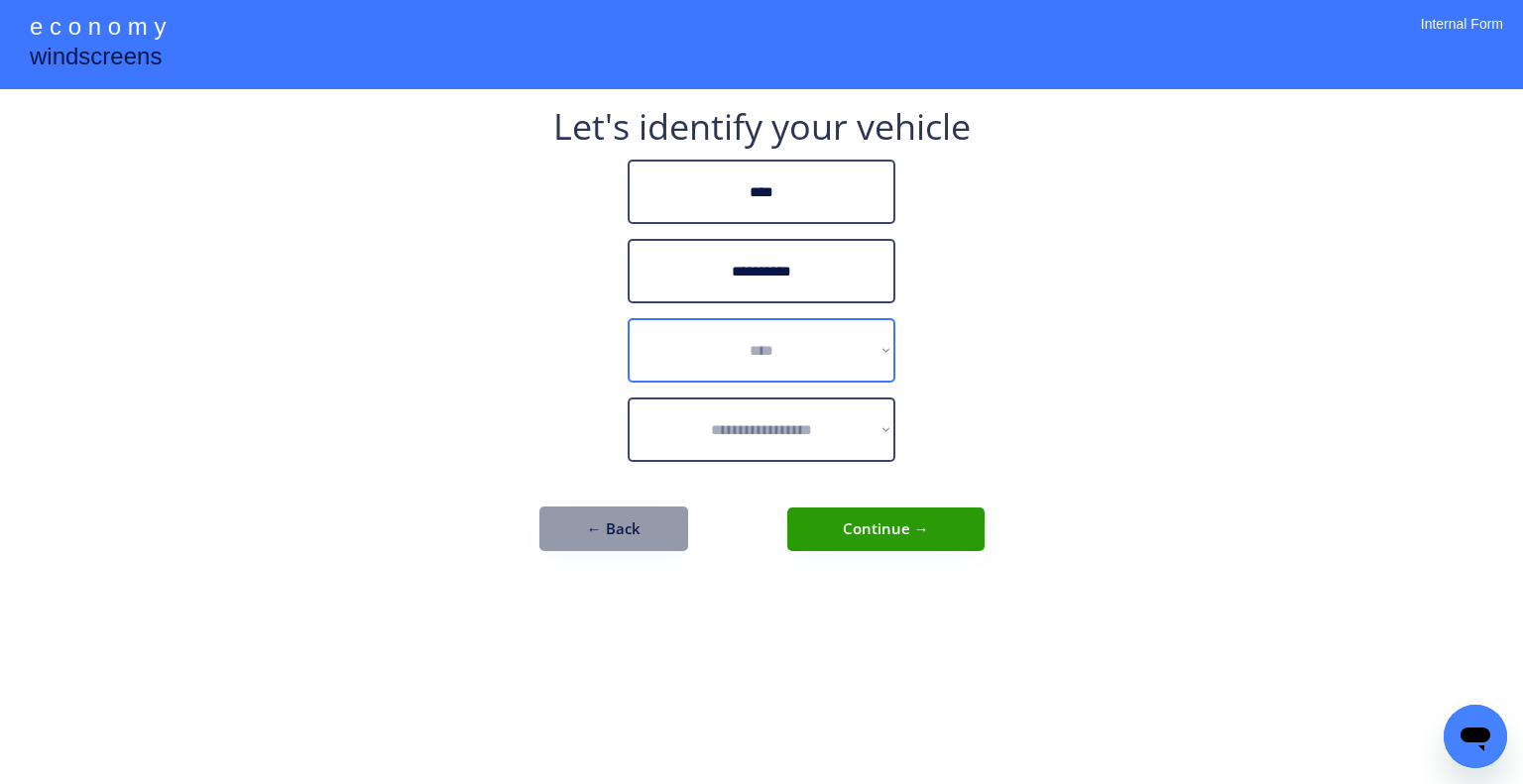 click on "**********" at bounding box center [762, 350] 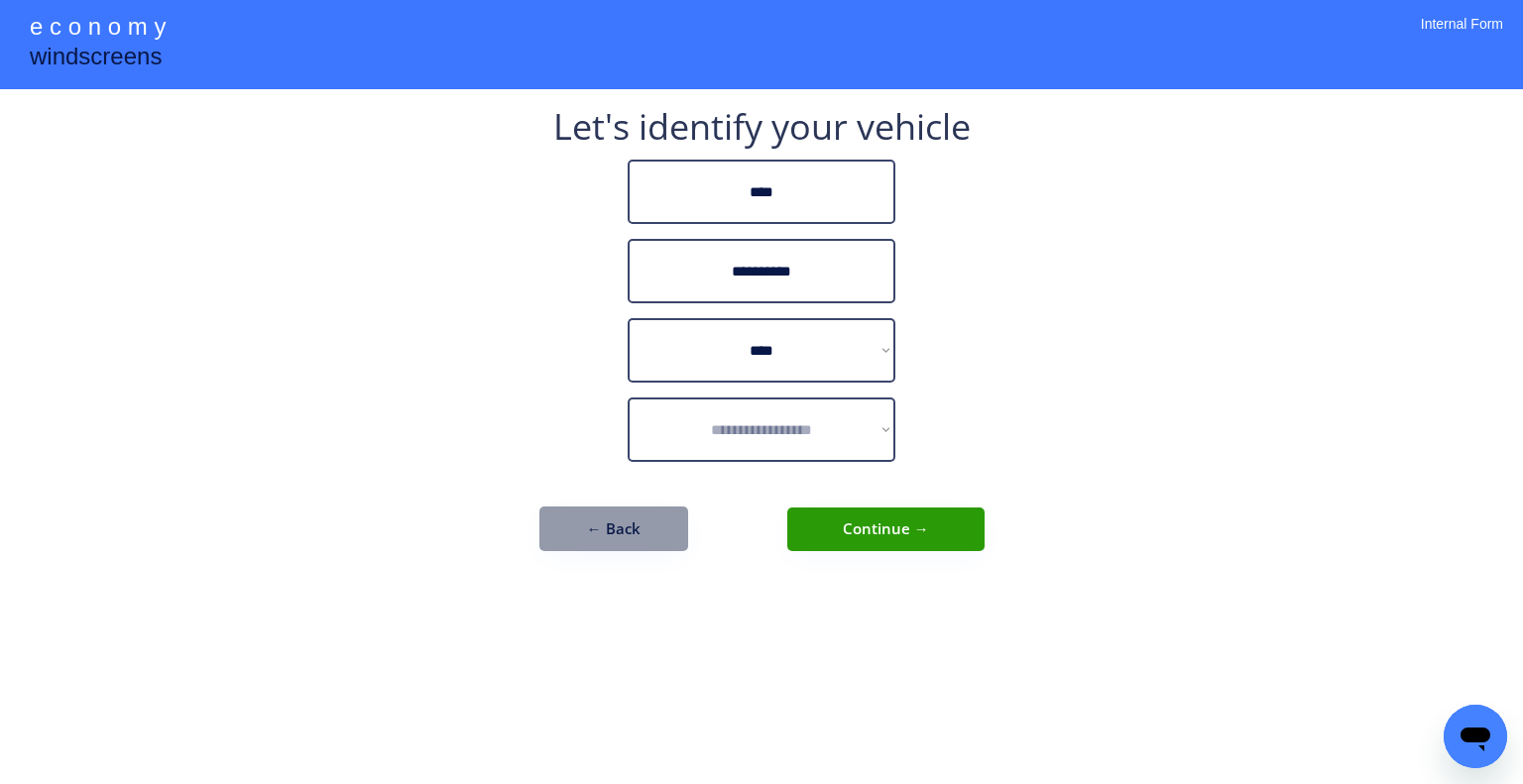 click on "**********" at bounding box center [762, 392] 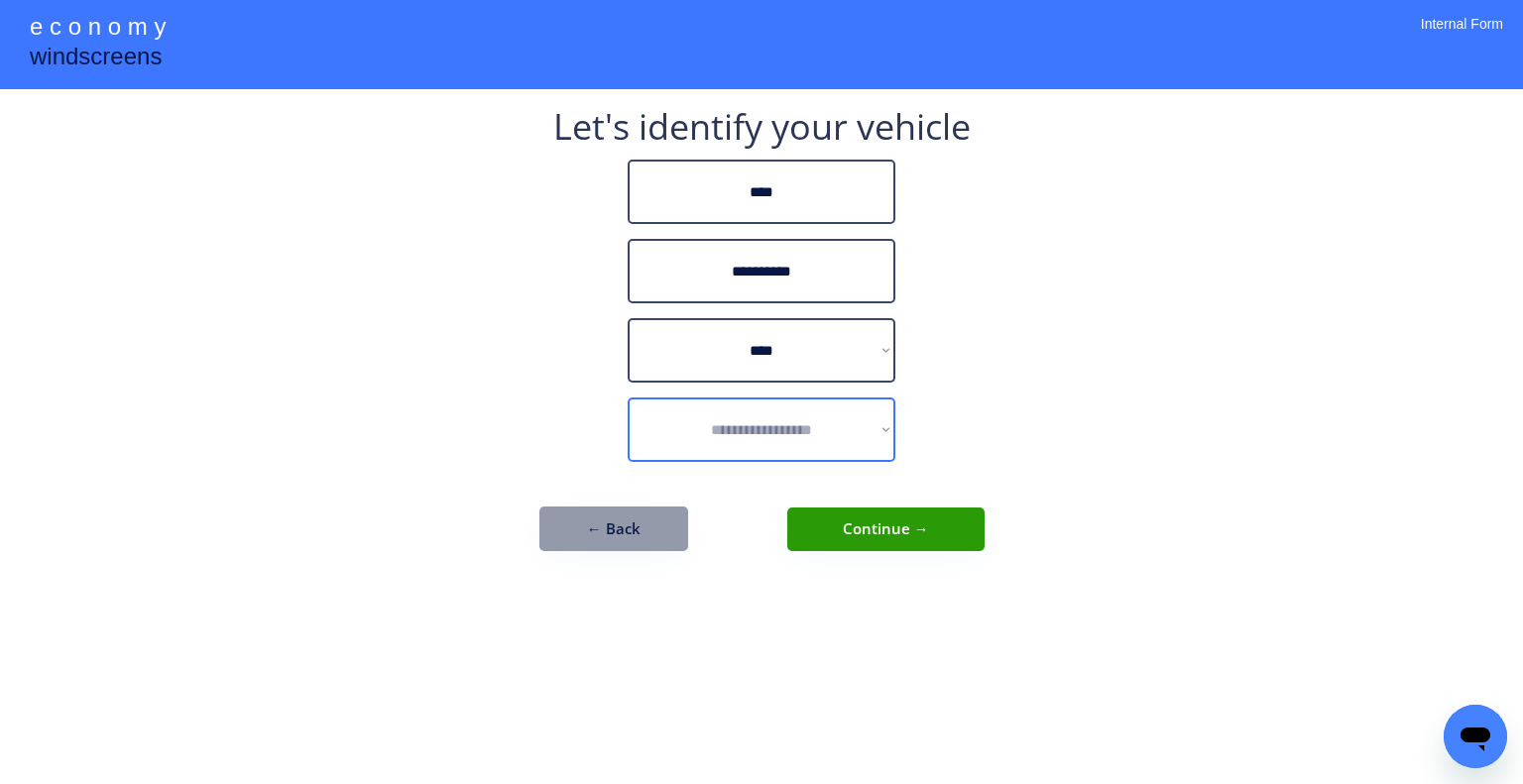 click on "**********" at bounding box center [762, 429] 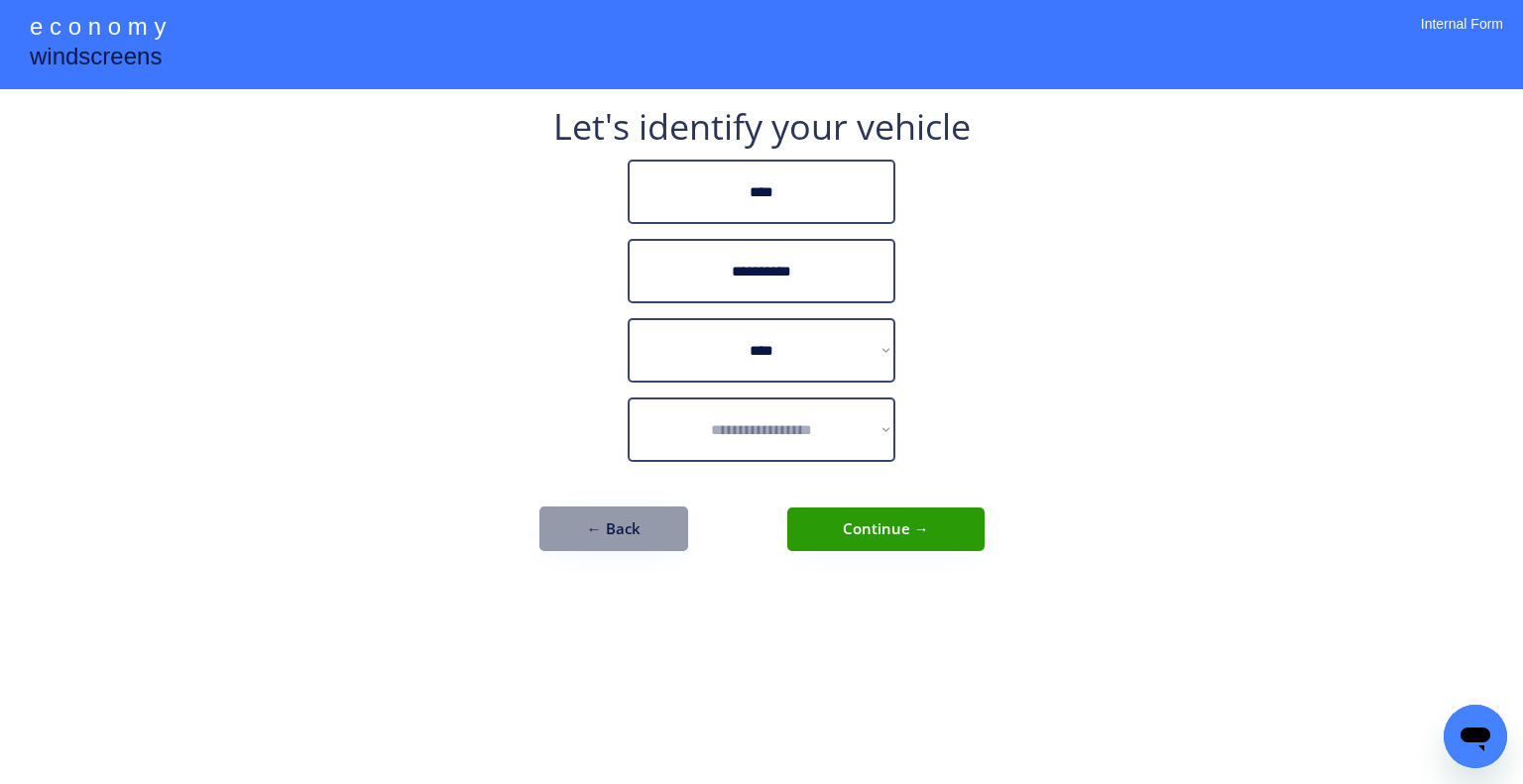 click on "**********" at bounding box center (762, 429) 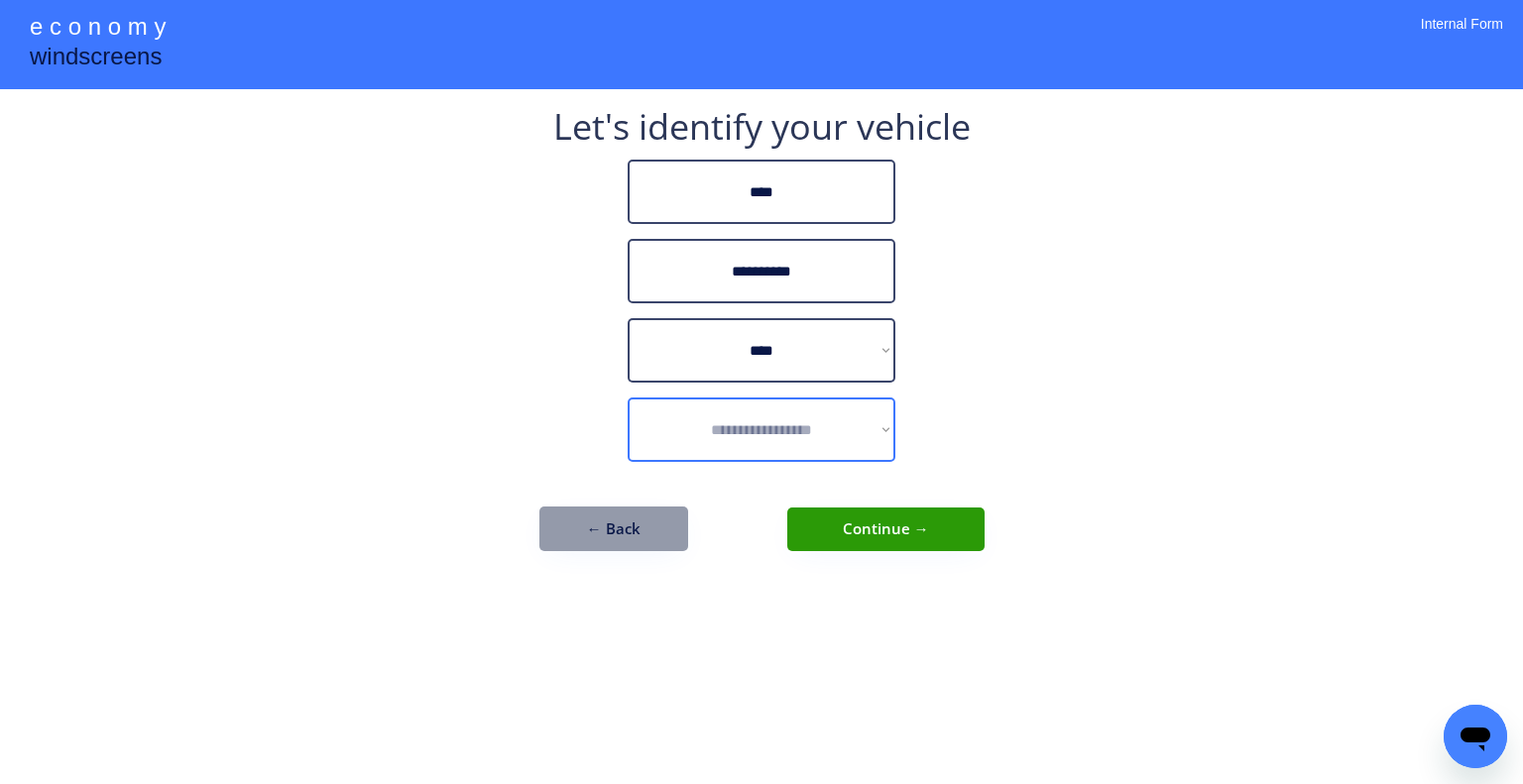 click on "**********" at bounding box center [762, 392] 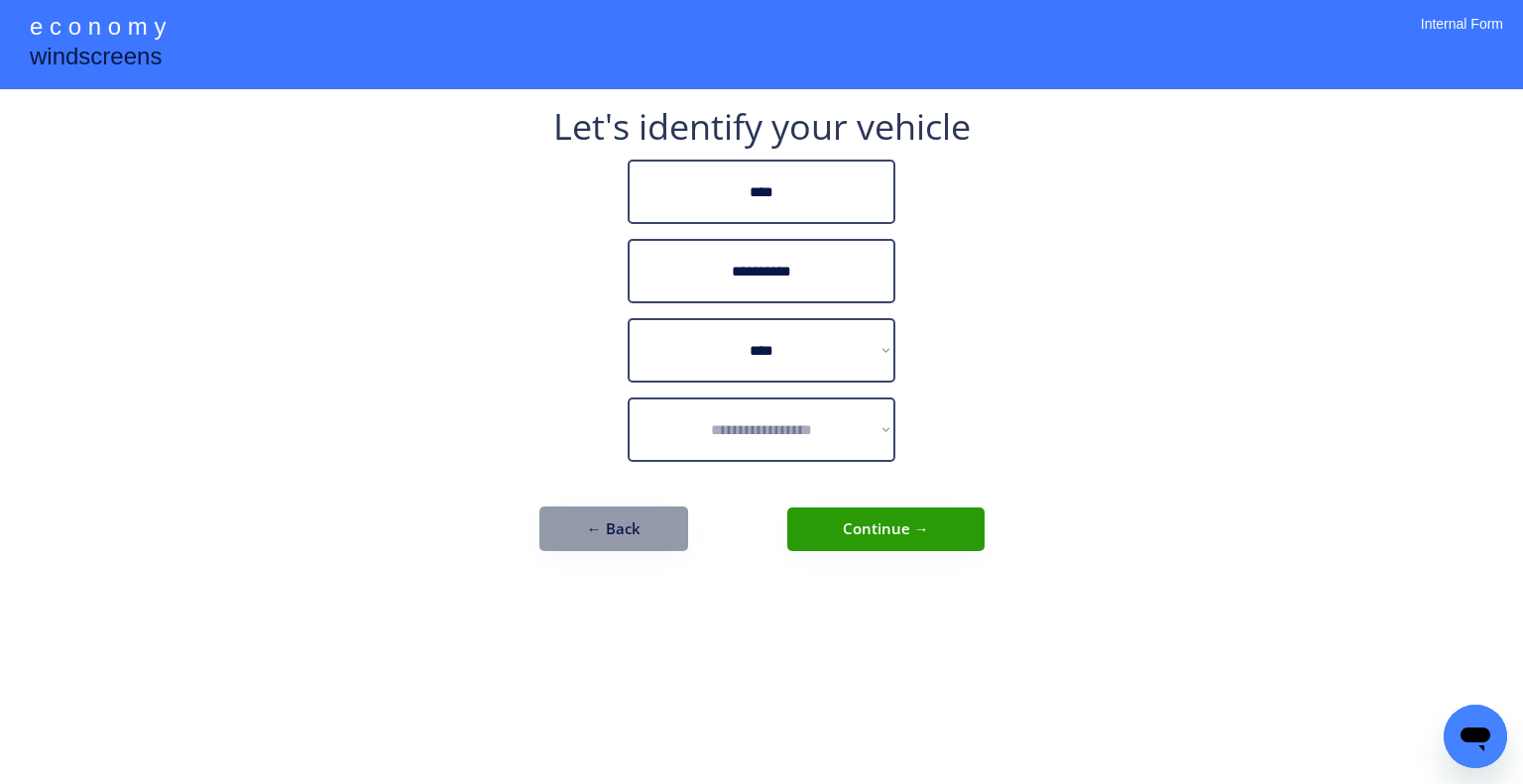 drag, startPoint x: 738, startPoint y: 427, endPoint x: 758, endPoint y: 427, distance: 20 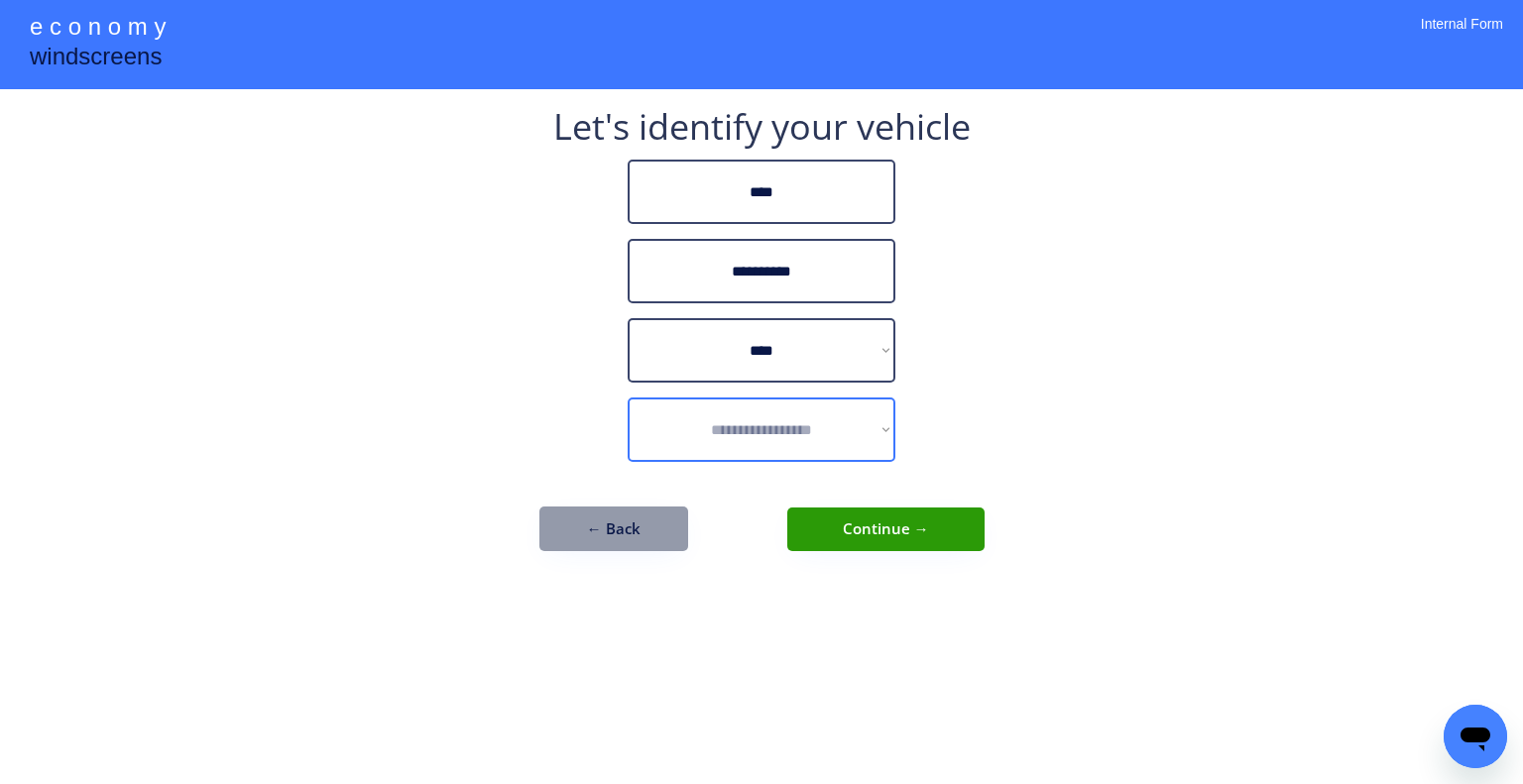 select on "**********" 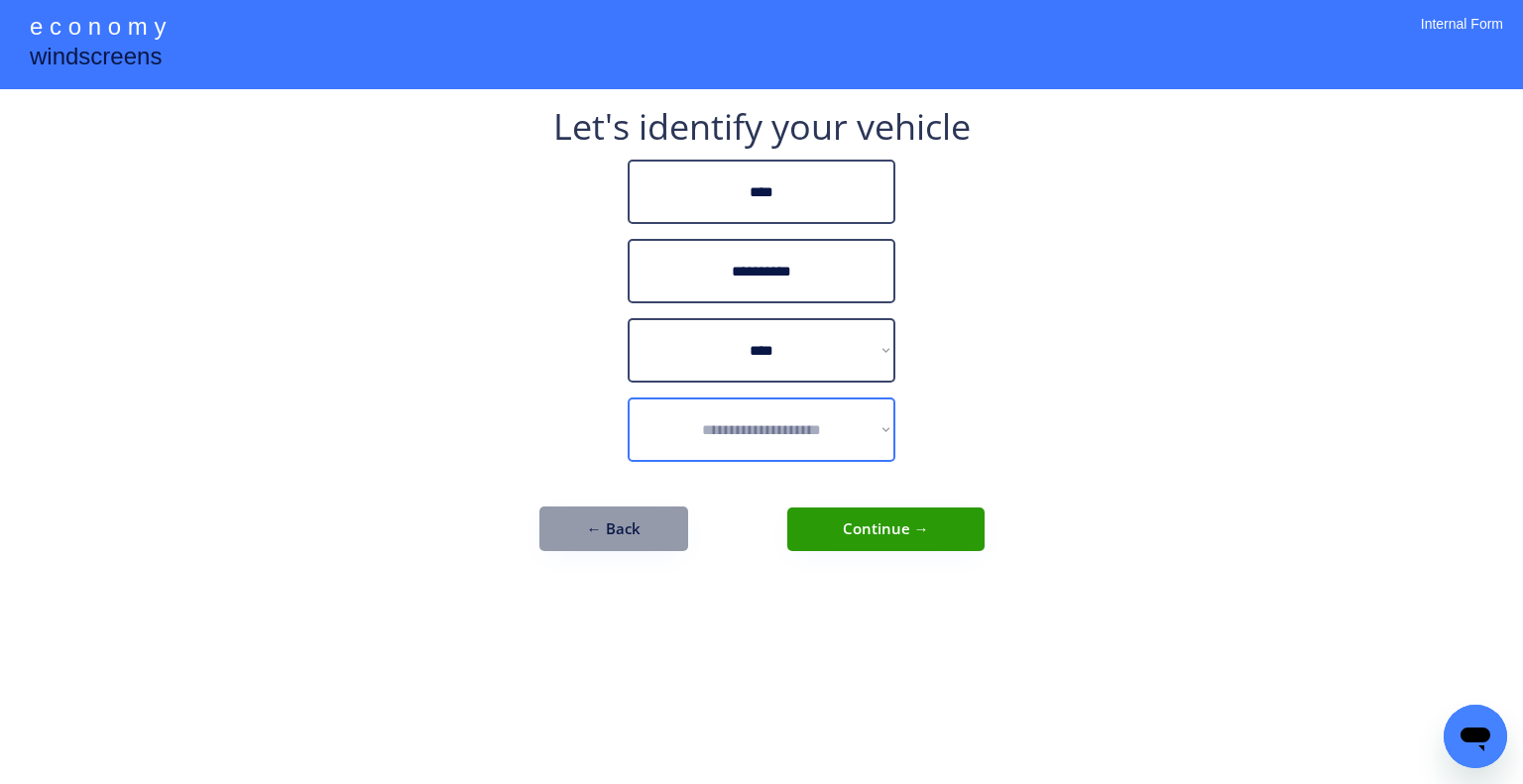 click on "**********" at bounding box center [762, 429] 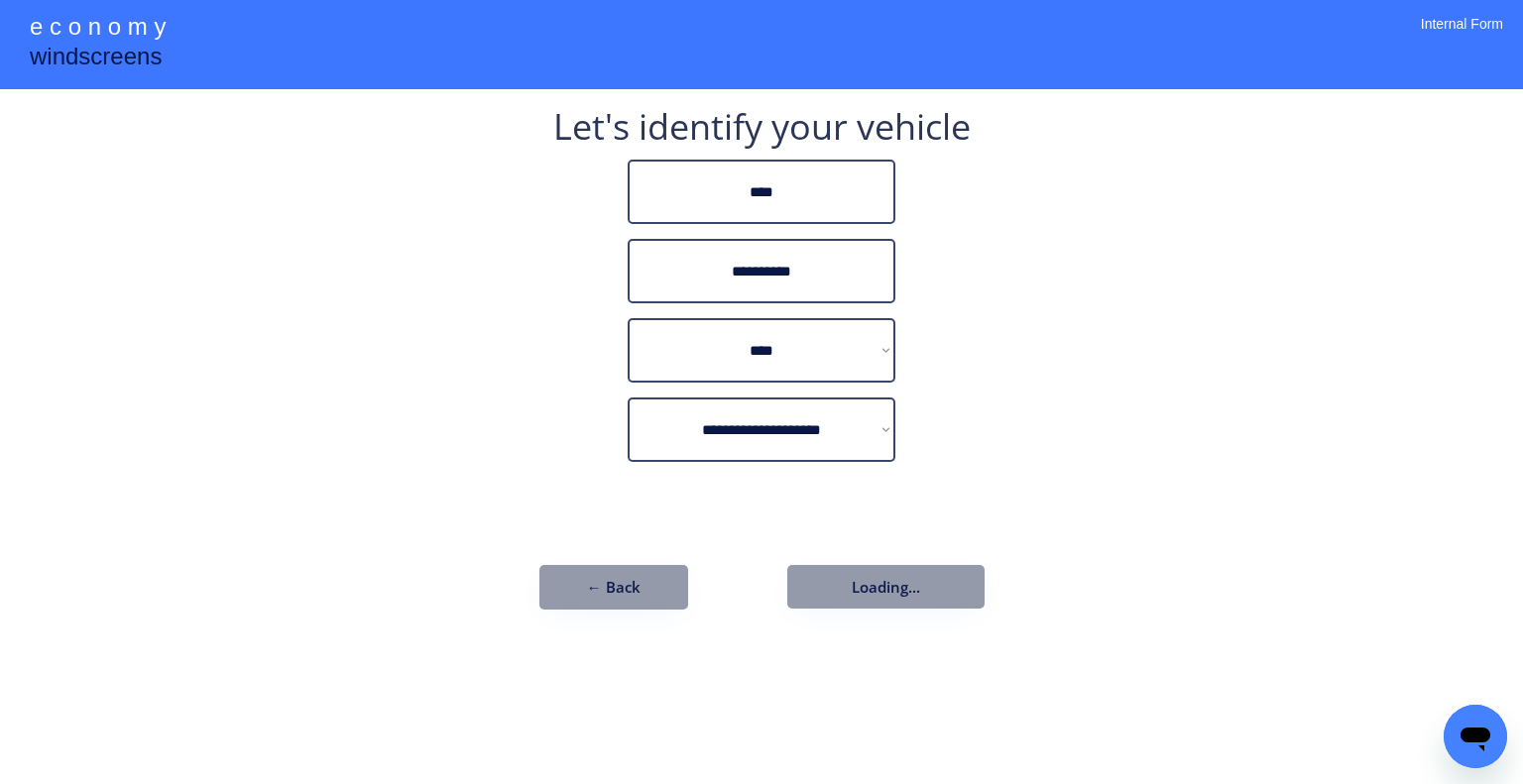 click on "**********" at bounding box center (762, 392) 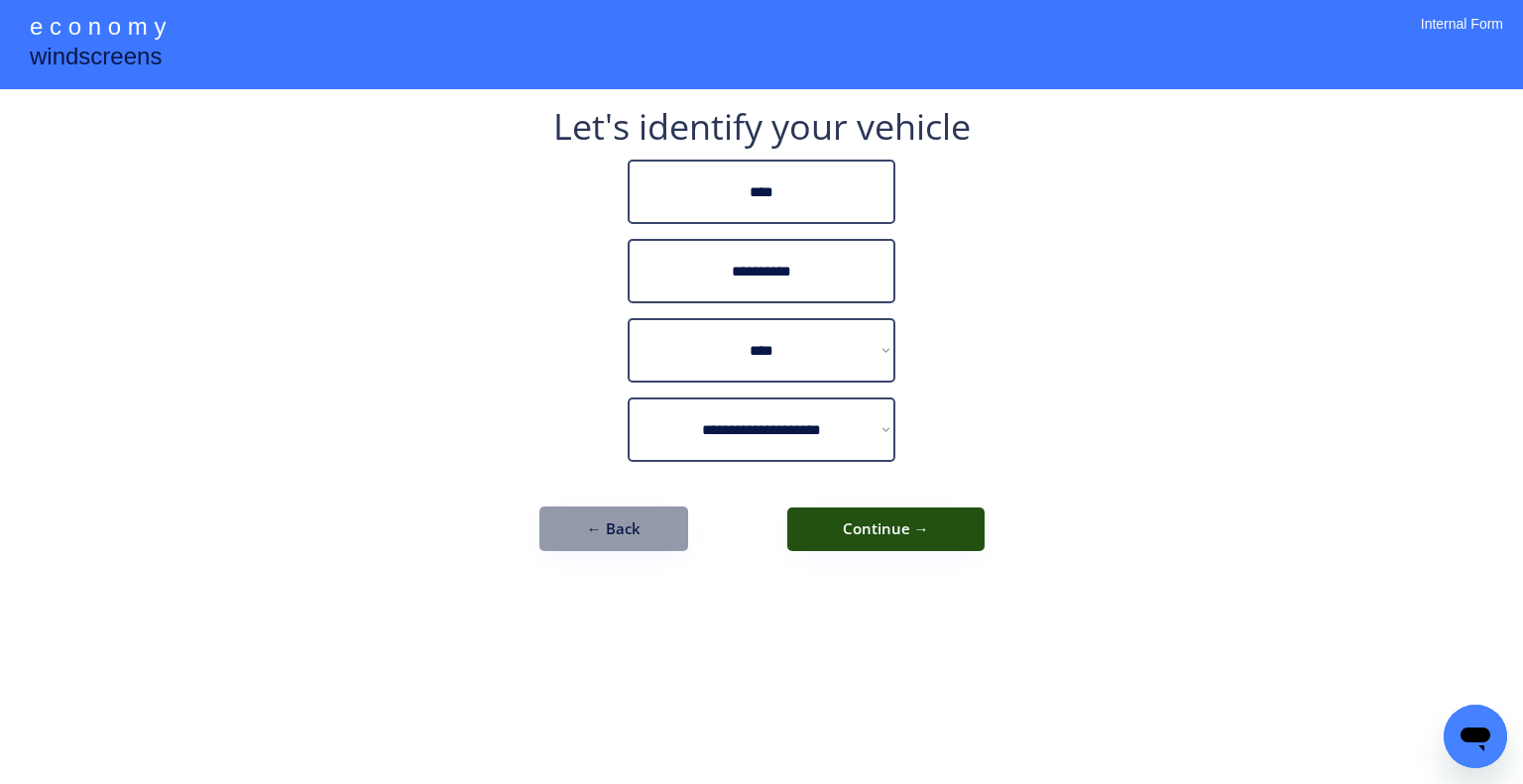 drag, startPoint x: 944, startPoint y: 523, endPoint x: 1032, endPoint y: 495, distance: 92.34717 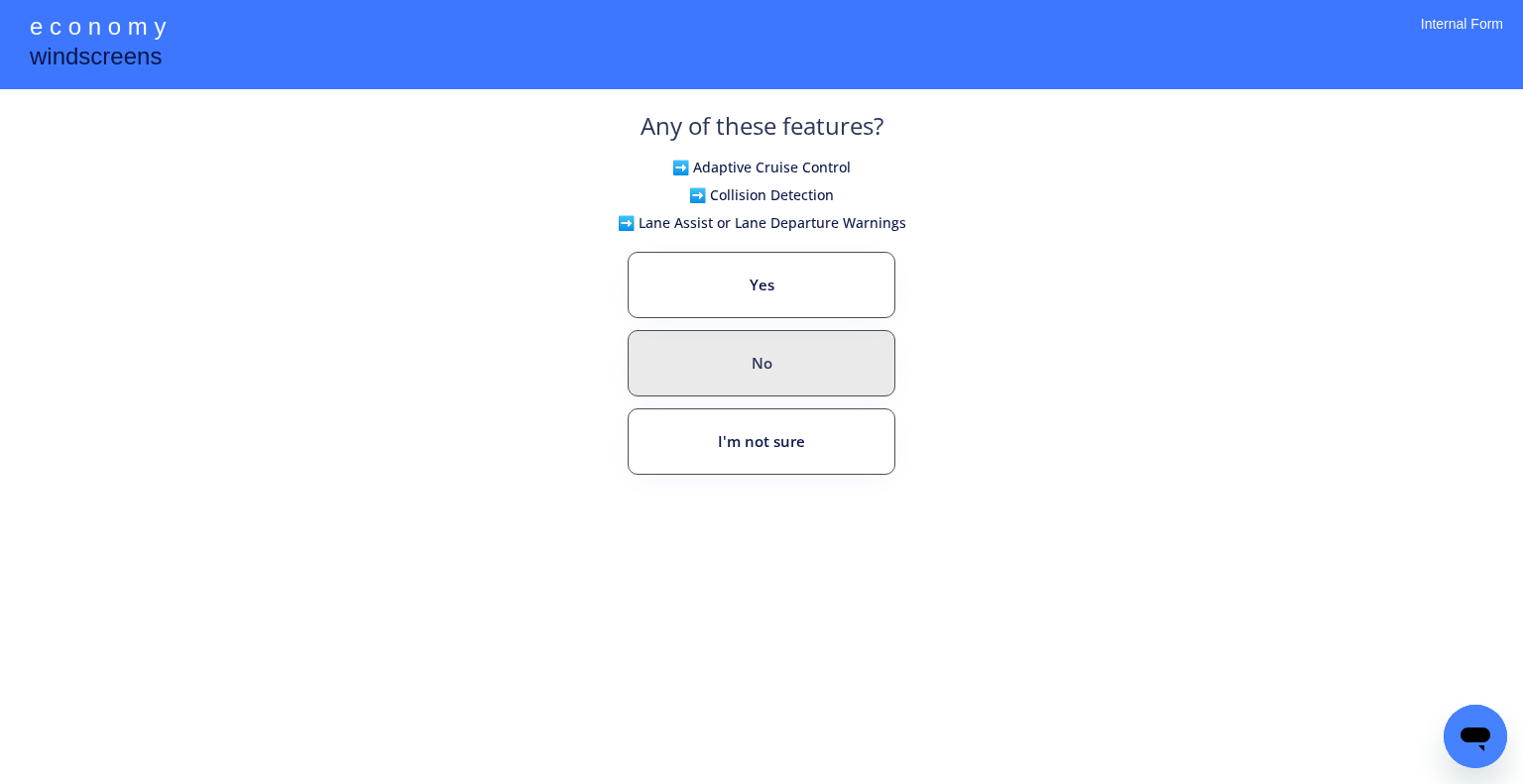 click on "No" at bounding box center (762, 363) 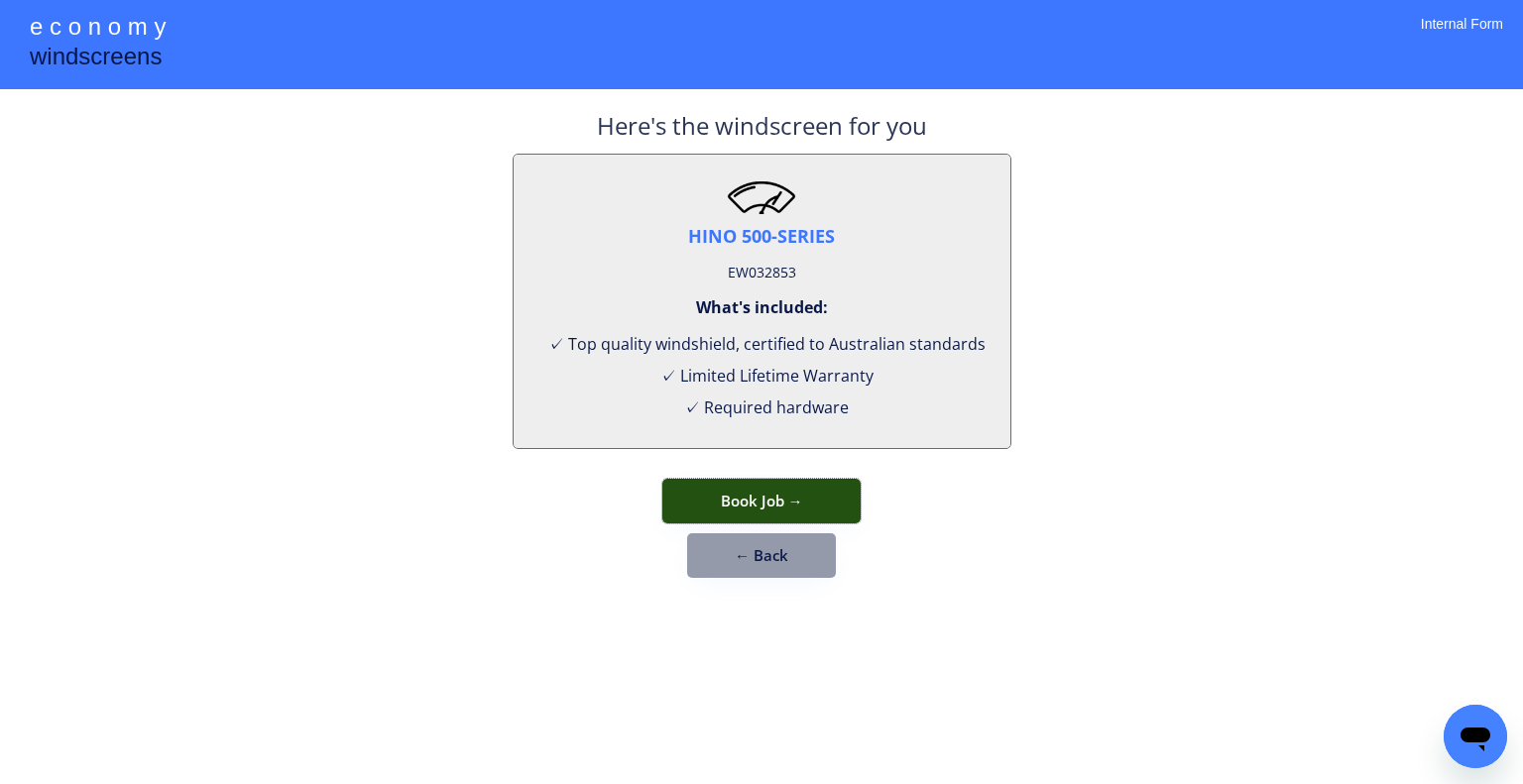 click on "Book Job    →" at bounding box center (762, 501) 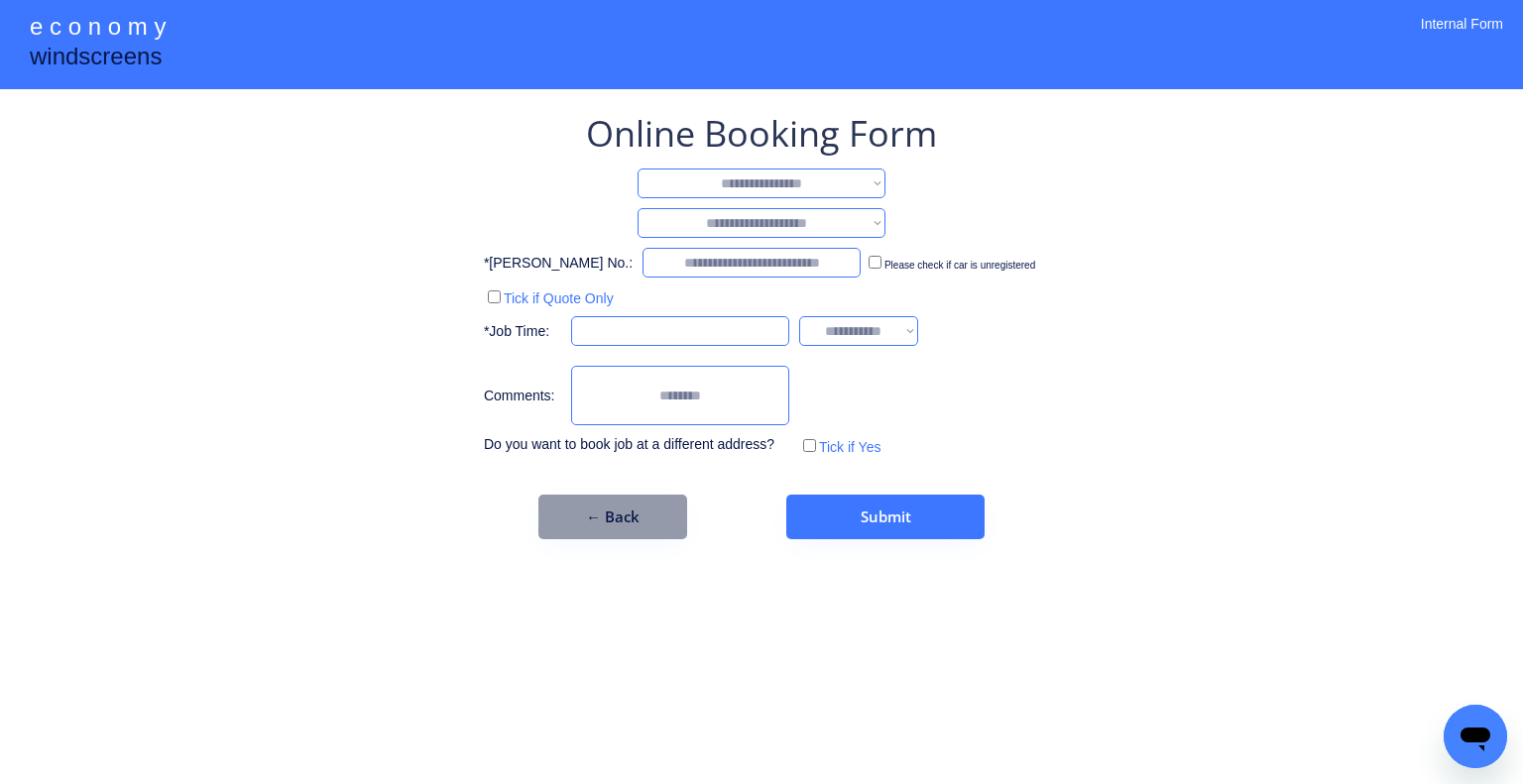 click on "**********" at bounding box center [762, 183] 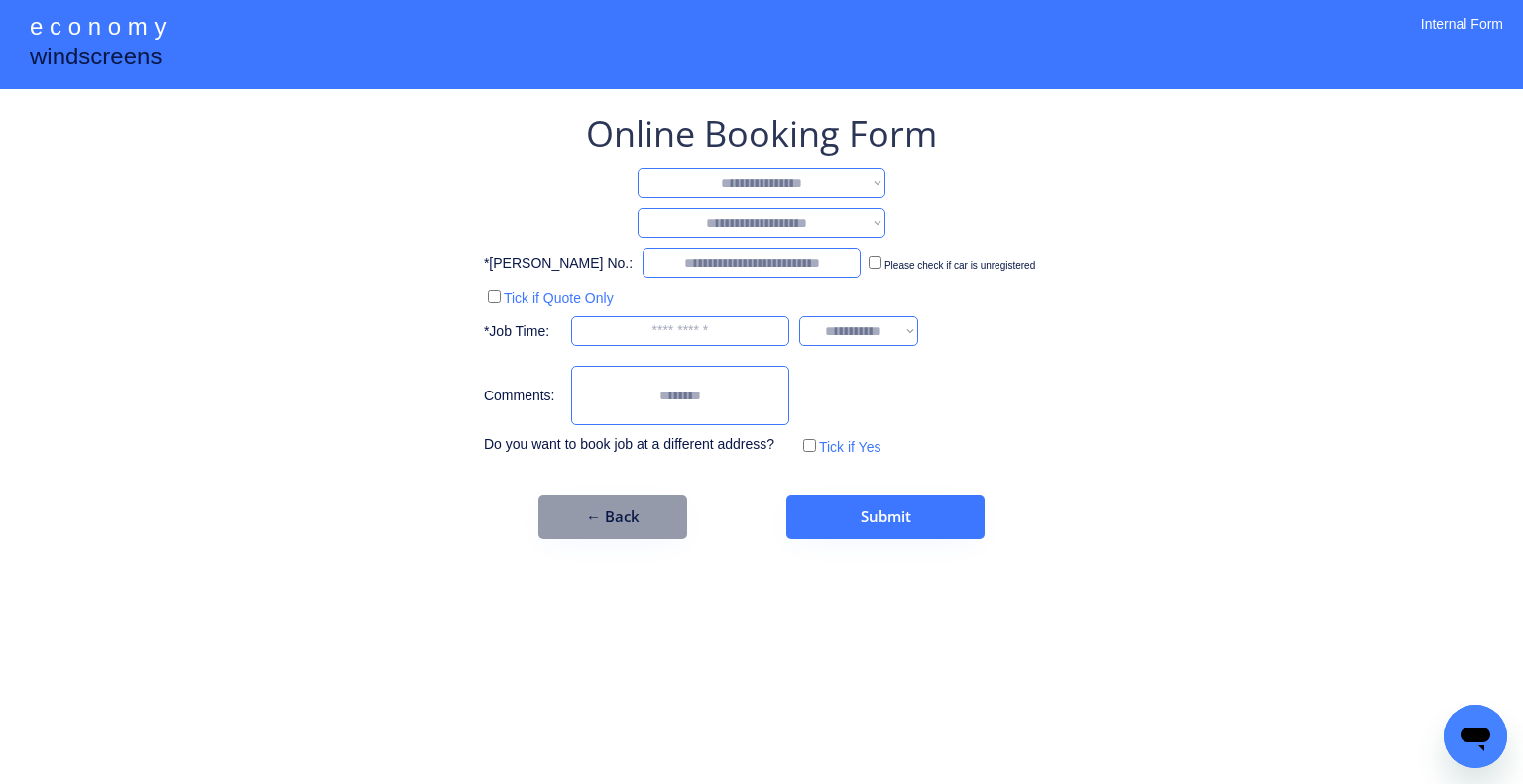 select on "**********" 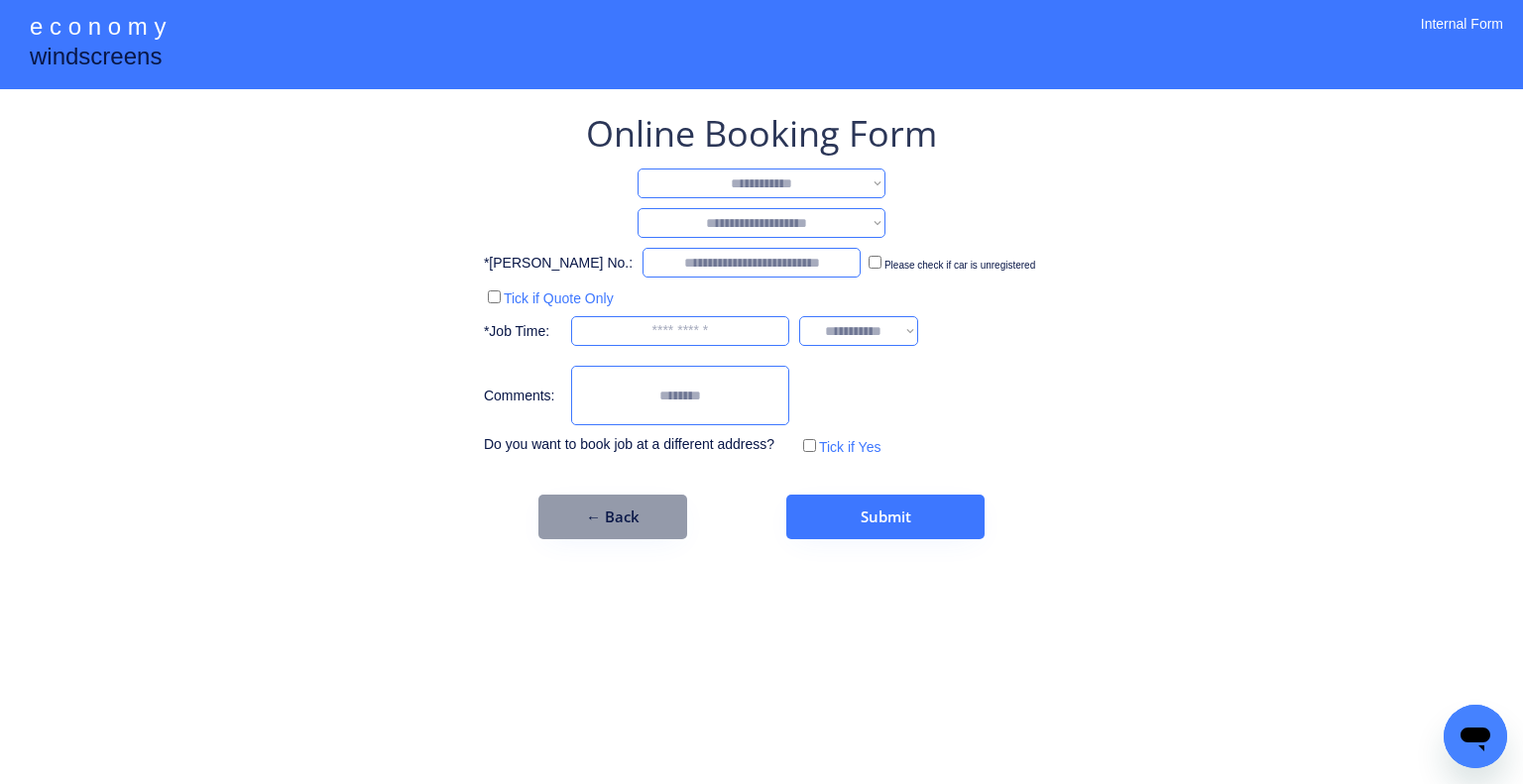 click on "**********" at bounding box center (762, 183) 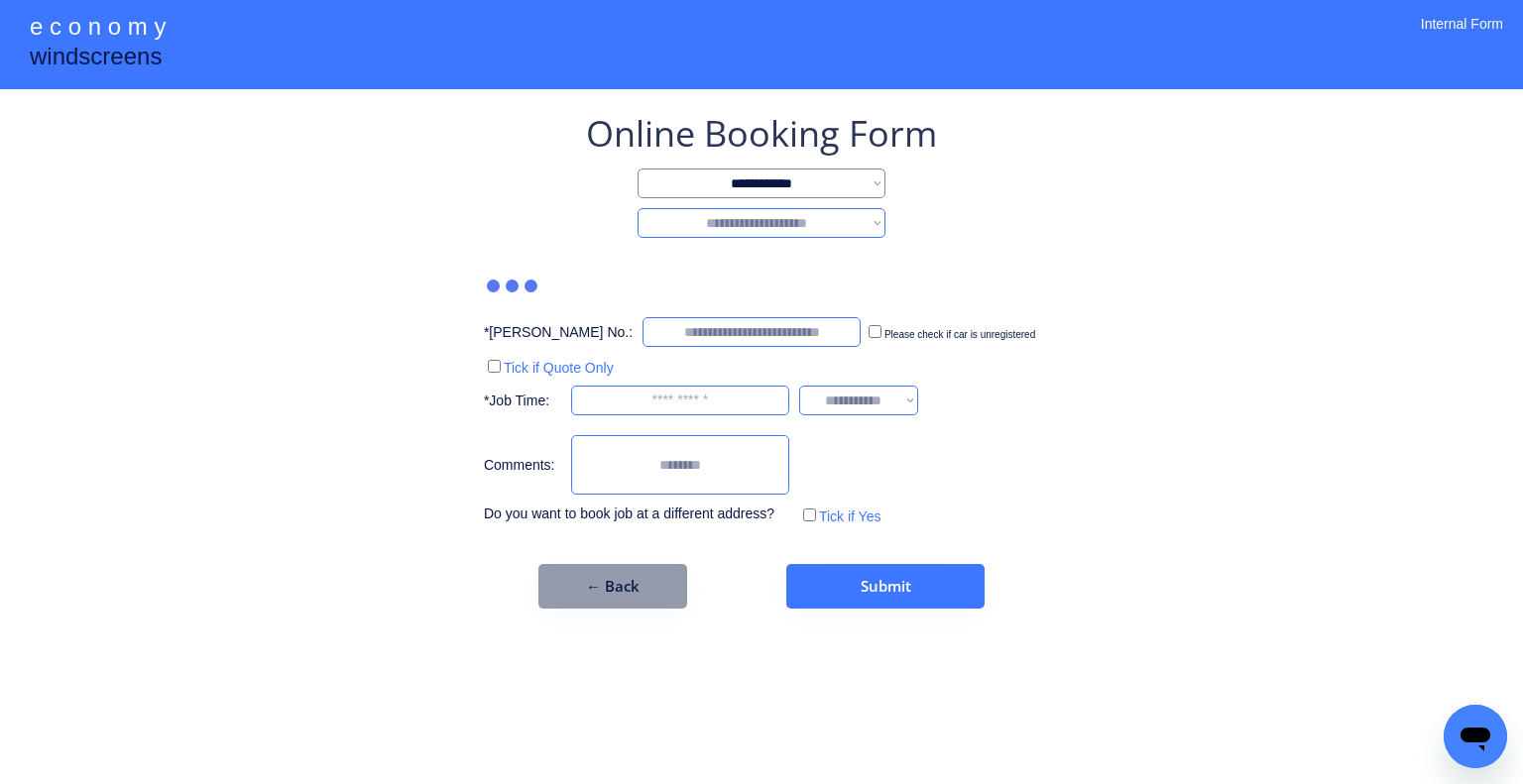 click on "**********" at bounding box center [762, 223] 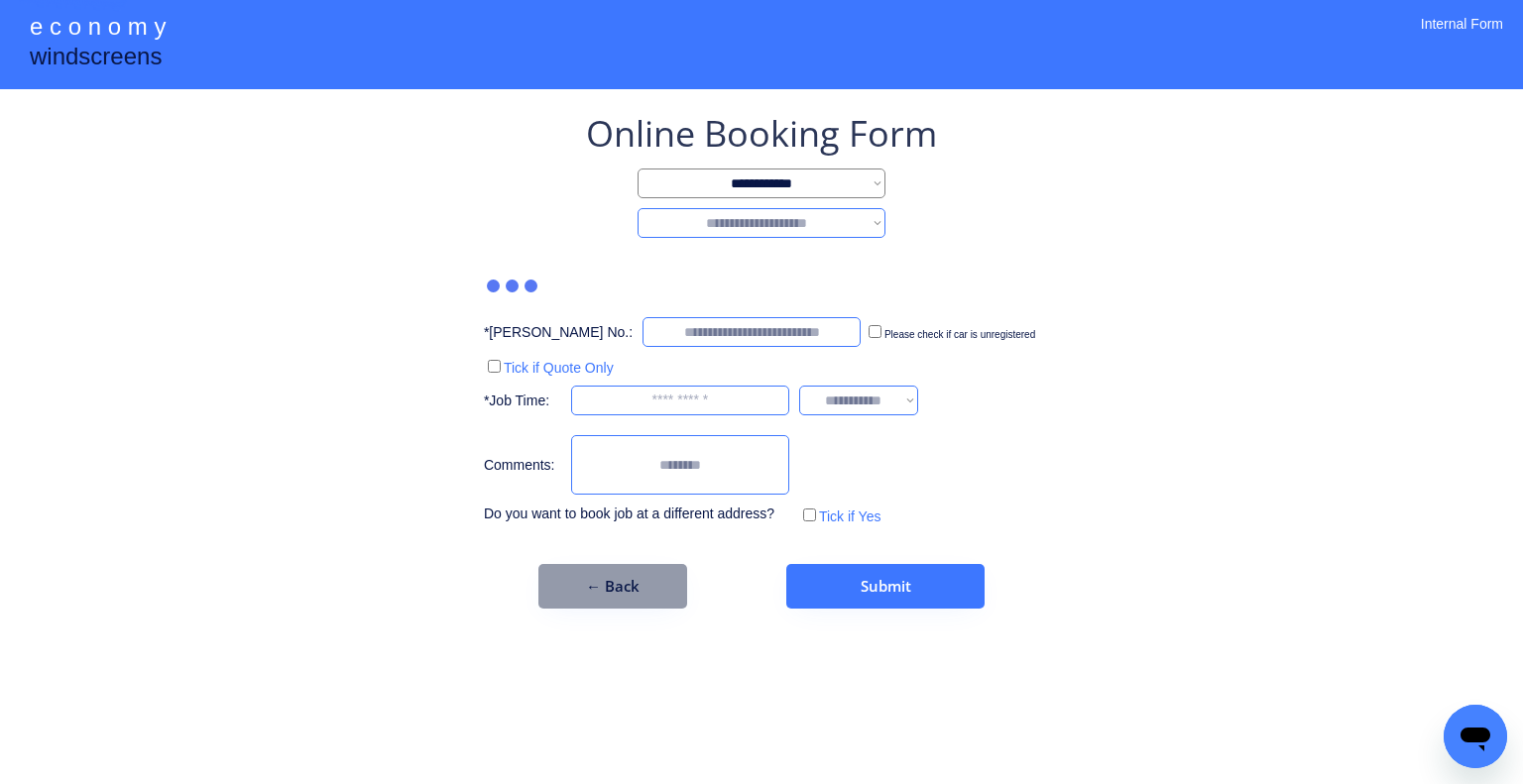 select on "********" 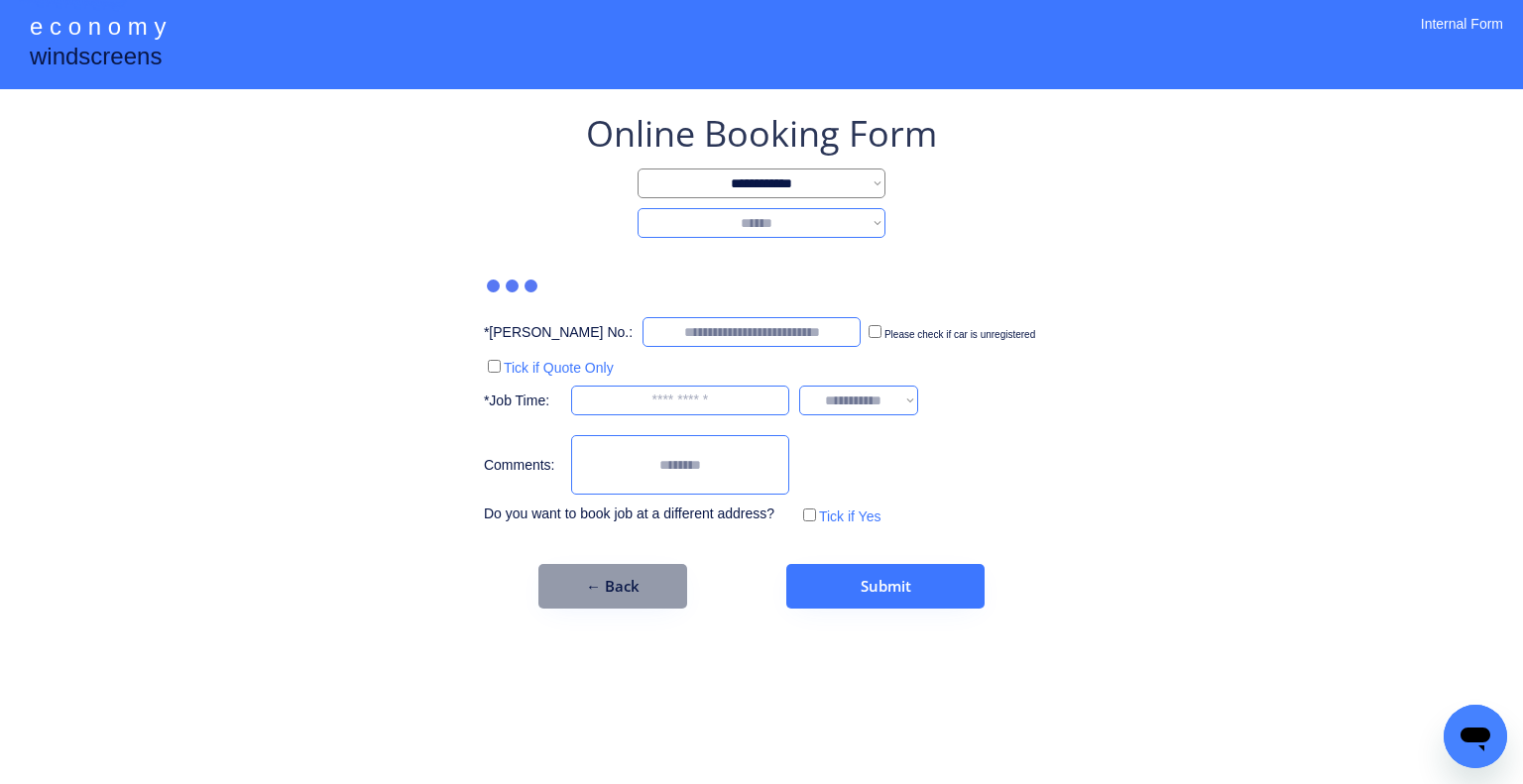 click on "**********" at bounding box center (762, 223) 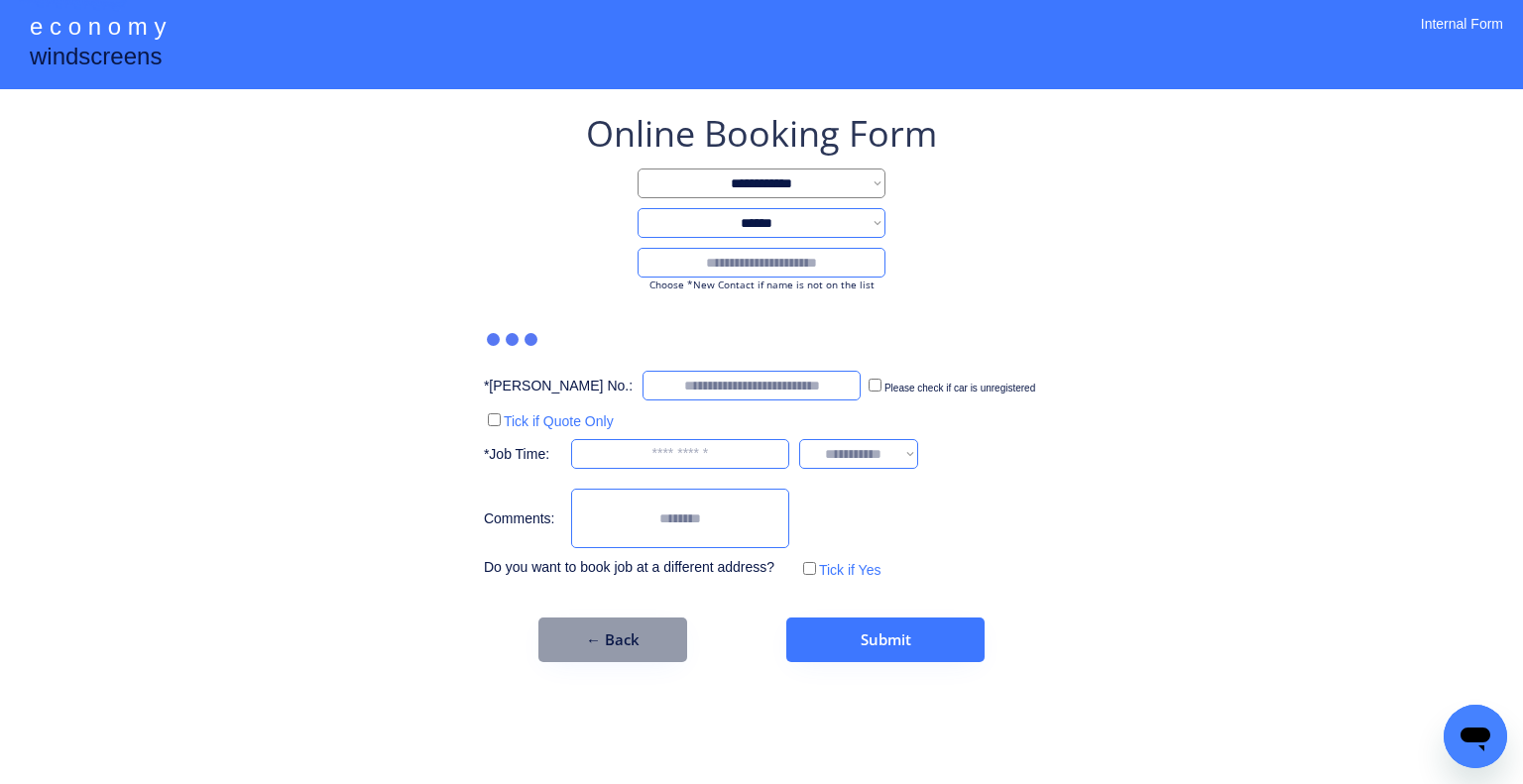 click at bounding box center [762, 263] 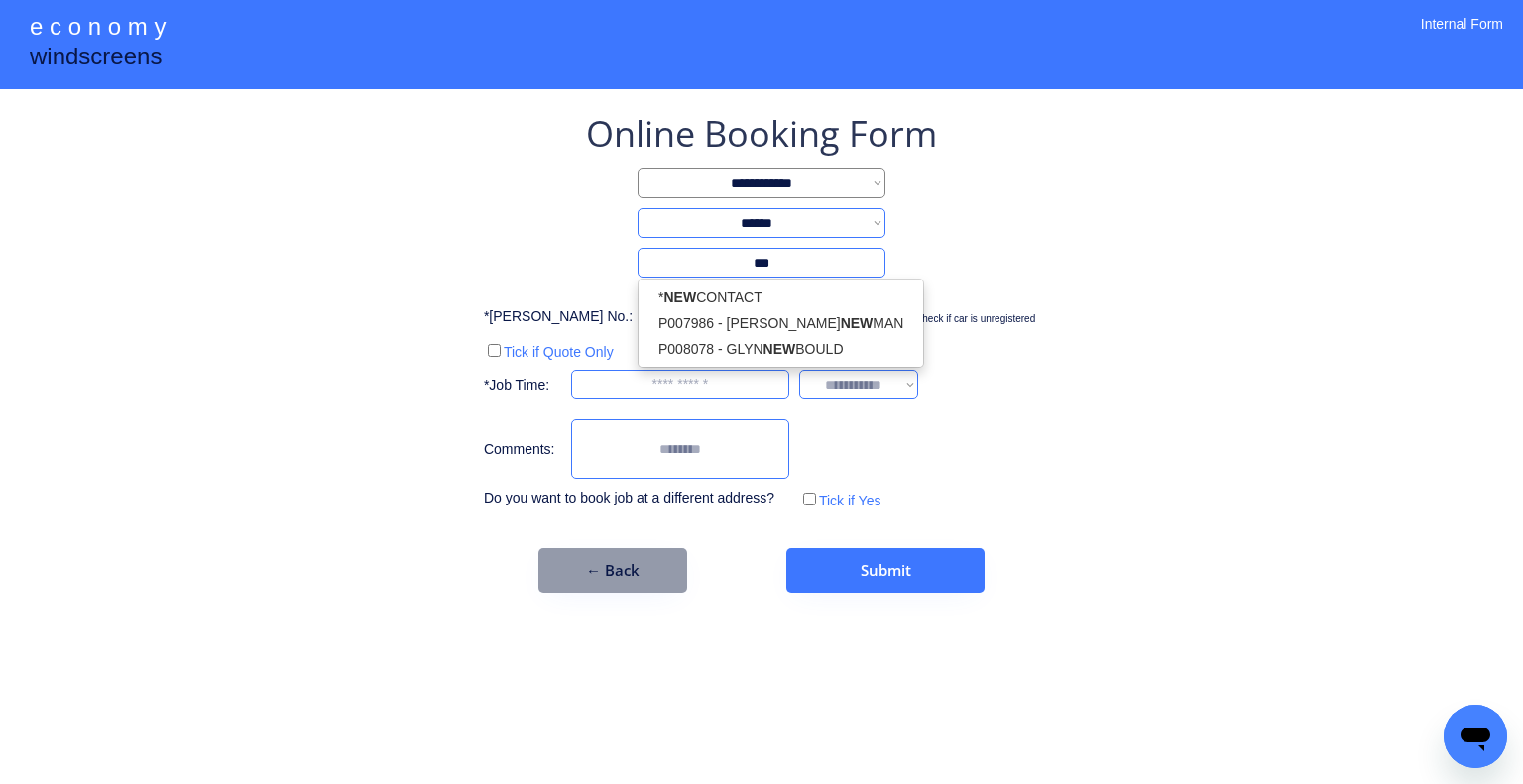 click on "* NEW  CONTACT P007986 - PAUL  NEW MAN P008078 - GLYN  NEW BOULD" at bounding box center [780, 323] 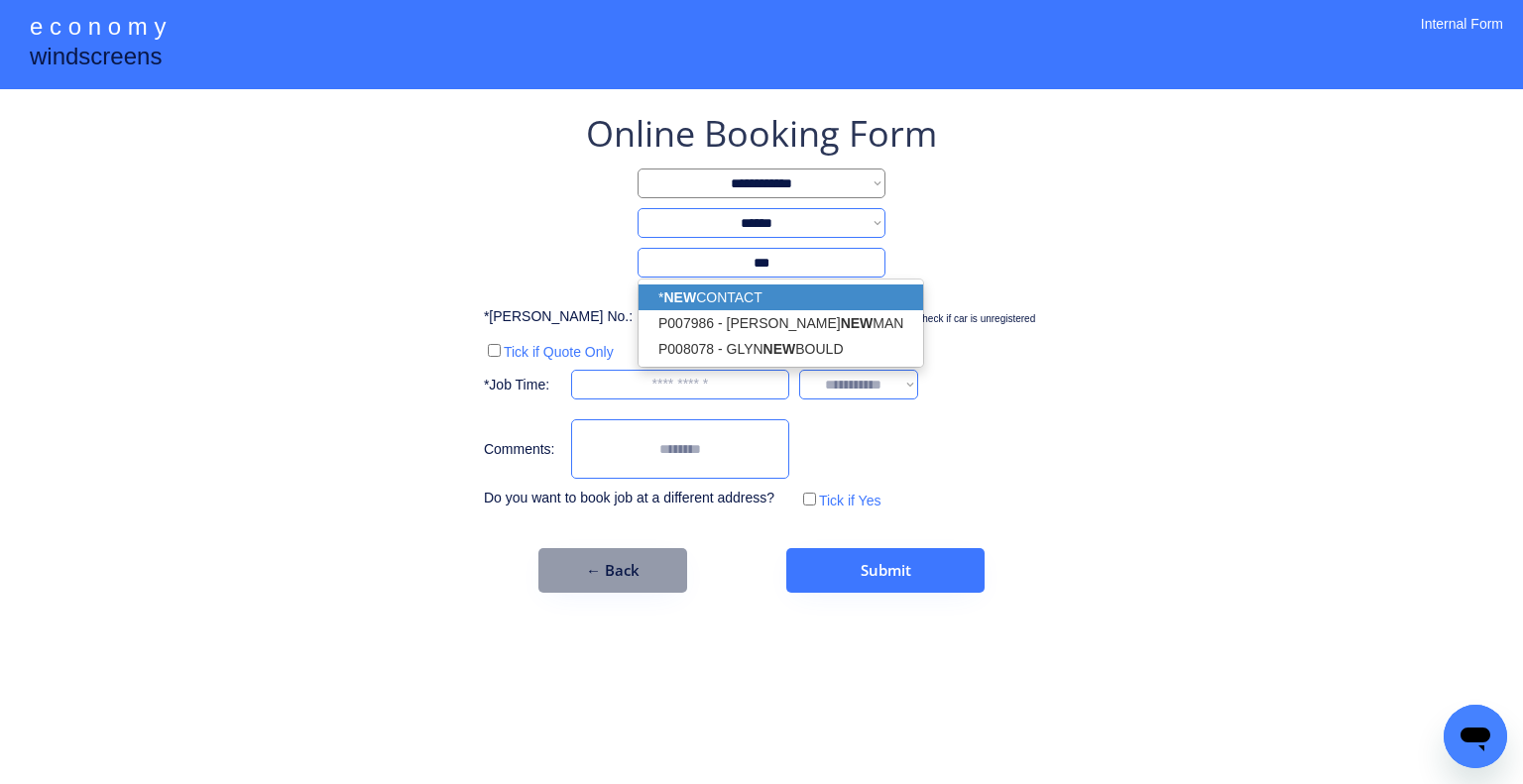 drag, startPoint x: 793, startPoint y: 291, endPoint x: 1143, endPoint y: 321, distance: 351.2834 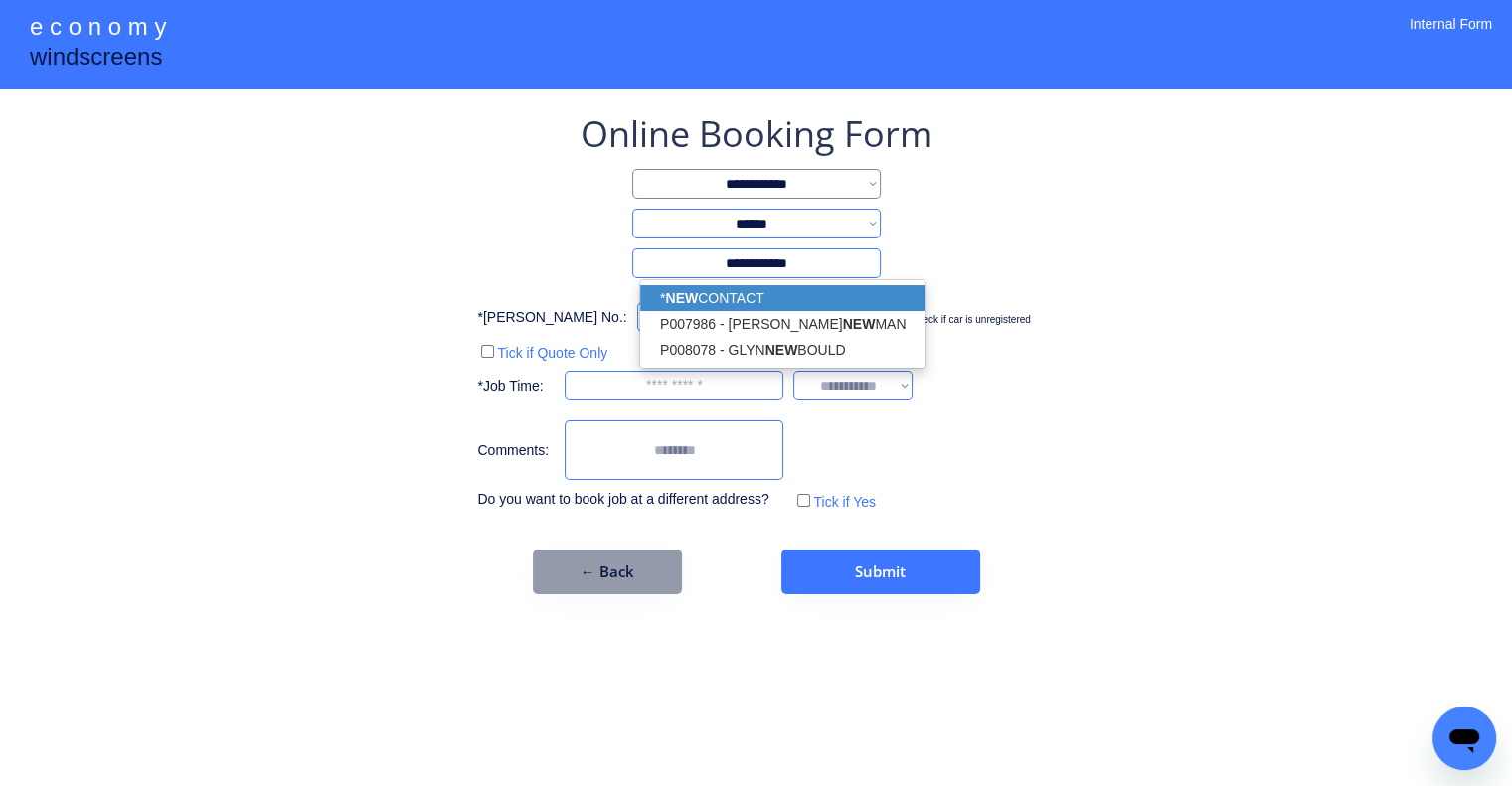 drag, startPoint x: 1146, startPoint y: 322, endPoint x: 1138, endPoint y: 332, distance: 12.806248 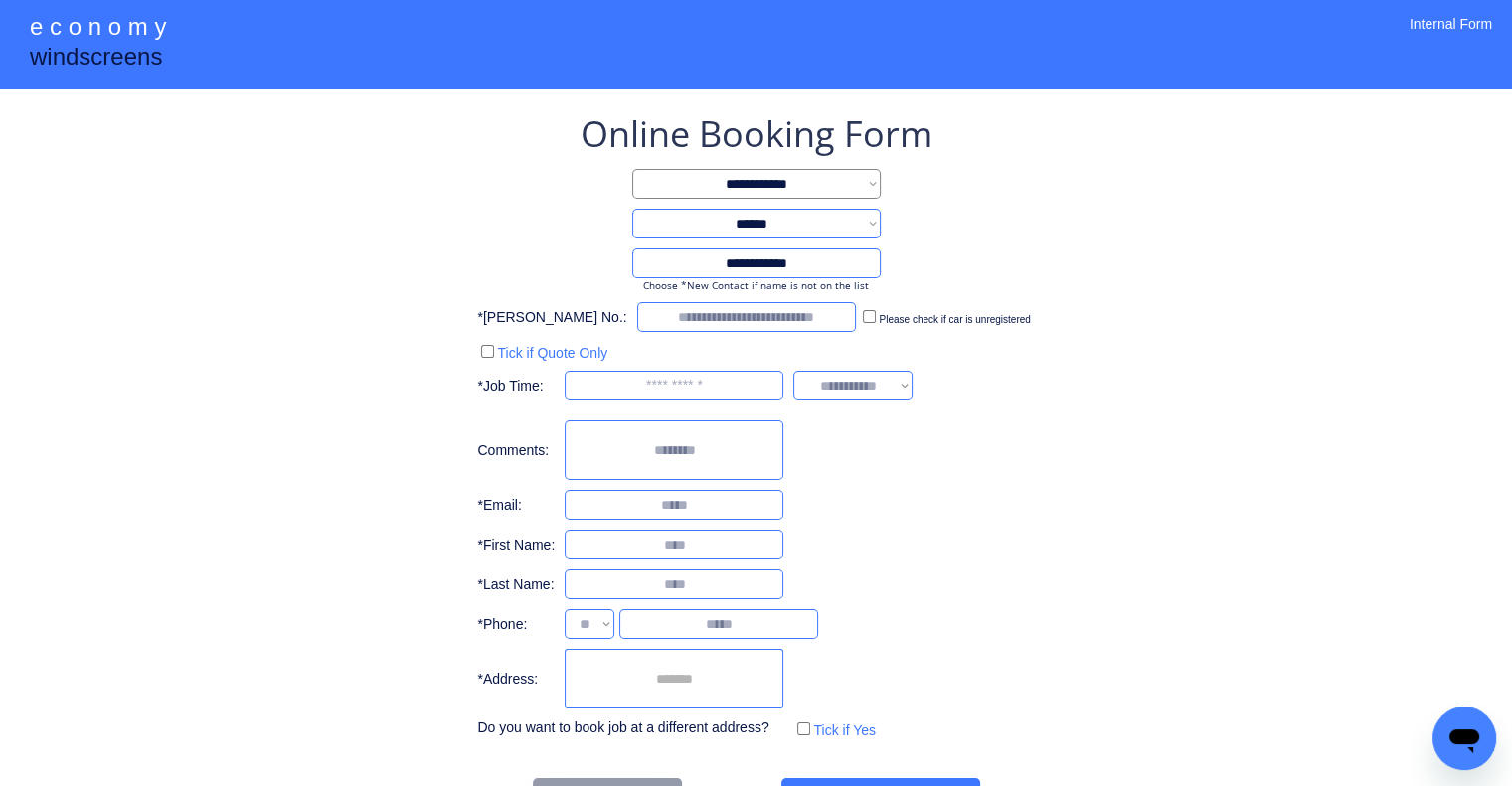 select on "**********" 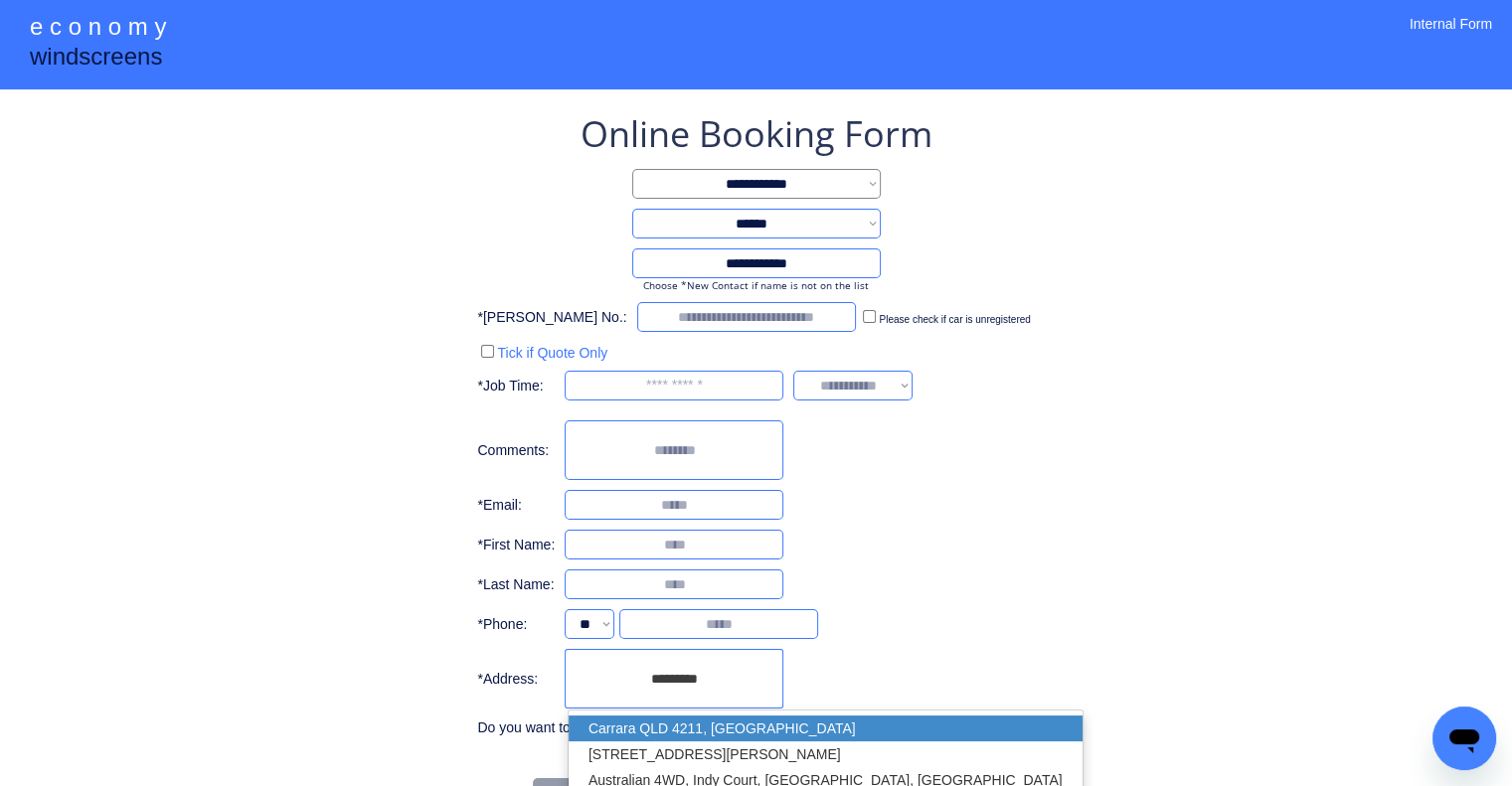 drag, startPoint x: 808, startPoint y: 719, endPoint x: 1060, endPoint y: 556, distance: 300.12164 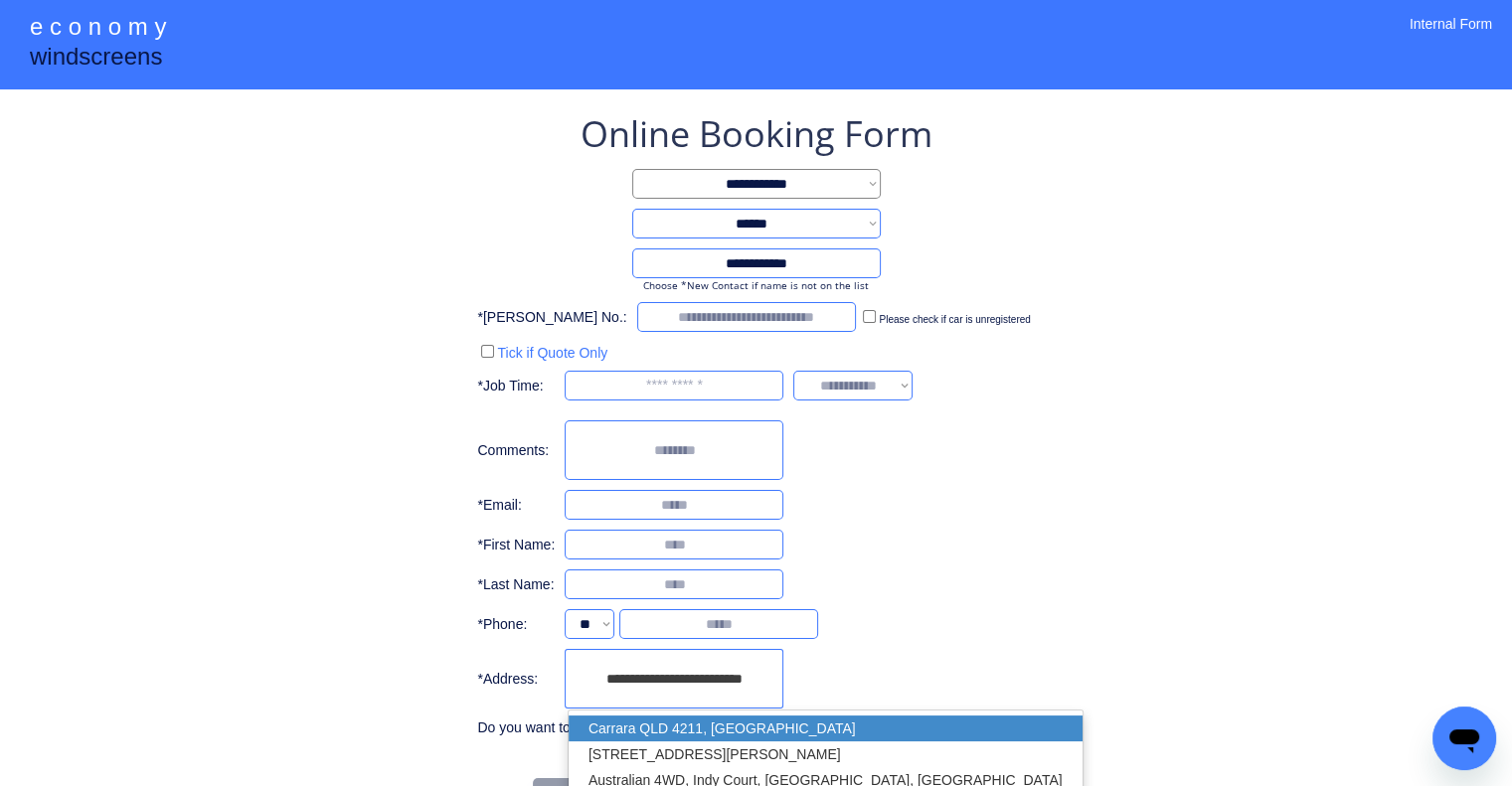 type on "**********" 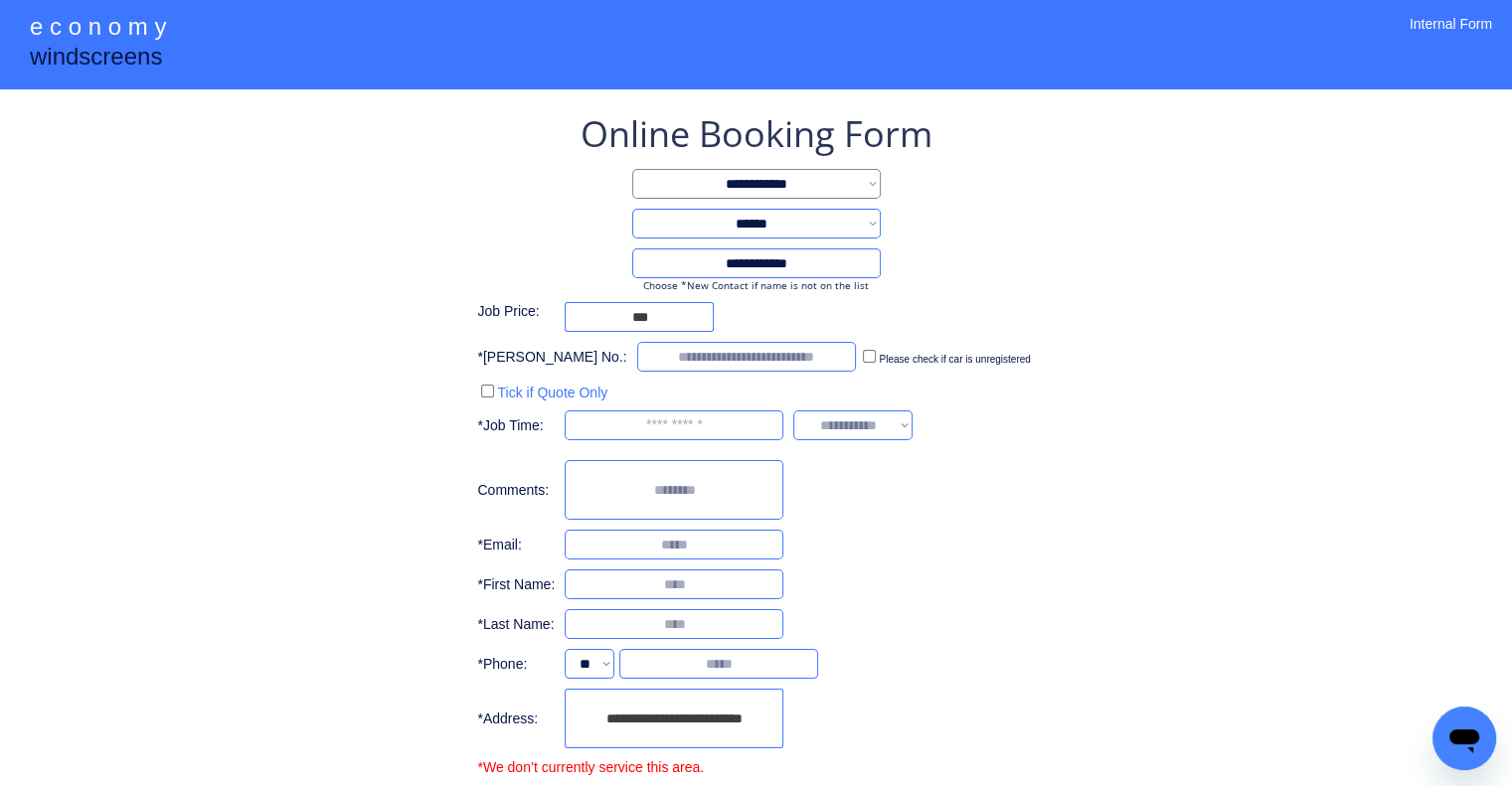 click on "**********" at bounding box center (756, 461) 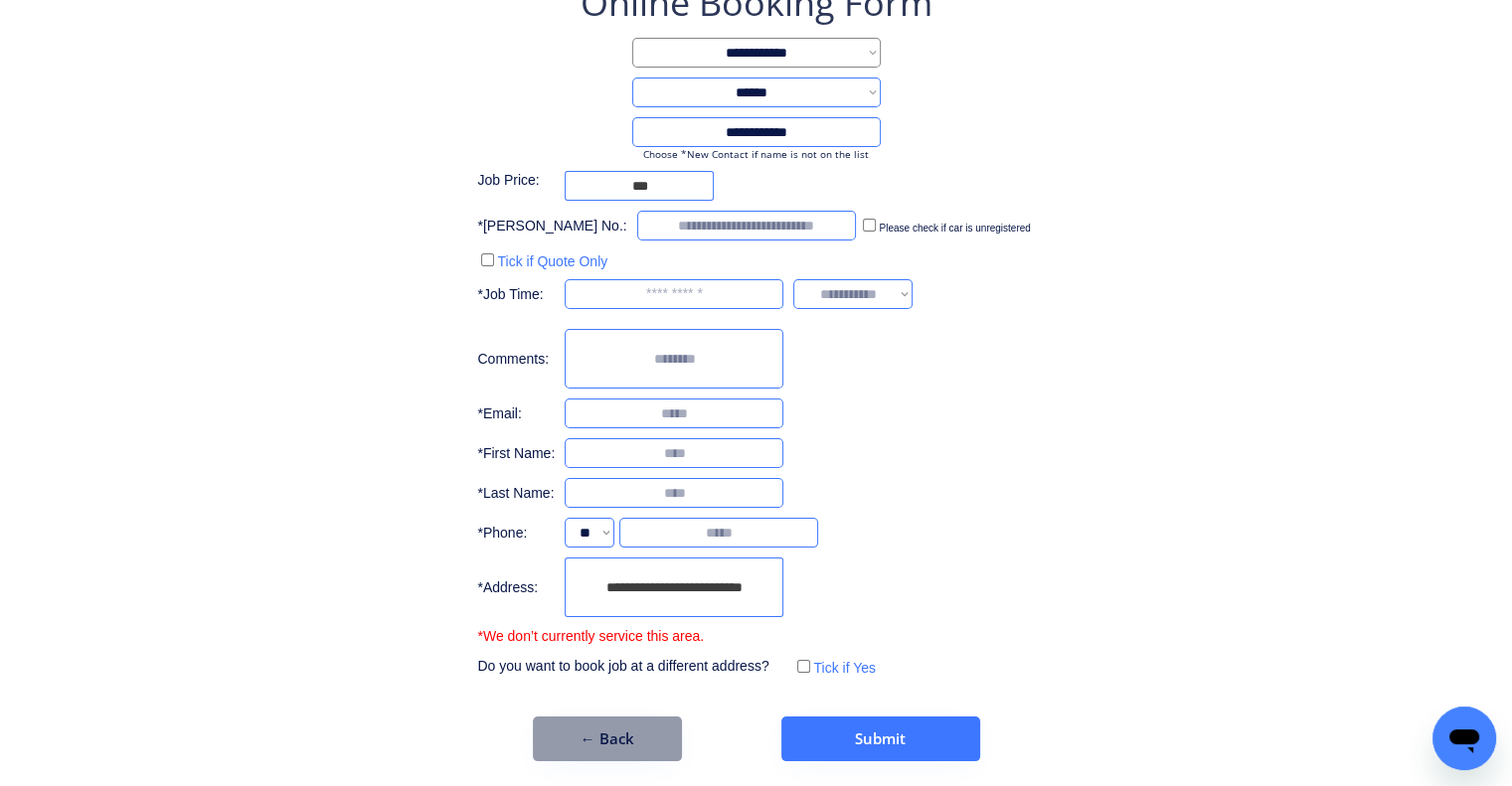 scroll, scrollTop: 135, scrollLeft: 0, axis: vertical 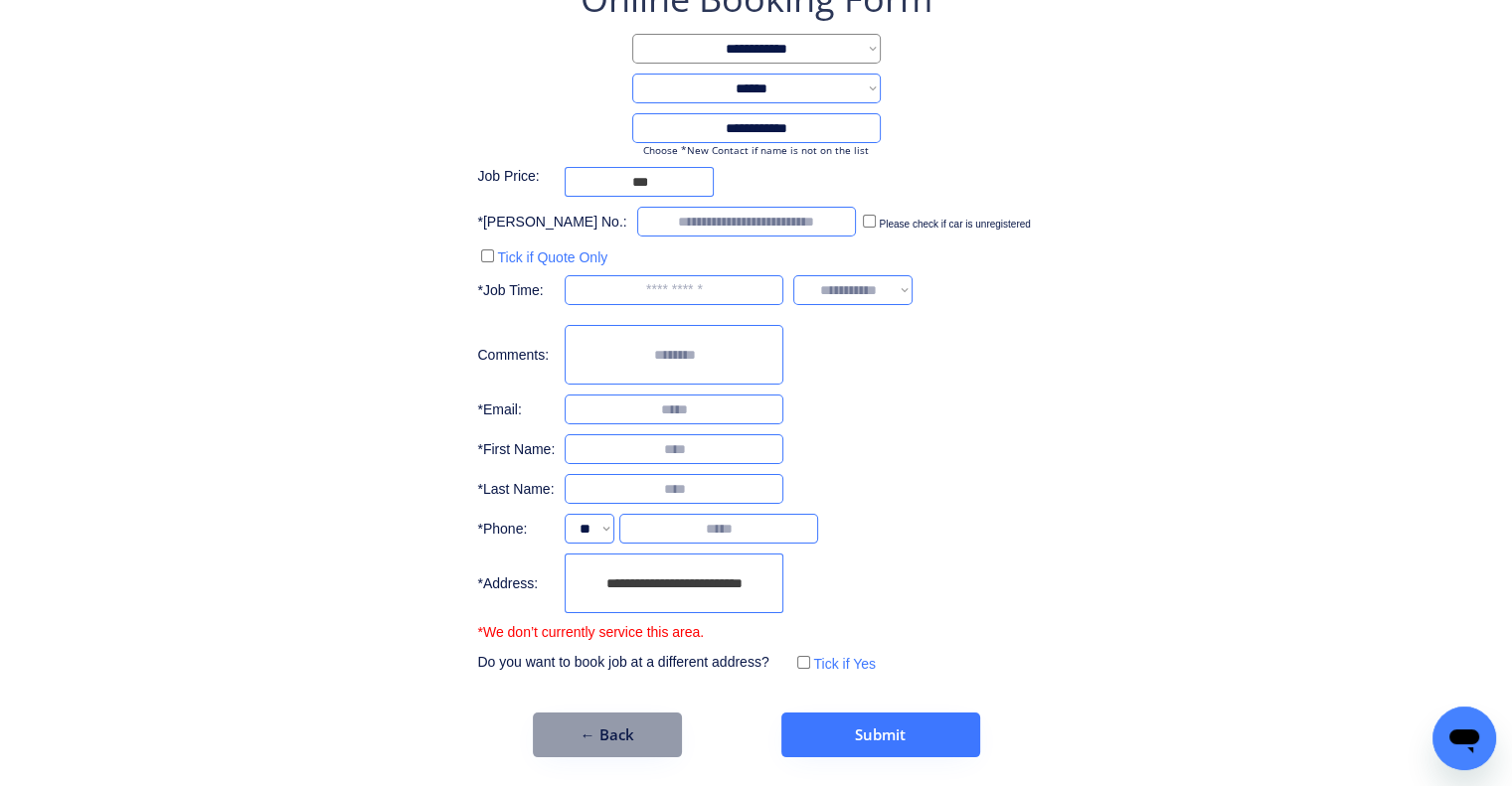 click on "**********" at bounding box center [756, 366] 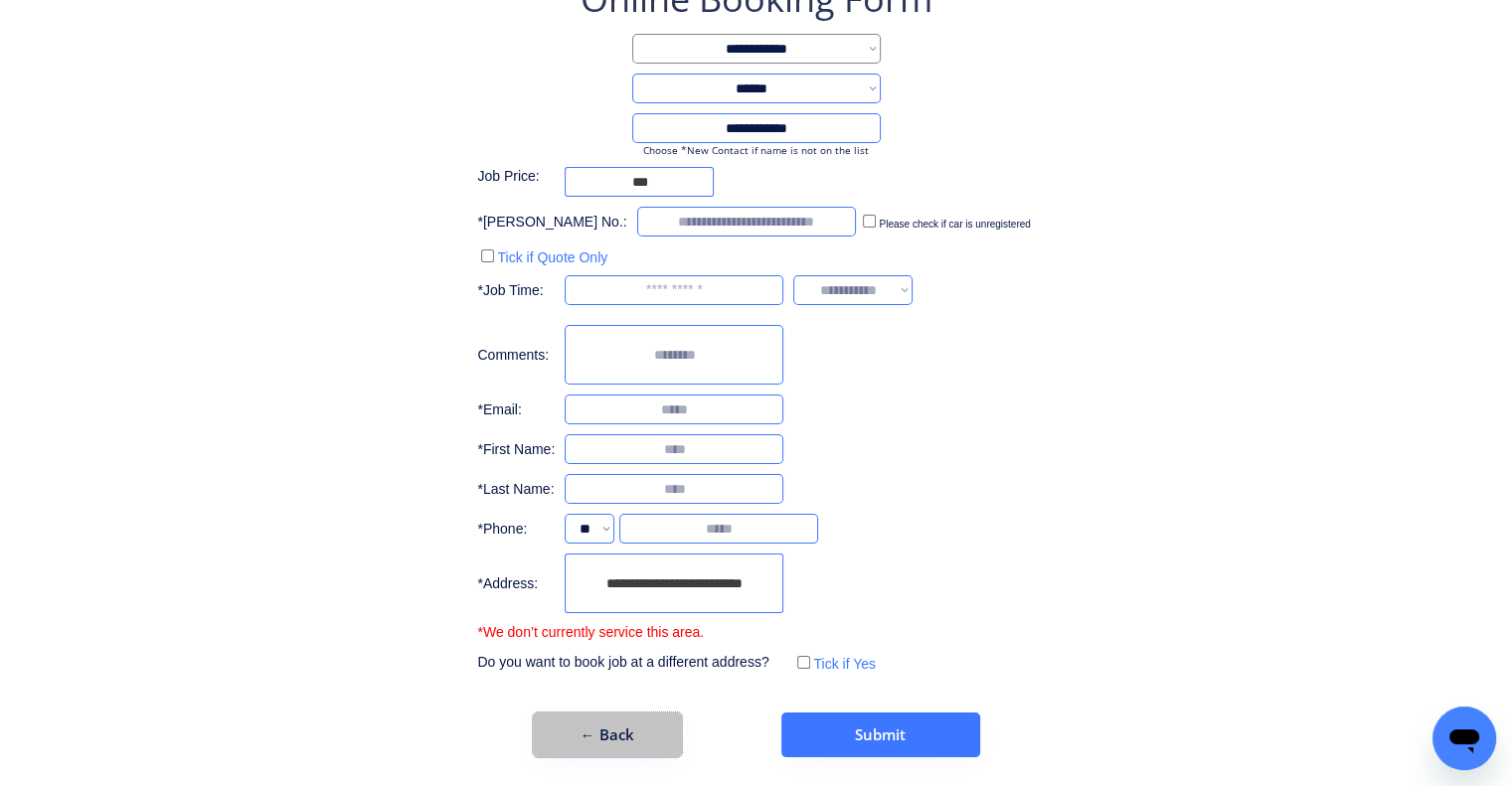 drag, startPoint x: 642, startPoint y: 726, endPoint x: 769, endPoint y: 32, distance: 705.525 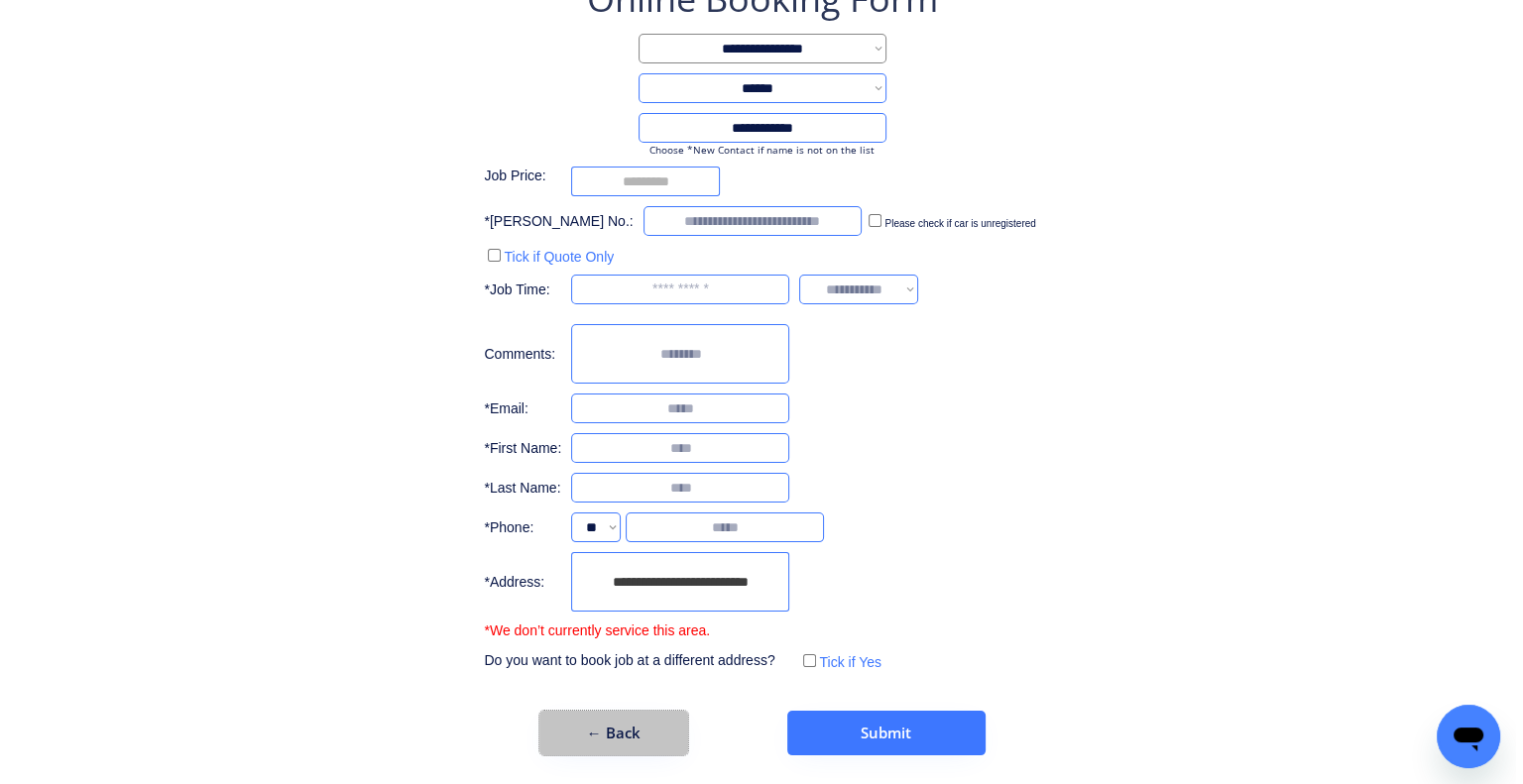 scroll, scrollTop: 0, scrollLeft: 0, axis: both 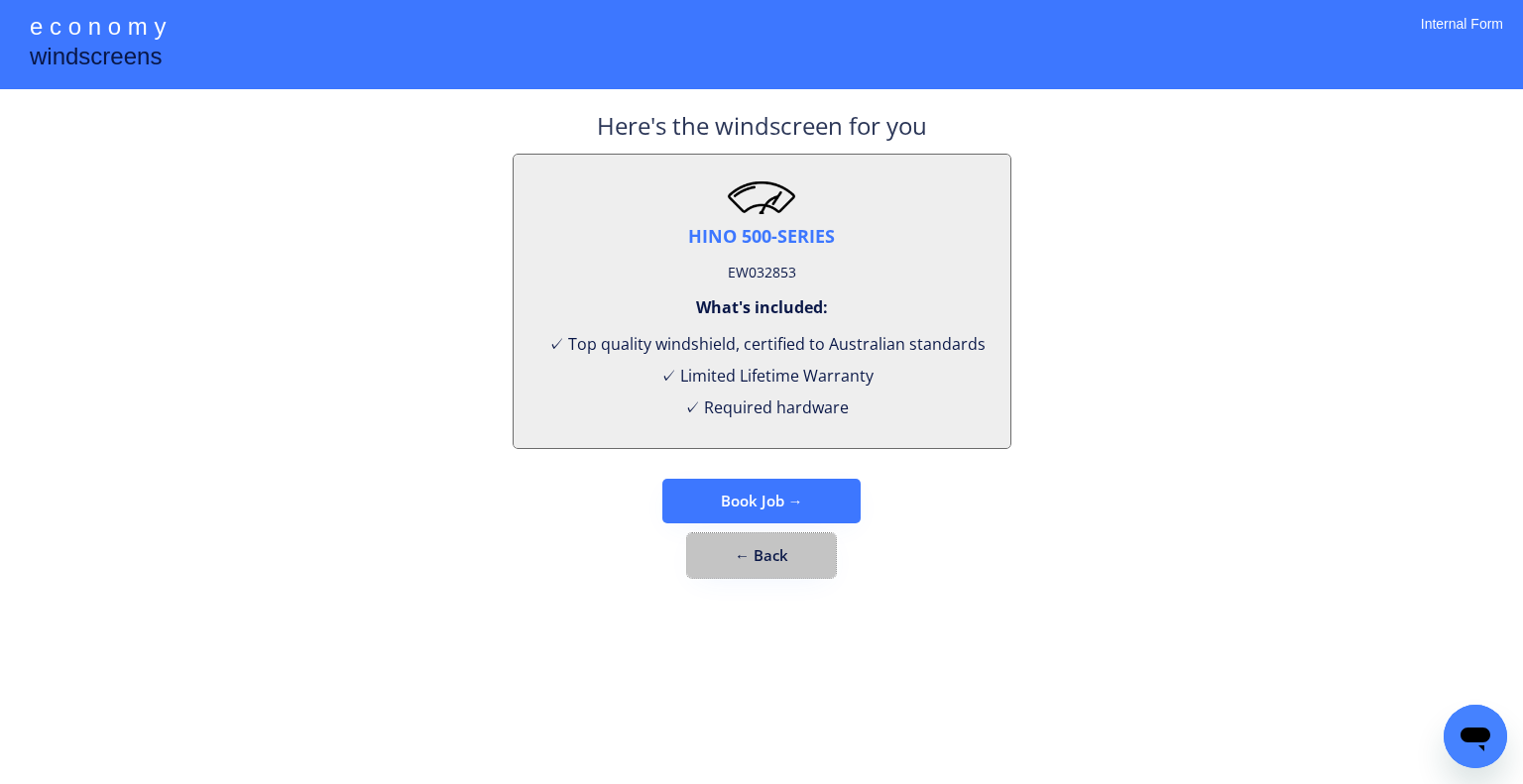 click on "←   Back" at bounding box center [762, 555] 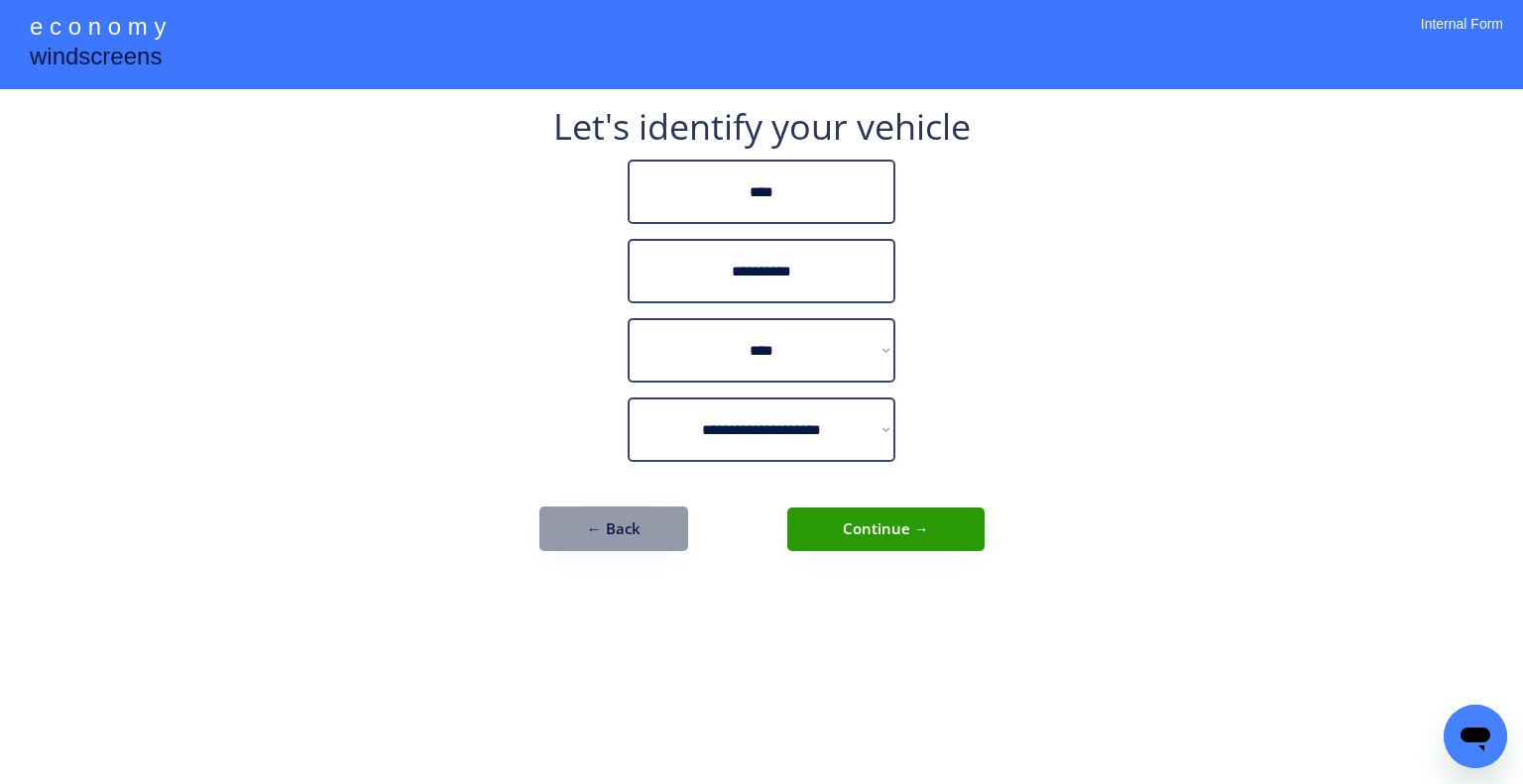 click on "←   Back" at bounding box center (614, 528) 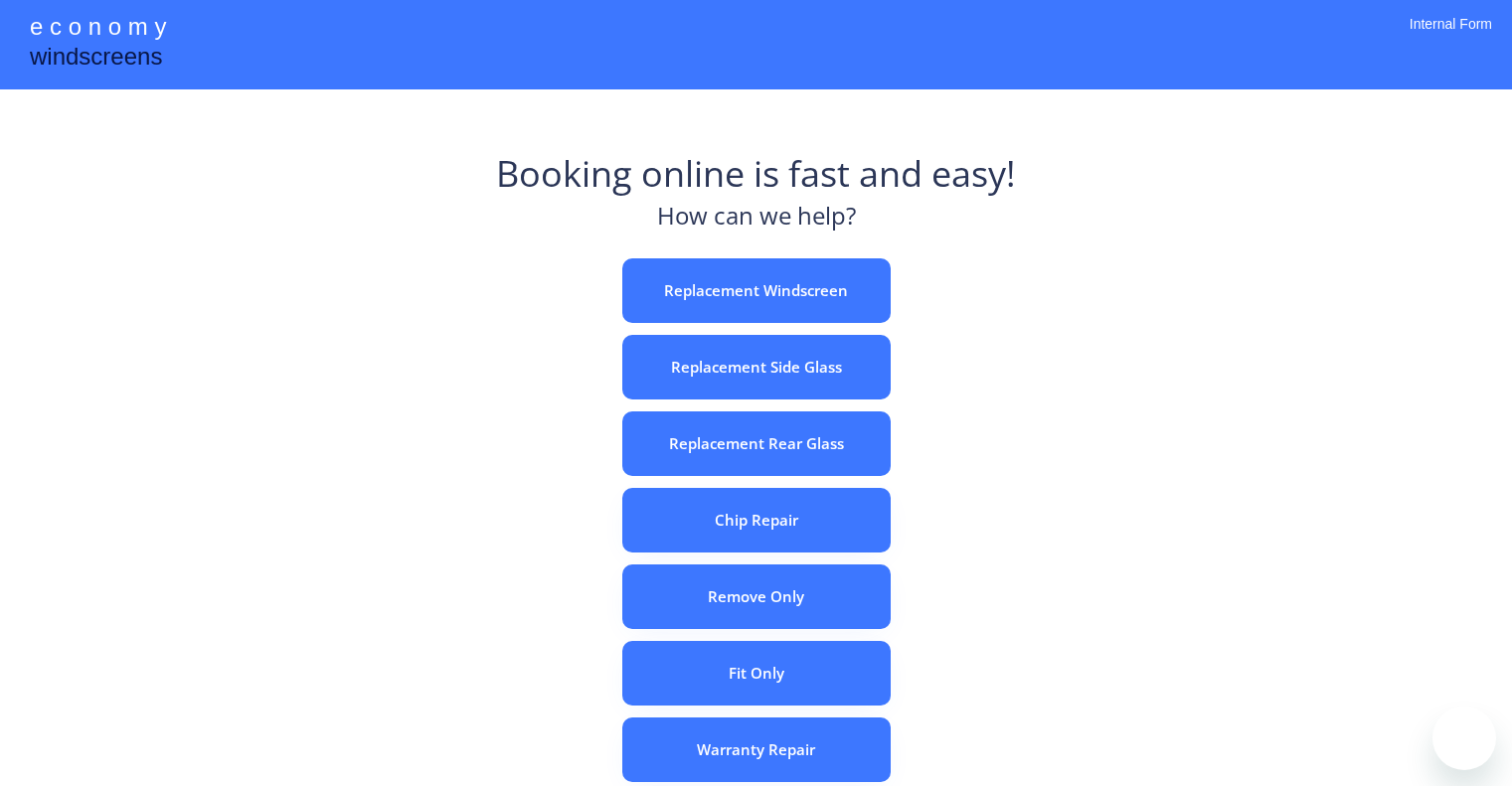 scroll, scrollTop: 0, scrollLeft: 0, axis: both 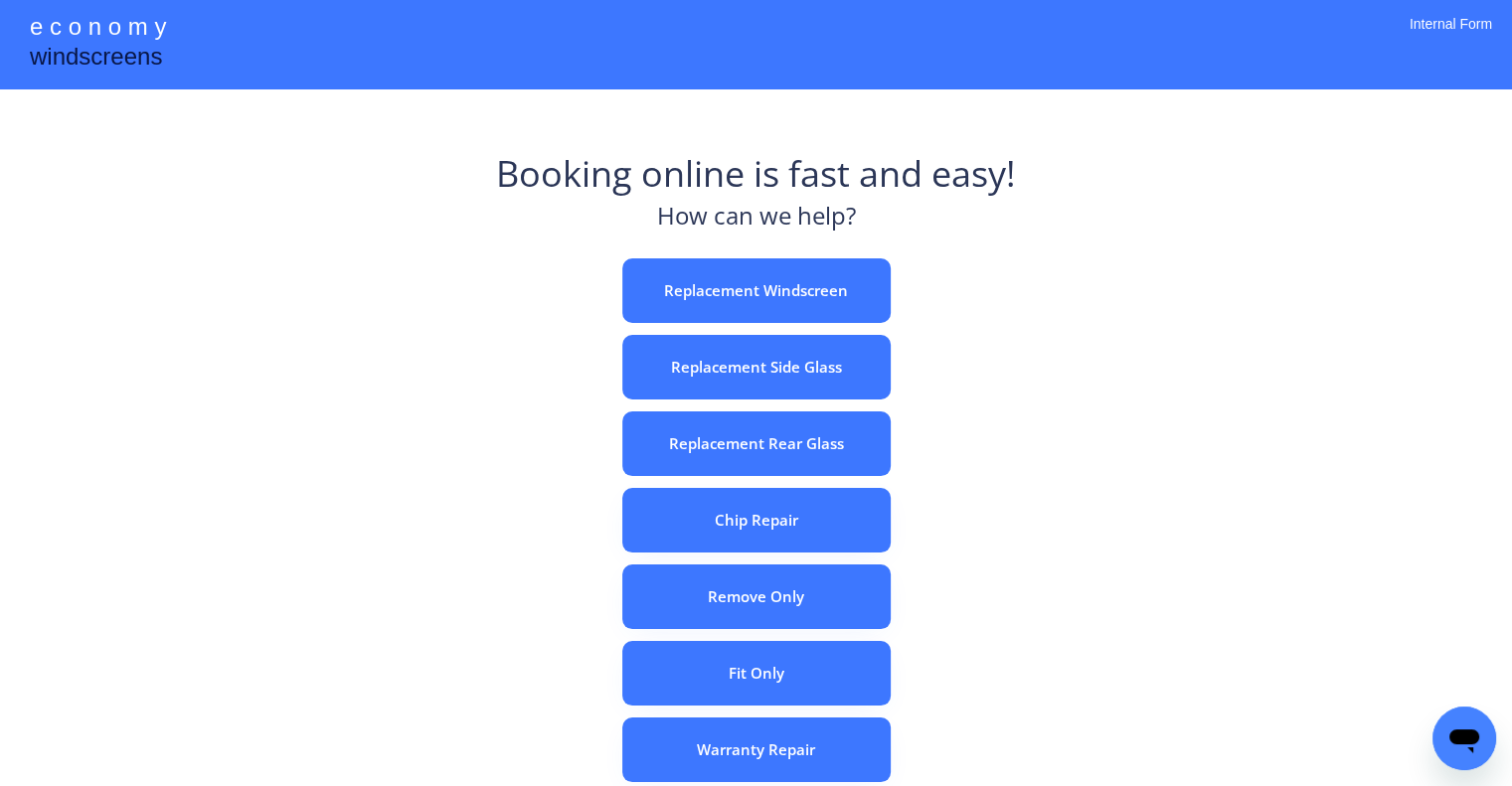 drag, startPoint x: 368, startPoint y: 409, endPoint x: 666, endPoint y: 32, distance: 480.55489 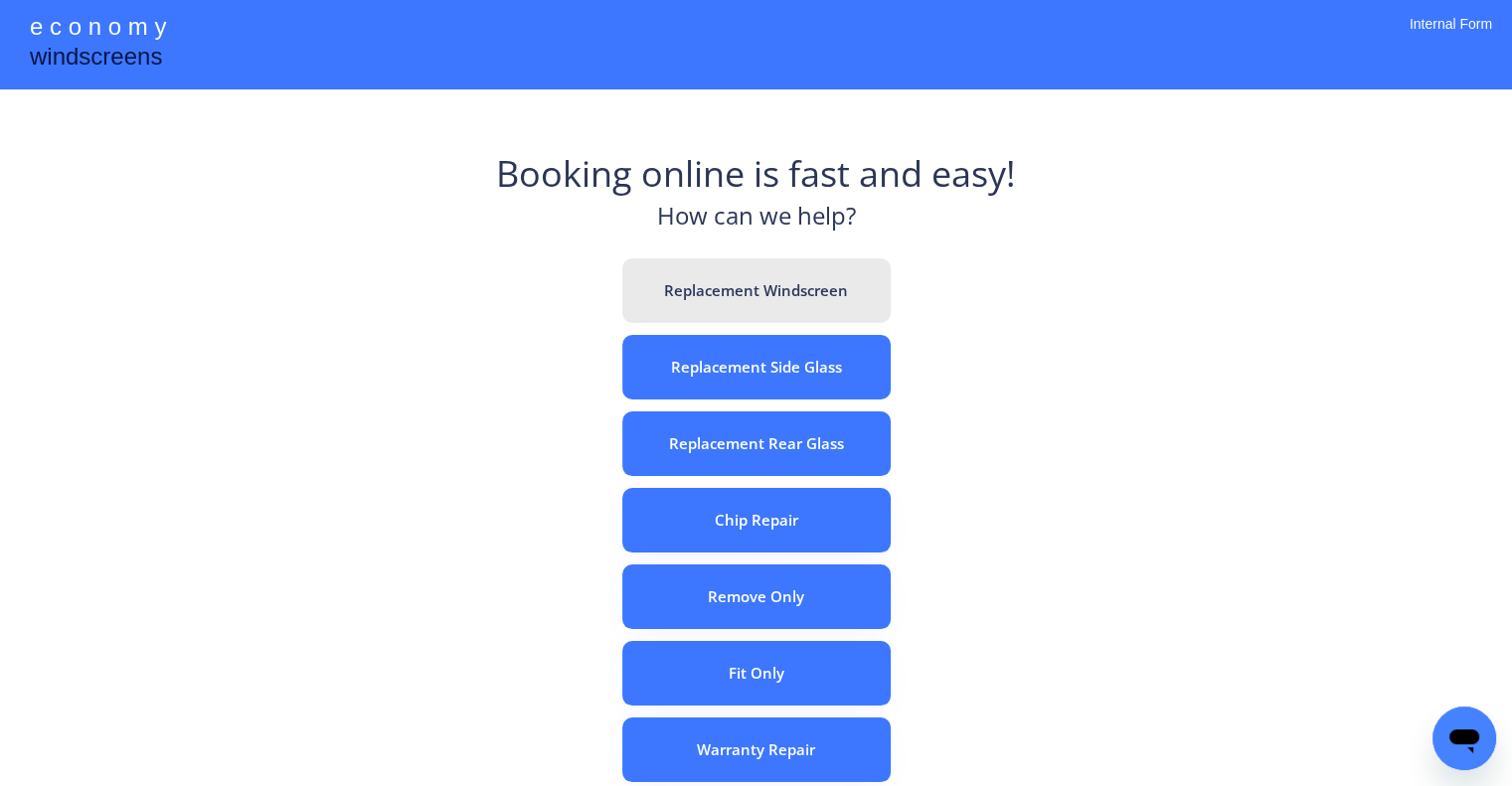 click on "Replacement Windscreen" at bounding box center (756, 290) 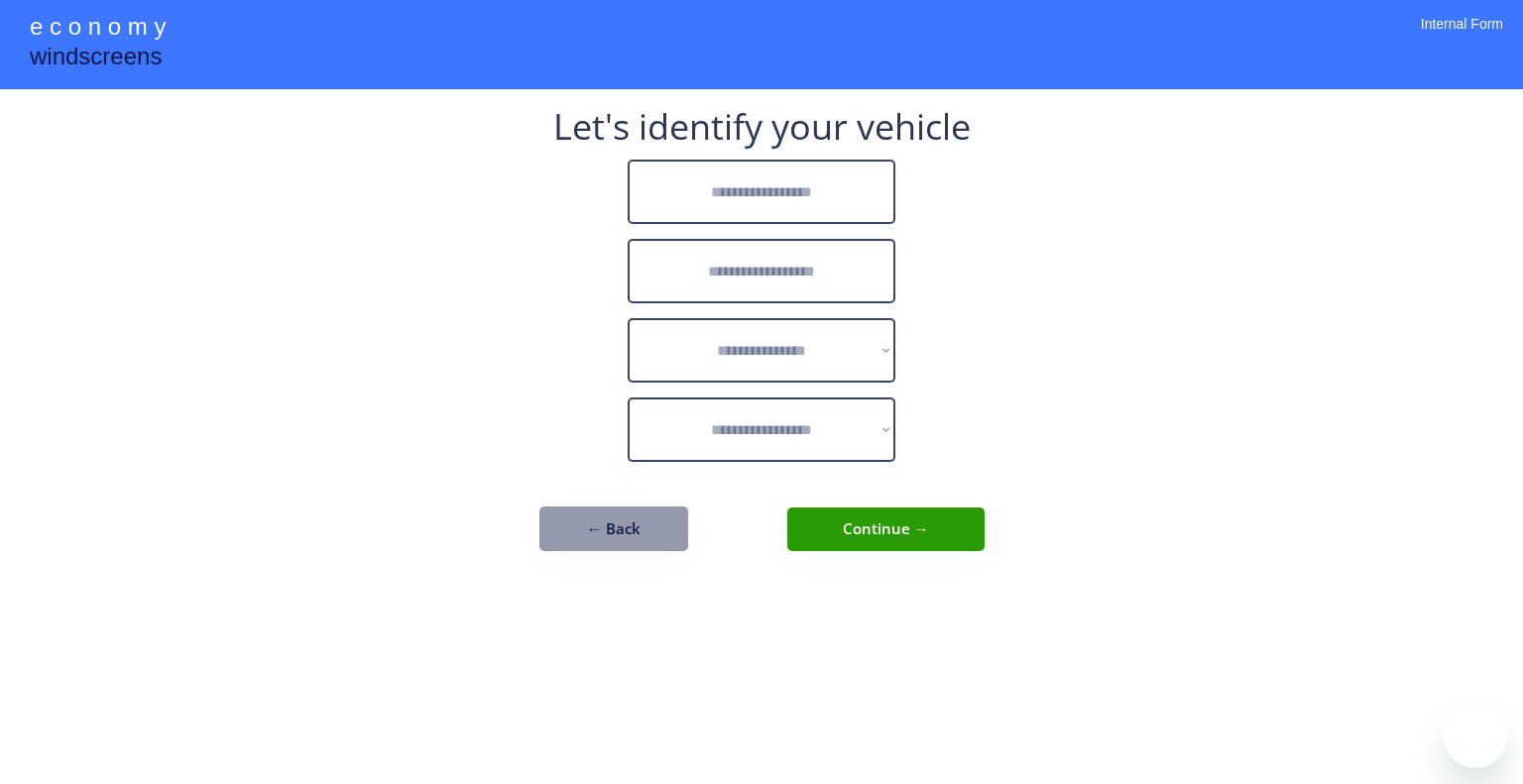 scroll, scrollTop: 0, scrollLeft: 0, axis: both 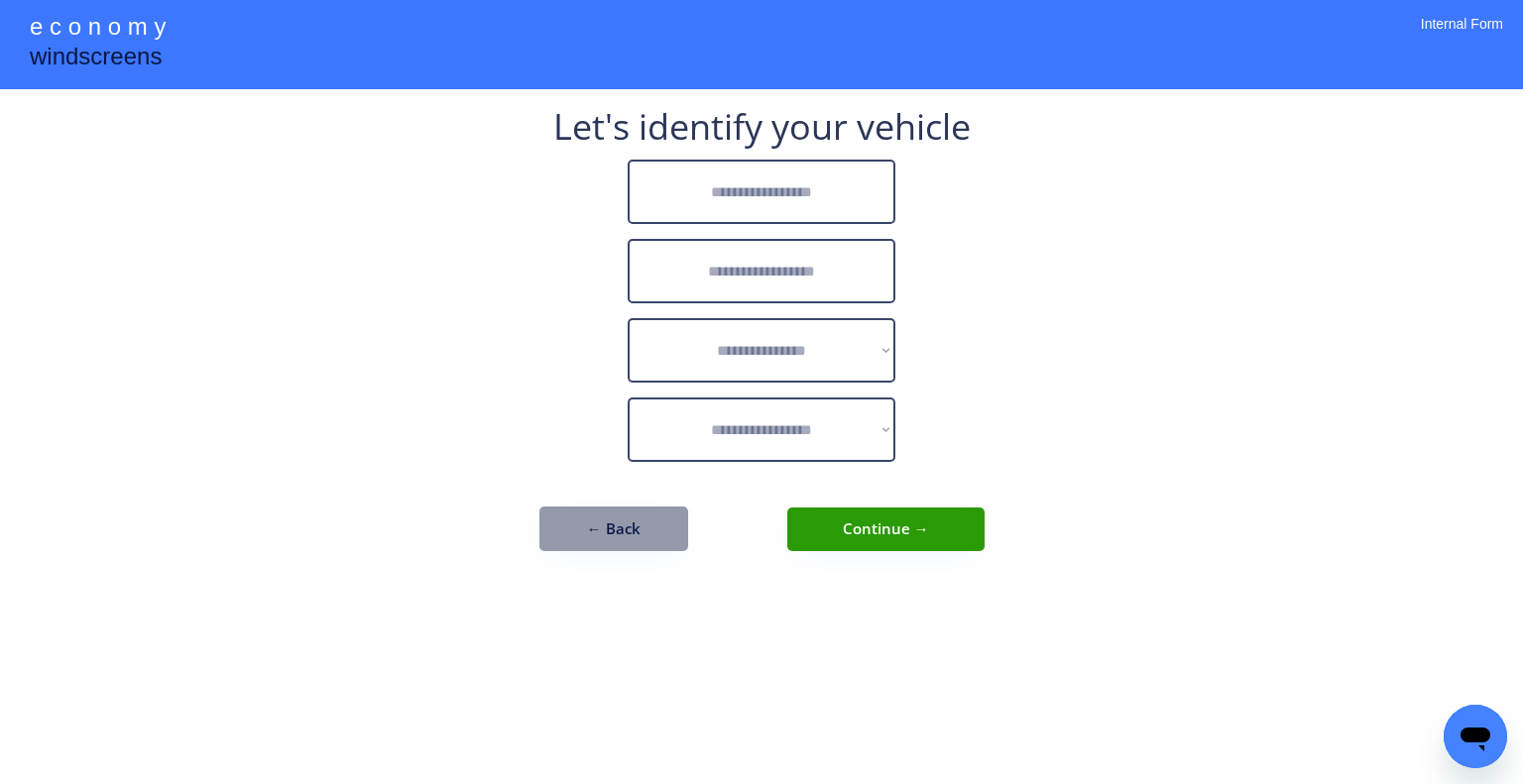 click on "**********" at bounding box center [762, 392] 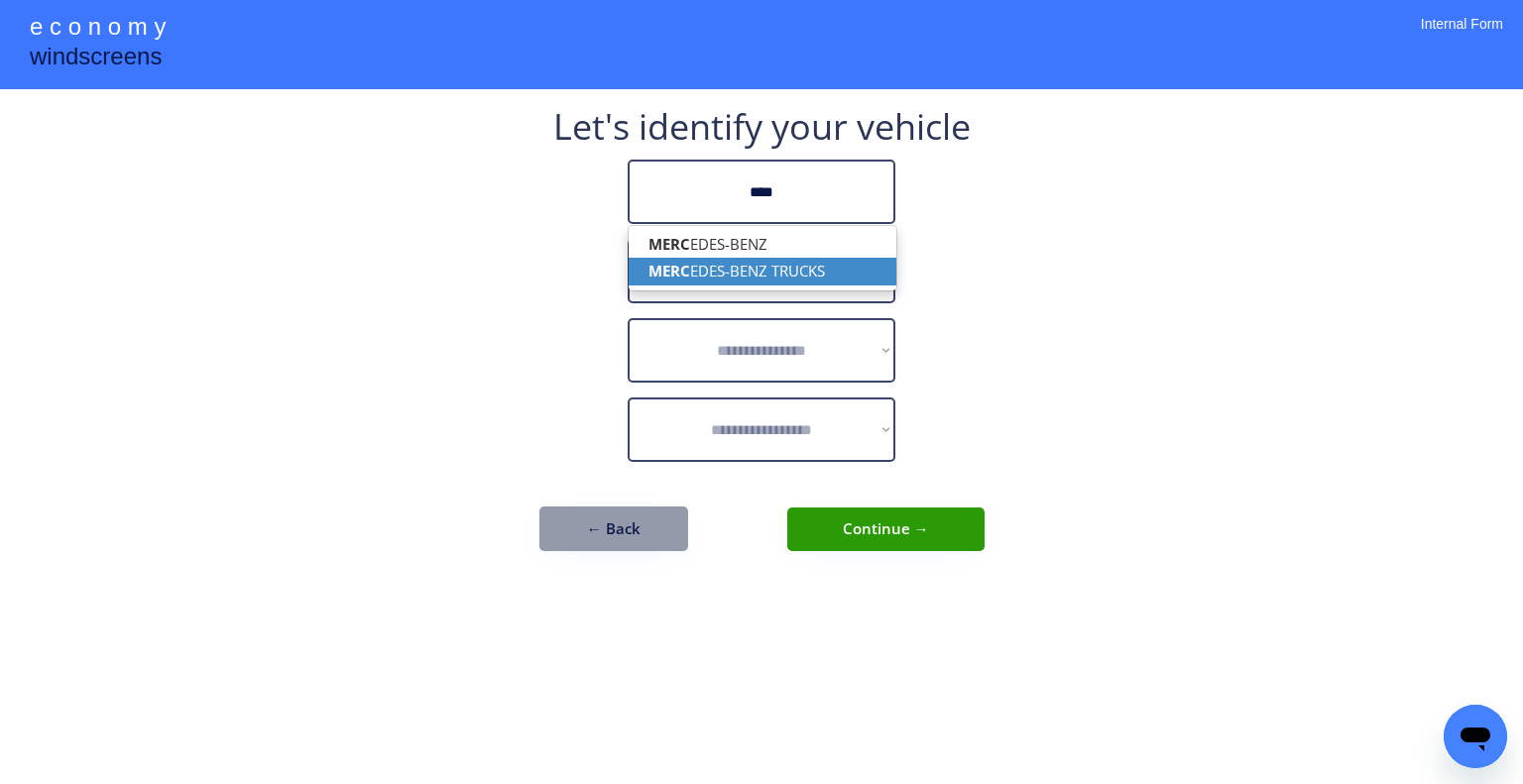 drag, startPoint x: 782, startPoint y: 249, endPoint x: 787, endPoint y: 272, distance: 23.537205 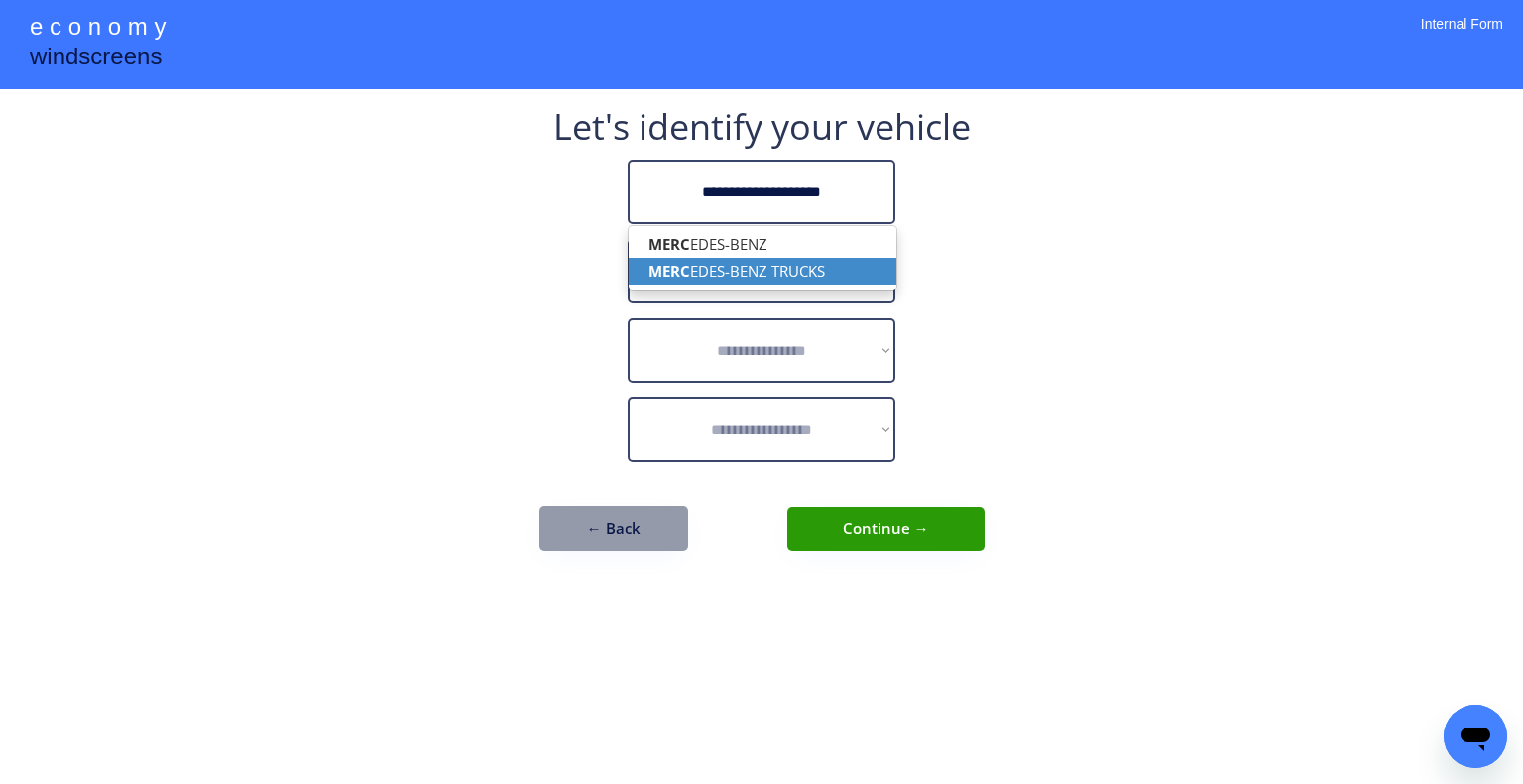 type on "**********" 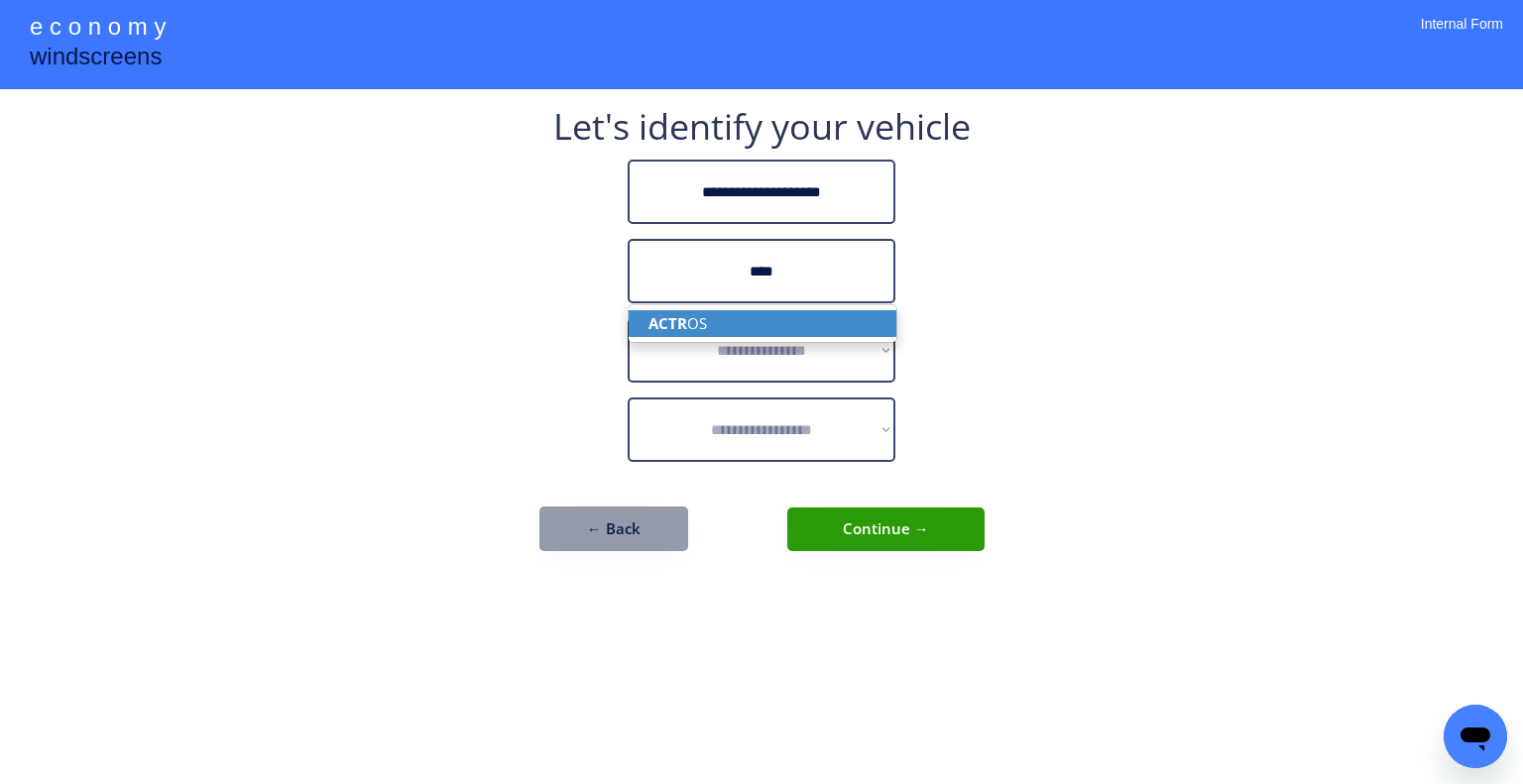 click on "ACTR OS" at bounding box center (762, 323) 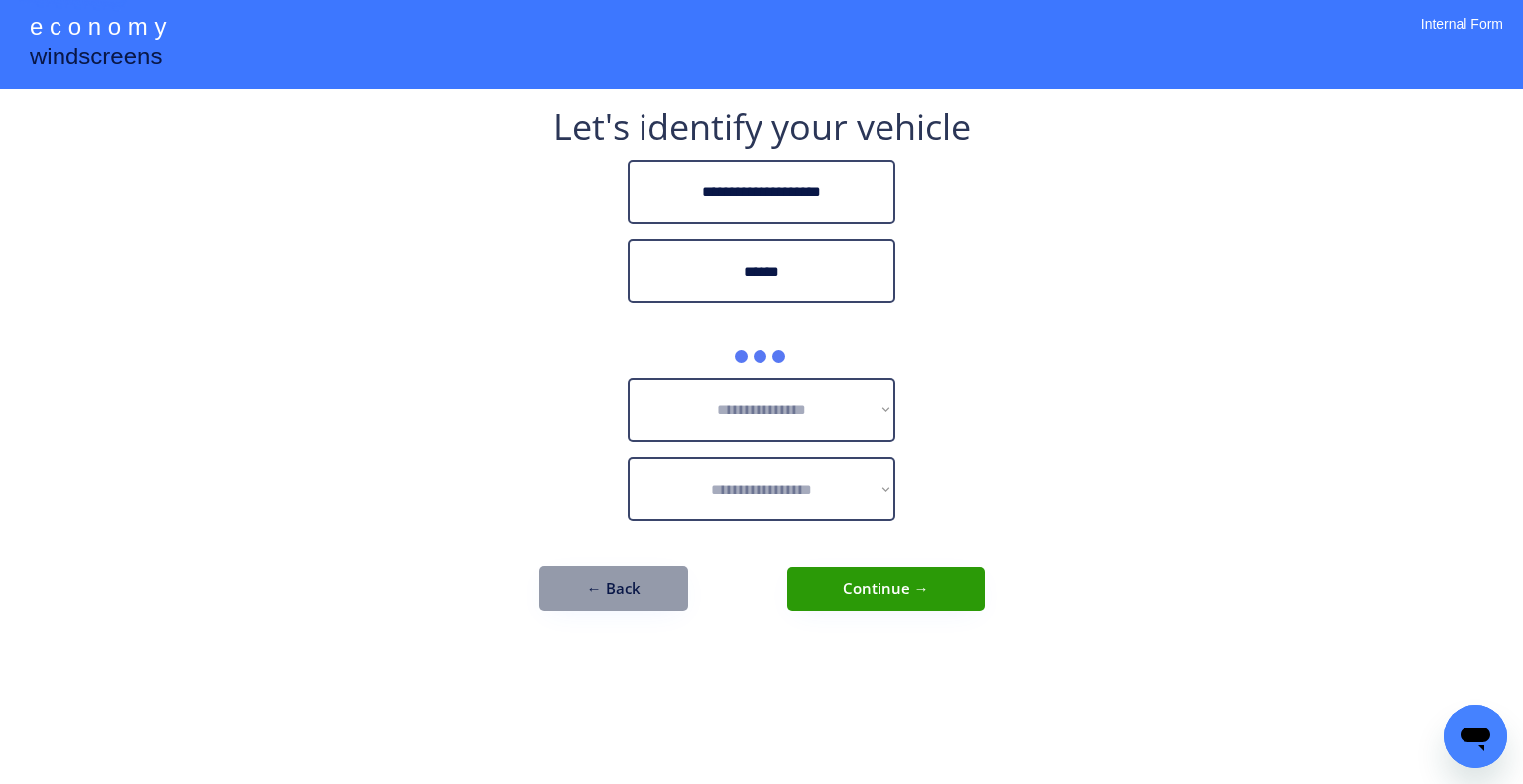 type on "******" 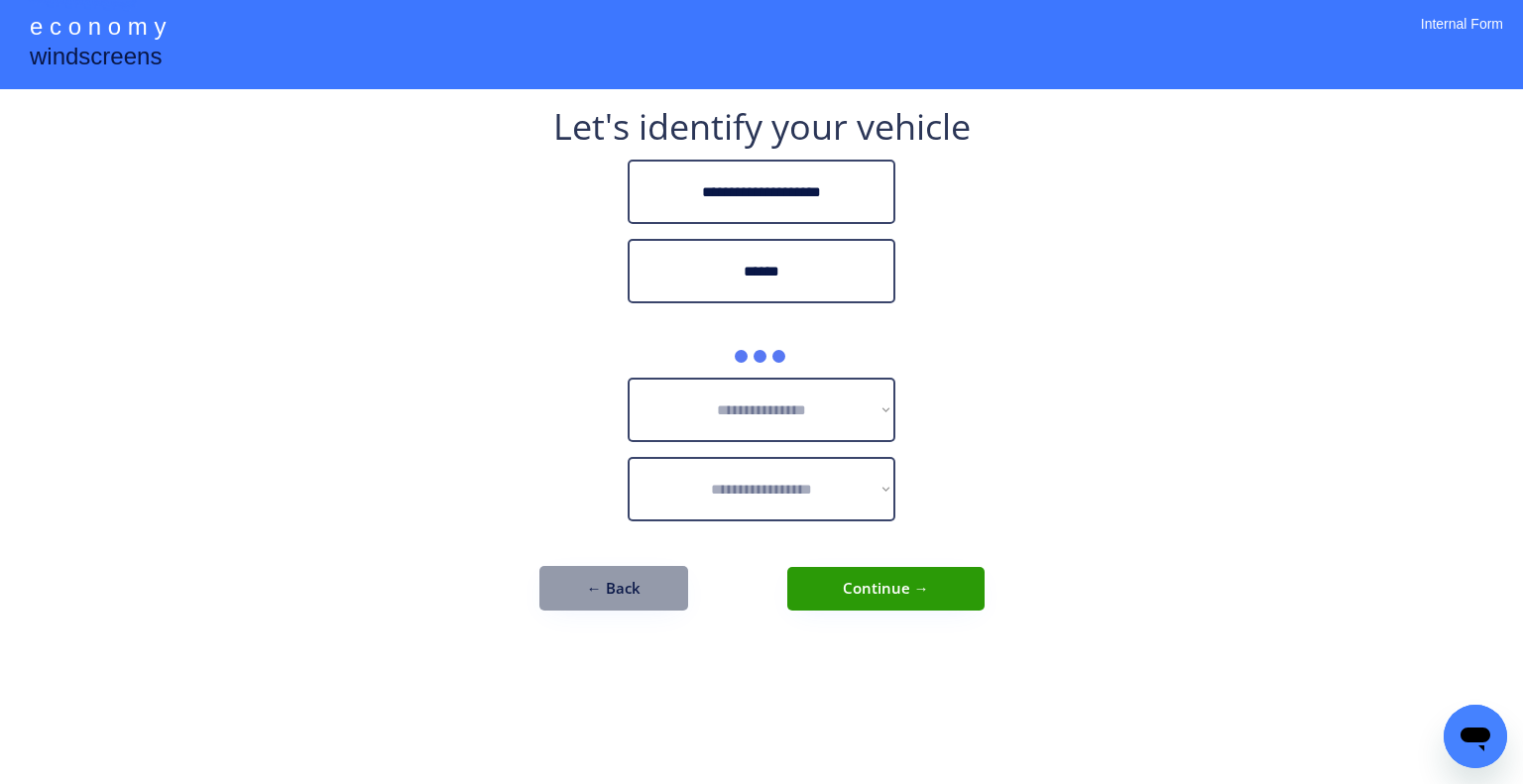click on "**********" at bounding box center [762, 392] 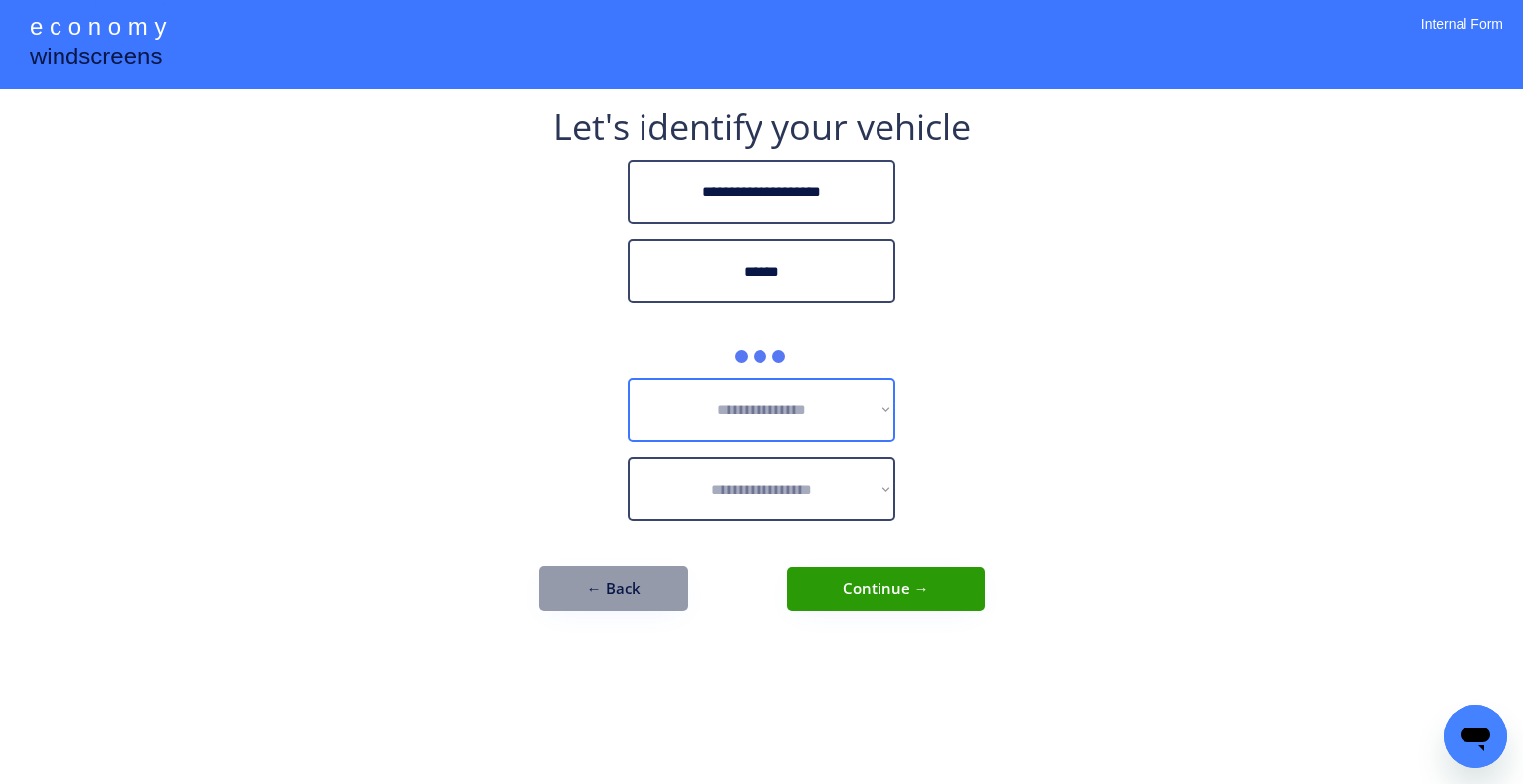 drag, startPoint x: 851, startPoint y: 392, endPoint x: 992, endPoint y: 350, distance: 147.1224 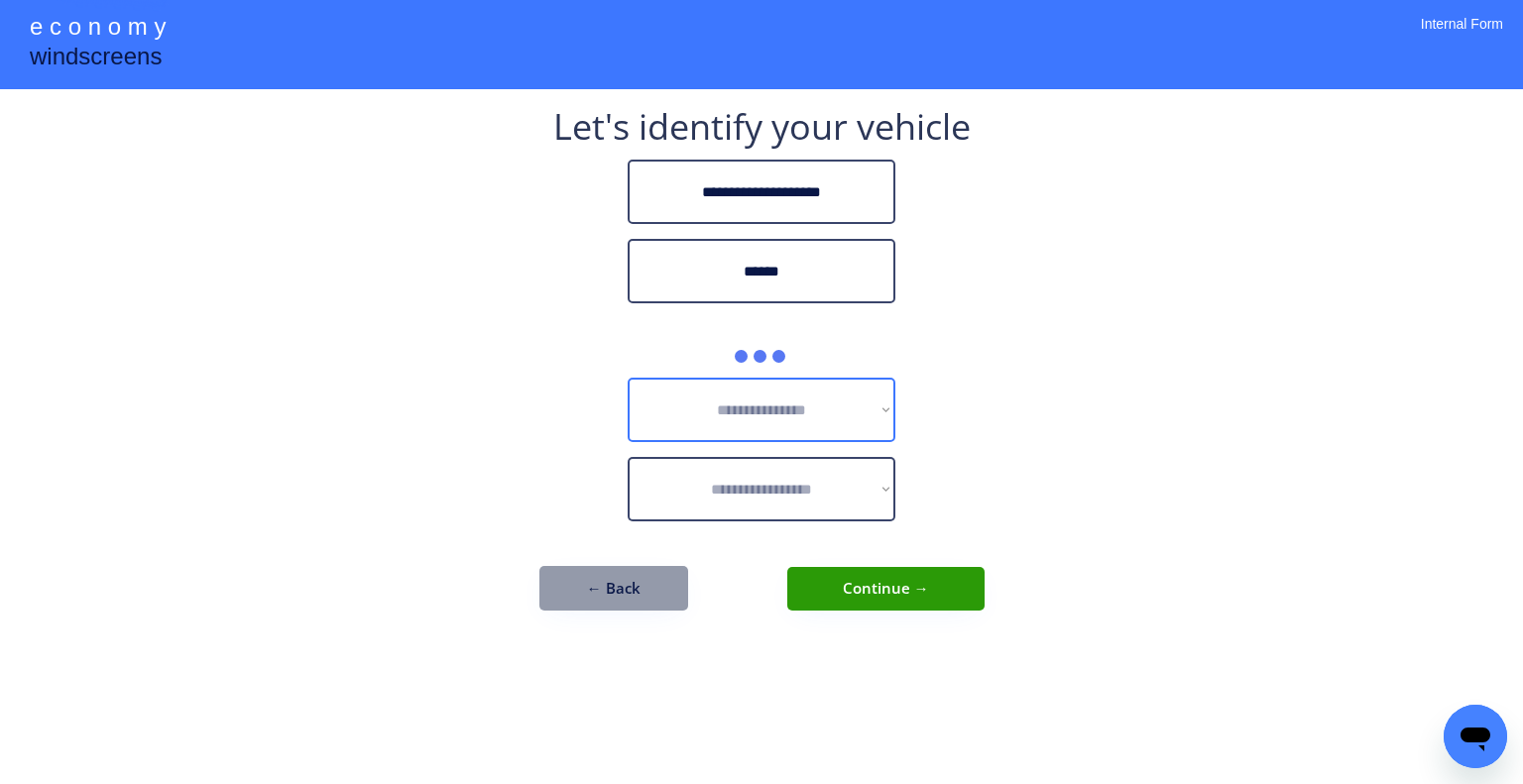 click on "**********" at bounding box center (762, 409) 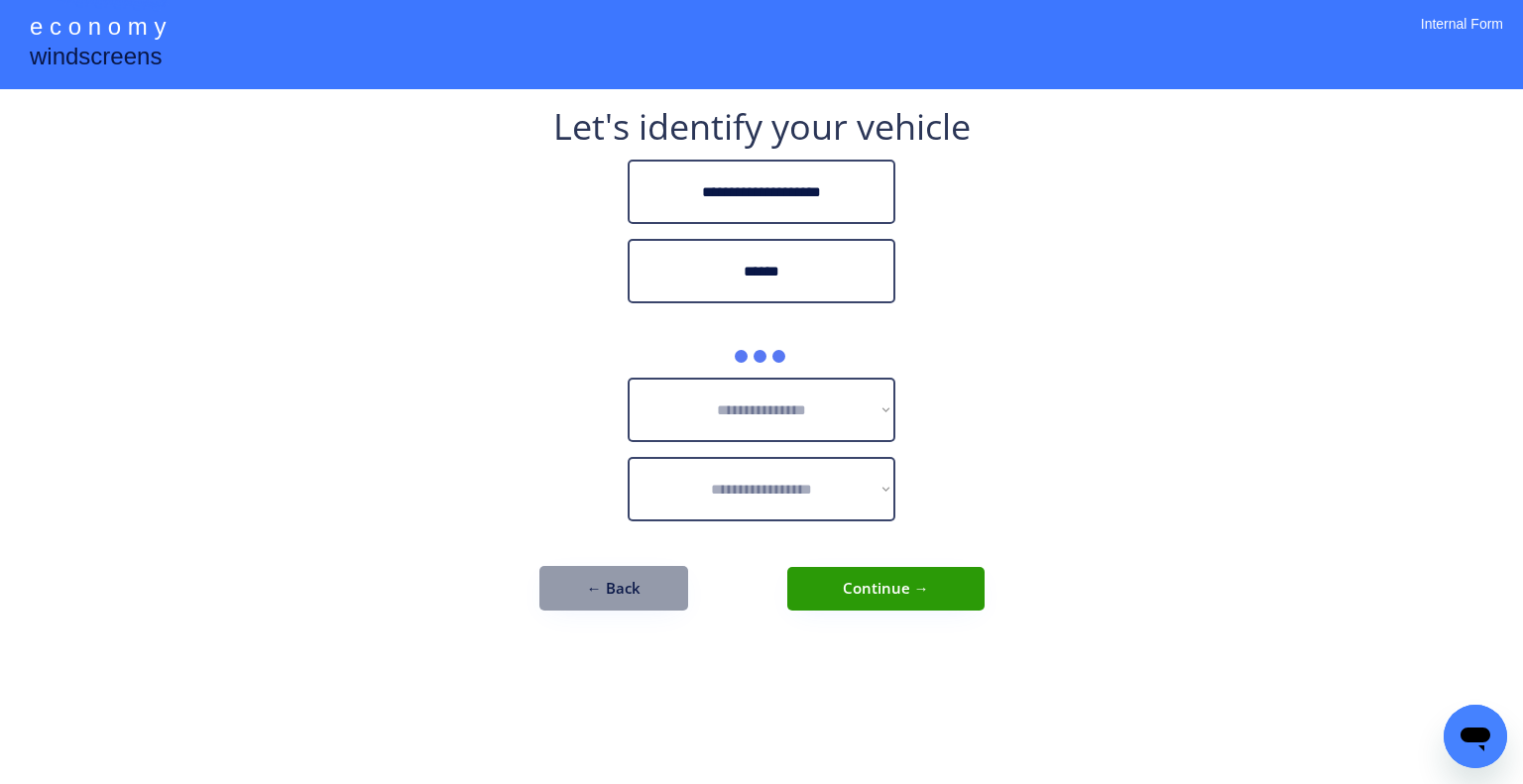 click on "**********" at bounding box center [762, 392] 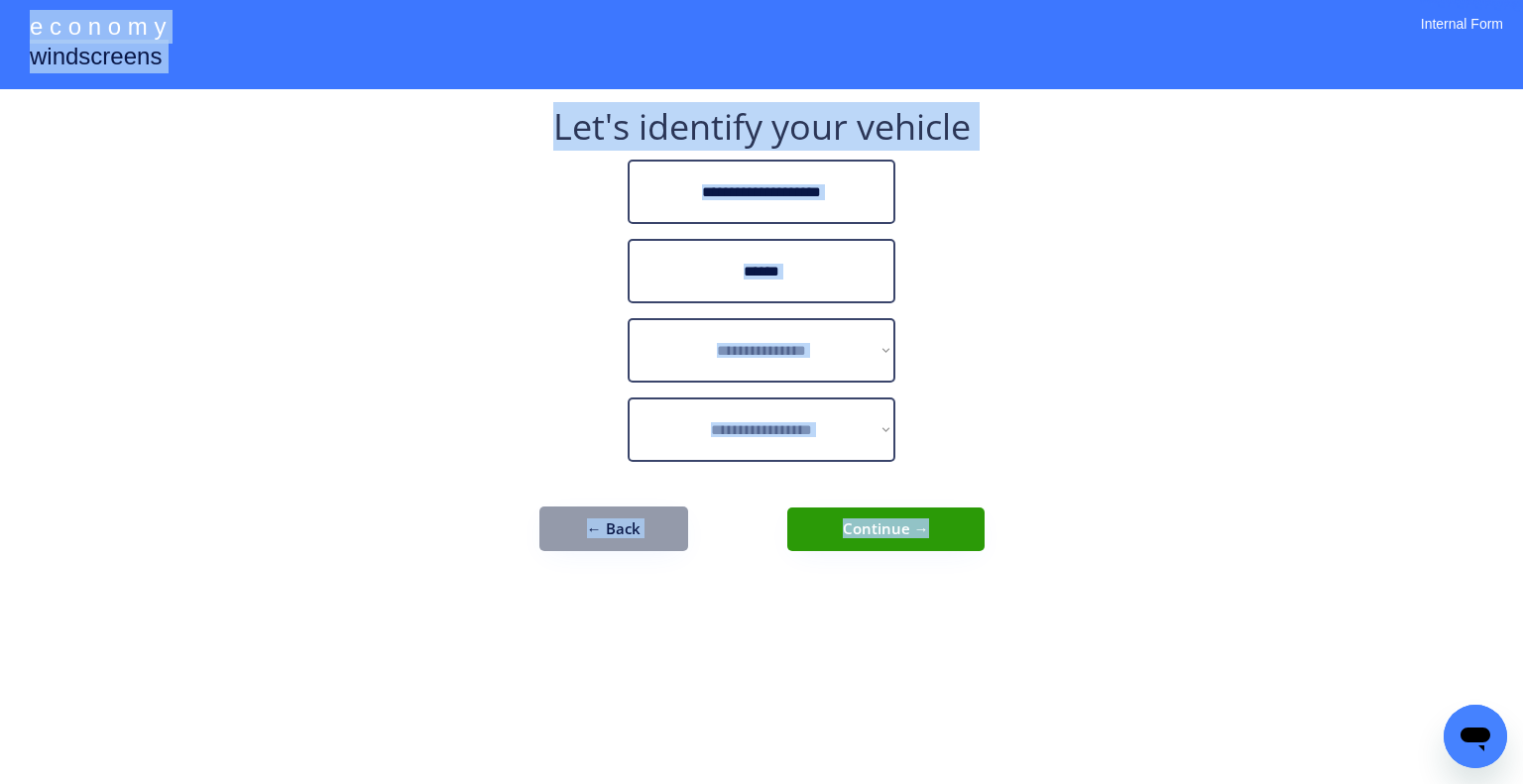 click on "**********" at bounding box center (762, 392) 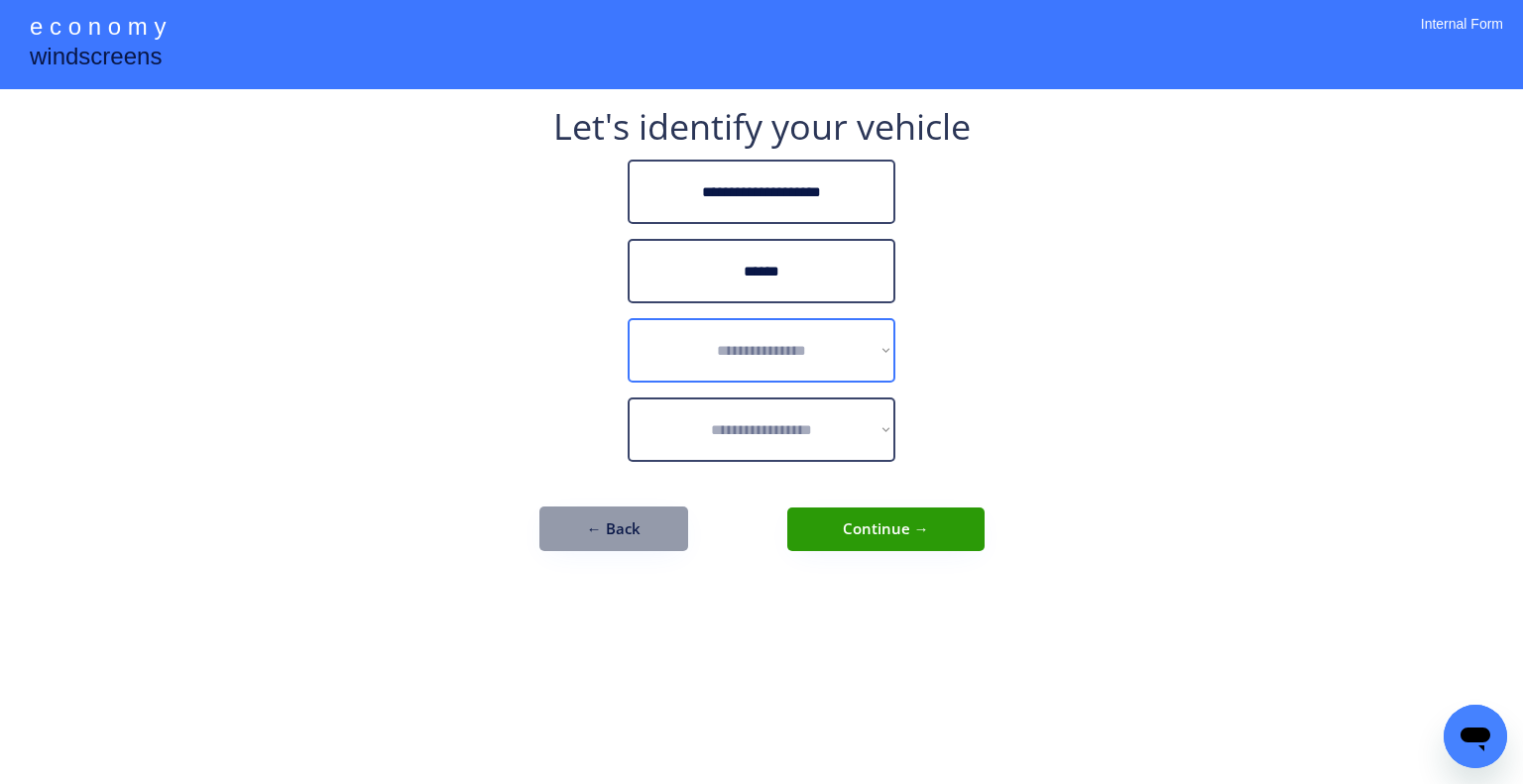 click on "**********" at bounding box center (762, 350) 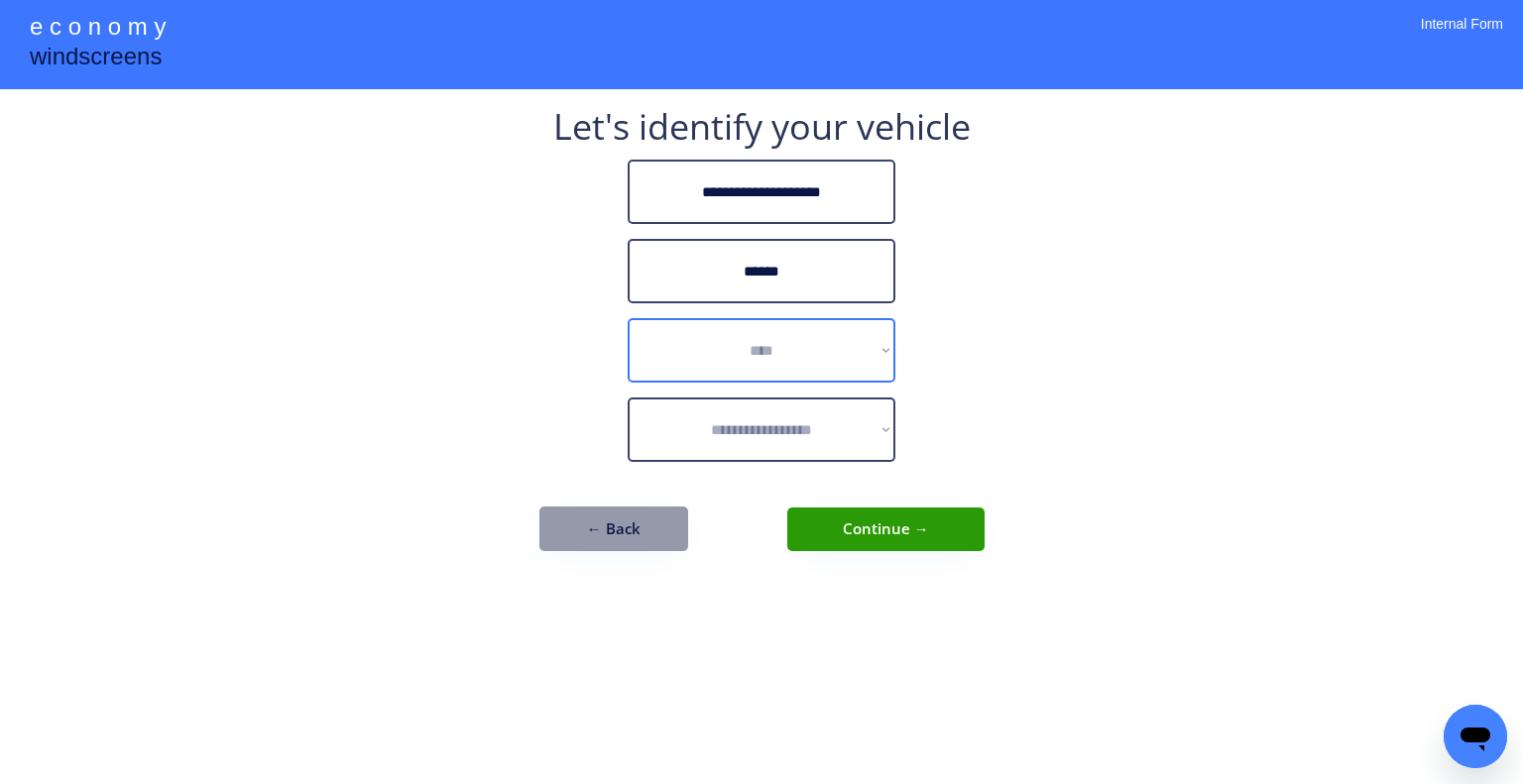 click on "**********" at bounding box center [762, 350] 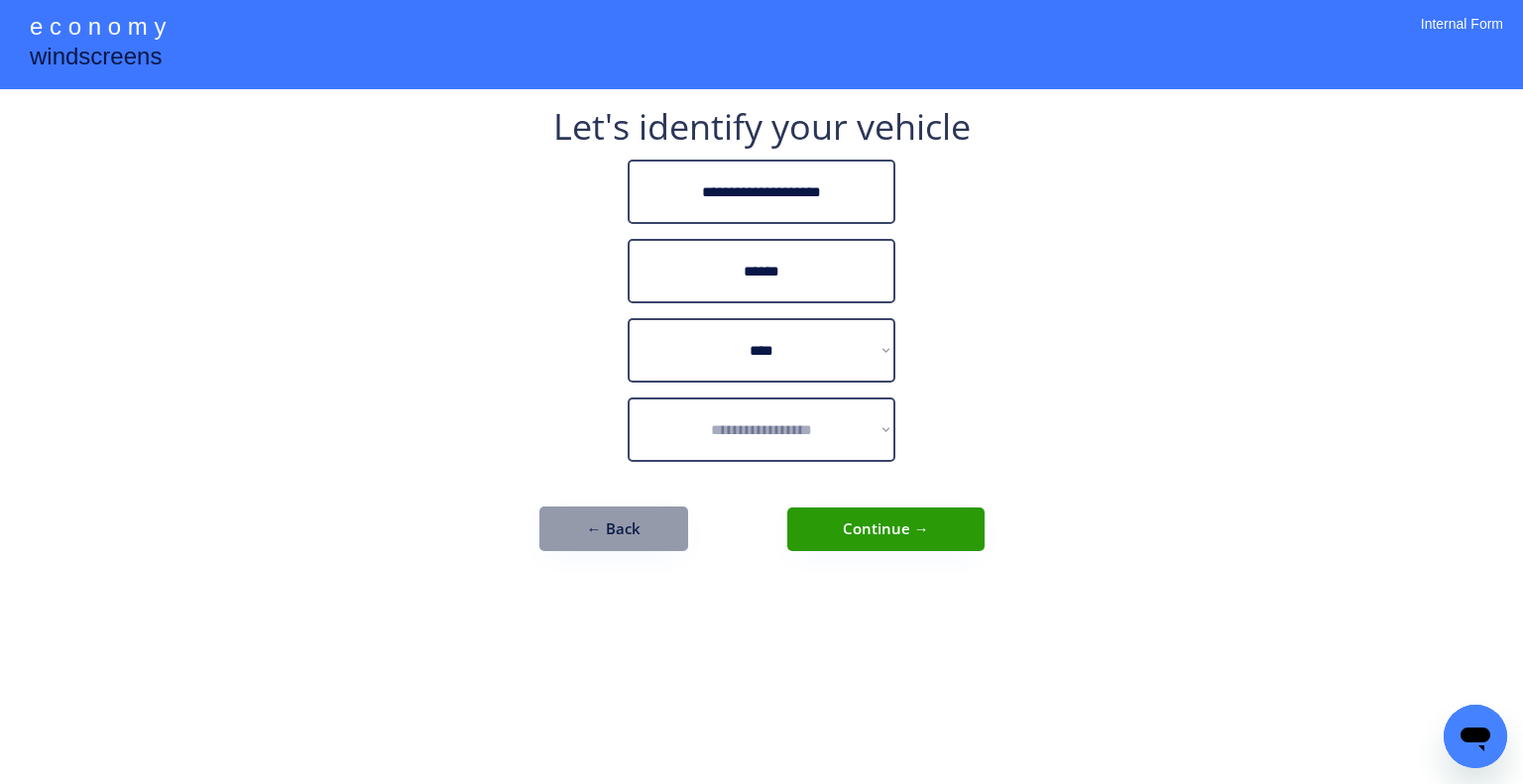 click on "**********" at bounding box center (762, 392) 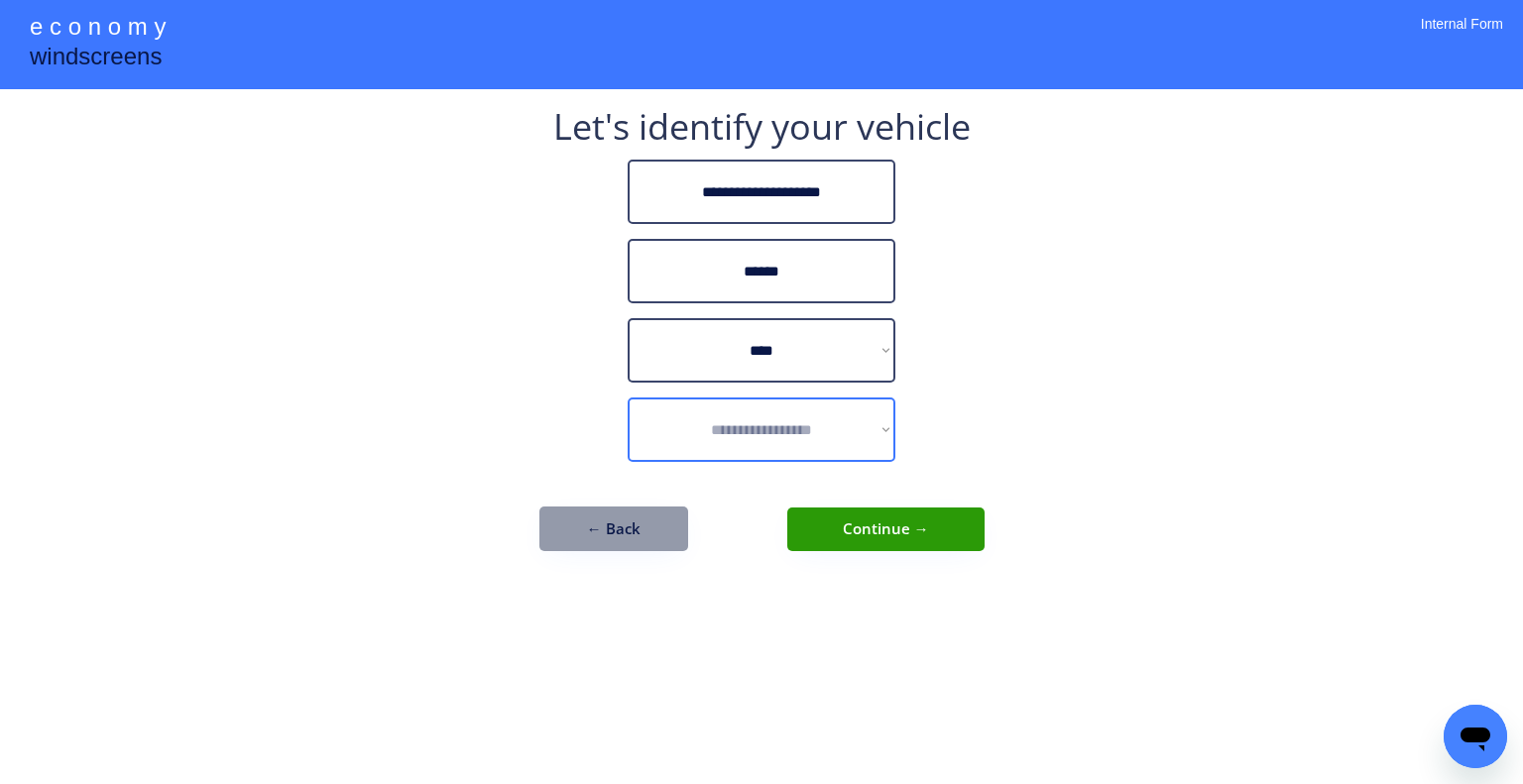 click on "**********" at bounding box center (762, 429) 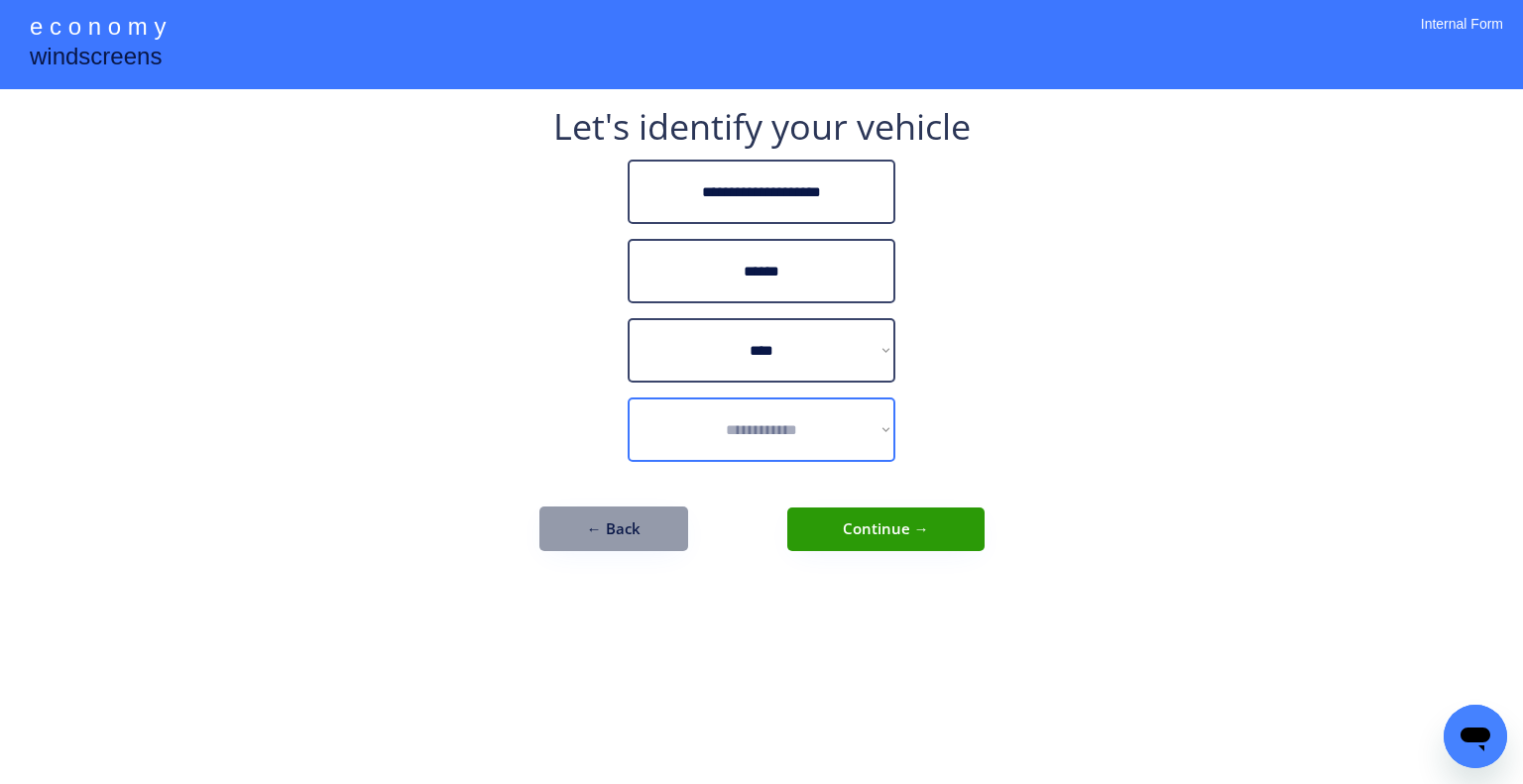 click on "**********" at bounding box center [762, 429] 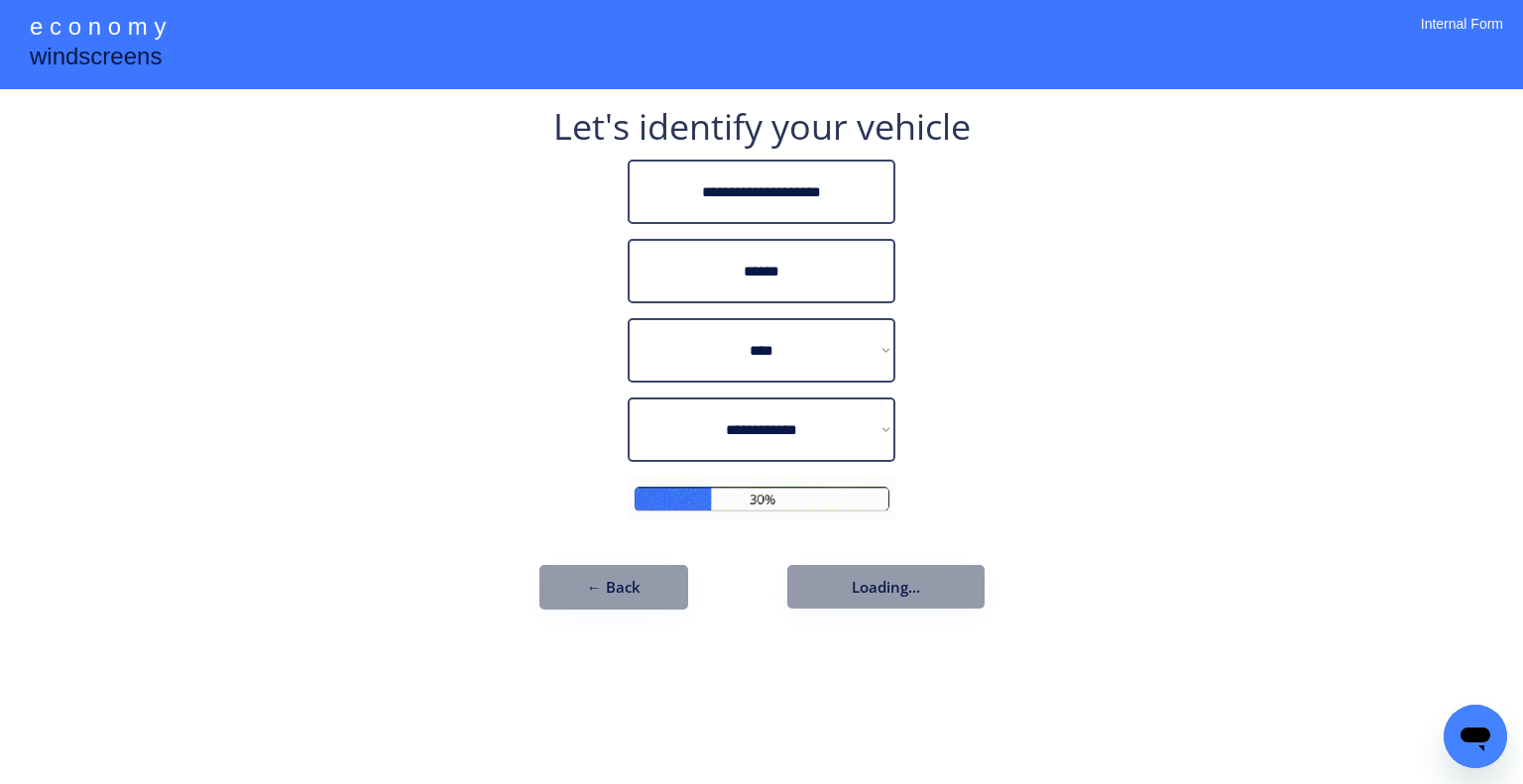click on "**********" at bounding box center (762, 392) 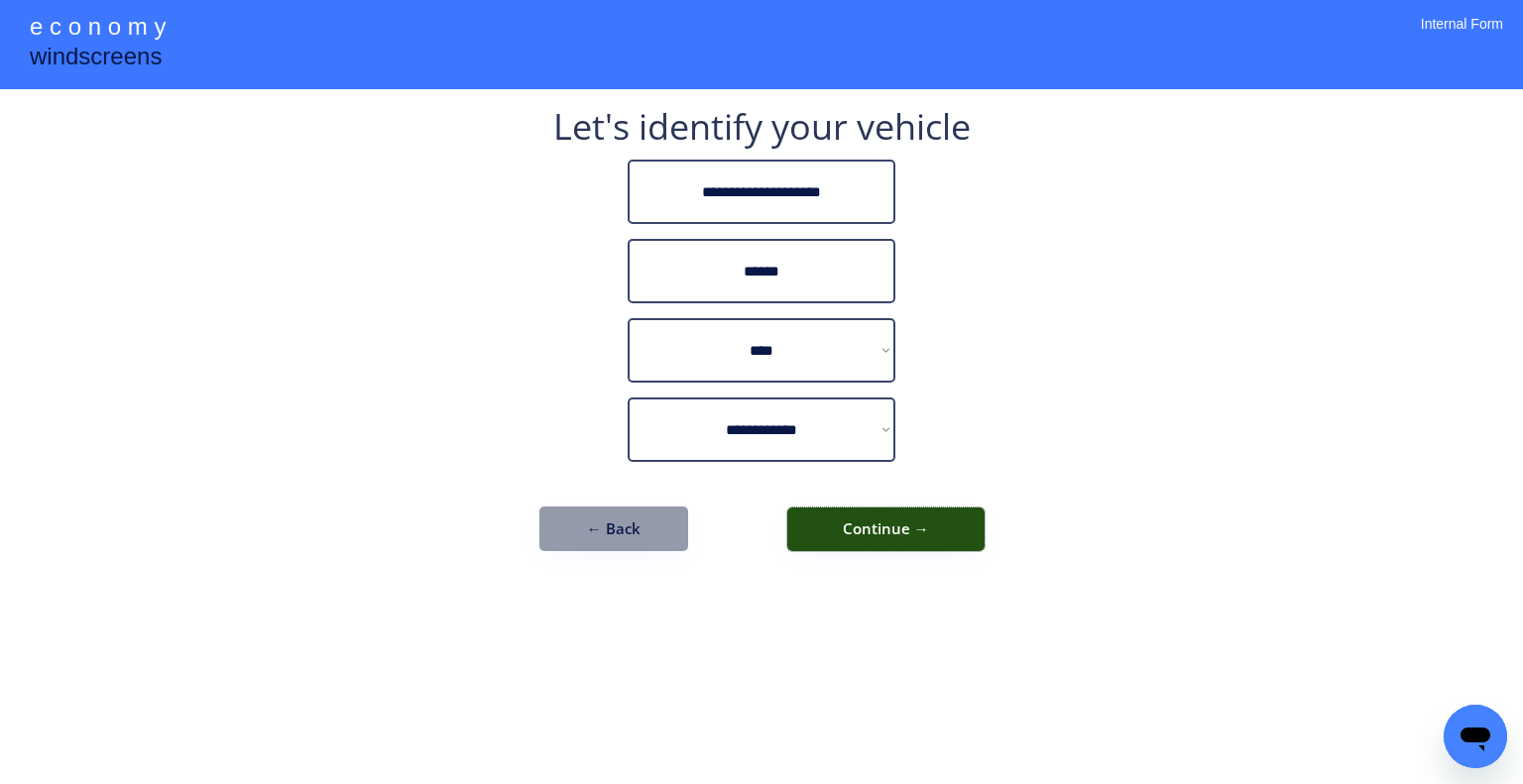 click on "Continue    →" at bounding box center (885, 529) 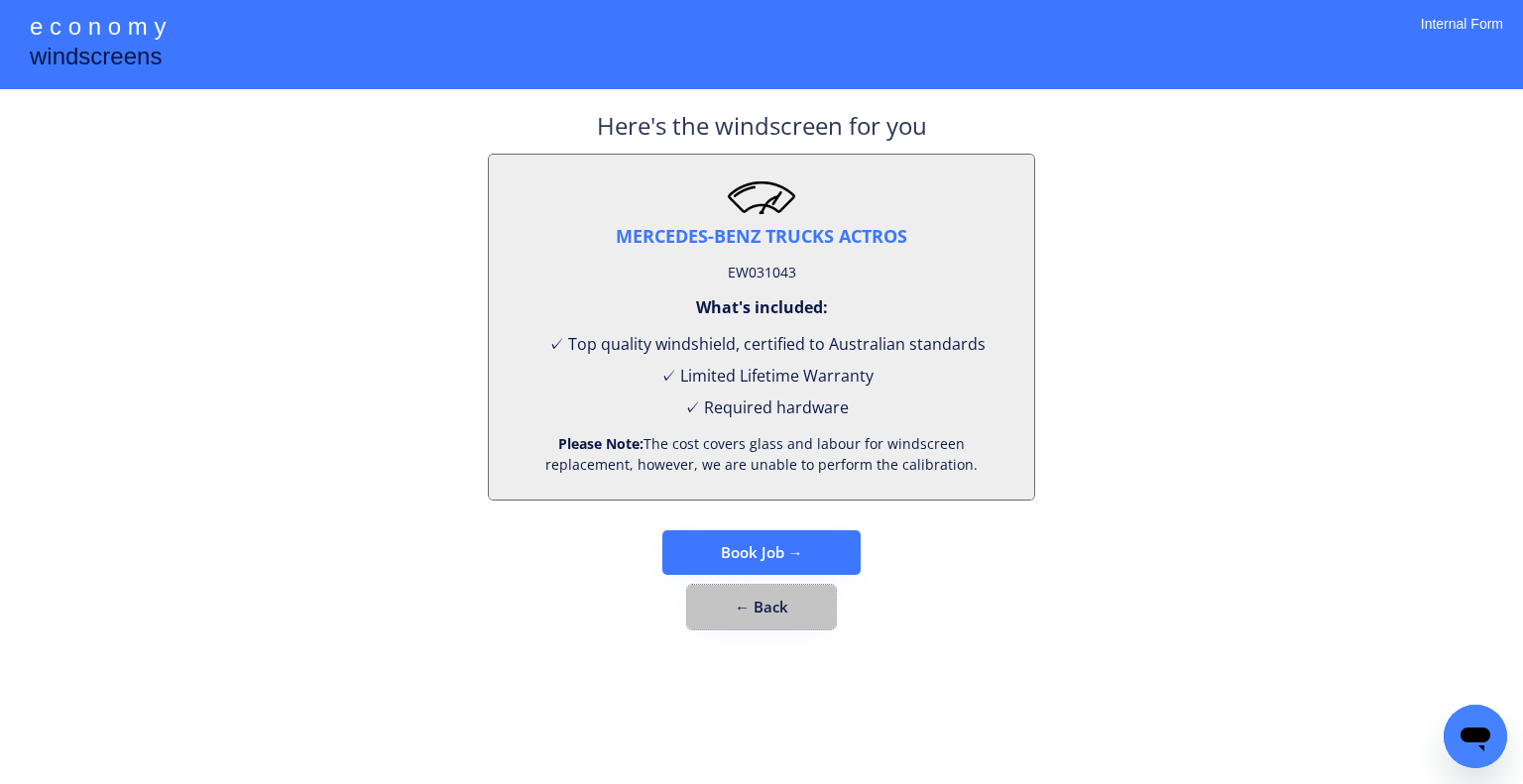 drag, startPoint x: 777, startPoint y: 610, endPoint x: 829, endPoint y: 609, distance: 52.009614 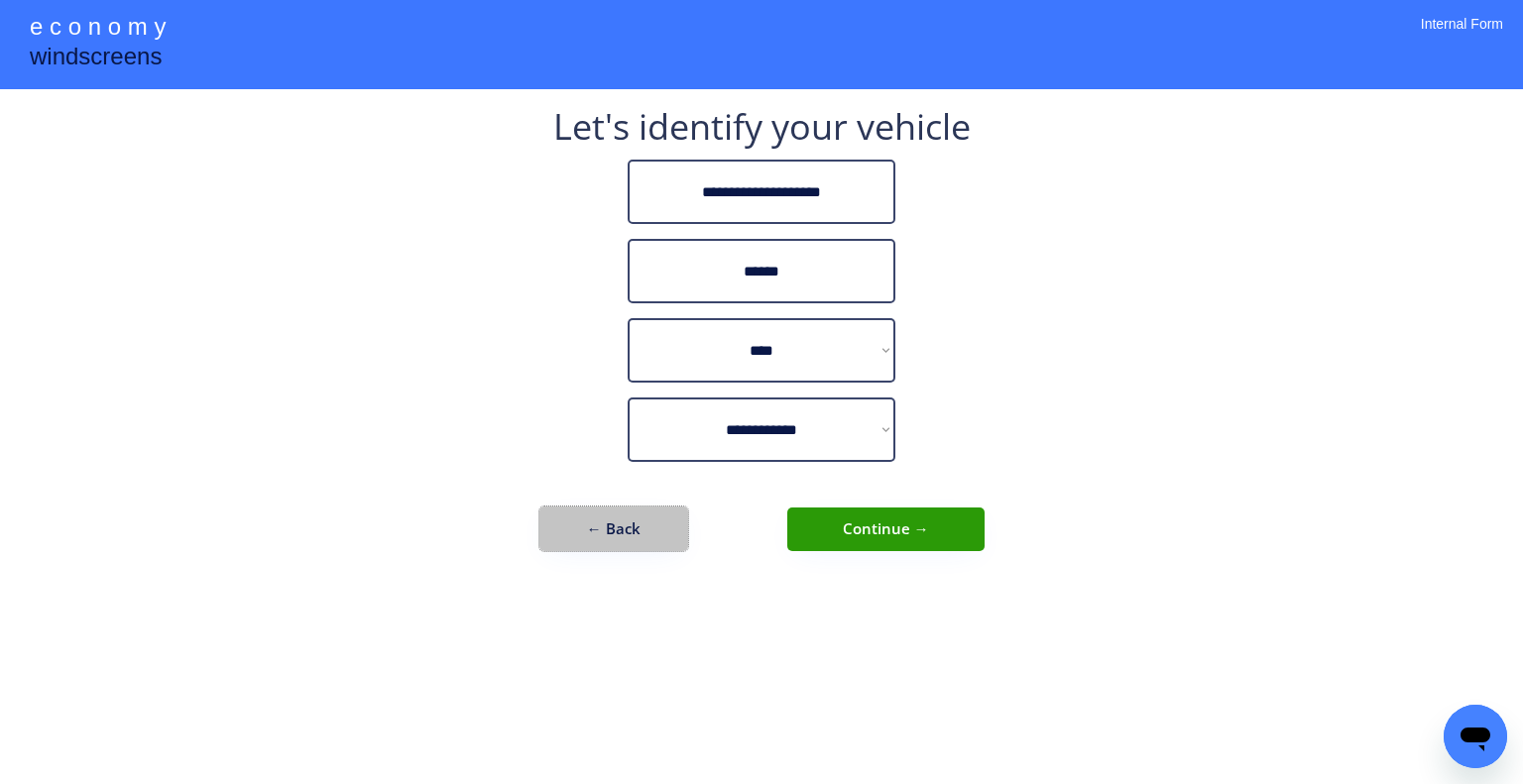click on "←   Back" at bounding box center (614, 528) 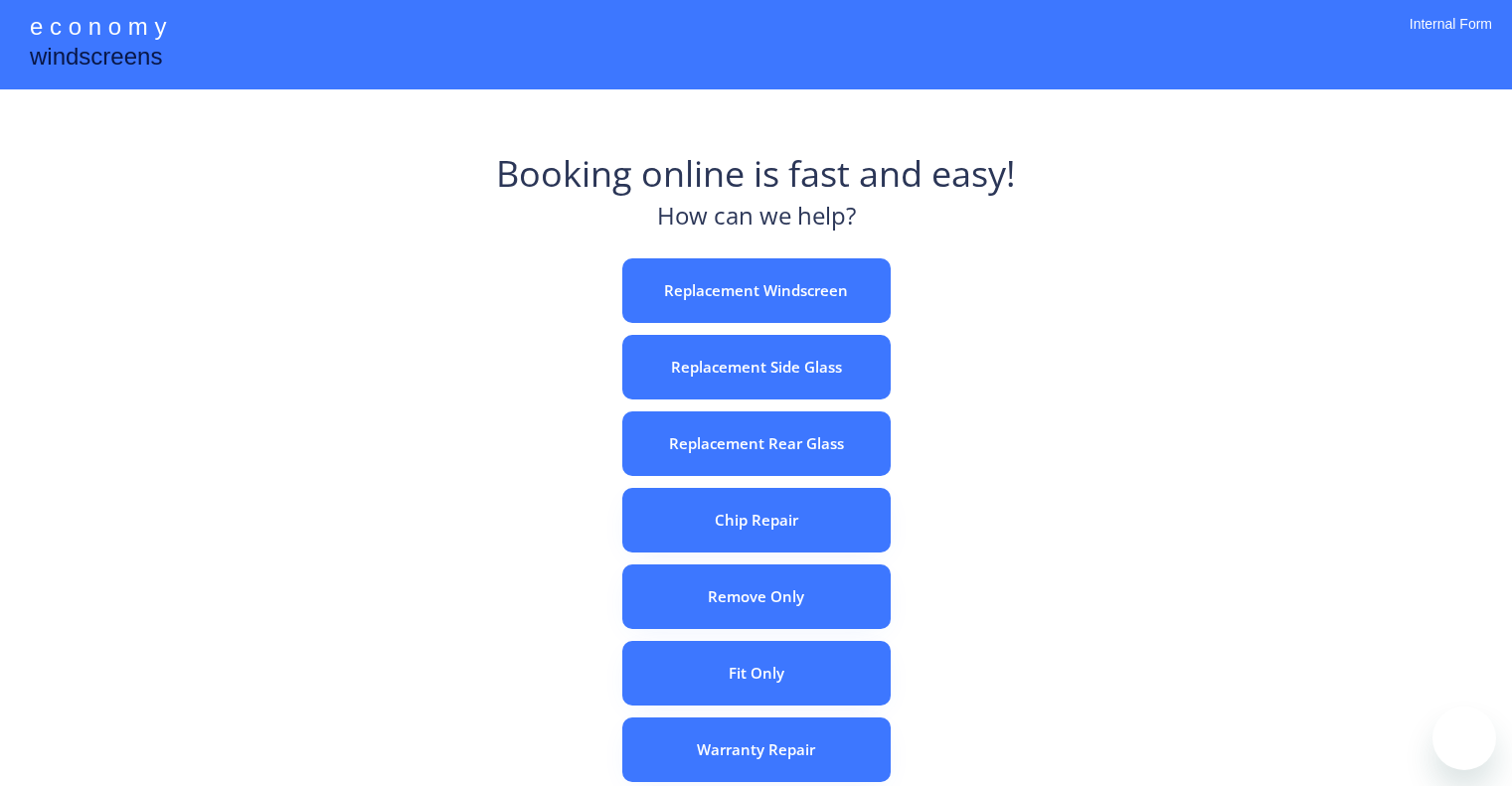 scroll, scrollTop: 0, scrollLeft: 0, axis: both 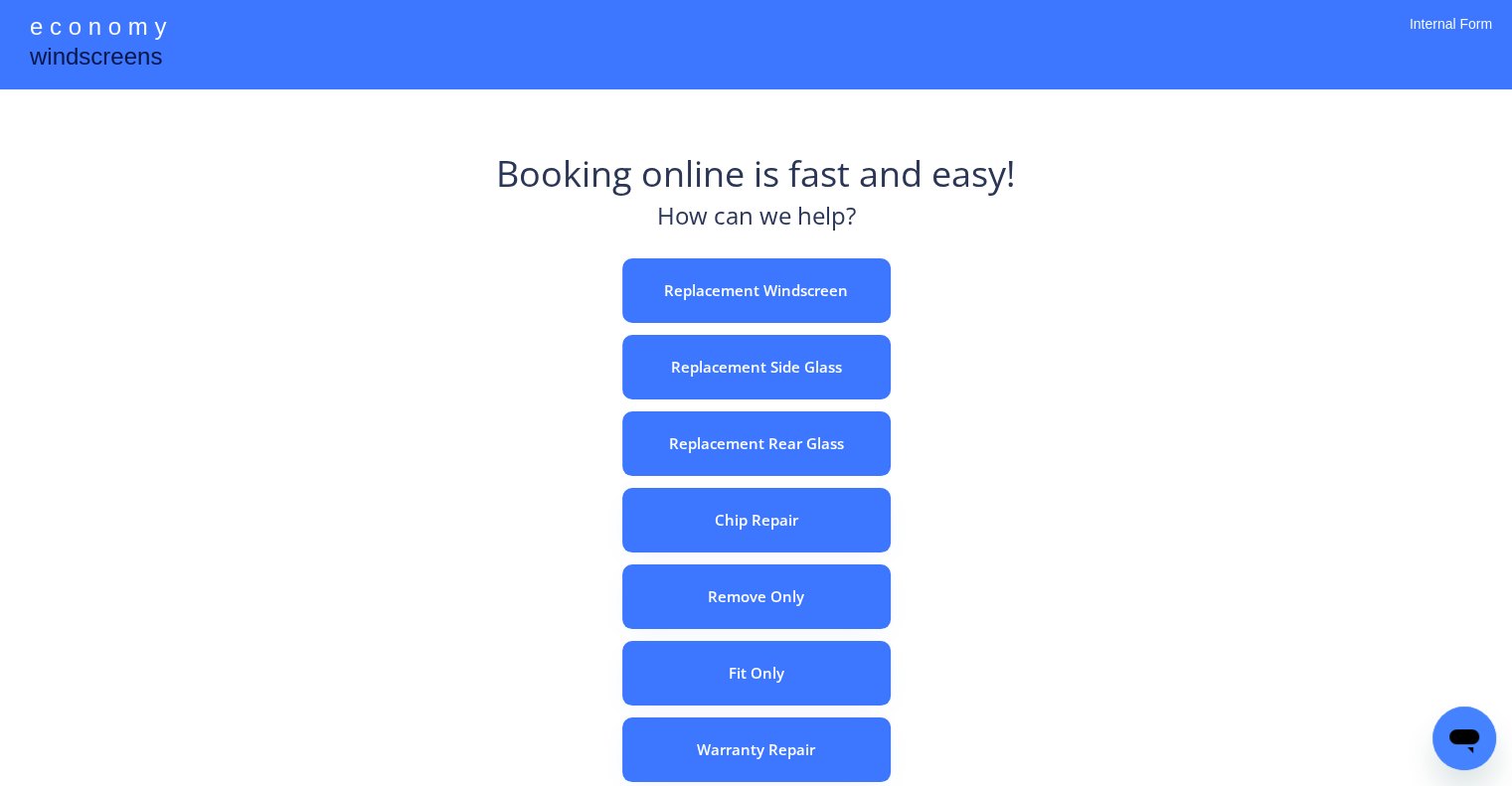 click on "Booking online is fast and easy! How can we help? Replacement Windscreen Replacement Side Glass Replacement Rear Glass Chip Repair Remove Only Fit Only Warranty Repair ADAS Recalibration Only Rebook a Job Confirm Quotes Manual Booking" at bounding box center (756, 618) 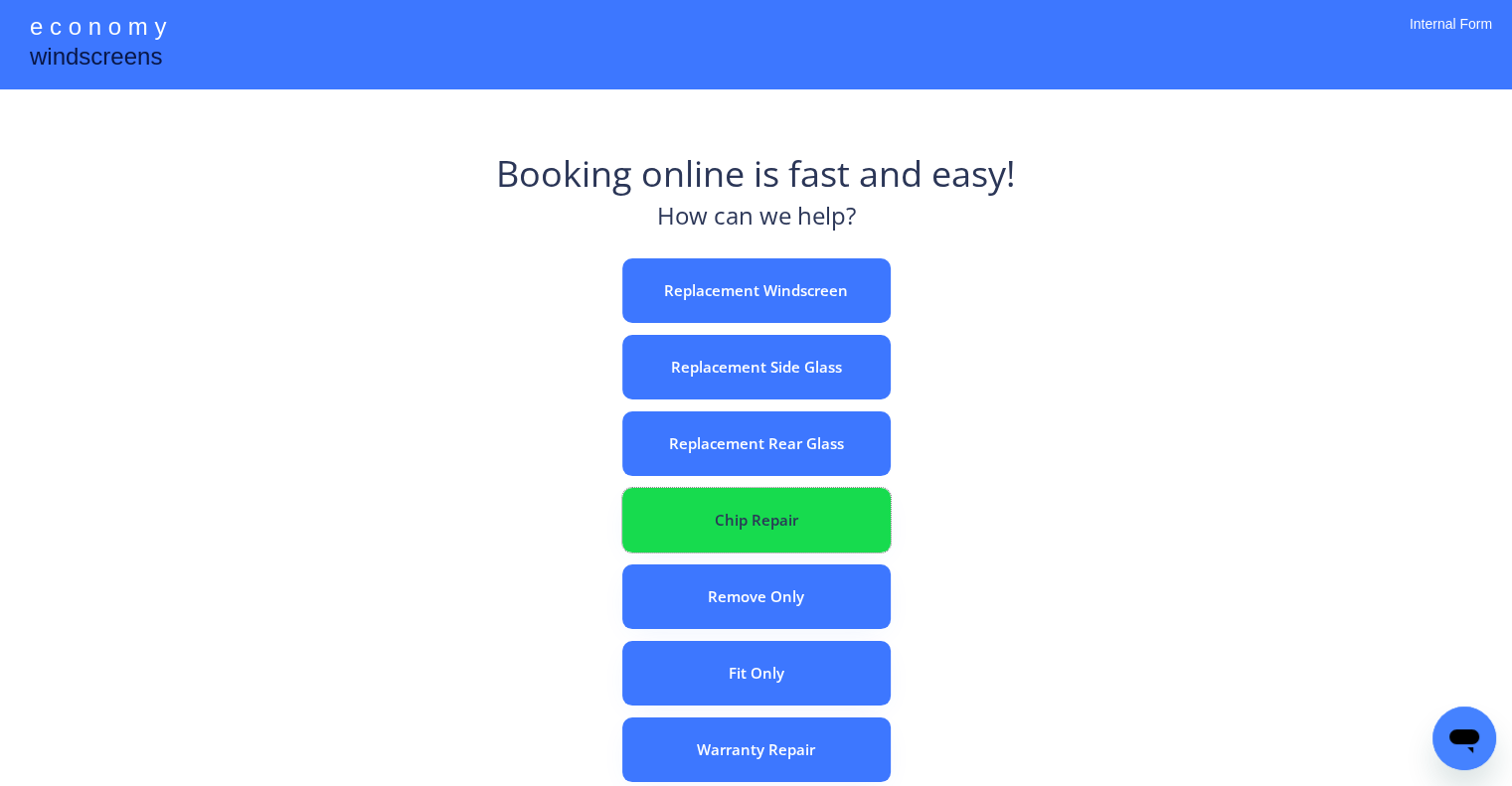 click on "Chip Repair" at bounding box center [756, 520] 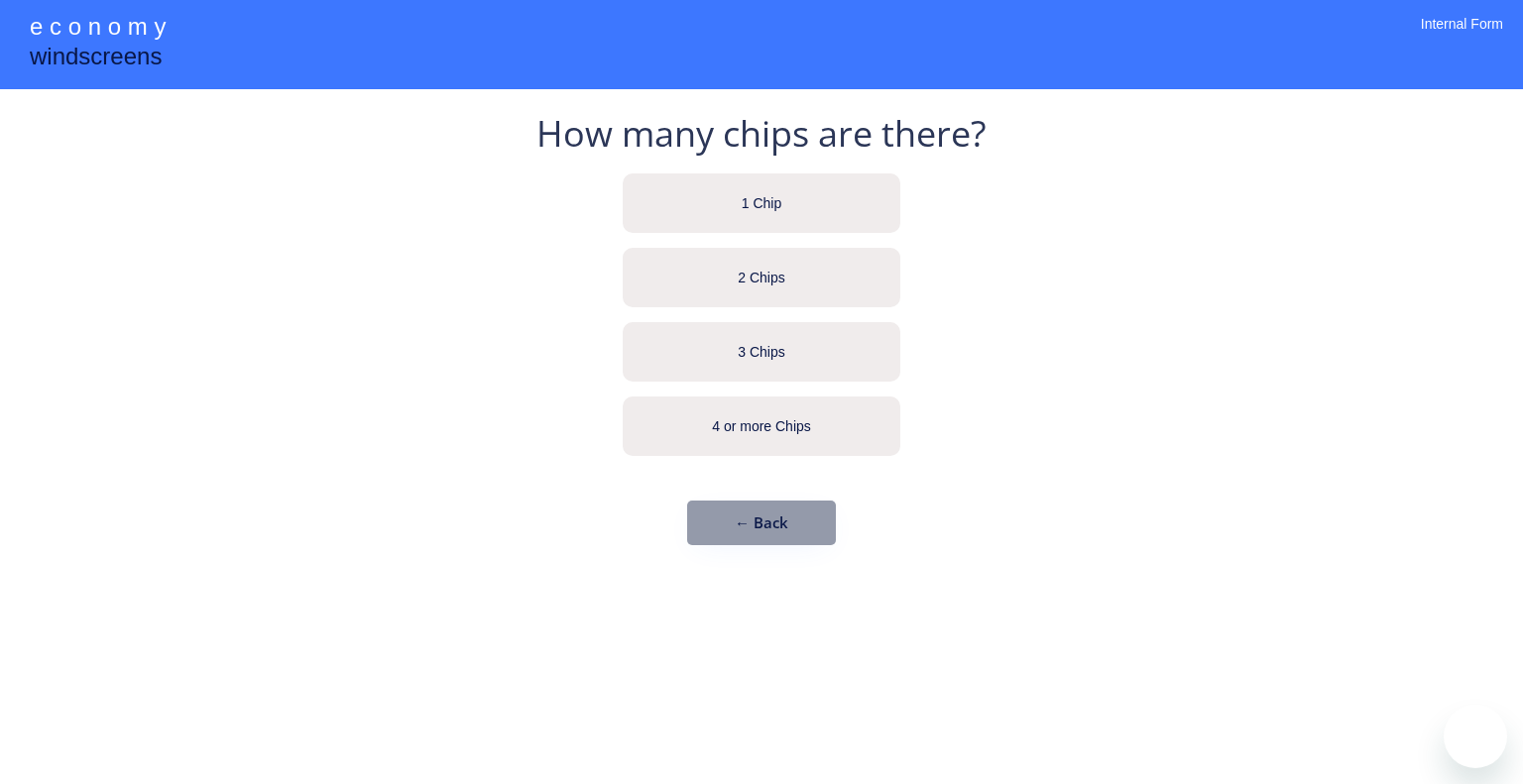 scroll, scrollTop: 0, scrollLeft: 0, axis: both 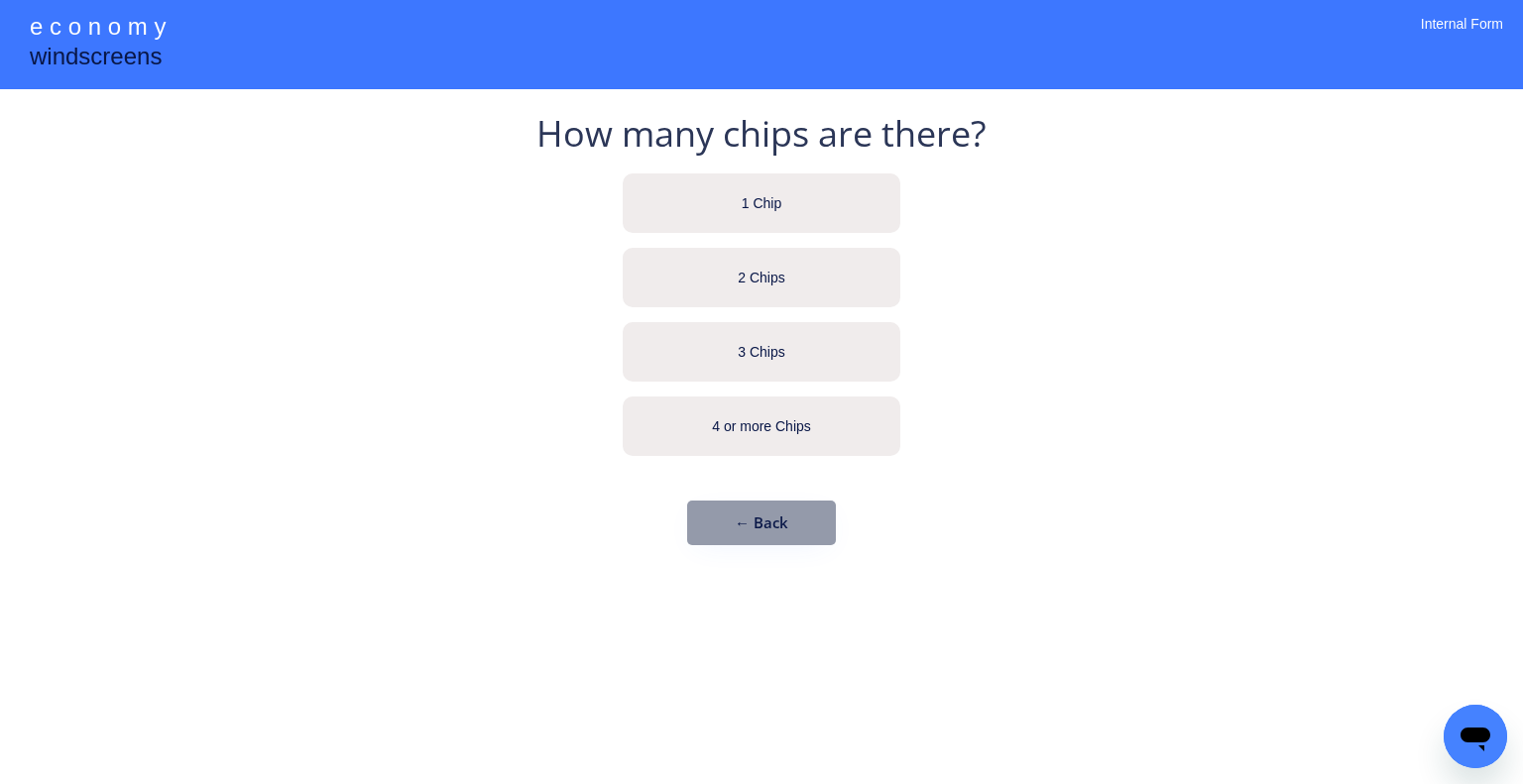 click on "1 Chip" at bounding box center [762, 203] 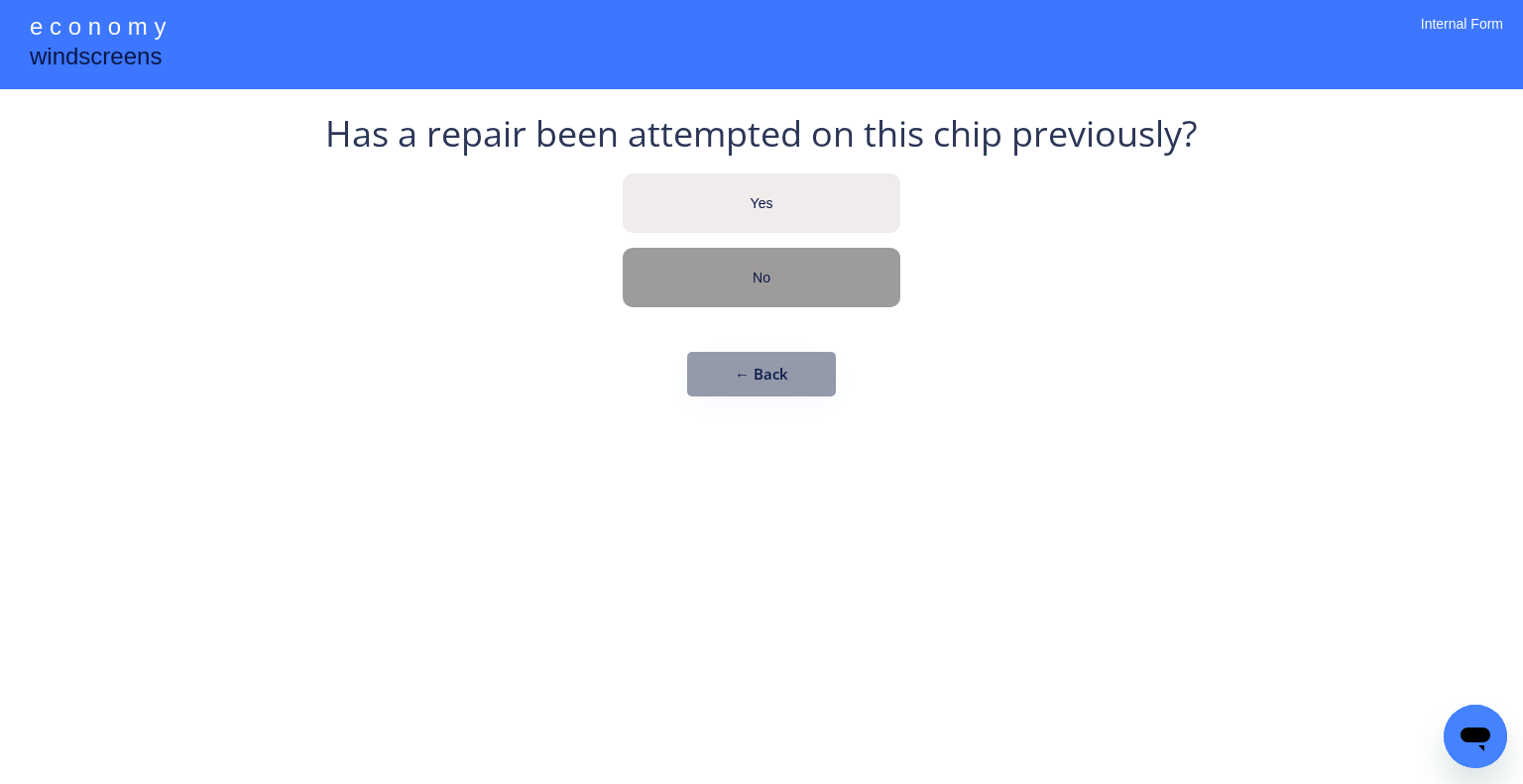 click on "No" at bounding box center (762, 279) 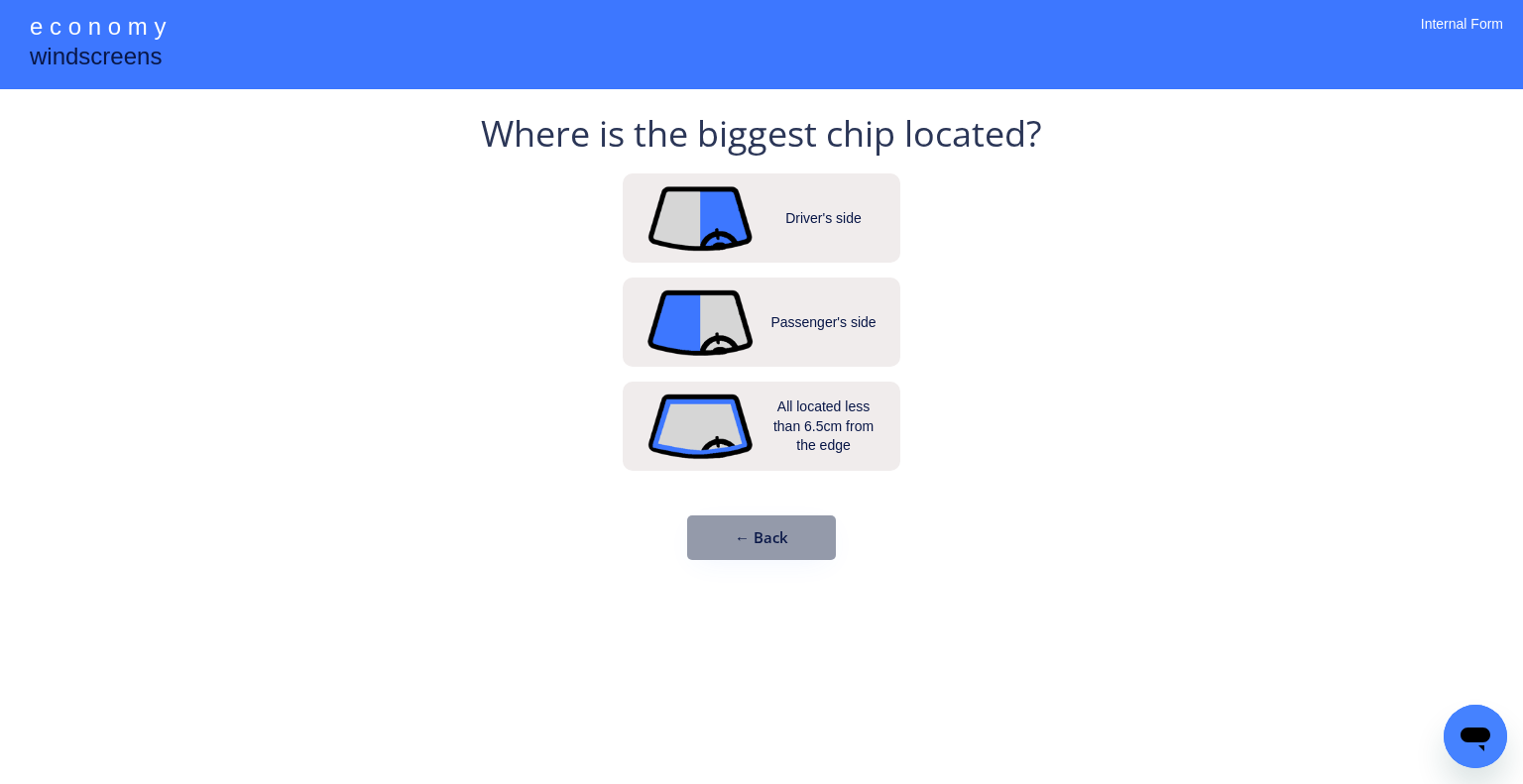 click on "e c o n o m y windscreens How many chips are there? 1 Chip 2 Chips 3 Chips 4 or more Chips  ←   Back Has a repair been attempted on this chip previously? Yes No  ←   Back Where is the biggest chip located? Driver's side Passenger's side All located less than 6.5cm from the edge  ←   Back Internal Form" at bounding box center (762, 392) 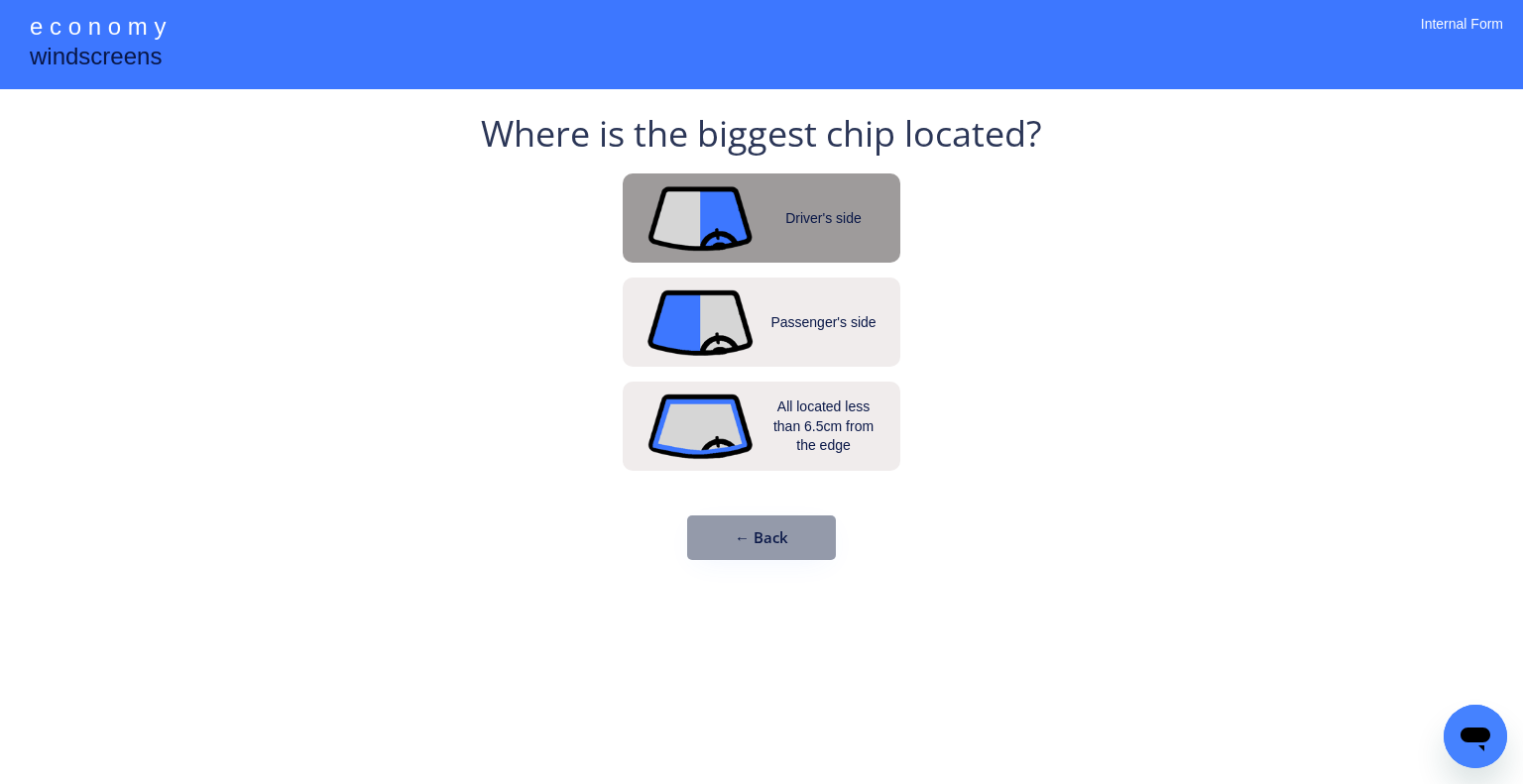click on "Driver's side" at bounding box center [824, 219] 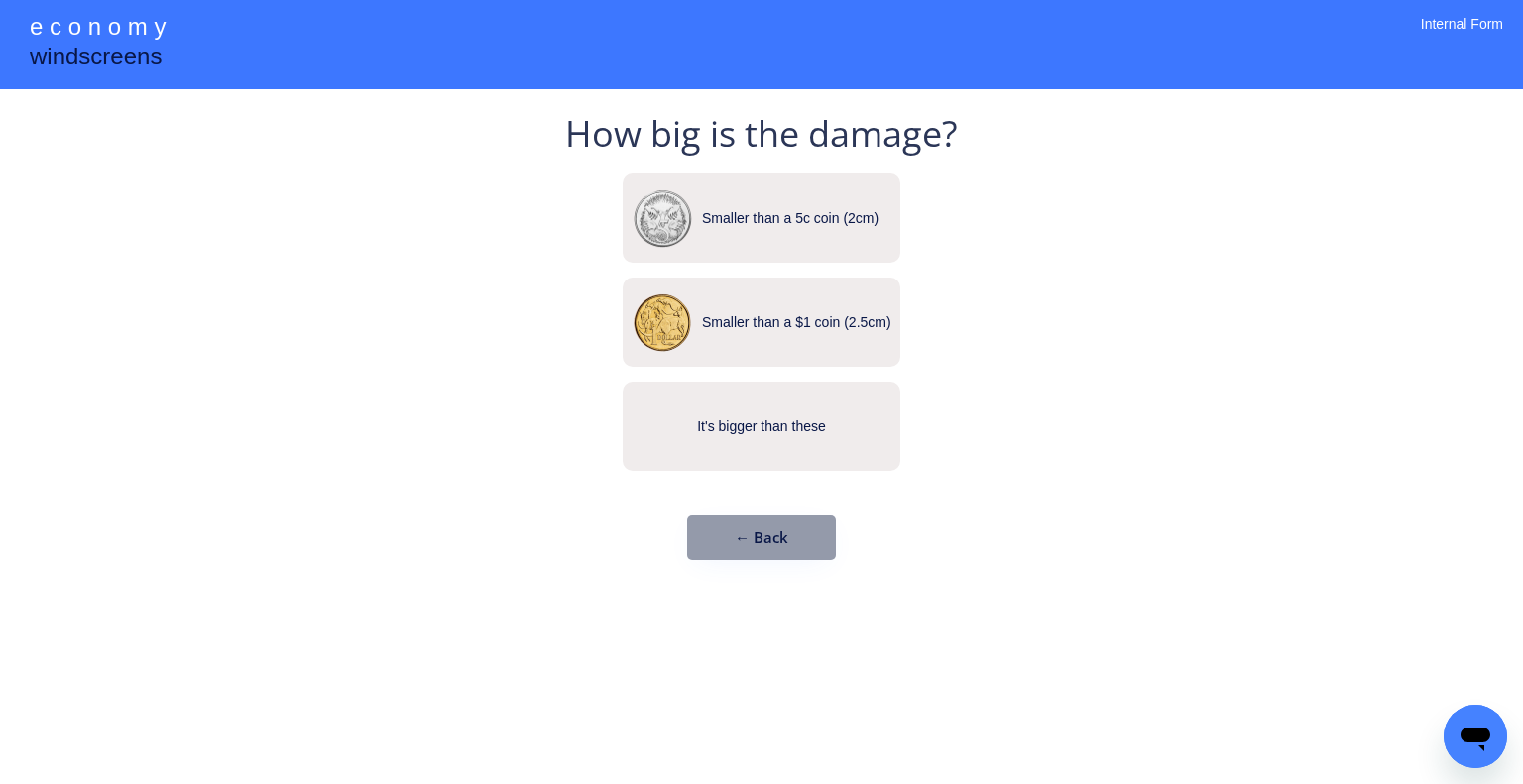click on "e c o n o m y windscreens How many chips are there? 1 Chip 2 Chips 3 Chips 4 or more Chips  ←   Back Has a repair been attempted on this chip previously? Yes No  ←   Back Where is the biggest chip located? Driver's side Passenger's side All located less than 6.5cm from the edge  ←   Back How big is the damage? Smaller than a 5c coin (2cm) Smaller than a $1 coin (2.5cm) It's bigger than these  ←   Back Internal Form" at bounding box center (762, 392) 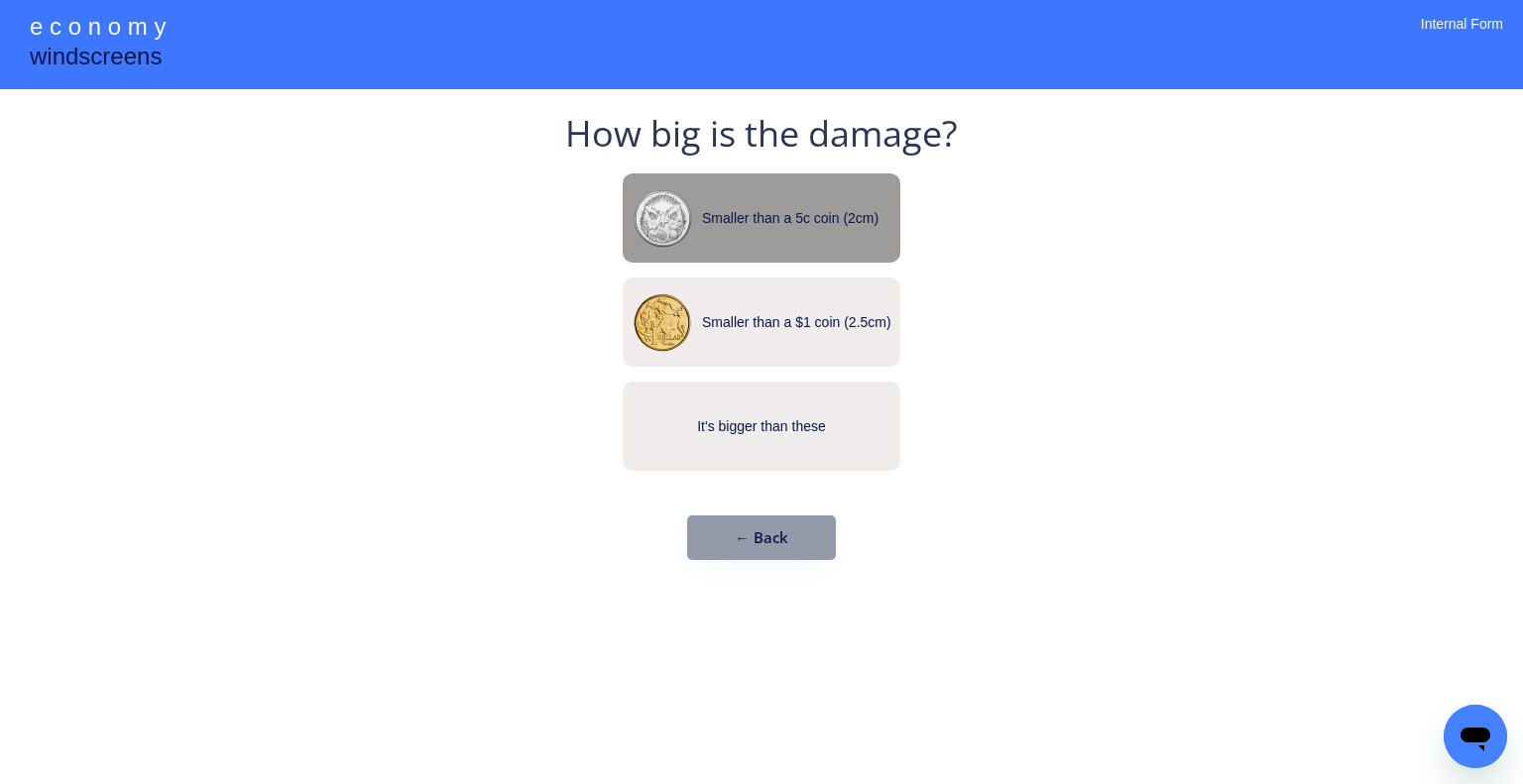 click on "Smaller than a 5c coin (2cm)" at bounding box center (801, 219) 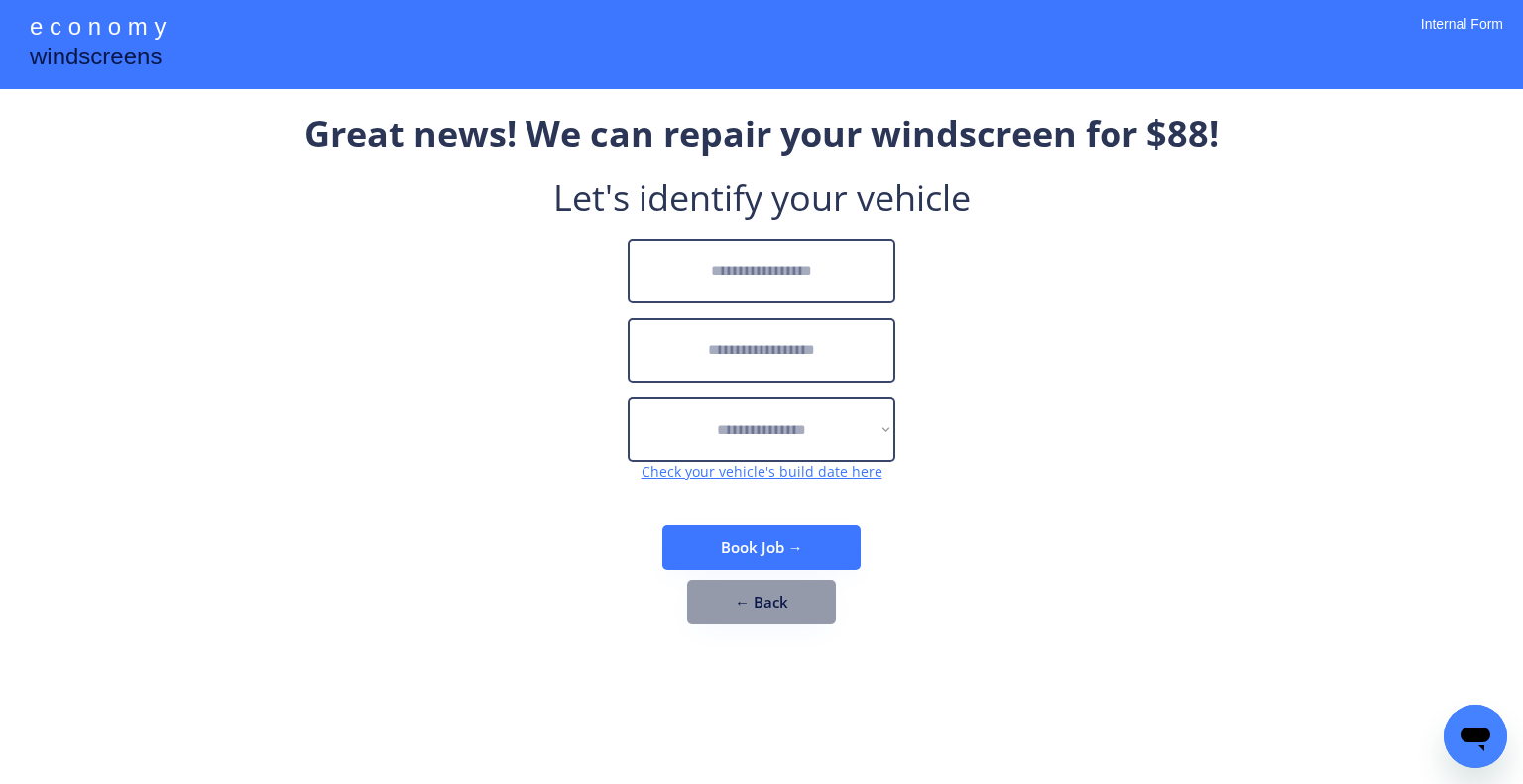 click on "**********" at bounding box center [762, 377] 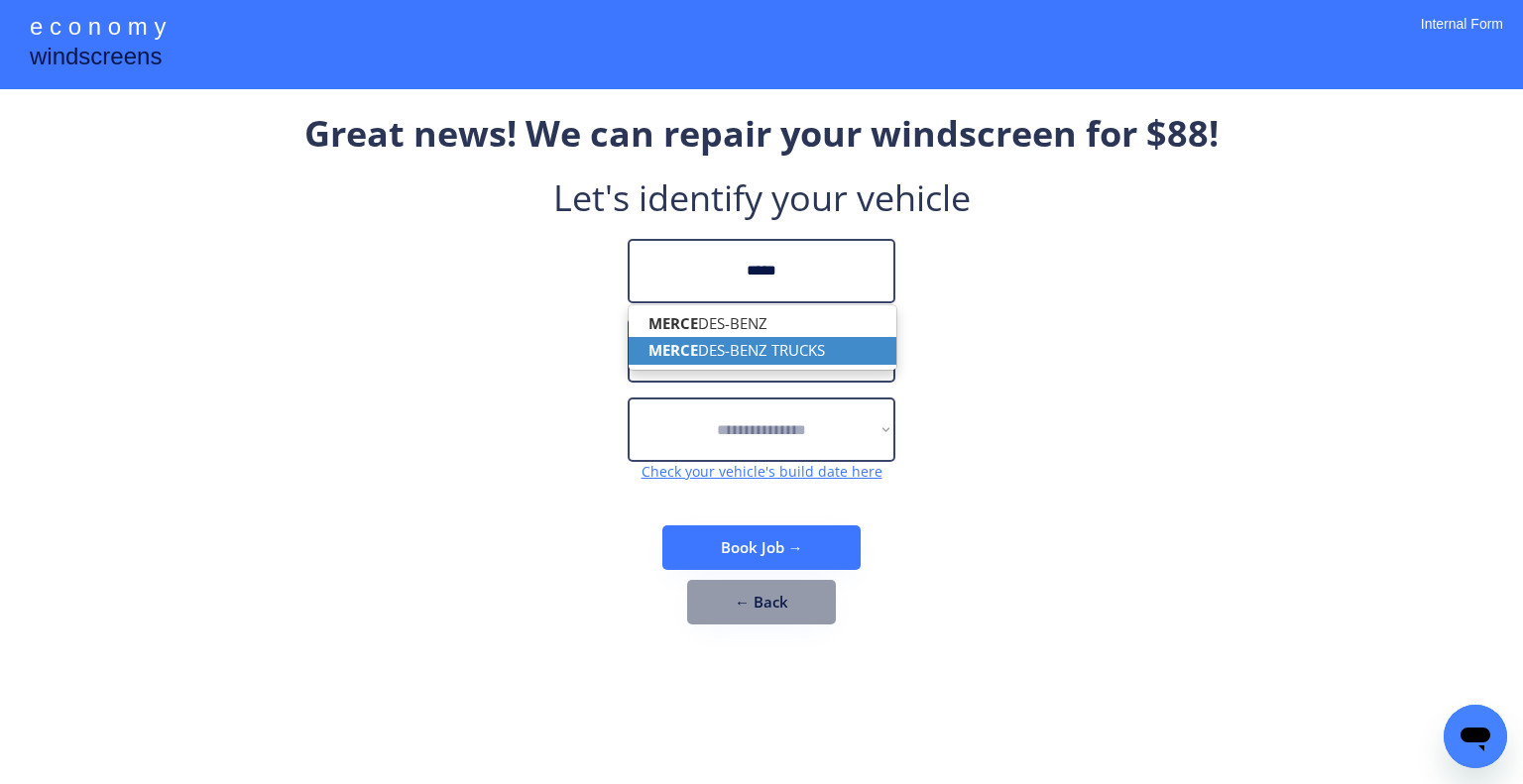 click on "MERCE DES-BENZ TRUCKS" at bounding box center [762, 350] 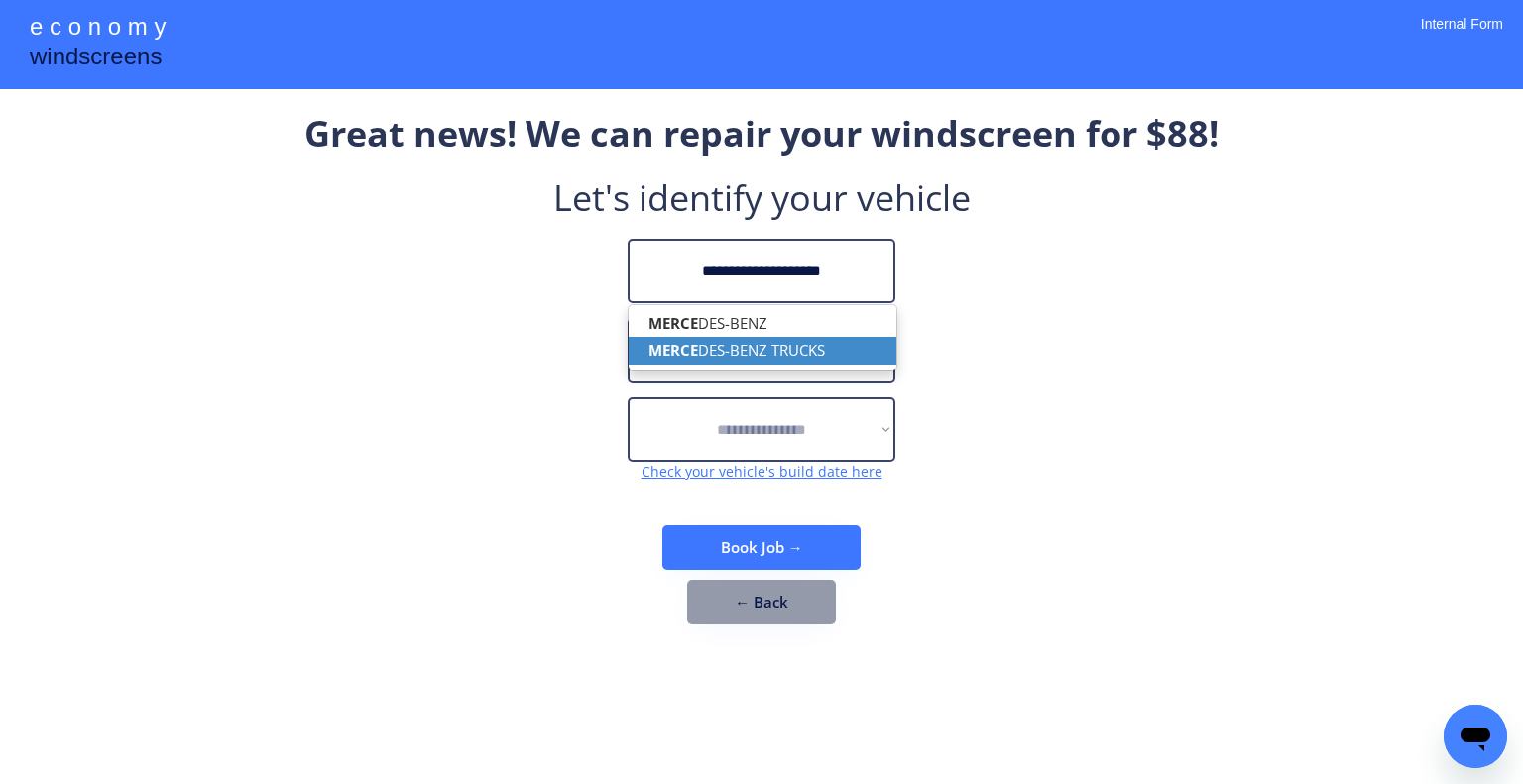 type on "**********" 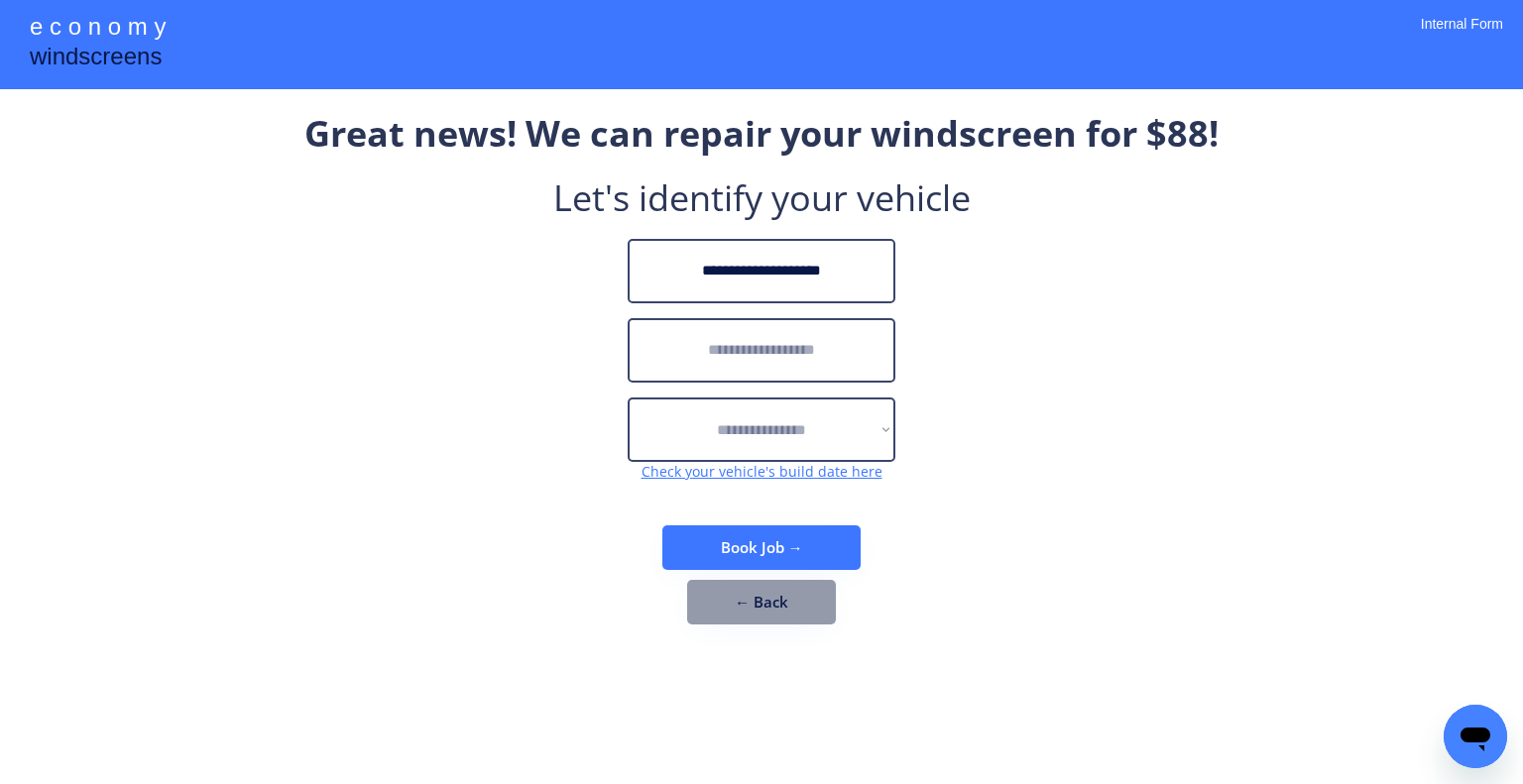 click at bounding box center [762, 350] 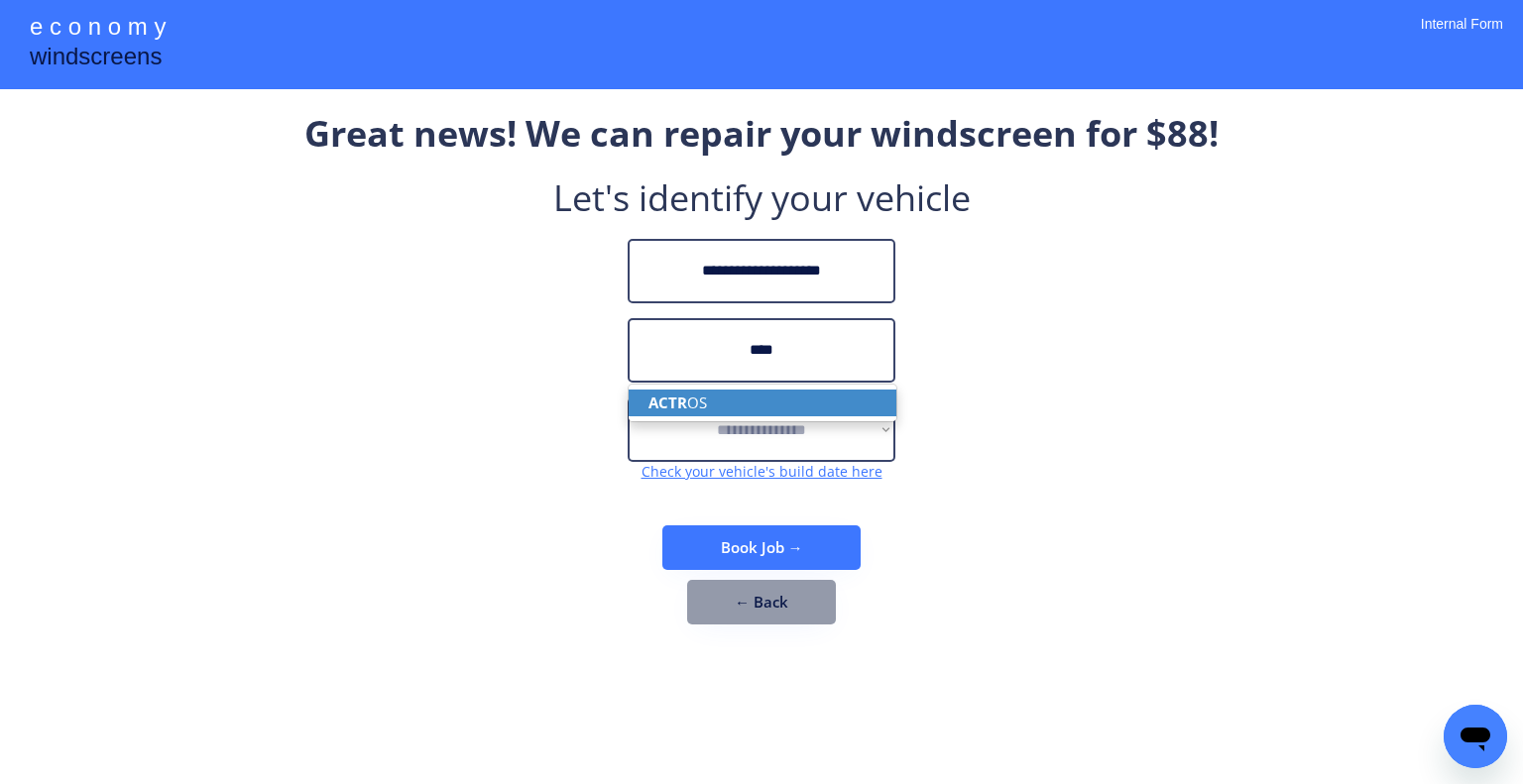 drag, startPoint x: 806, startPoint y: 415, endPoint x: 869, endPoint y: 389, distance: 68.15424 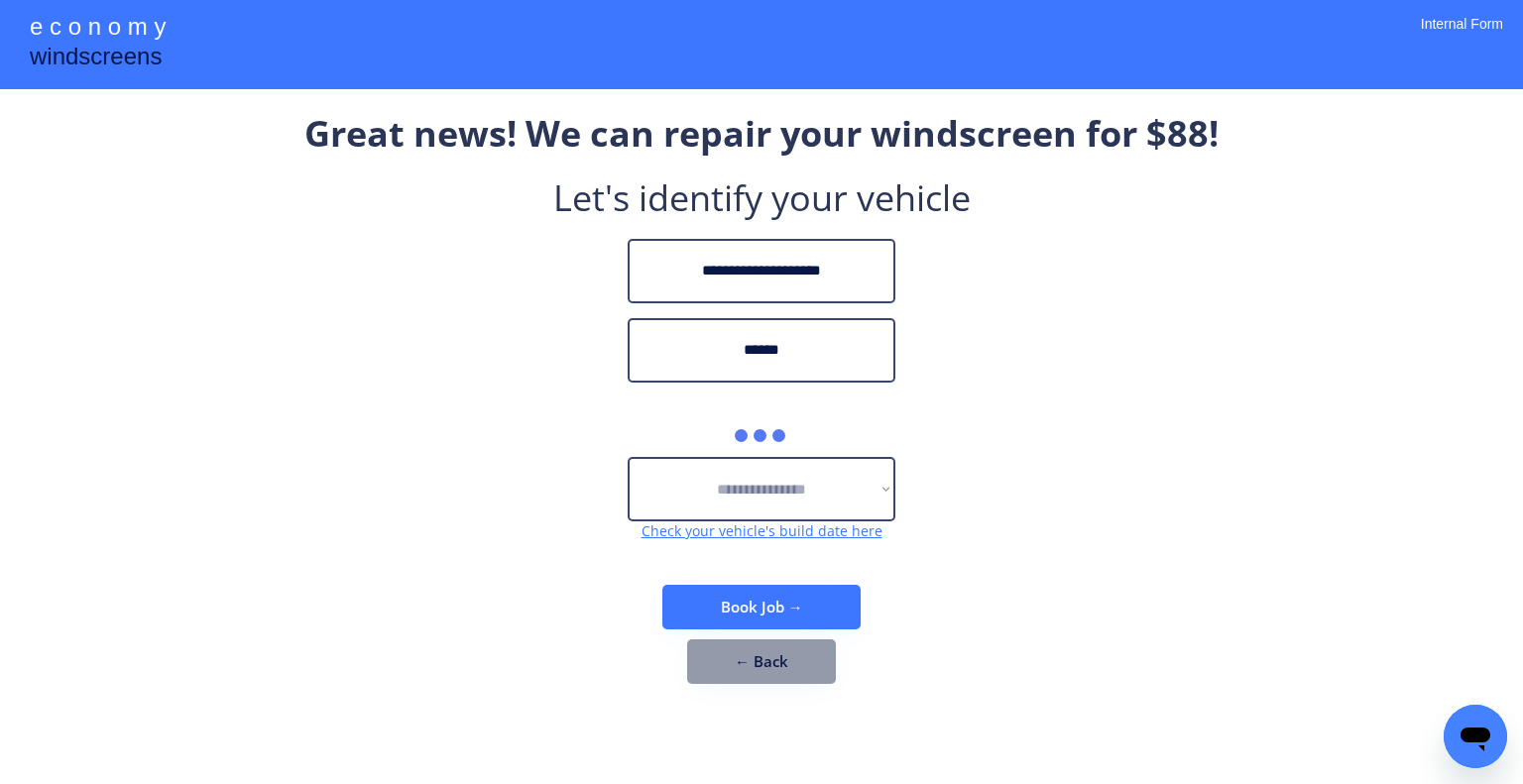 type on "******" 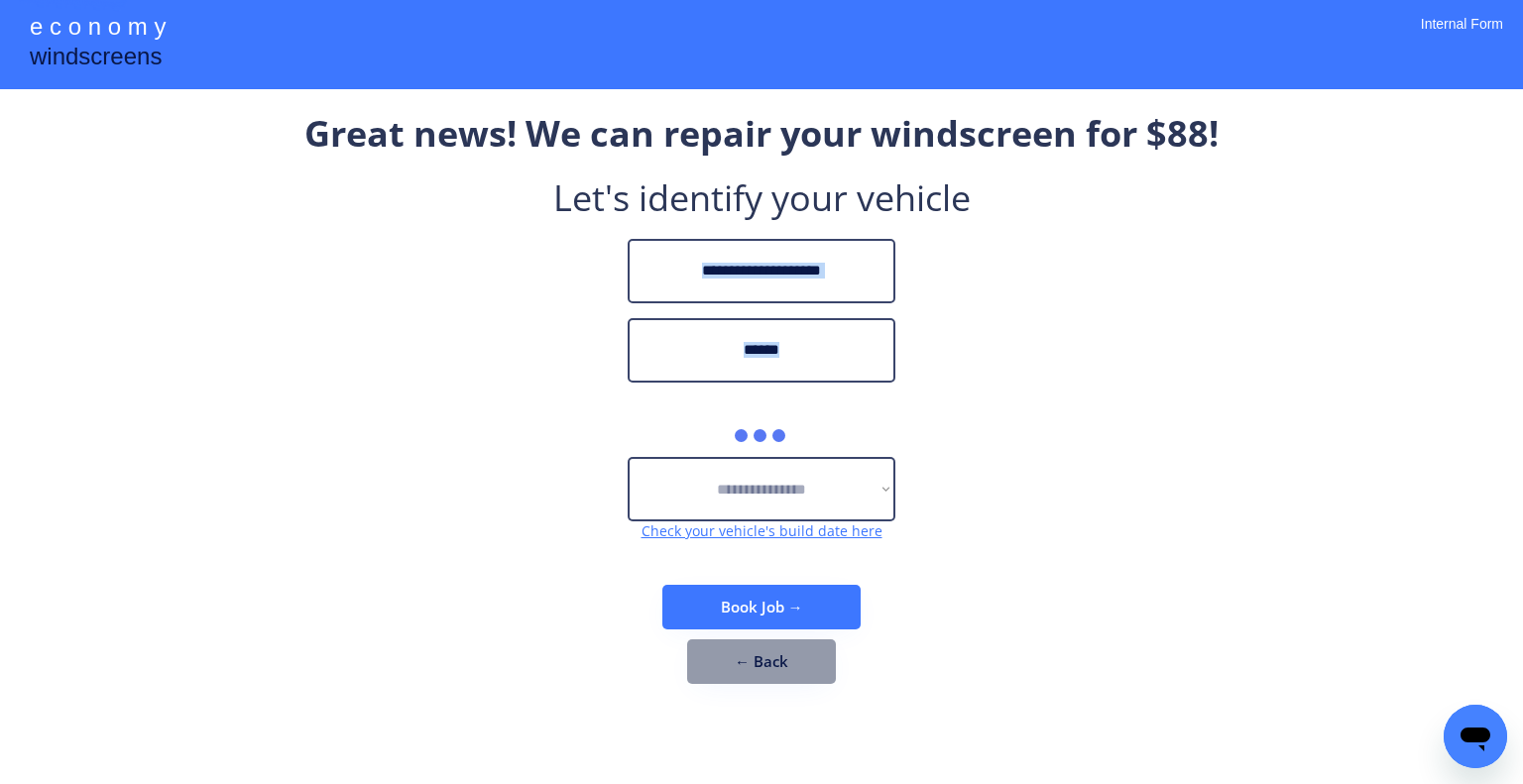 click on "**********" at bounding box center [762, 406] 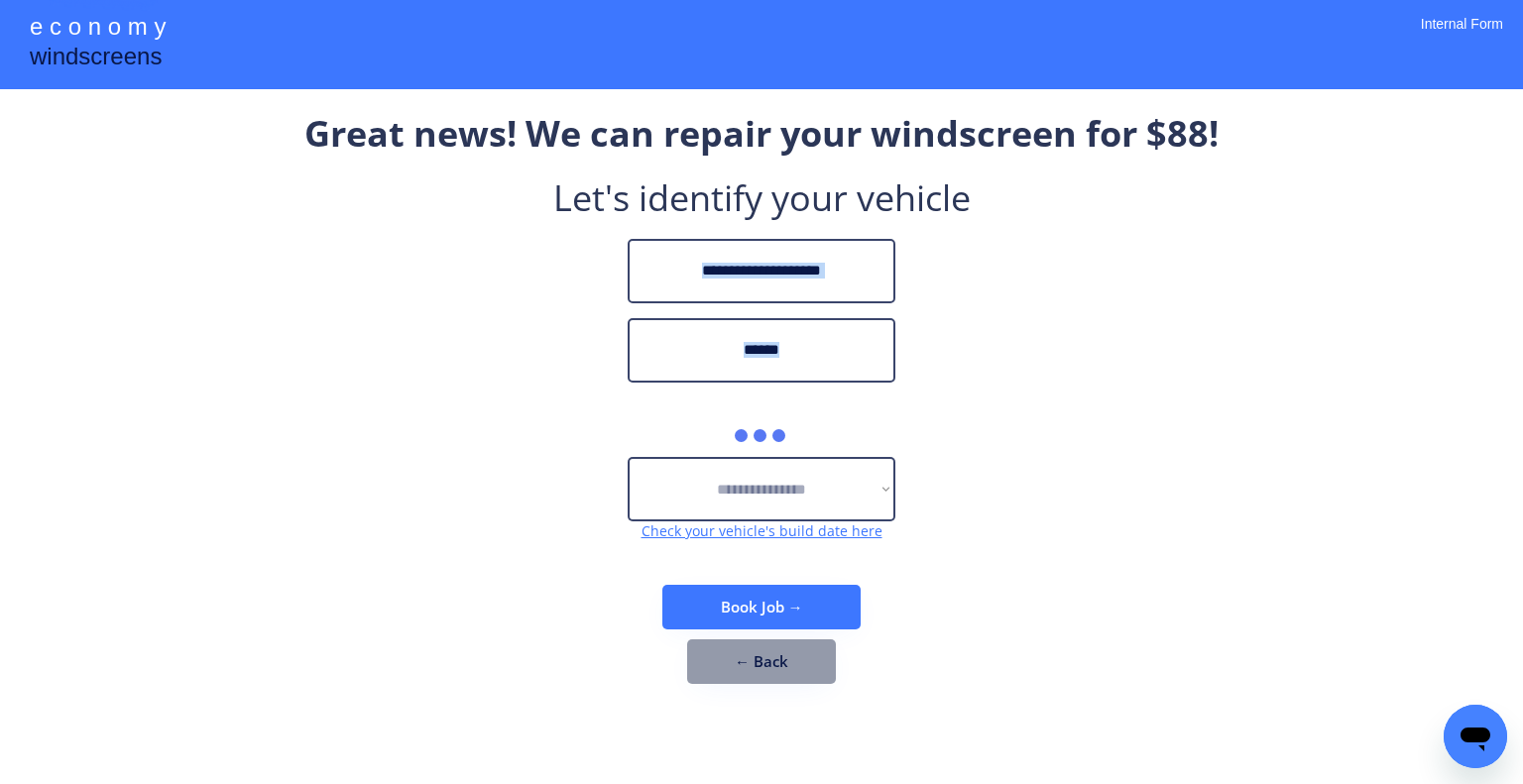 click on "**********" at bounding box center [762, 406] 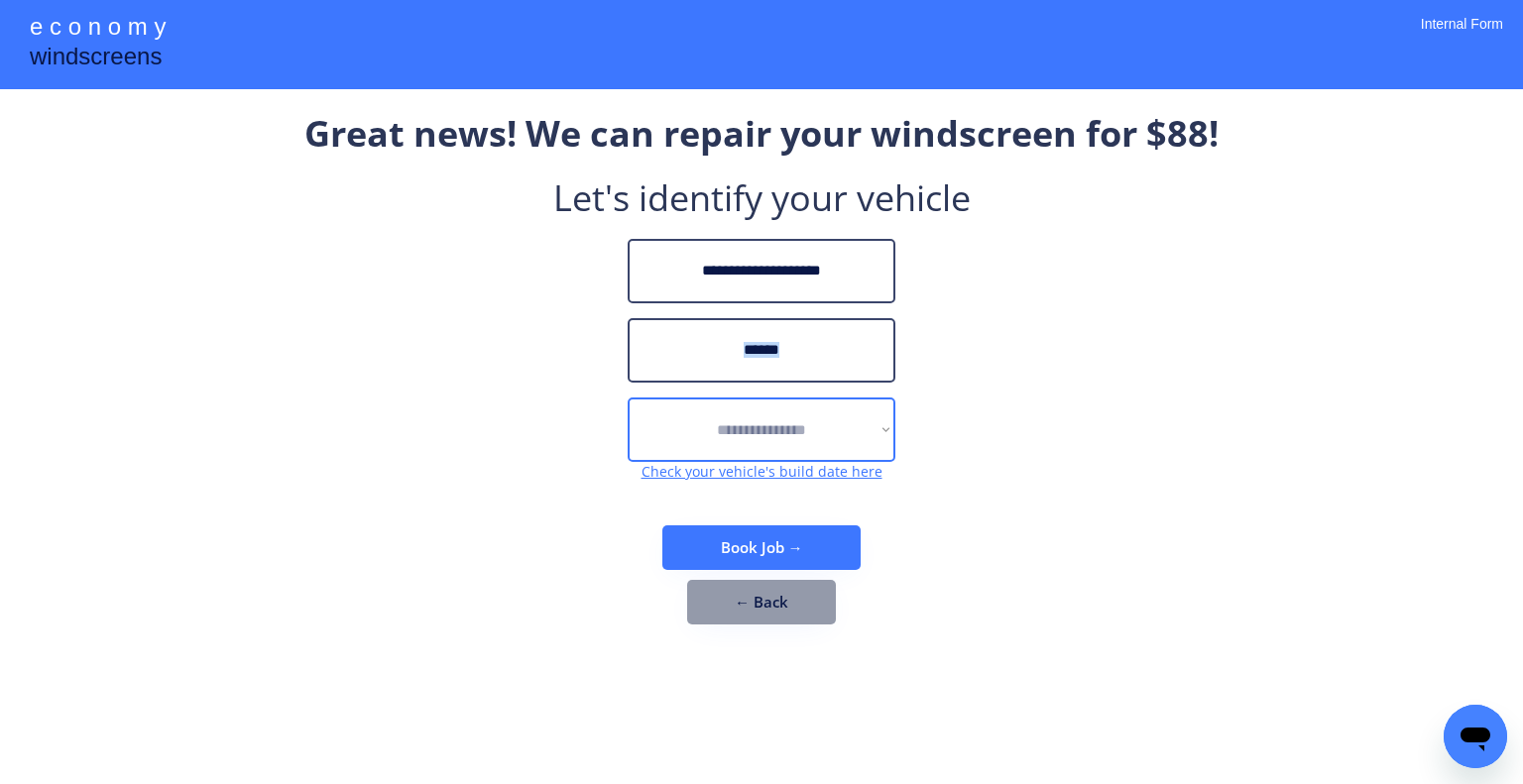 click on "**********" at bounding box center [762, 429] 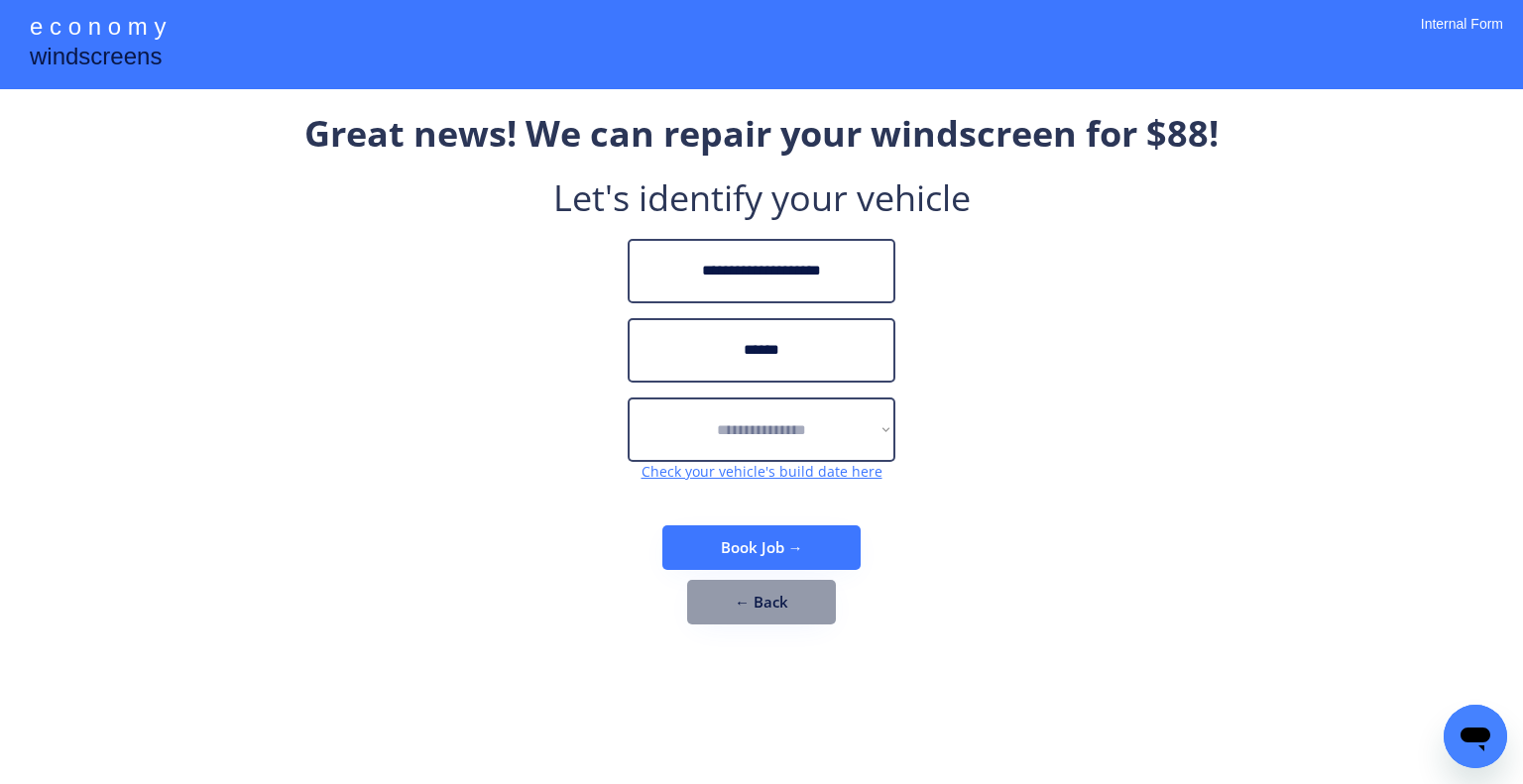 click on "**********" at bounding box center [762, 377] 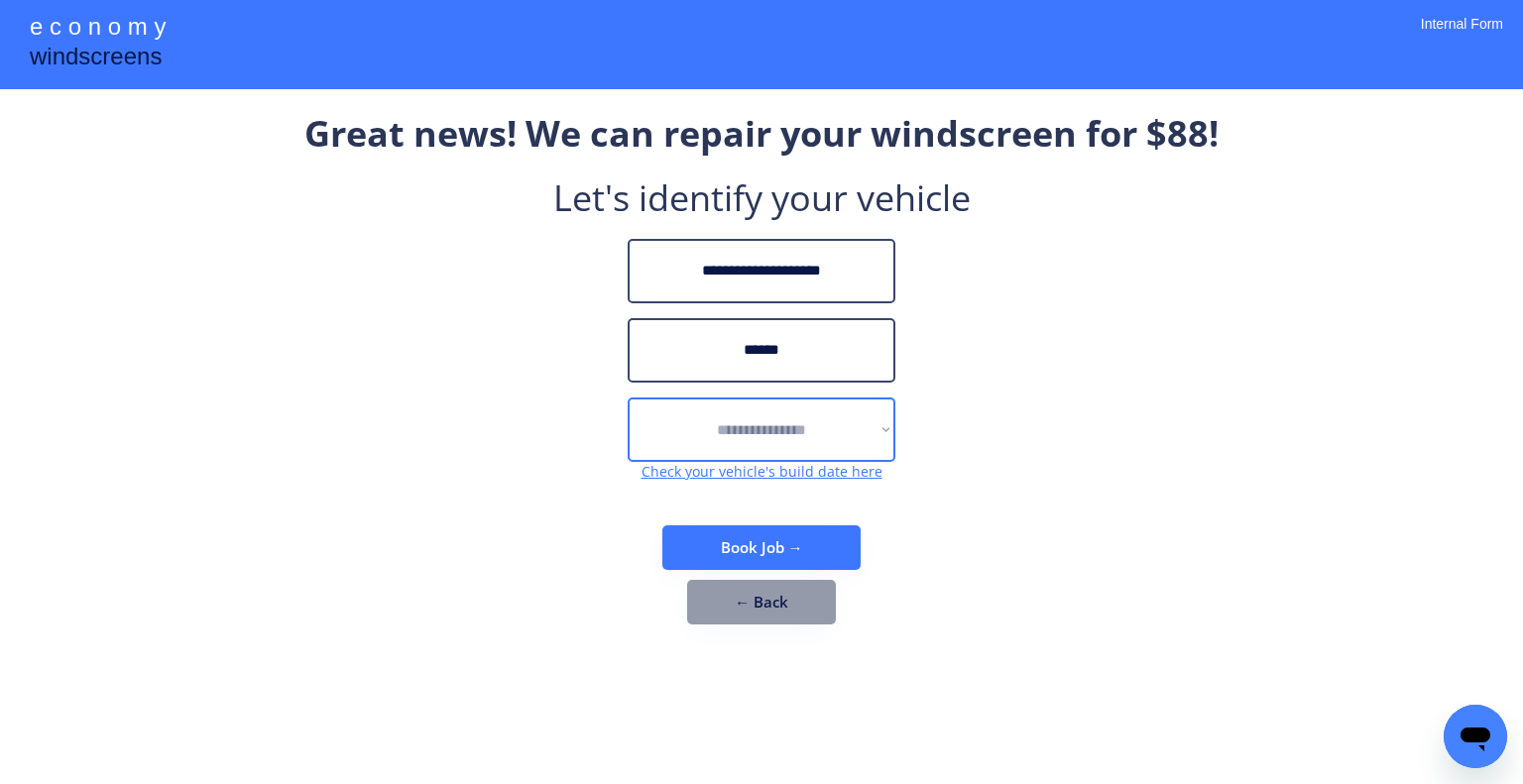 click on "**********" at bounding box center (762, 429) 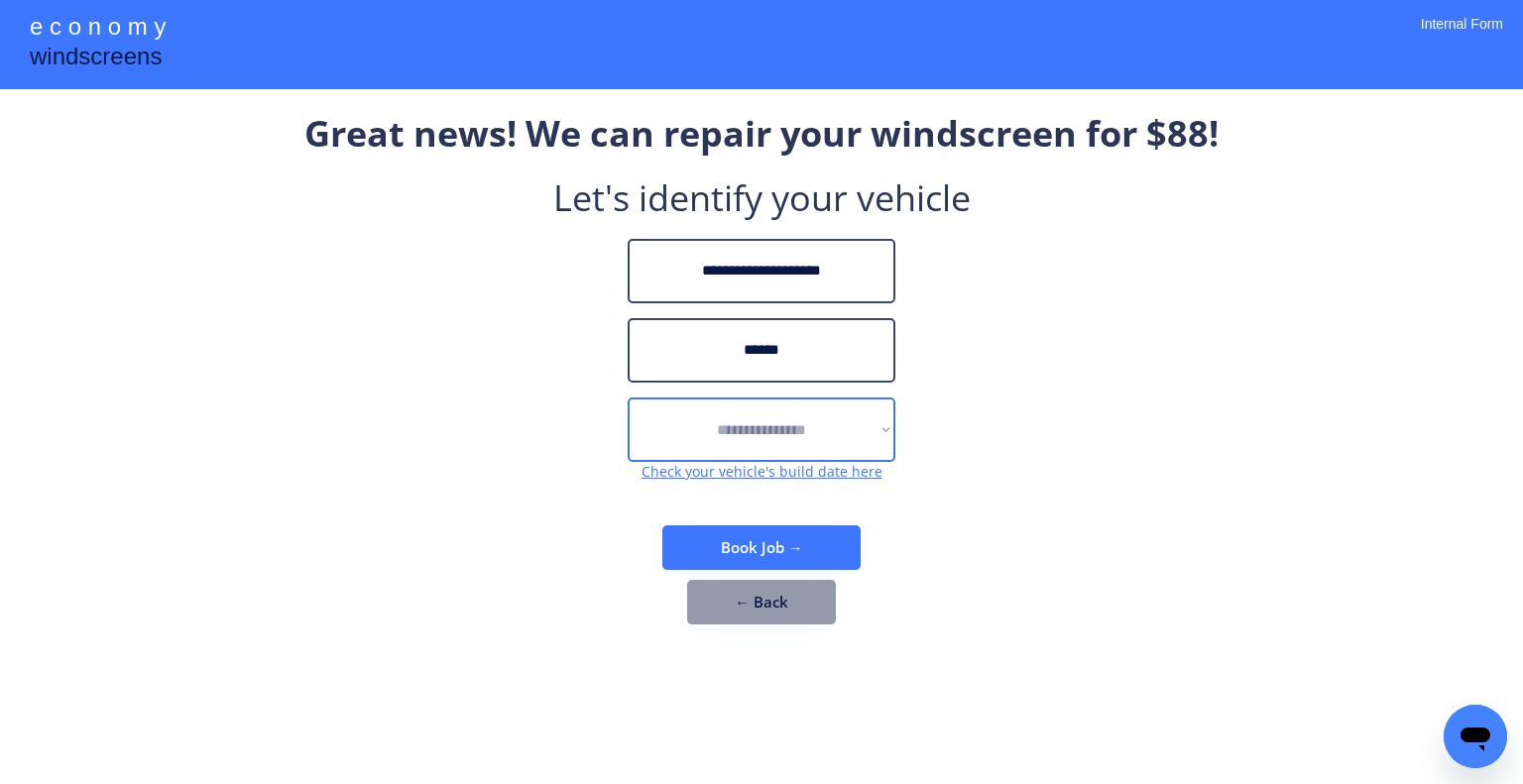 click on "**********" at bounding box center [762, 377] 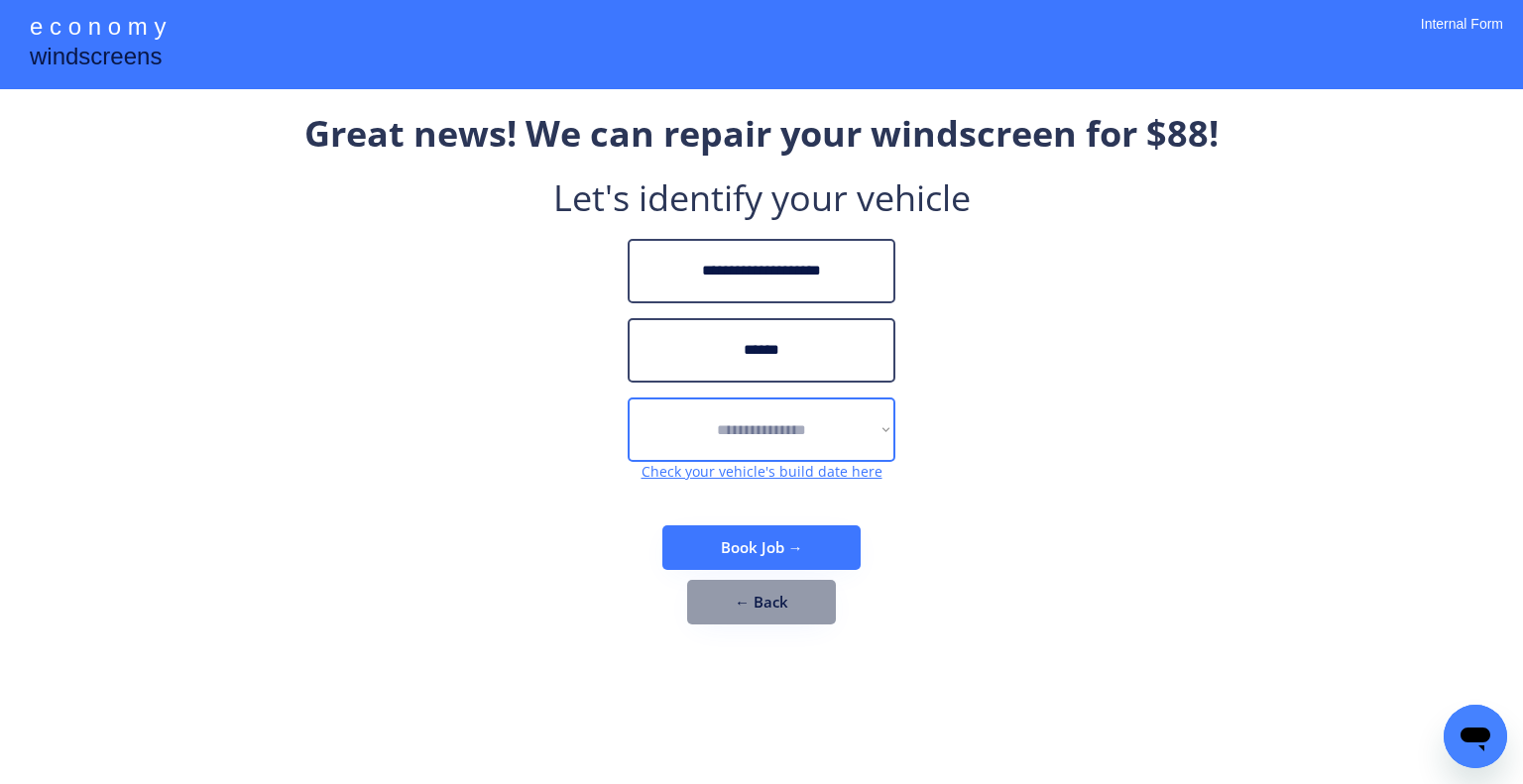click on "**********" at bounding box center [762, 429] 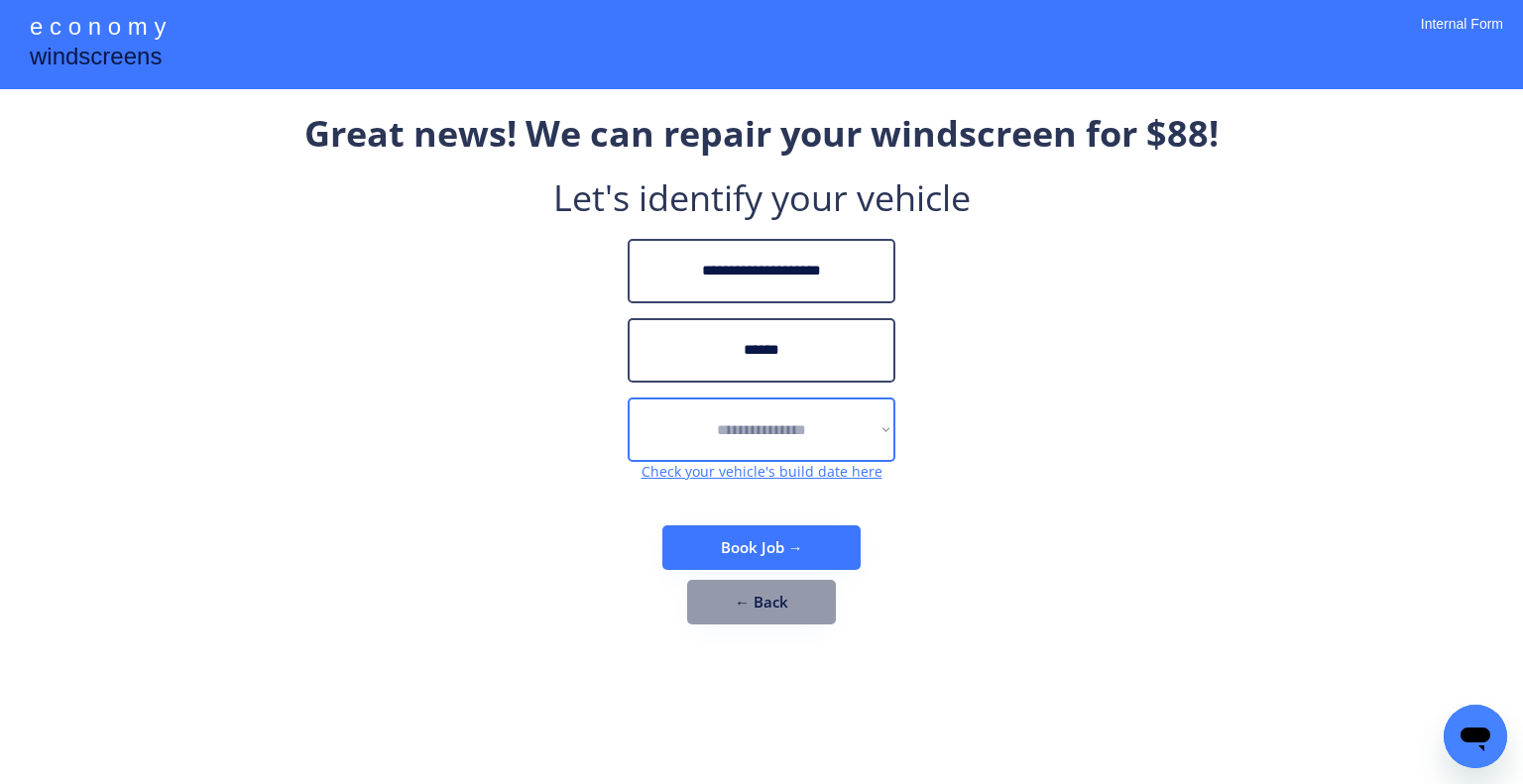 select on "******" 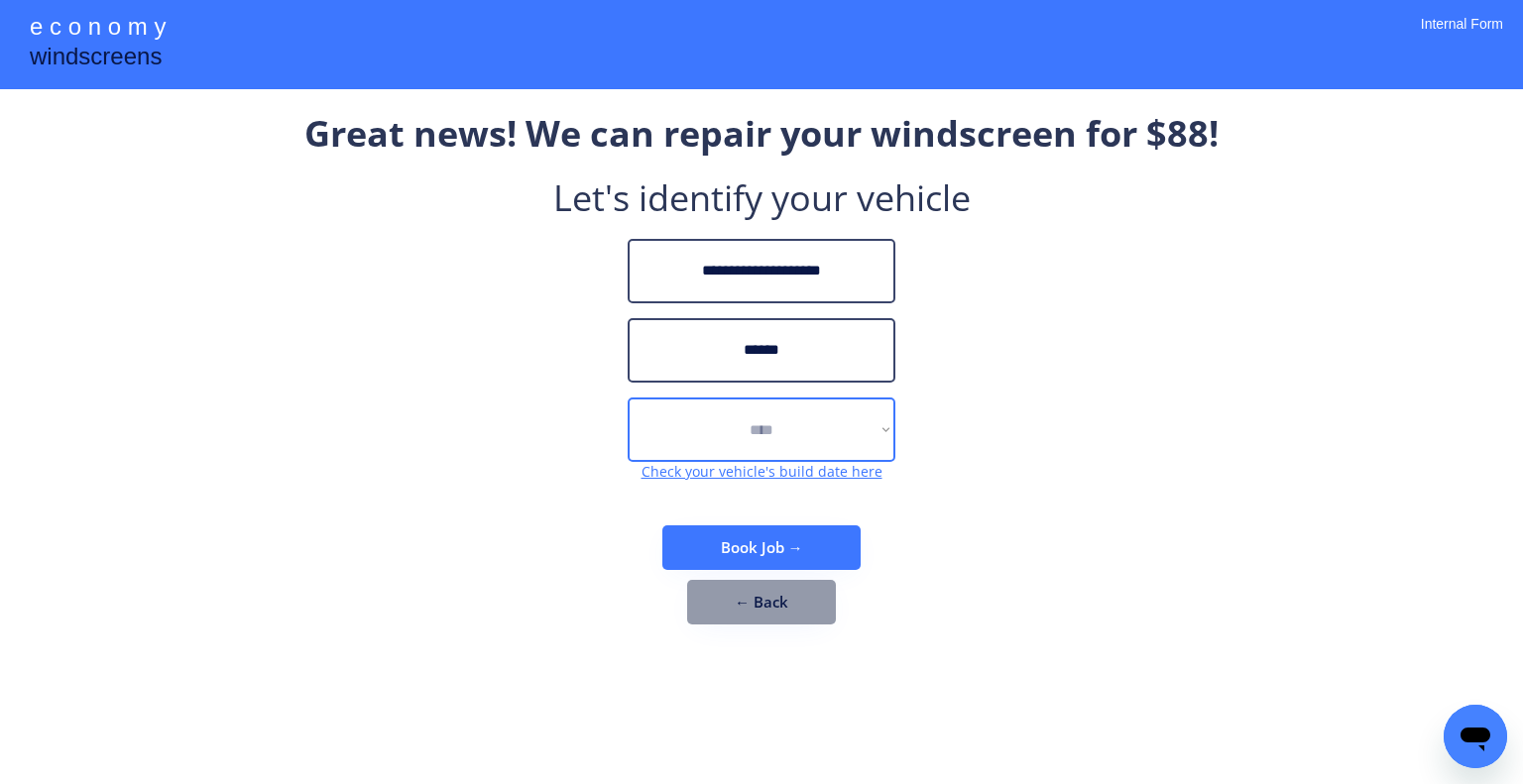 click on "**********" at bounding box center (762, 429) 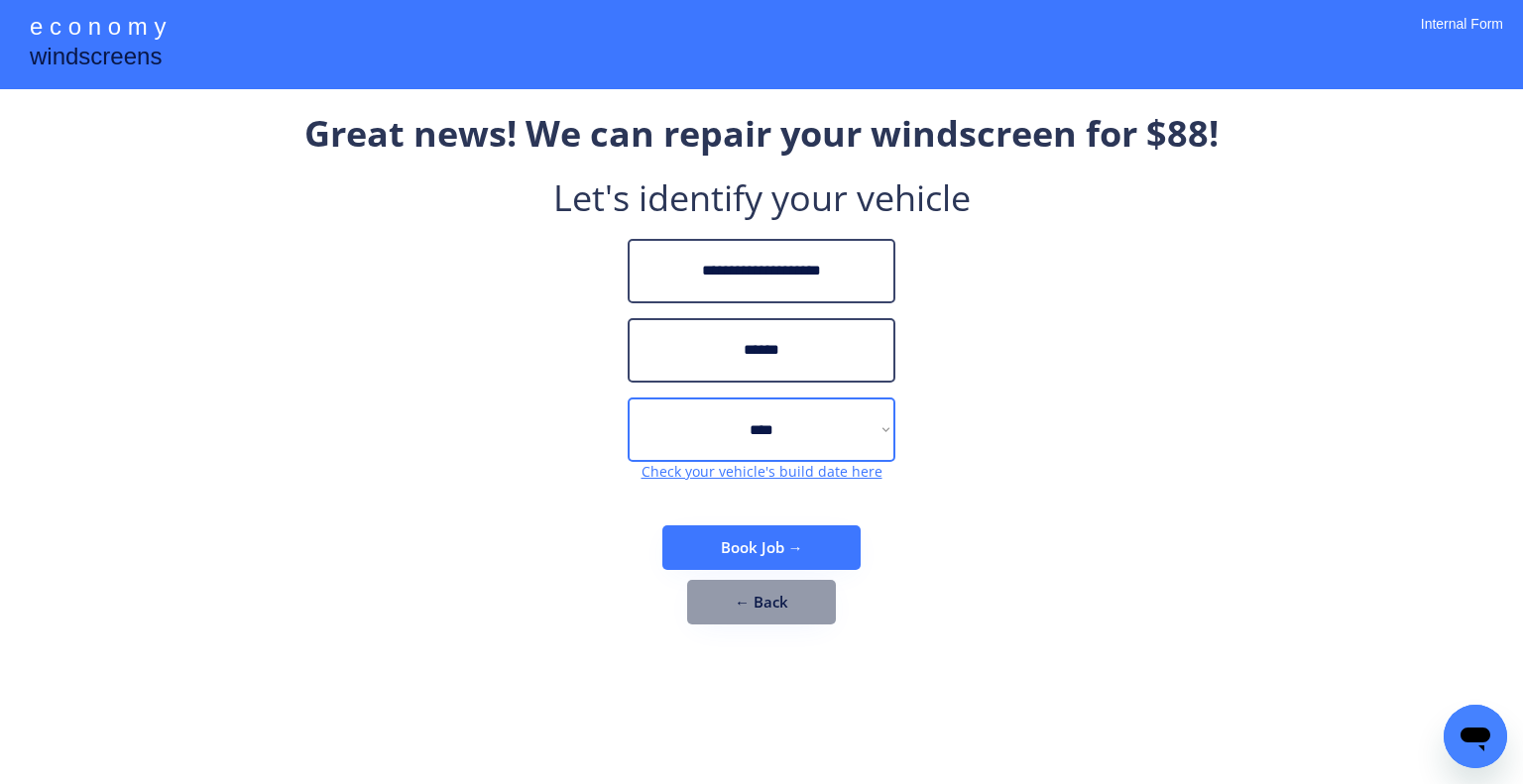 click on "**********" at bounding box center [762, 377] 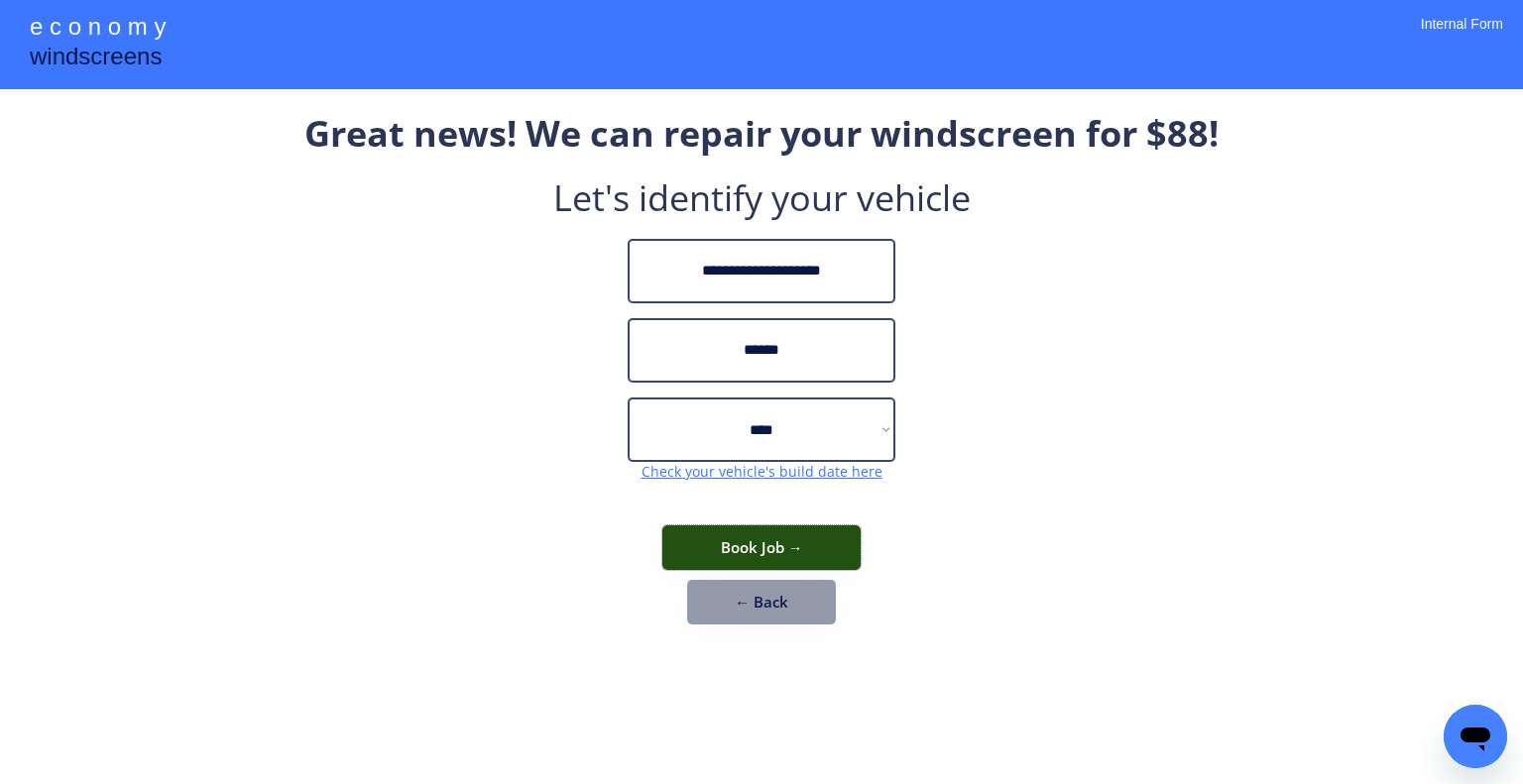 click on "Book Job    →" at bounding box center (762, 547) 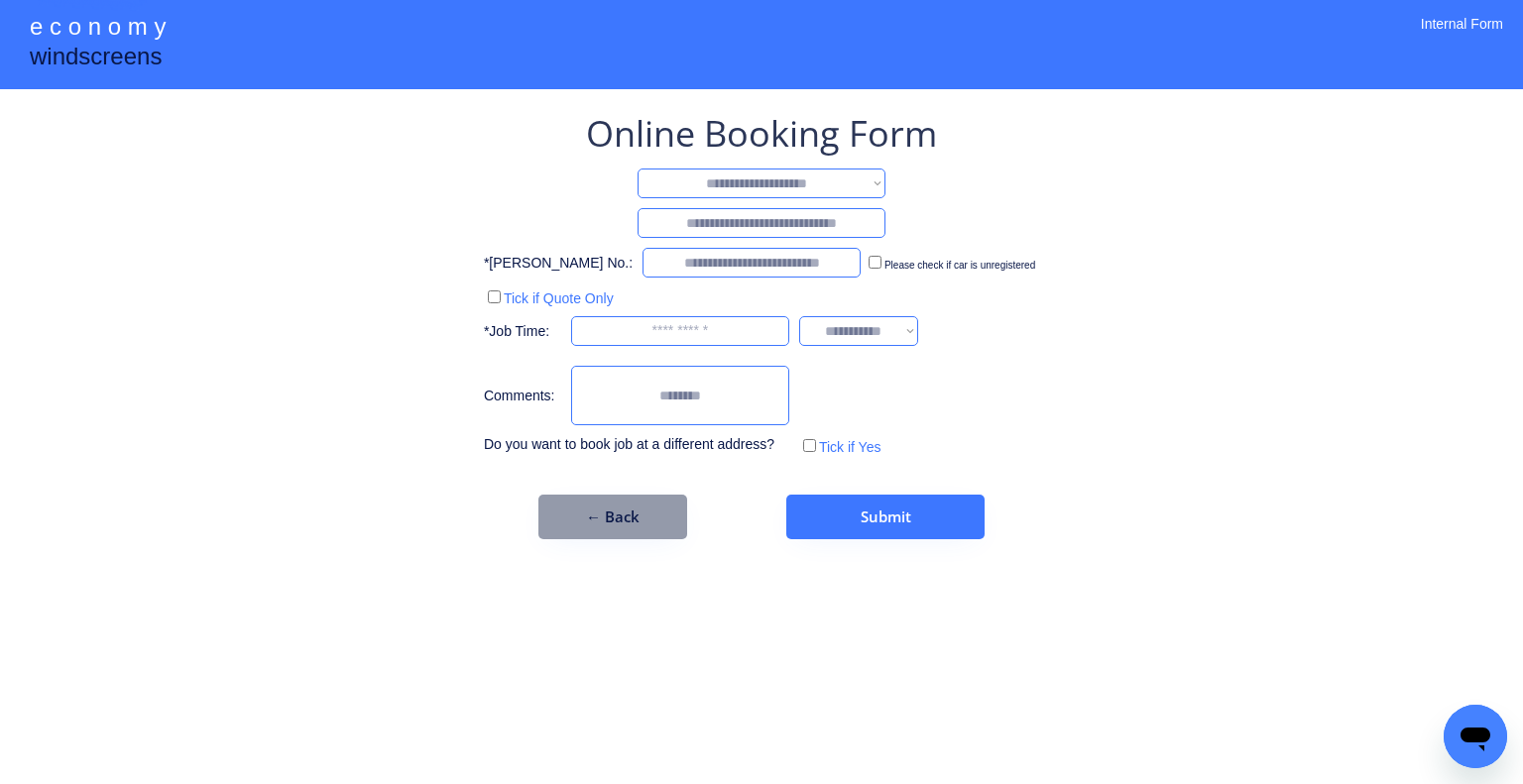 click on "**********" at bounding box center (762, 183) 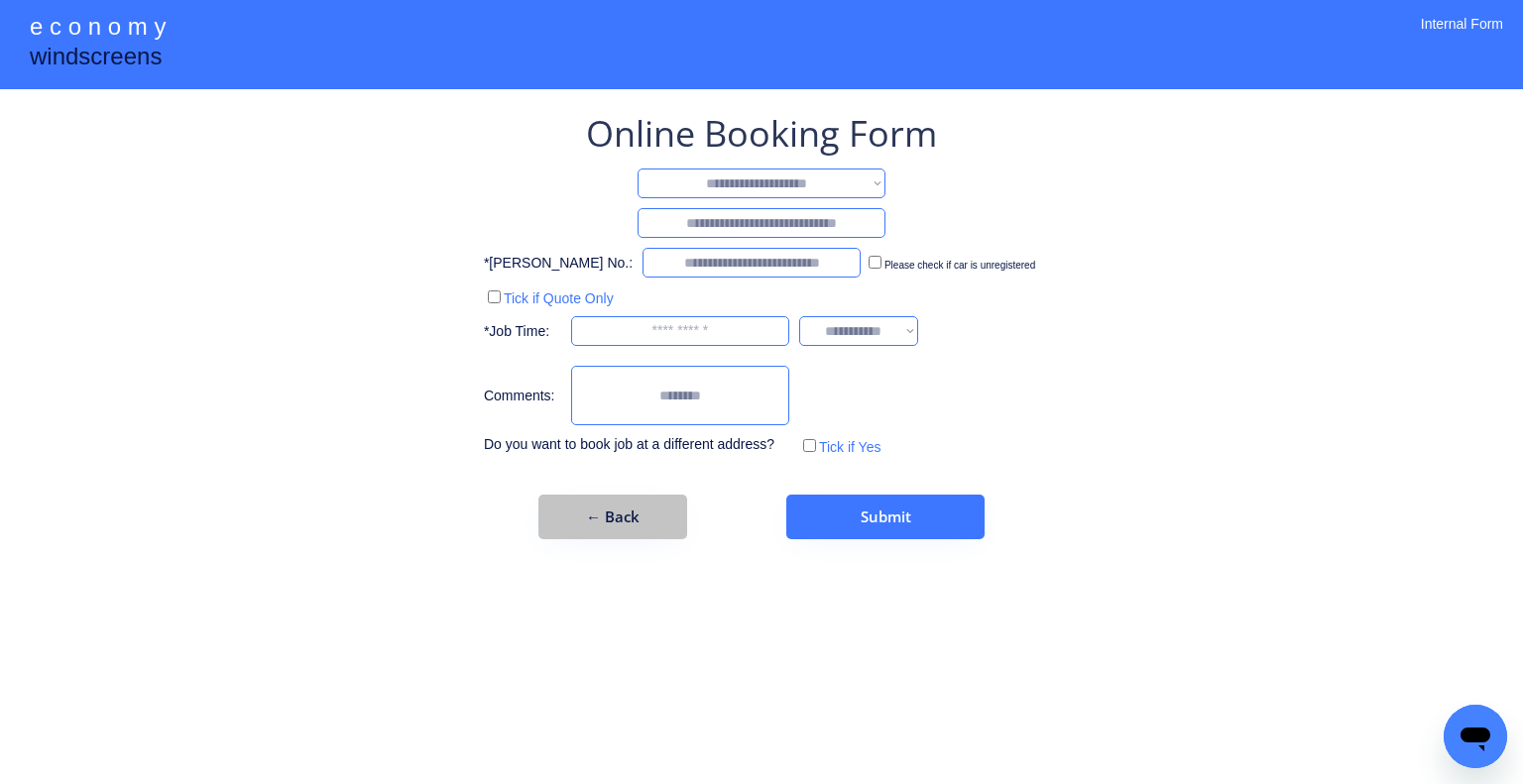click on "←   Back" at bounding box center [613, 516] 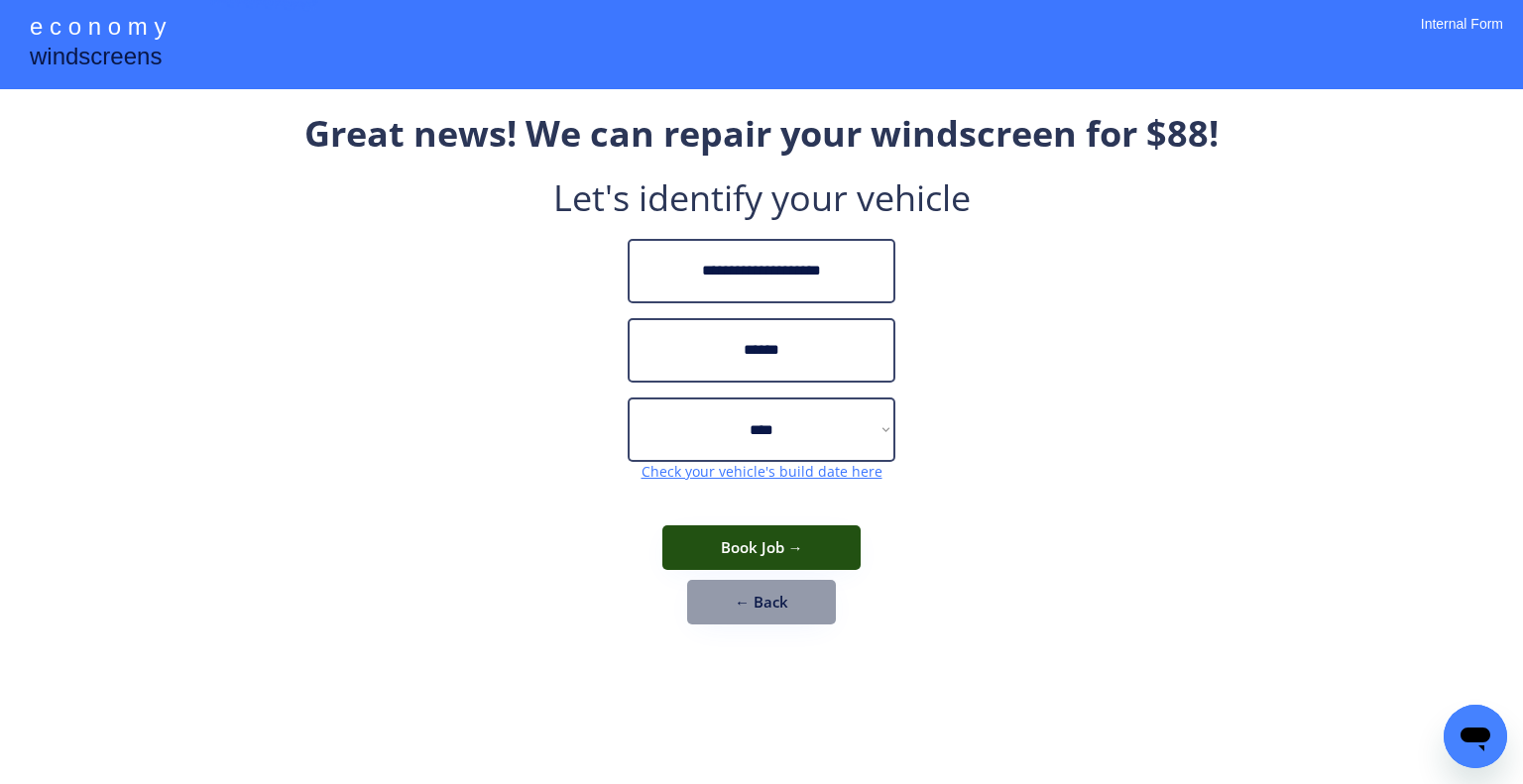 click on "Book Job    →" at bounding box center [762, 547] 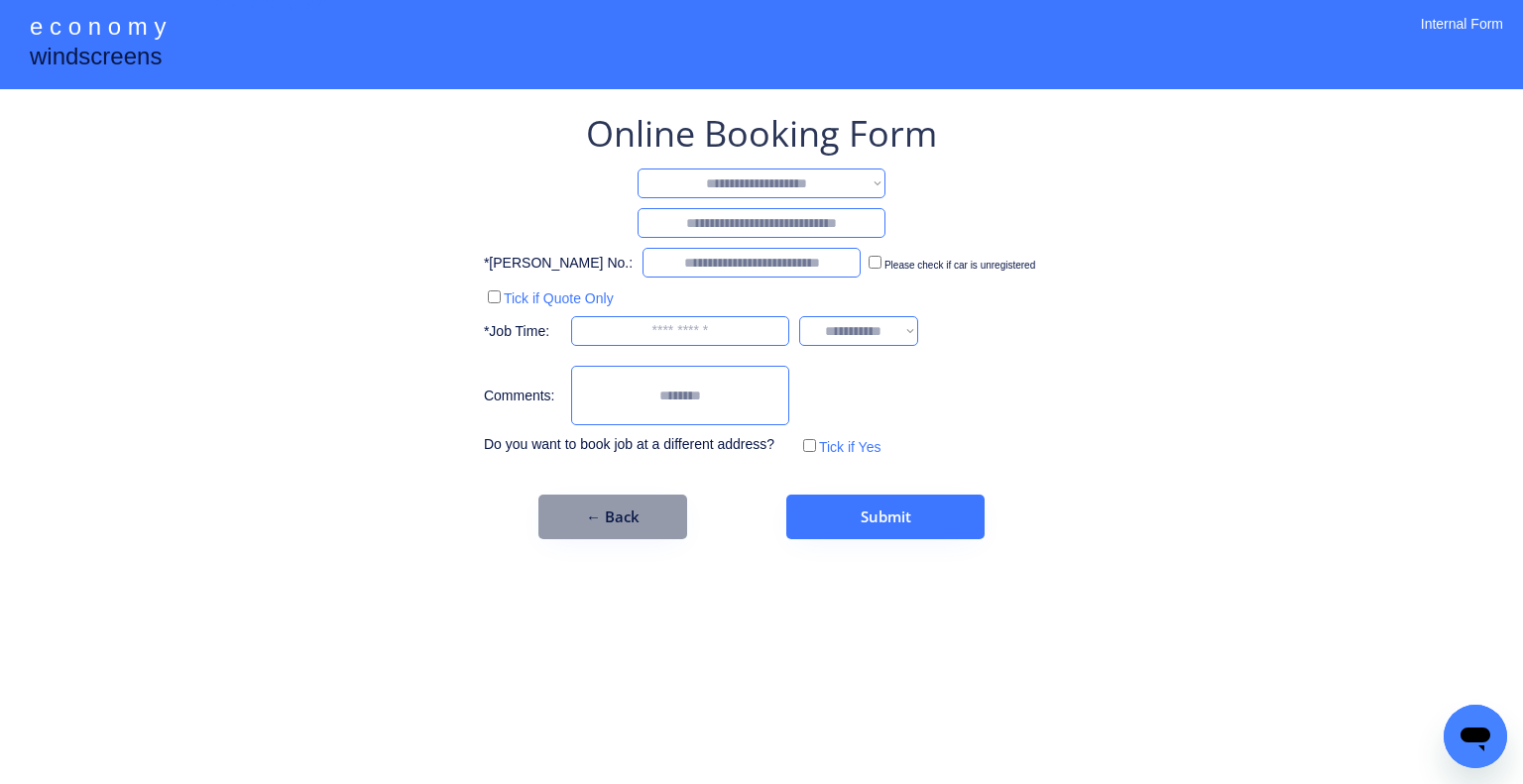 click on "**********" at bounding box center [762, 183] 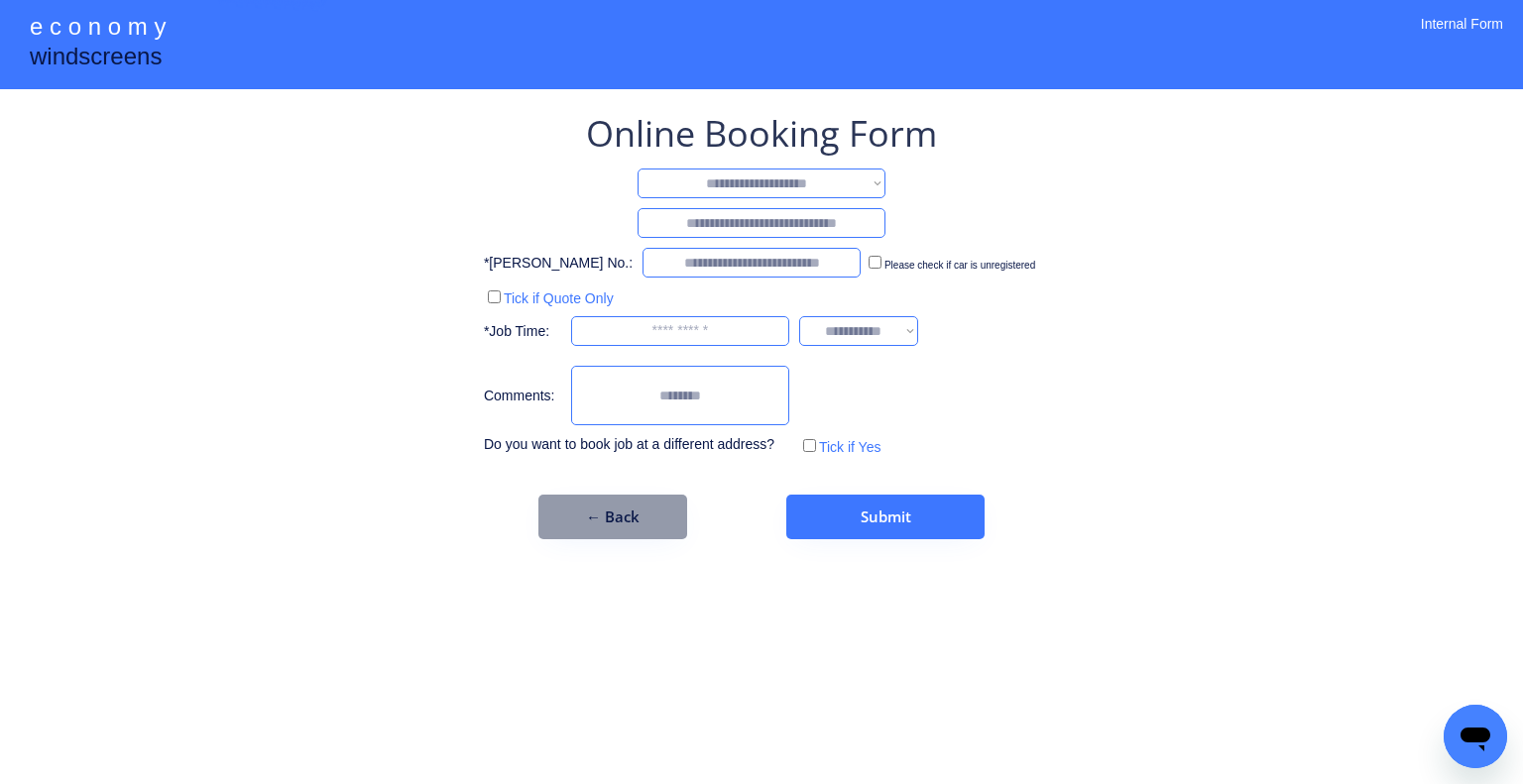 select on "*******" 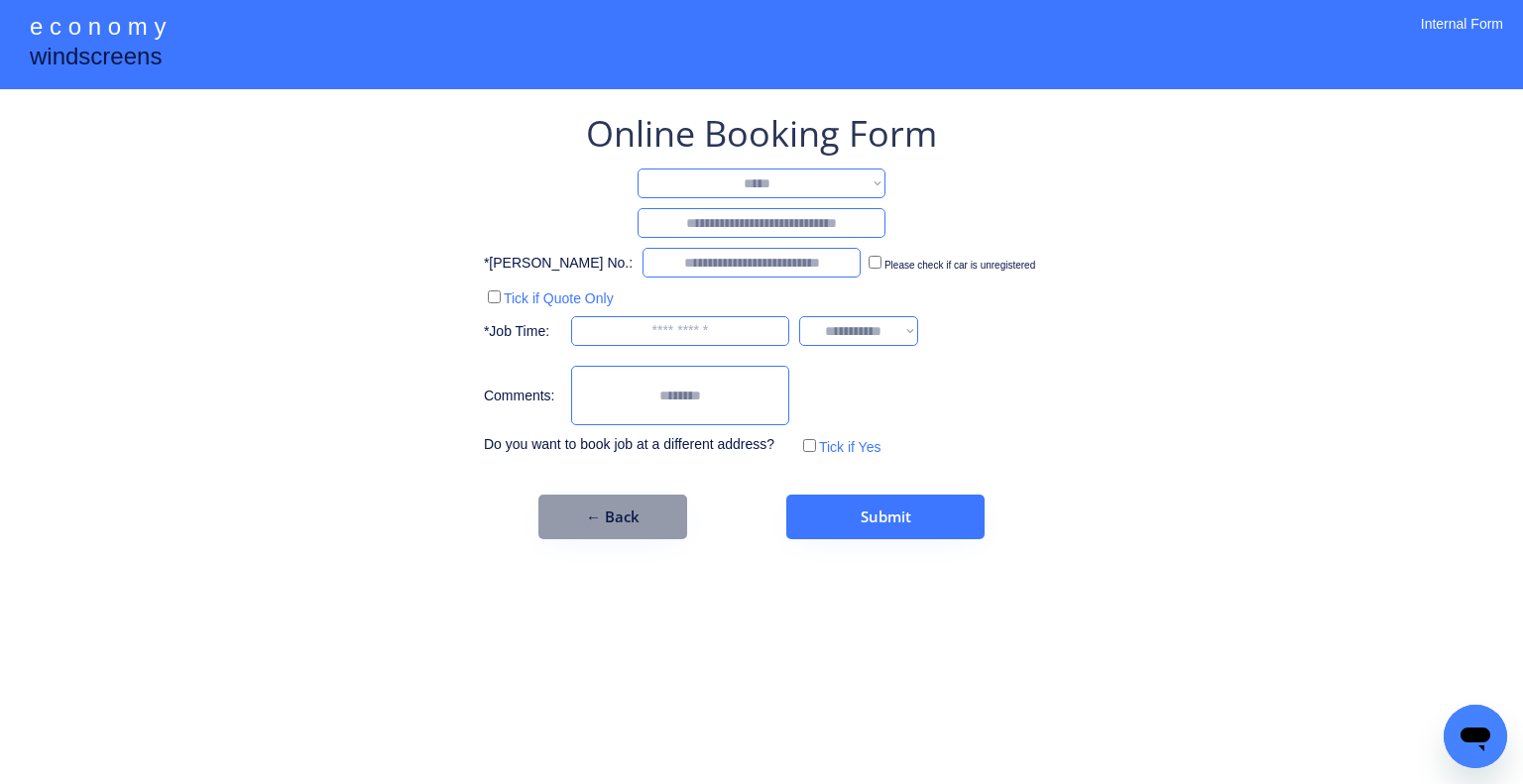 click on "**********" at bounding box center [762, 183] 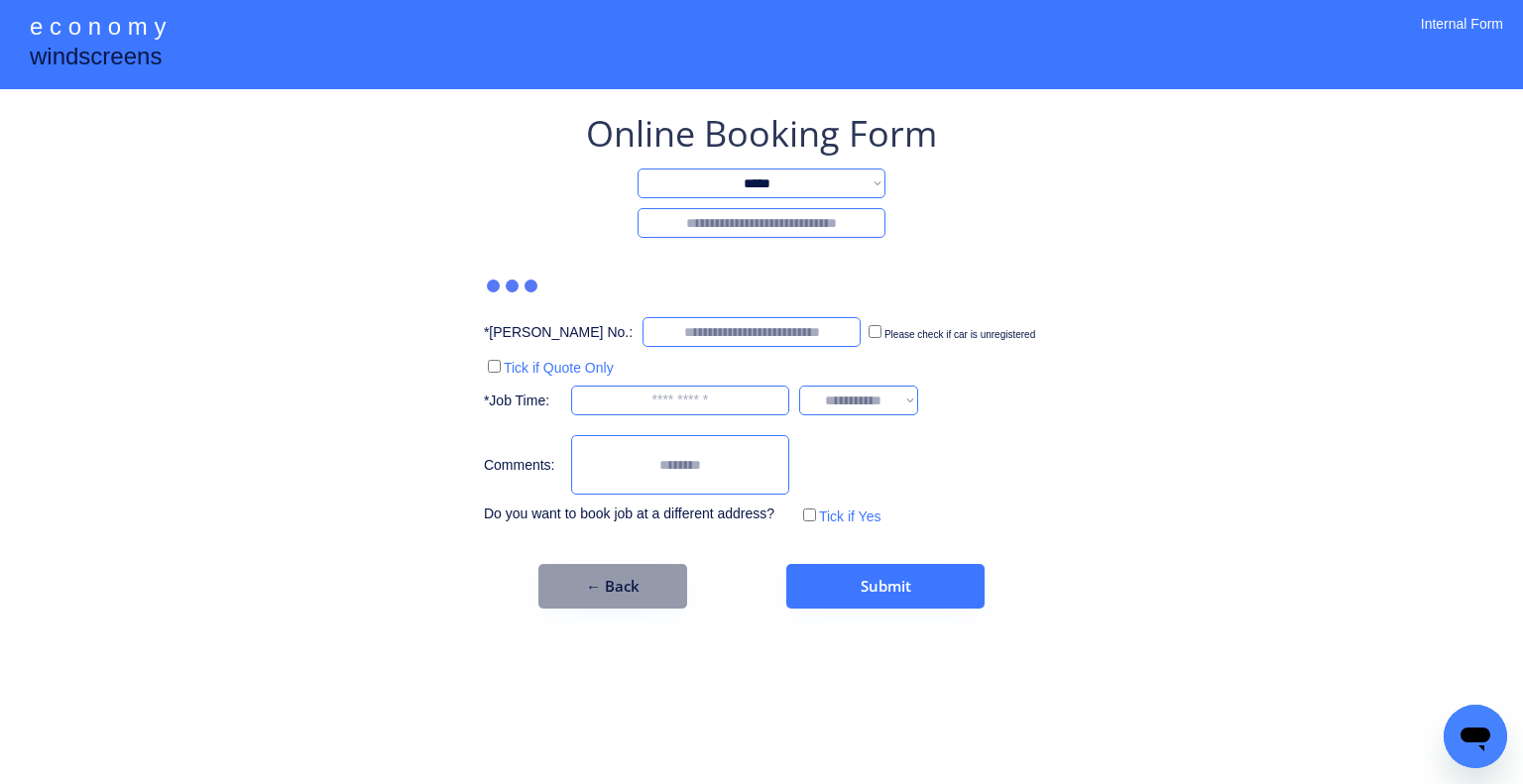 click on "**********" at bounding box center (762, 359) 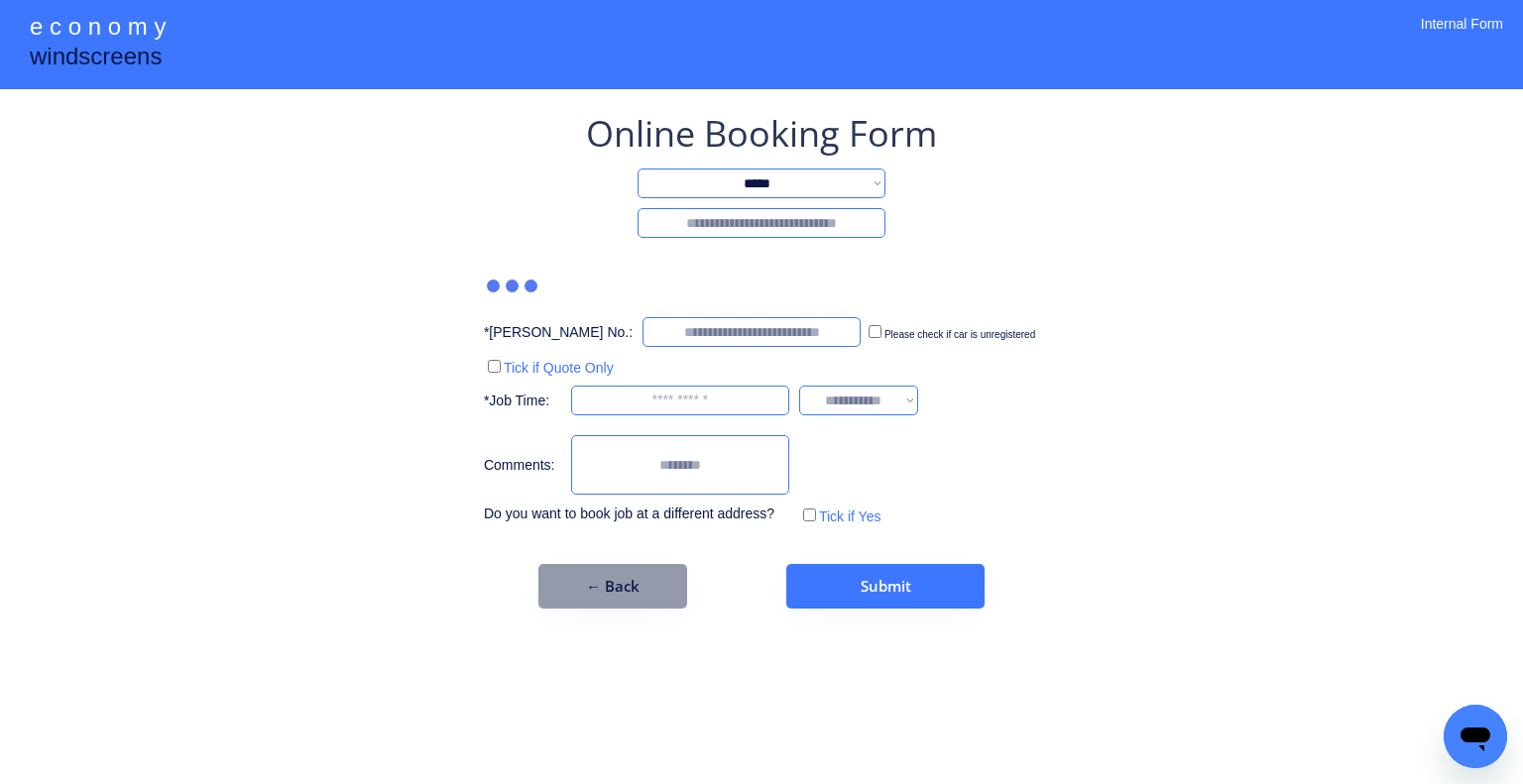 click at bounding box center (762, 223) 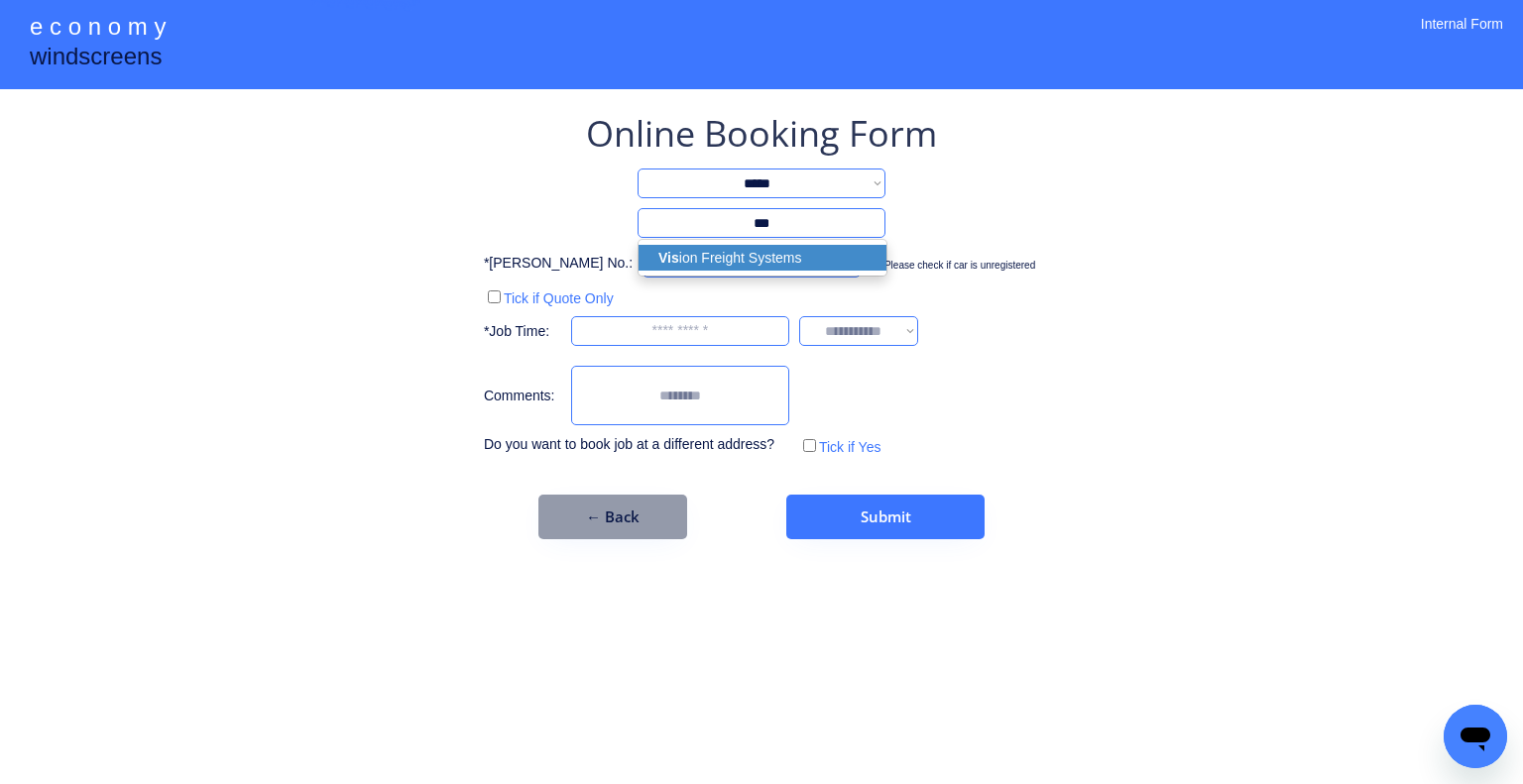click on "Vis ion Freight Systems" at bounding box center [762, 258] 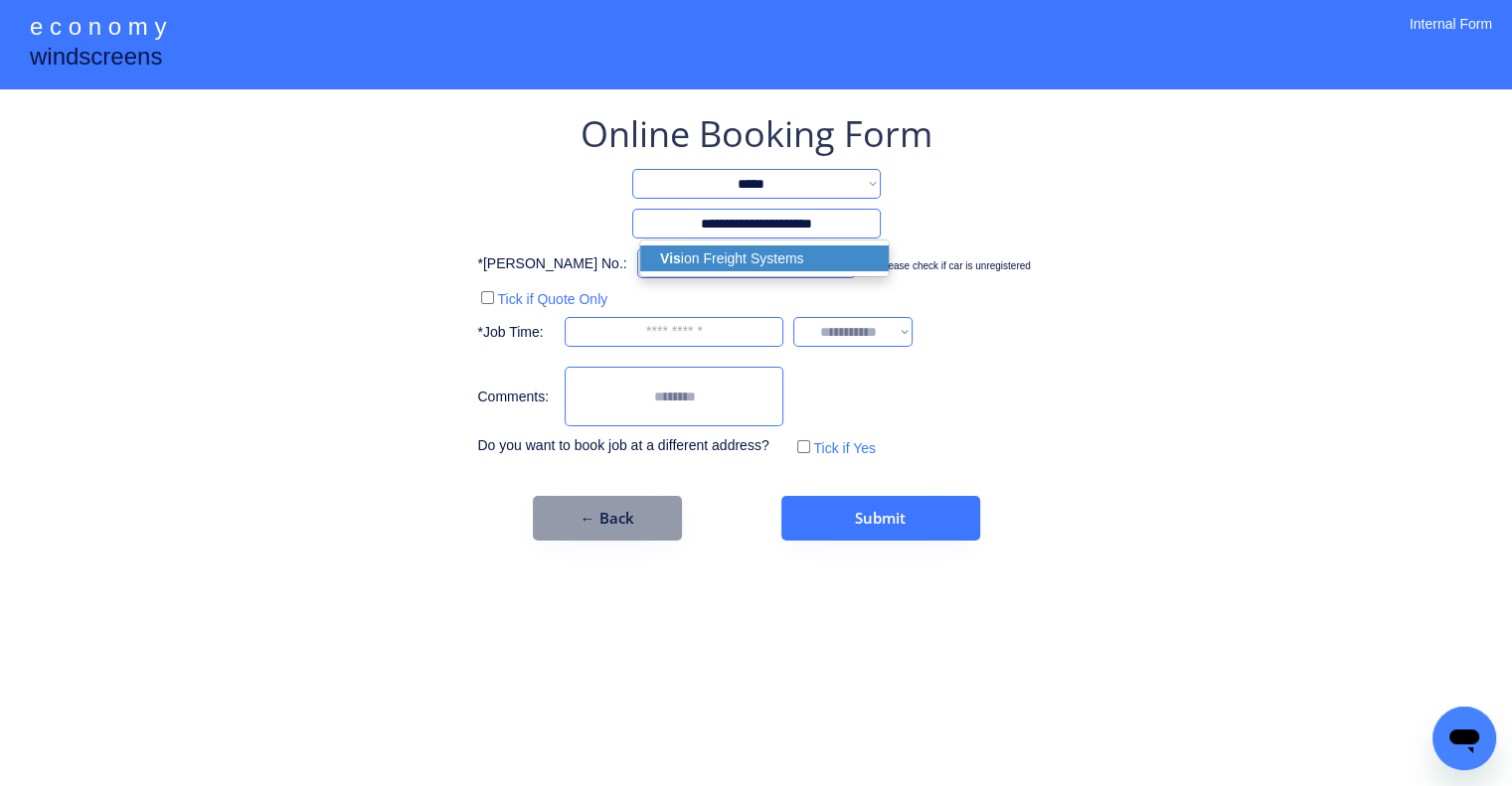 type on "**********" 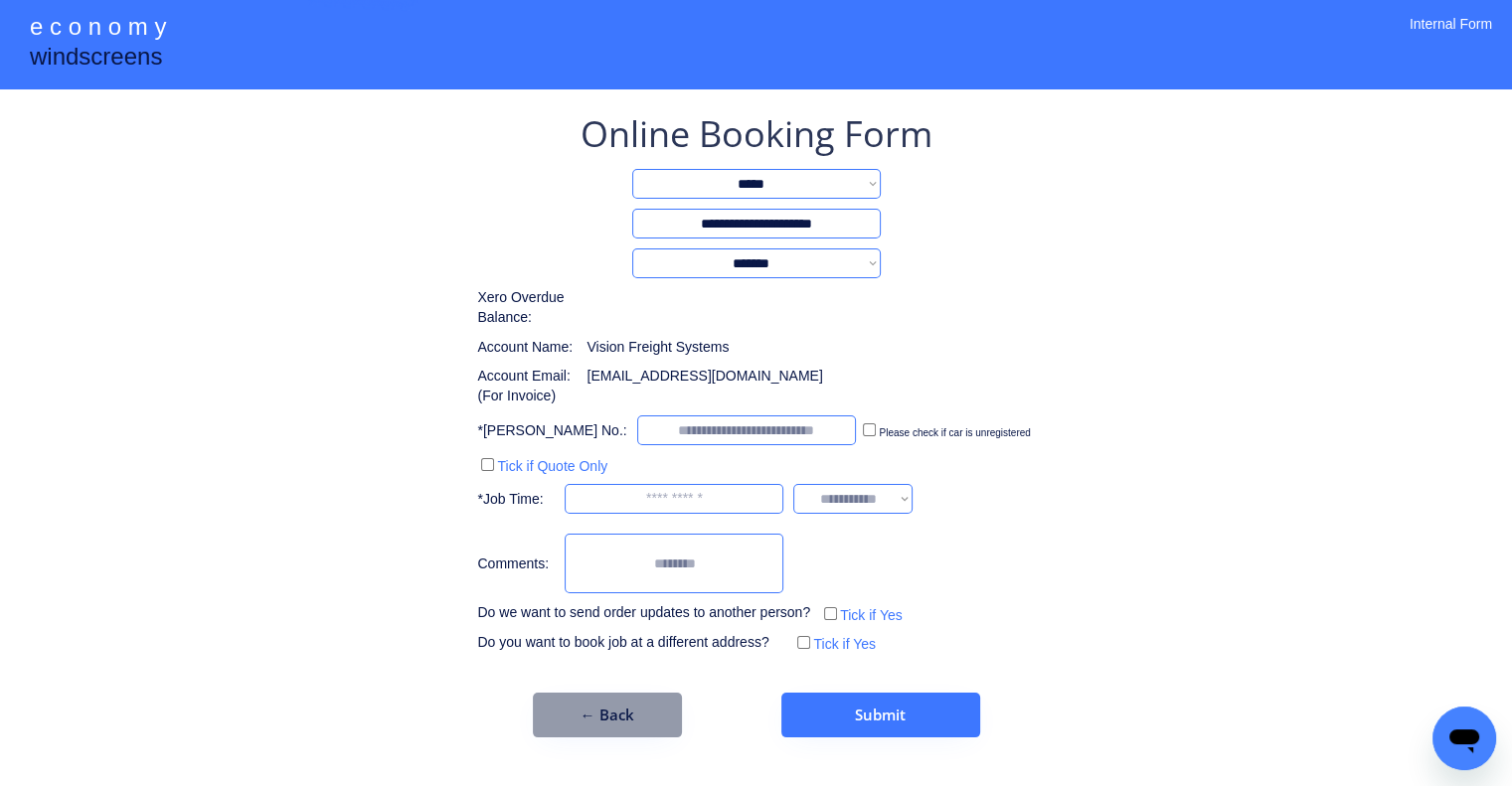 click on "**********" at bounding box center [756, 398] 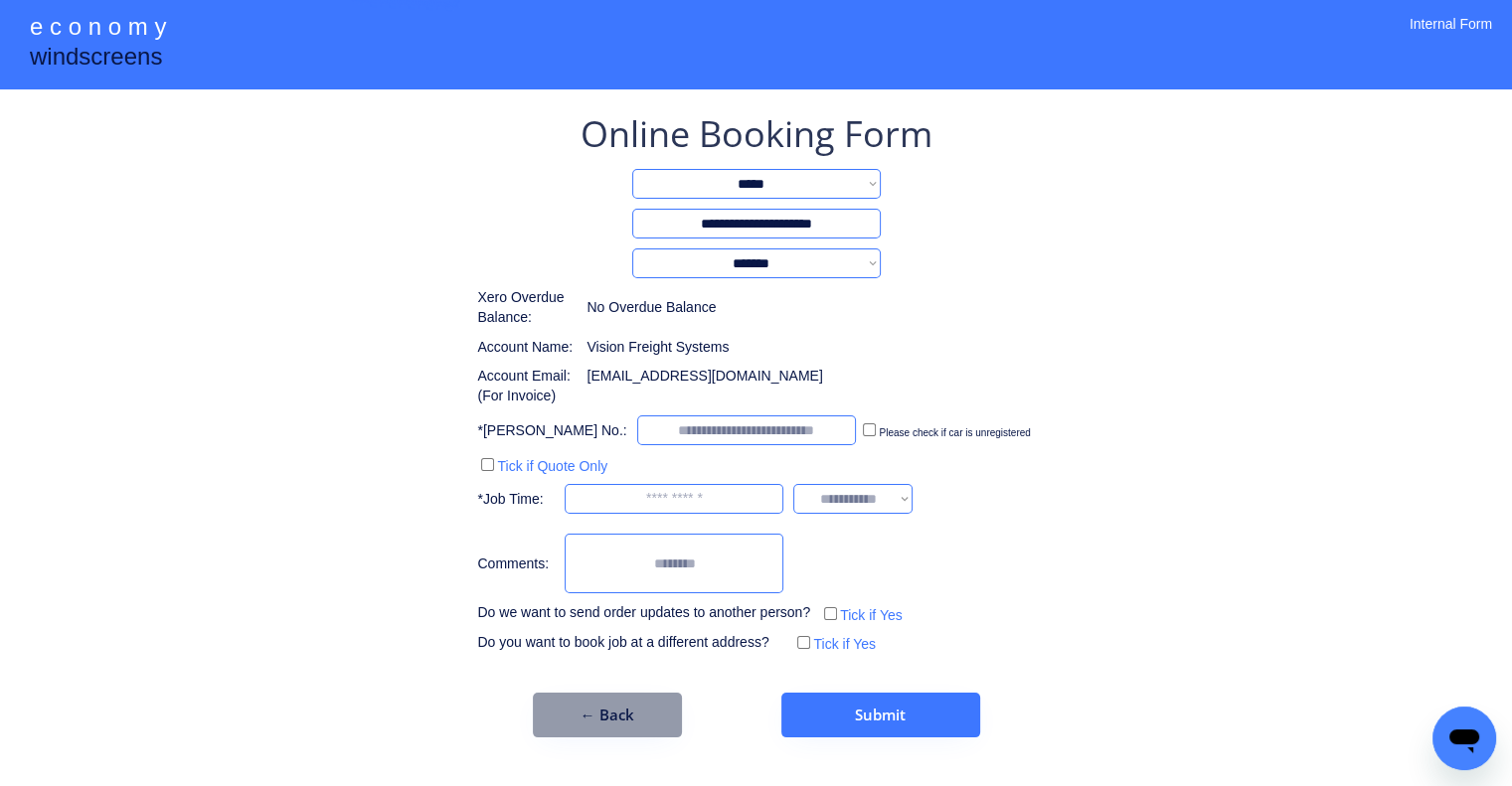 click at bounding box center [747, 430] 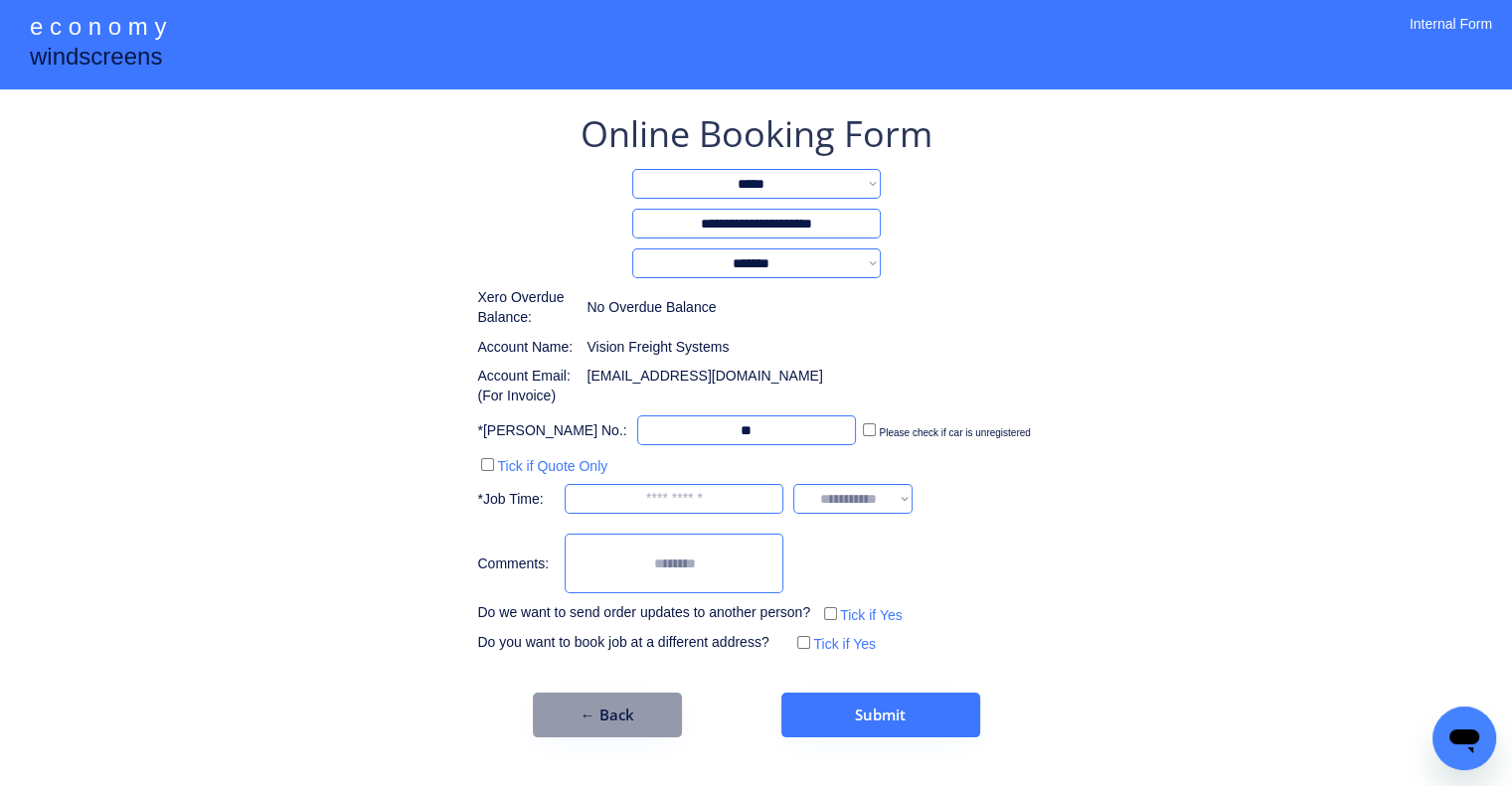 type on "*" 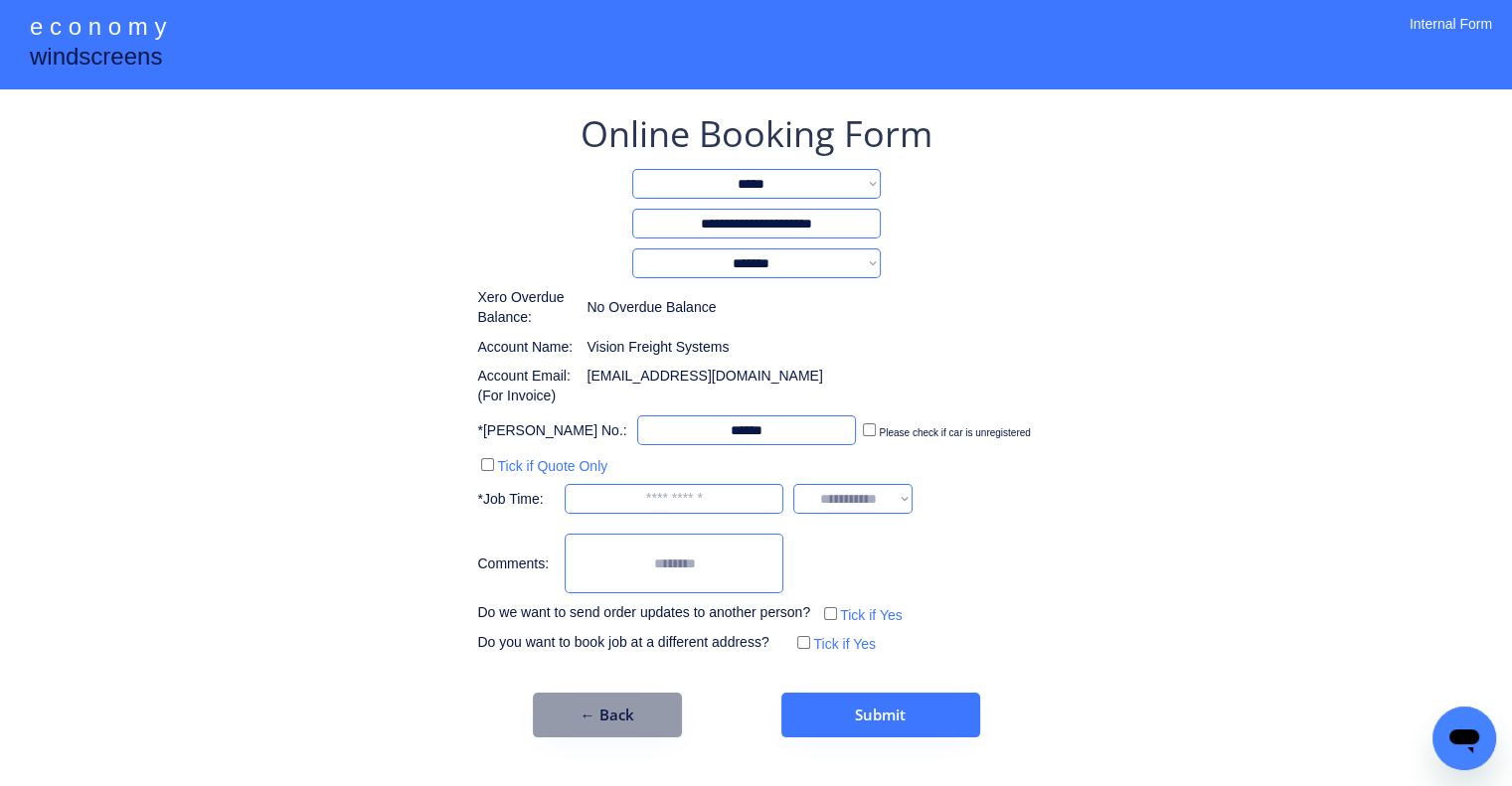 type on "******" 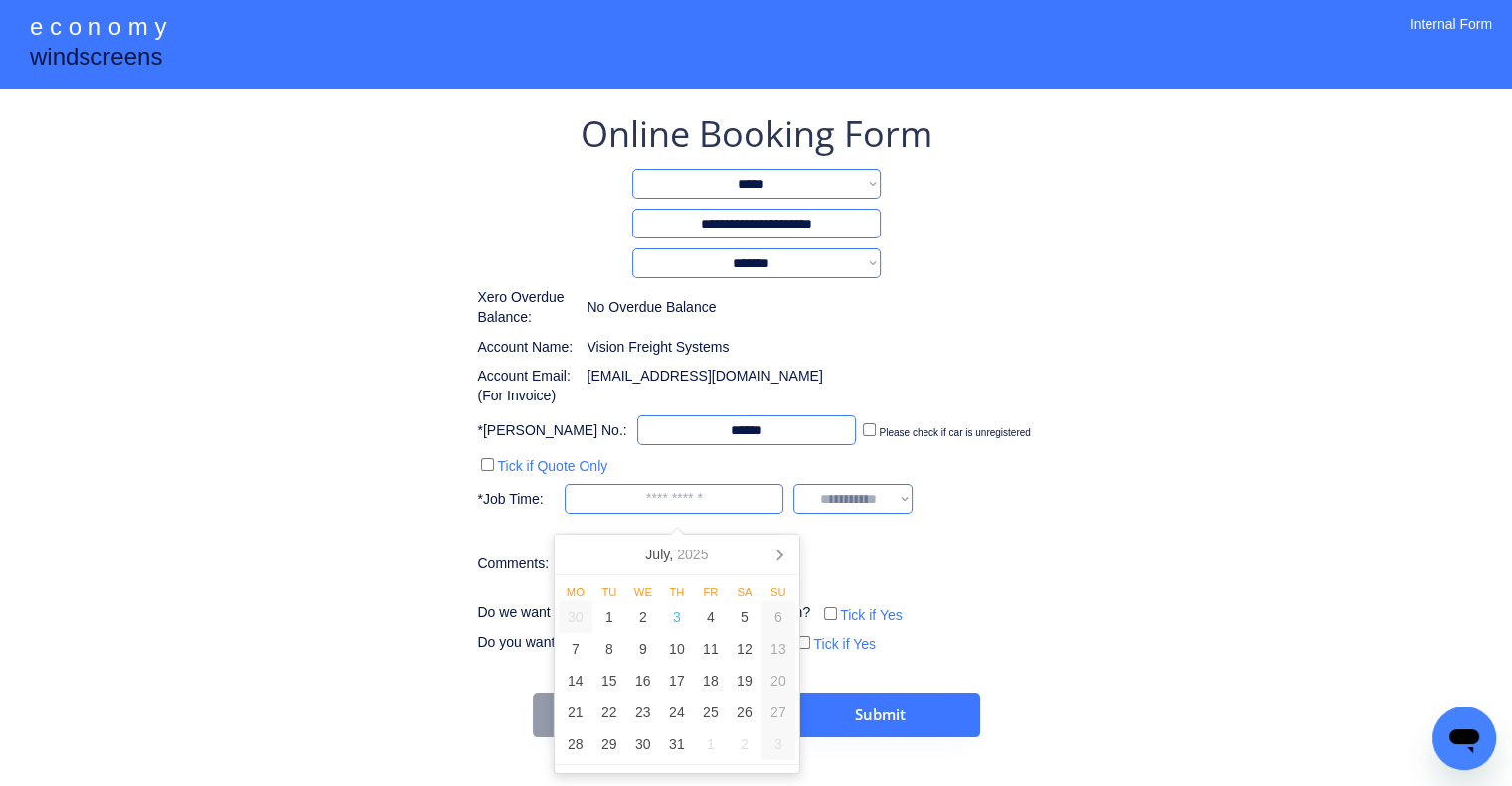 click on "**********" at bounding box center (756, 398) 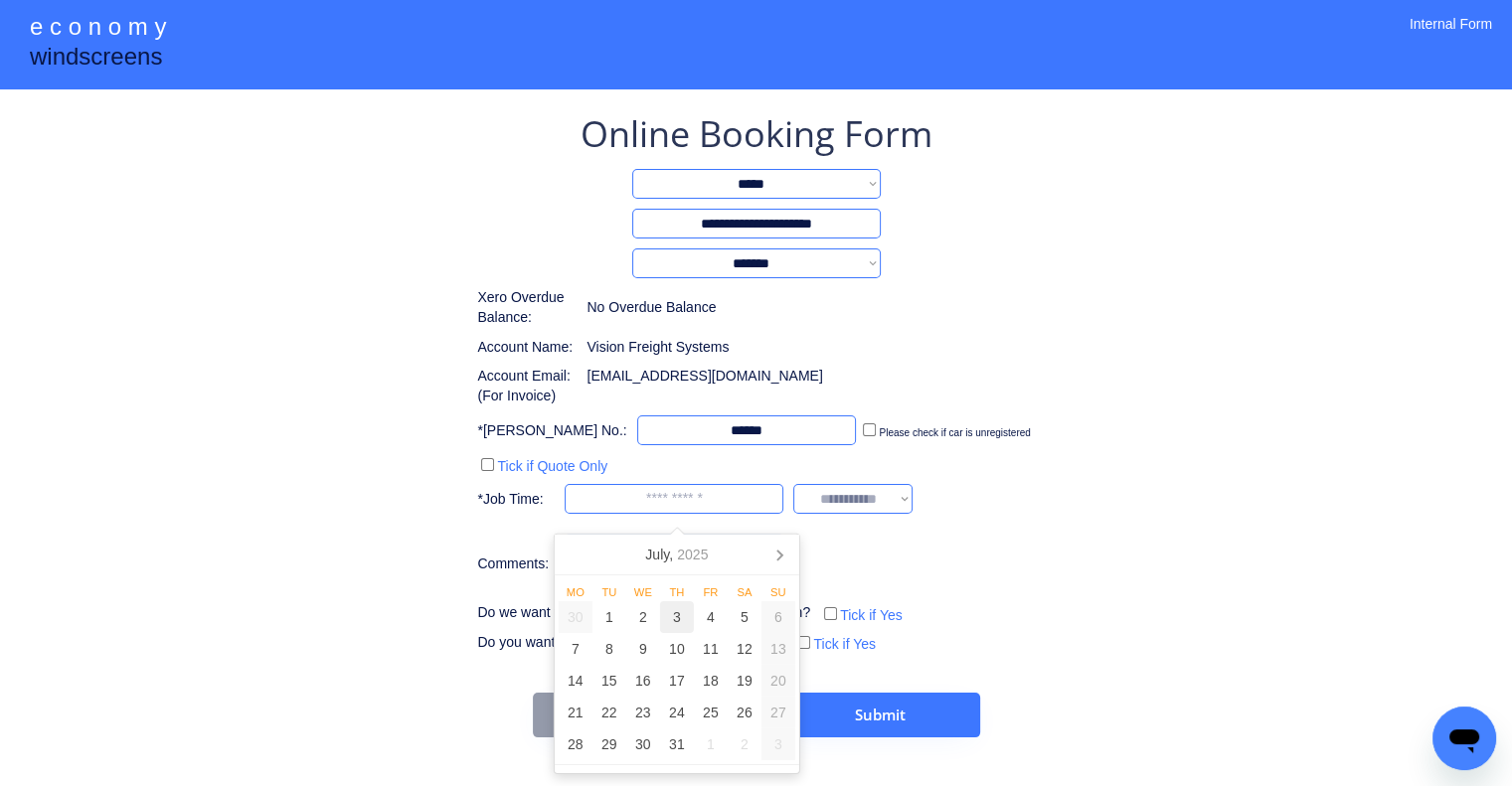 click on "3" at bounding box center (677, 617) 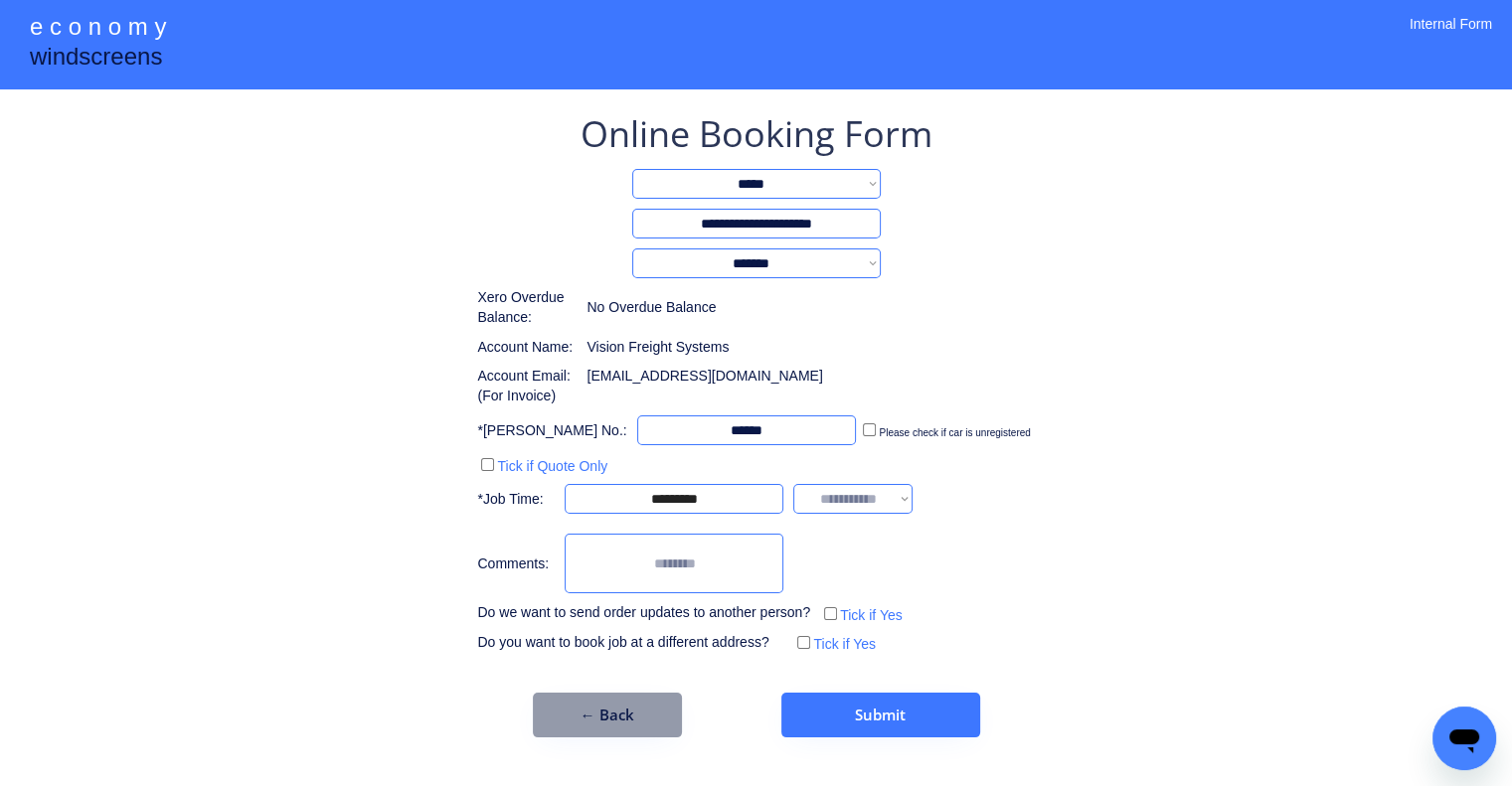 click on "**********" at bounding box center [756, 398] 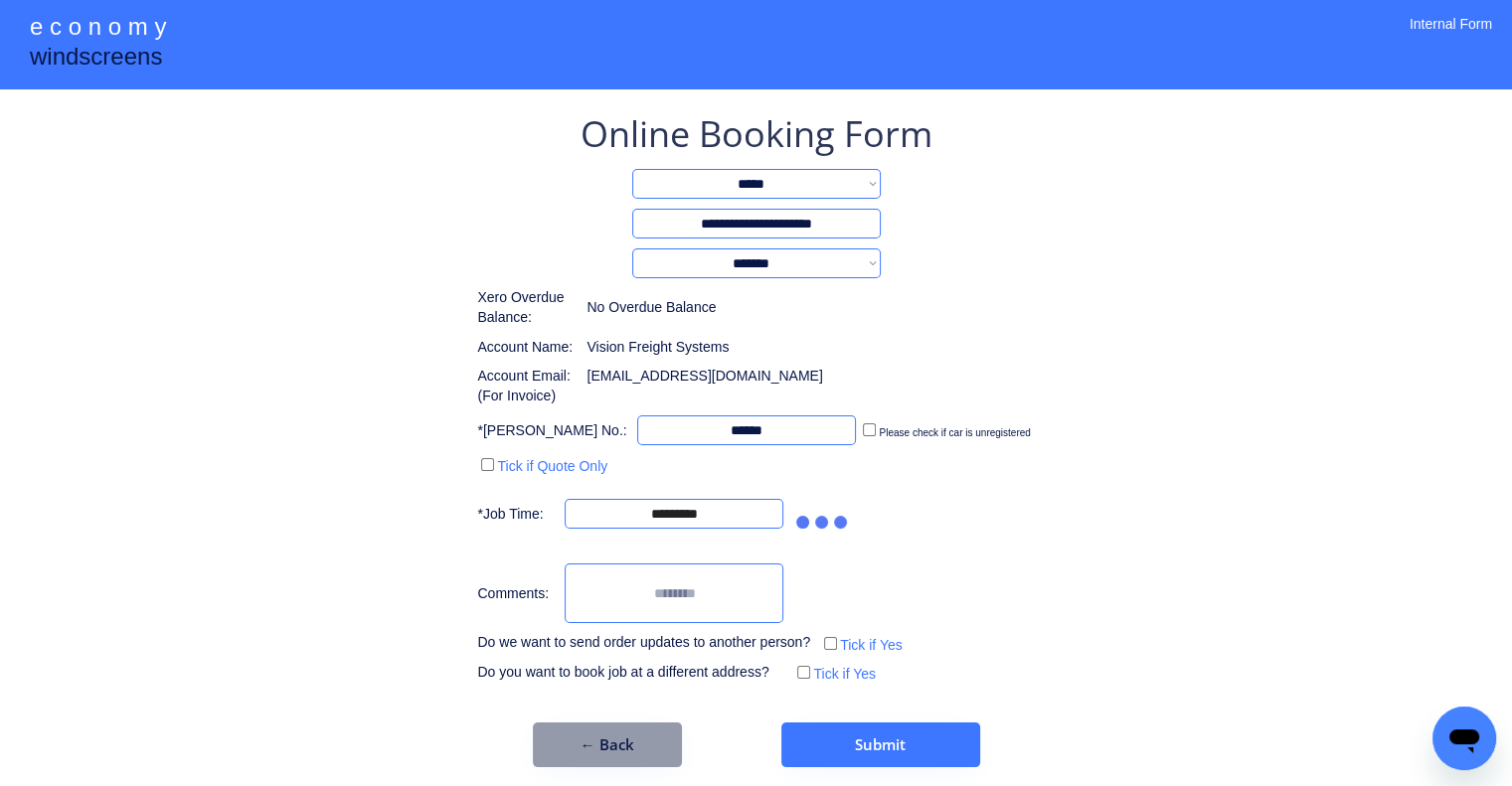 click on "**********" at bounding box center [756, 413] 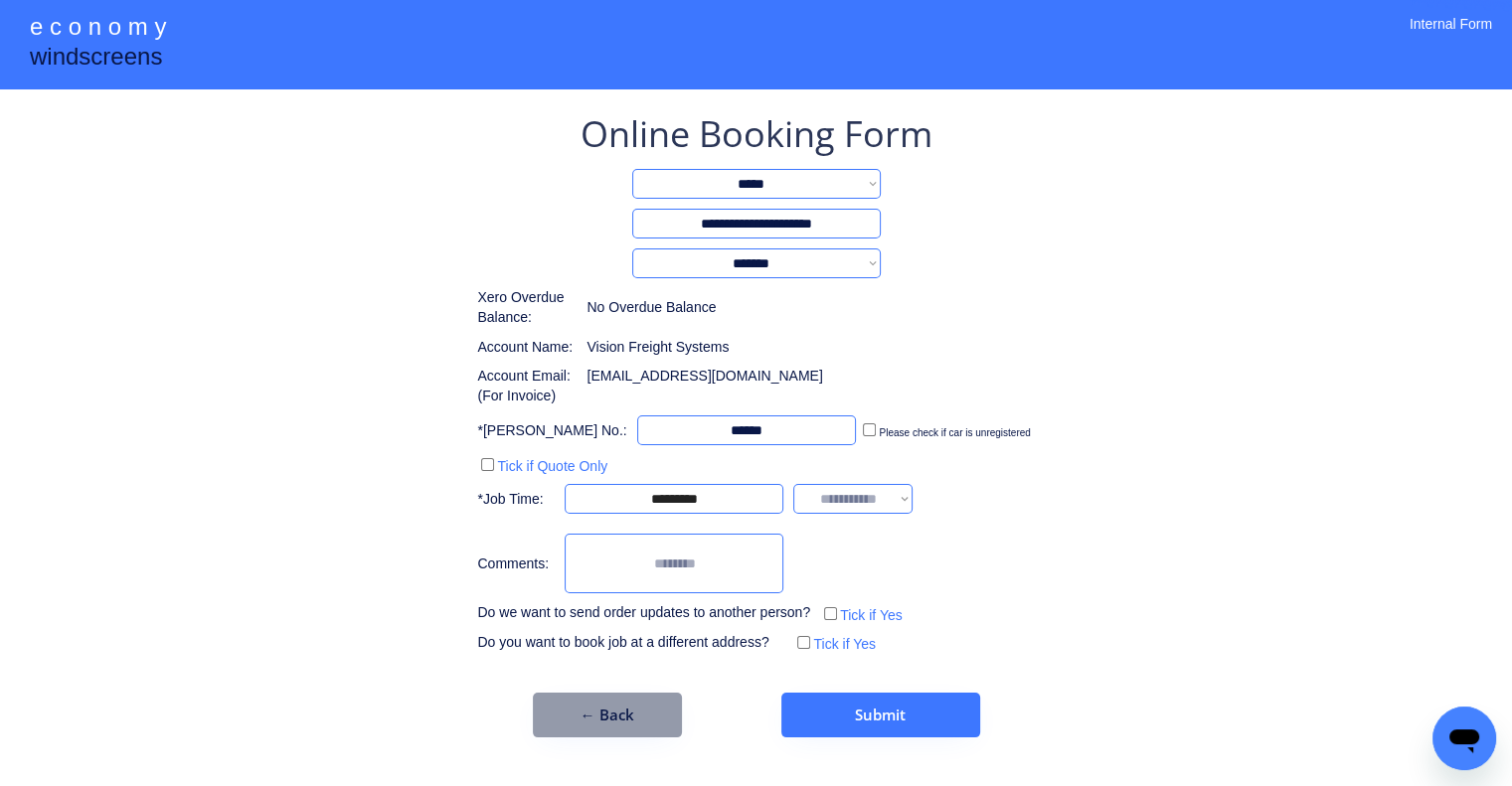 click on "**********" at bounding box center [756, 398] 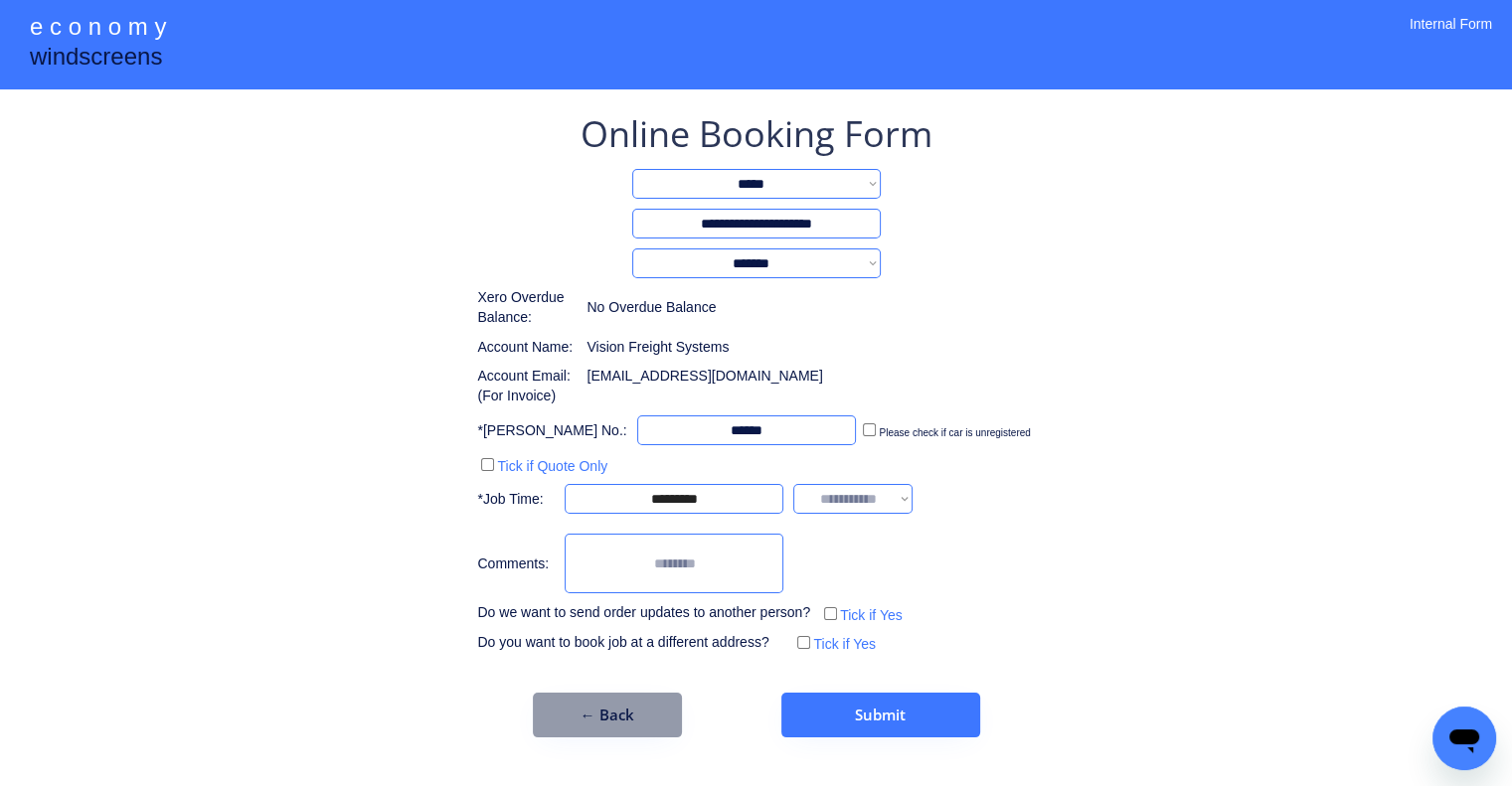 click on "**********" at bounding box center (853, 499) 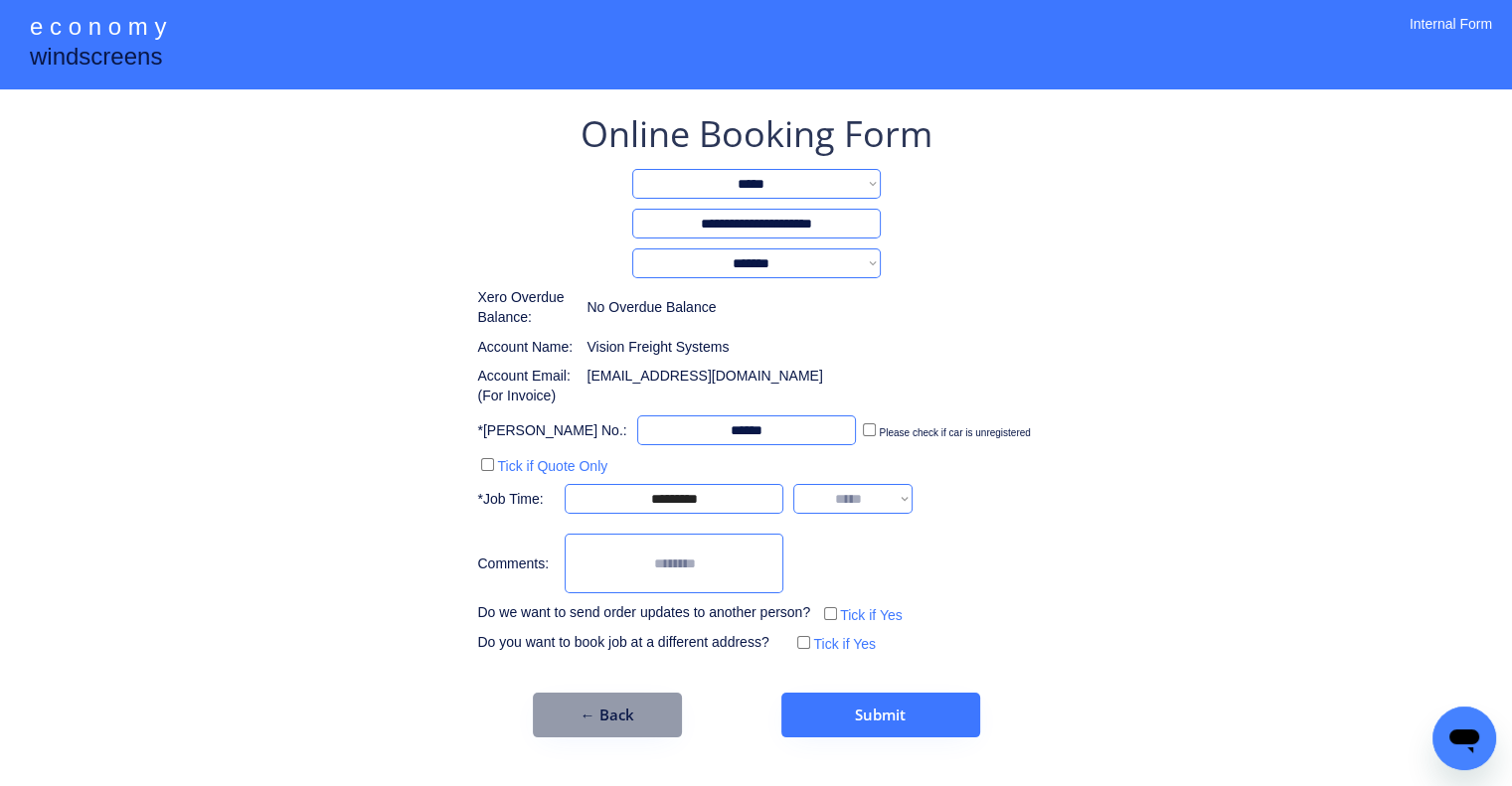 click on "**********" at bounding box center [853, 499] 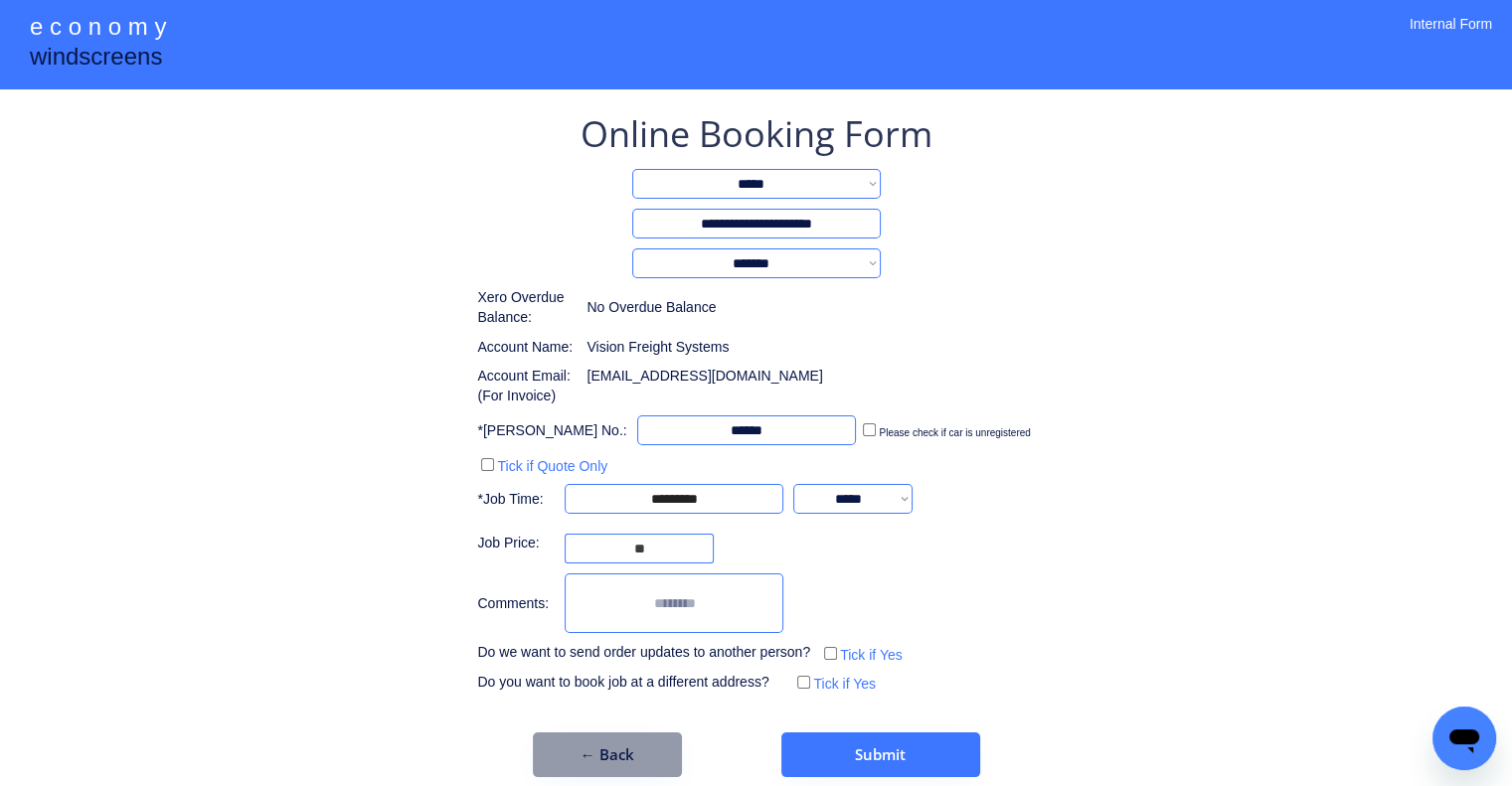 click on "**********" at bounding box center [756, 443] 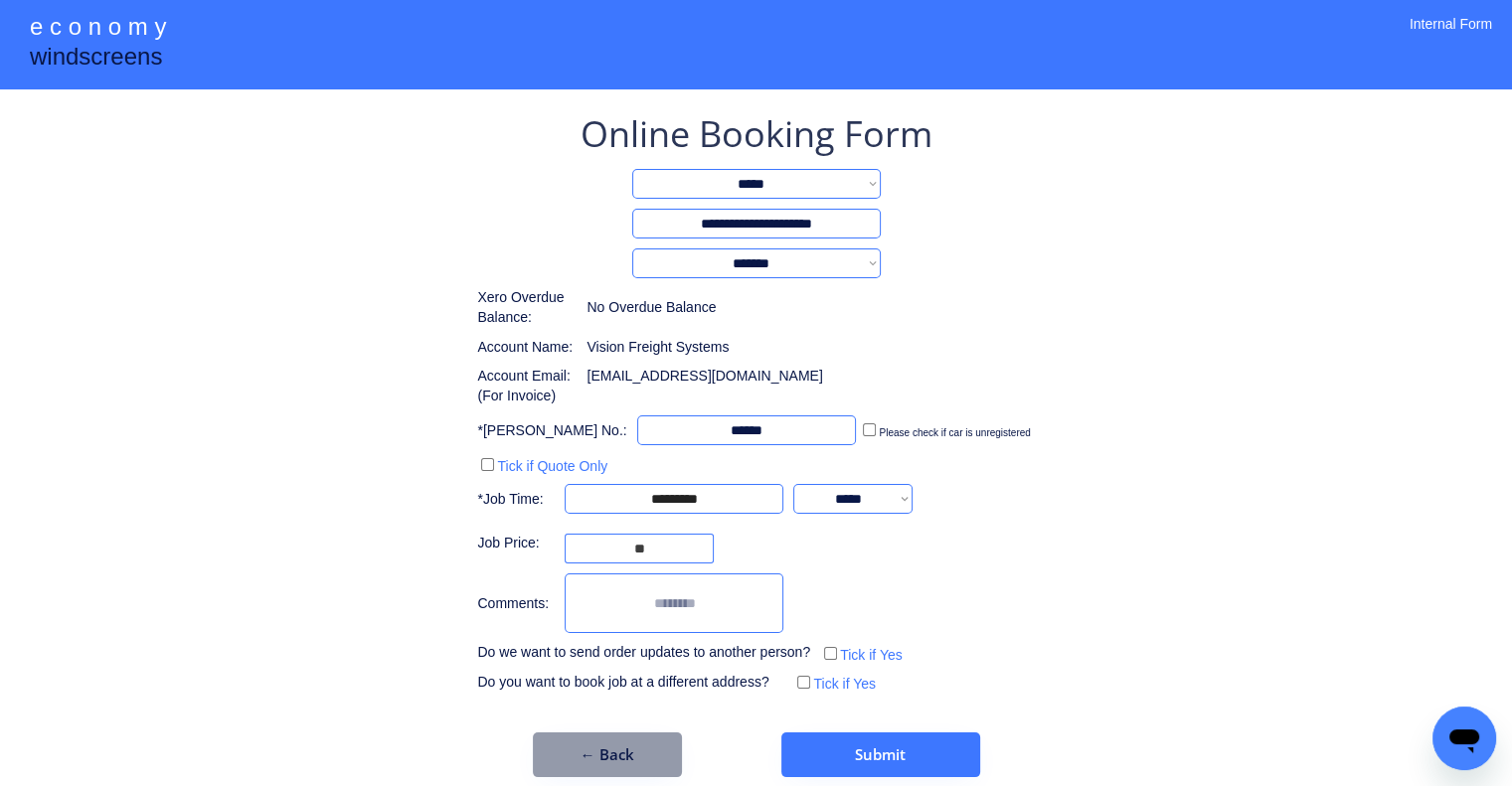 click on "**********" at bounding box center (853, 499) 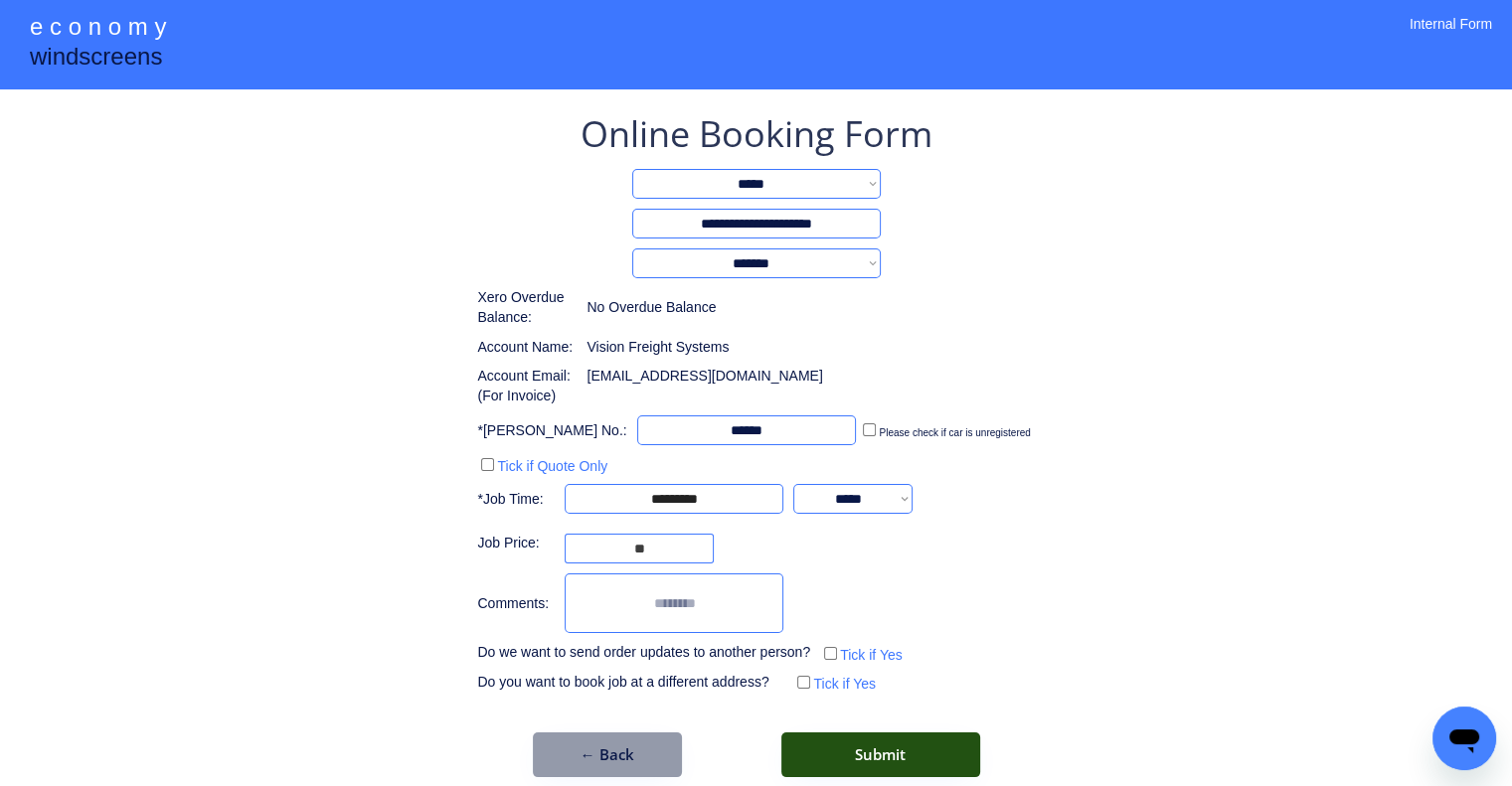 click on "Submit" at bounding box center [881, 754] 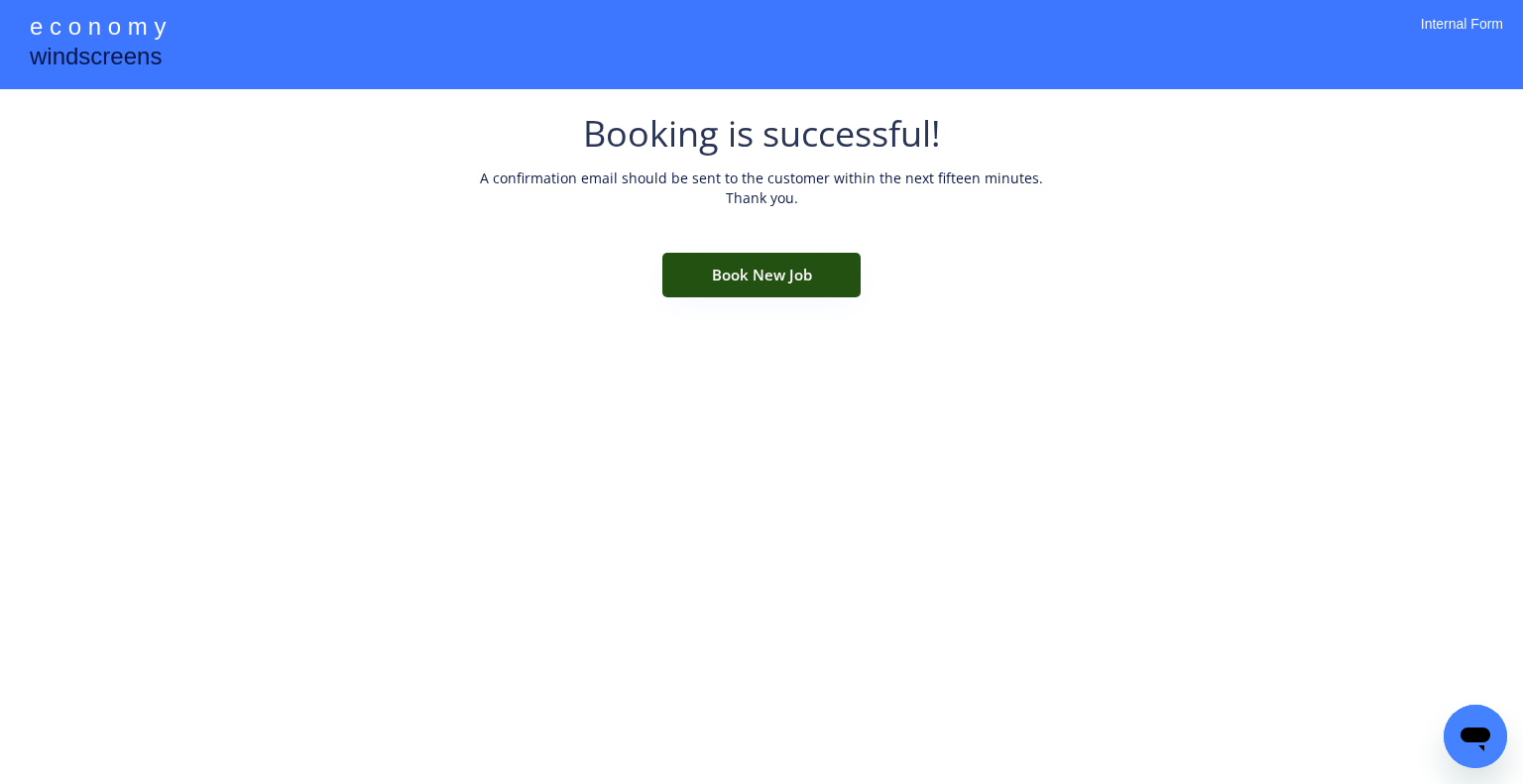click on "Book New Job" at bounding box center [762, 275] 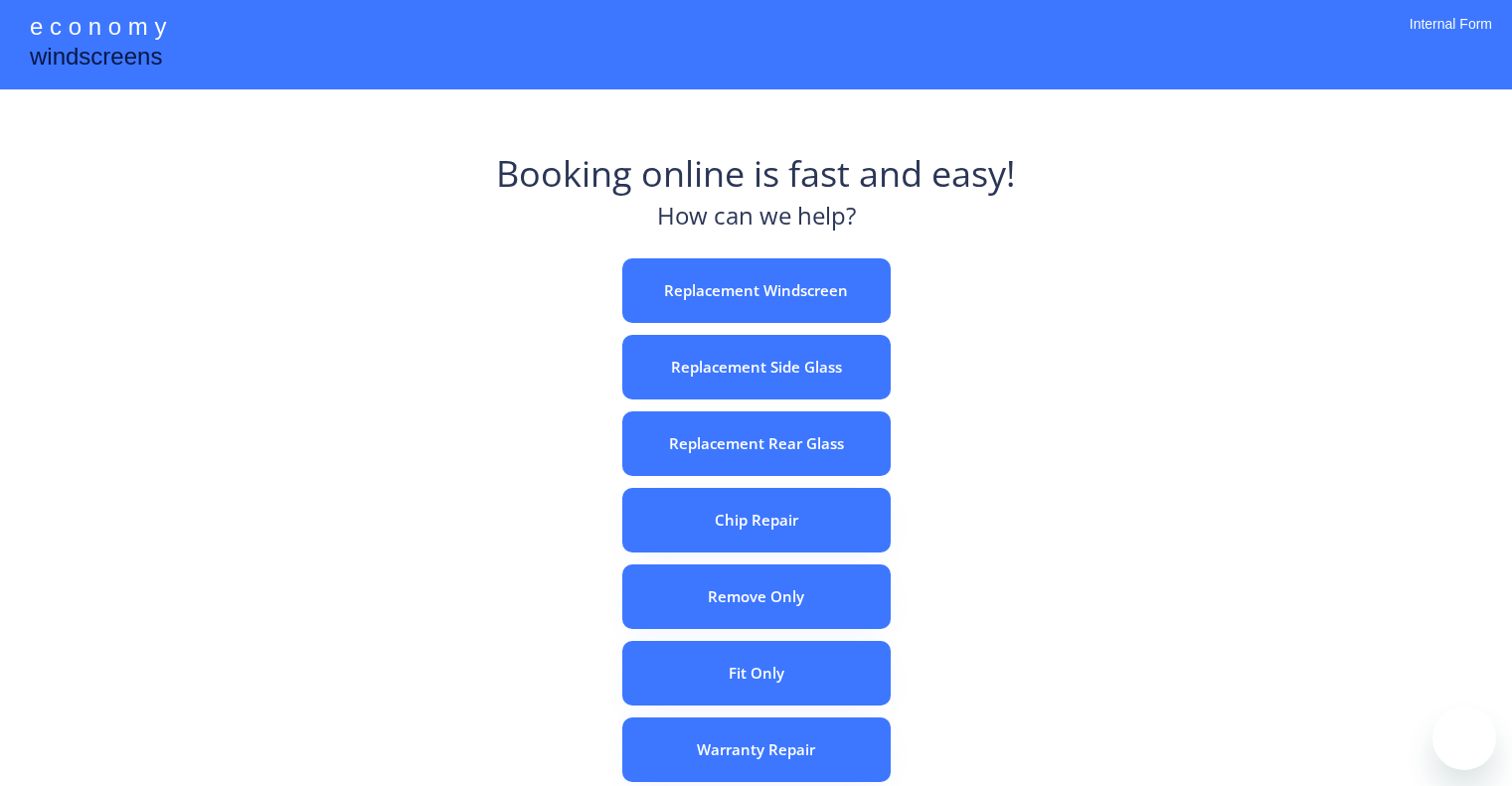 scroll, scrollTop: 0, scrollLeft: 0, axis: both 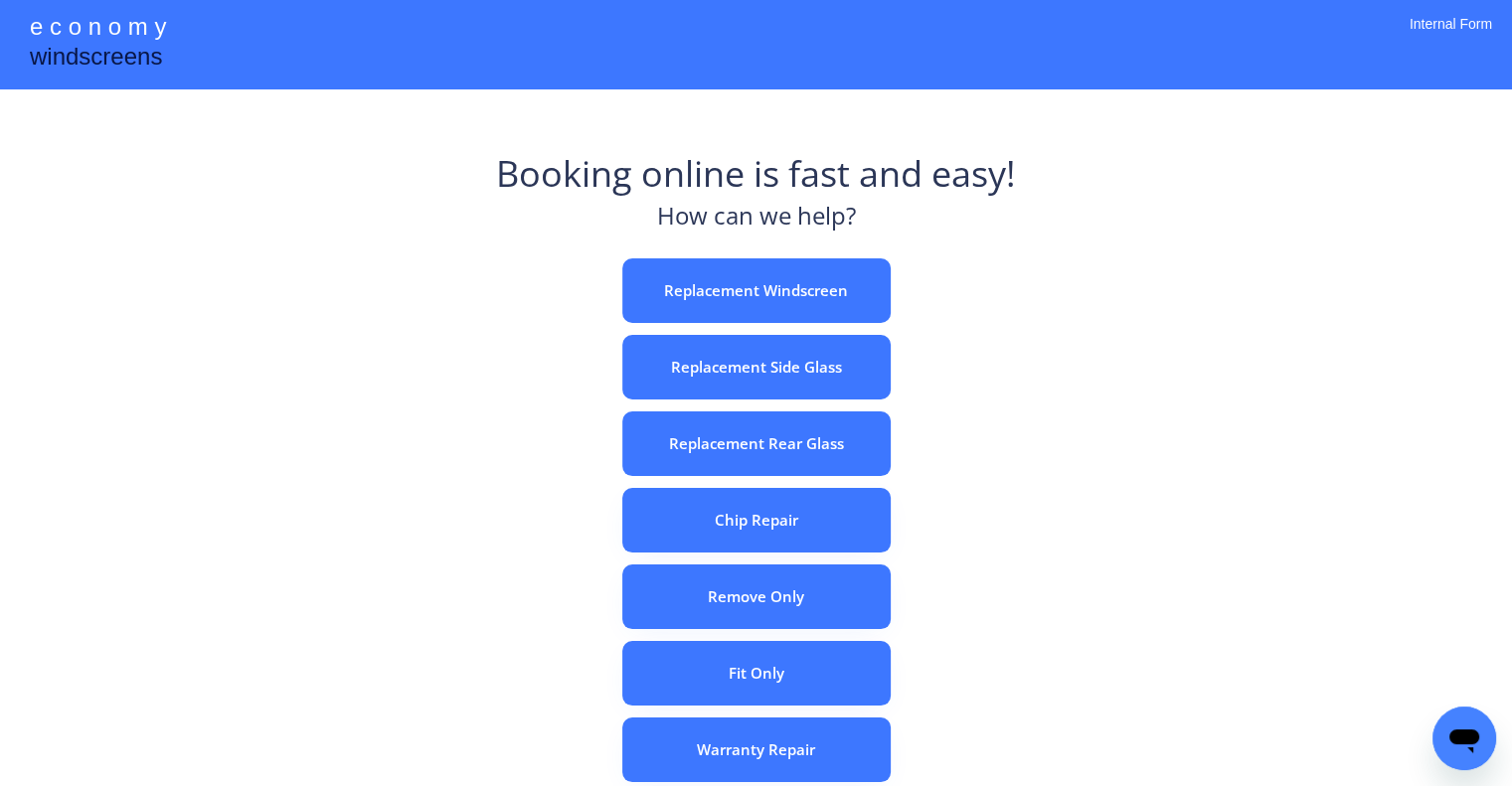 click on "e c o n o m y windscreens Booking online is fast and easy! How can we help? Replacement Windscreen Replacement Side Glass Replacement Rear Glass Chip Repair Remove Only Fit Only Warranty Repair ADAS Recalibration Only Rebook a Job Confirm Quotes Manual Booking Internal Form" at bounding box center (756, 553) 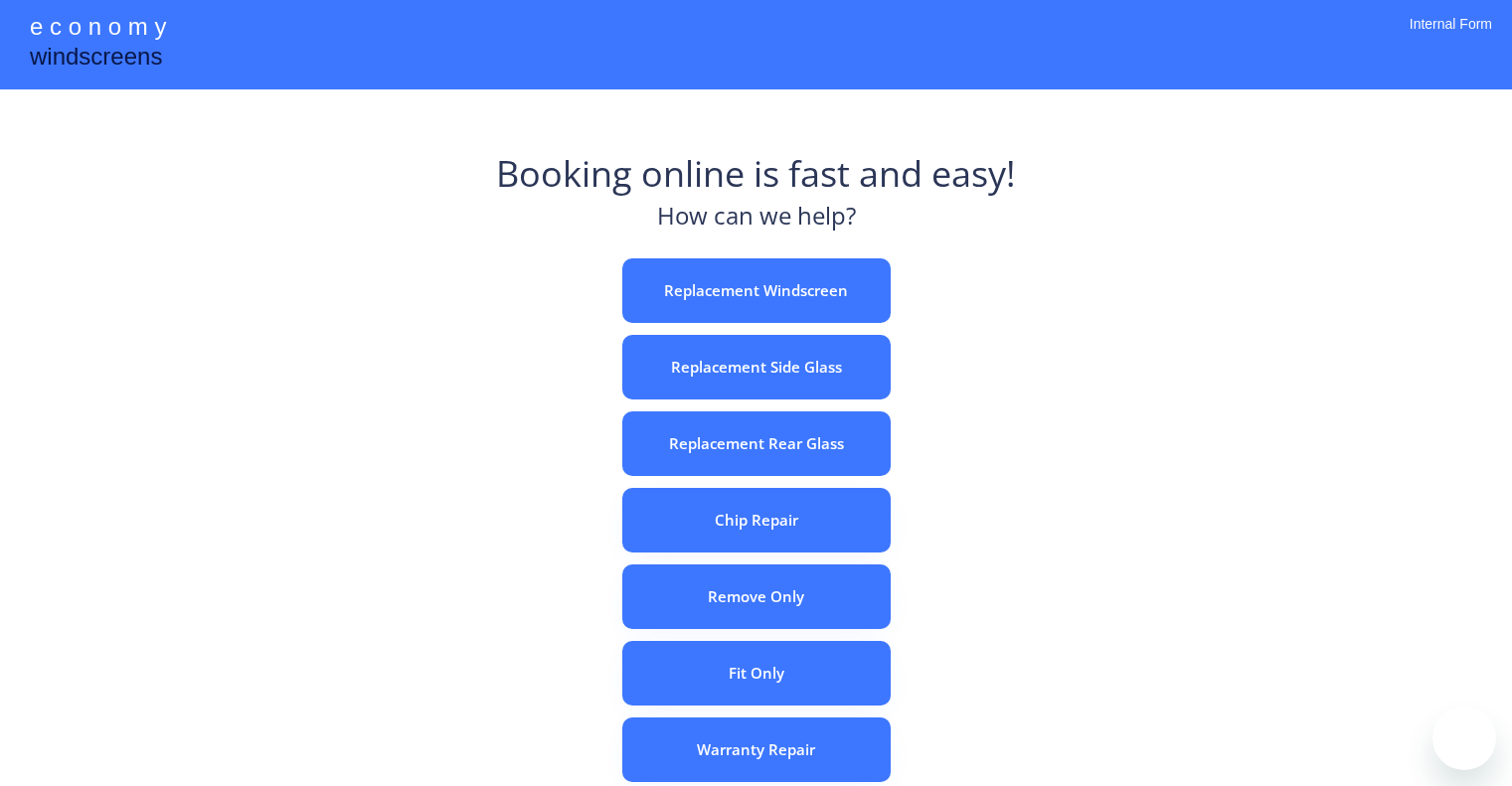 scroll, scrollTop: 0, scrollLeft: 0, axis: both 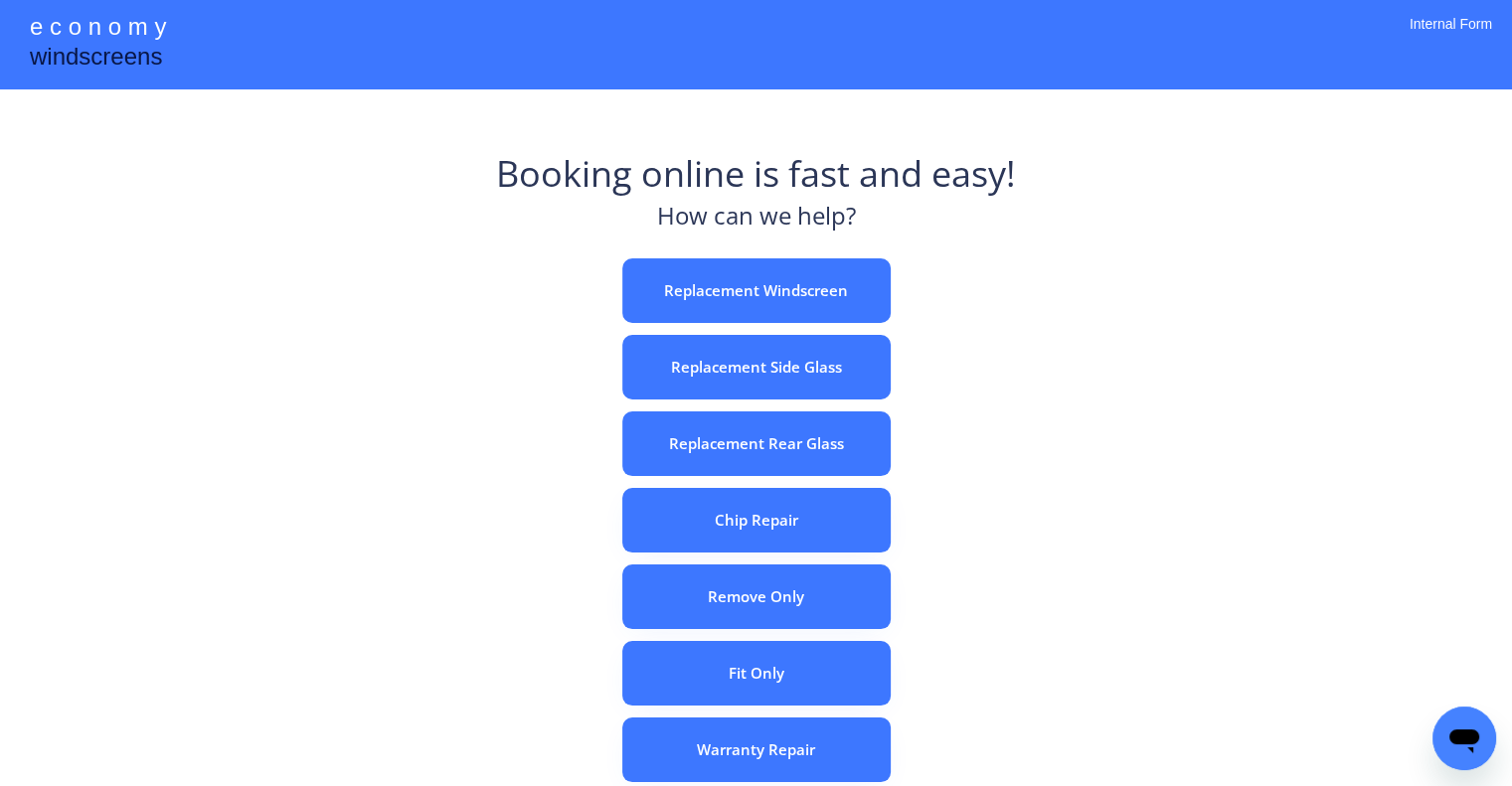click on "e c o n o m y windscreens Booking online is fast and easy! How can we help? Replacement Windscreen Replacement Side Glass Replacement Rear Glass Chip Repair Remove Only Fit Only Warranty Repair ADAS Recalibration Only Rebook a Job Confirm Quotes Manual Booking Internal Form" at bounding box center [756, 553] 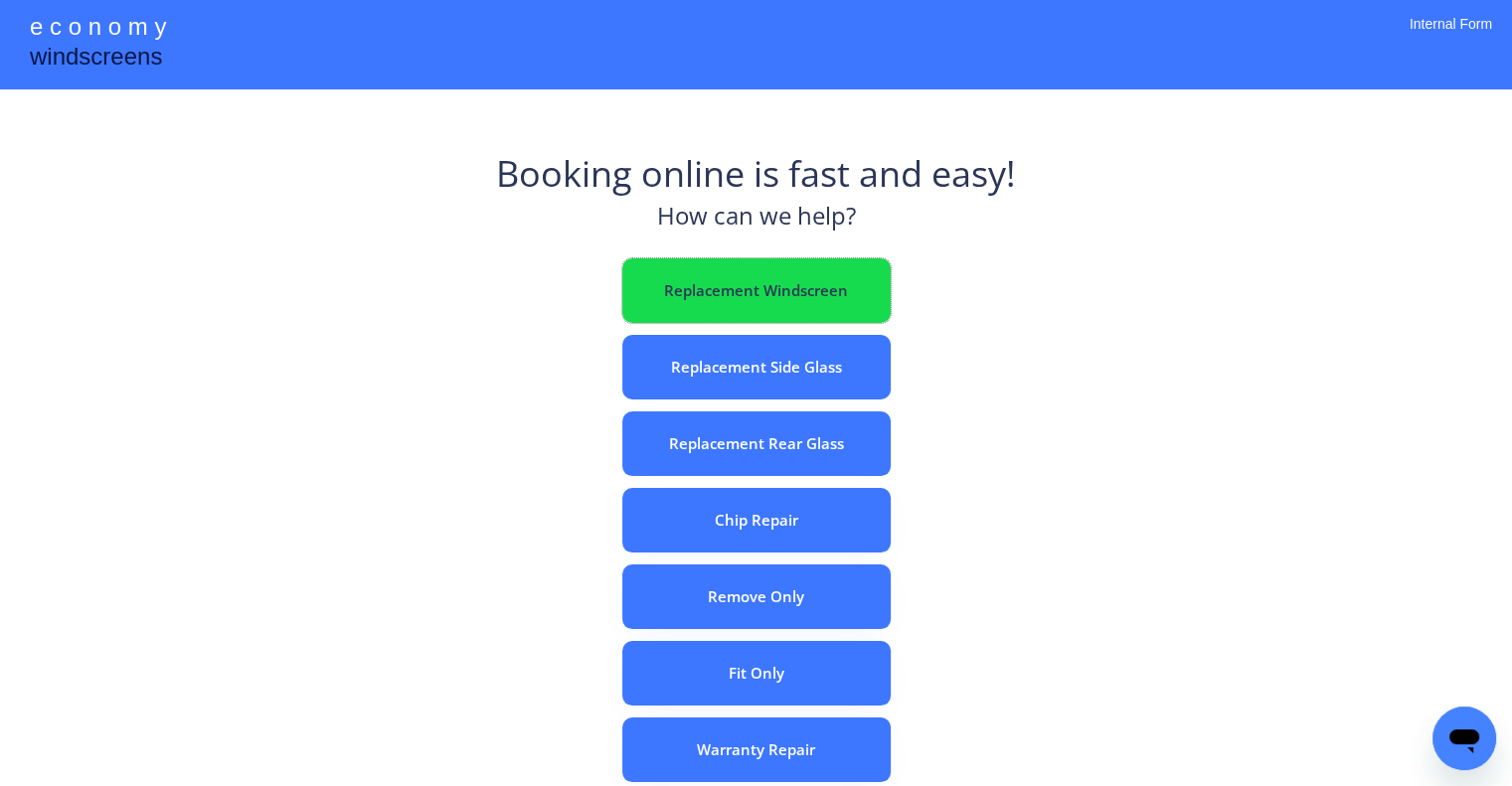 click on "Replacement Windscreen" at bounding box center [756, 290] 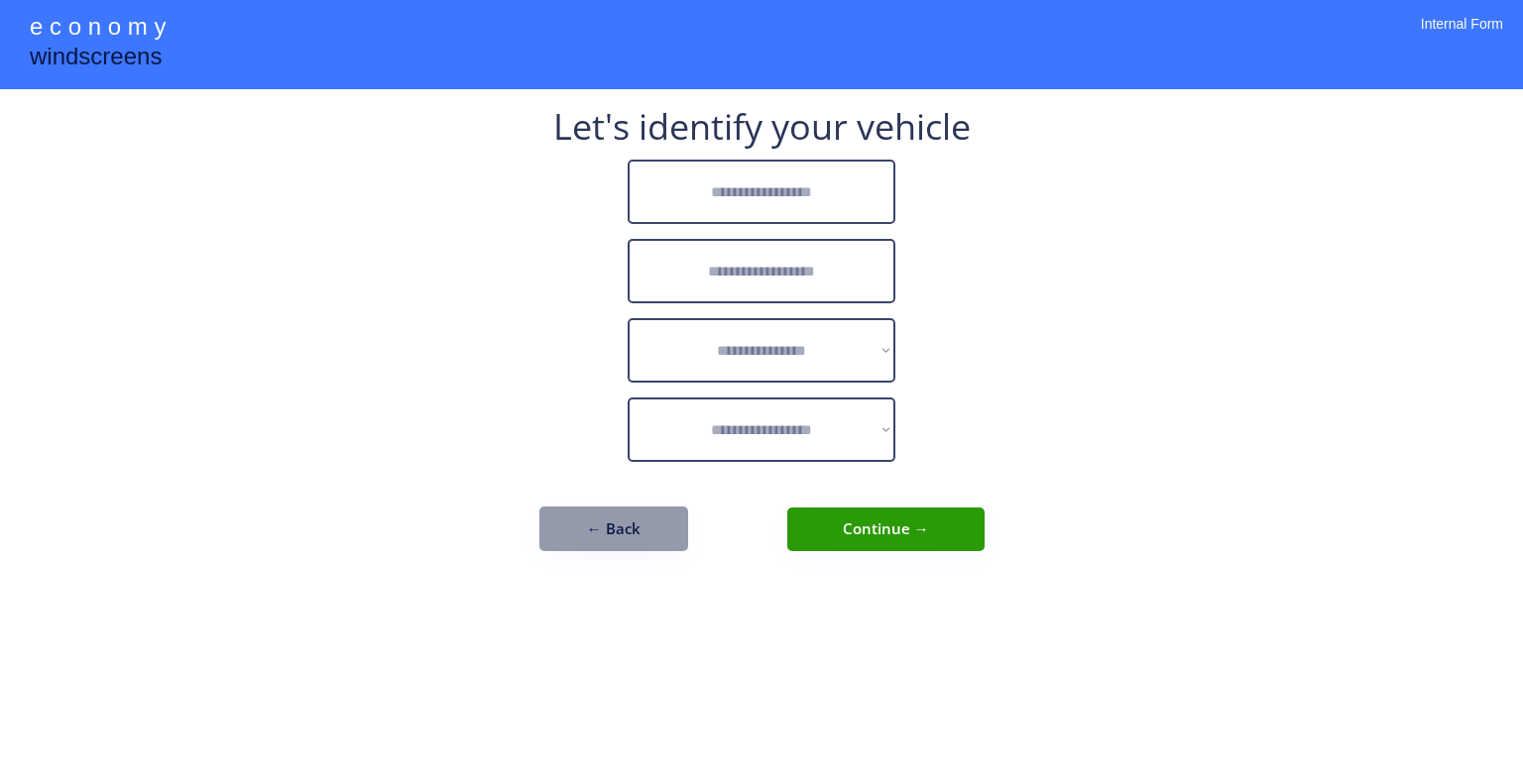 scroll, scrollTop: 0, scrollLeft: 0, axis: both 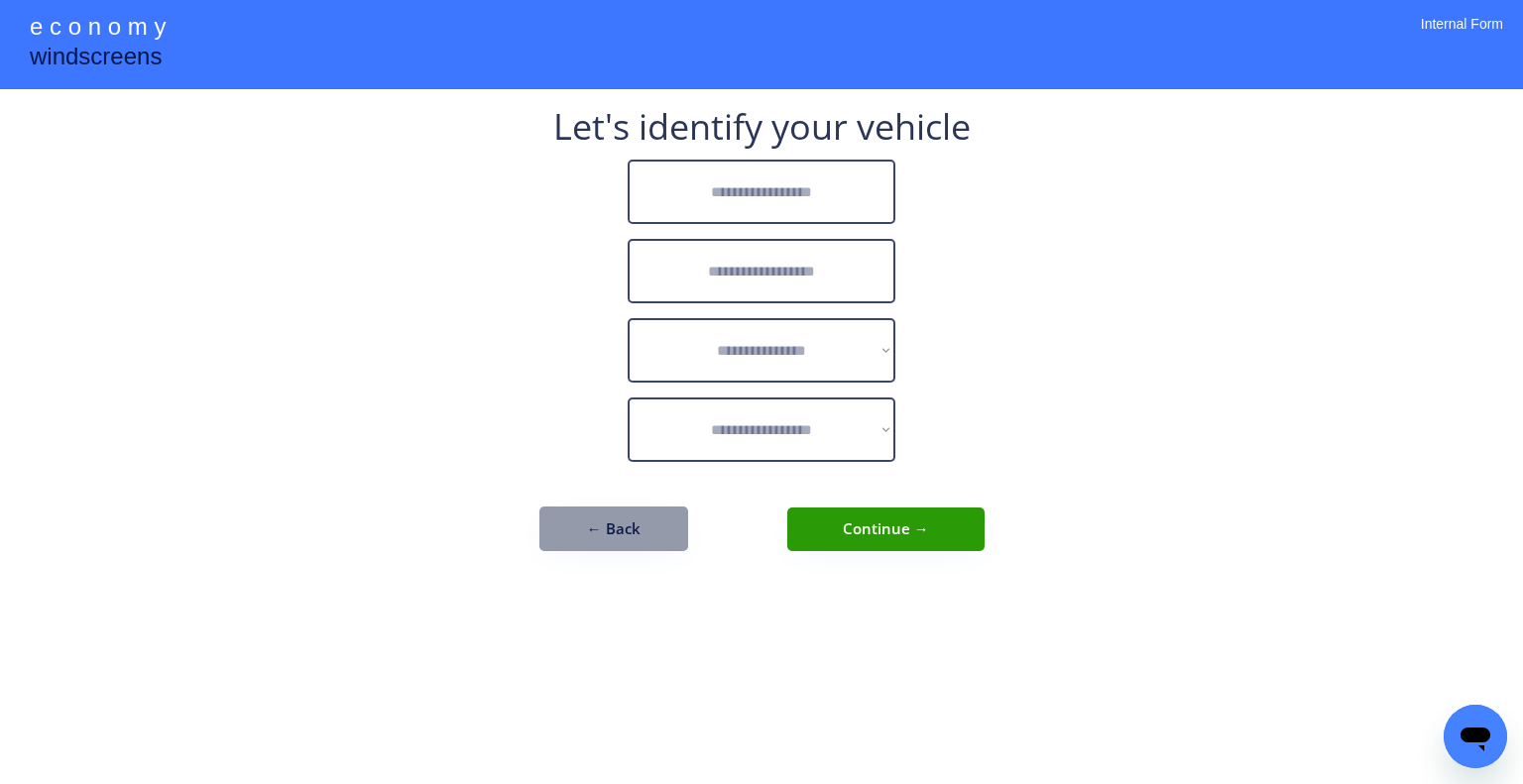 click at bounding box center (762, 191) 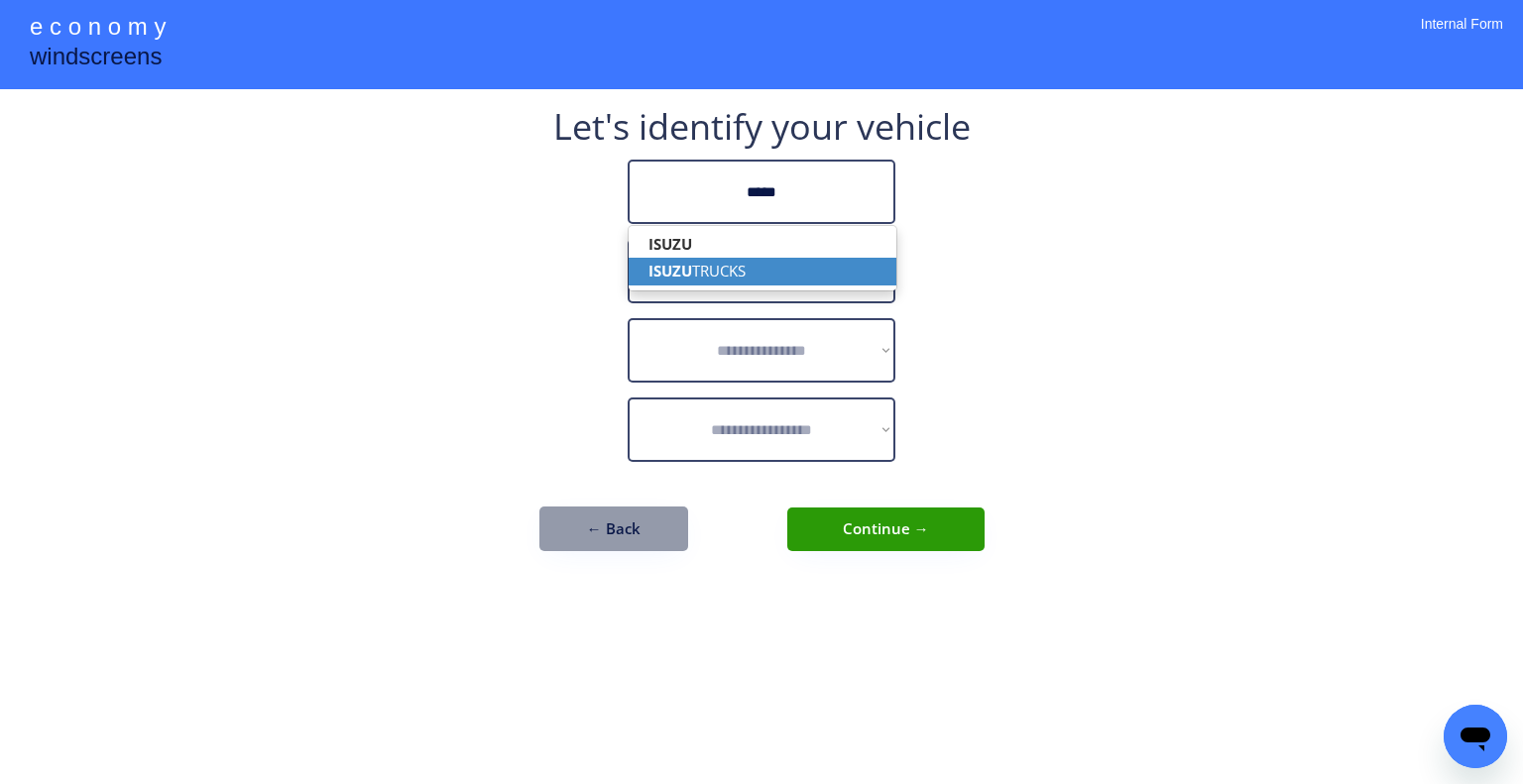 click on "ISUZU  TRUCKS" at bounding box center [762, 271] 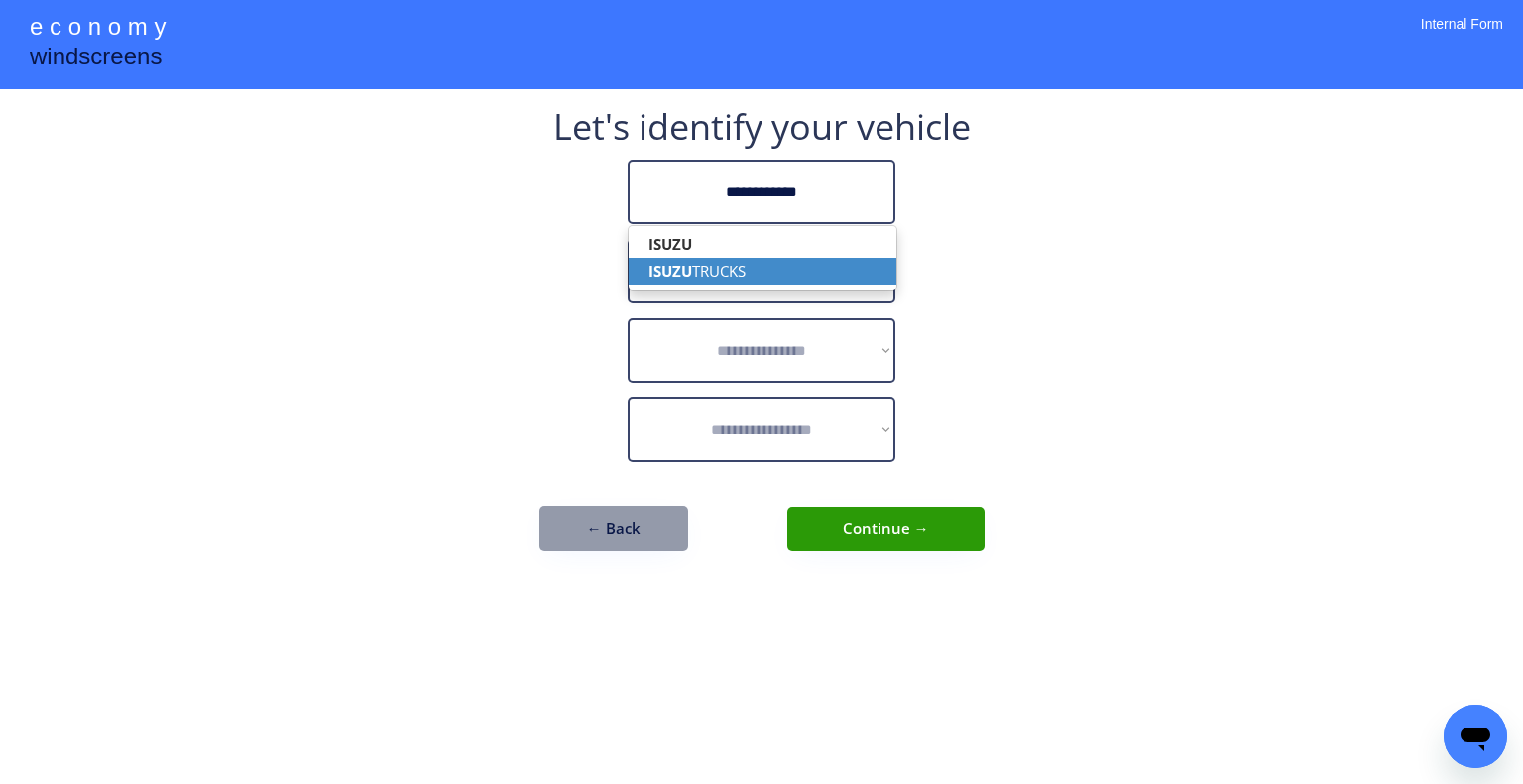 type on "**********" 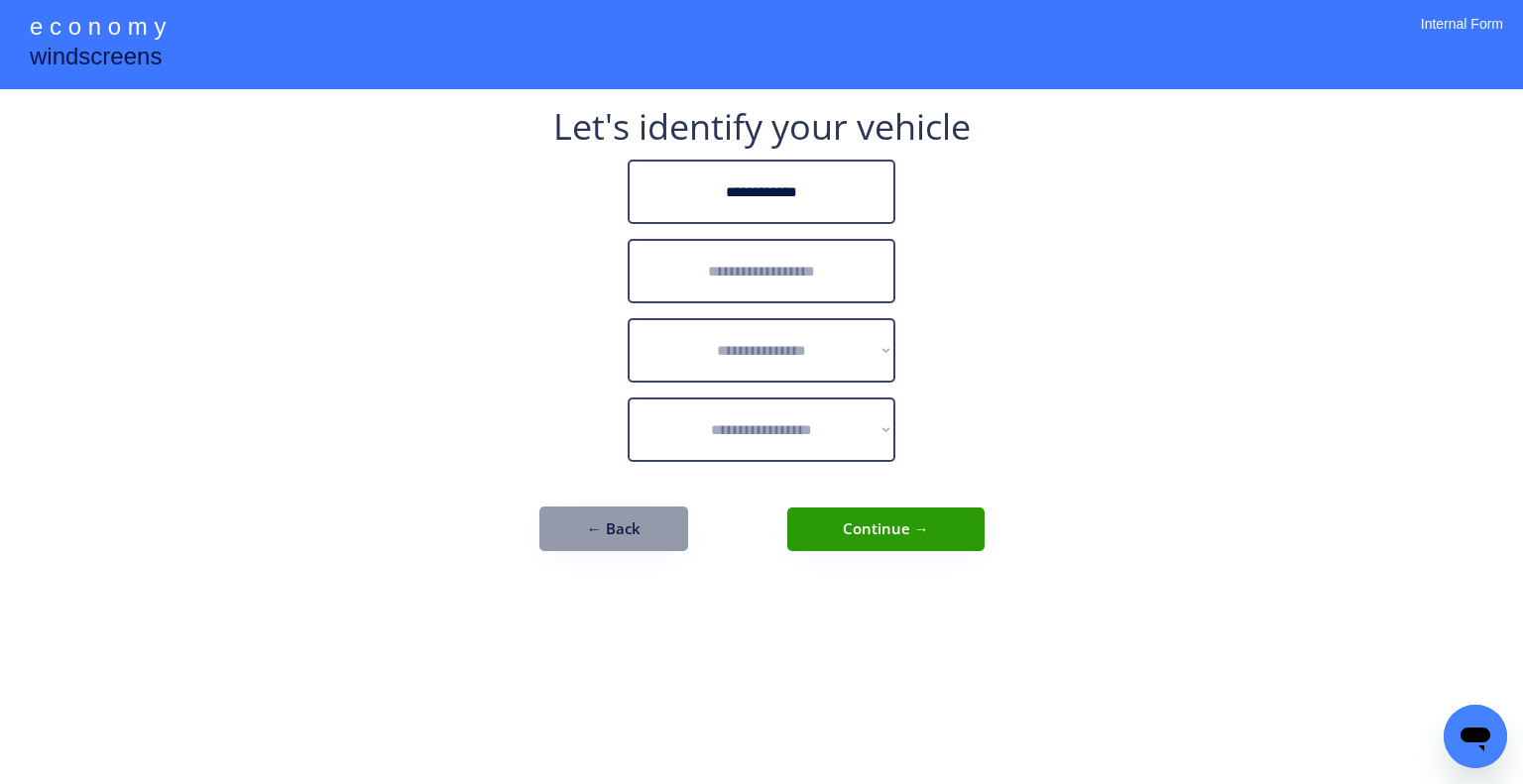 click at bounding box center [762, 271] 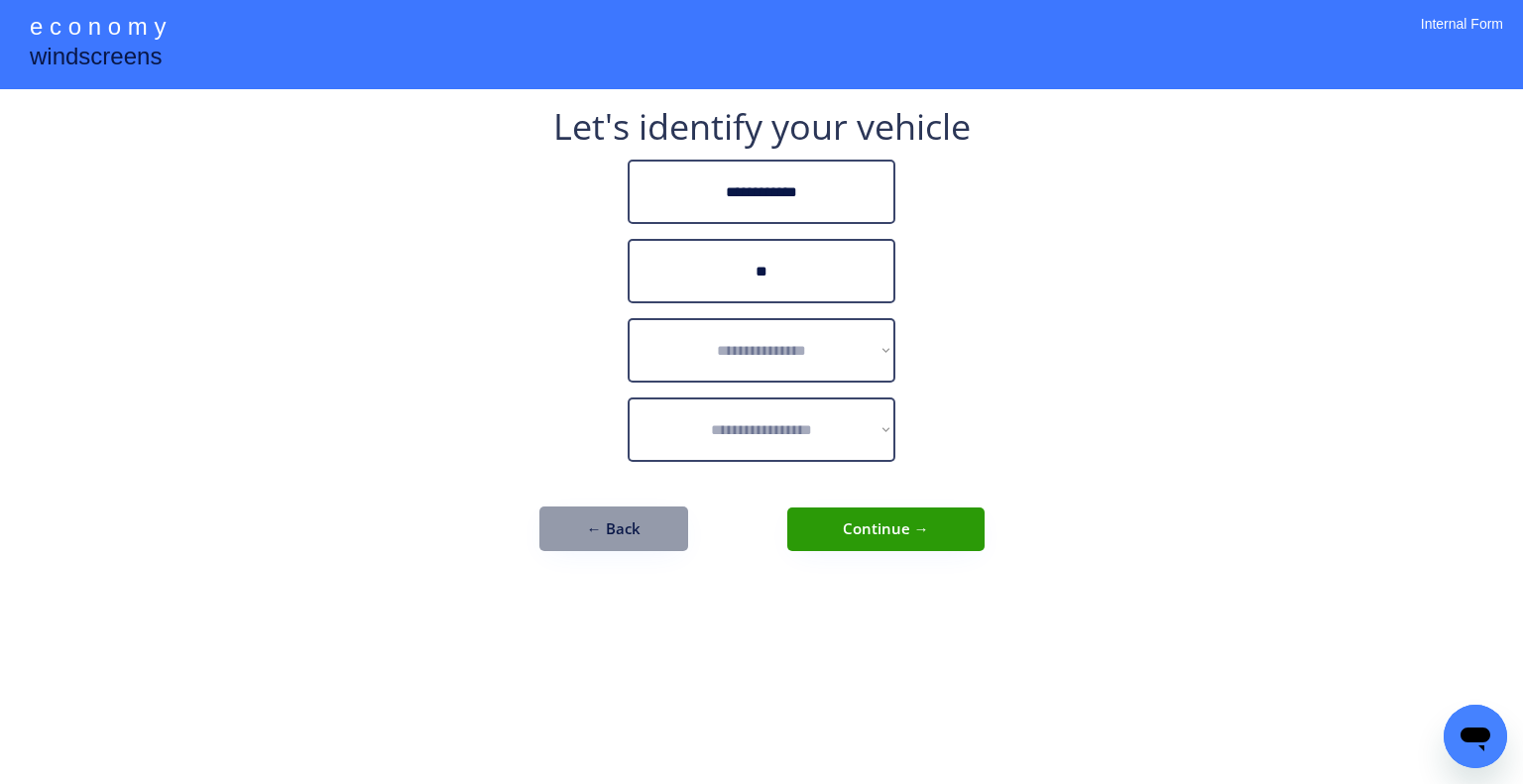 type on "**" 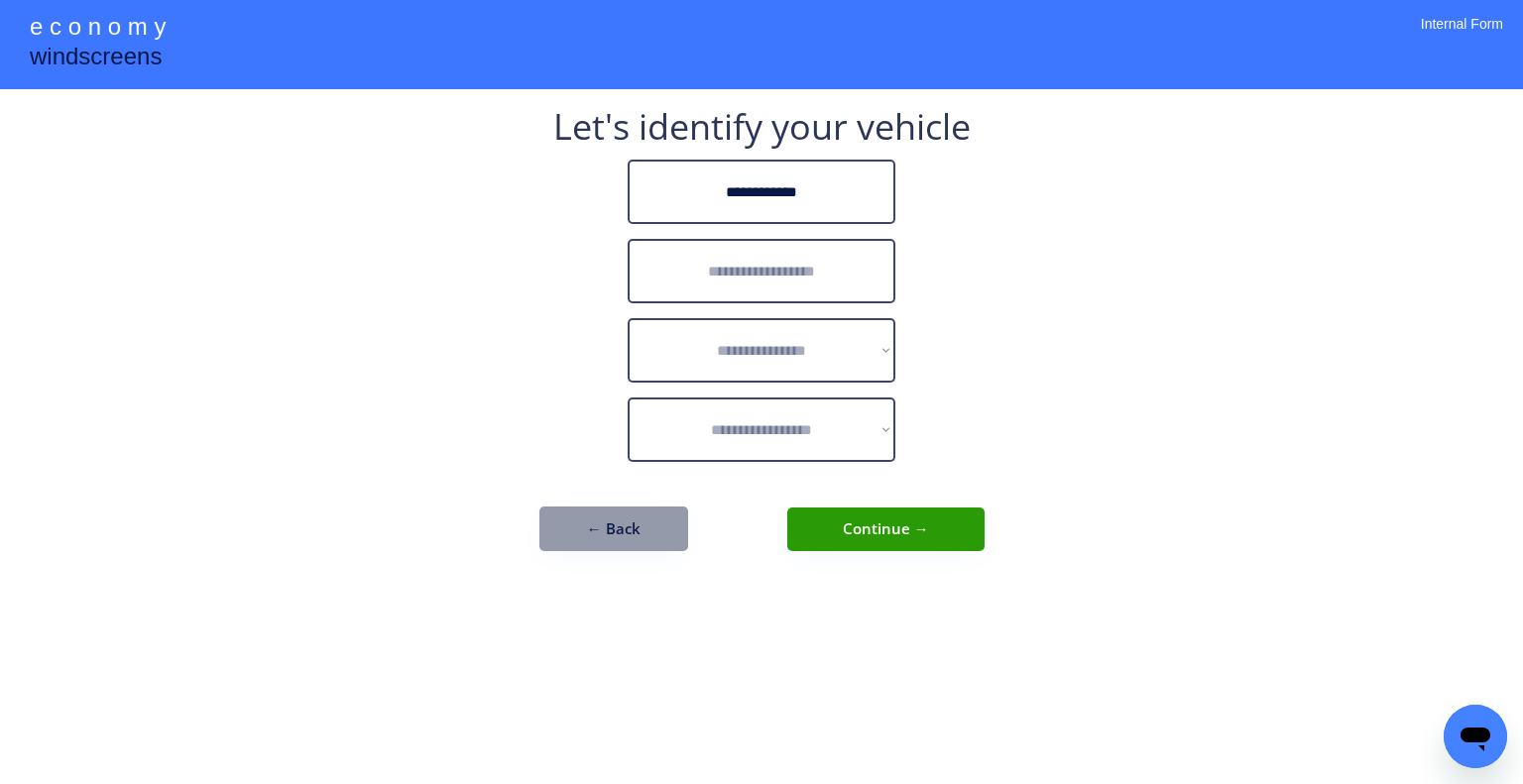 click at bounding box center (762, 271) 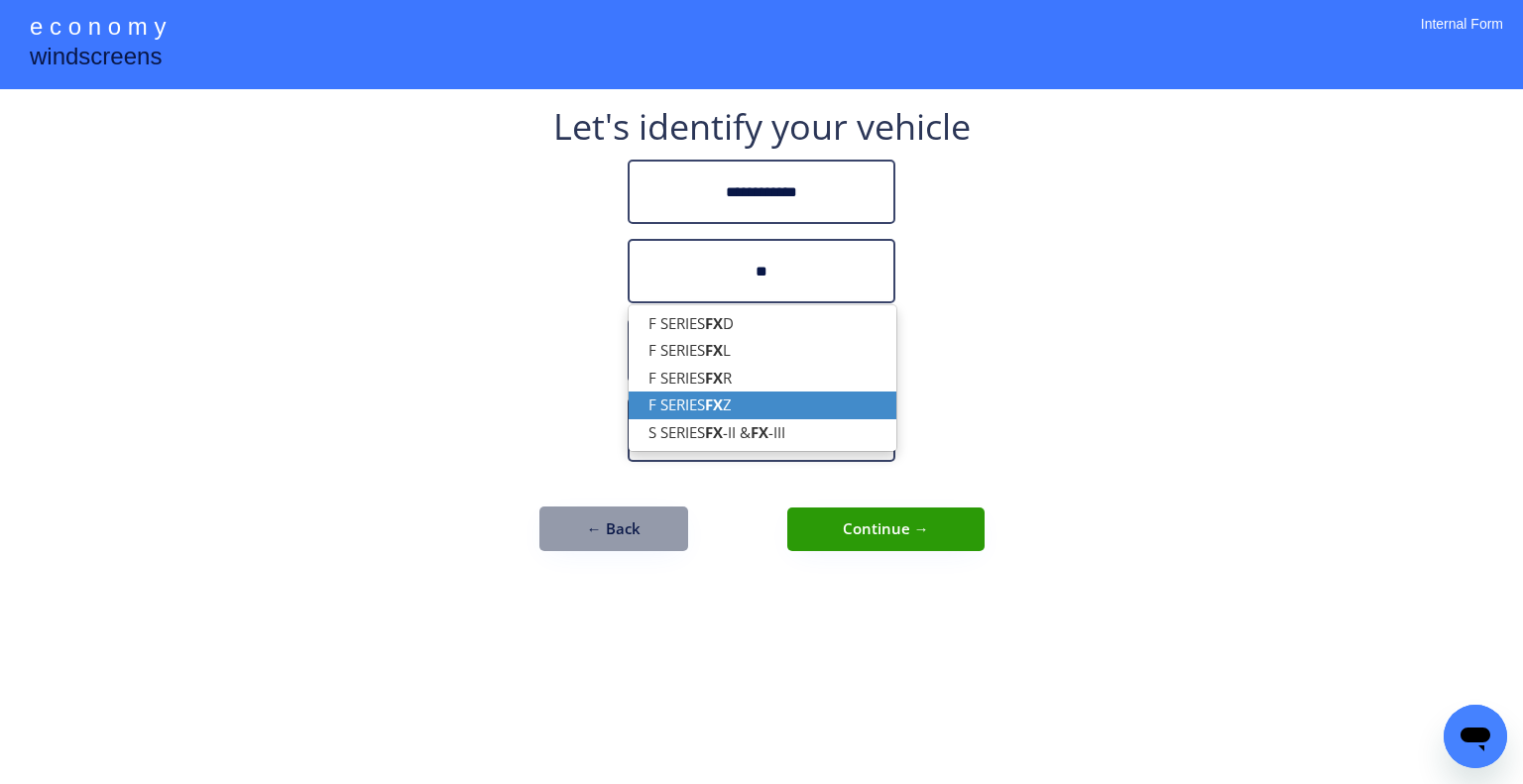 click on "F SERIES  FX Z" at bounding box center (762, 404) 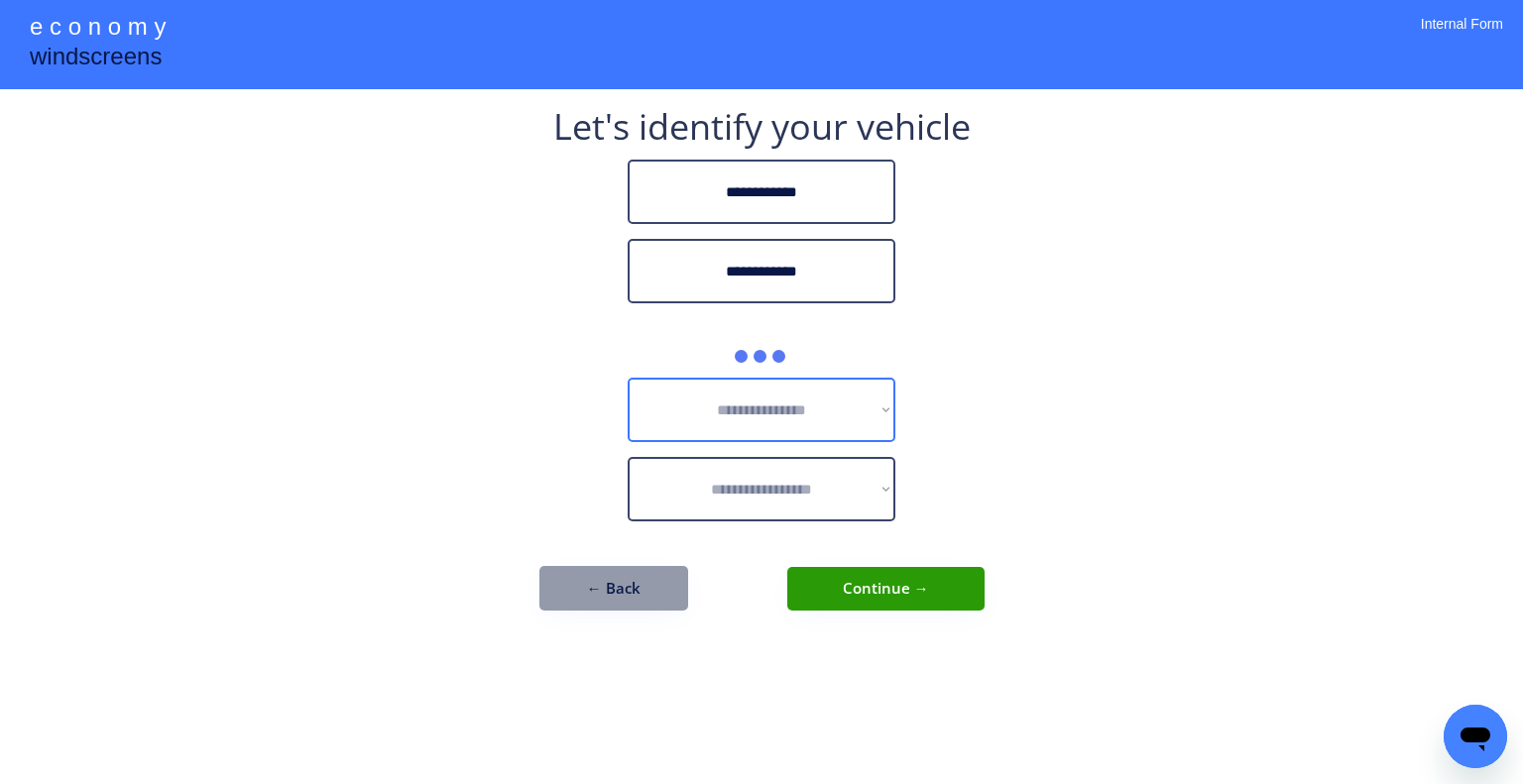 type on "**********" 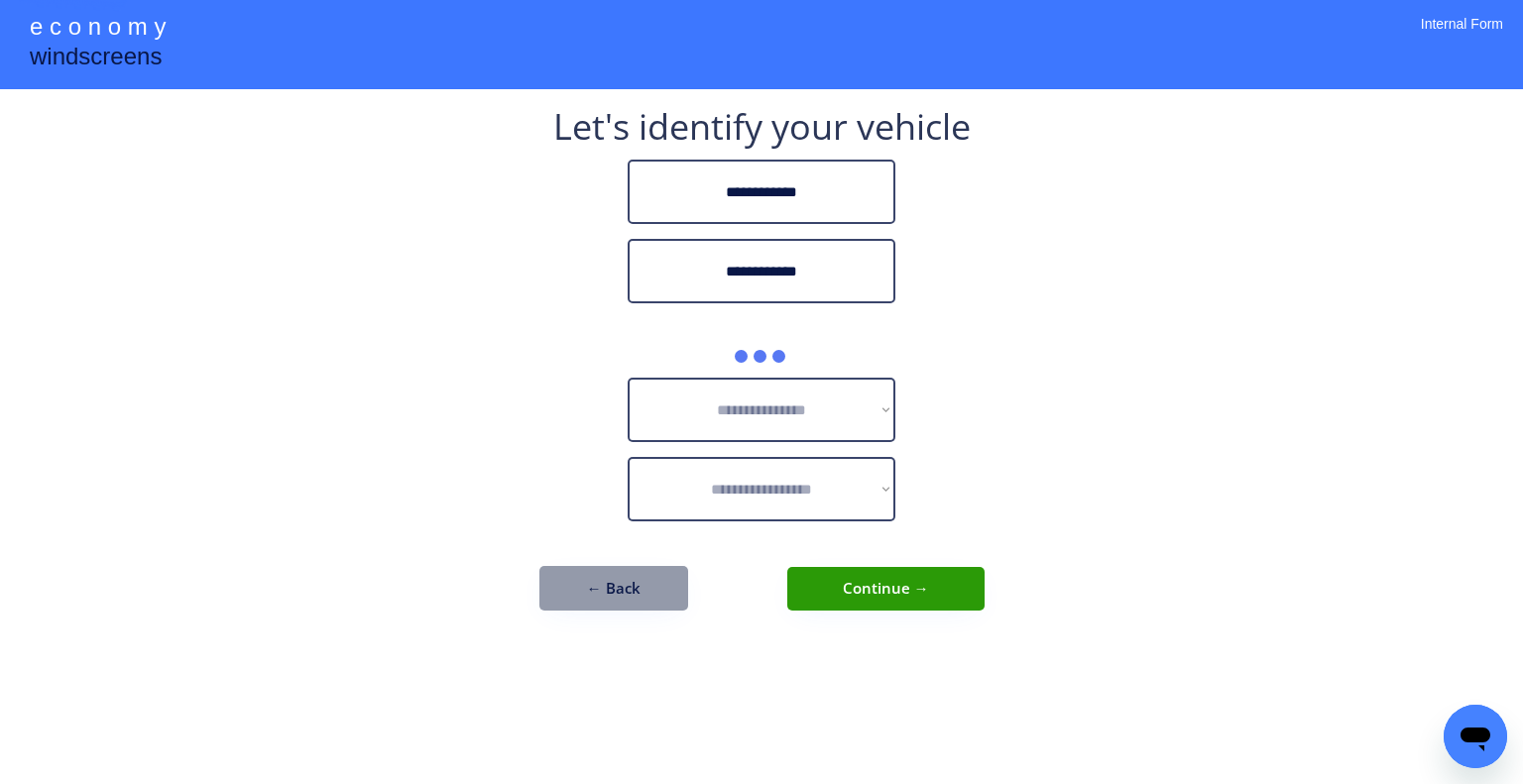 click on "**********" at bounding box center [762, 392] 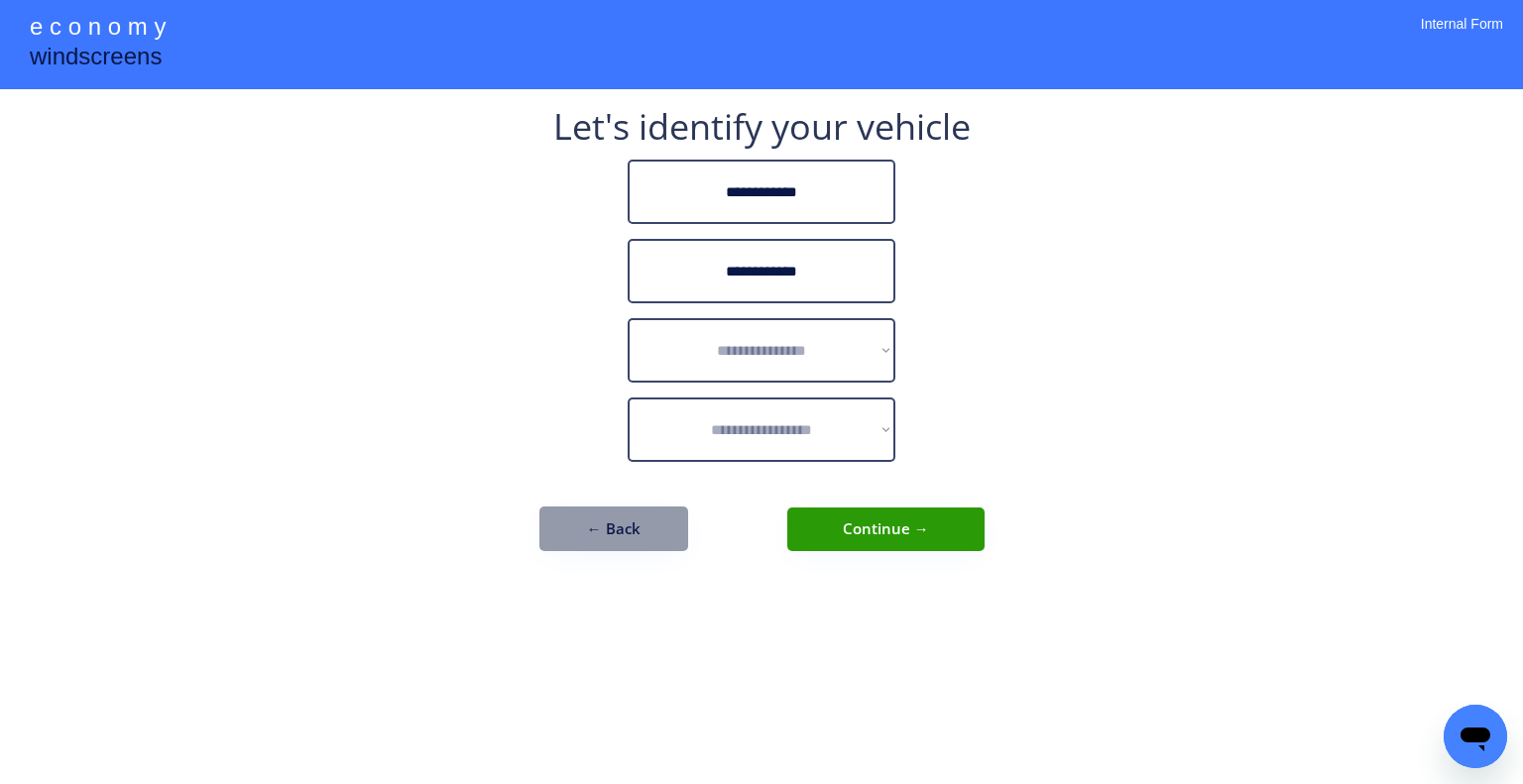 drag, startPoint x: 1164, startPoint y: 400, endPoint x: 827, endPoint y: 342, distance: 341.95468 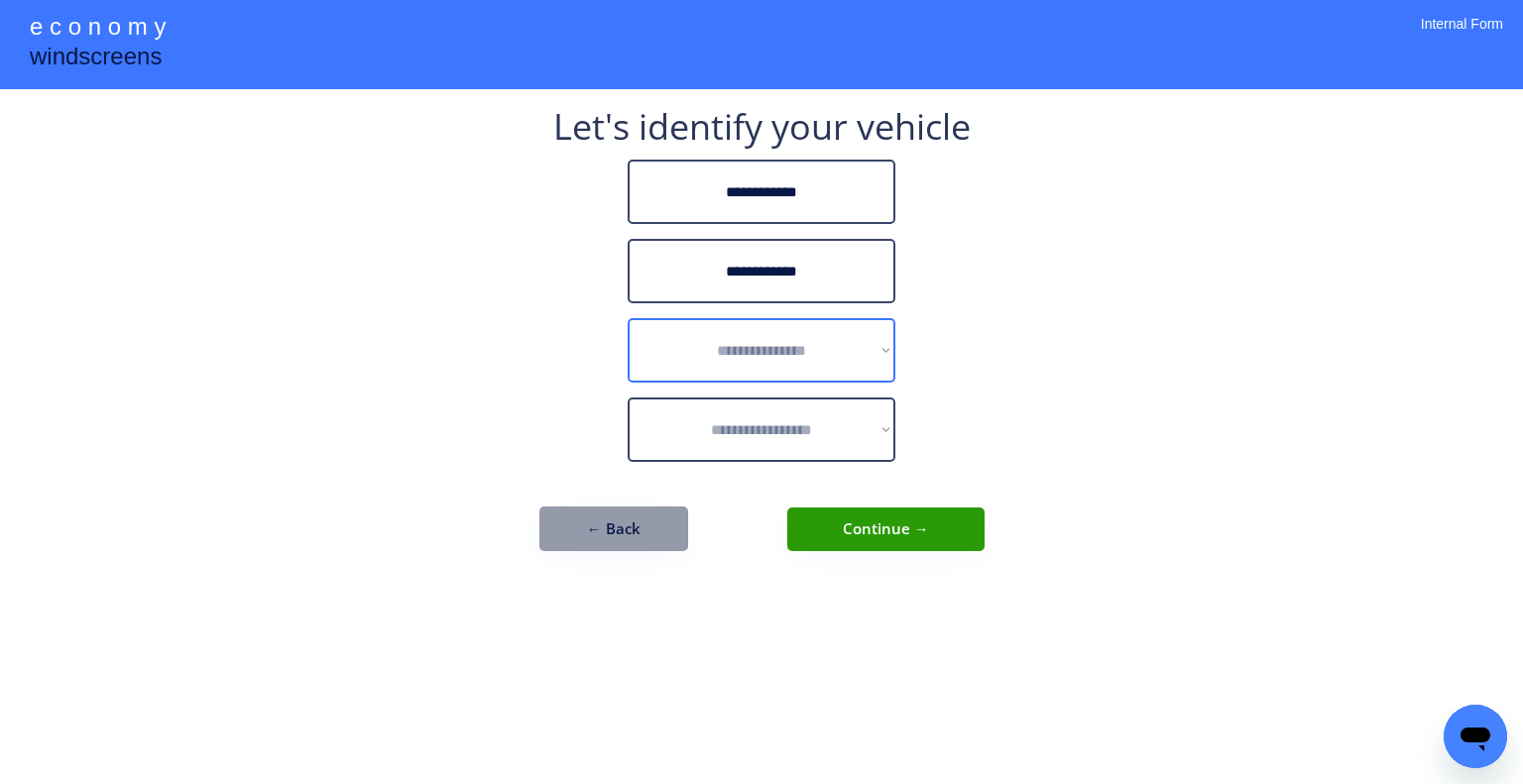 drag, startPoint x: 789, startPoint y: 335, endPoint x: 809, endPoint y: 362, distance: 33.600595 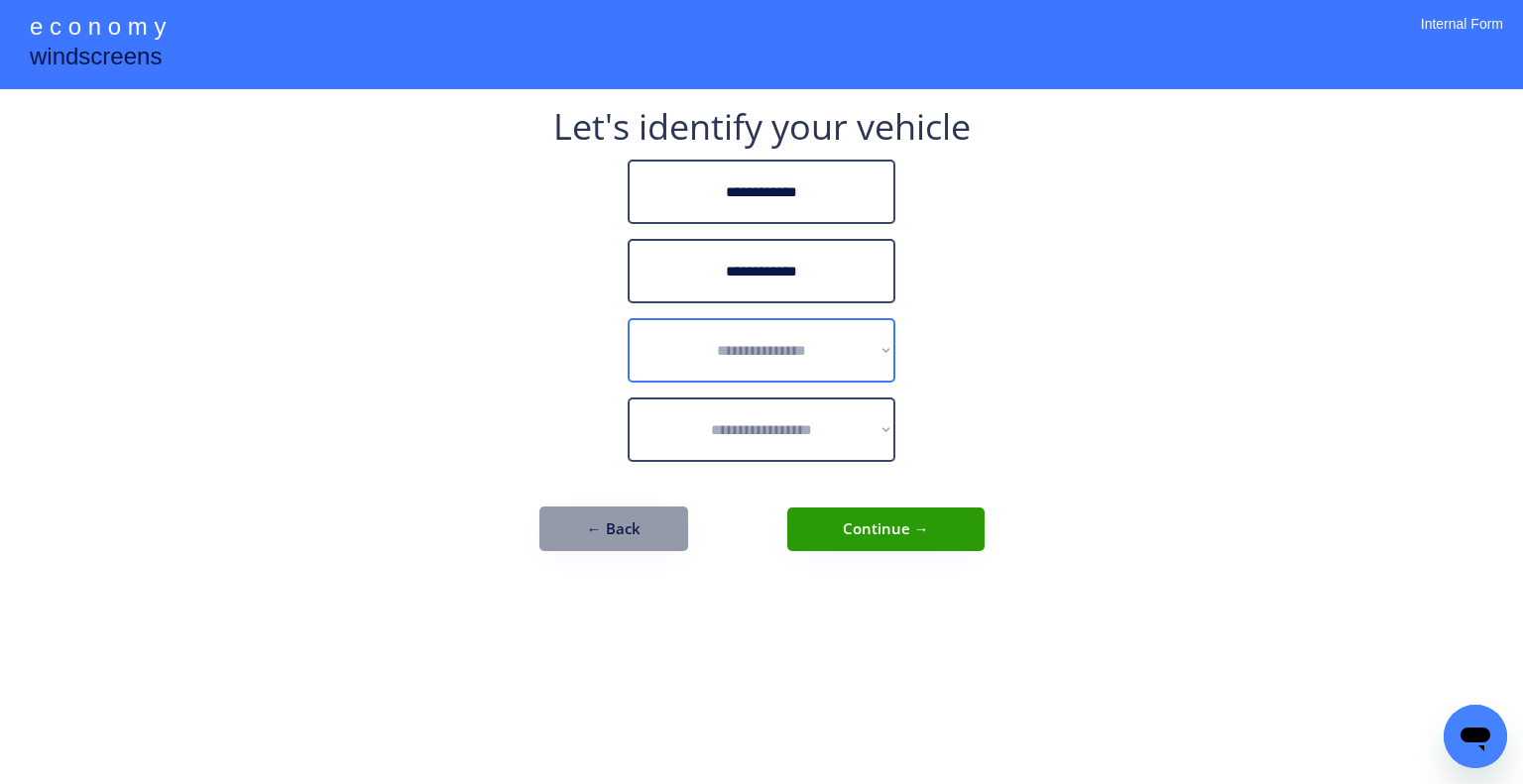 select on "******" 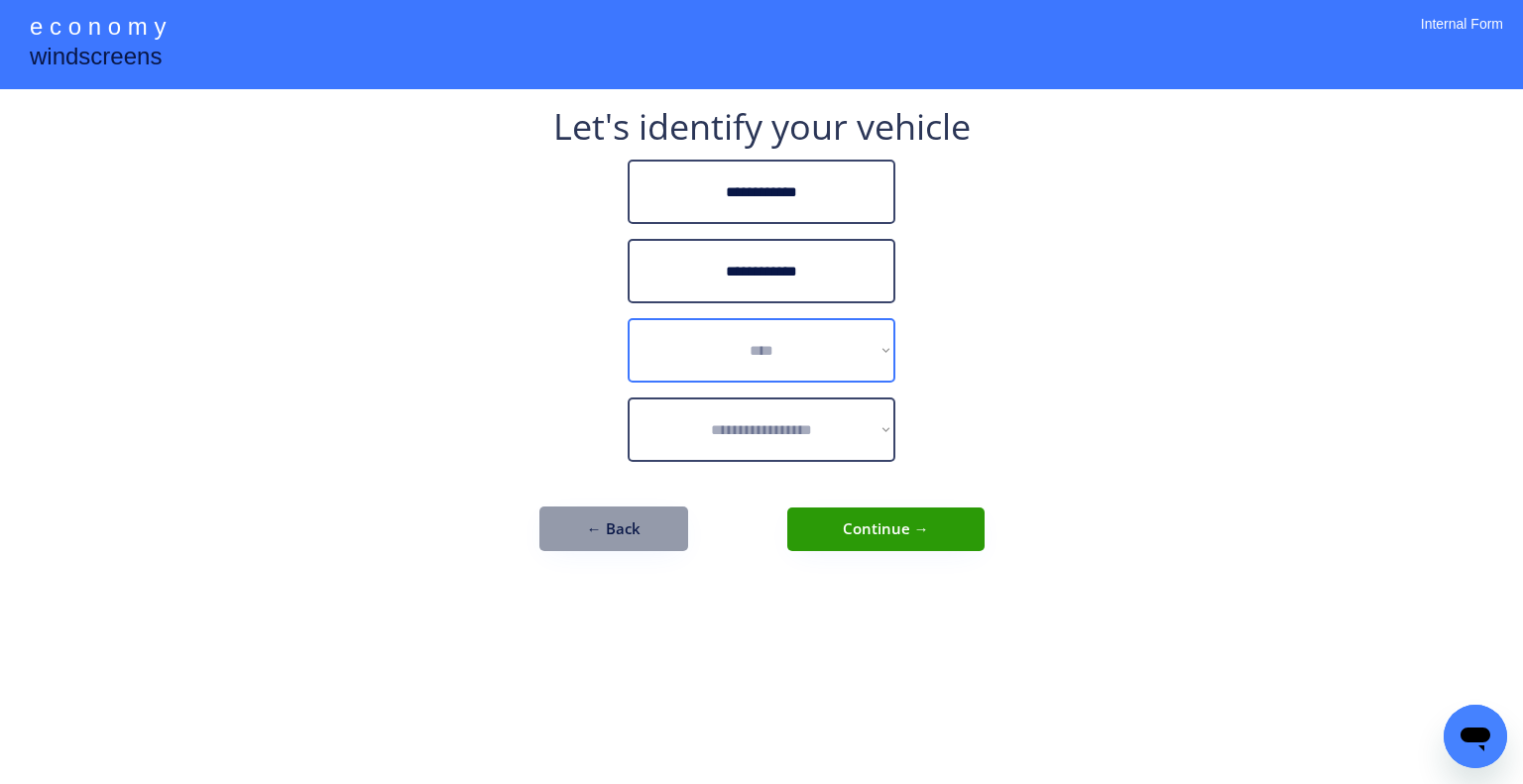 click on "**********" at bounding box center (762, 350) 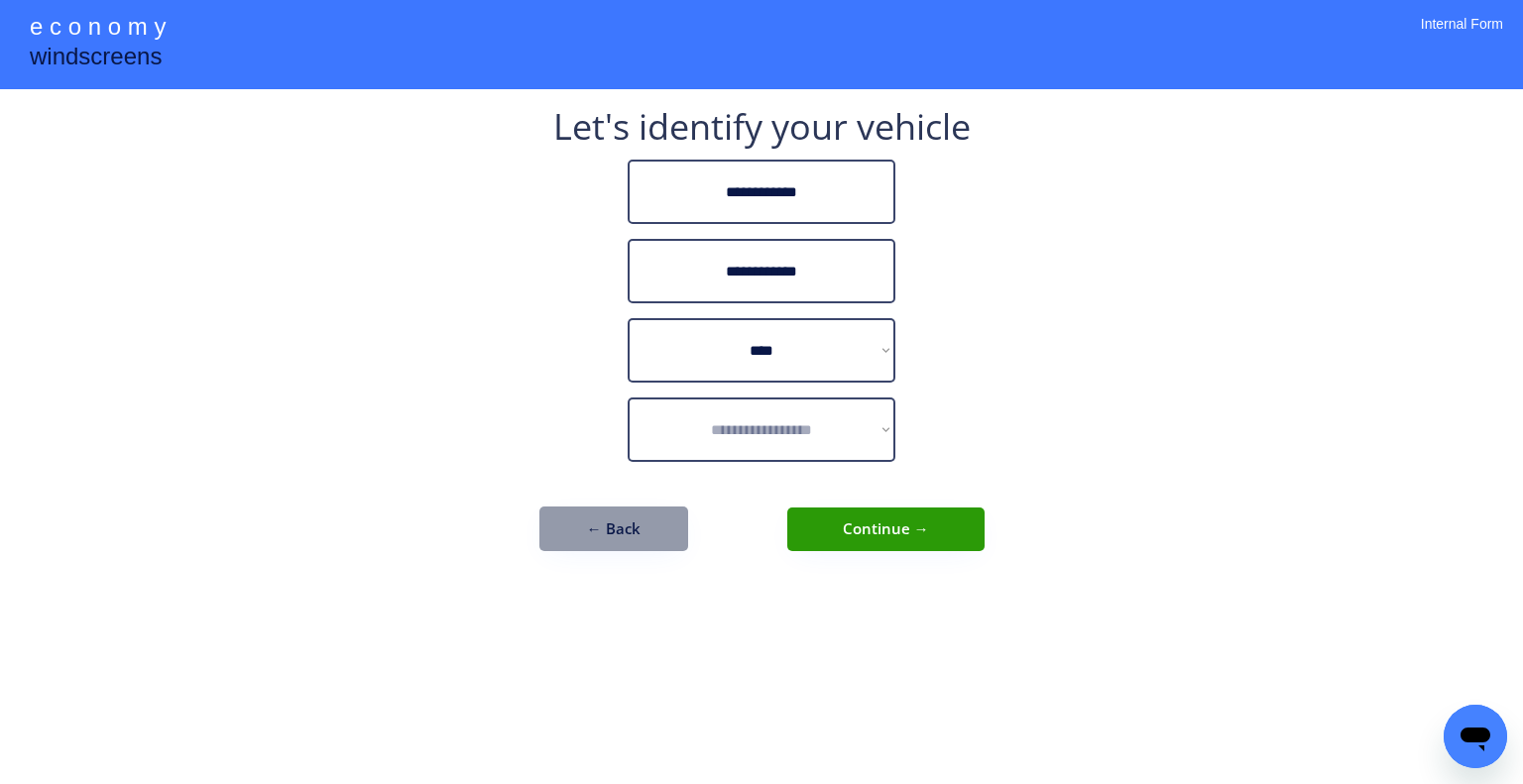 click on "**********" at bounding box center [762, 392] 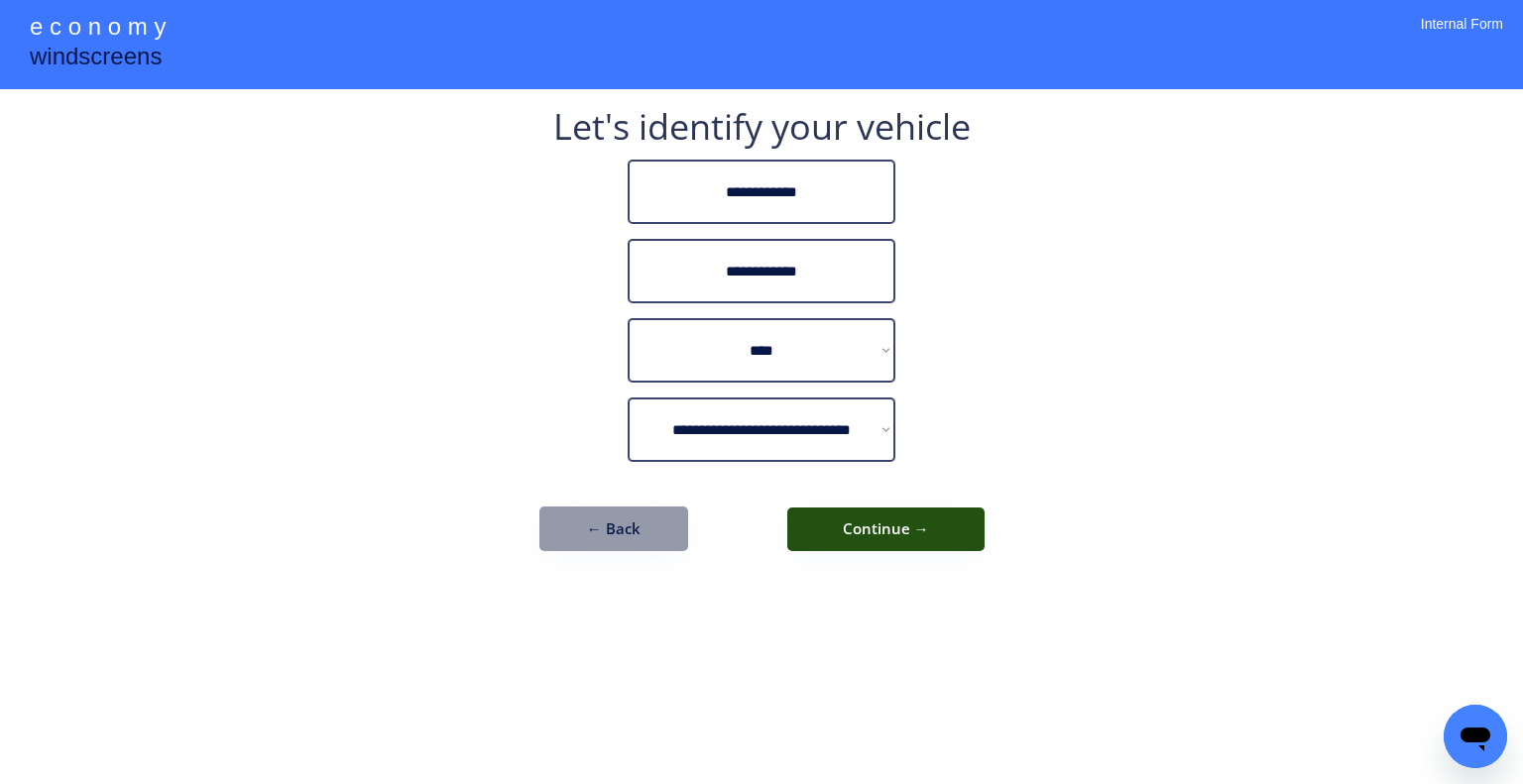 click on "Continue    →" at bounding box center (885, 529) 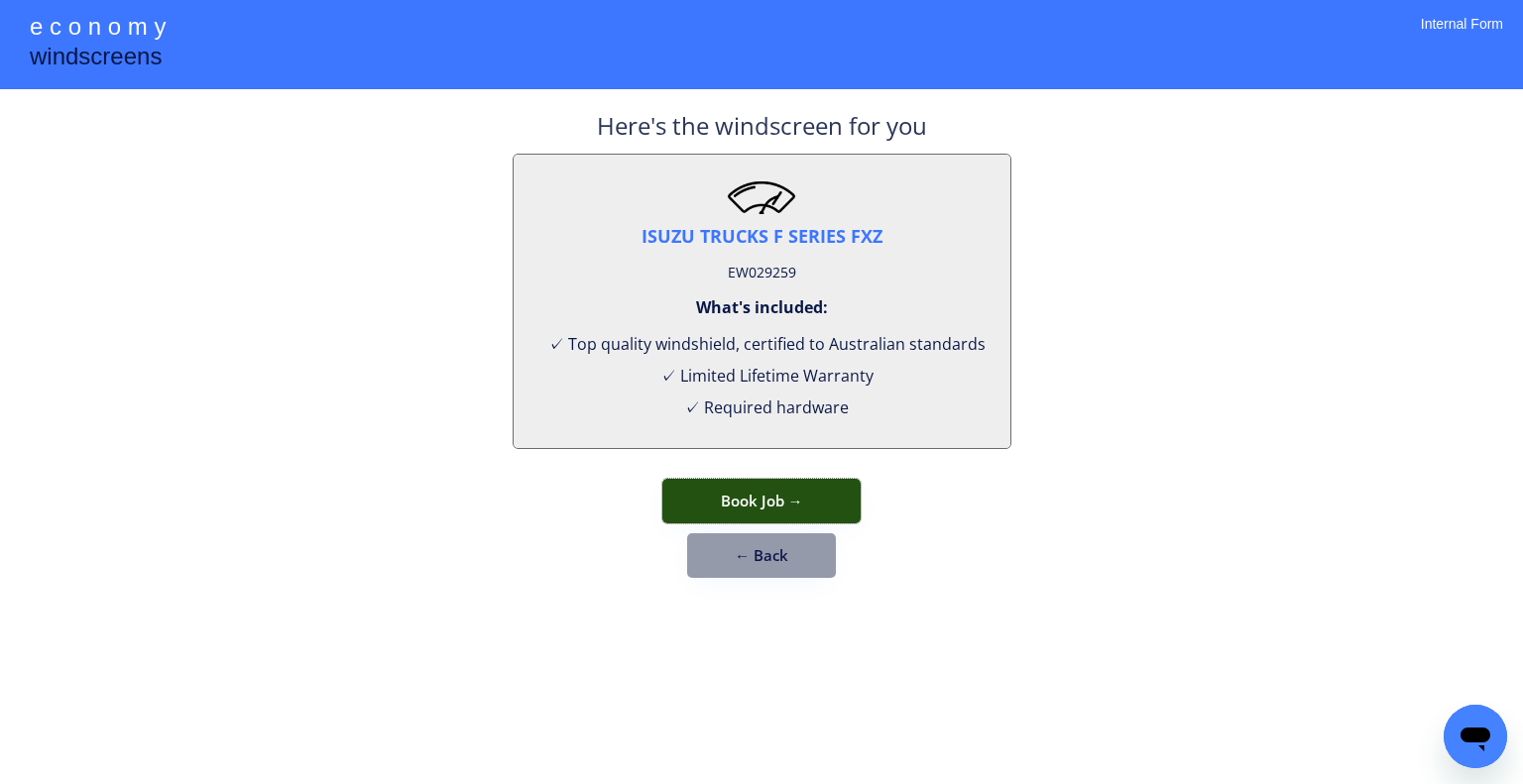 drag, startPoint x: 827, startPoint y: 481, endPoint x: 835, endPoint y: 457, distance: 25.298221 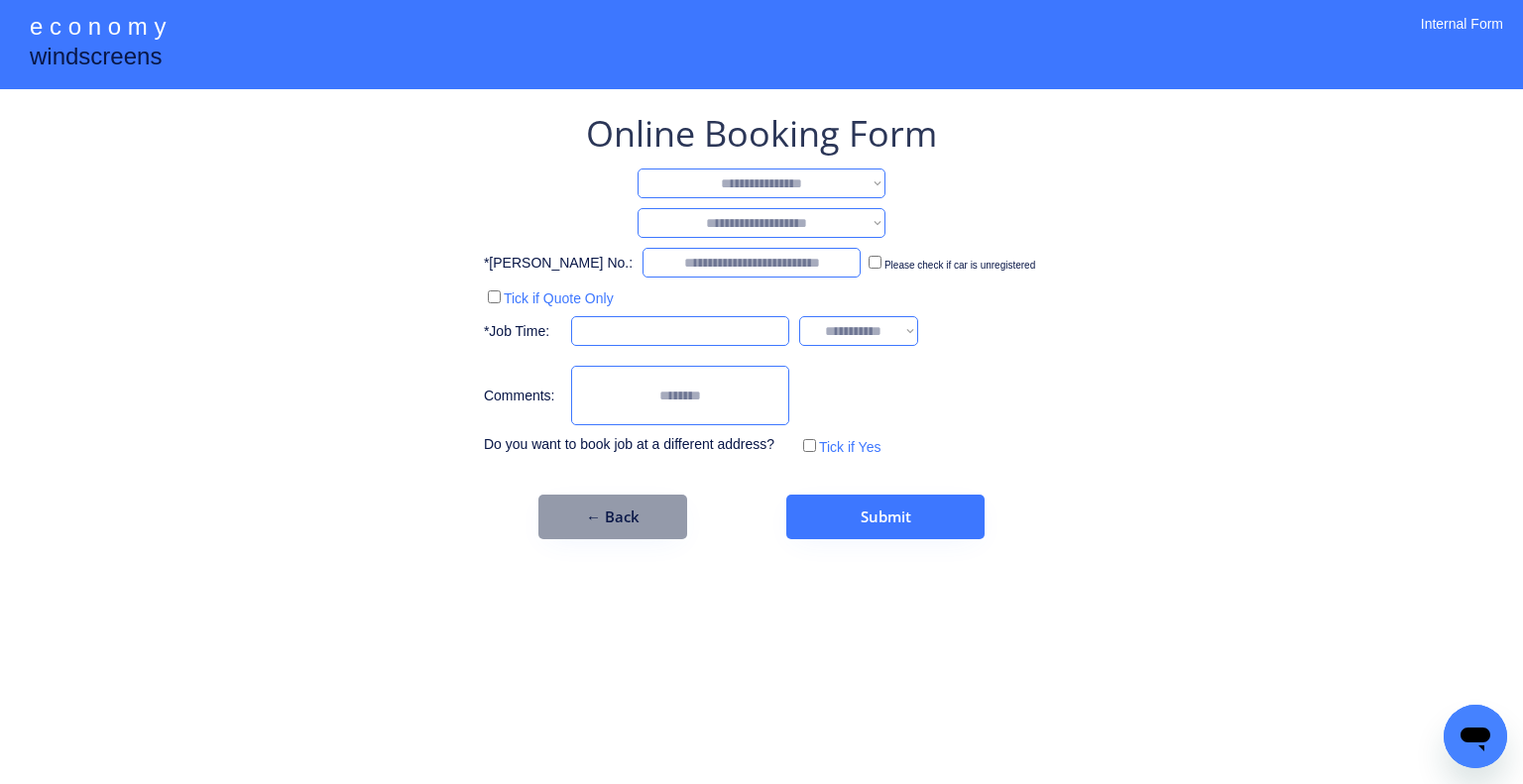 click on "**********" at bounding box center [762, 324] 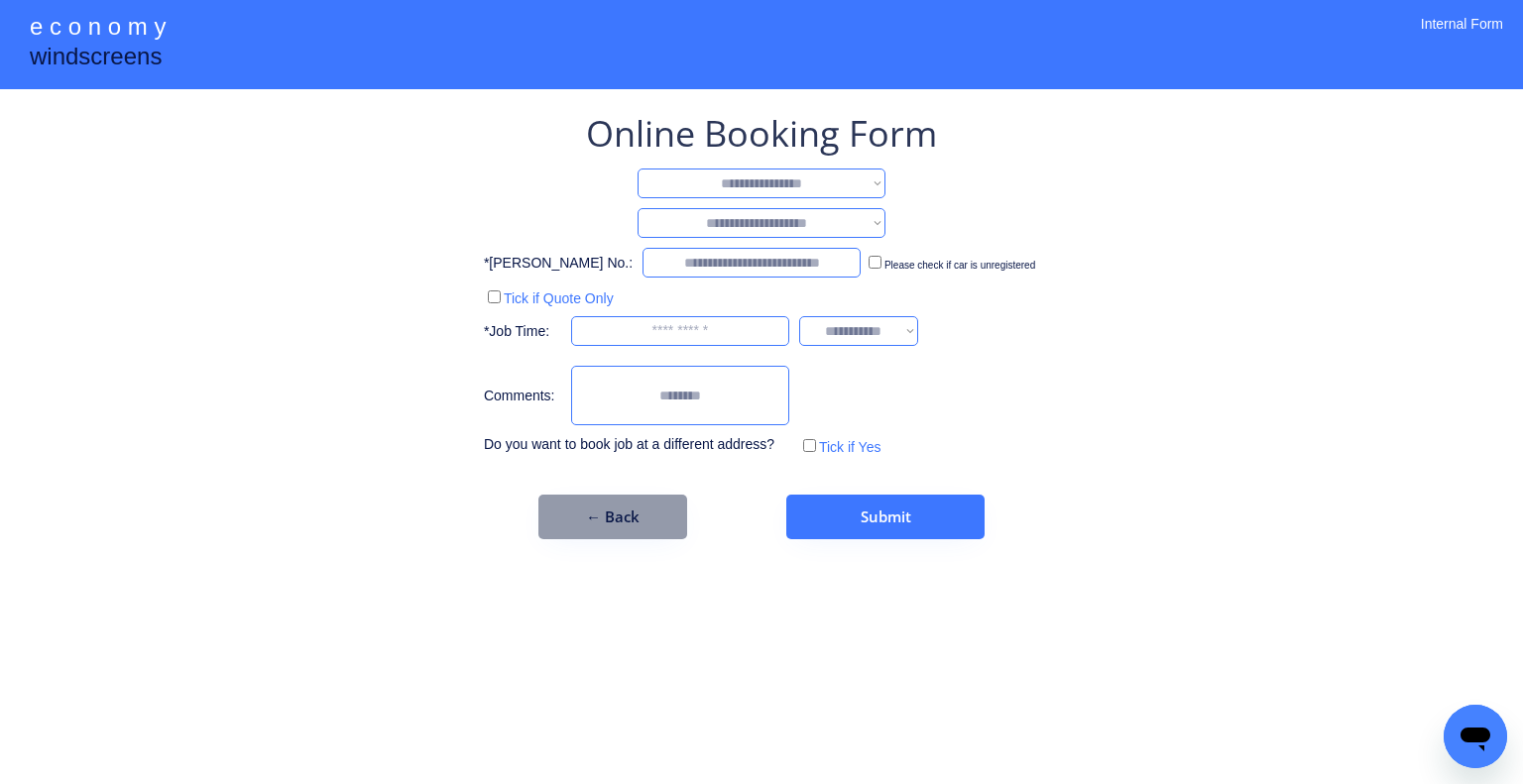 drag, startPoint x: 814, startPoint y: 180, endPoint x: 817, endPoint y: 190, distance: 10.440307 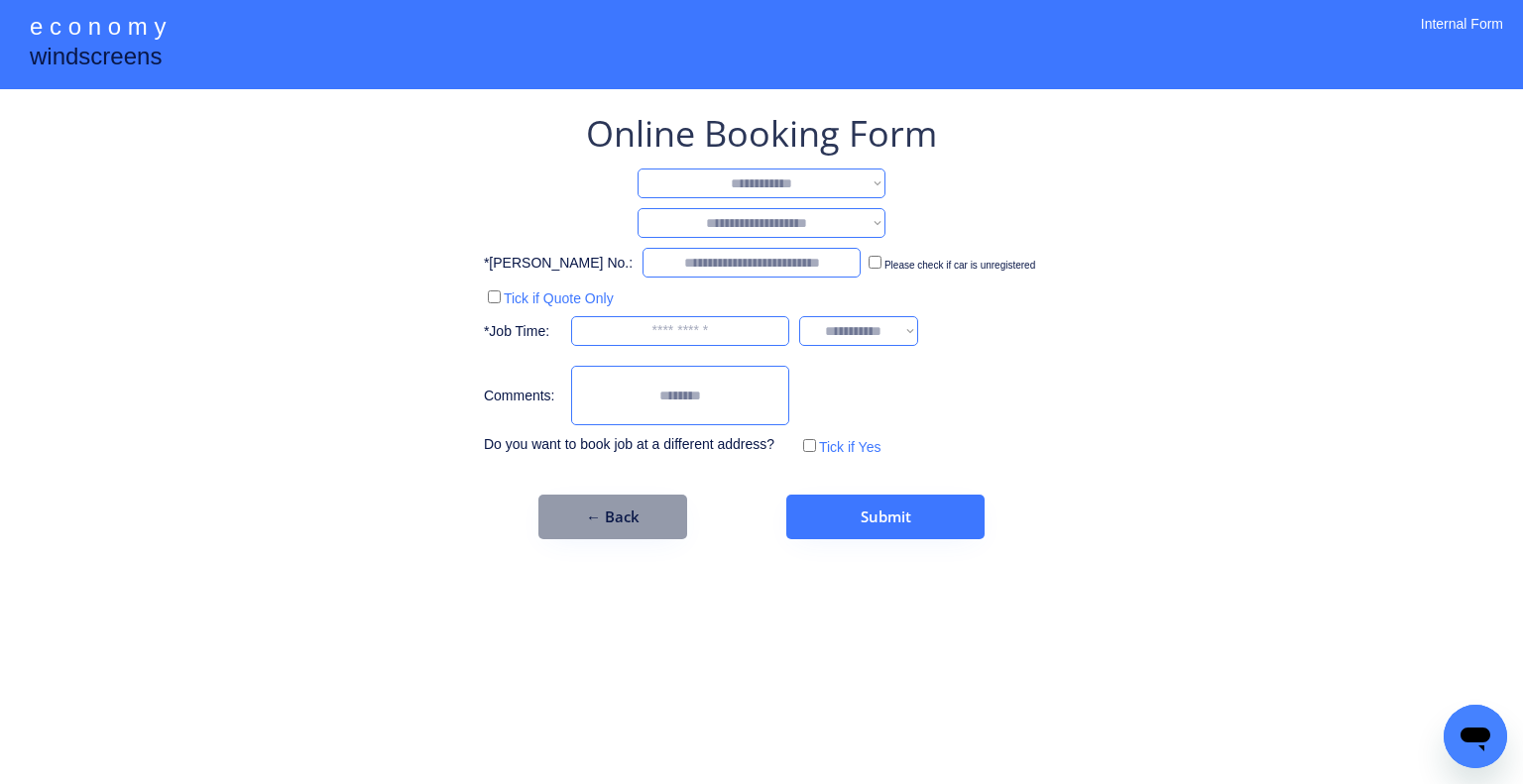 click on "**********" at bounding box center [762, 183] 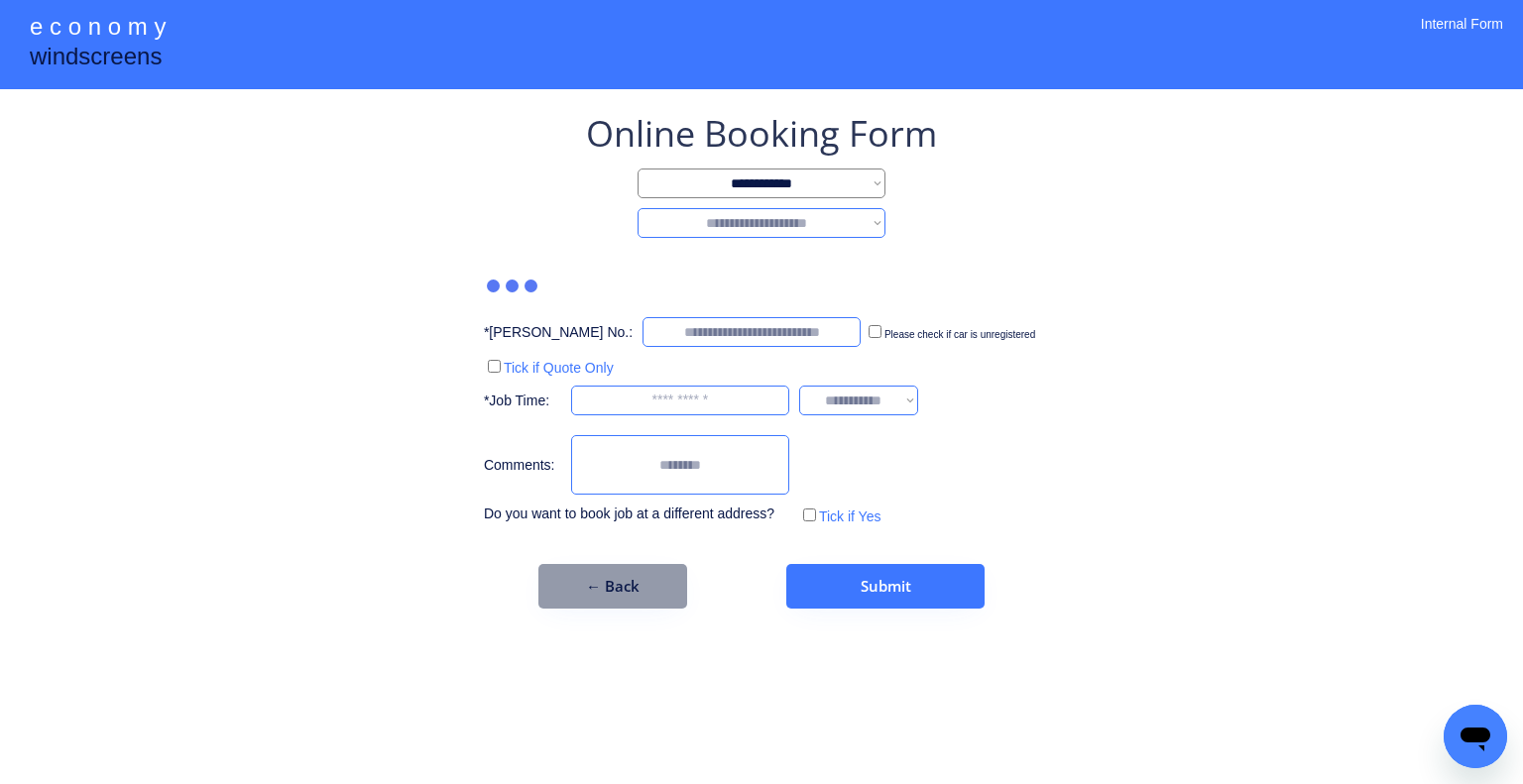 click on "**********" at bounding box center [762, 359] 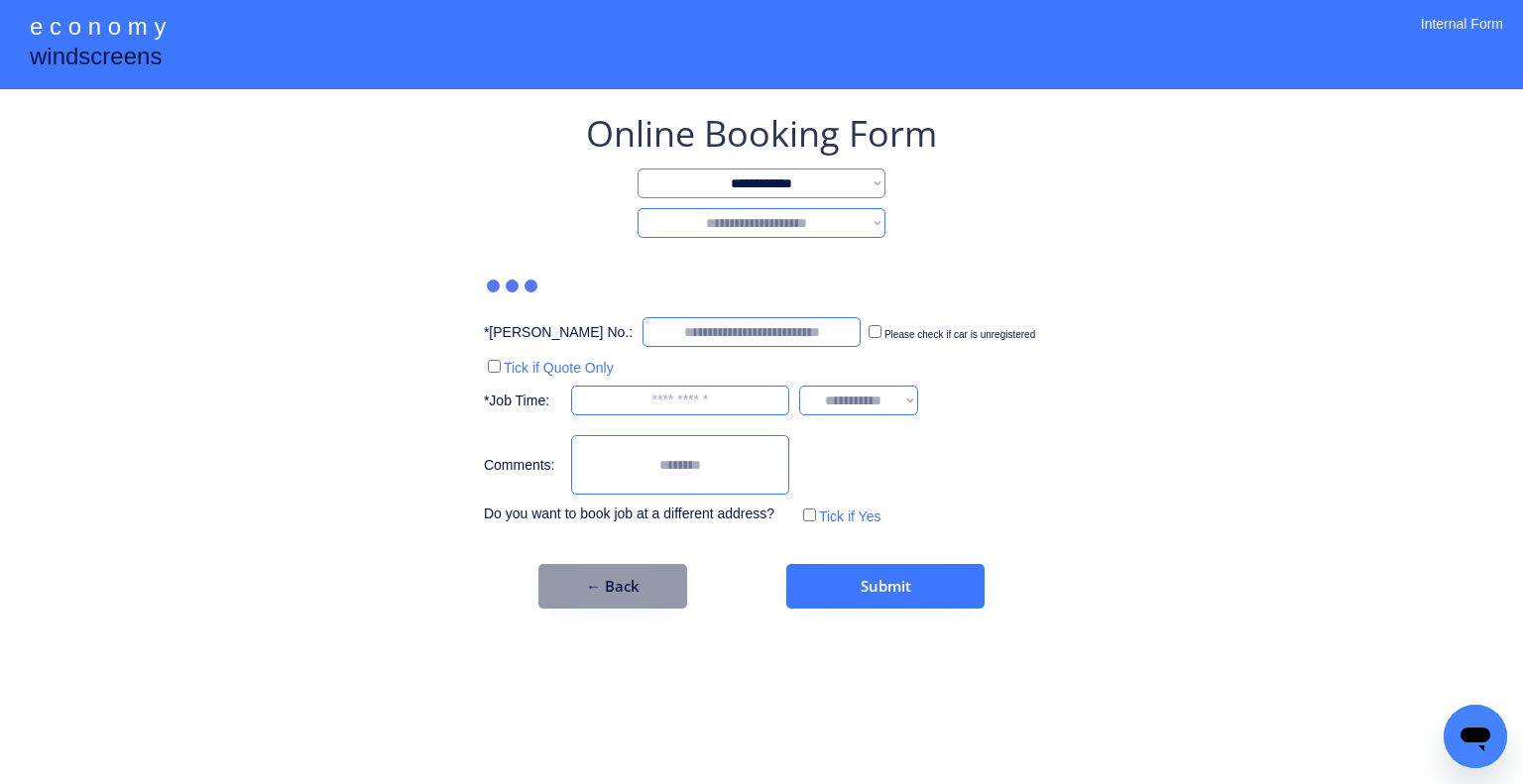 click on "**********" at bounding box center (762, 223) 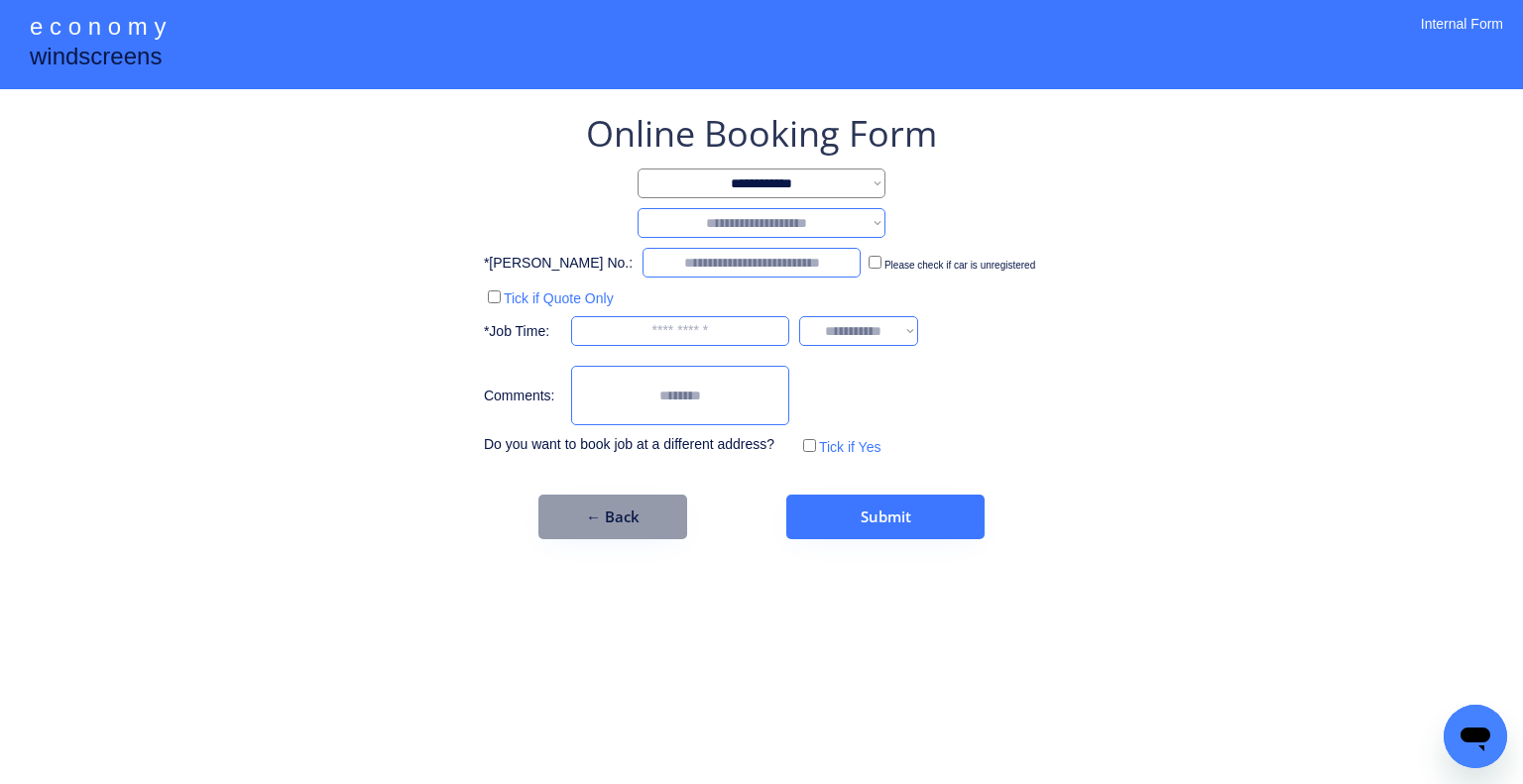 select on "*******" 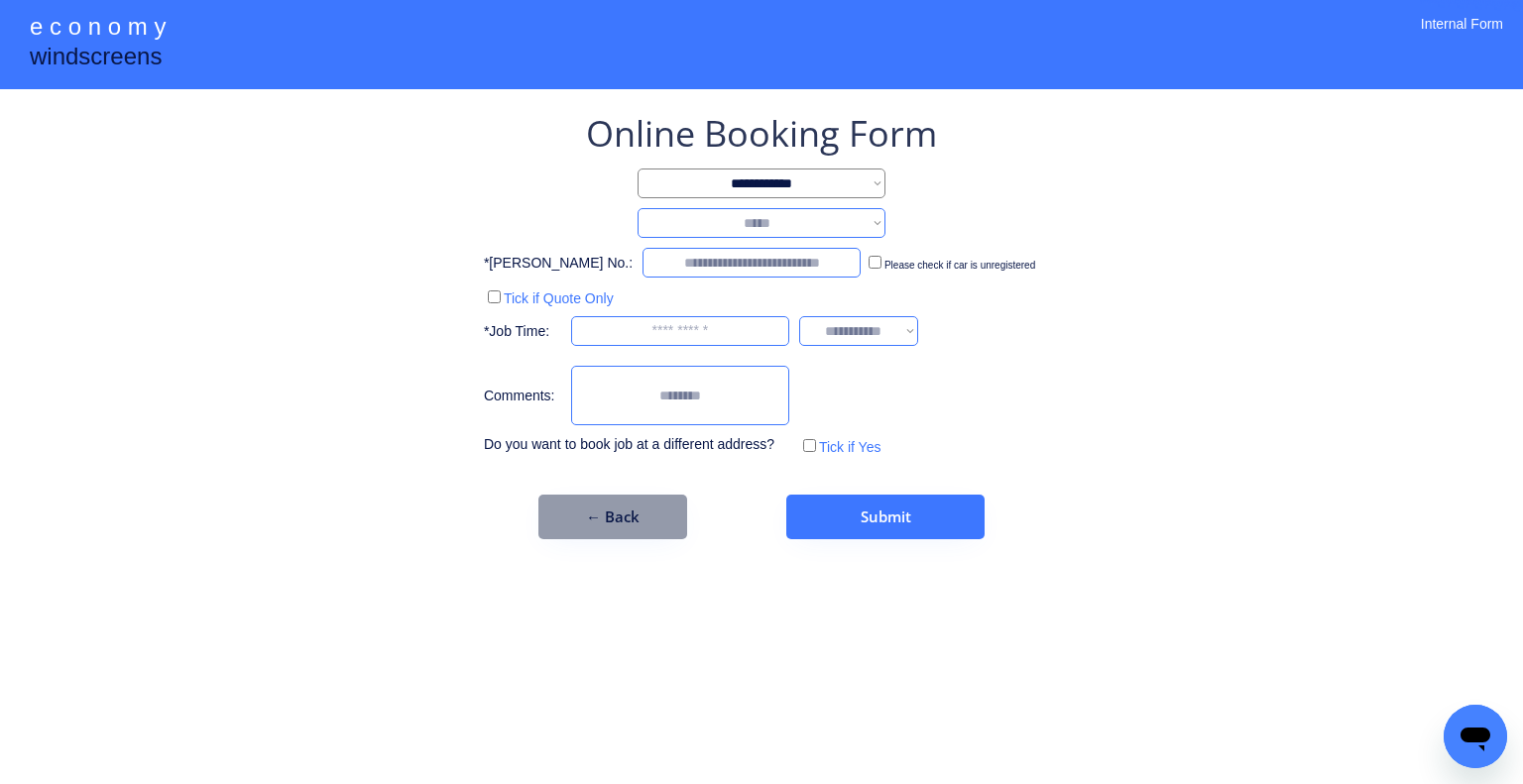 click on "**********" at bounding box center (762, 223) 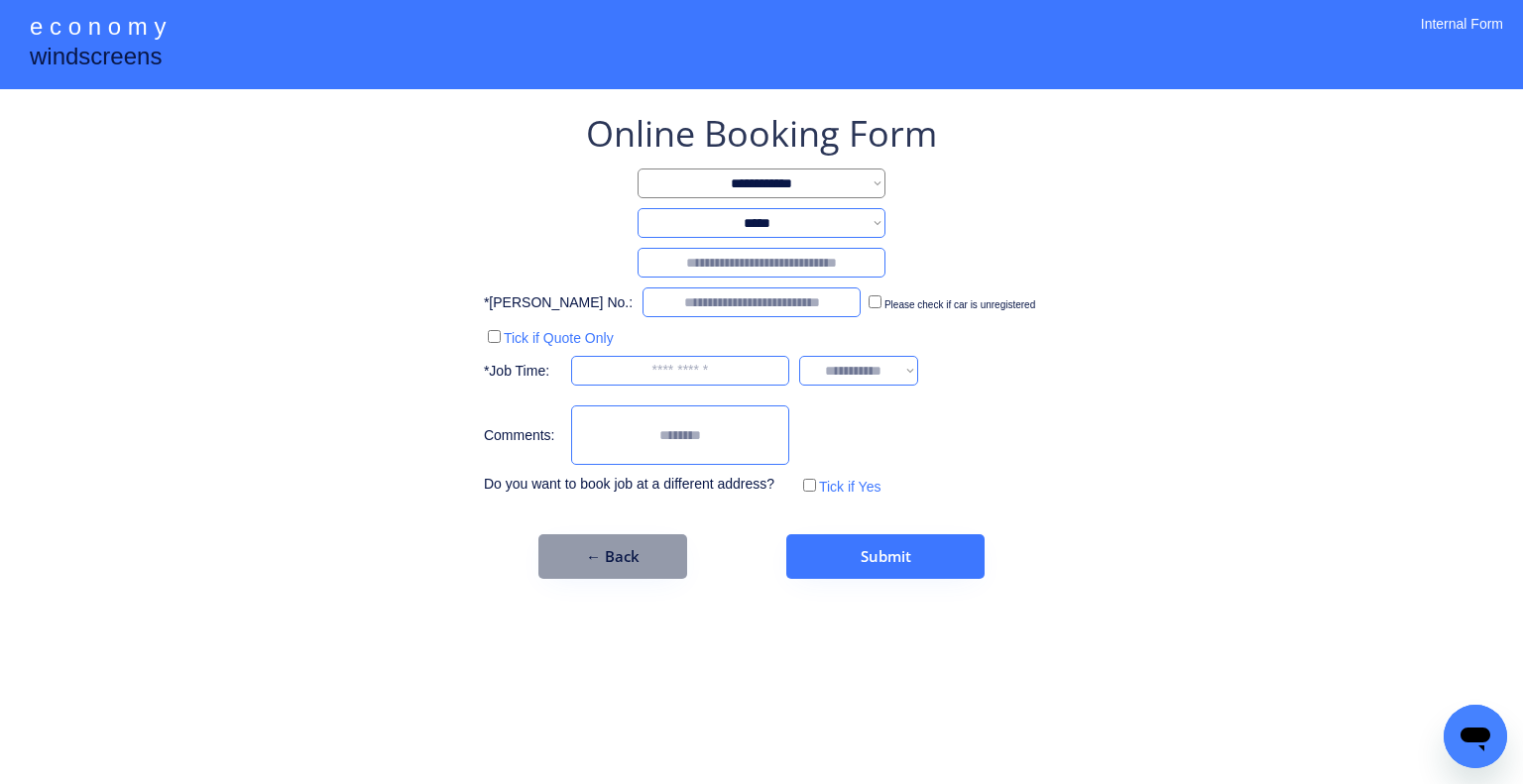 click at bounding box center (762, 263) 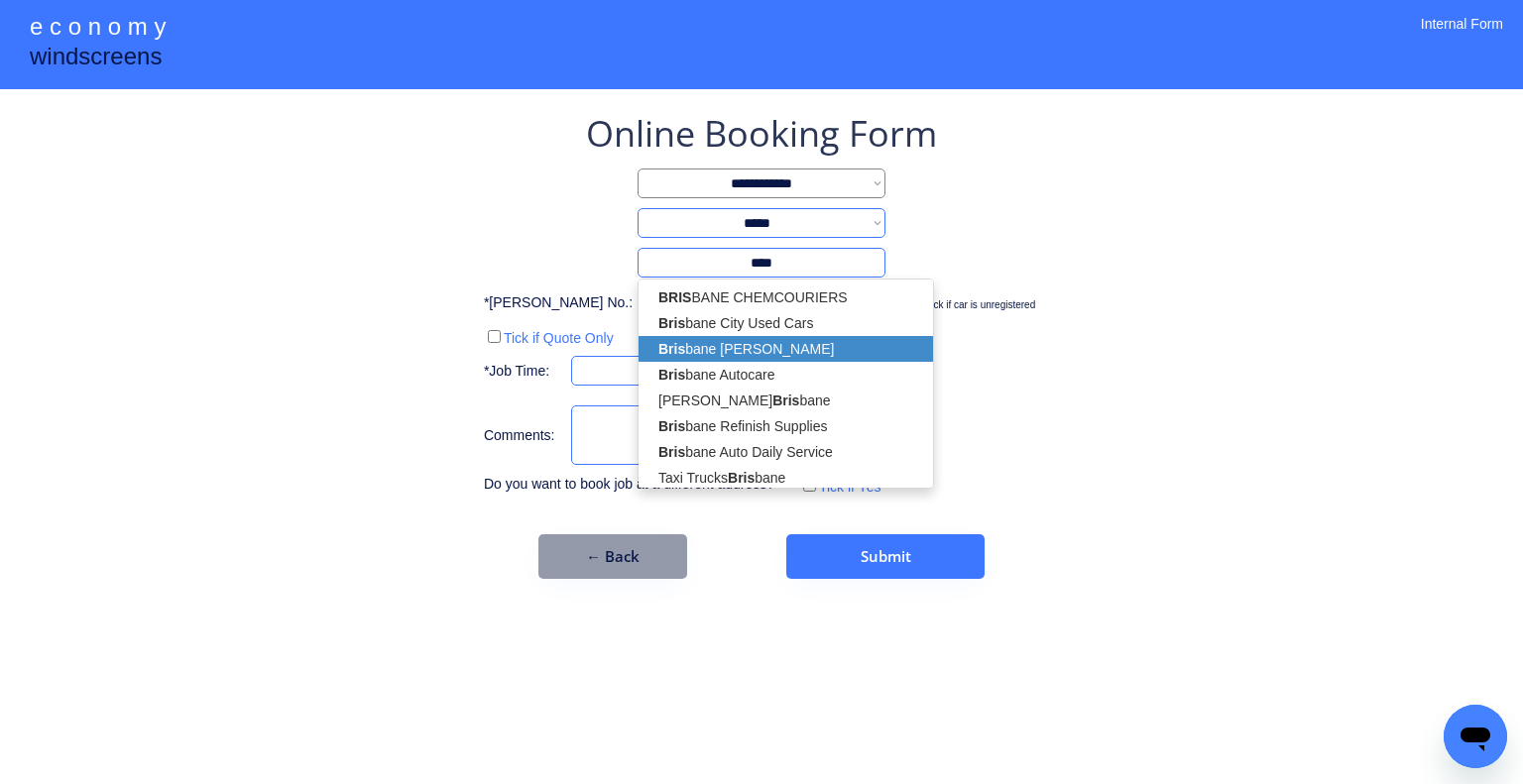 click on "Bris bane Isuzu Archerfield" at bounding box center [785, 349] 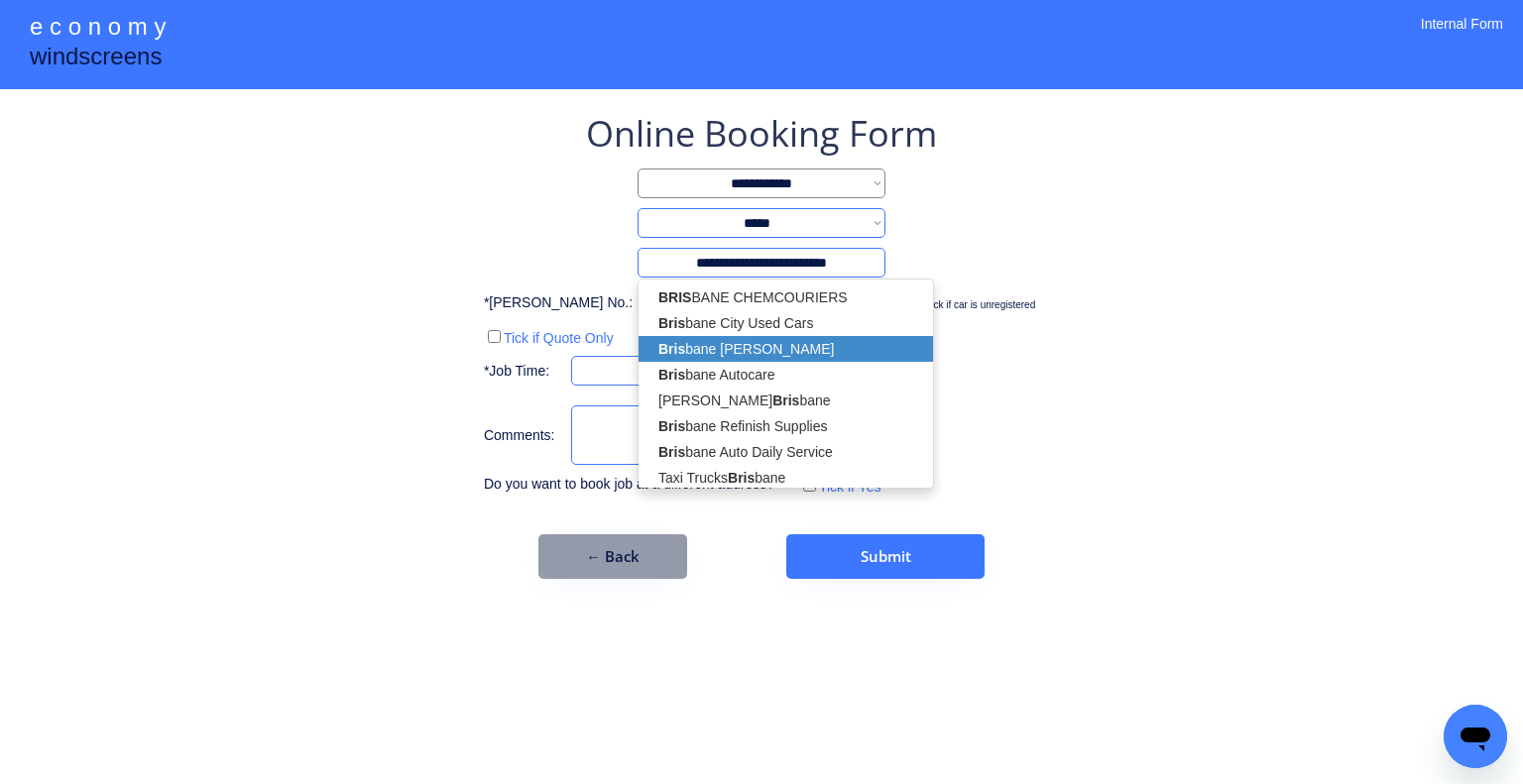 select on "*********" 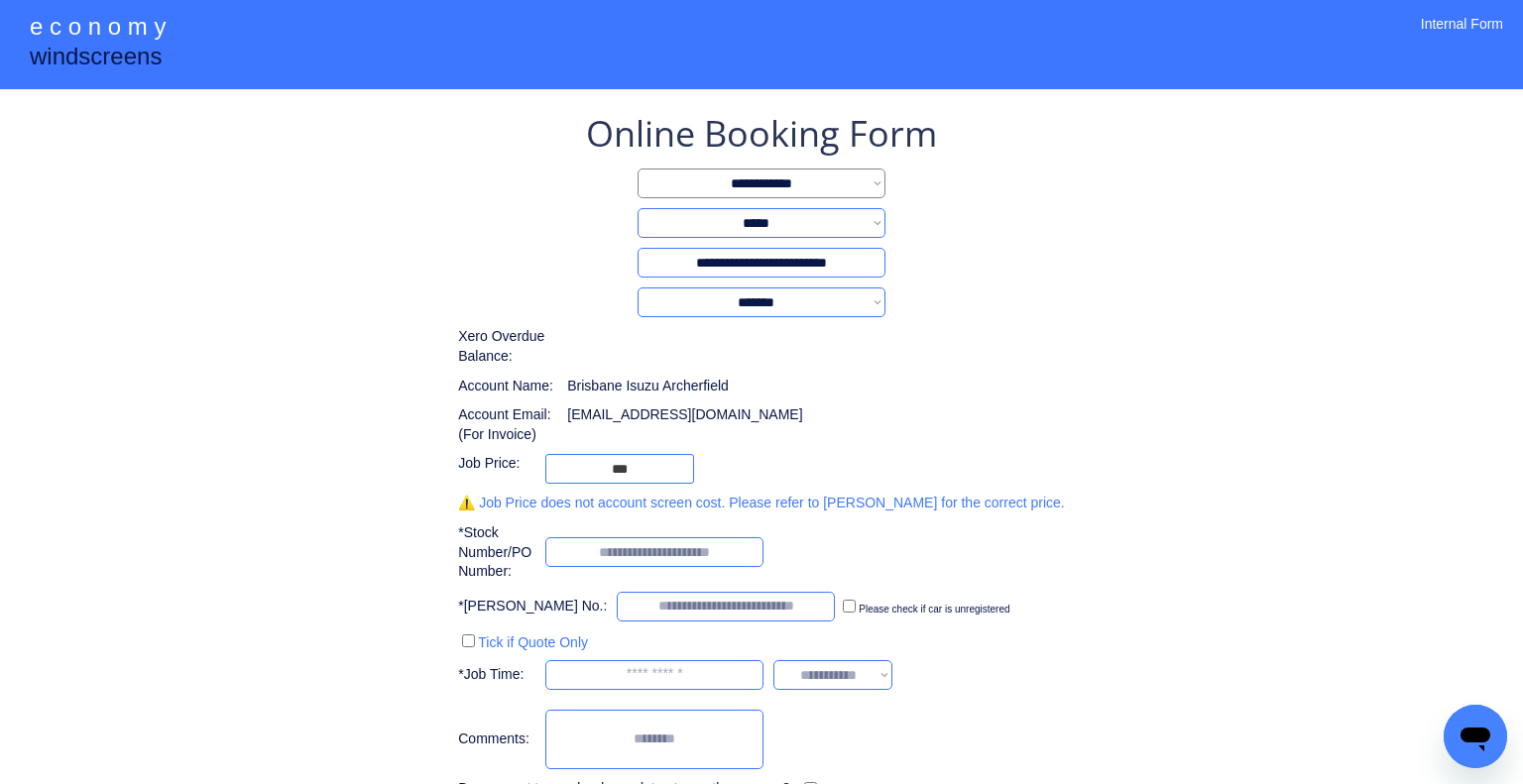 type on "**********" 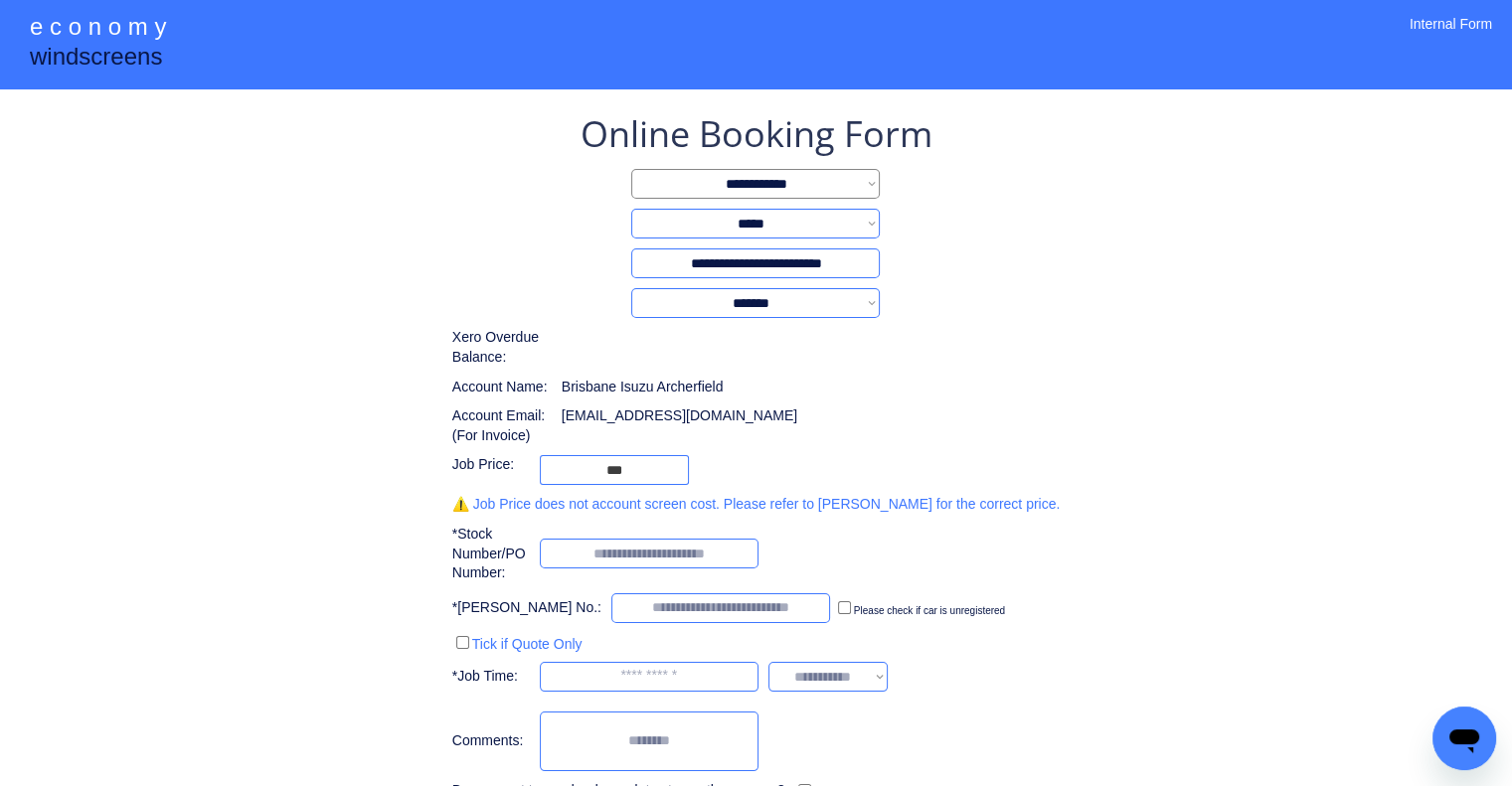 click on "**********" at bounding box center (756, 472) 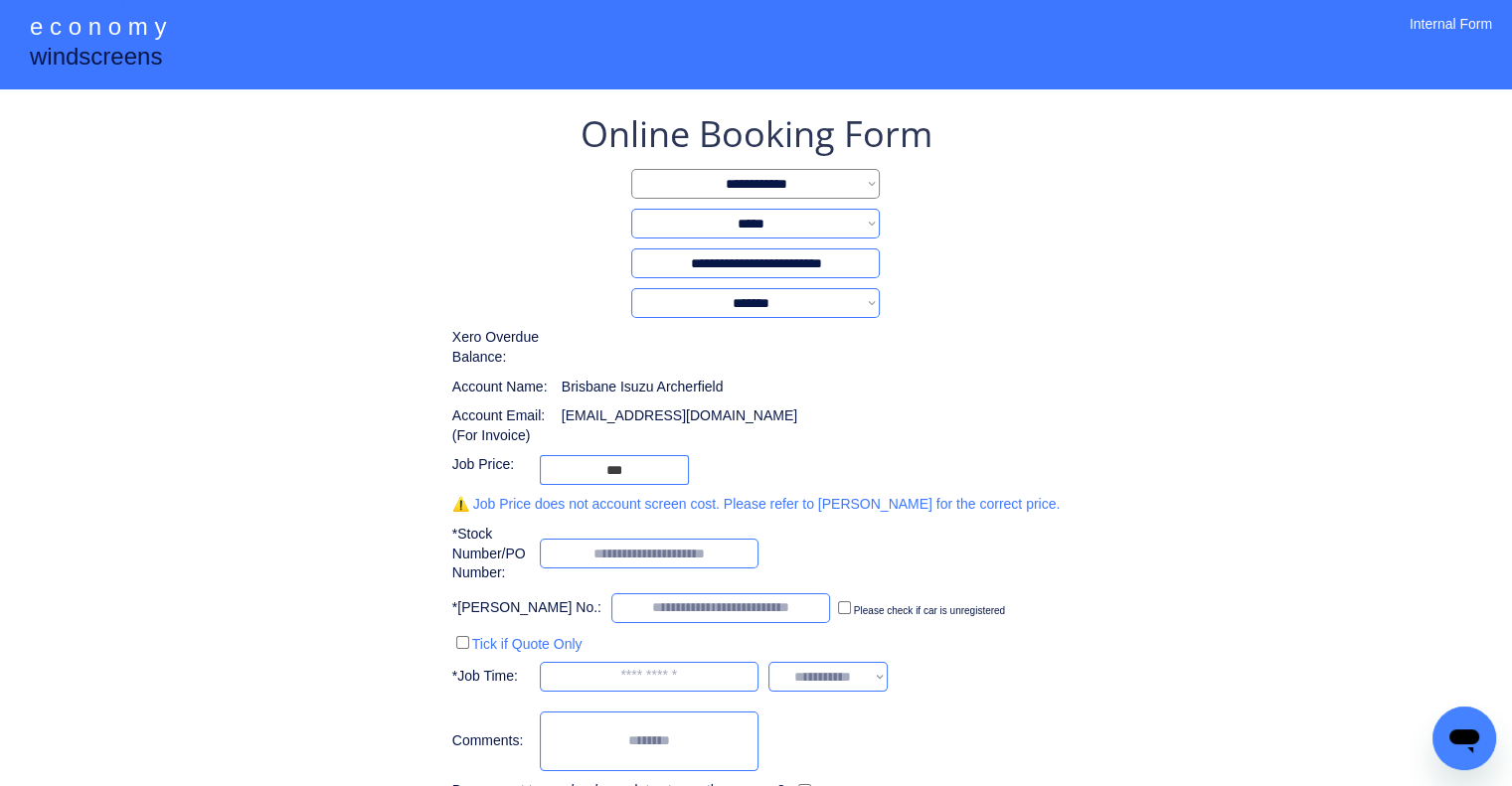 click on "**********" at bounding box center (756, 472) 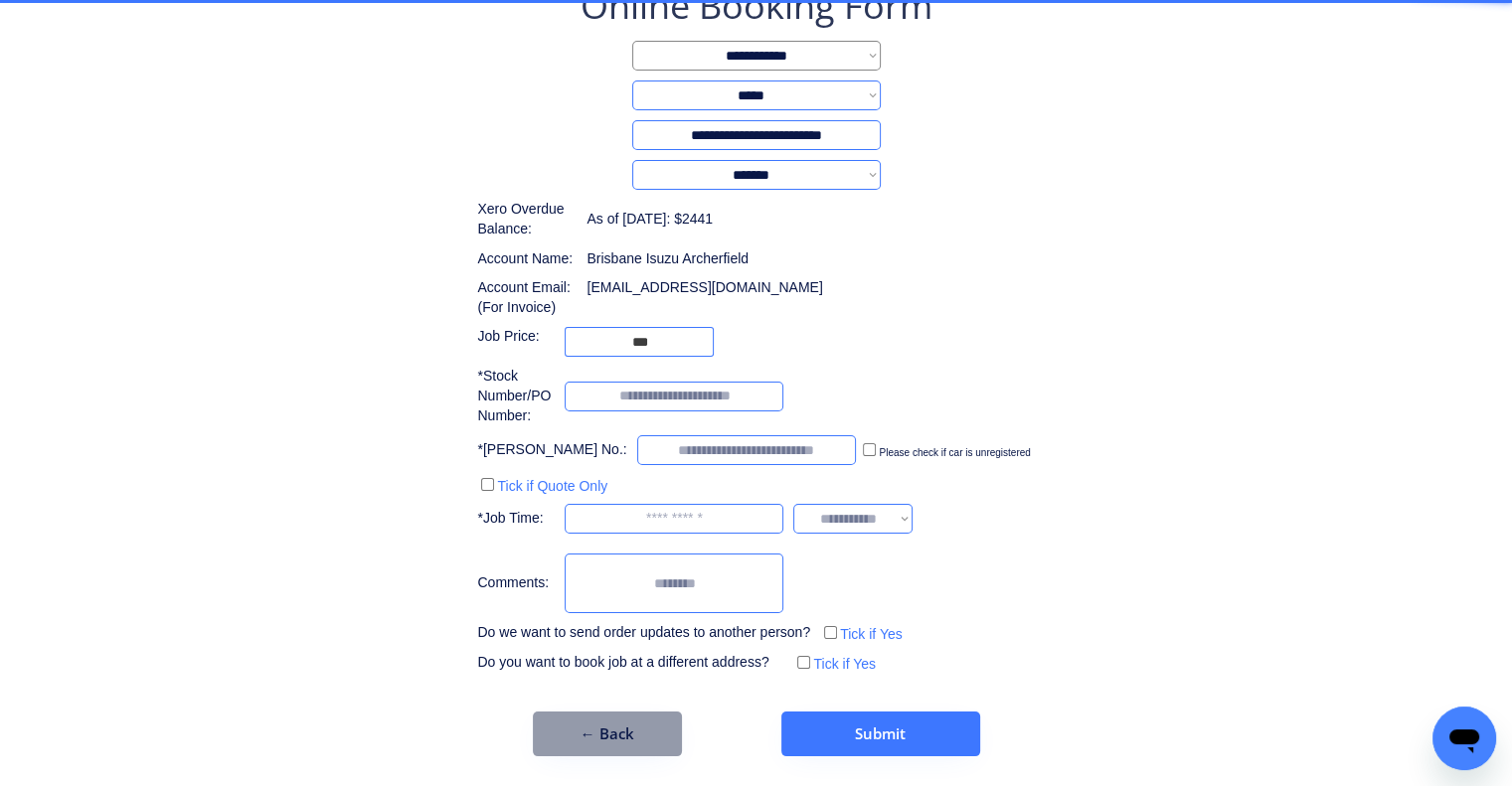 scroll, scrollTop: 128, scrollLeft: 0, axis: vertical 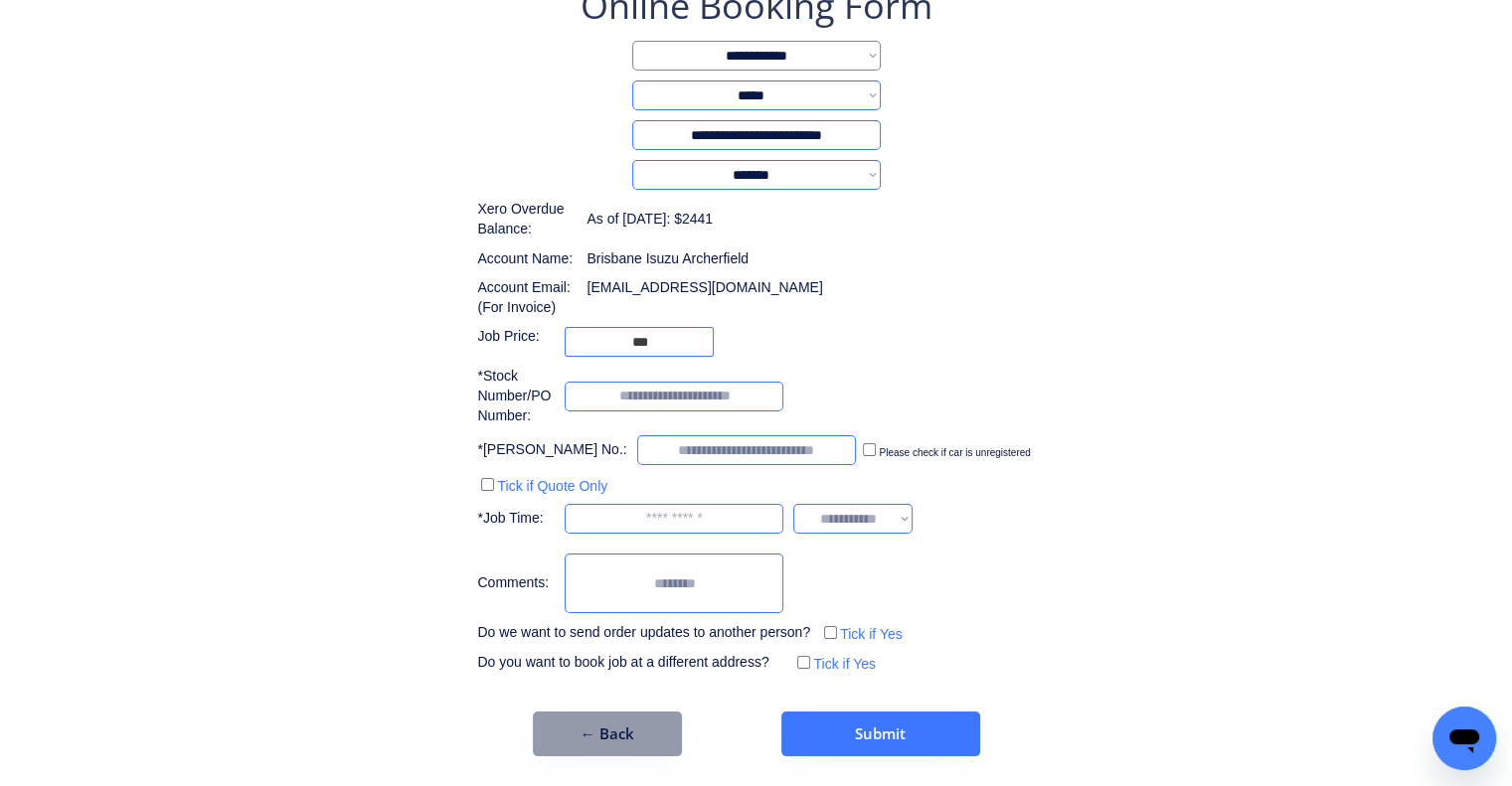 click on "**********" at bounding box center (756, 369) 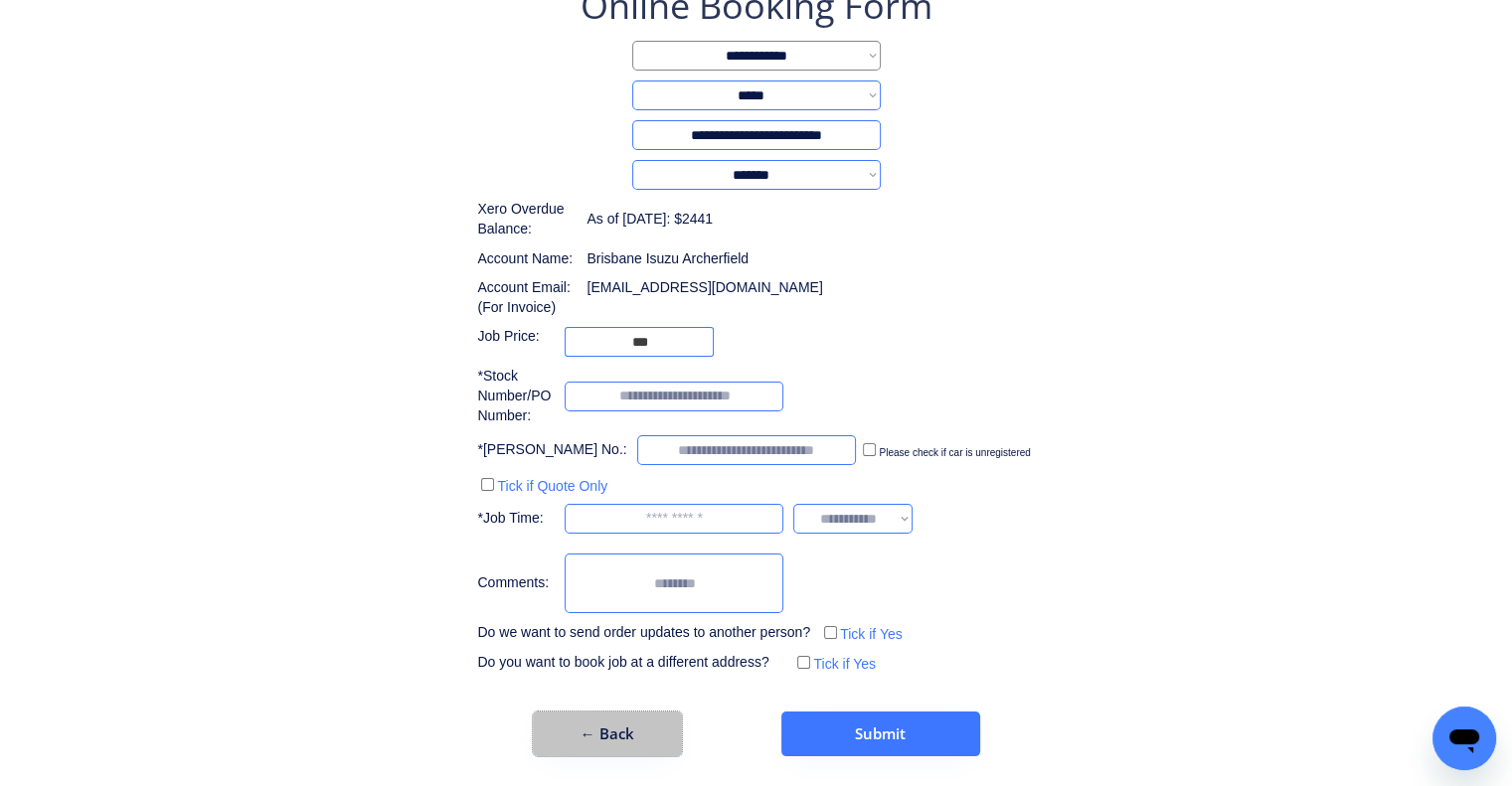 click on "←   Back" at bounding box center [607, 733] 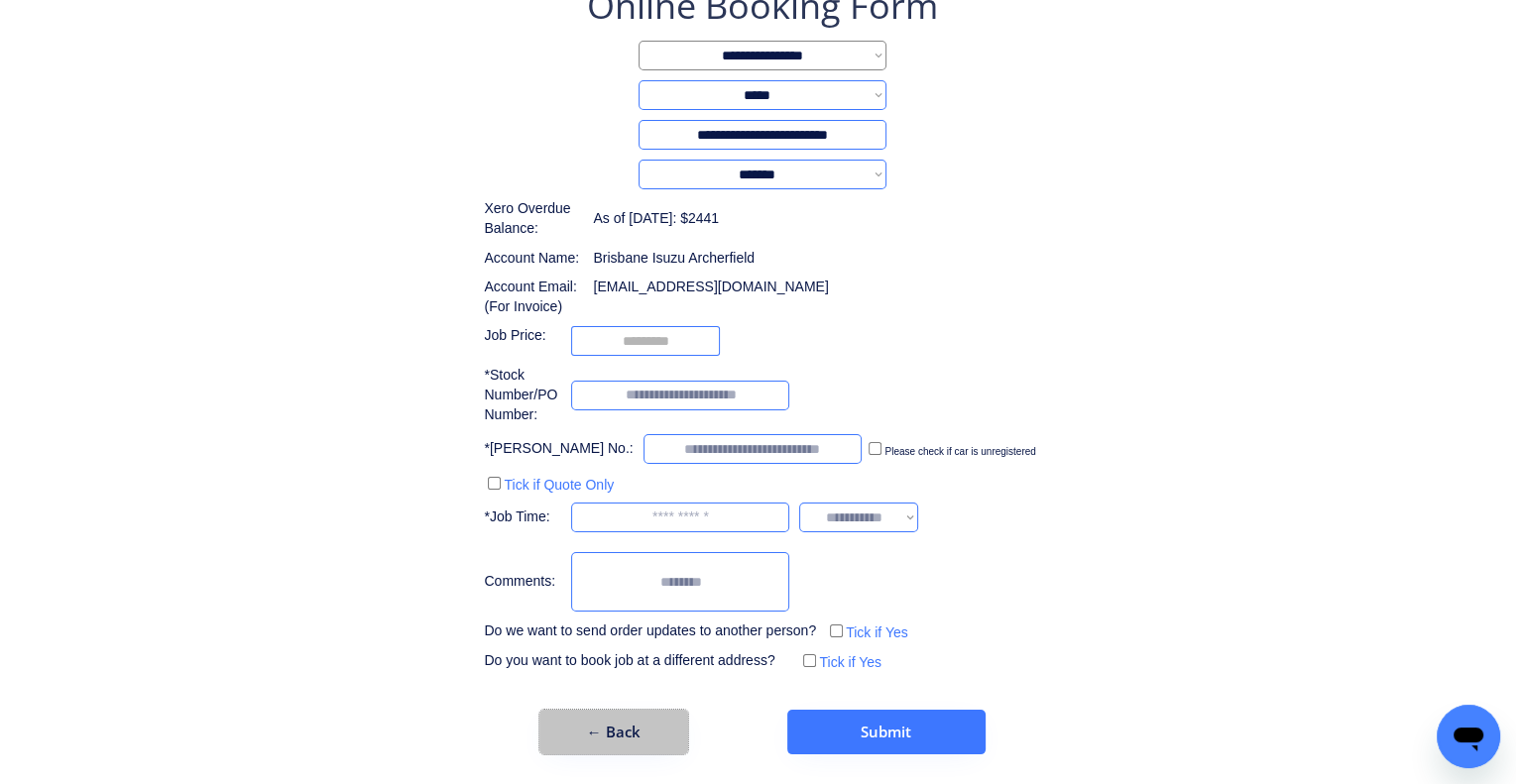 scroll, scrollTop: 0, scrollLeft: 0, axis: both 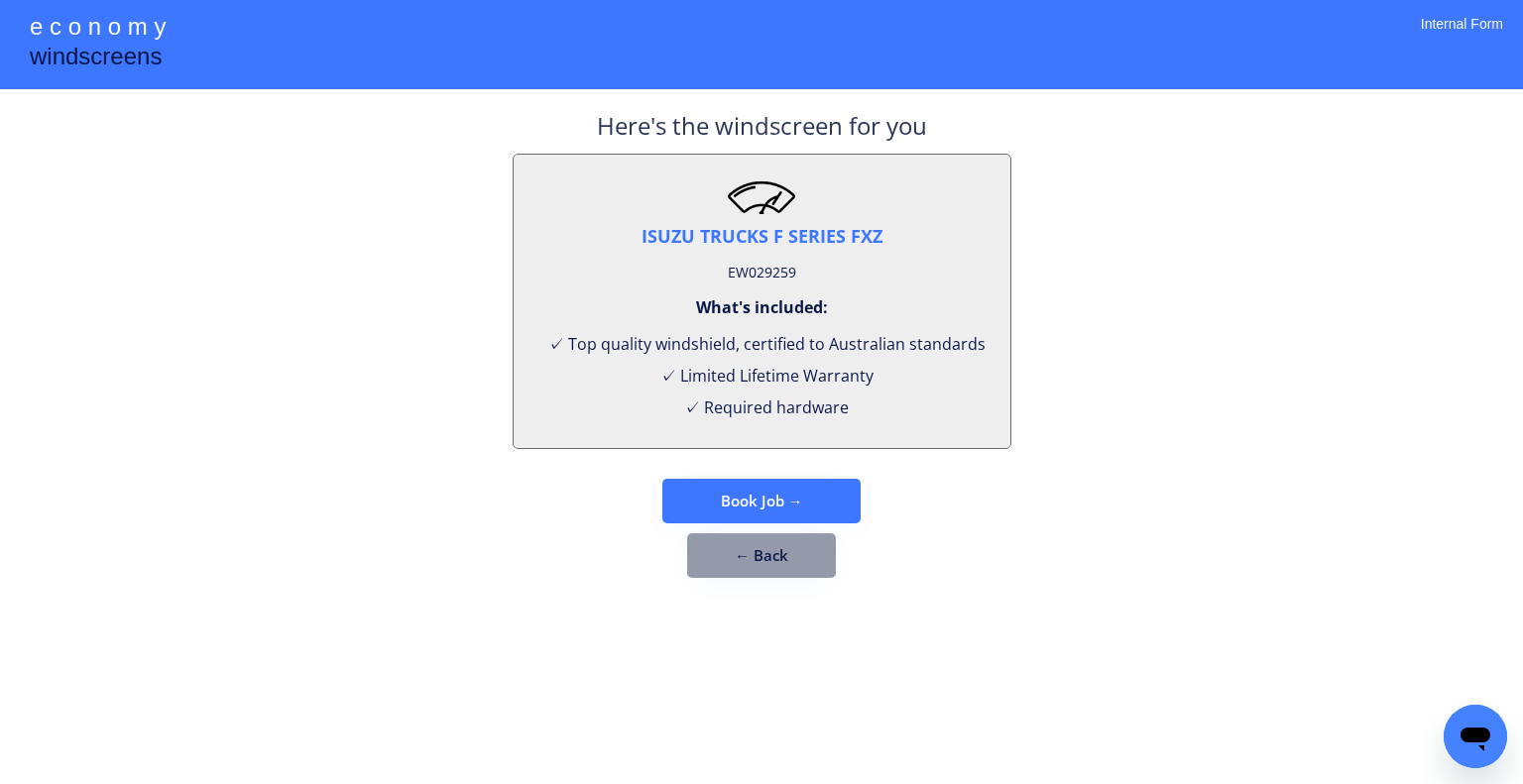 click on "EW029259" at bounding box center (762, 273) 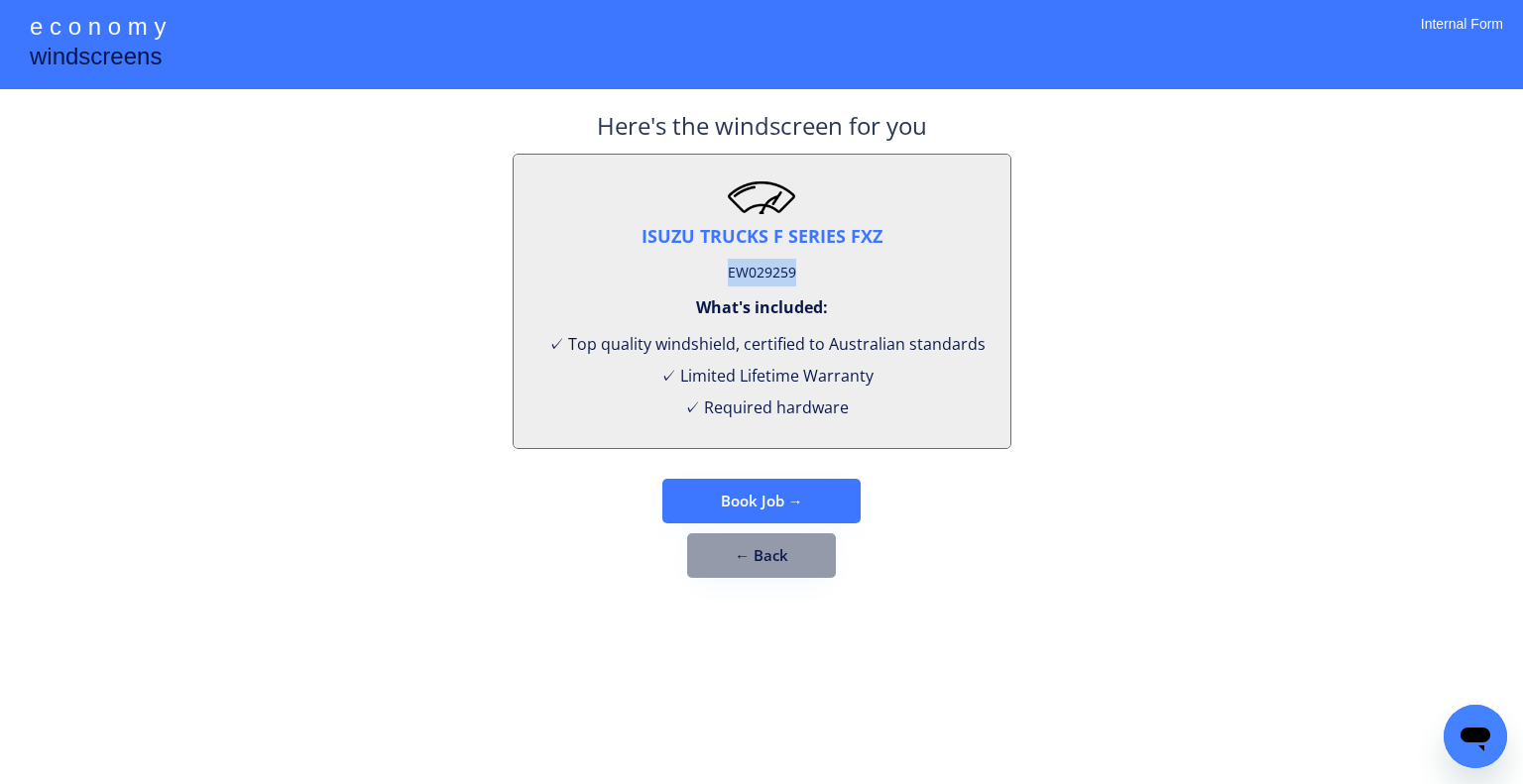 click on "EW029259" at bounding box center (762, 273) 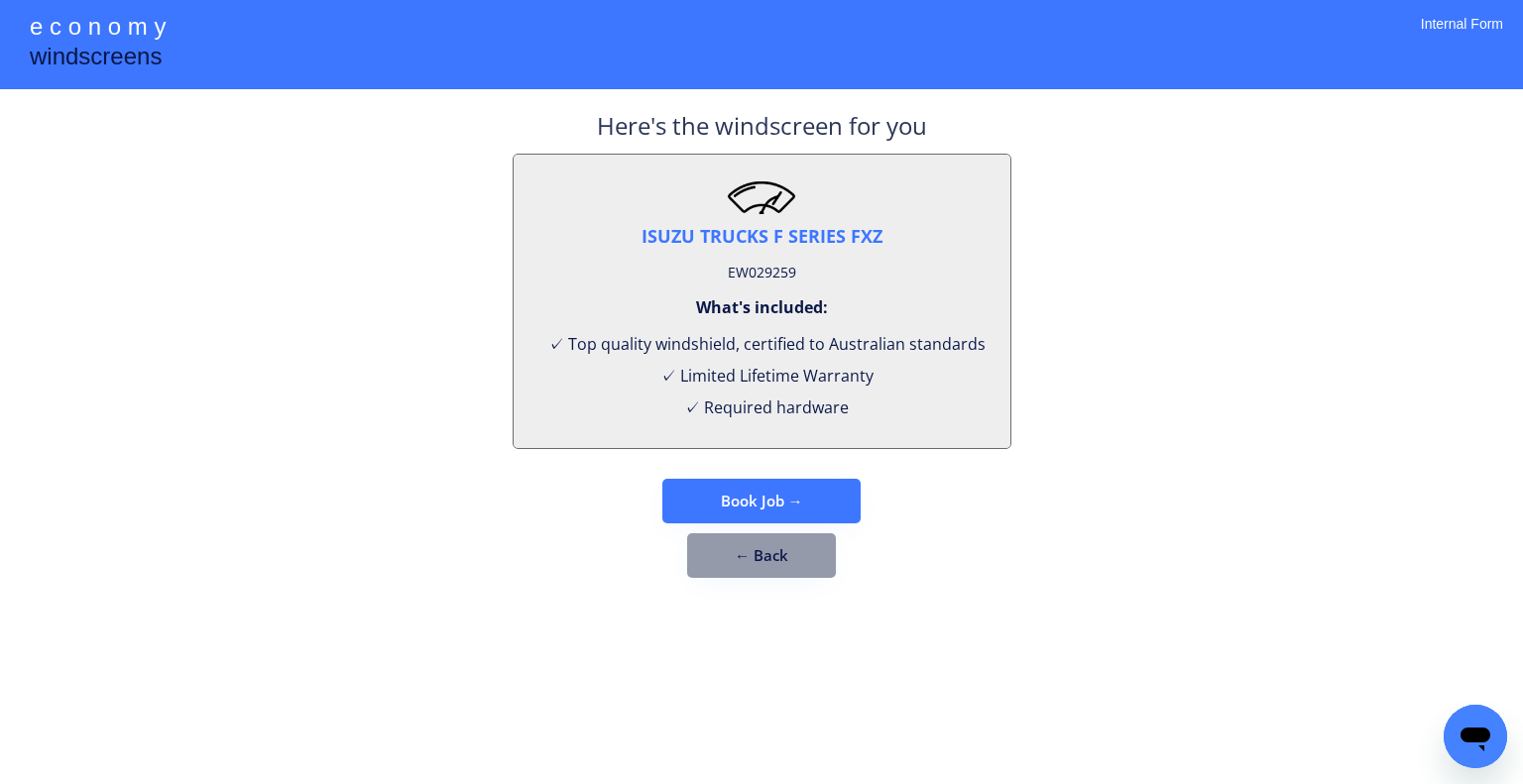 drag, startPoint x: 1125, startPoint y: 213, endPoint x: 1027, endPoint y: 54, distance: 186.77527 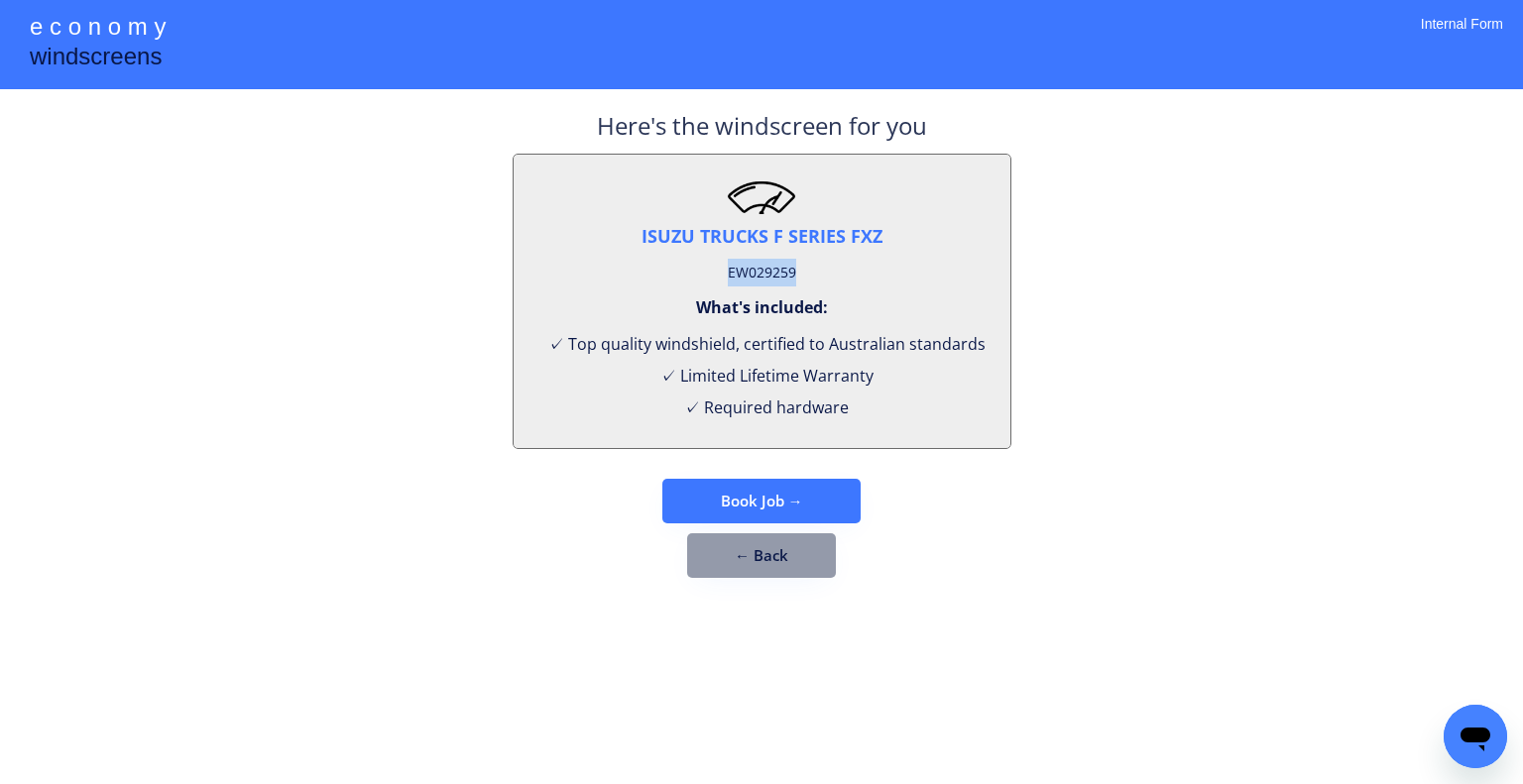 click on "EW029259" at bounding box center (762, 273) 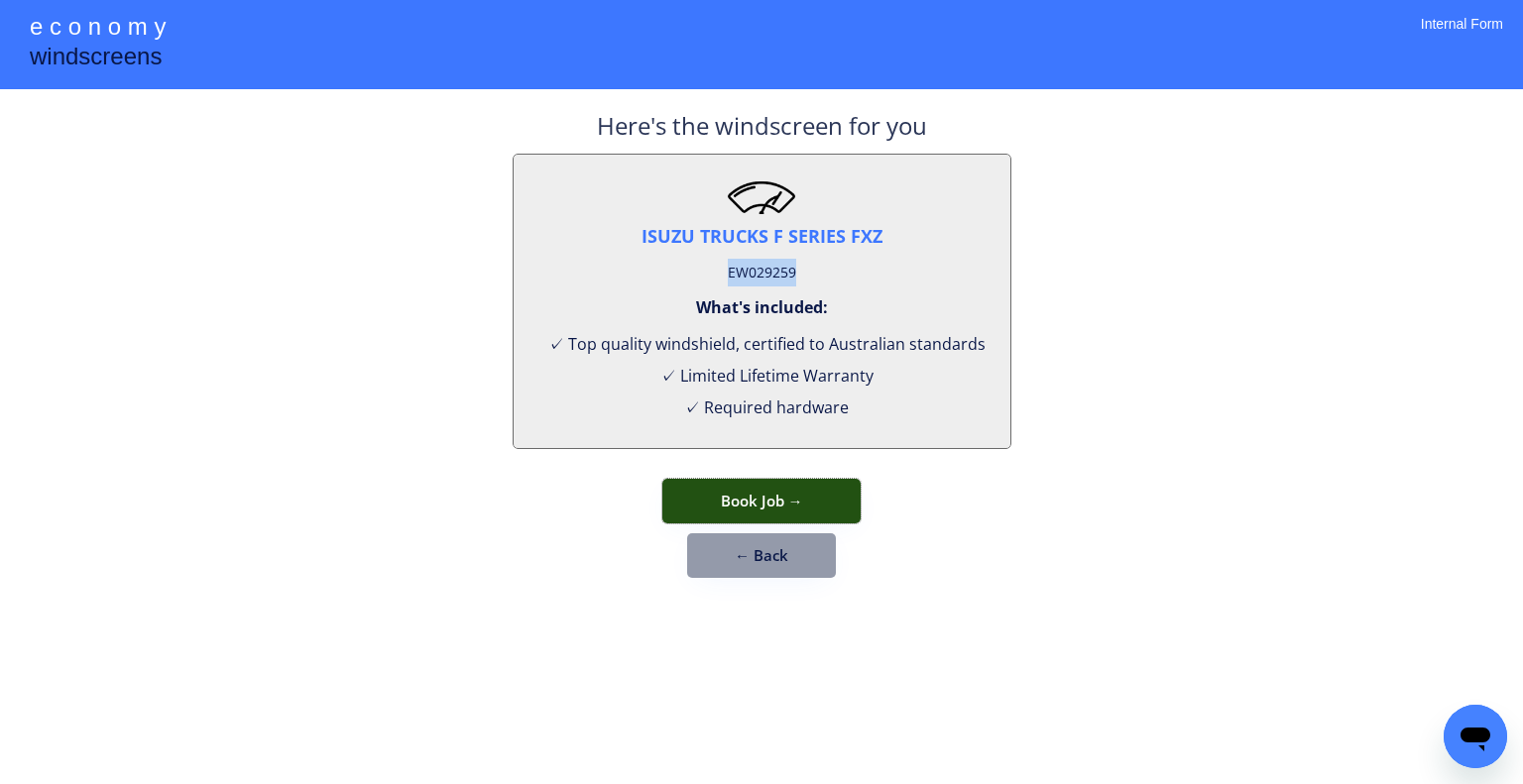 drag, startPoint x: 785, startPoint y: 504, endPoint x: 796, endPoint y: 580, distance: 76.791927 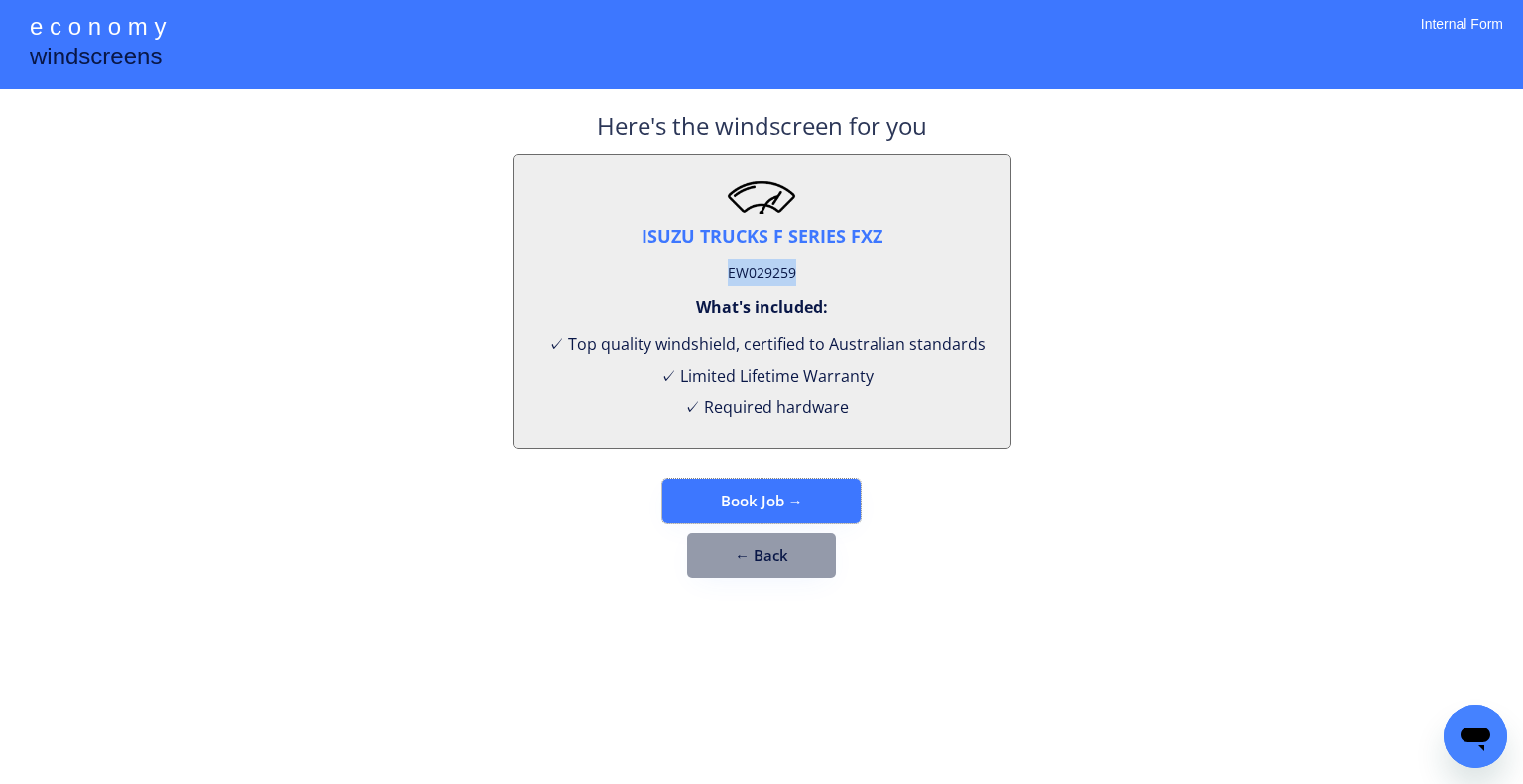 click on "←   Back" at bounding box center (762, 555) 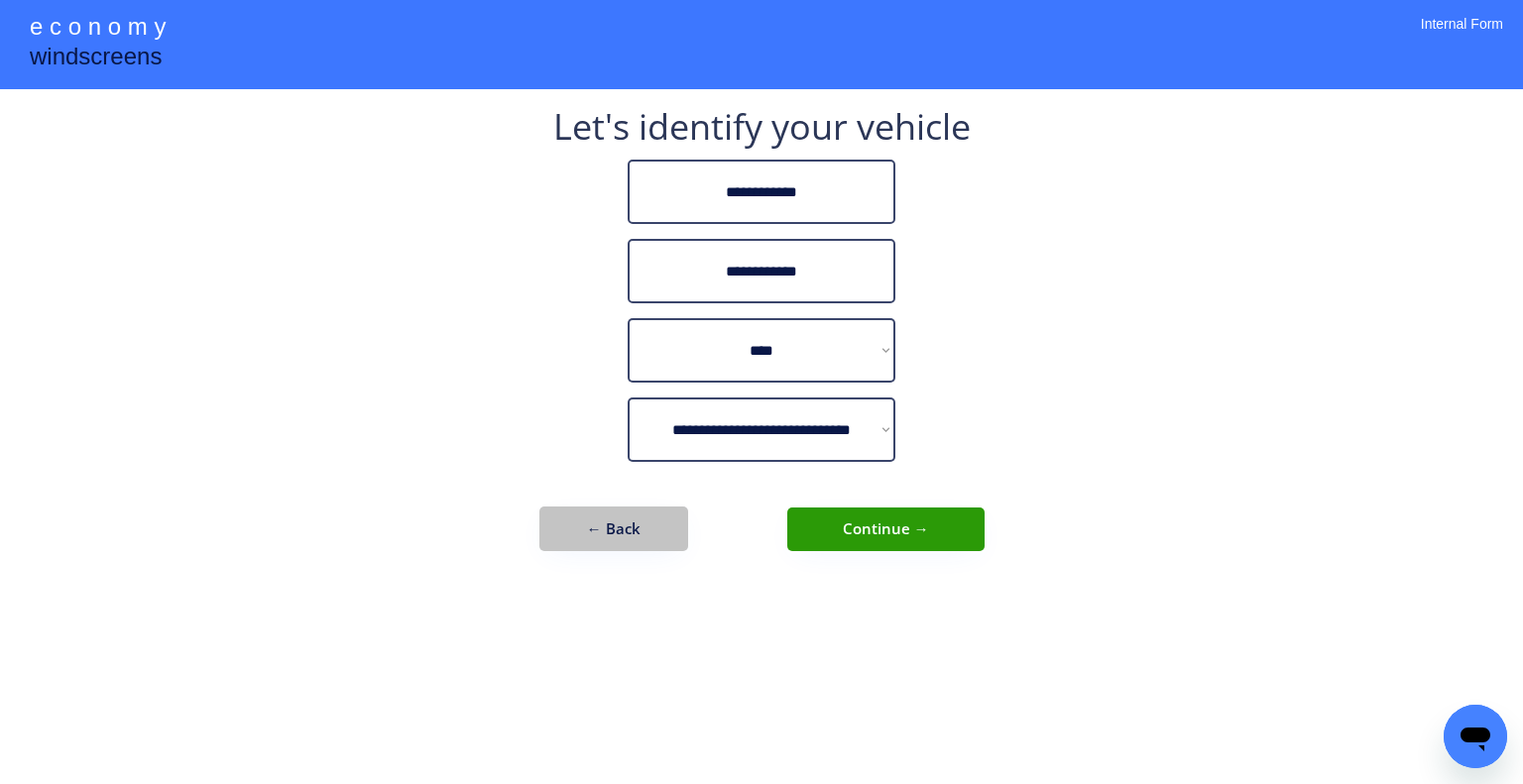 click on "←   Back" at bounding box center (614, 528) 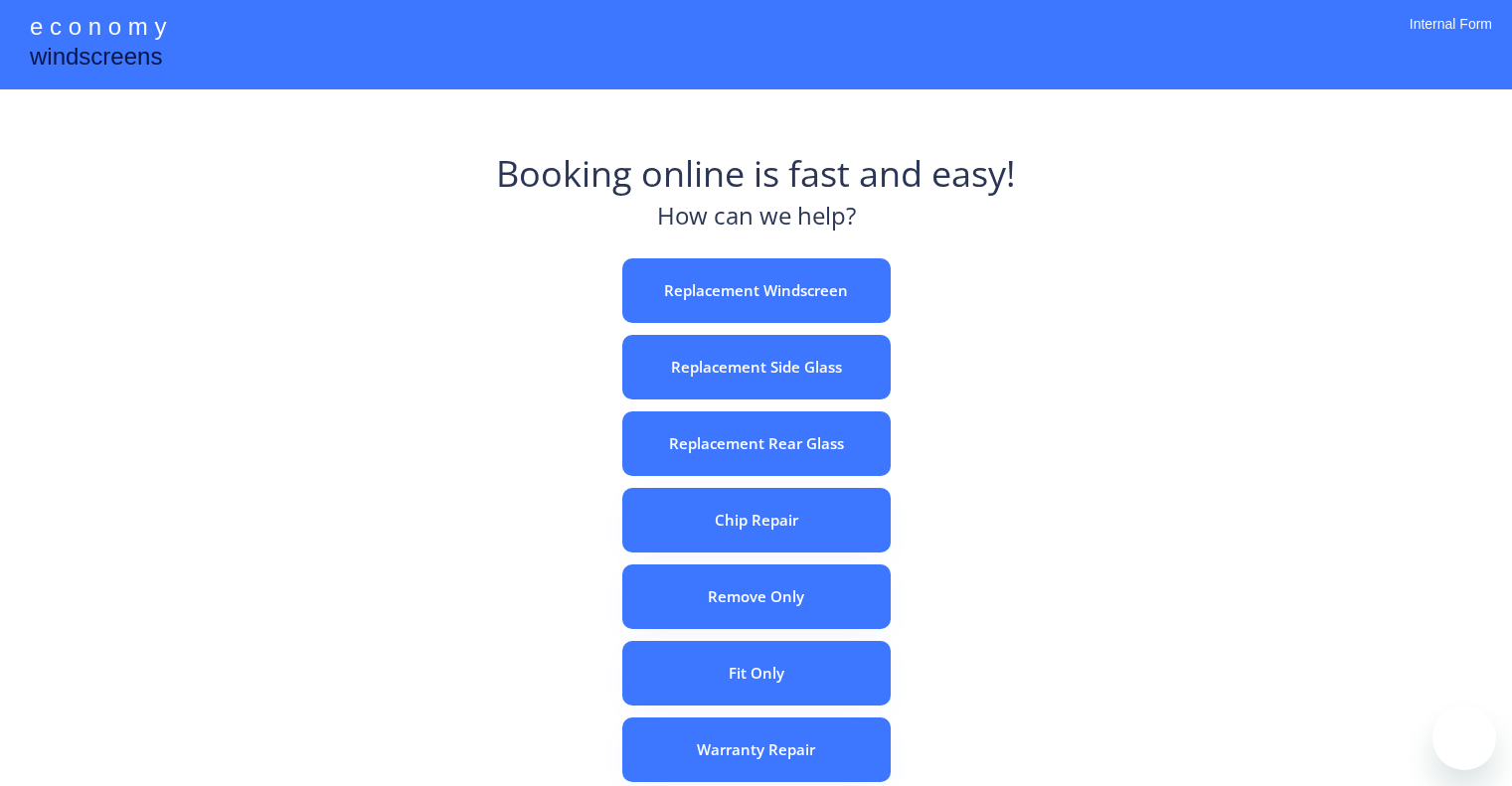 scroll, scrollTop: 0, scrollLeft: 0, axis: both 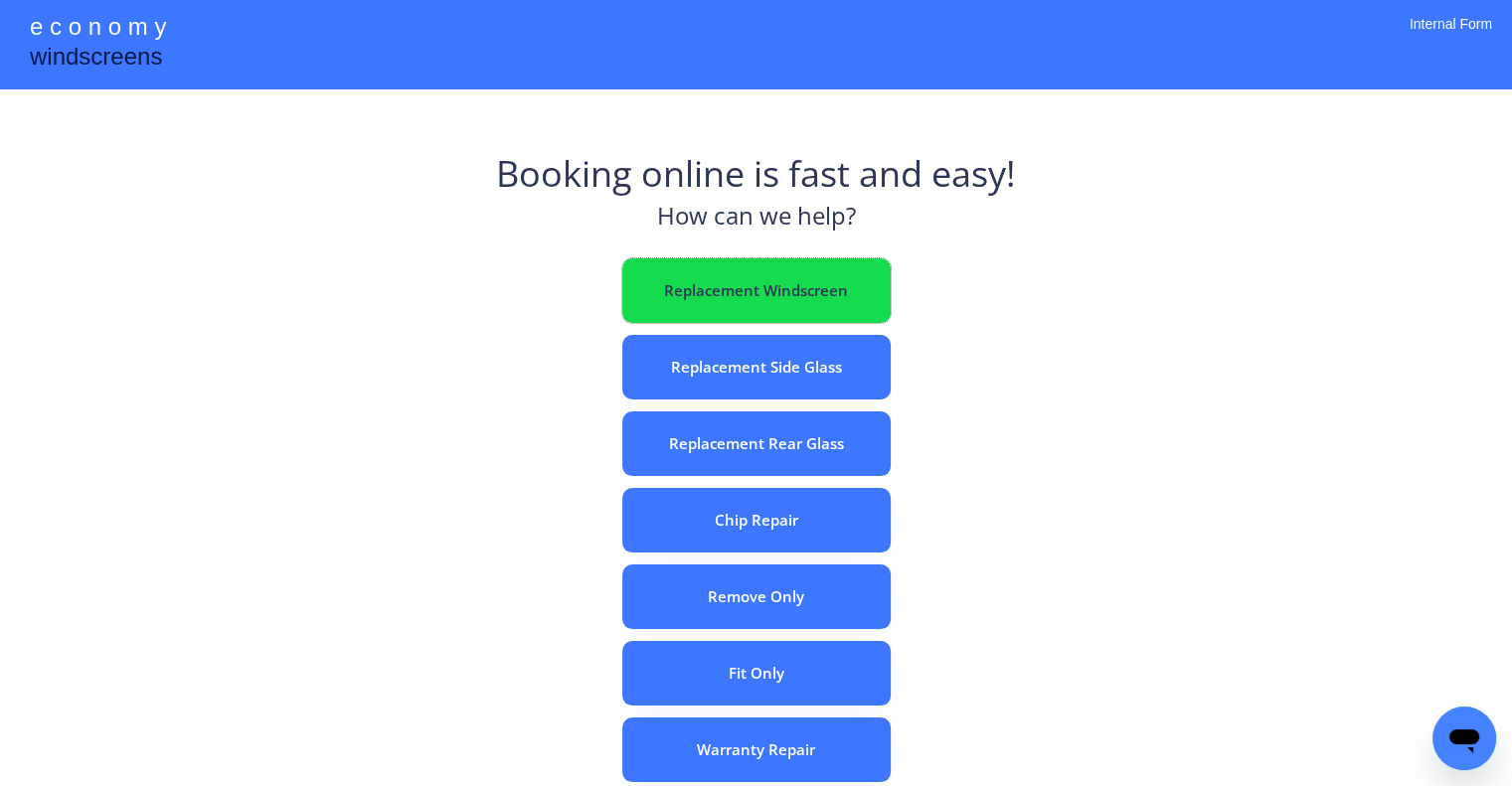 click on "Replacement Windscreen" at bounding box center (756, 290) 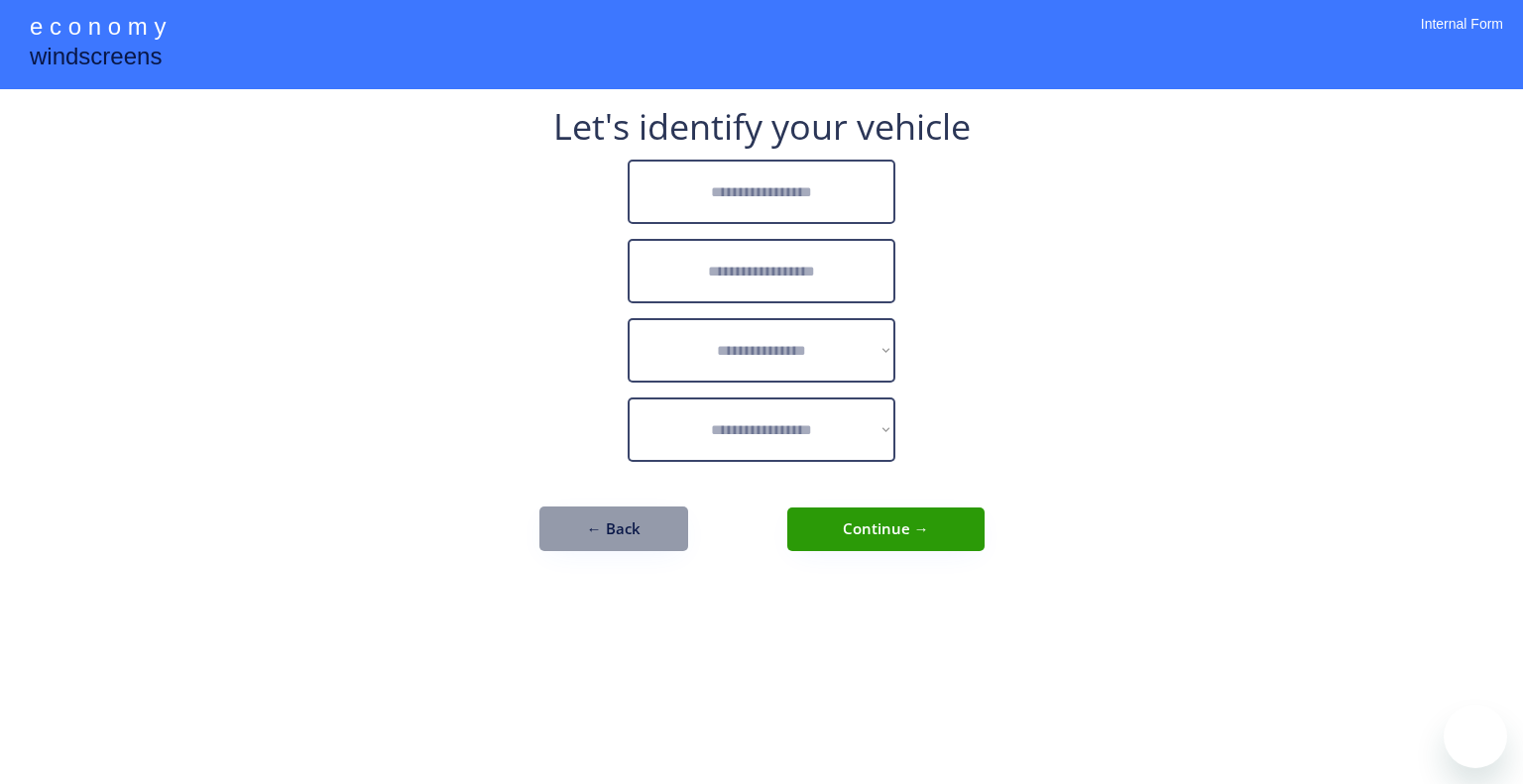 scroll, scrollTop: 0, scrollLeft: 0, axis: both 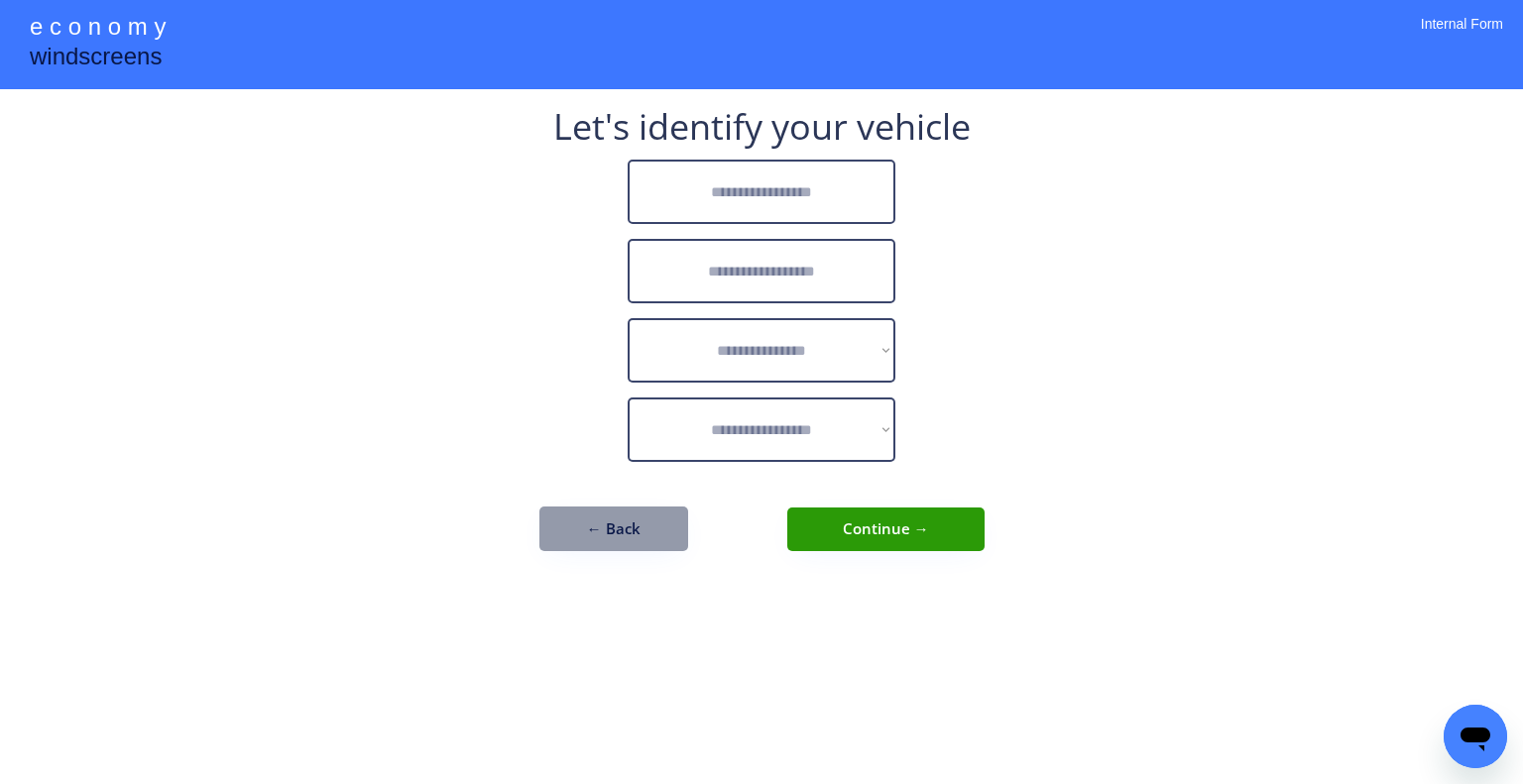 click at bounding box center (762, 191) 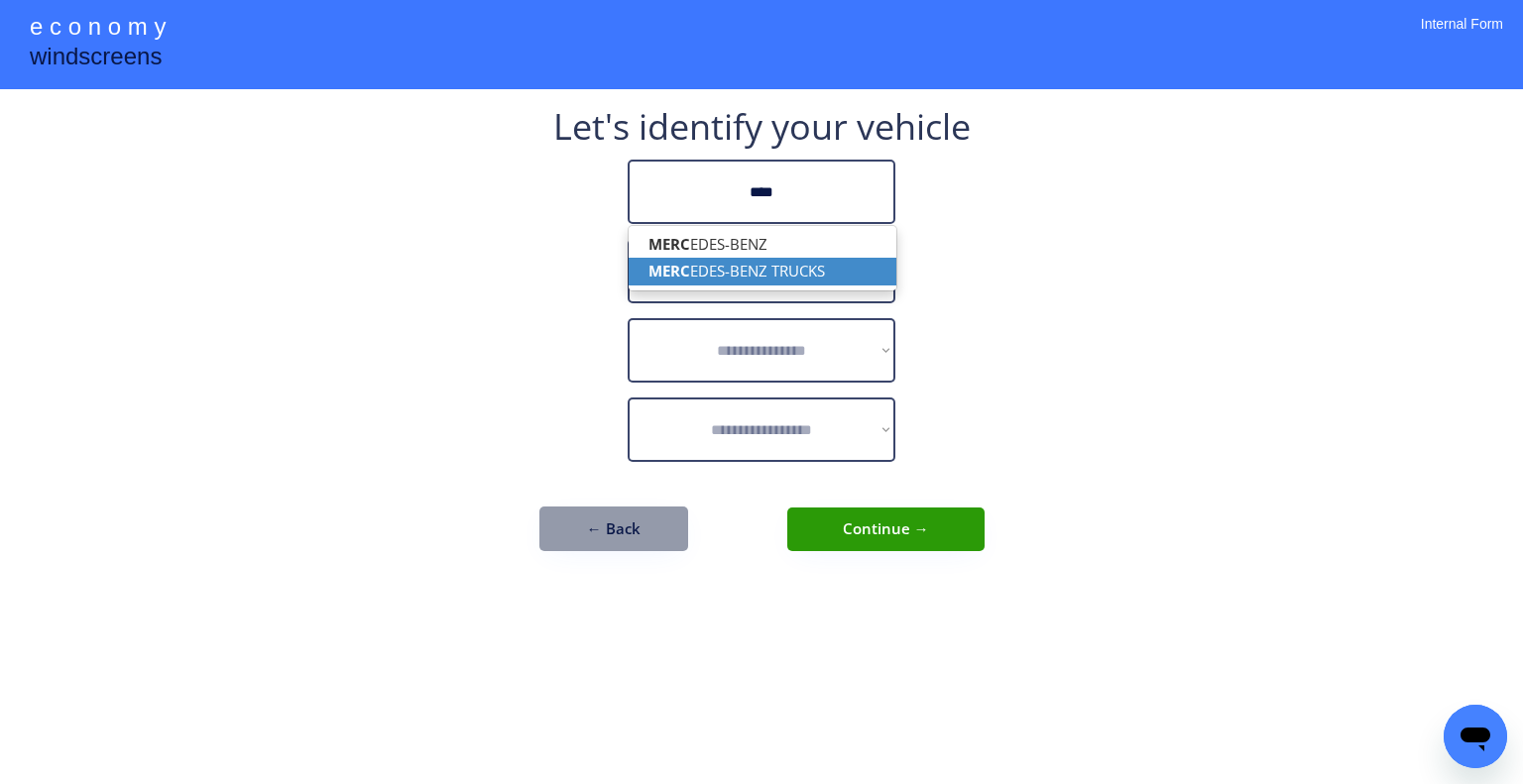click on "MERC EDES-BENZ TRUCKS" at bounding box center [762, 271] 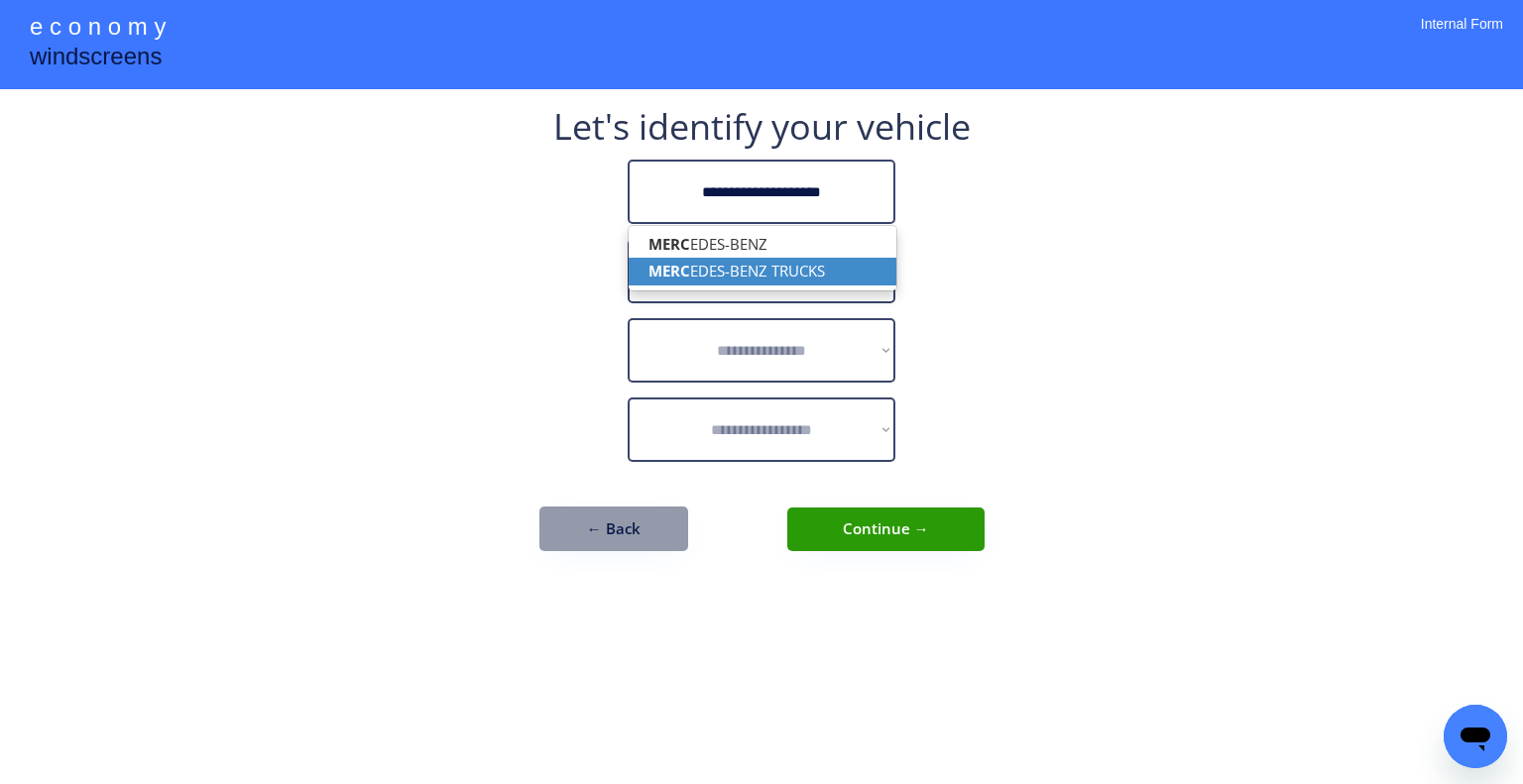 type on "**********" 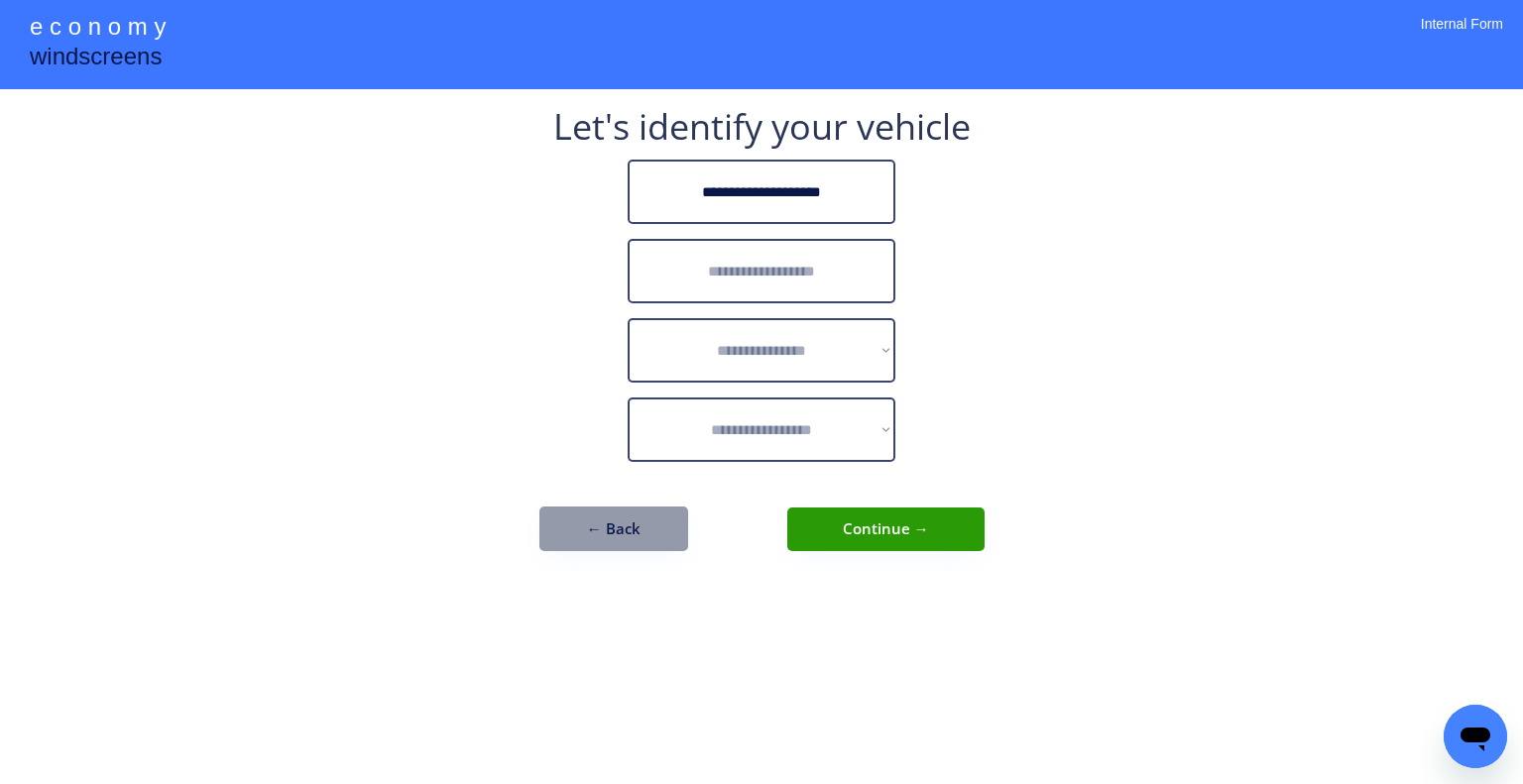 click at bounding box center (762, 271) 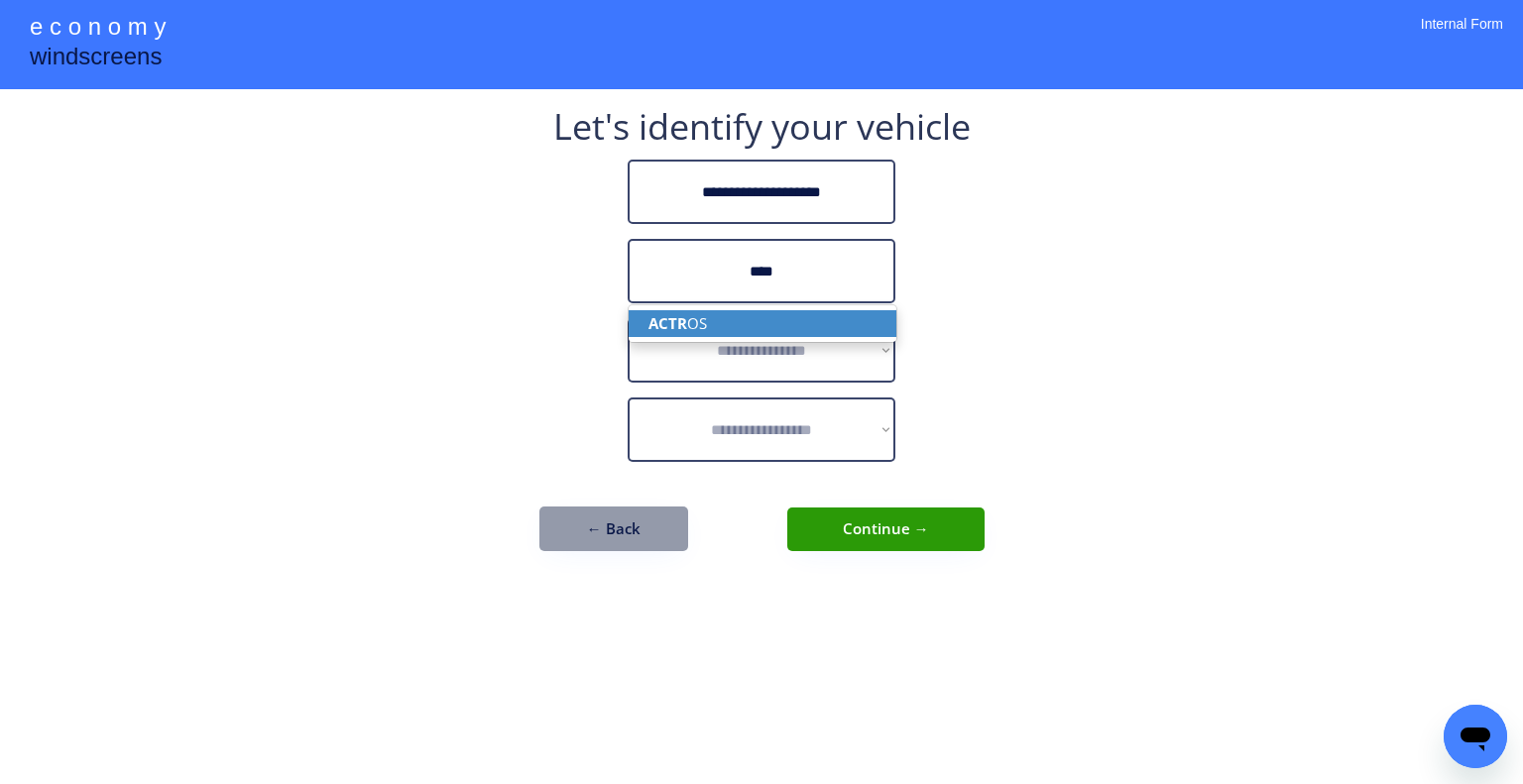 click on "ACTR OS" at bounding box center (762, 323) 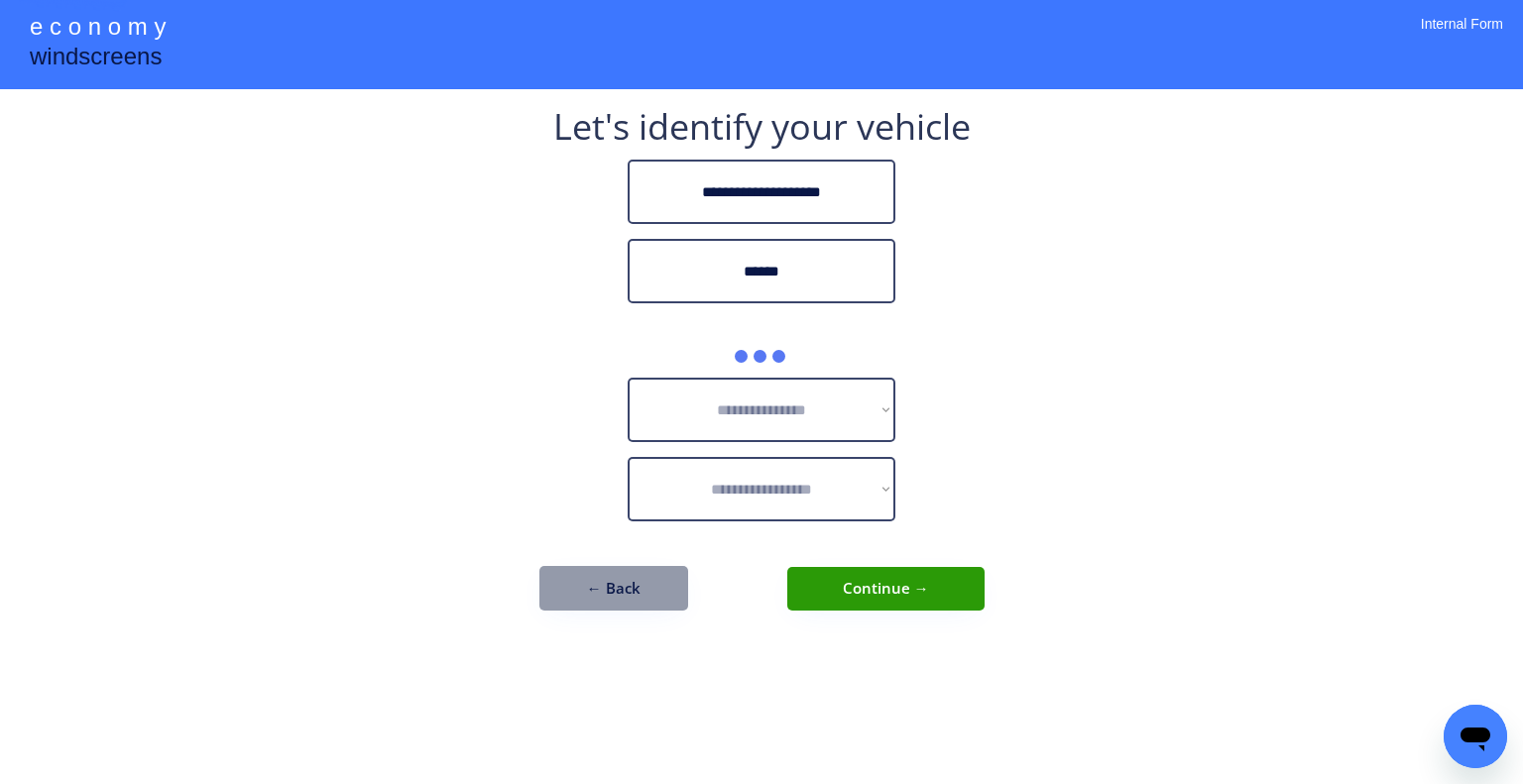 type on "******" 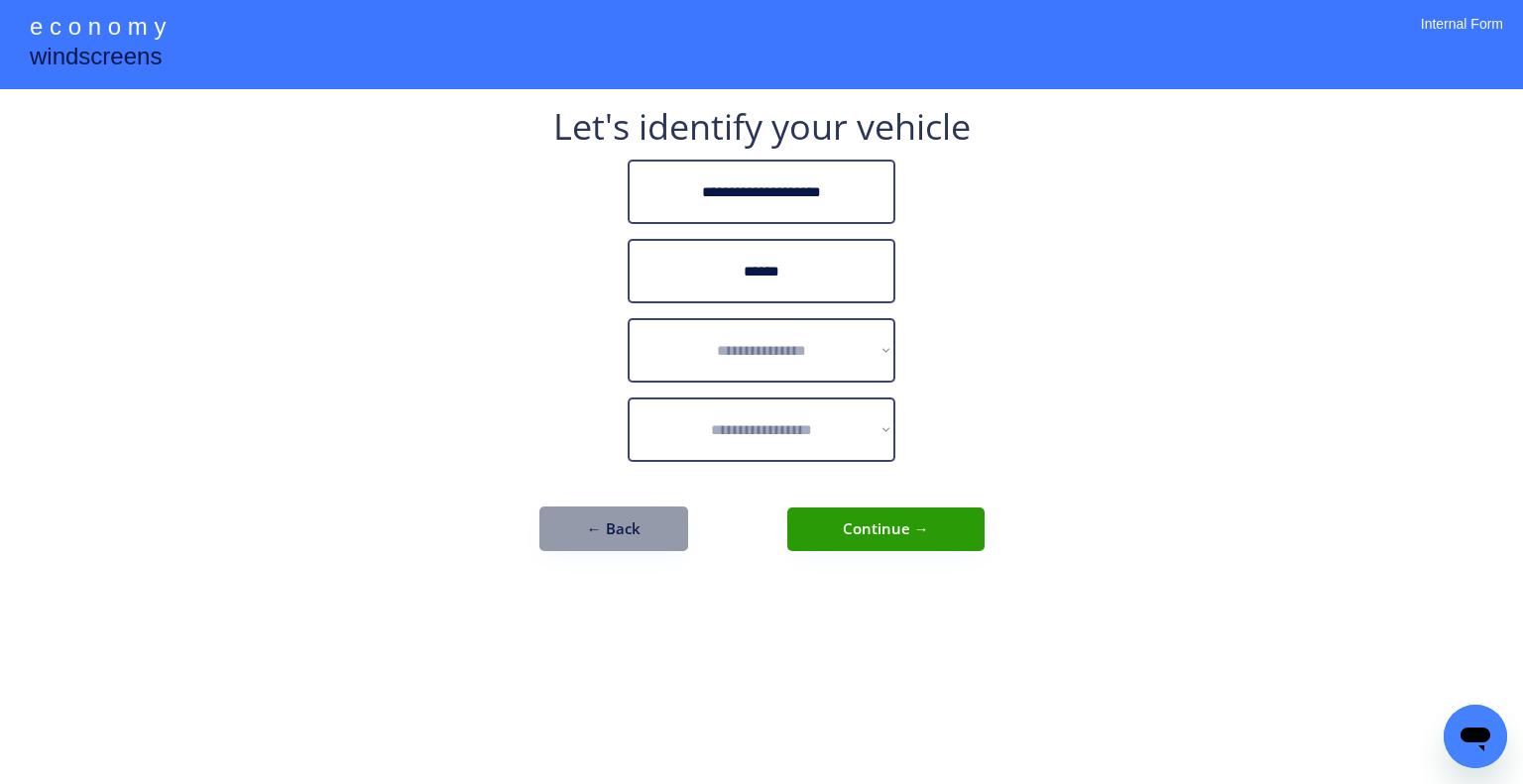 click on "**********" at bounding box center [762, 350] 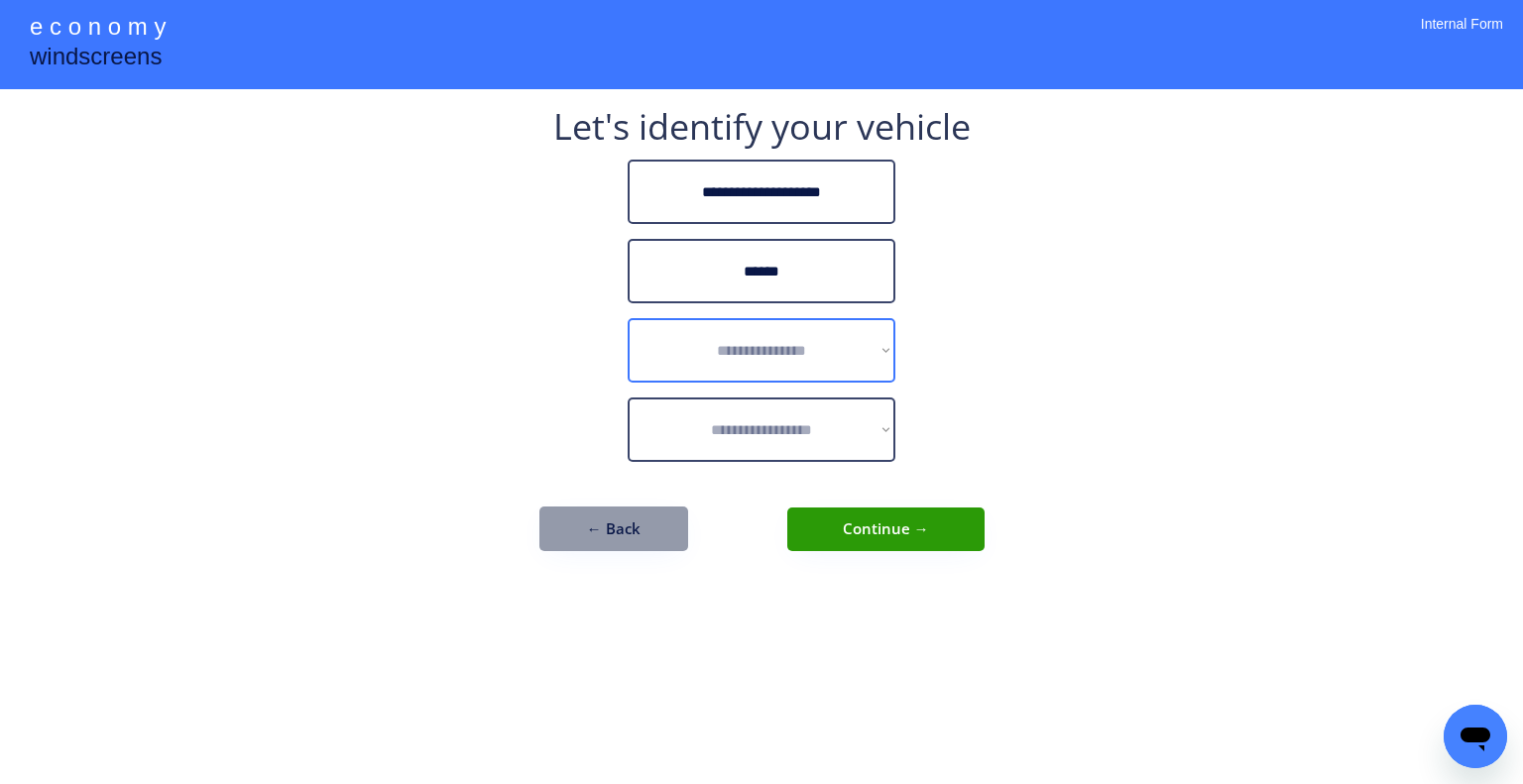 select on "******" 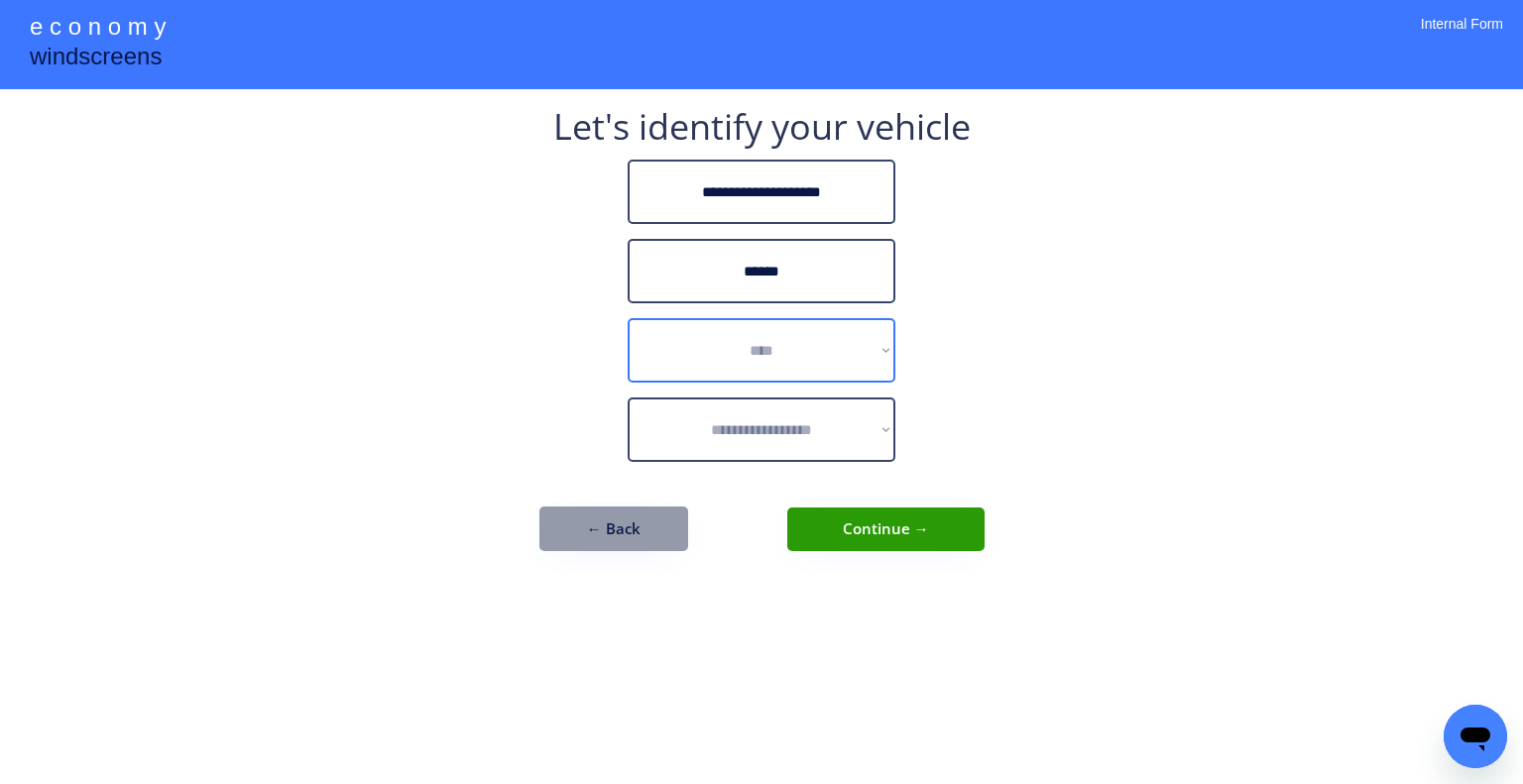 click on "**********" at bounding box center [762, 350] 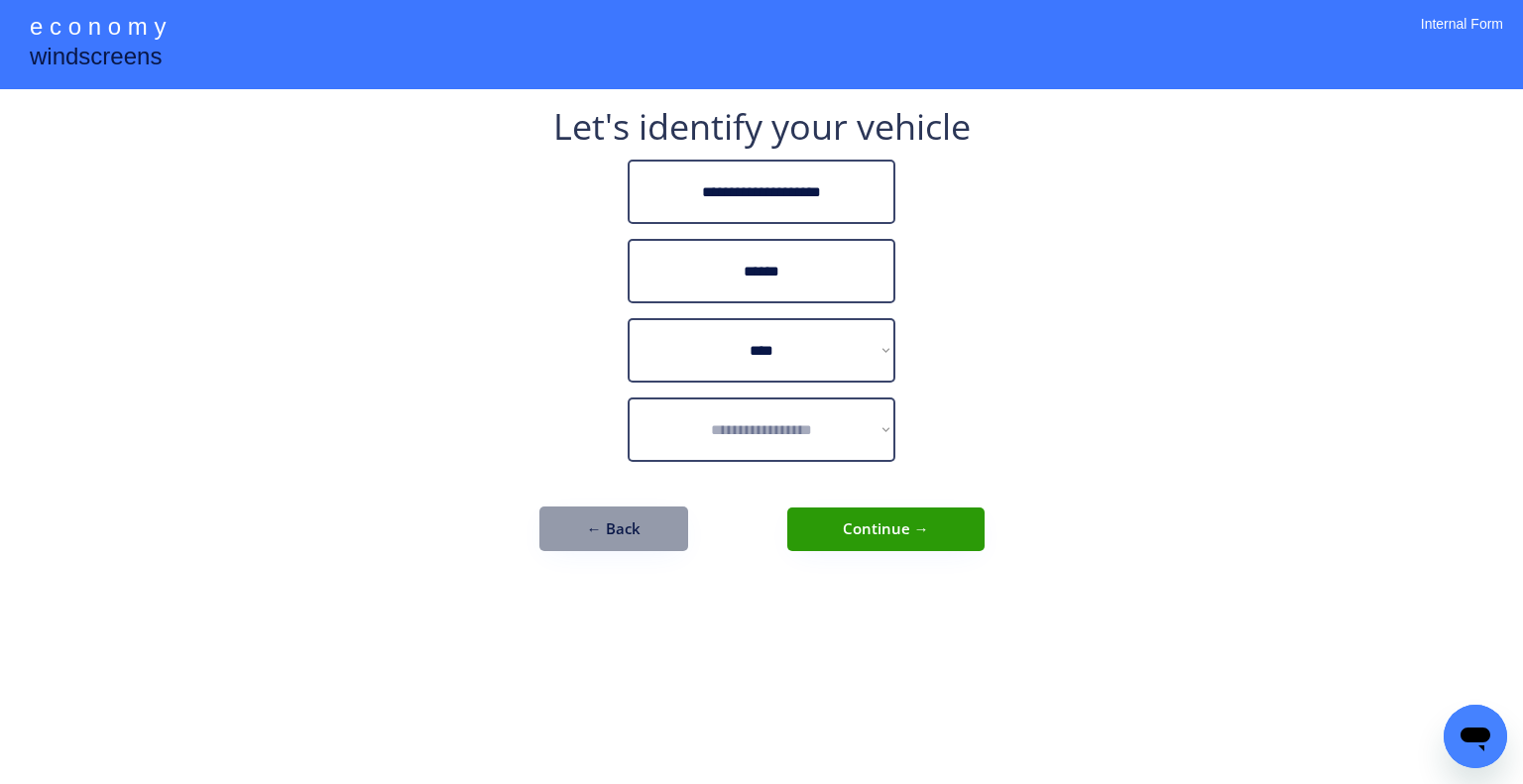 click on "**********" at bounding box center (762, 392) 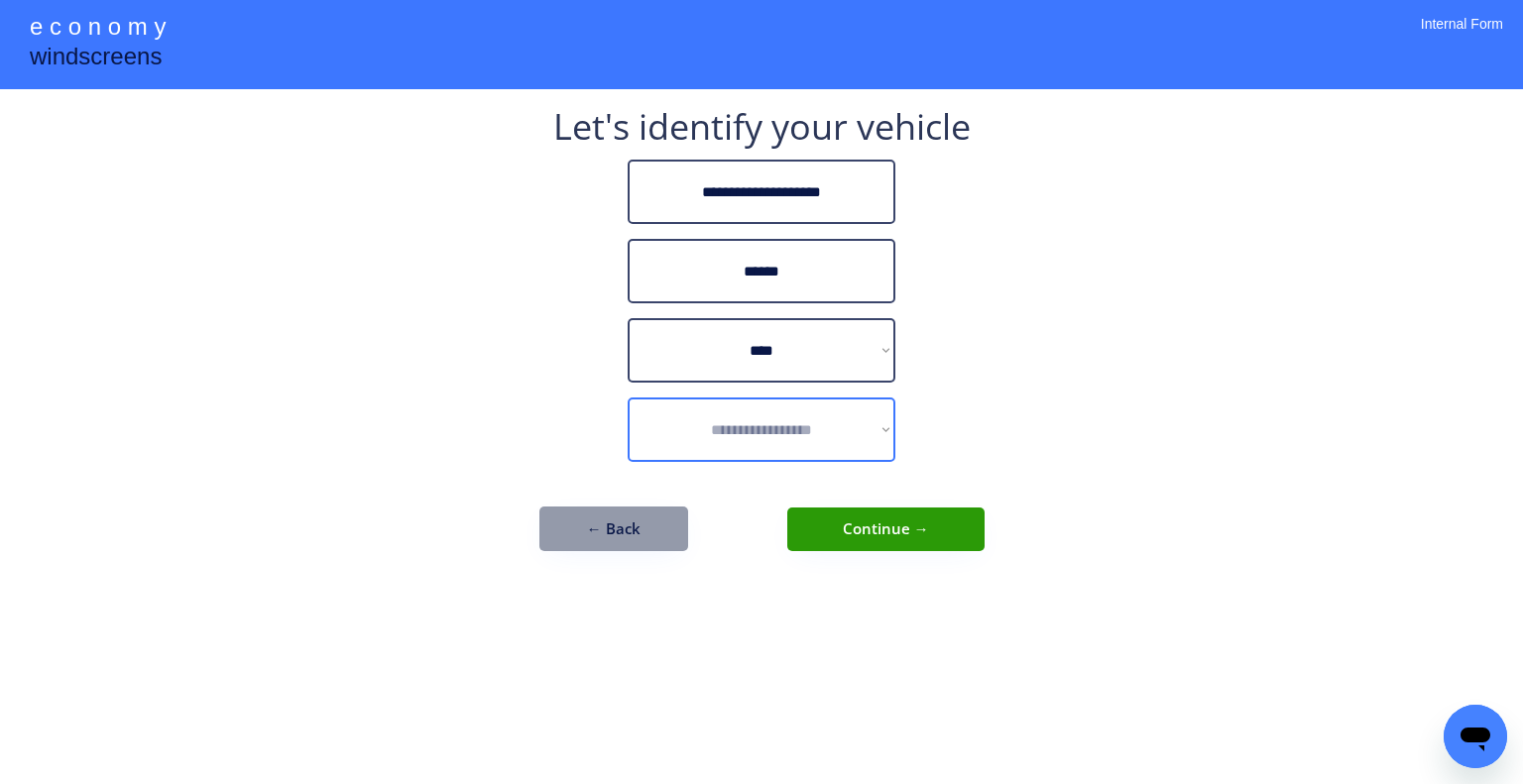 click on "**********" at bounding box center (762, 429) 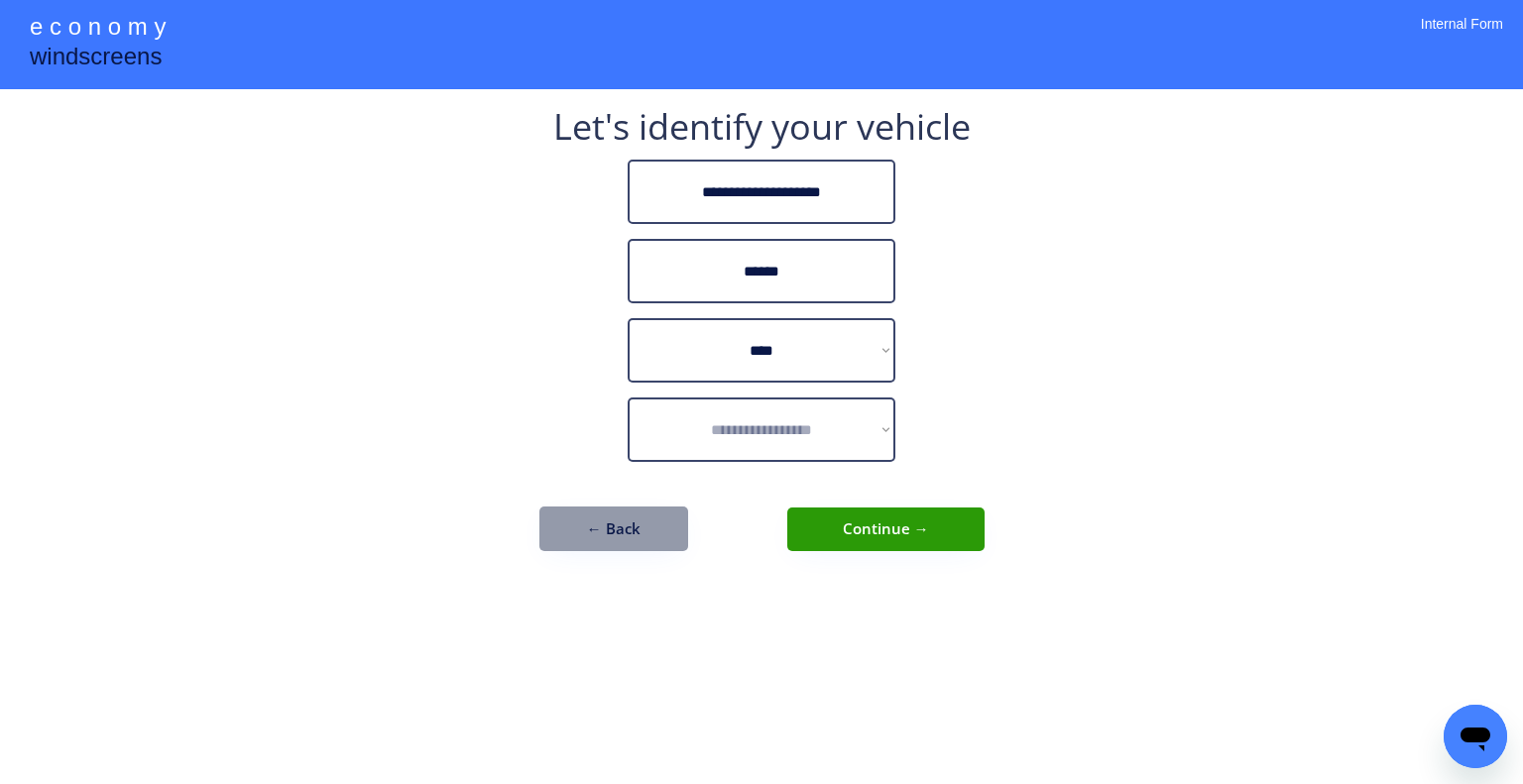 drag, startPoint x: 1063, startPoint y: 387, endPoint x: 774, endPoint y: 422, distance: 291.11166 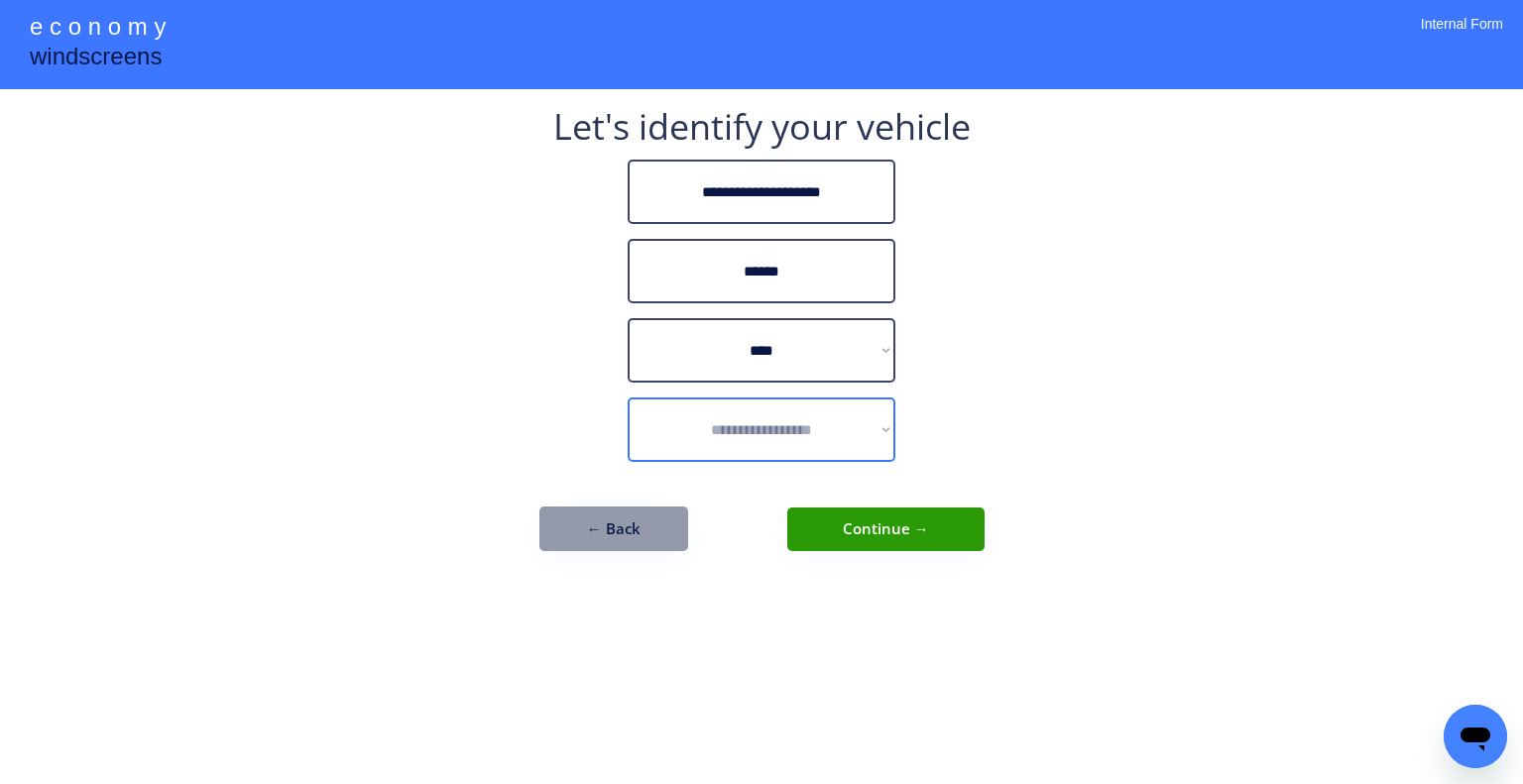 click on "**********" at bounding box center [762, 429] 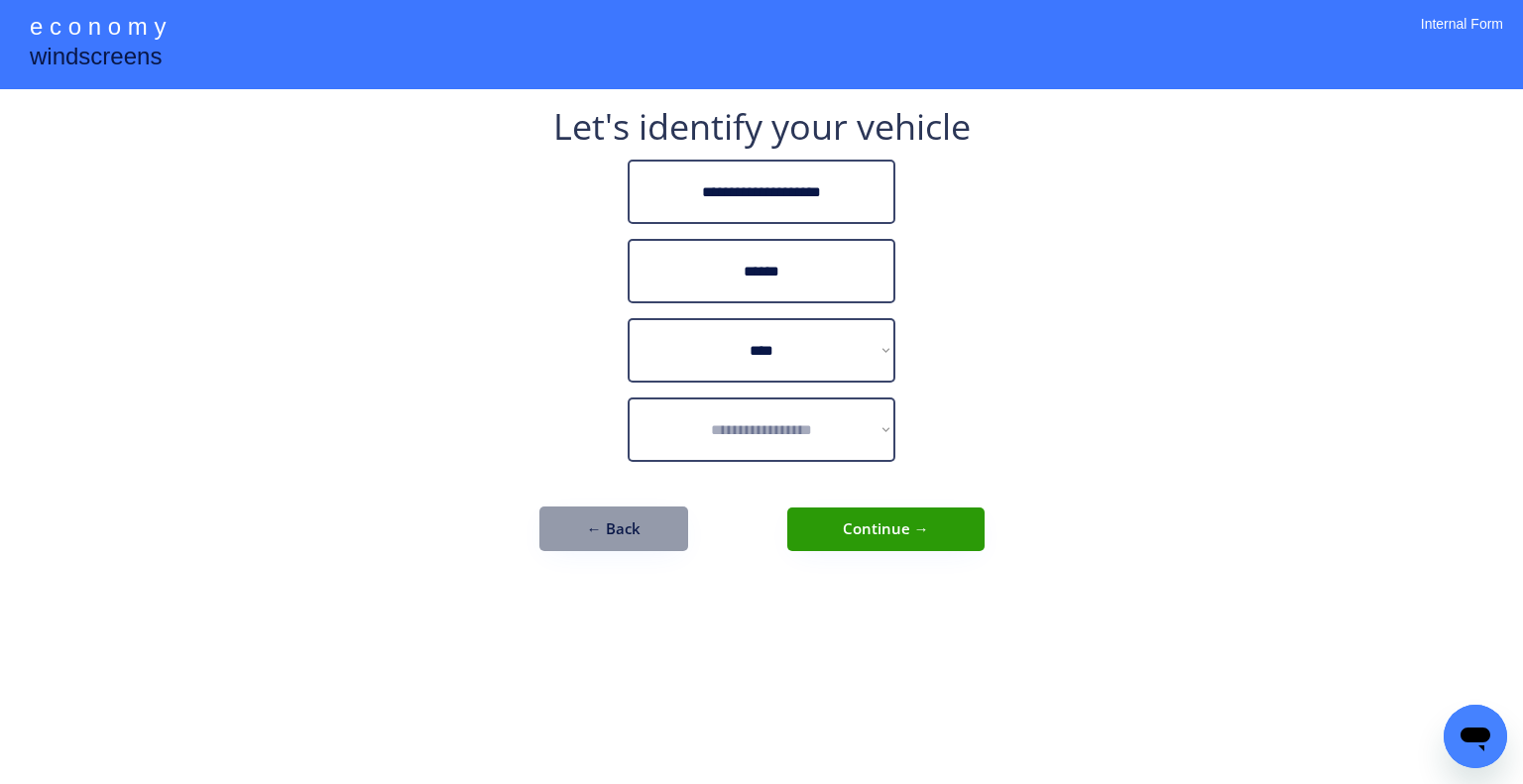 click on "**********" at bounding box center [762, 392] 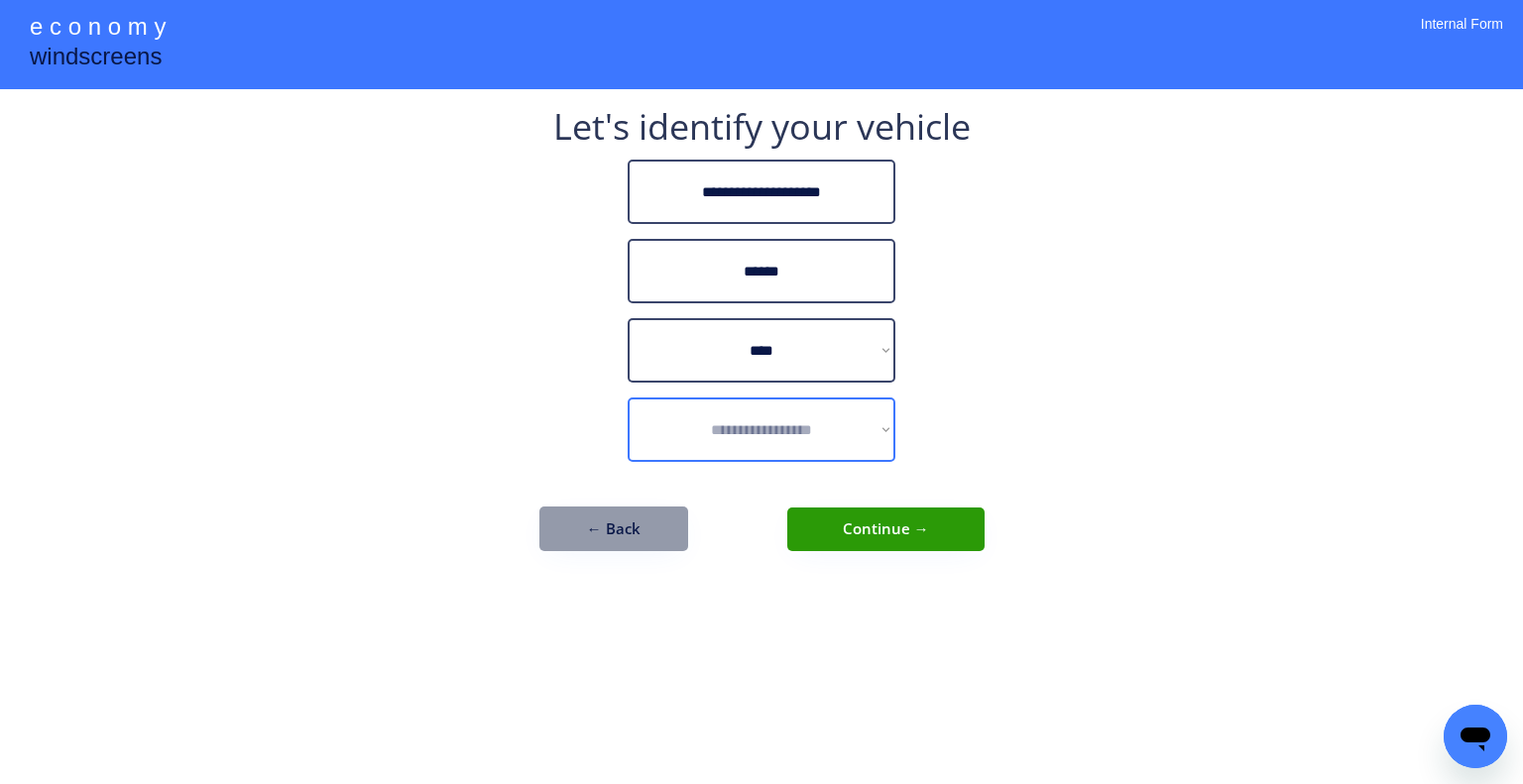 click on "**********" at bounding box center [762, 429] 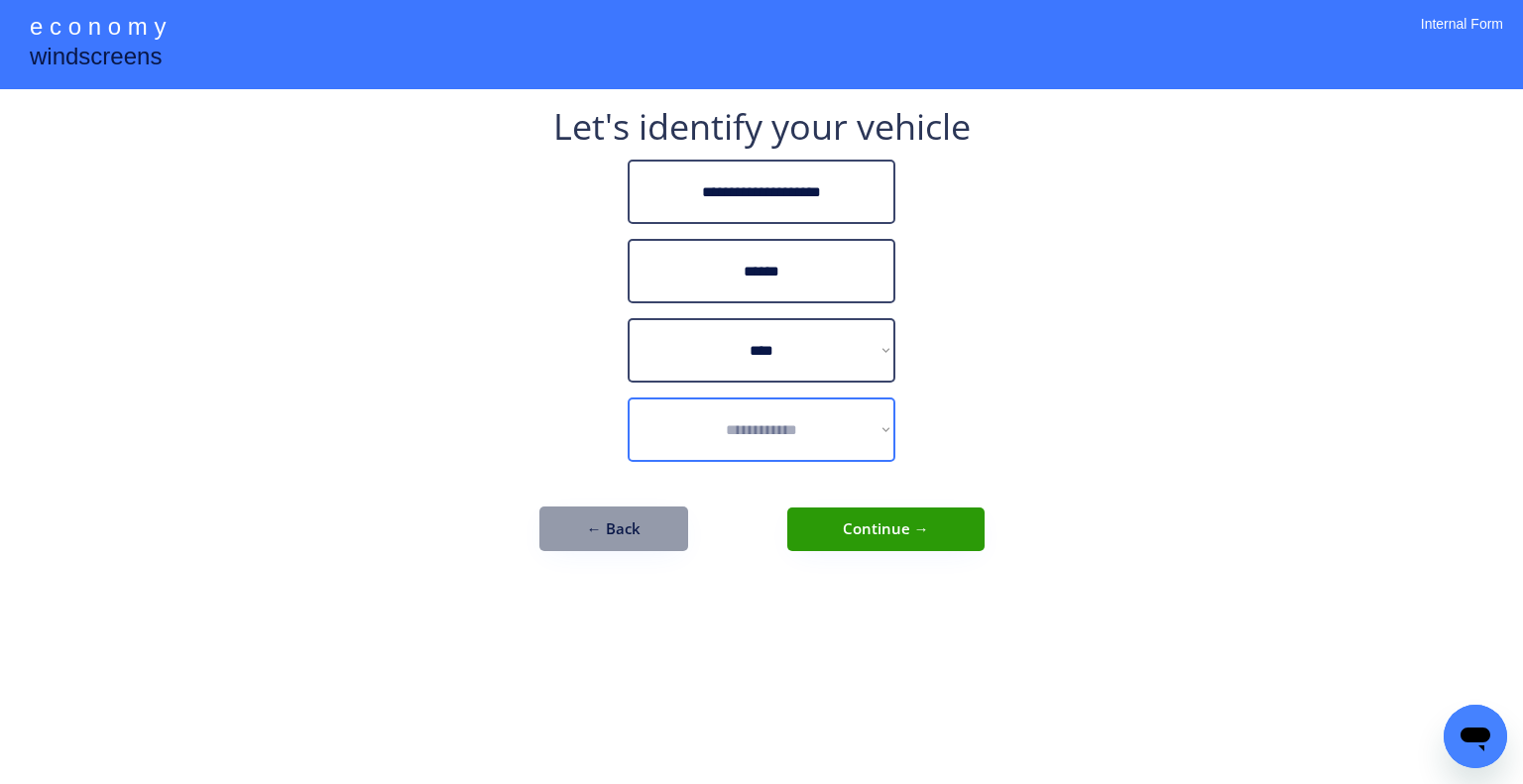 click on "**********" at bounding box center [762, 429] 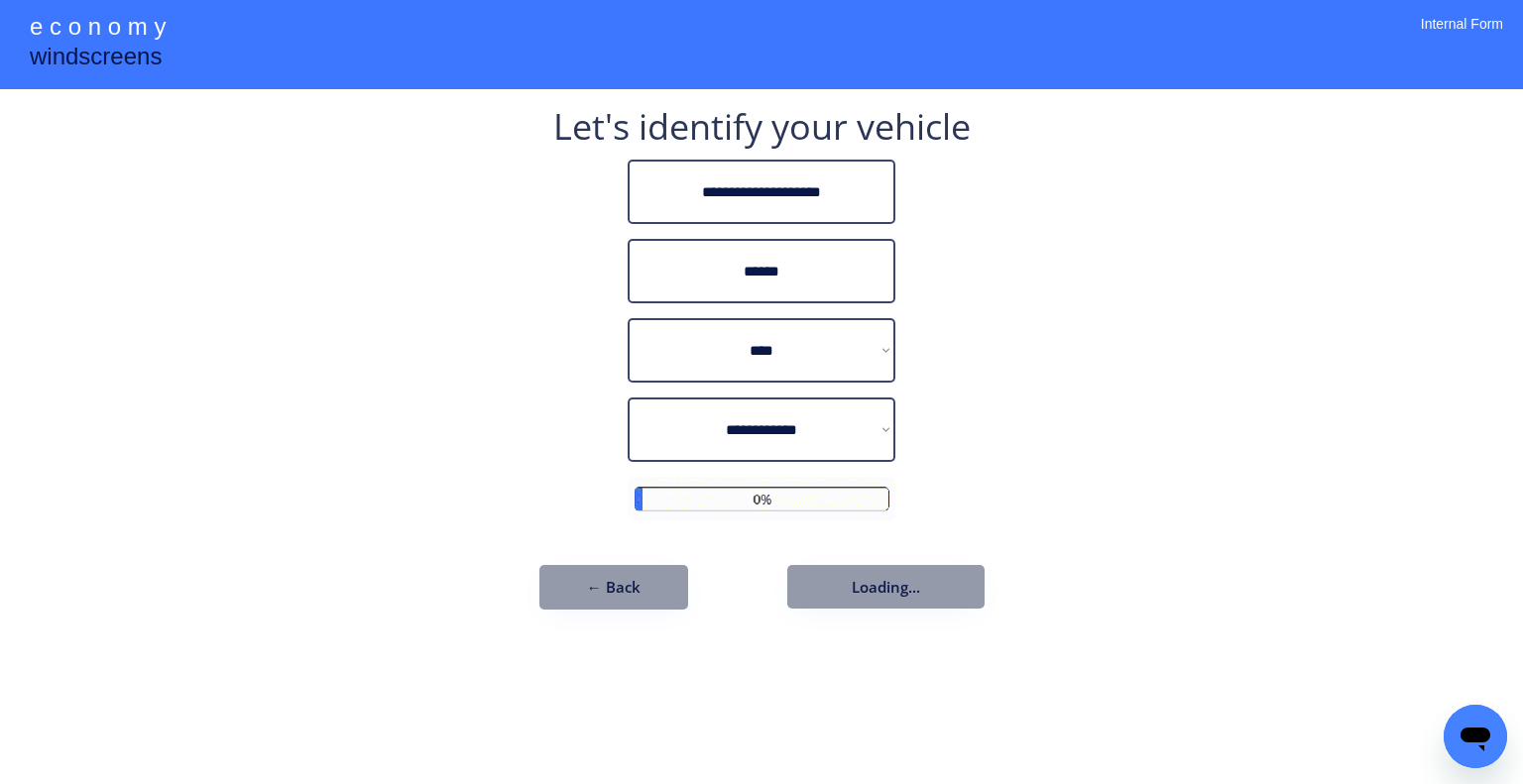 click on "**********" at bounding box center (762, 392) 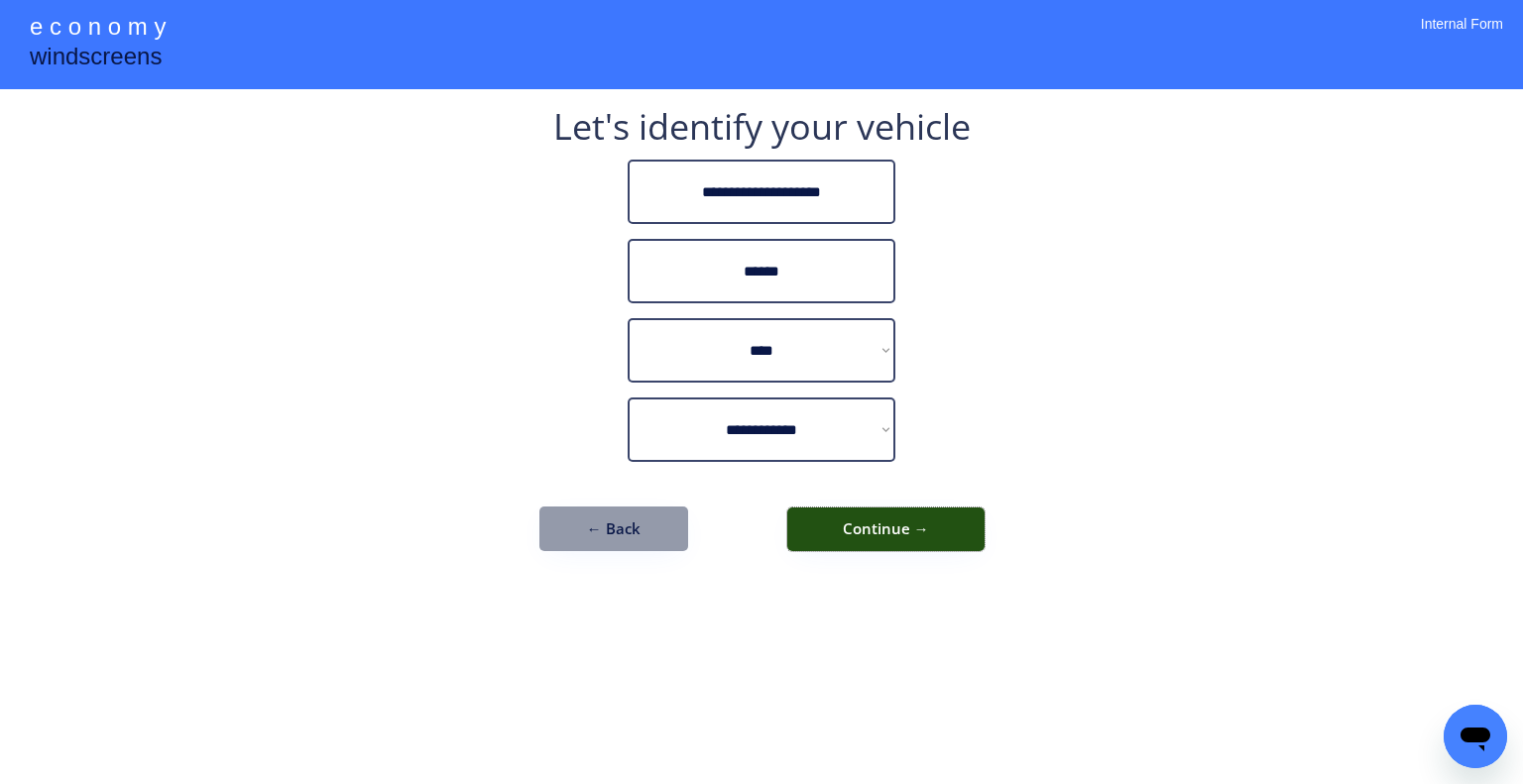 drag, startPoint x: 912, startPoint y: 518, endPoint x: 945, endPoint y: 526, distance: 33.955854 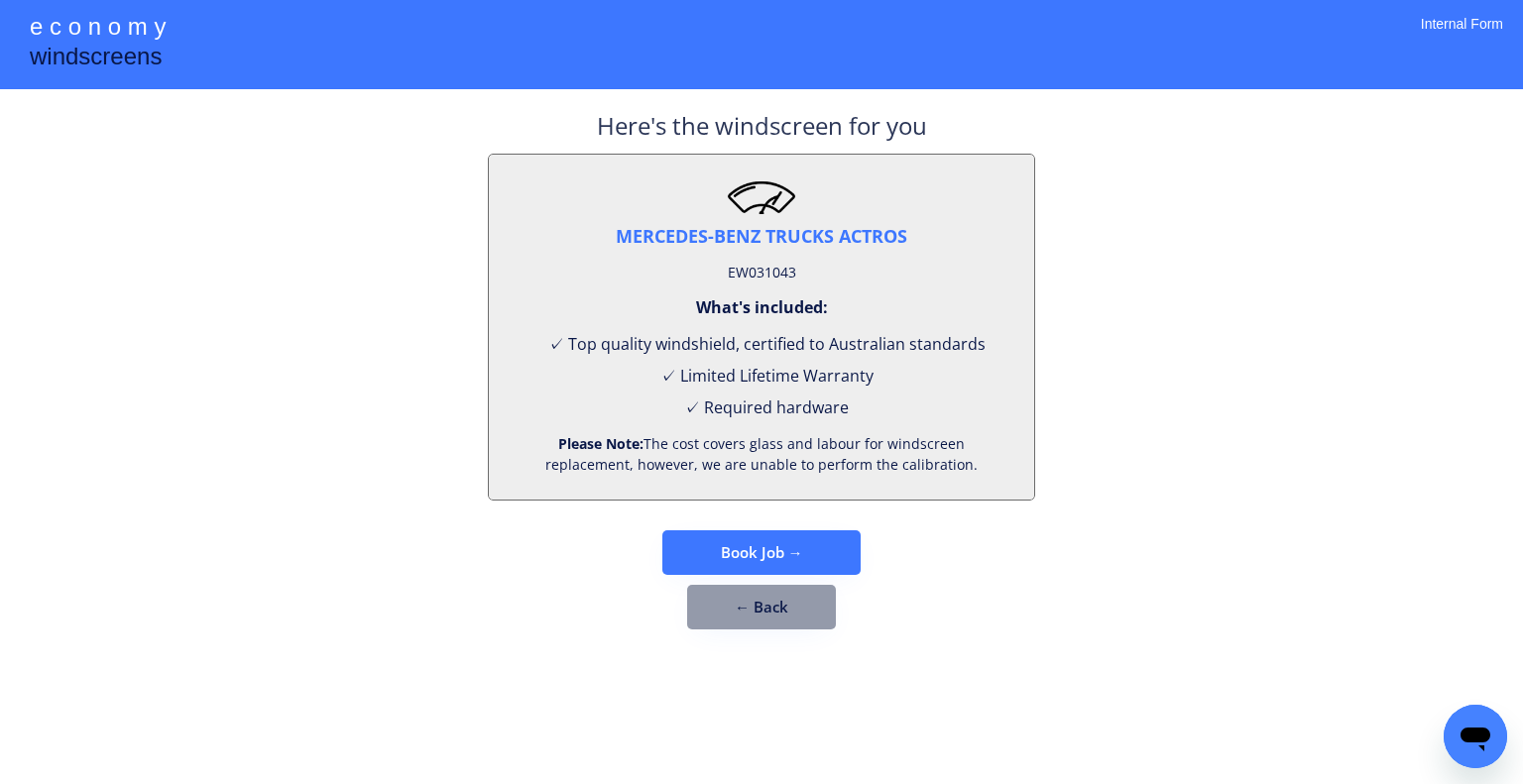 click on "EW031043" at bounding box center (762, 273) 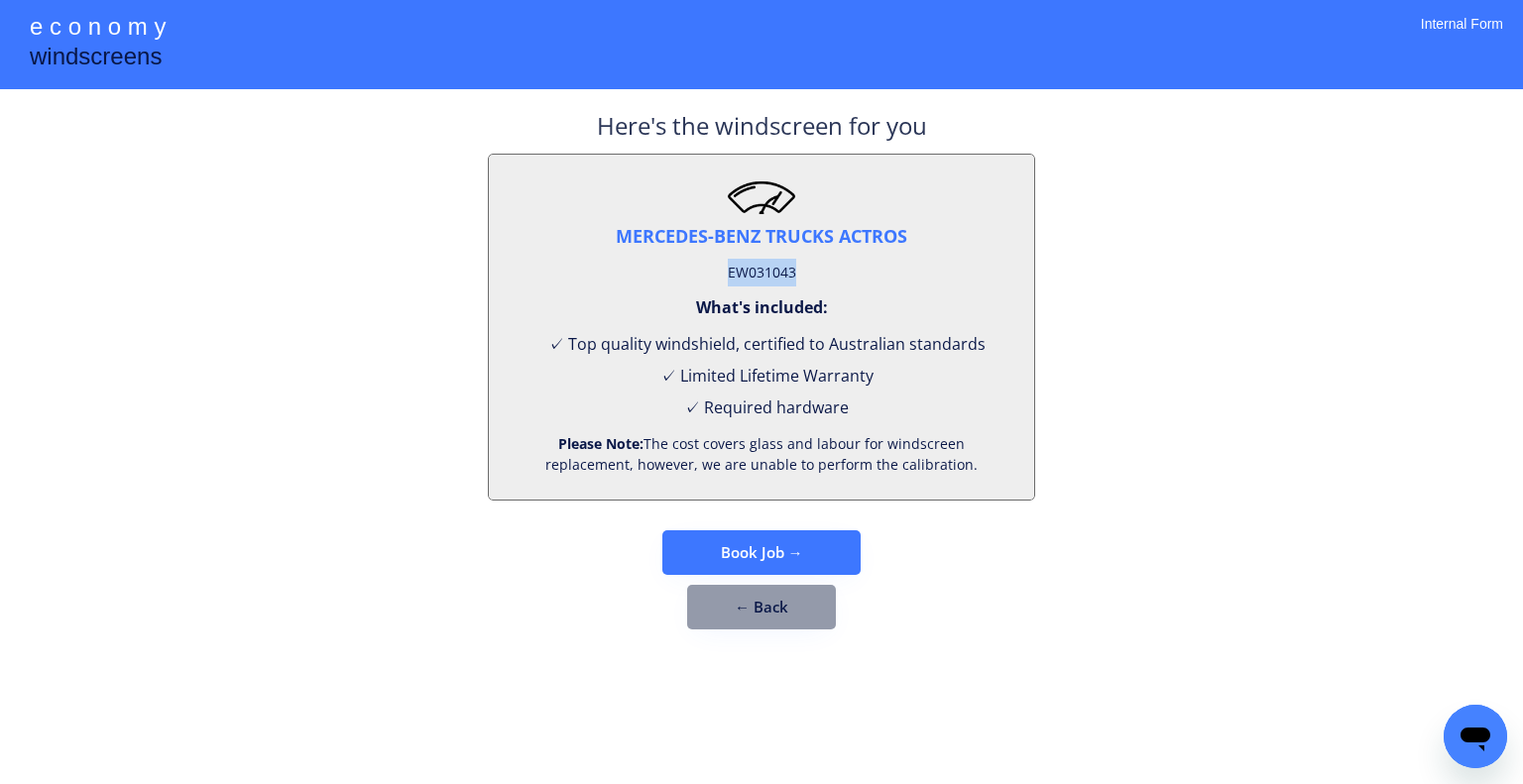 click on "EW031043" at bounding box center [762, 273] 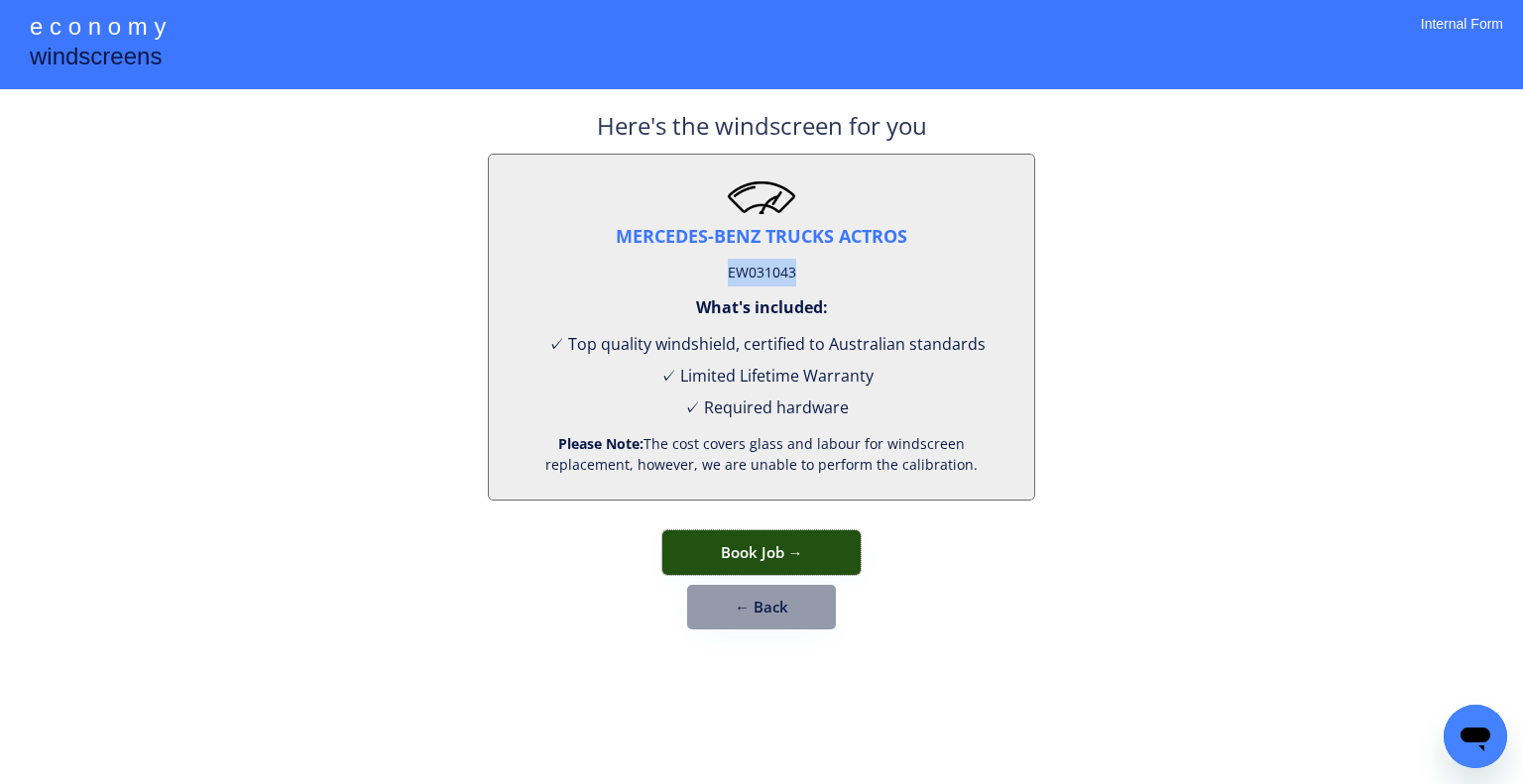 click on "Book Job    →" at bounding box center [762, 552] 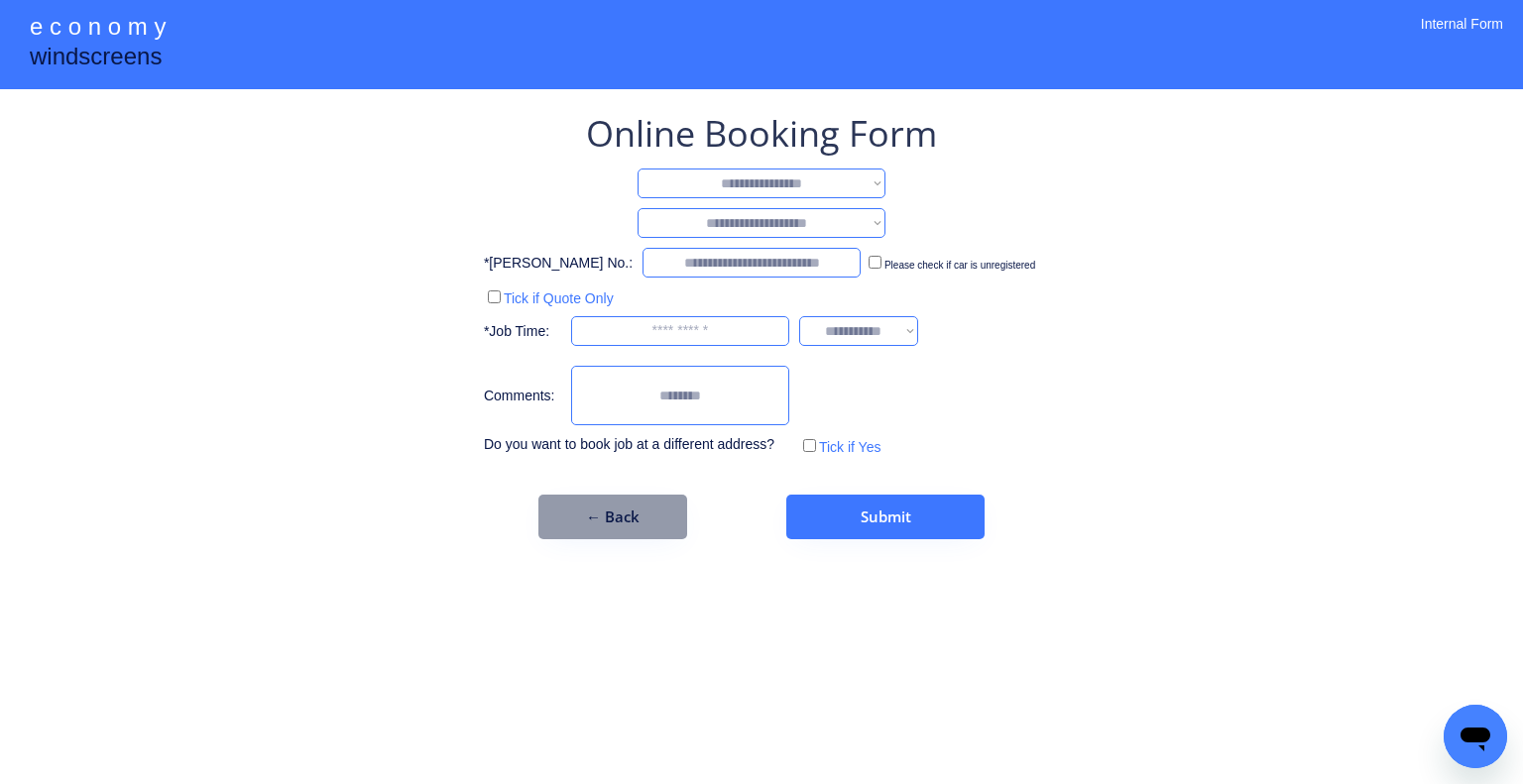 click on "**********" at bounding box center [762, 183] 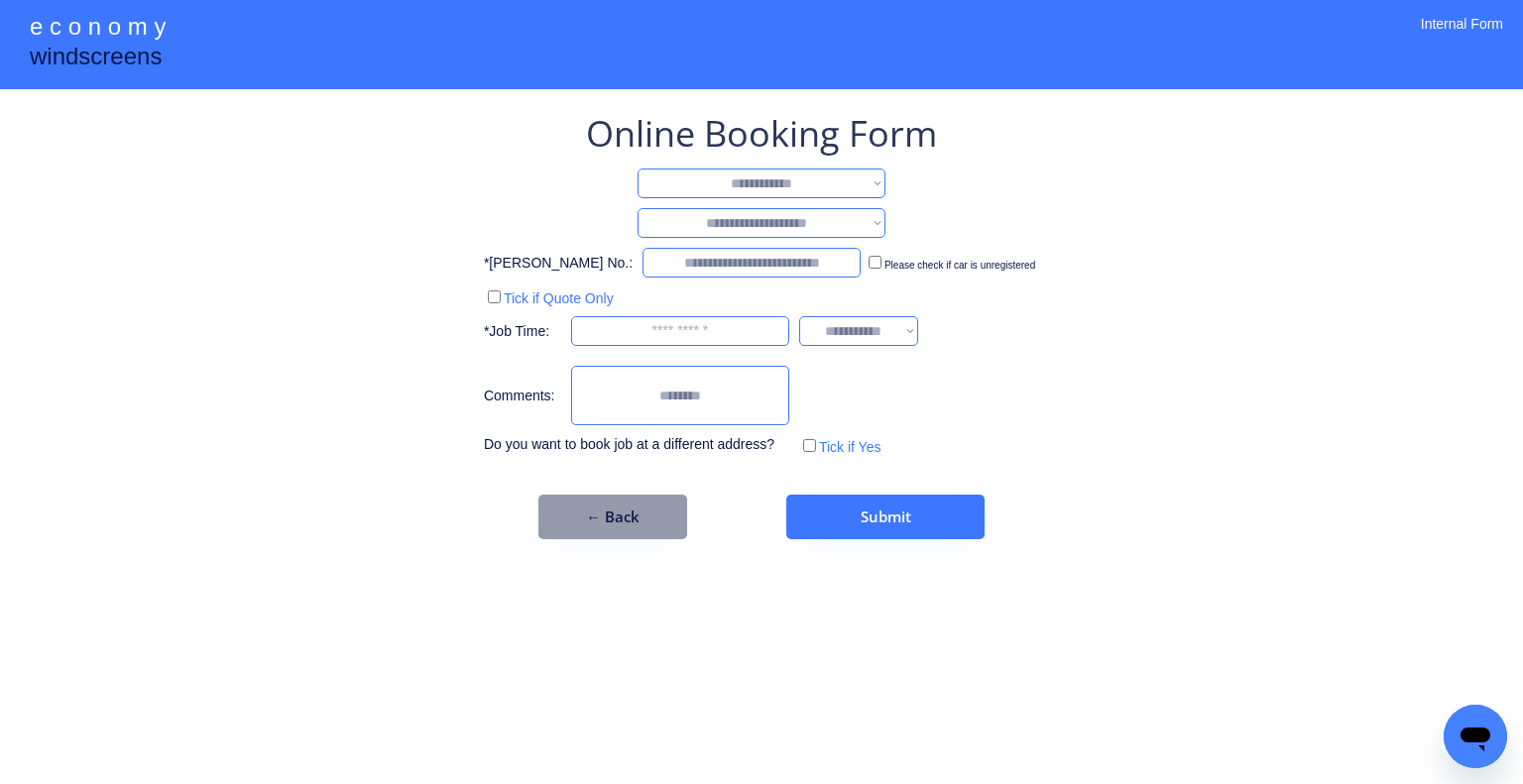 click on "**********" at bounding box center (762, 183) 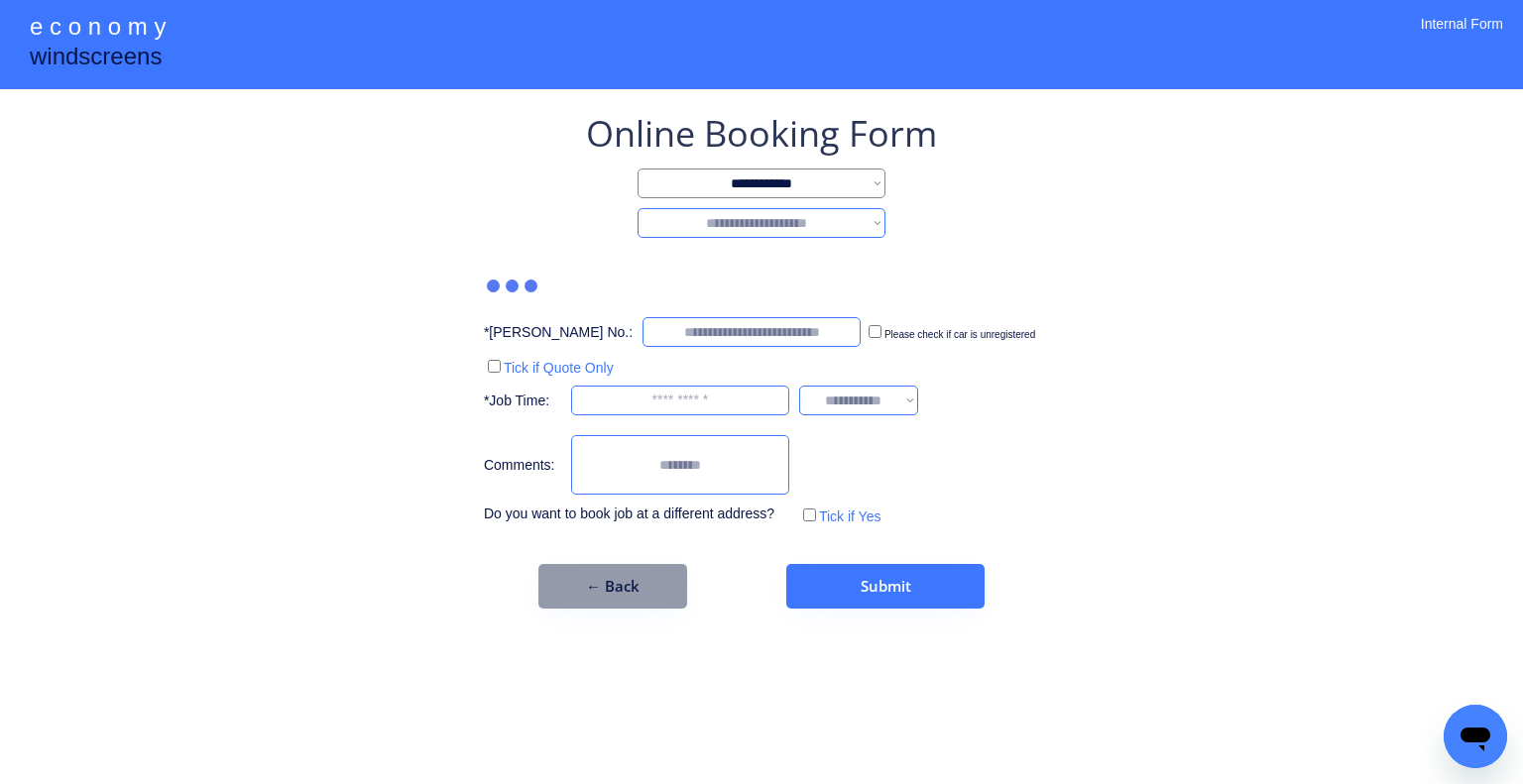 click on "**********" at bounding box center [762, 223] 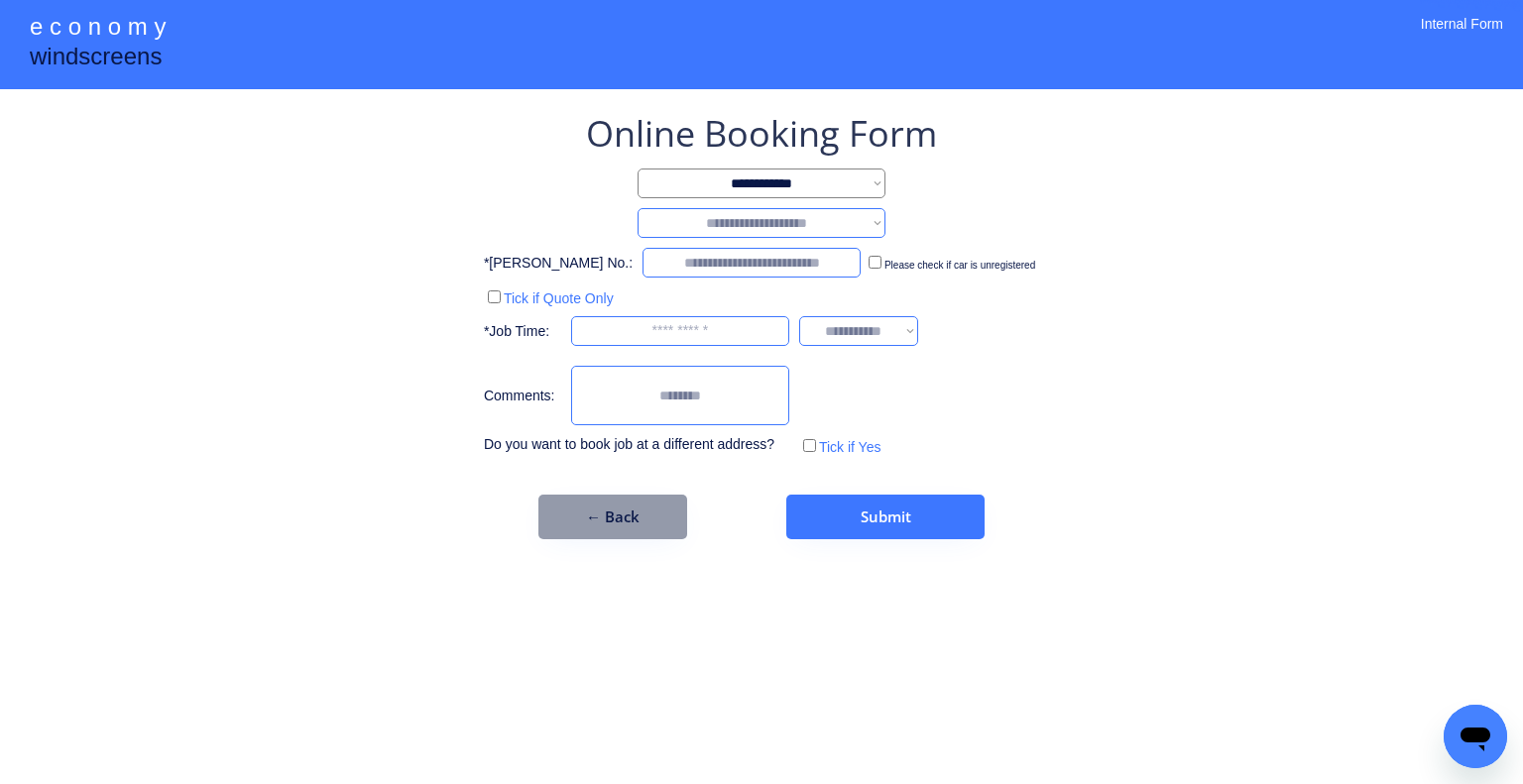 select on "*******" 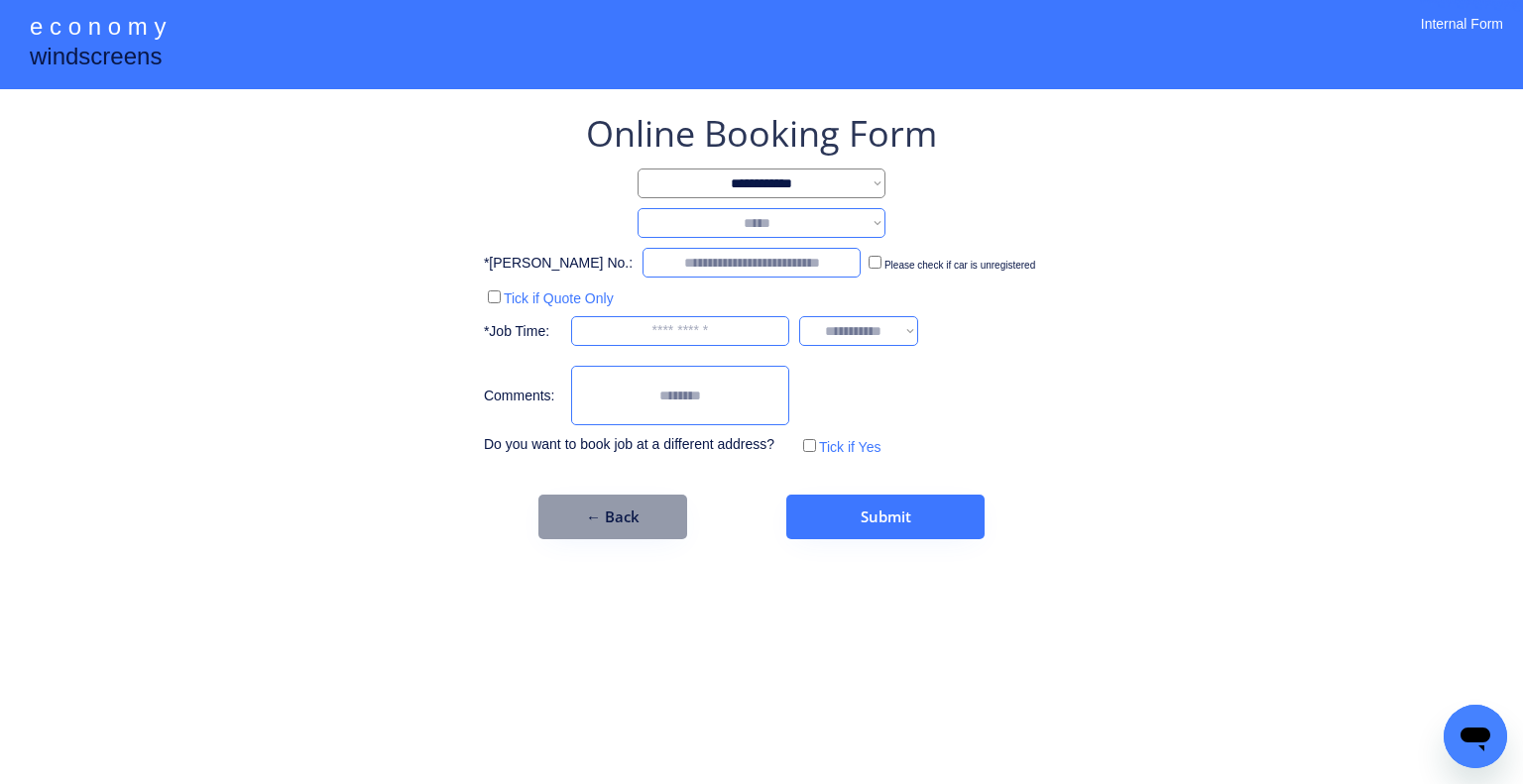 click on "**********" at bounding box center (762, 223) 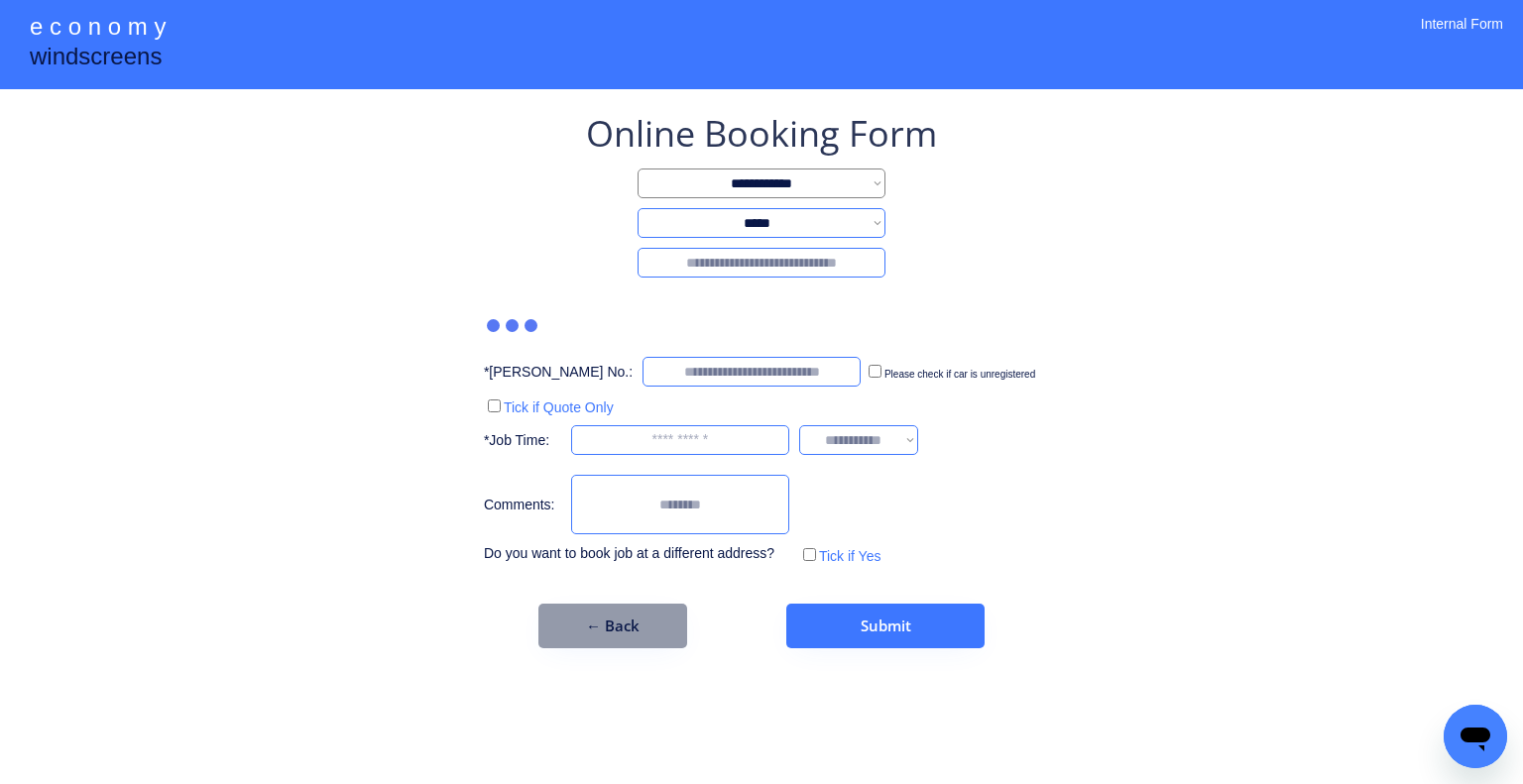 click at bounding box center [762, 263] 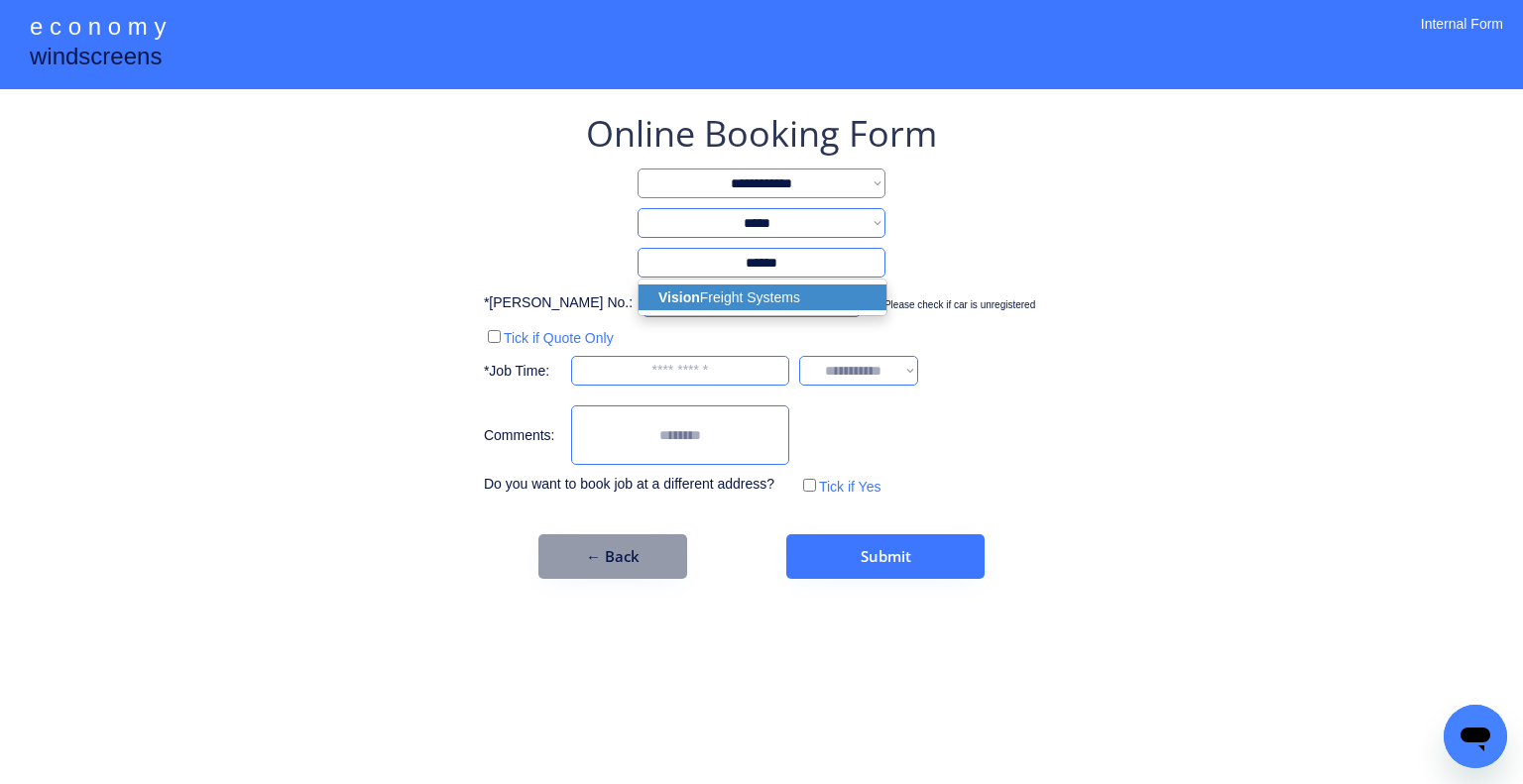 click on "Vision  Freight Systems" at bounding box center [762, 297] 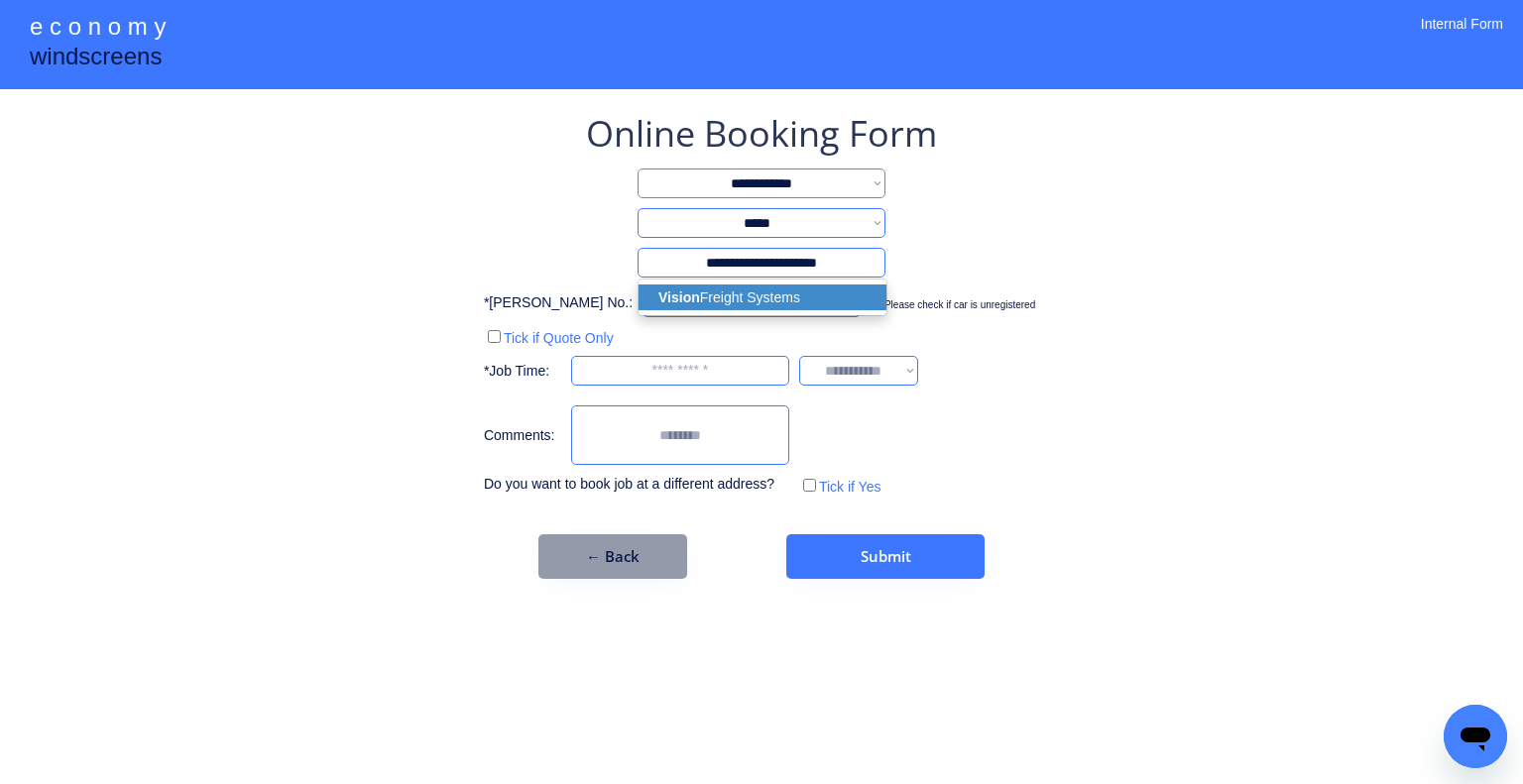 select on "*********" 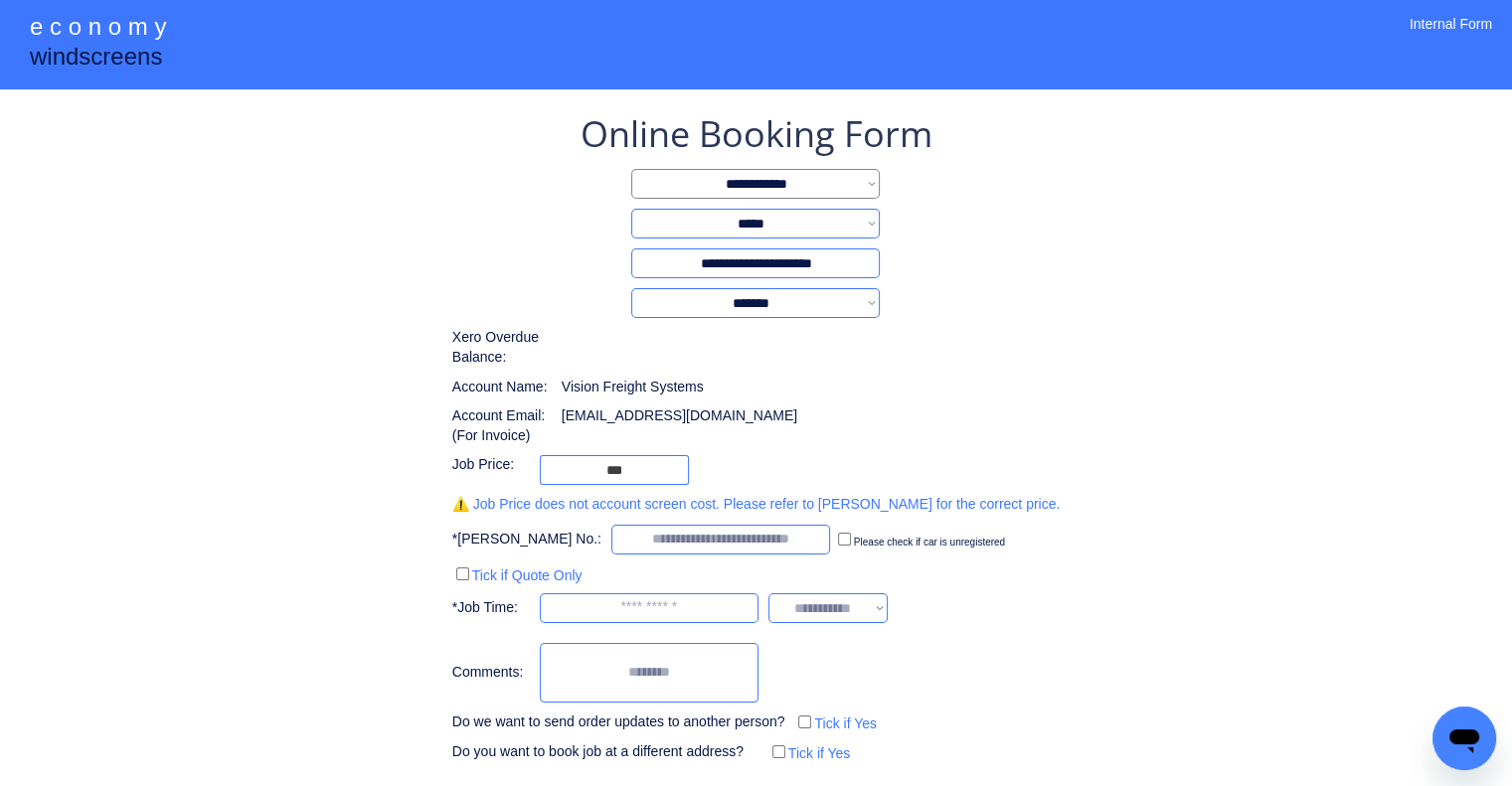 type on "**********" 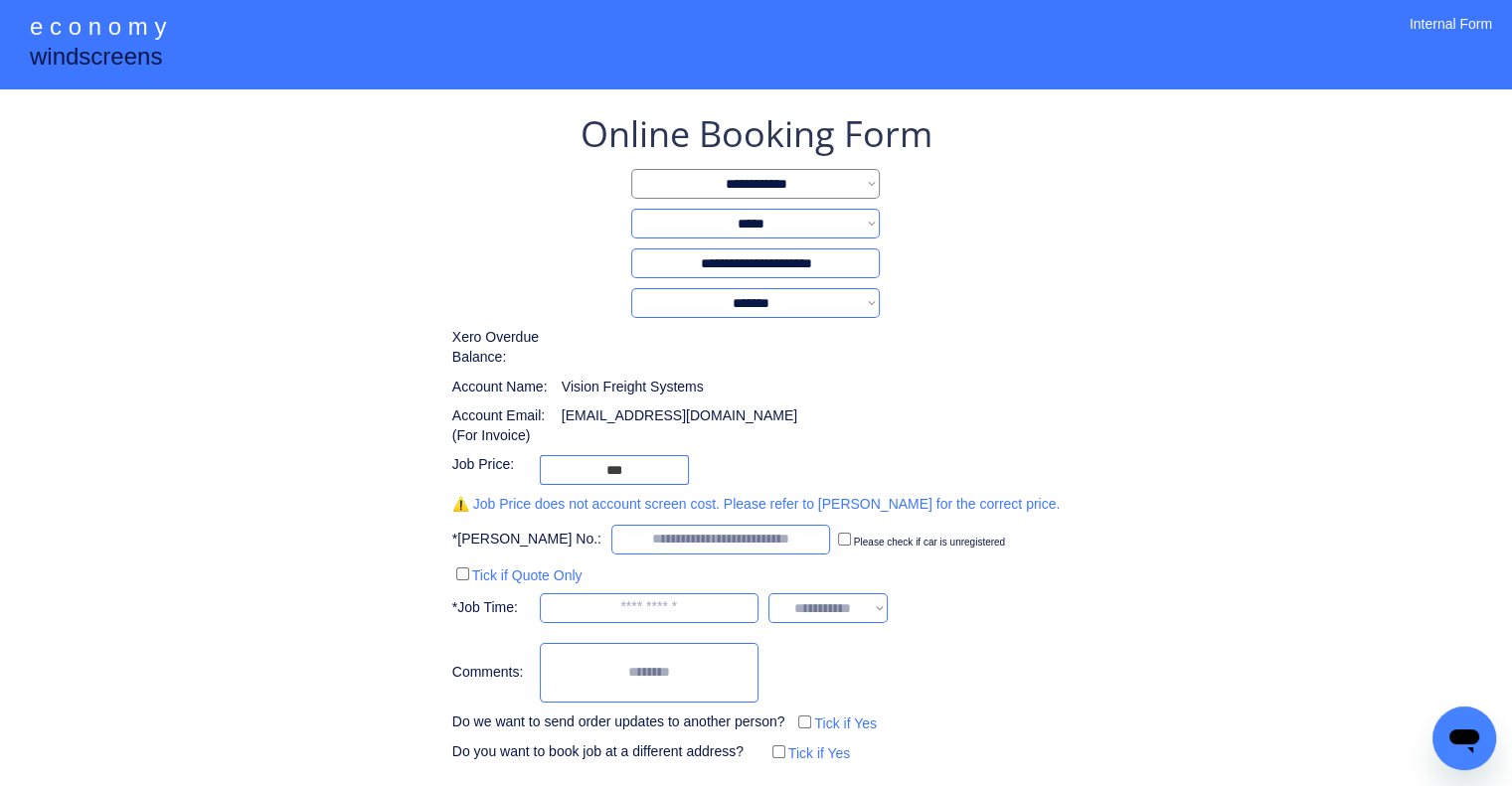 click on "**********" at bounding box center [756, 437] 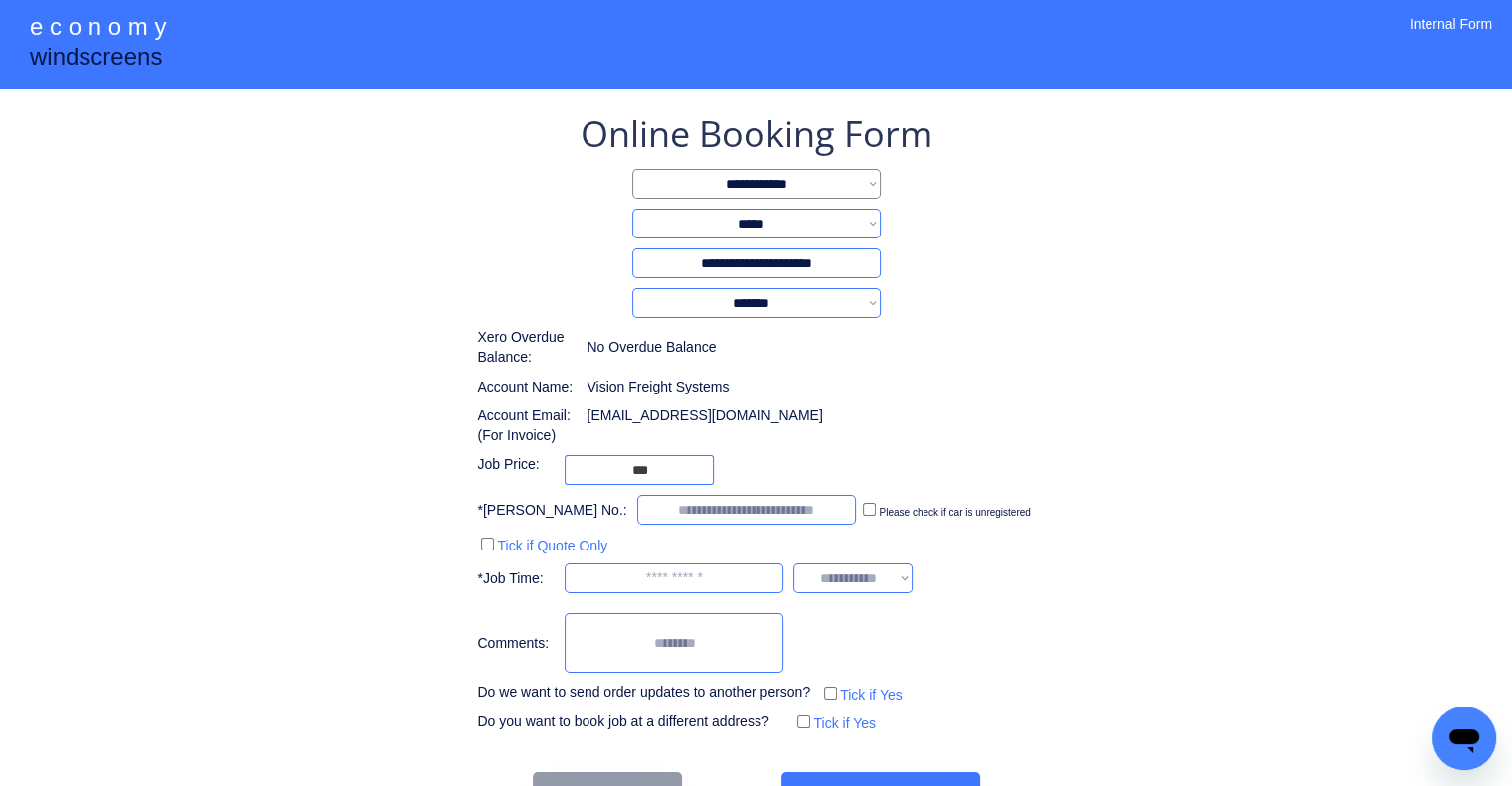 drag, startPoint x: 1121, startPoint y: 316, endPoint x: 1078, endPoint y: 309, distance: 43.566042 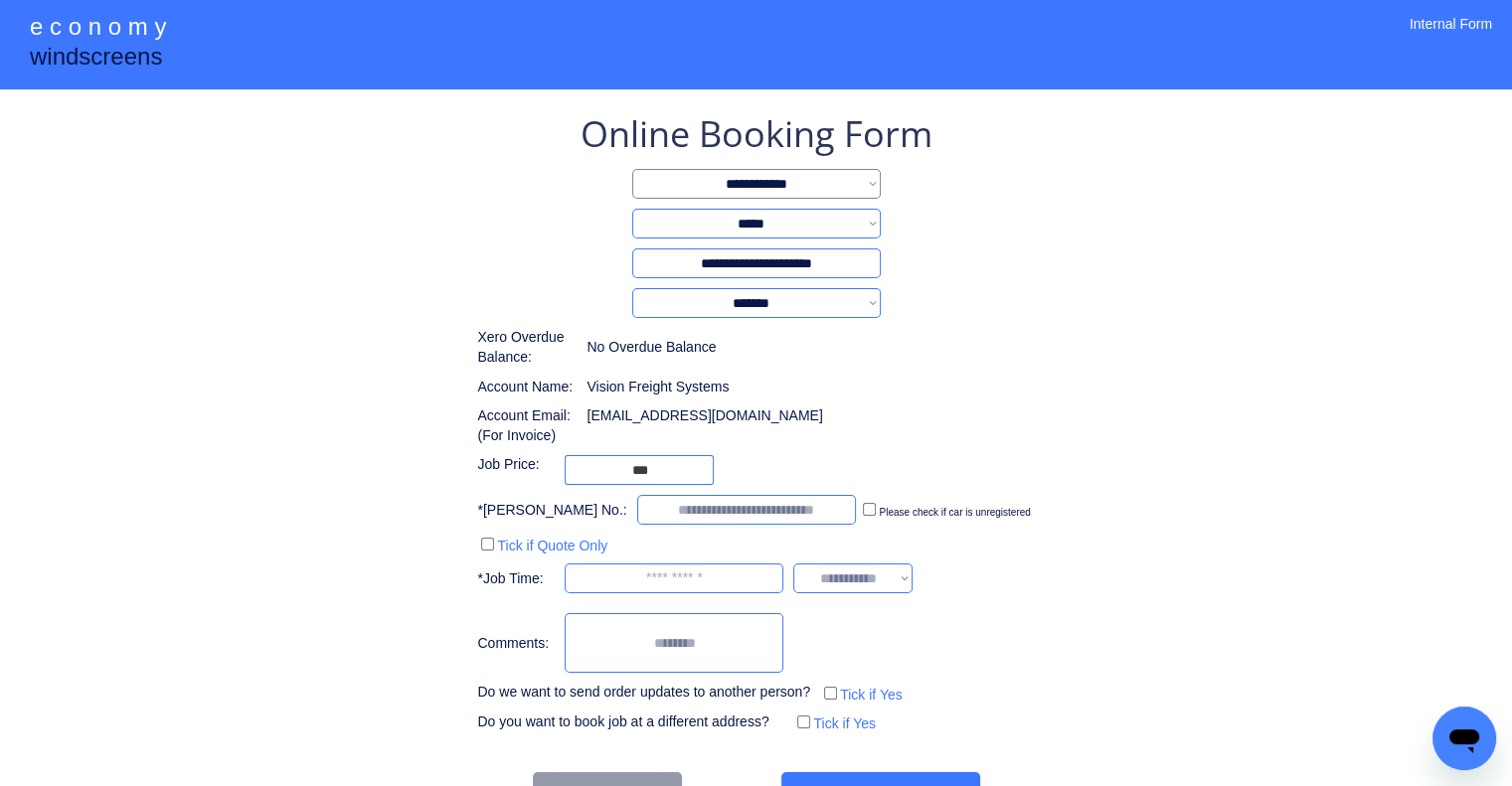 click on "**********" at bounding box center [756, 423] 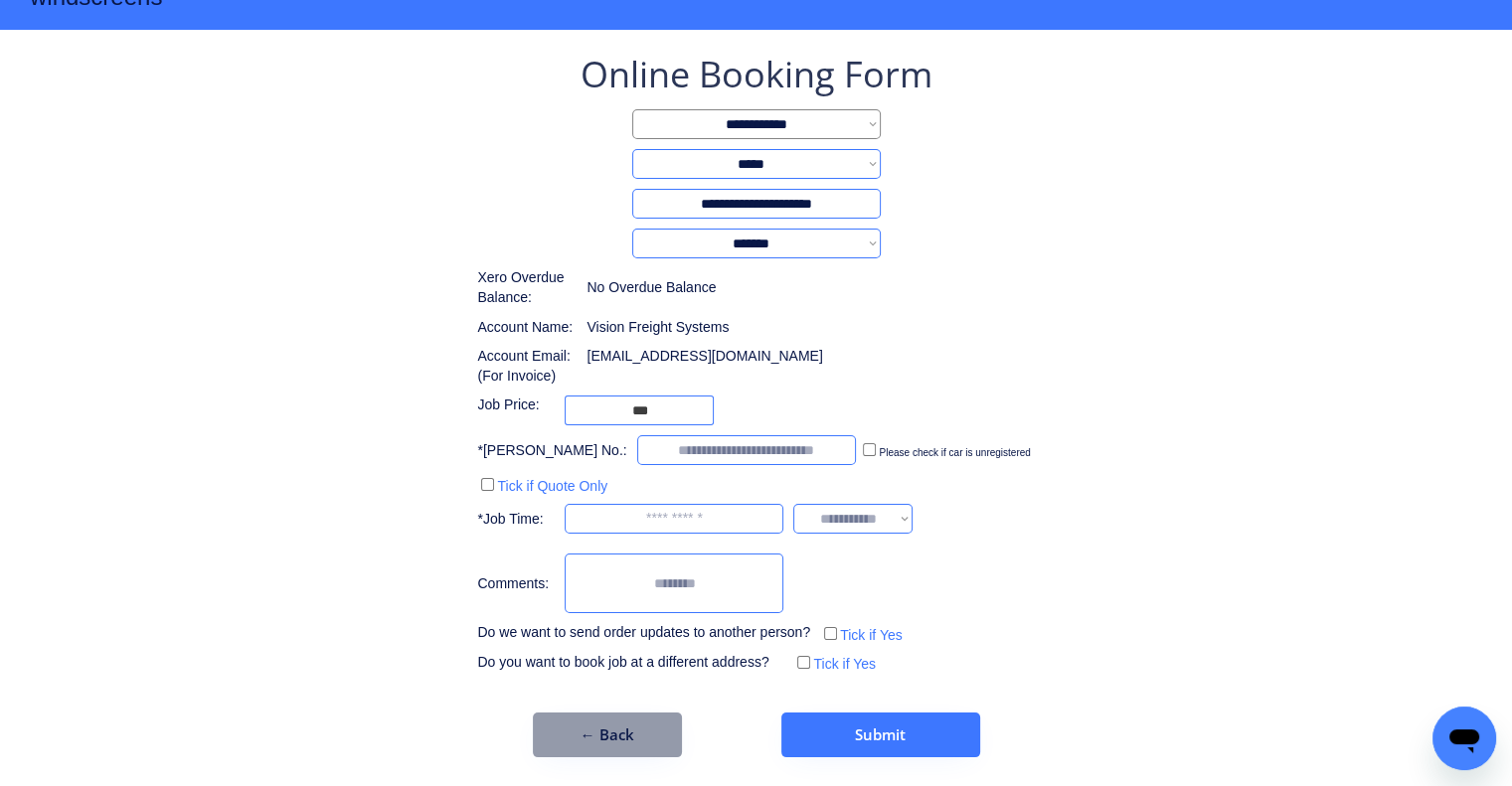 scroll, scrollTop: 60, scrollLeft: 0, axis: vertical 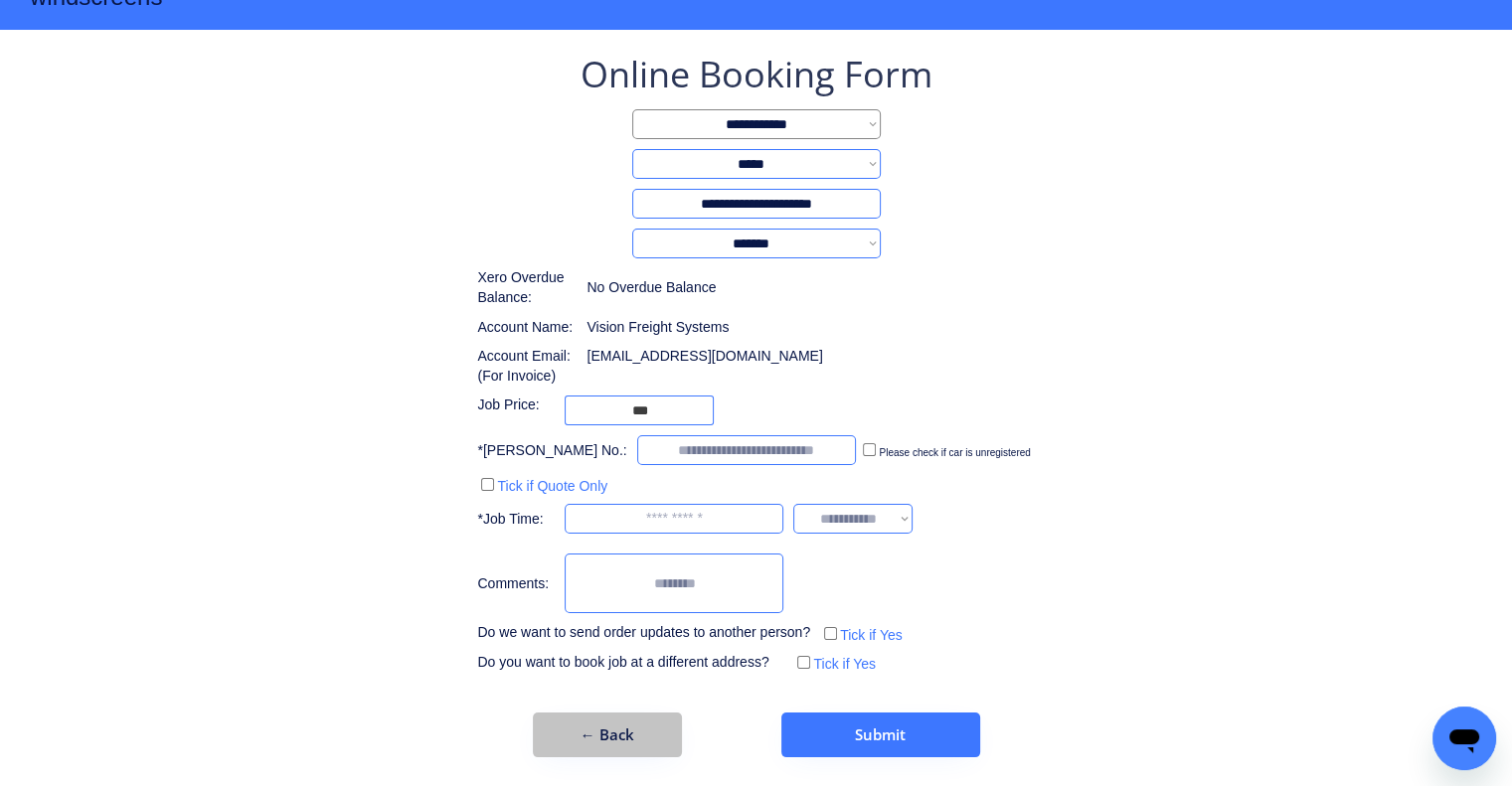 click on "←   Back" at bounding box center (607, 734) 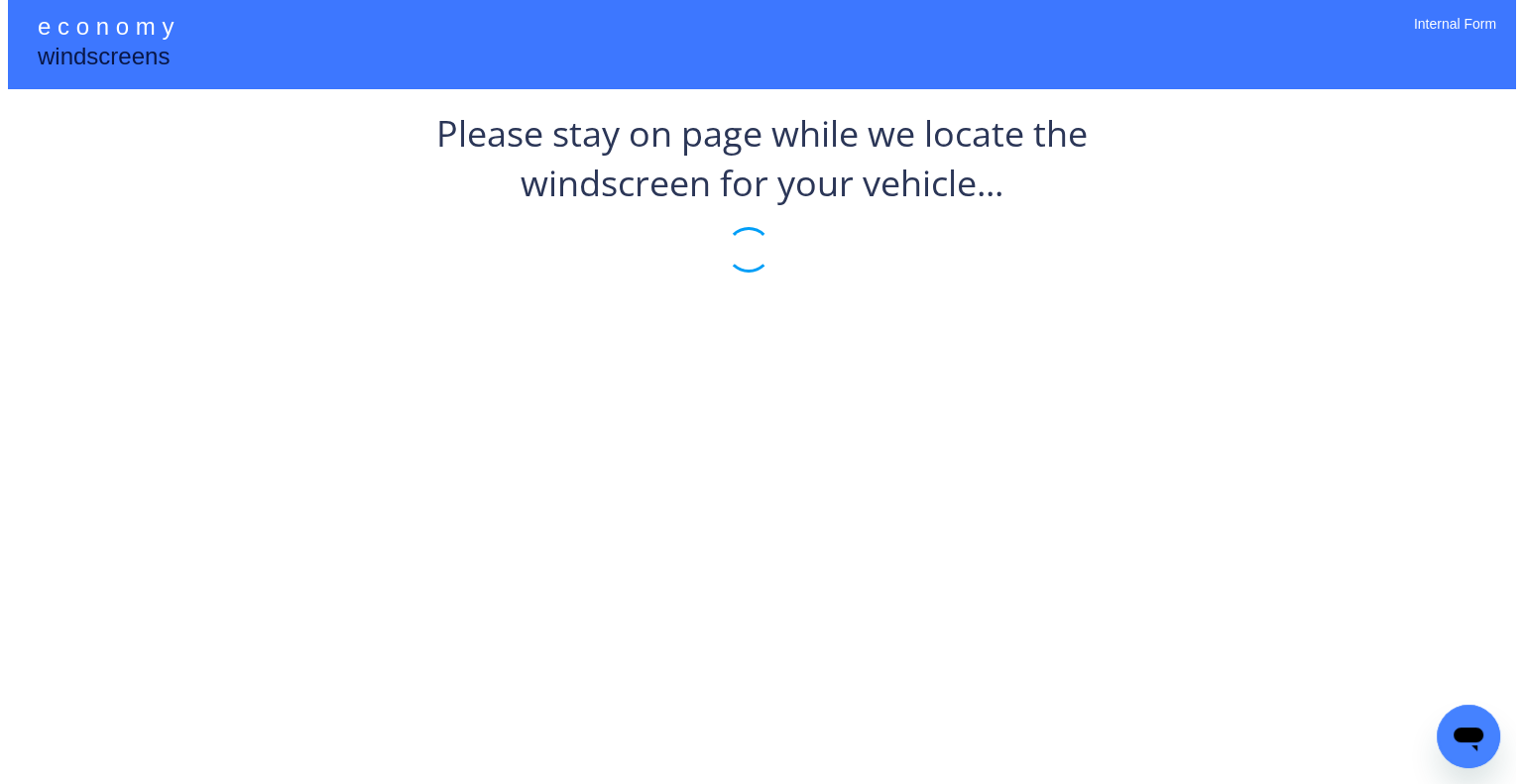 scroll, scrollTop: 0, scrollLeft: 0, axis: both 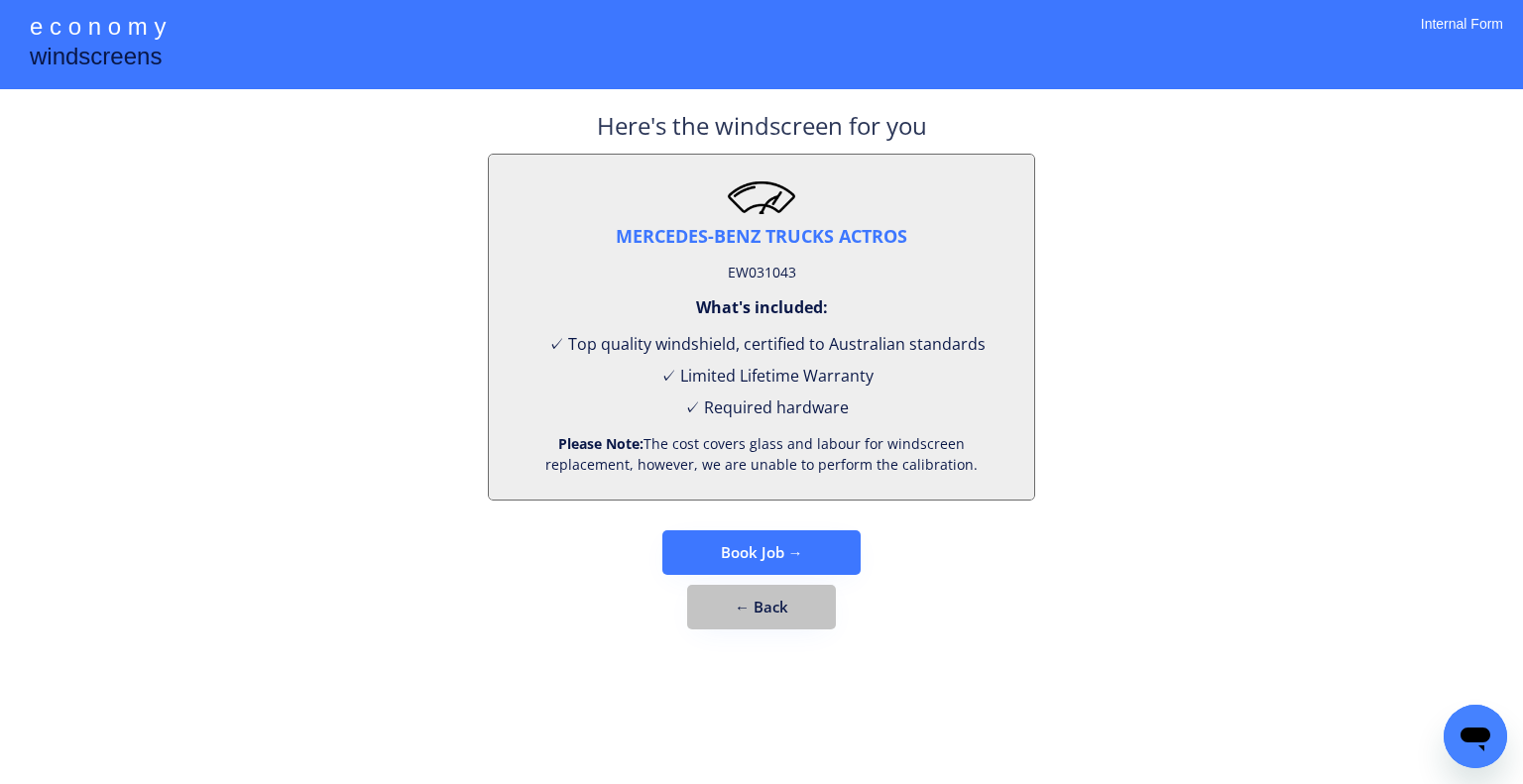 click on "←   Back" at bounding box center [762, 607] 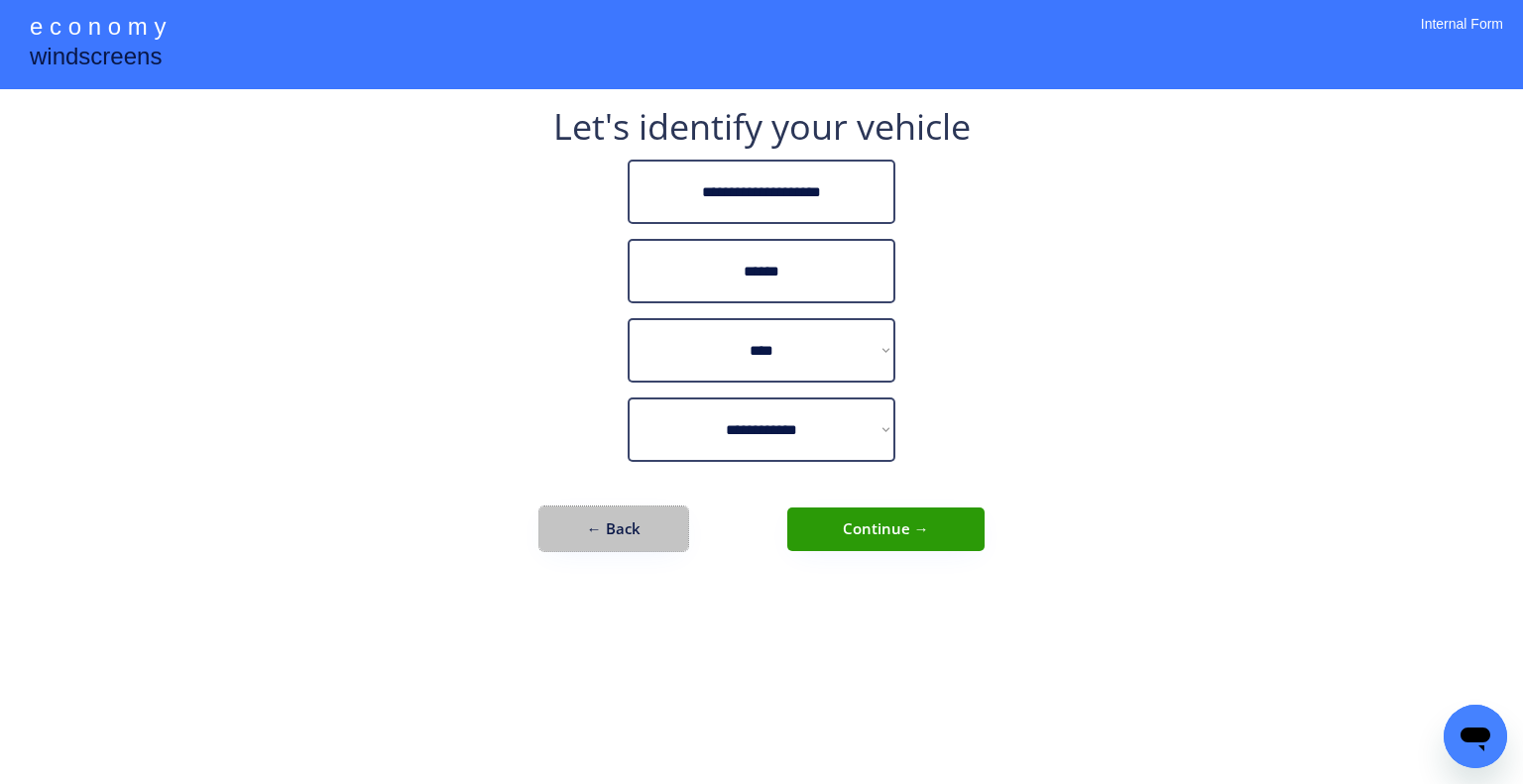 drag, startPoint x: 620, startPoint y: 522, endPoint x: 636, endPoint y: 201, distance: 321.39851 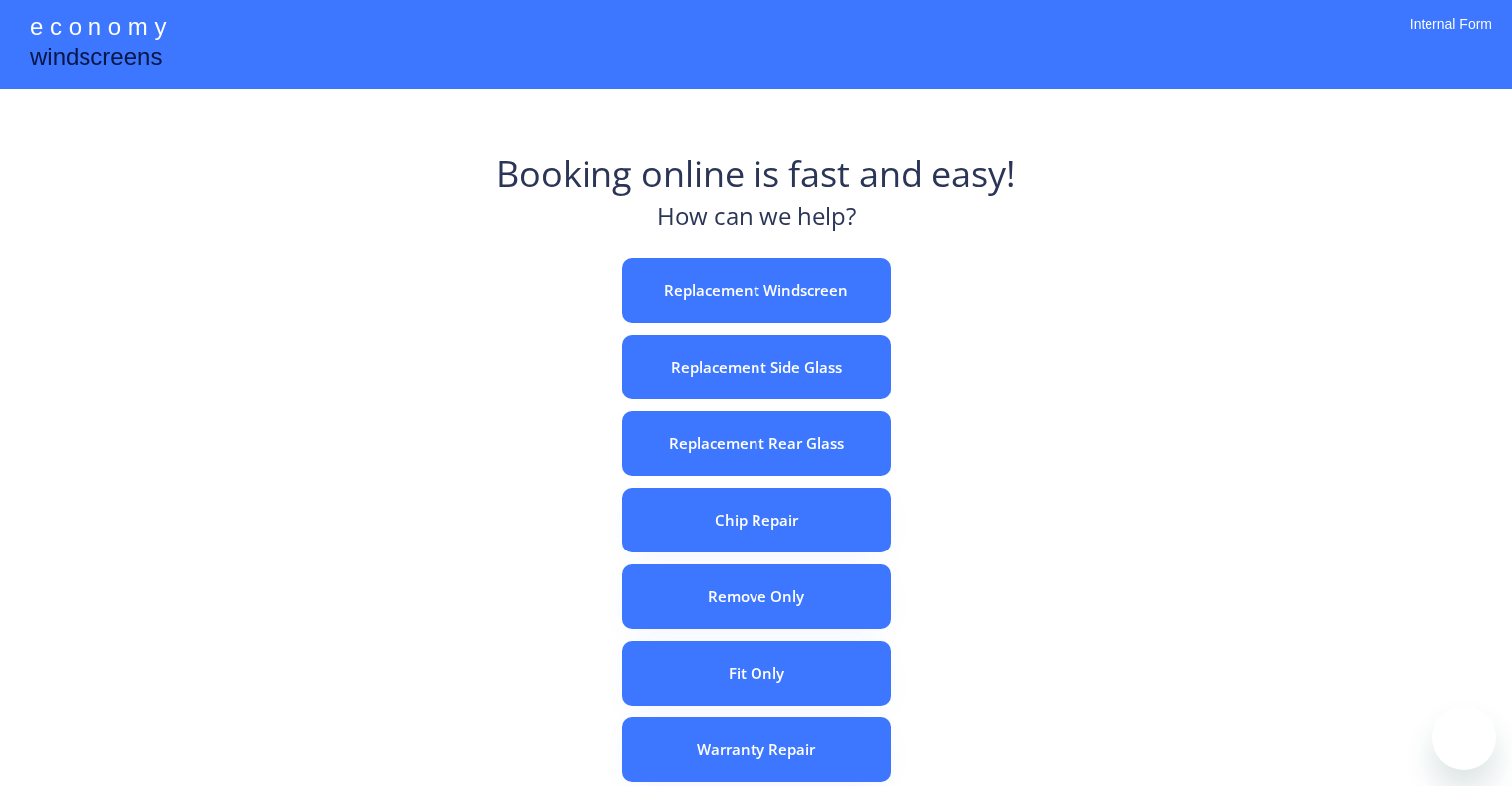 scroll, scrollTop: 0, scrollLeft: 0, axis: both 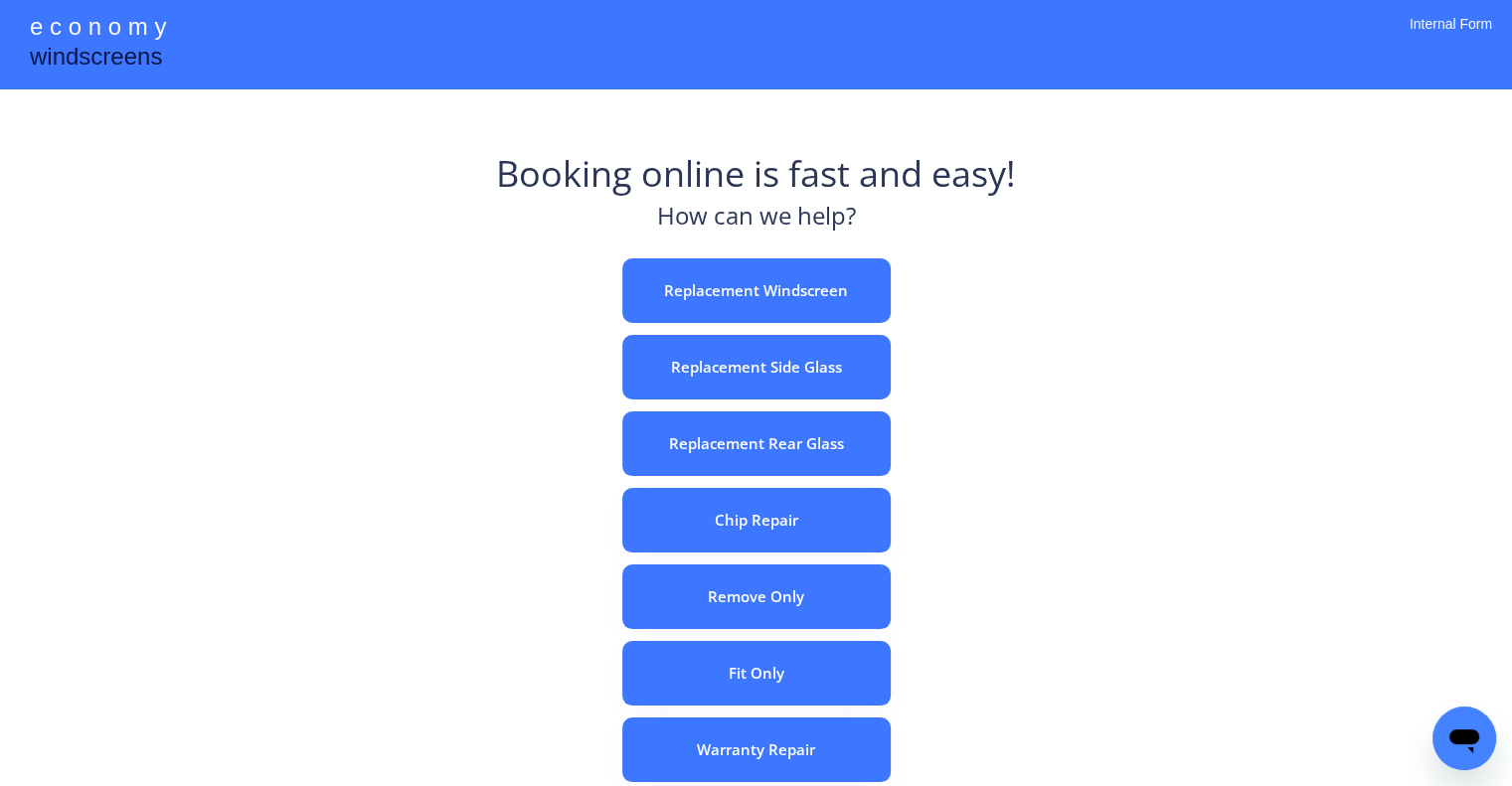 click on "e c o n o m y windscreens Booking online is fast and easy! How can we help? Replacement Windscreen Replacement Side Glass Replacement Rear Glass Chip Repair Remove Only Fit Only Warranty Repair ADAS Recalibration Only Rebook a Job Confirm Quotes Manual Booking Internal Form" at bounding box center [756, 553] 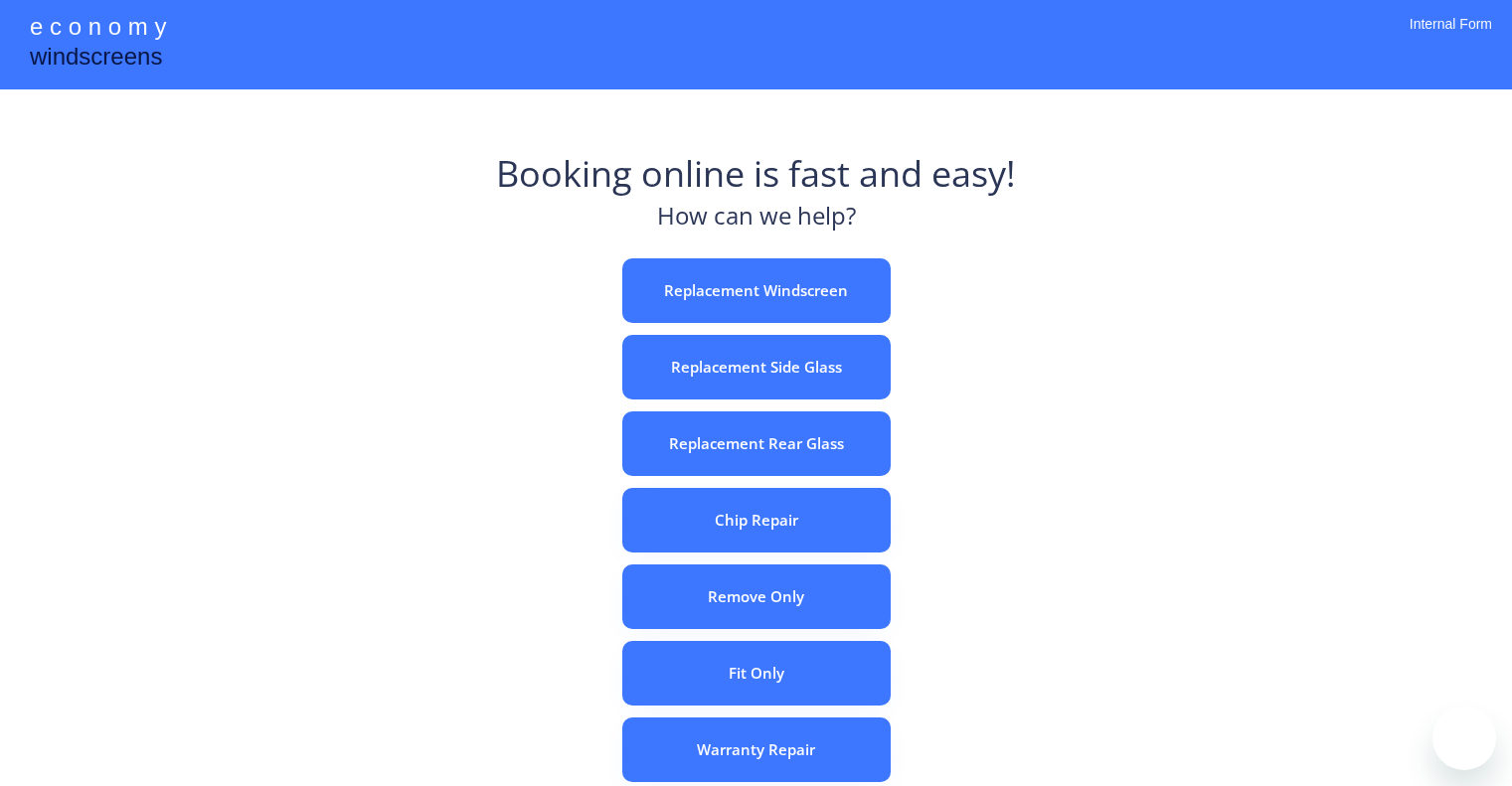 scroll, scrollTop: 0, scrollLeft: 0, axis: both 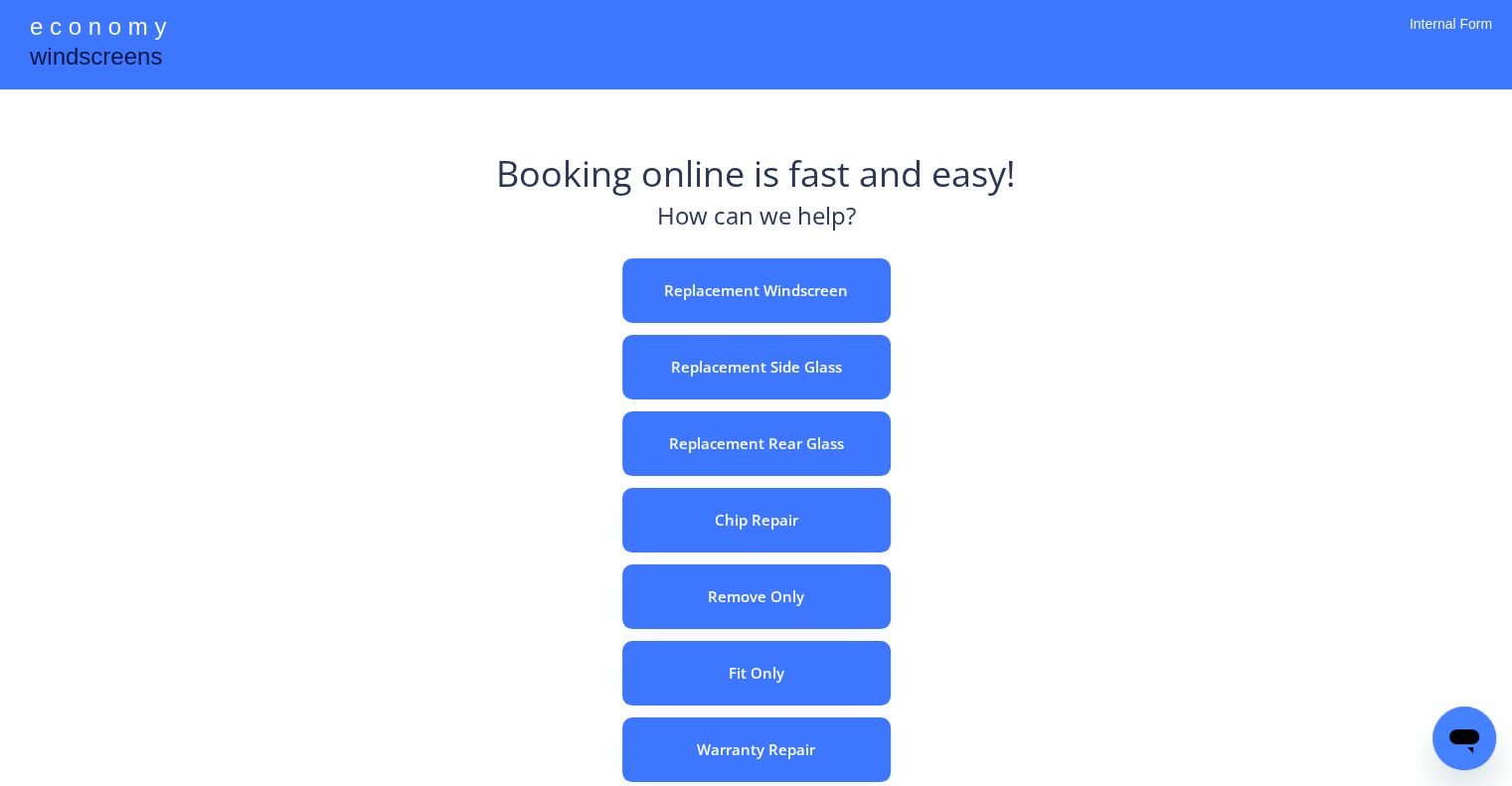 click on "Booking online is fast and easy! How can we help? Replacement Windscreen Replacement Side Glass Replacement Rear Glass Chip Repair Remove Only Fit Only Warranty Repair ADAS Recalibration Only Rebook a Job Confirm Quotes Manual Booking" at bounding box center (756, 618) 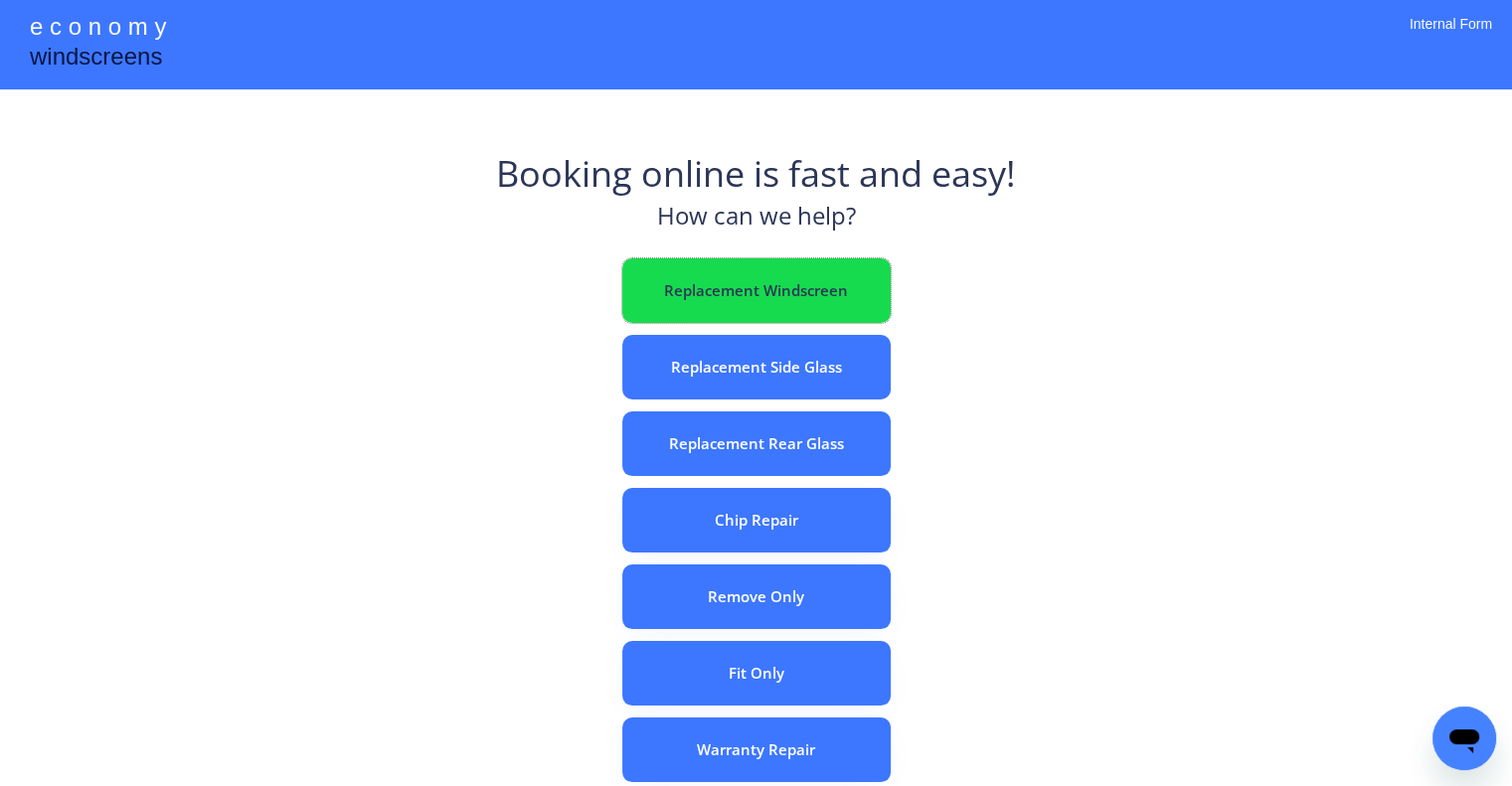 click on "Replacement Windscreen" at bounding box center [756, 290] 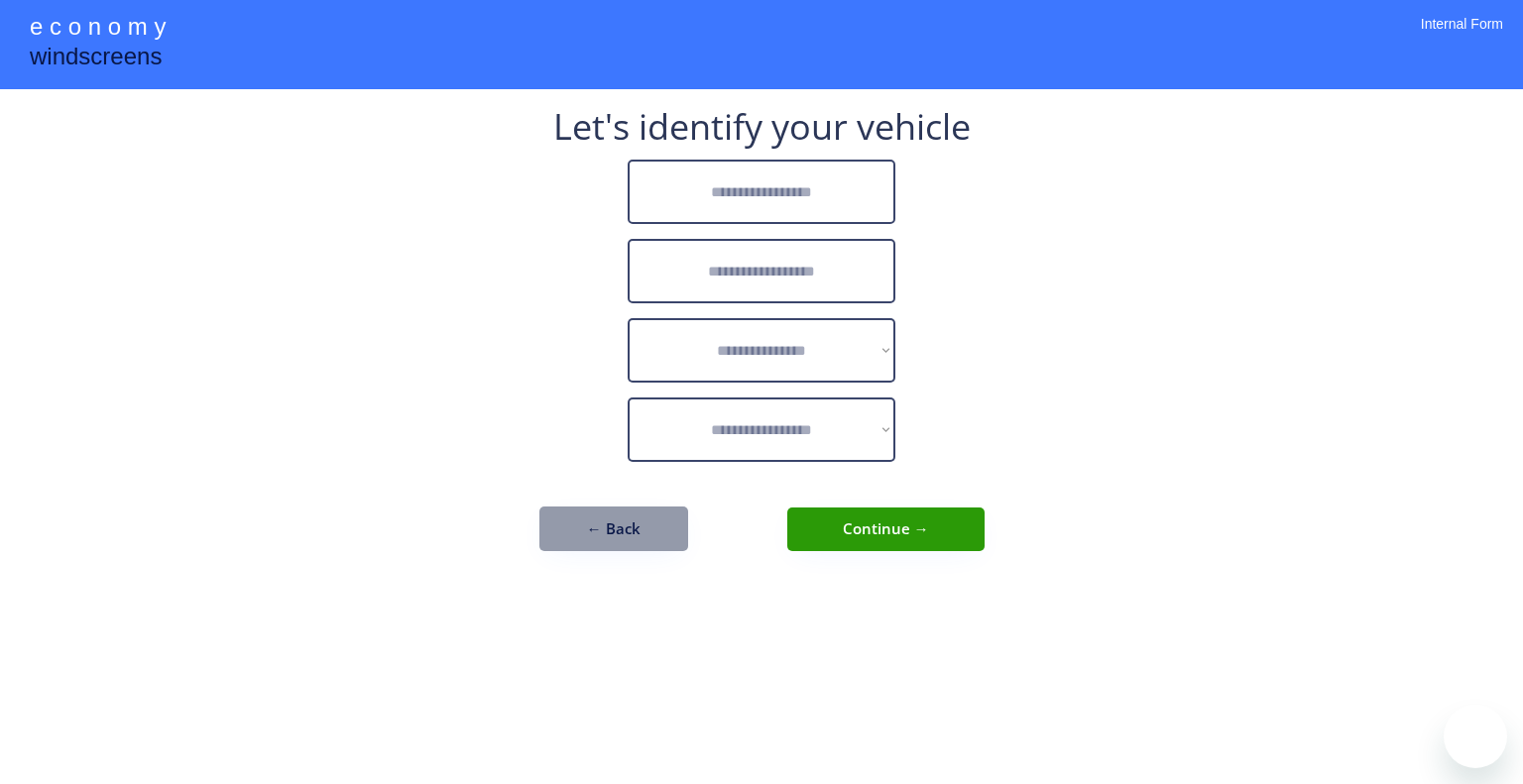 scroll, scrollTop: 0, scrollLeft: 0, axis: both 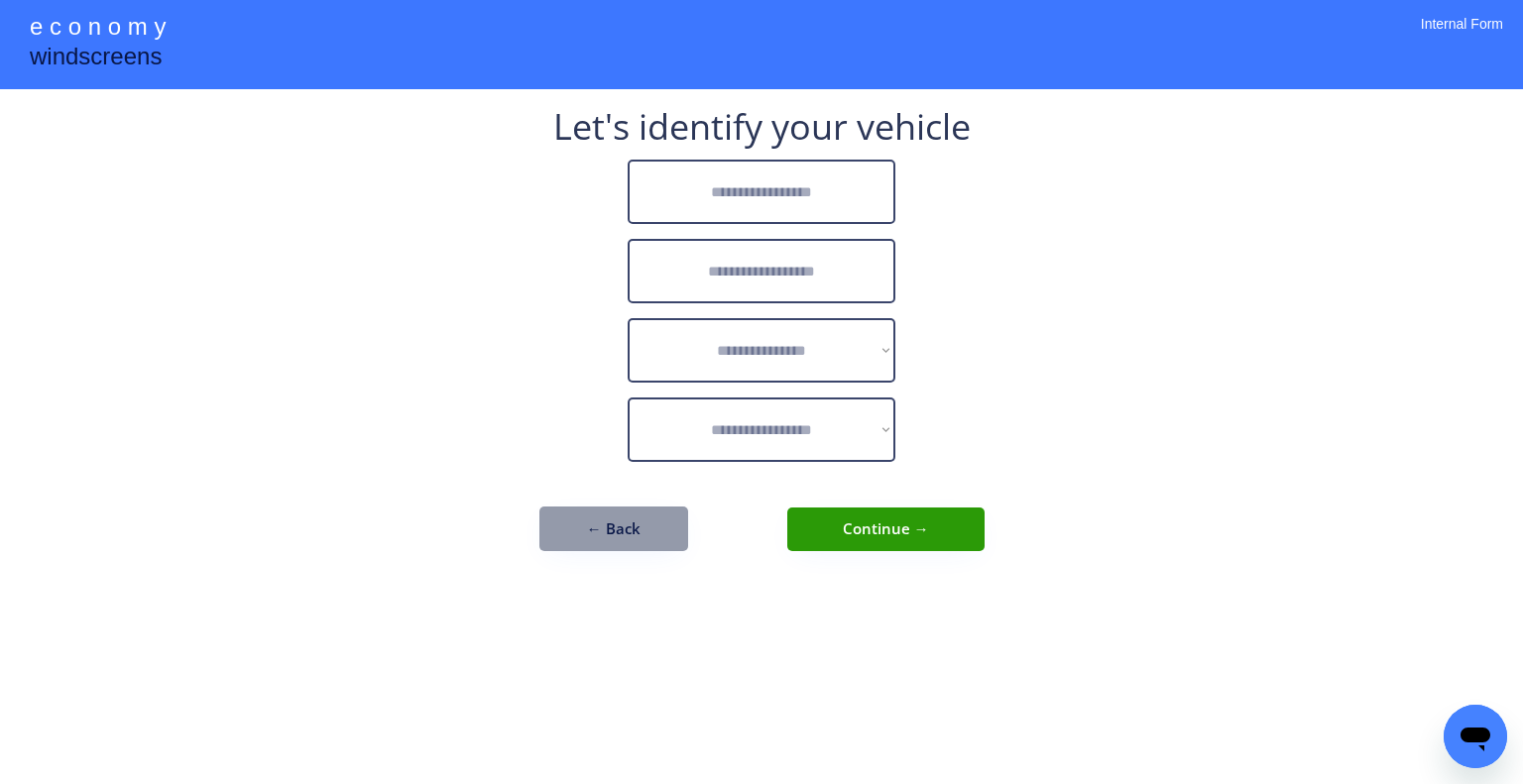 click at bounding box center (762, 191) 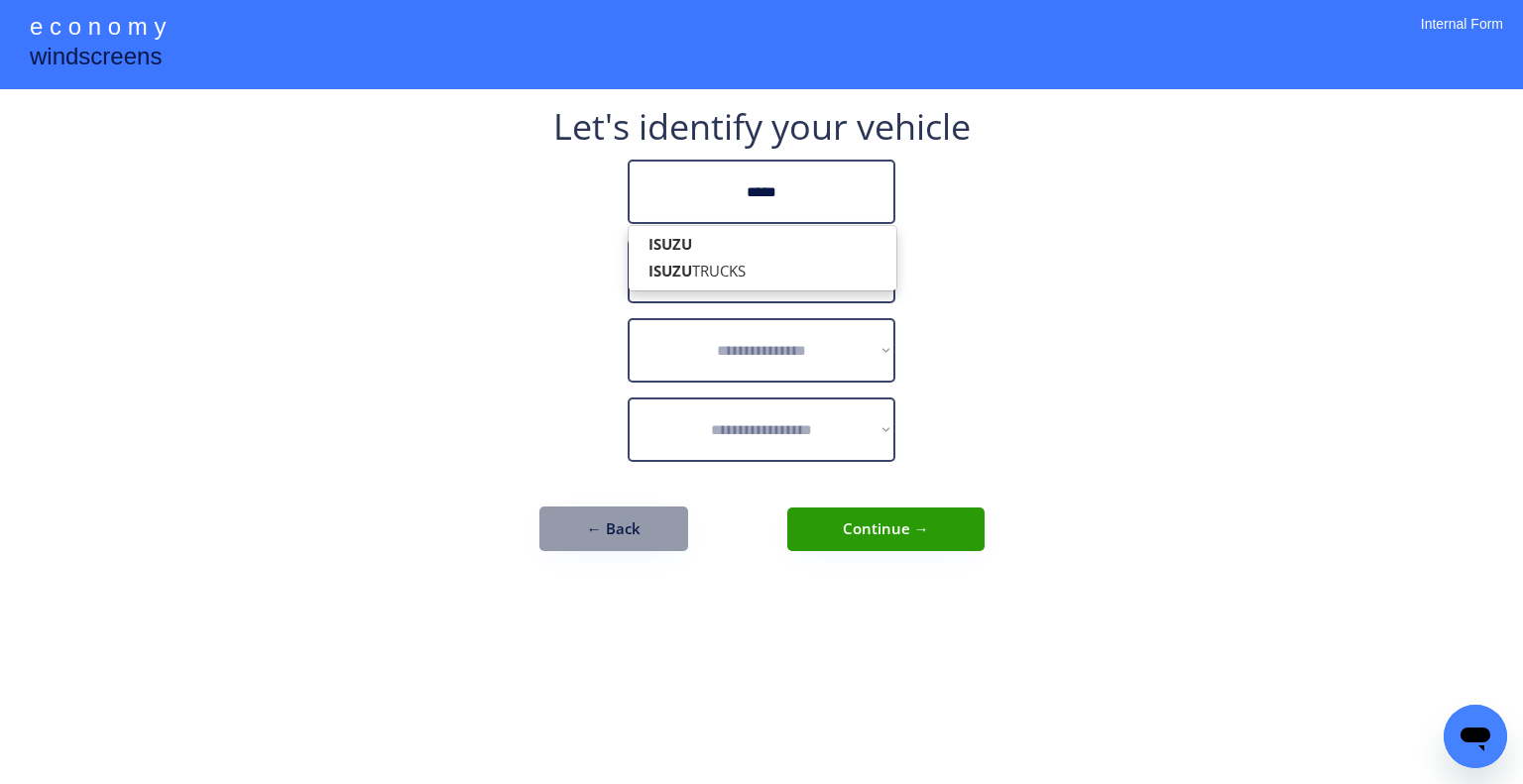 type on "*****" 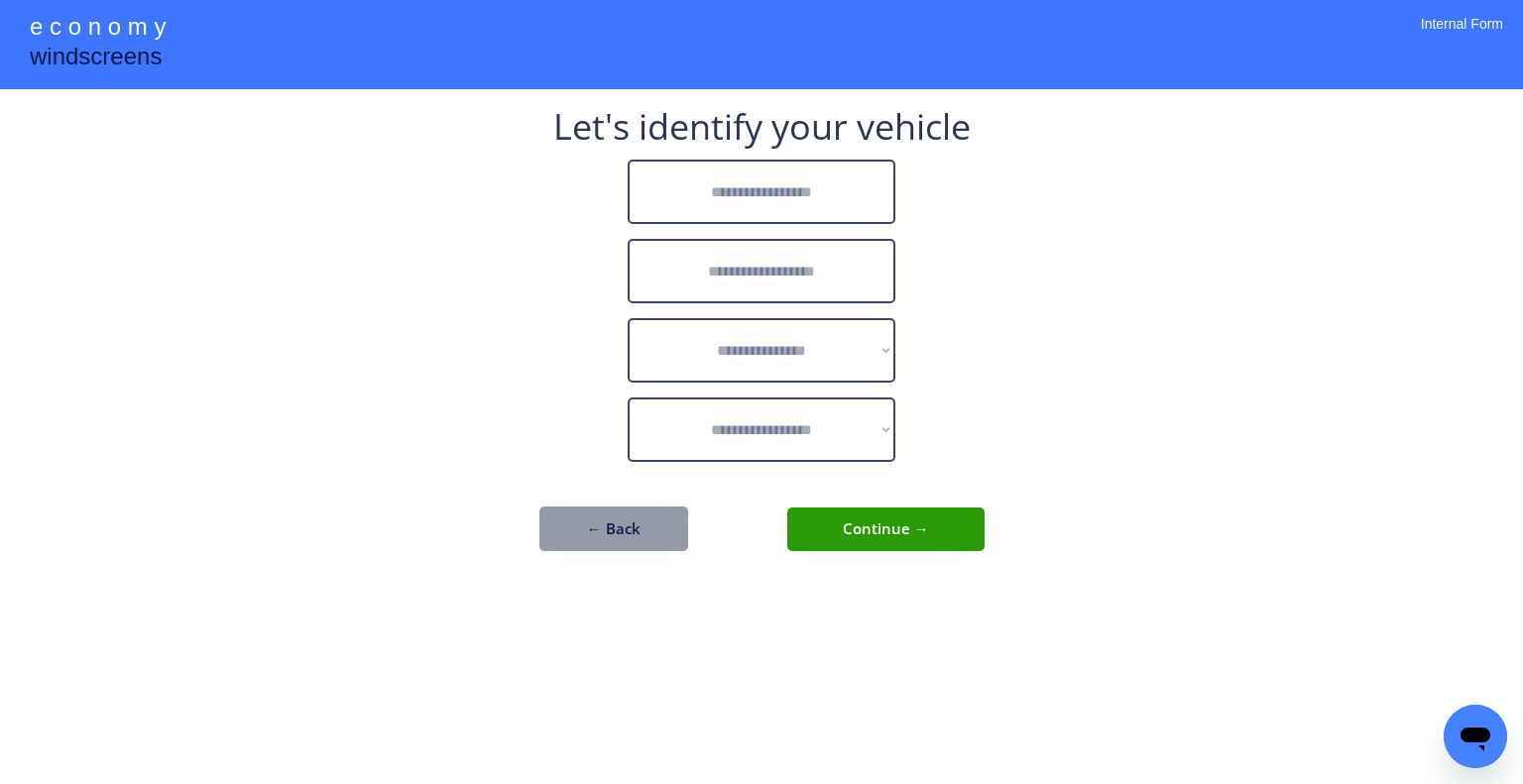 click at bounding box center (762, 191) 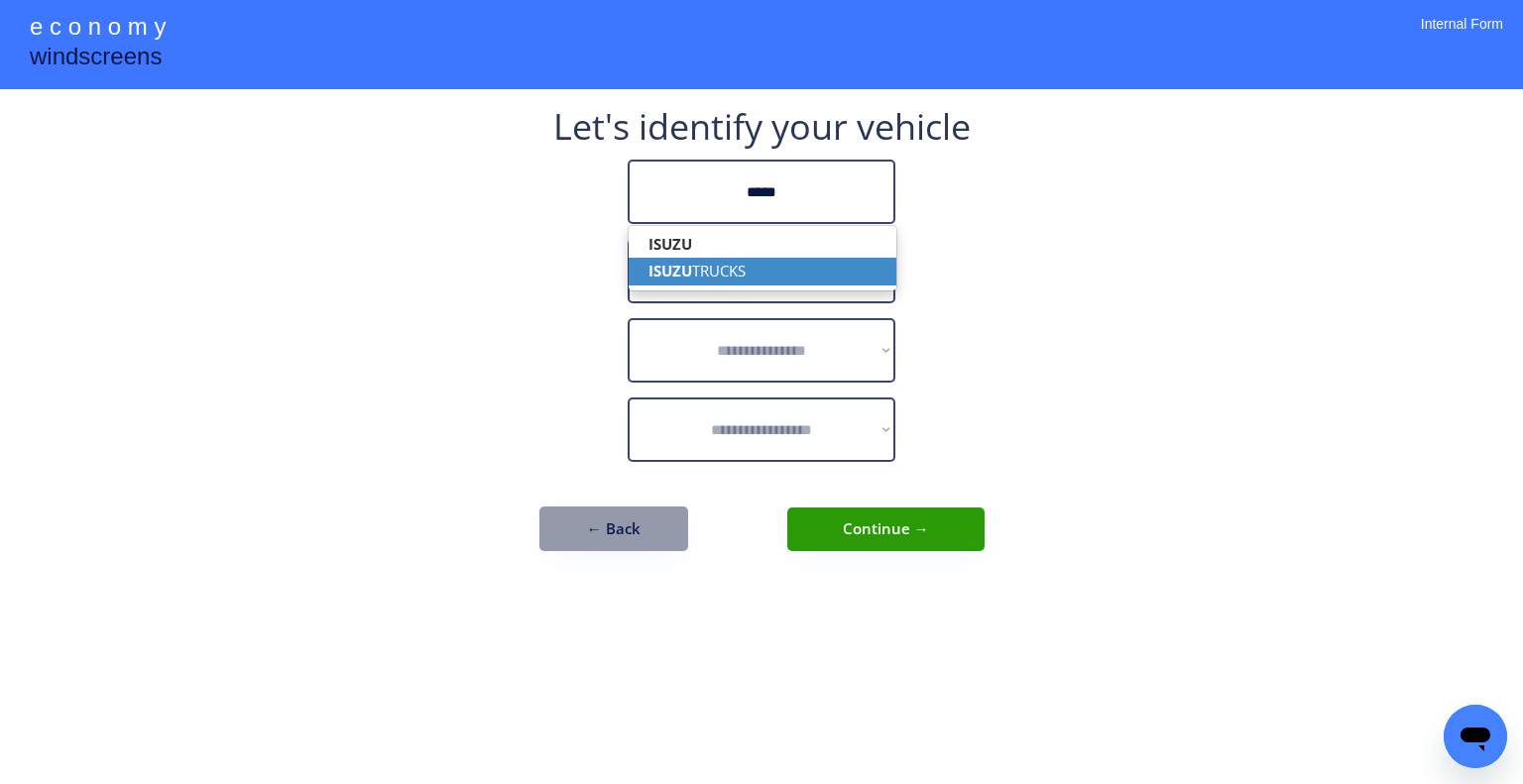 click on "ISUZU  TRUCKS" at bounding box center [762, 271] 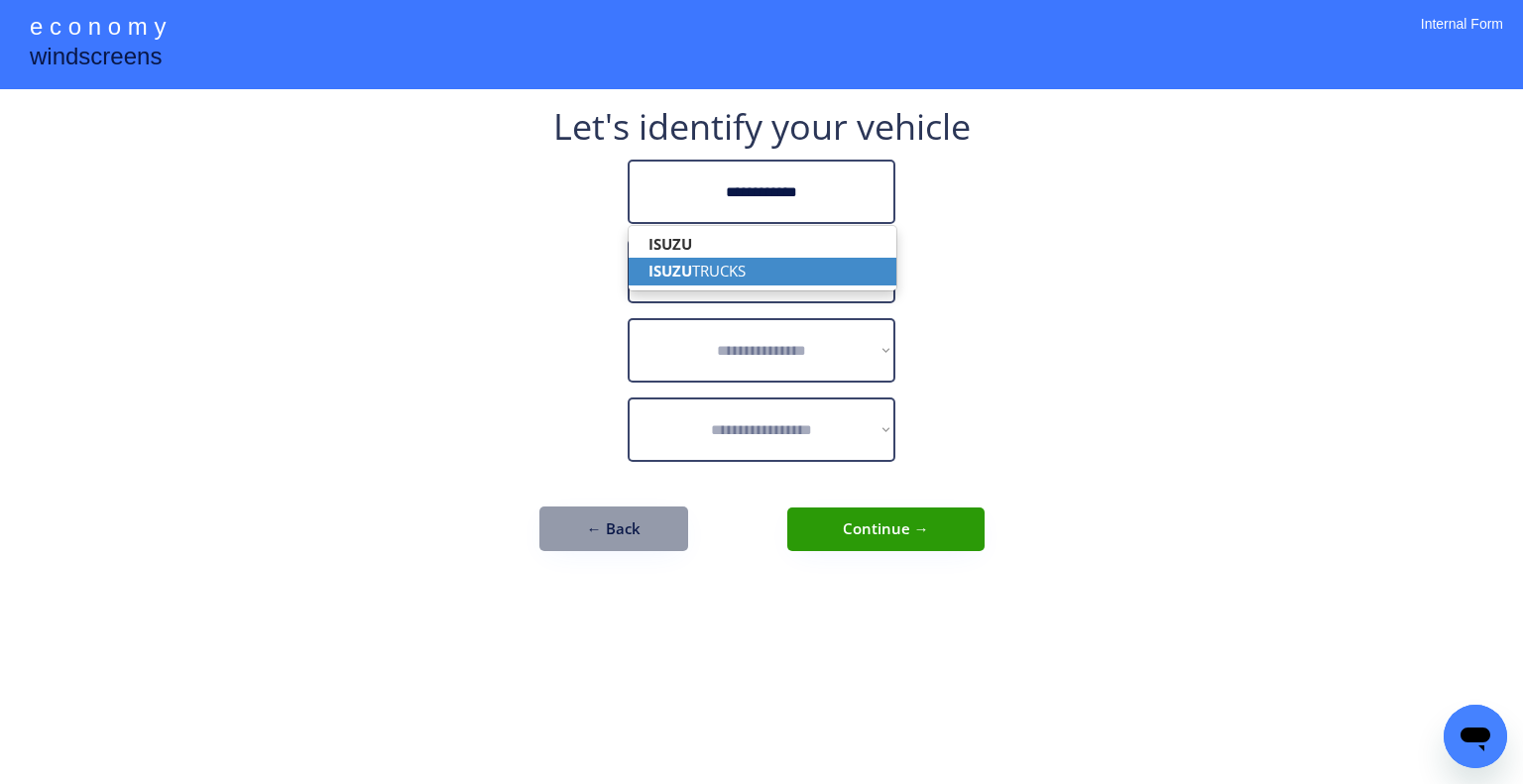 type on "**********" 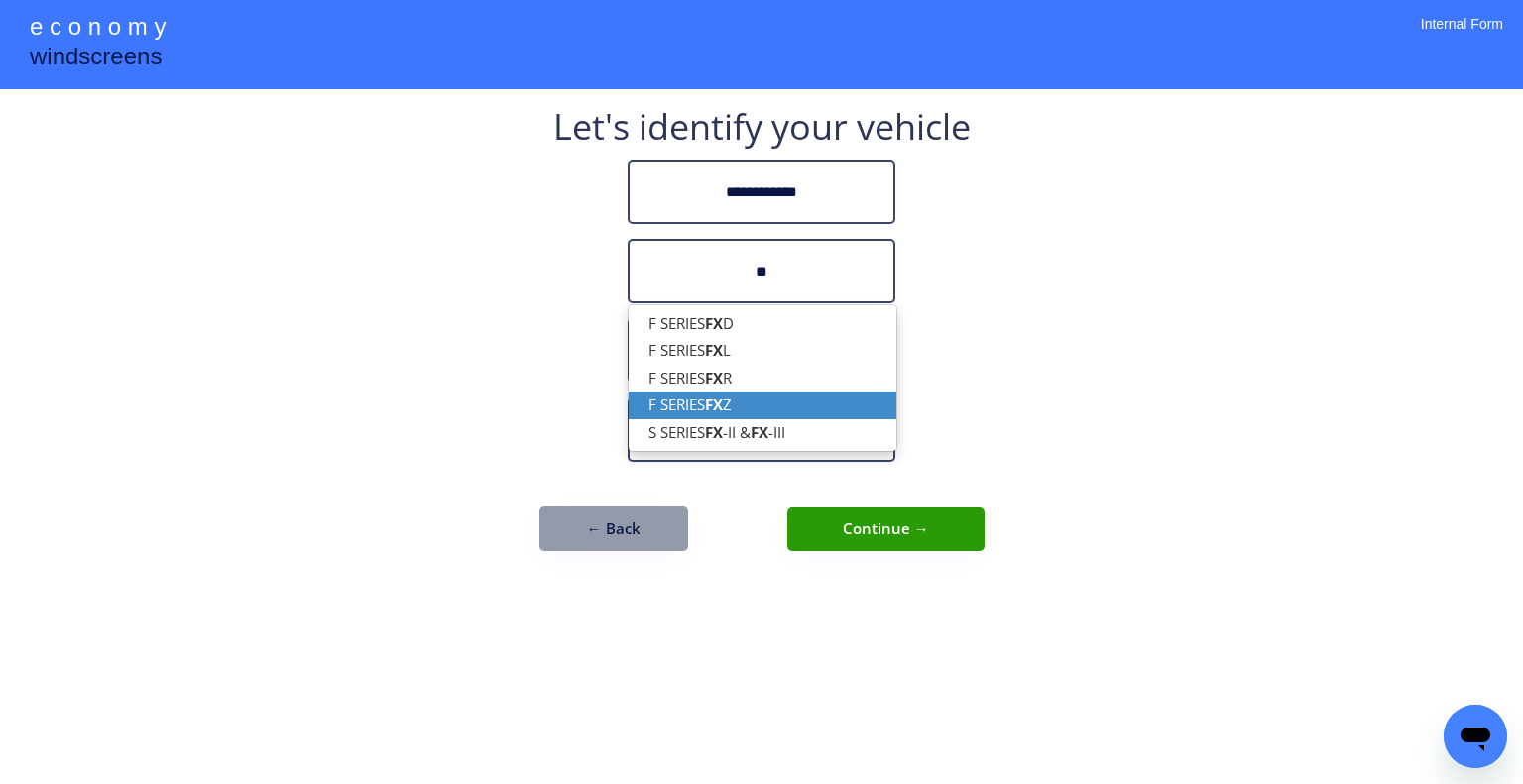 click on "F SERIES  FX Z" at bounding box center [762, 404] 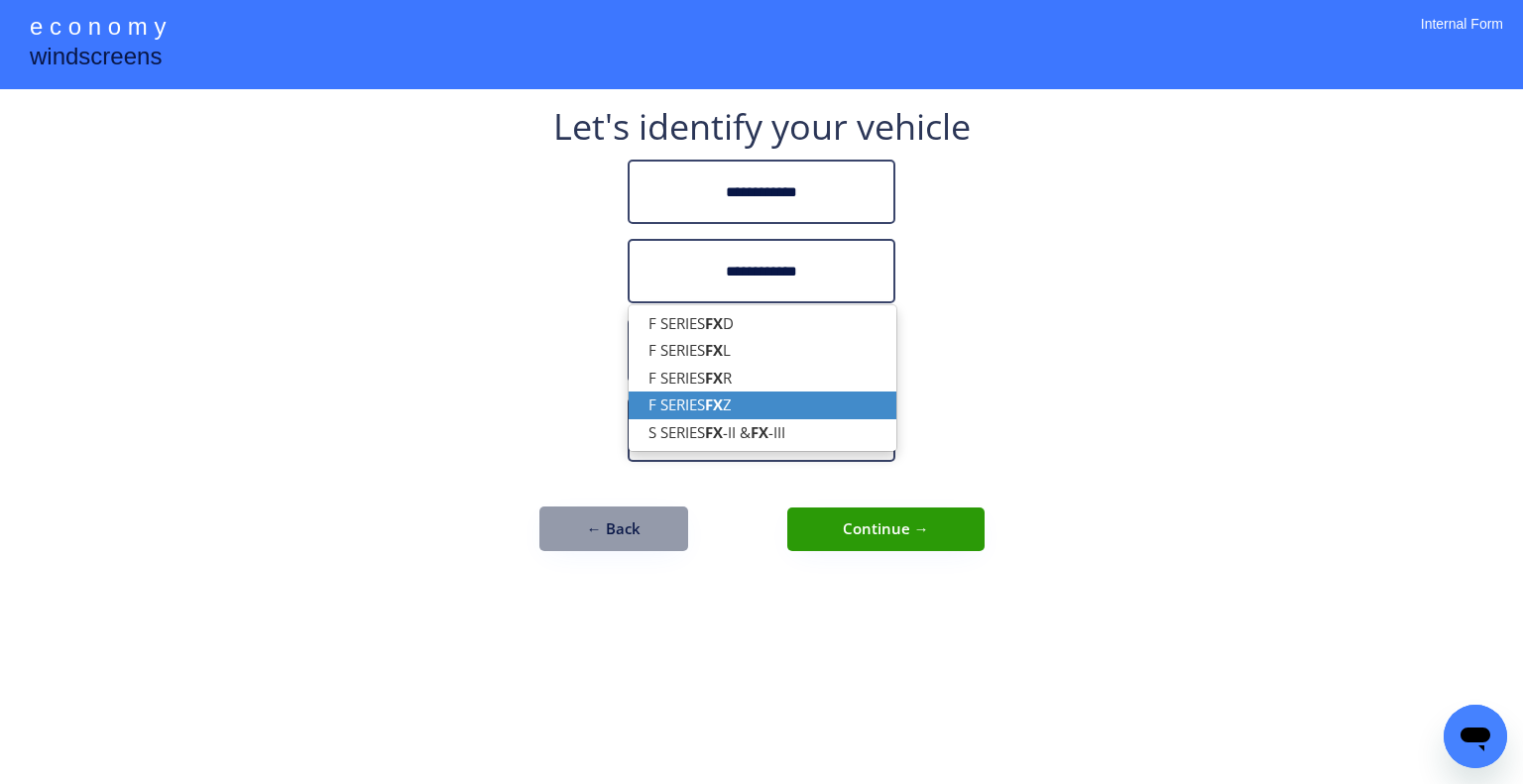 type on "**********" 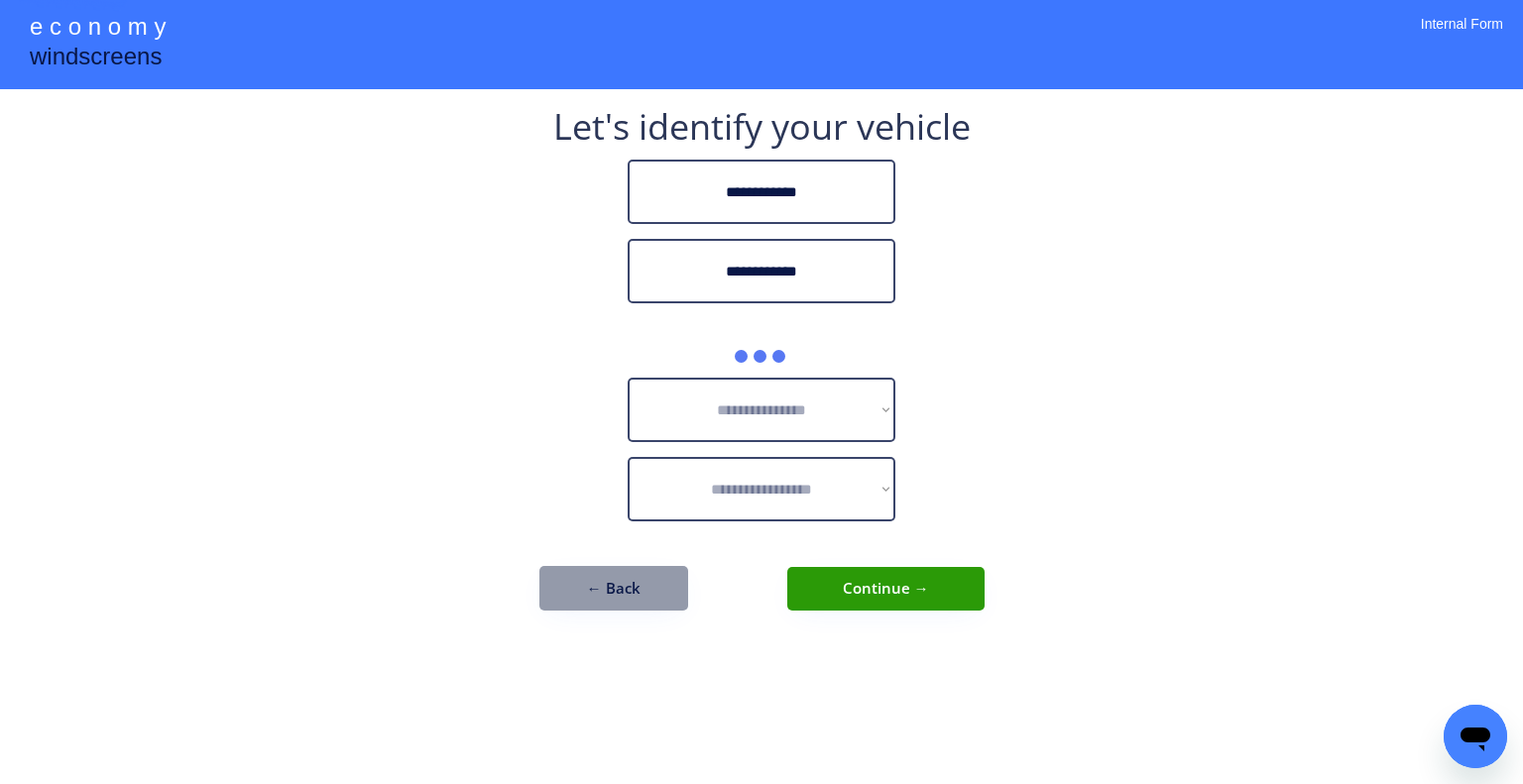 click on "**********" at bounding box center [762, 392] 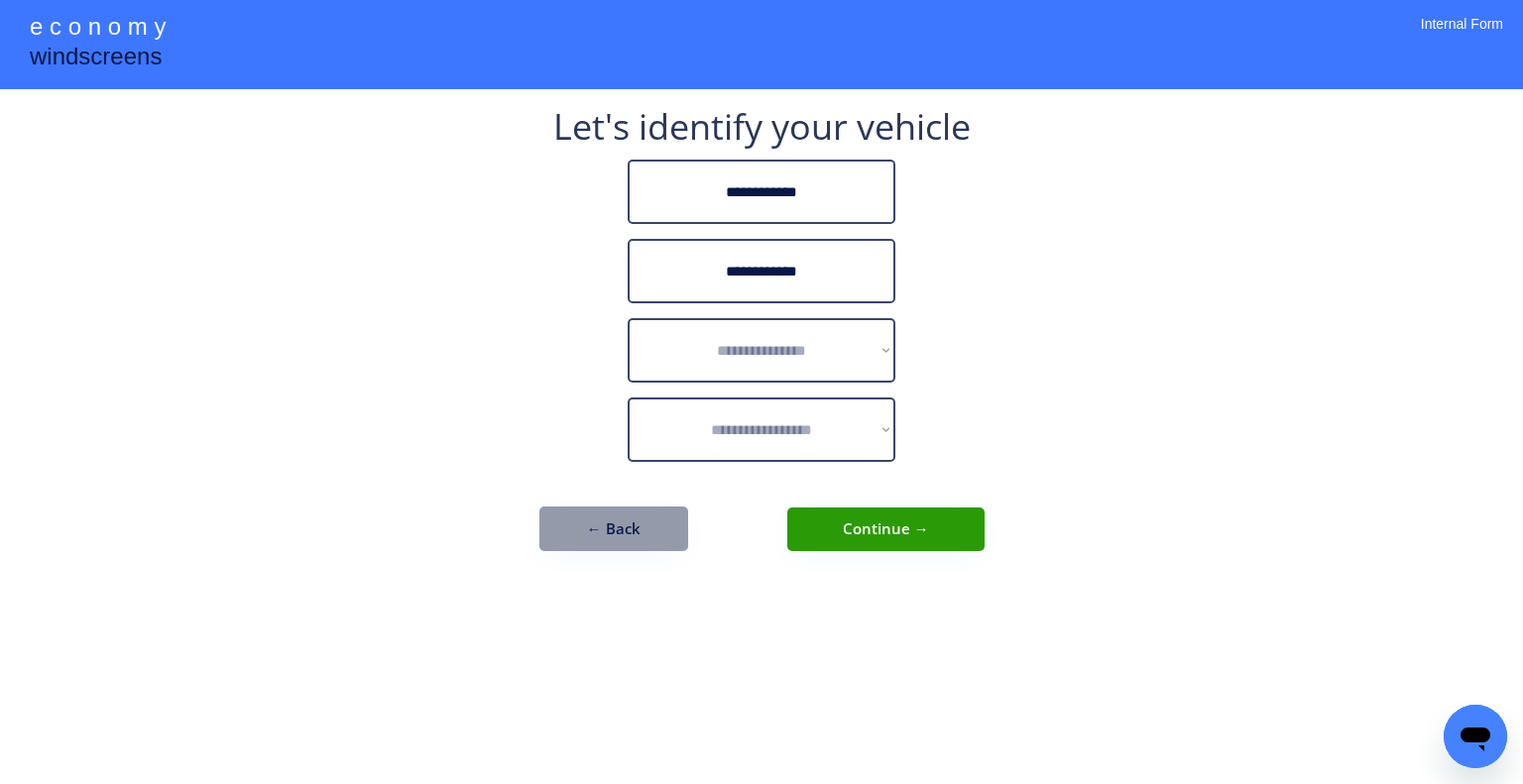 click on "**********" at bounding box center [762, 392] 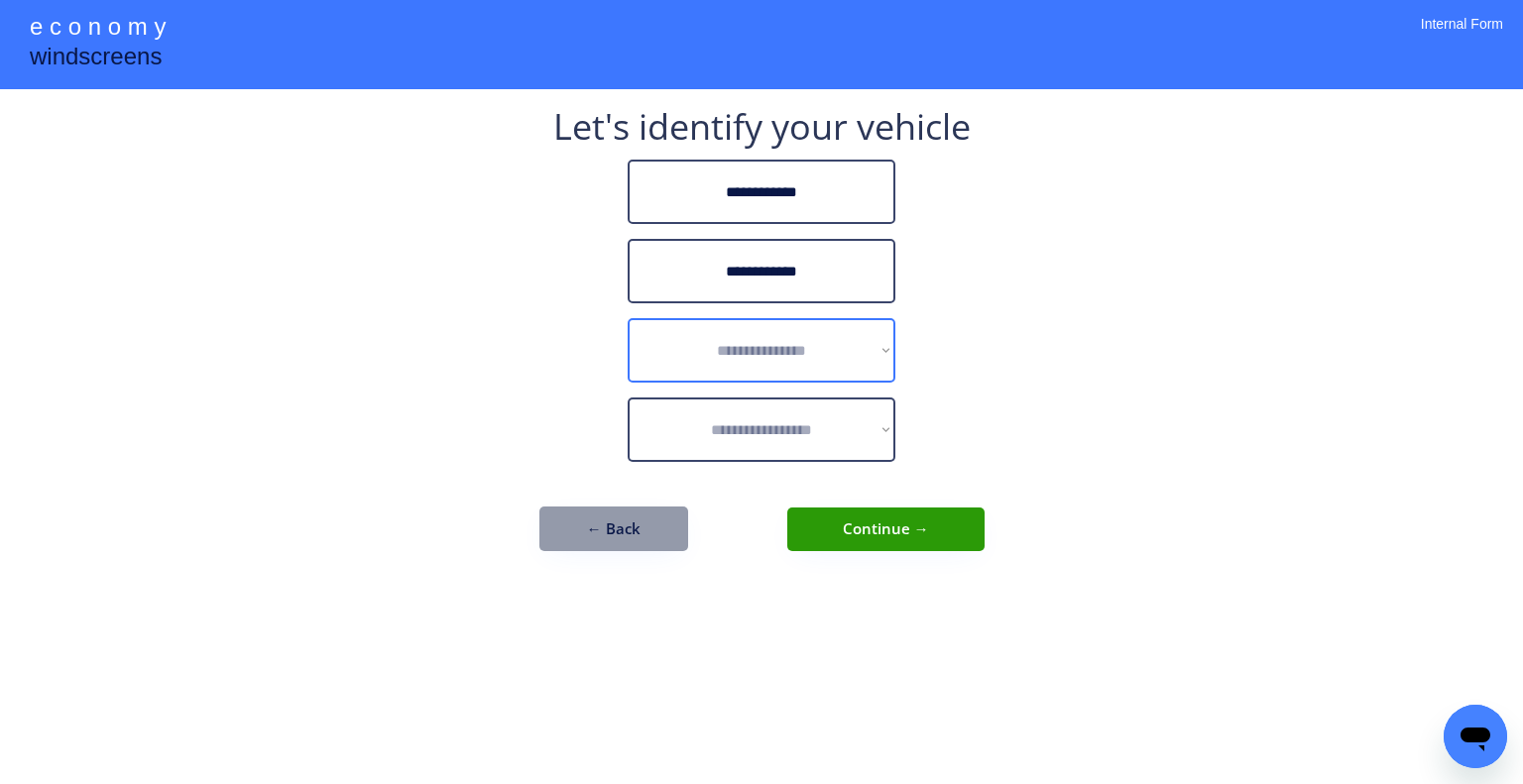 drag, startPoint x: 848, startPoint y: 320, endPoint x: 920, endPoint y: 292, distance: 77.25283 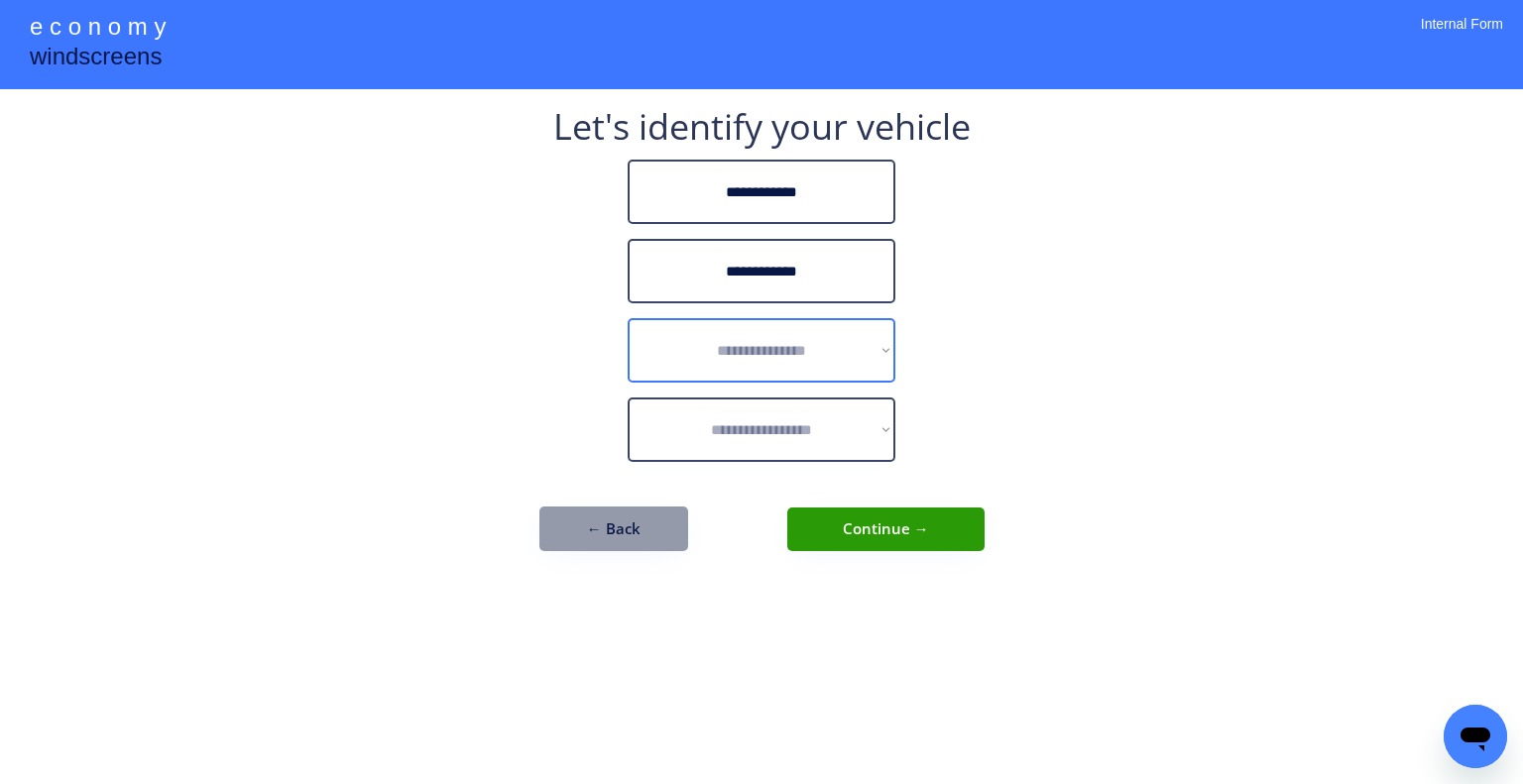 select on "******" 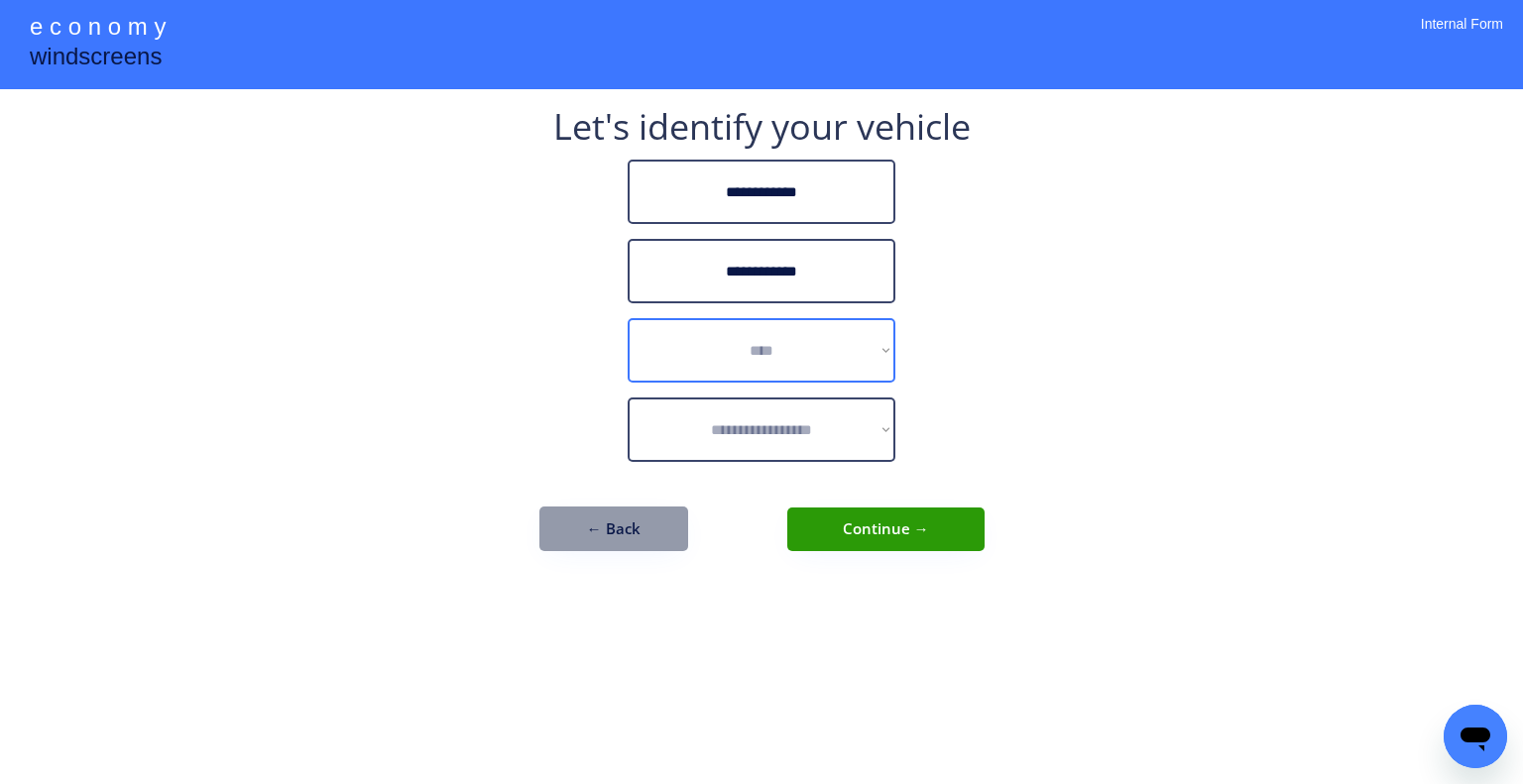 click on "**********" at bounding box center (762, 350) 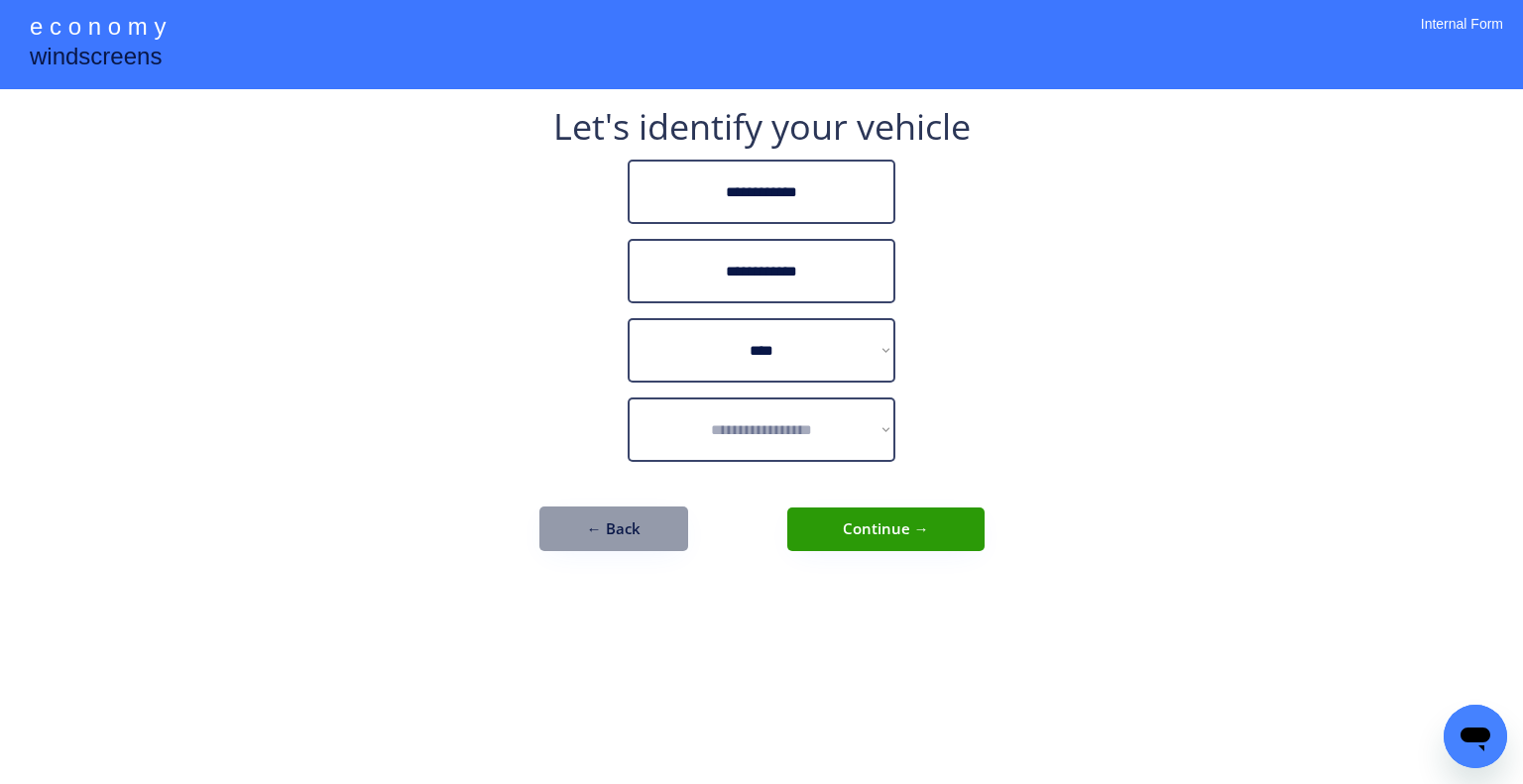 click on "**********" at bounding box center [762, 392] 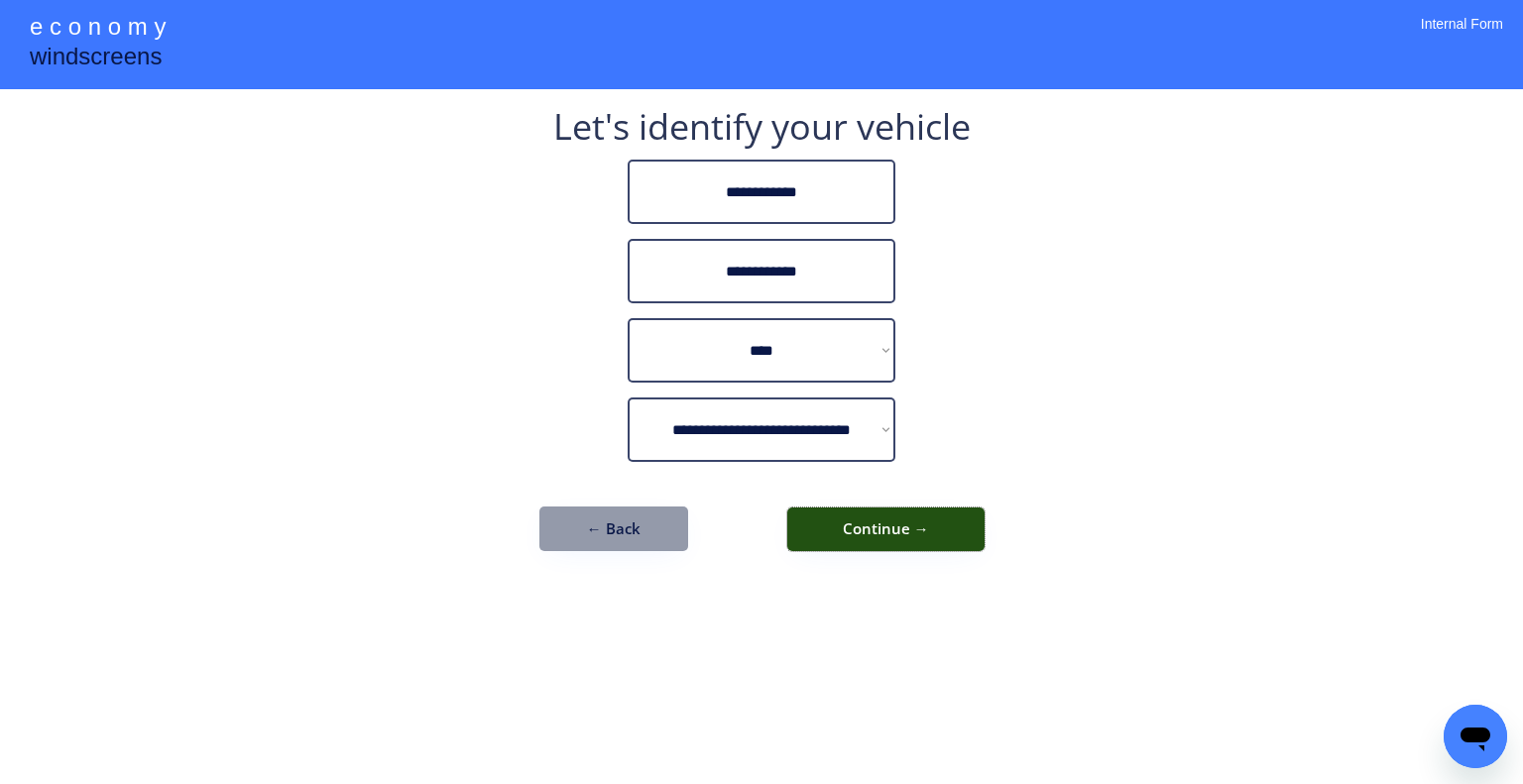 click on "Continue    →" at bounding box center [885, 529] 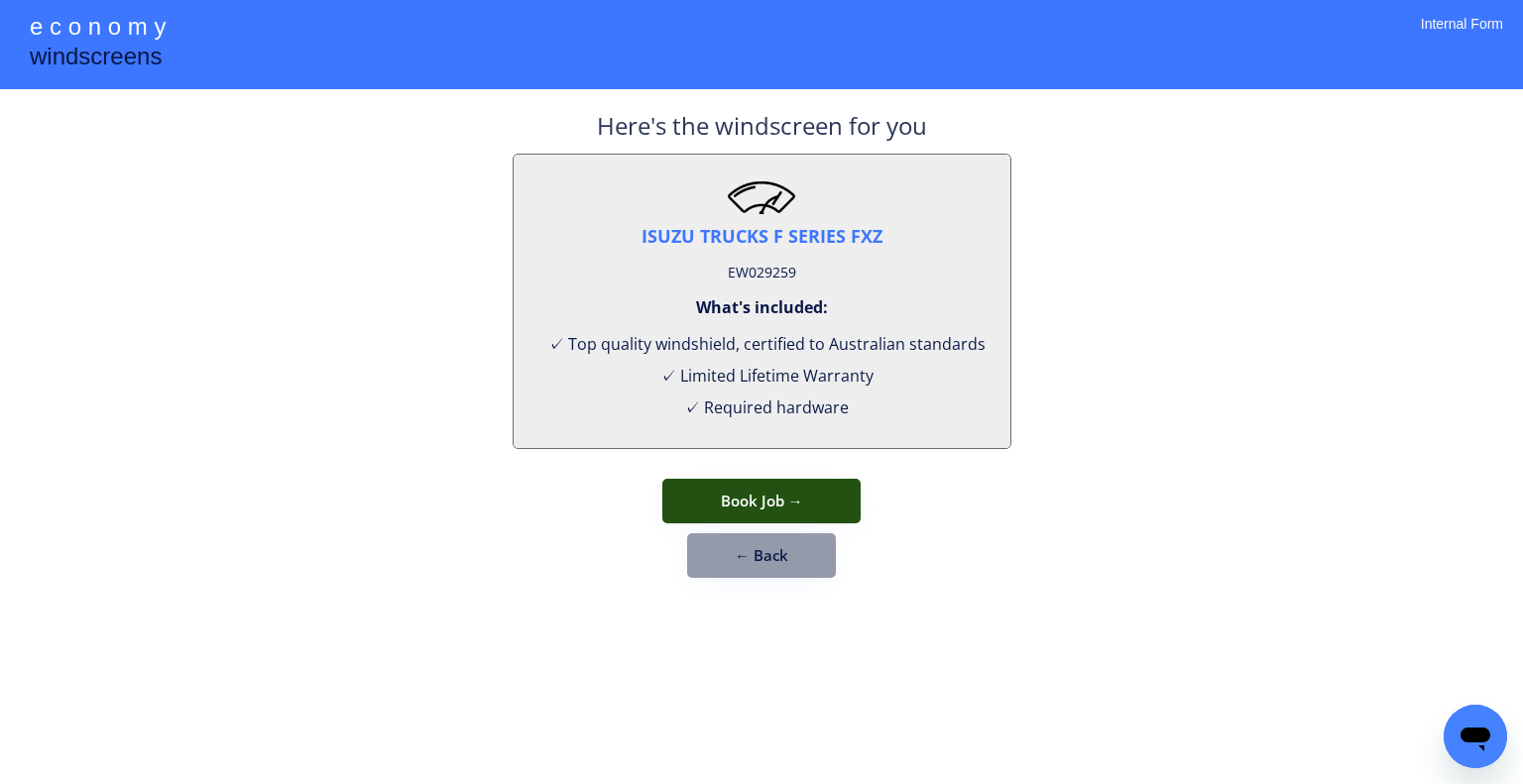 click on "Book Job    →" at bounding box center [762, 501] 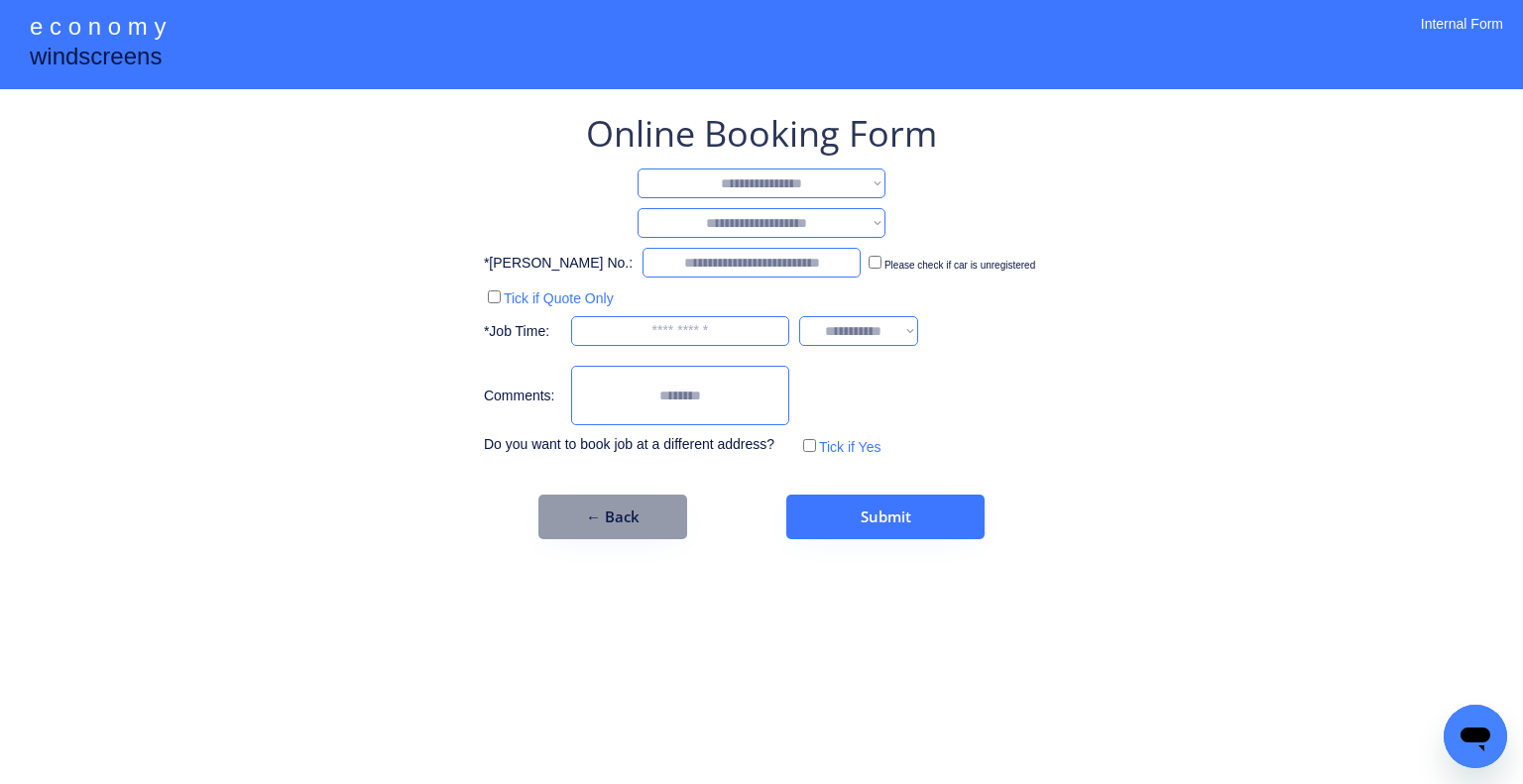 click on "**********" at bounding box center [762, 183] 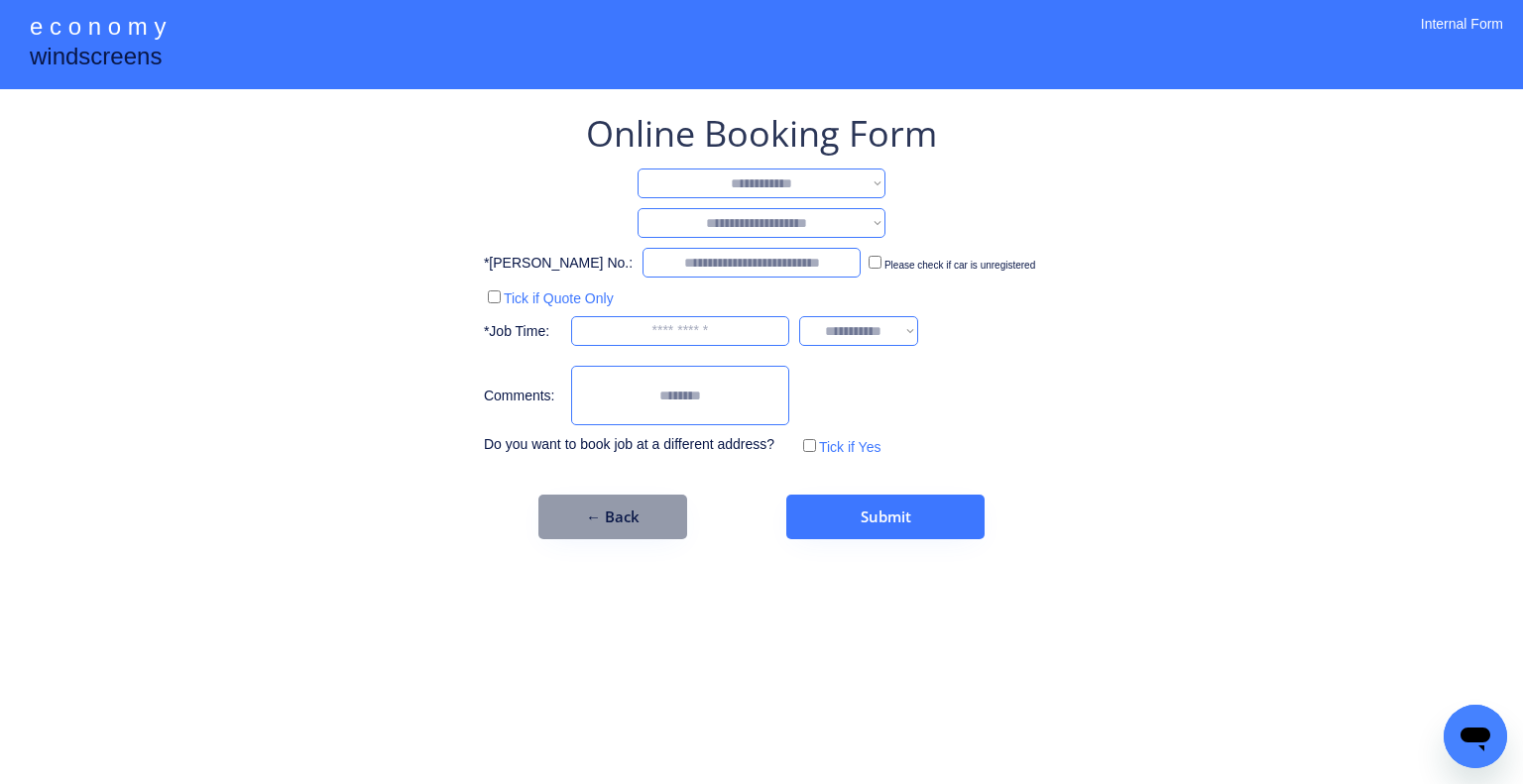 click on "**********" at bounding box center (762, 183) 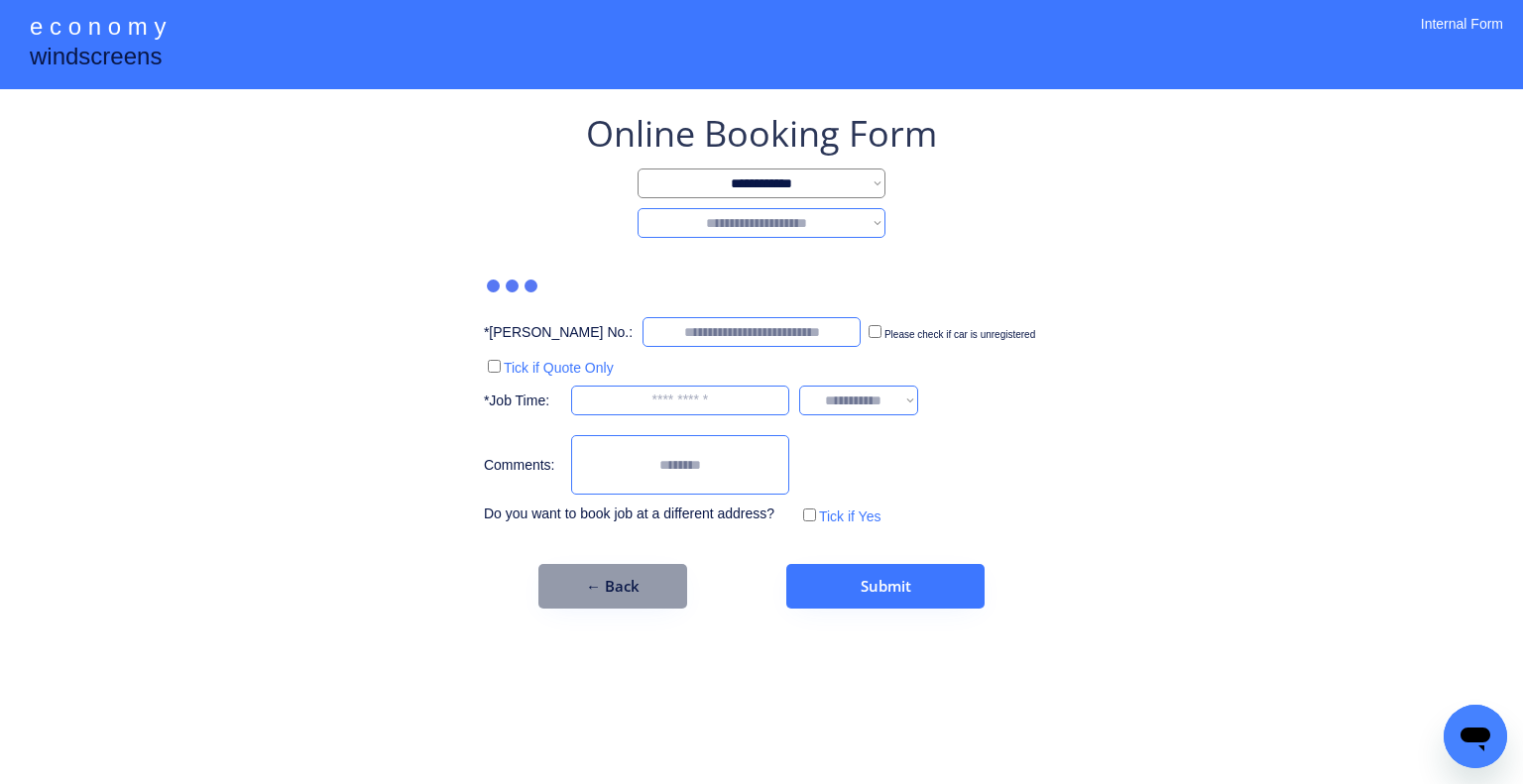 click on "**********" at bounding box center [762, 392] 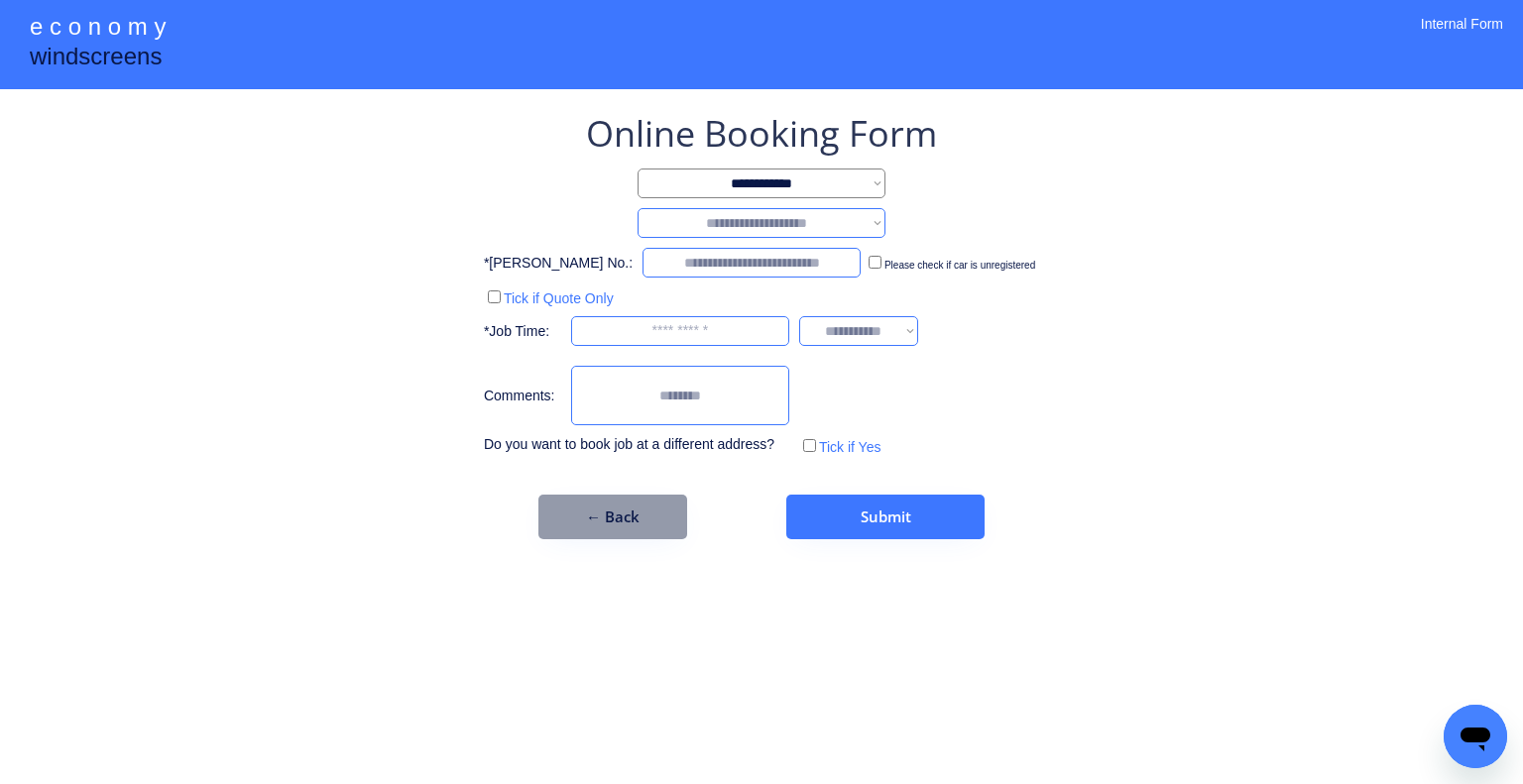 drag, startPoint x: 842, startPoint y: 221, endPoint x: 921, endPoint y: 292, distance: 106.21676 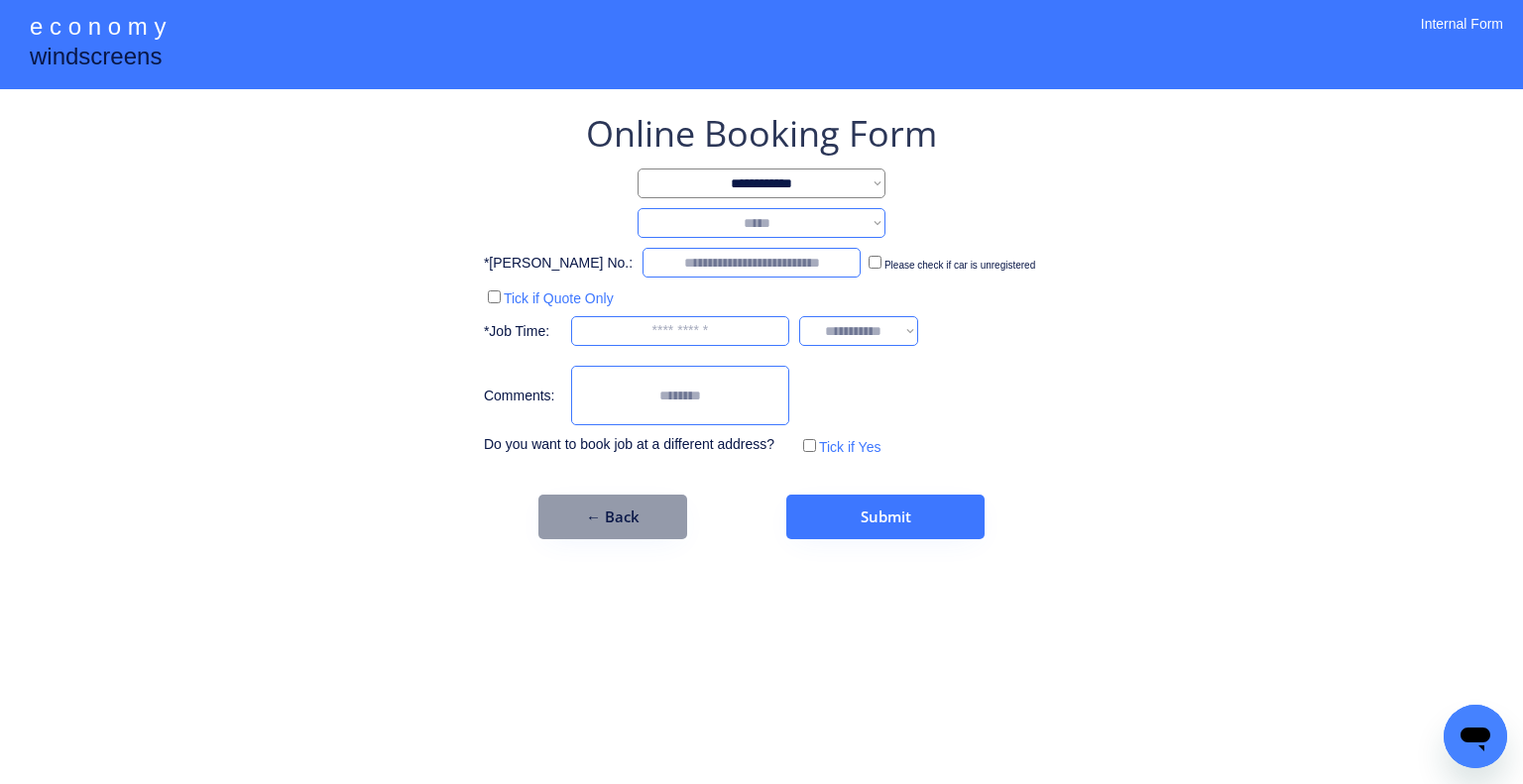 click on "**********" at bounding box center (762, 223) 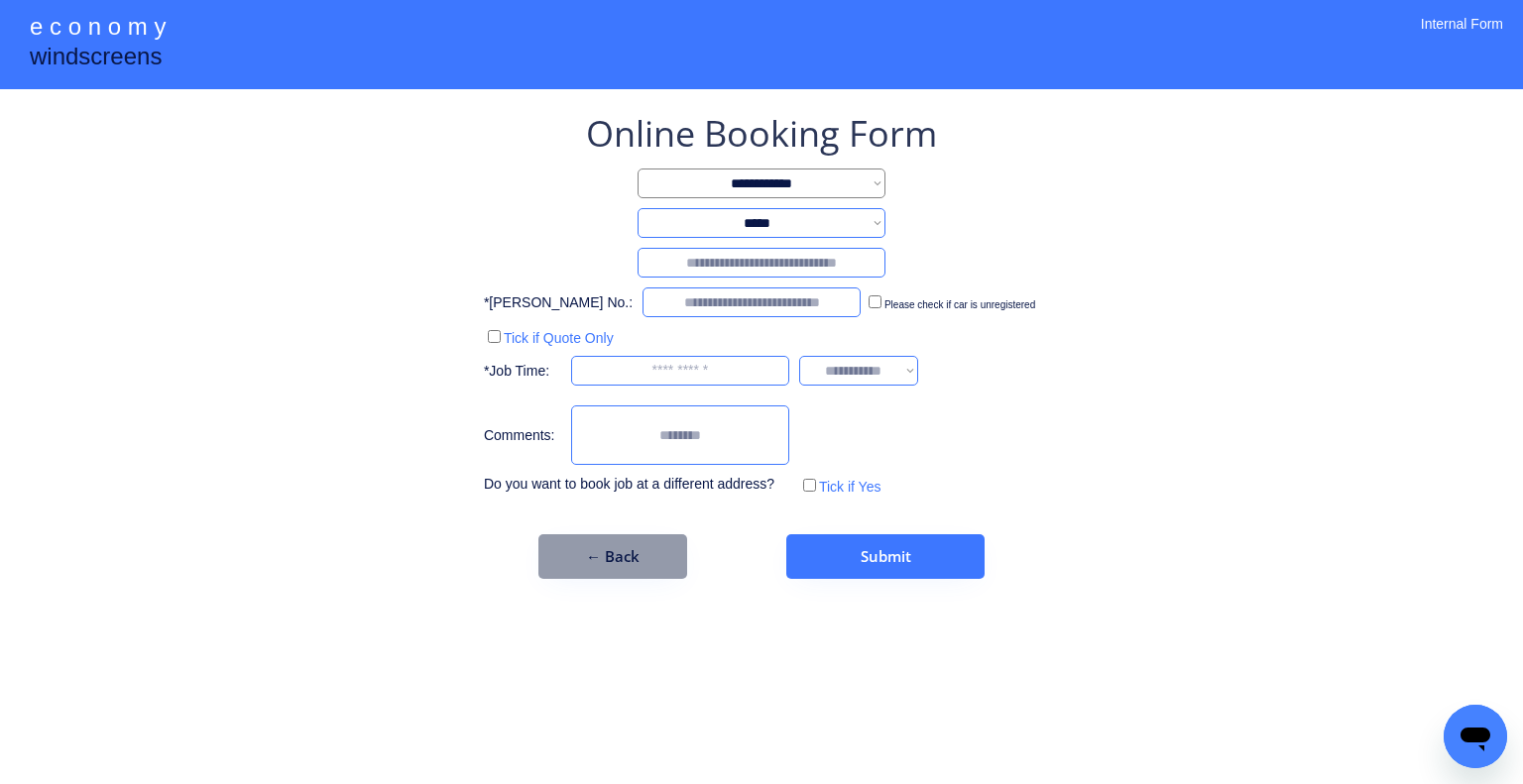 click at bounding box center [762, 263] 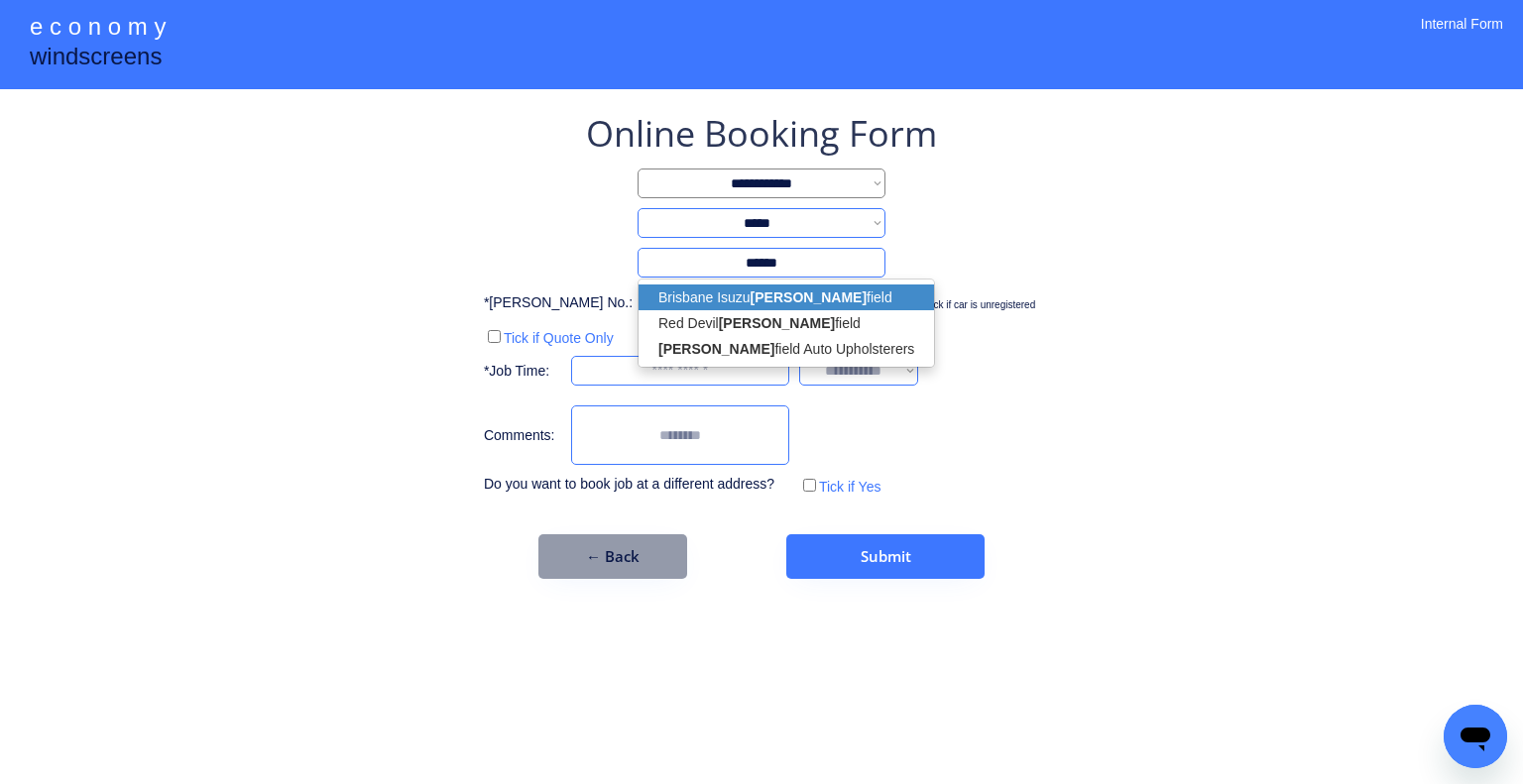 click on "Archer" at bounding box center (808, 297) 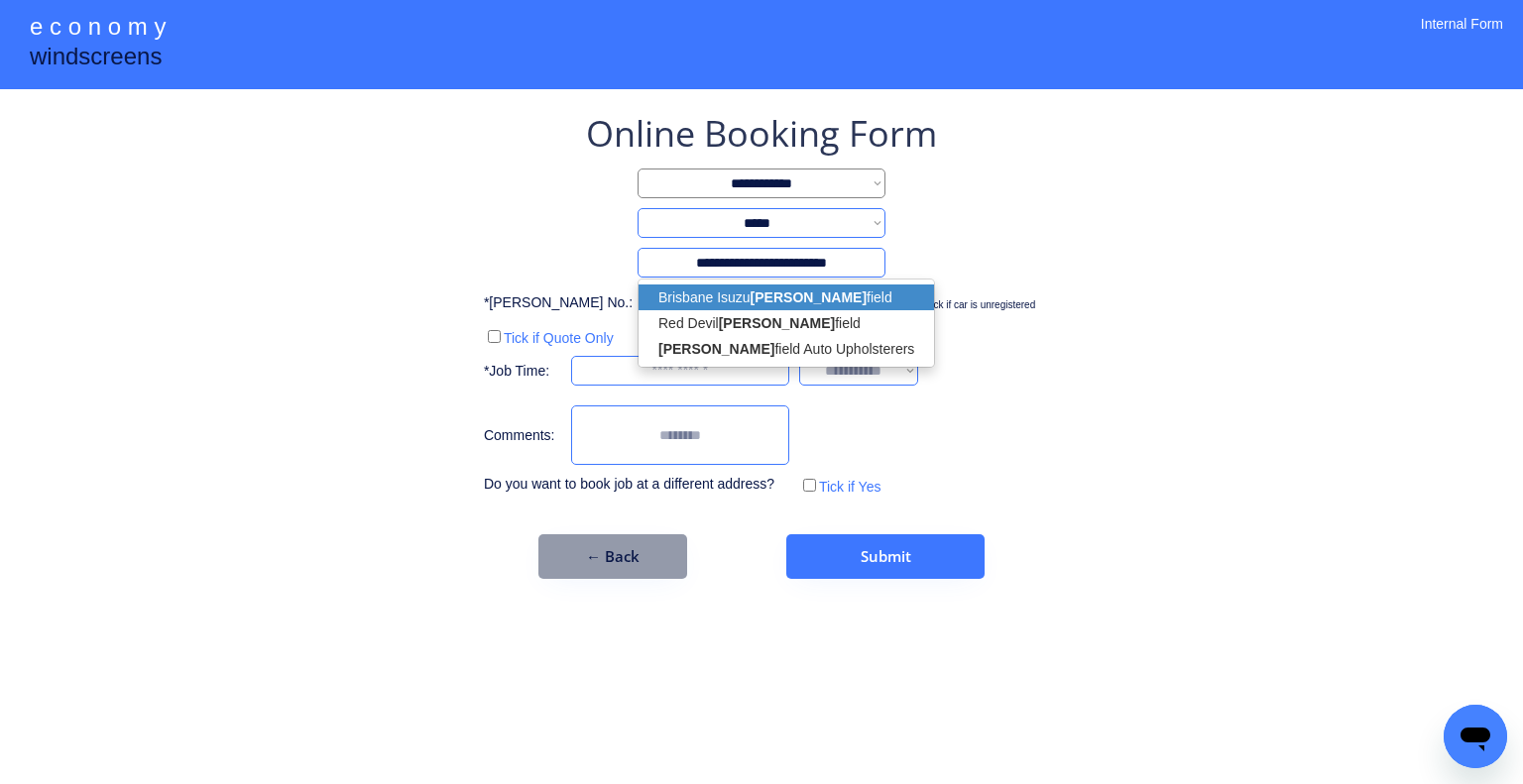 type on "**********" 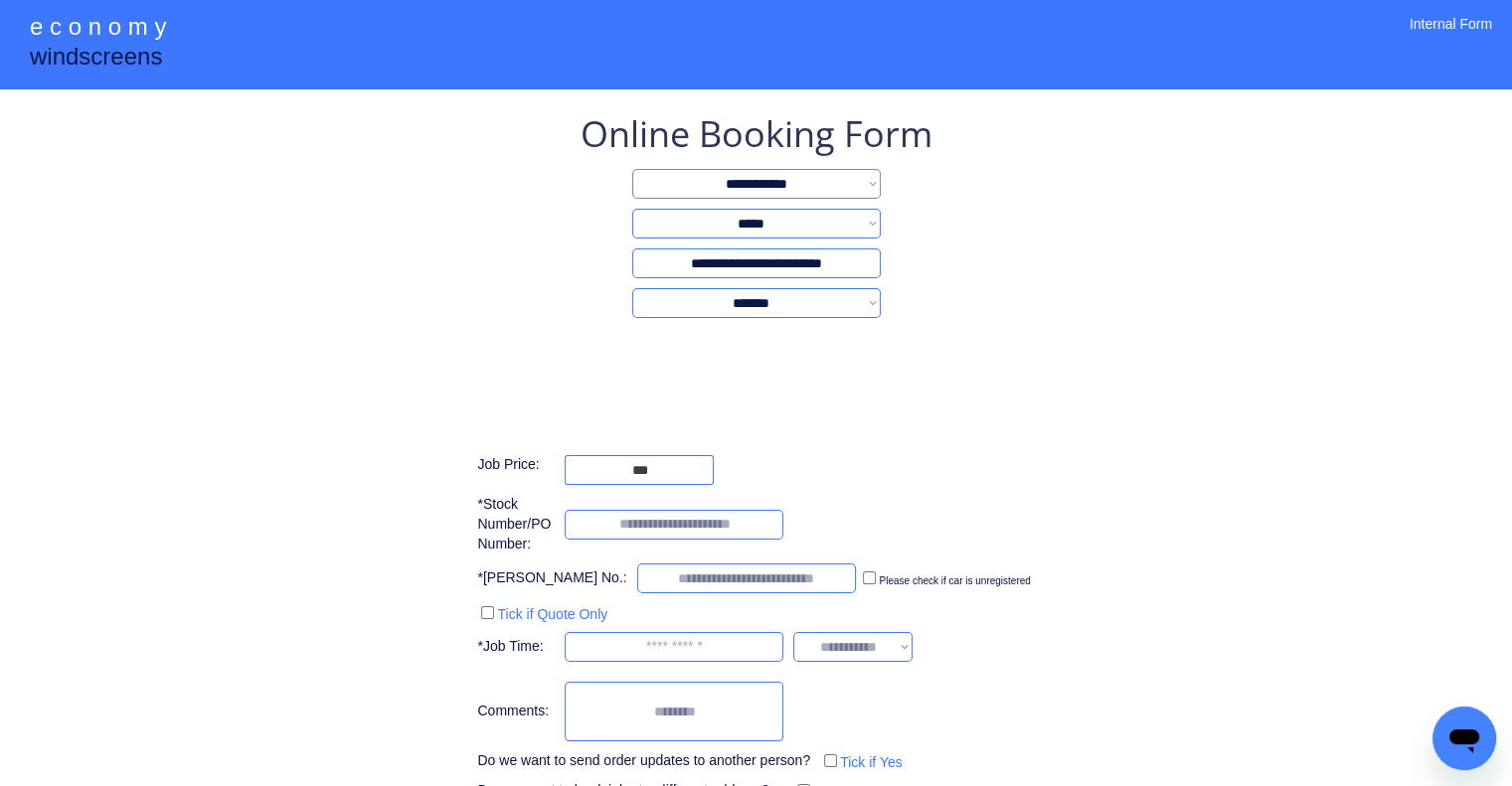 drag, startPoint x: 1064, startPoint y: 284, endPoint x: 1059, endPoint y: 266, distance: 18.681542 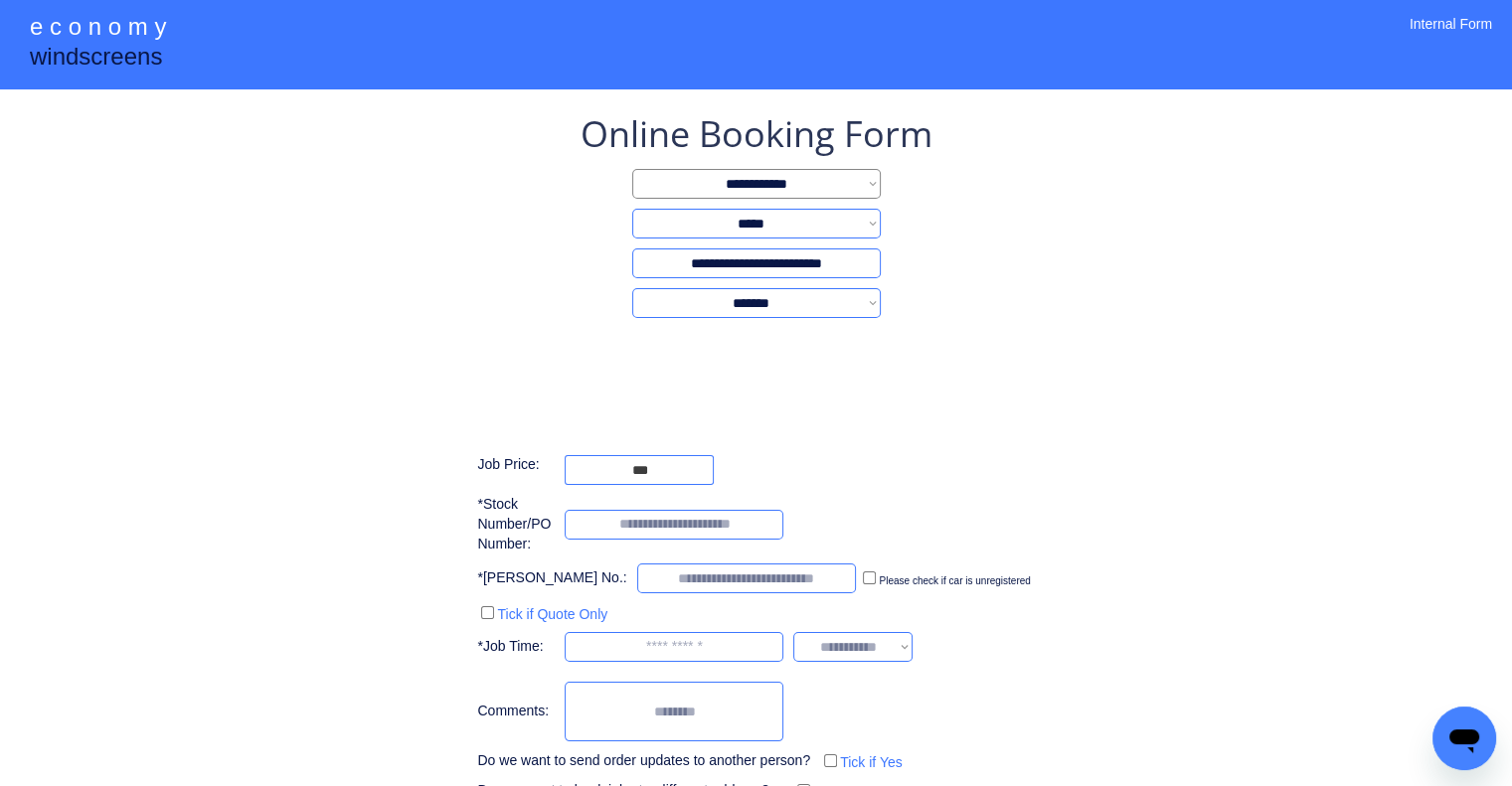 click on "**********" at bounding box center (756, 457) 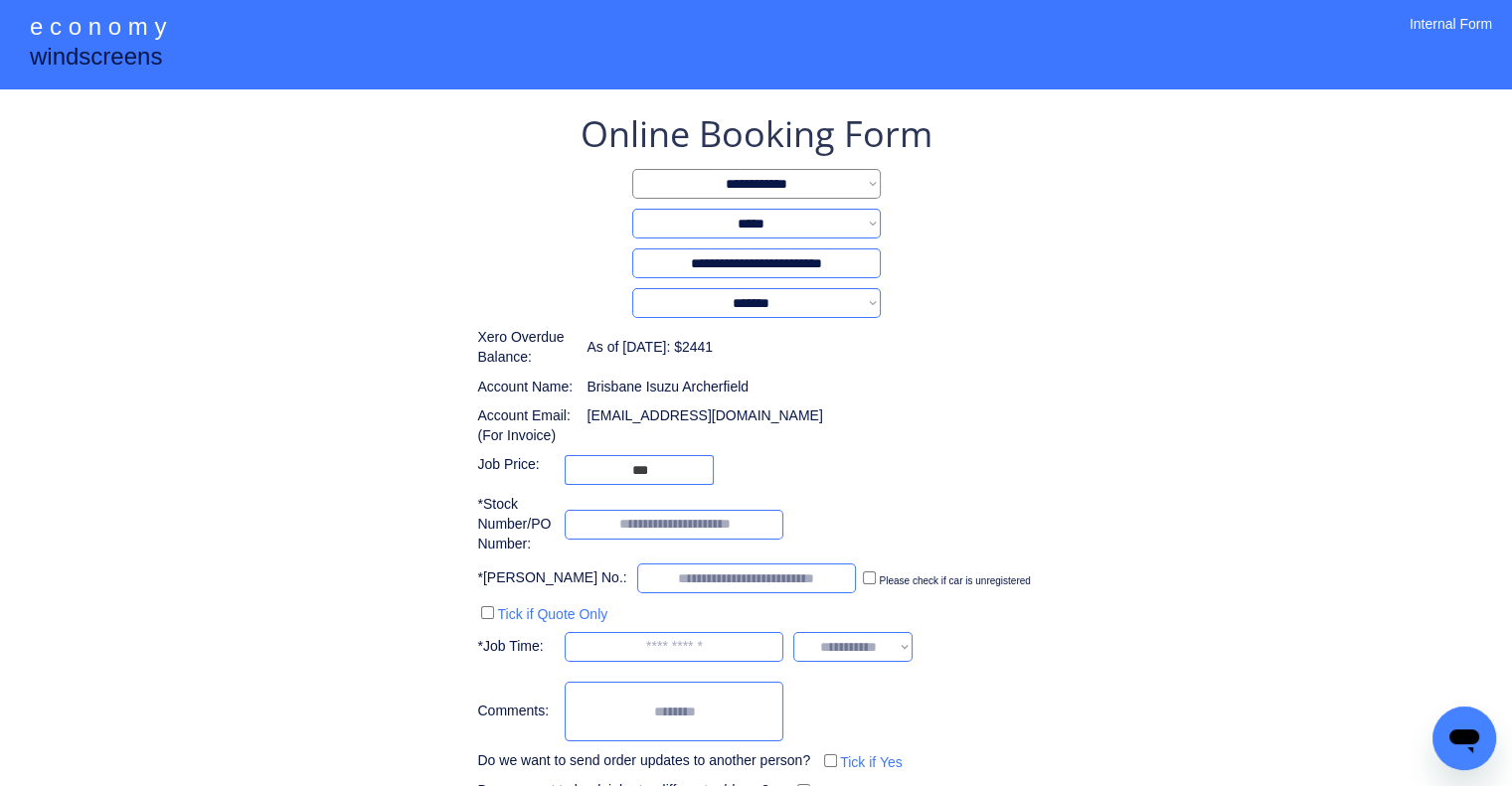 click at bounding box center (674, 525) 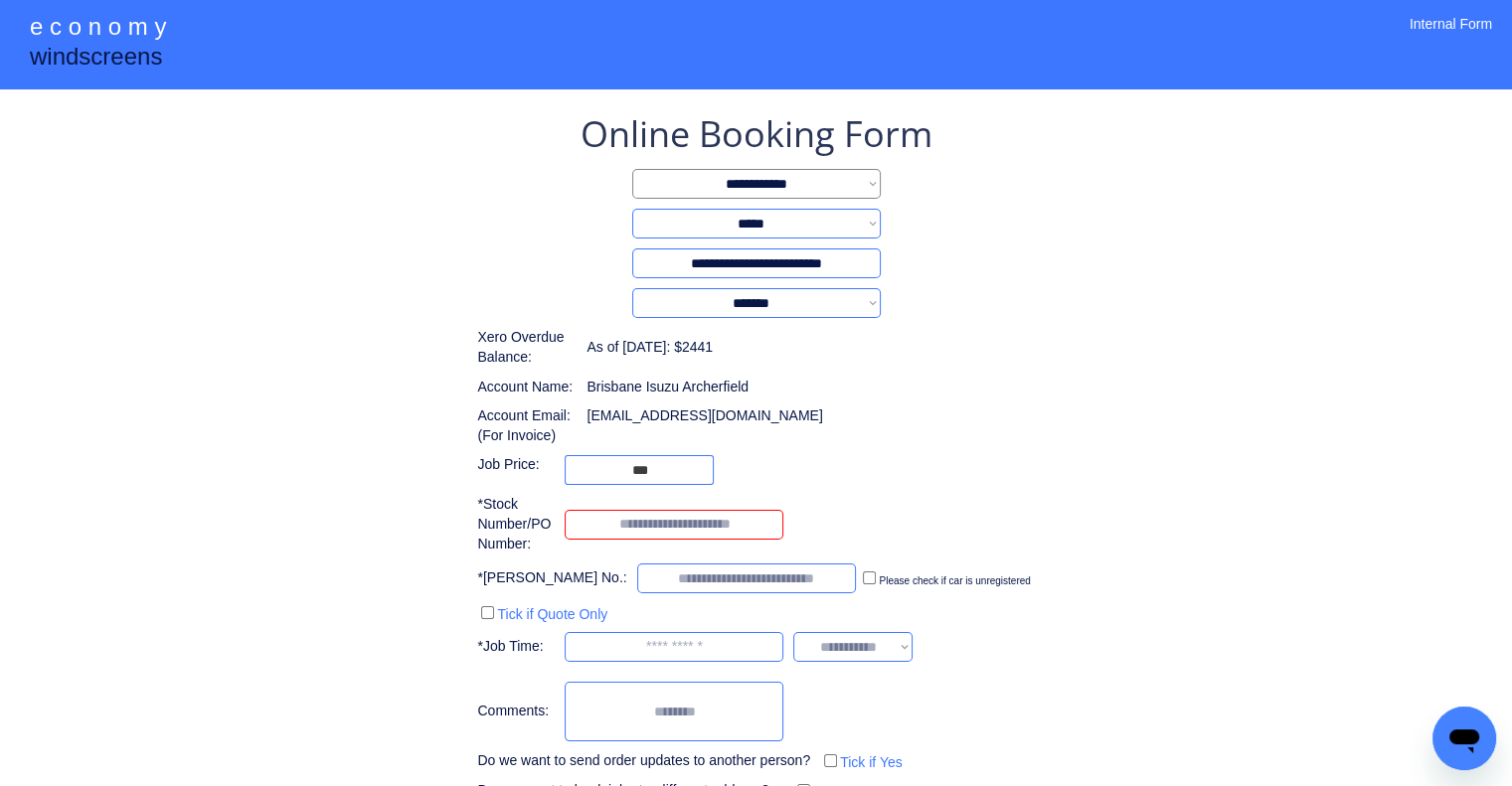 paste on "******" 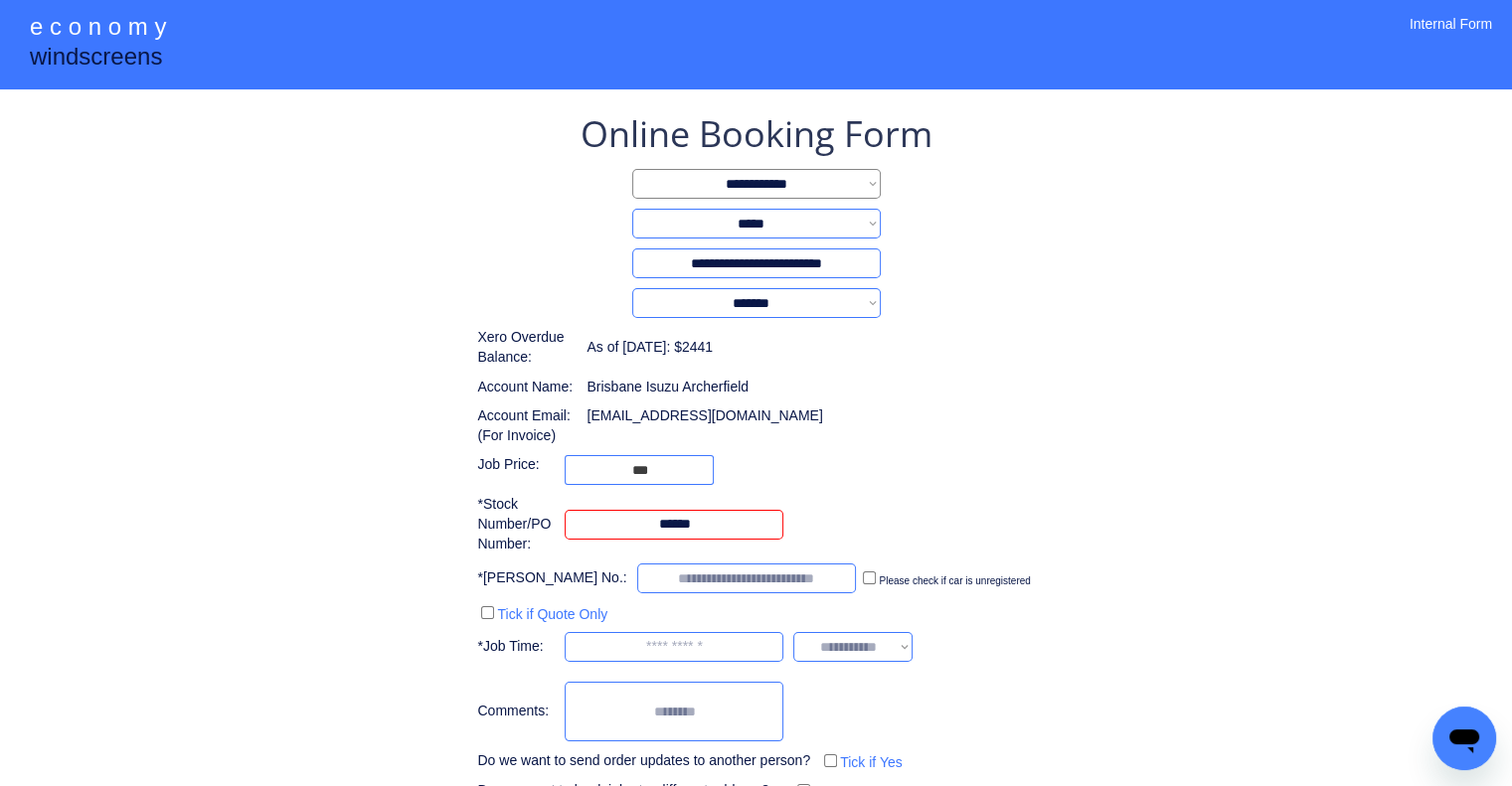 type on "******" 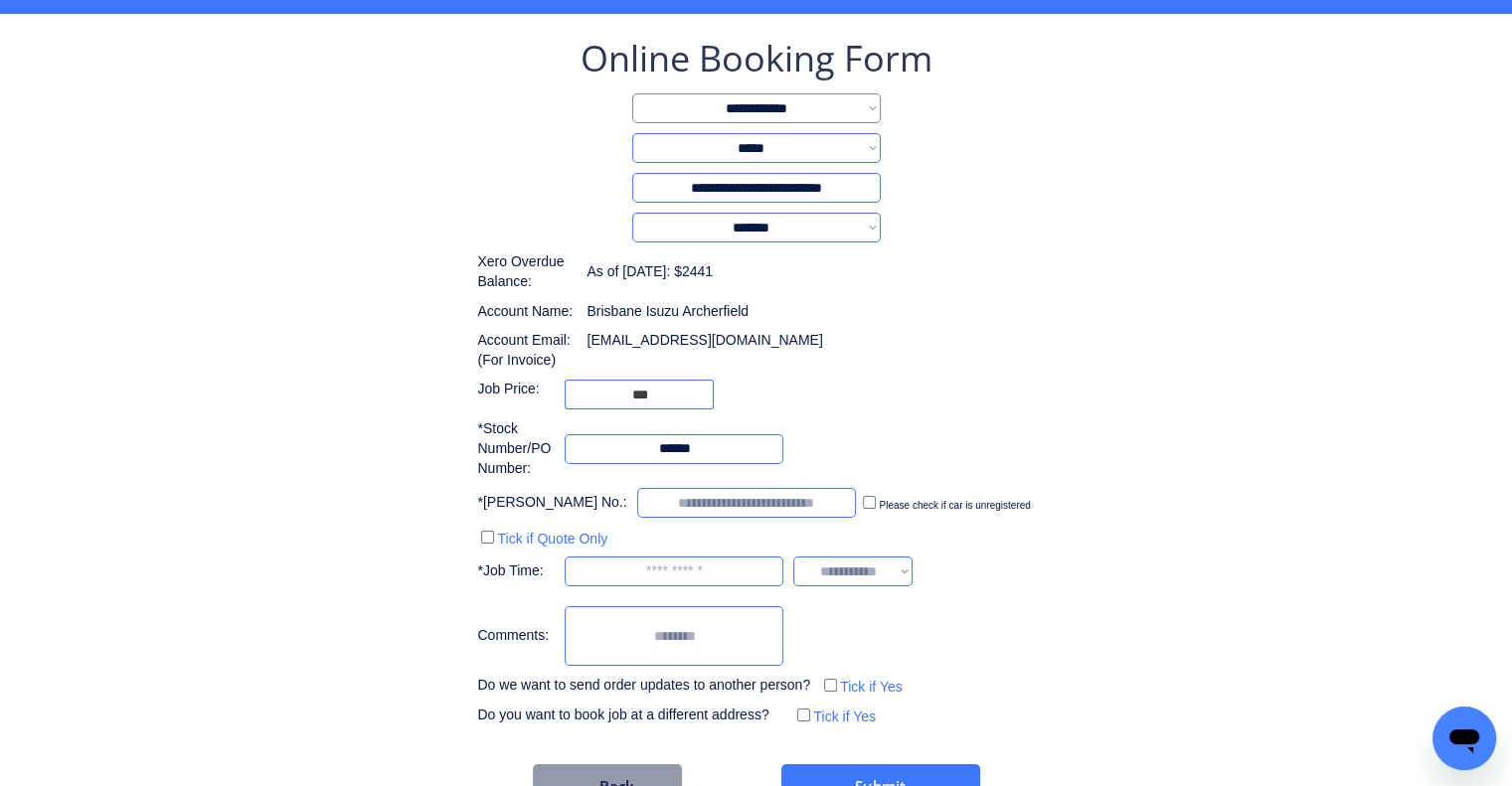 scroll, scrollTop: 128, scrollLeft: 0, axis: vertical 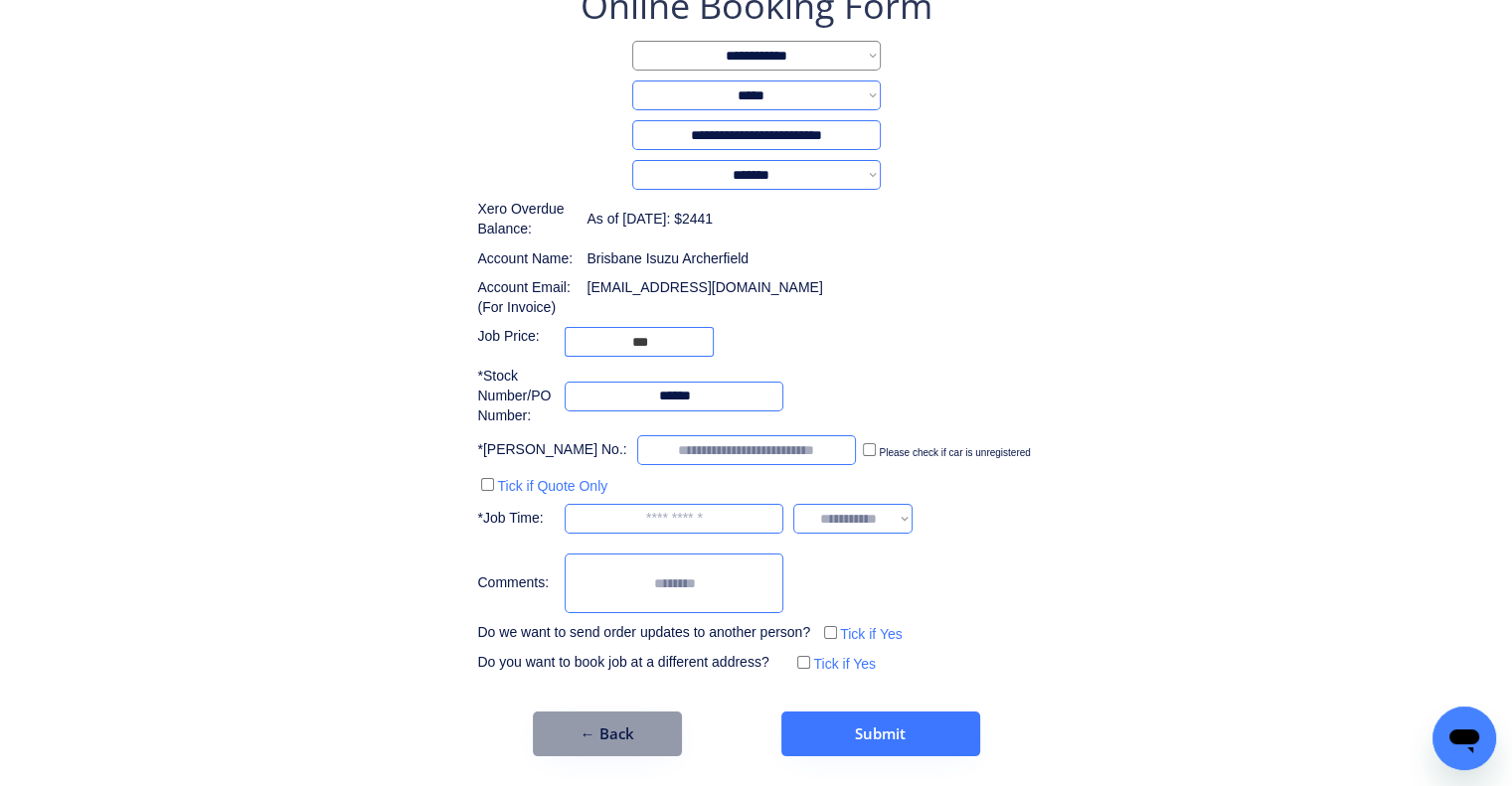click at bounding box center [747, 450] 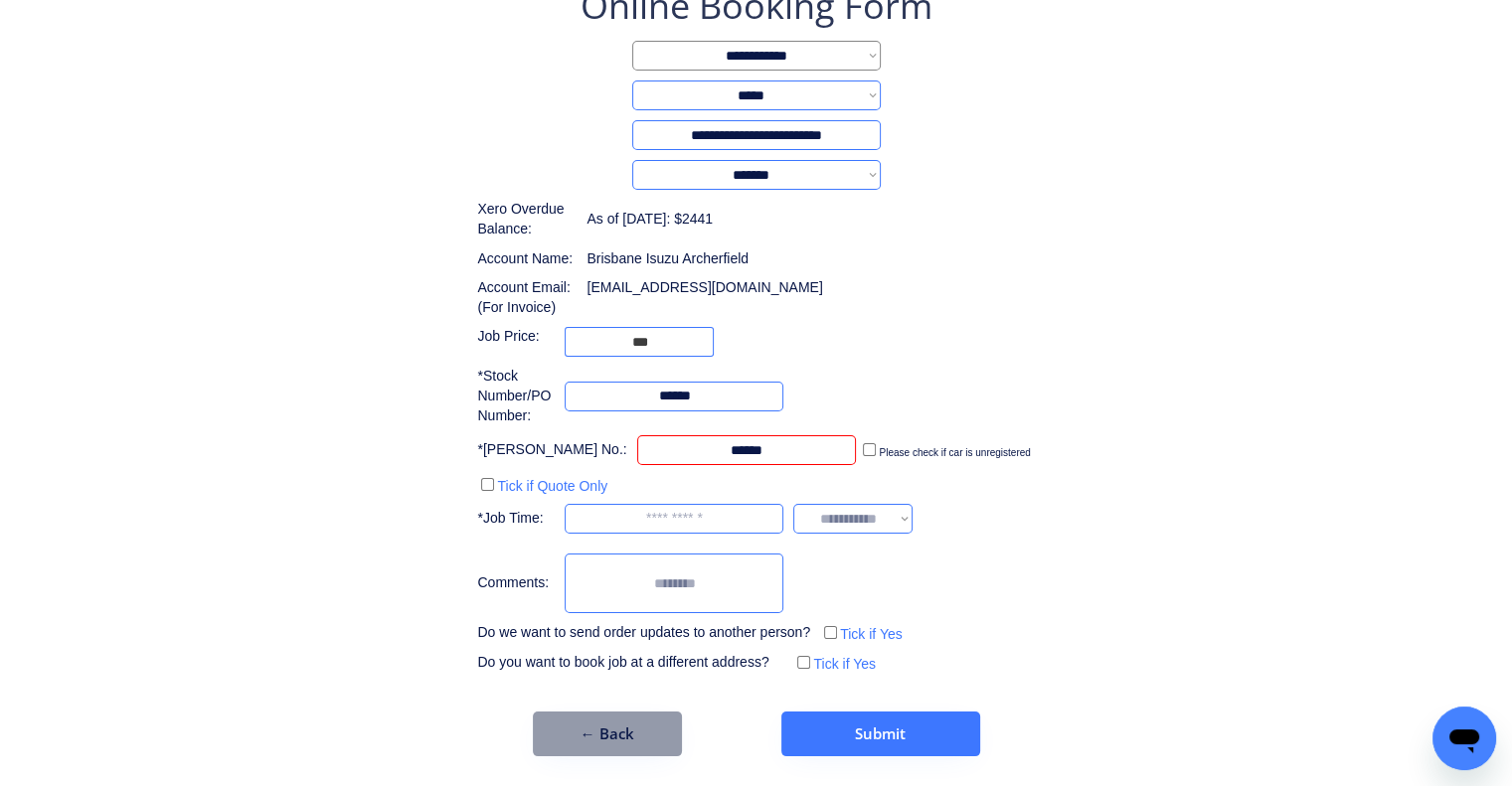 type on "******" 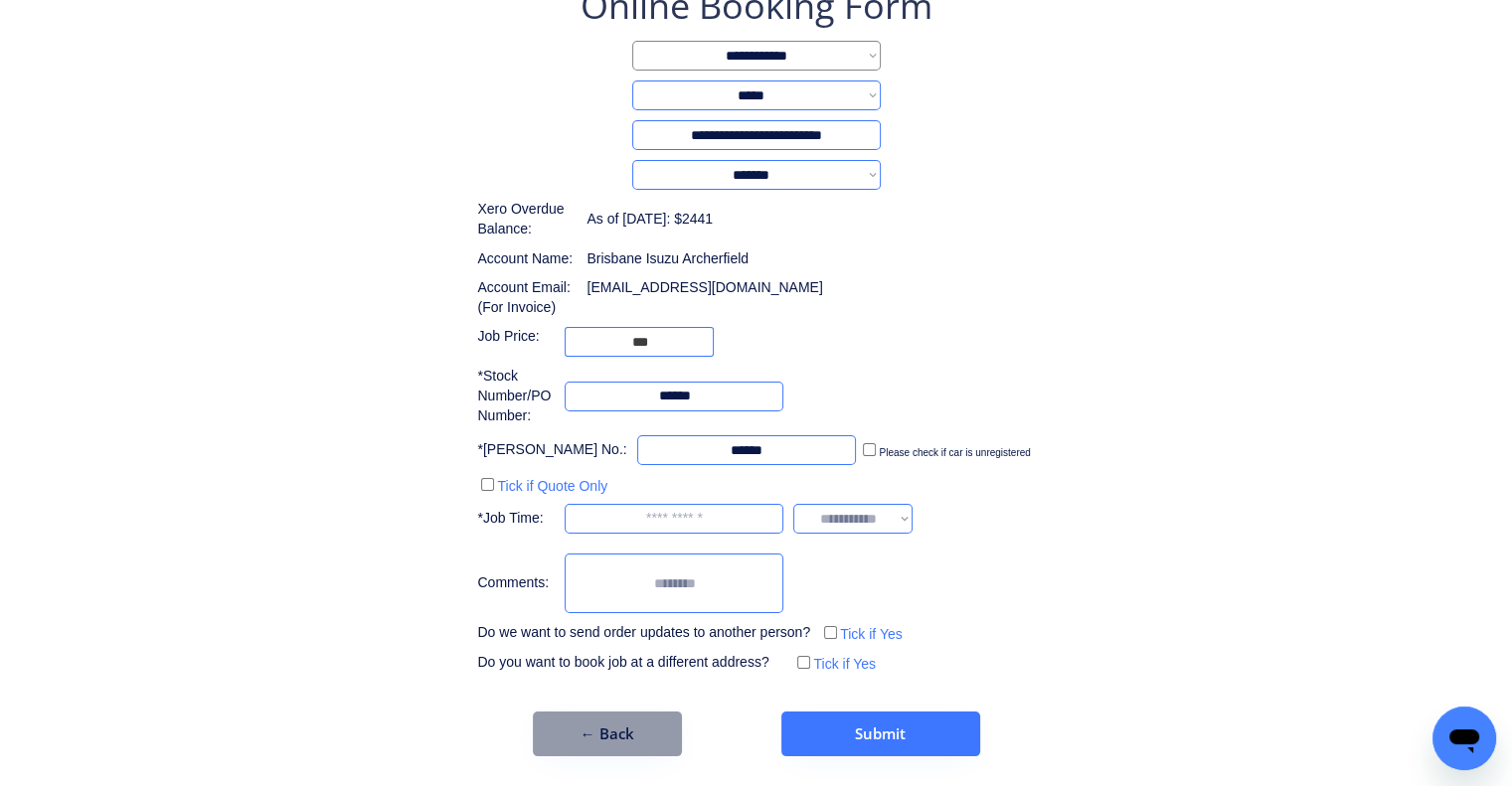 click on "**********" at bounding box center (756, 329) 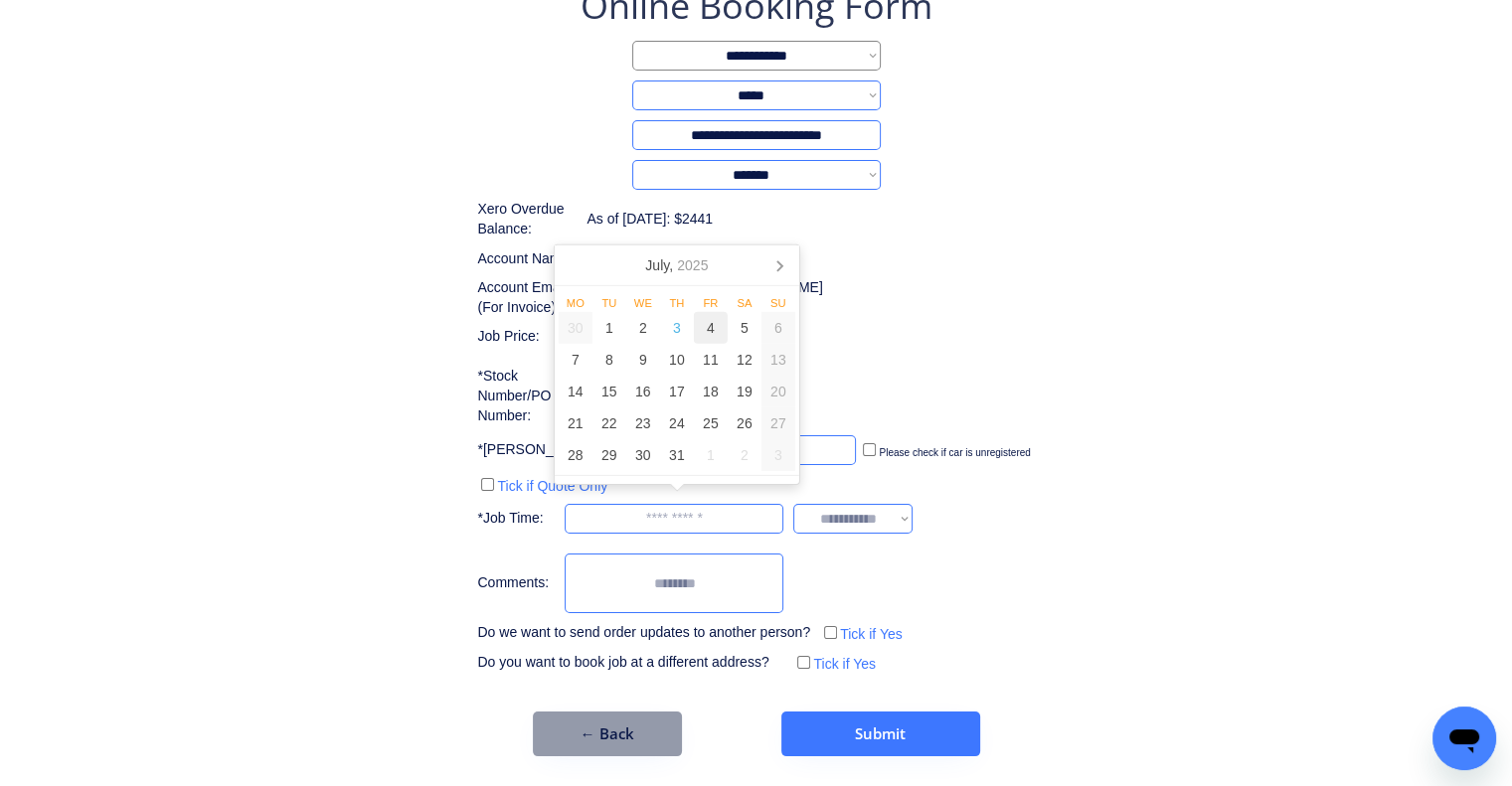 click on "4" at bounding box center (711, 328) 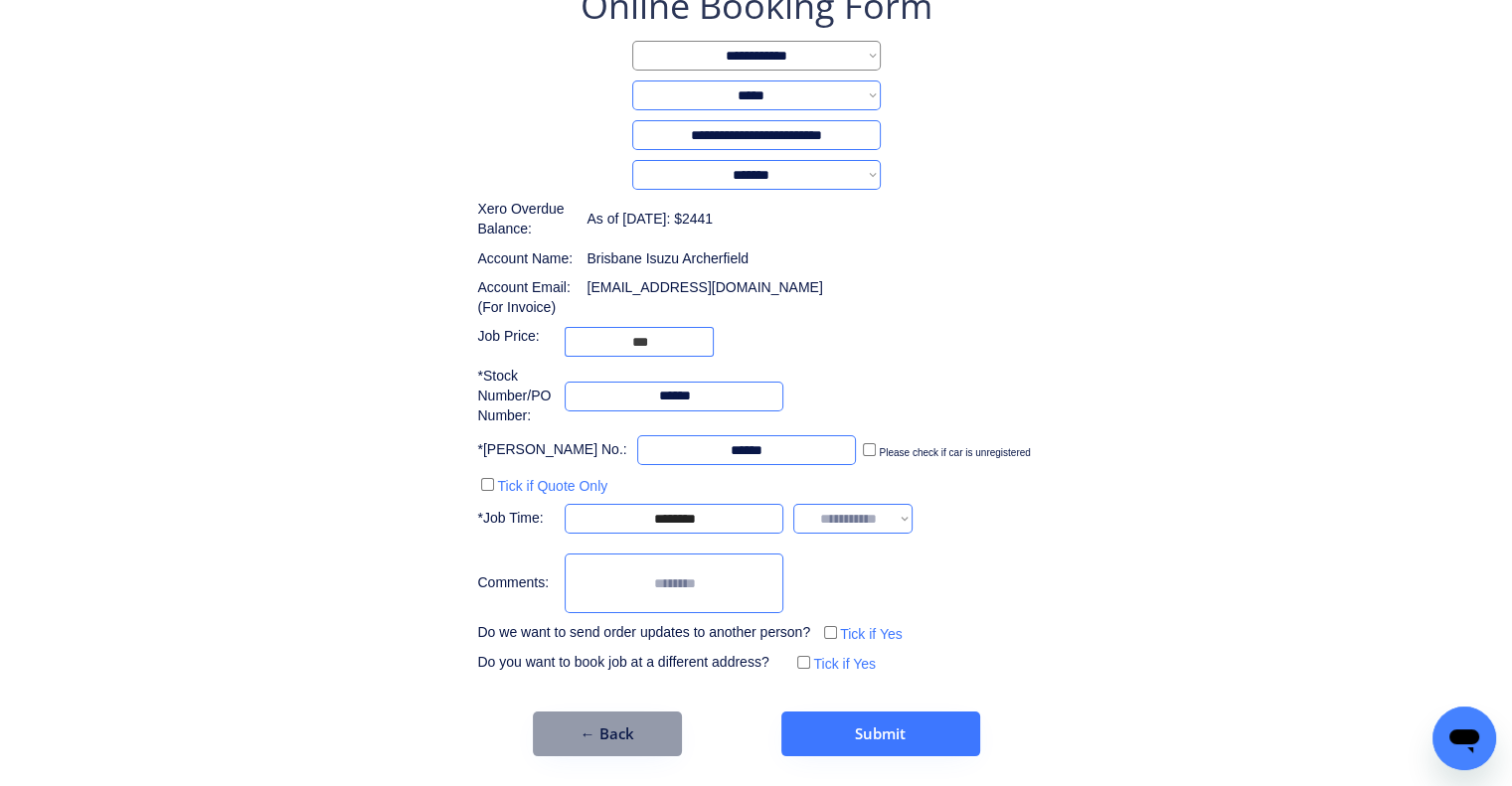 click on "**********" at bounding box center [756, 329] 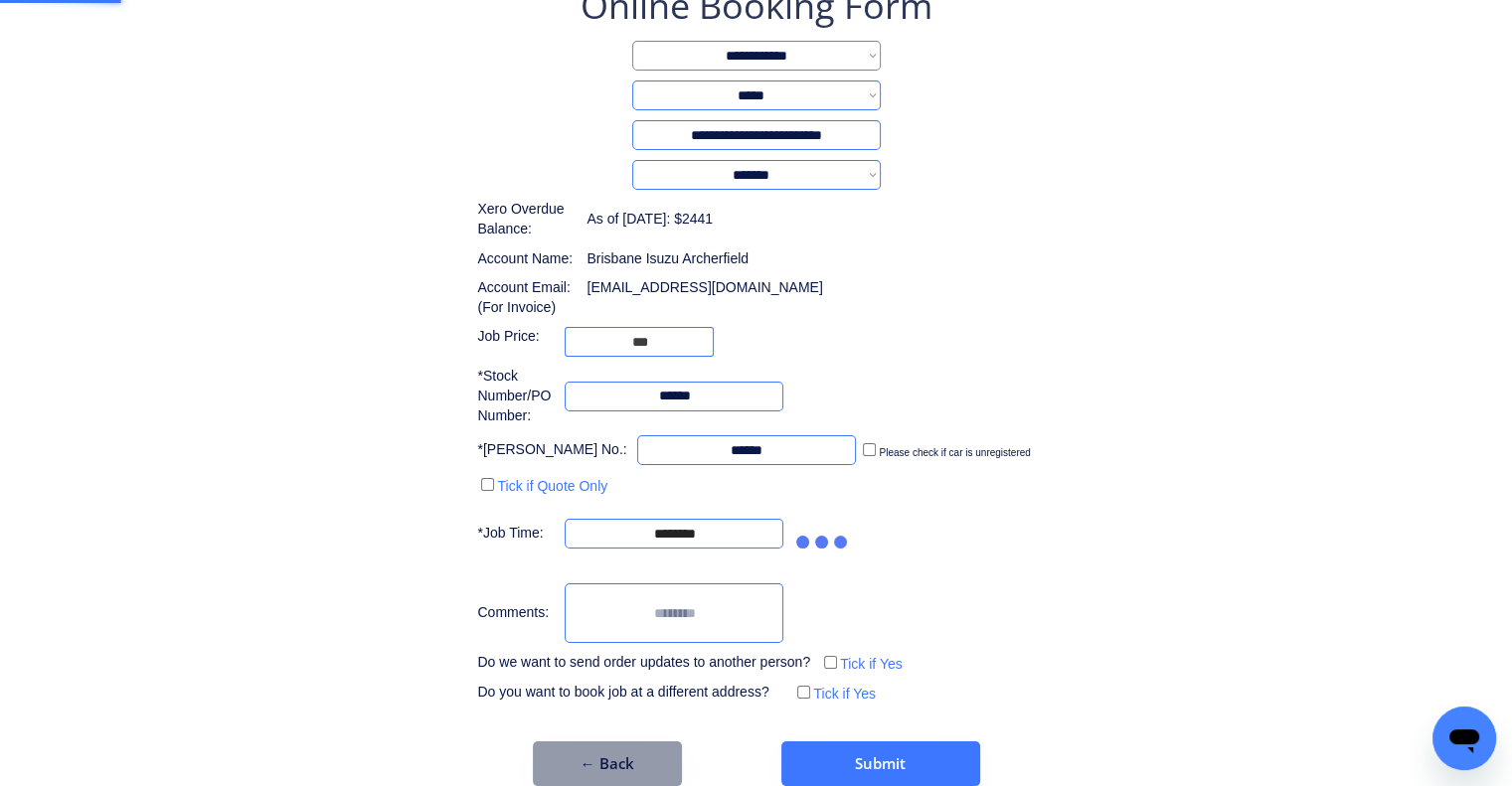 click at bounding box center (674, 613) 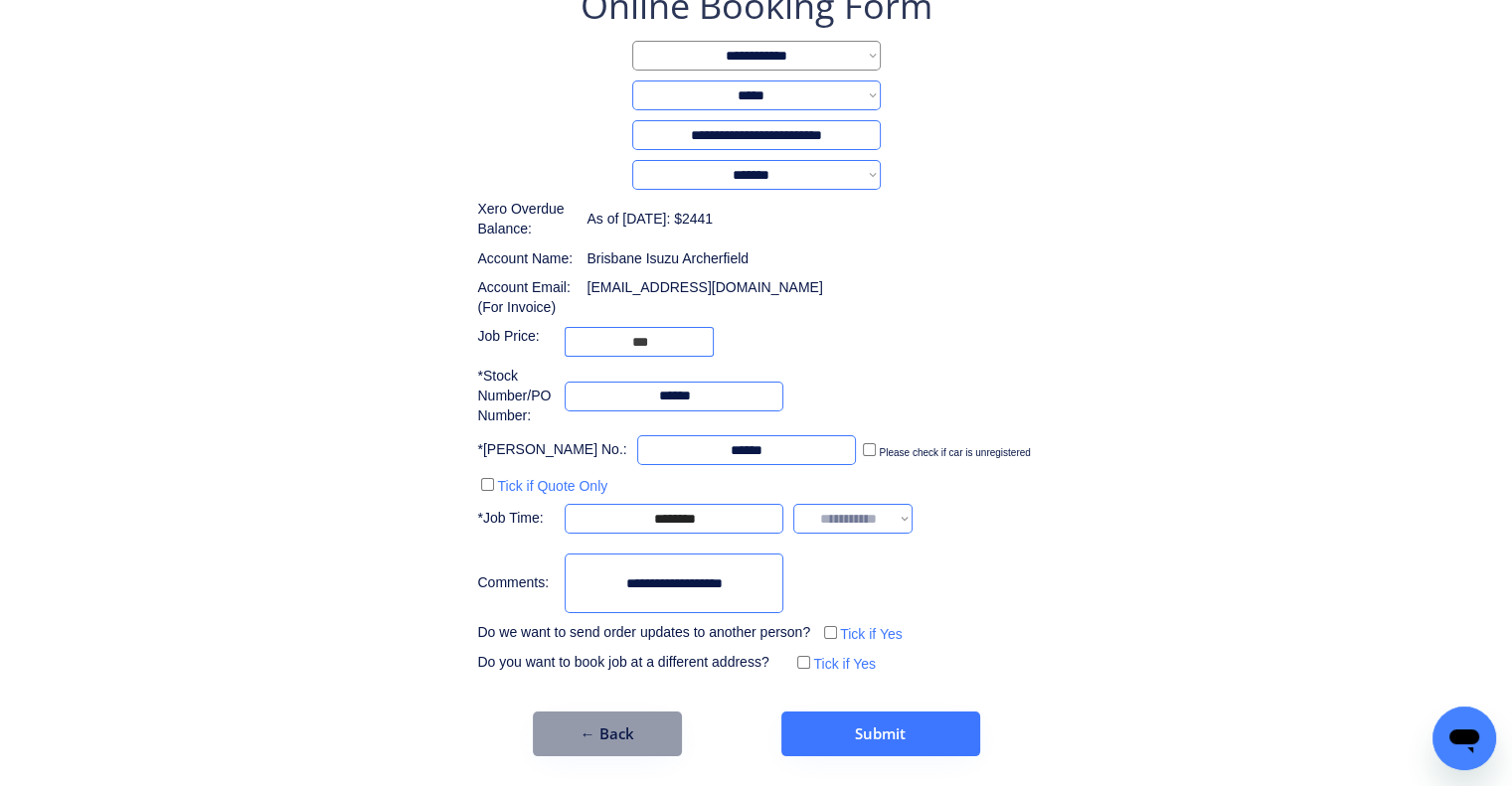 type on "**********" 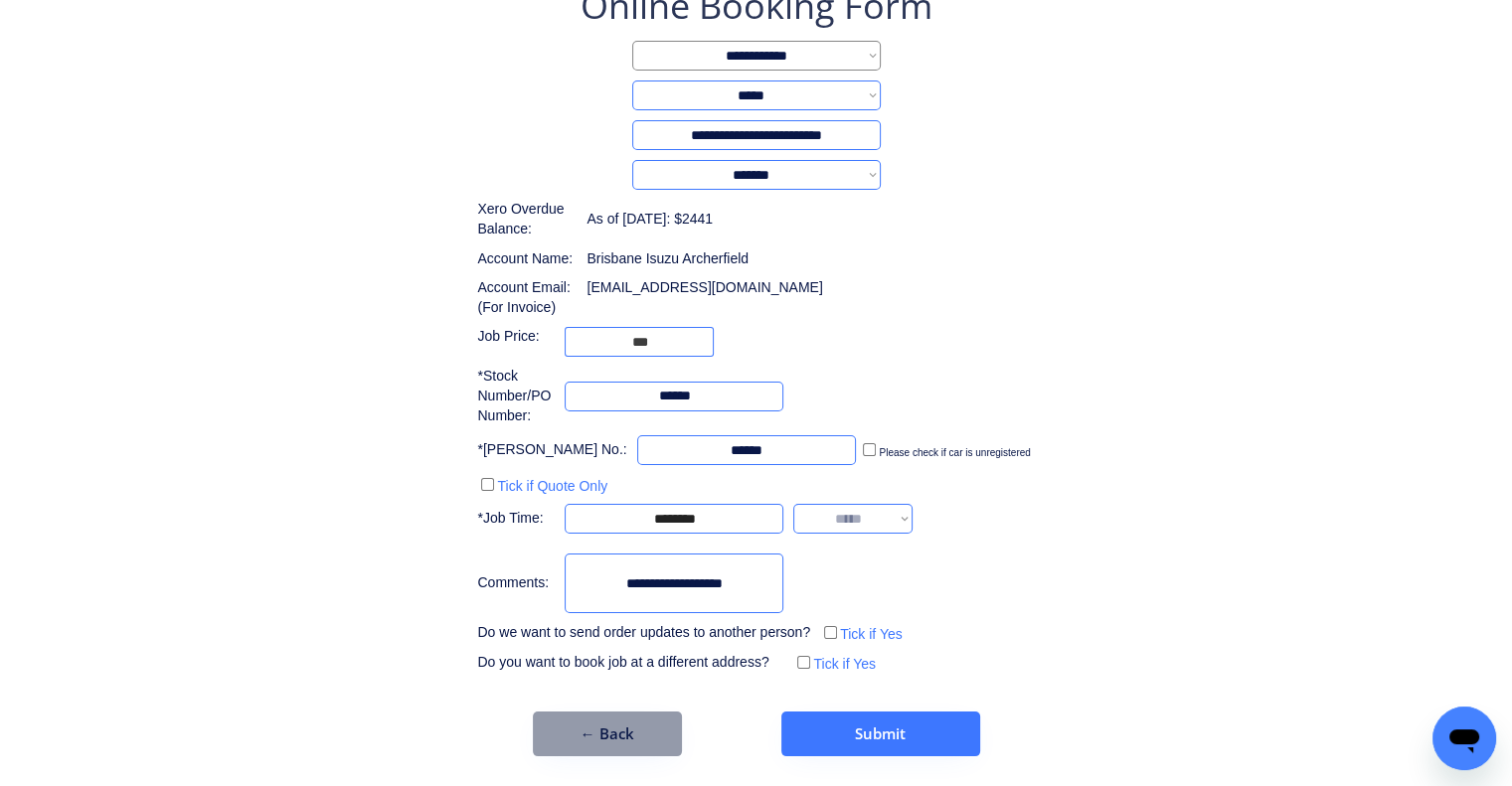 click on "**********" at bounding box center [853, 519] 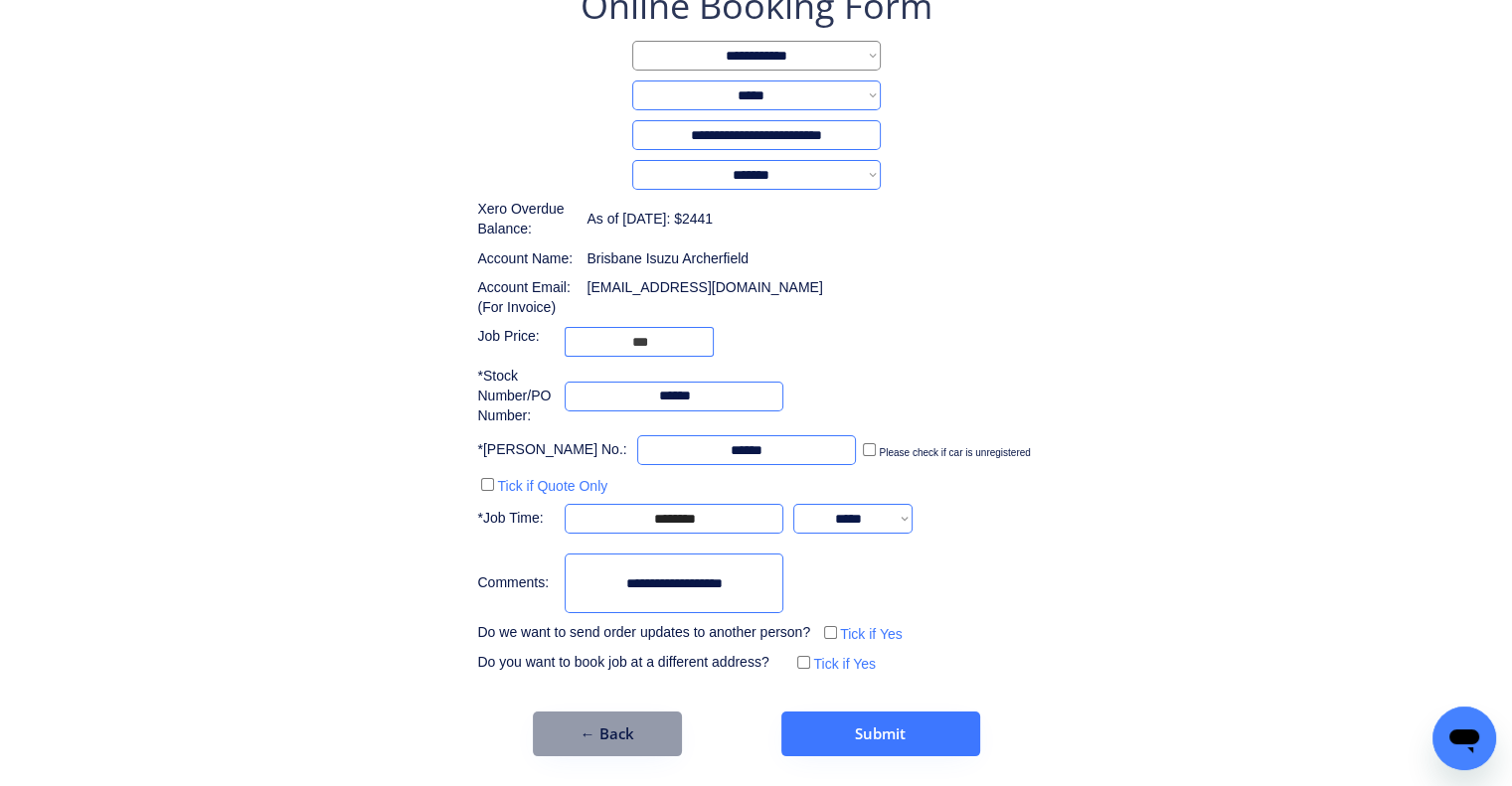 click on "**********" at bounding box center [756, 329] 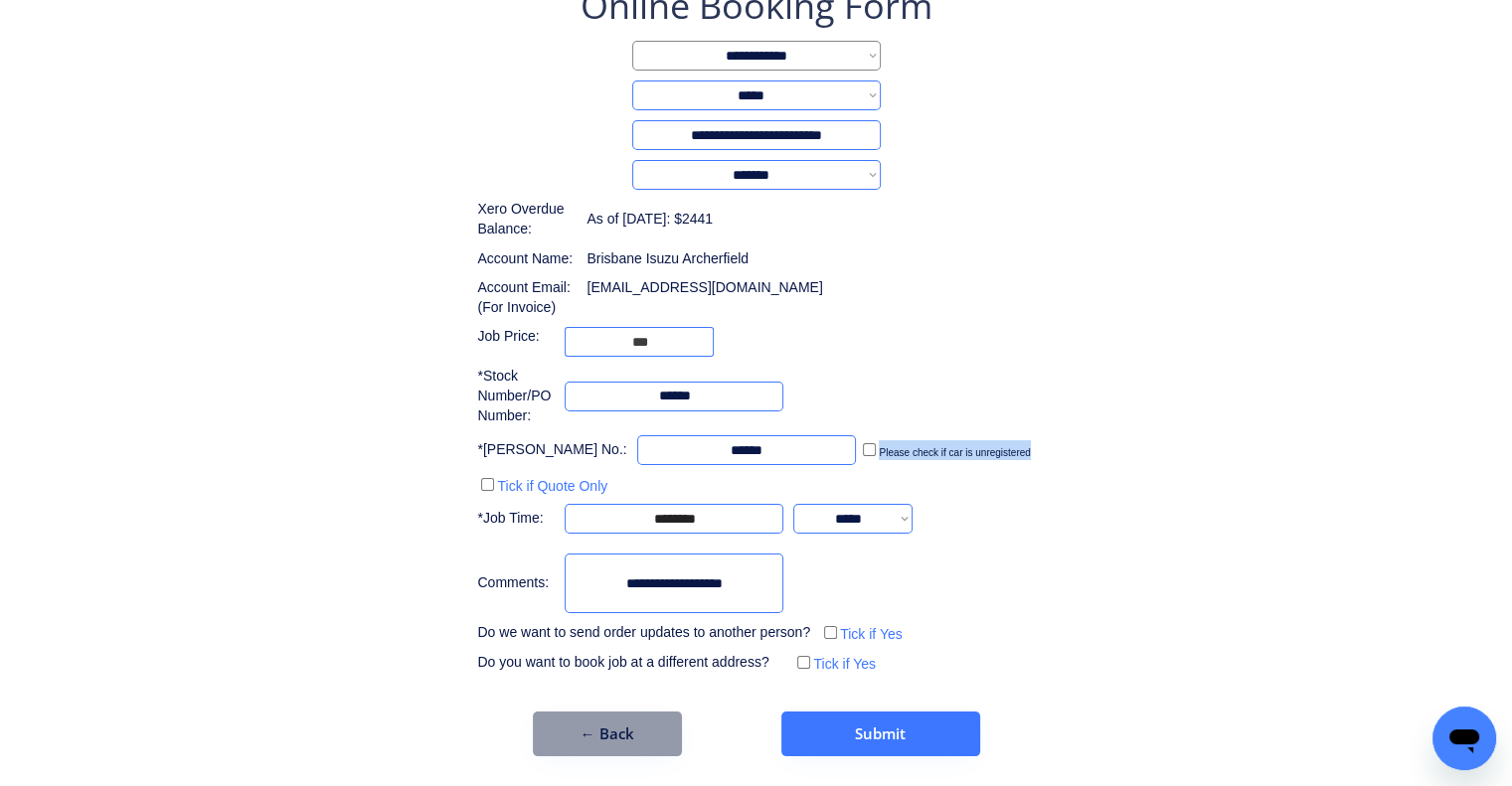 click on "**********" at bounding box center [756, 329] 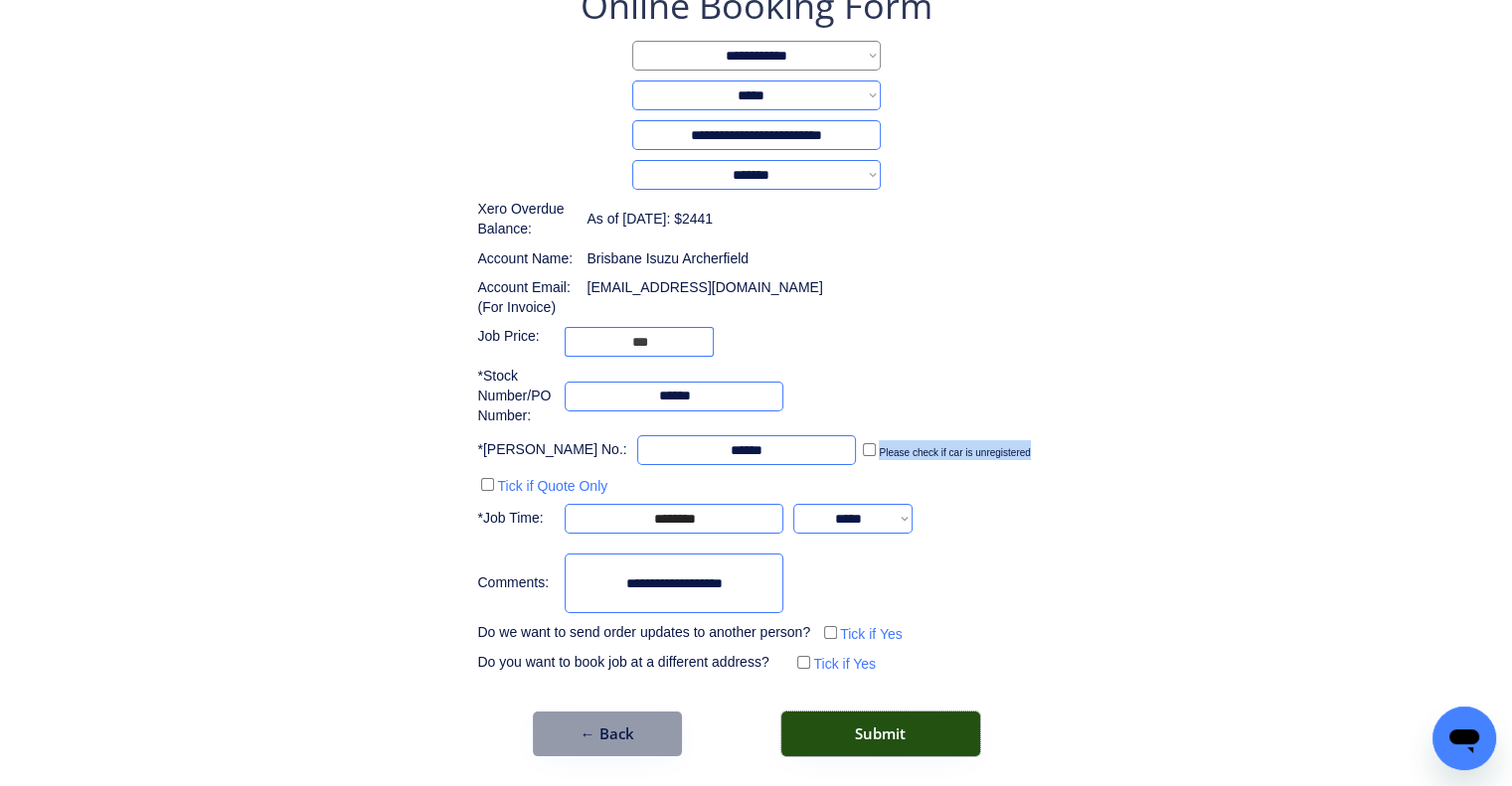 drag, startPoint x: 916, startPoint y: 734, endPoint x: 1042, endPoint y: 545, distance: 227.1497 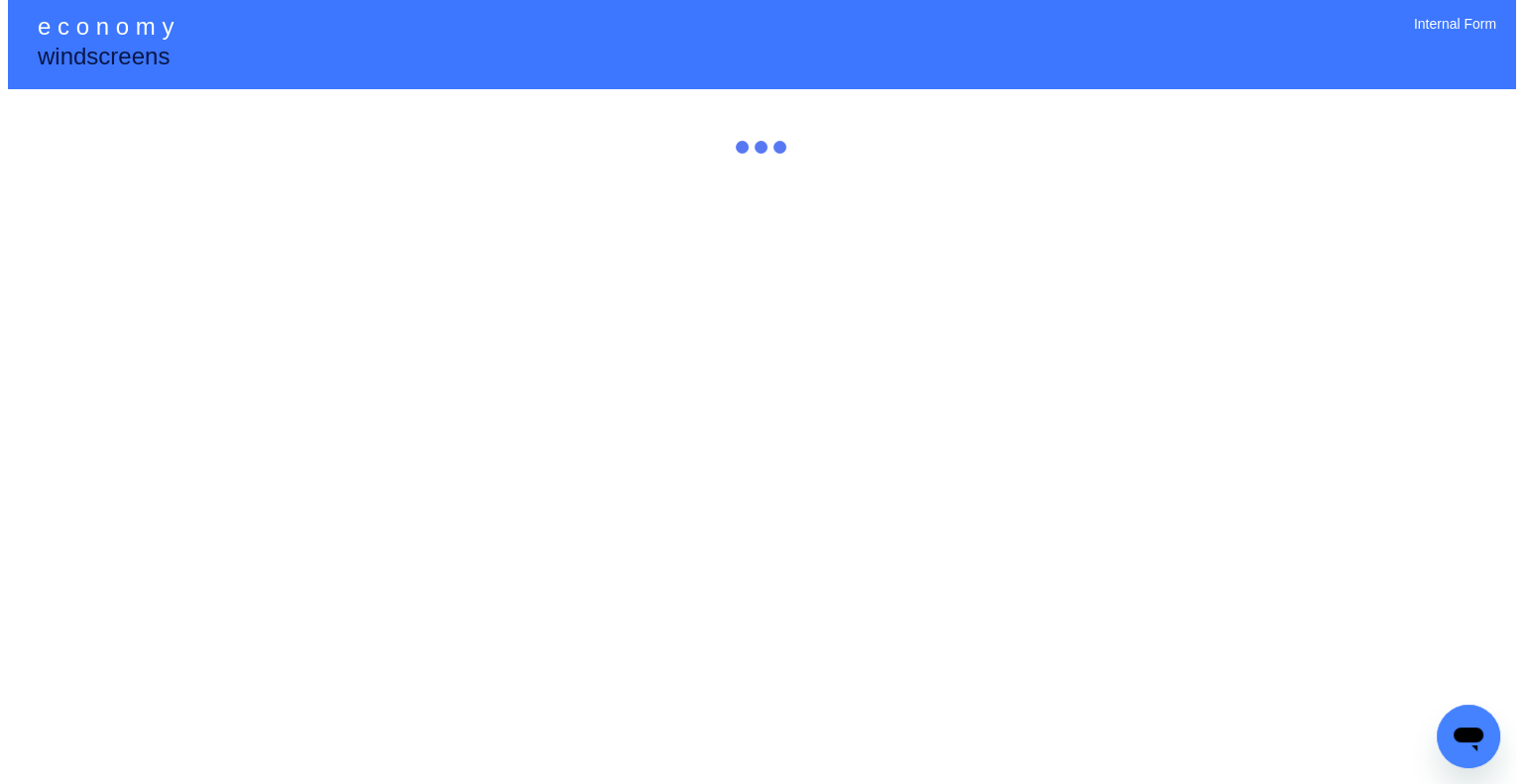scroll, scrollTop: 0, scrollLeft: 0, axis: both 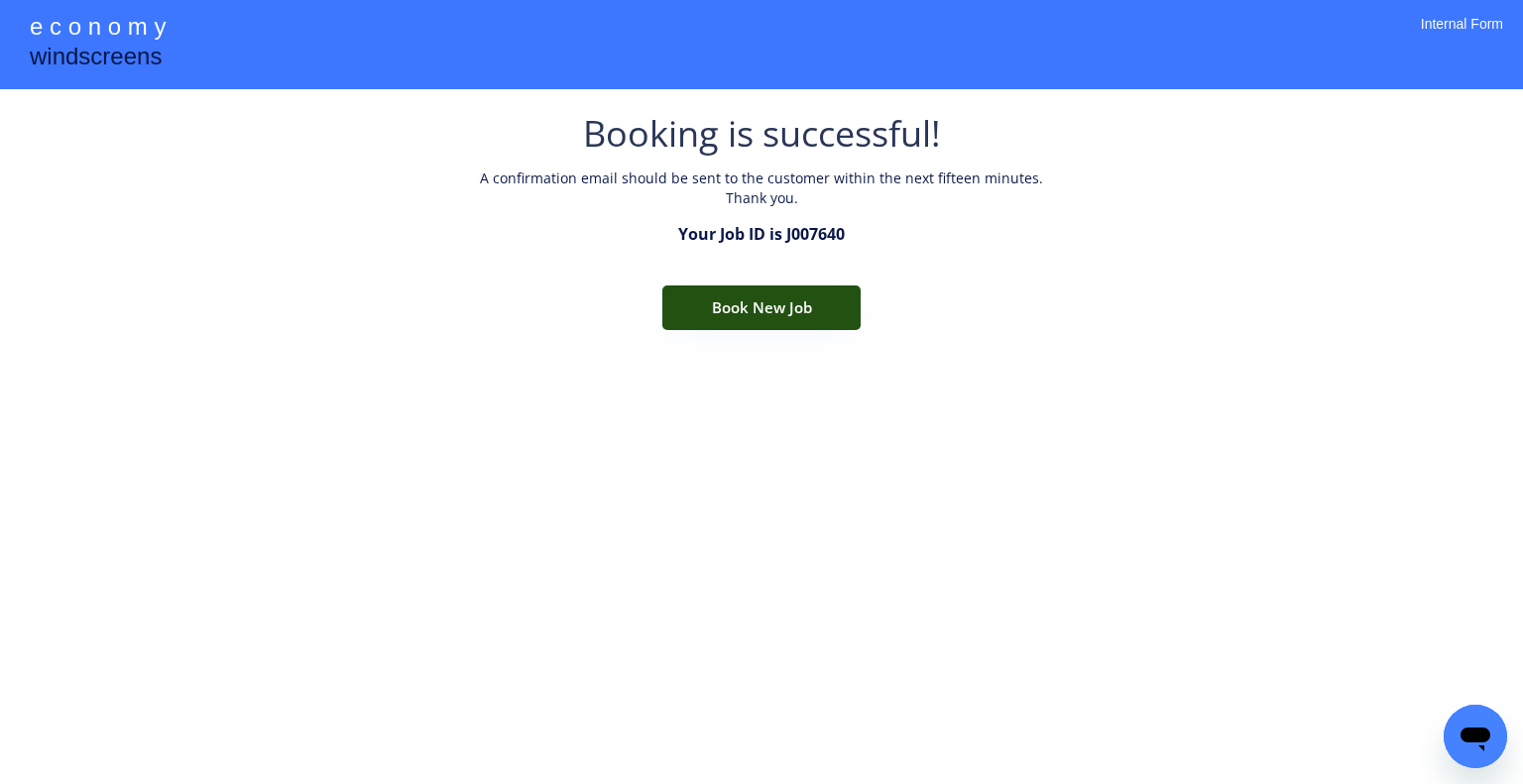 drag, startPoint x: 776, startPoint y: 308, endPoint x: 694, endPoint y: 3, distance: 315.83065 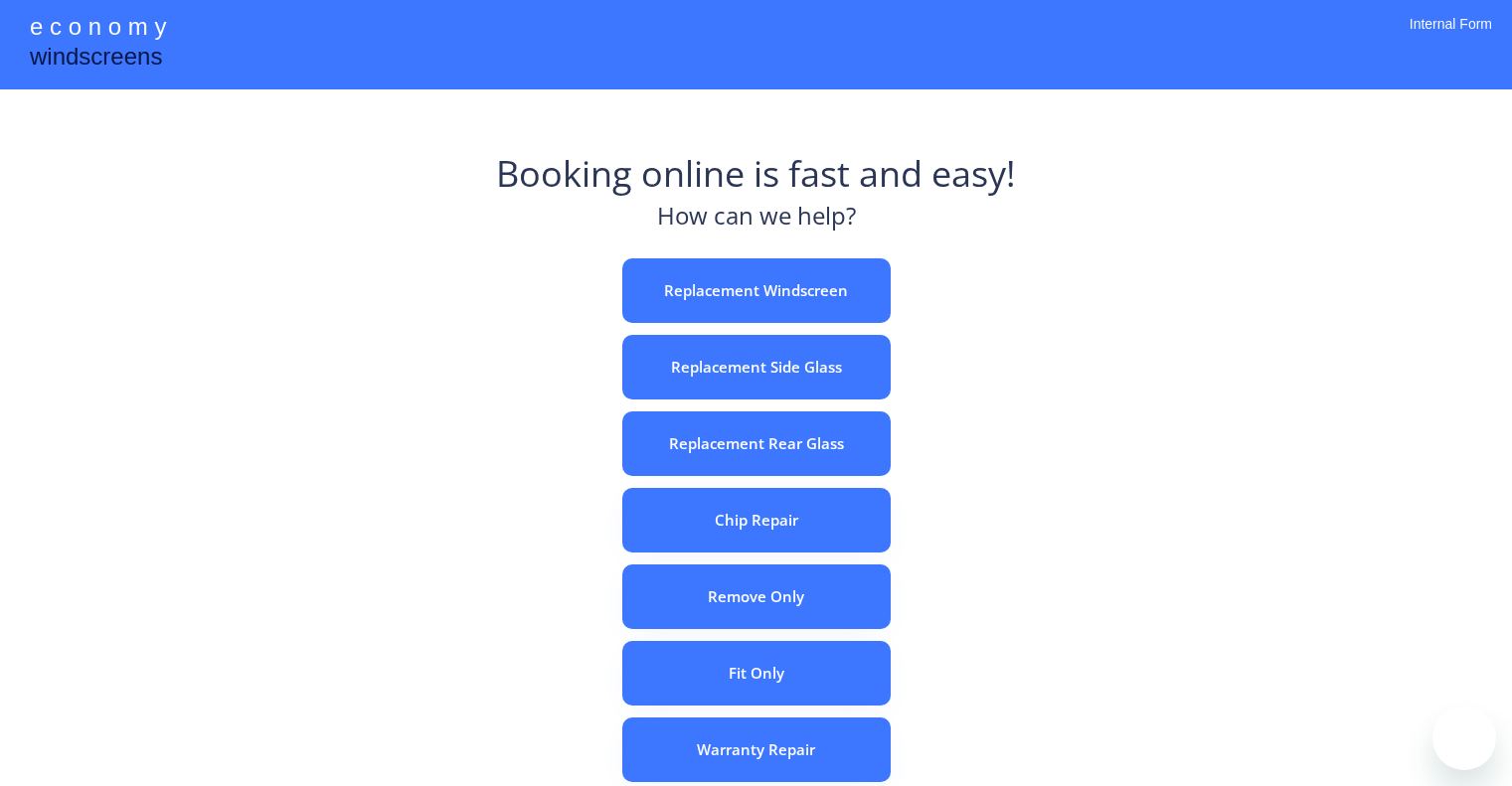 scroll, scrollTop: 0, scrollLeft: 0, axis: both 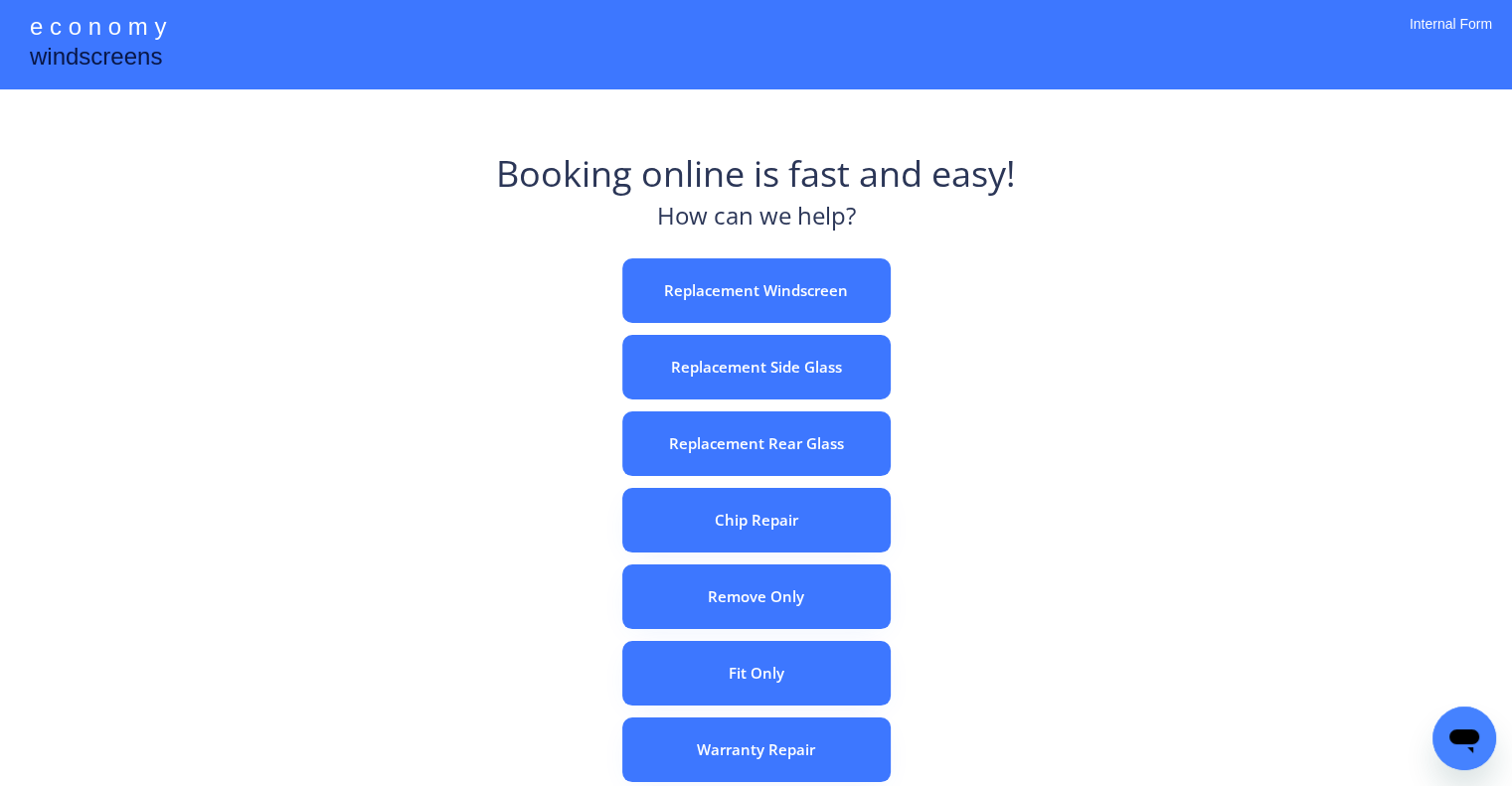 click on "Booking online is fast and easy!" at bounding box center [756, 174] 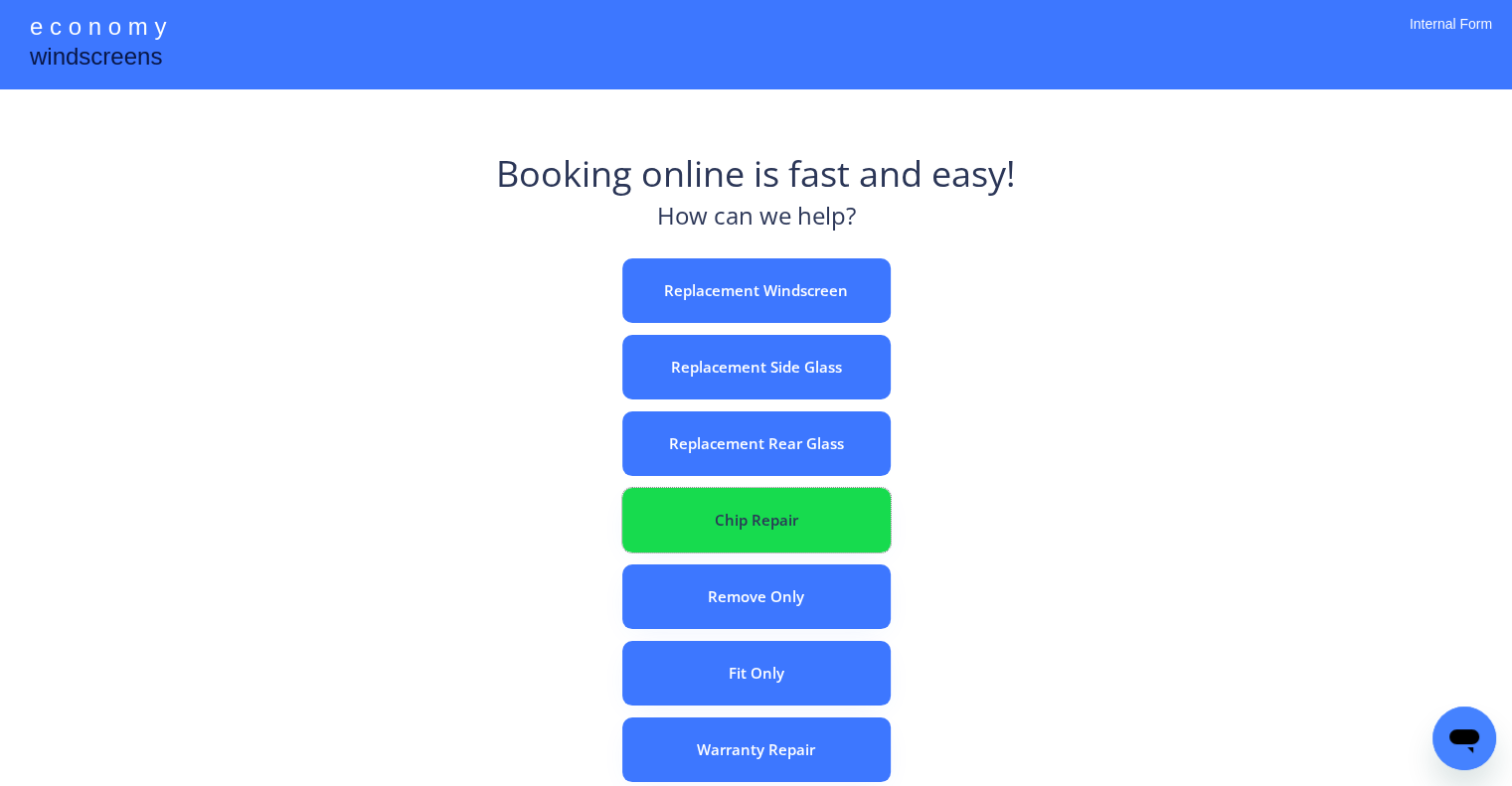 click on "Chip Repair" at bounding box center (756, 520) 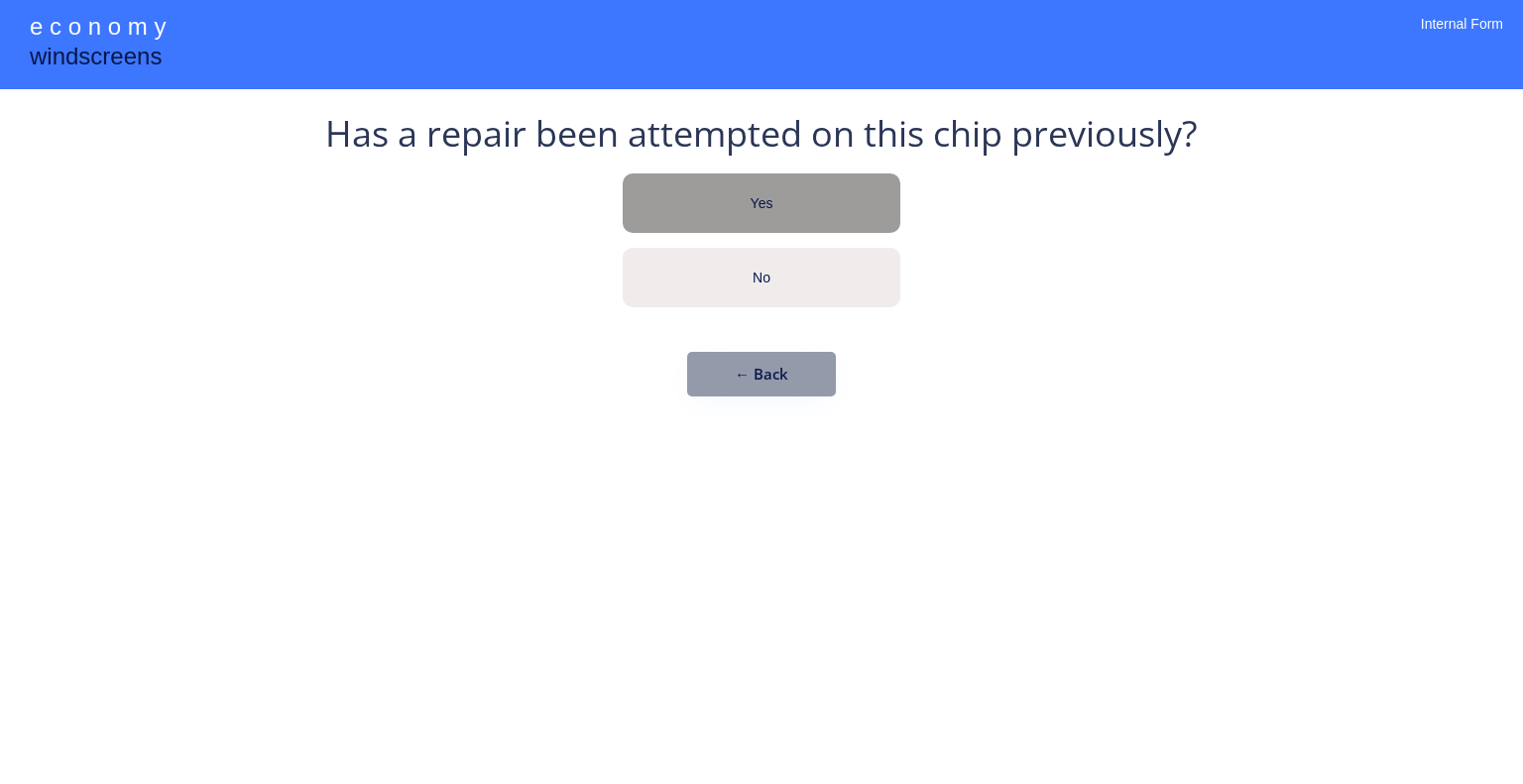 scroll, scrollTop: 0, scrollLeft: 0, axis: both 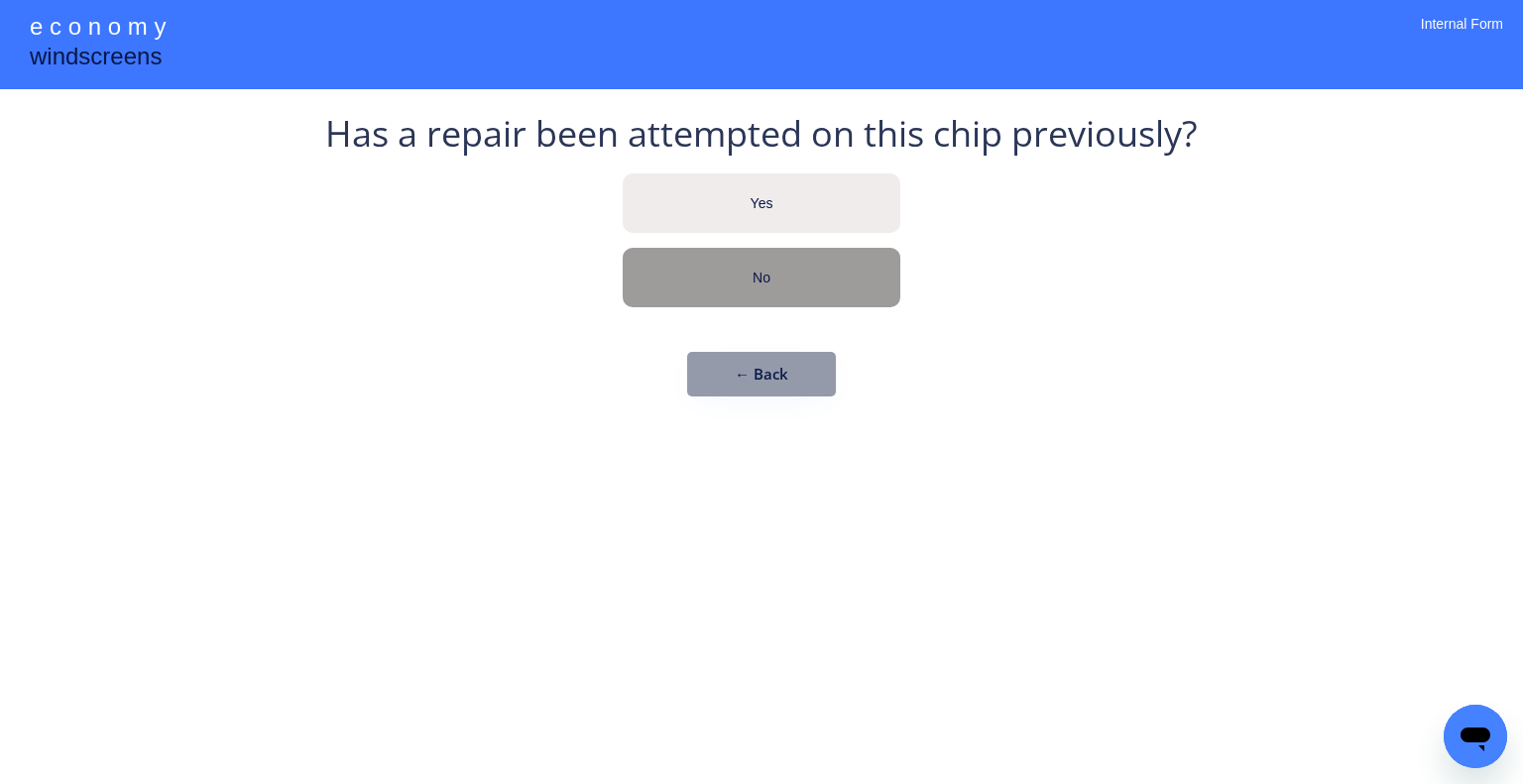 click on "No" at bounding box center [762, 279] 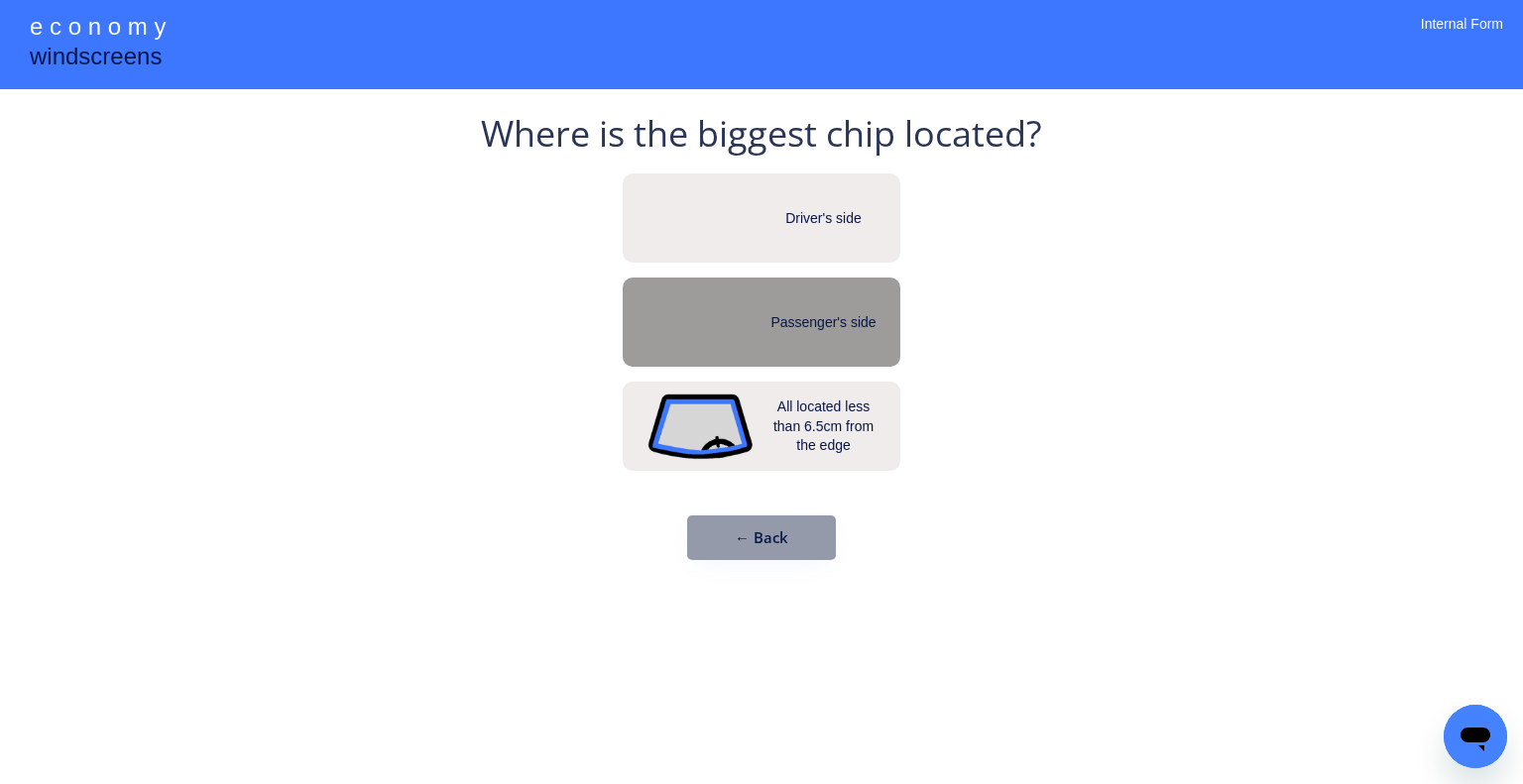 click on "Driver's side" at bounding box center (762, 218) 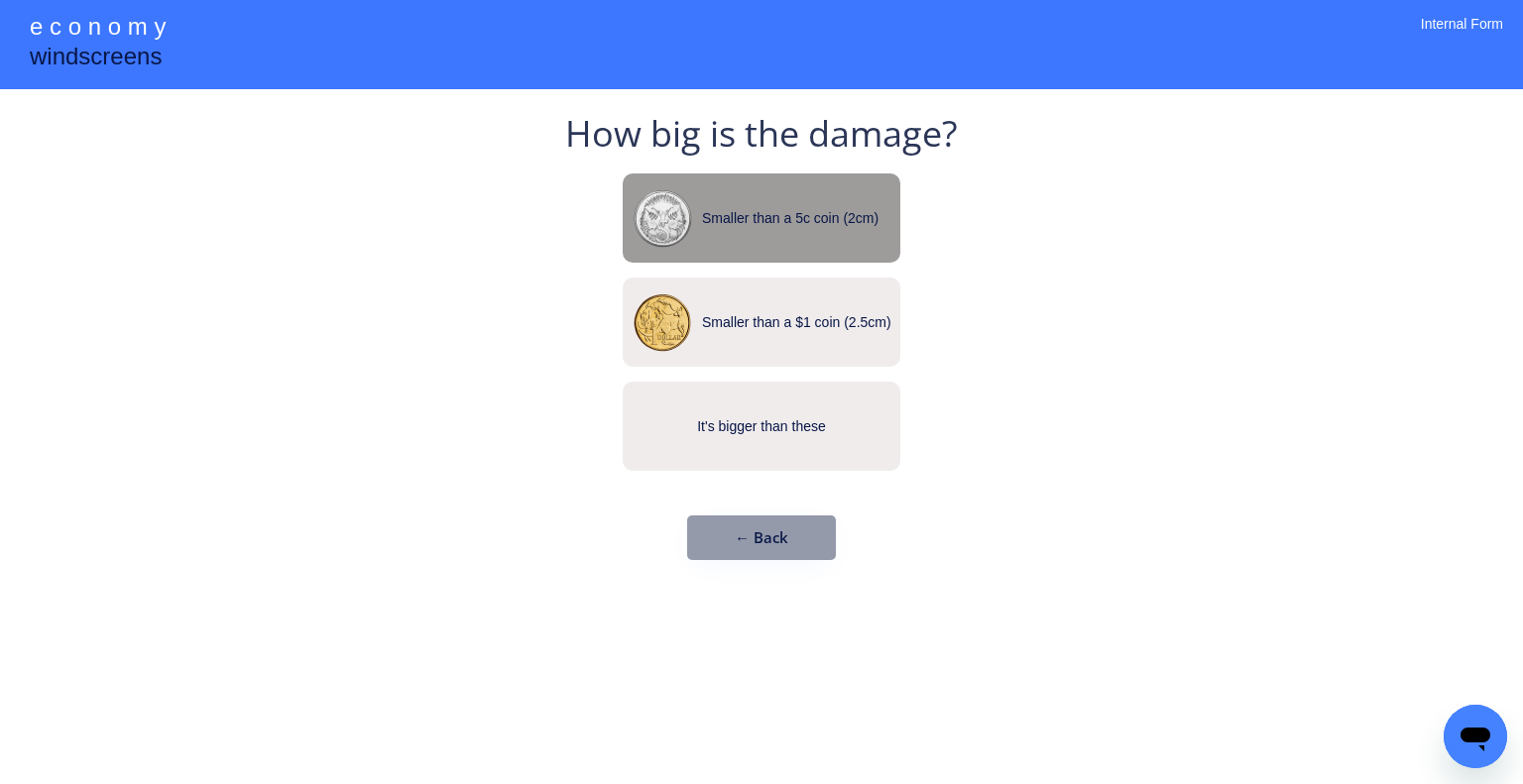 click on "Smaller than a 5c coin (2cm)" at bounding box center (801, 219) 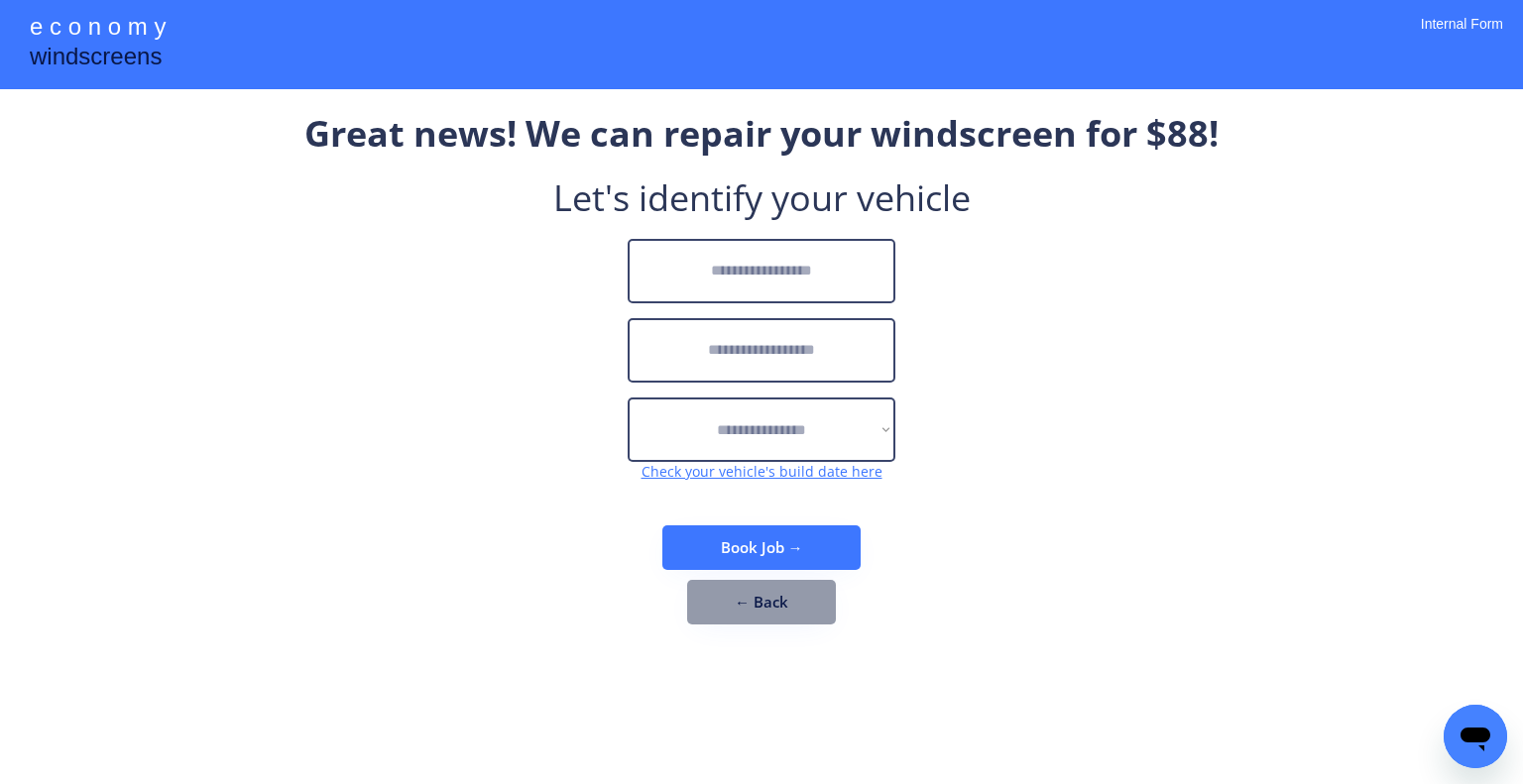 click at bounding box center (762, 271) 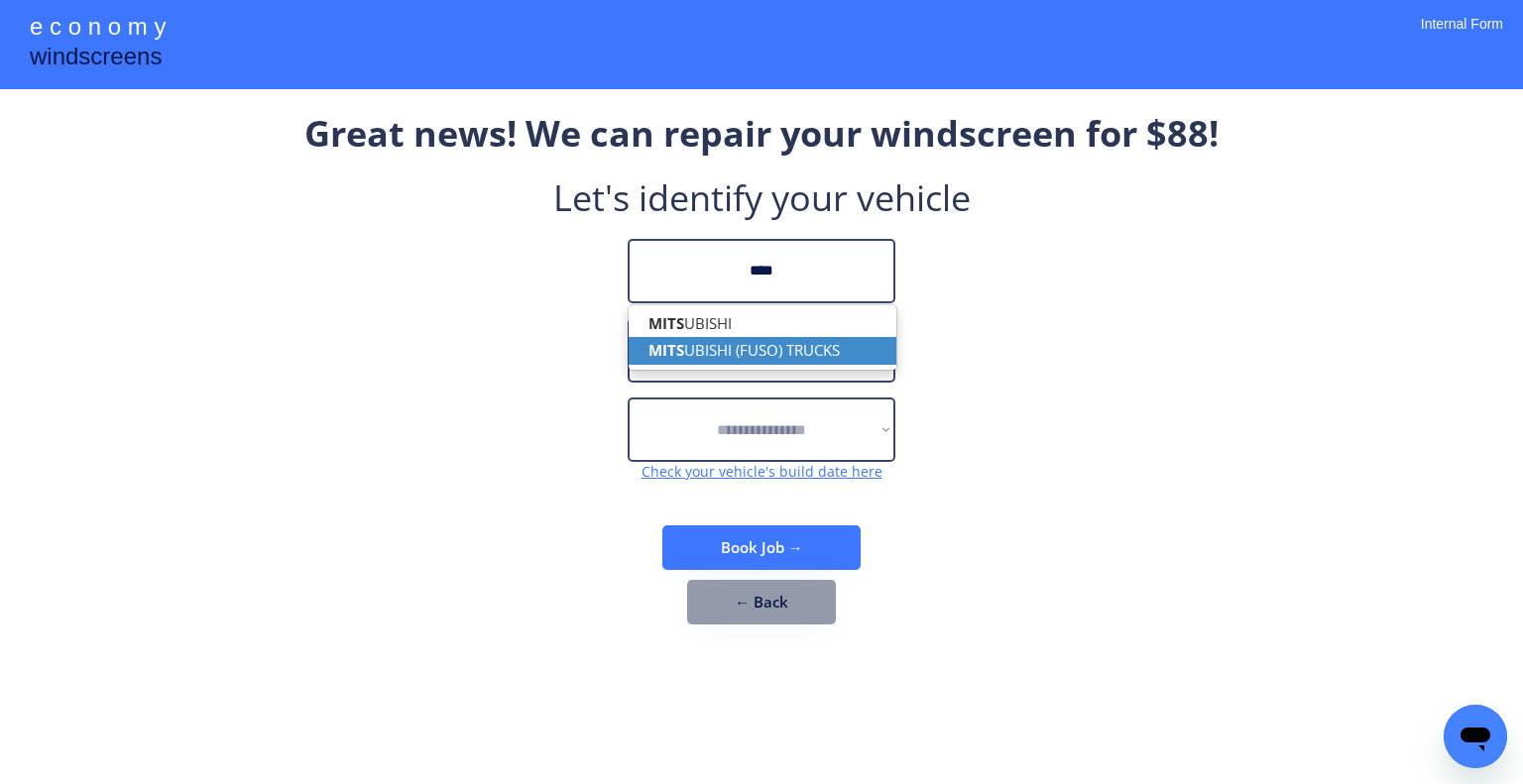 click on "MITS UBISHI (FUSO) TRUCKS" at bounding box center [762, 350] 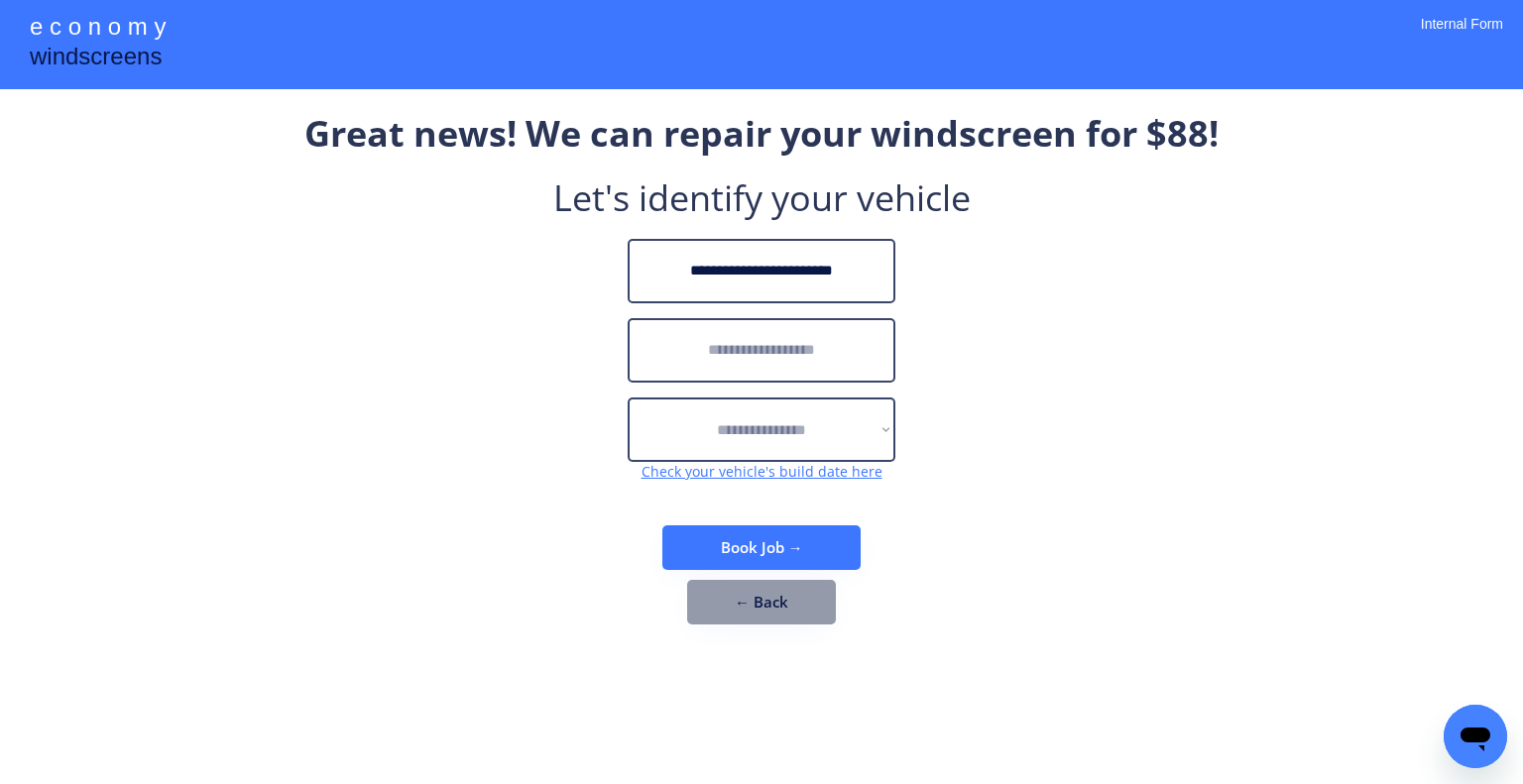 click at bounding box center [762, 350] 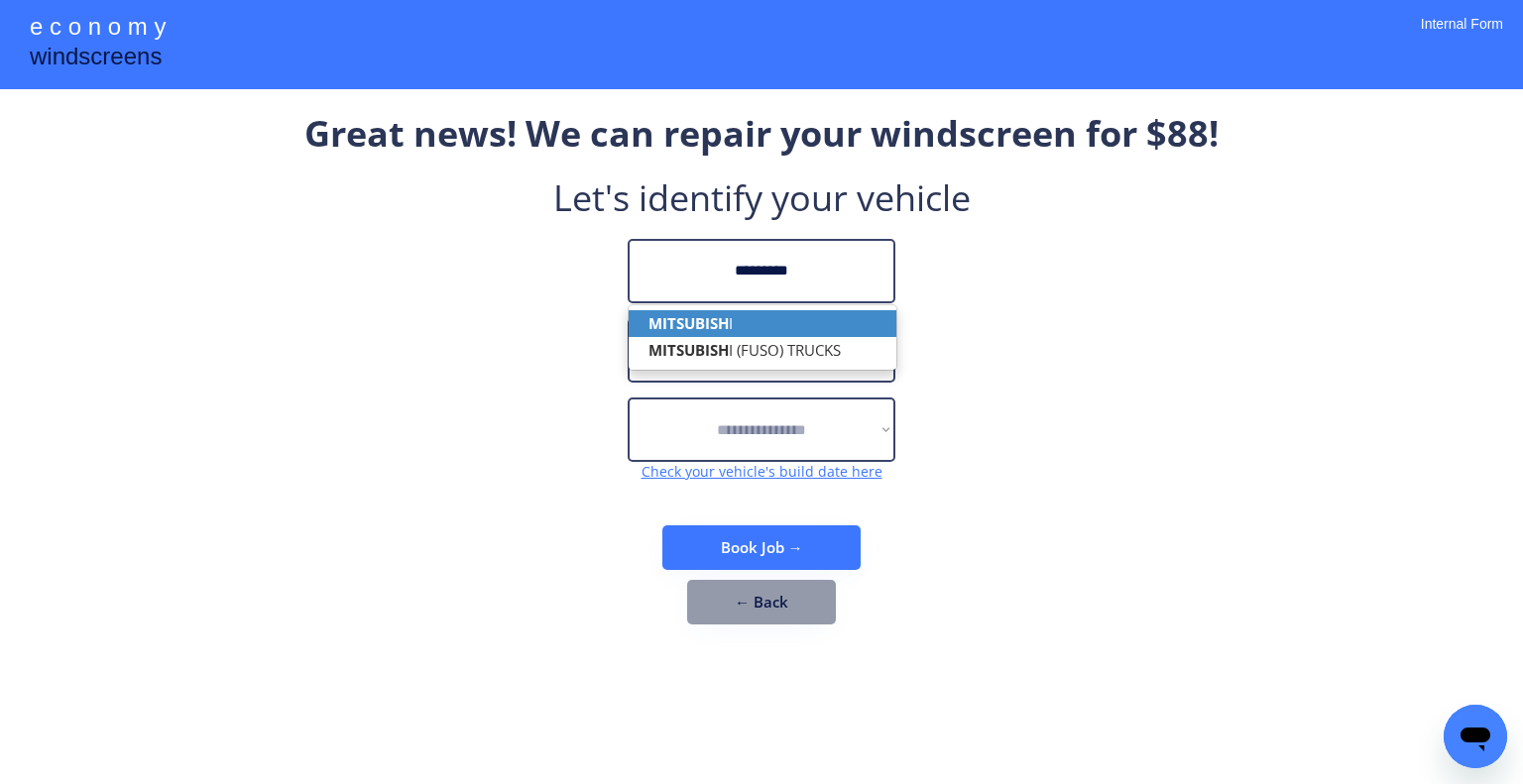 click on "MITSUBISH I" at bounding box center [762, 323] 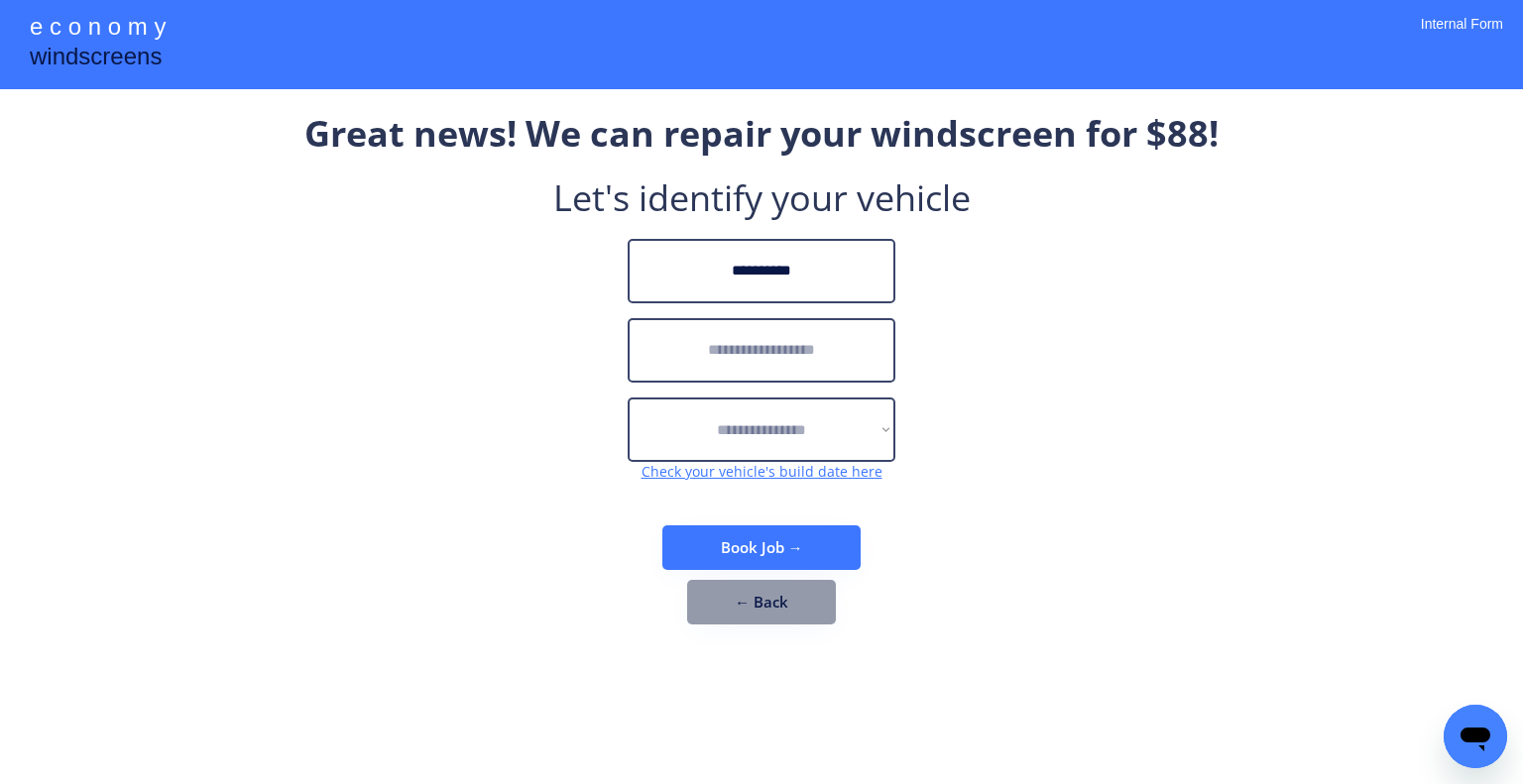 type on "**********" 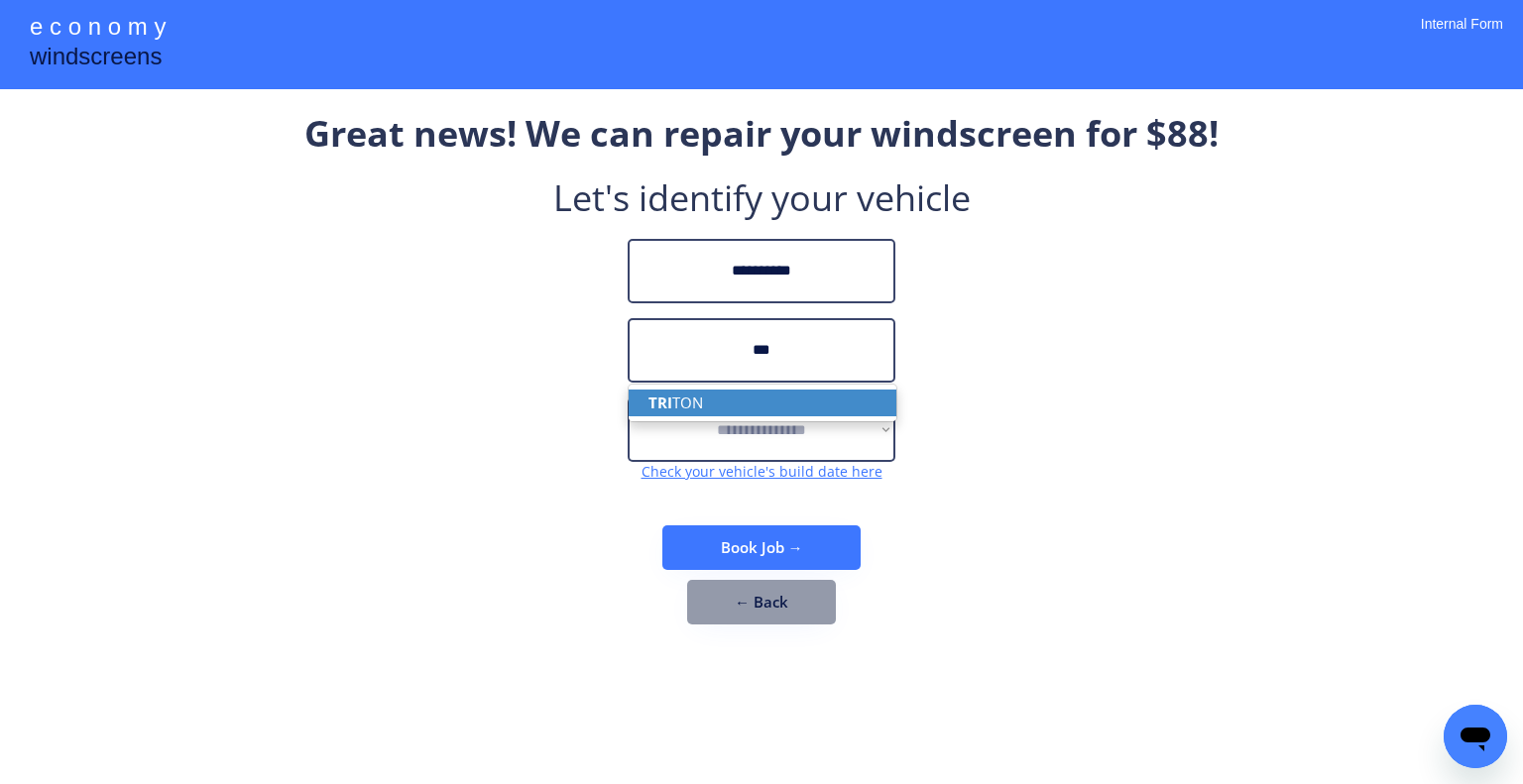 click on "TRI TON" at bounding box center [762, 402] 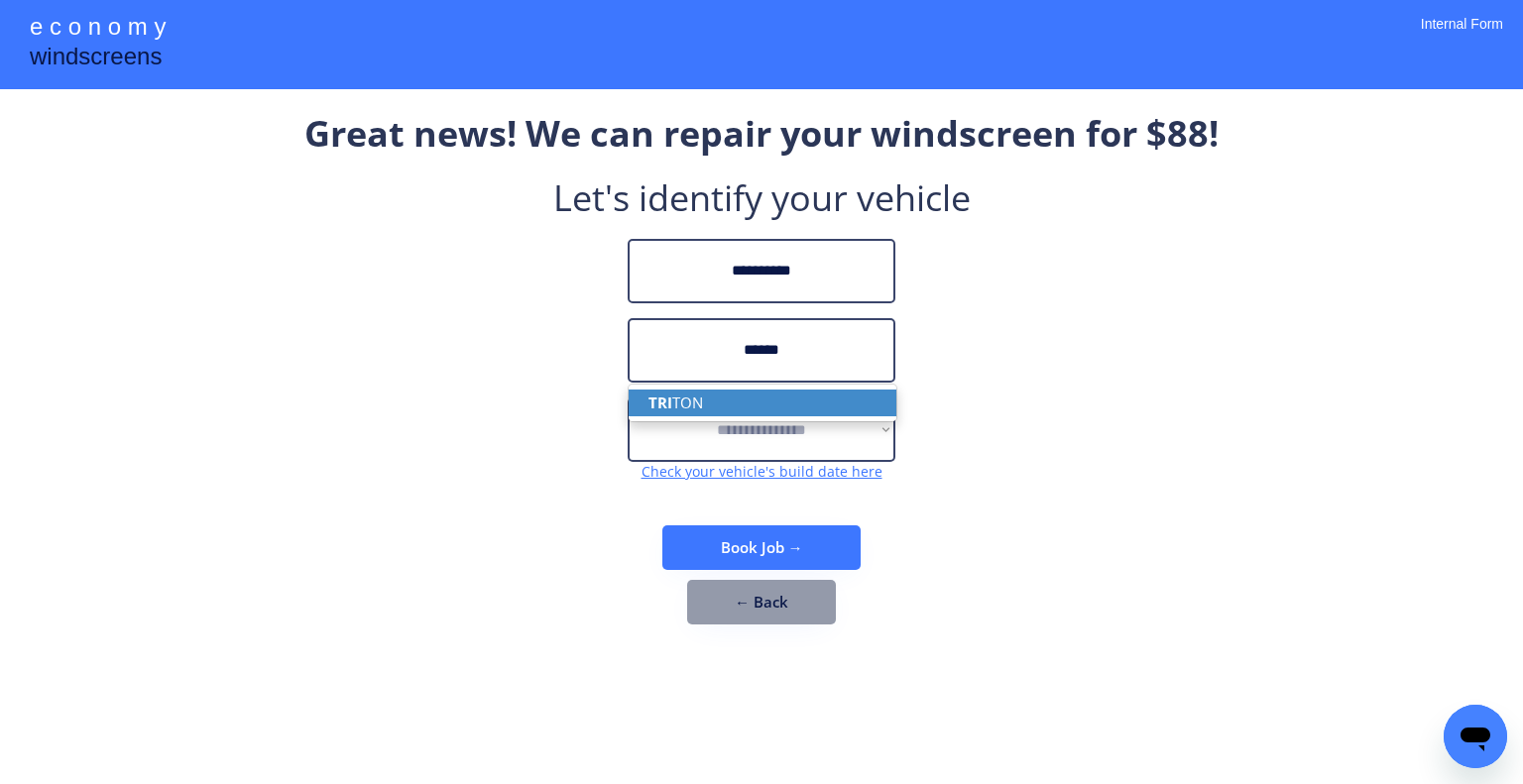 type on "******" 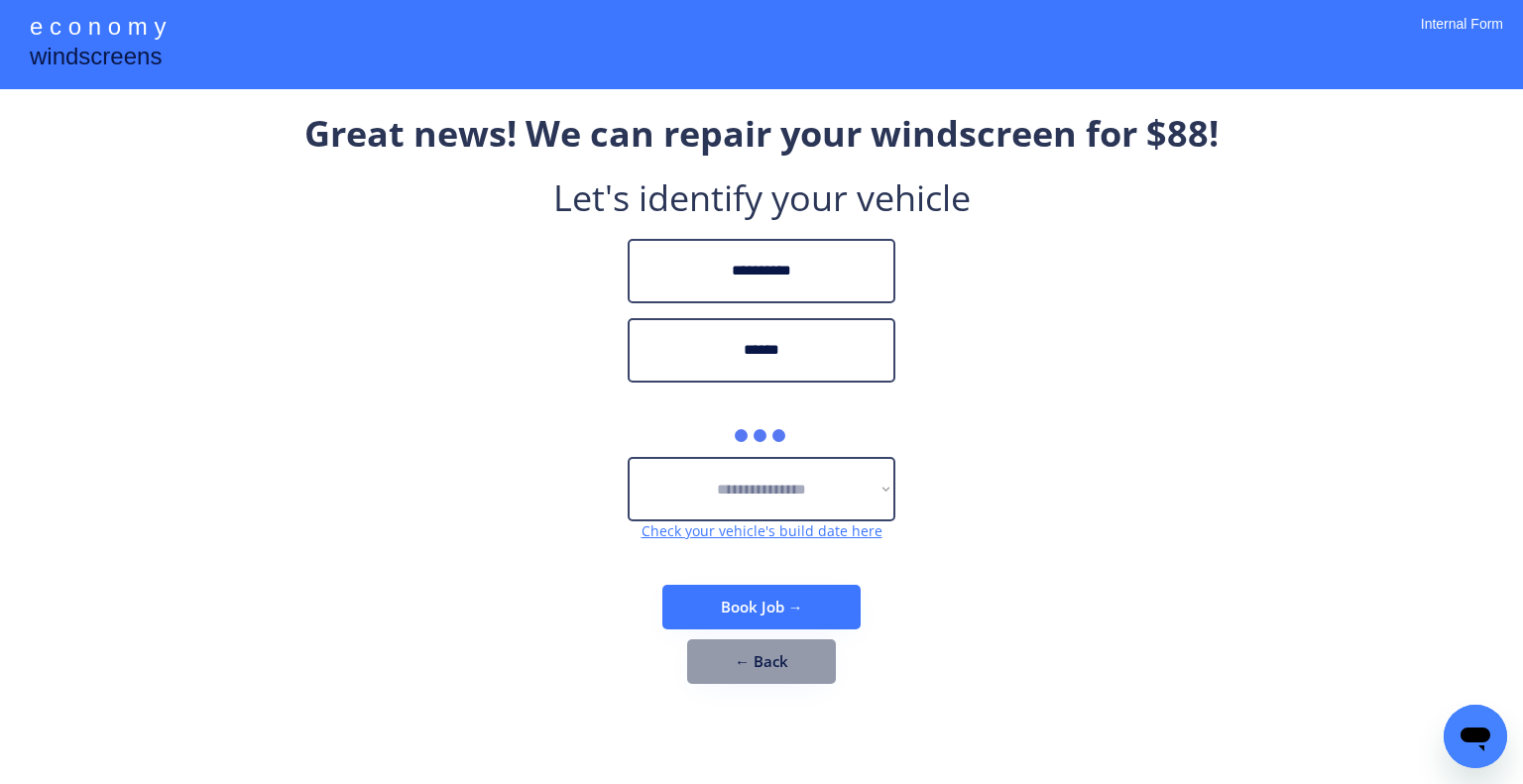 click on "**********" at bounding box center (762, 406) 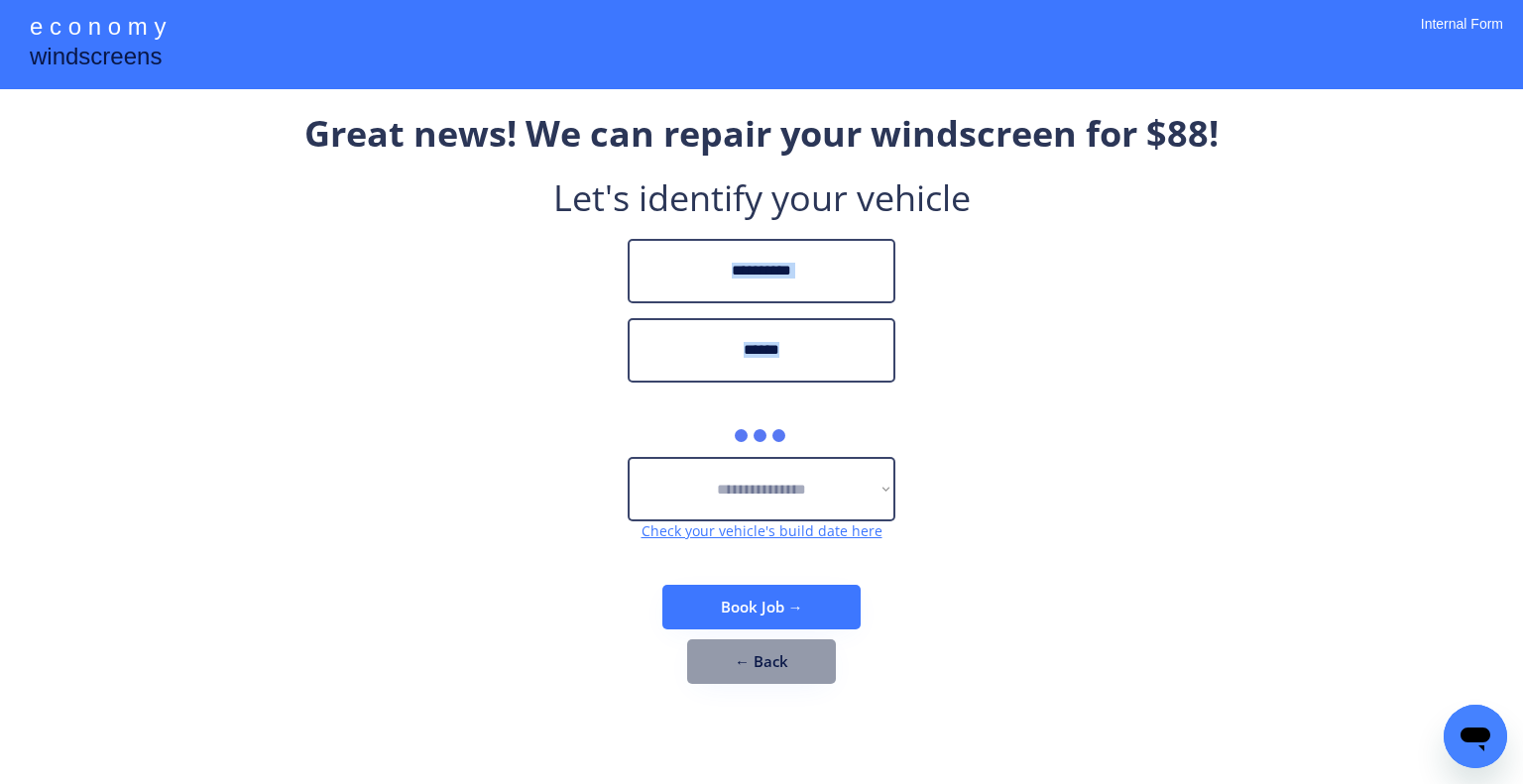 click on "**********" at bounding box center (762, 406) 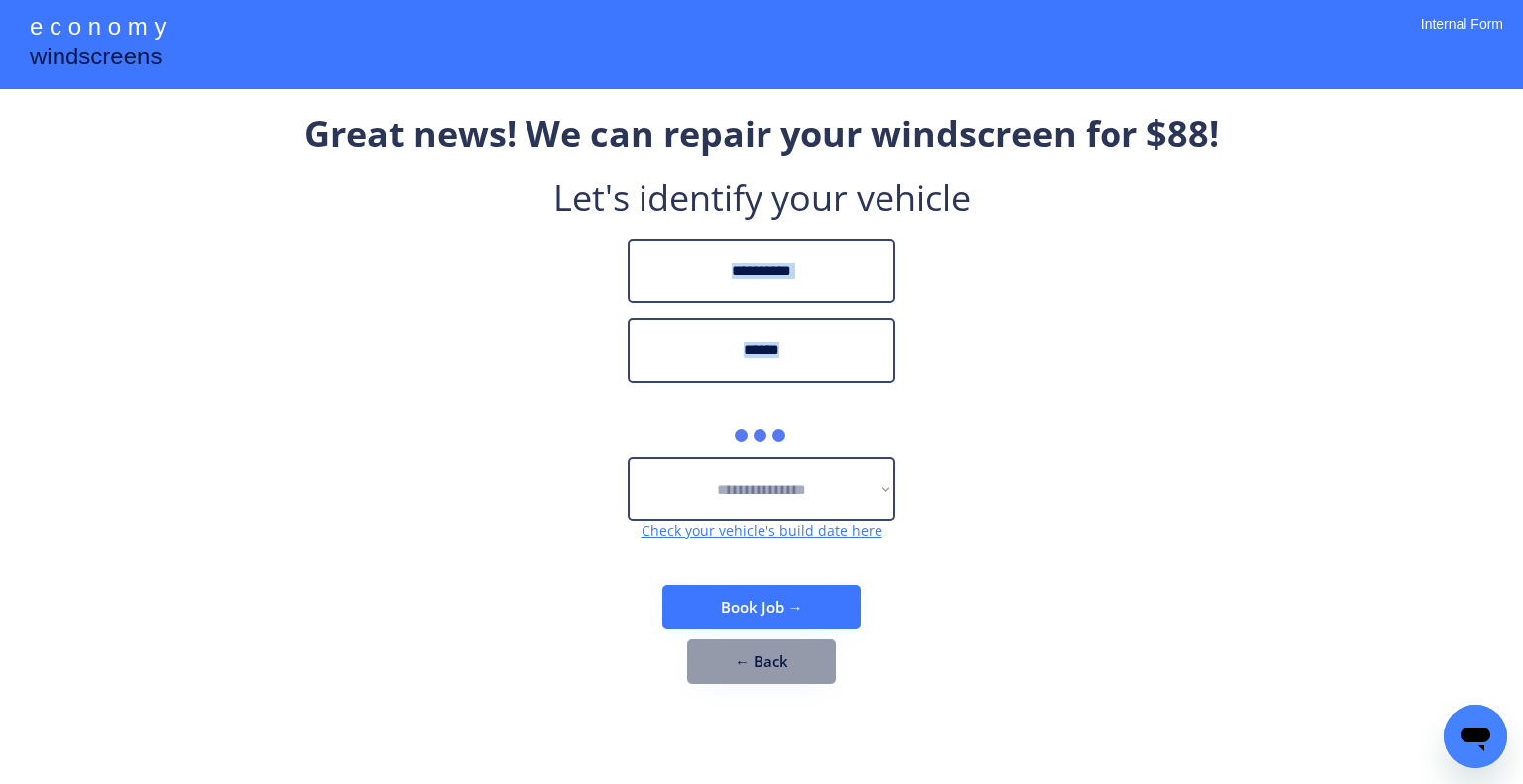 click on "**********" at bounding box center (762, 406) 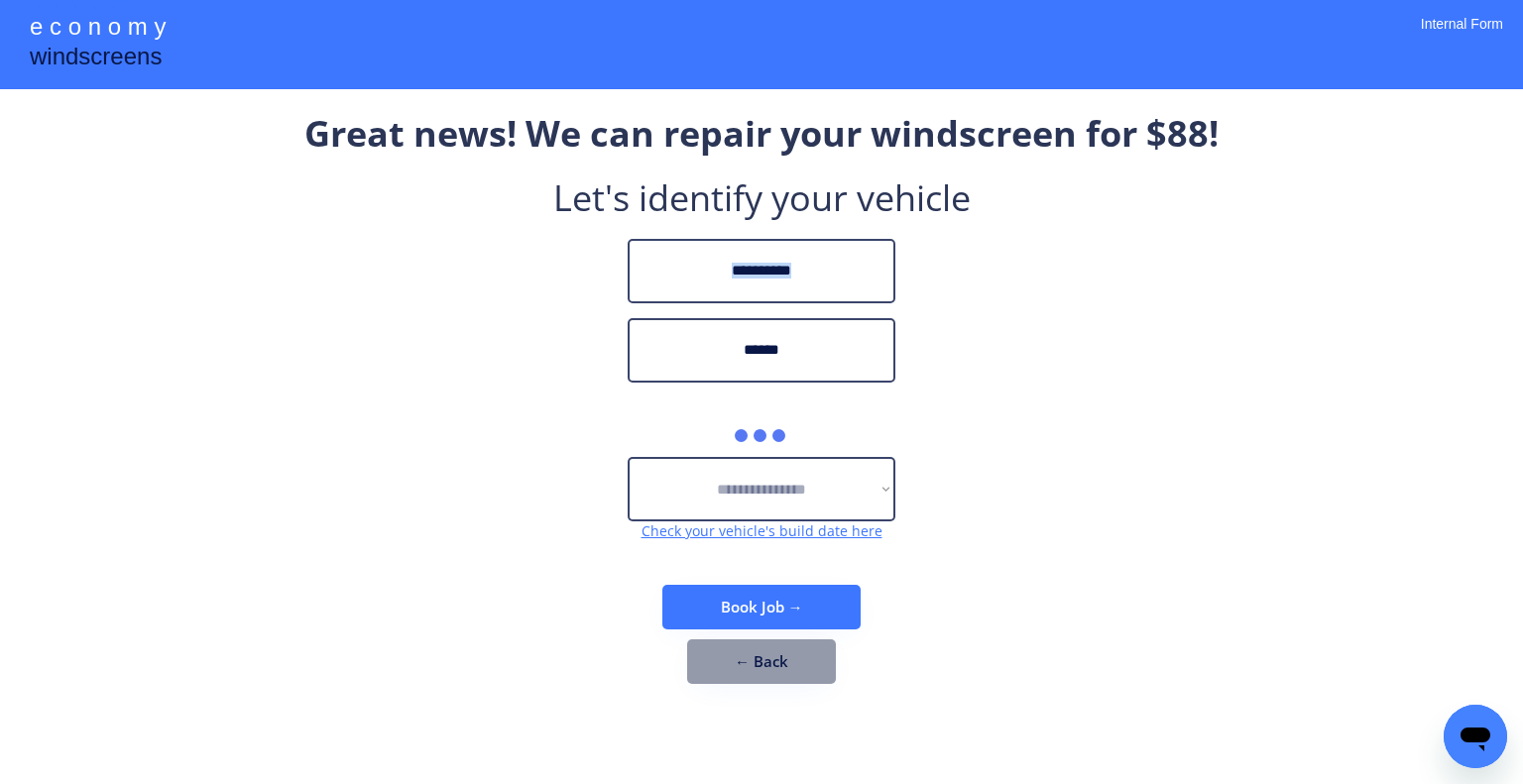 click on "**********" at bounding box center [762, 406] 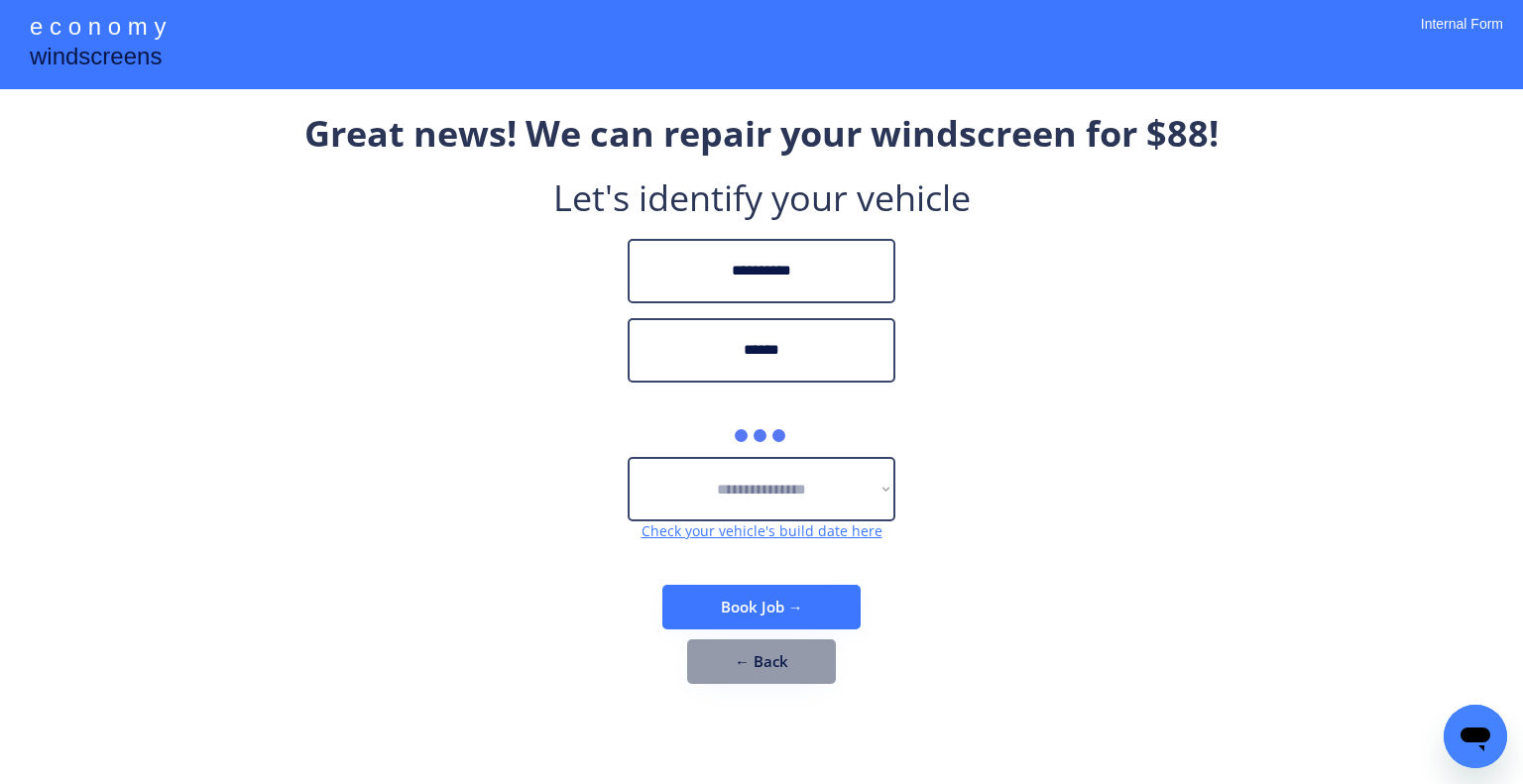 click on "**********" at bounding box center [762, 406] 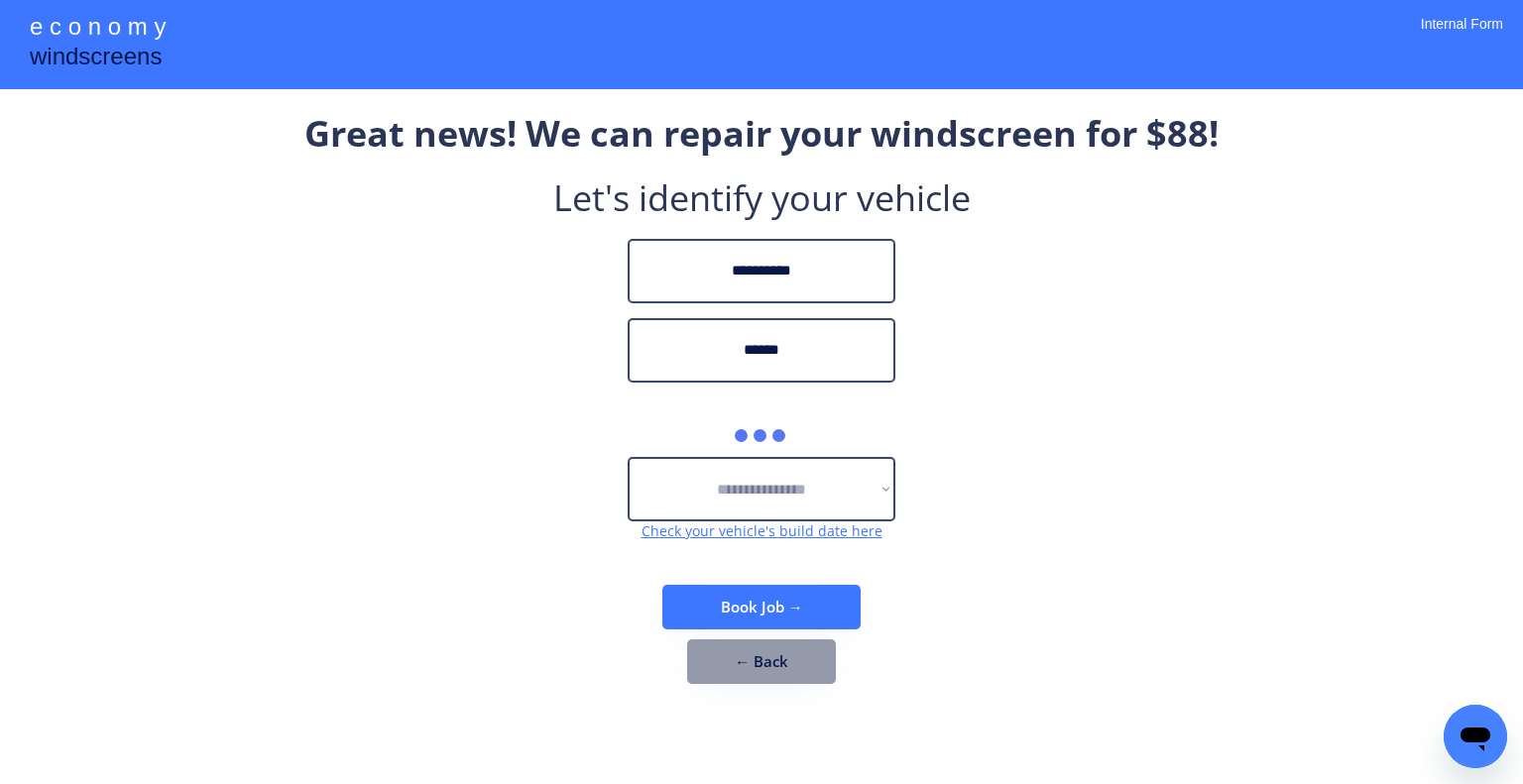 click on "**********" at bounding box center [762, 406] 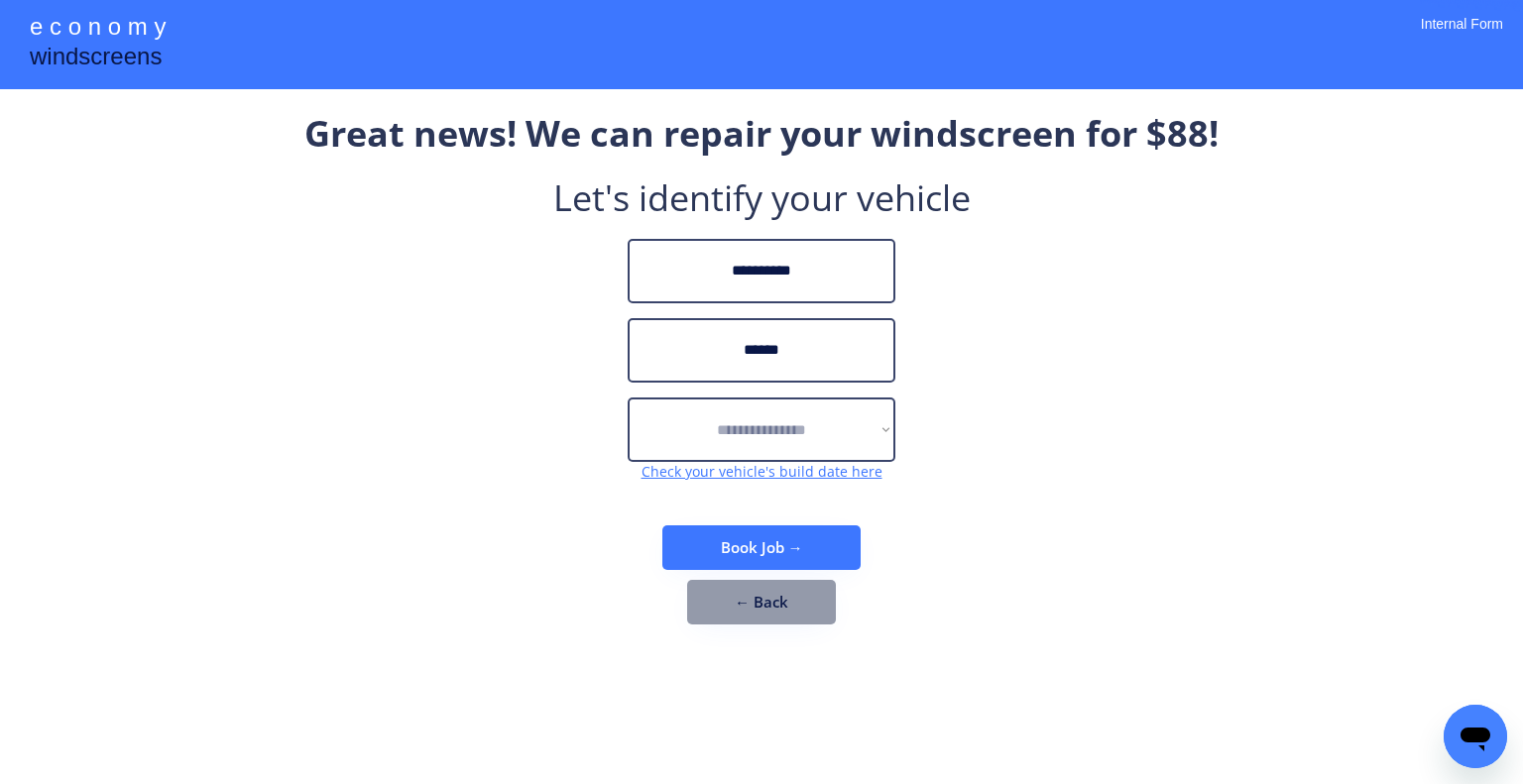 click on "**********" at bounding box center [762, 377] 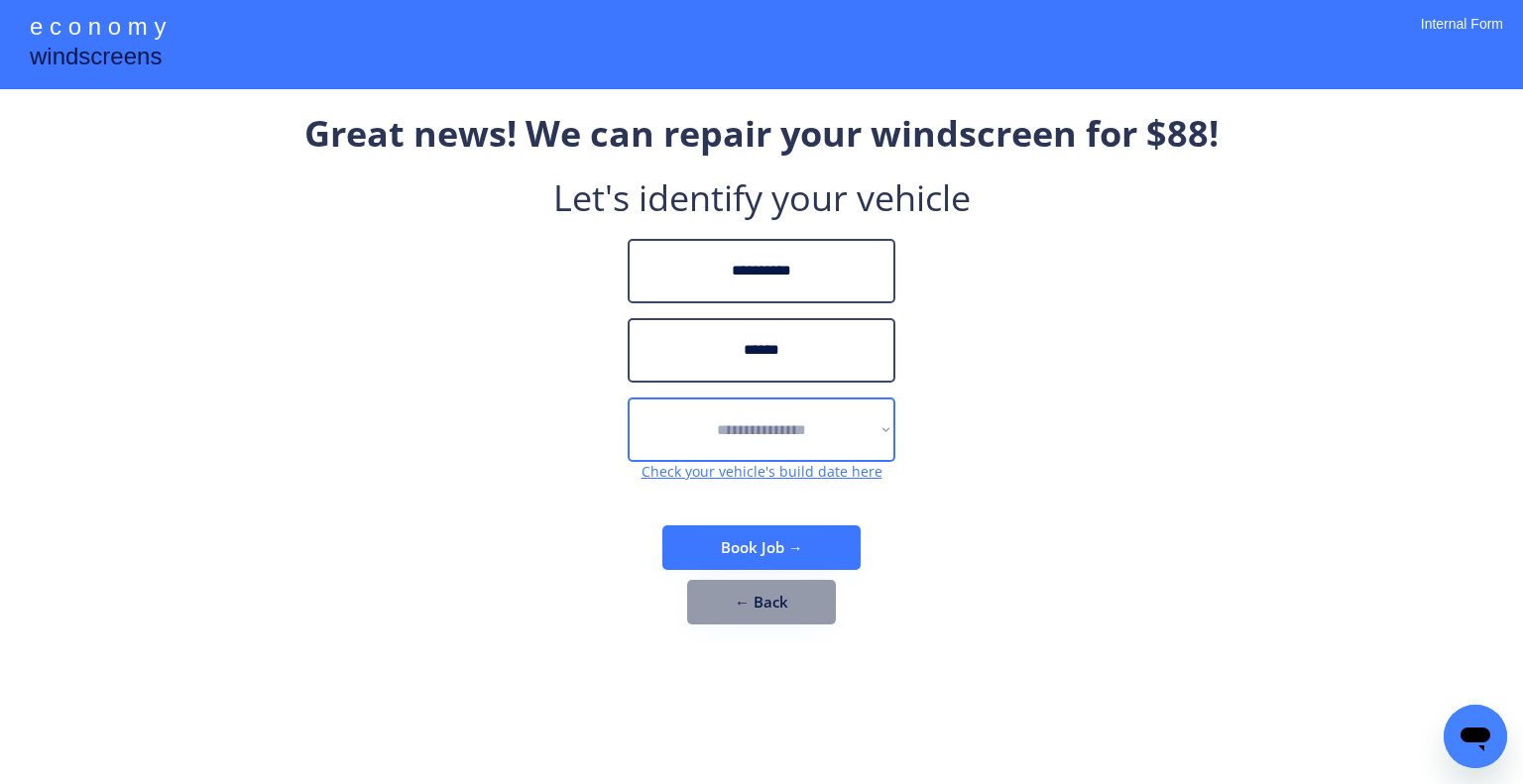 click on "**********" at bounding box center [762, 429] 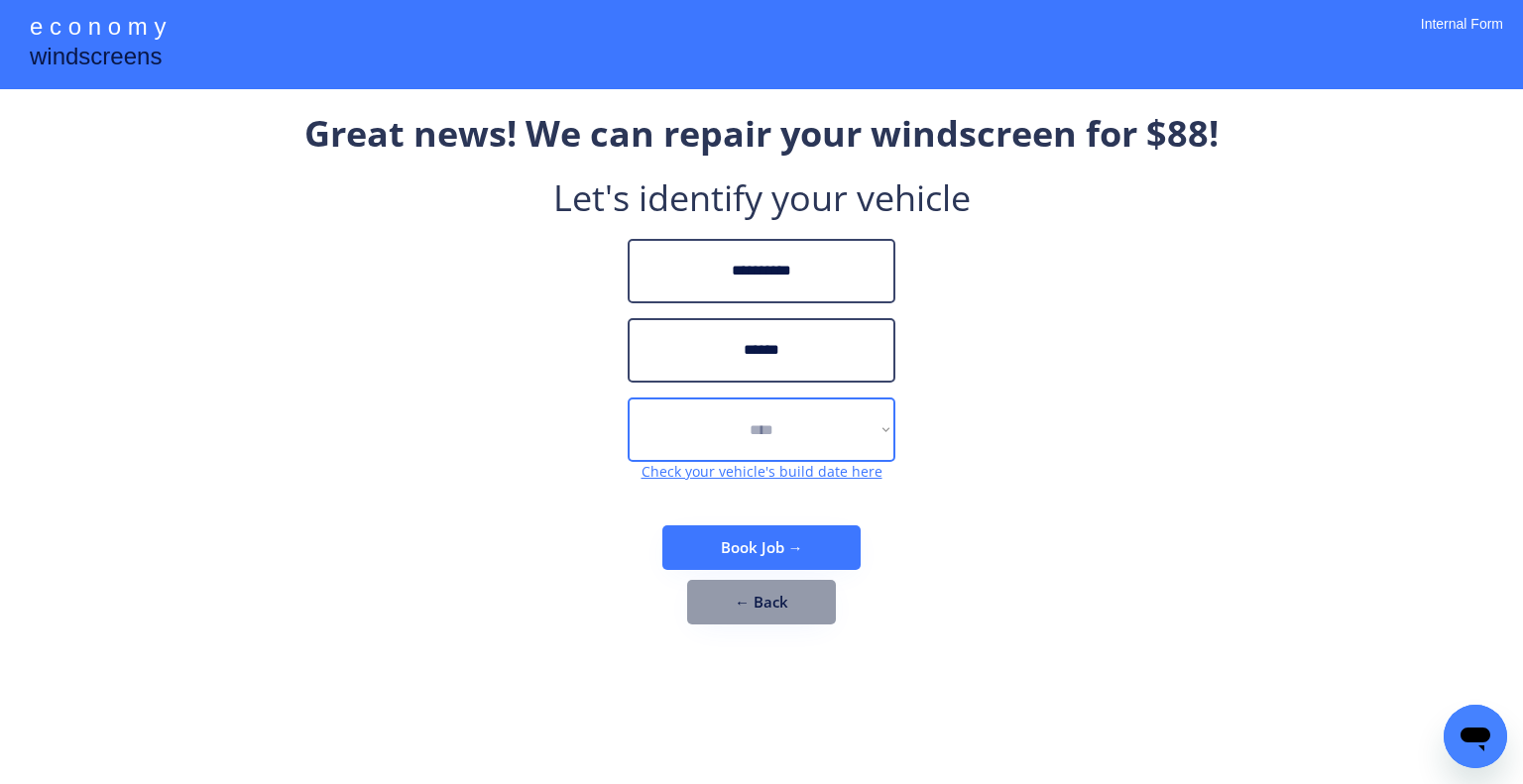 click on "**********" at bounding box center [762, 429] 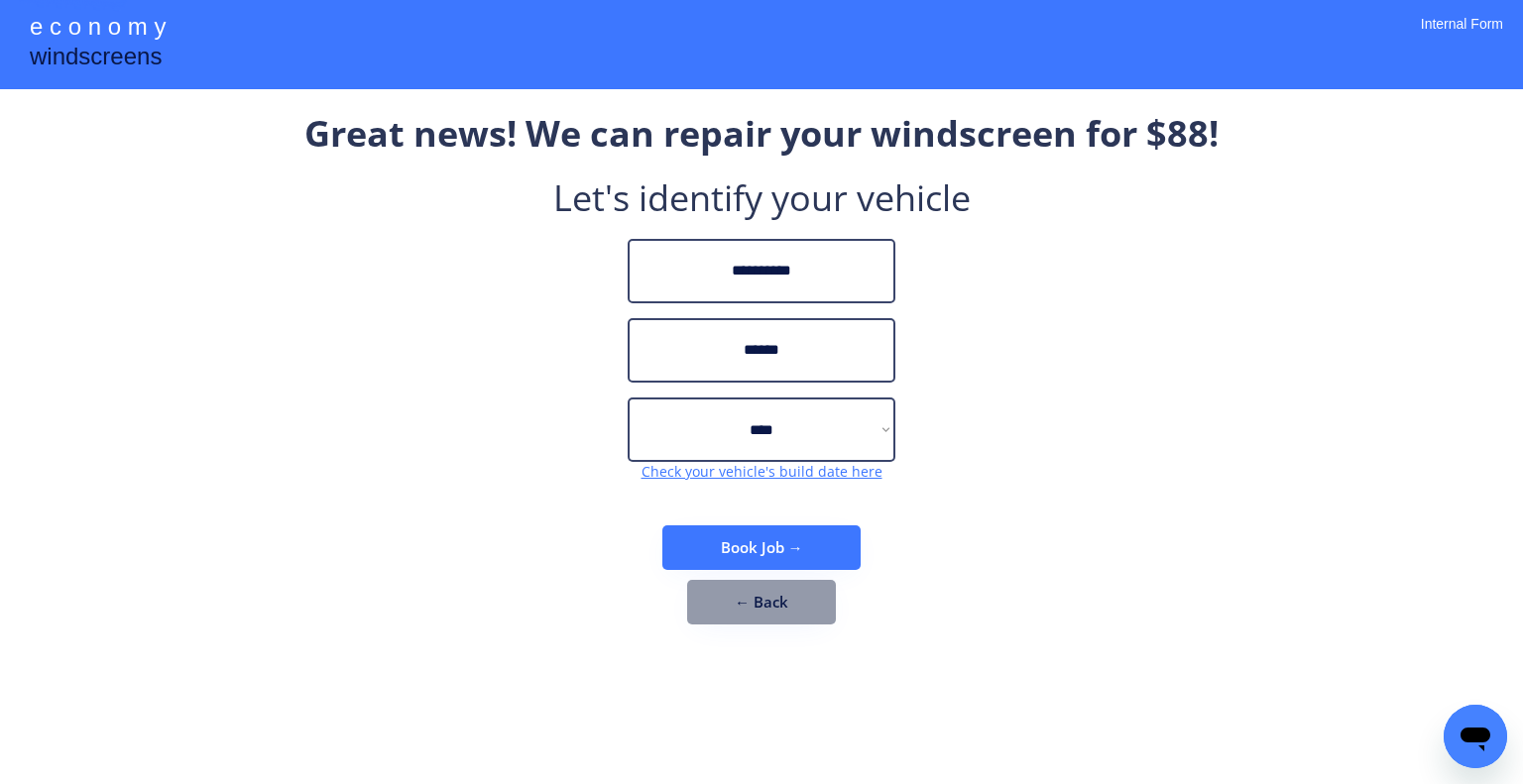 click on "**********" at bounding box center [762, 377] 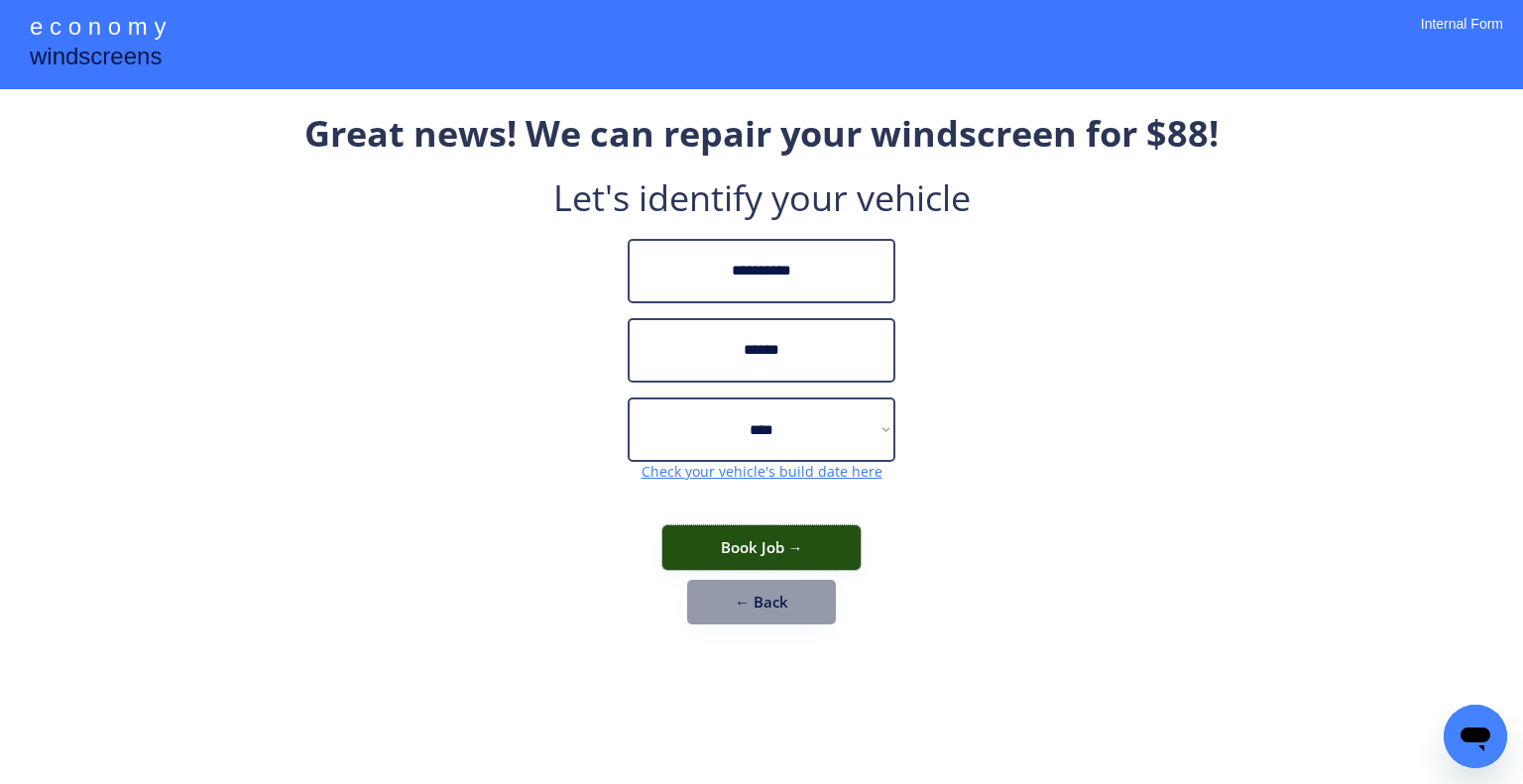 click on "Book Job    →" at bounding box center [762, 547] 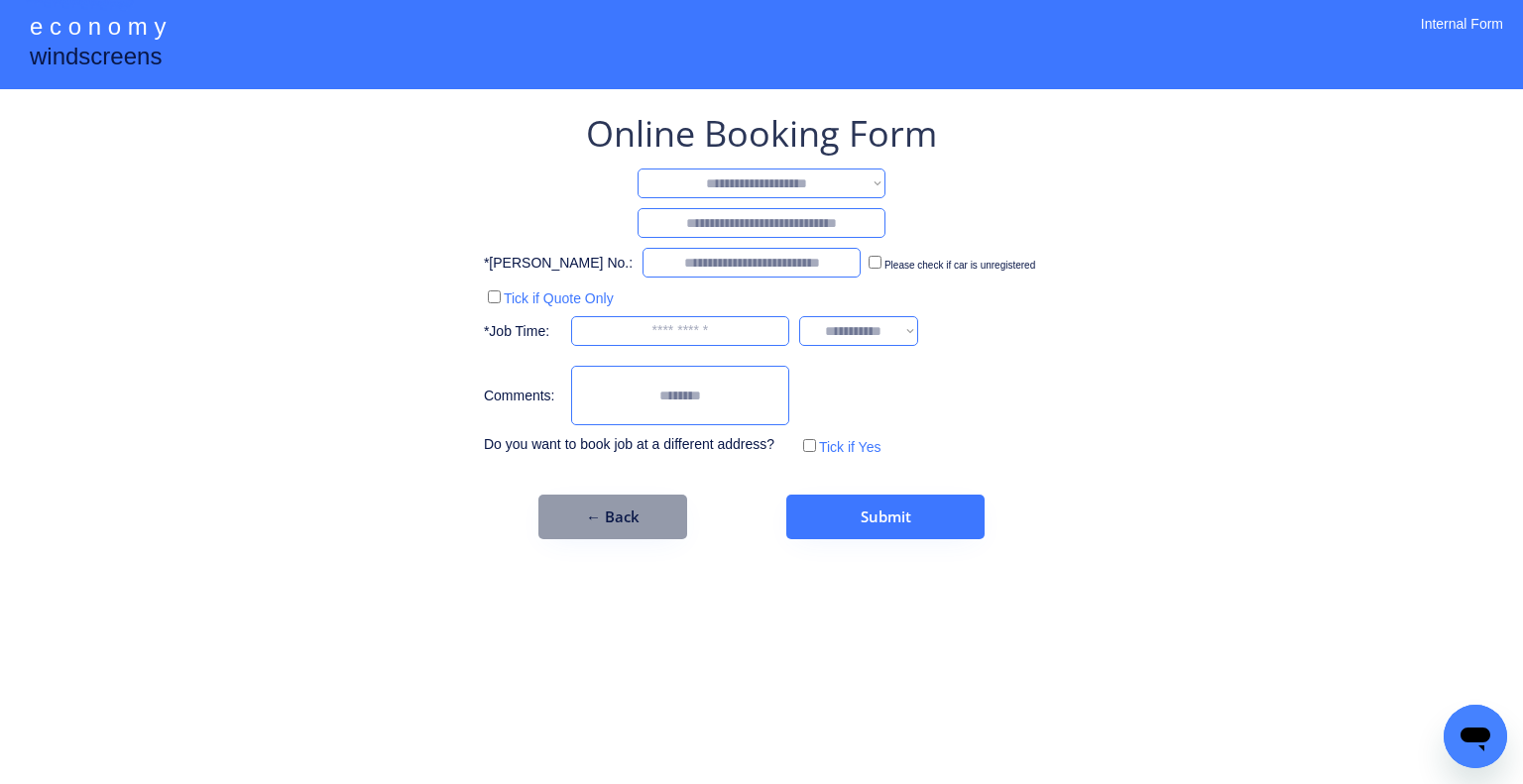 drag, startPoint x: 793, startPoint y: 177, endPoint x: 797, endPoint y: 188, distance: 11.7046999 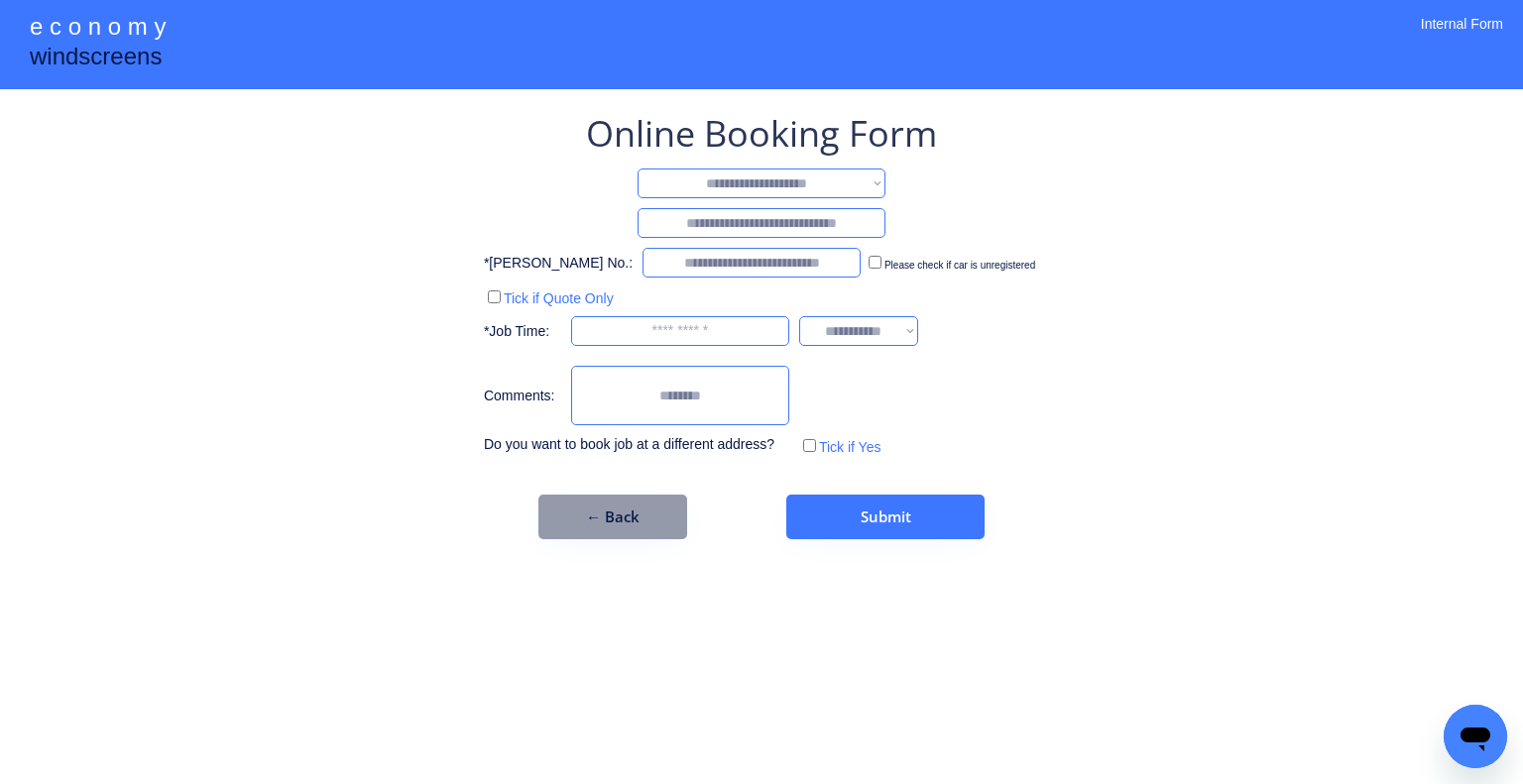 select on "********" 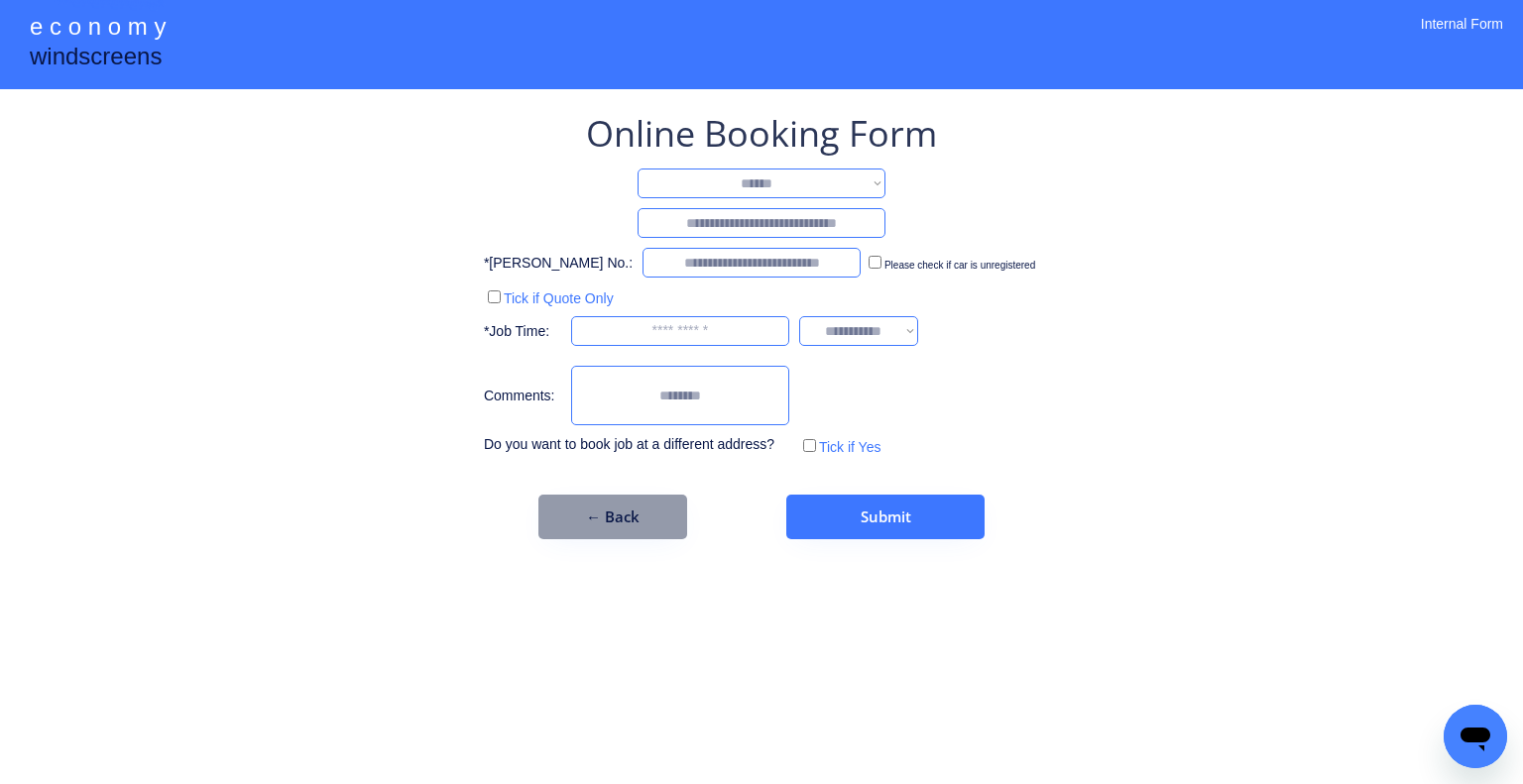click on "**********" at bounding box center (762, 183) 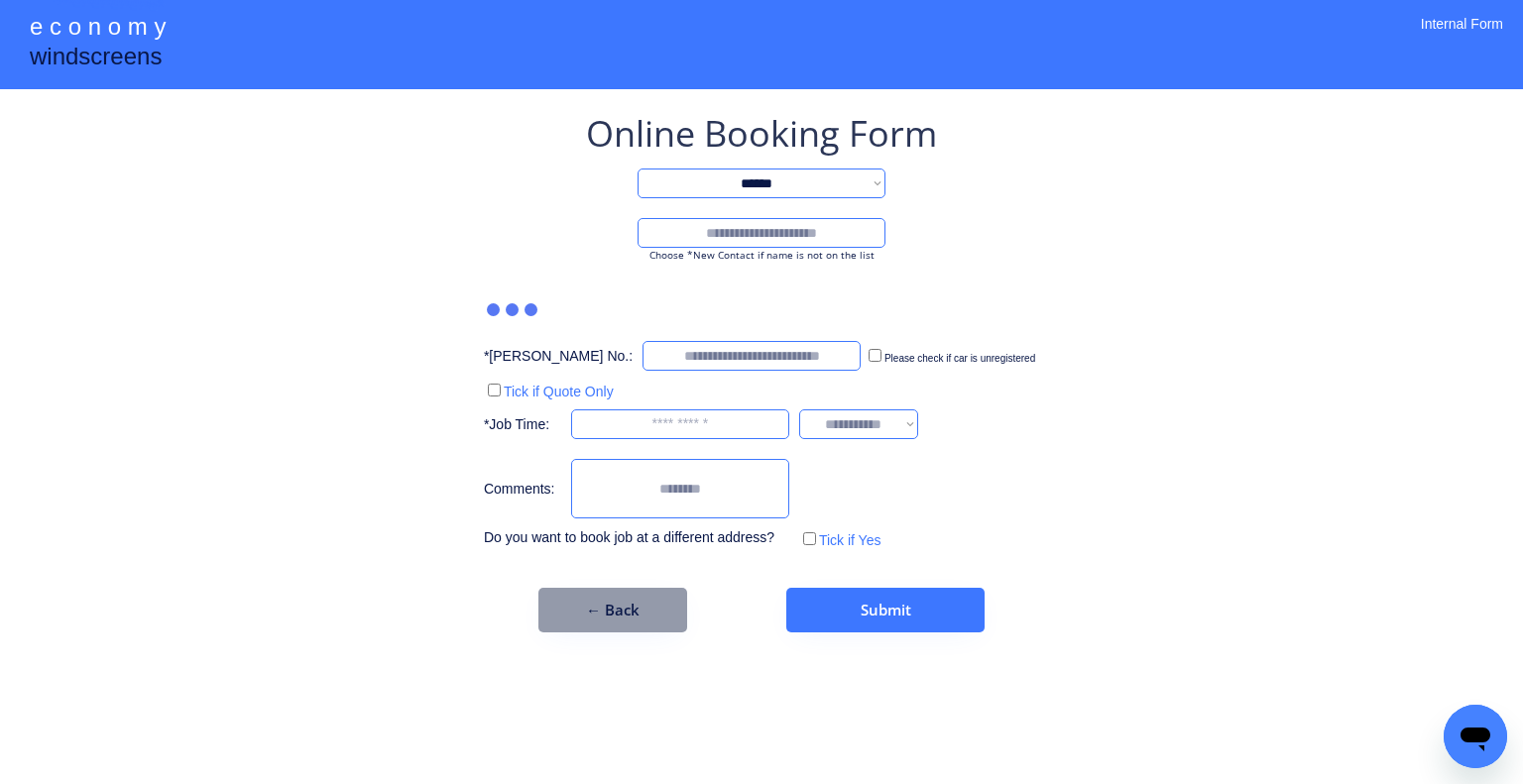 click at bounding box center [762, 233] 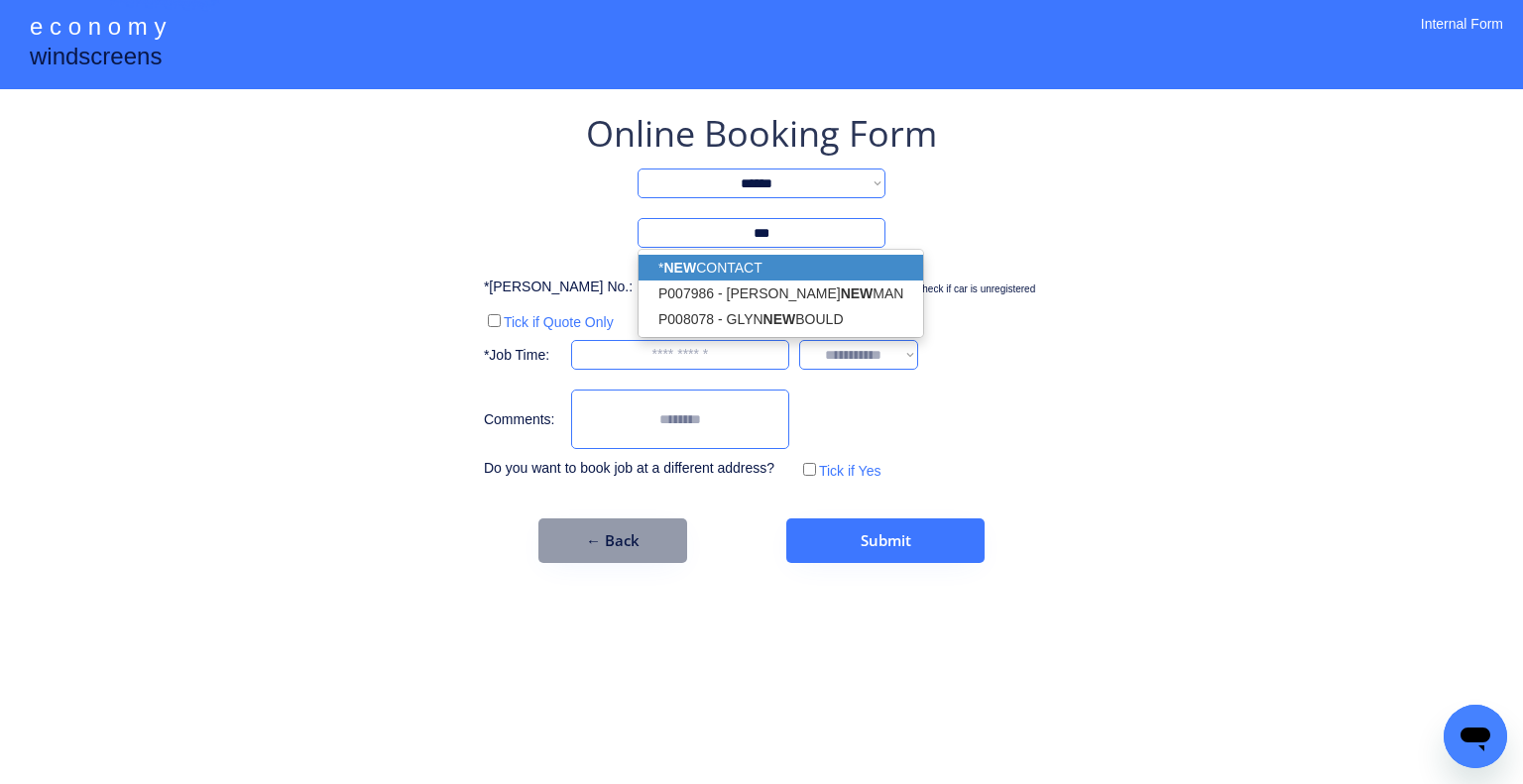 drag, startPoint x: 794, startPoint y: 271, endPoint x: 1251, endPoint y: 347, distance: 463.27638 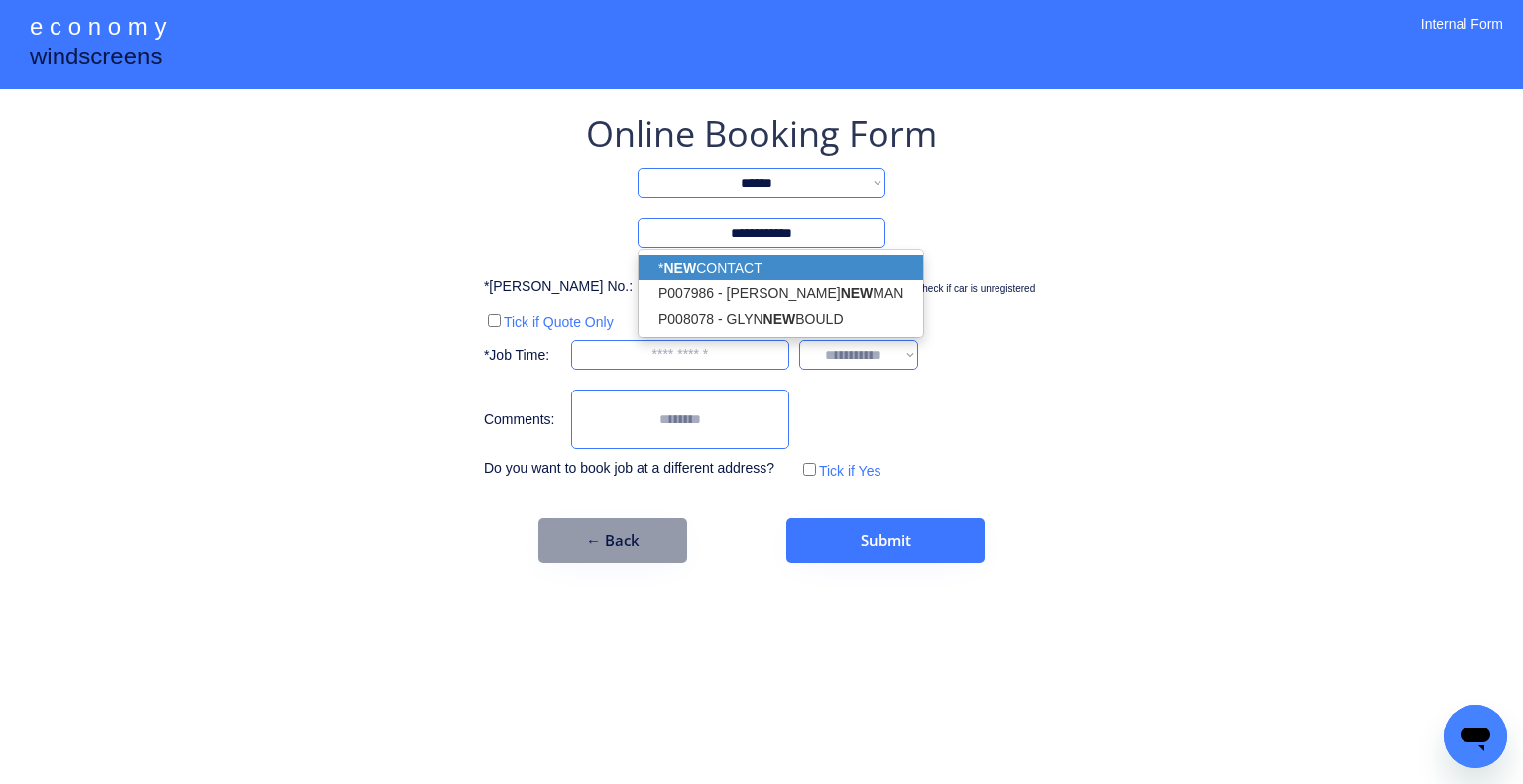 type on "**********" 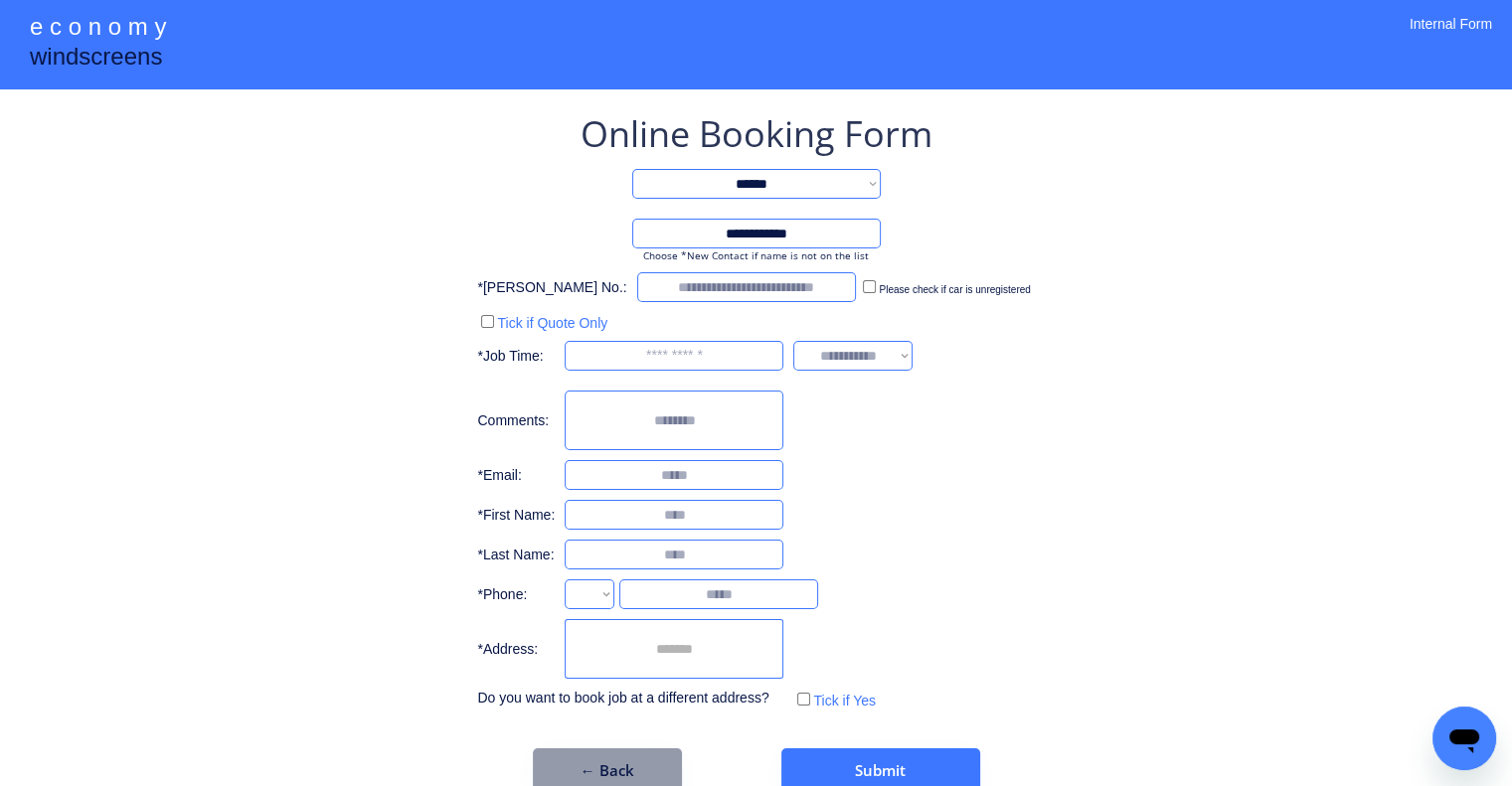 click on "**********" at bounding box center (756, 426) 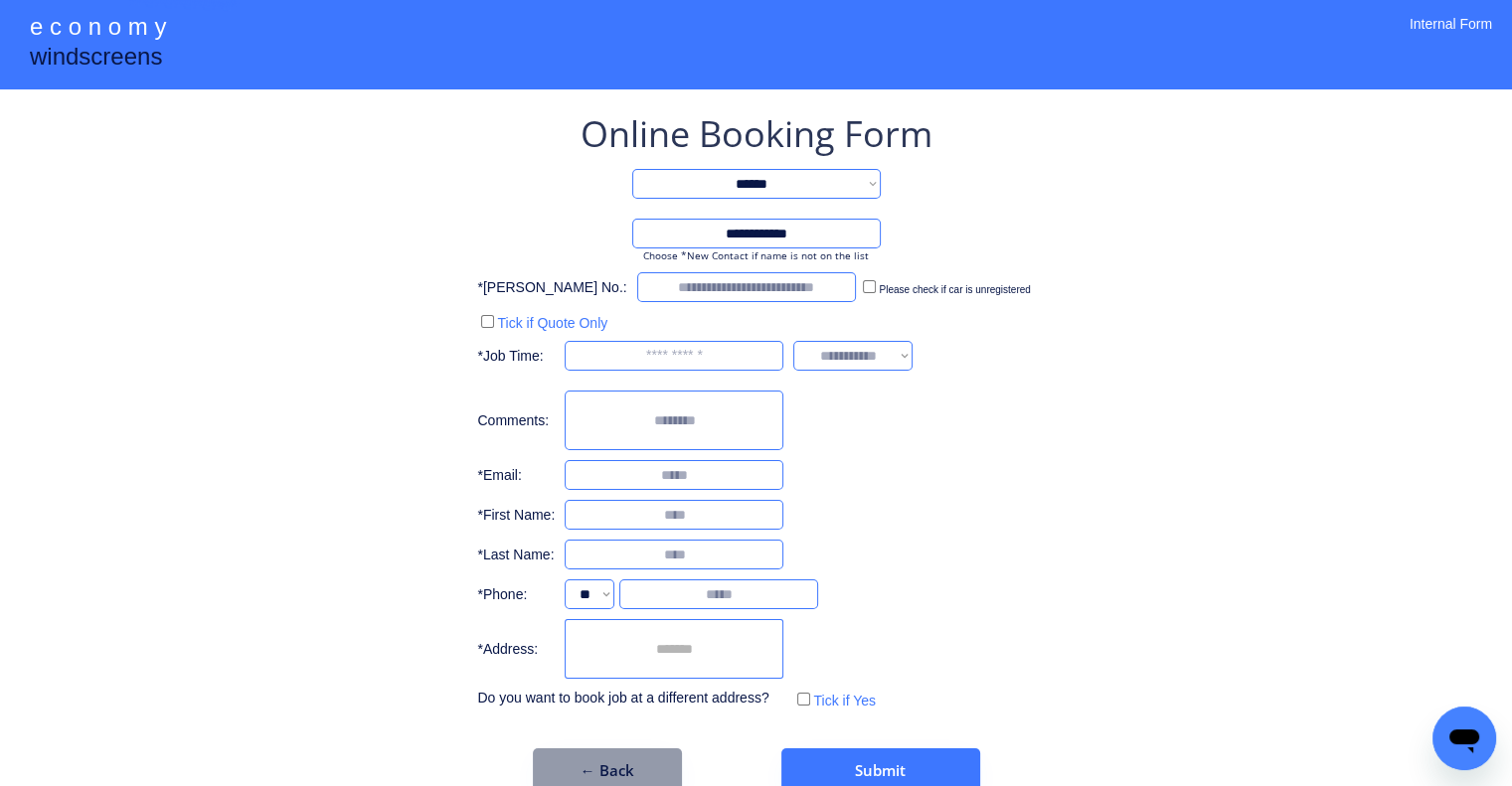 click at bounding box center (674, 649) 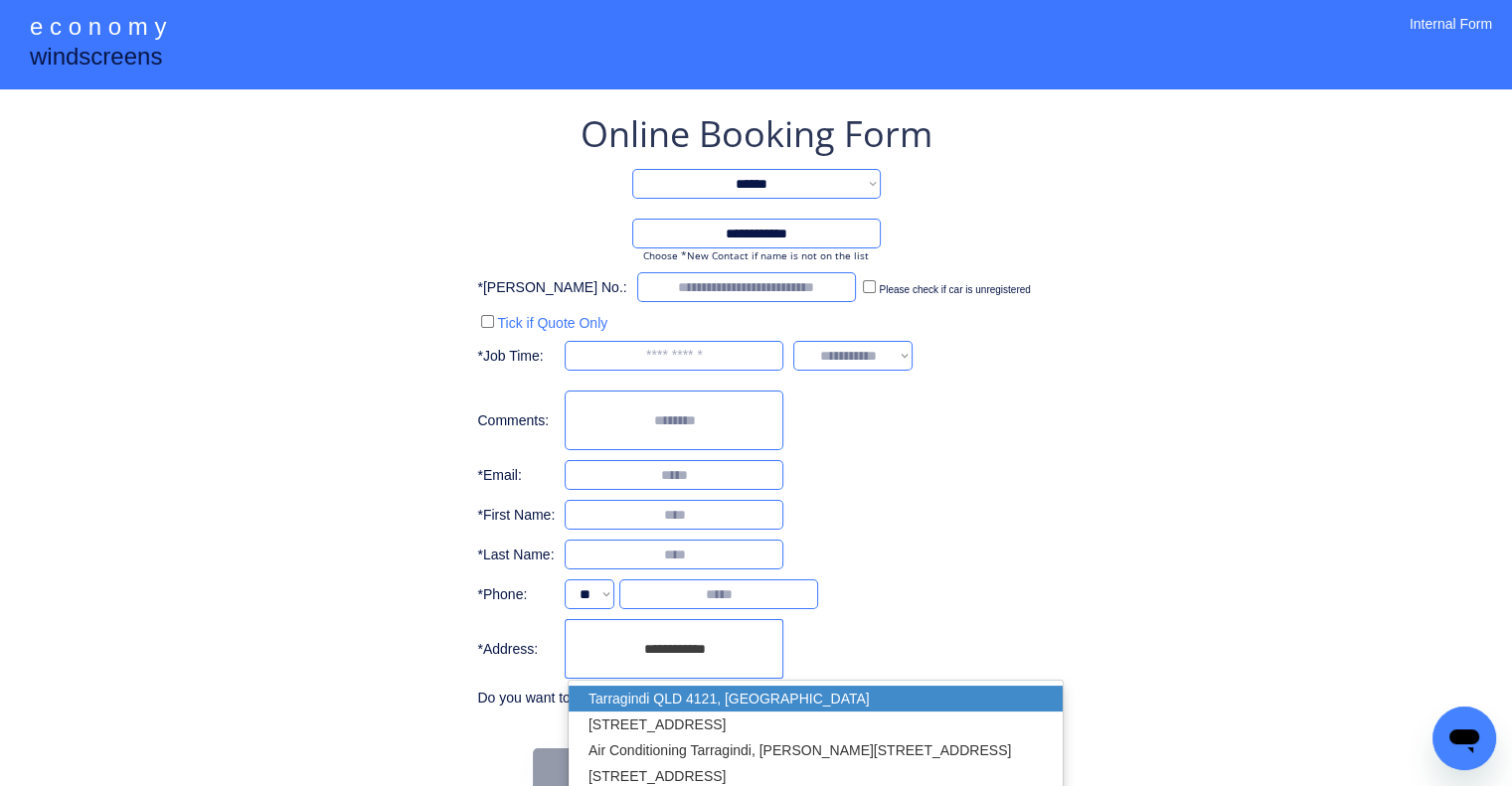 click on "Tarragindi QLD 4121, Australia" at bounding box center (815, 699) 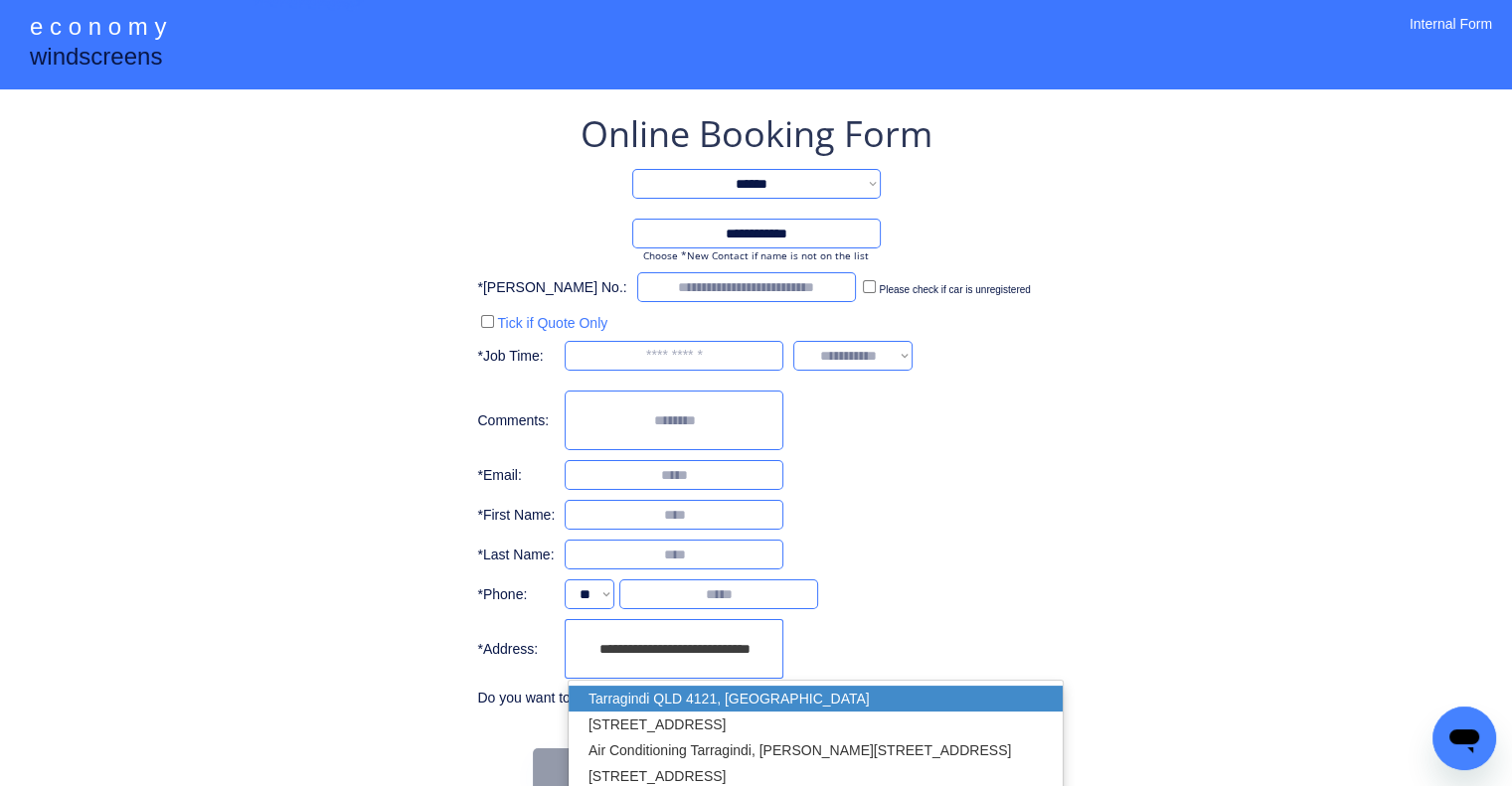 type on "**********" 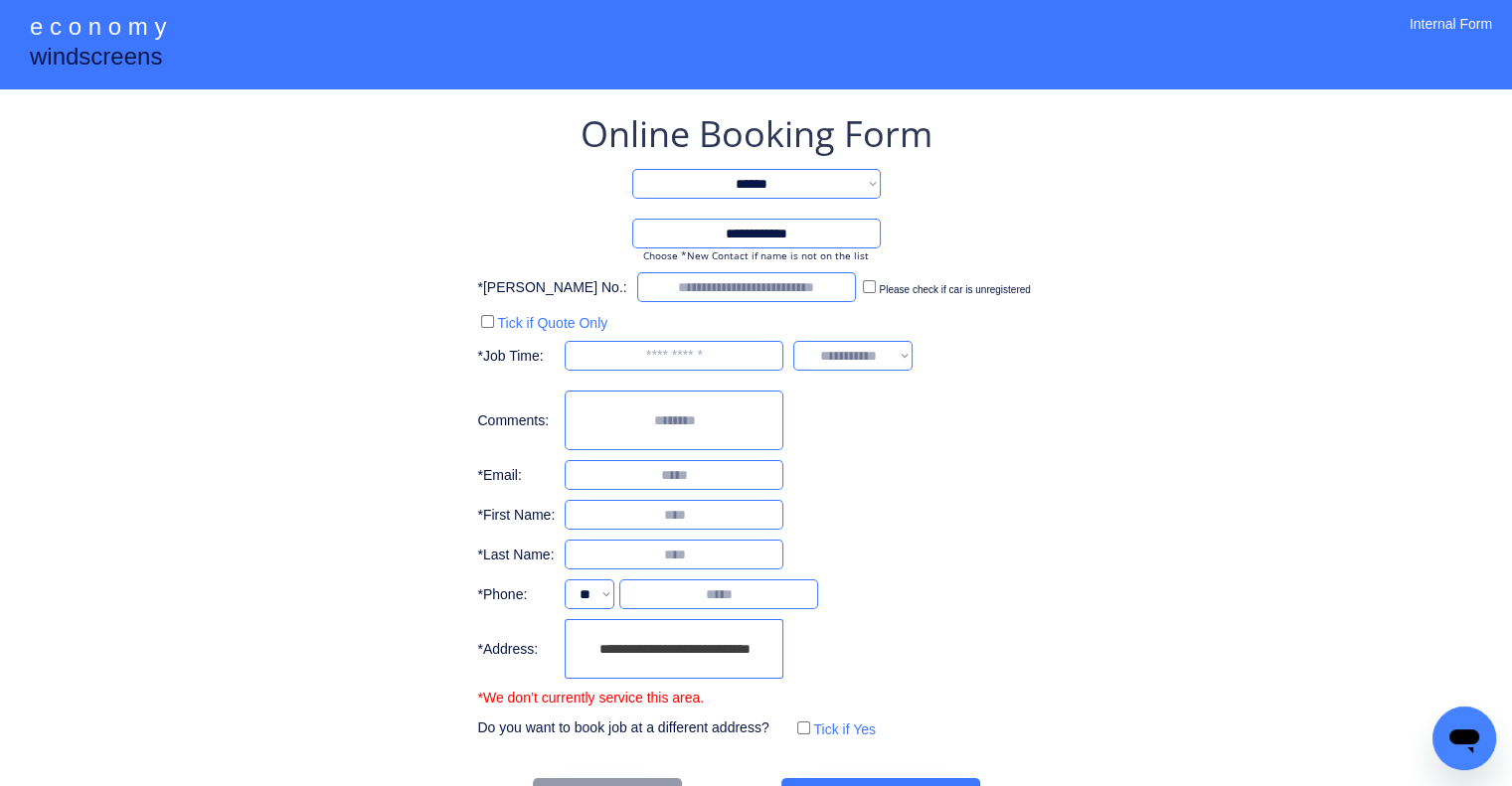 click on "**********" at bounding box center (756, 441) 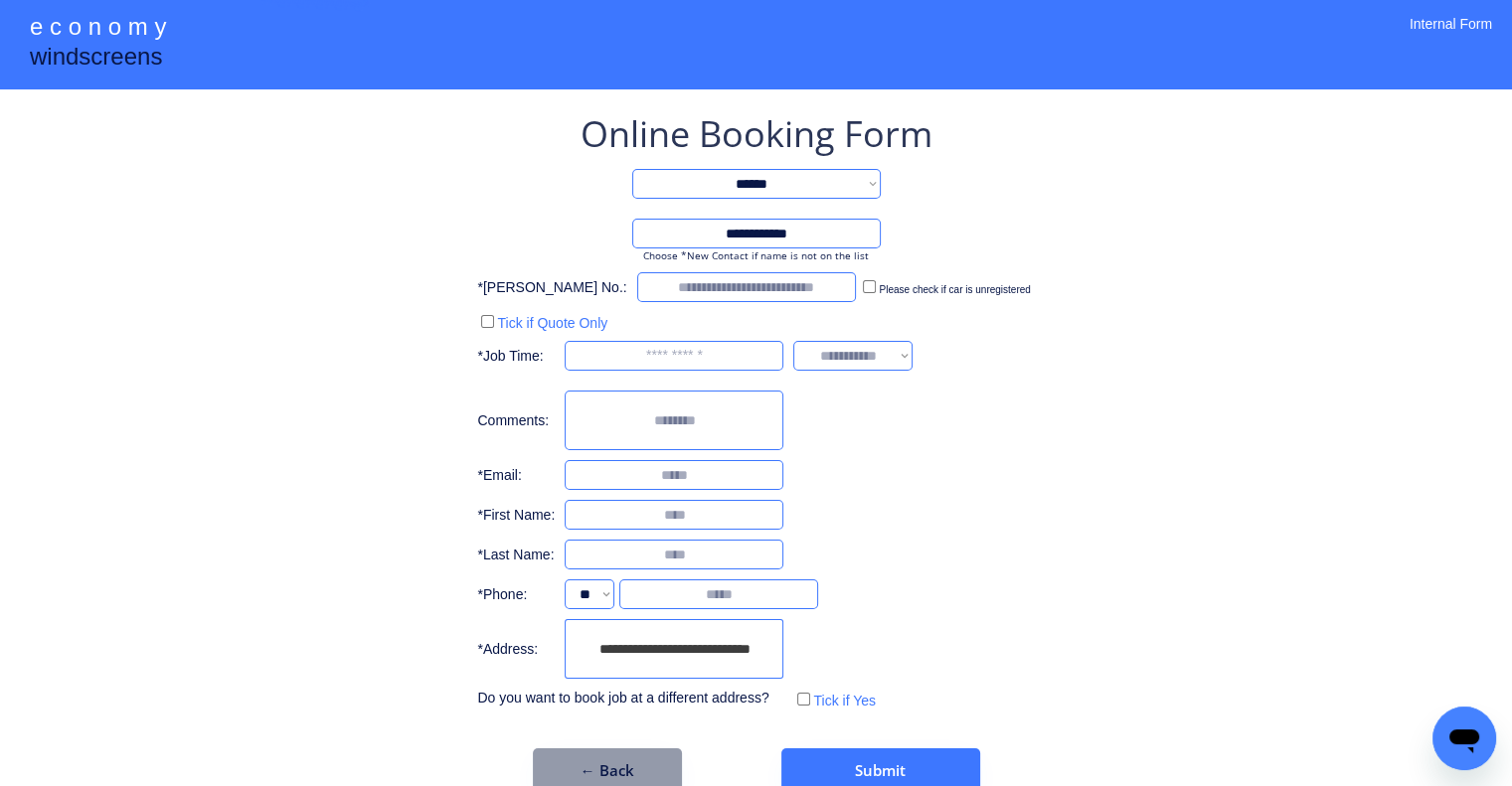 click on "**********" at bounding box center [756, 426] 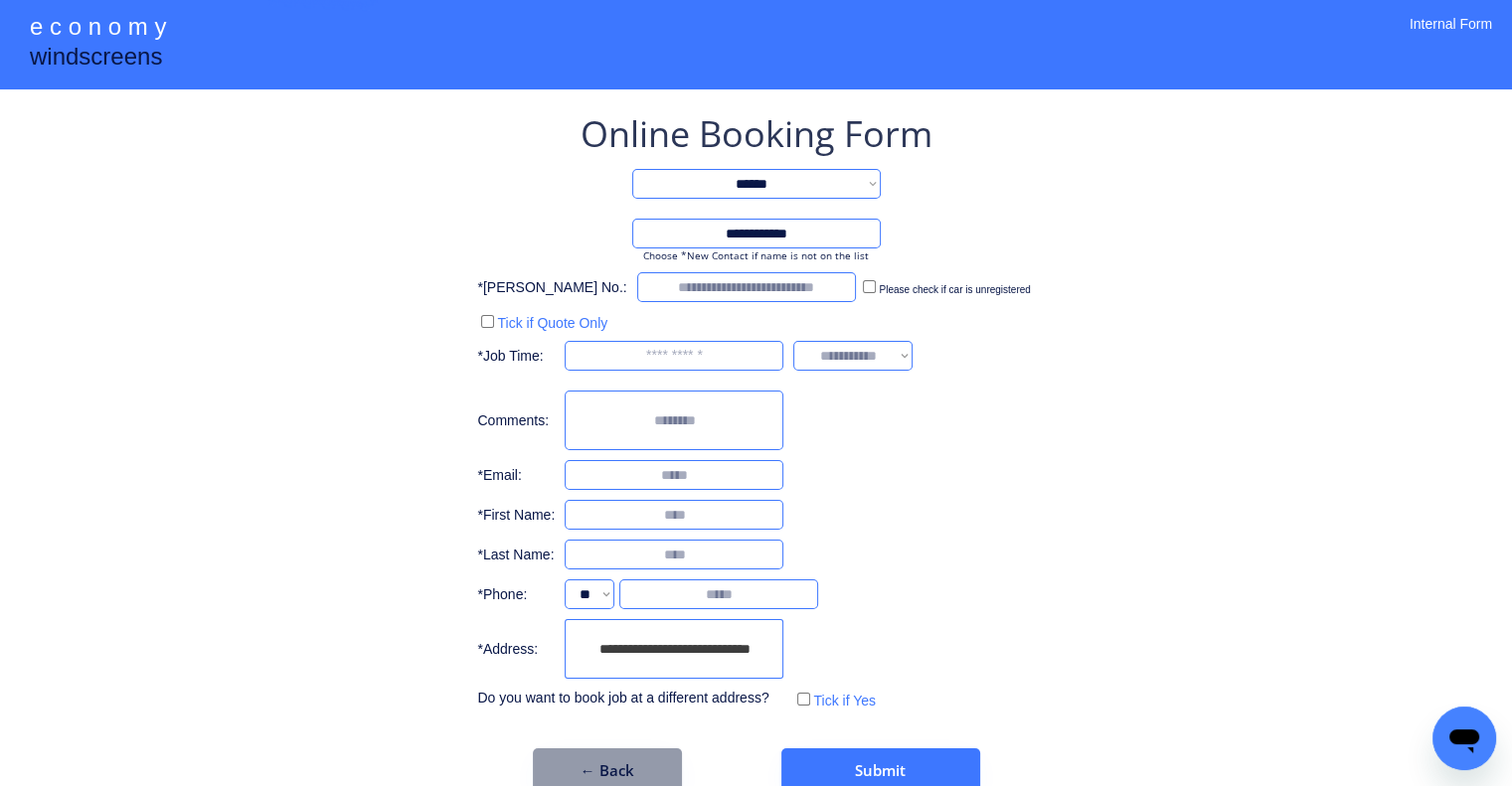 click on "**********" at bounding box center (756, 426) 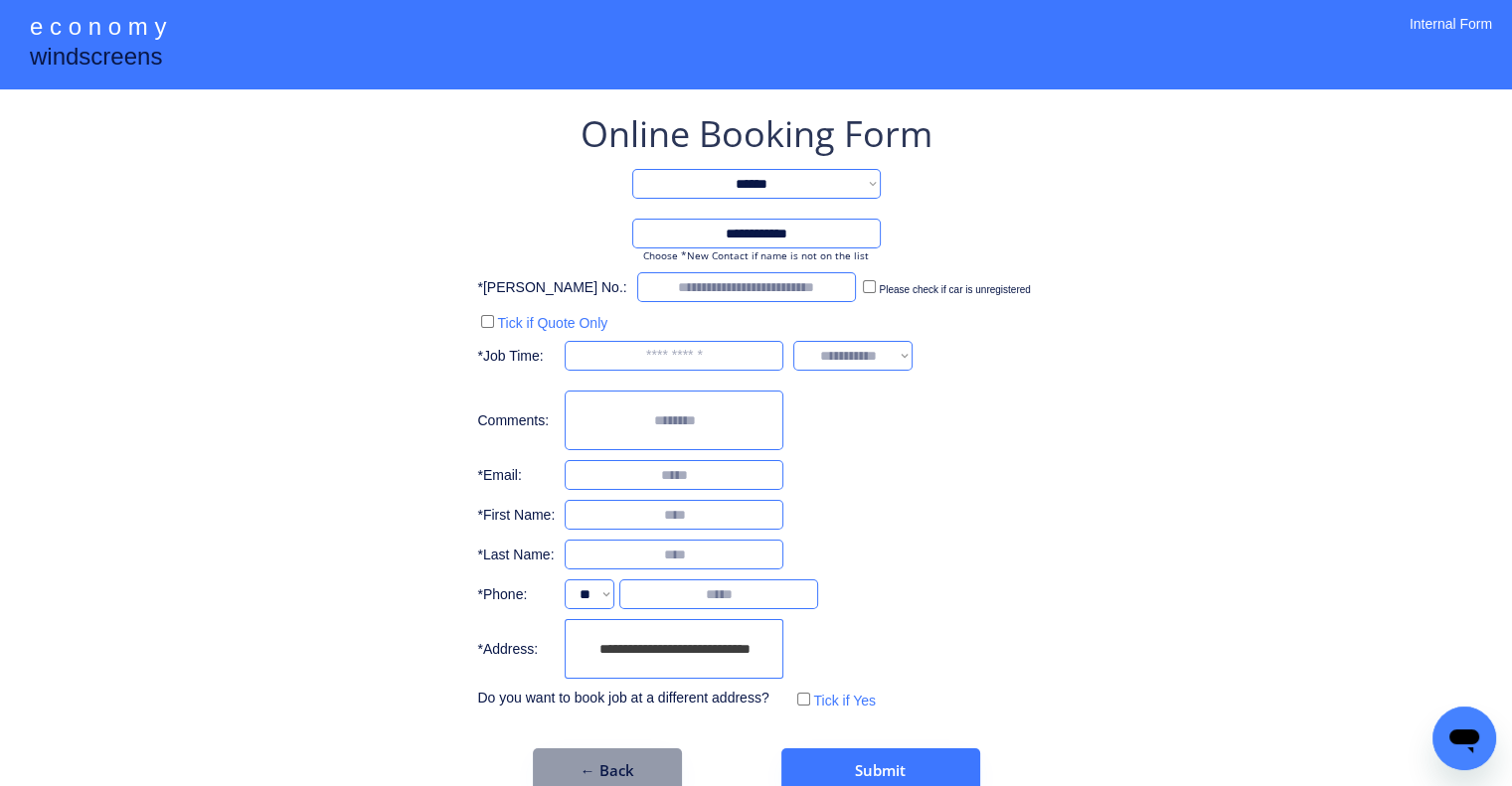 click on "**********" at bounding box center [756, 426] 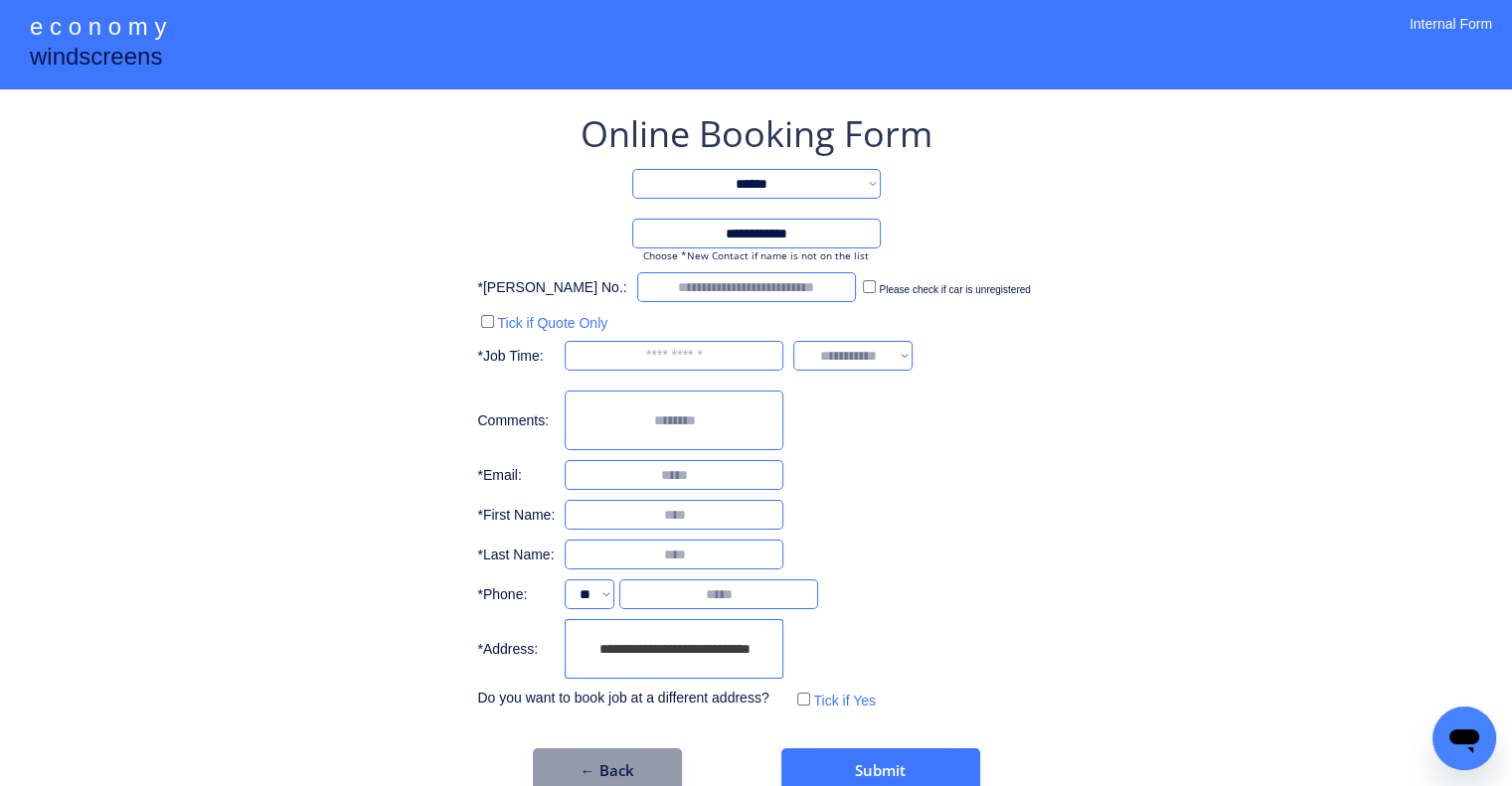 click on "**********" at bounding box center [756, 426] 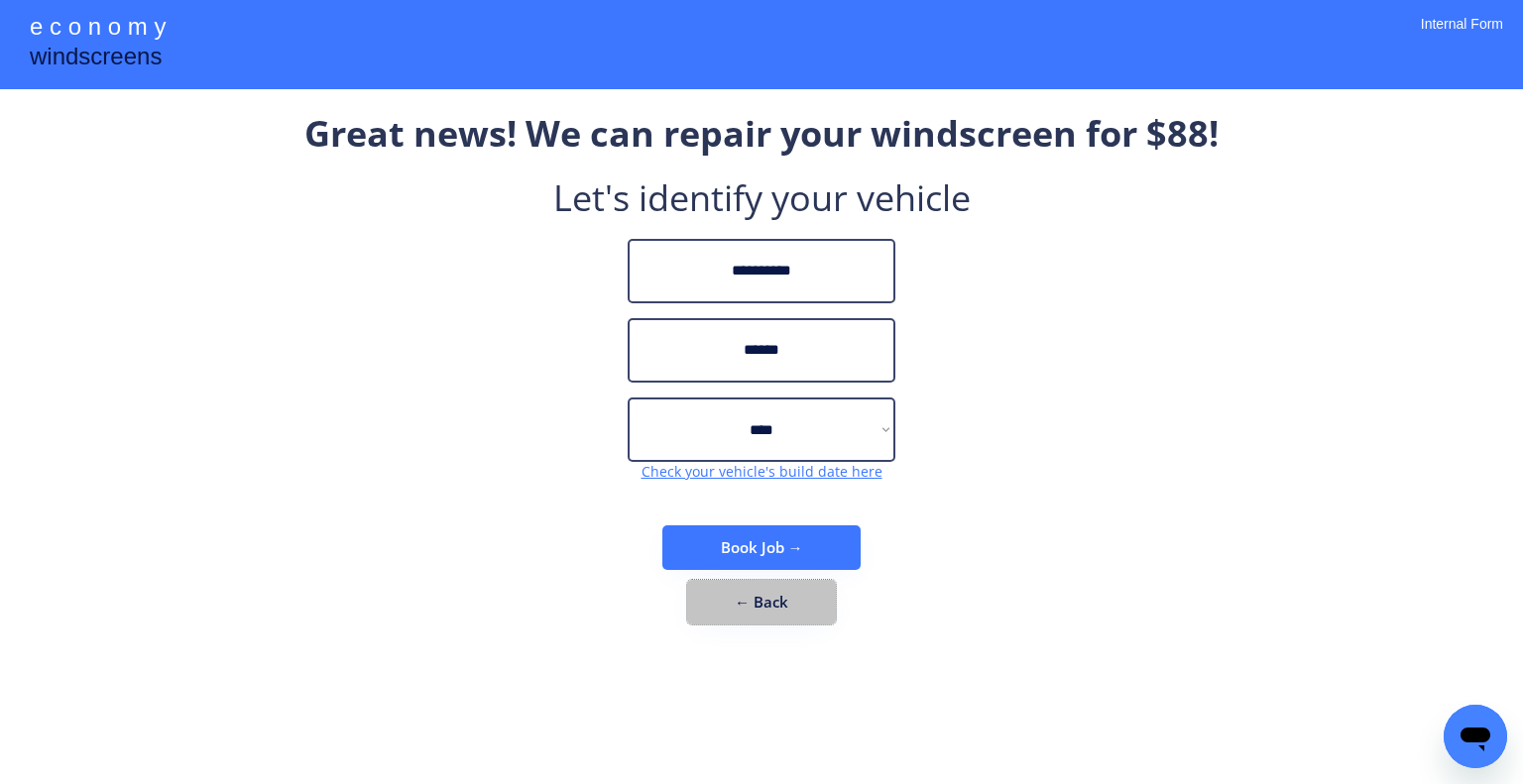 click on "←   Back" at bounding box center (762, 602) 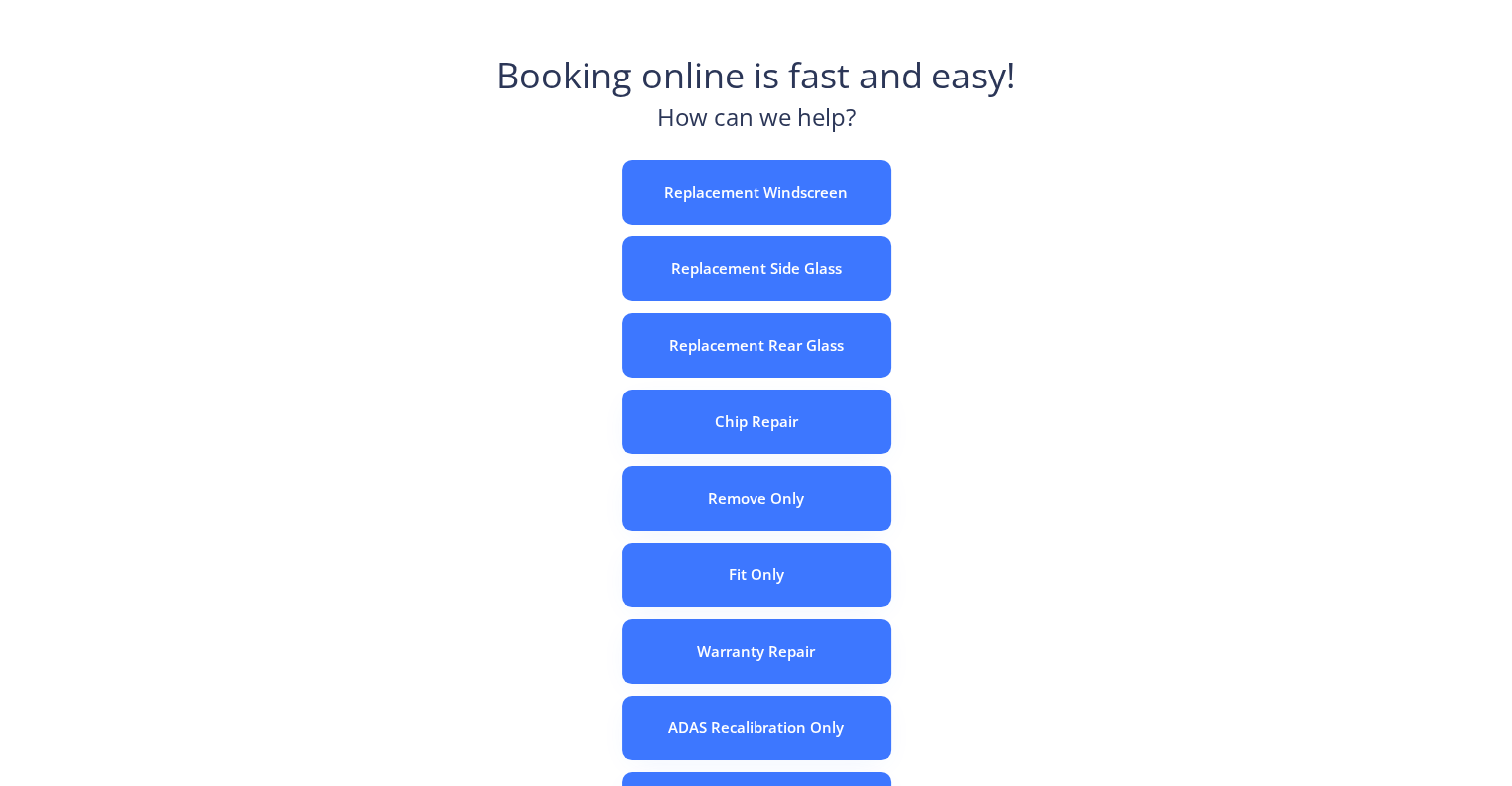 scroll, scrollTop: 322, scrollLeft: 0, axis: vertical 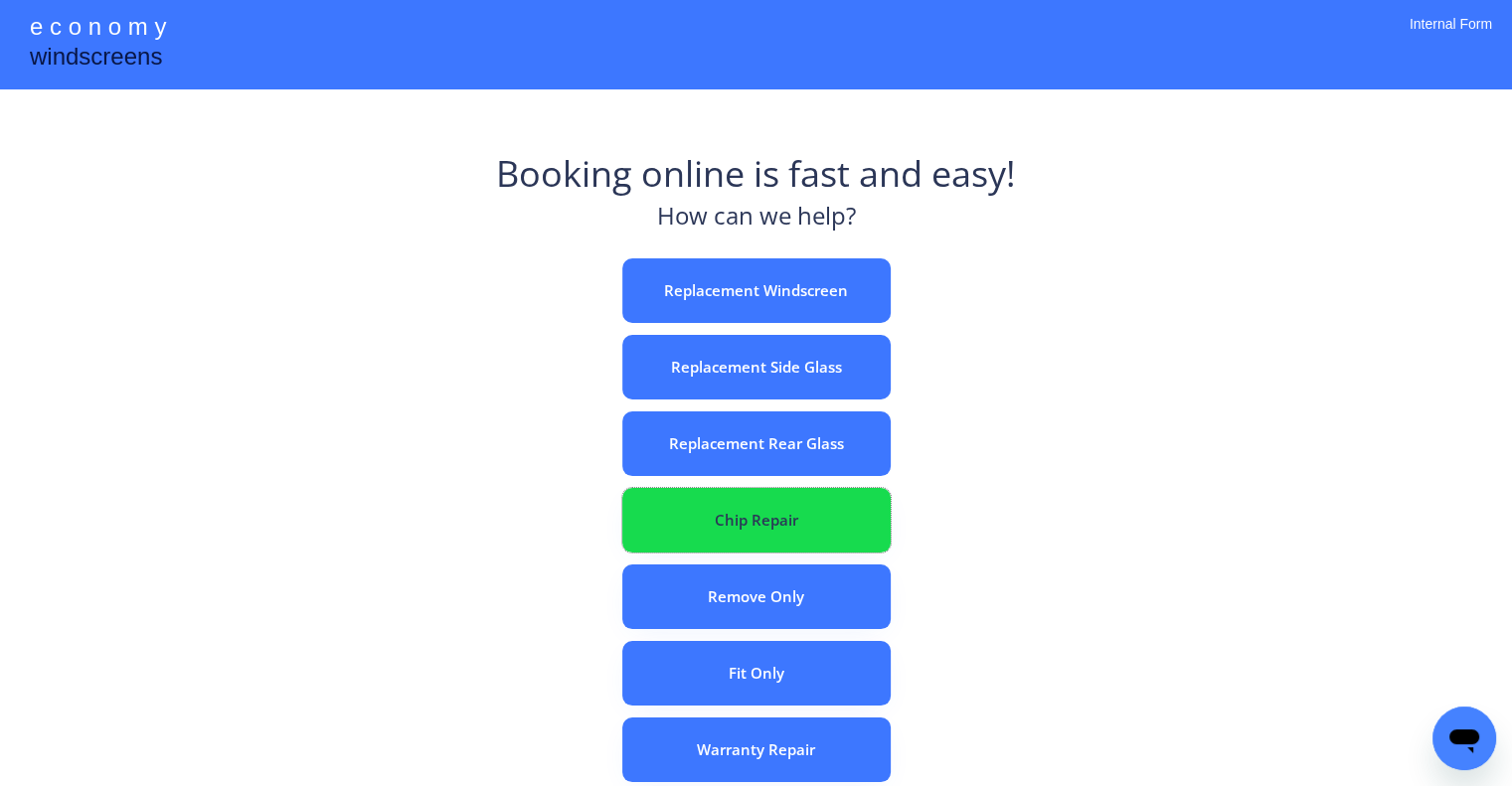 drag, startPoint x: 794, startPoint y: 514, endPoint x: 681, endPoint y: 31, distance: 496.04234 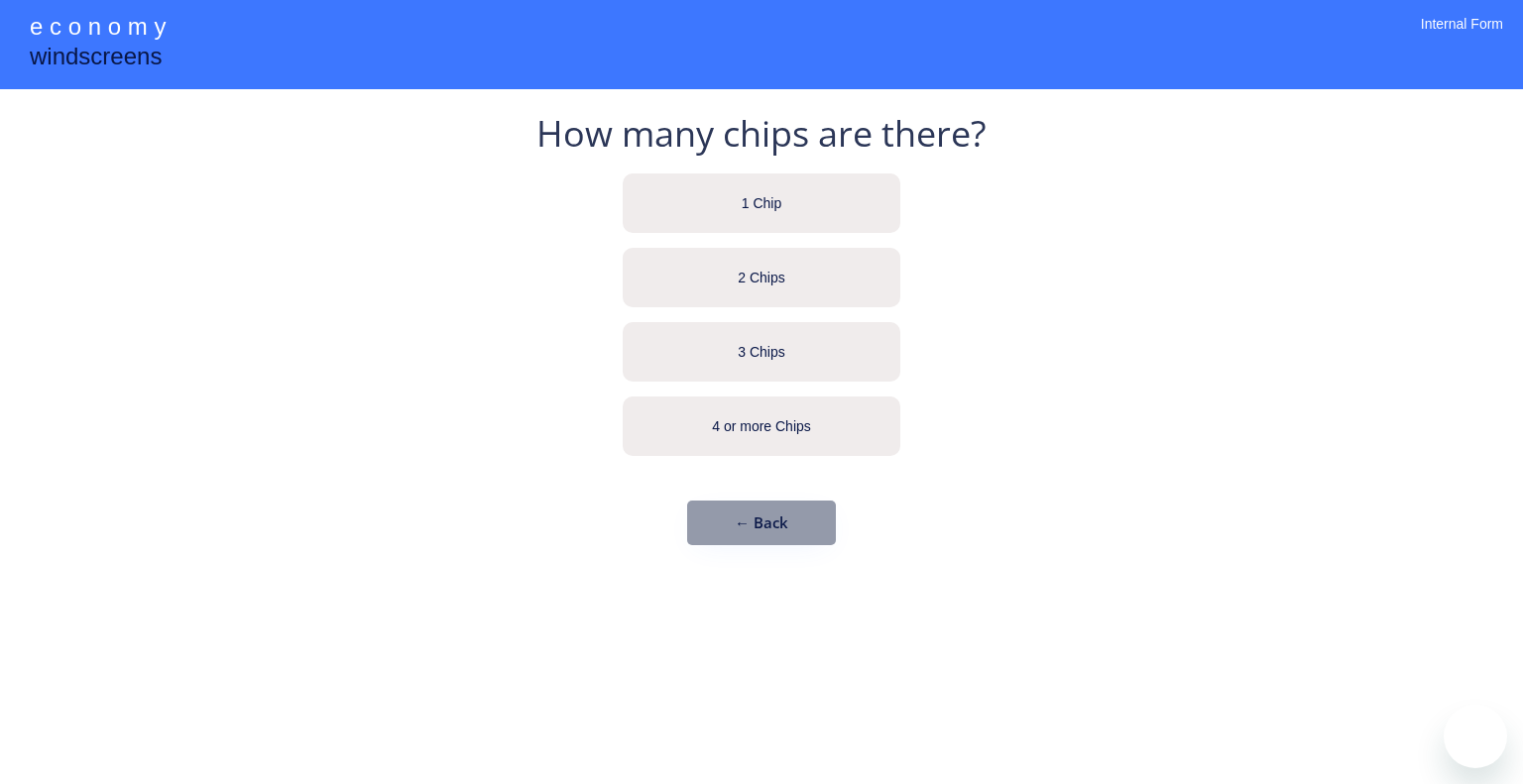 scroll, scrollTop: 0, scrollLeft: 0, axis: both 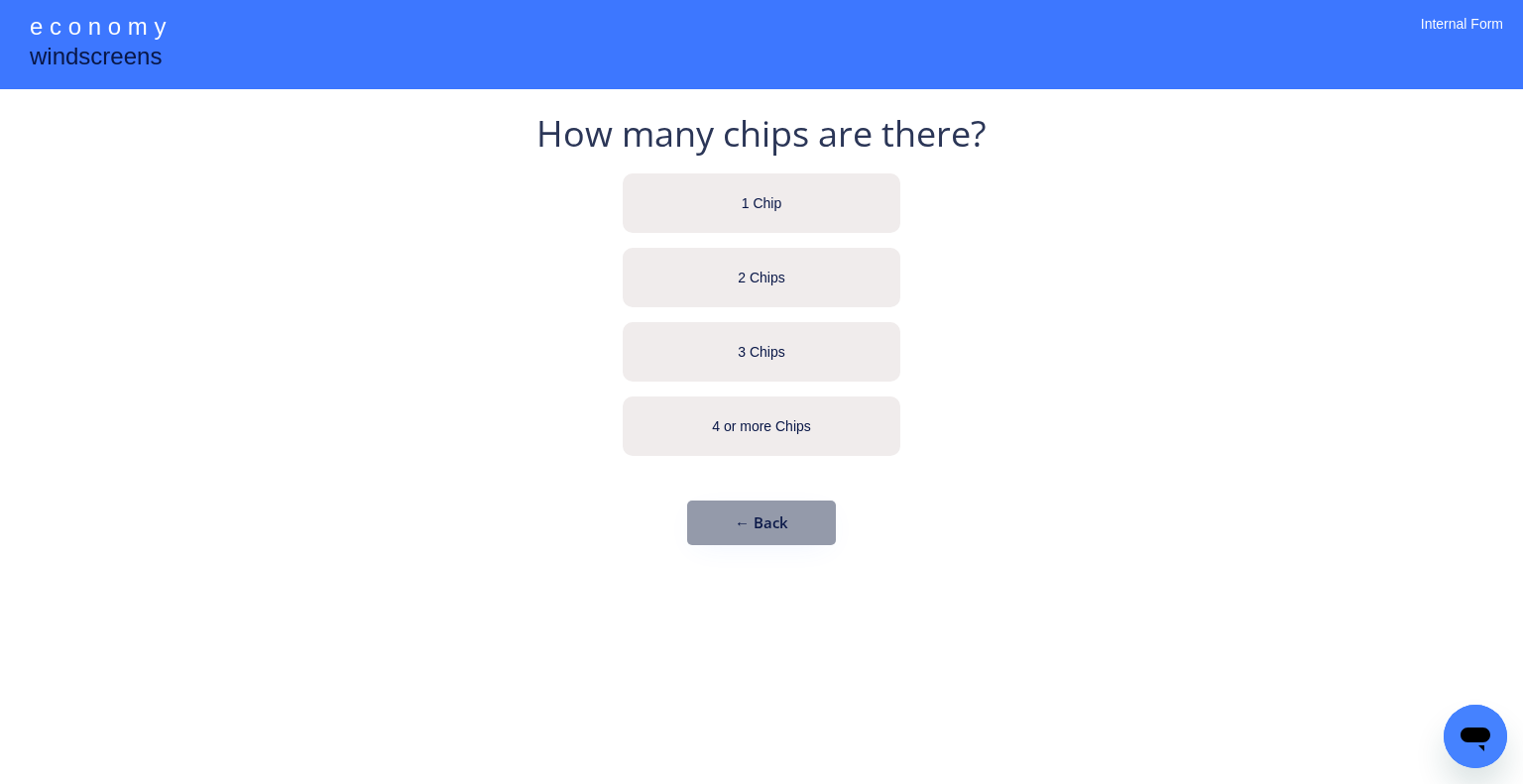 click on "1 Chip" at bounding box center [762, 203] 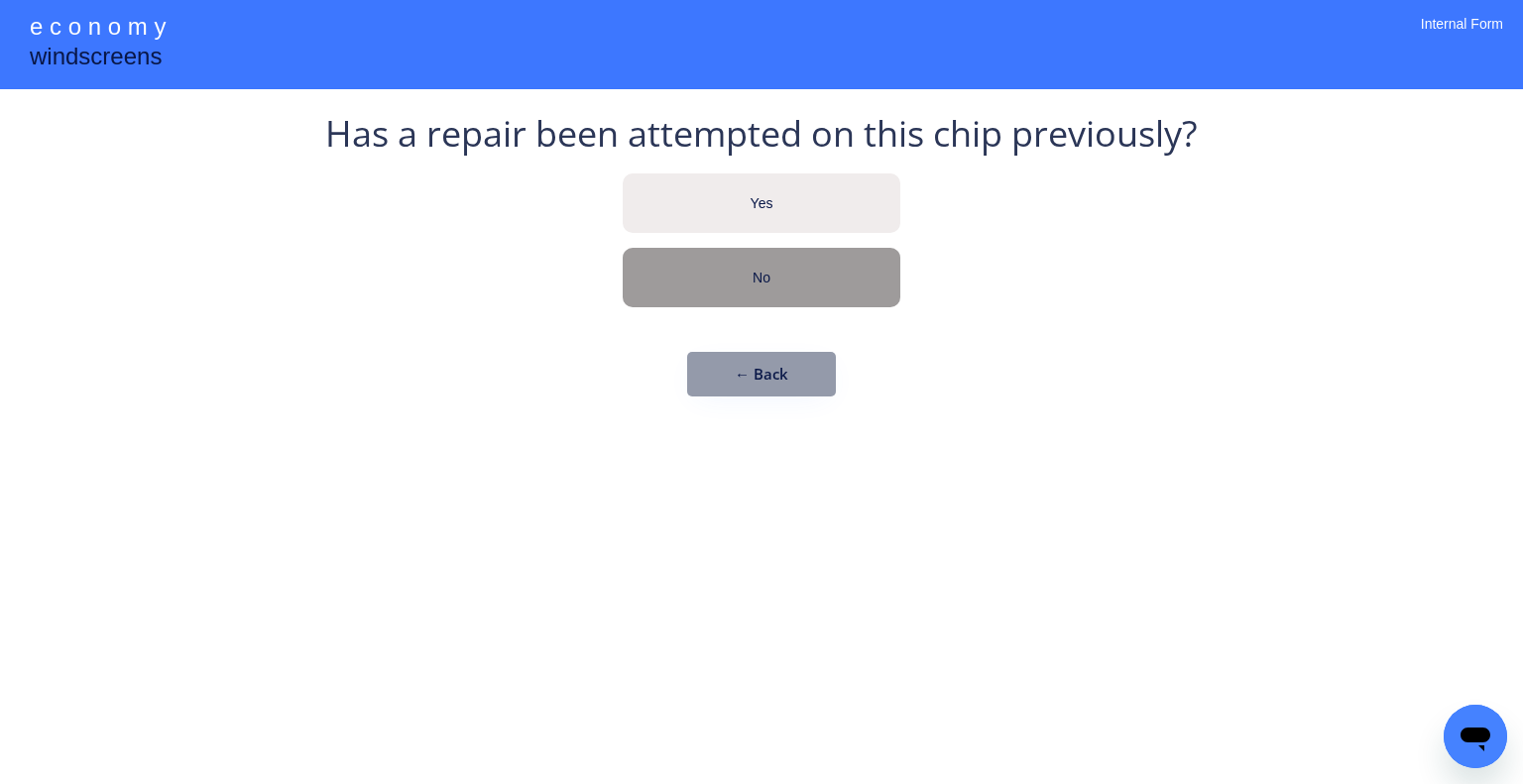 click on "No" at bounding box center (762, 278) 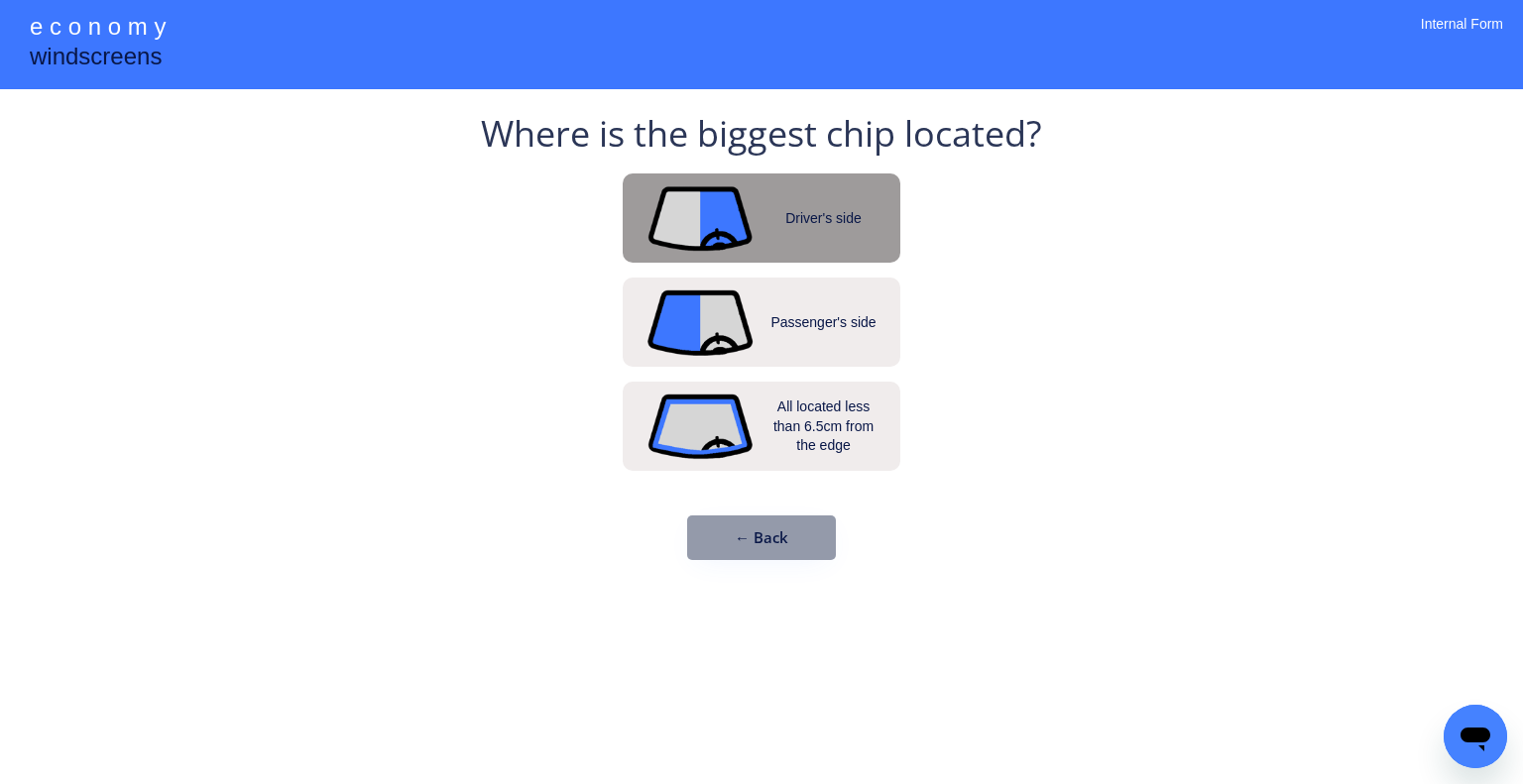 click on "Driver's side" at bounding box center (762, 218) 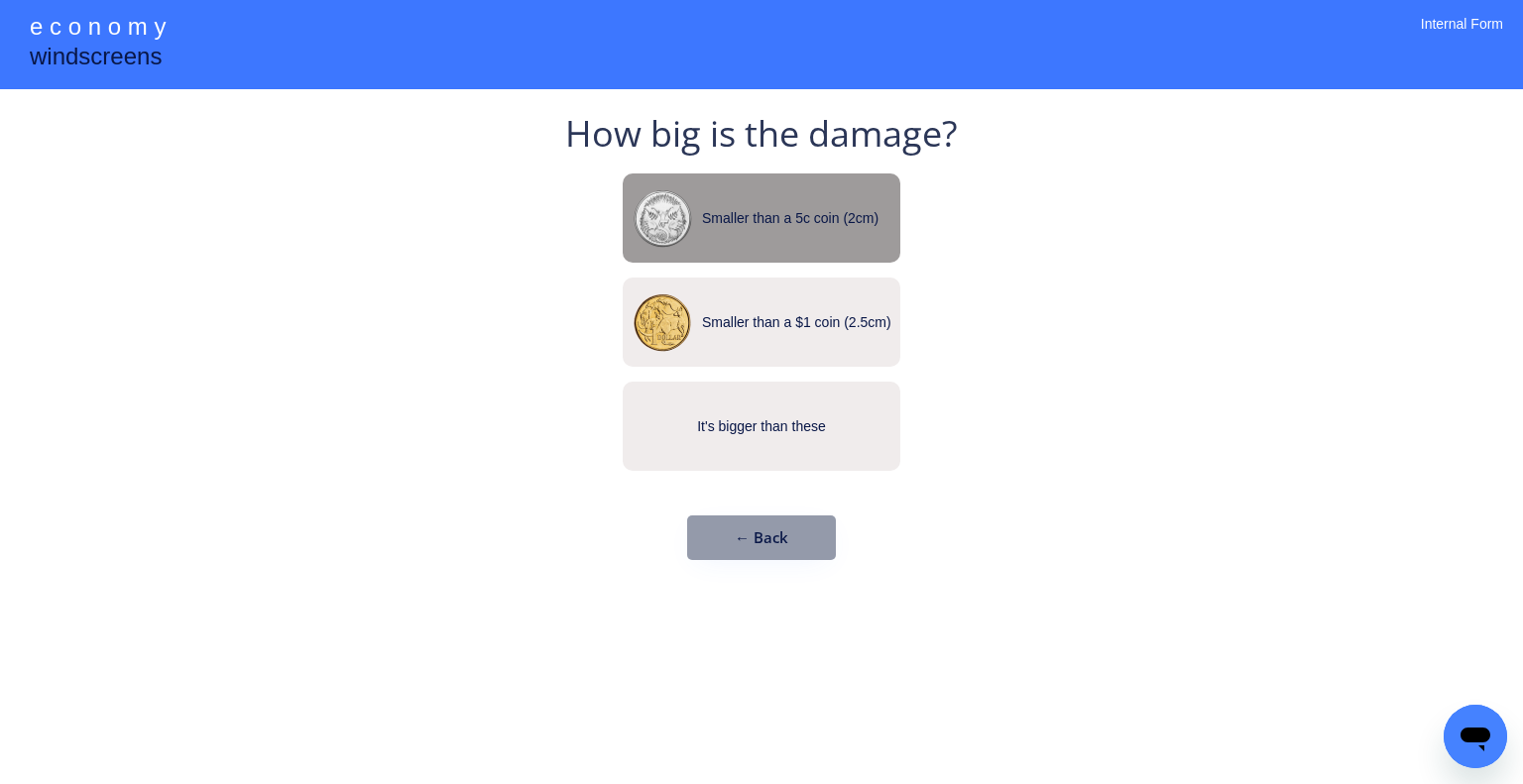 click on "Smaller than a 5c coin (2cm)" at bounding box center (762, 218) 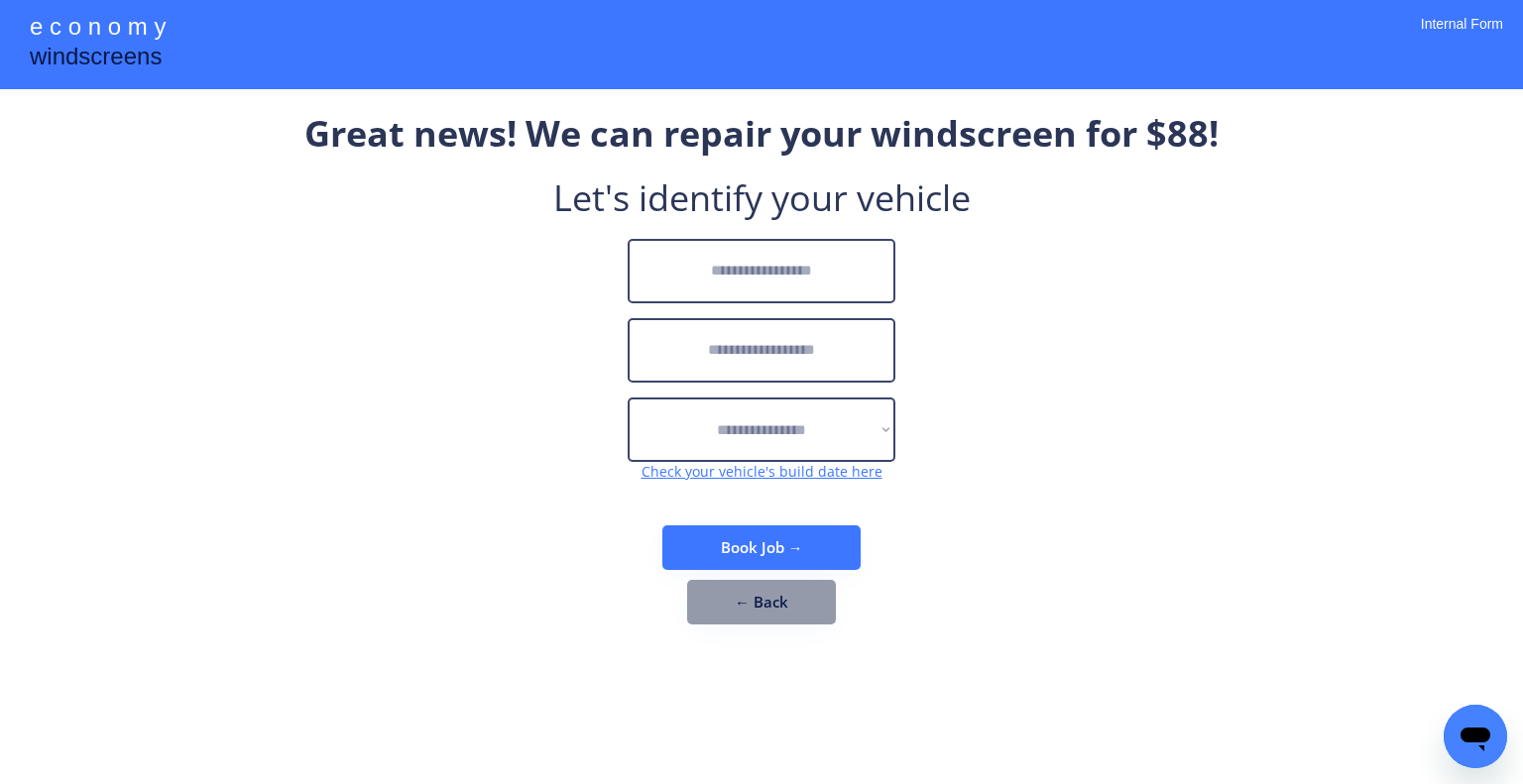 click at bounding box center (762, 271) 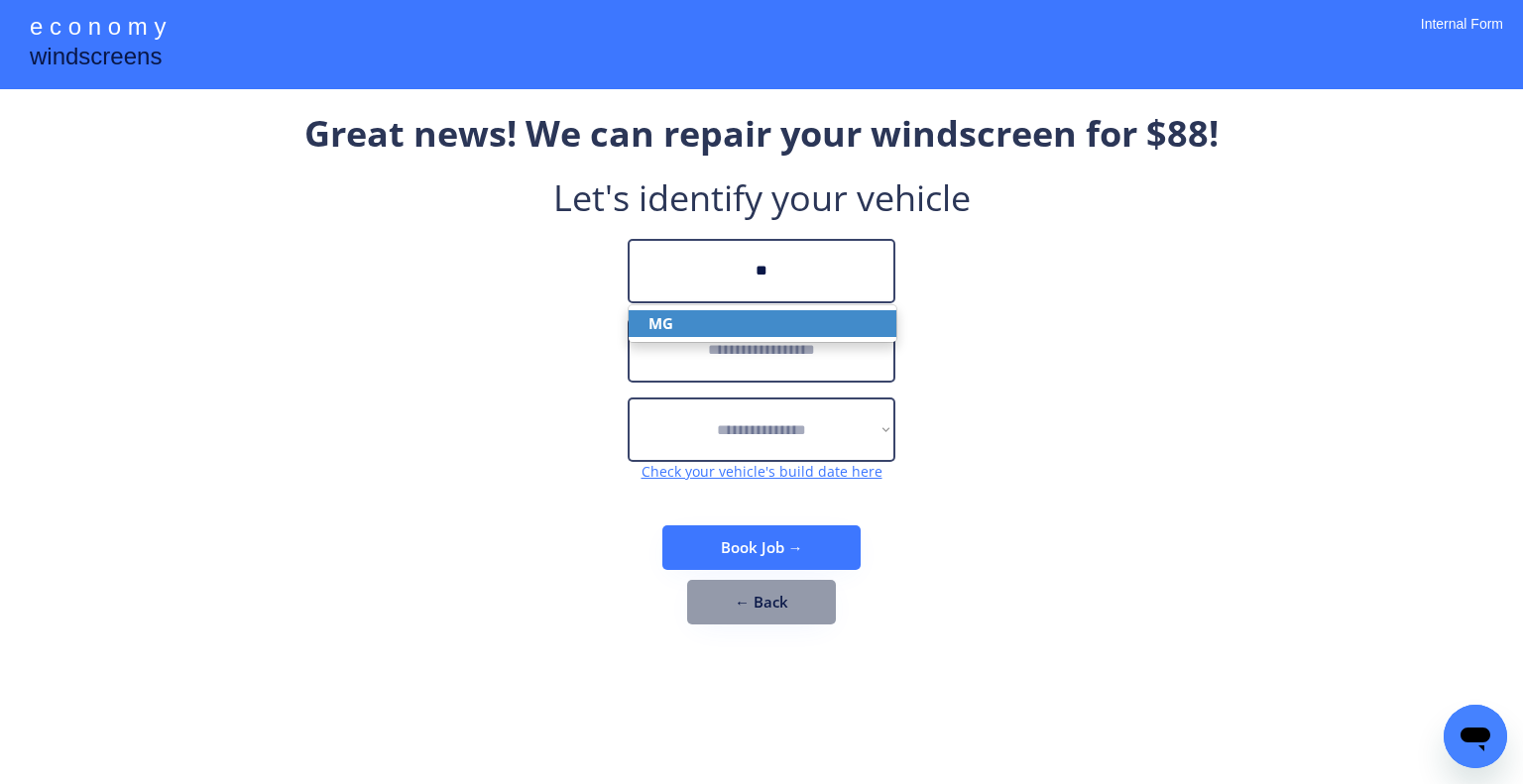 click on "MG" at bounding box center (762, 323) 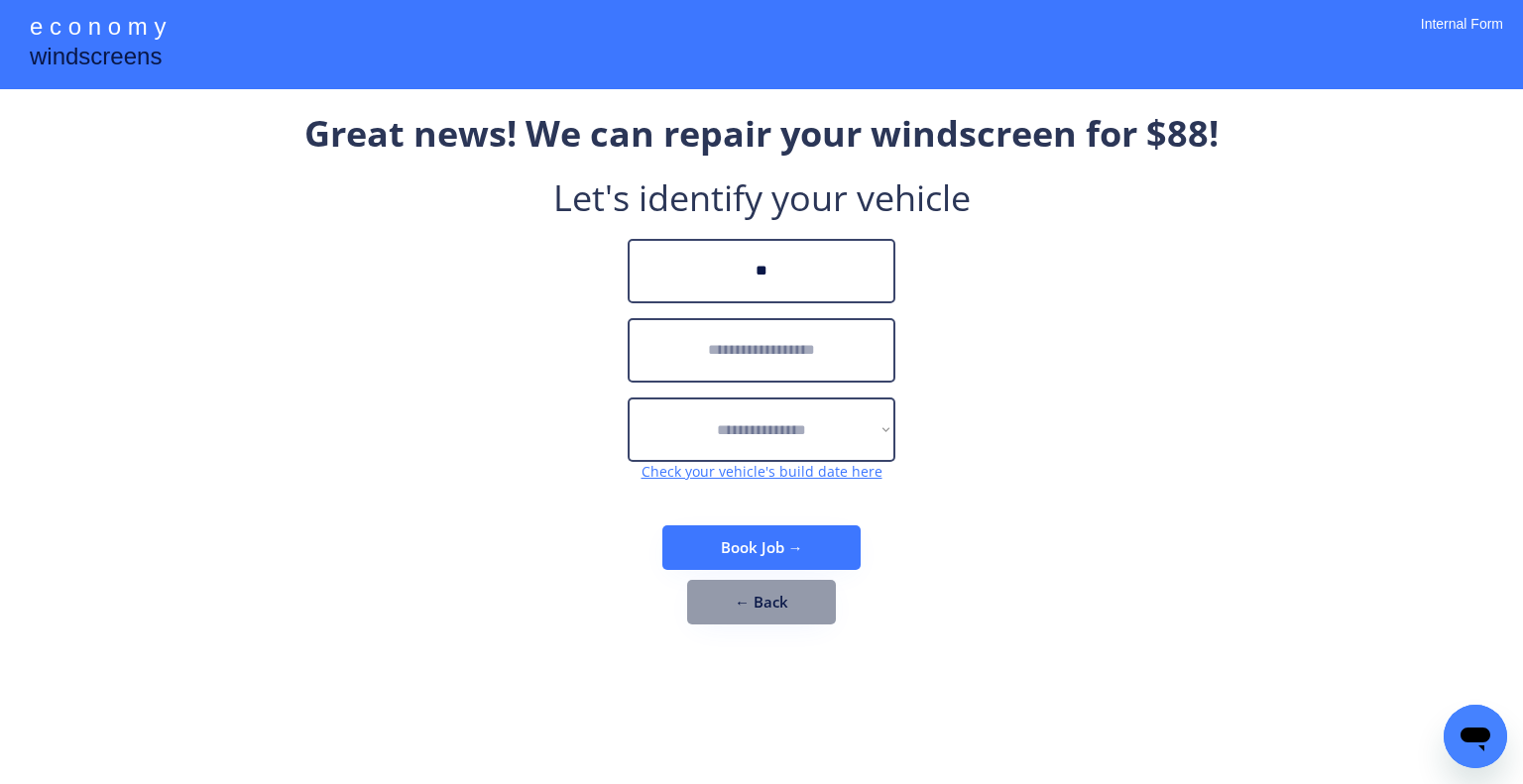 click at bounding box center (762, 350) 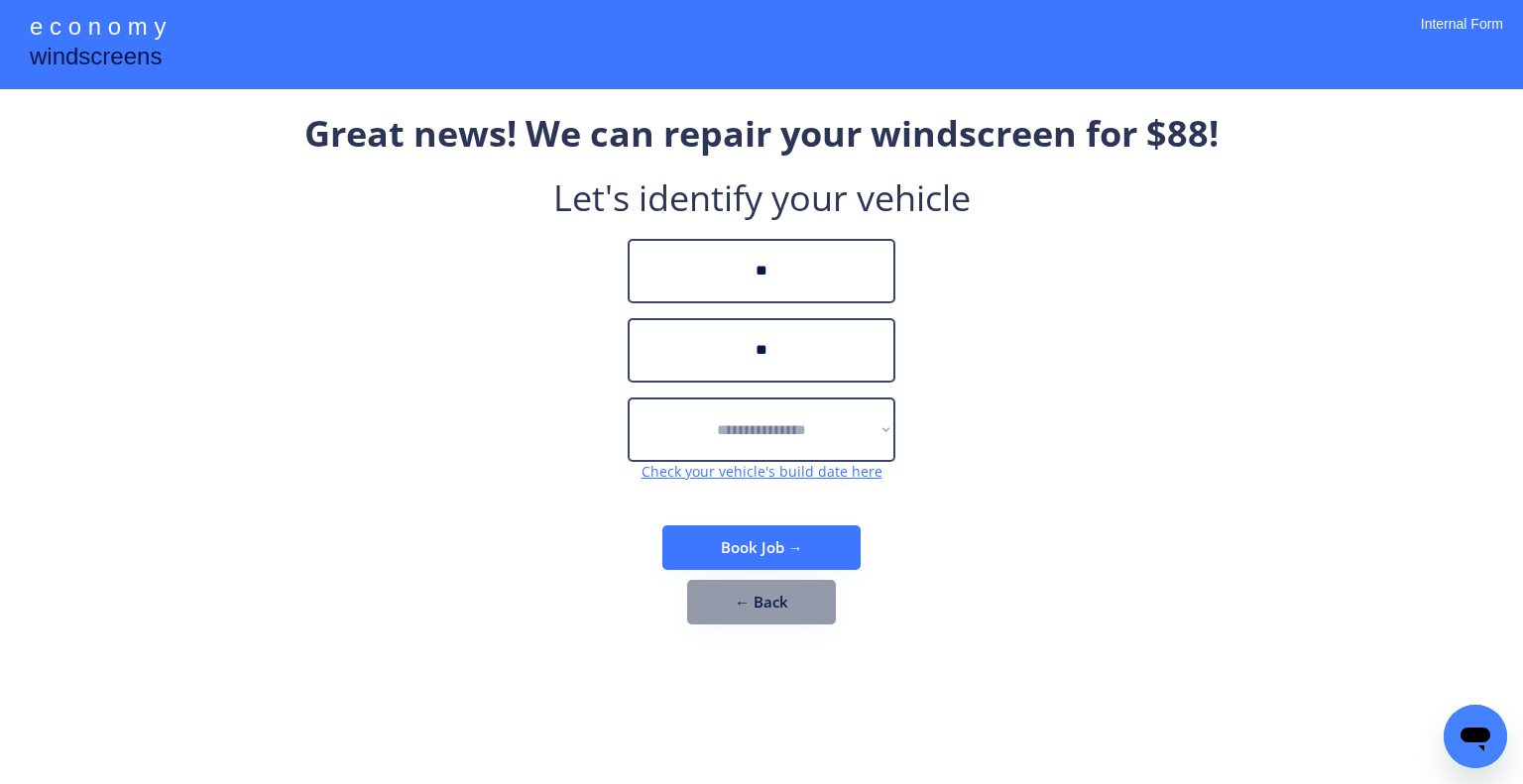 type on "*" 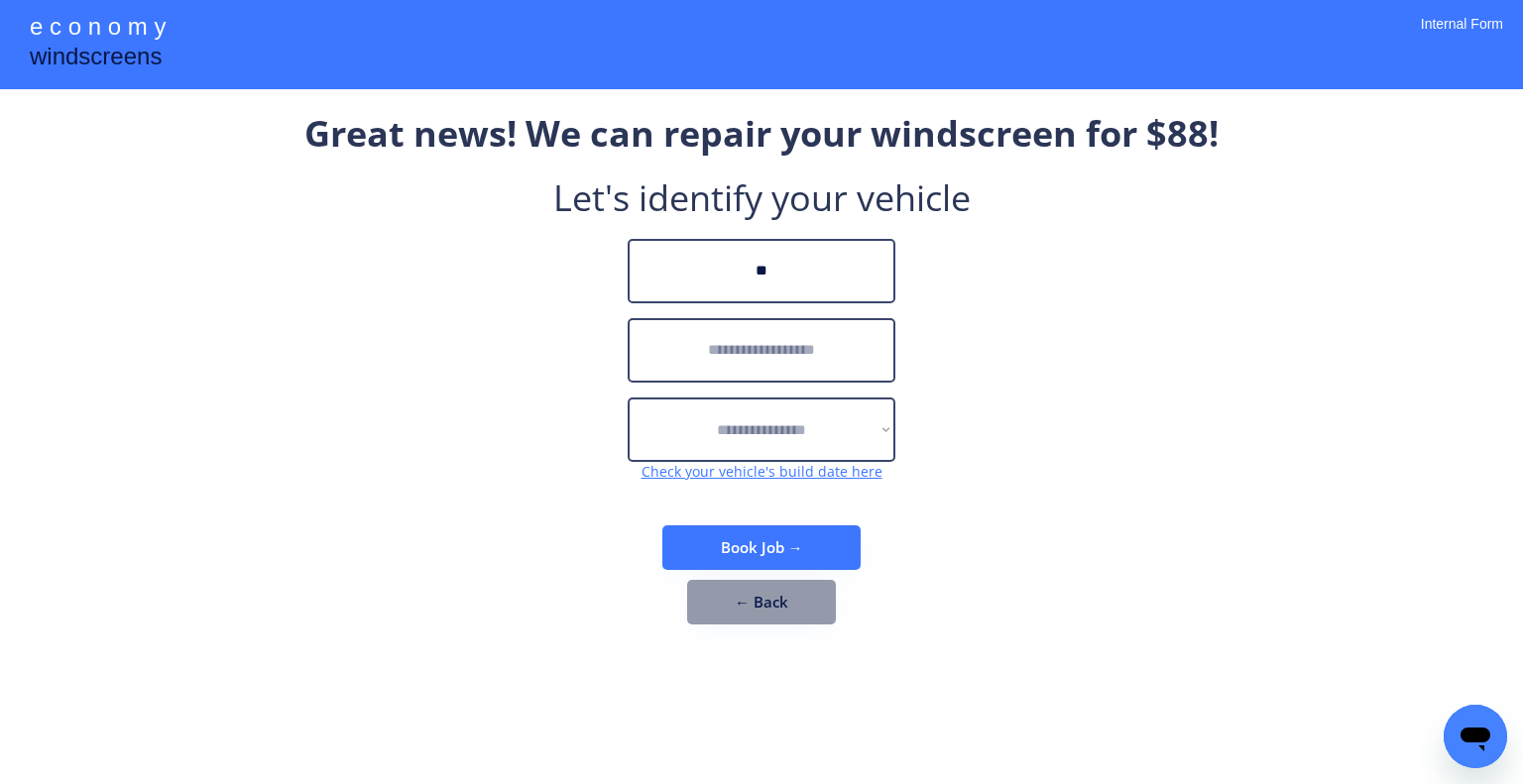 click on "**********" at bounding box center [762, 377] 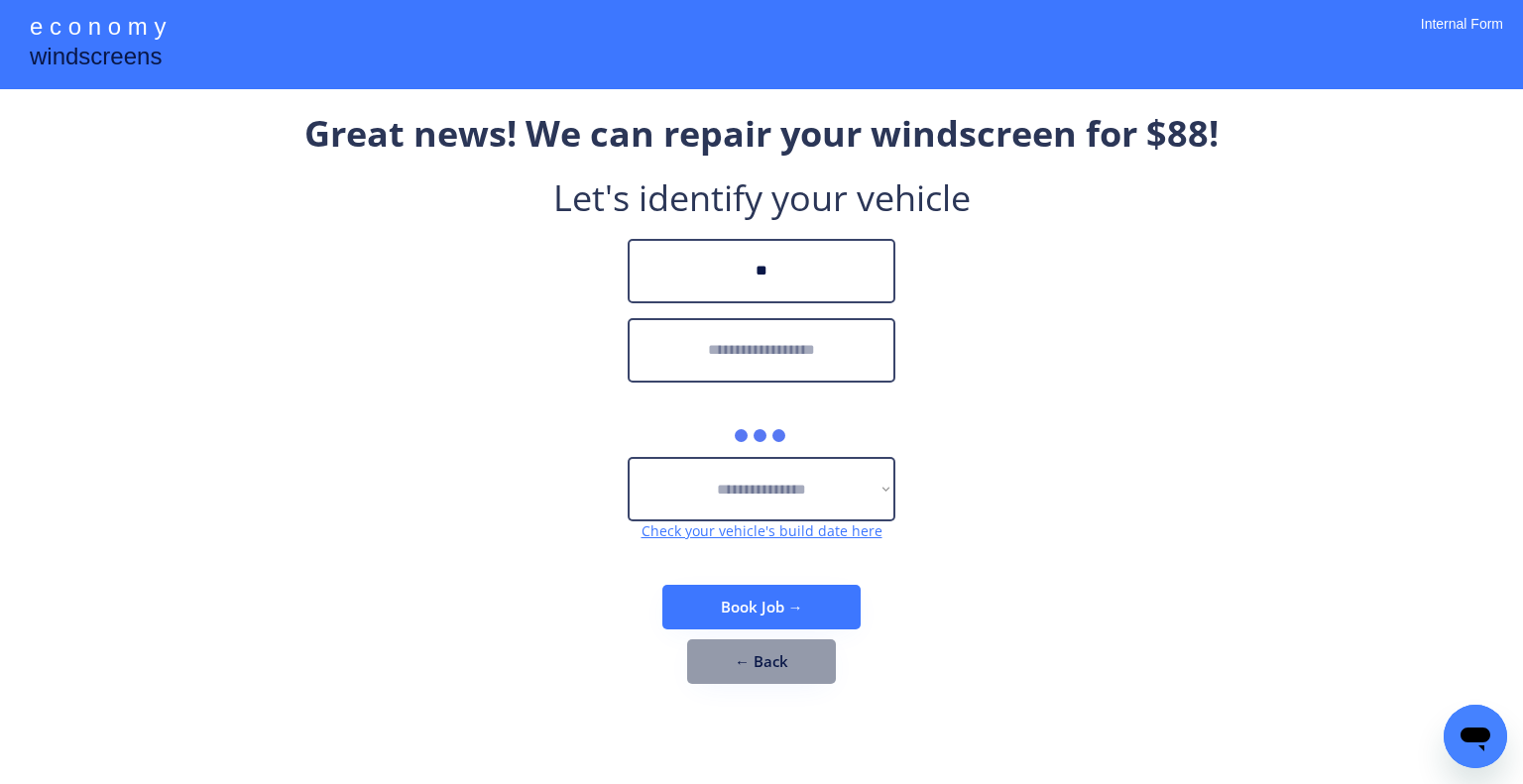 click at bounding box center [762, 350] 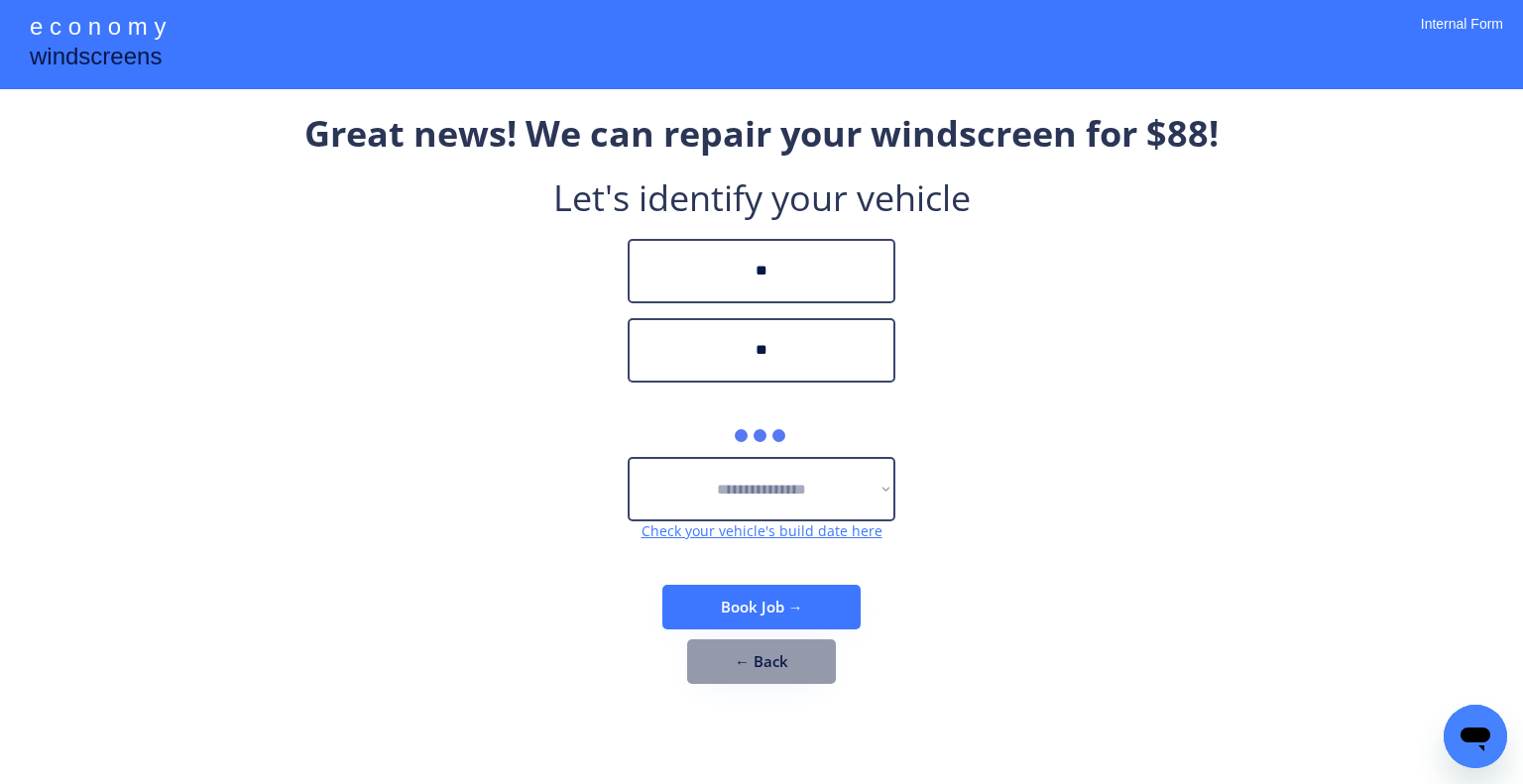 type on "**" 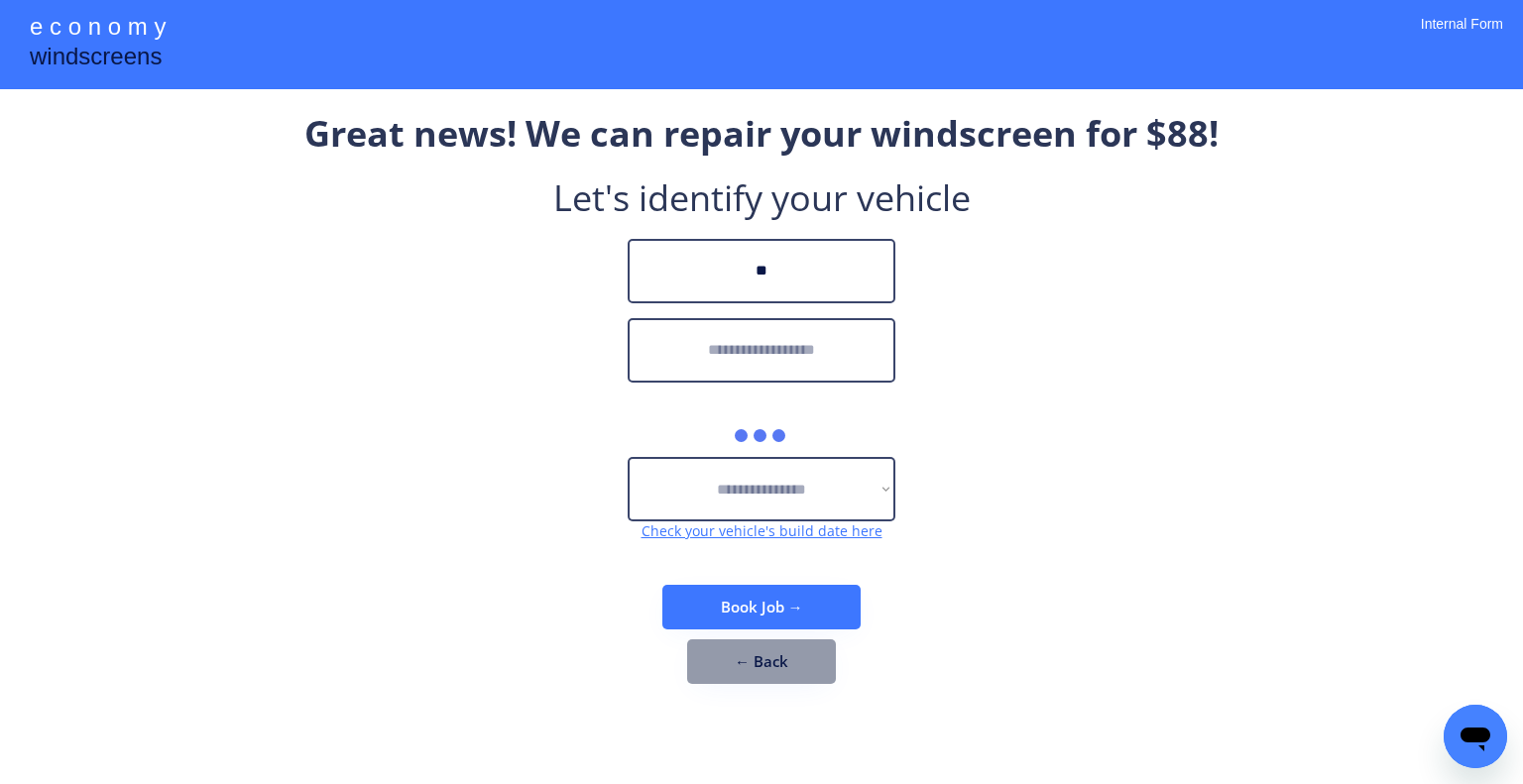 click on "**********" at bounding box center (762, 406) 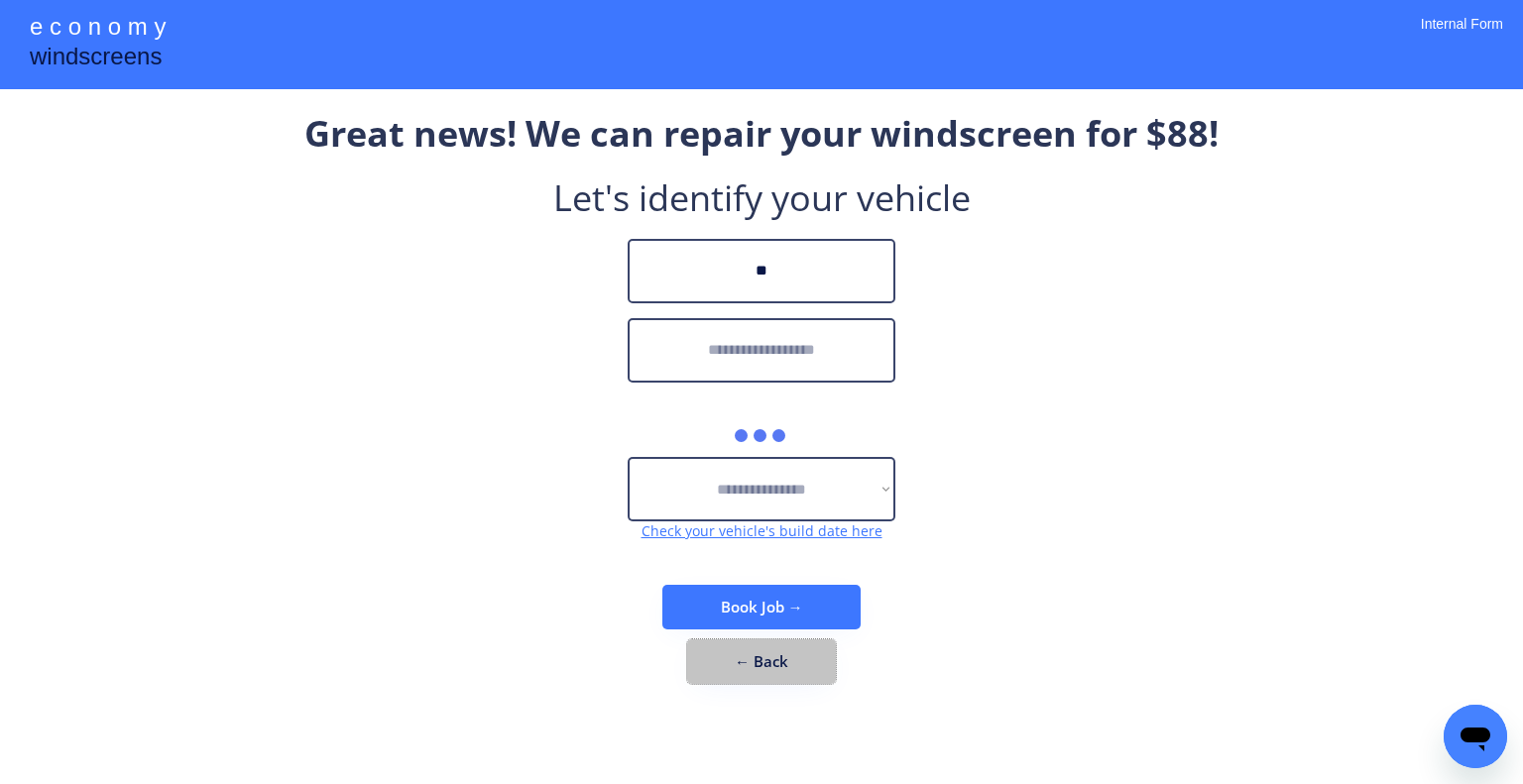 drag, startPoint x: 762, startPoint y: 669, endPoint x: 777, endPoint y: 653, distance: 21.931712 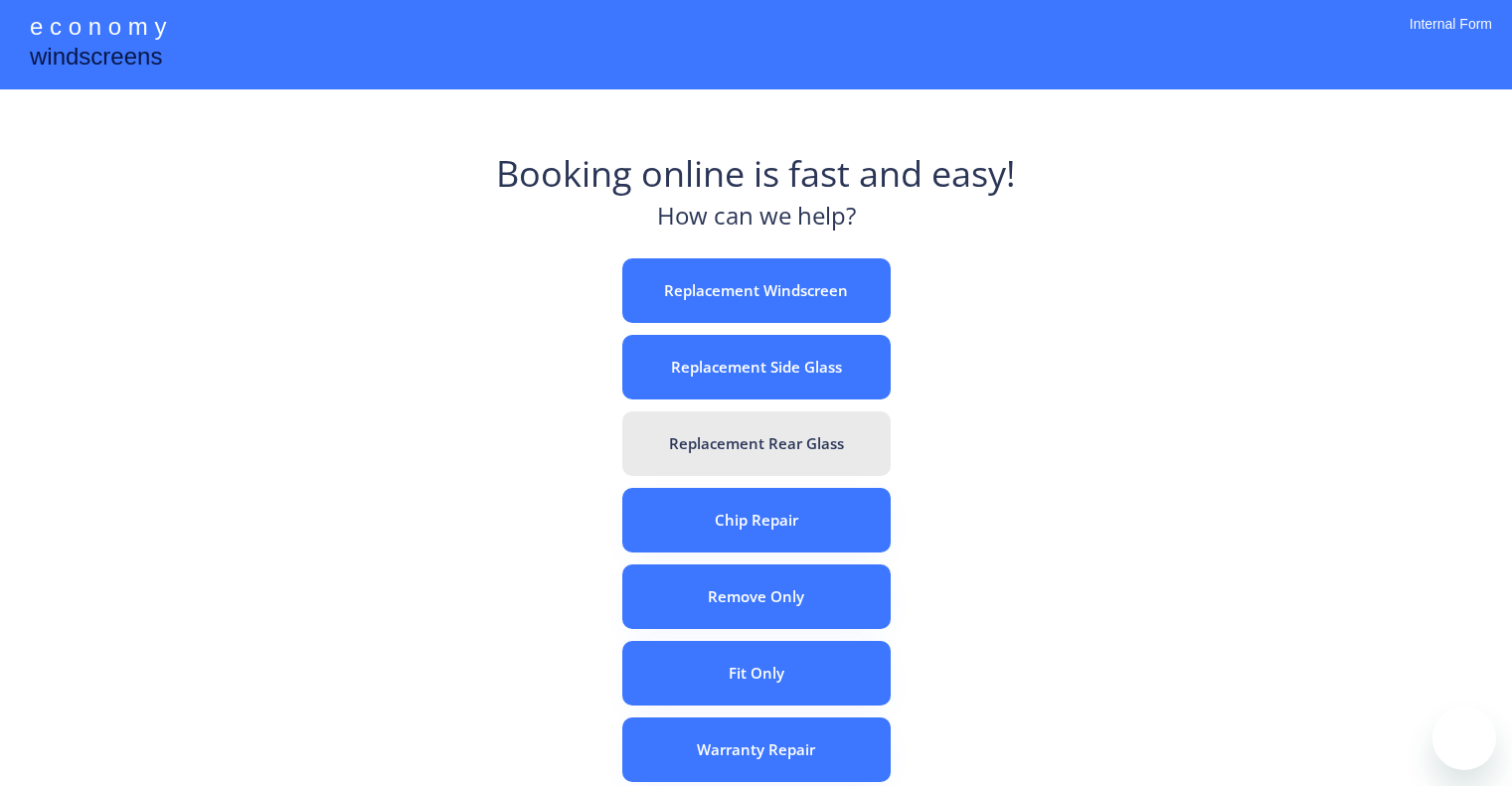 scroll, scrollTop: 0, scrollLeft: 0, axis: both 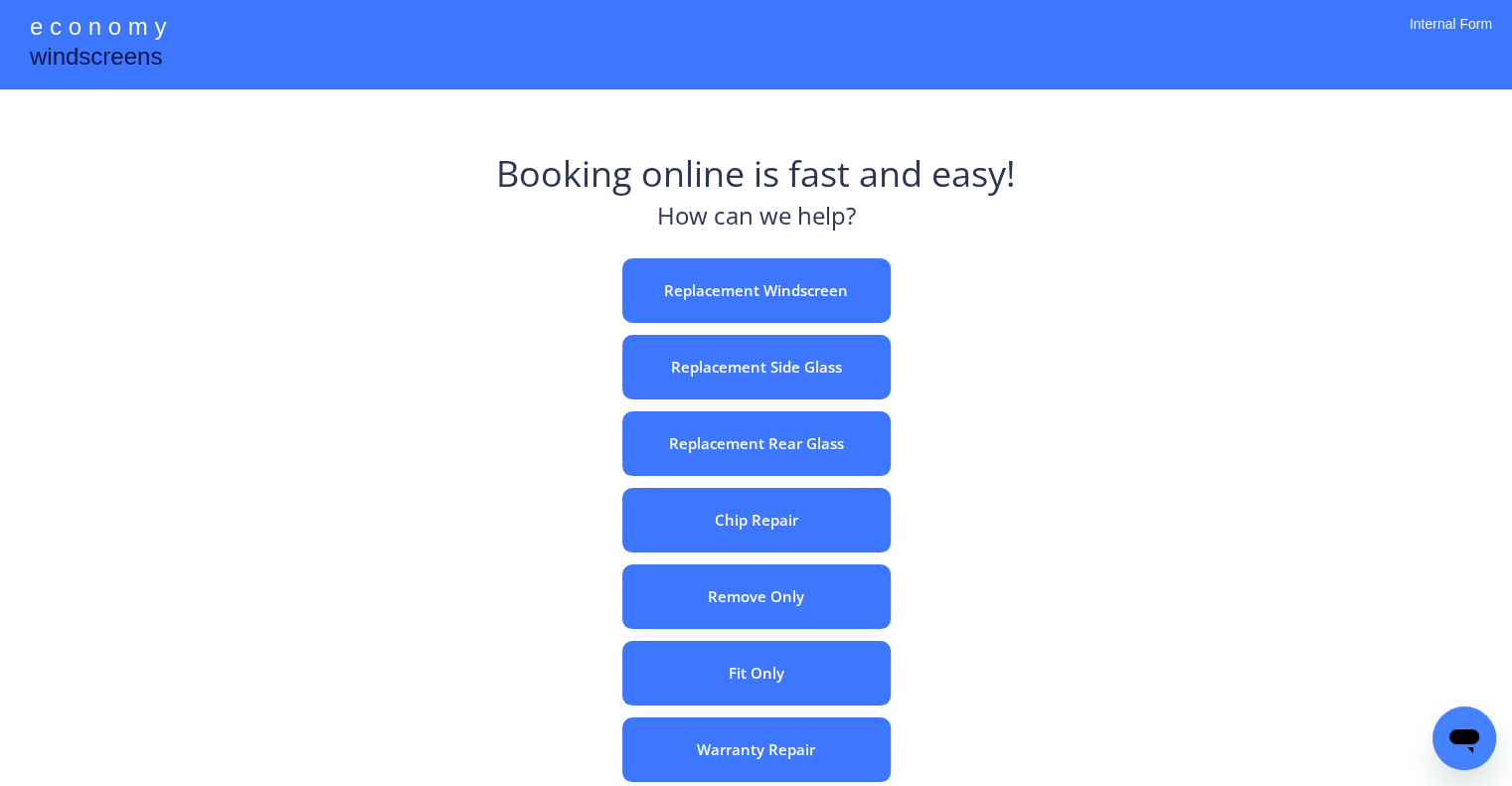 drag, startPoint x: 1096, startPoint y: 498, endPoint x: 766, endPoint y: 506, distance: 330.09696 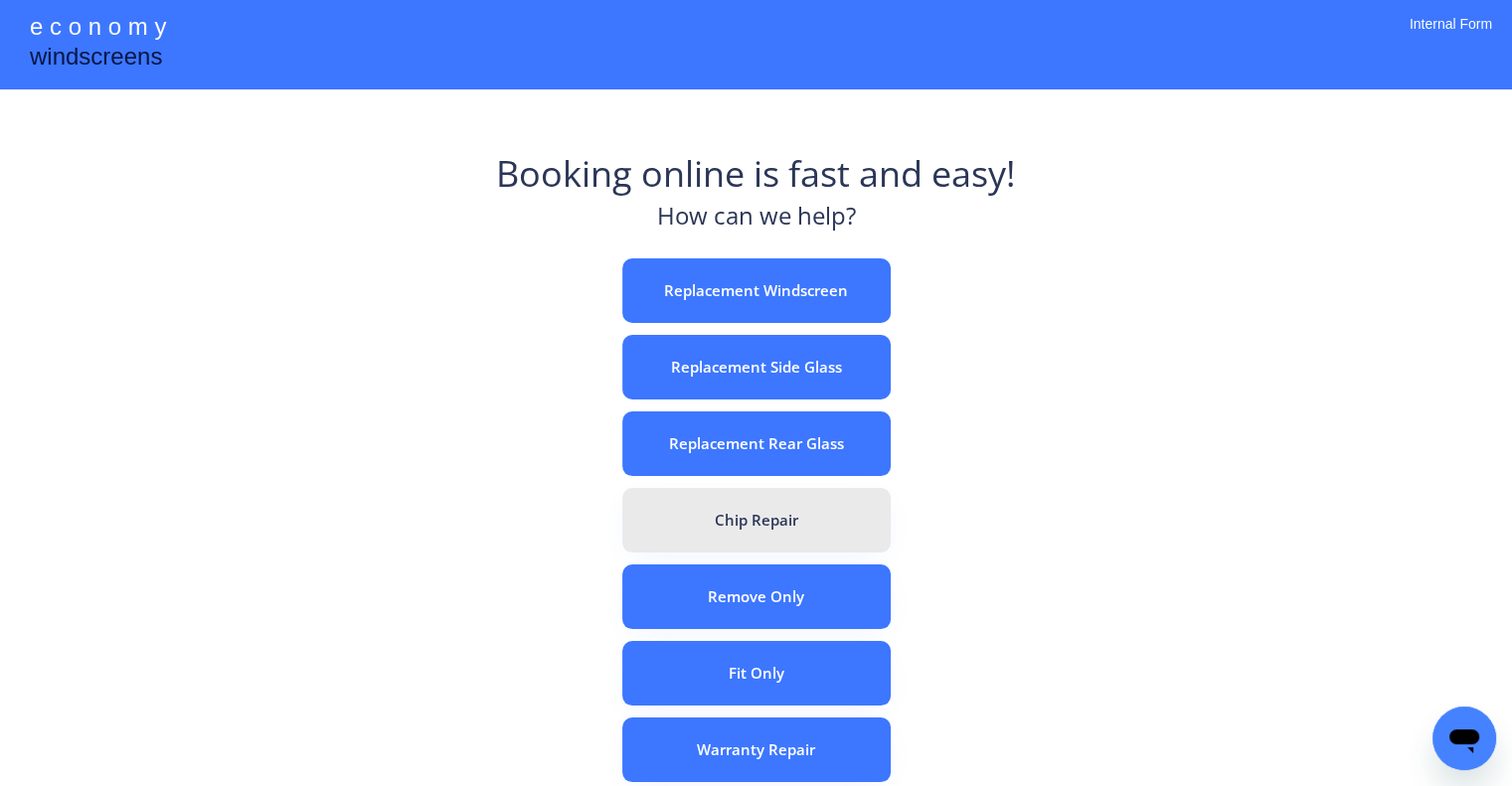click on "Chip Repair" at bounding box center (756, 520) 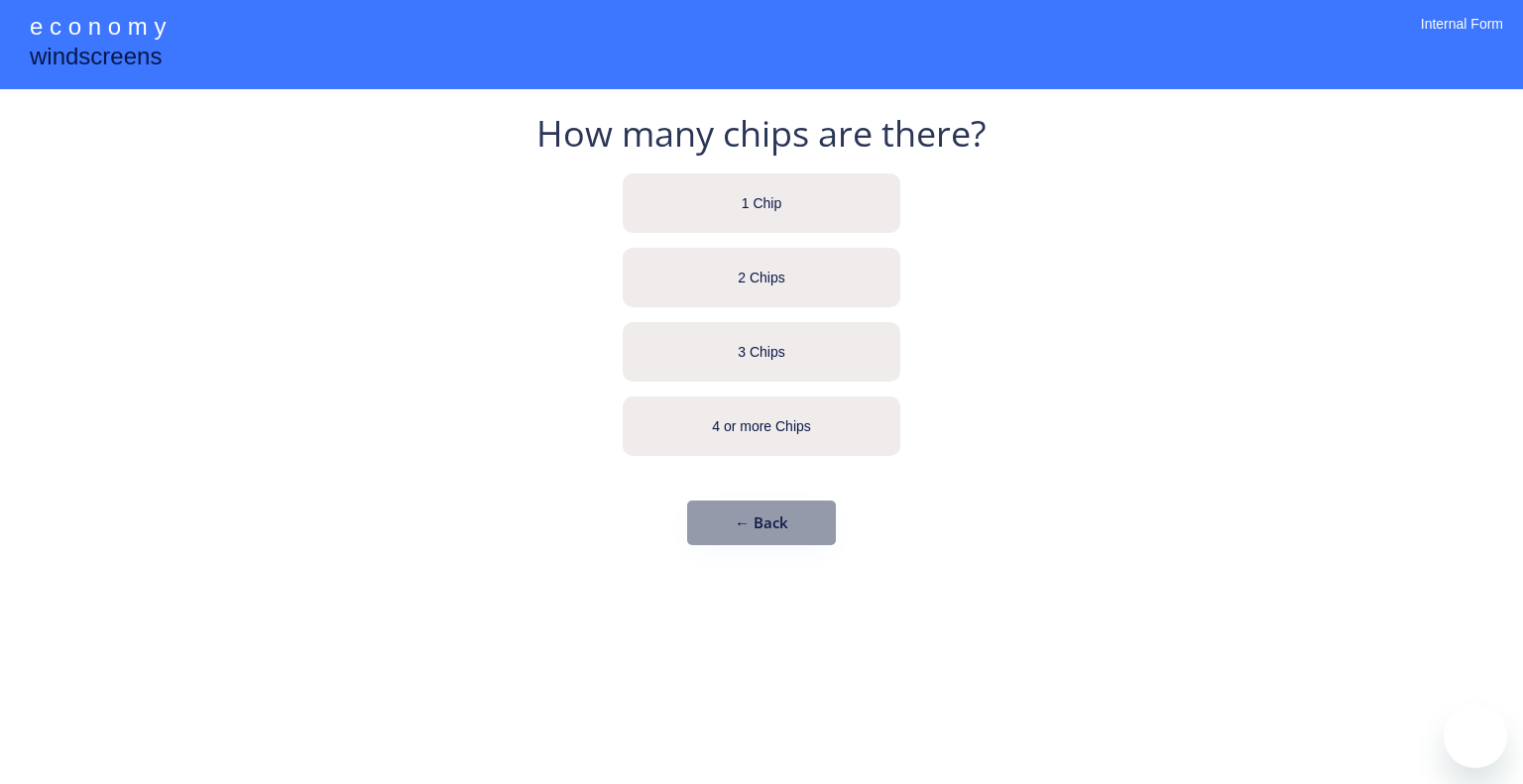 scroll, scrollTop: 0, scrollLeft: 0, axis: both 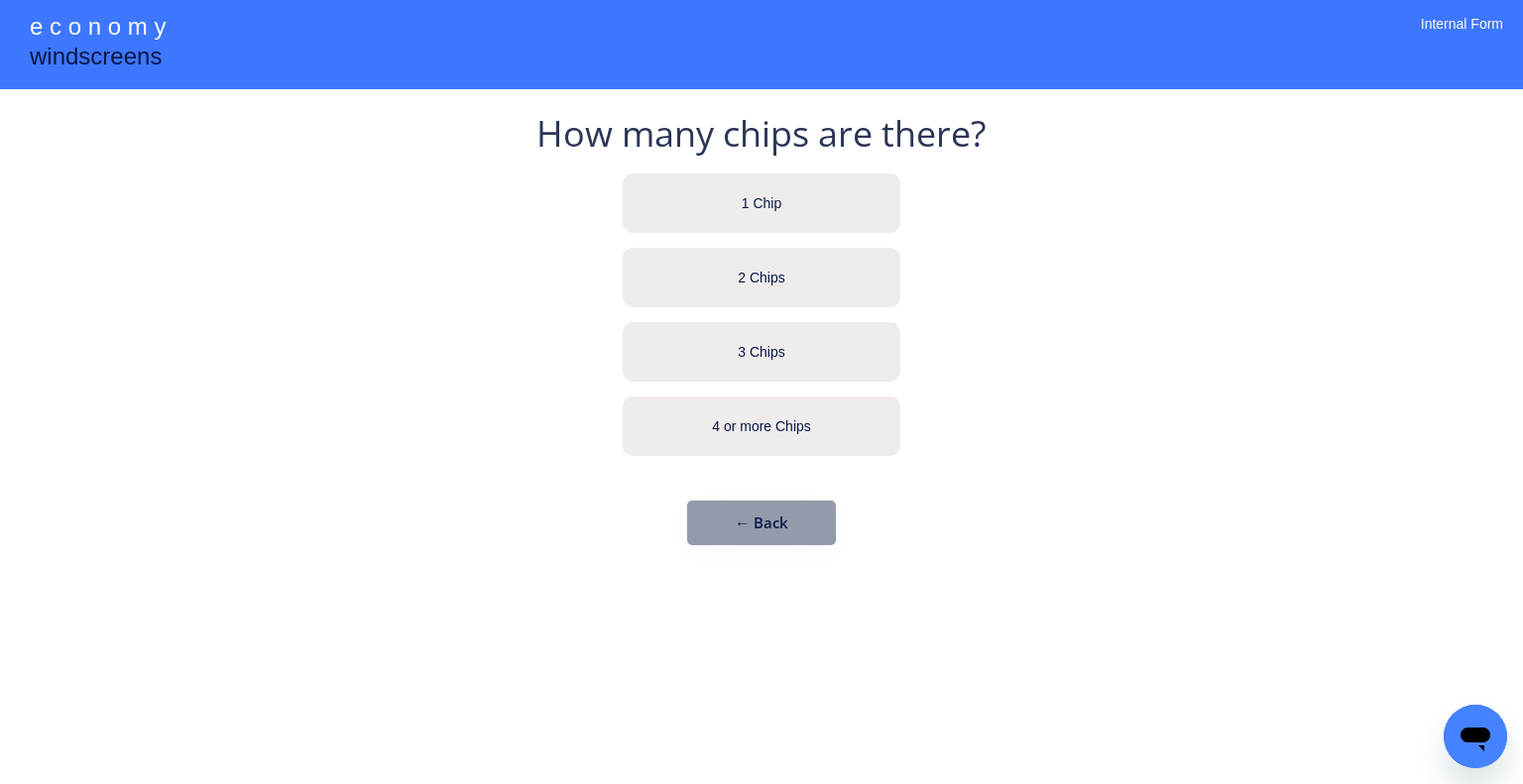 click on "1 Chip" at bounding box center [762, 203] 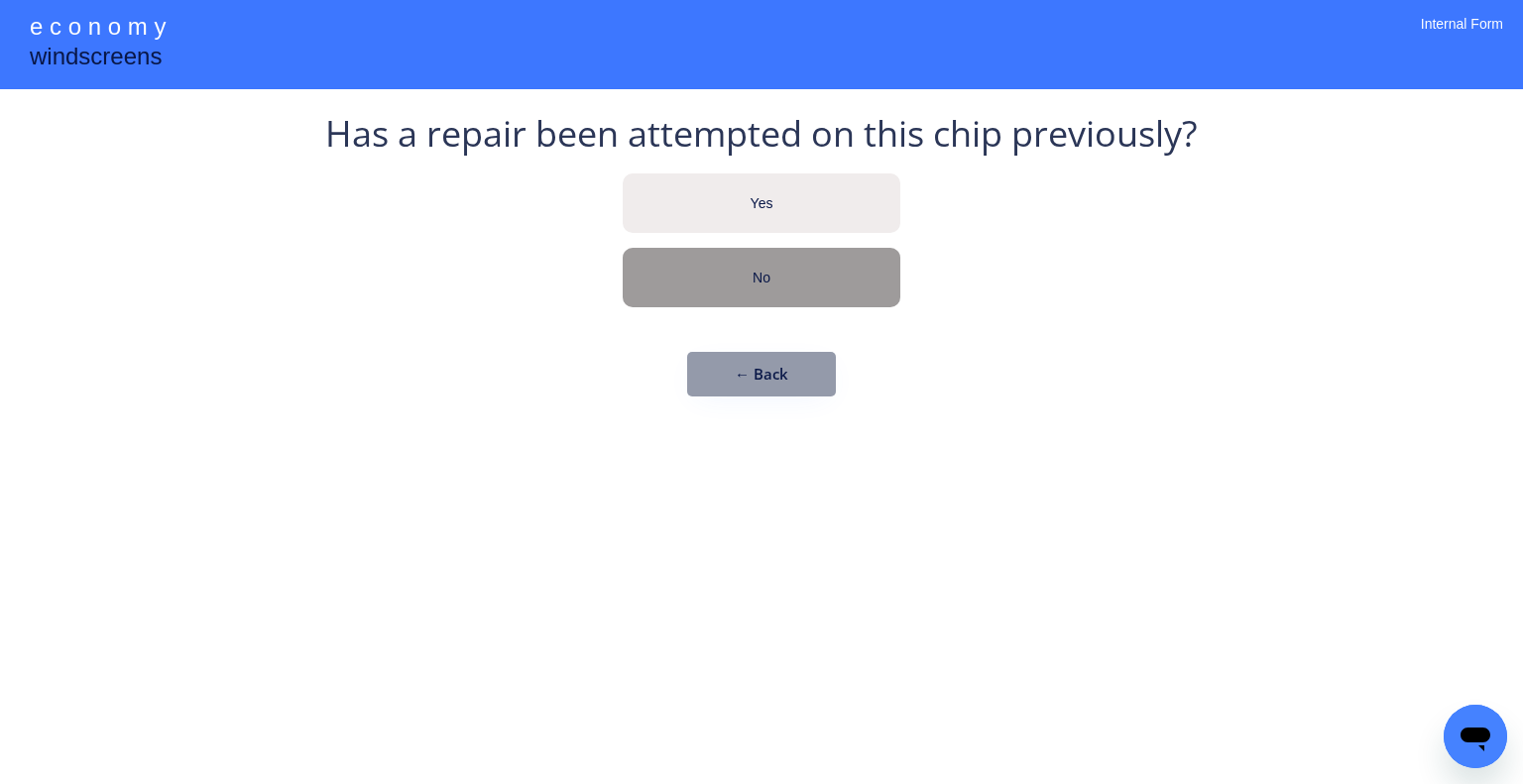 drag, startPoint x: 827, startPoint y: 268, endPoint x: 847, endPoint y: 268, distance: 20 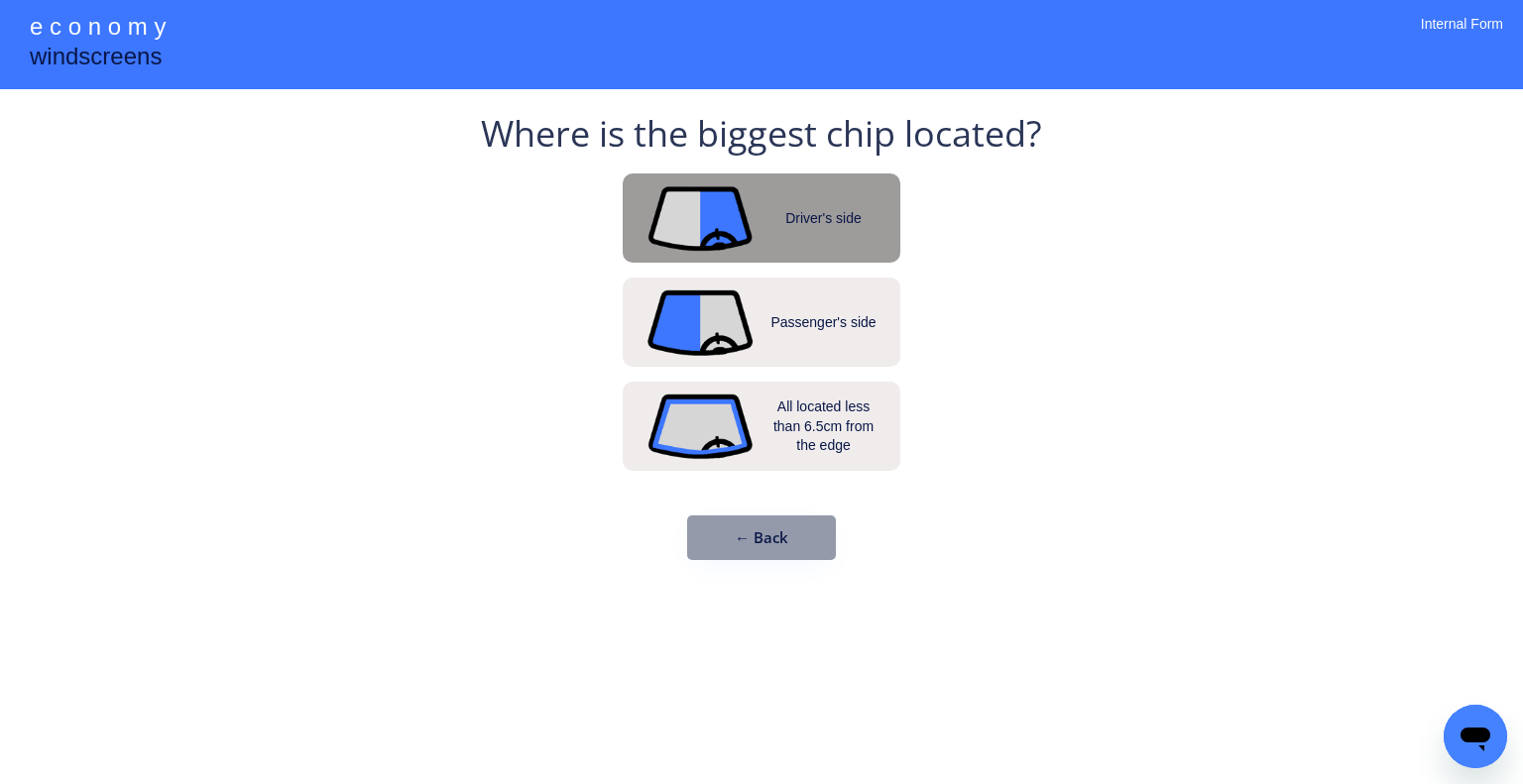 click on "Driver's side" at bounding box center (762, 218) 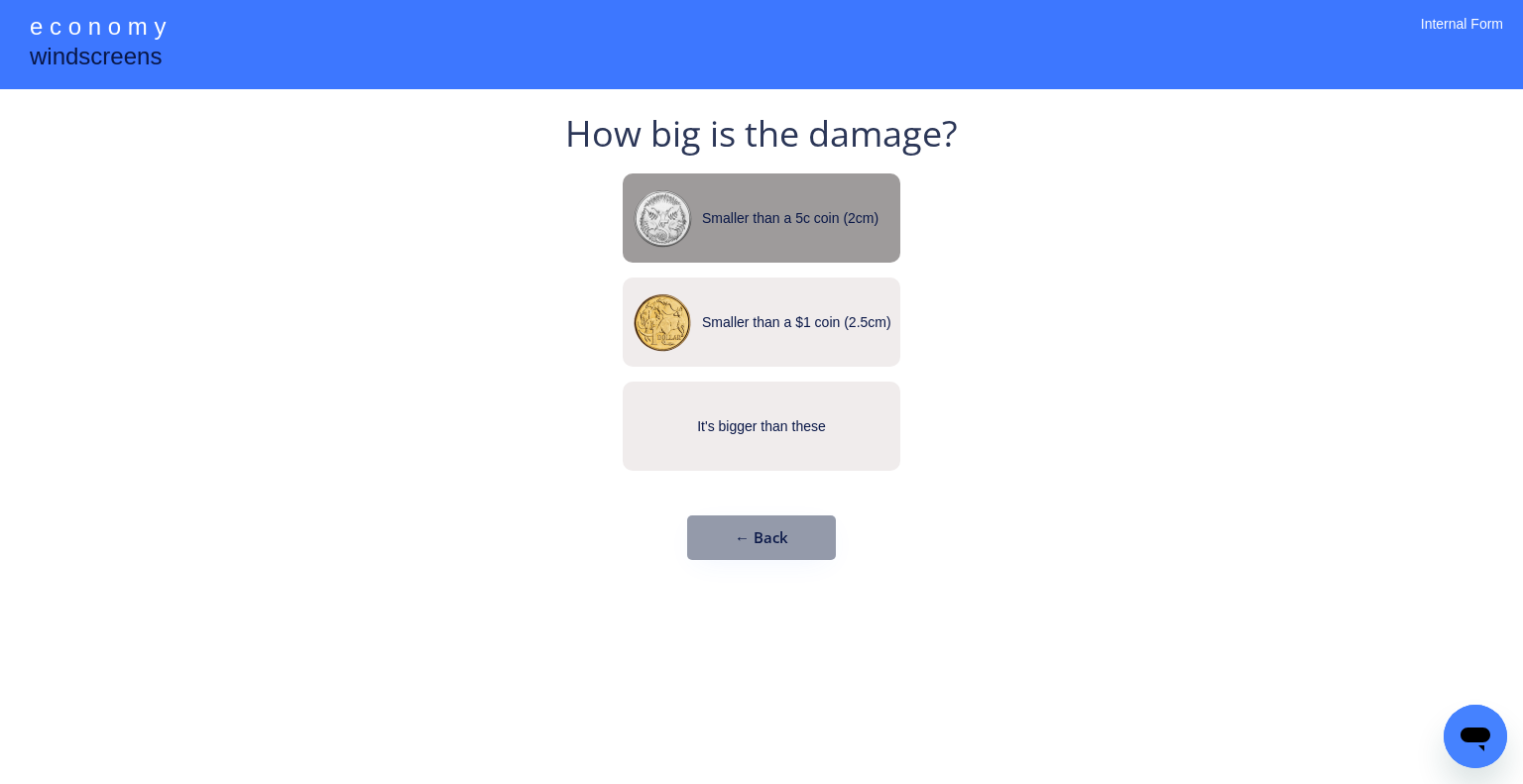 drag, startPoint x: 790, startPoint y: 208, endPoint x: 841, endPoint y: 230, distance: 55.542776 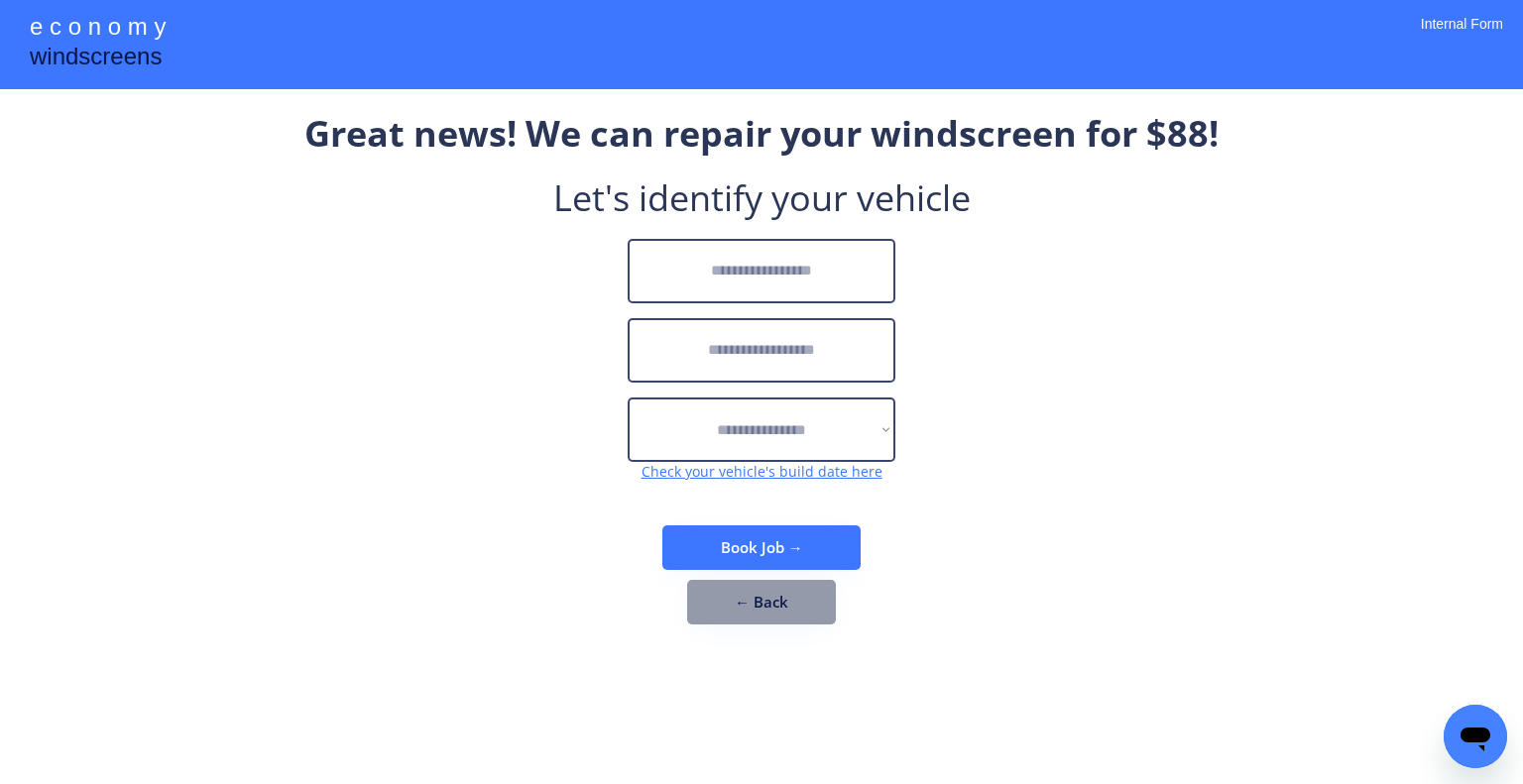 click at bounding box center (762, 271) 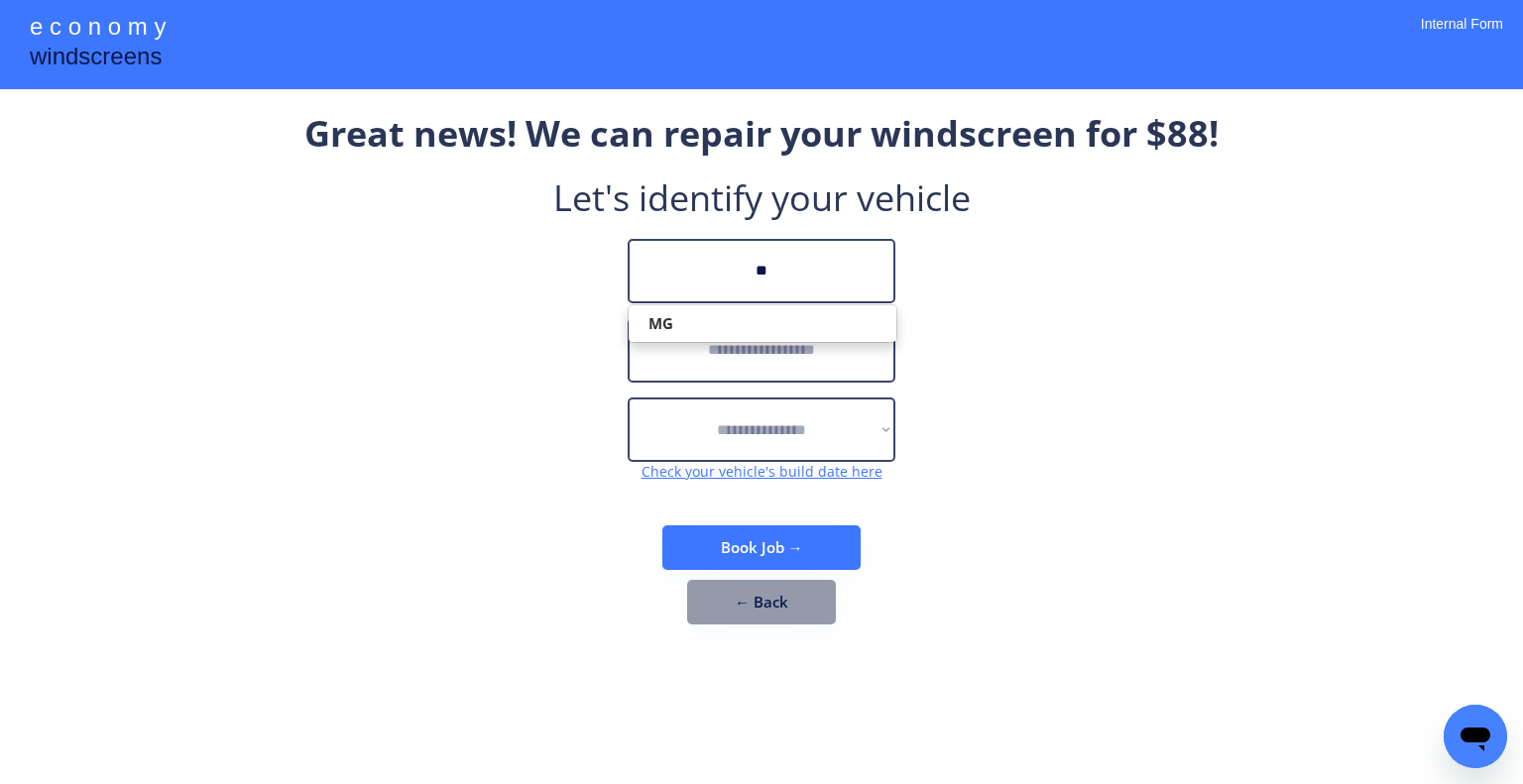 click on "MG" at bounding box center [762, 323] 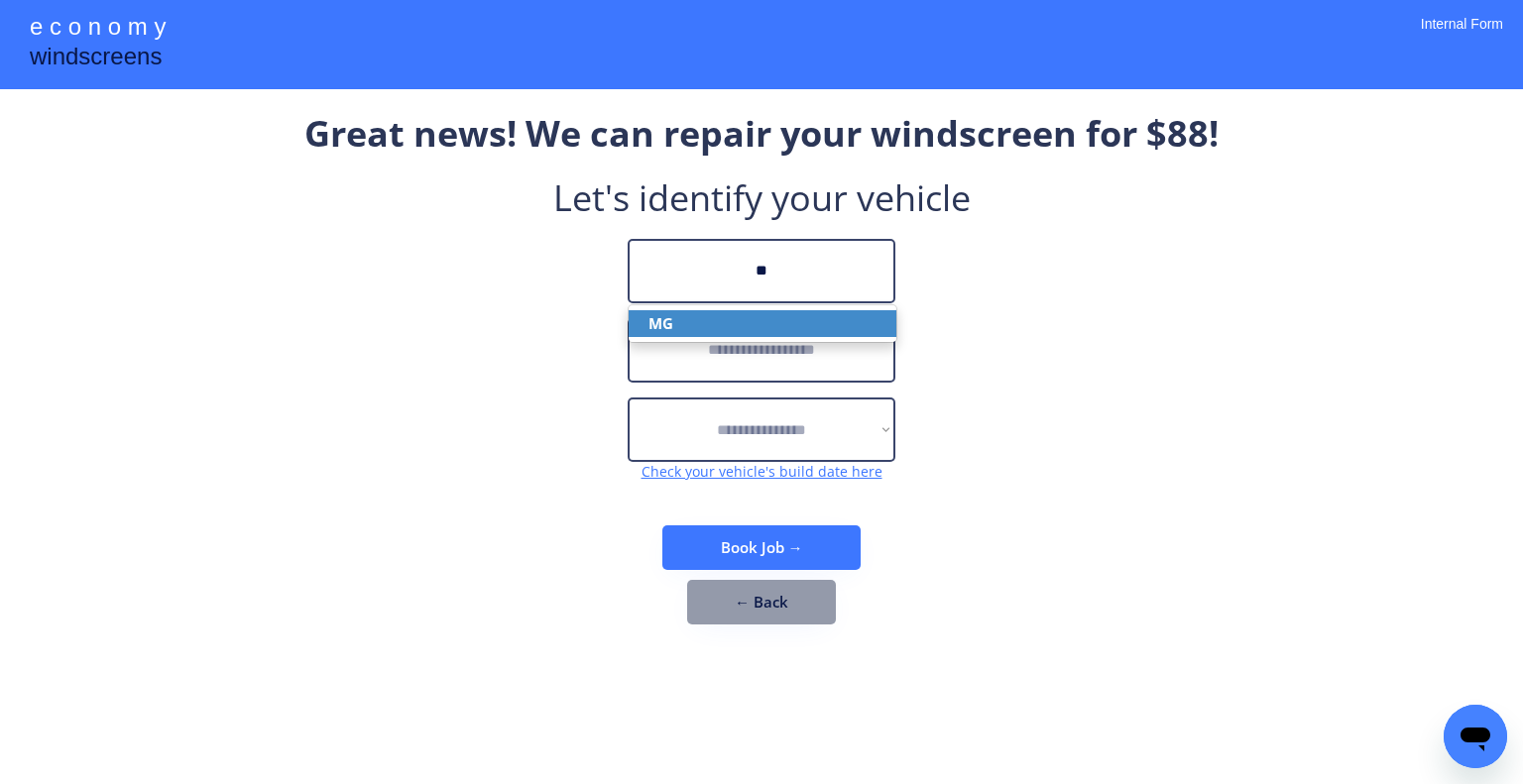 click on "MG" at bounding box center (762, 323) 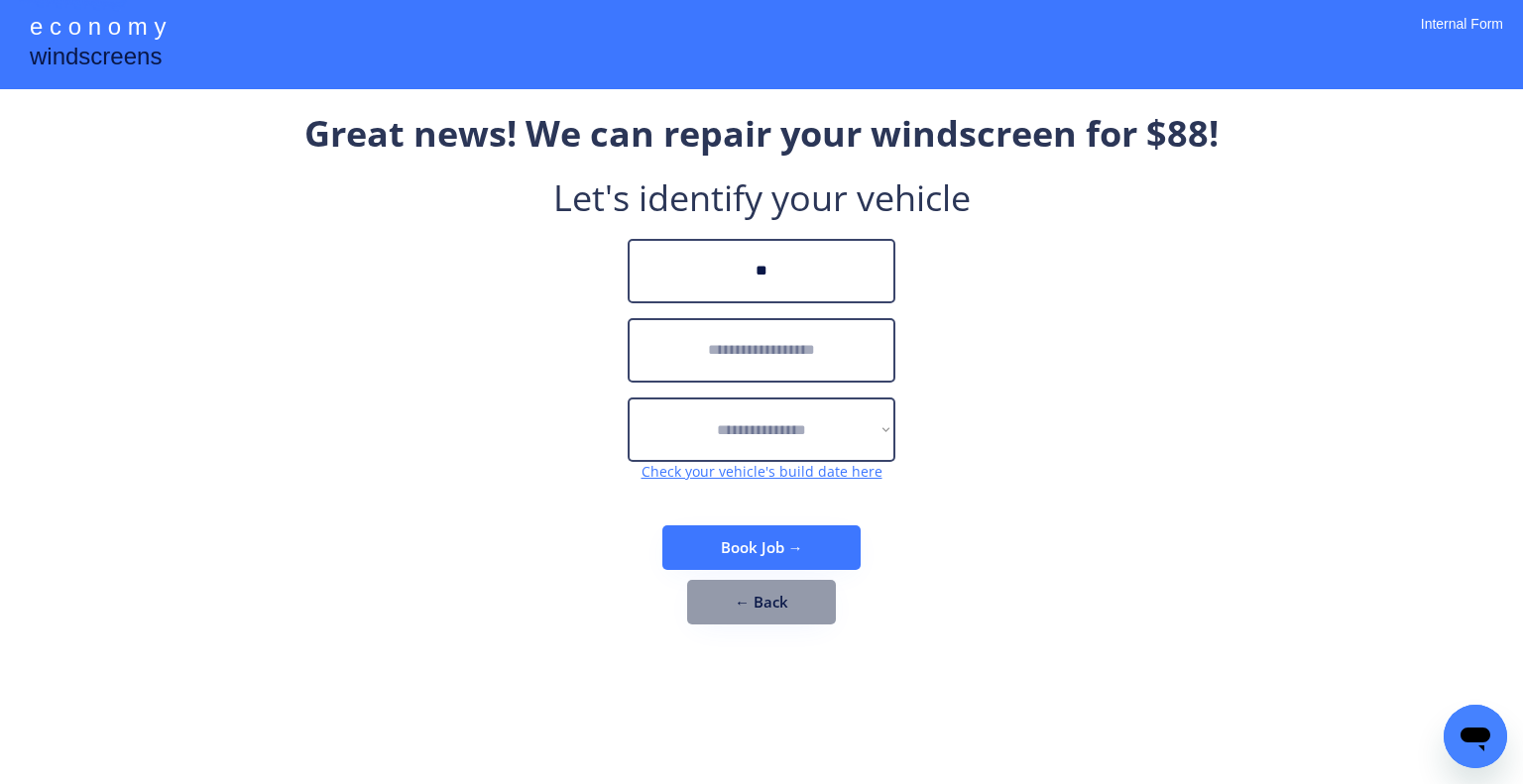 type on "**" 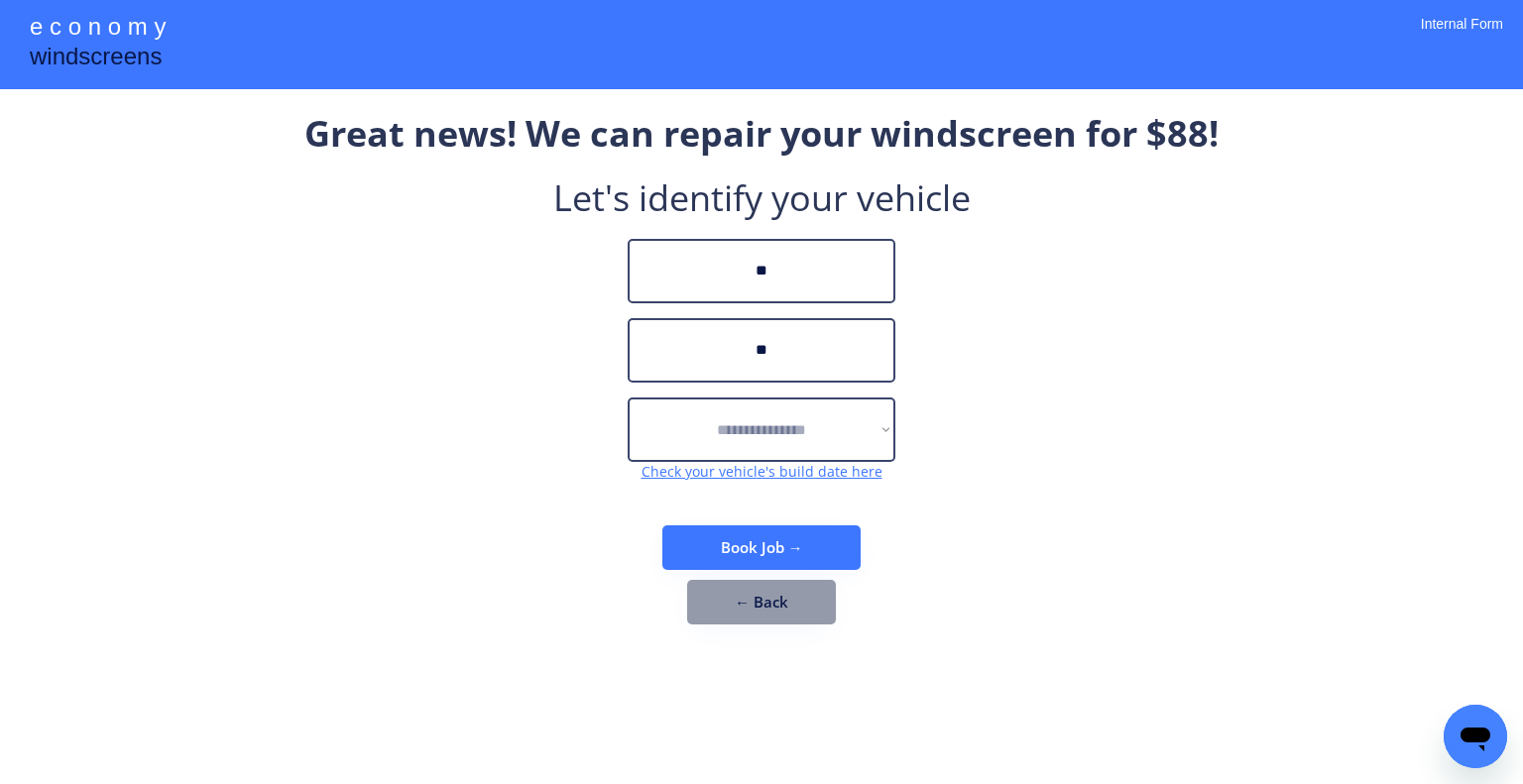 type on "*" 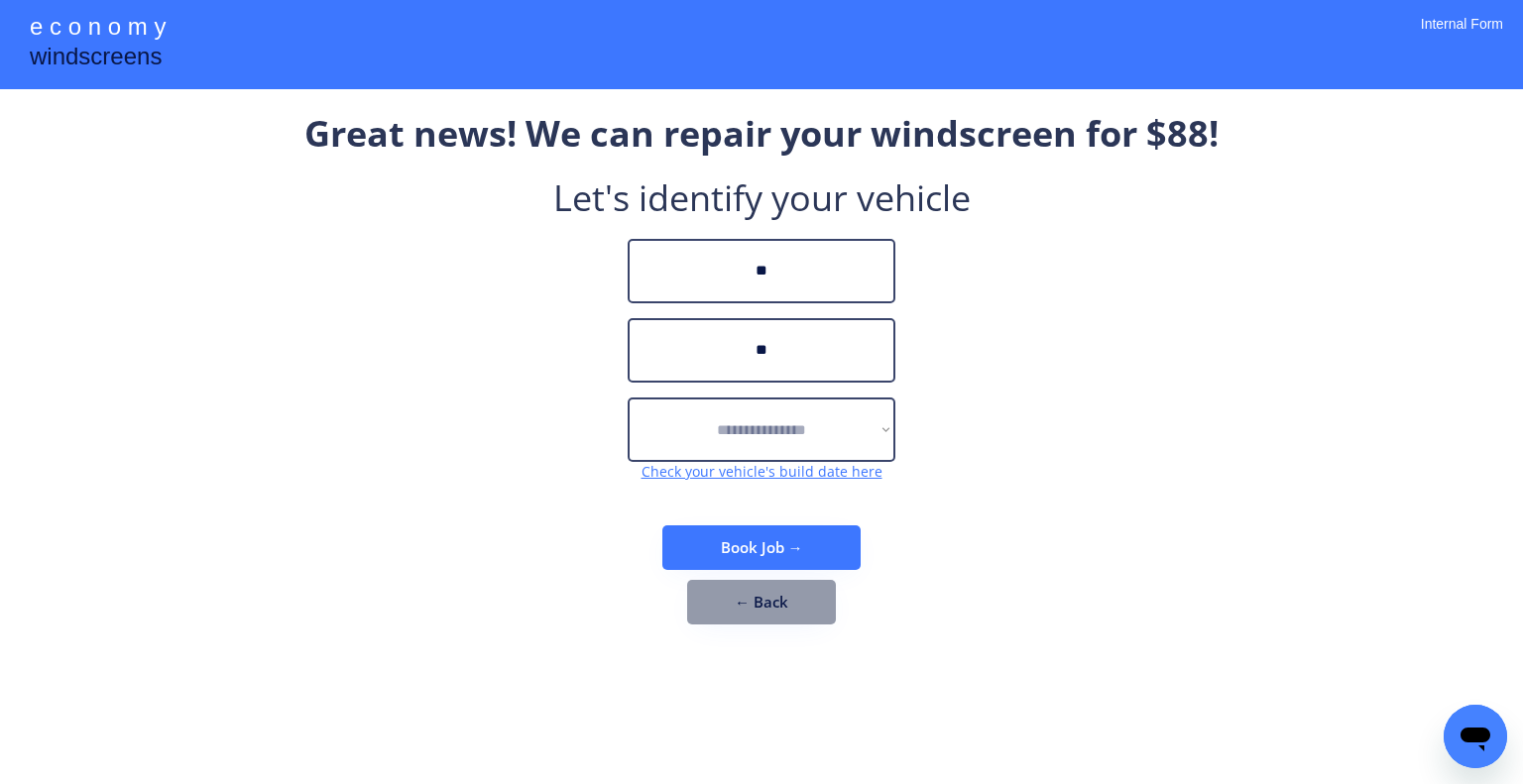 type 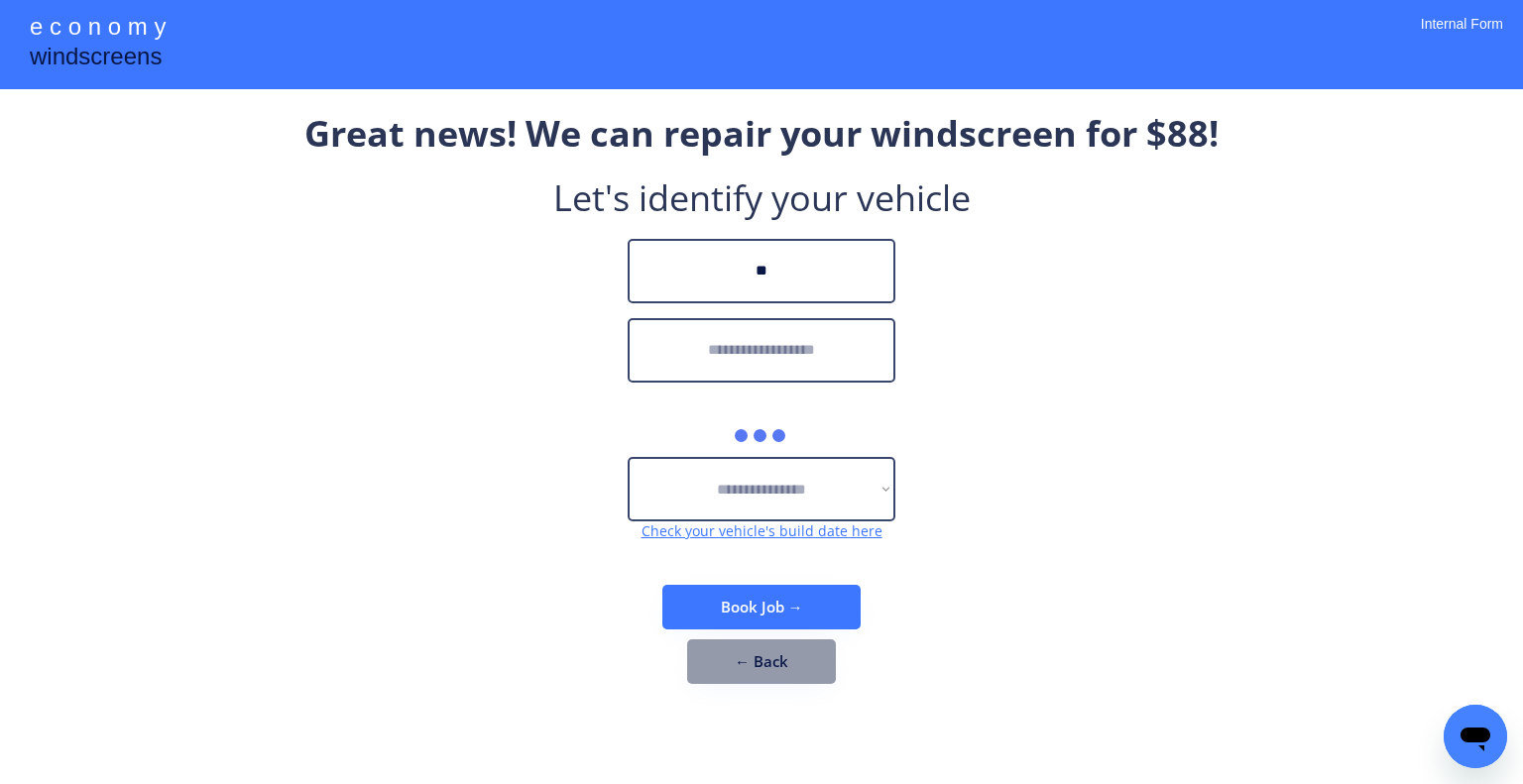 click on "**********" at bounding box center (762, 406) 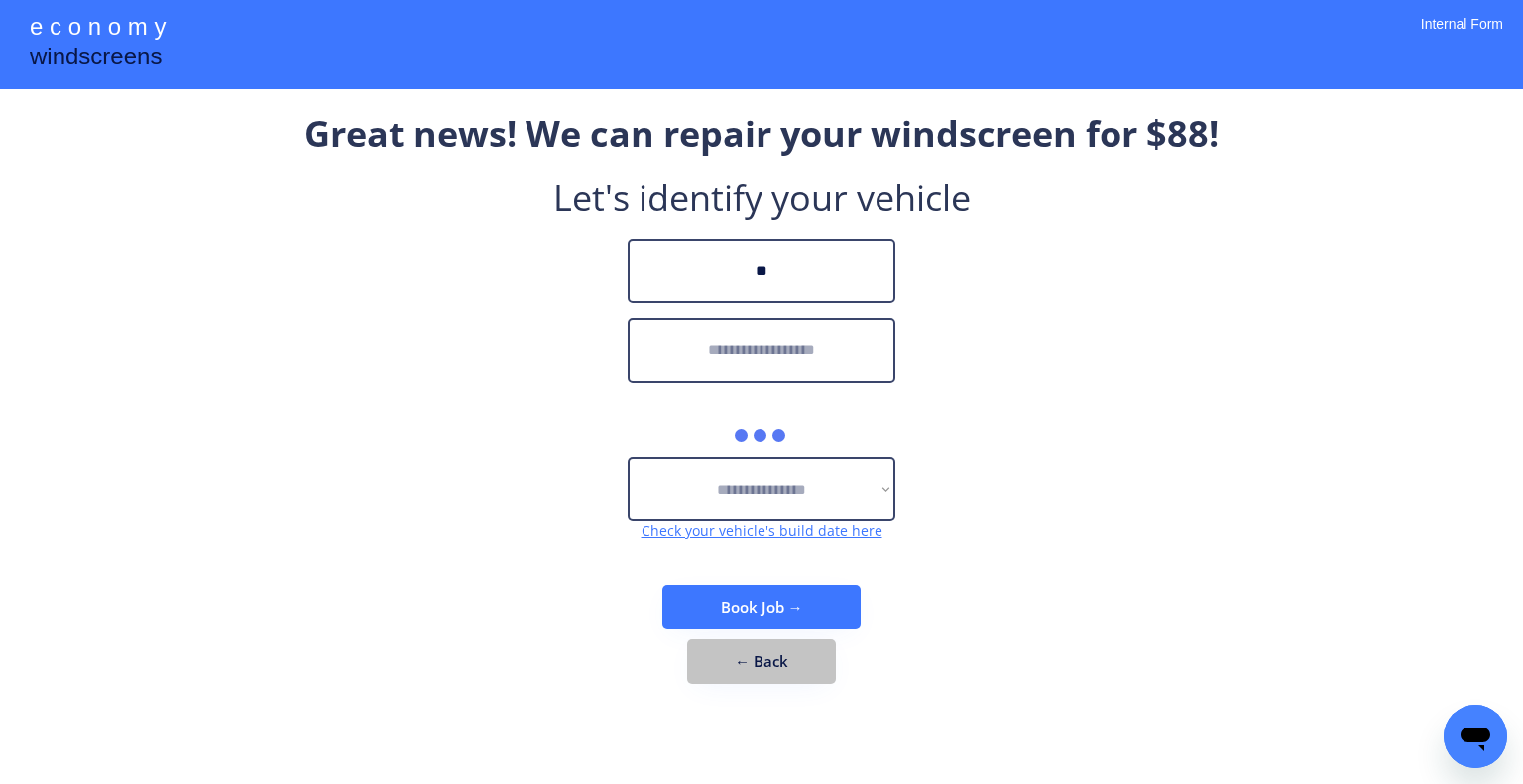 click on "←   Back" at bounding box center [762, 661] 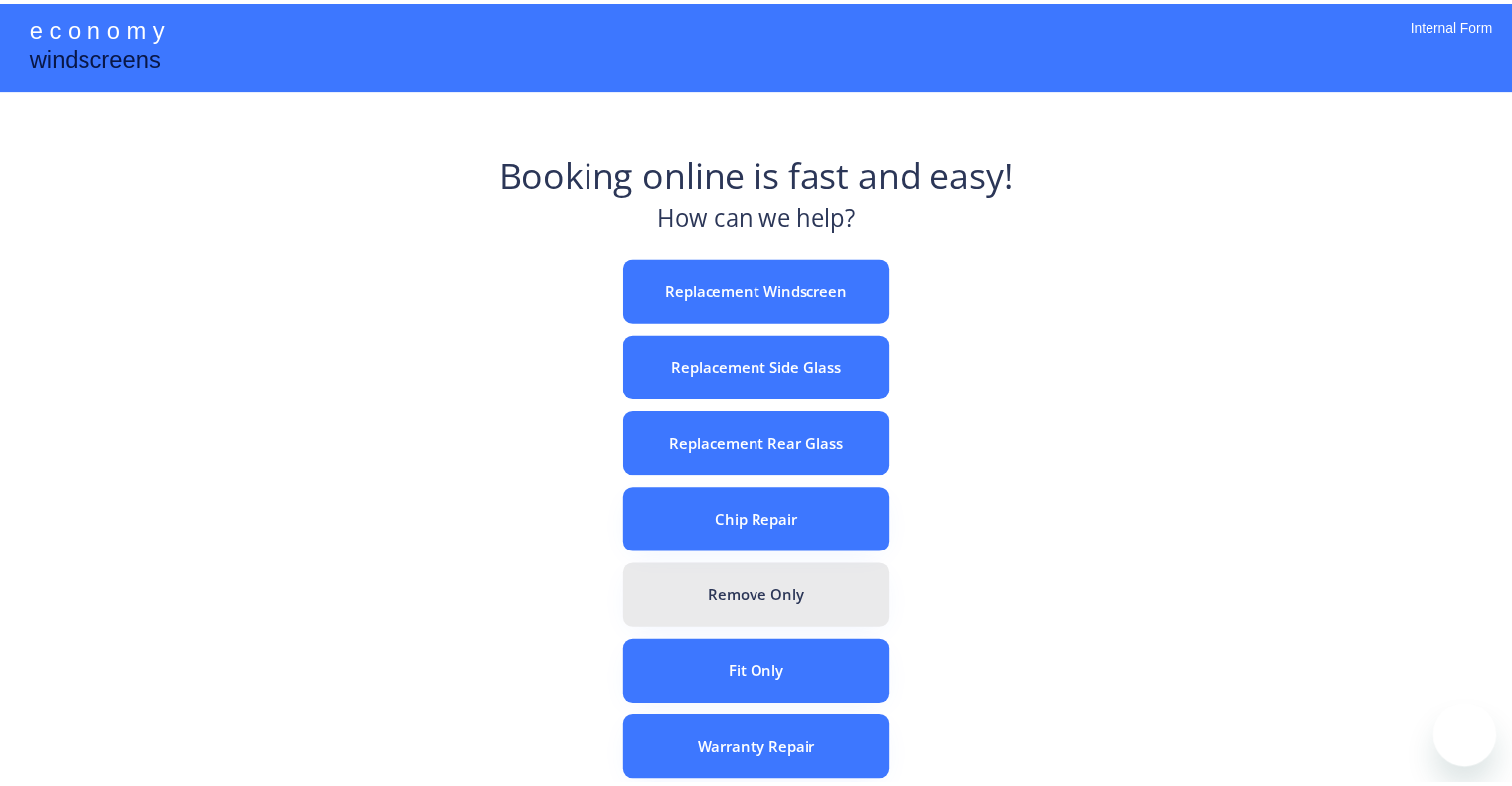 scroll, scrollTop: 0, scrollLeft: 0, axis: both 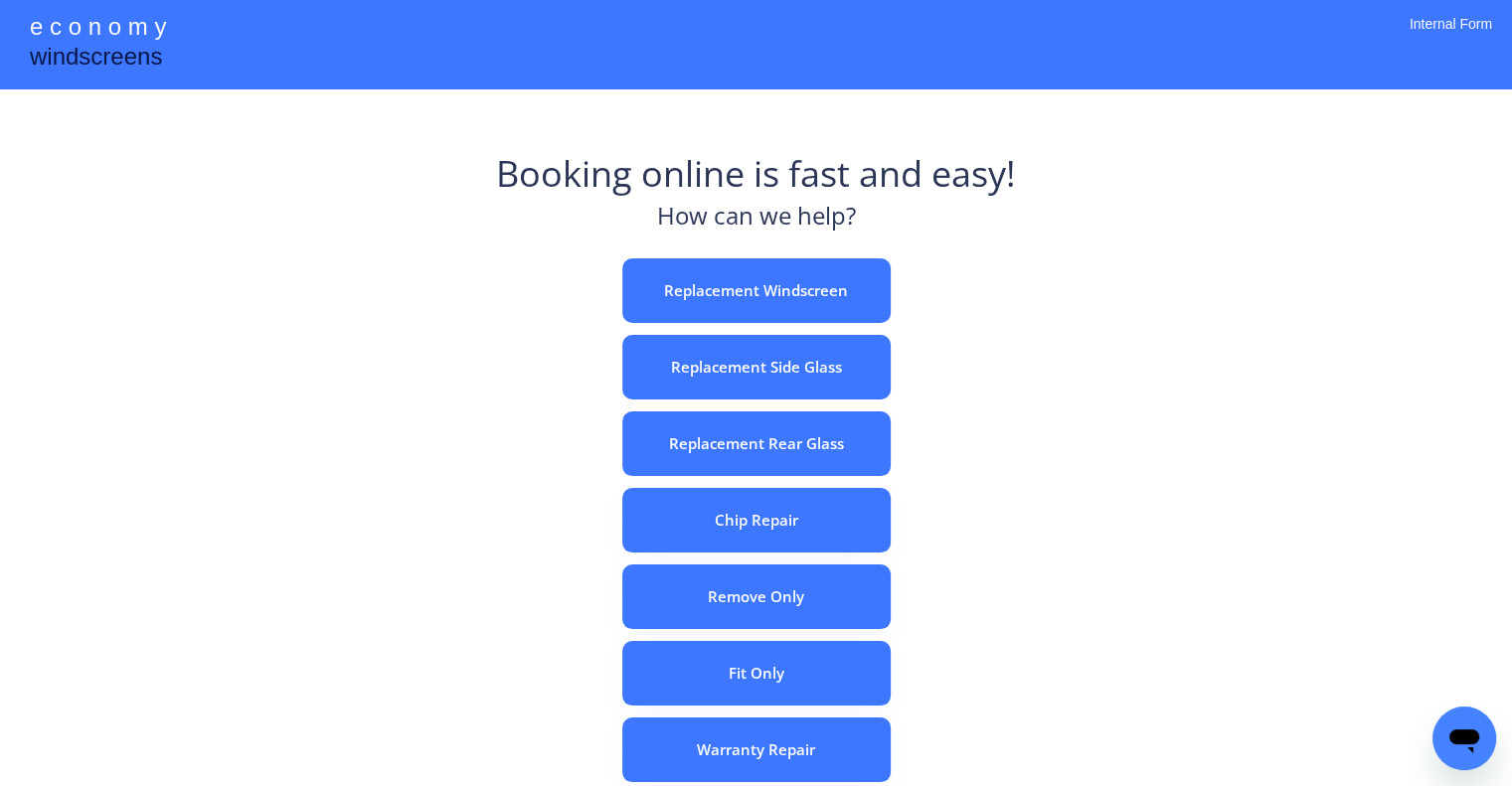 click on "e c o n o m y windscreens Booking online is fast and easy! How can we help? Replacement Windscreen Replacement Side Glass Replacement Rear Glass Chip Repair Remove Only Fit Only Warranty Repair ADAS Recalibration Only Rebook a Job Confirm Quotes Manual Booking Internal Form" at bounding box center (756, 553) 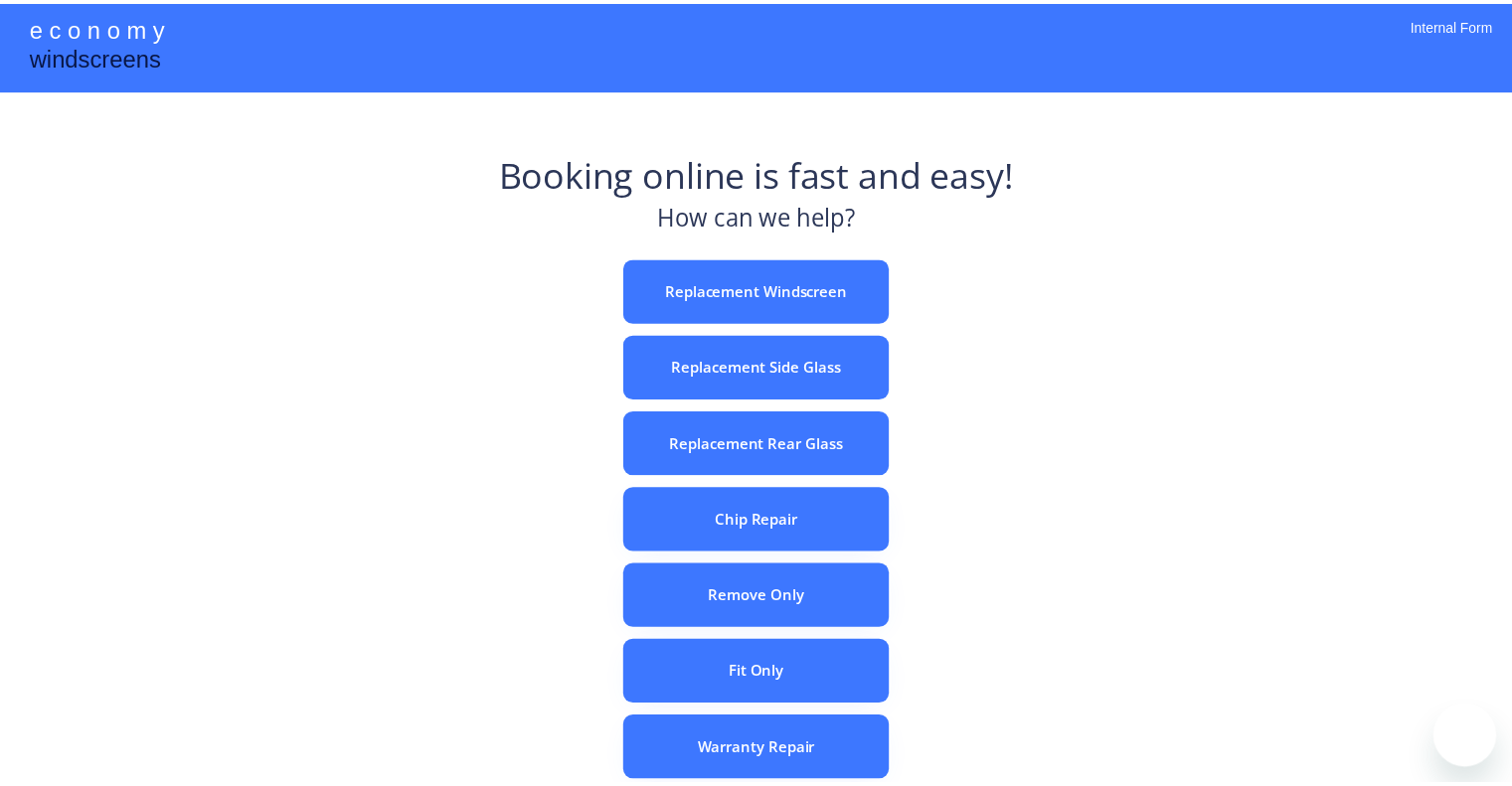scroll, scrollTop: 0, scrollLeft: 0, axis: both 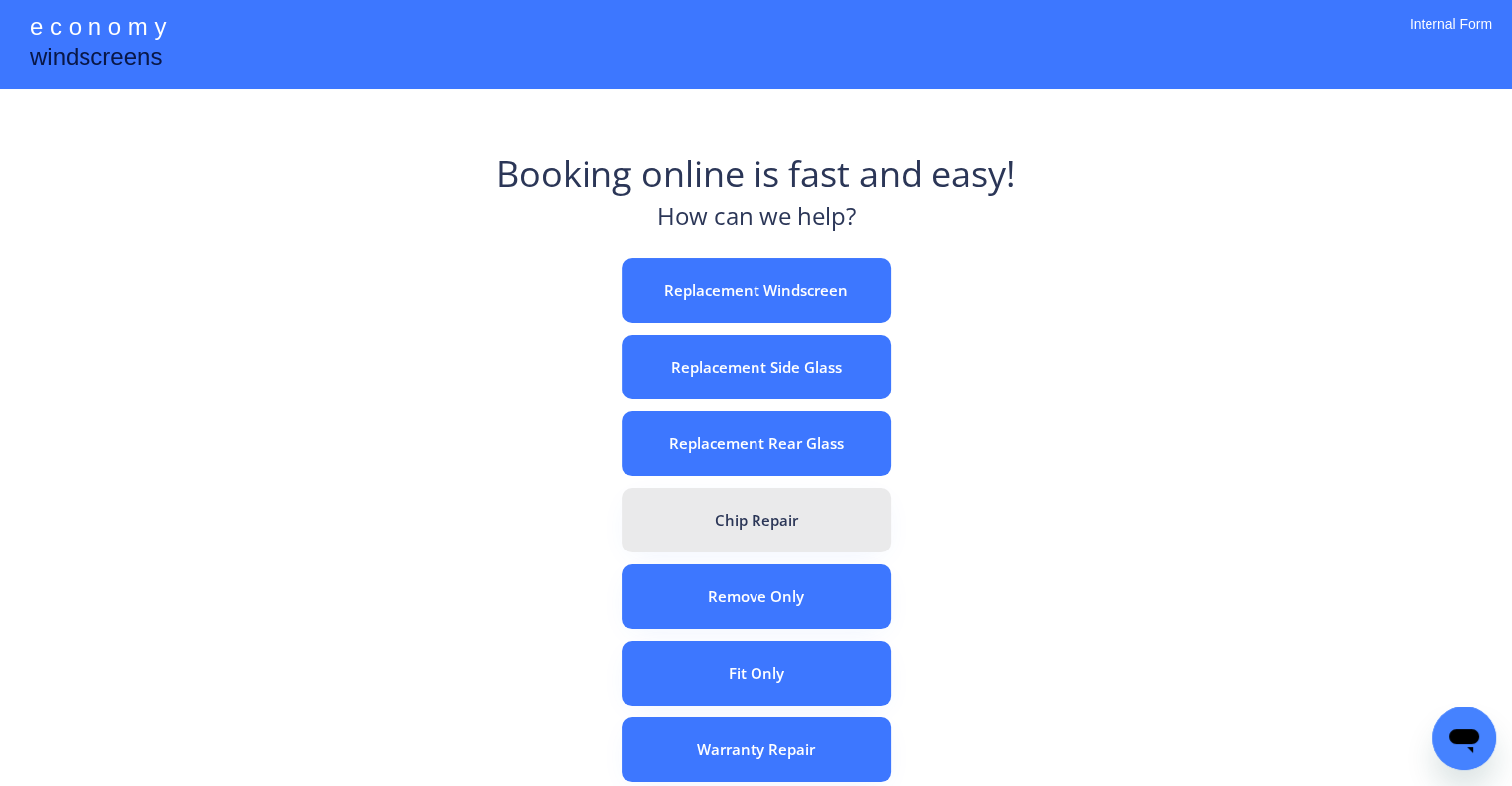 drag, startPoint x: 855, startPoint y: 508, endPoint x: 879, endPoint y: 500, distance: 25.298221 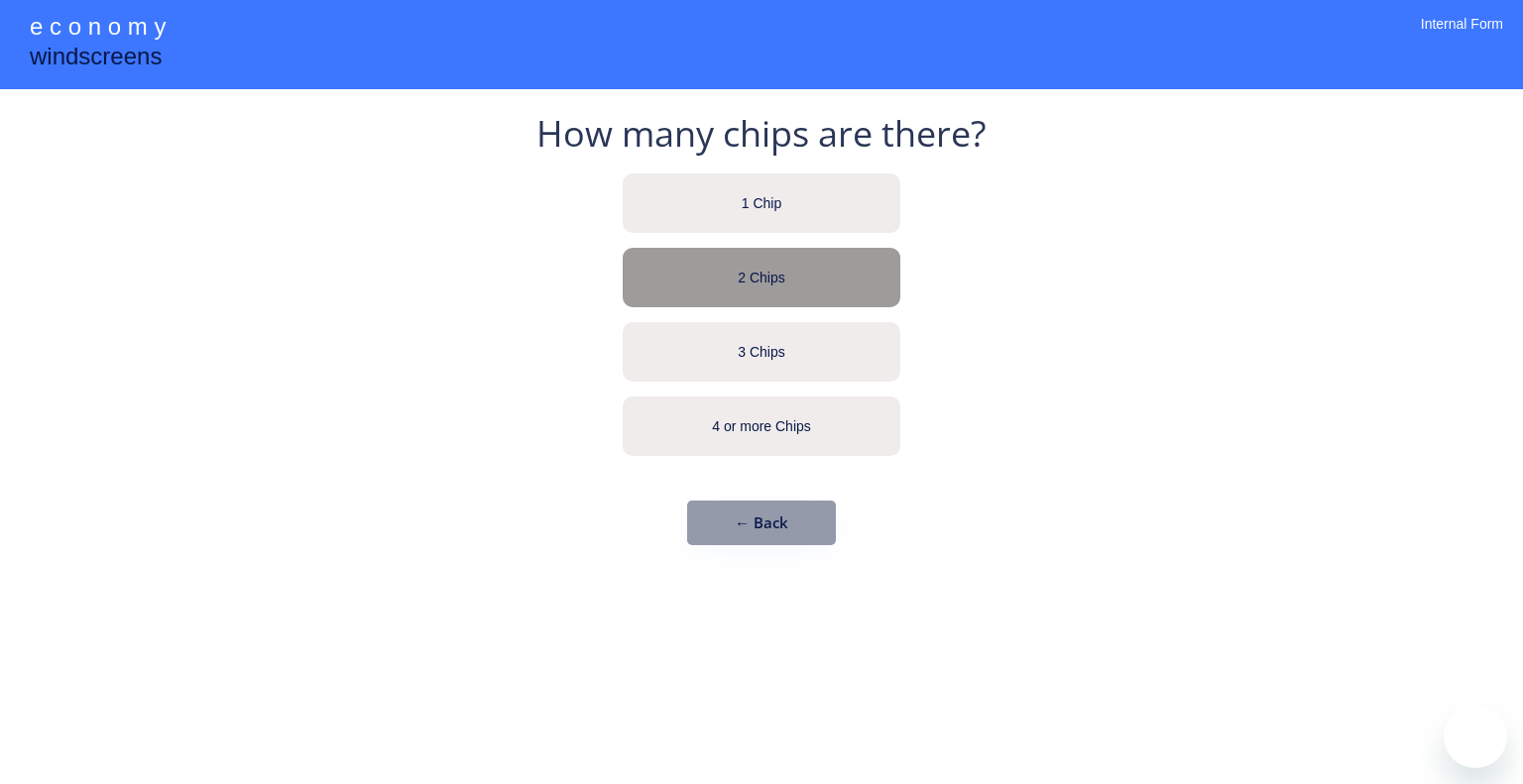 scroll, scrollTop: 0, scrollLeft: 0, axis: both 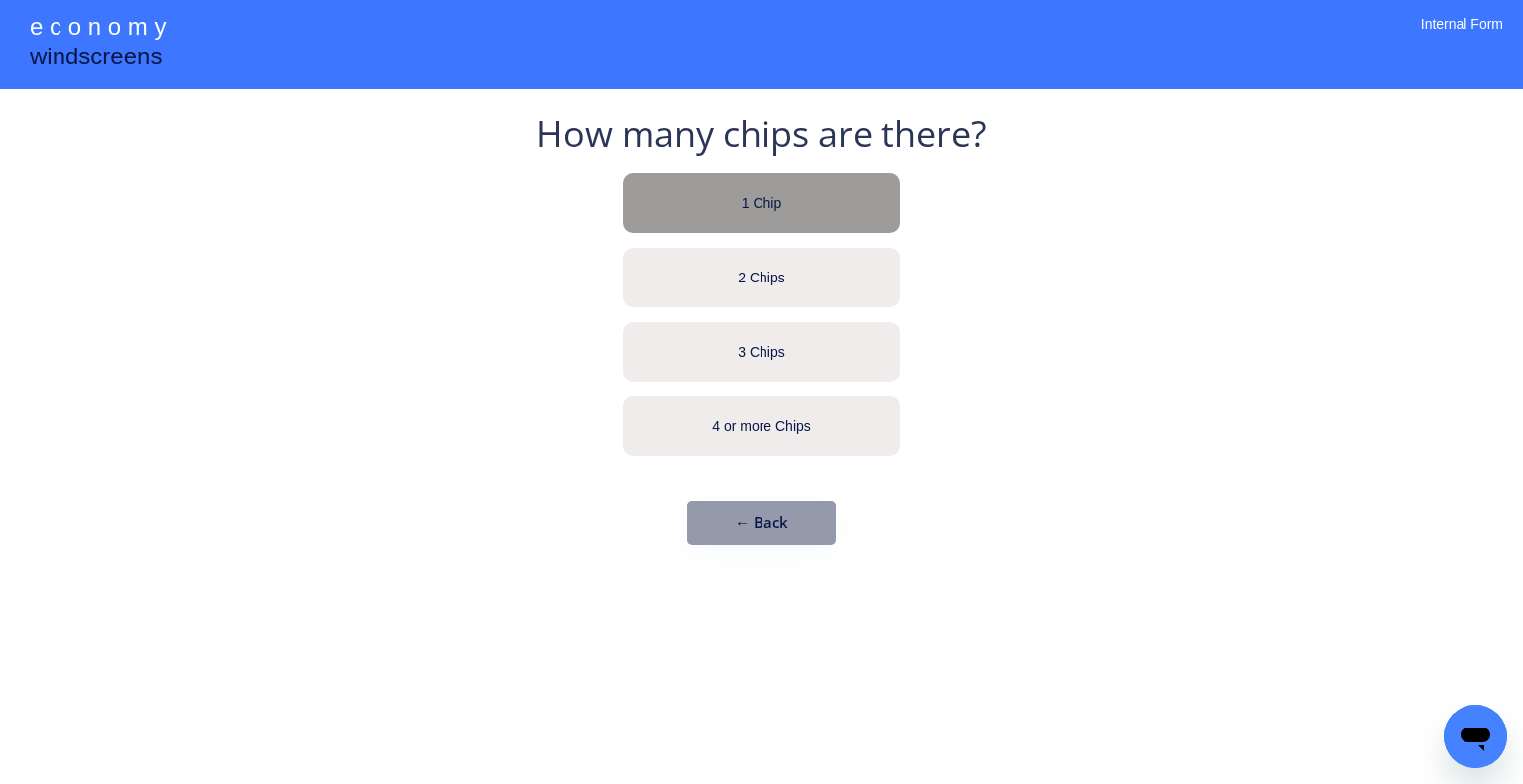 click on "1 Chip" at bounding box center [762, 203] 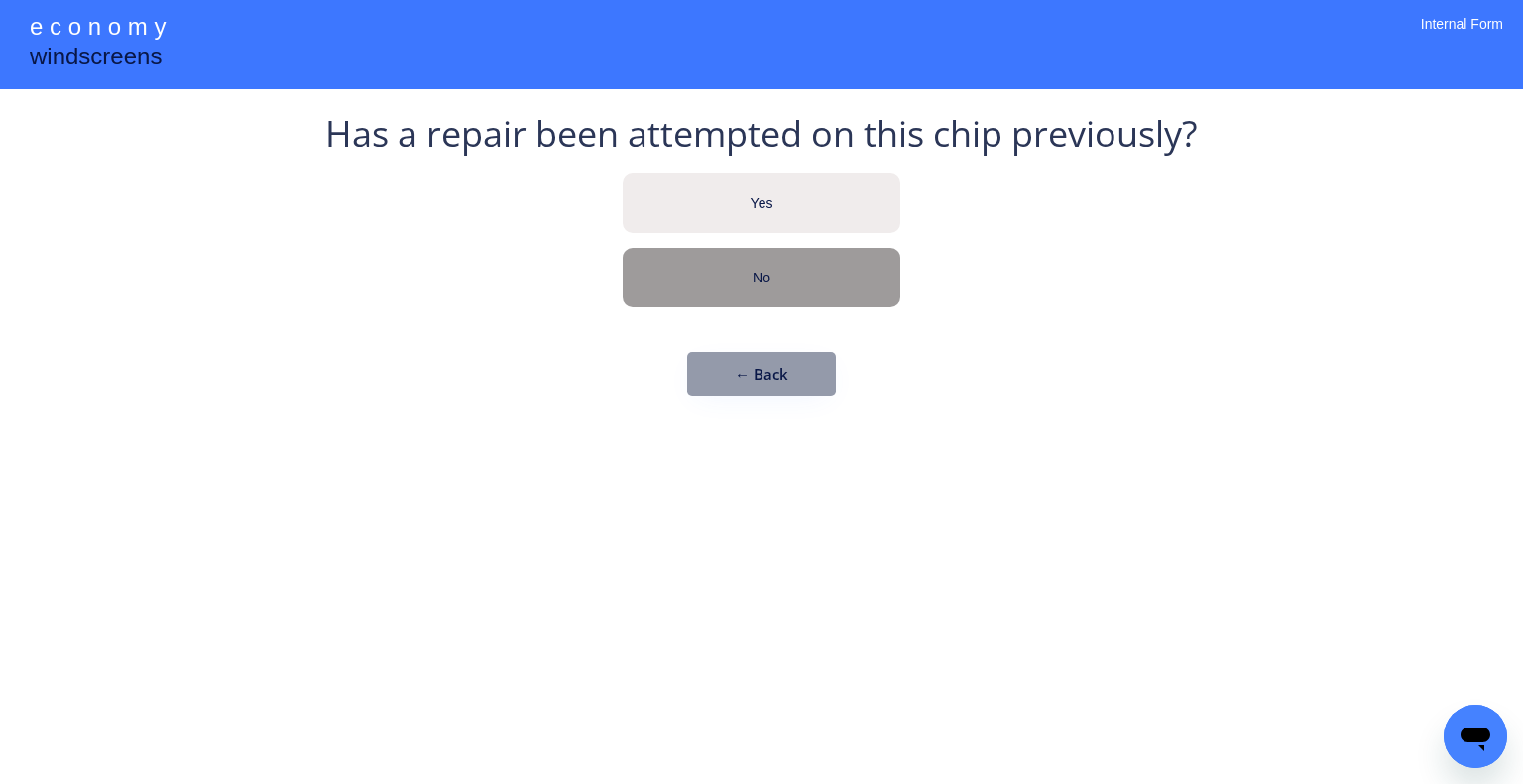 click on "No" at bounding box center [762, 278] 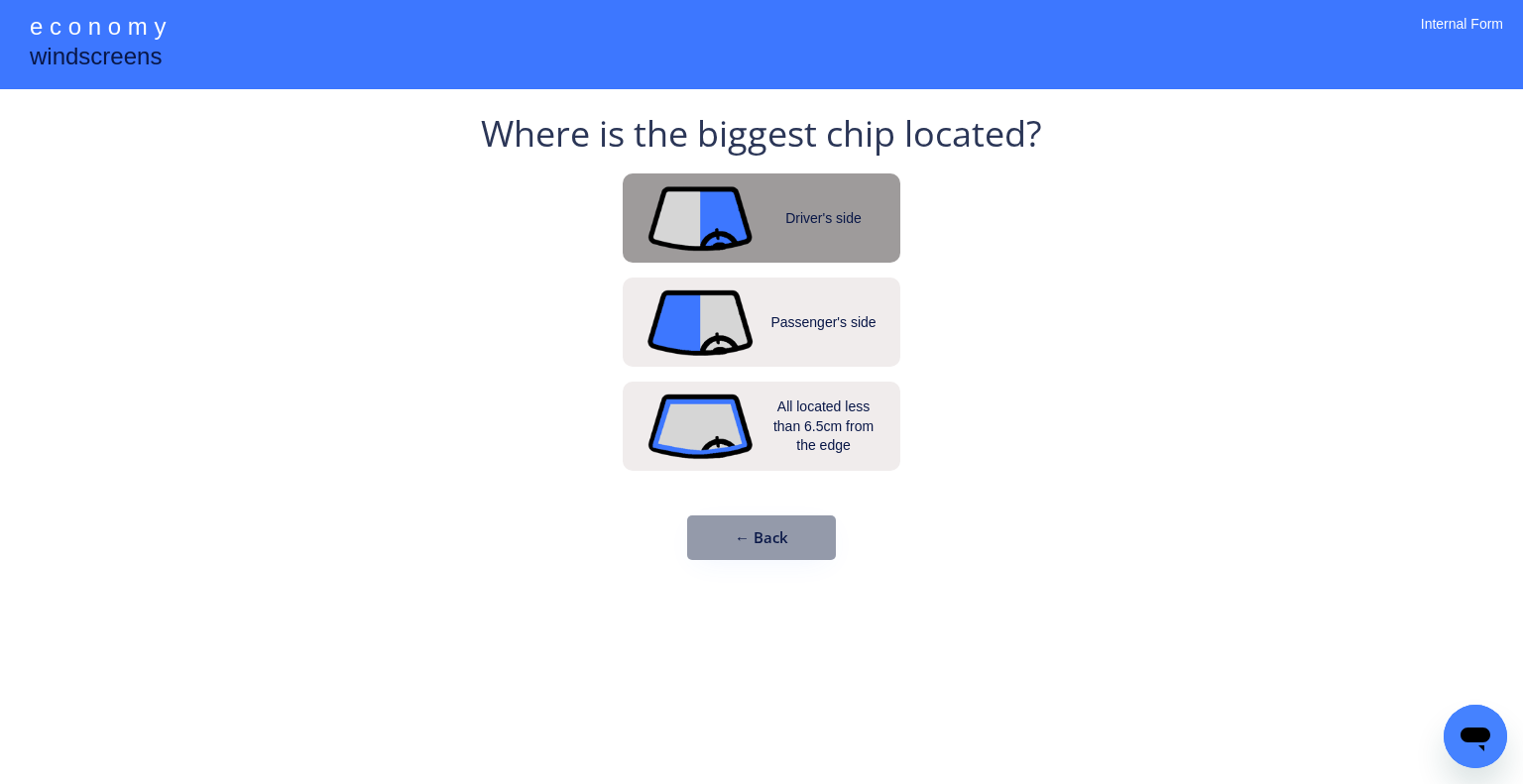 click on "Driver's side" at bounding box center [824, 219] 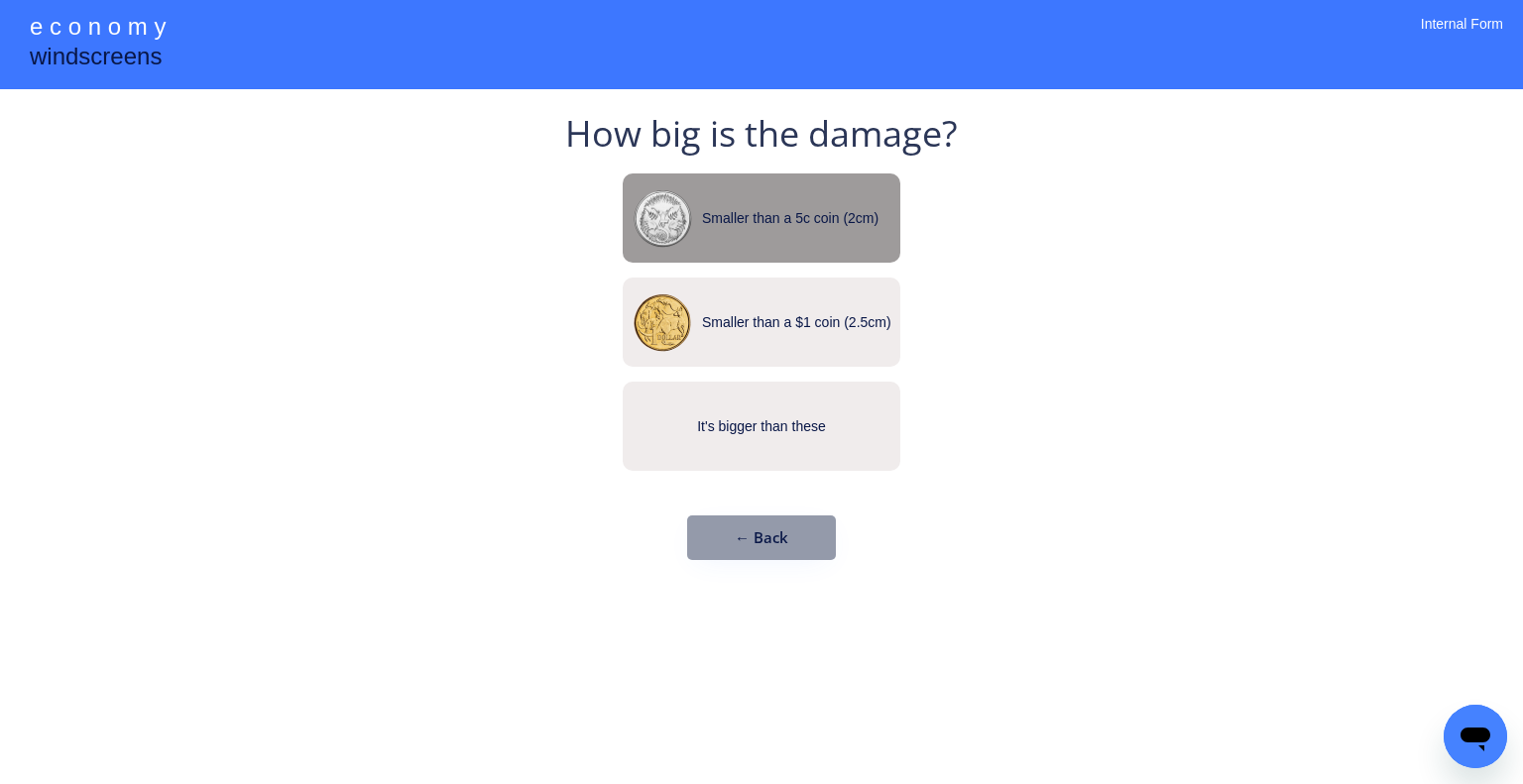 click on "Smaller than a 5c coin (2cm)" at bounding box center (762, 218) 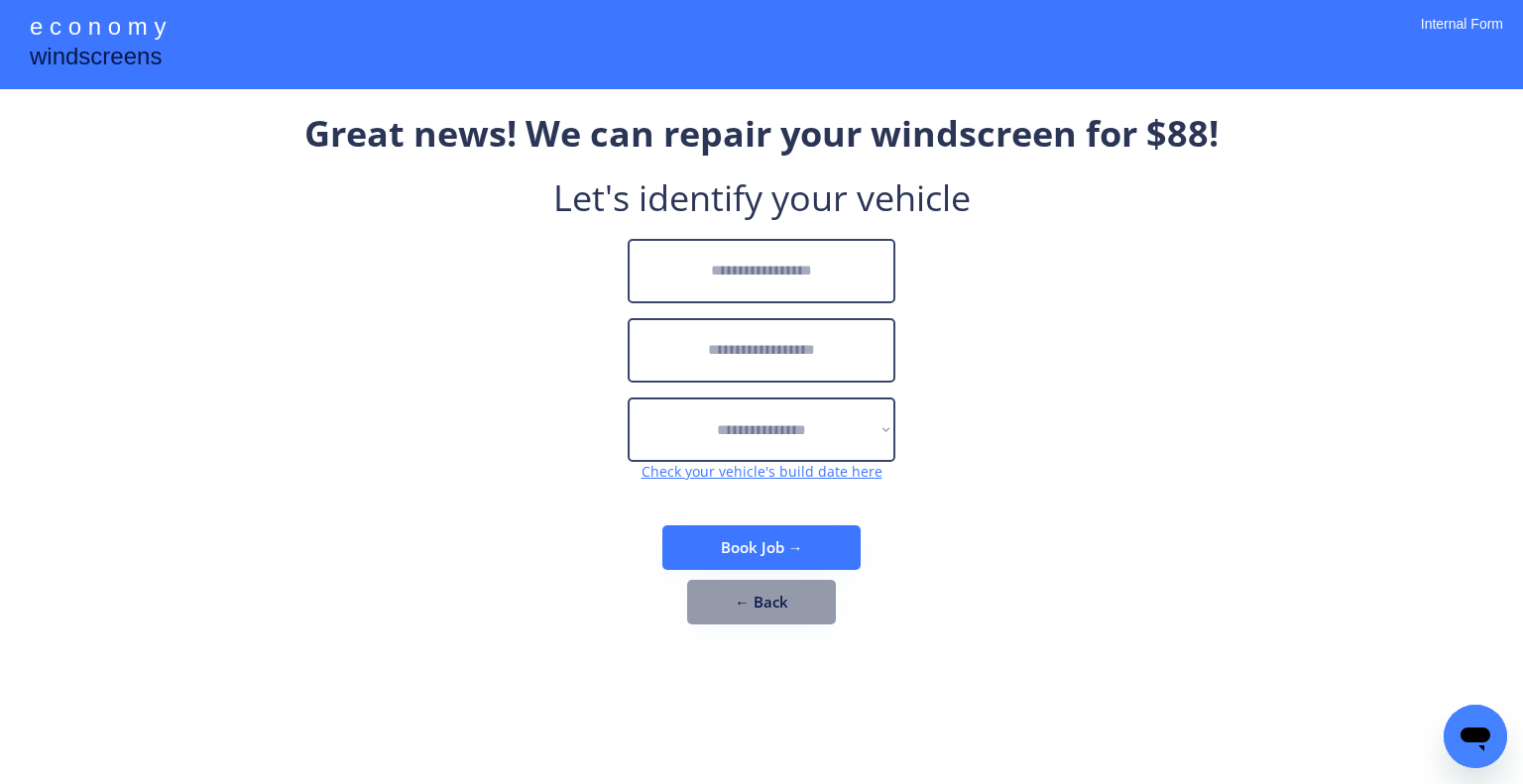 click at bounding box center [762, 271] 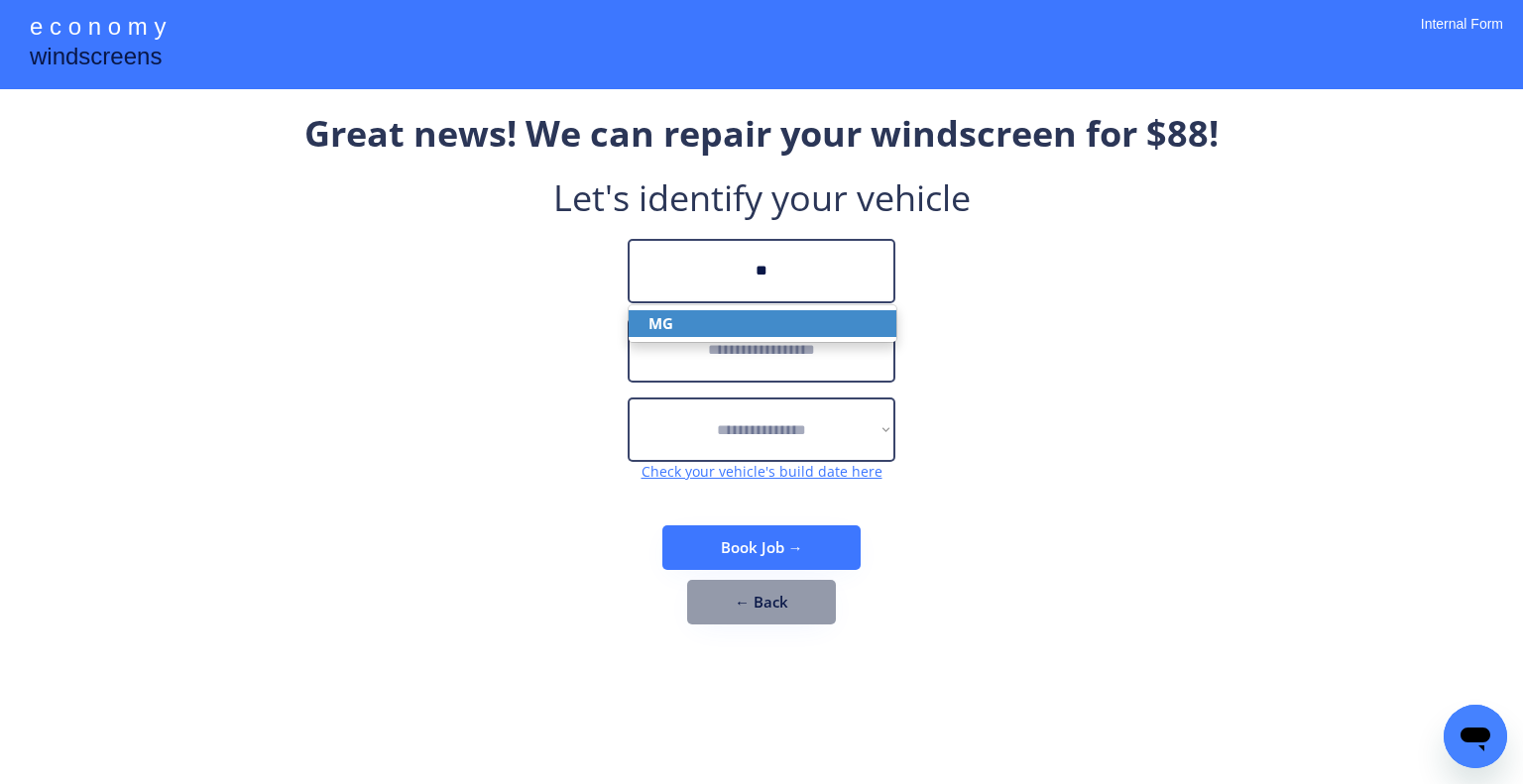 click on "MG" at bounding box center (762, 323) 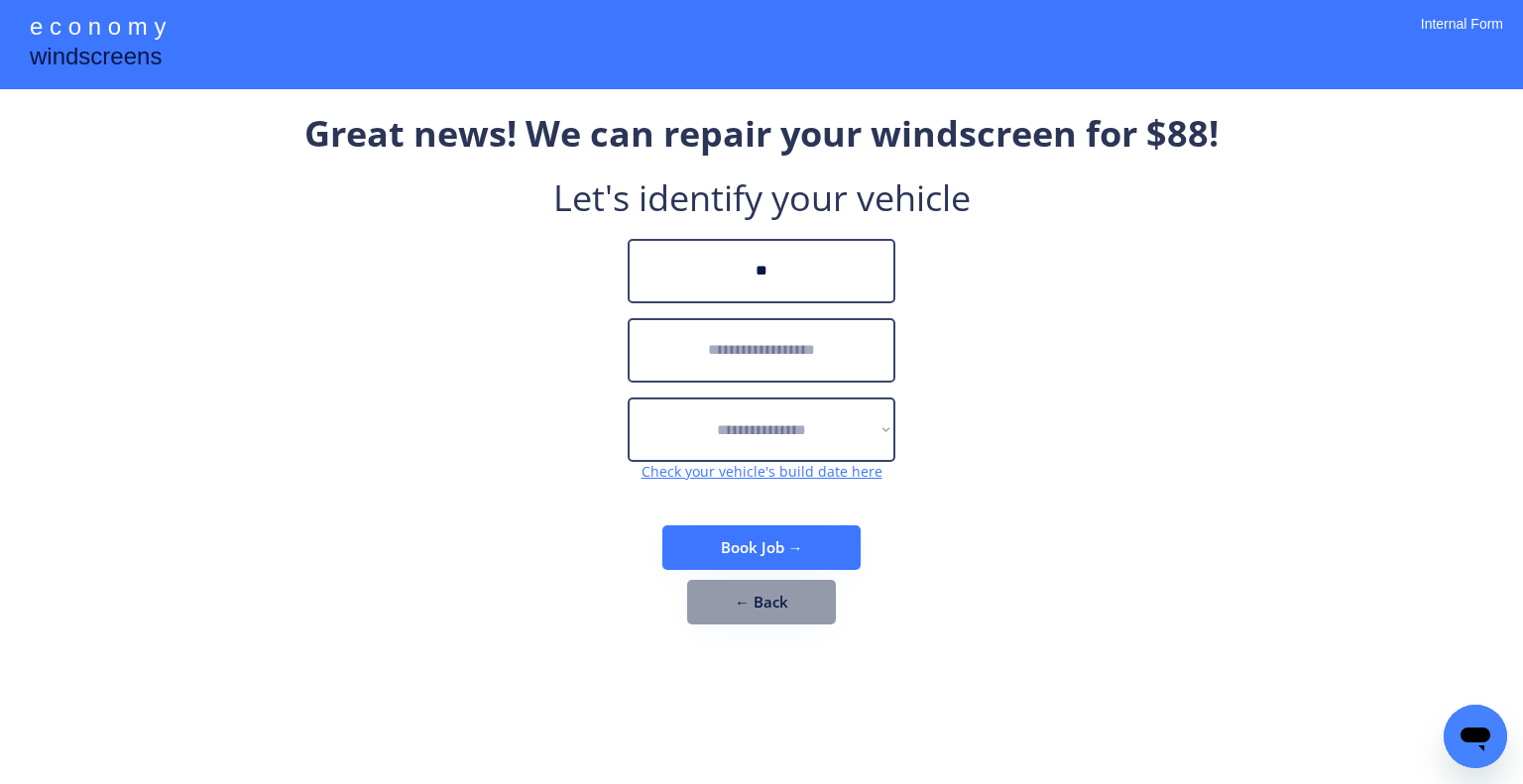 type on "**" 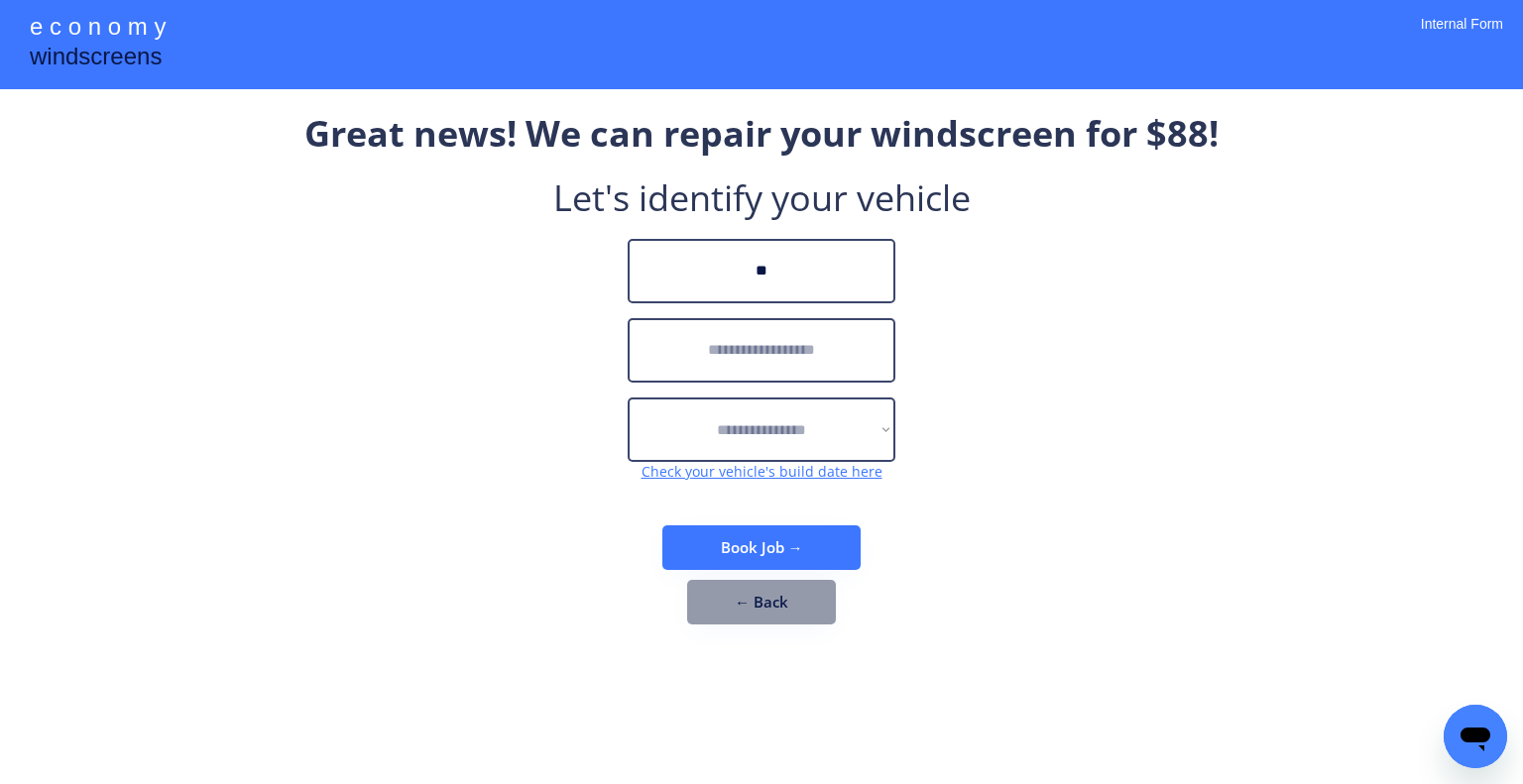click at bounding box center (762, 350) 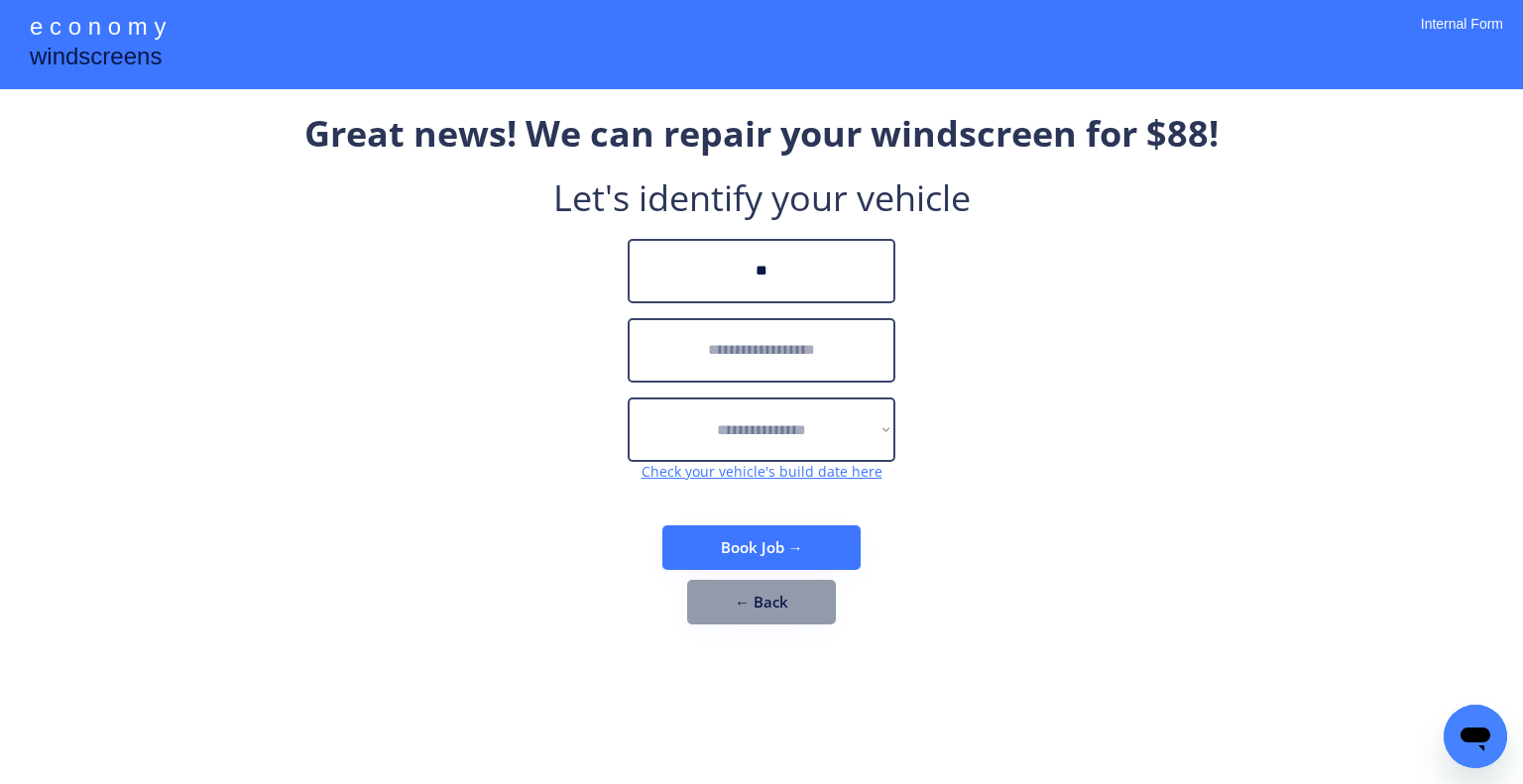 type on "*" 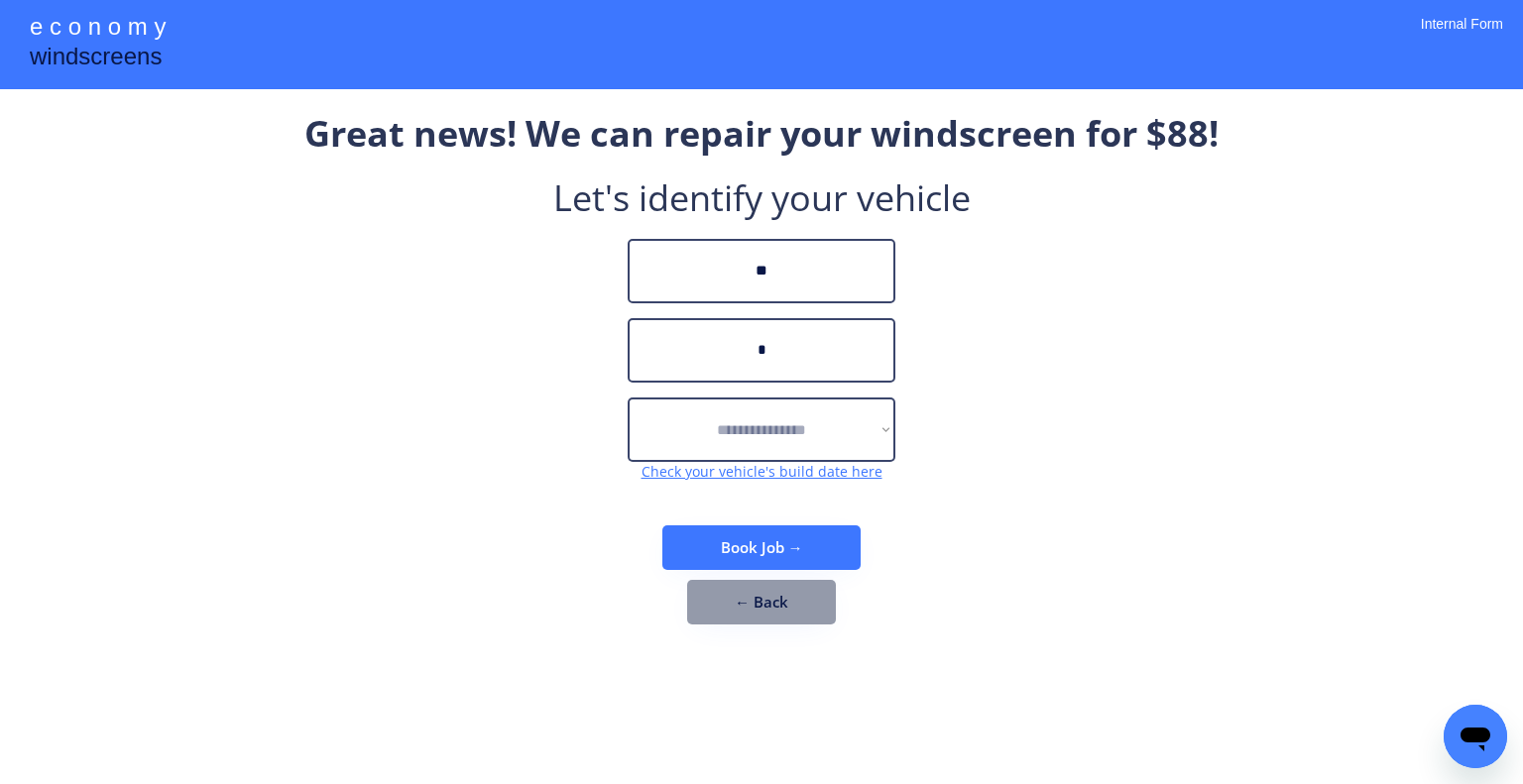 type on "**" 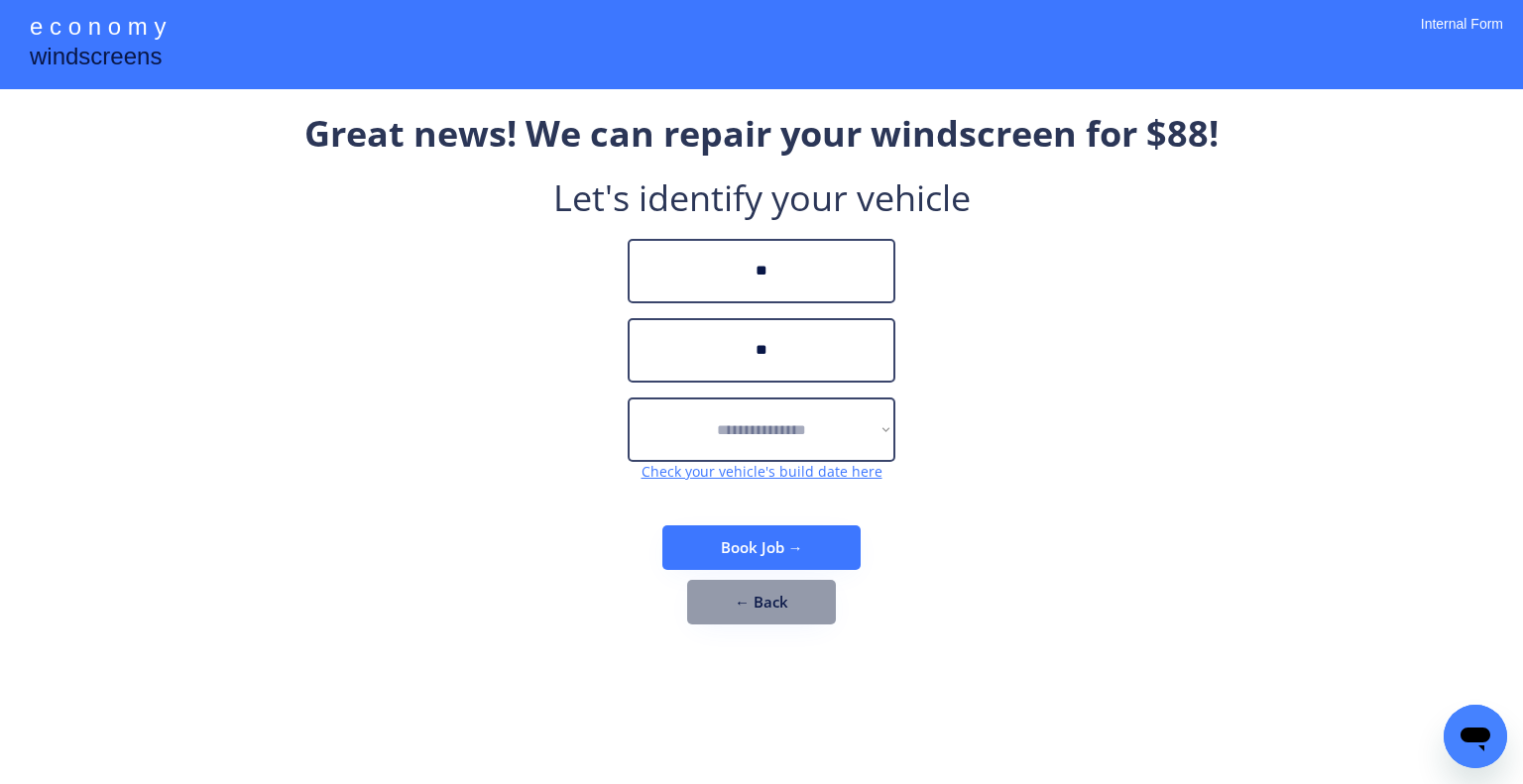 click on "**" at bounding box center [762, 350] 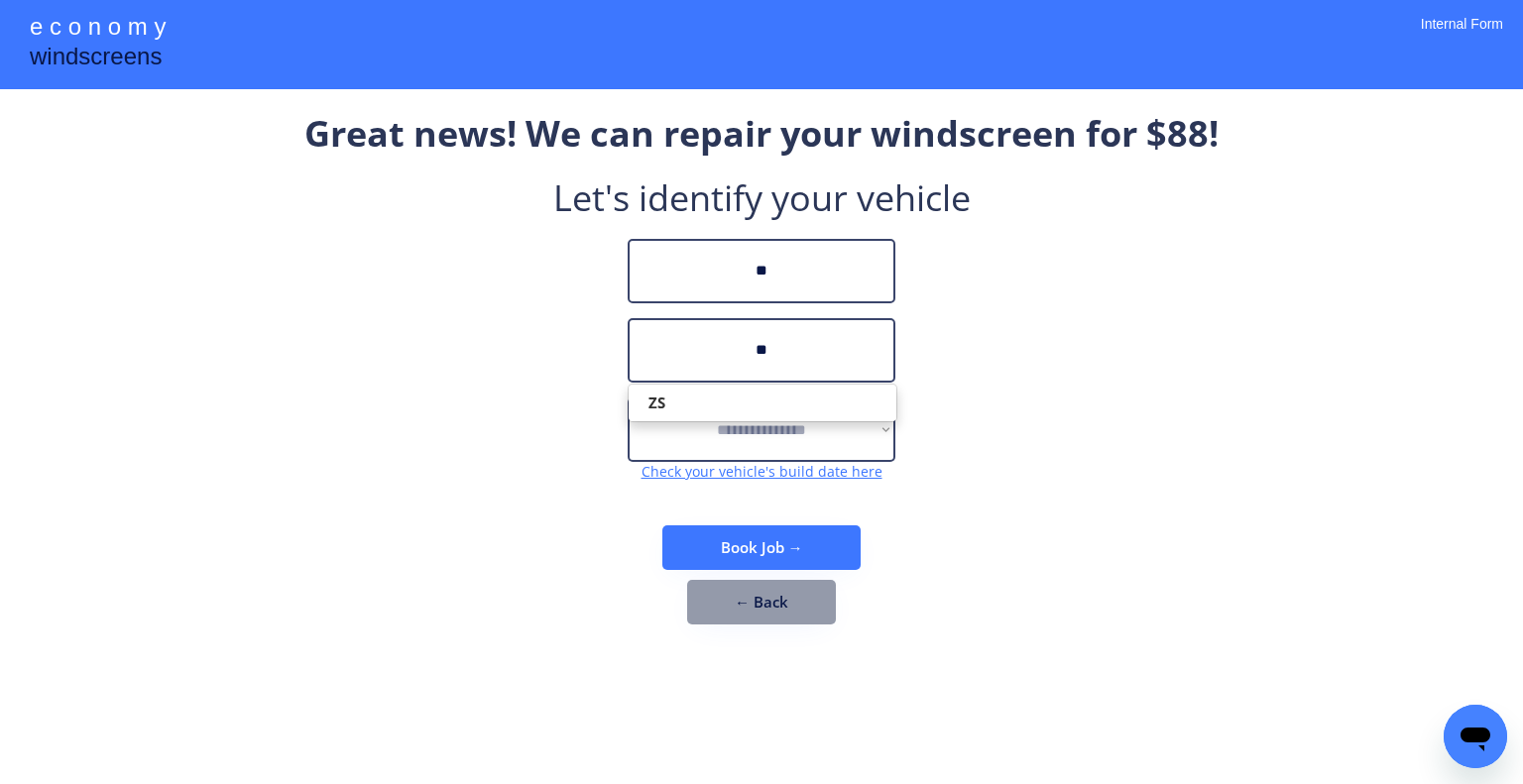type on "*" 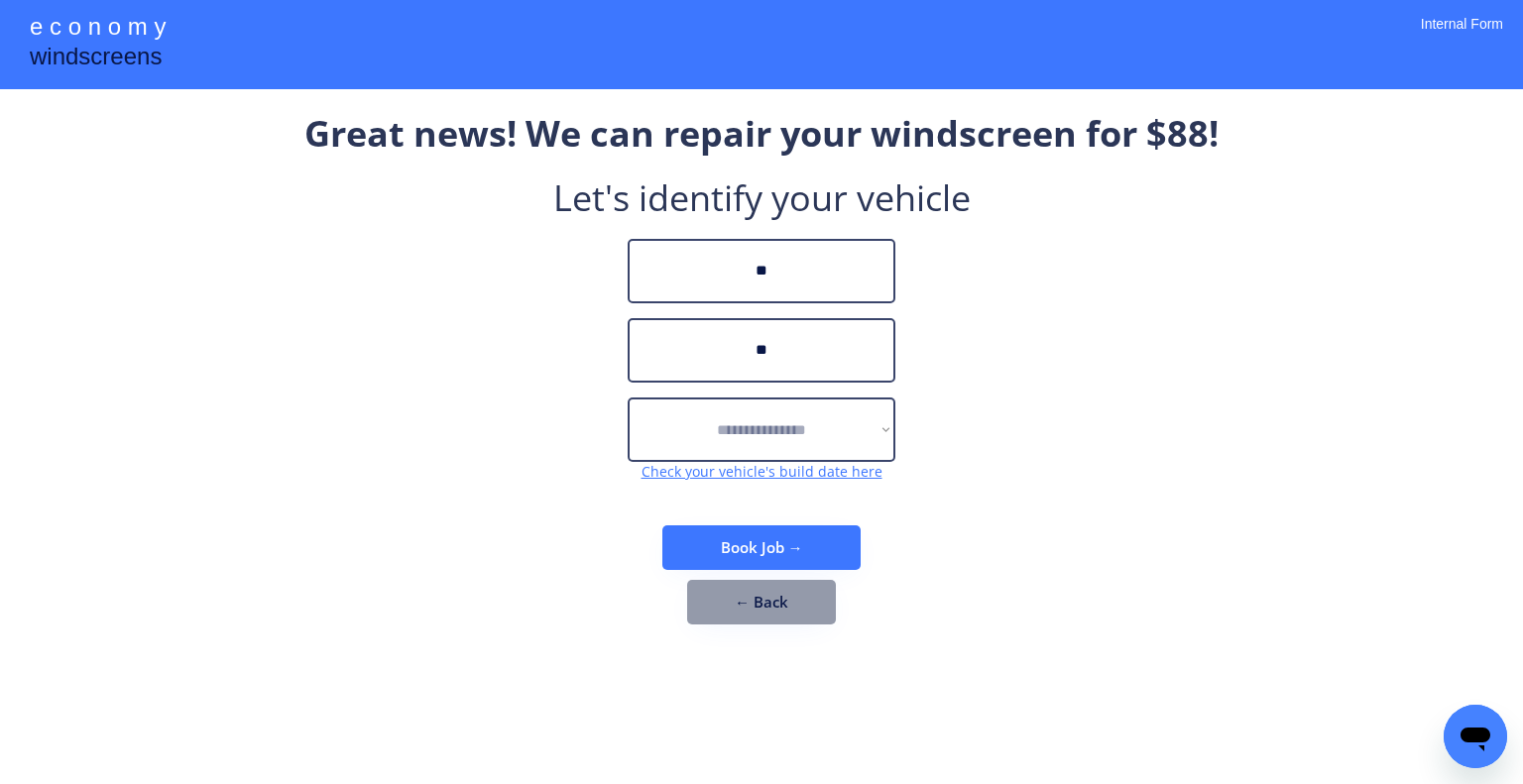 type on "*" 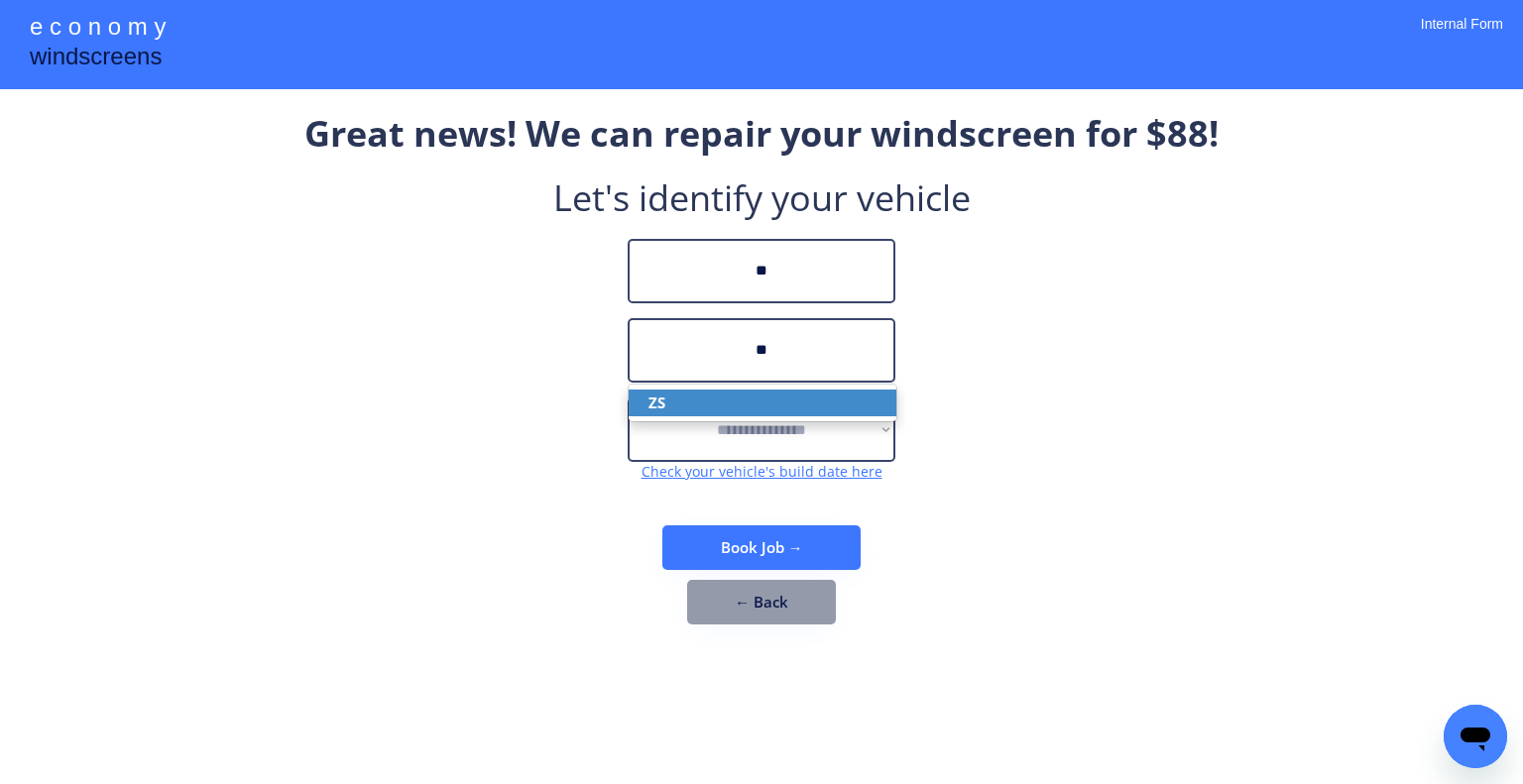 drag, startPoint x: 763, startPoint y: 393, endPoint x: 1048, endPoint y: 332, distance: 291.455 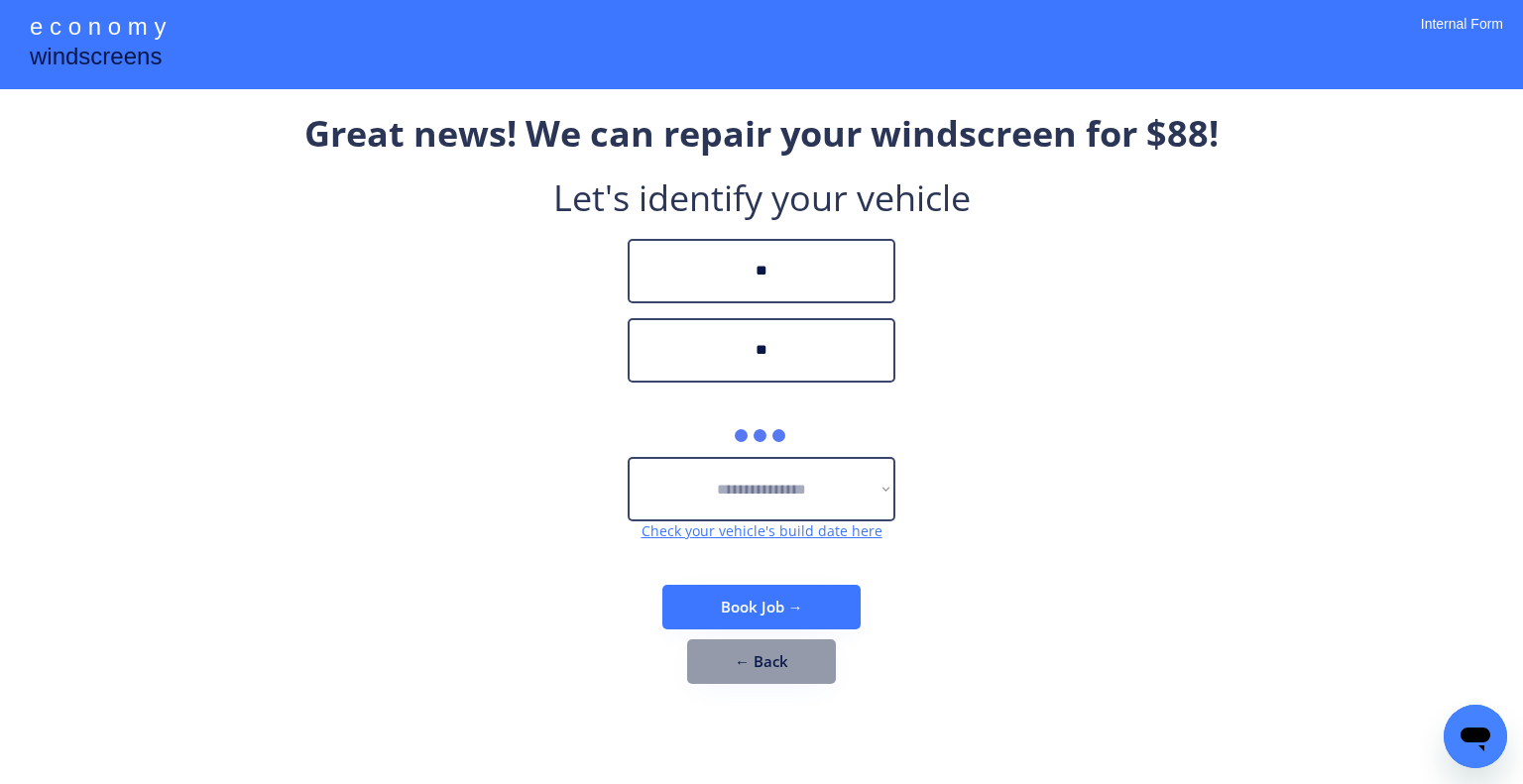 click on "**********" at bounding box center [762, 406] 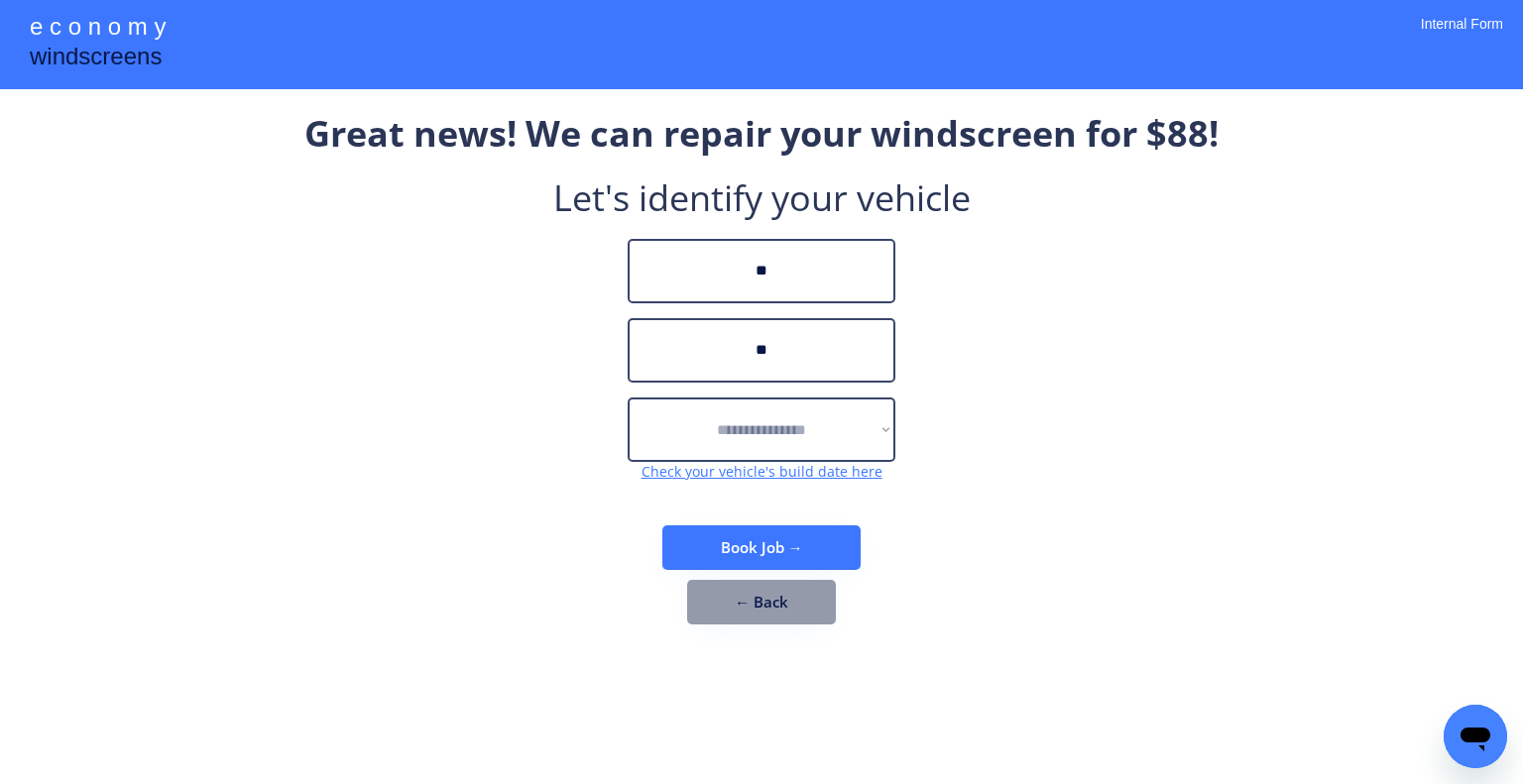 click on "**********" at bounding box center (762, 377) 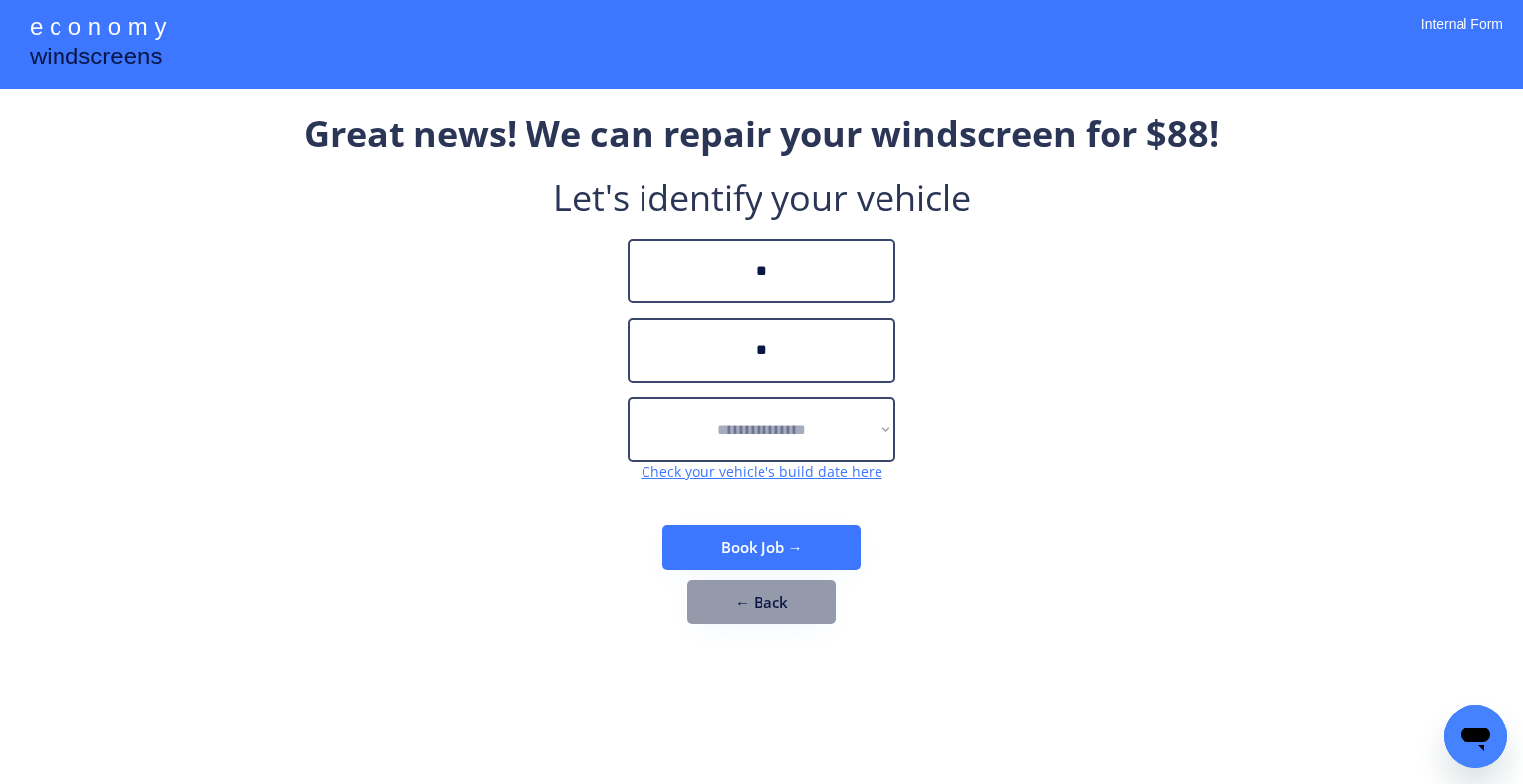 click on "**********" at bounding box center (762, 377) 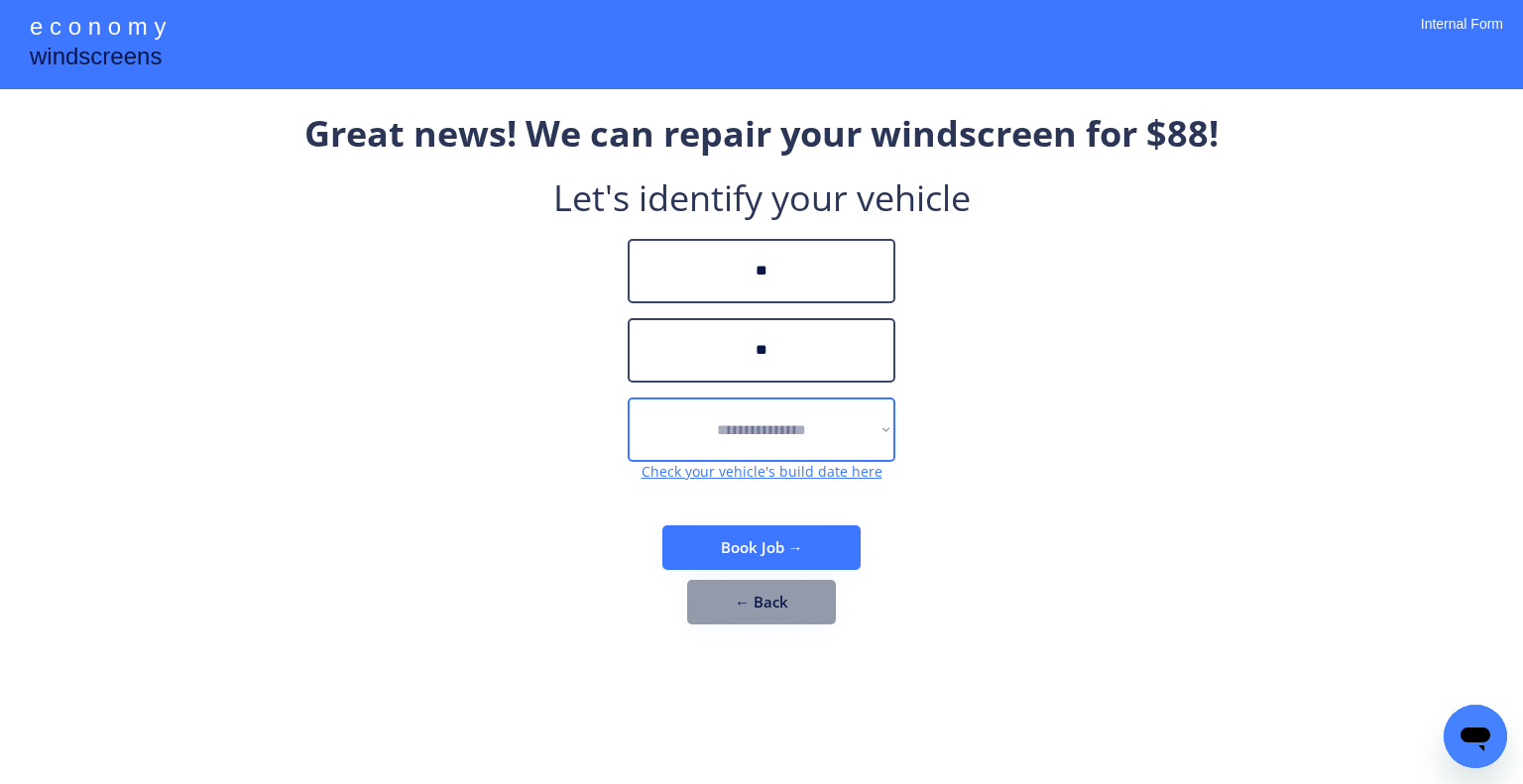 click on "**********" at bounding box center (762, 429) 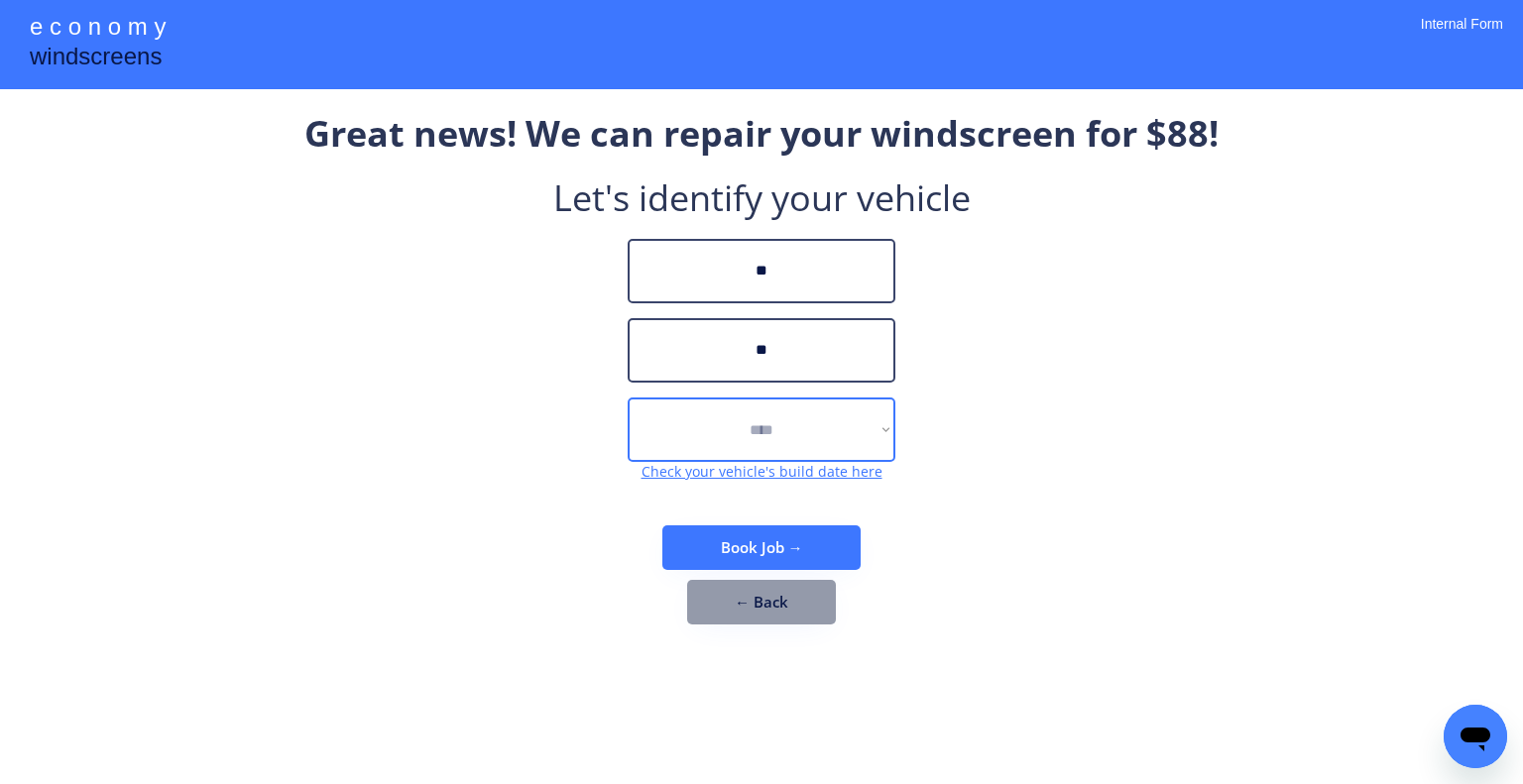 click on "**********" at bounding box center [762, 429] 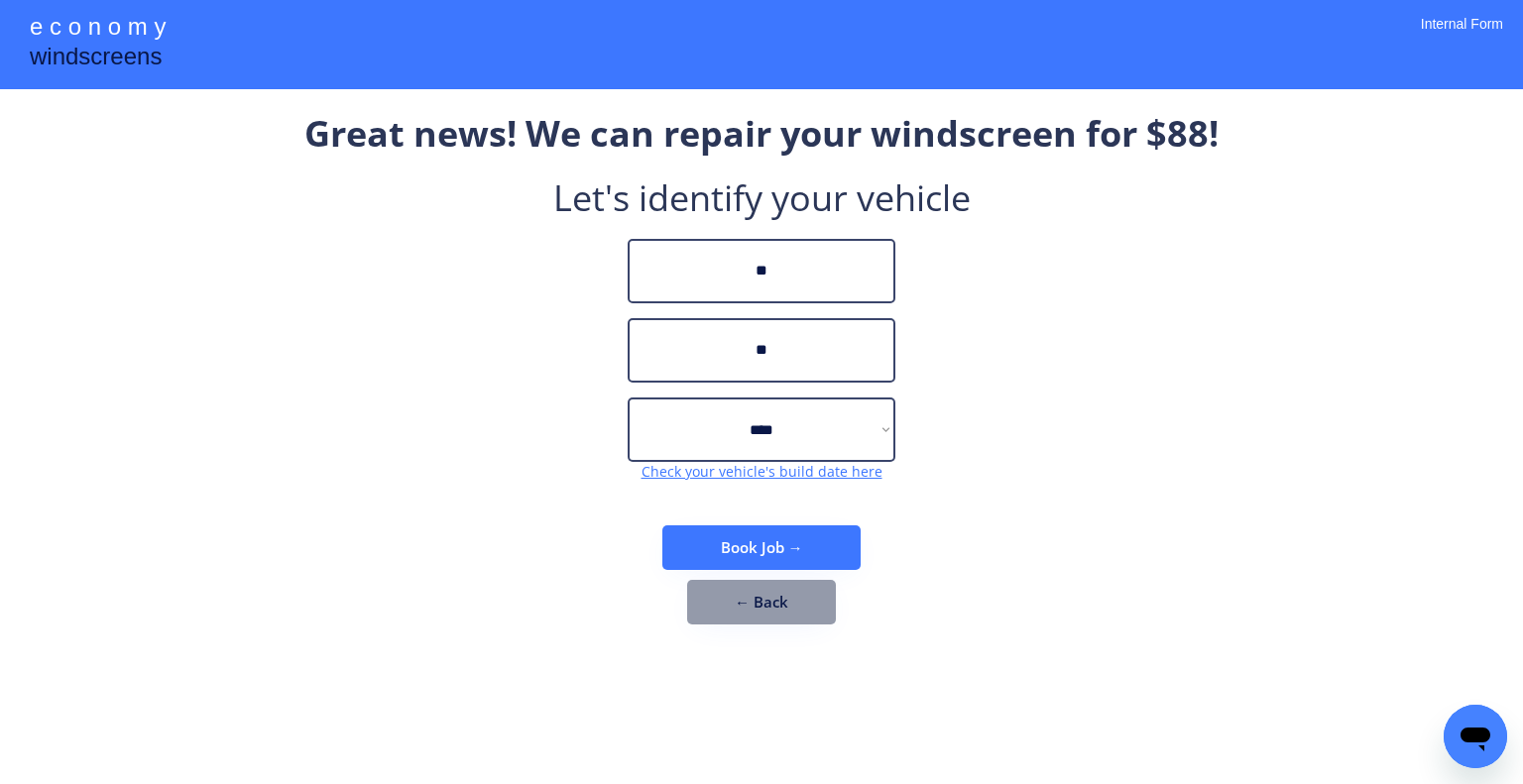 click on "**********" at bounding box center (762, 377) 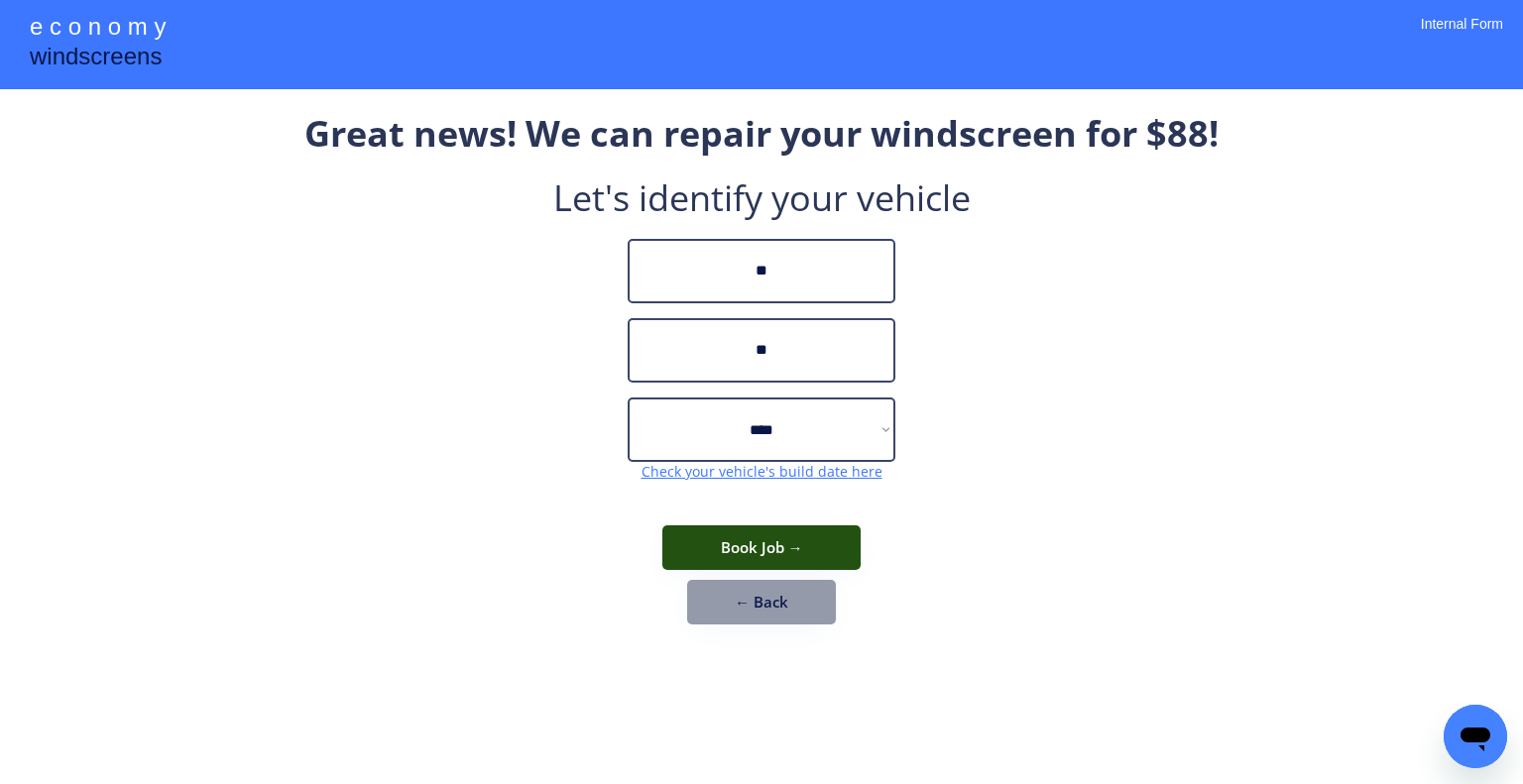 click on "Book Job    →" at bounding box center (762, 547) 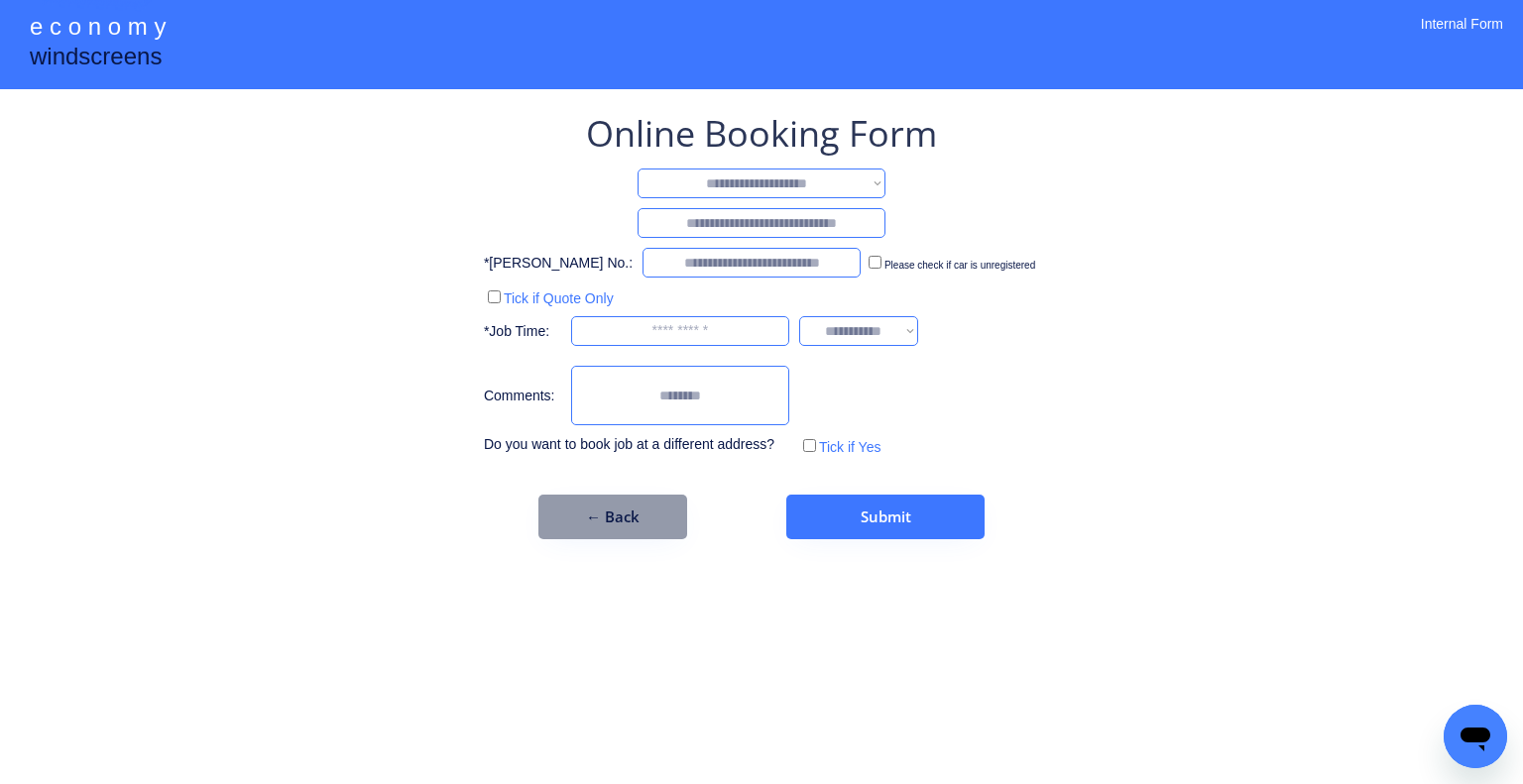 click on "**********" at bounding box center [762, 183] 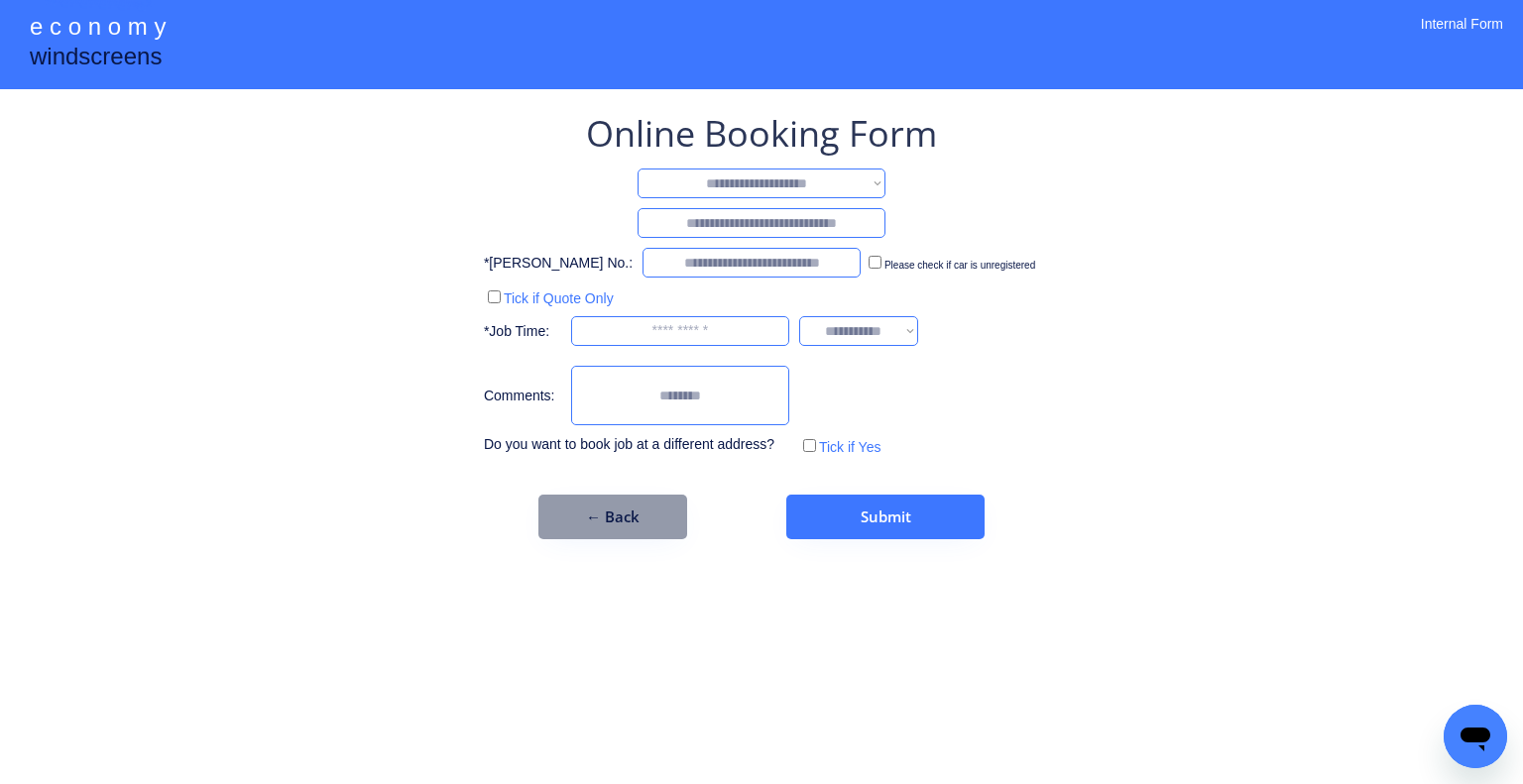 select on "*******" 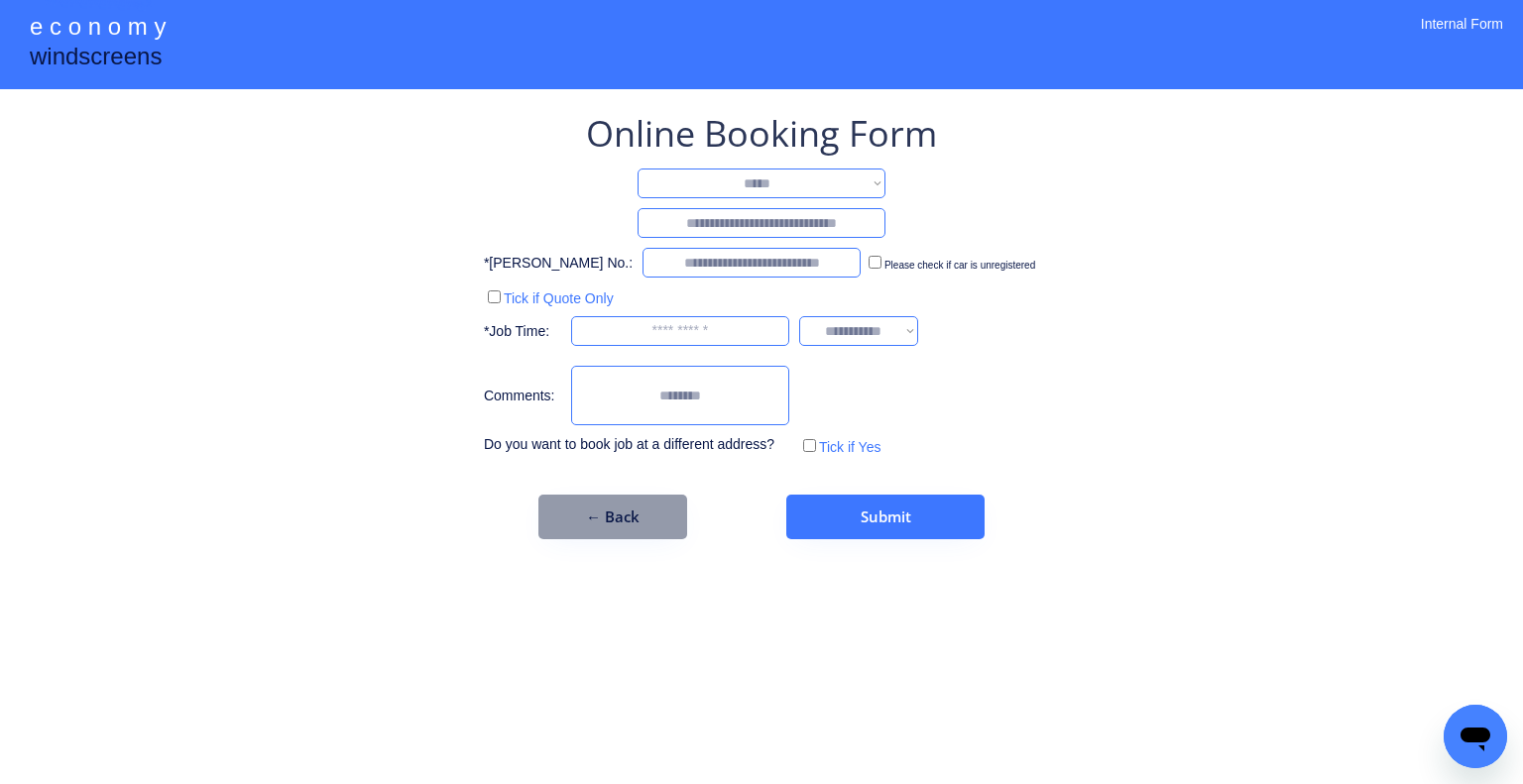 click on "**********" at bounding box center [762, 183] 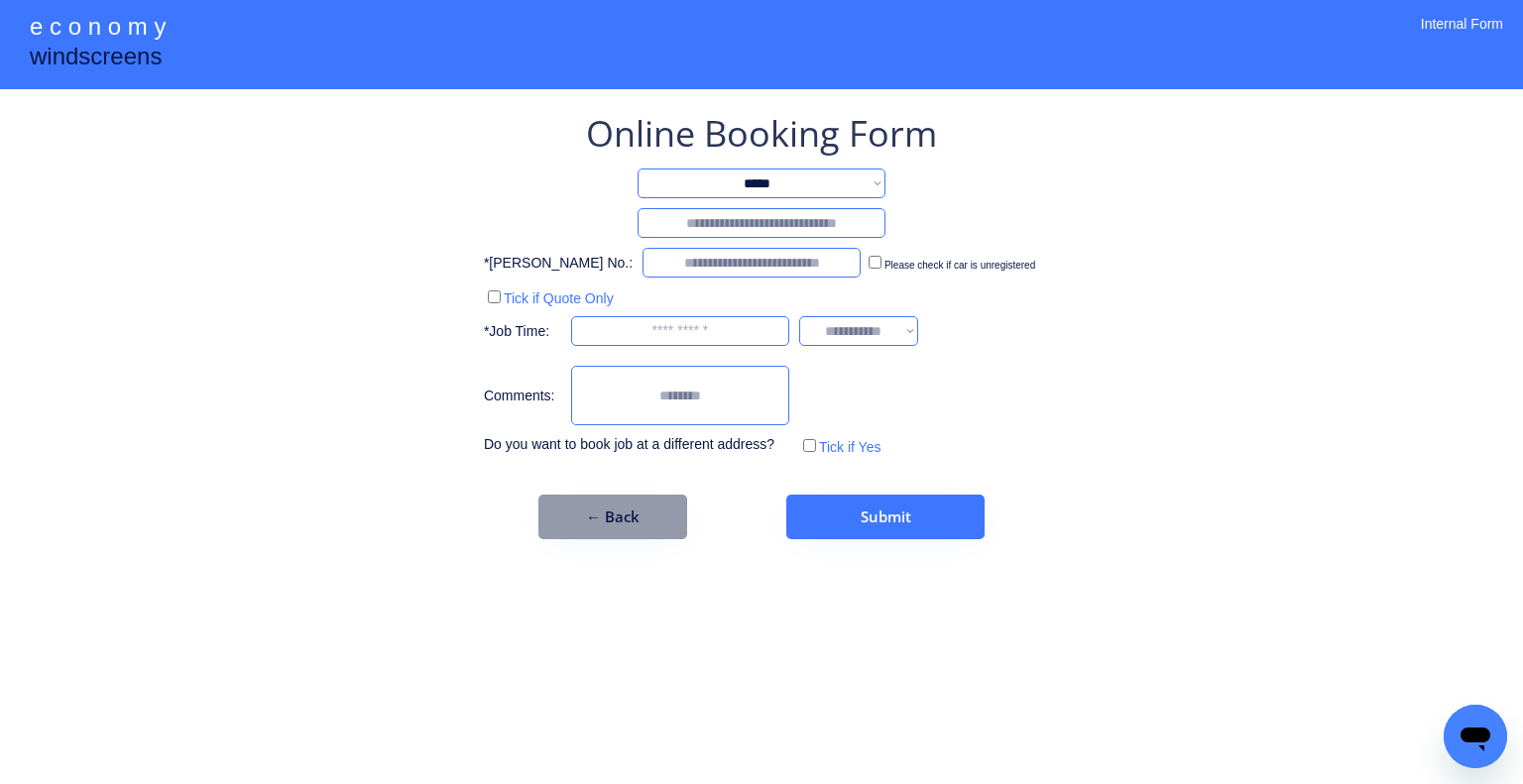 click at bounding box center (762, 223) 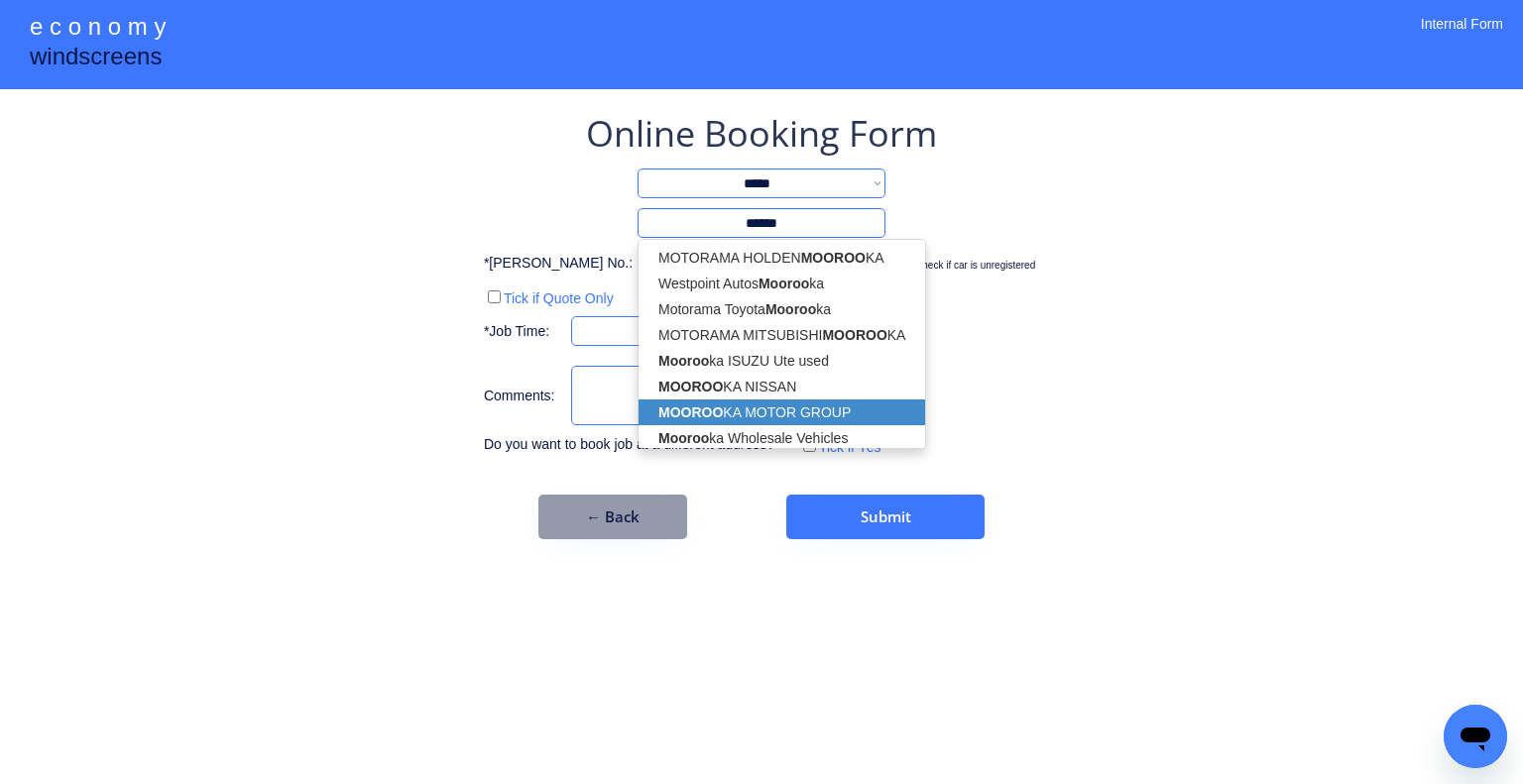 drag, startPoint x: 798, startPoint y: 406, endPoint x: 1120, endPoint y: 335, distance: 329.73474 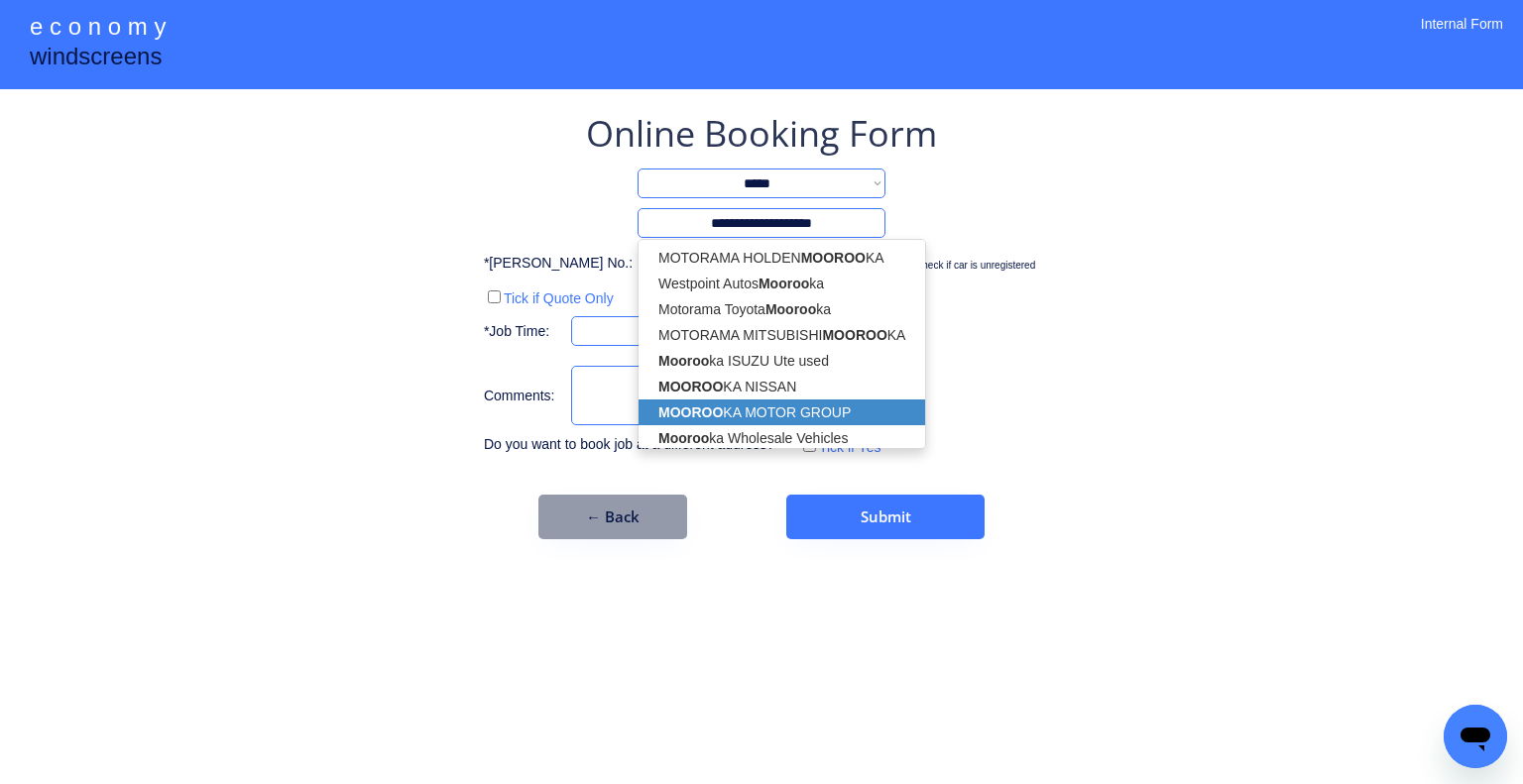 type on "**********" 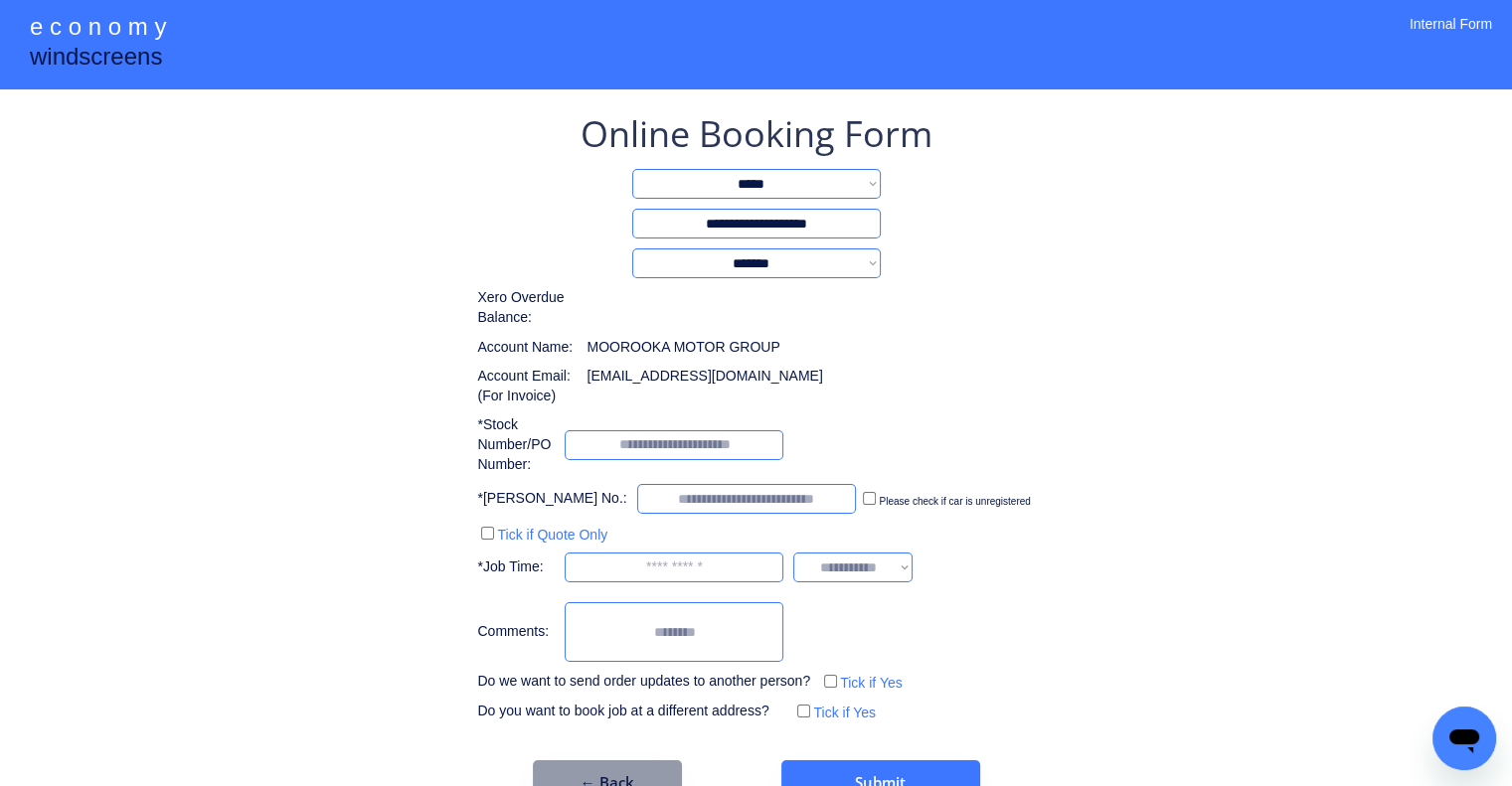 drag, startPoint x: 1123, startPoint y: 336, endPoint x: 1130, endPoint y: 280, distance: 56.435804 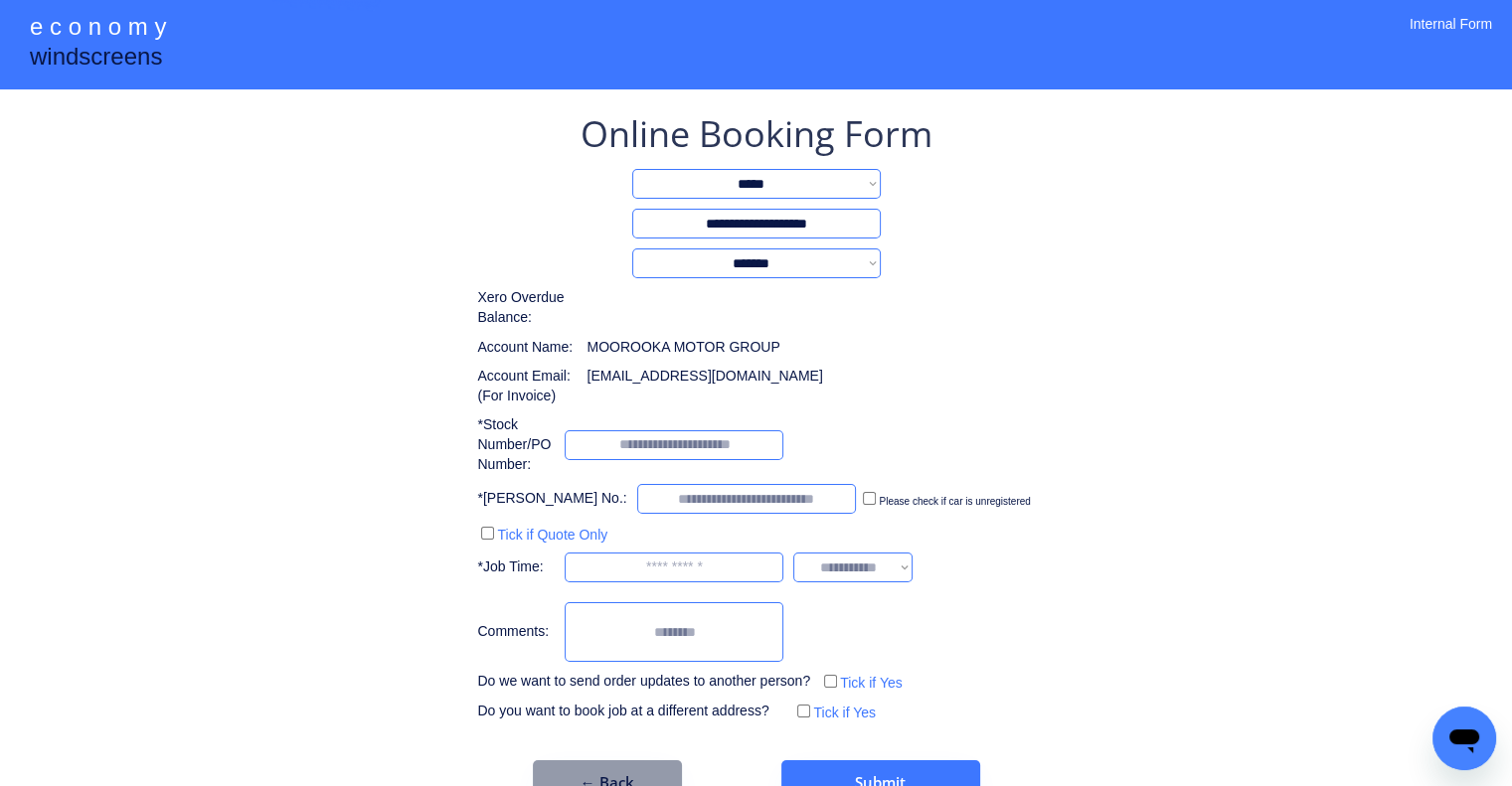 click on "**********" at bounding box center [756, 432] 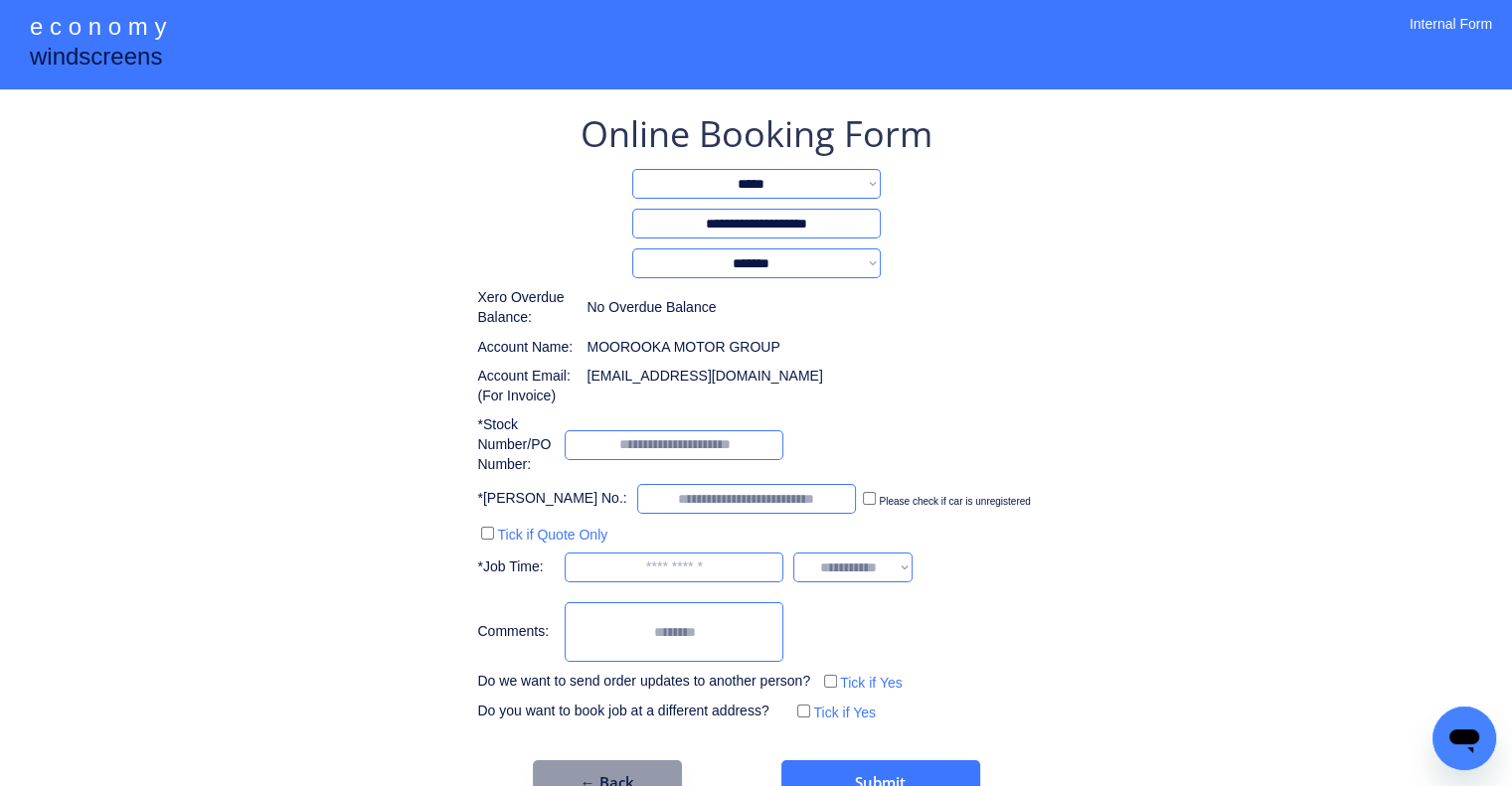 click on "**********" at bounding box center [756, 432] 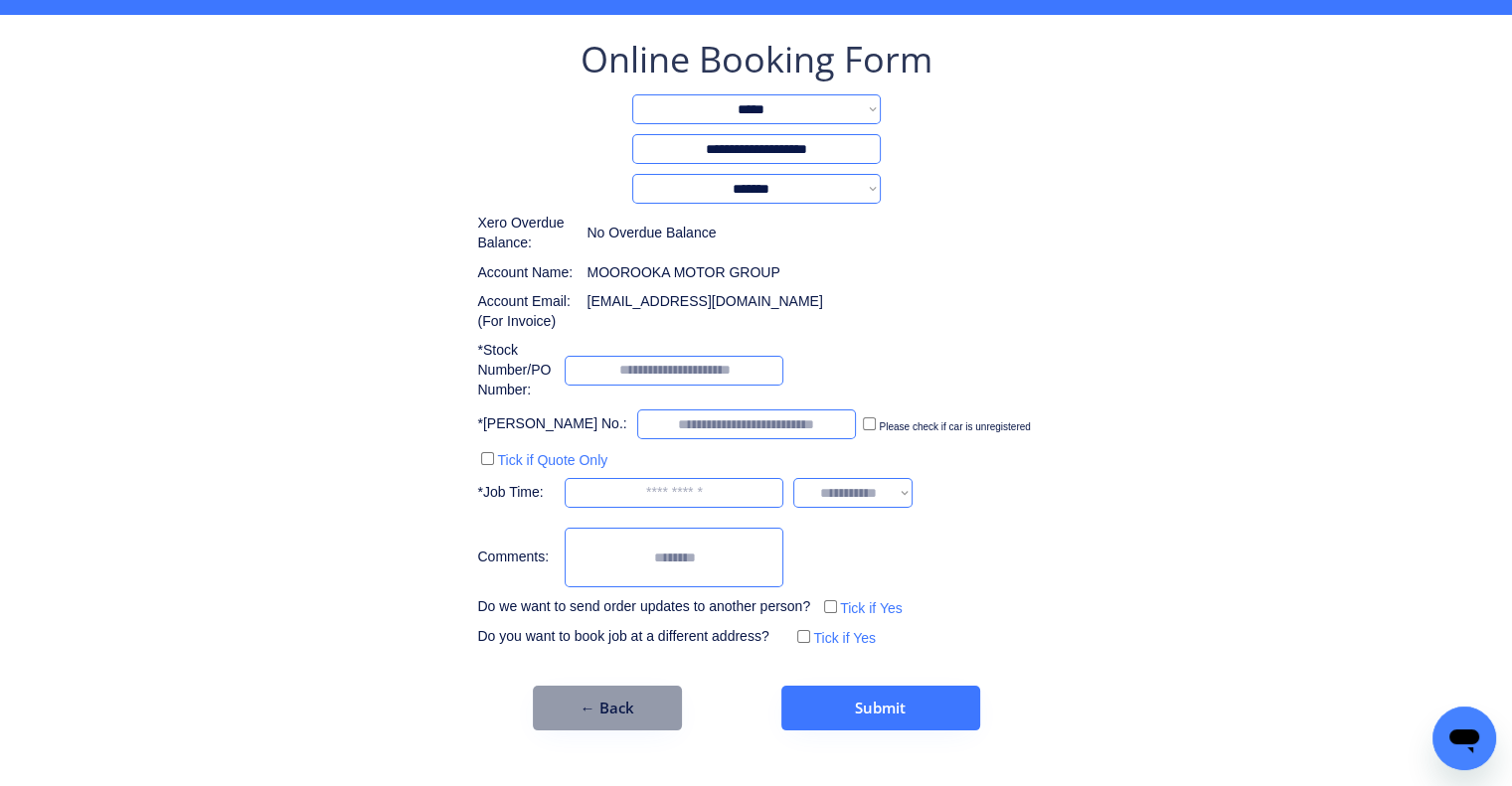 scroll, scrollTop: 79, scrollLeft: 0, axis: vertical 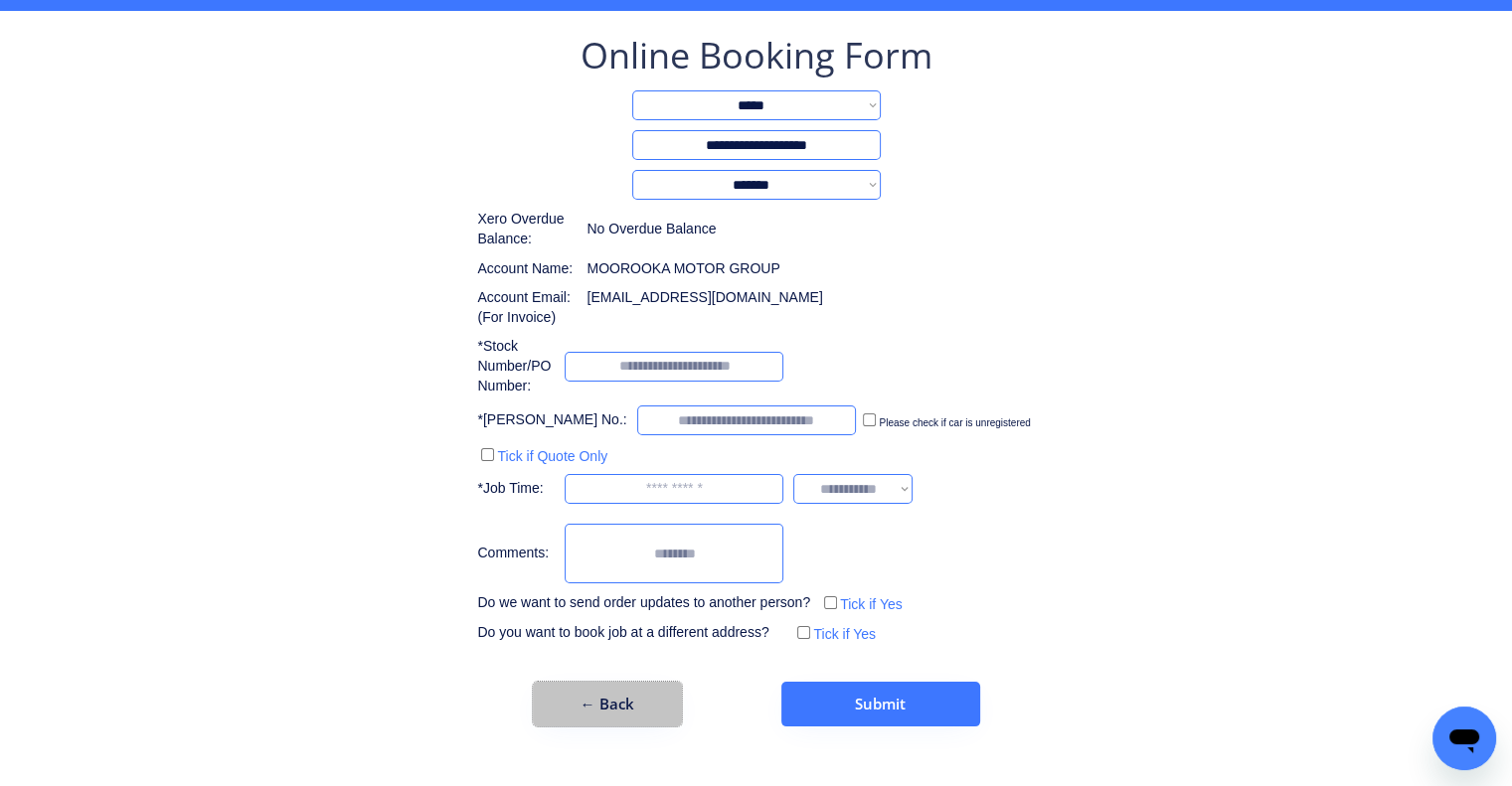 click on "←   Back" at bounding box center [607, 704] 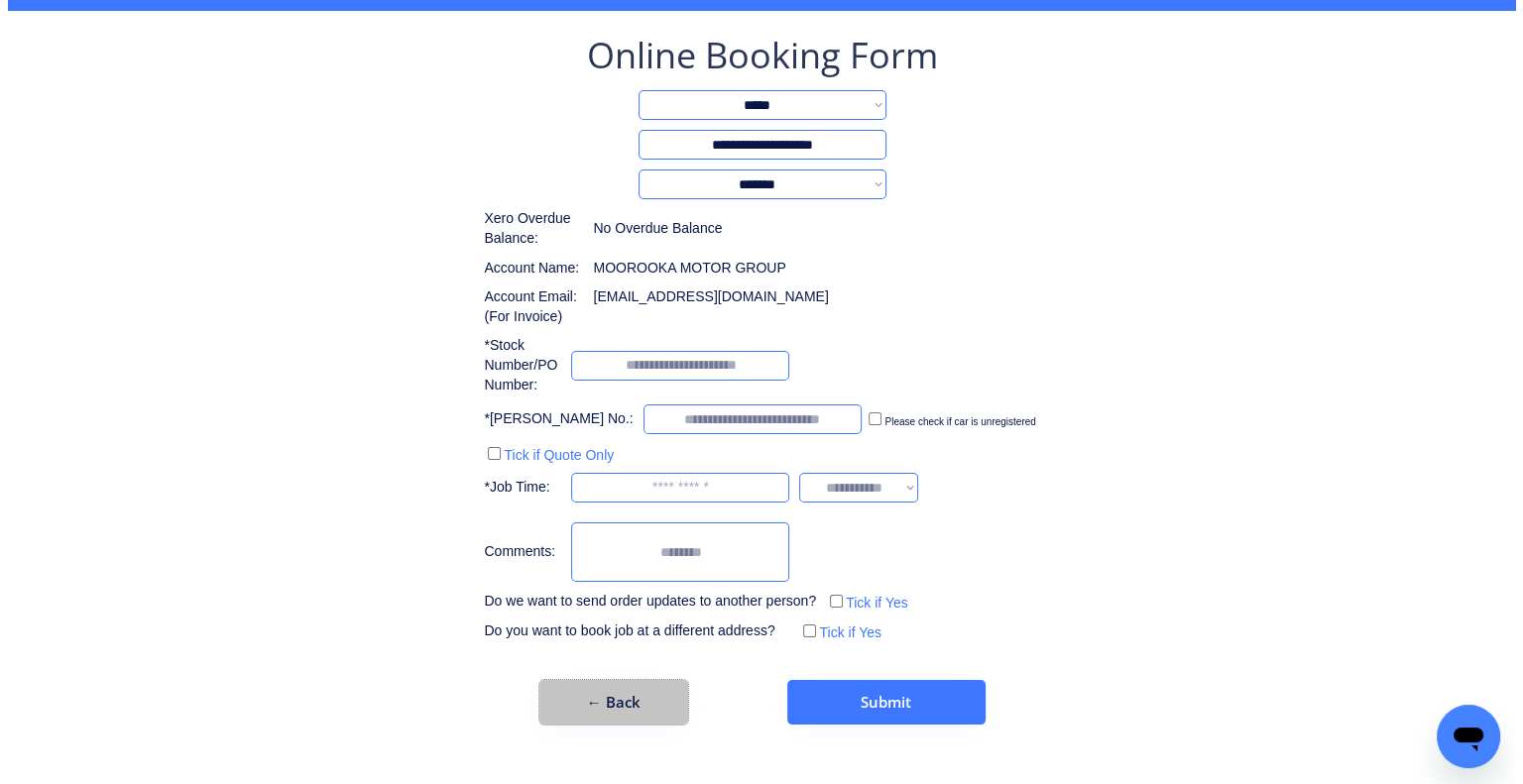 scroll, scrollTop: 0, scrollLeft: 0, axis: both 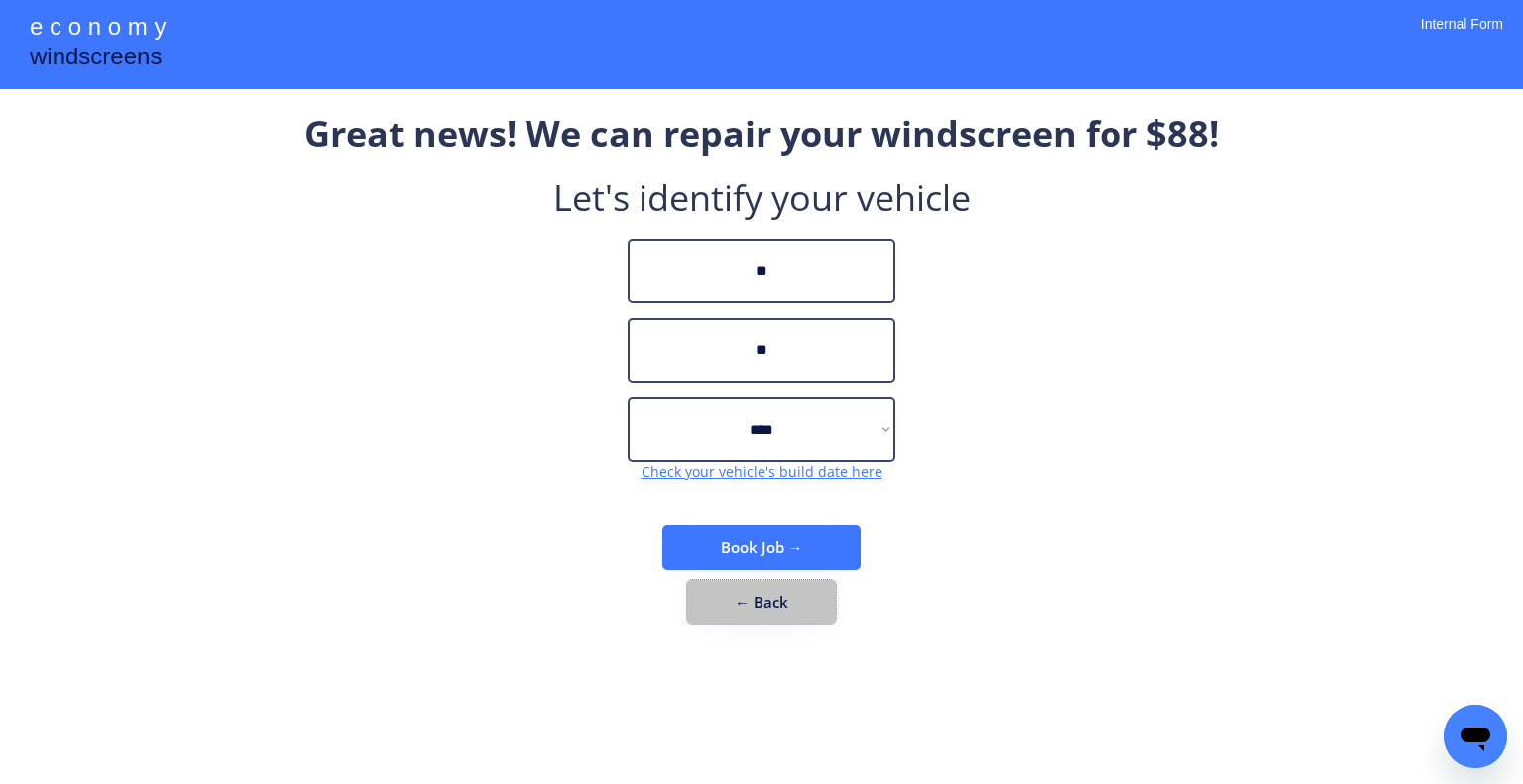 click on "←   Back" at bounding box center (762, 602) 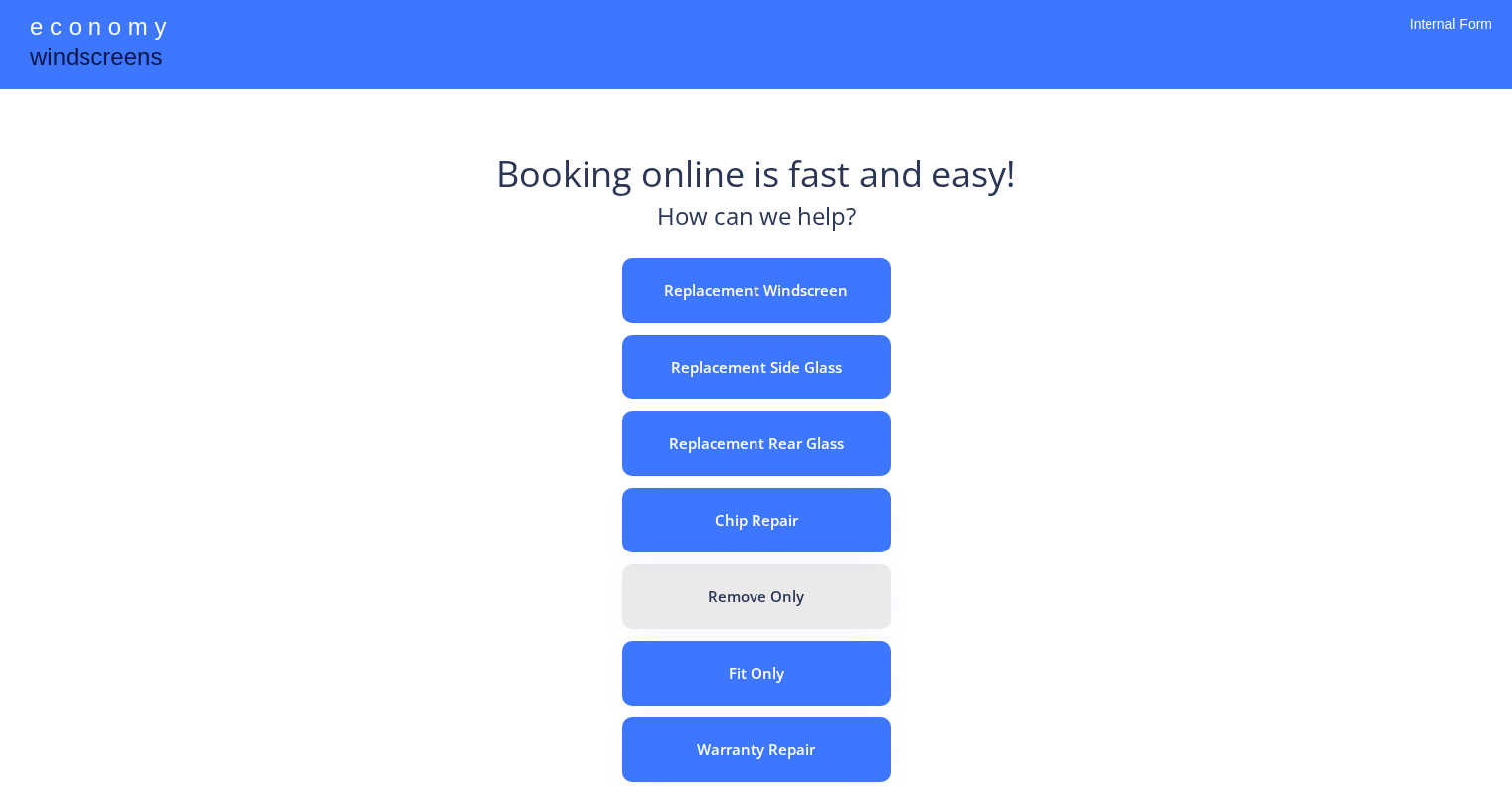 scroll, scrollTop: 0, scrollLeft: 0, axis: both 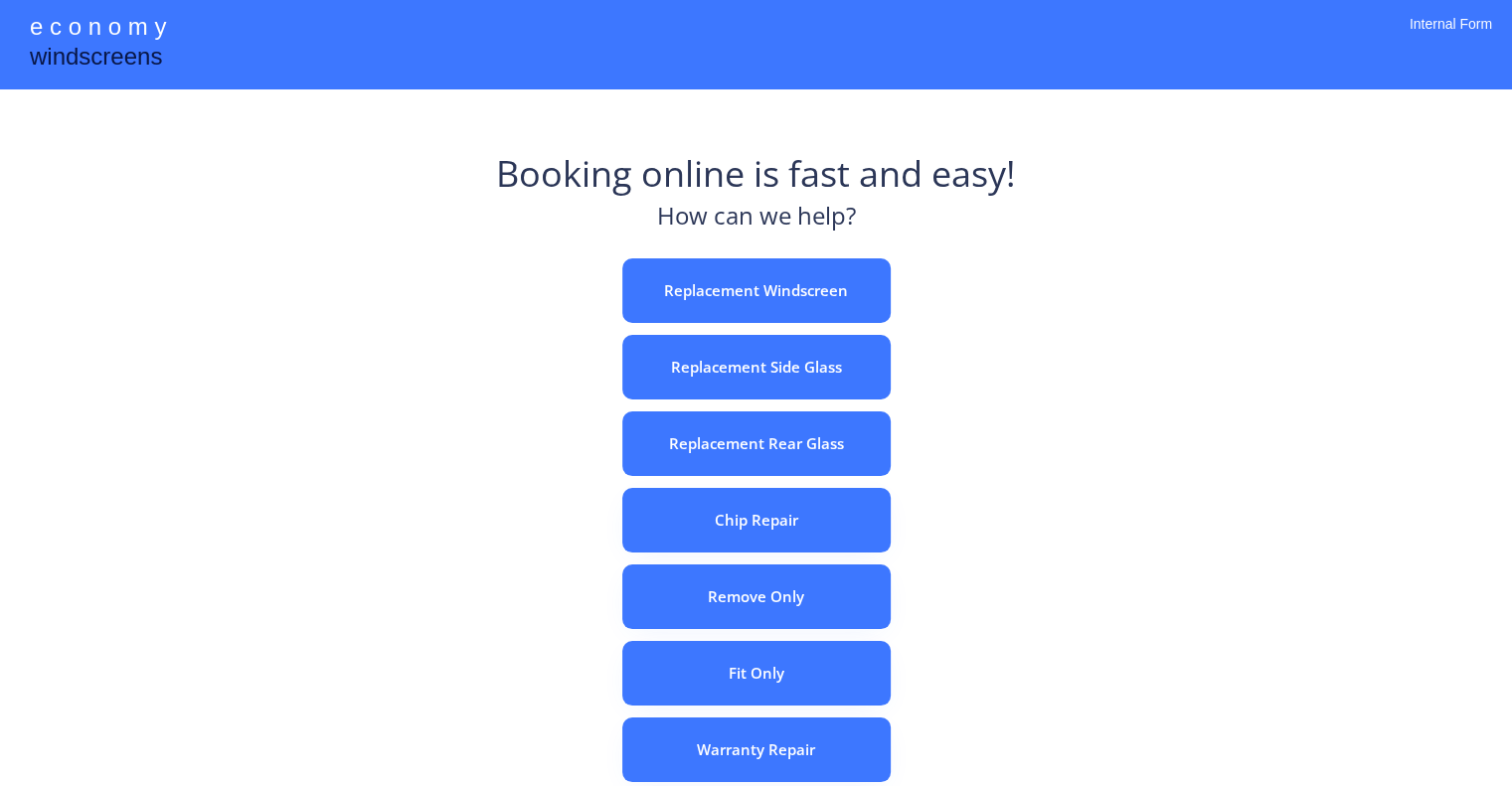 click on "e c o n o m y windscreens Booking online is fast and easy! How can we help? Replacement Windscreen Replacement Side Glass Replacement Rear Glass Chip Repair Remove Only Fit Only Warranty Repair ADAS Recalibration Only Rebook a Job Confirm Quotes Manual Booking Internal Form" at bounding box center (756, 553) 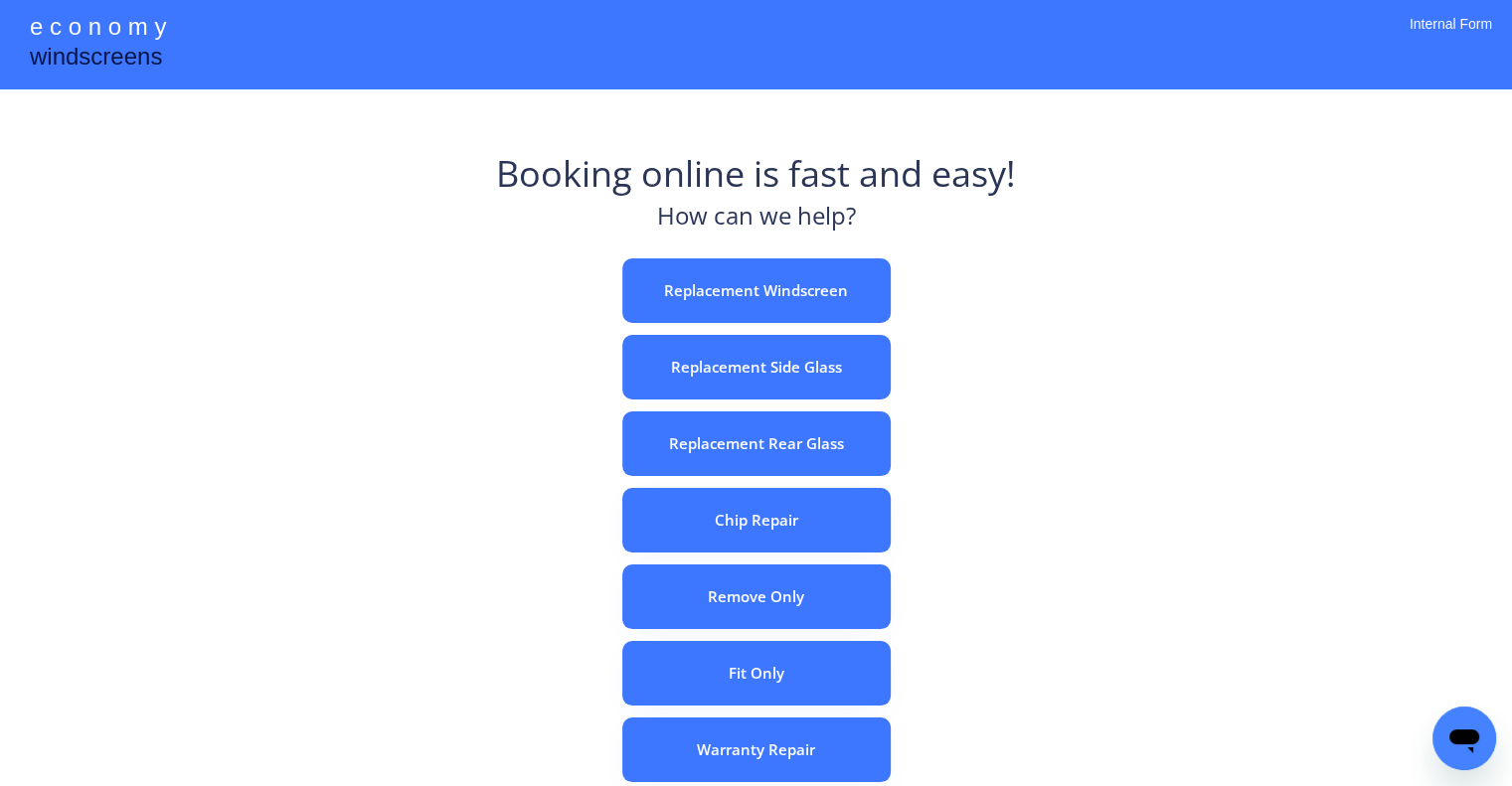 scroll, scrollTop: 0, scrollLeft: 0, axis: both 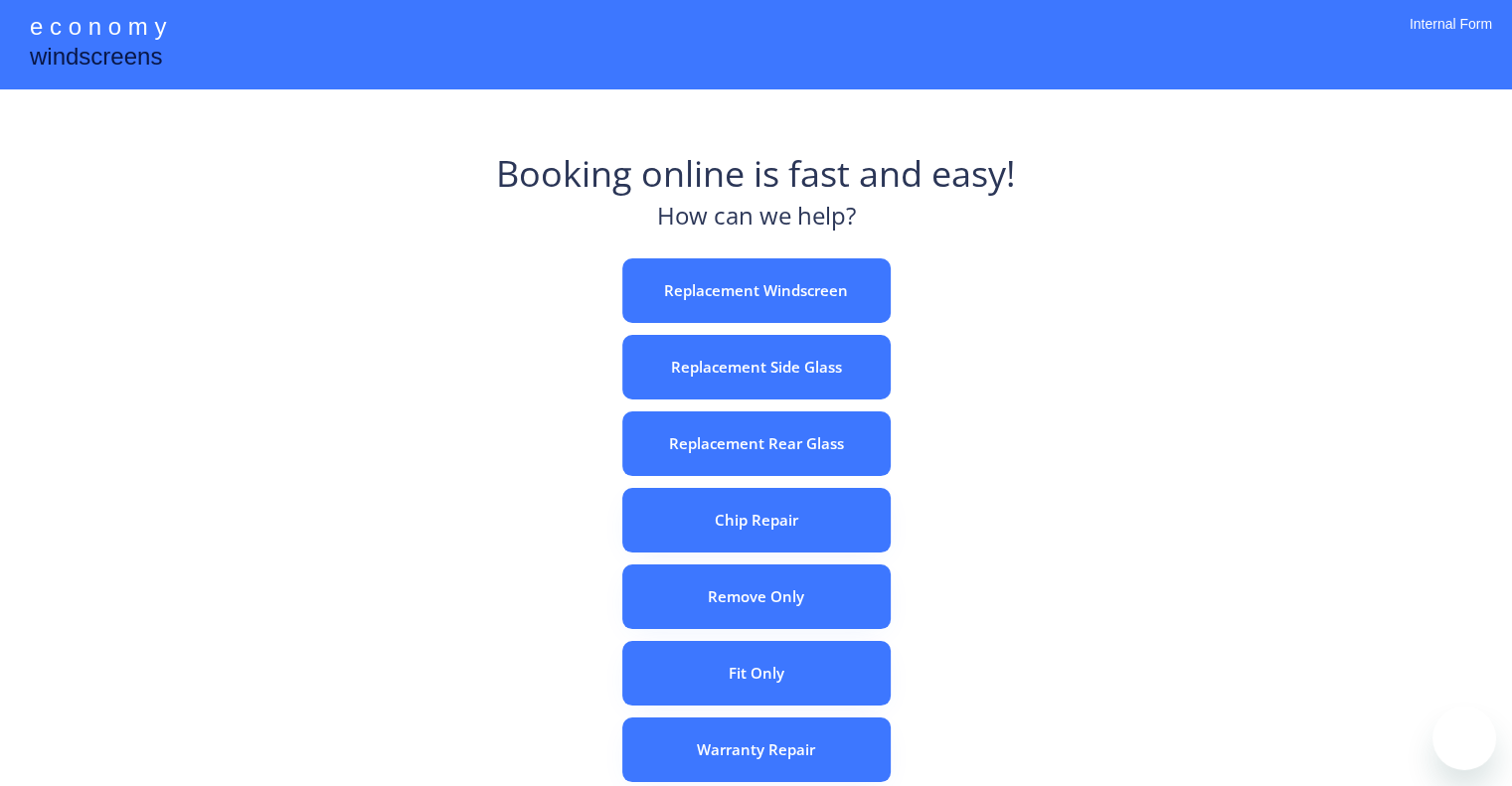 drag, startPoint x: 1072, startPoint y: 321, endPoint x: 575, endPoint y: 80, distance: 552.34953 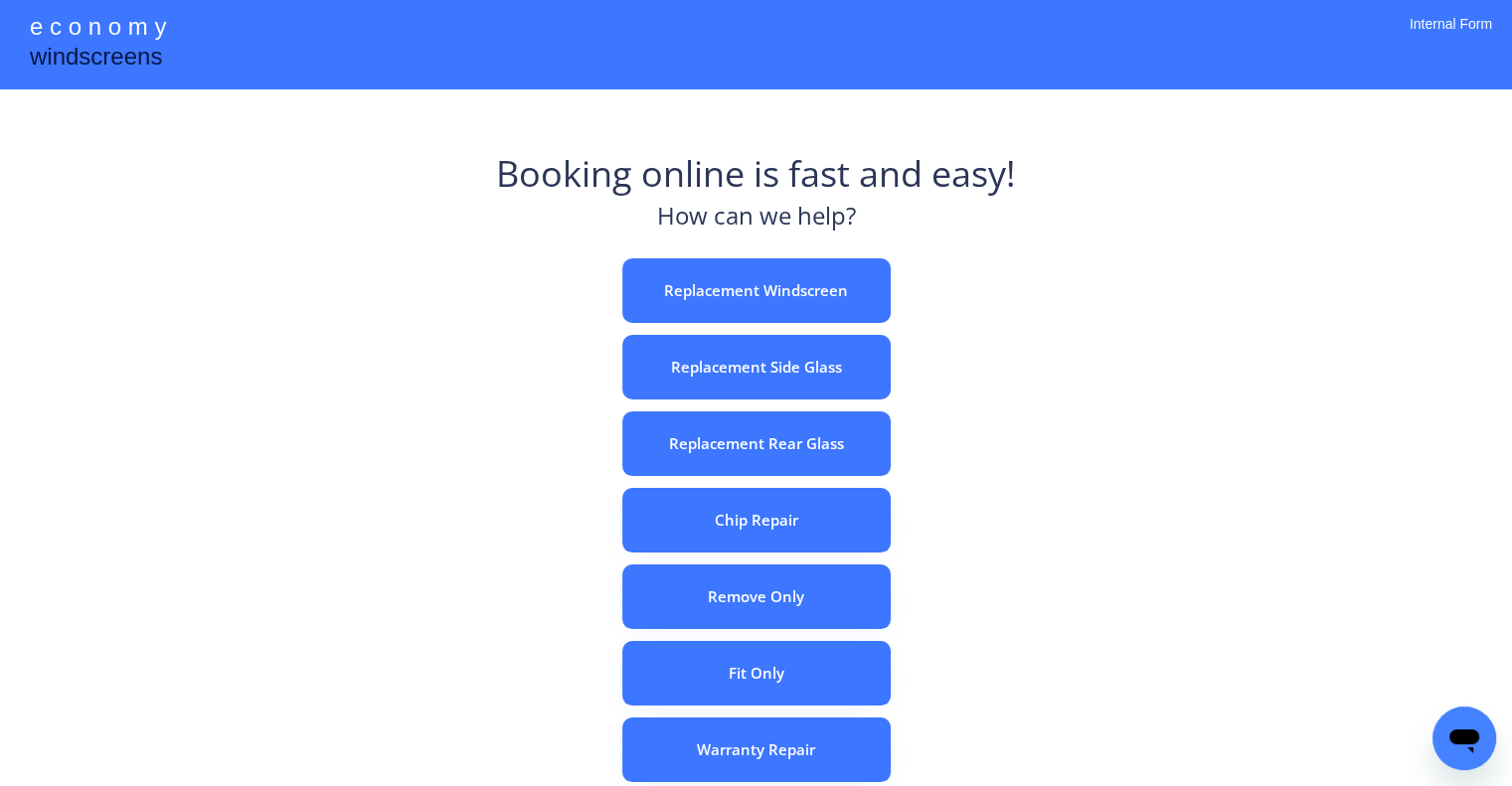 scroll, scrollTop: 0, scrollLeft: 0, axis: both 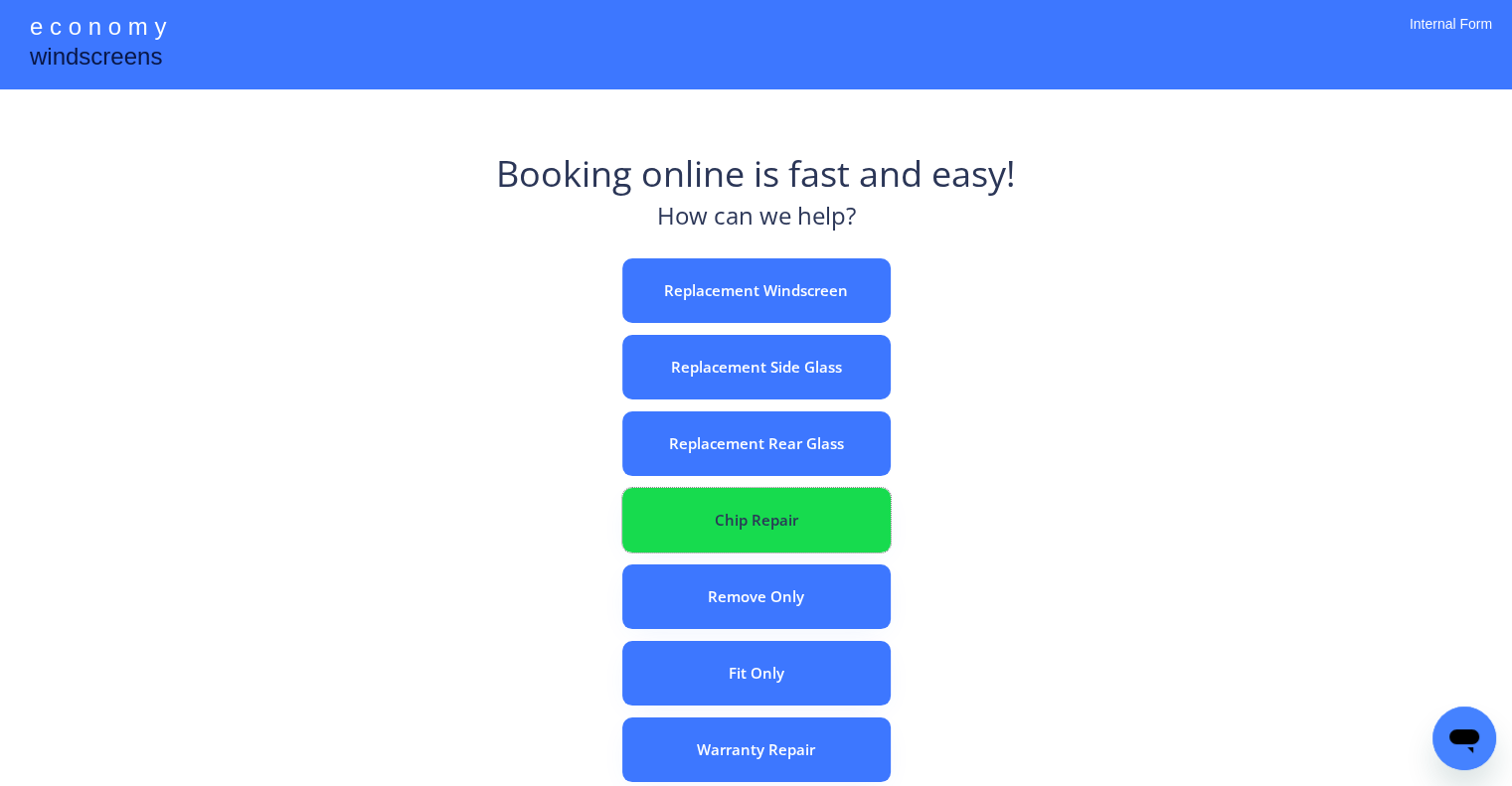 click on "Chip Repair" at bounding box center (756, 520) 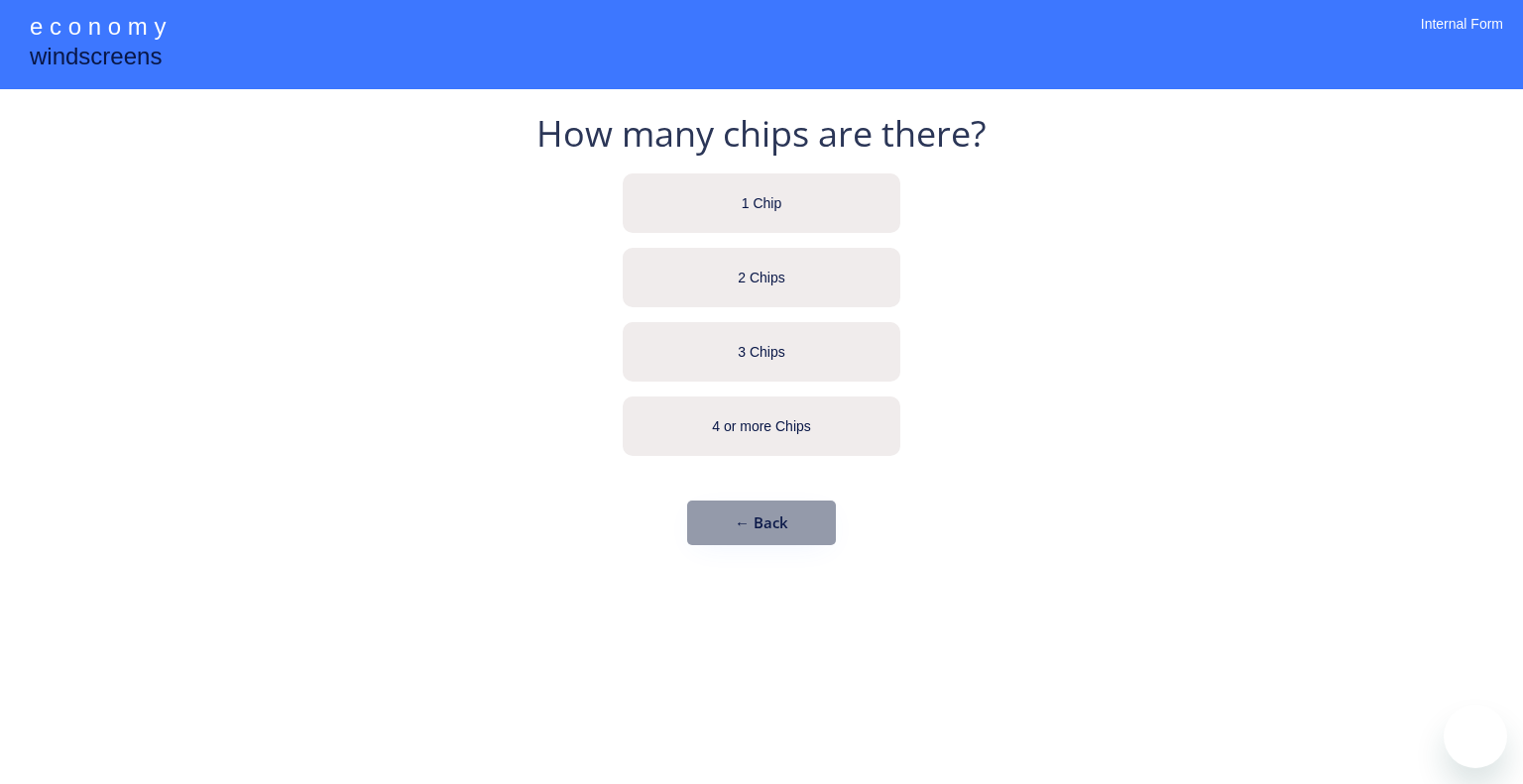 scroll, scrollTop: 0, scrollLeft: 0, axis: both 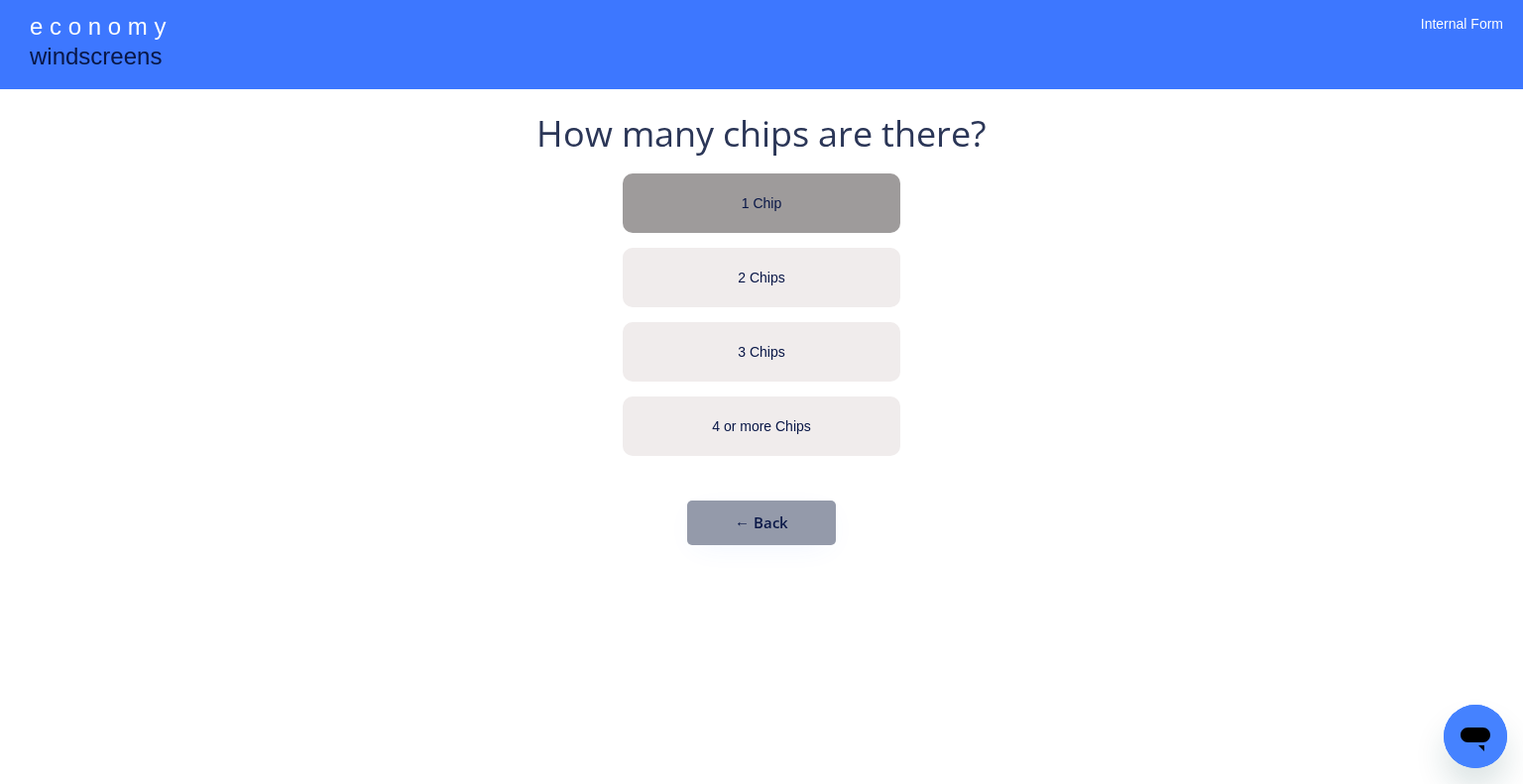 click on "1 Chip" at bounding box center [762, 203] 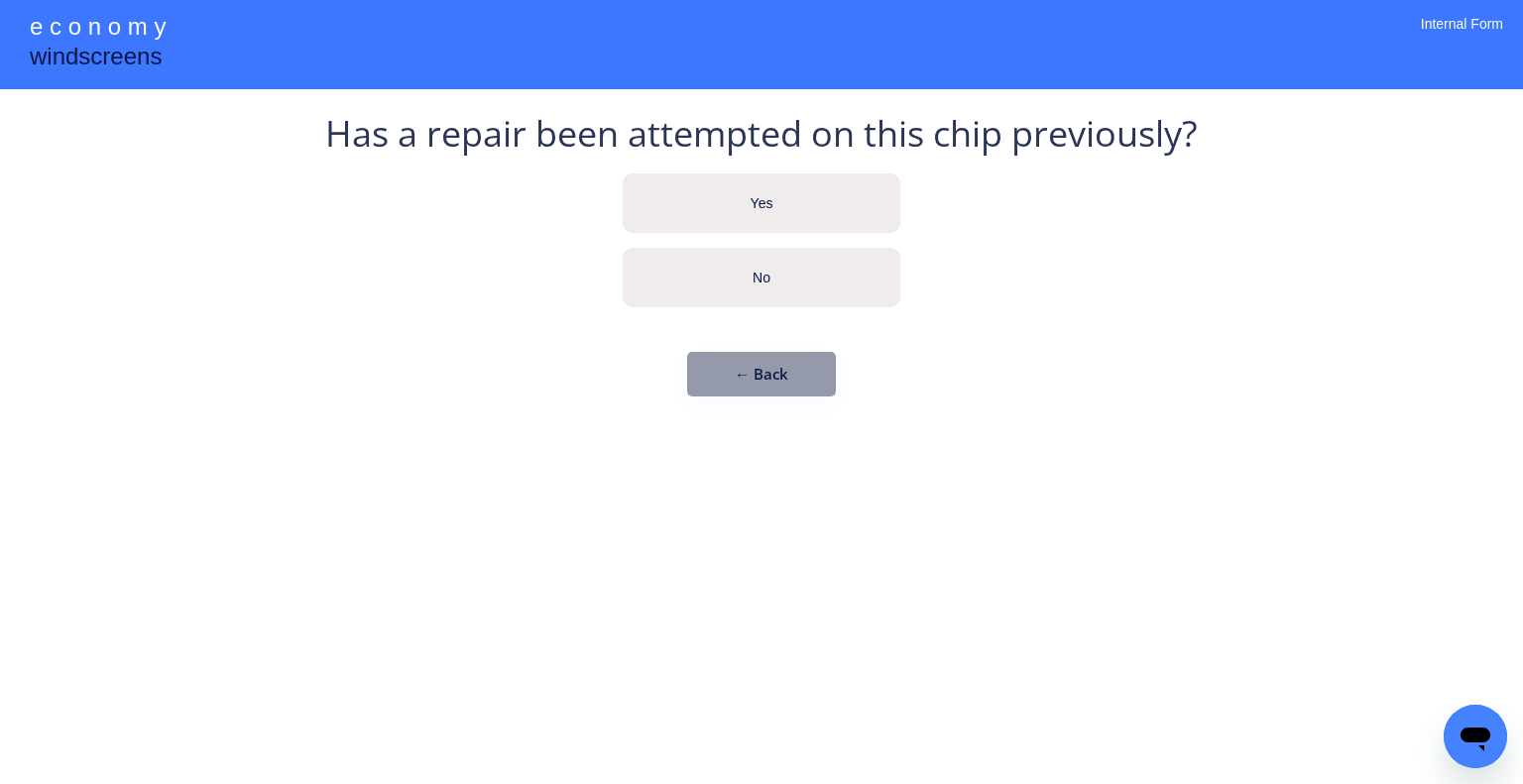 click on "Has a repair been attempted on this chip previously? Yes No  ←   Back" at bounding box center [762, 263] 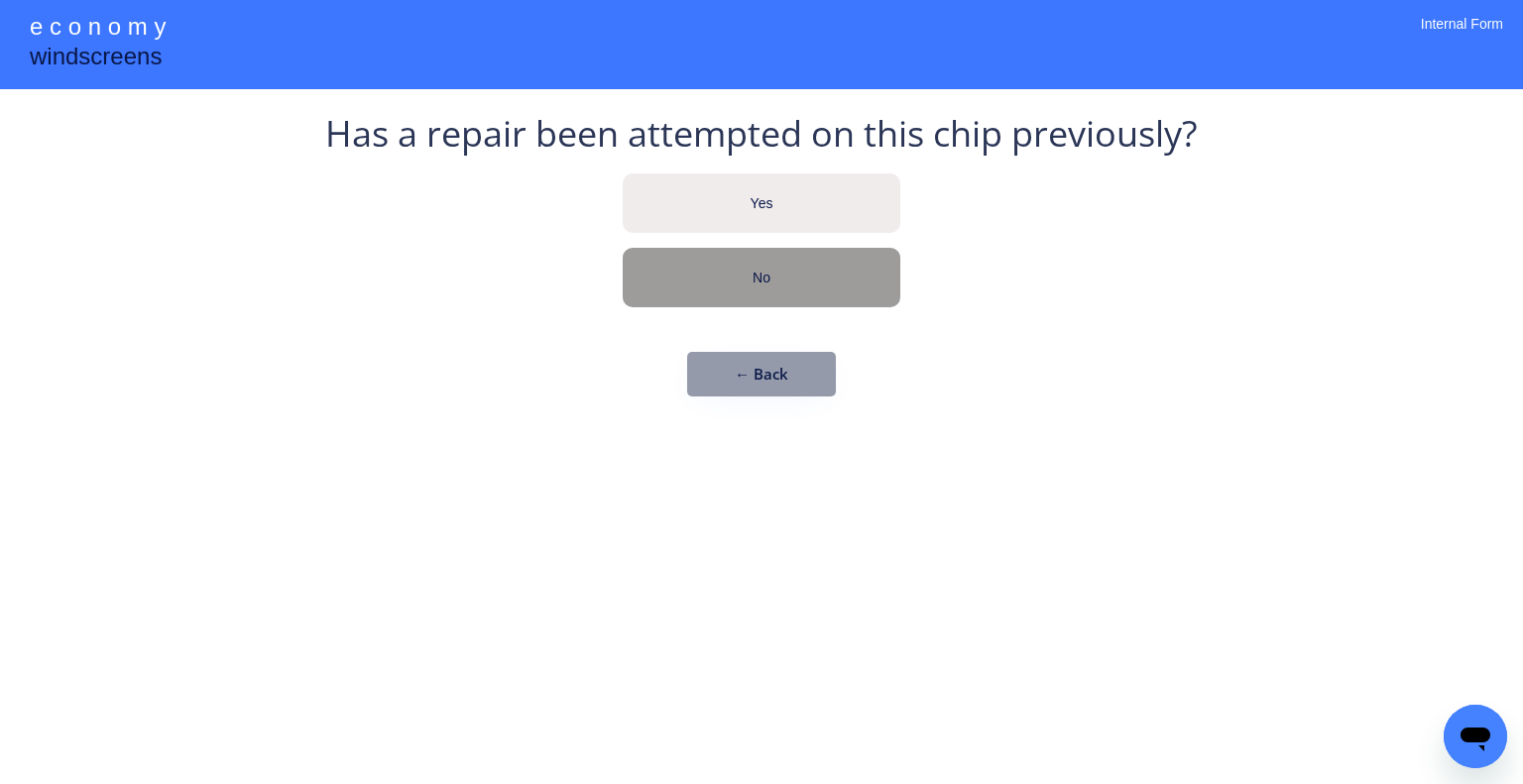 click on "No" at bounding box center (762, 278) 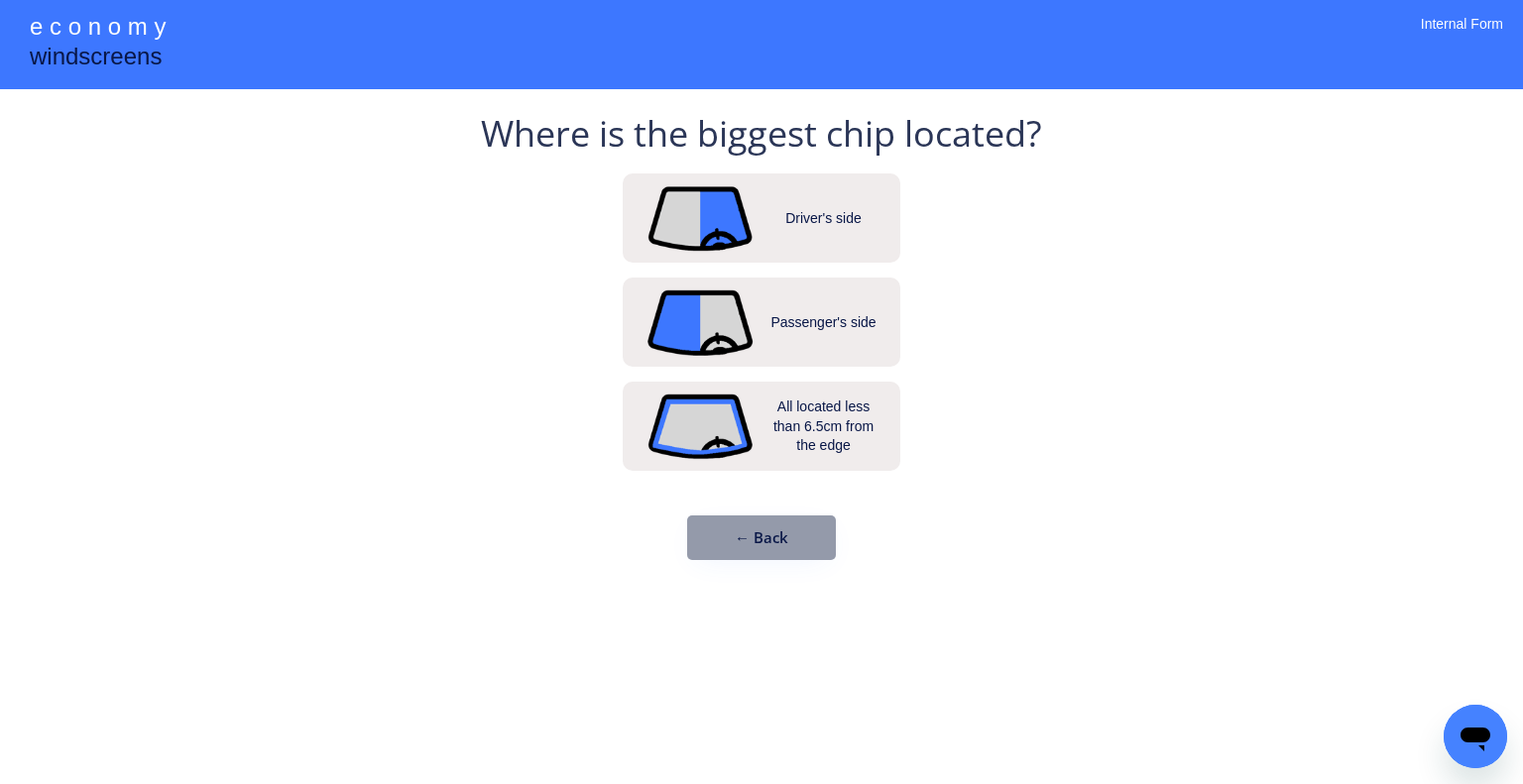 click on "Driver's side" at bounding box center (762, 218) 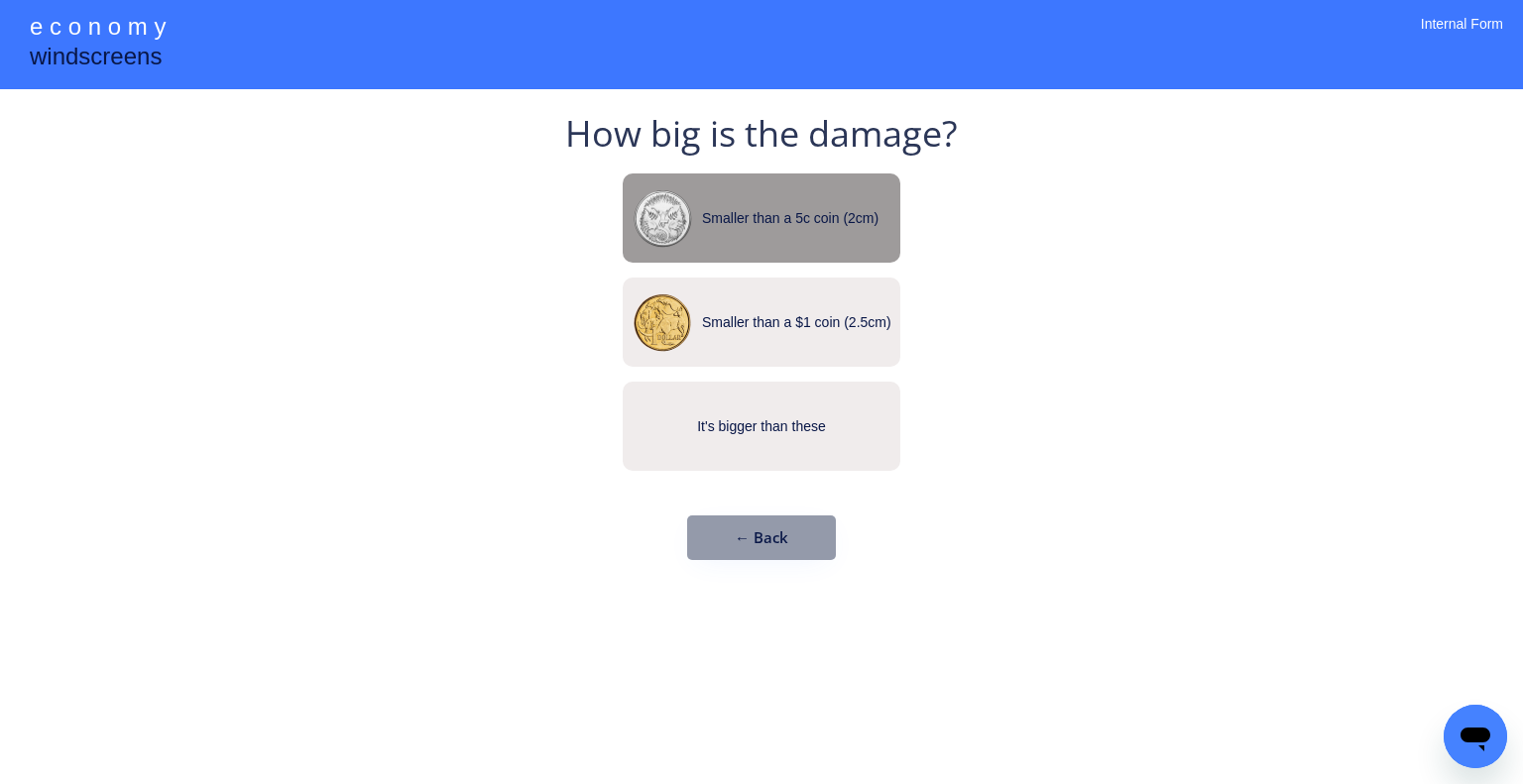 click on "Smaller than a 5c coin (2cm)" at bounding box center [762, 218] 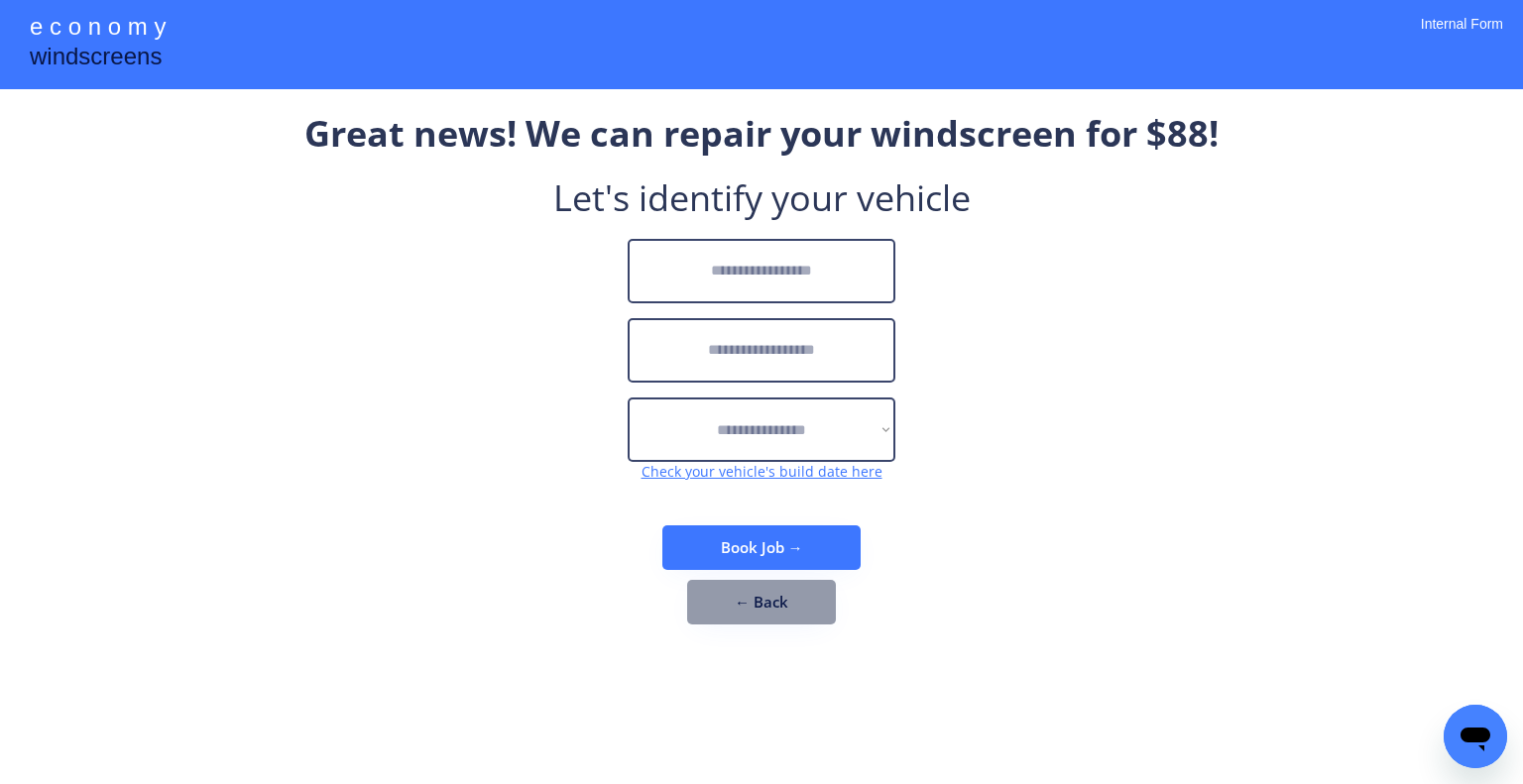 drag, startPoint x: 1034, startPoint y: 426, endPoint x: 1017, endPoint y: 407, distance: 25.495098 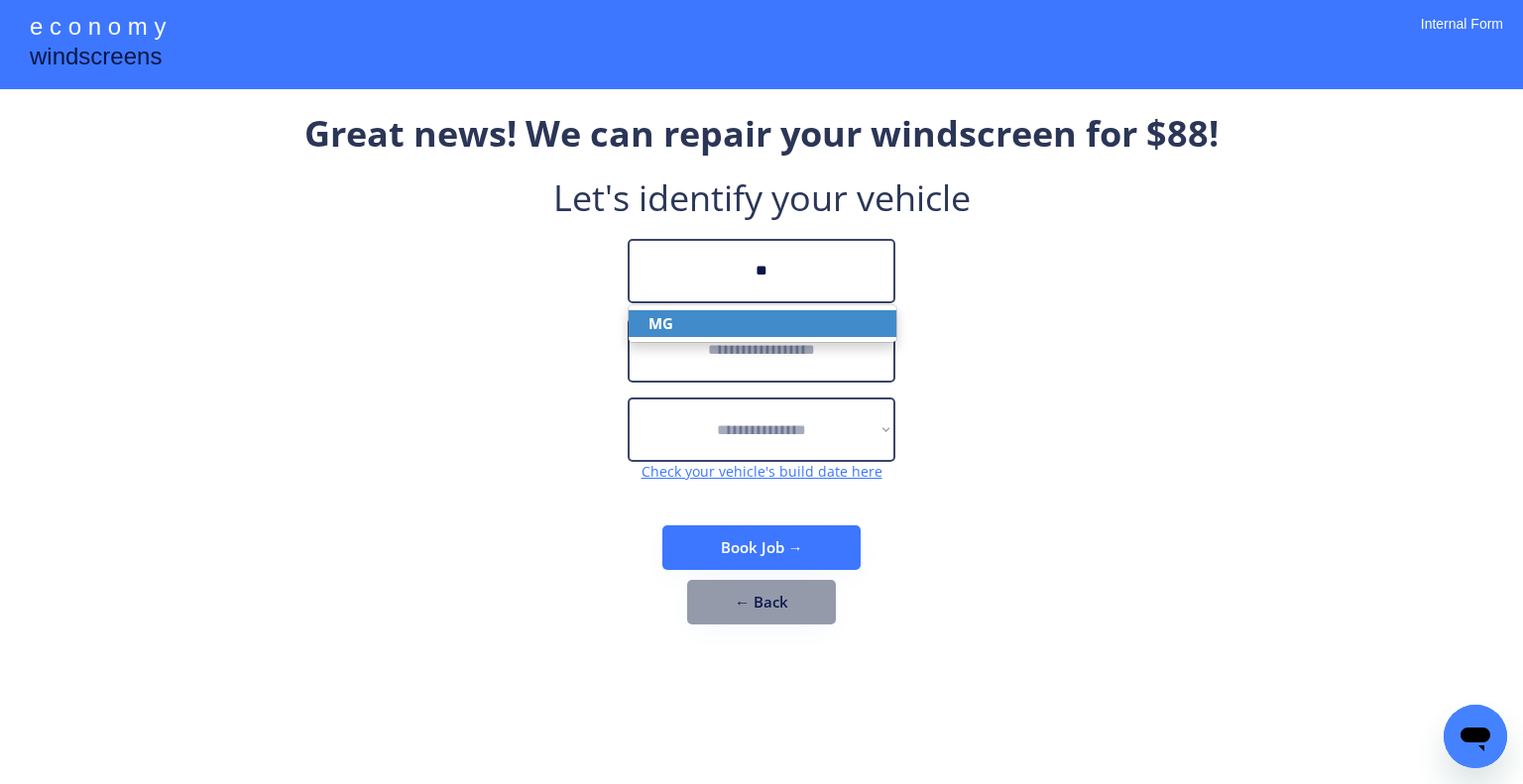 click on "MG" at bounding box center [762, 323] 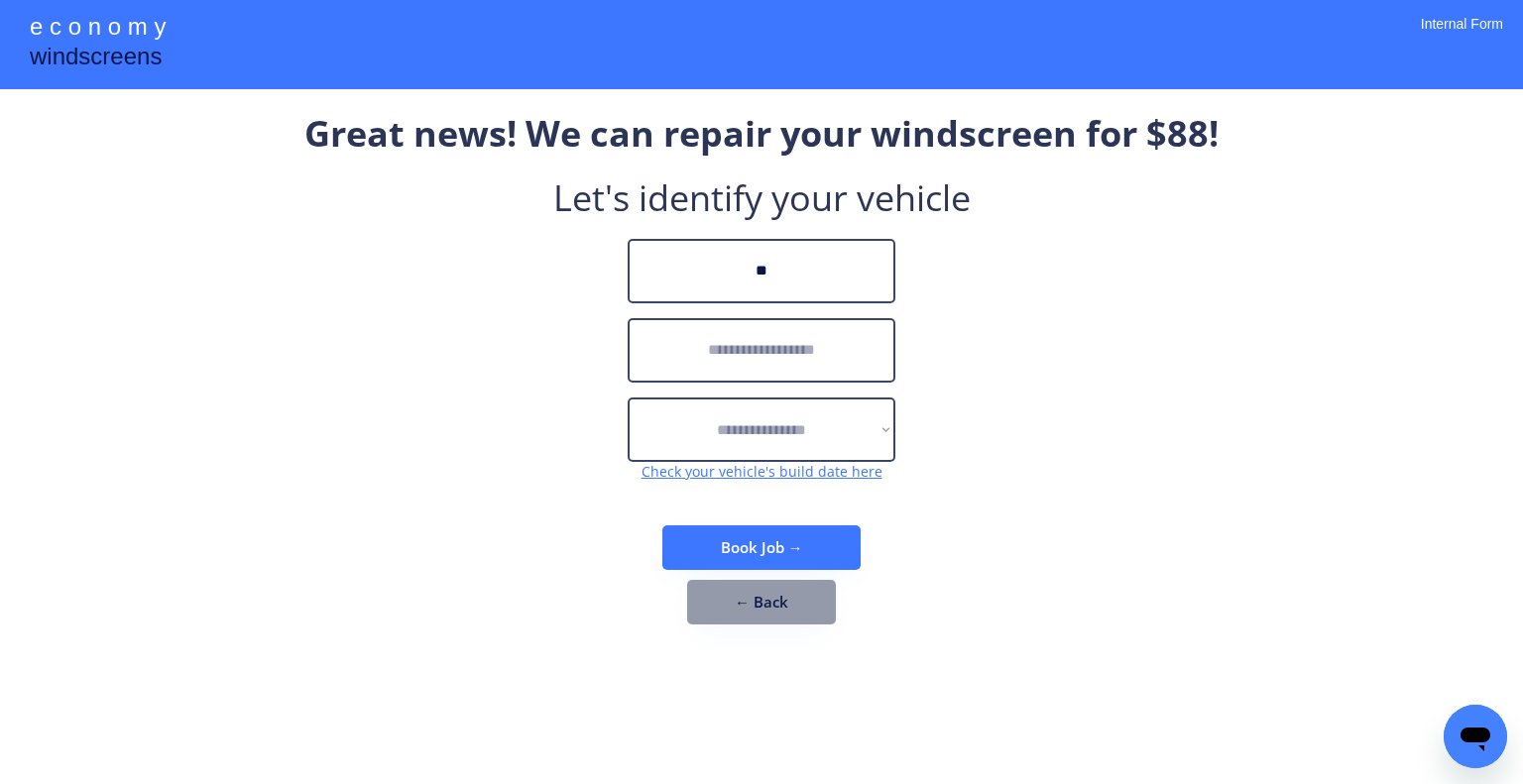 click at bounding box center [762, 350] 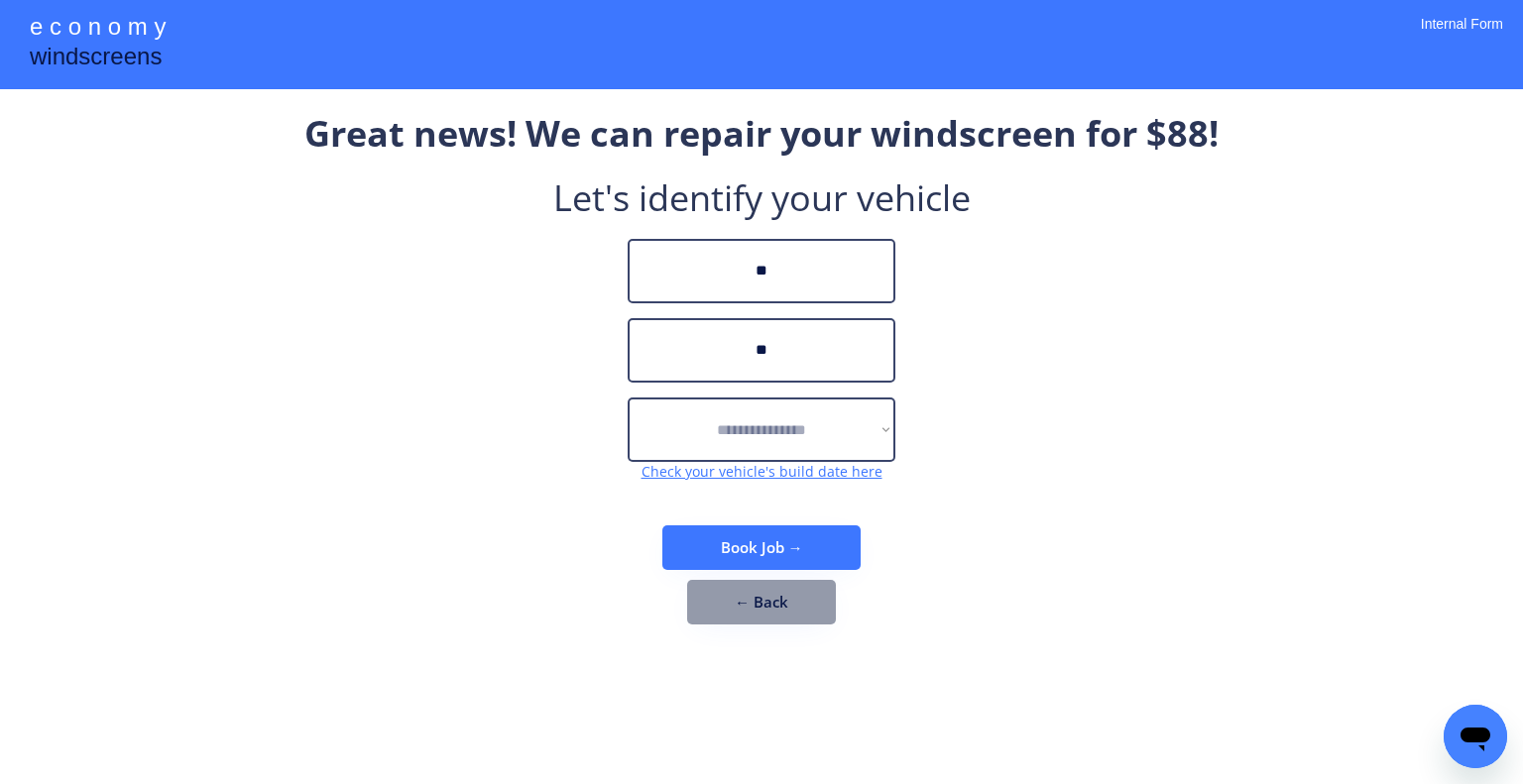 type on "*" 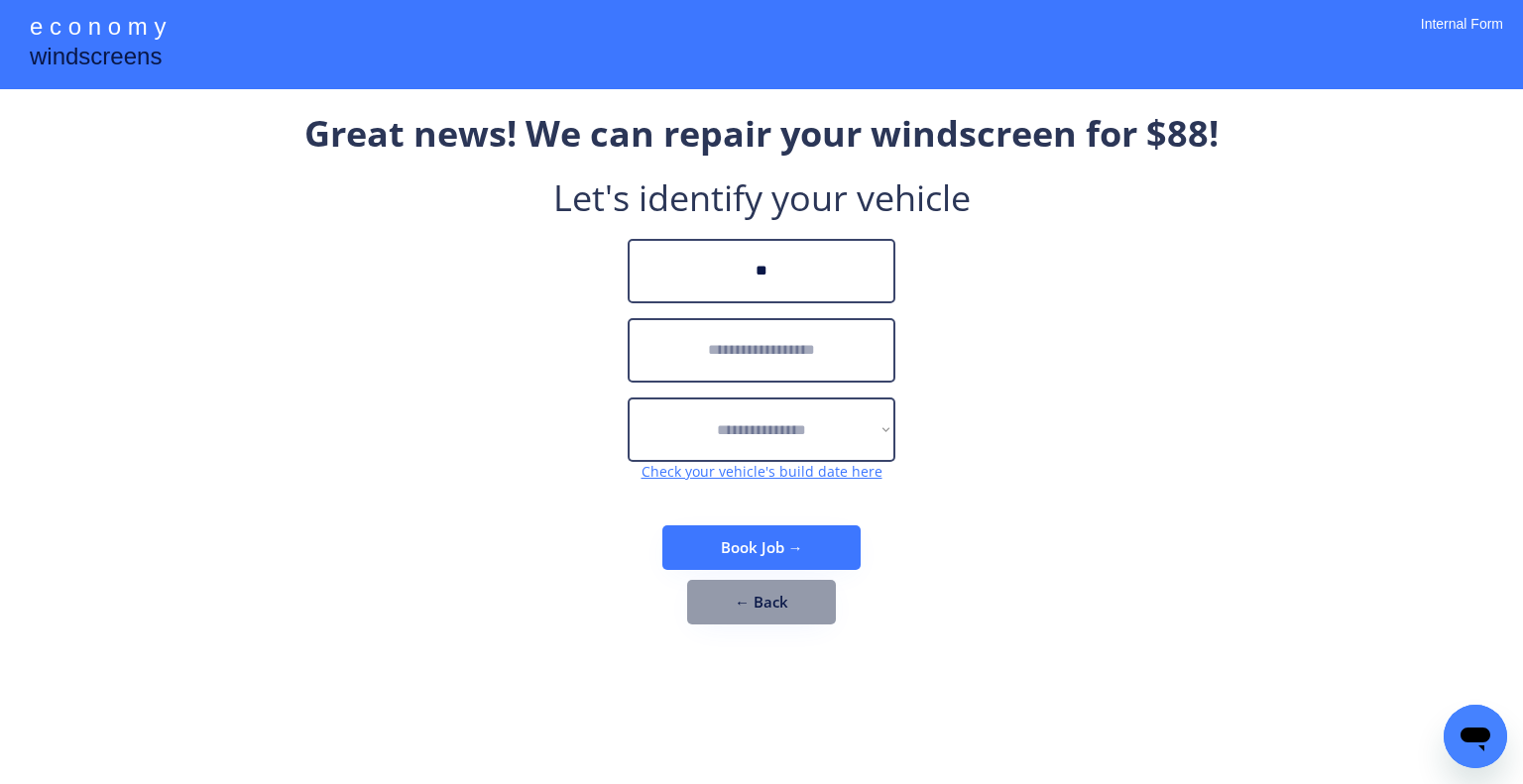 type on "*" 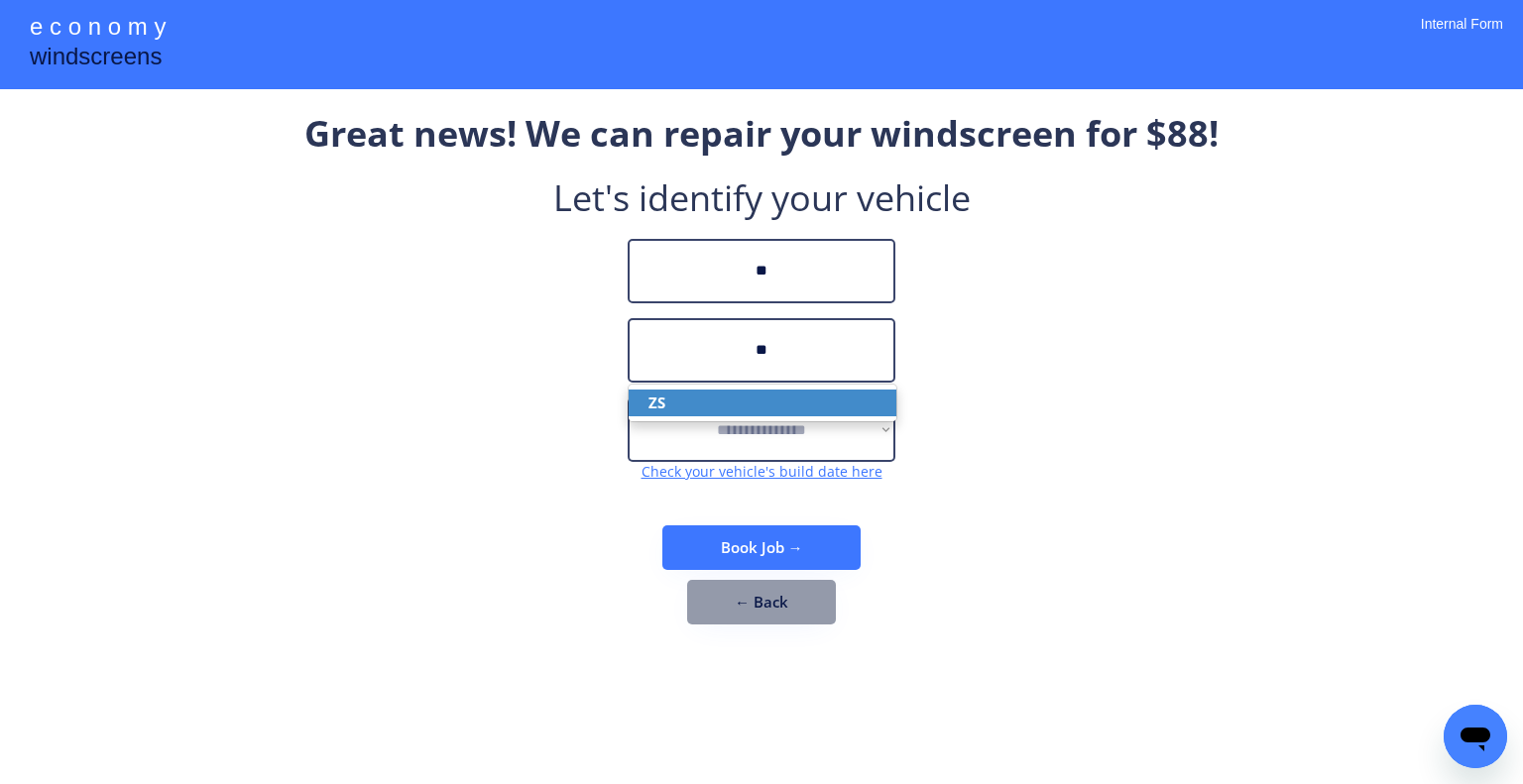 click on "ZS" at bounding box center [762, 402] 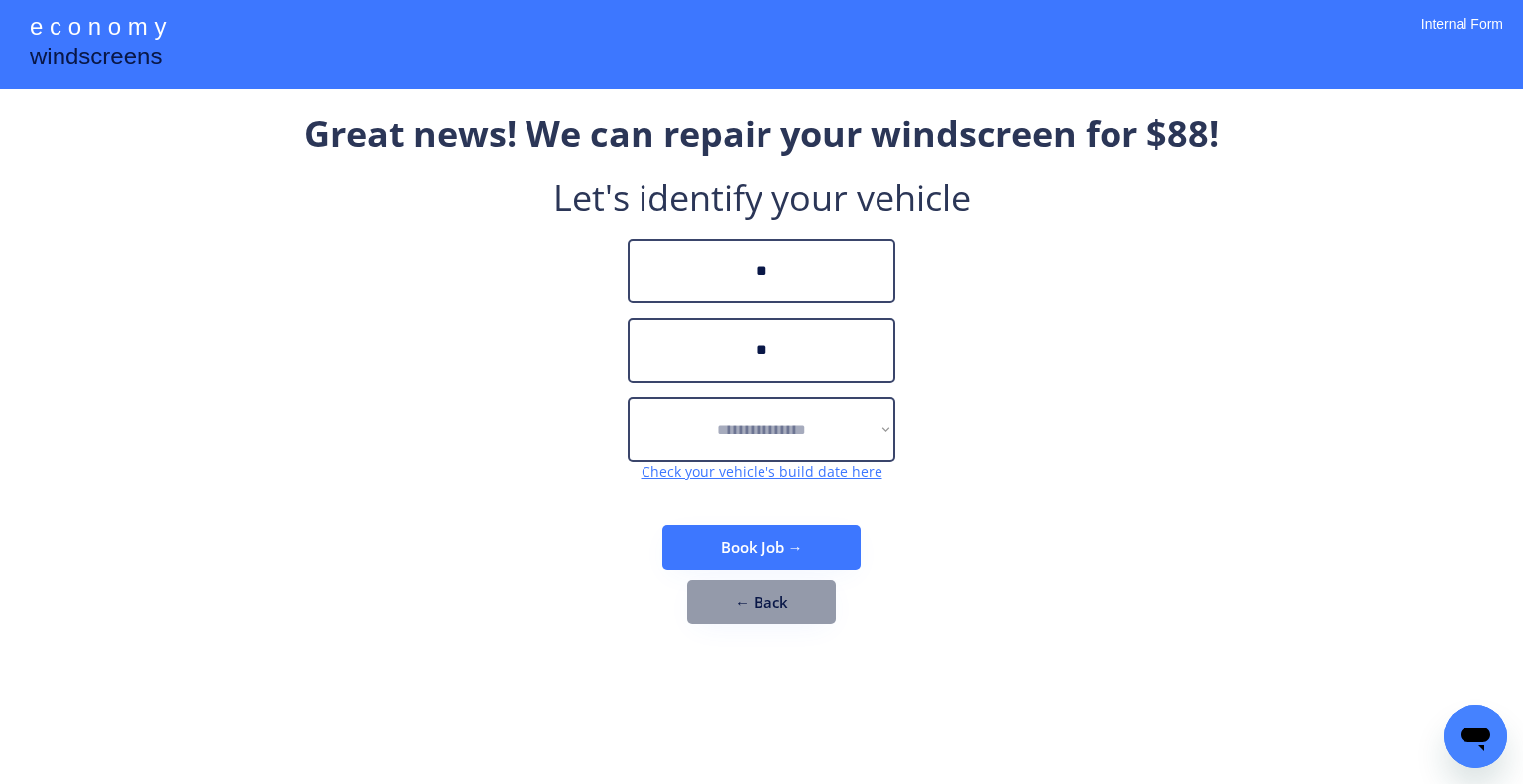drag, startPoint x: 1055, startPoint y: 454, endPoint x: 874, endPoint y: 407, distance: 187.00267 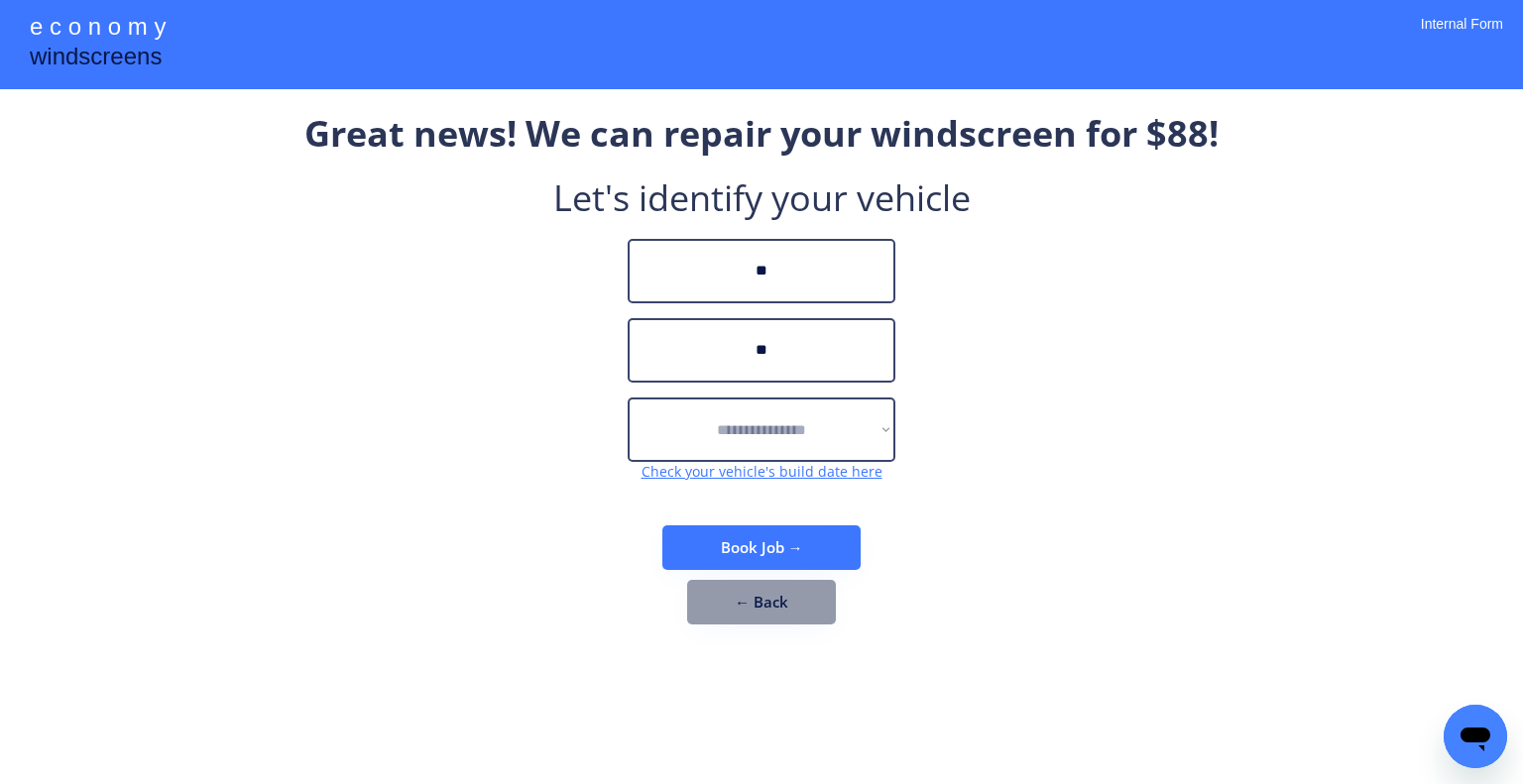 click on "**********" at bounding box center (762, 377) 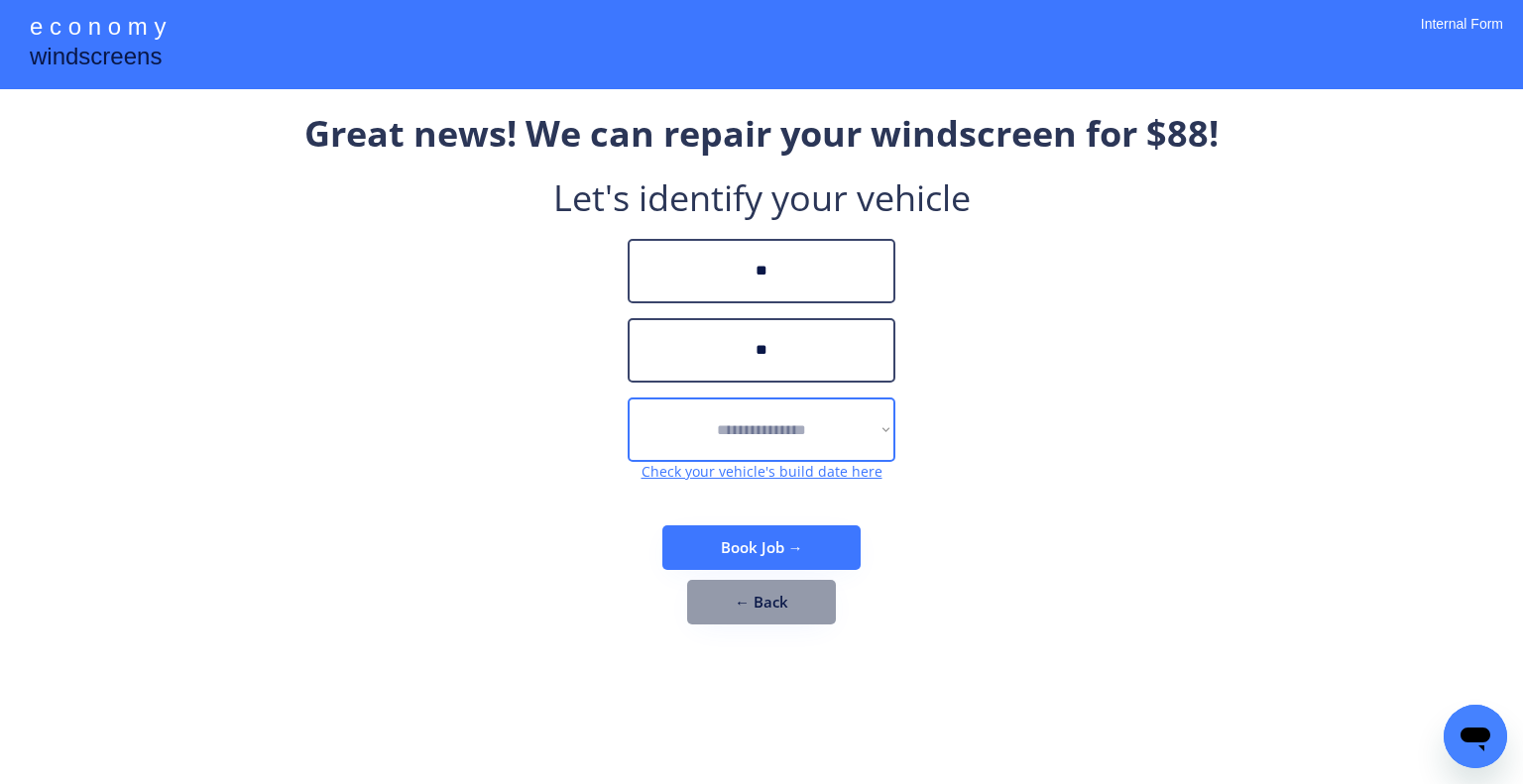 click on "**********" at bounding box center (762, 429) 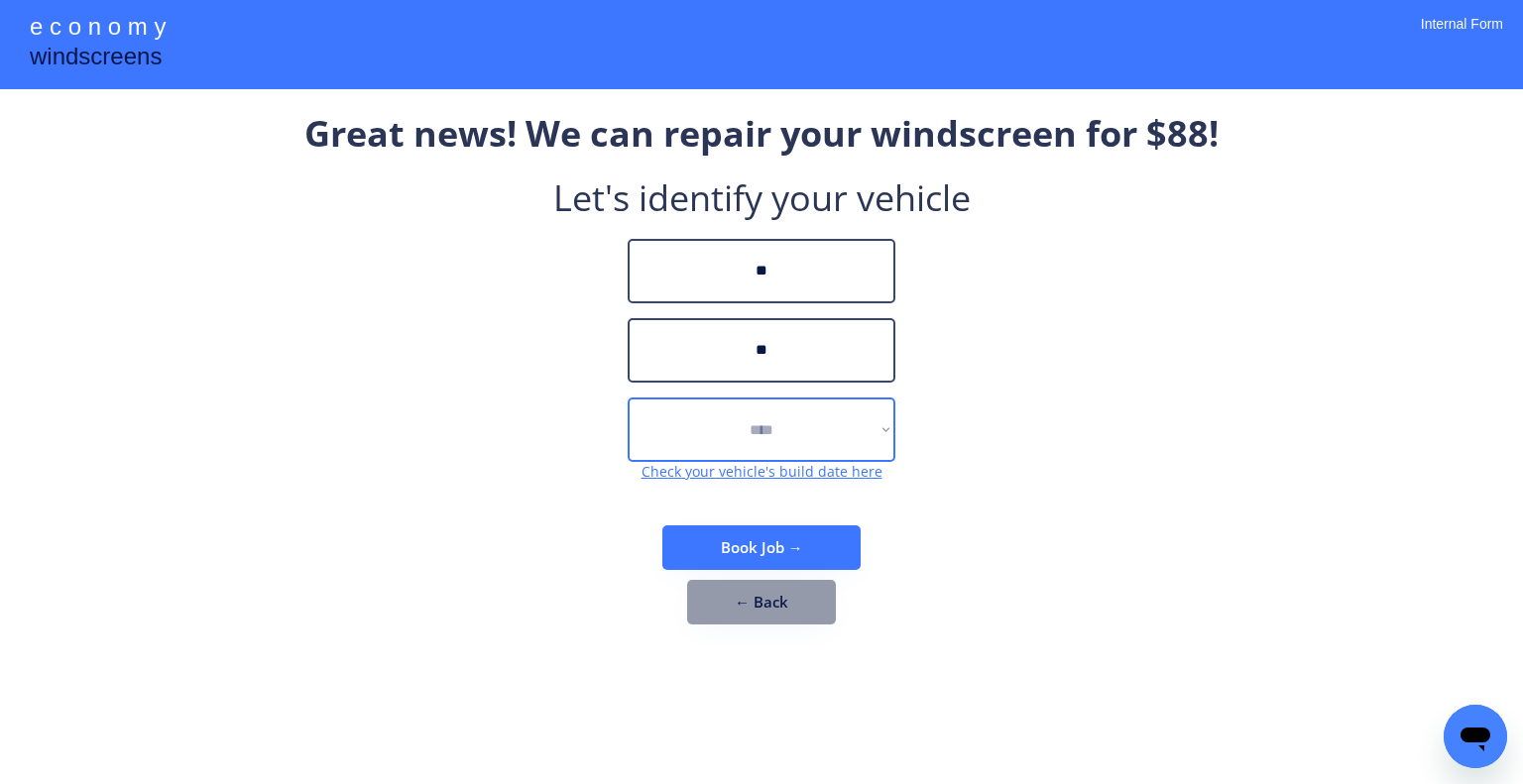 click on "**********" at bounding box center (762, 429) 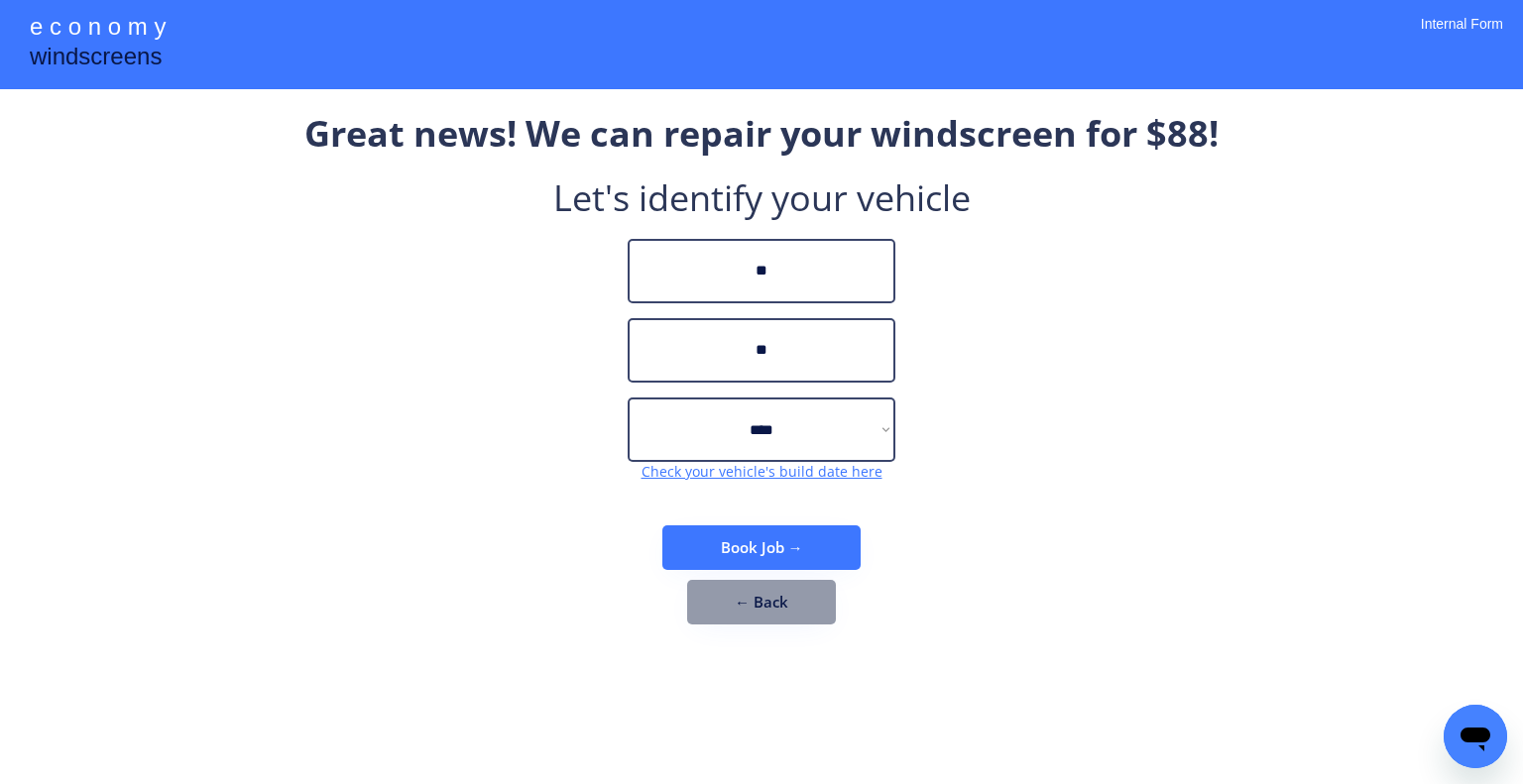 click on "**********" at bounding box center (762, 377) 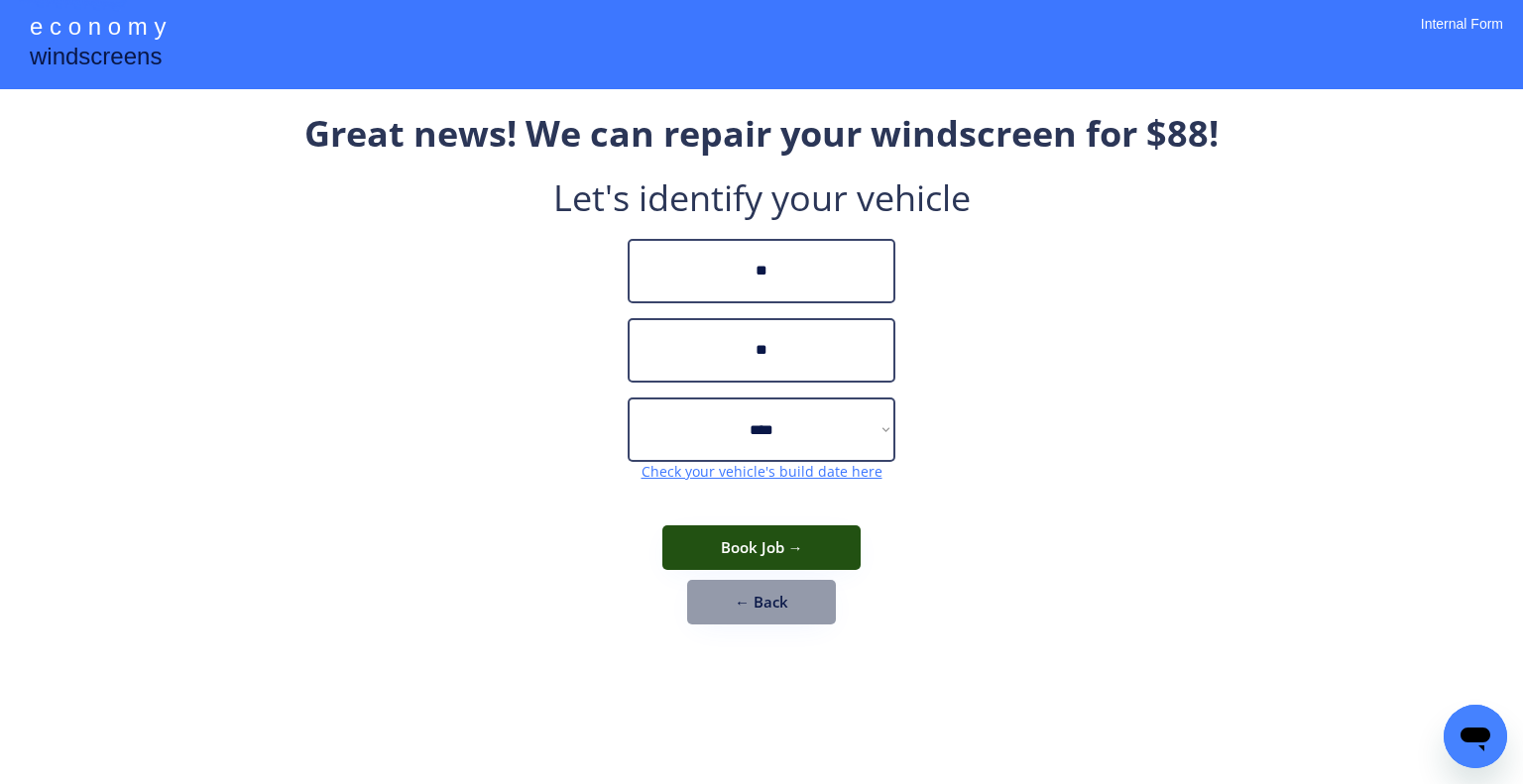 click on "Book Job    →" at bounding box center [762, 547] 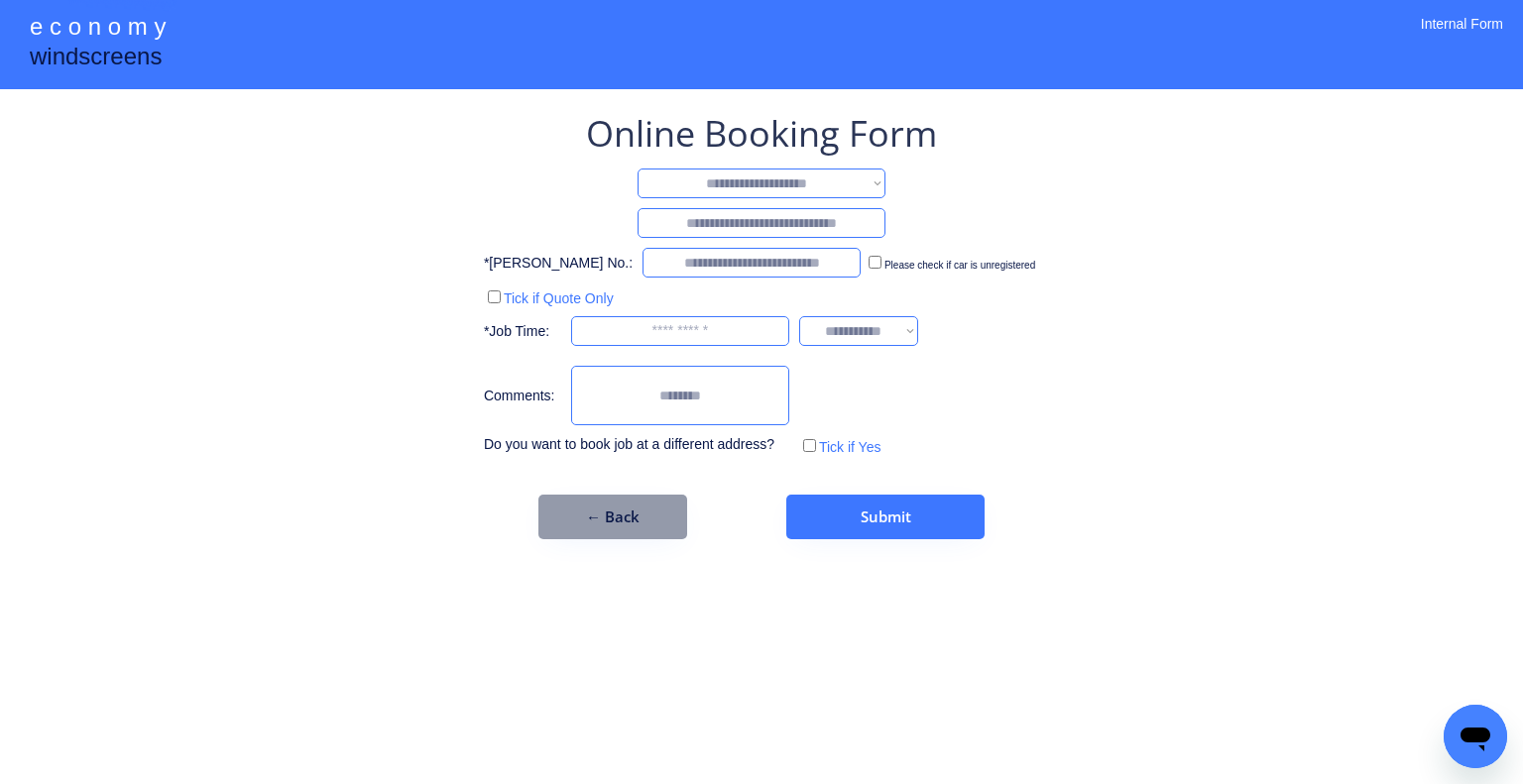 click on "**********" at bounding box center (762, 183) 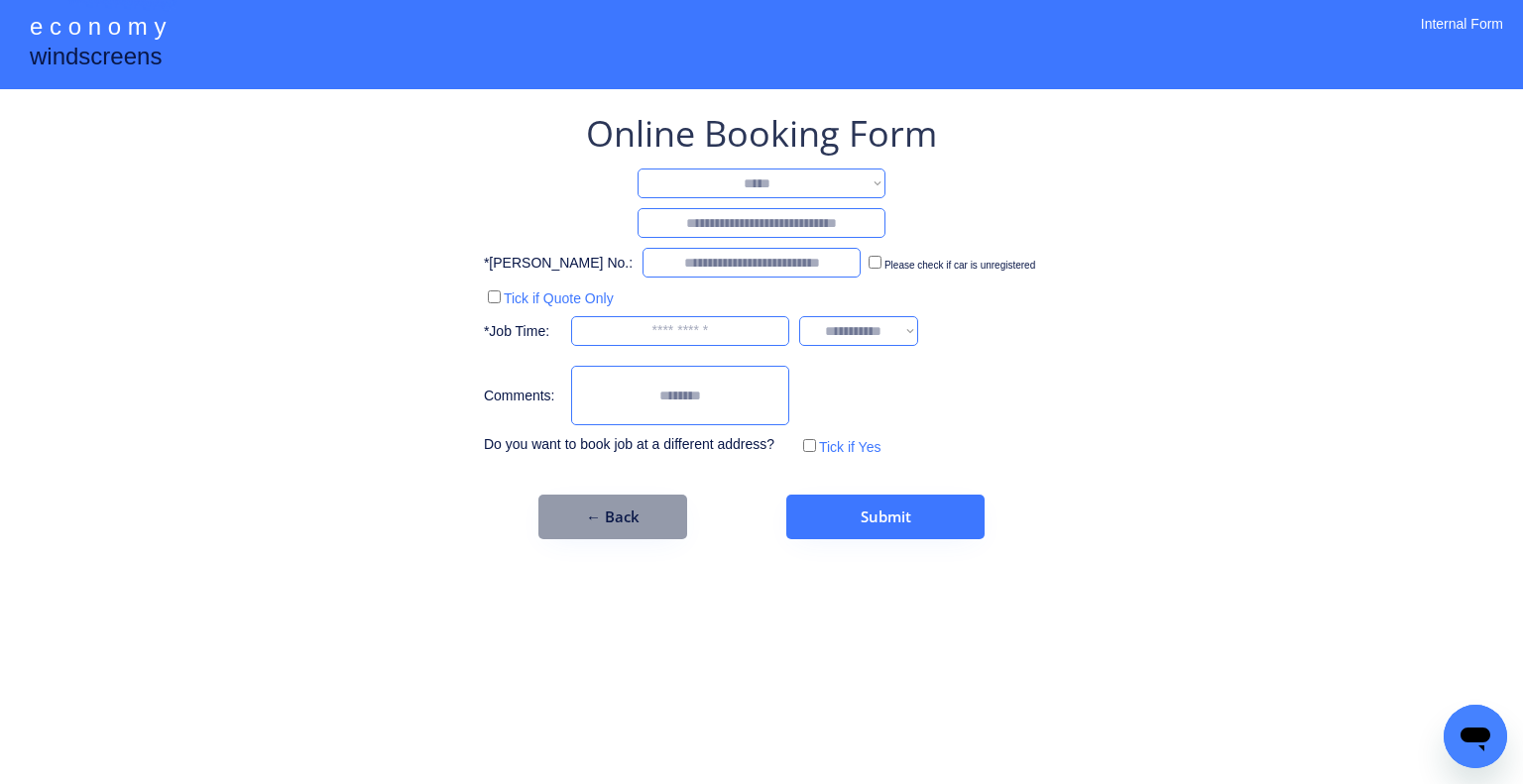 click on "**********" at bounding box center (762, 183) 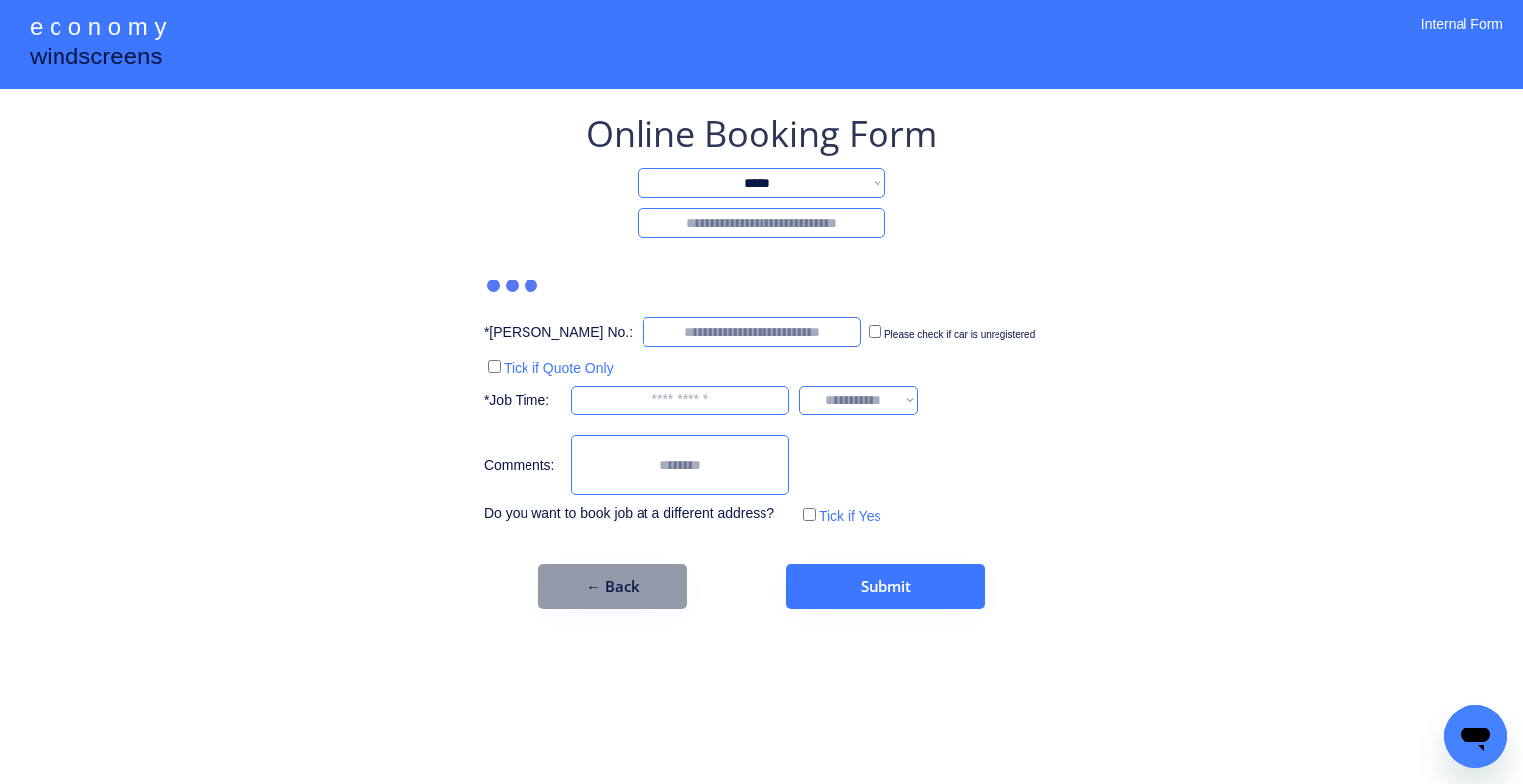 click at bounding box center [762, 223] 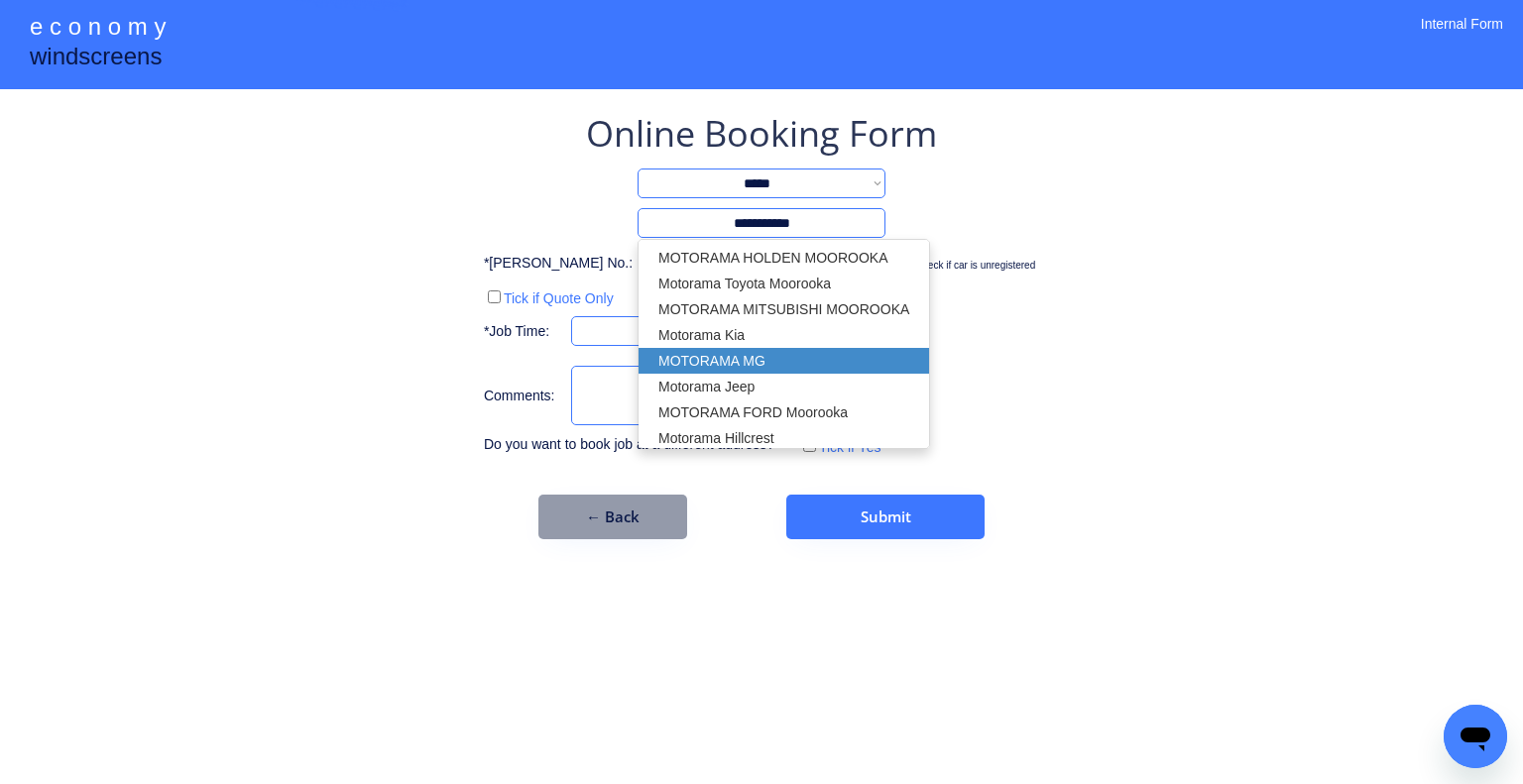 click on "MOTORAMA MG" at bounding box center [783, 361] 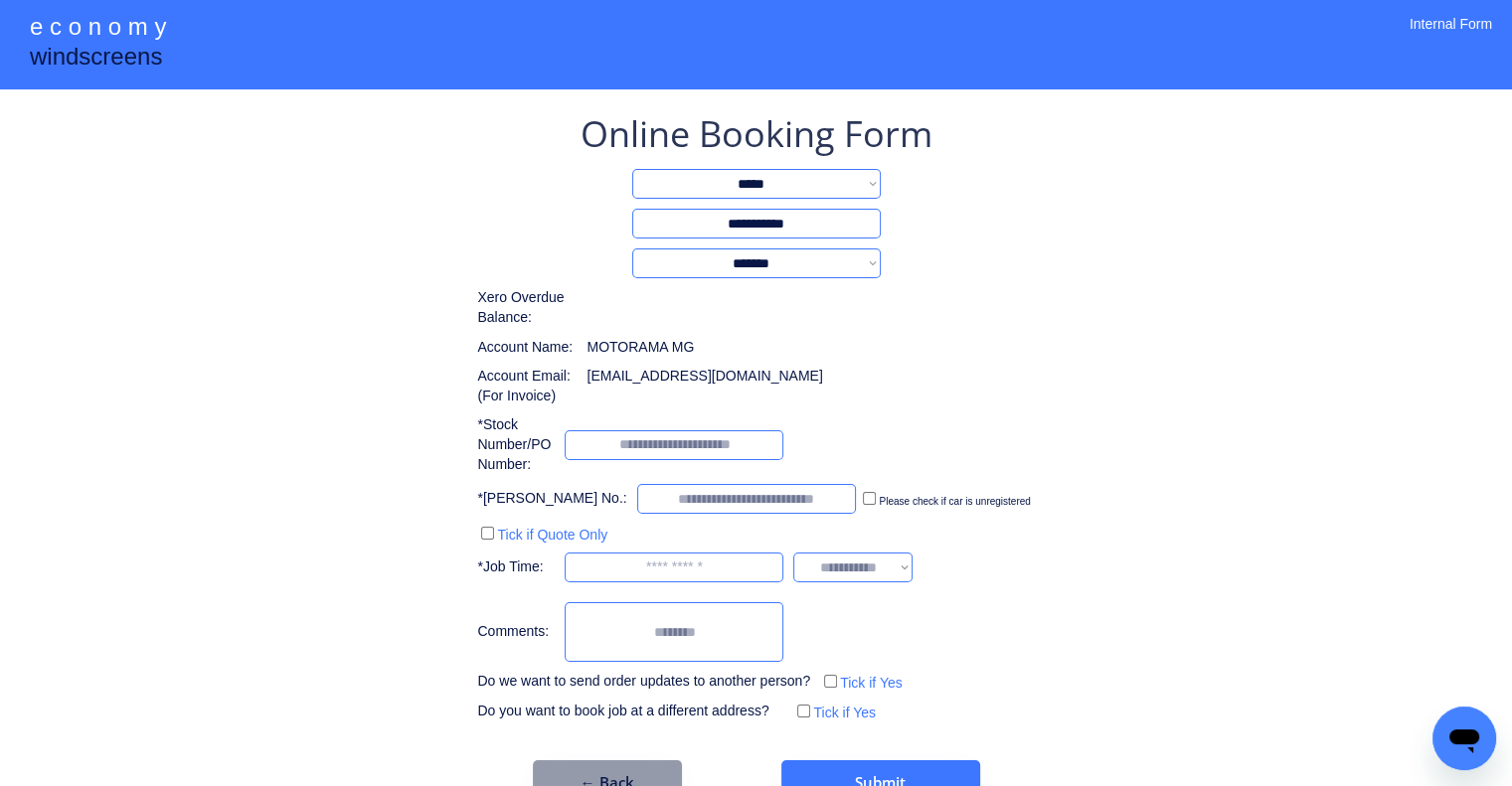 type on "**********" 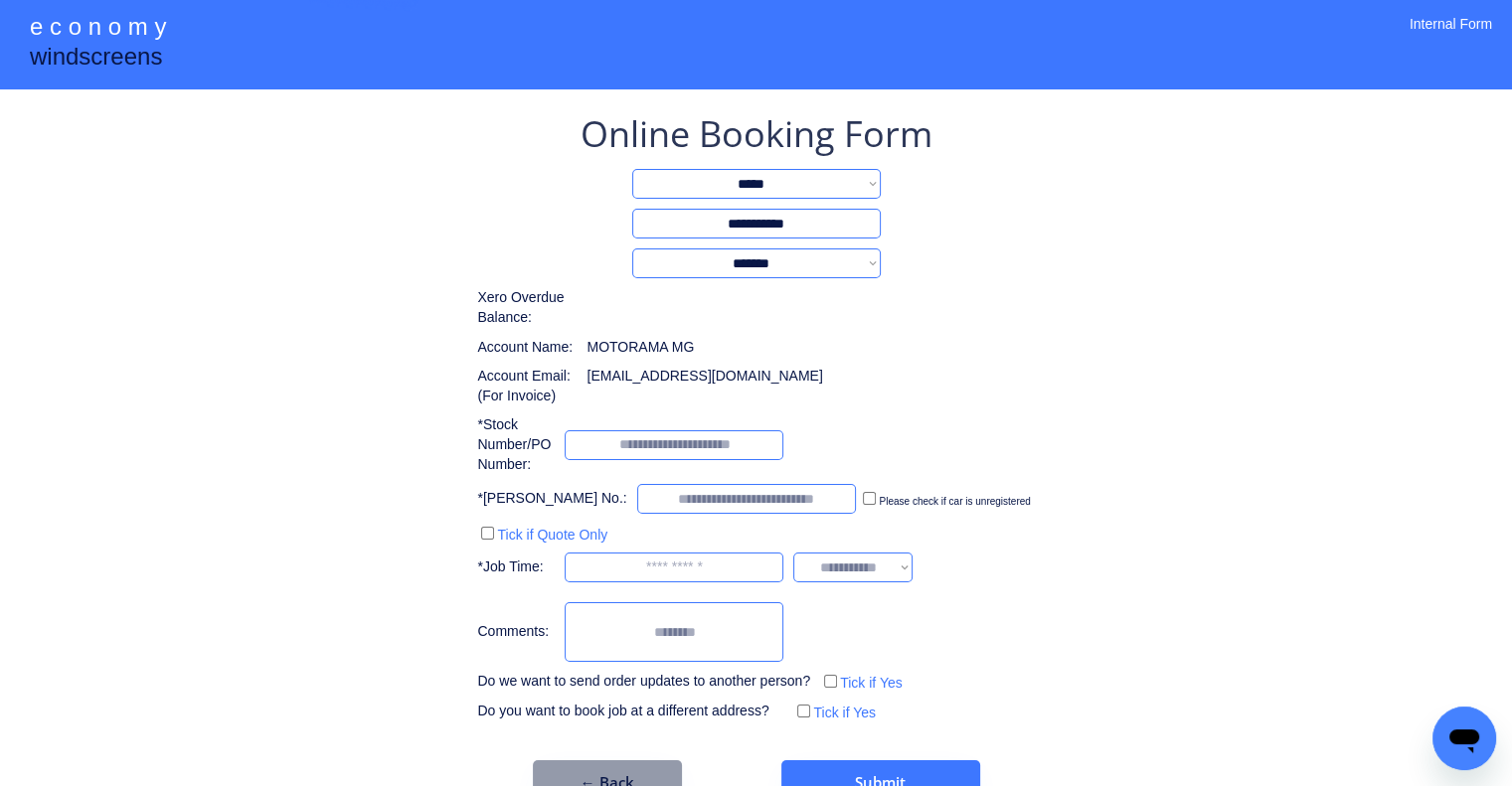 drag, startPoint x: 1141, startPoint y: 335, endPoint x: 899, endPoint y: 115, distance: 327.05351 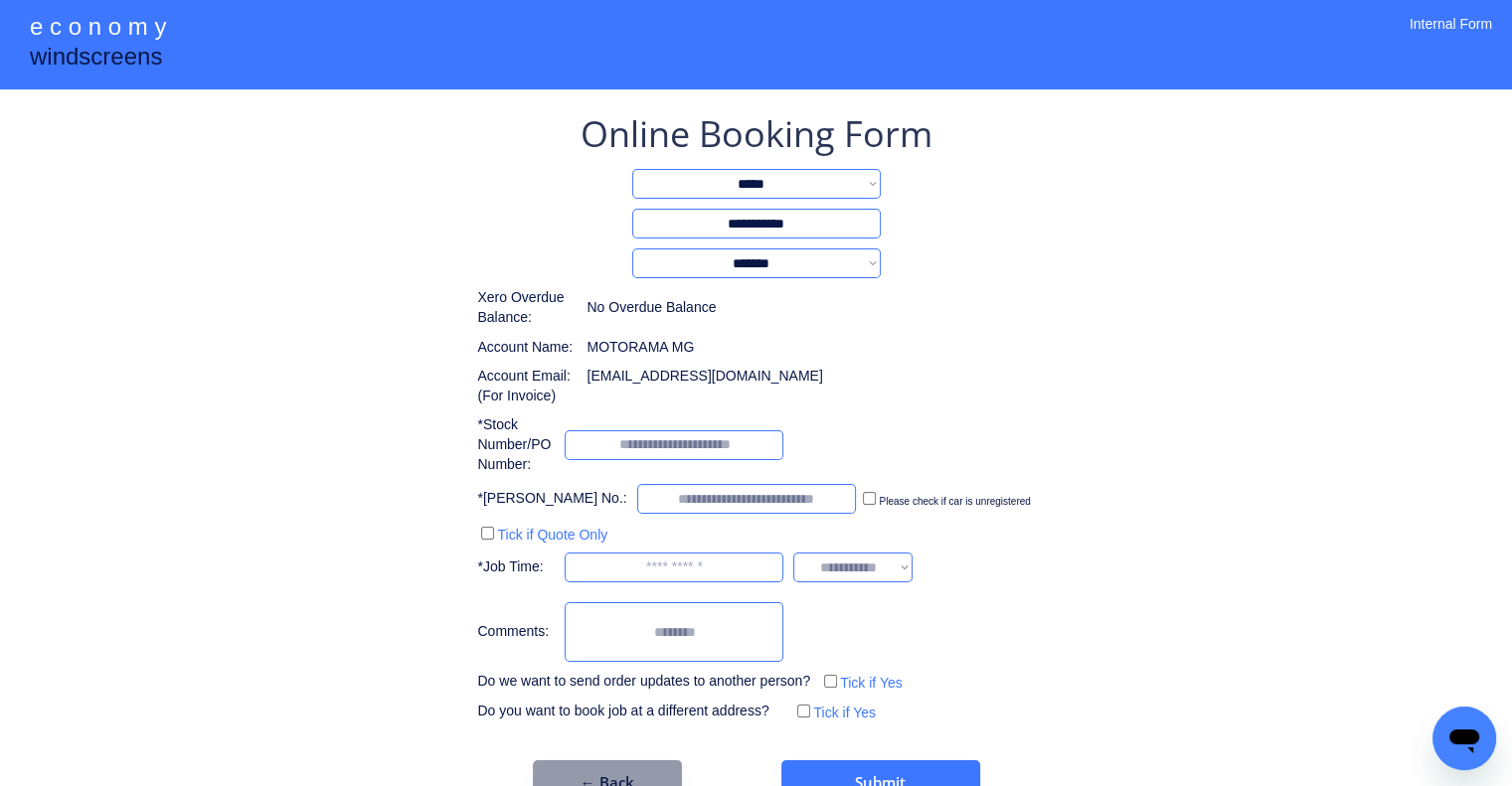 click at bounding box center [674, 445] 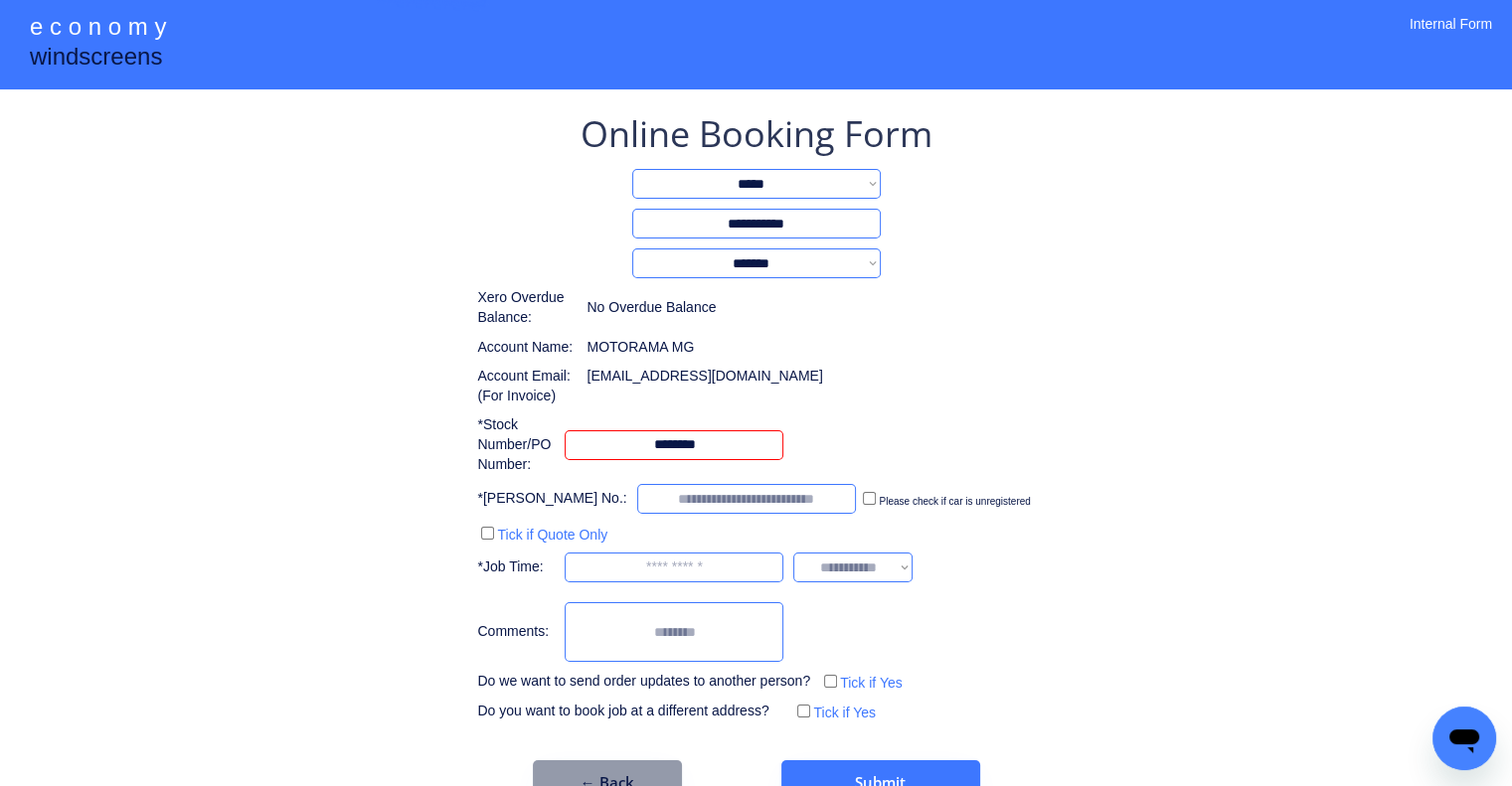 type on "********" 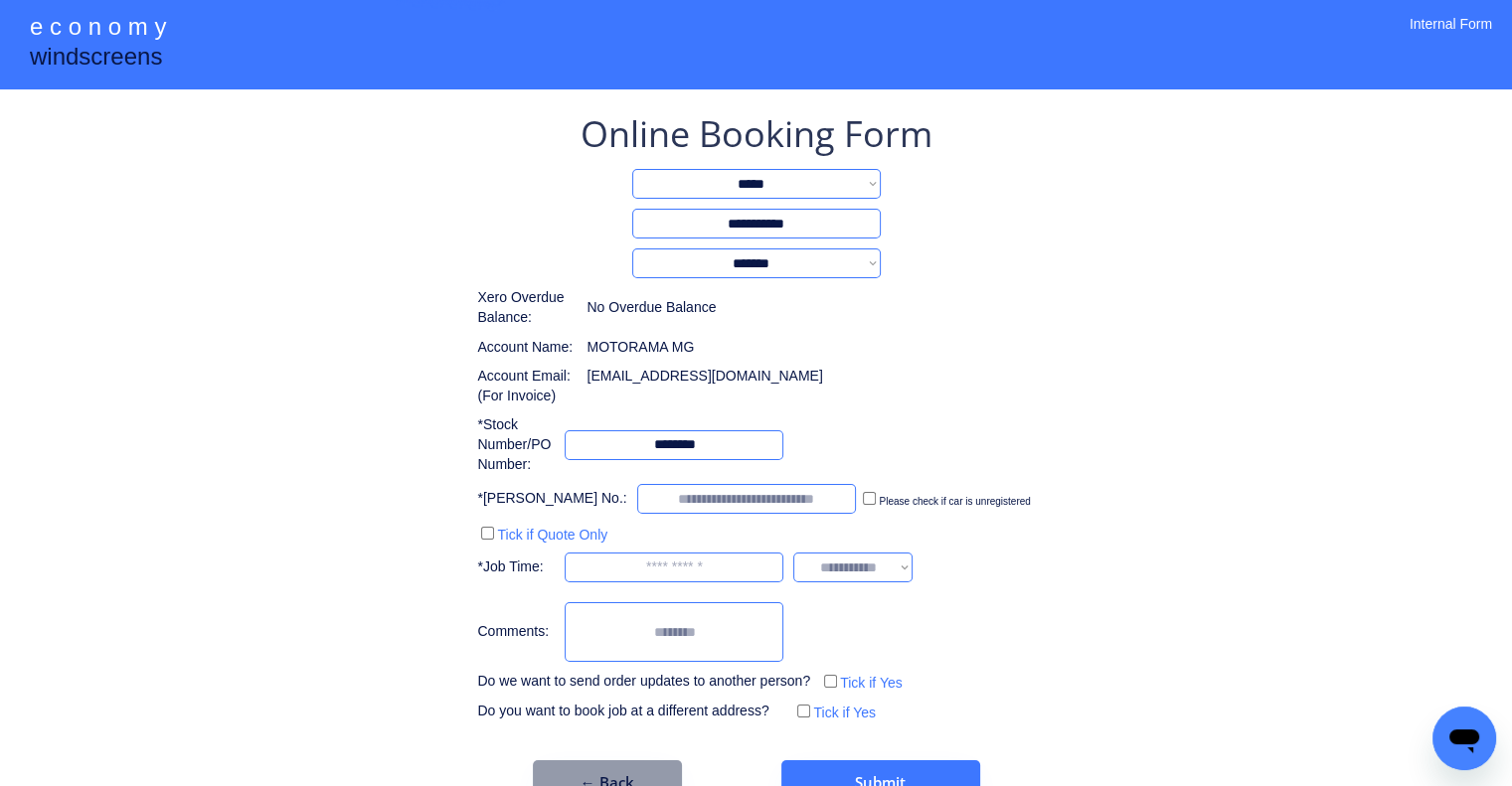 click on "**********" at bounding box center [756, 457] 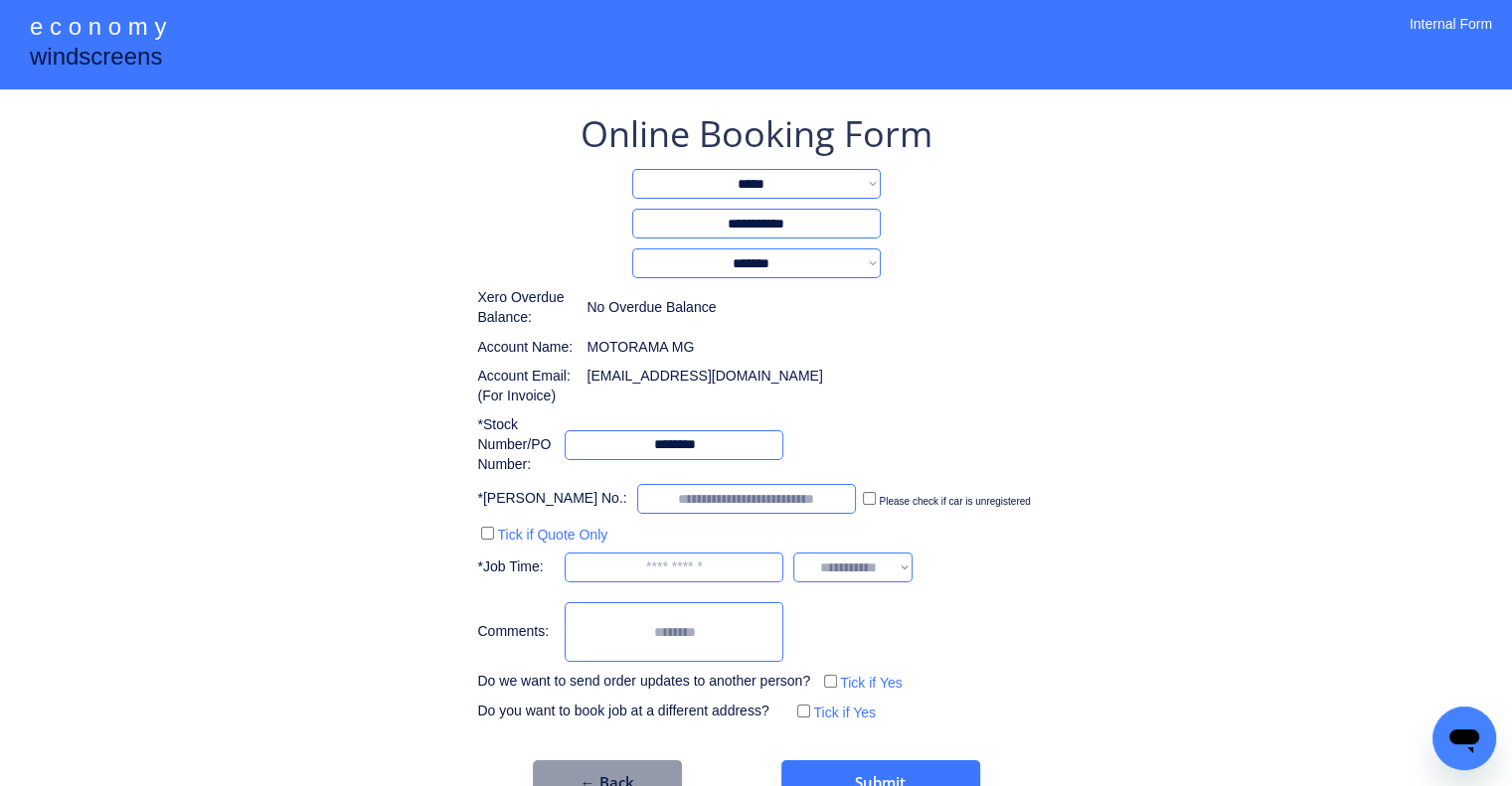 click at bounding box center (747, 499) 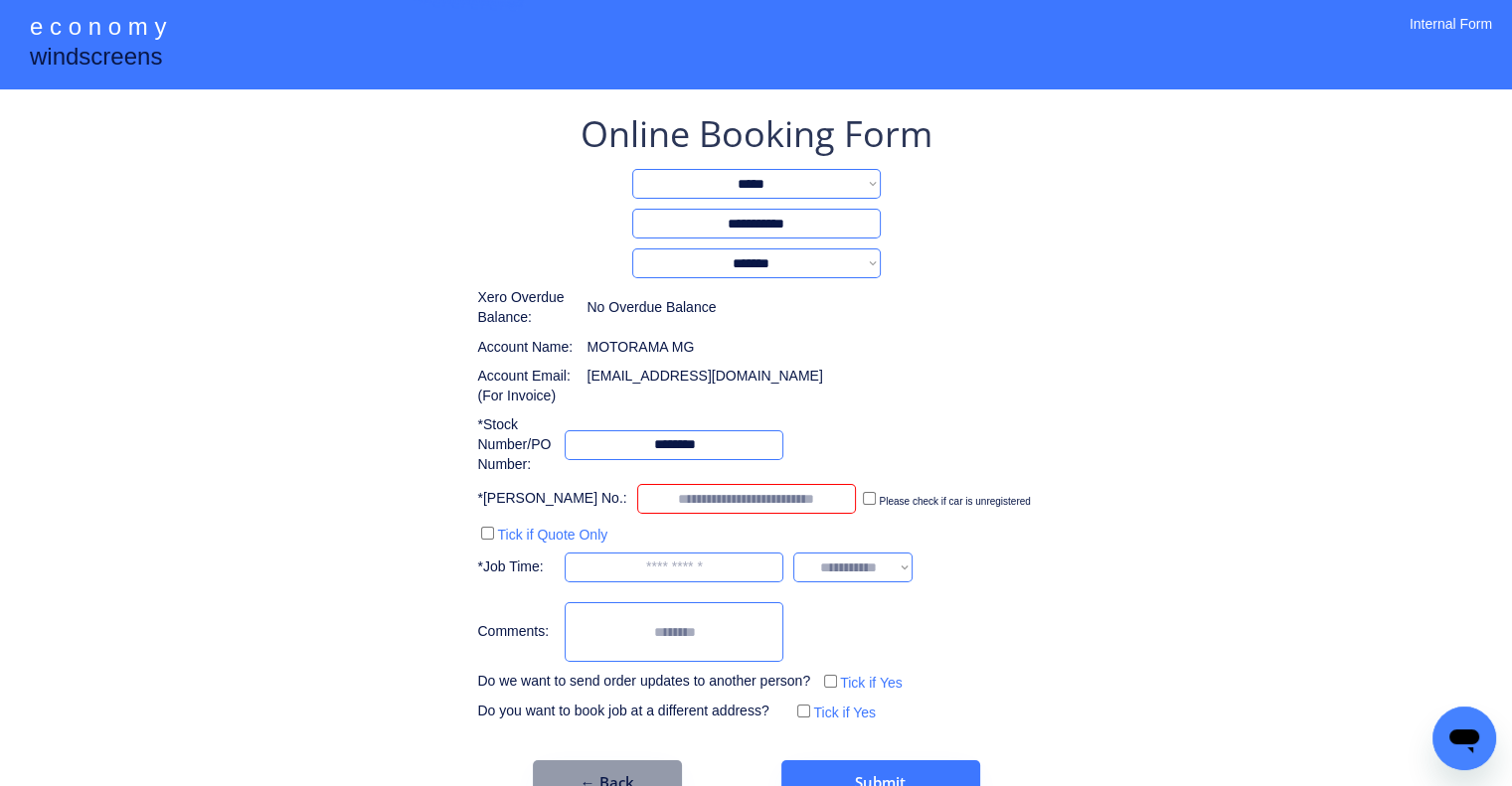 paste on "******" 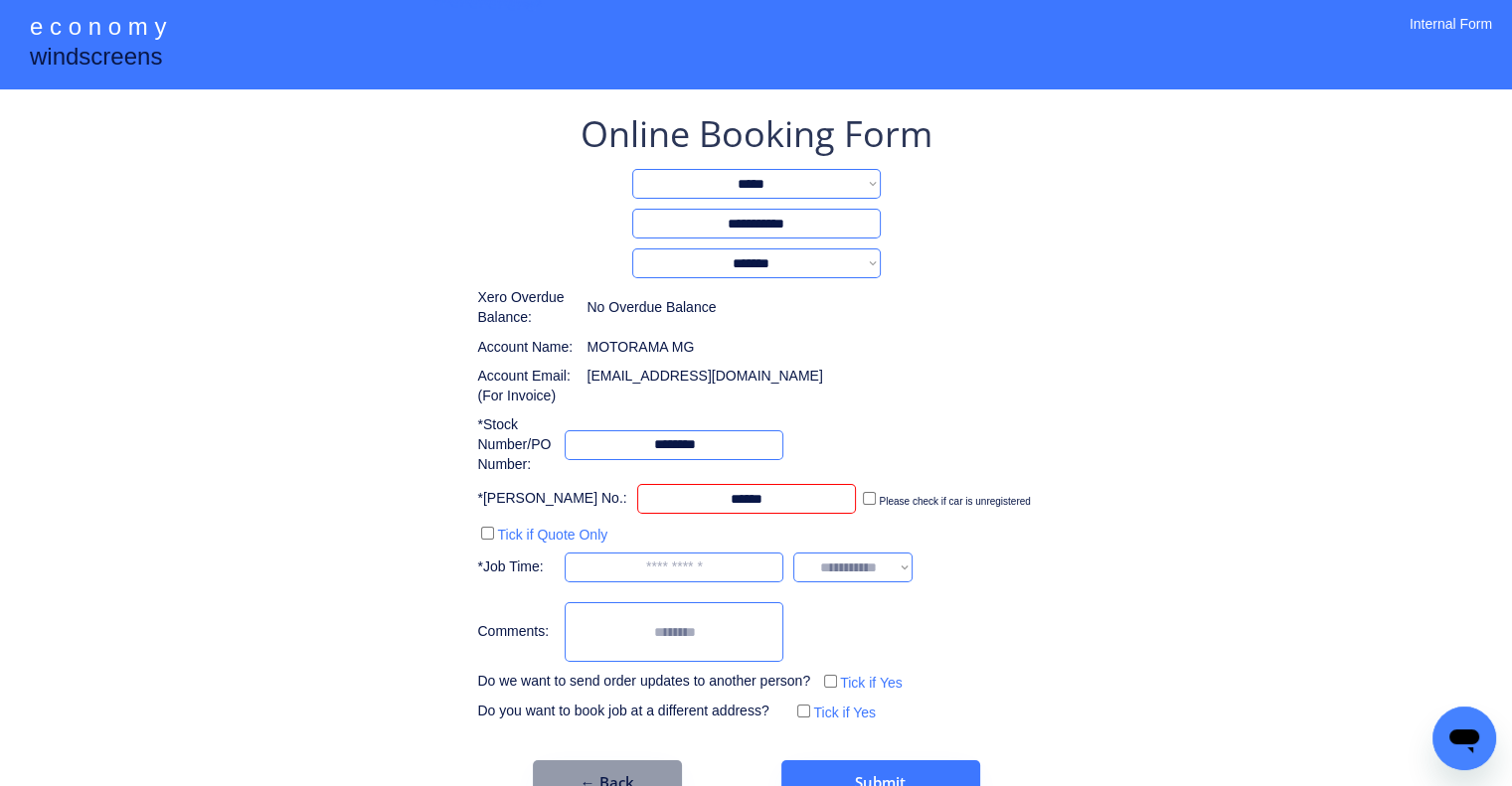 type on "******" 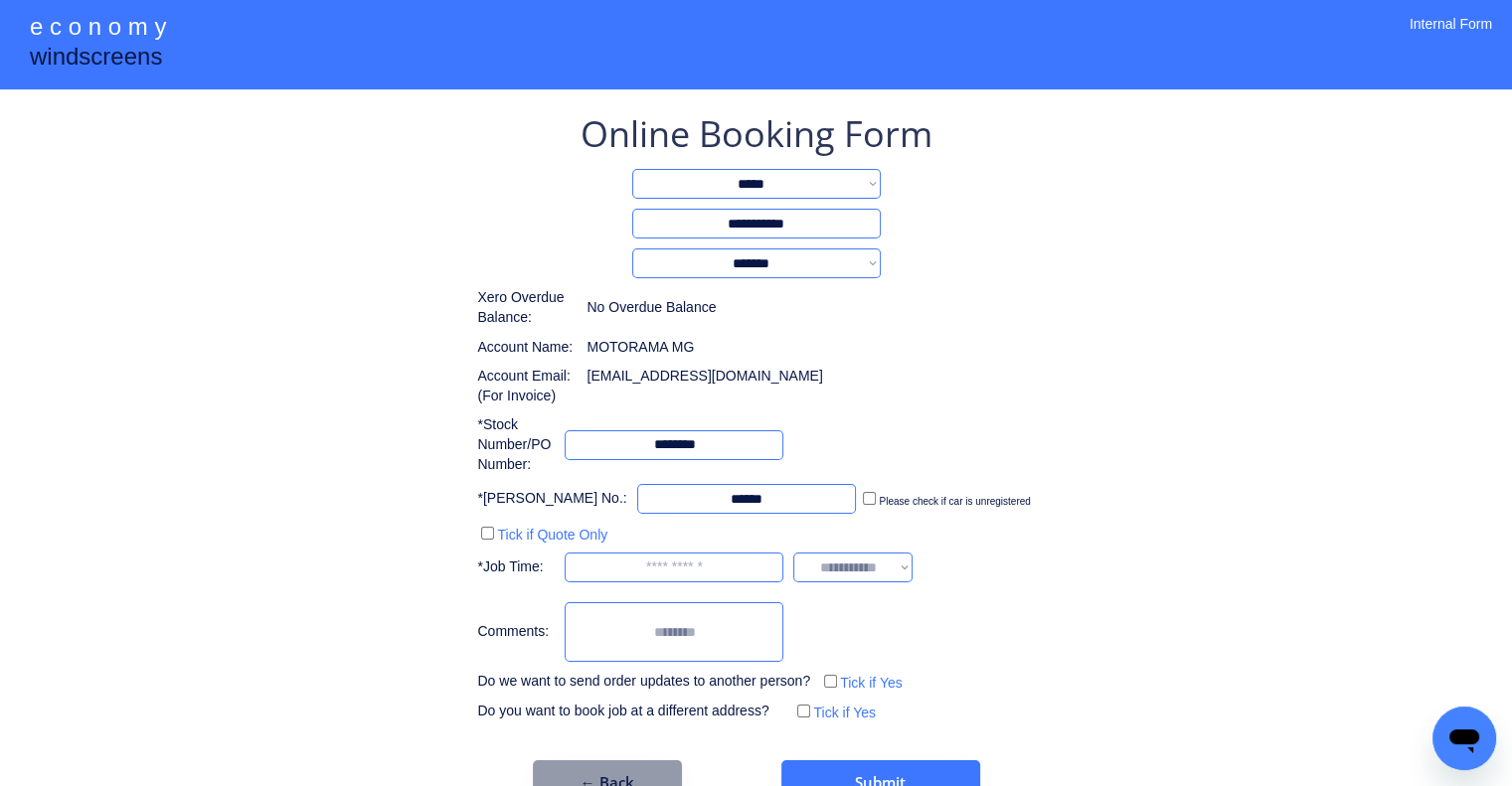 click at bounding box center (674, 567) 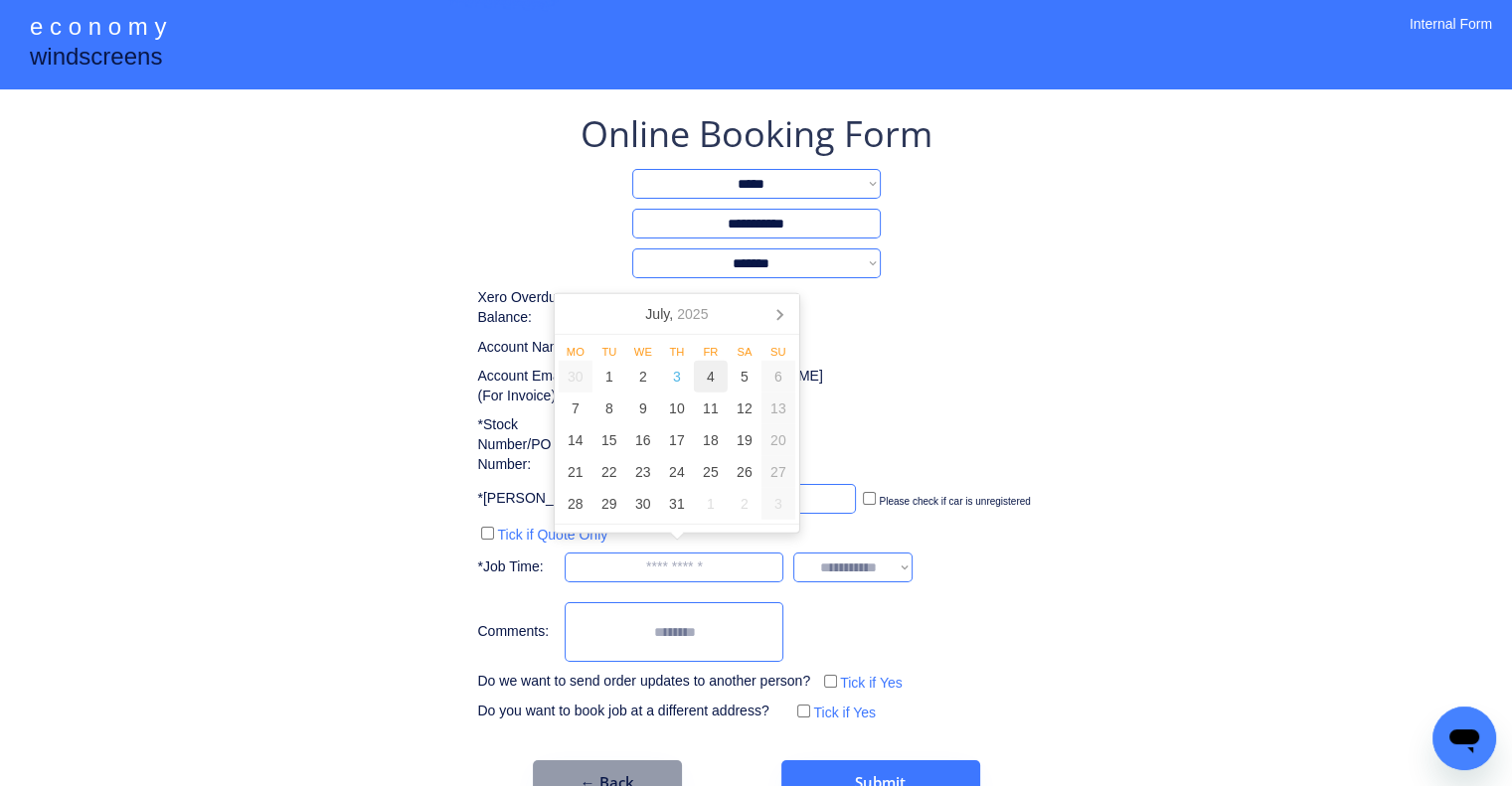click on "4" at bounding box center [711, 377] 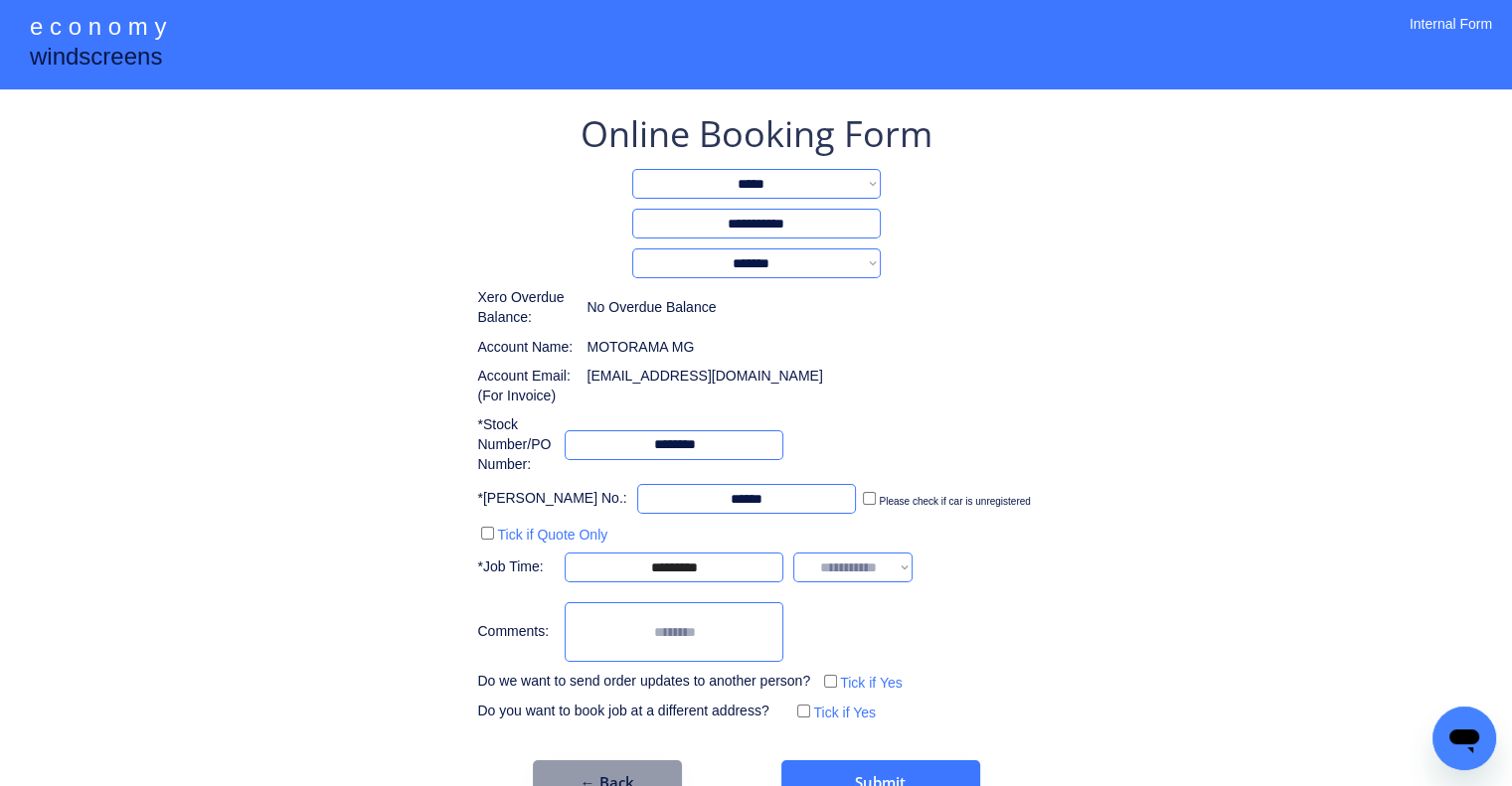 click on "**********" at bounding box center [756, 432] 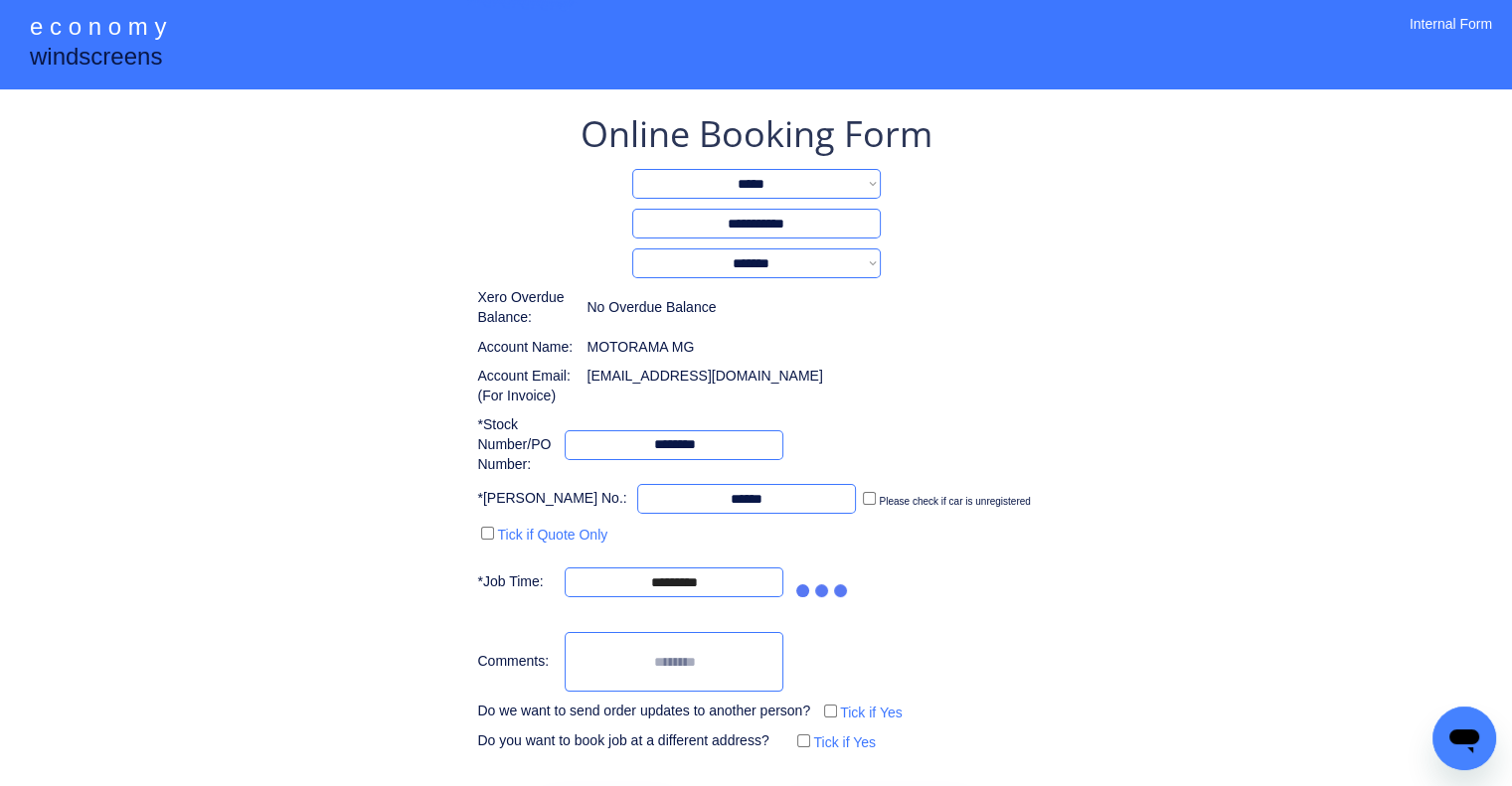 drag, startPoint x: 1206, startPoint y: 468, endPoint x: 1255, endPoint y: 620, distance: 159.7028 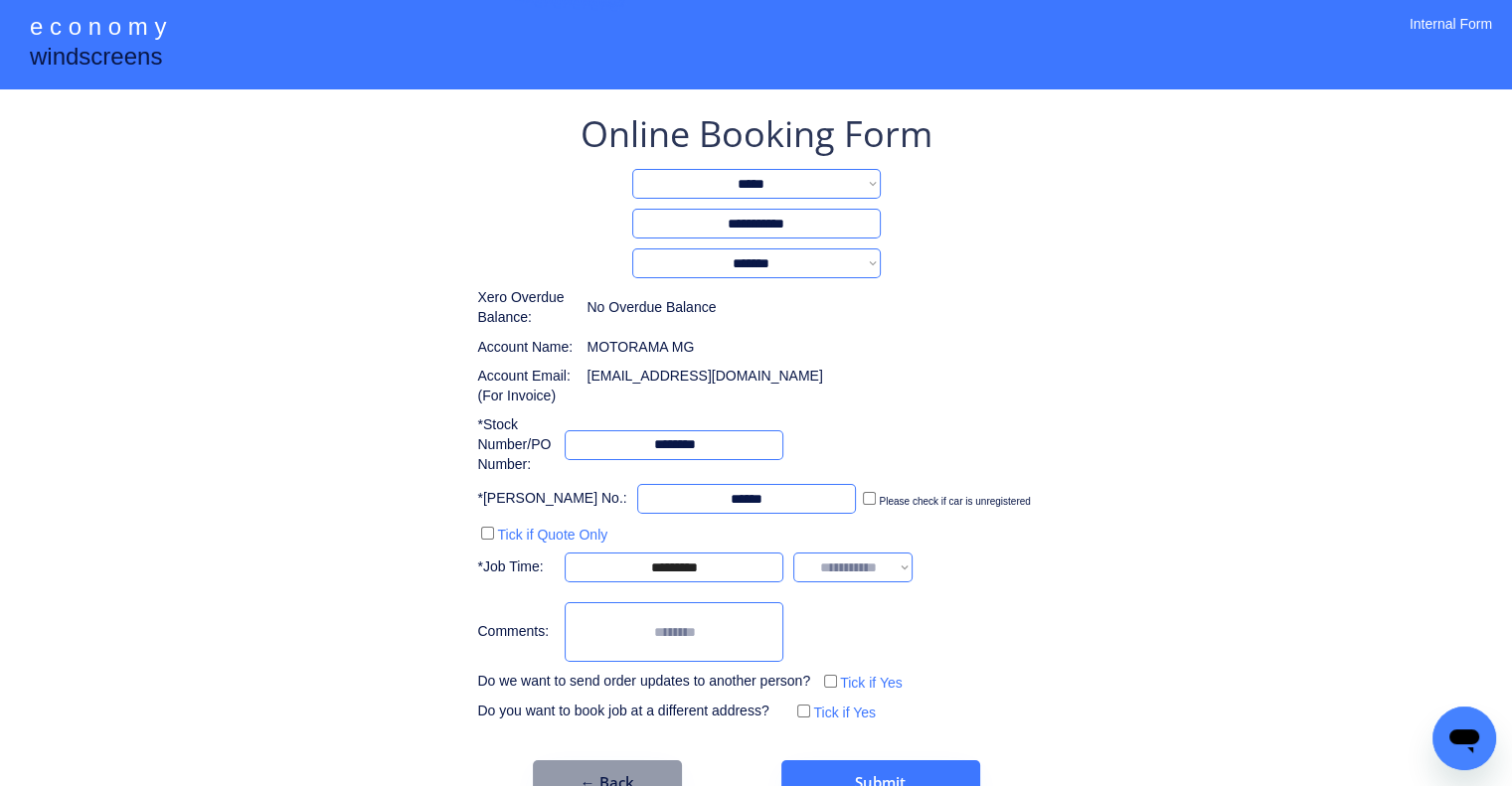 click on "**********" at bounding box center (756, 432) 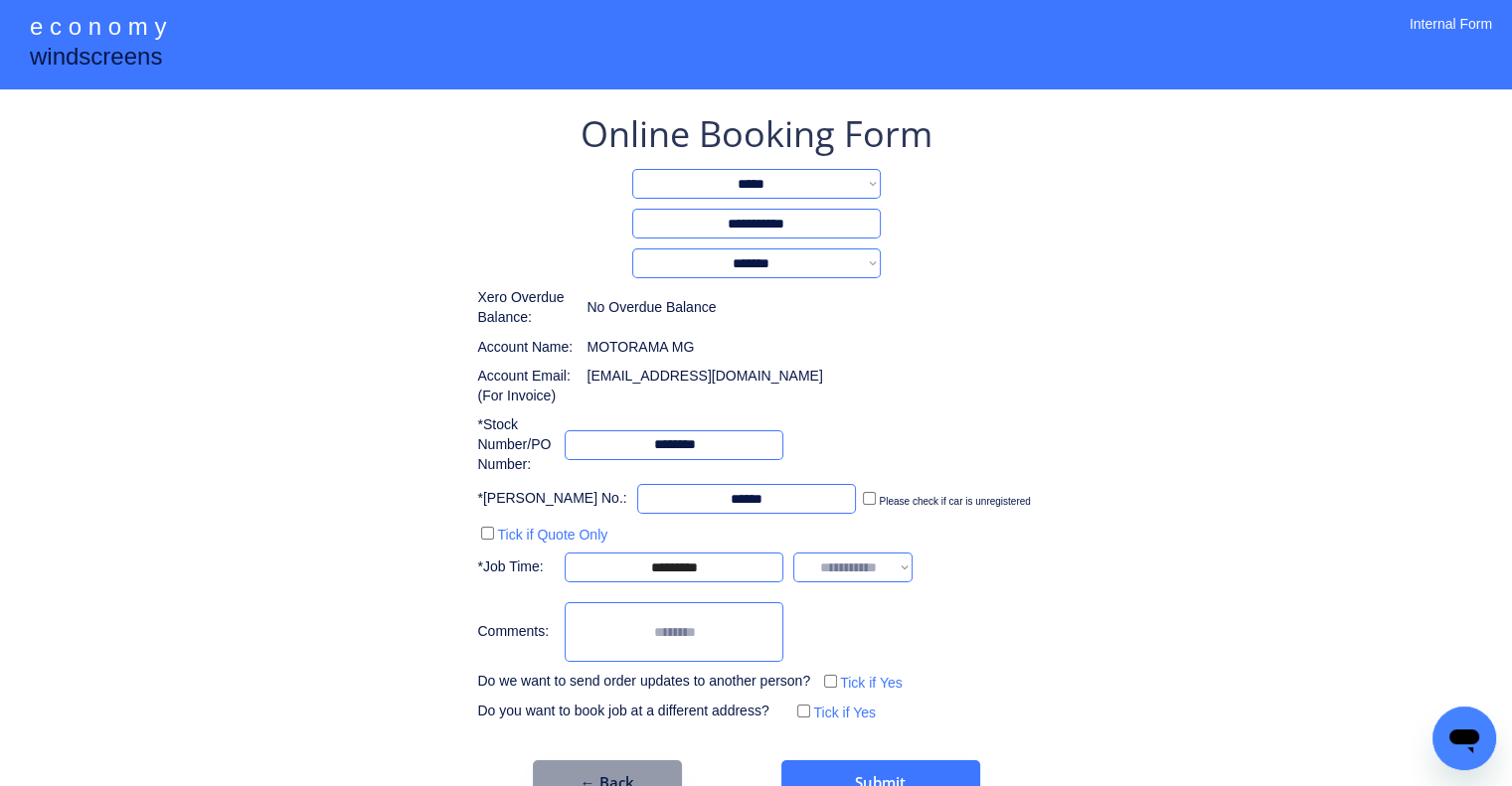 drag, startPoint x: 869, startPoint y: 553, endPoint x: 871, endPoint y: 566, distance: 13.152946 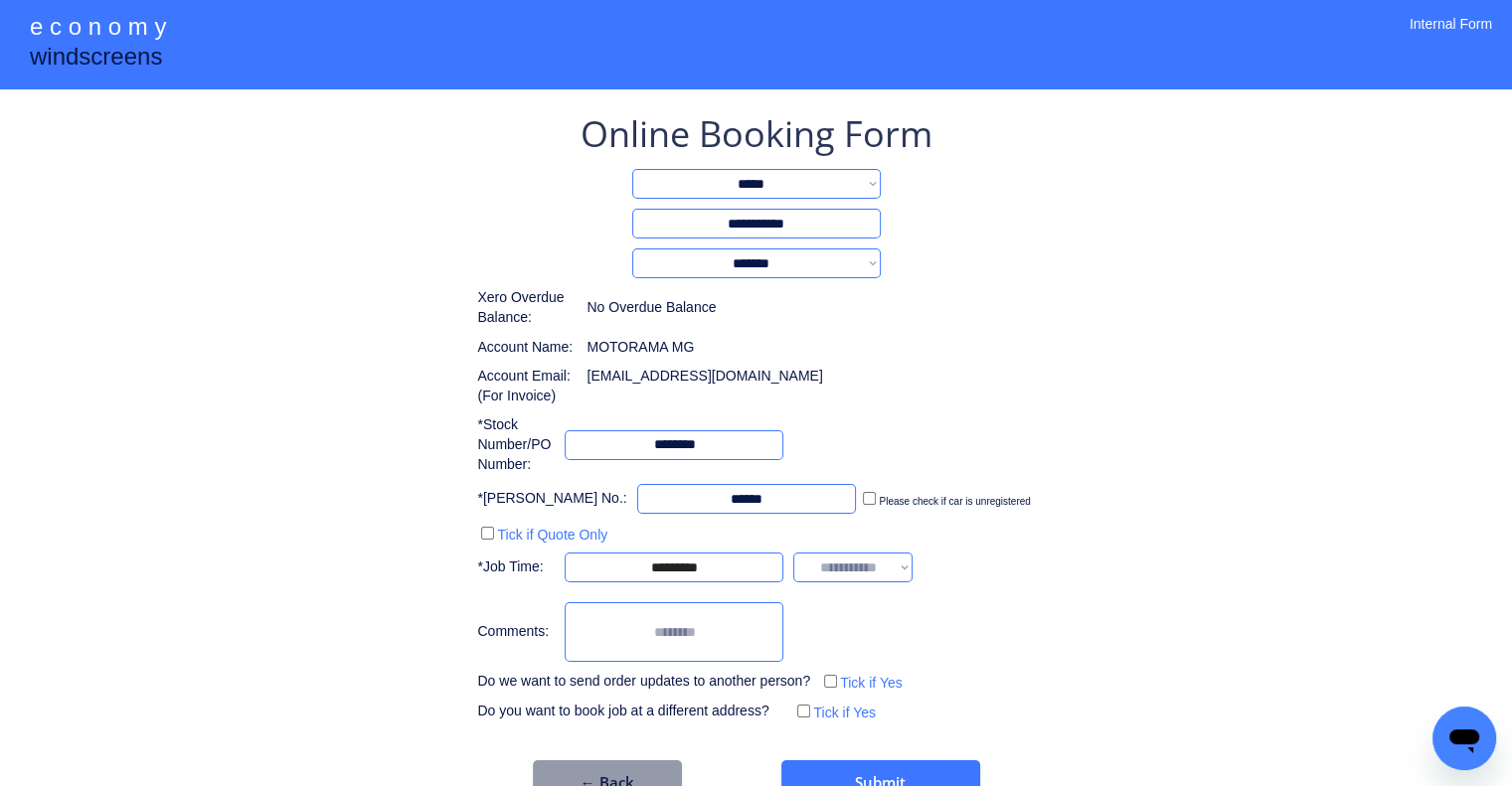 click on "**********" at bounding box center (756, 432) 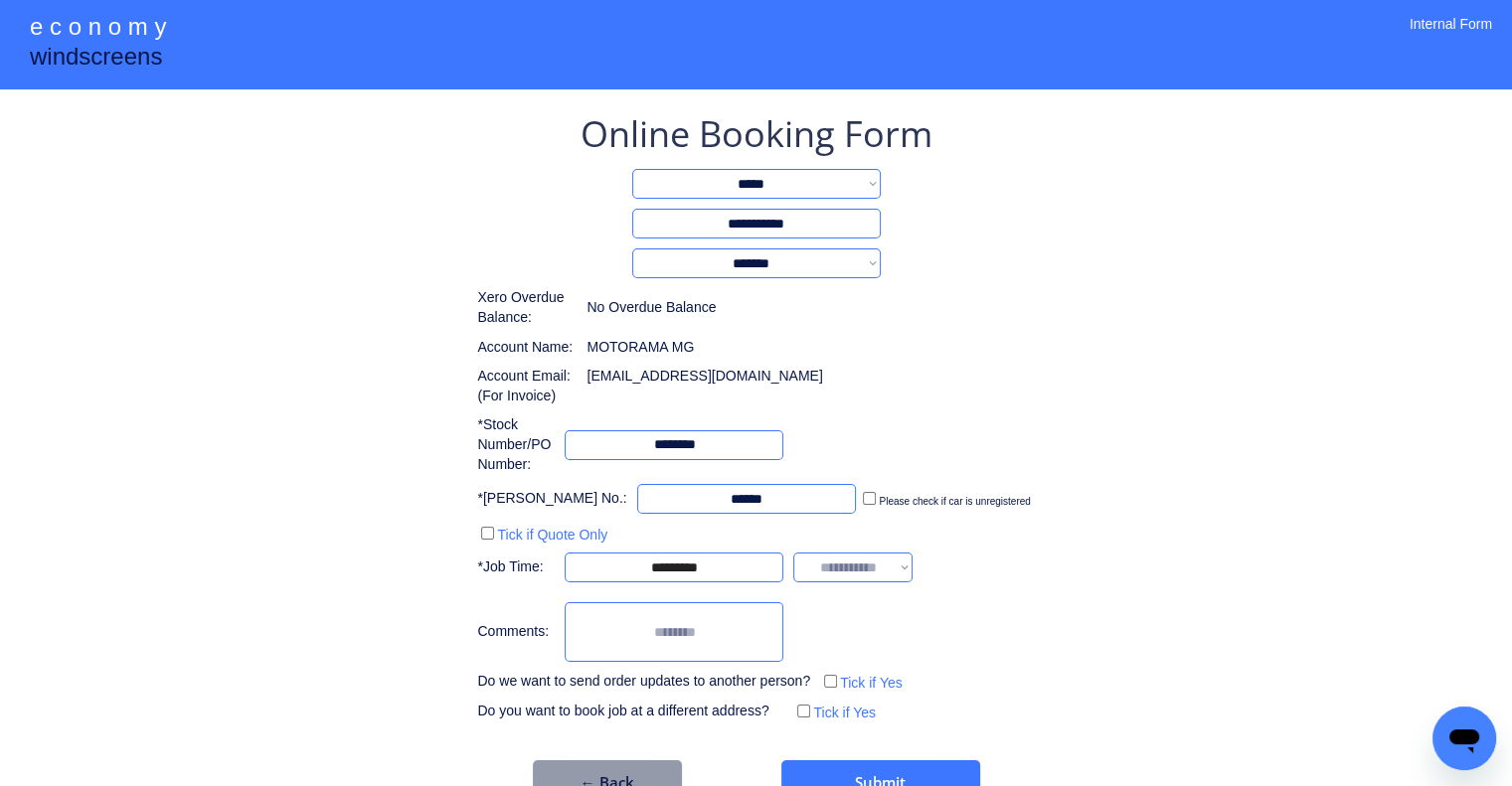 click on "**********" at bounding box center (853, 567) 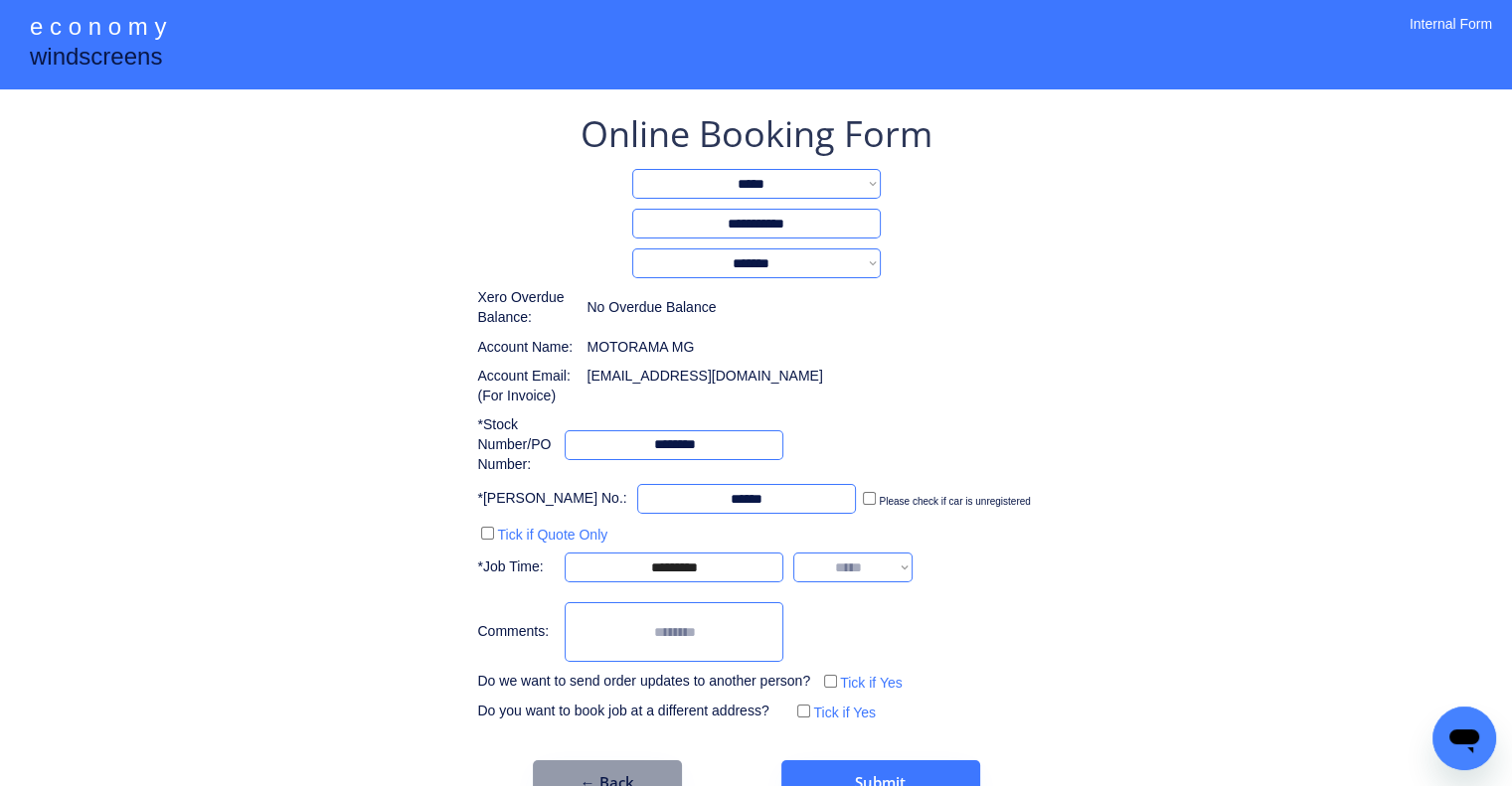 click on "**********" at bounding box center [853, 567] 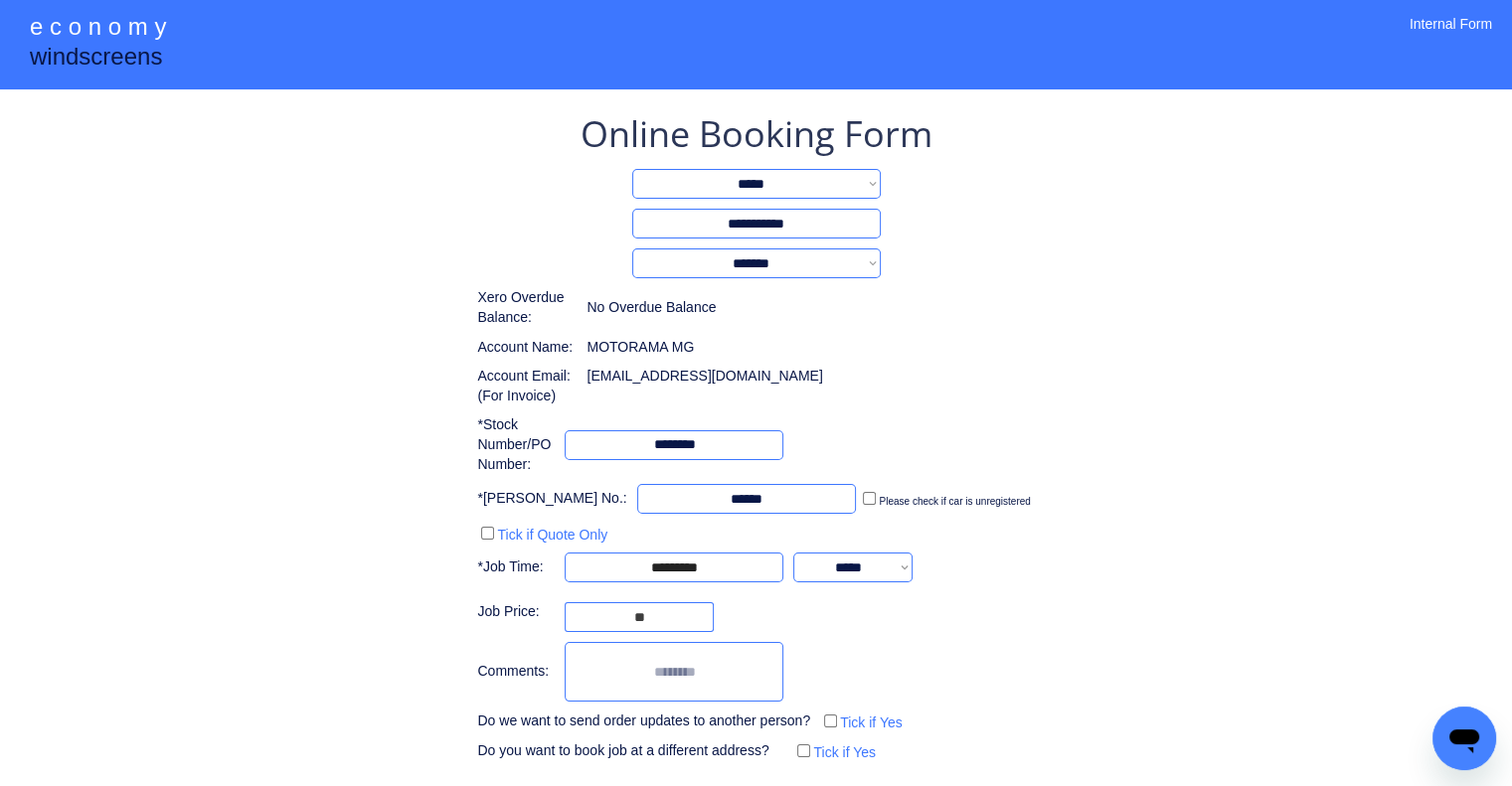 drag, startPoint x: 1134, startPoint y: 504, endPoint x: 726, endPoint y: 66, distance: 598.5883 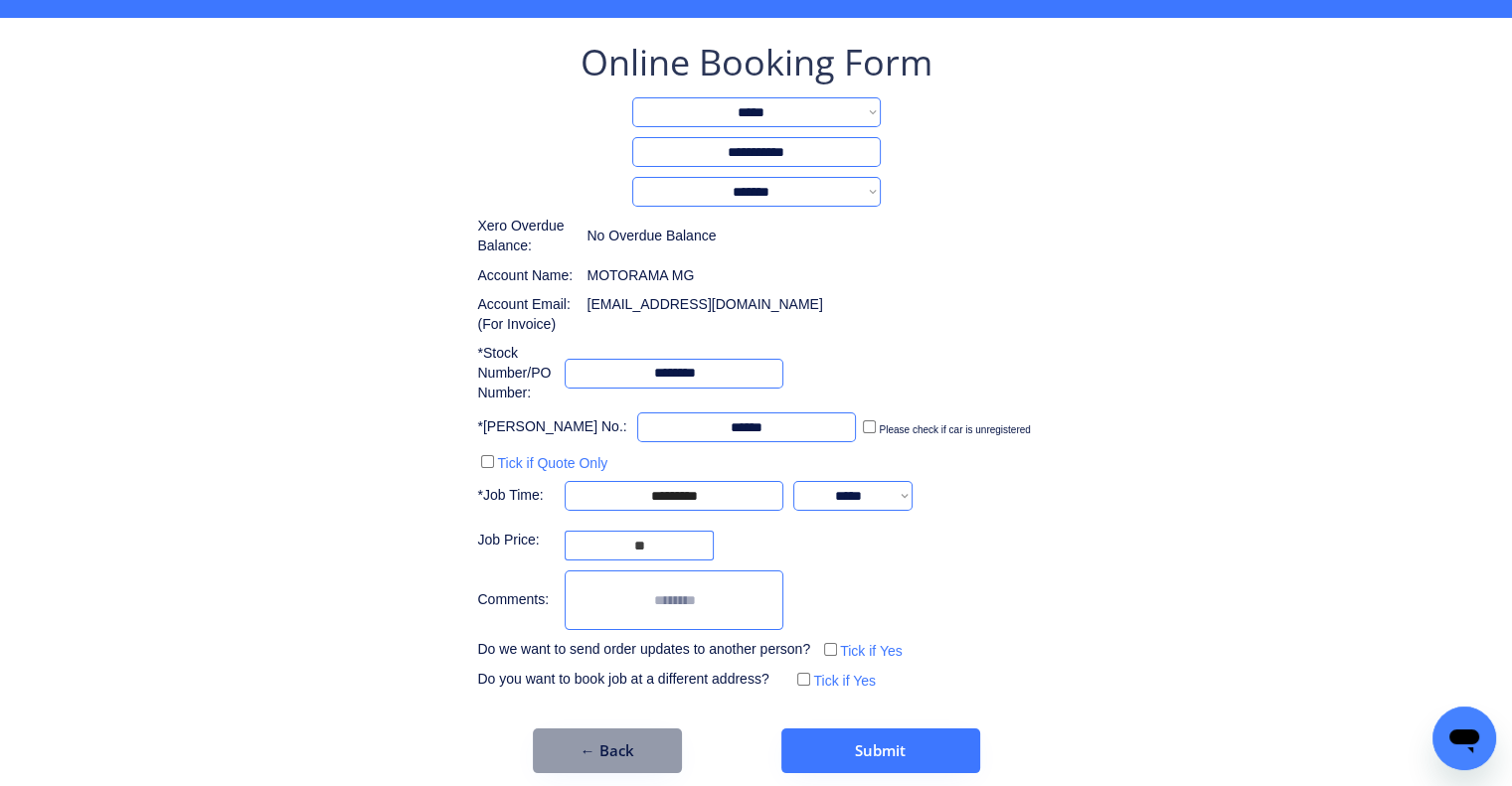scroll, scrollTop: 118, scrollLeft: 0, axis: vertical 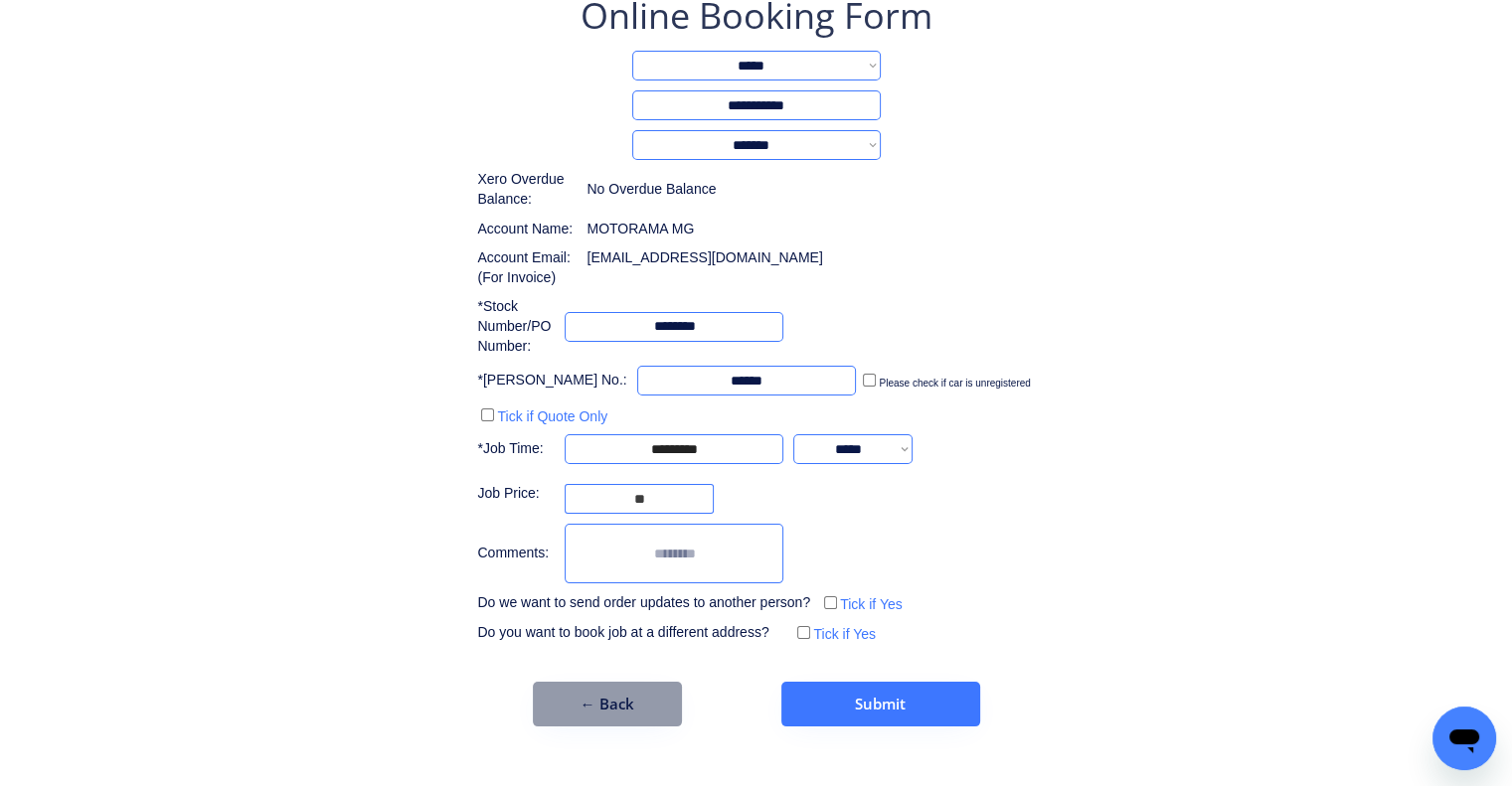 click on "**********" at bounding box center [756, 334] 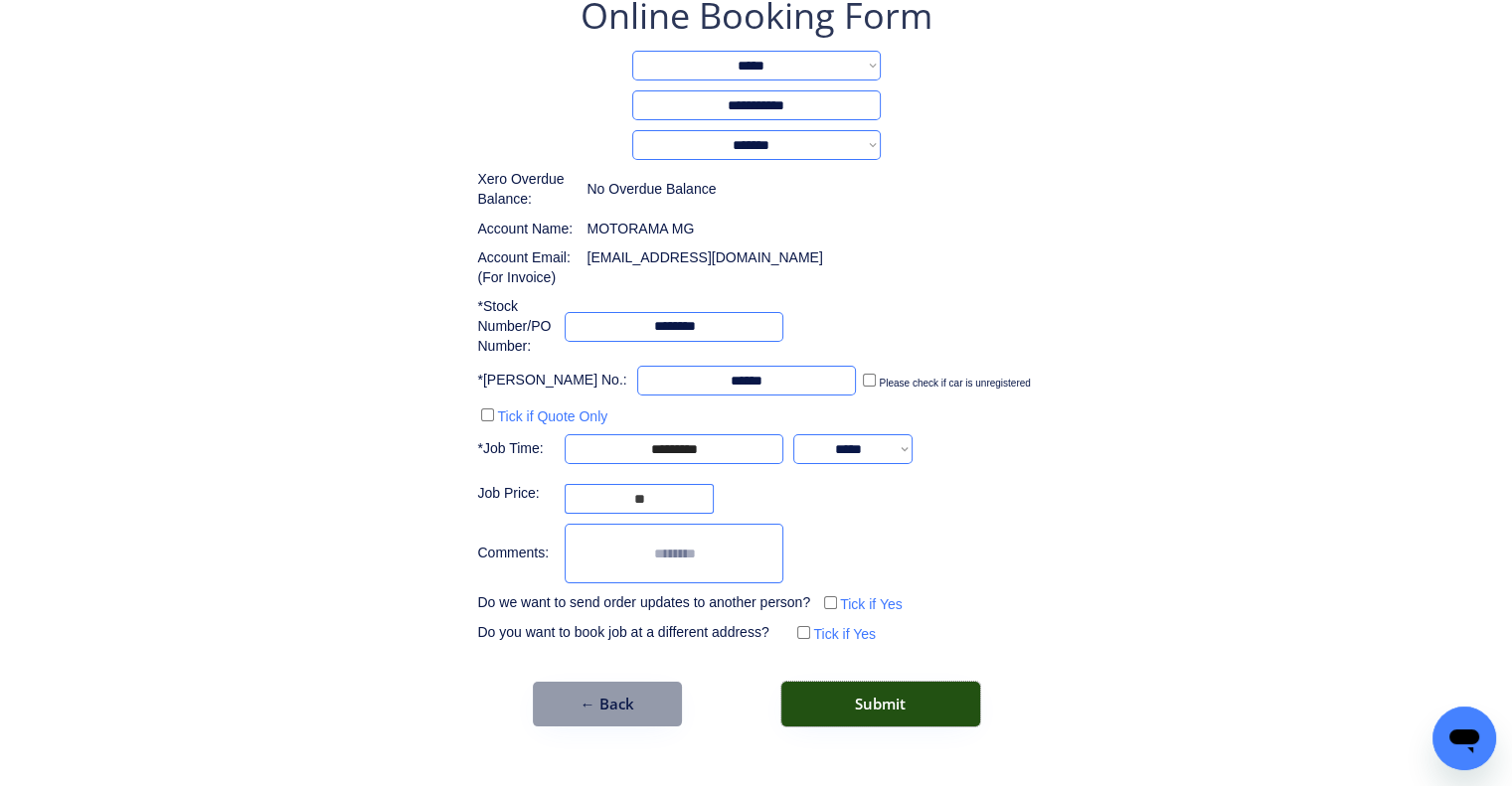 click on "Submit" at bounding box center [881, 704] 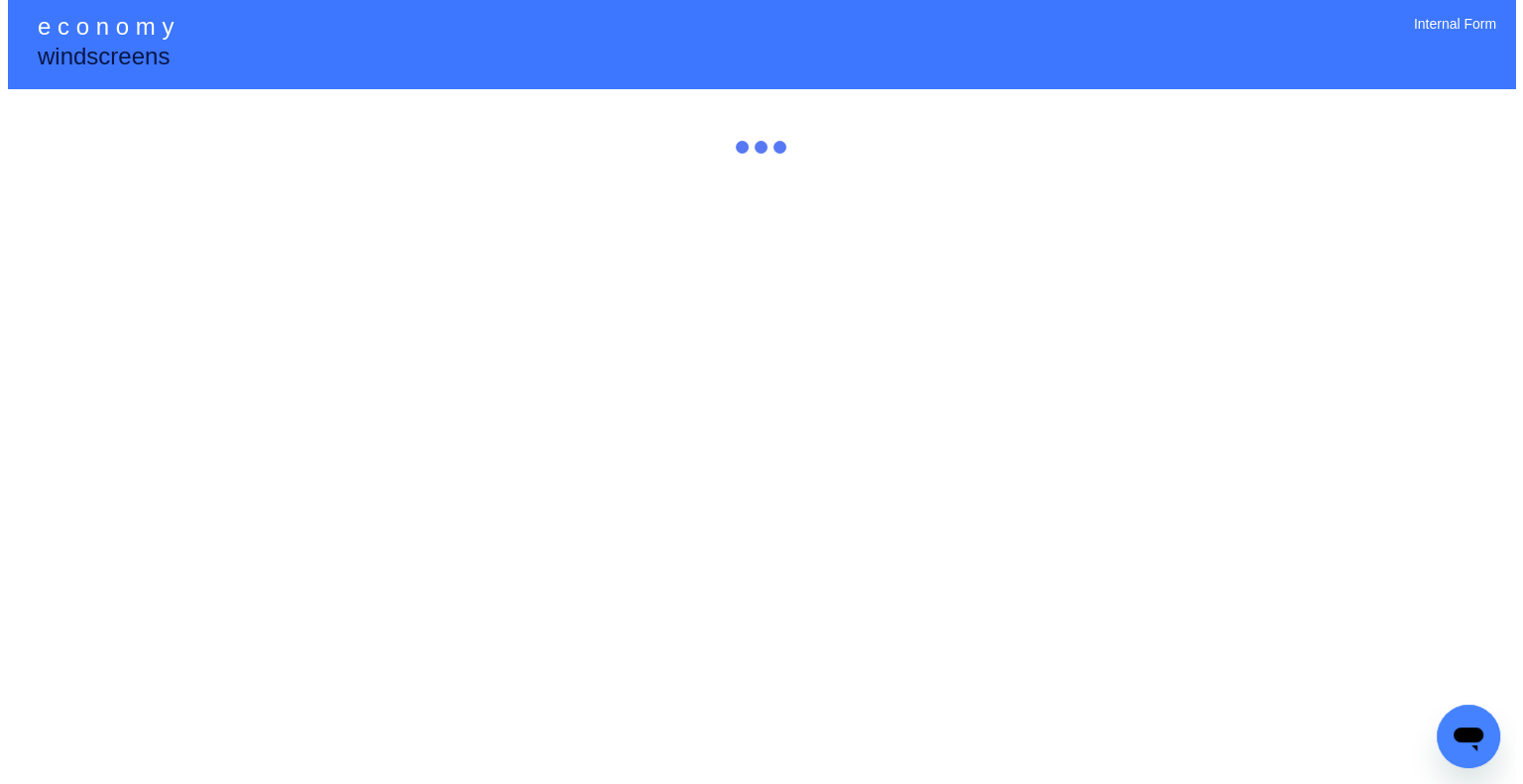 scroll, scrollTop: 0, scrollLeft: 0, axis: both 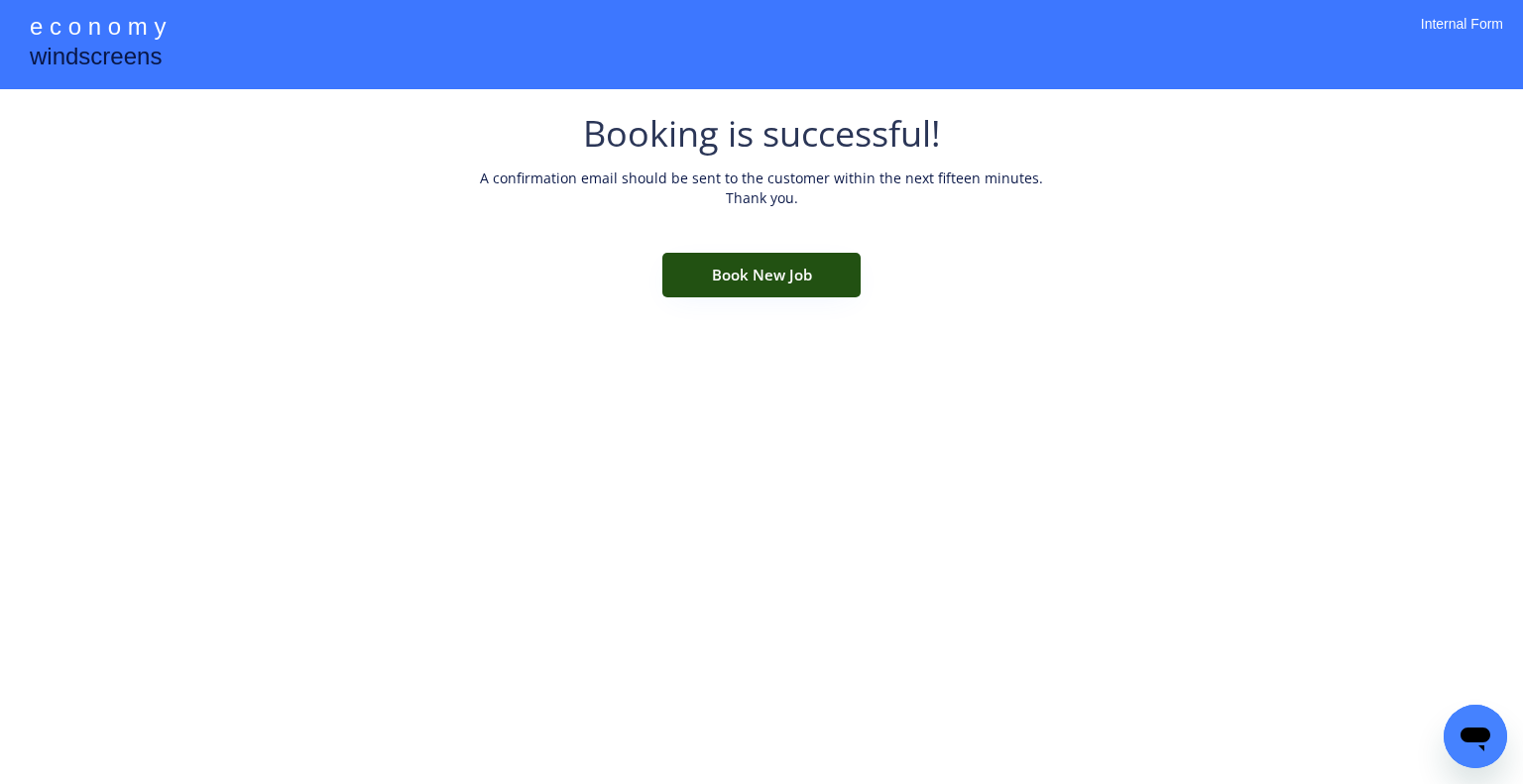 click on "Book New Job" at bounding box center [762, 275] 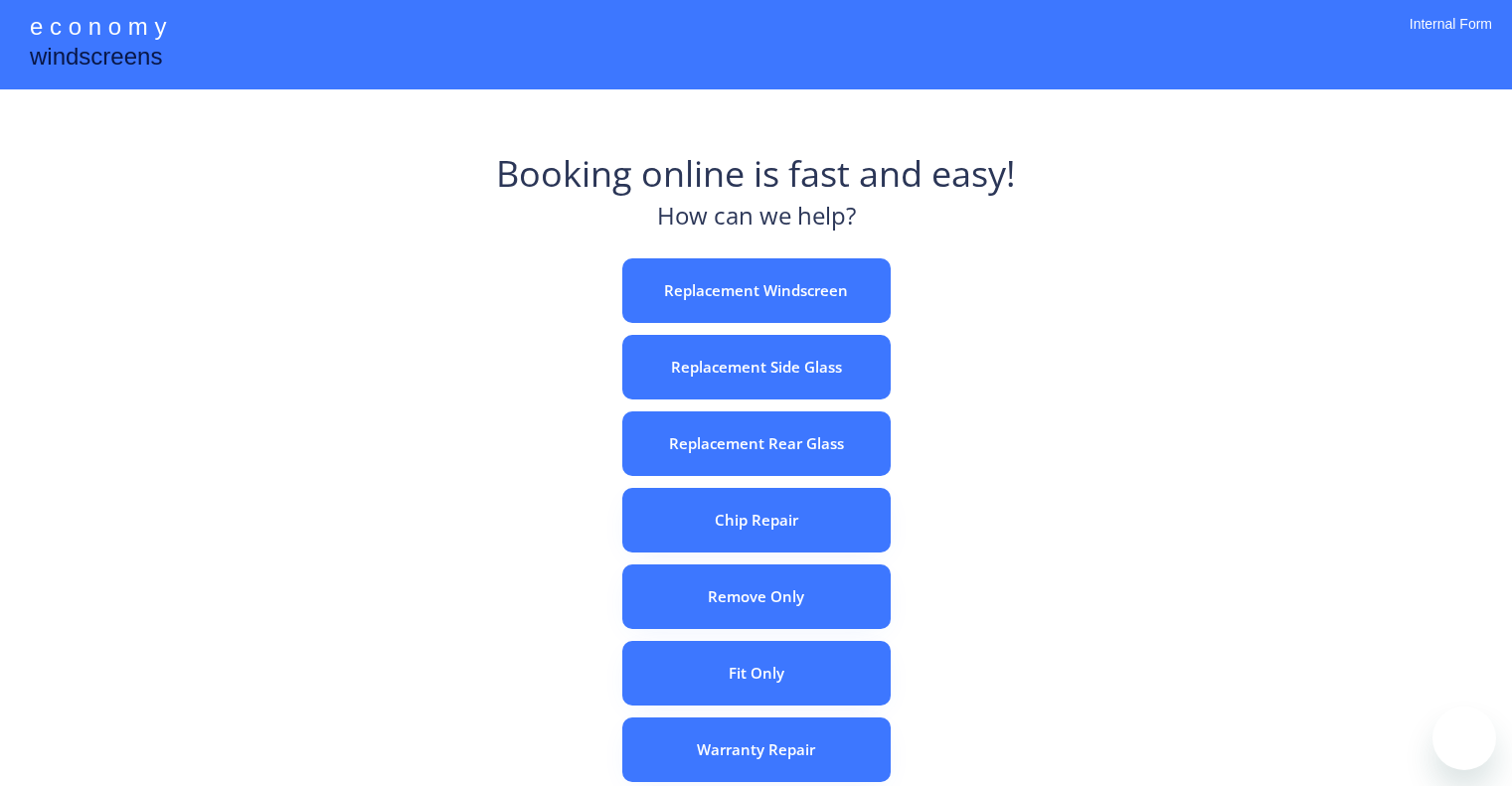 scroll, scrollTop: 0, scrollLeft: 0, axis: both 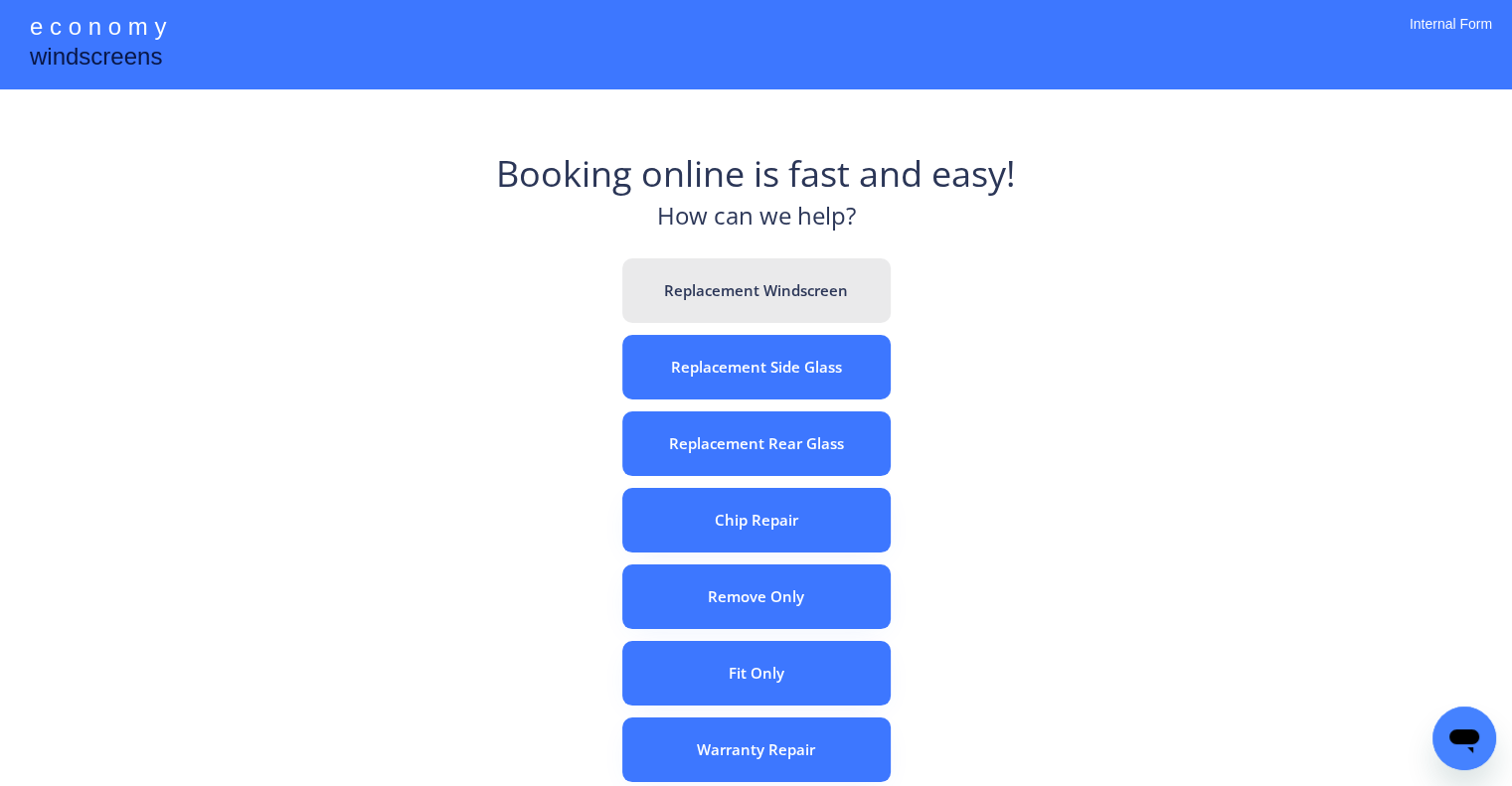 click on "Replacement Windscreen" at bounding box center (756, 290) 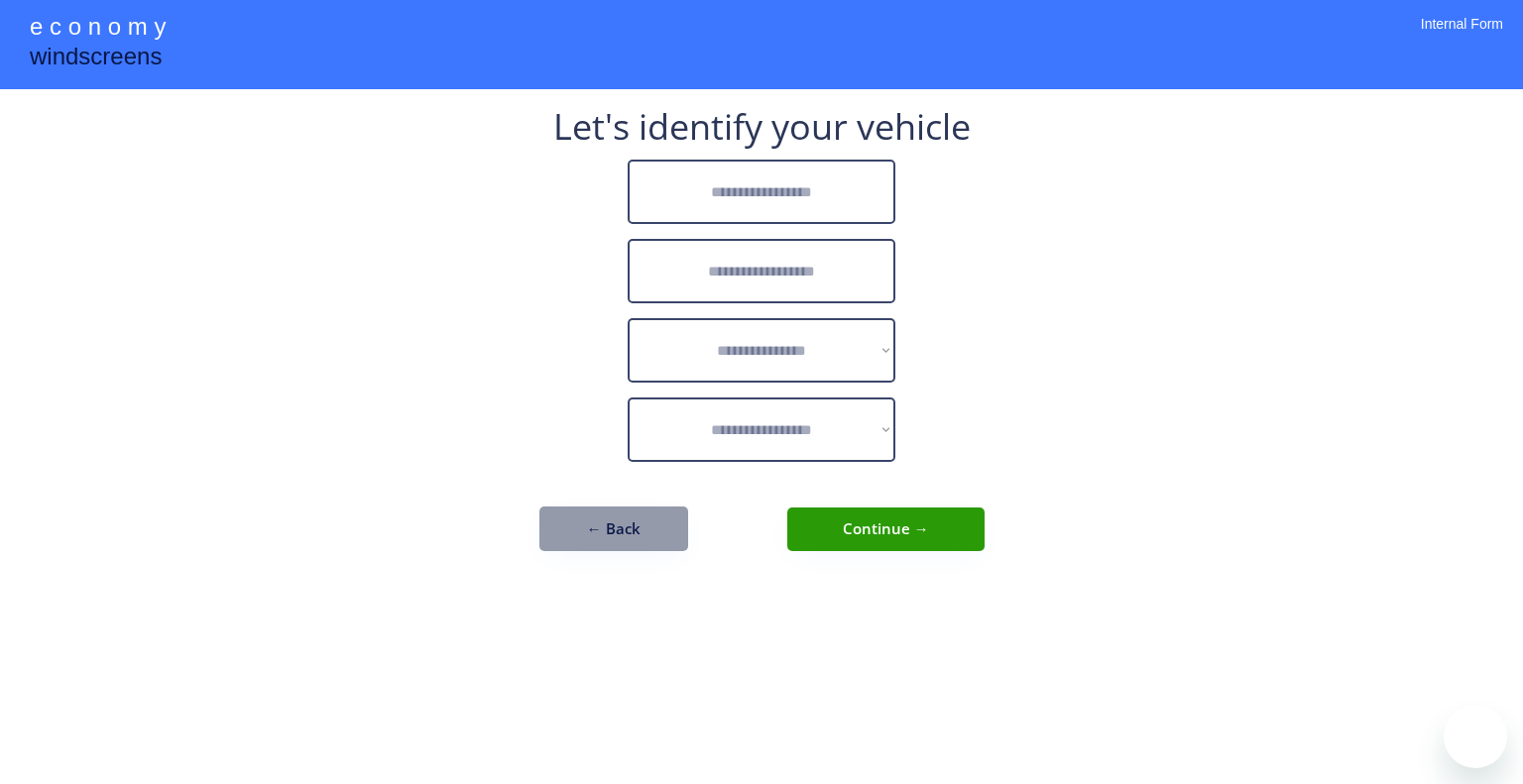 scroll, scrollTop: 0, scrollLeft: 0, axis: both 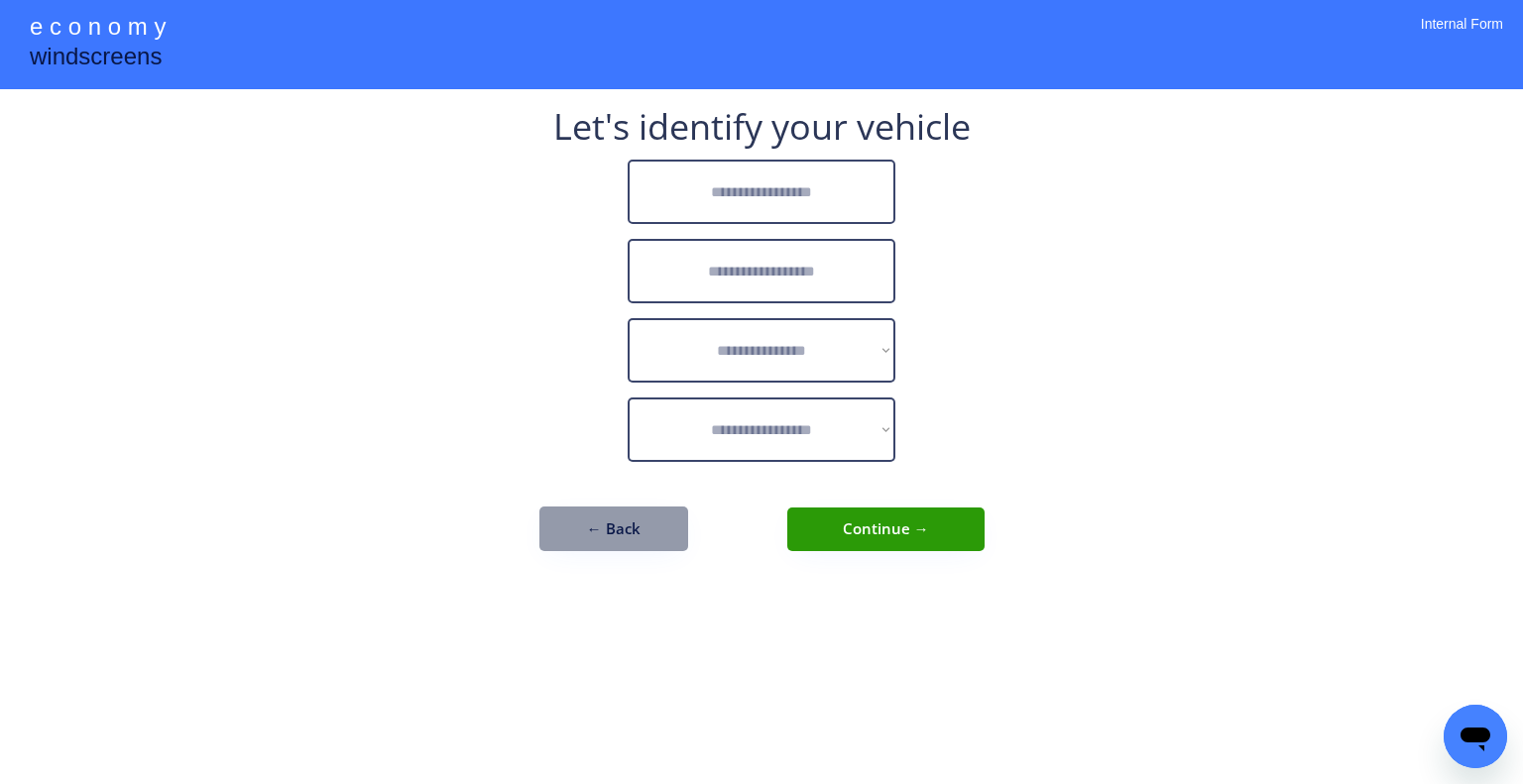 click at bounding box center [762, 191] 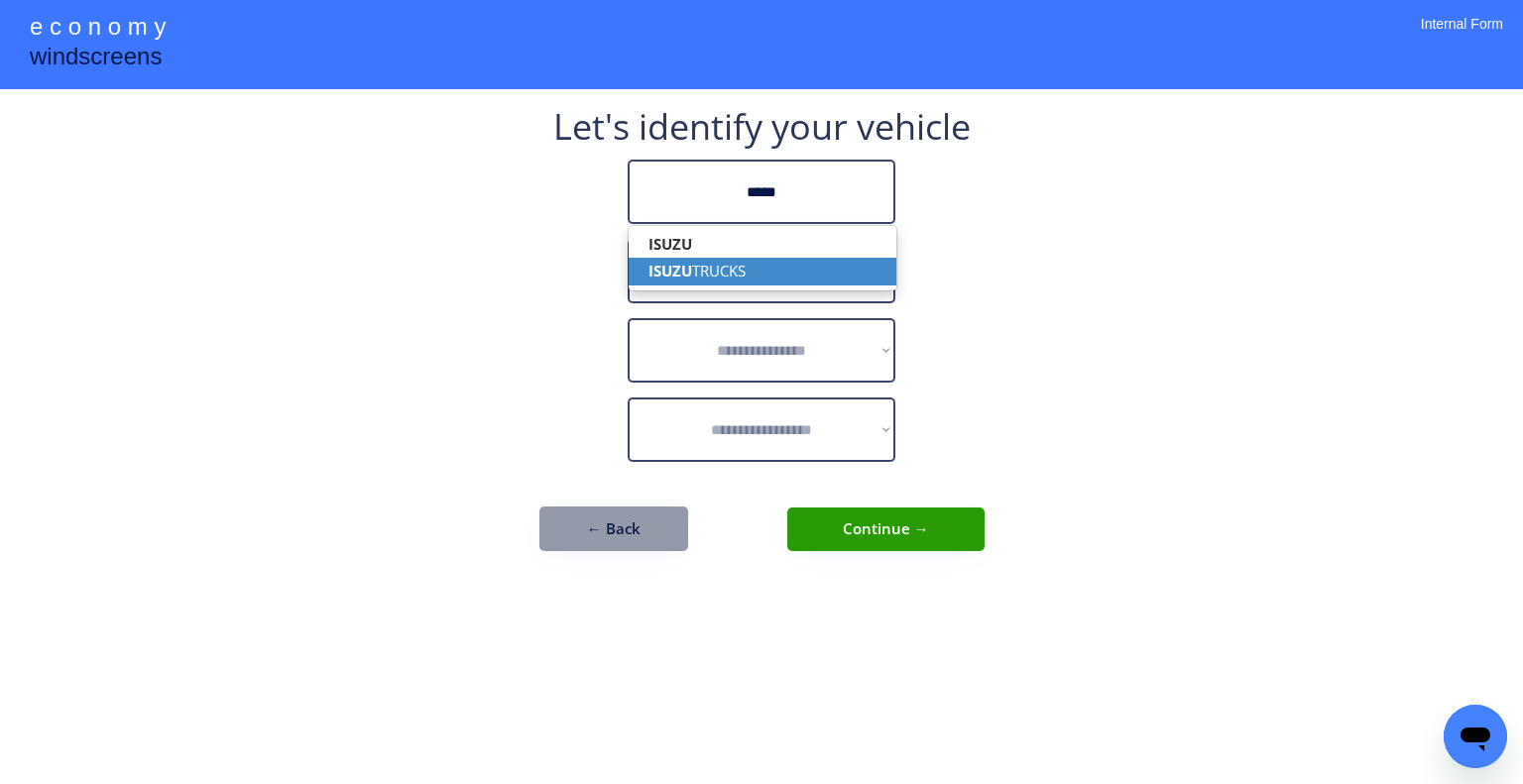 click on "ISUZU  TRUCKS" at bounding box center [762, 271] 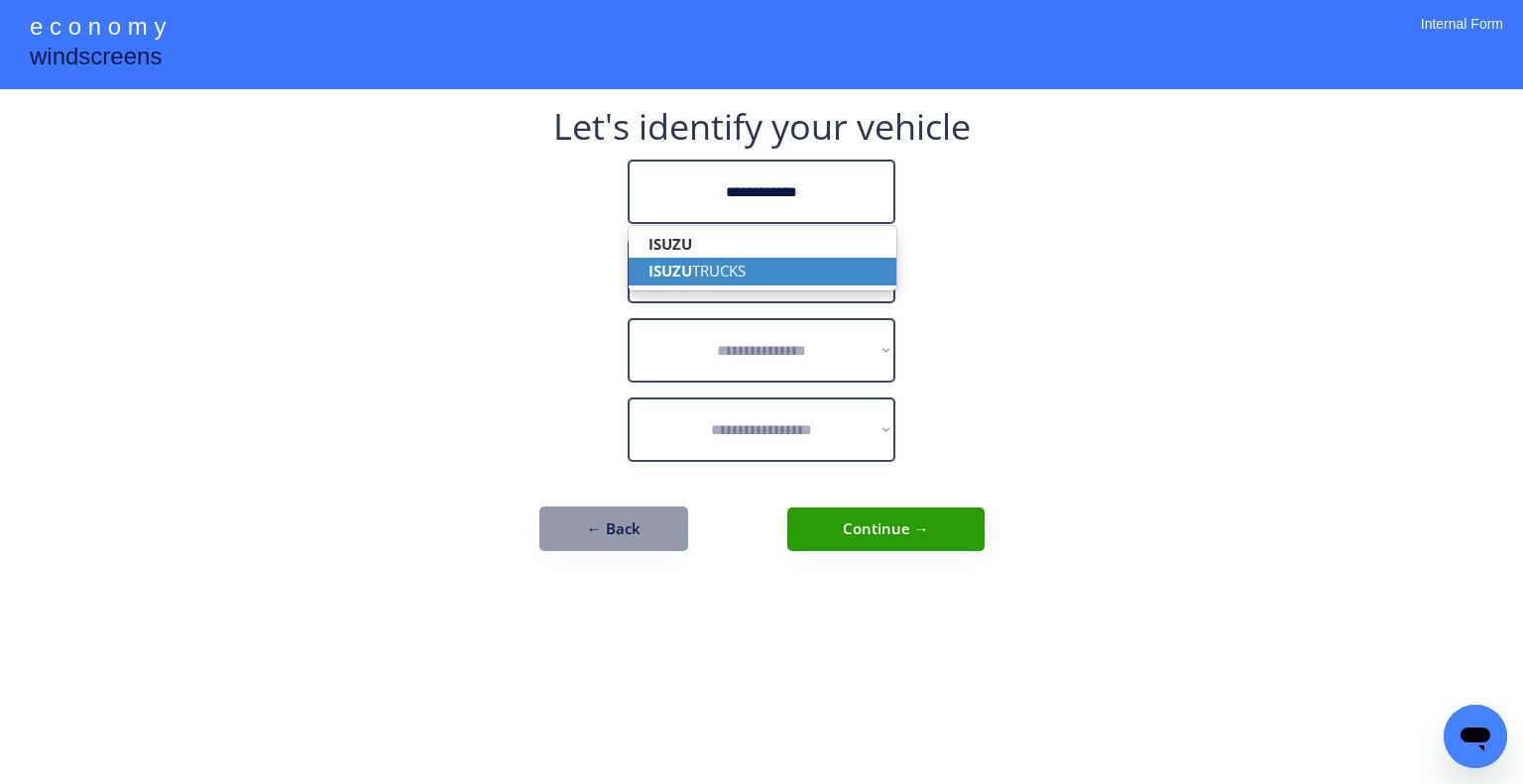 type on "**********" 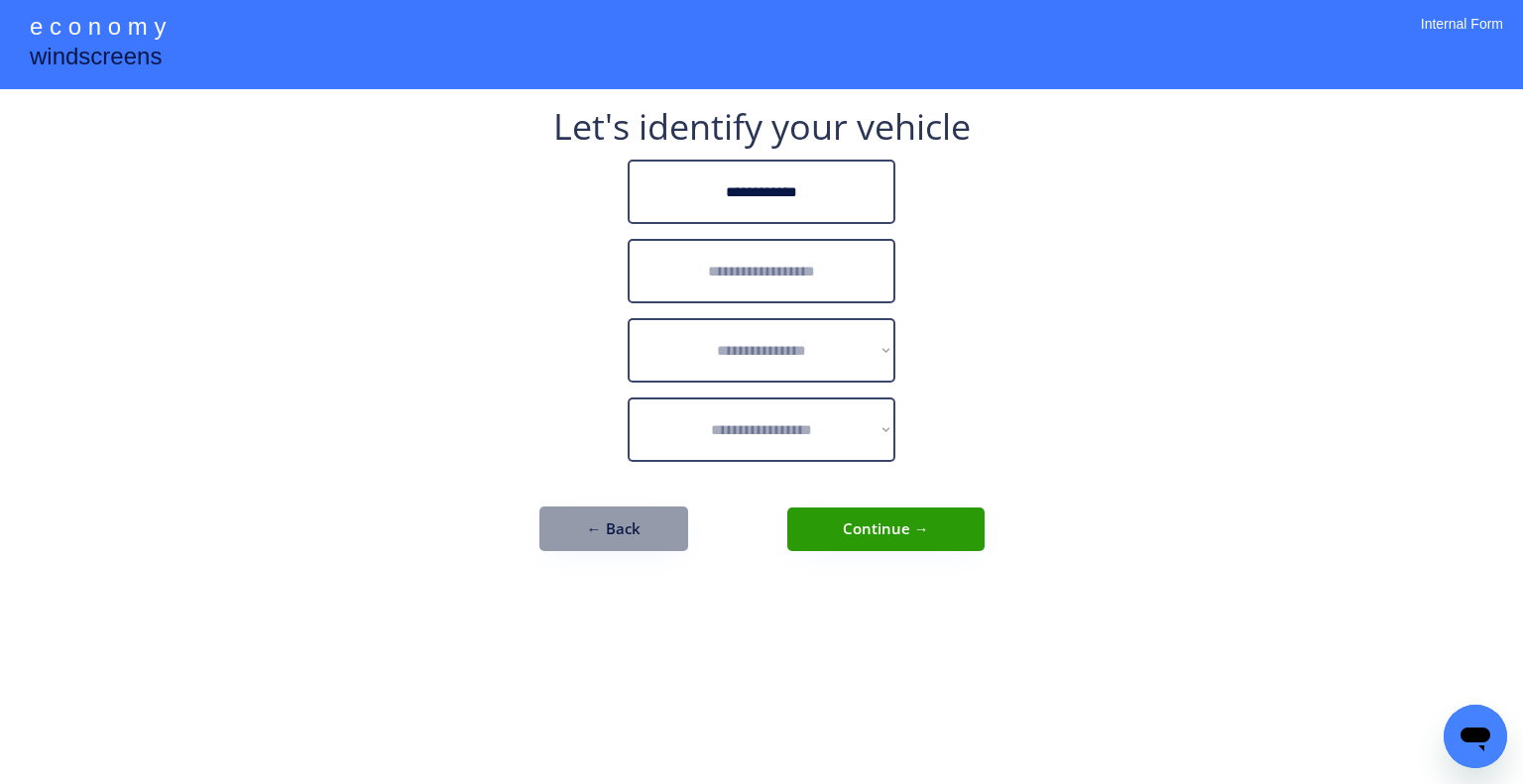 click at bounding box center (762, 271) 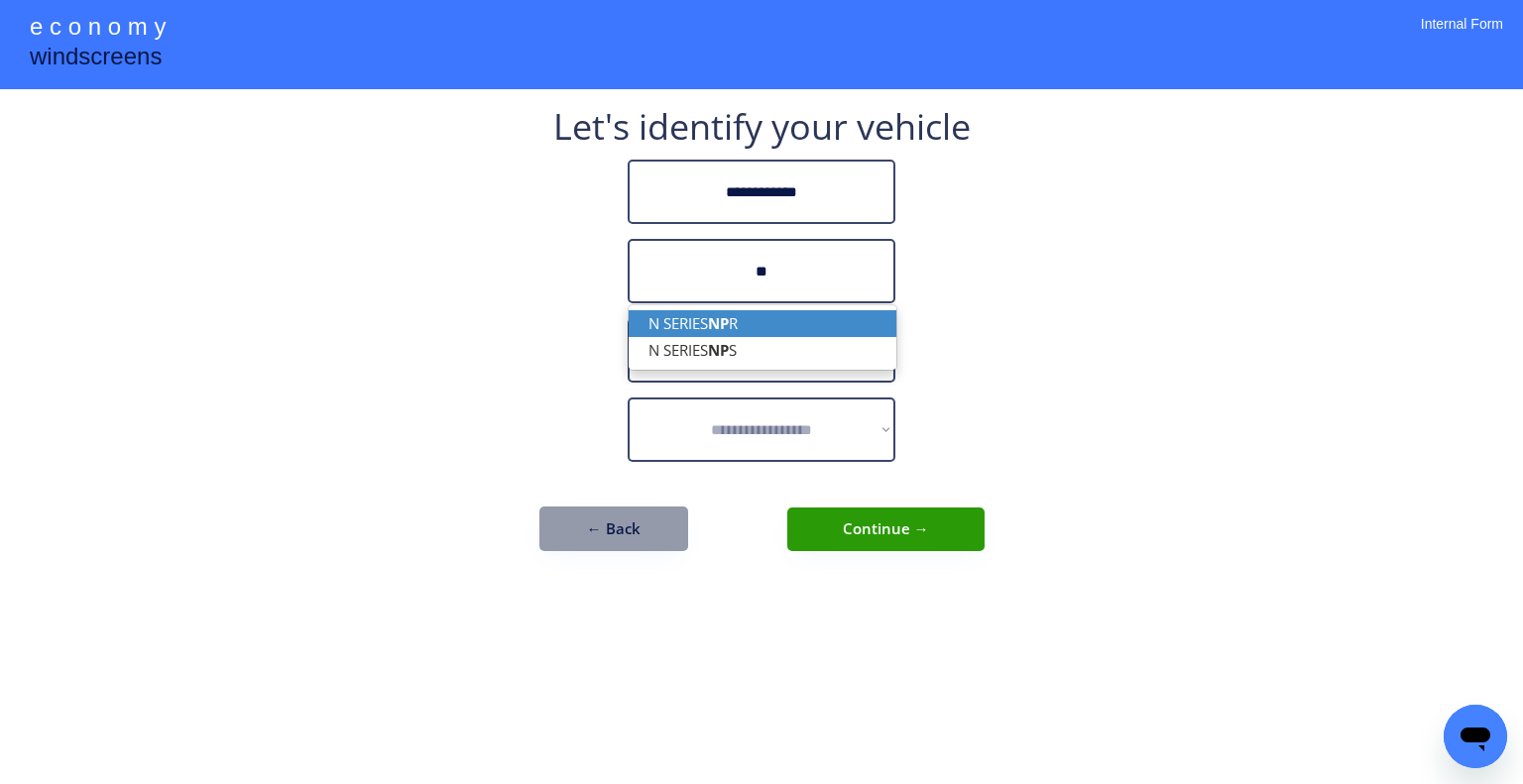 click on "N SERIES  NP R" at bounding box center [762, 323] 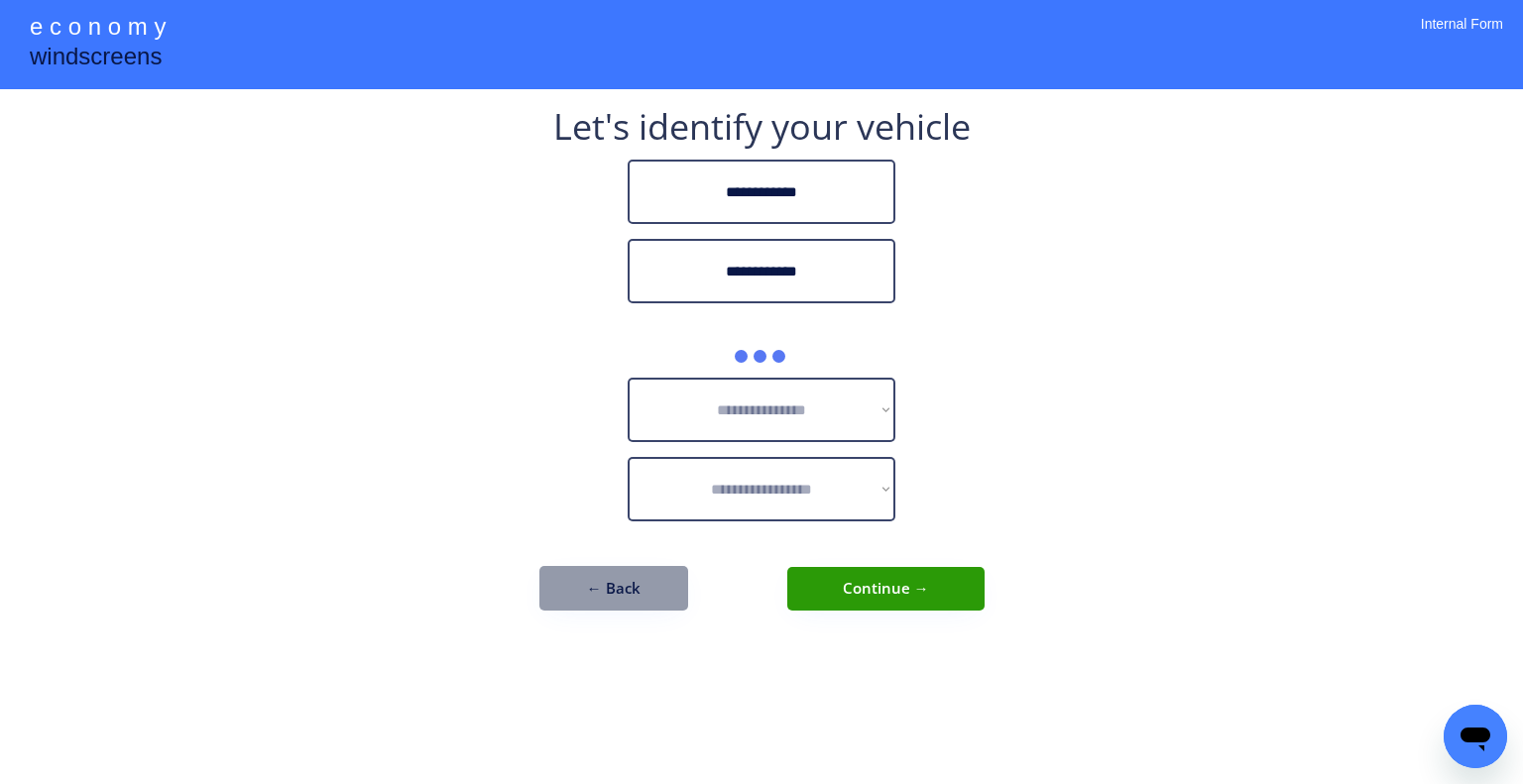 type on "**********" 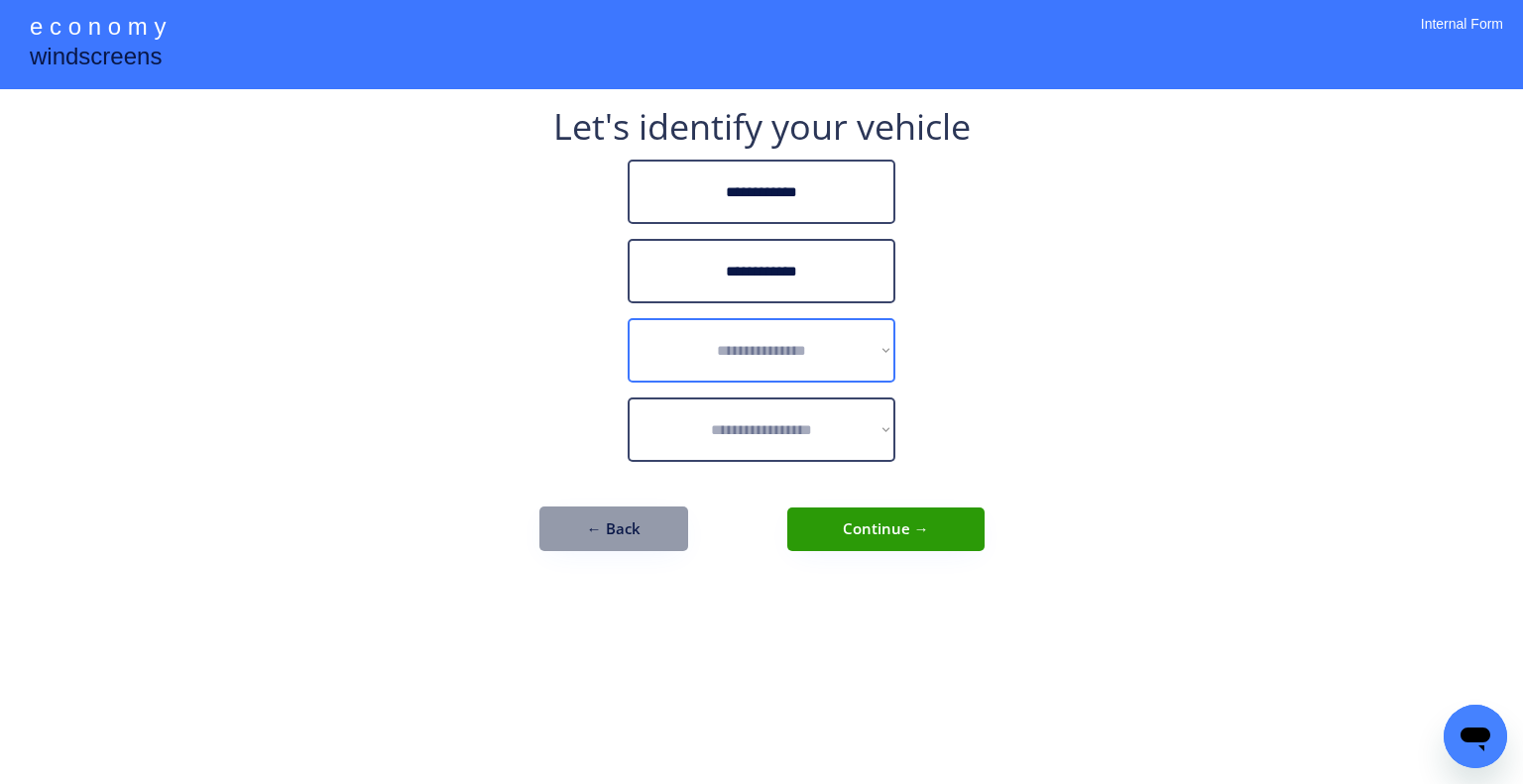 click on "**********" at bounding box center [762, 350] 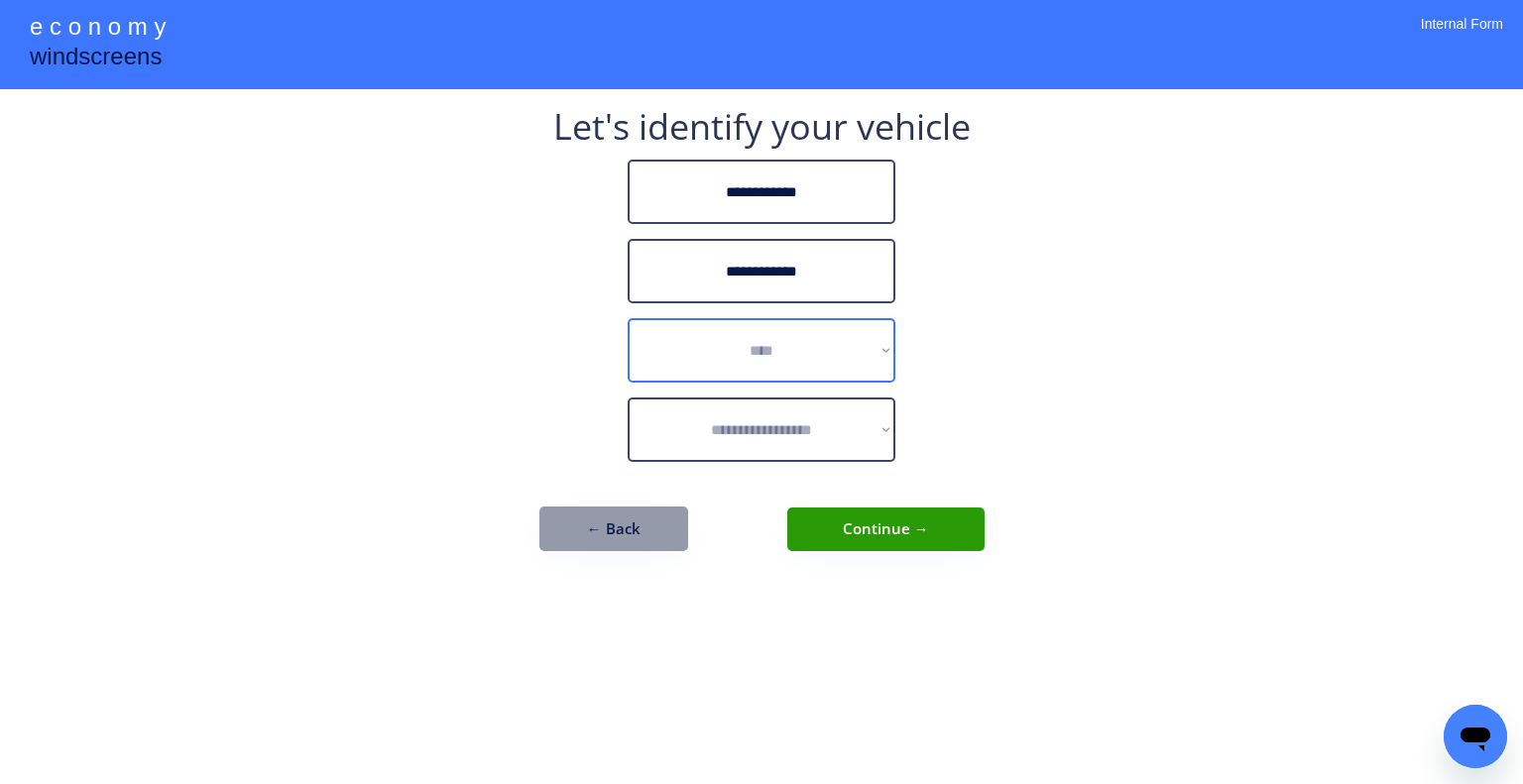 click on "**********" at bounding box center [762, 350] 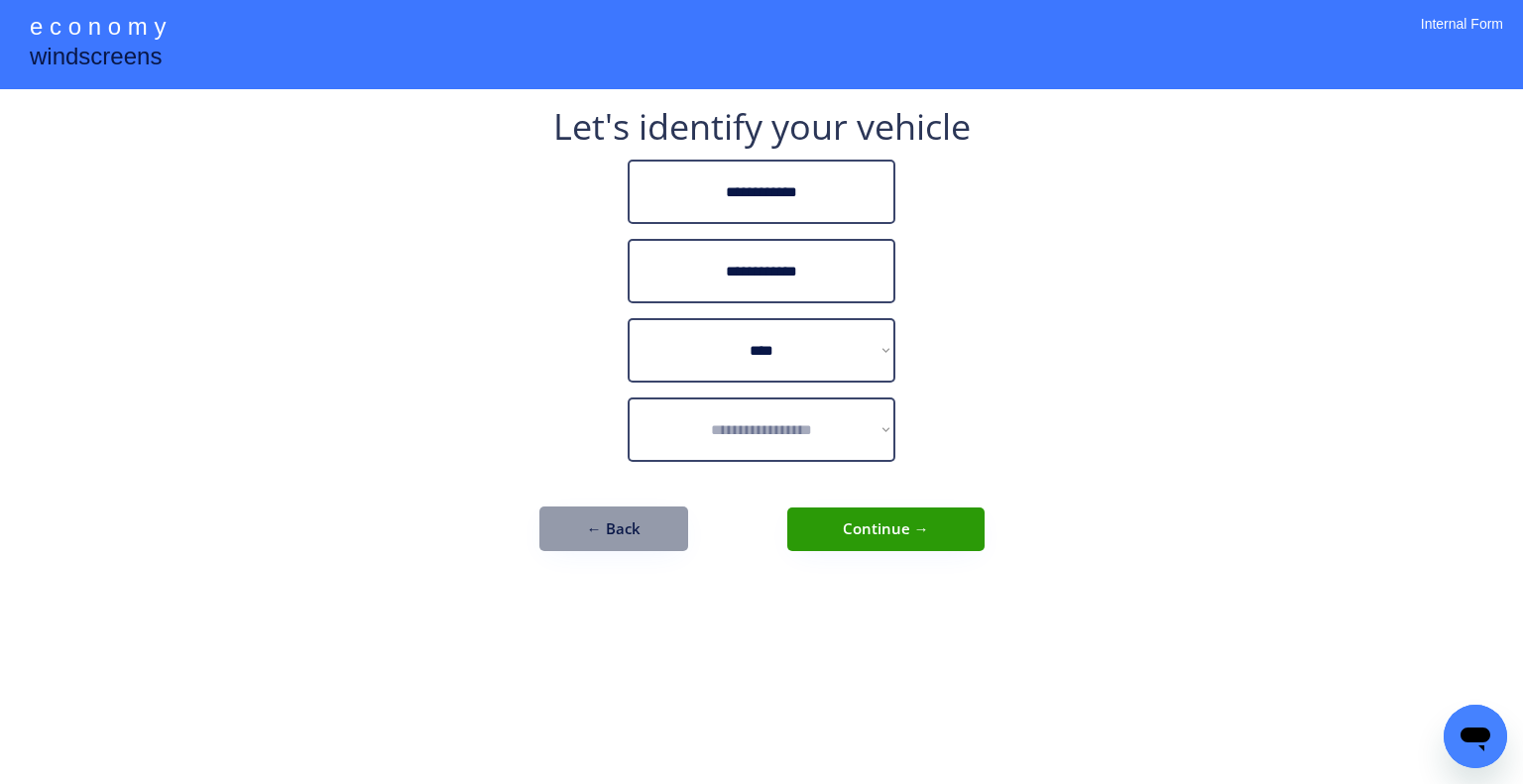 click on "**********" at bounding box center [762, 392] 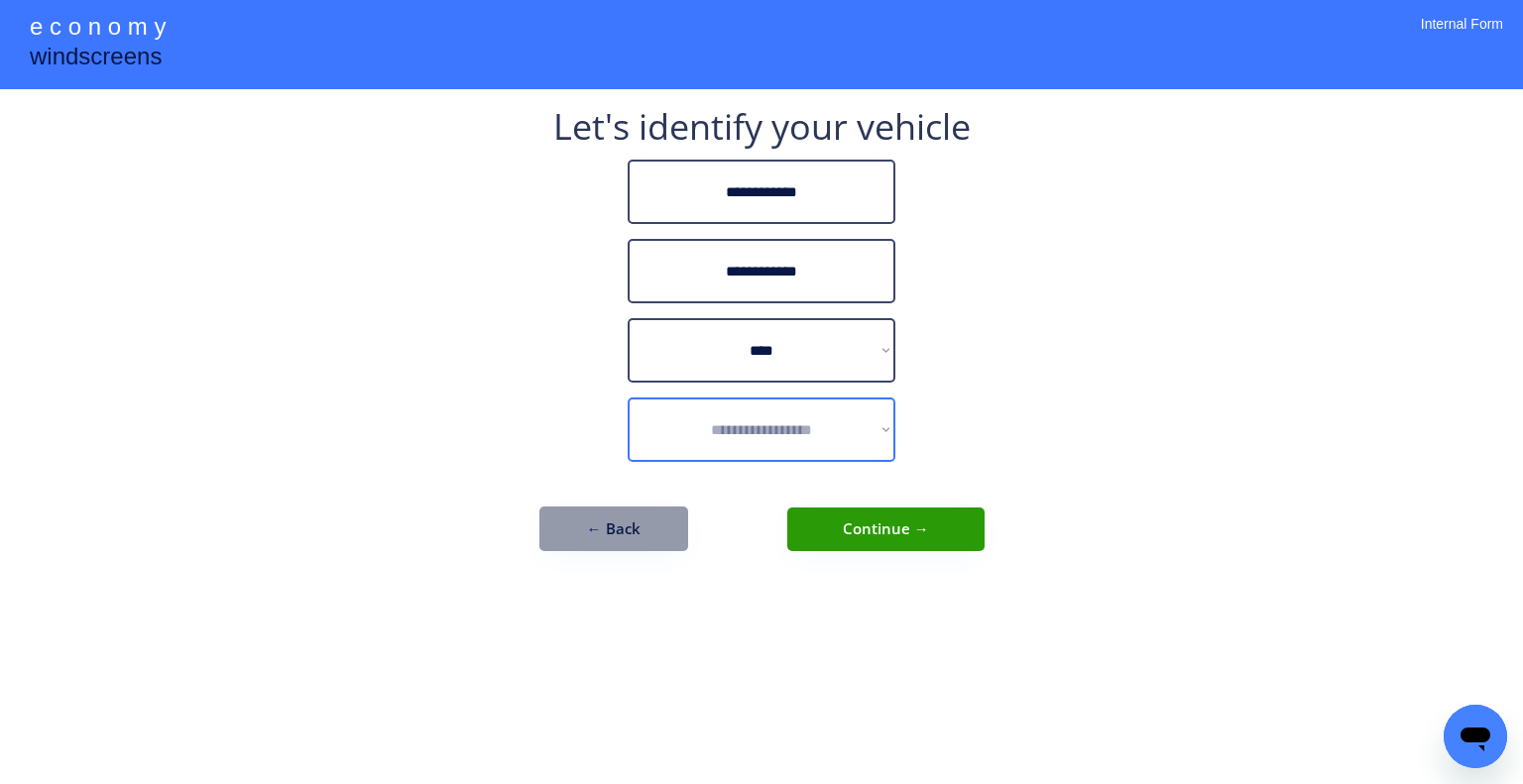 click on "**********" at bounding box center (762, 429) 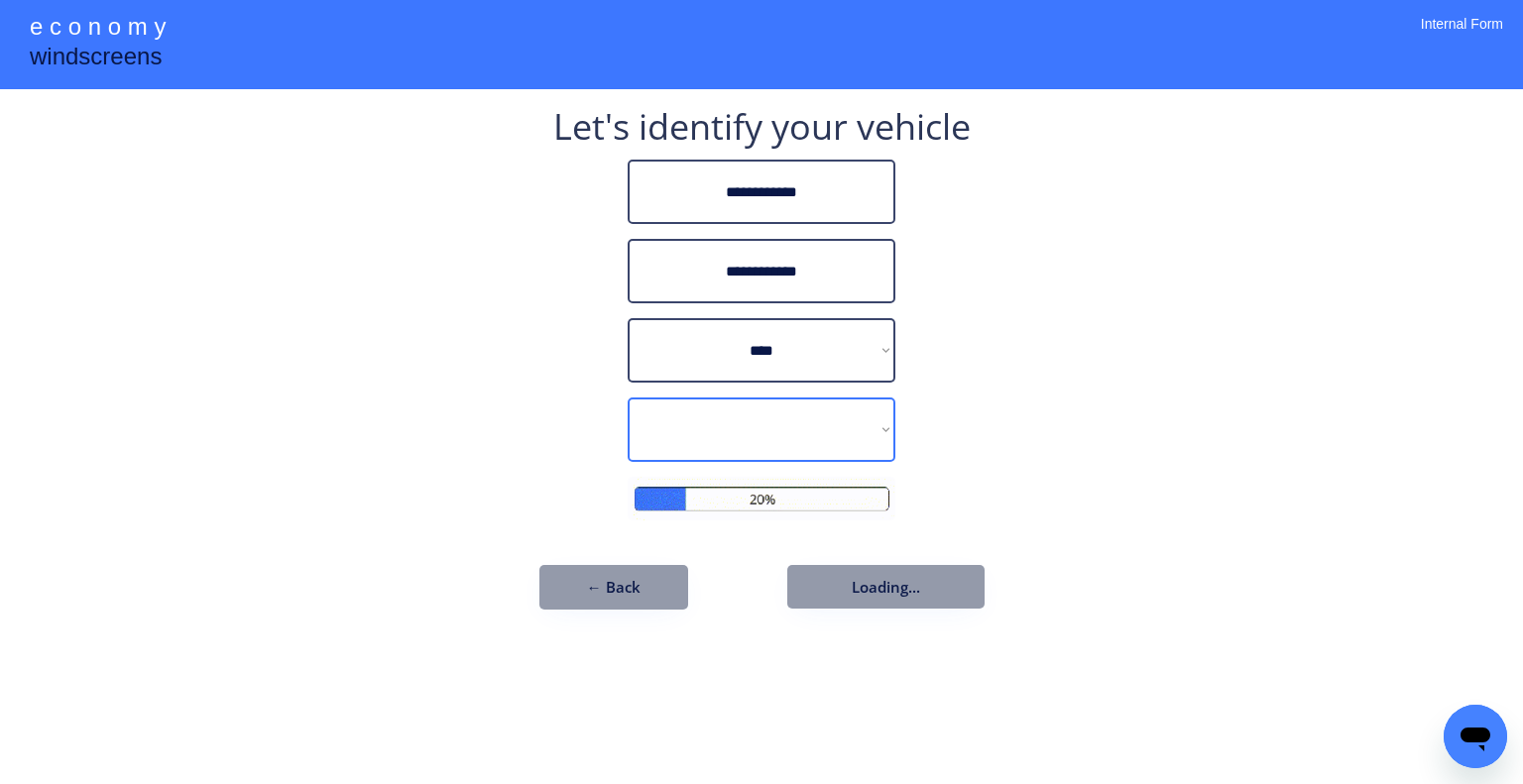 click on "**********" at bounding box center (762, 392) 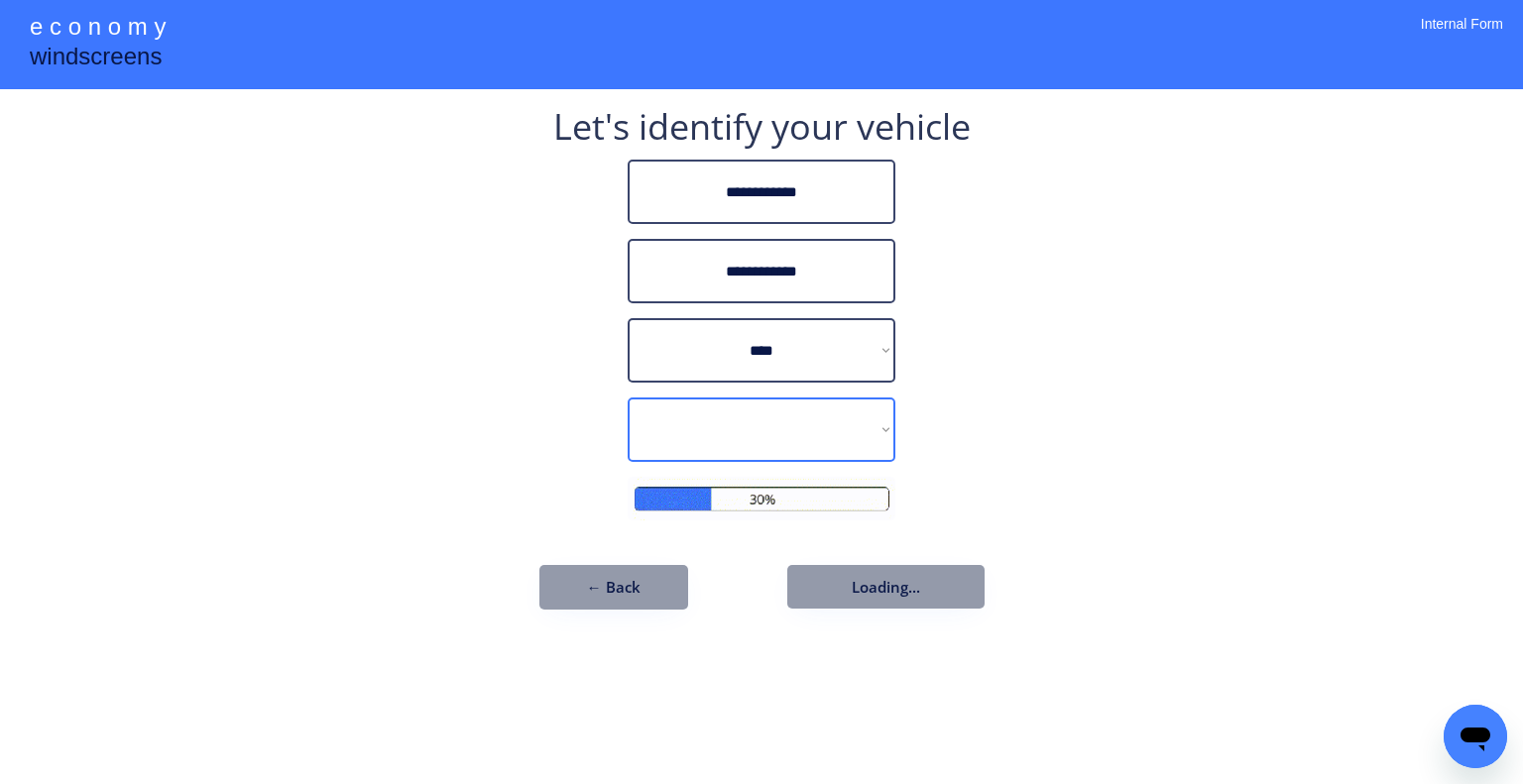 select on "**********" 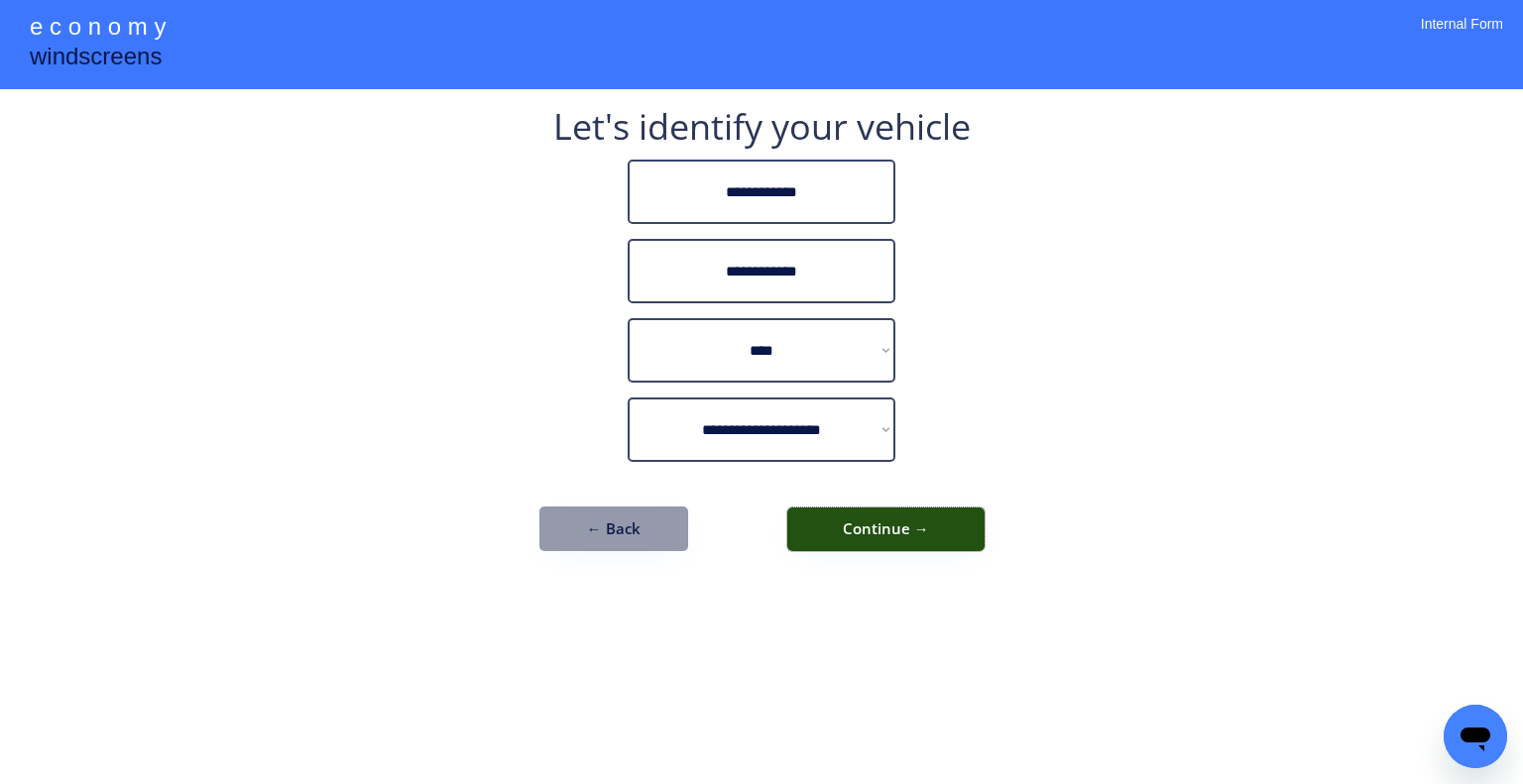 click on "Continue    →" at bounding box center (885, 529) 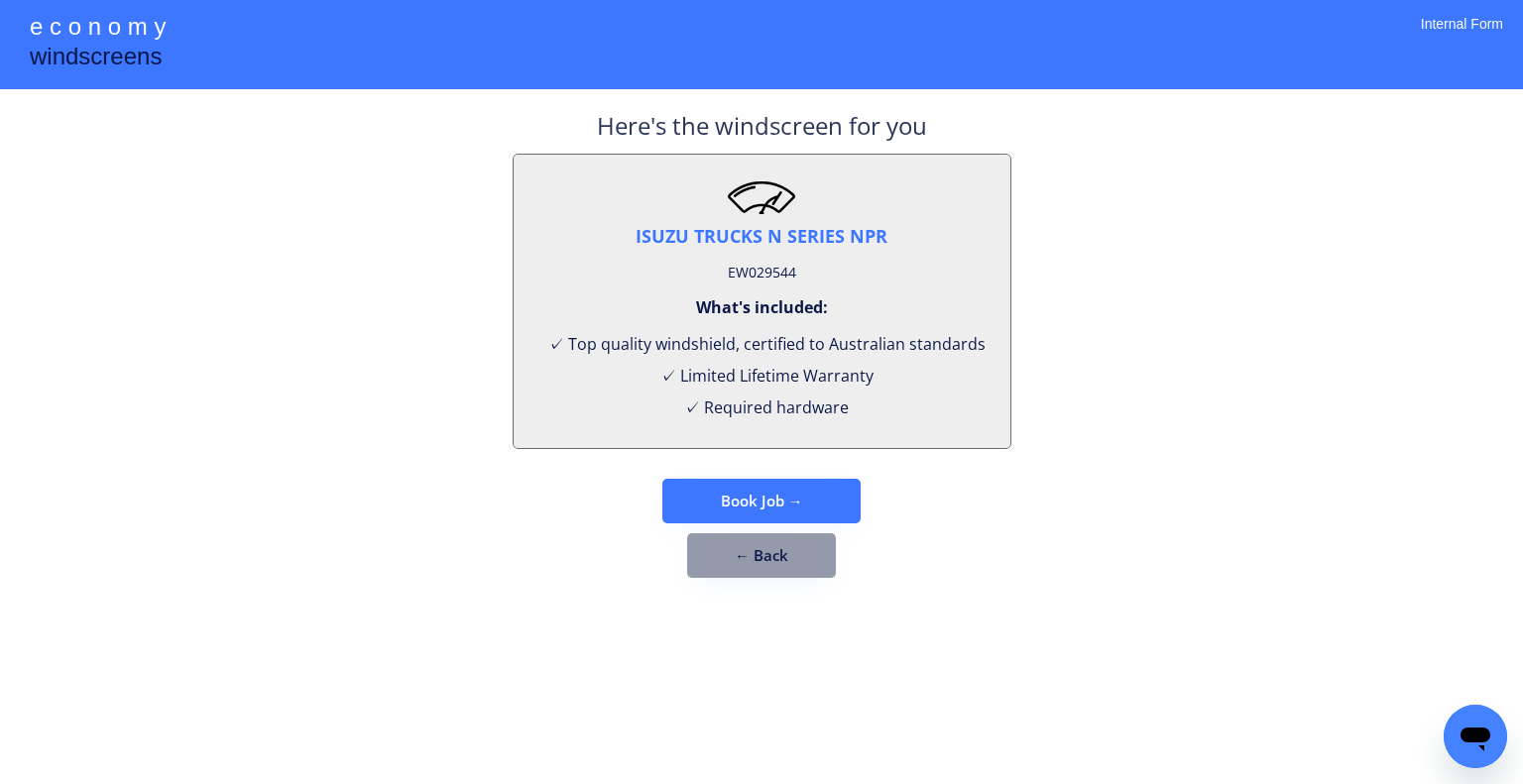 click on "**********" at bounding box center [762, 392] 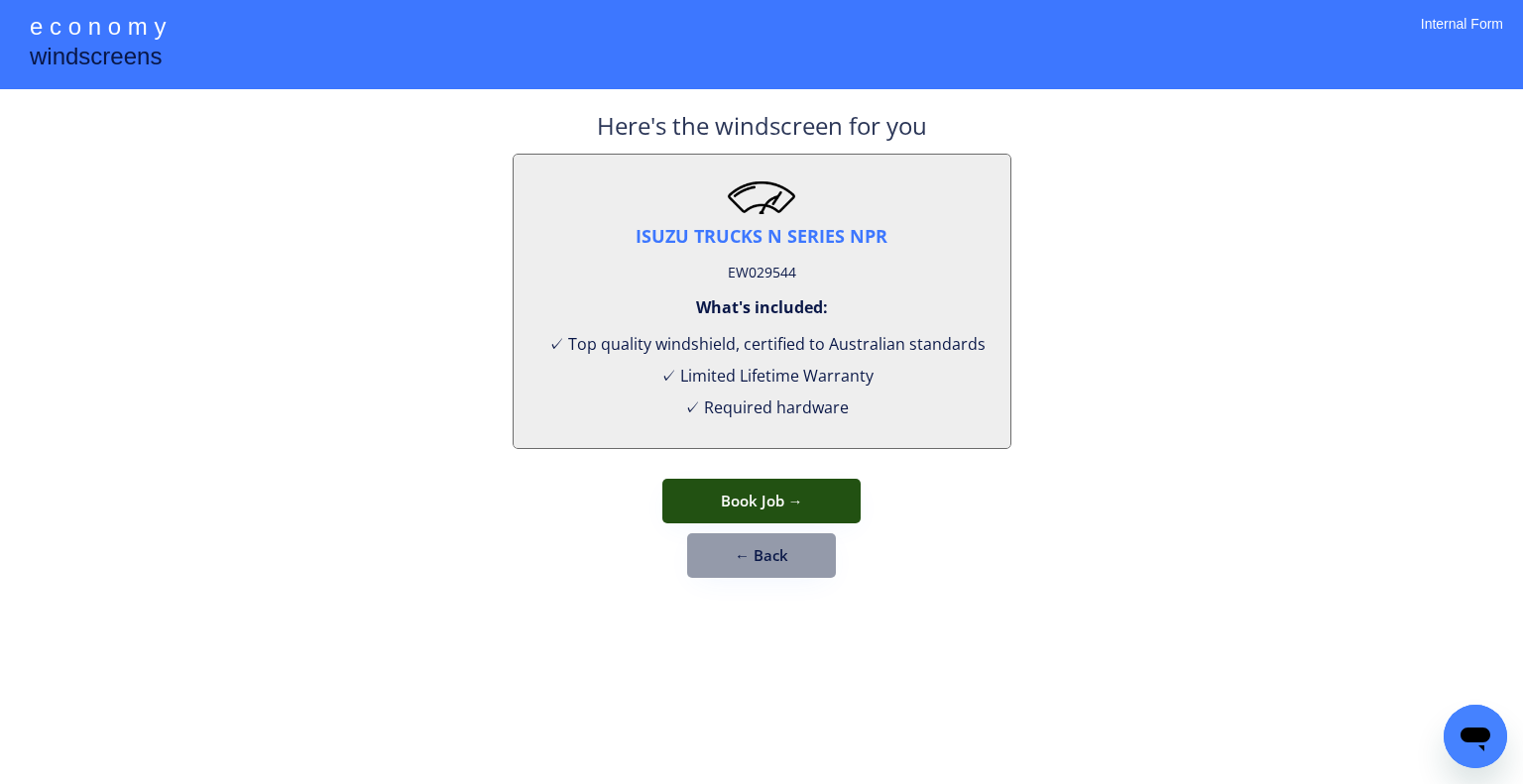 click on "Book Job    →" at bounding box center (762, 501) 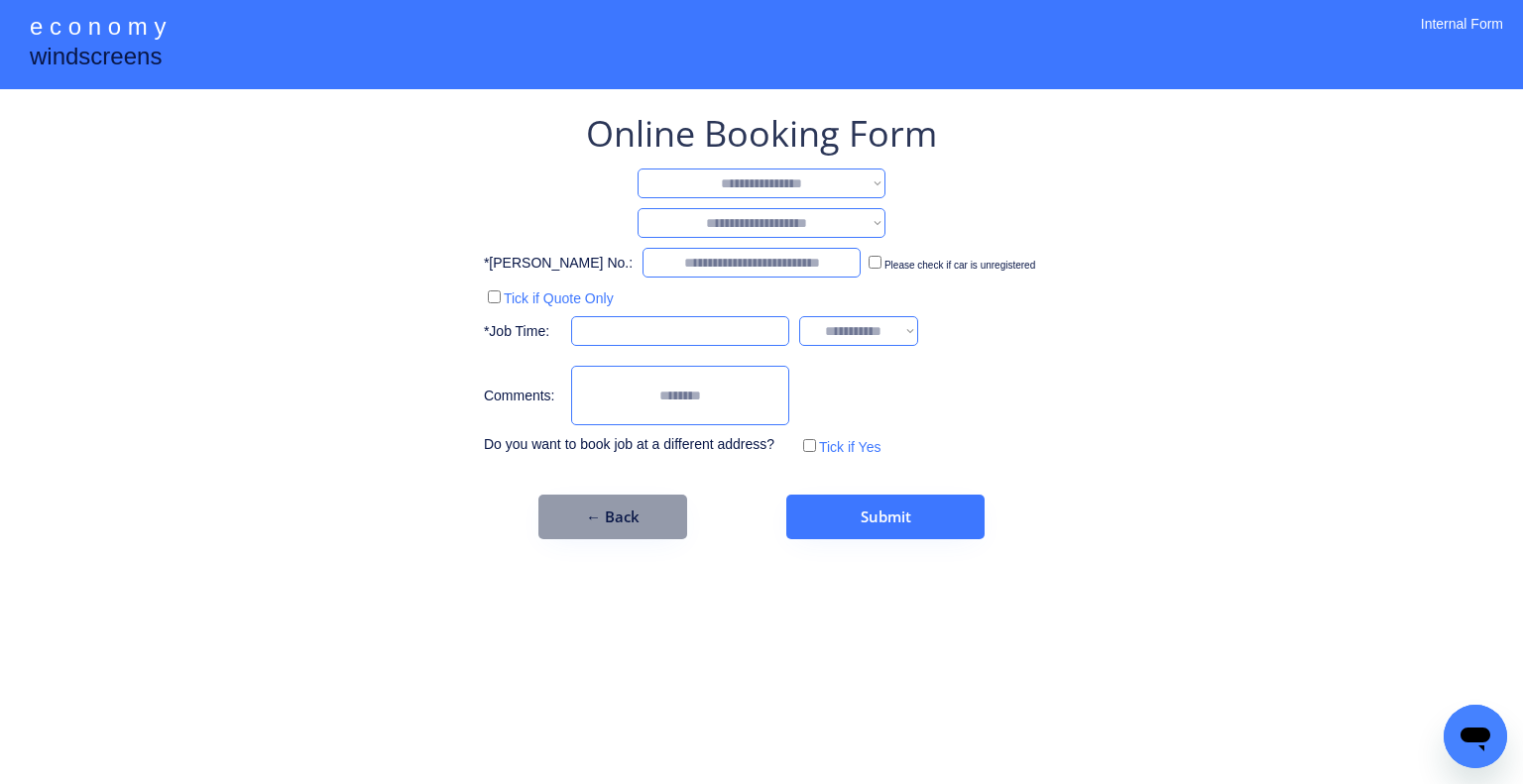 click on "**********" at bounding box center (762, 183) 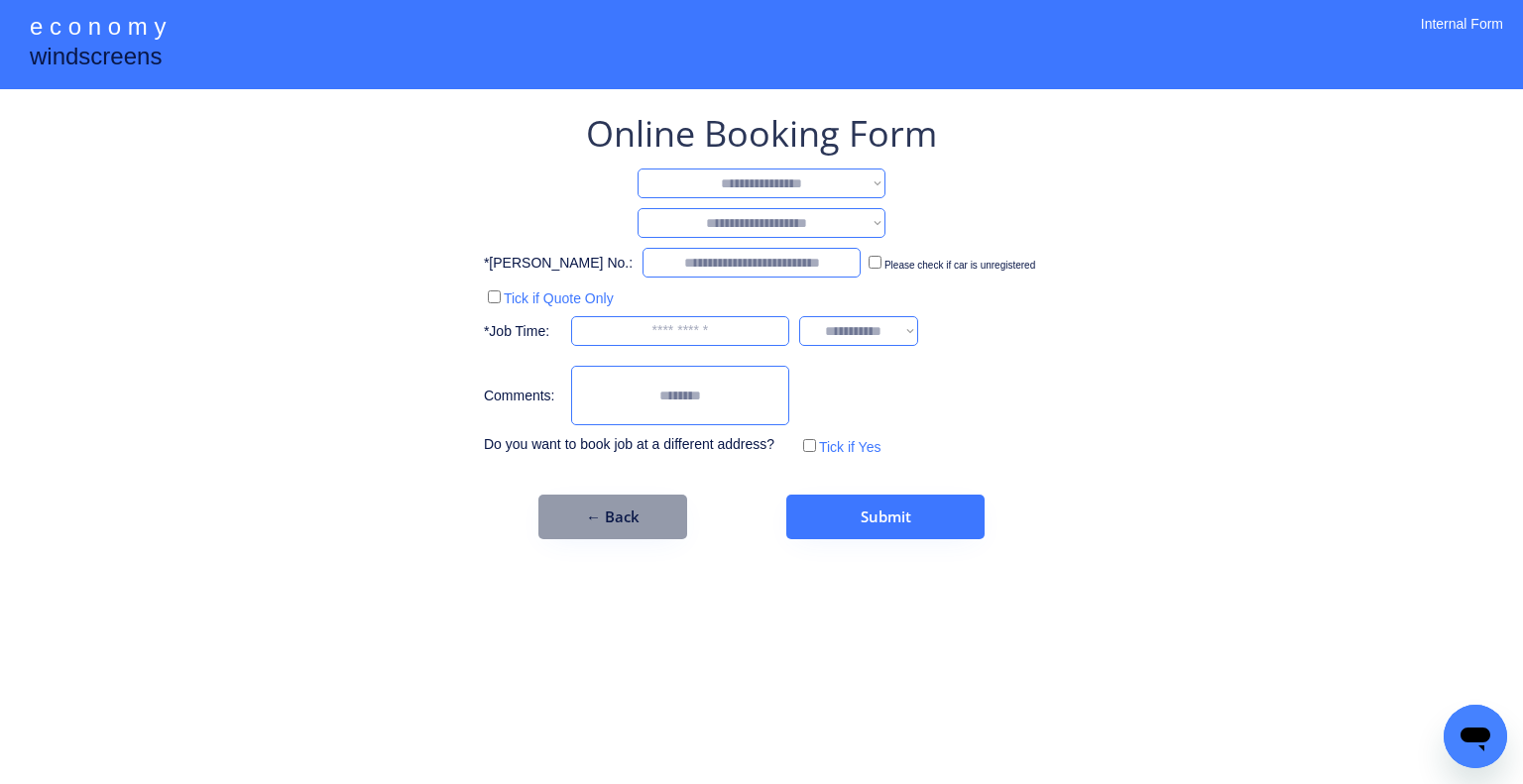 select on "**********" 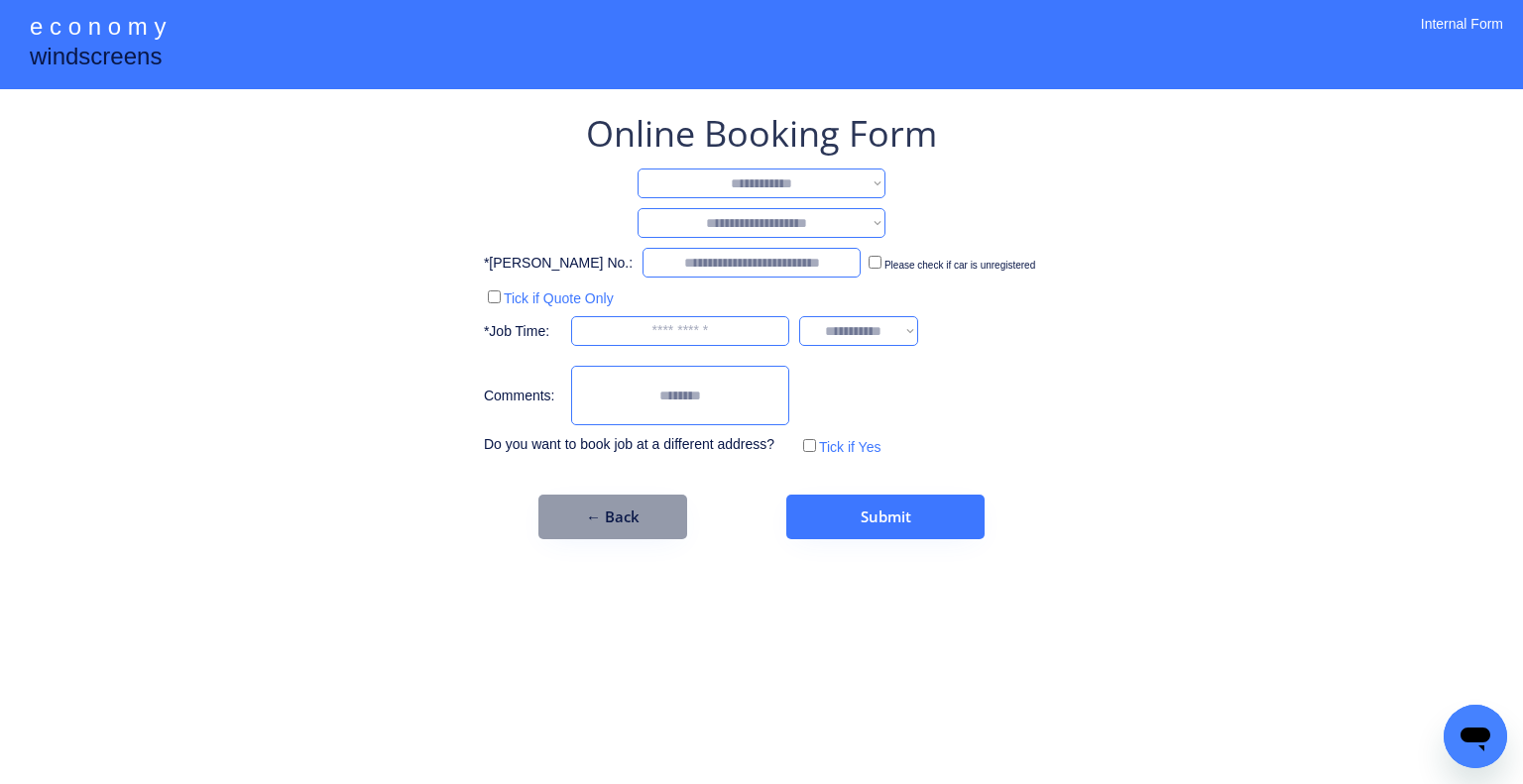 click on "**********" at bounding box center [762, 183] 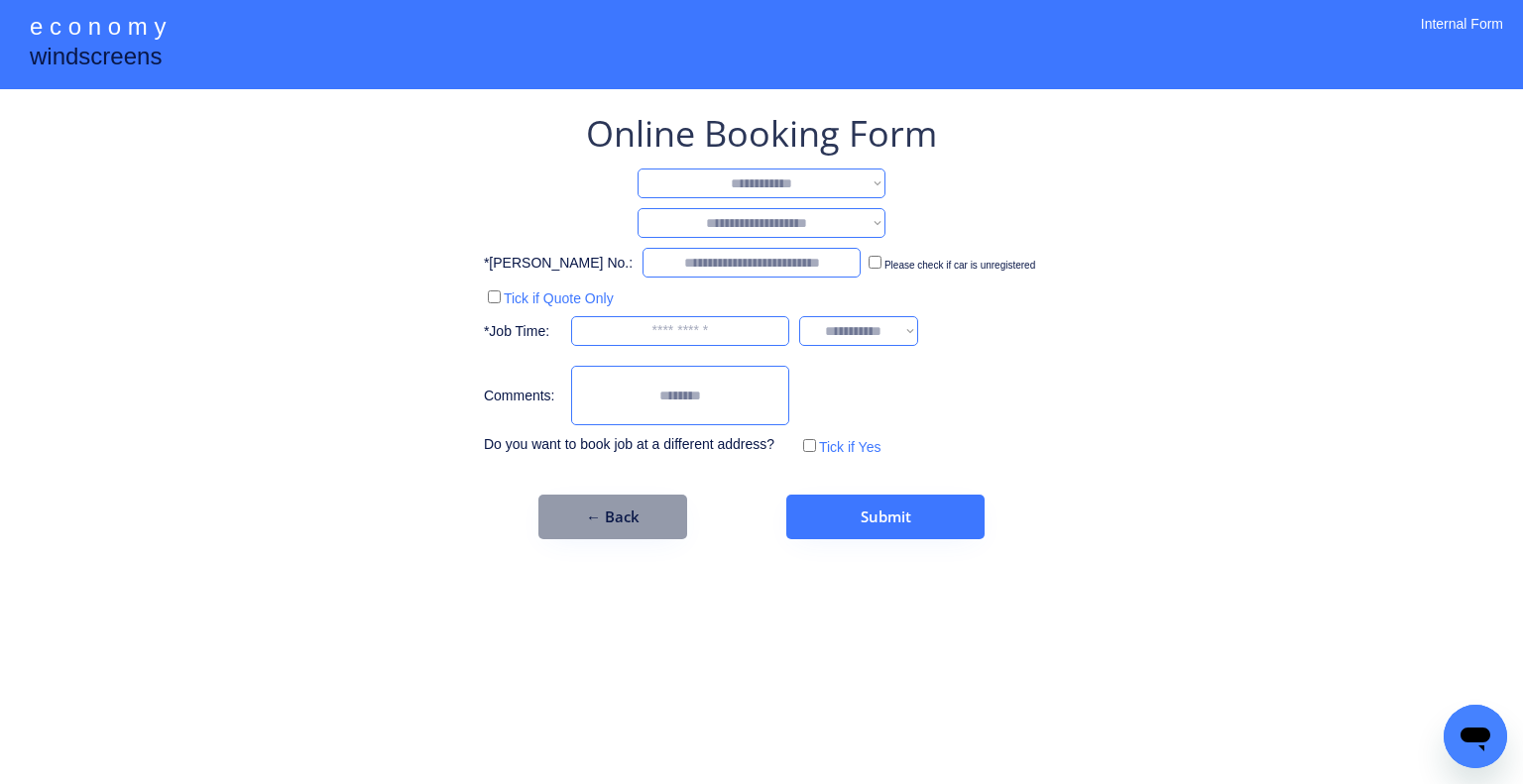 click on "**********" at bounding box center [762, 223] 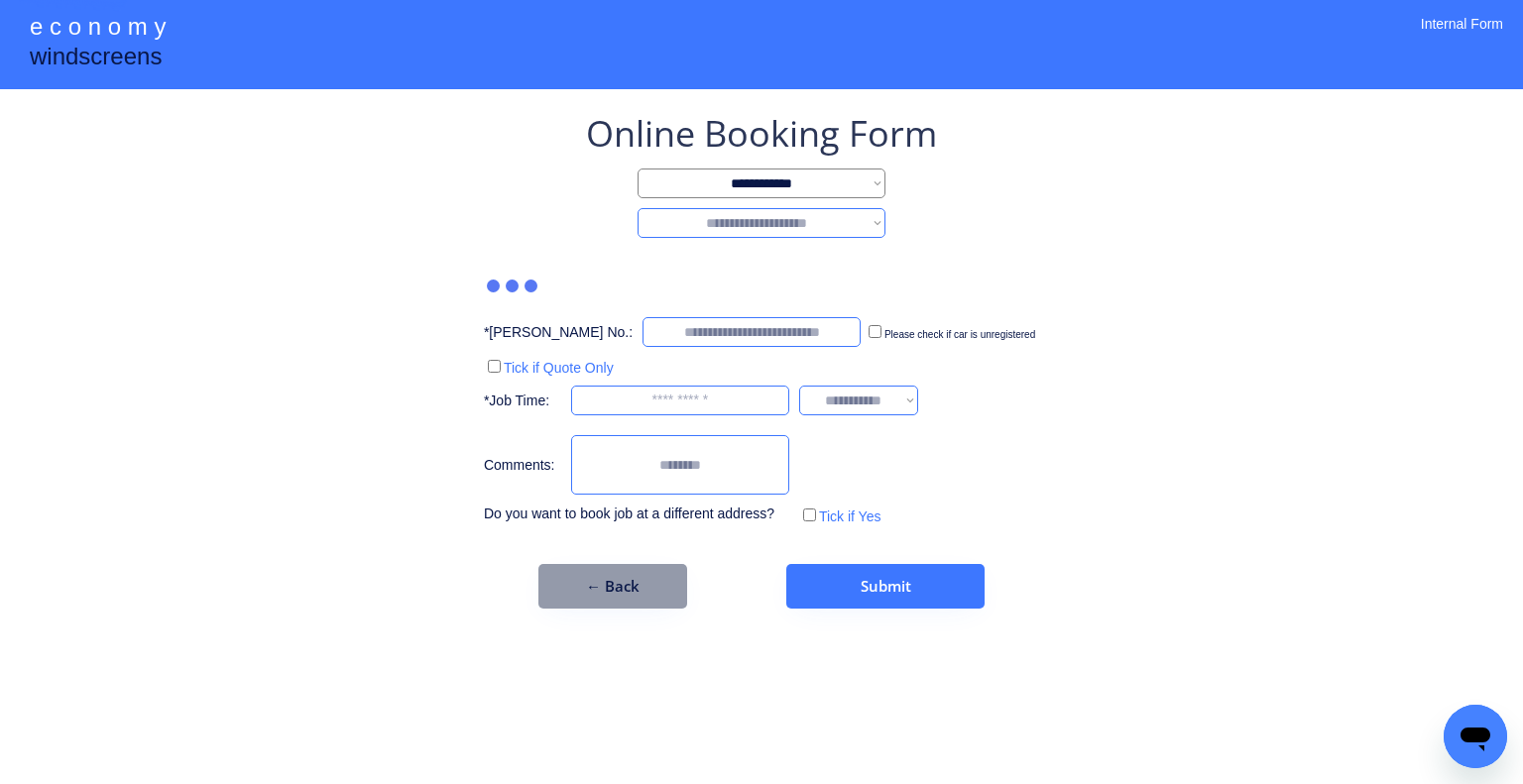 select on "*******" 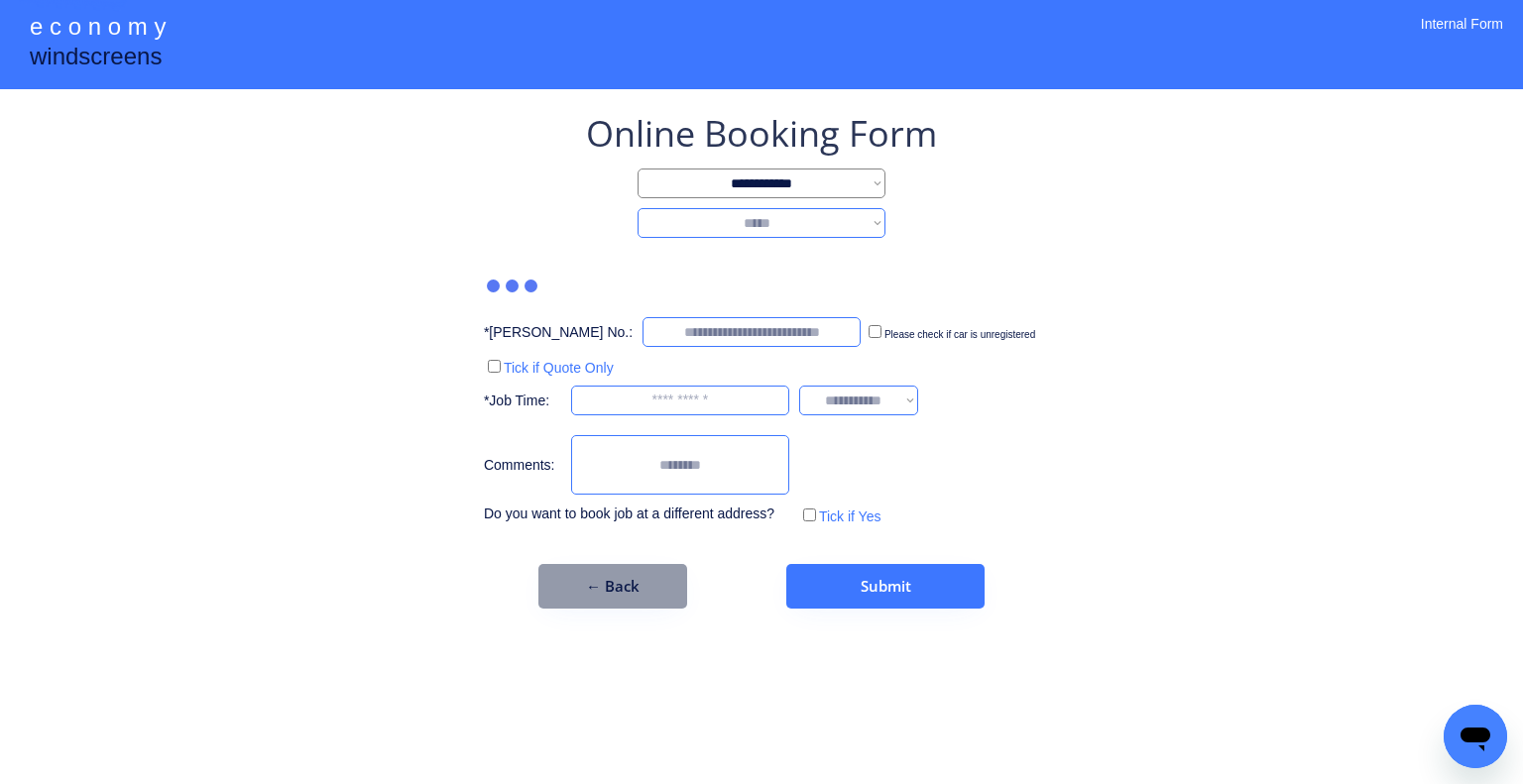 click on "**********" at bounding box center (762, 223) 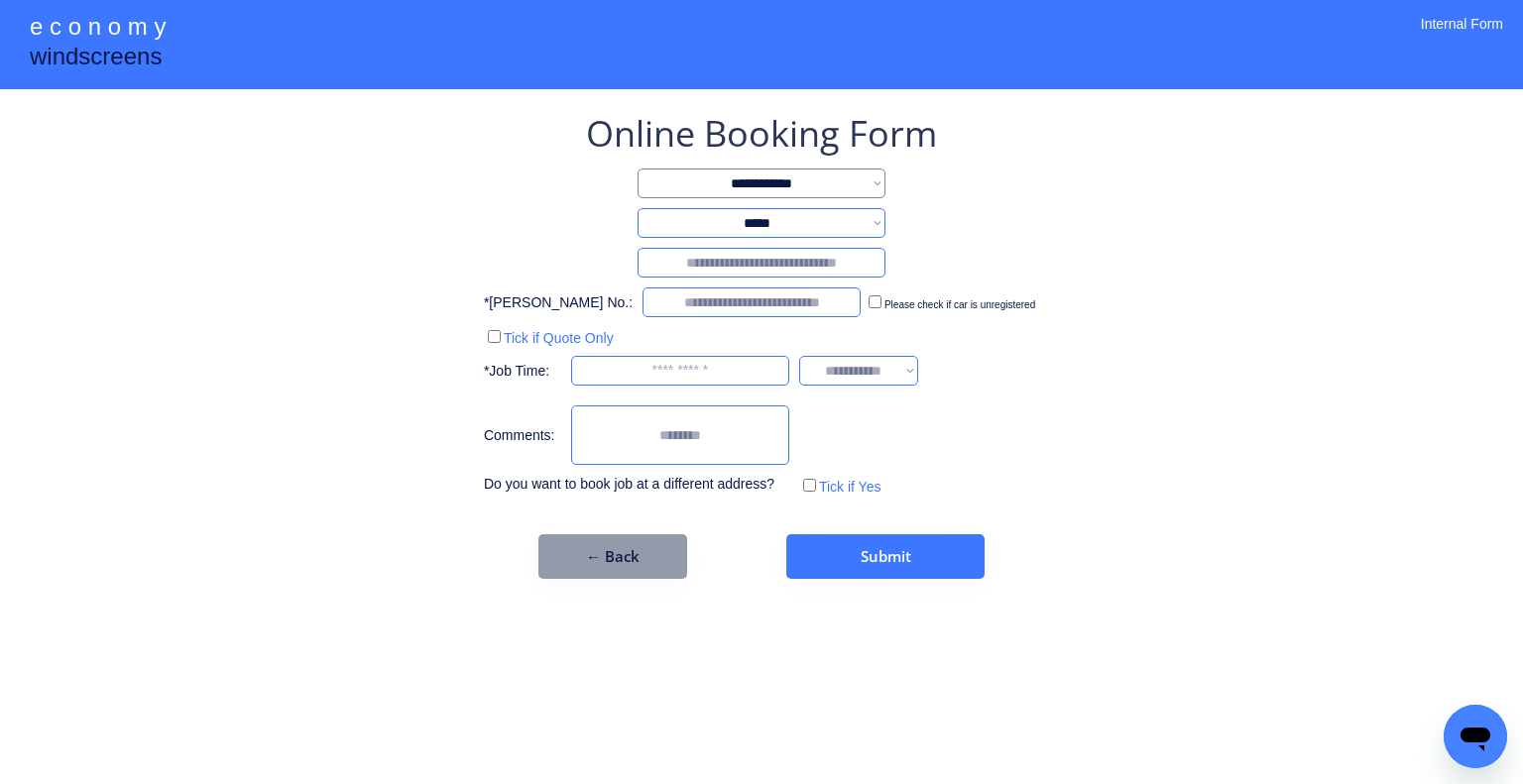 click at bounding box center (762, 263) 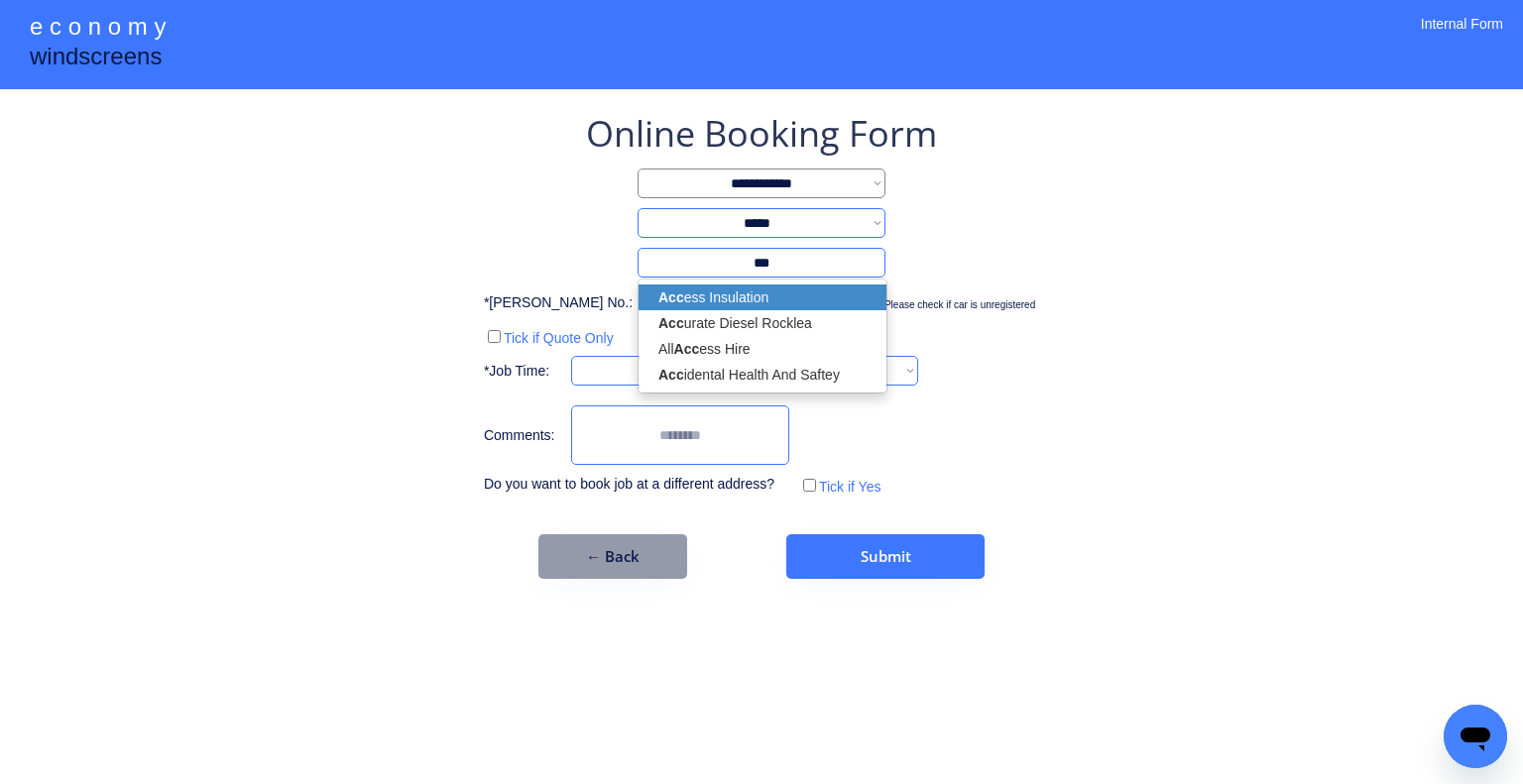 click on "Acc ess Insulation" at bounding box center [762, 297] 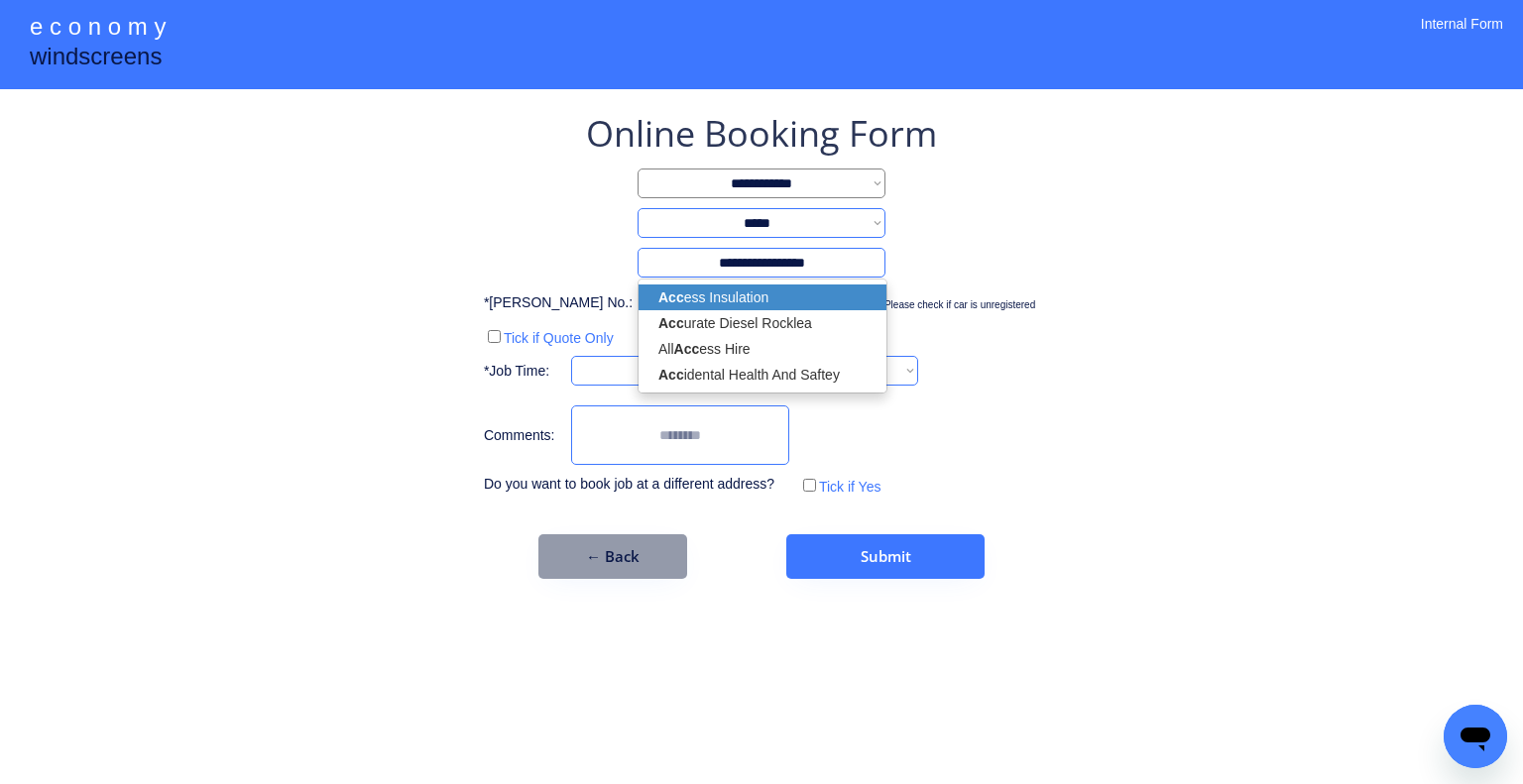 type on "**********" 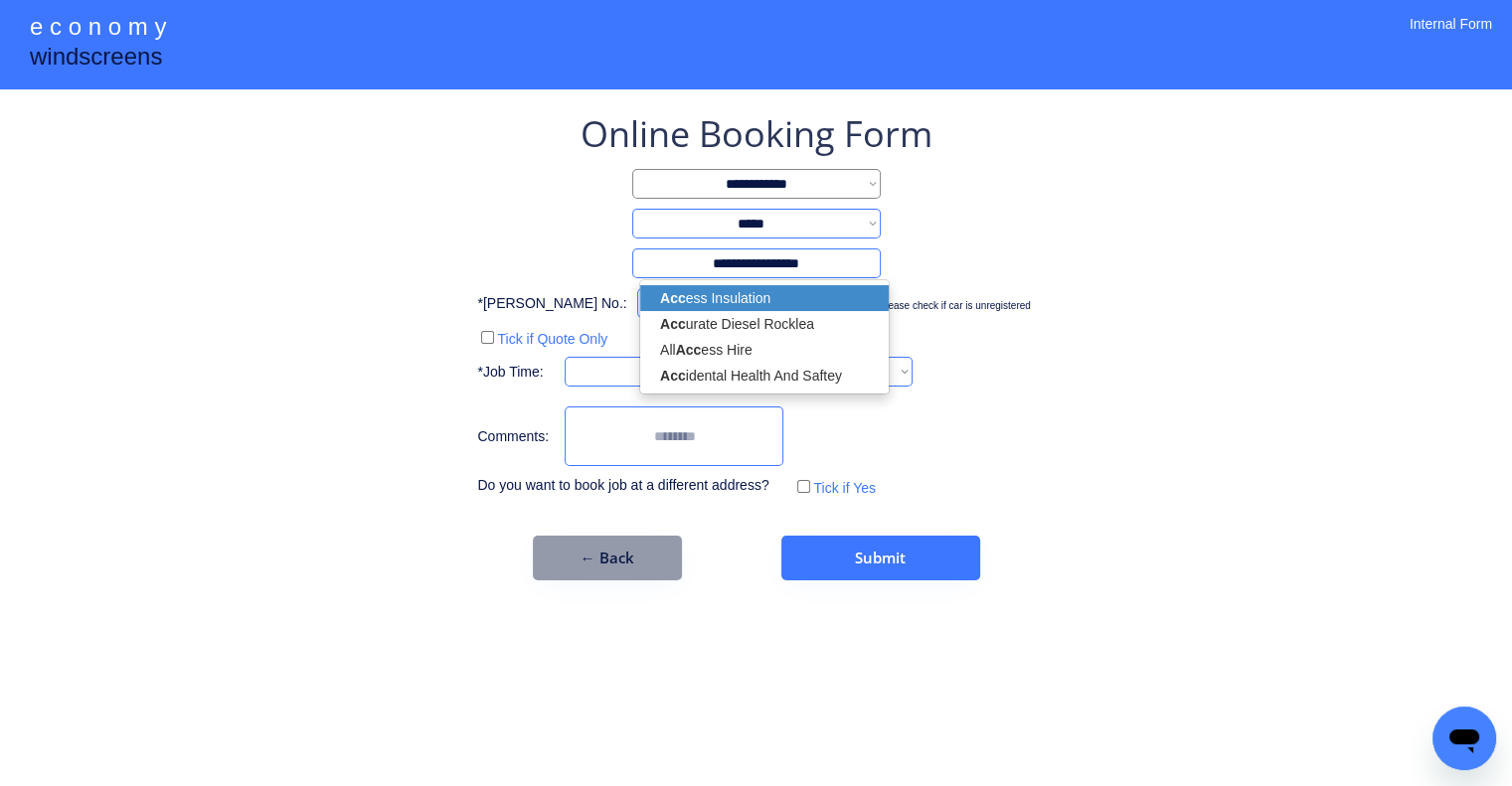 click on "**********" at bounding box center (756, 393) 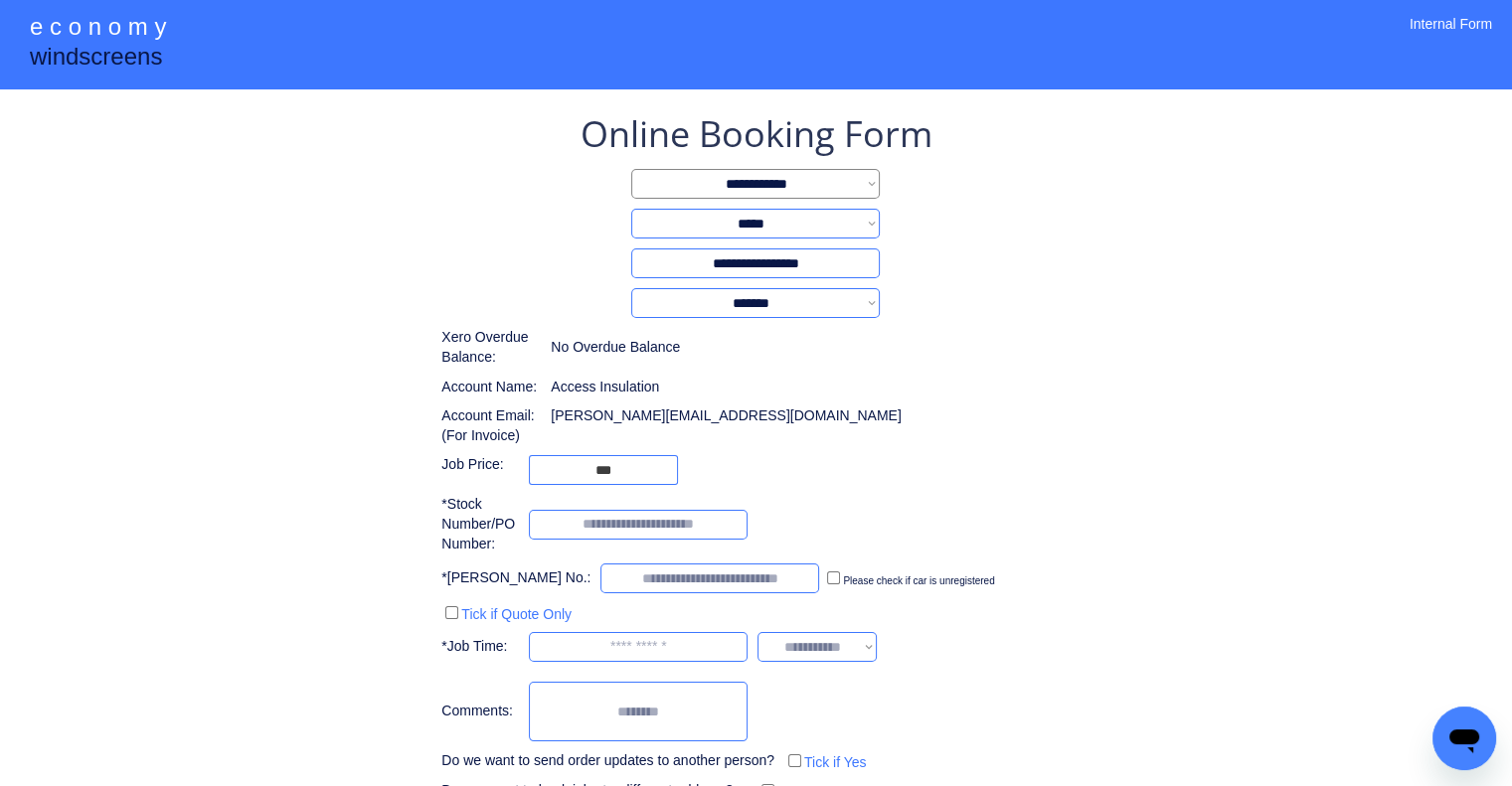 click on "**********" at bounding box center [756, 457] 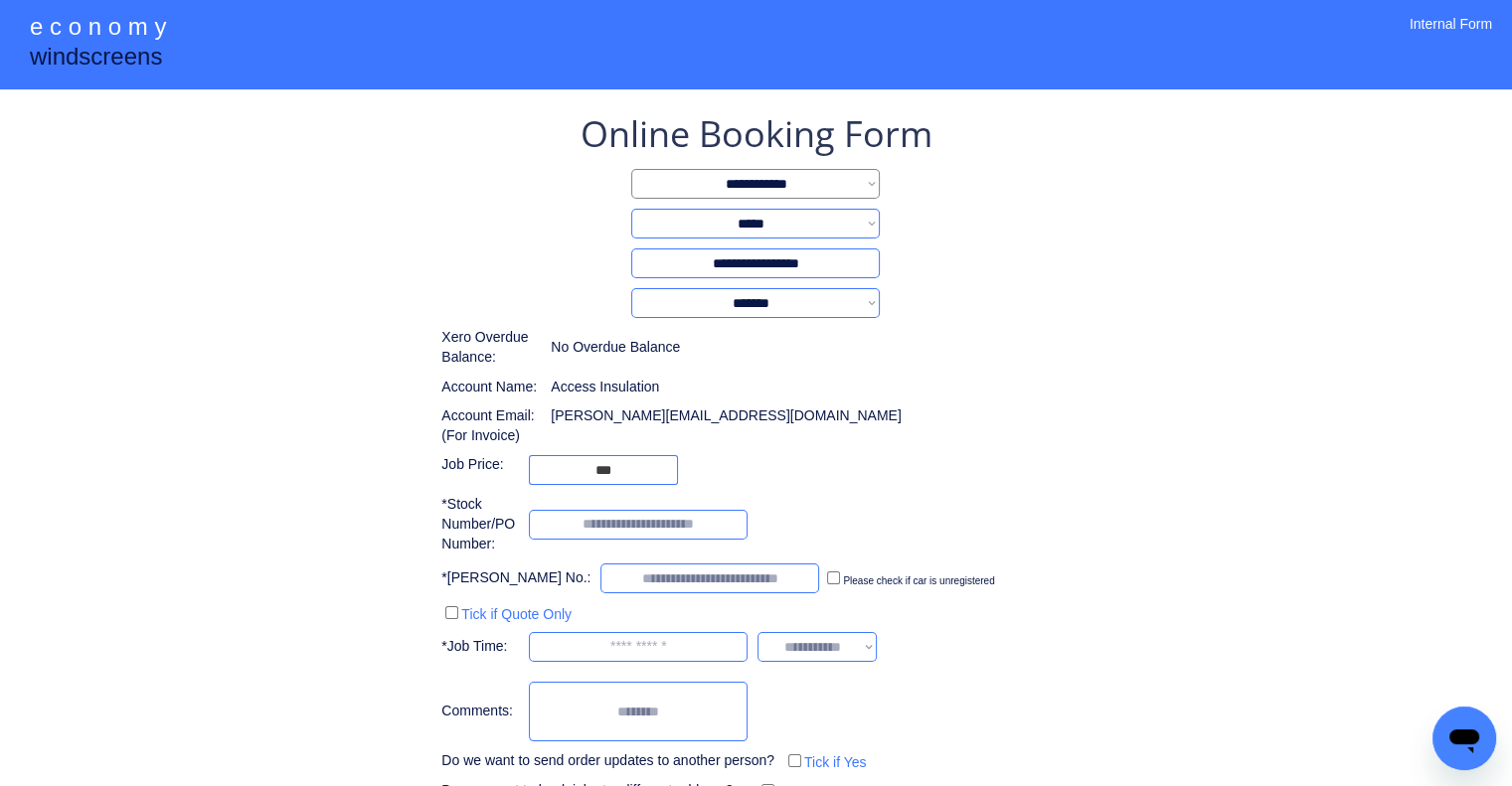 click on "**********" at bounding box center (756, 457) 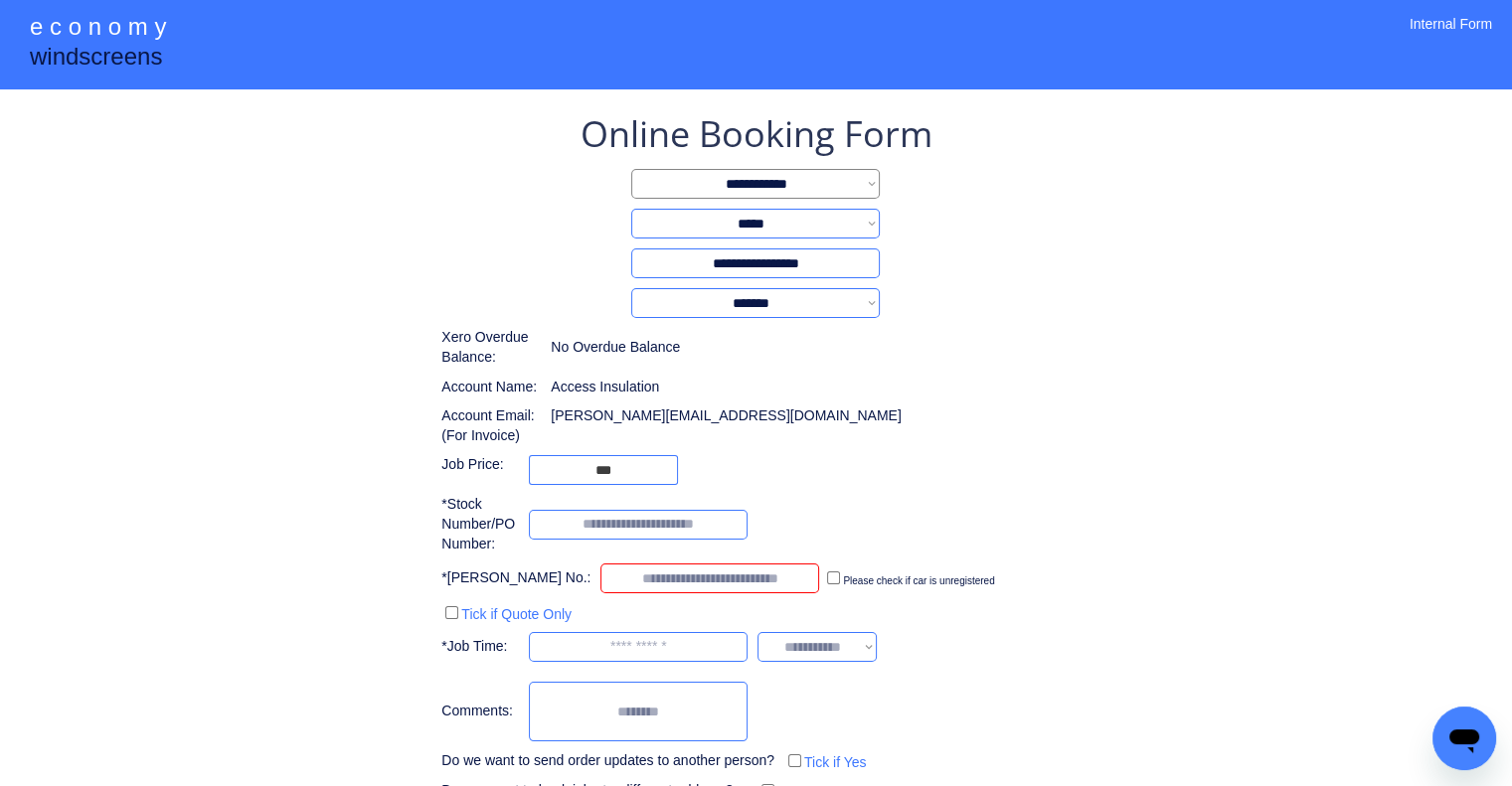 click at bounding box center [710, 578] 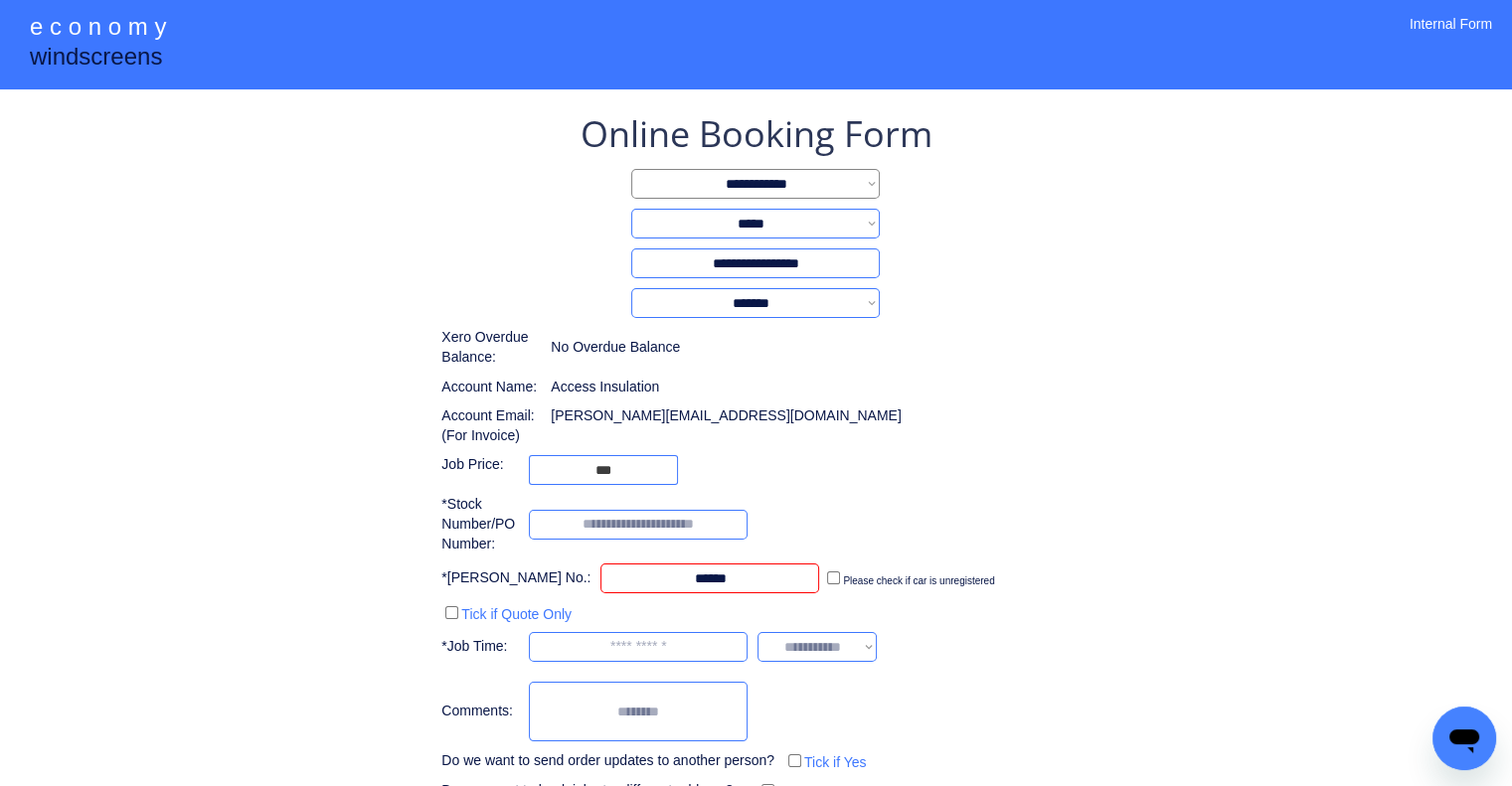 type on "******" 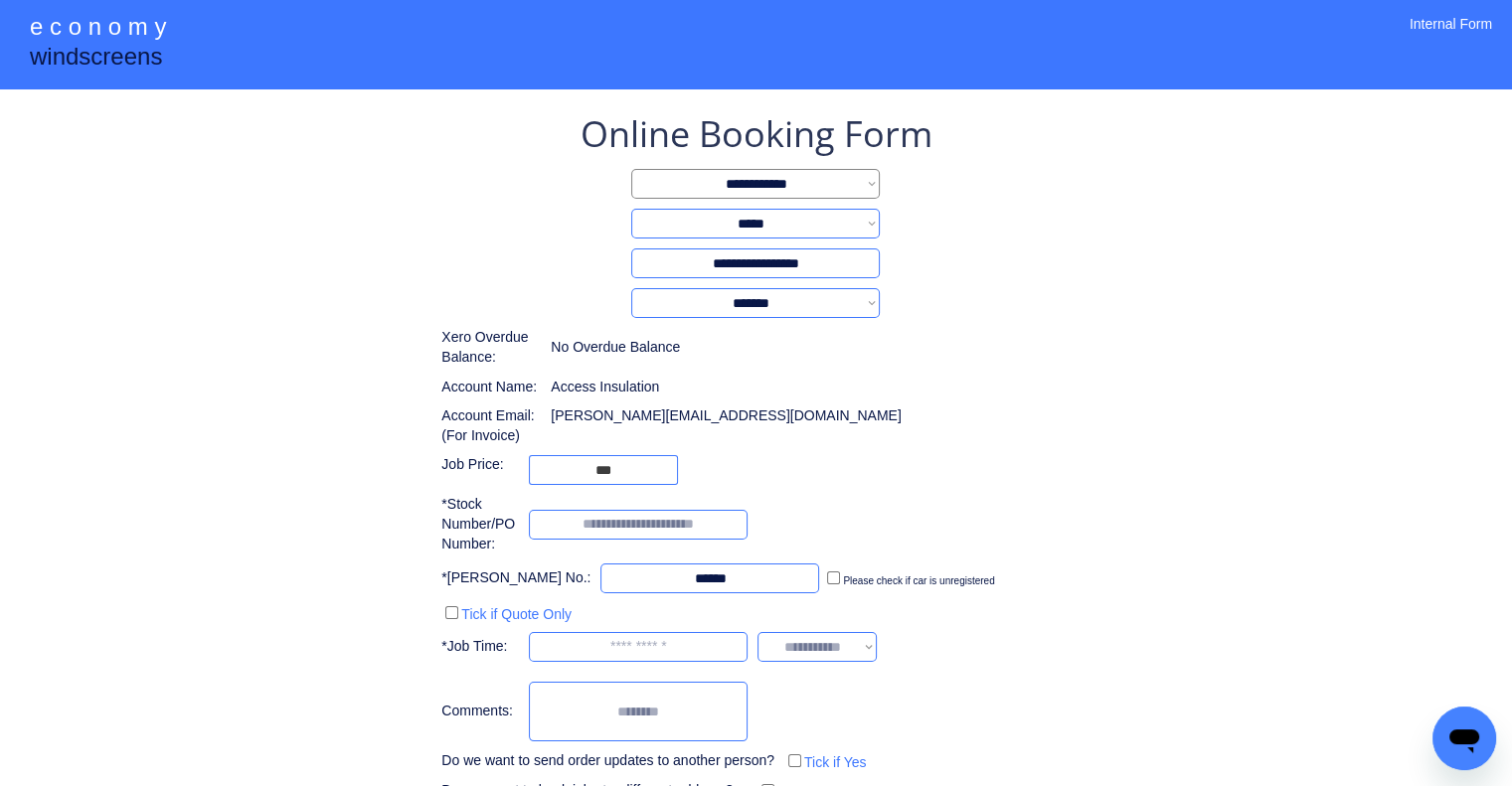 click on "**********" at bounding box center (756, 457) 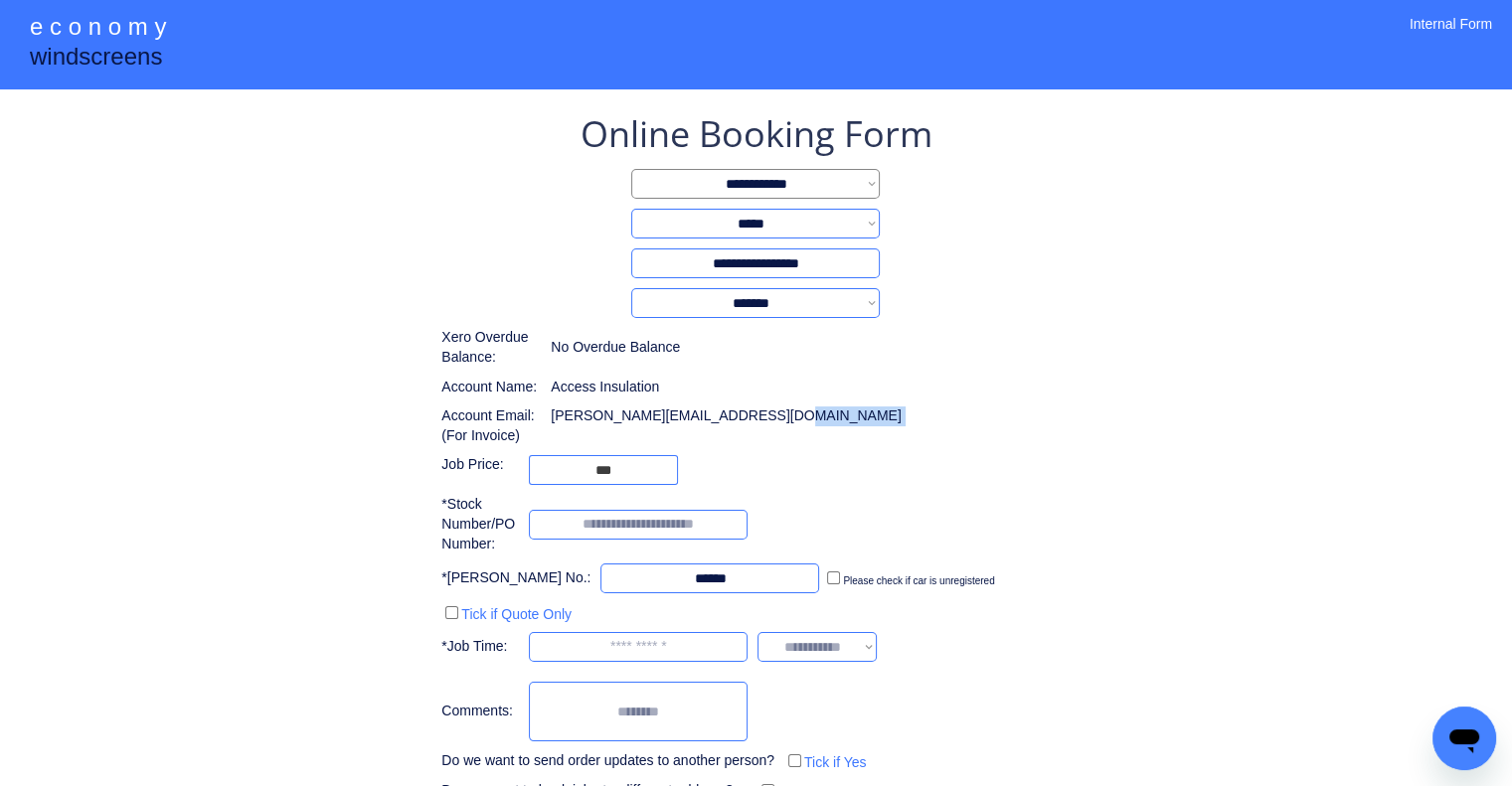 click on "**********" at bounding box center [756, 457] 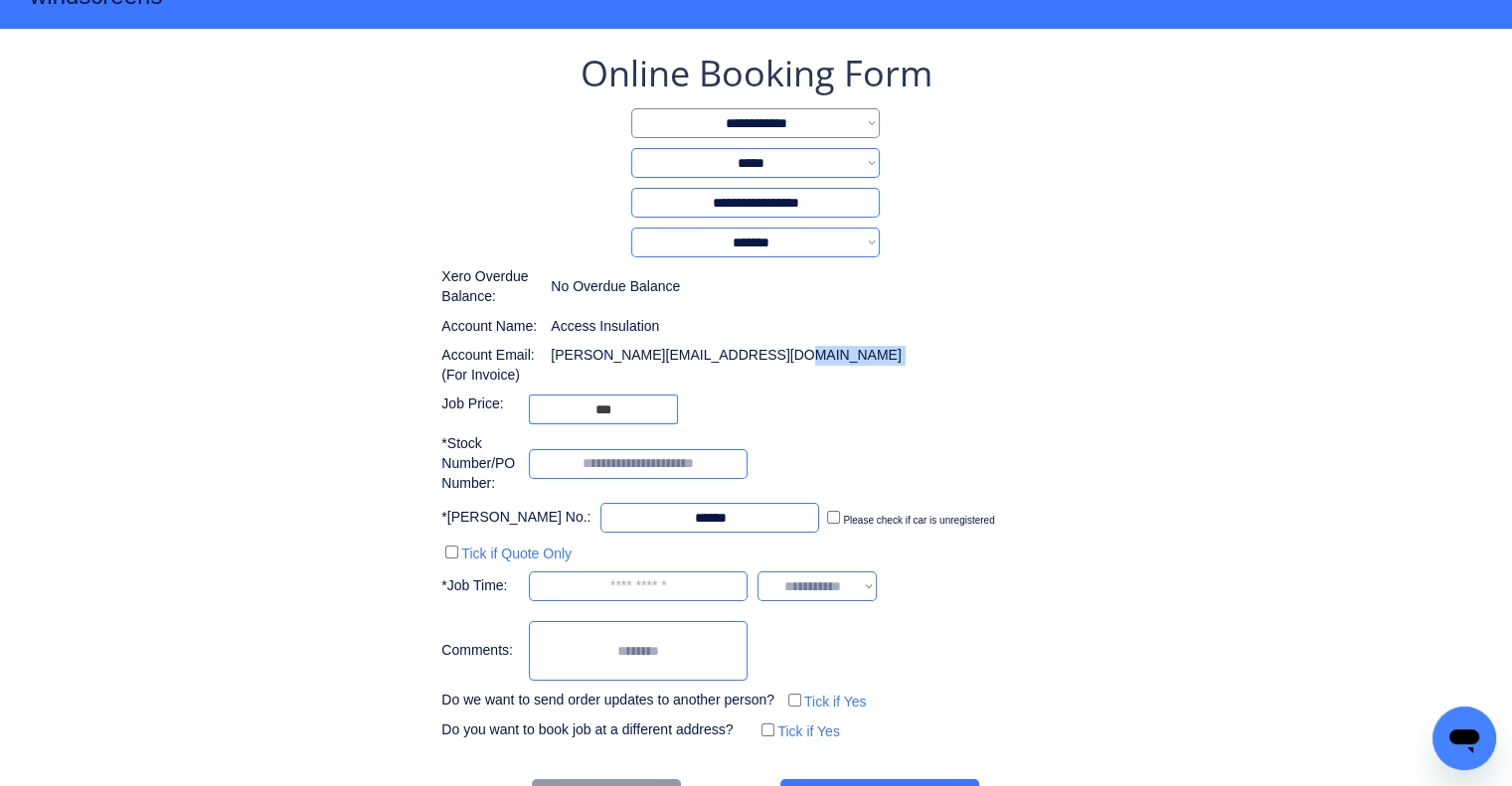 scroll, scrollTop: 128, scrollLeft: 0, axis: vertical 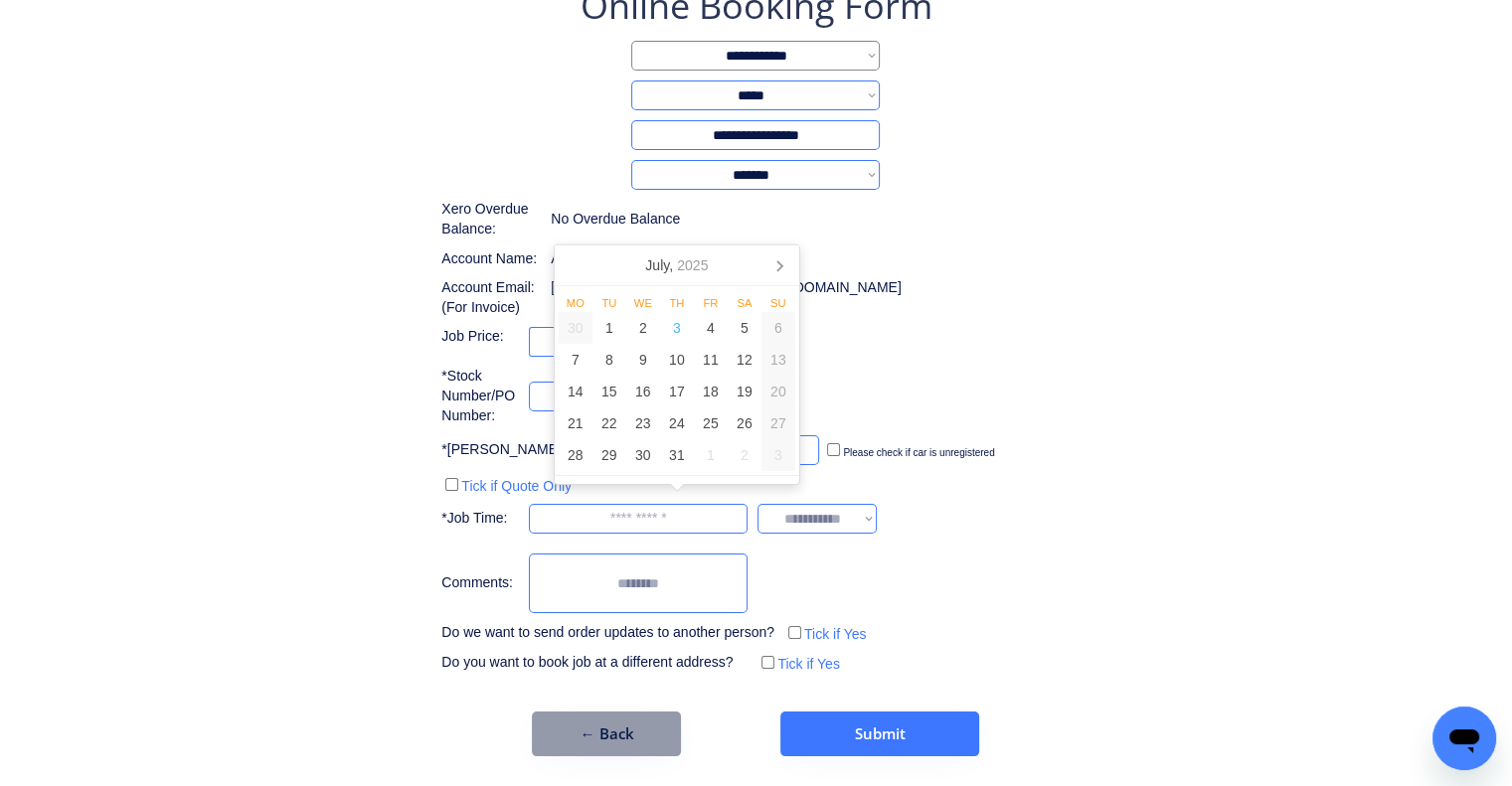 click at bounding box center [638, 519] 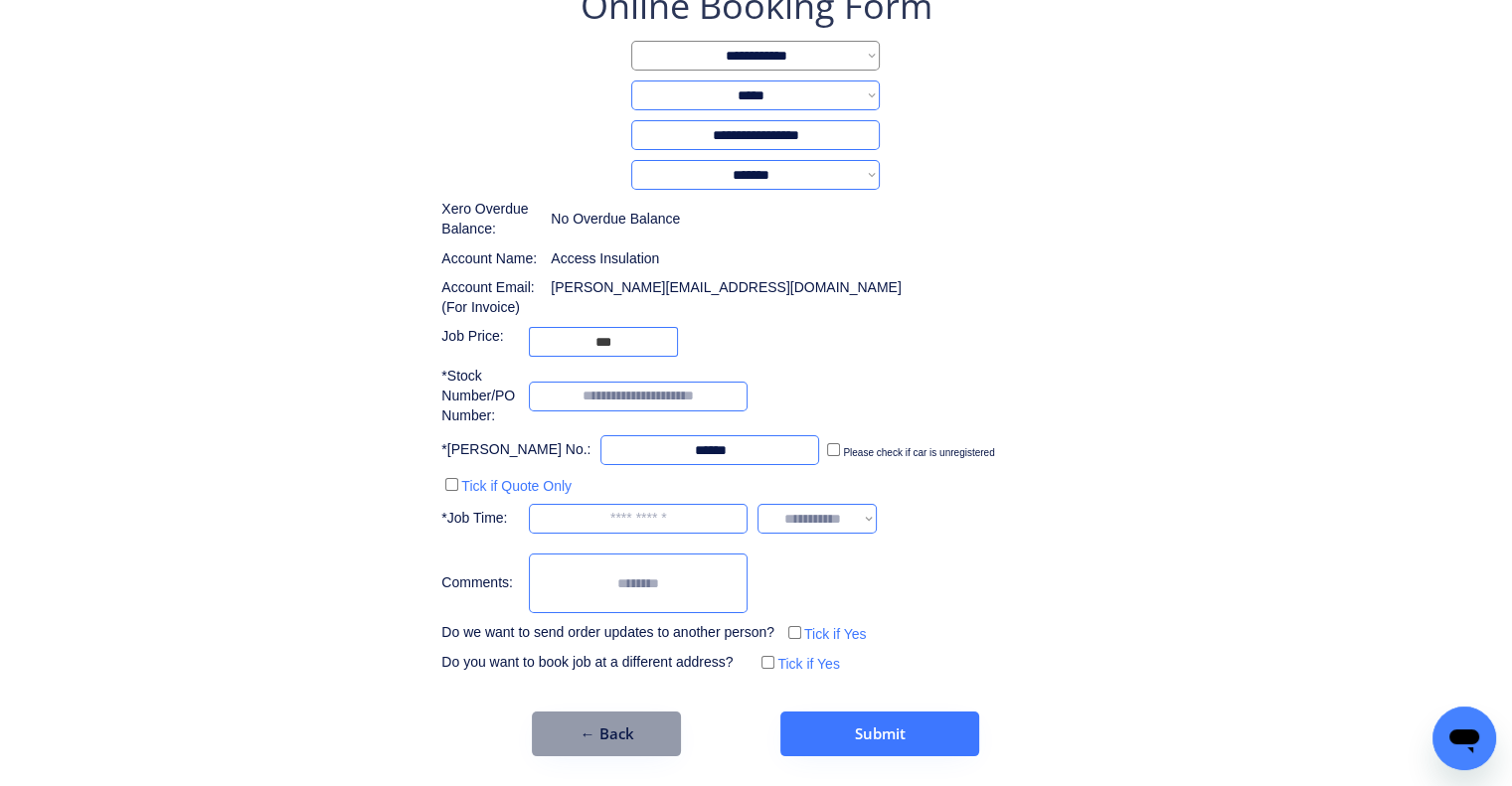 click on "**********" at bounding box center [756, 329] 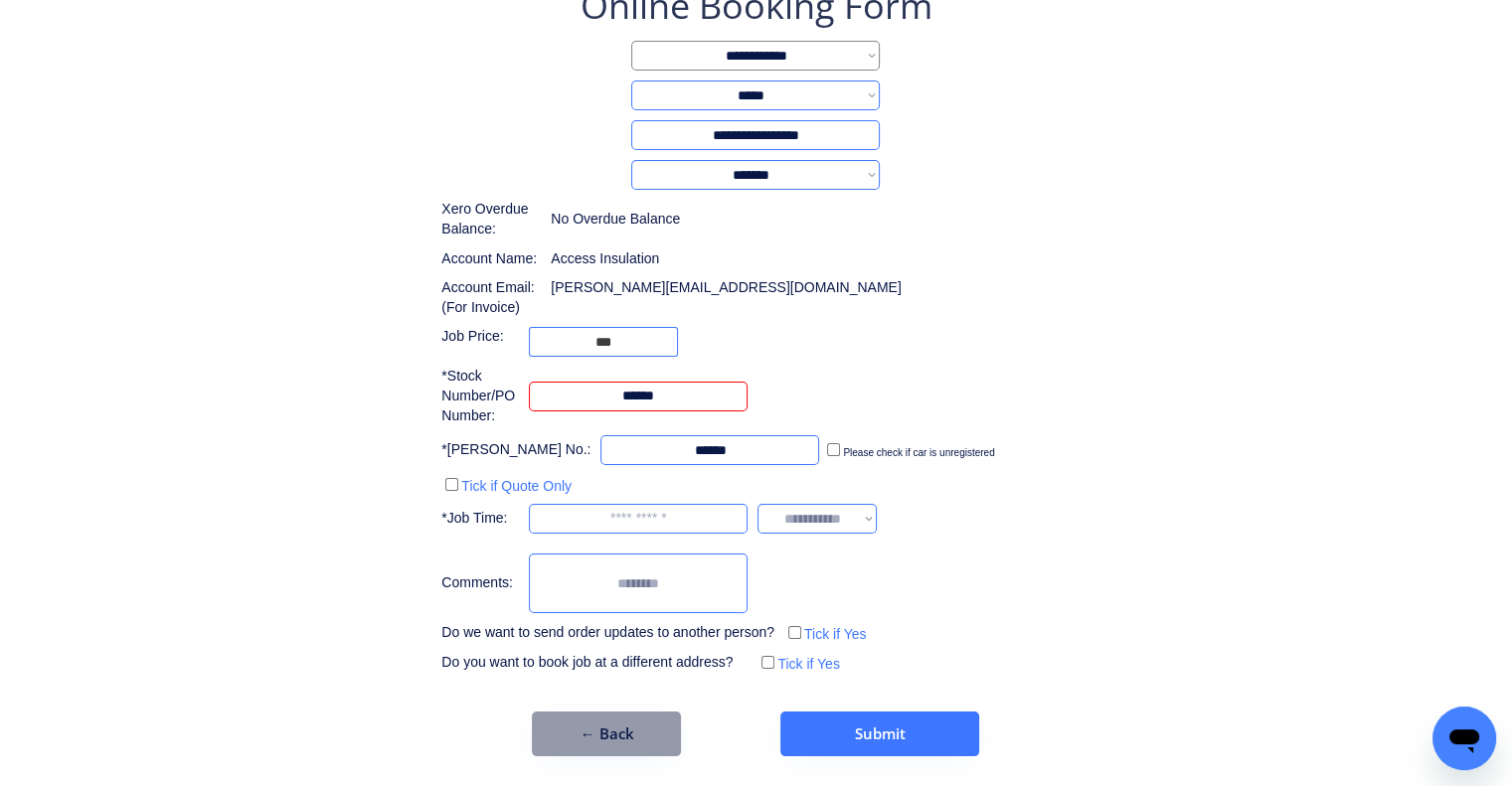 click on "**********" at bounding box center [756, 369] 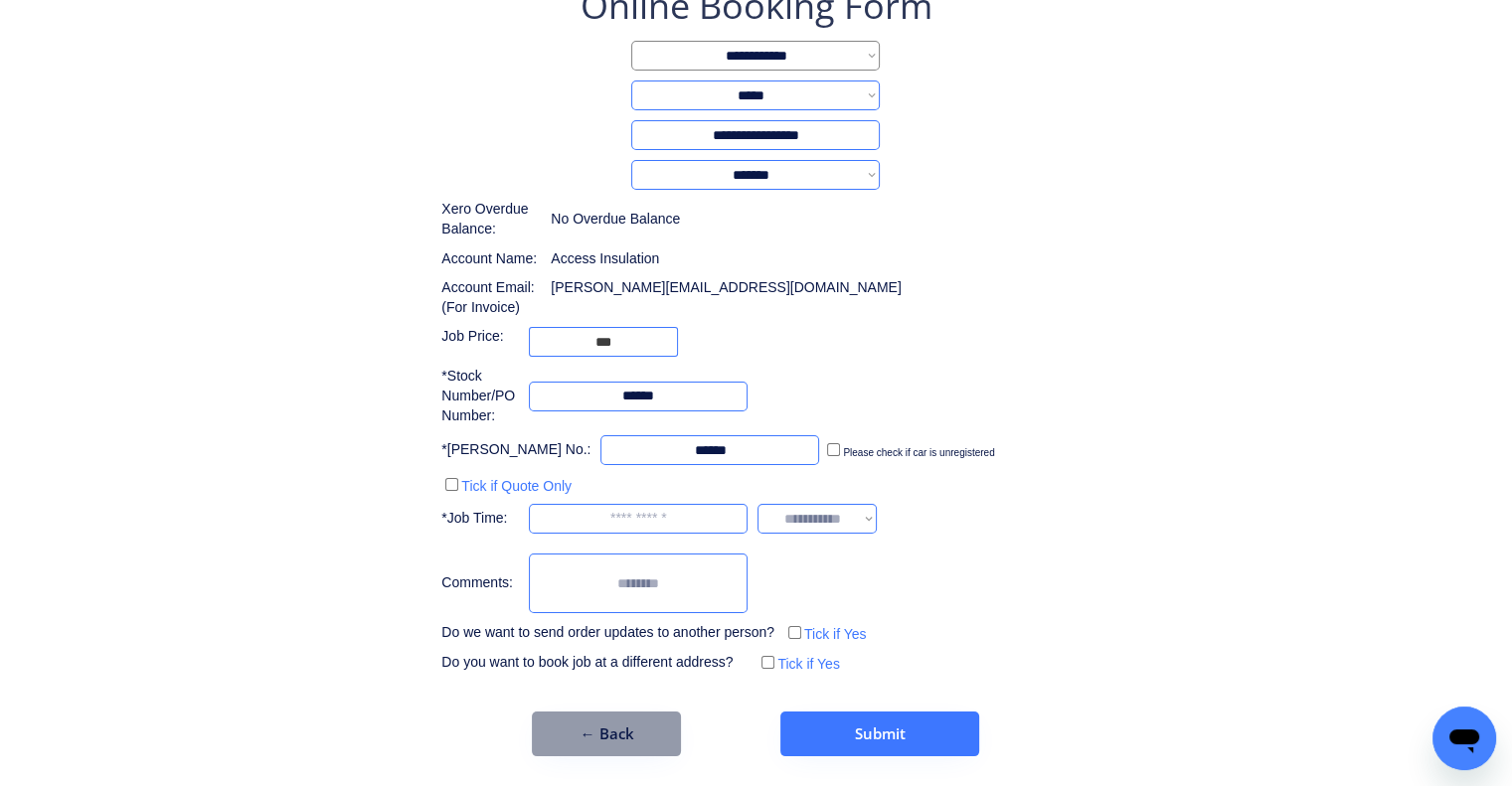 click on "**********" at bounding box center (756, 329) 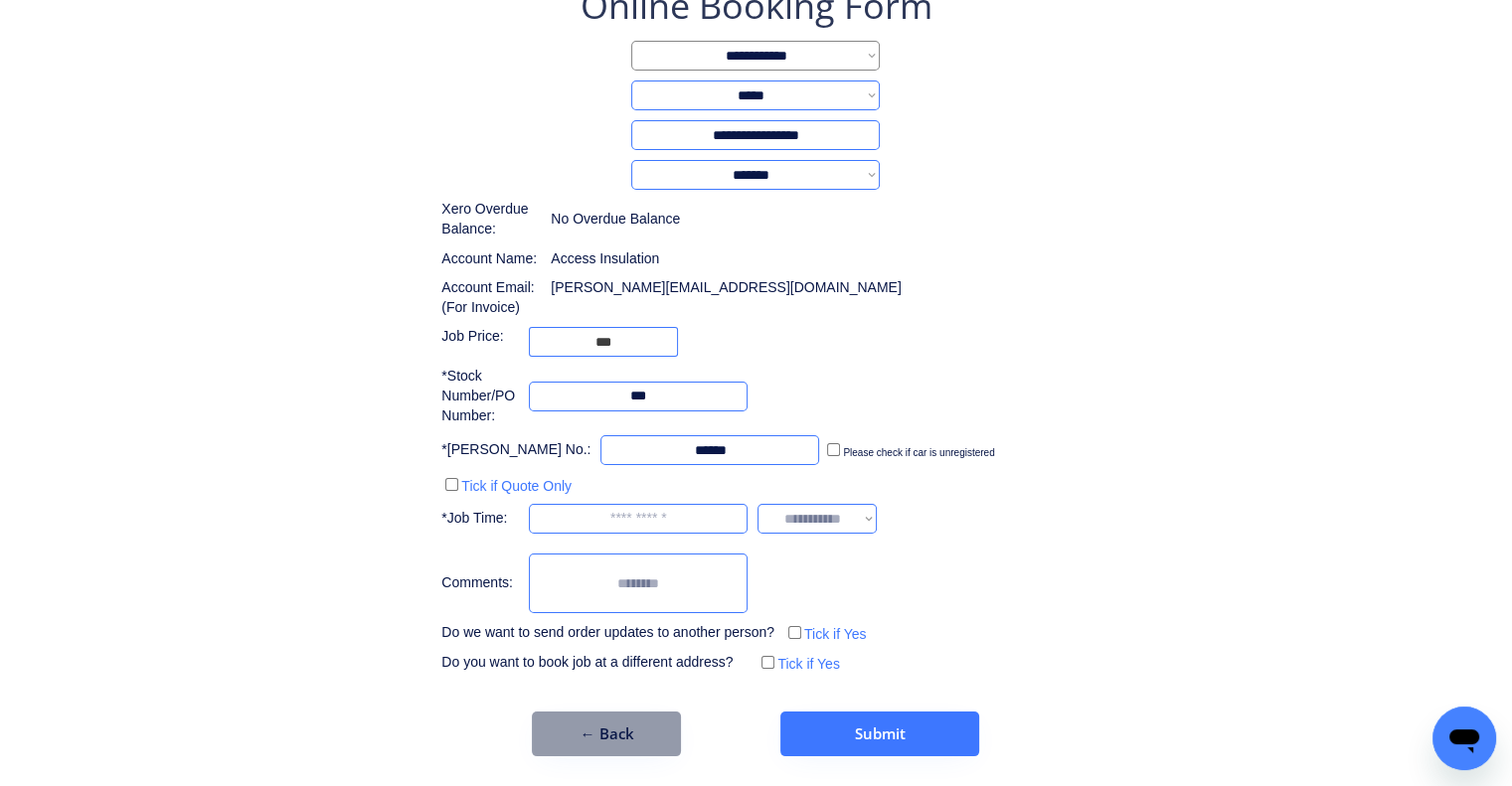 type on "***" 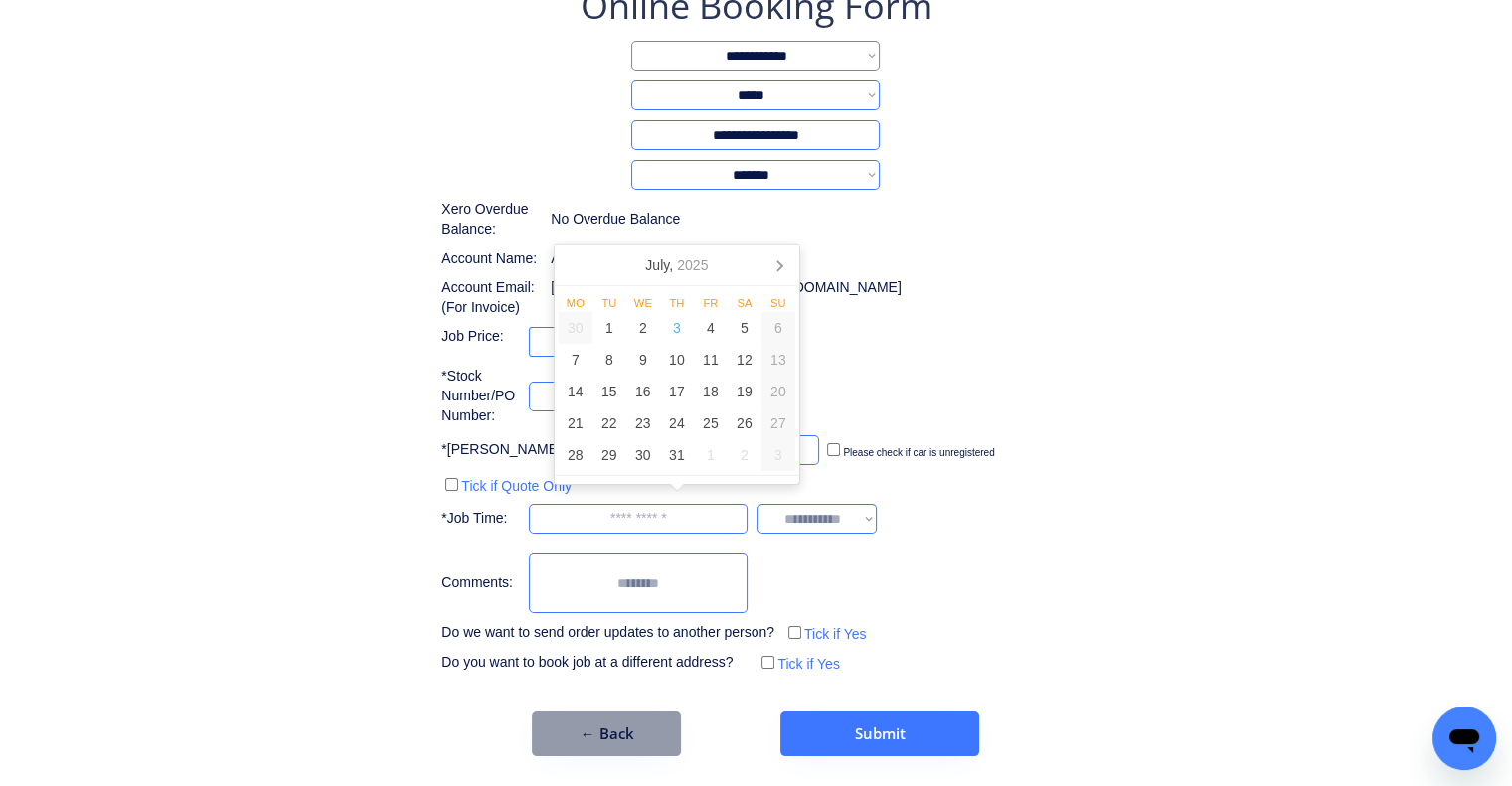 click on "**********" at bounding box center (756, 329) 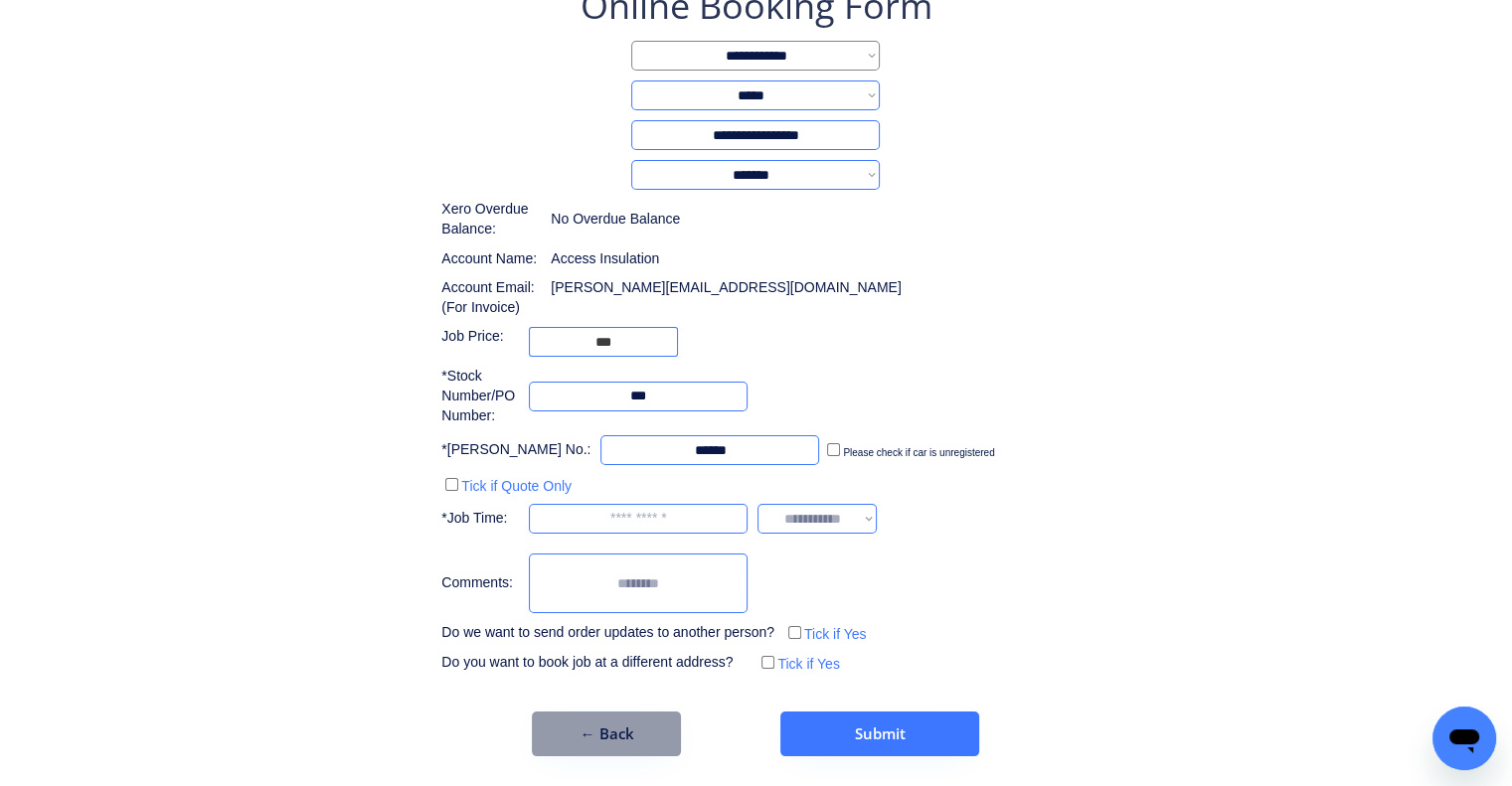 click on "**********" at bounding box center [756, 369] 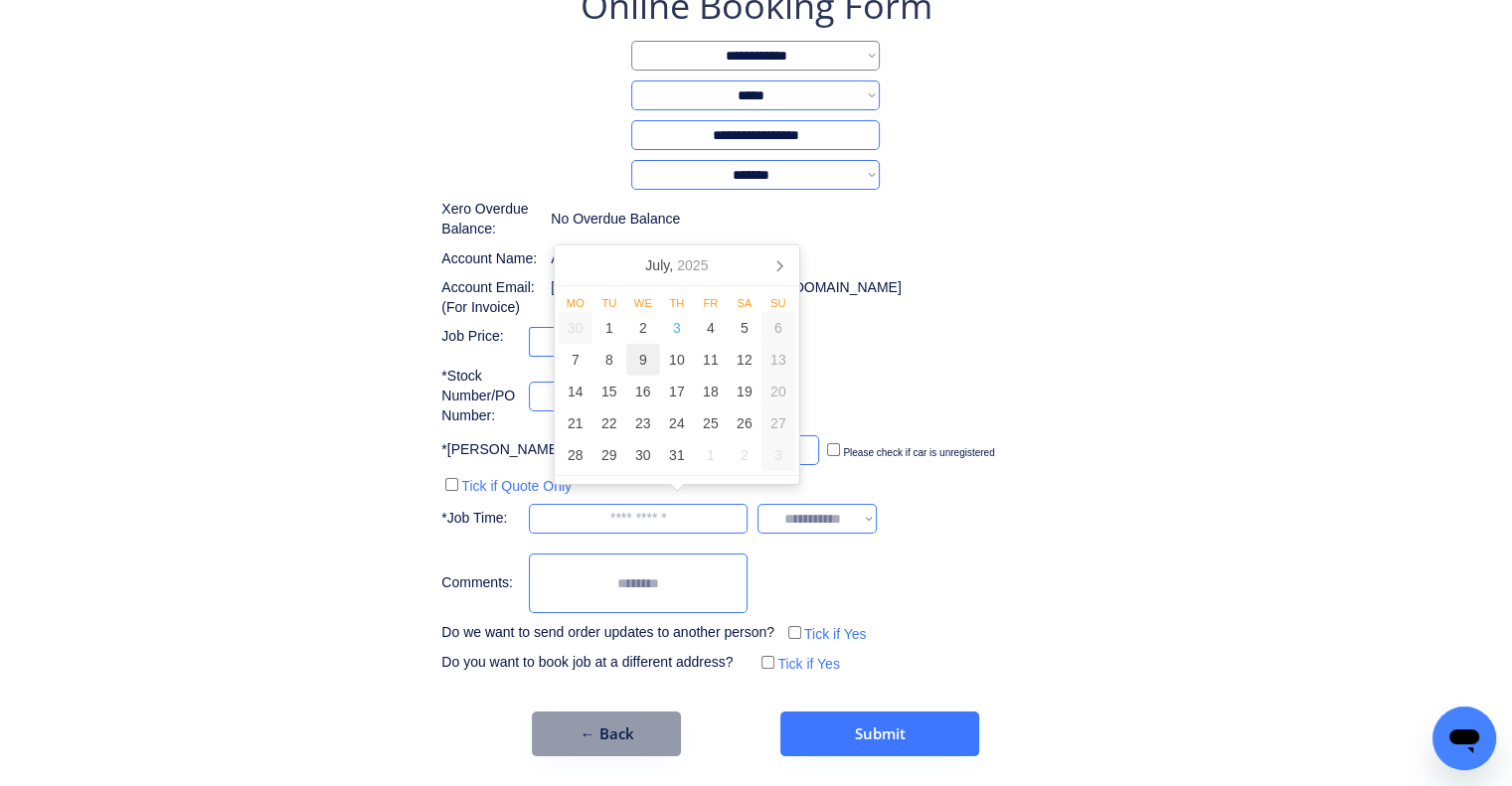 click on "8" at bounding box center (609, 360) 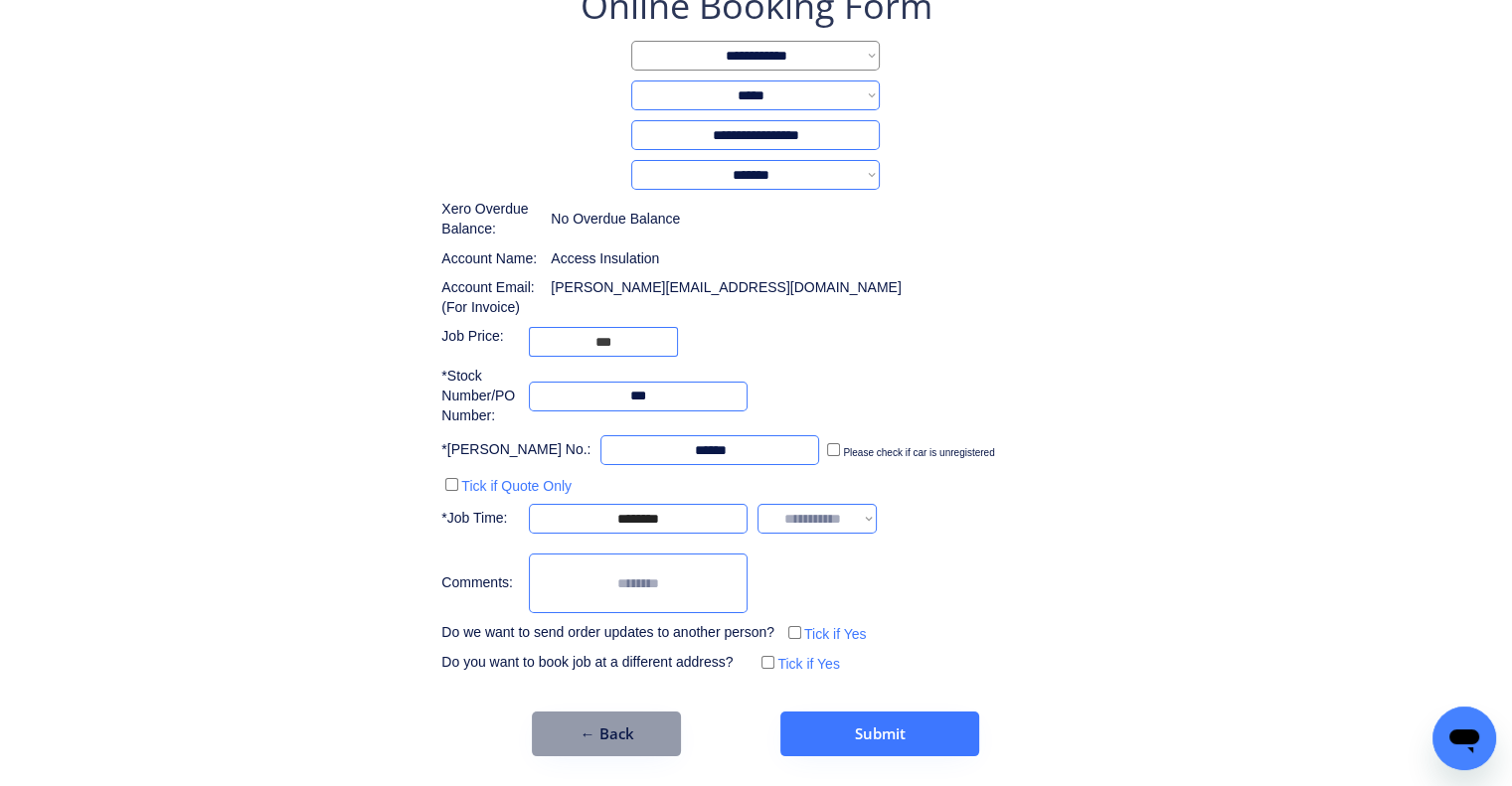 click on "**********" at bounding box center (756, 329) 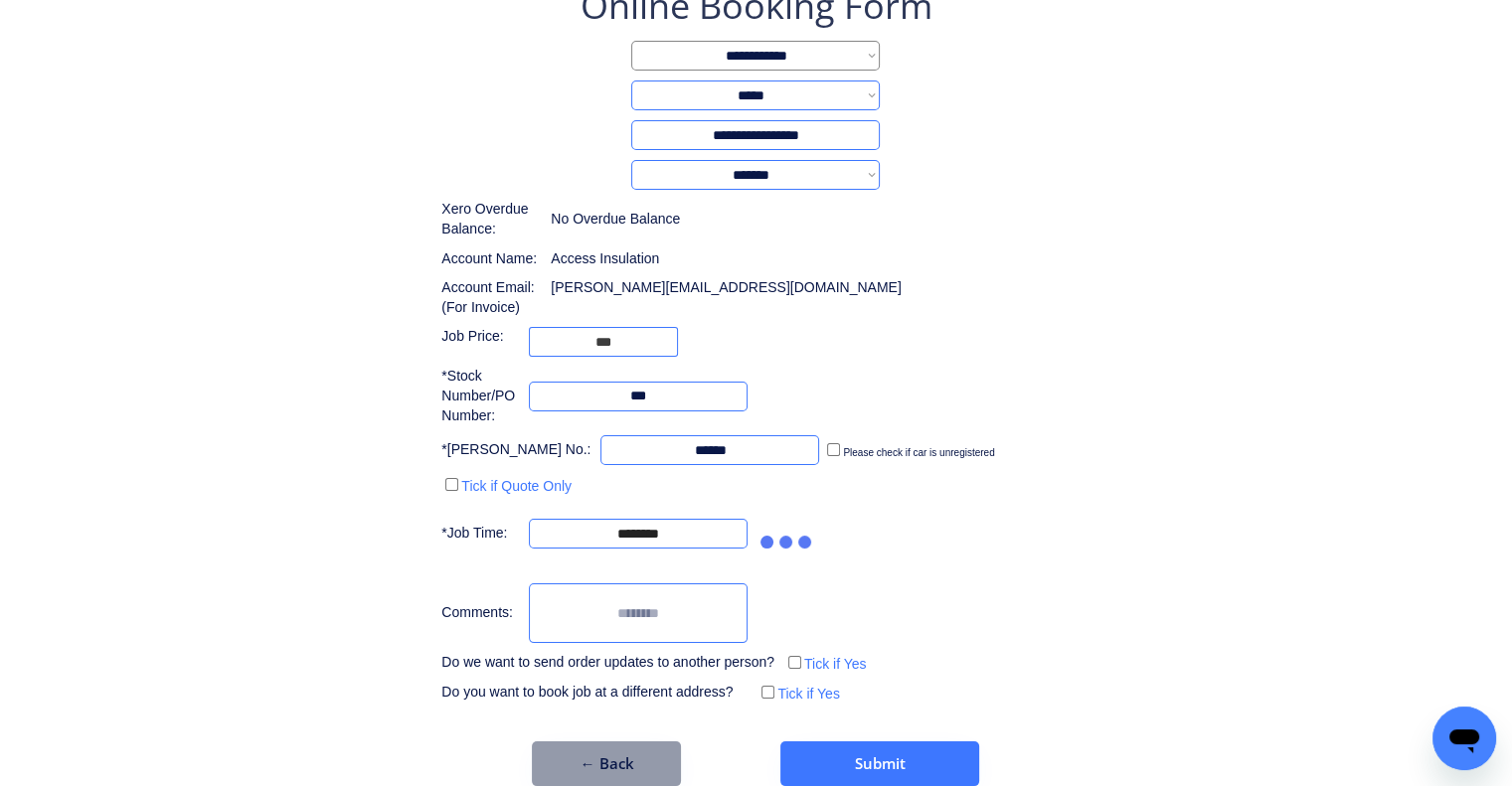 click on "**********" at bounding box center (756, 344) 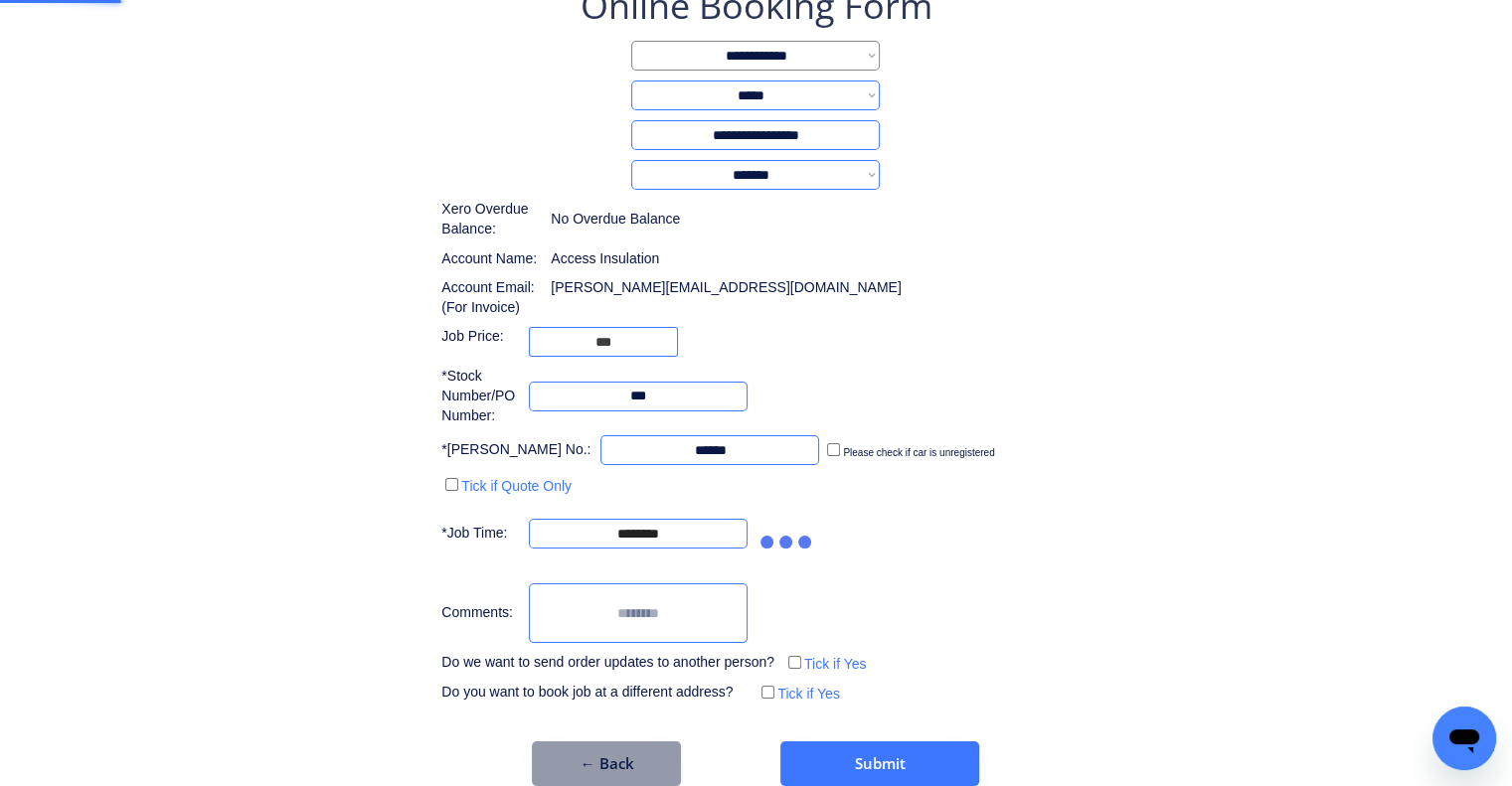 click on "**********" at bounding box center [756, 344] 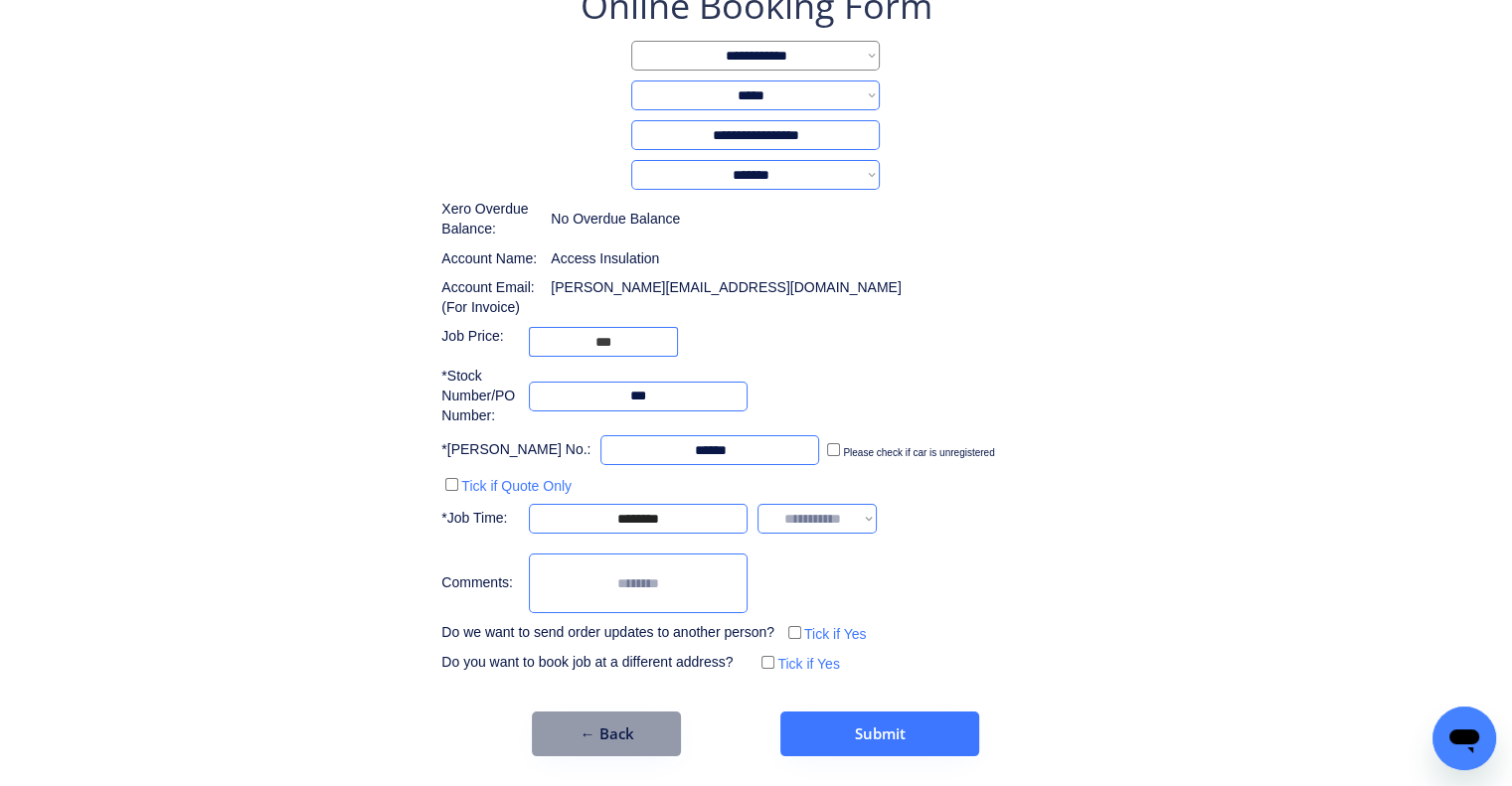 click on "**********" at bounding box center [756, 329] 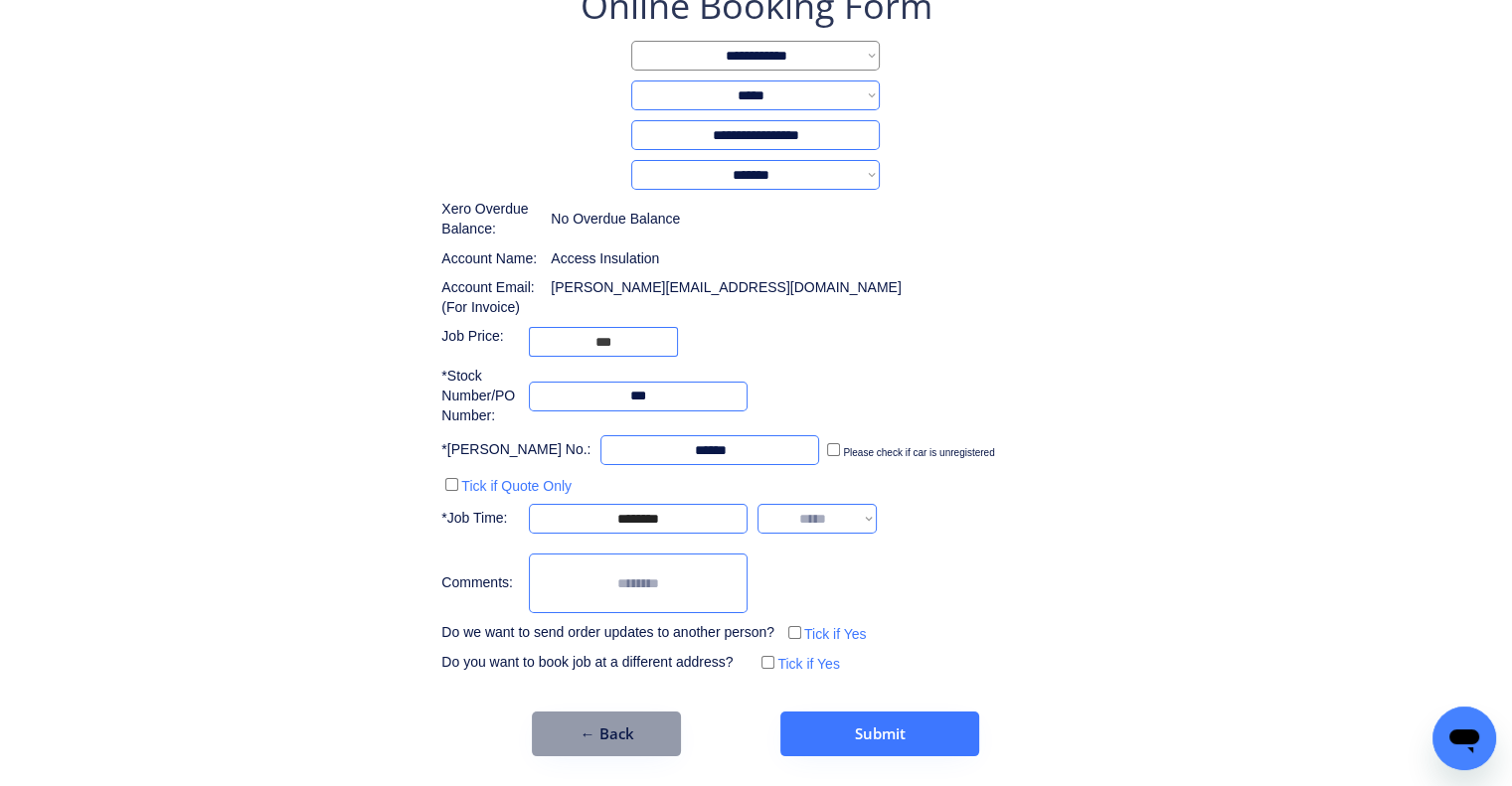 click on "**********" at bounding box center (817, 519) 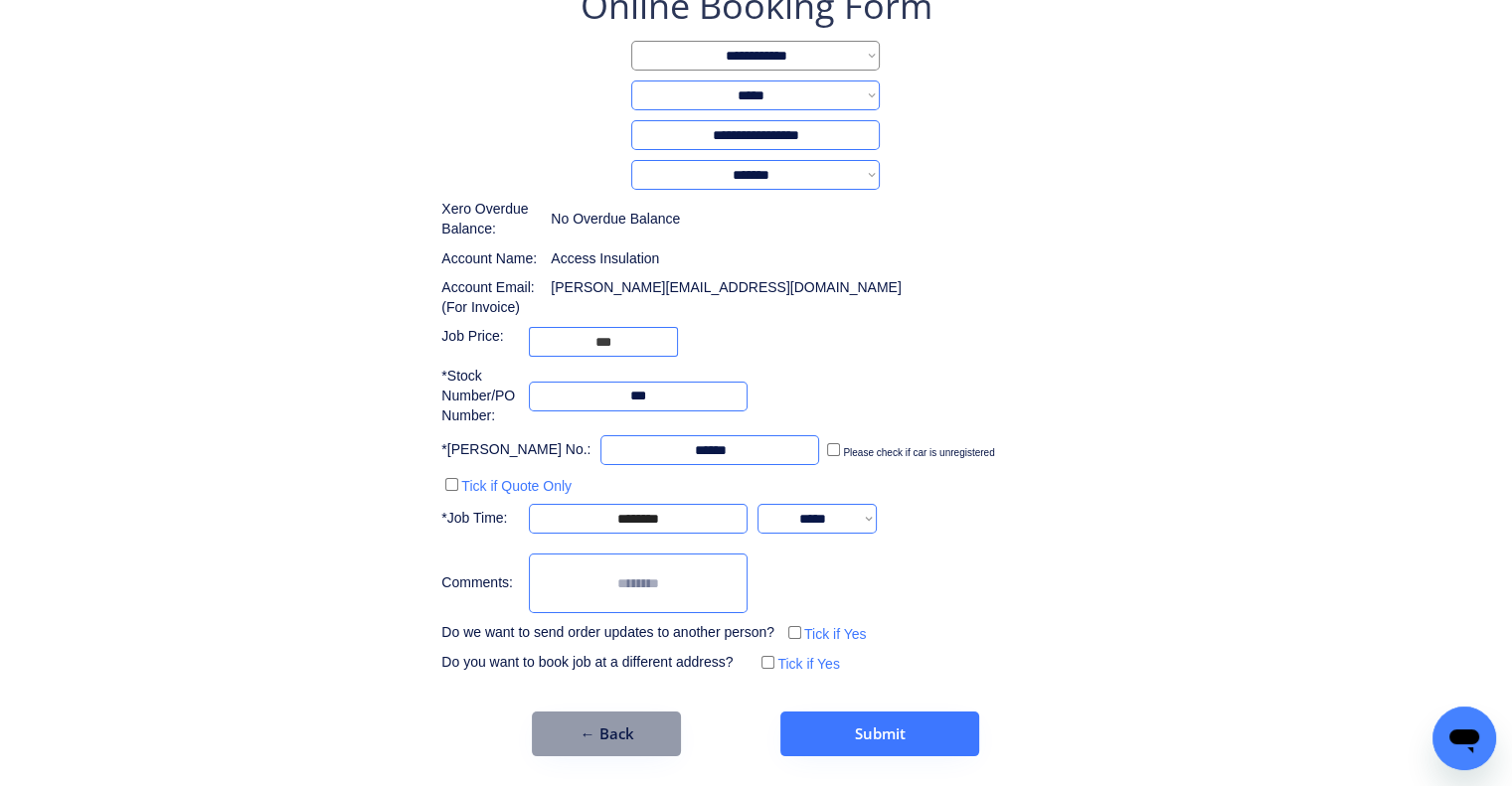 click at bounding box center [638, 583] 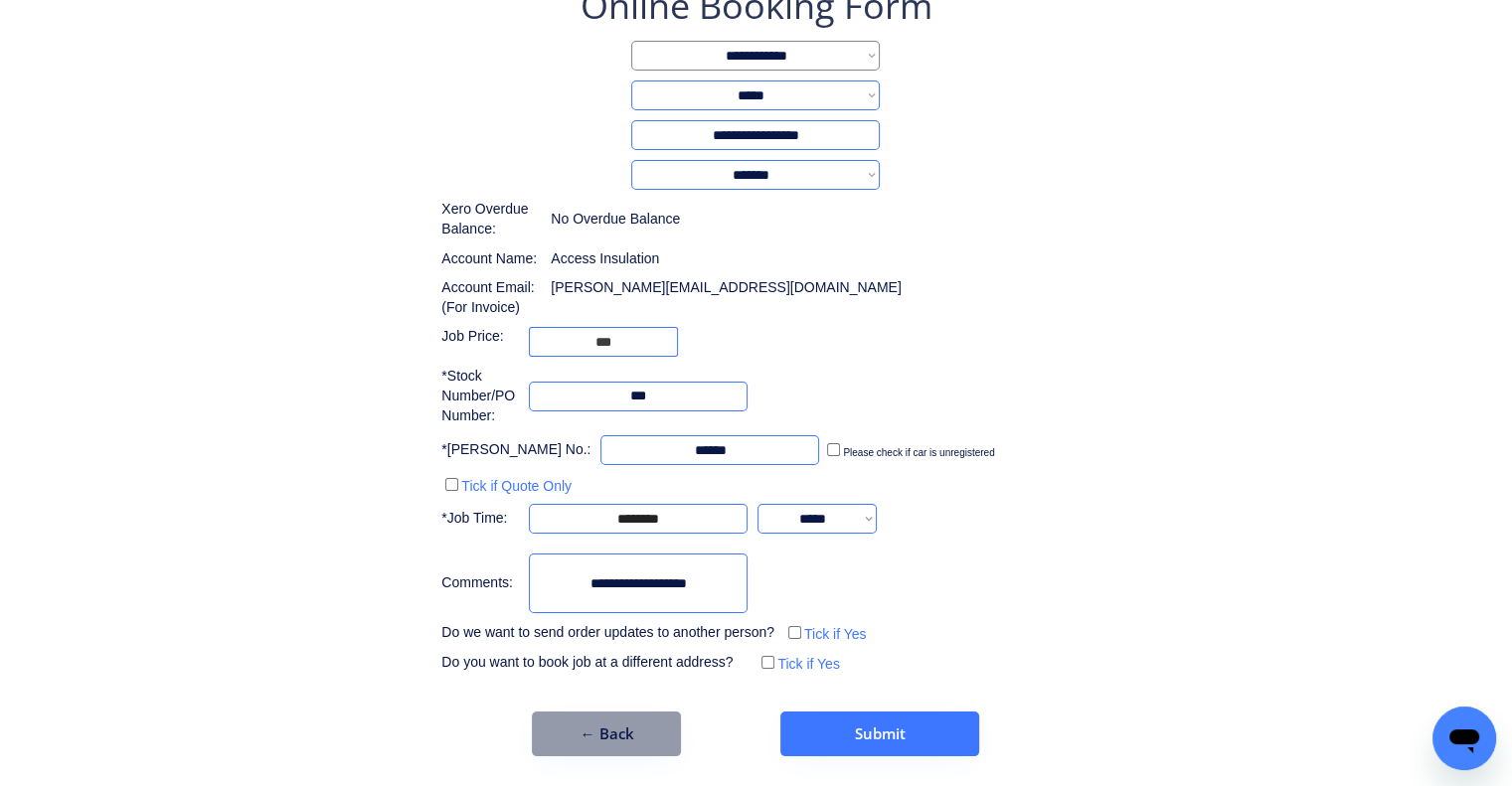 type on "**********" 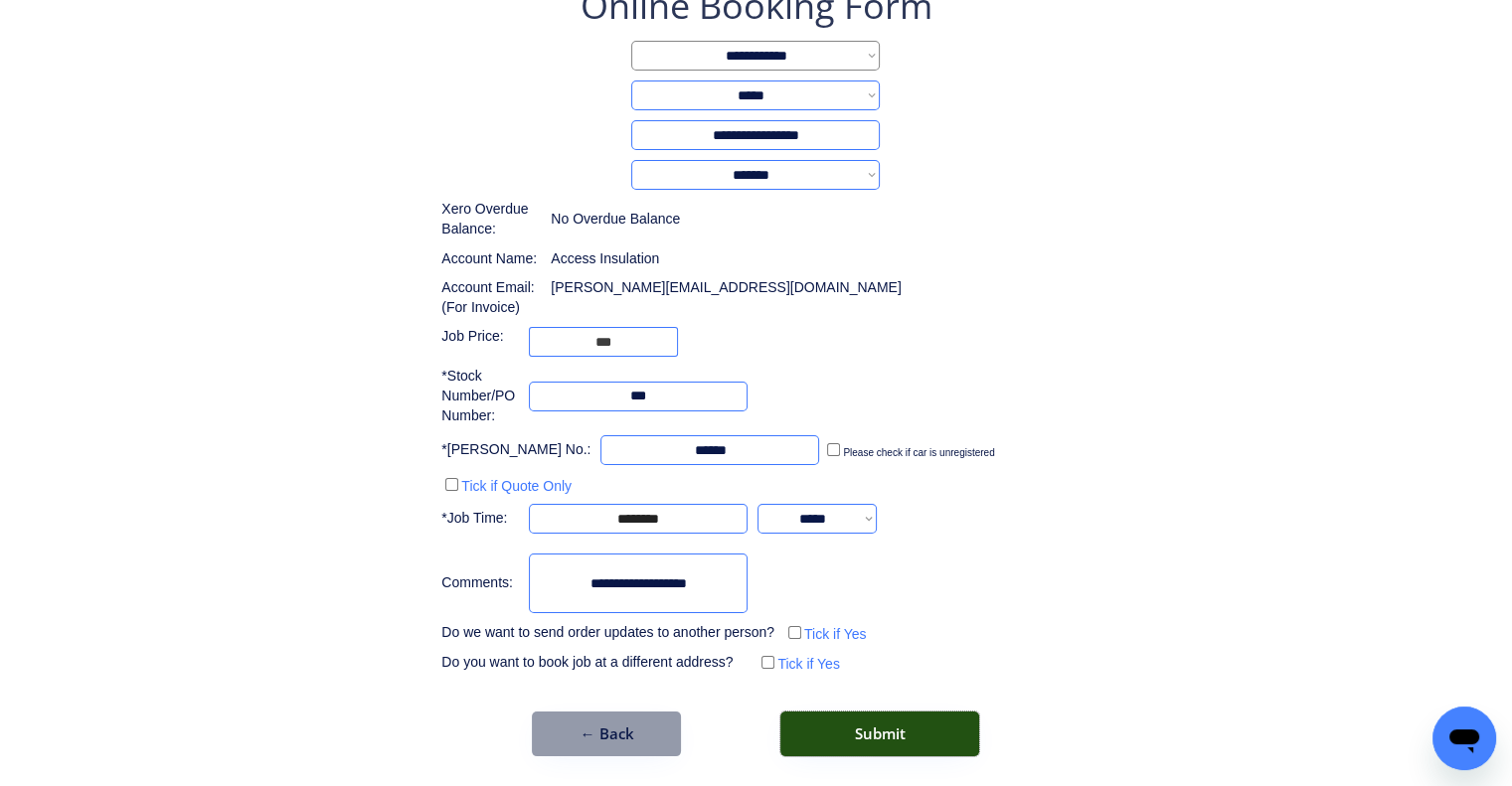 click on "Submit" at bounding box center (880, 733) 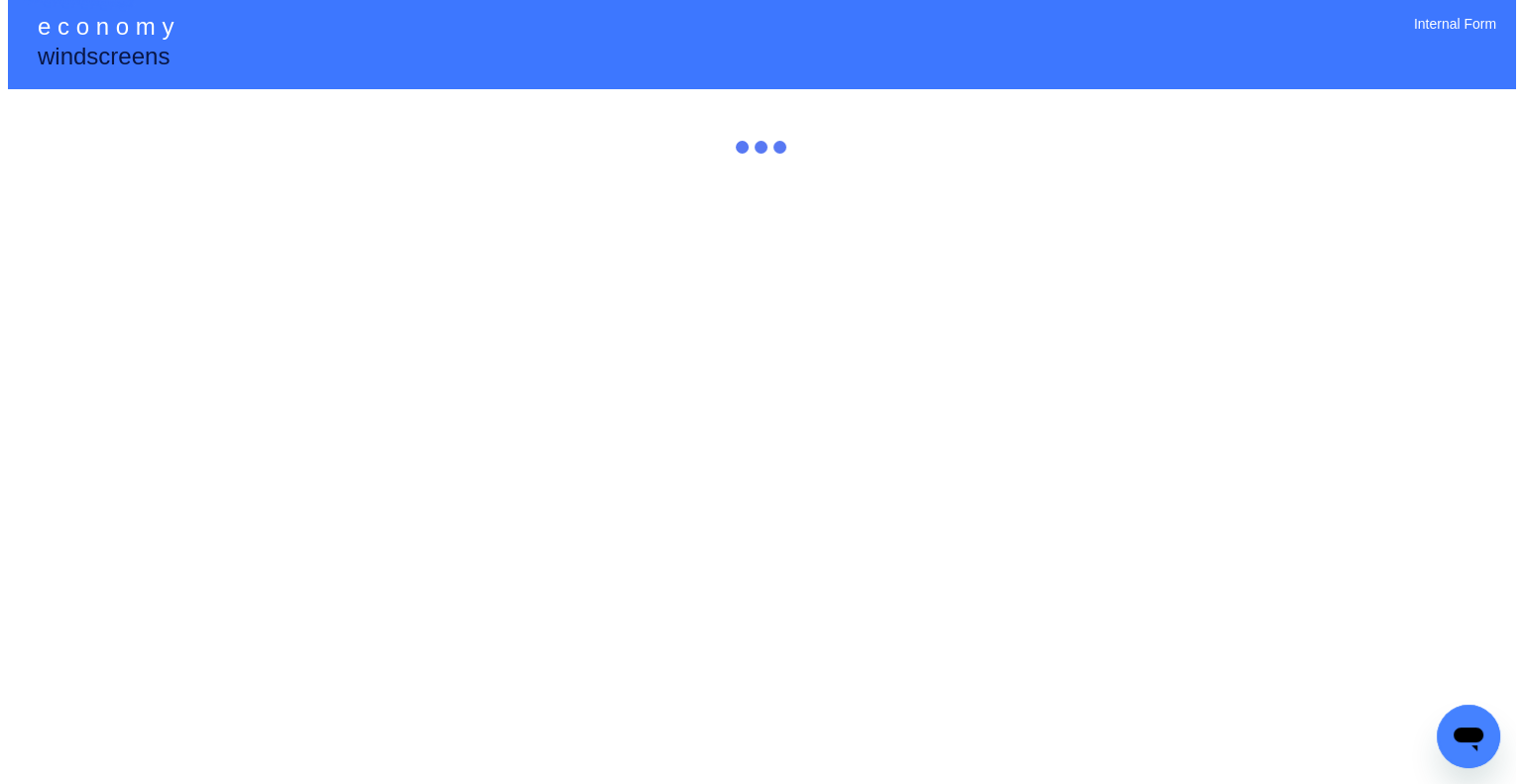 scroll, scrollTop: 0, scrollLeft: 0, axis: both 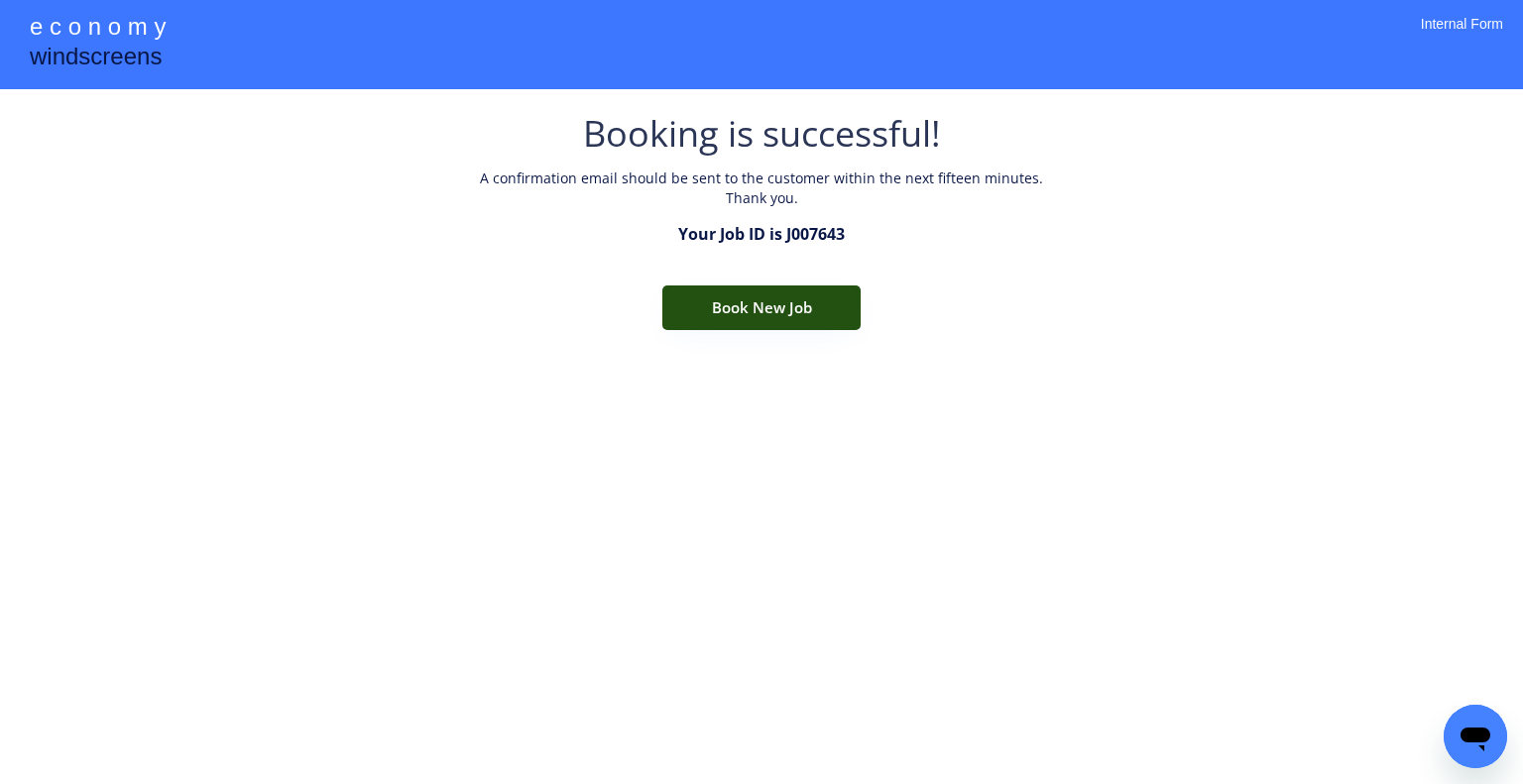 click on "Book New Job" at bounding box center [762, 307] 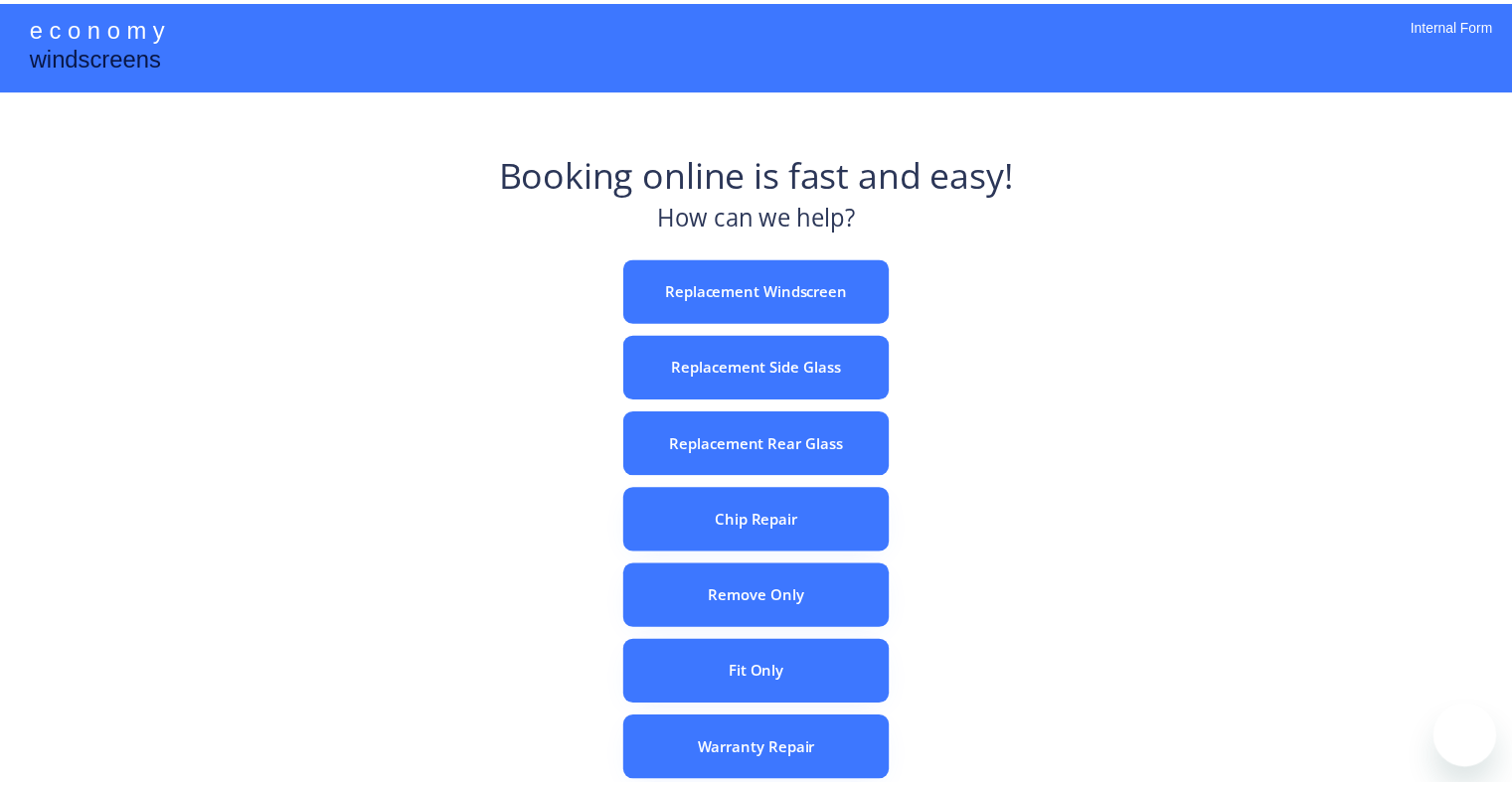 scroll, scrollTop: 0, scrollLeft: 0, axis: both 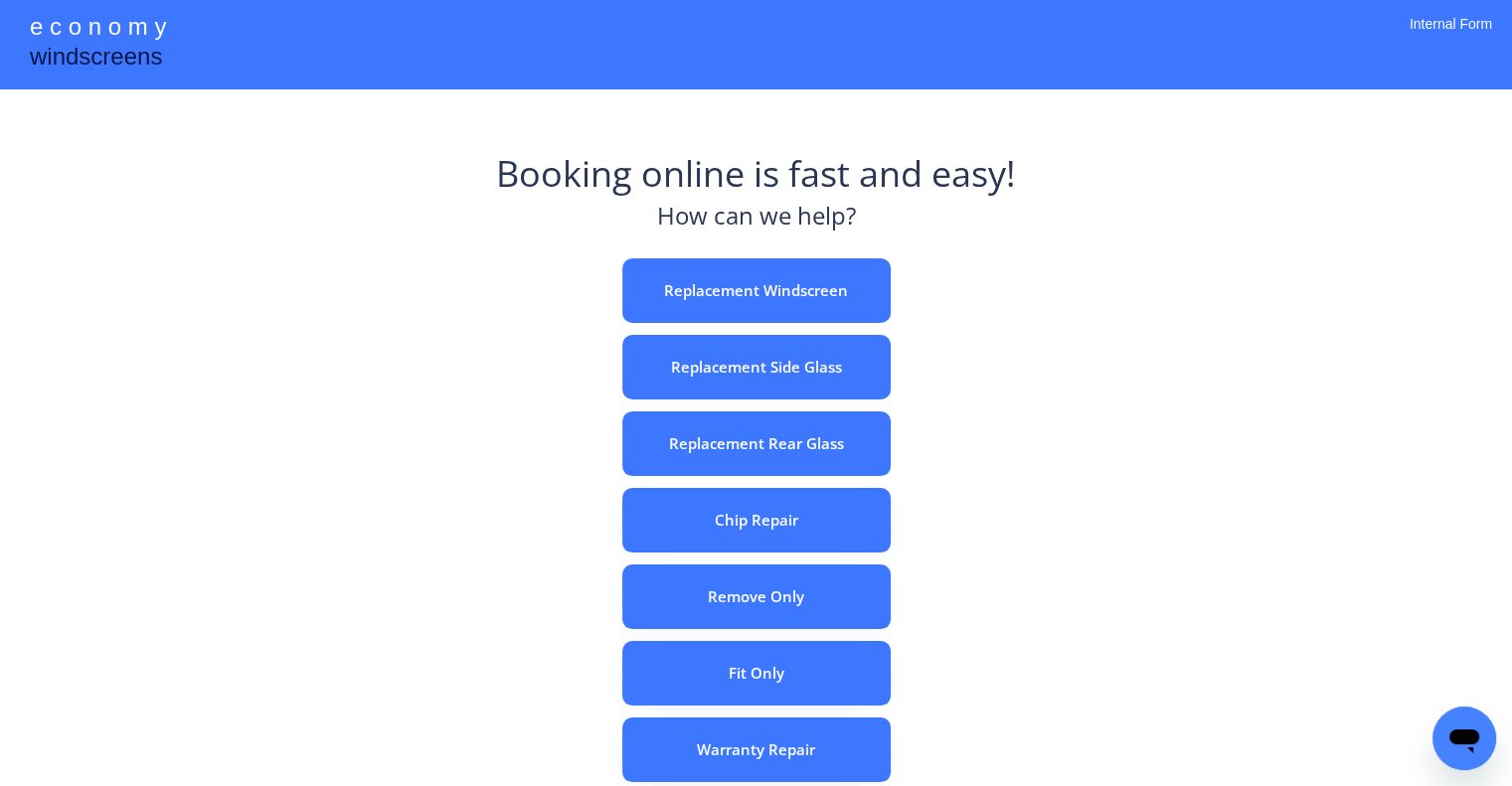 click on "e c o n o m y windscreens Booking online is fast and easy! How can we help? Replacement Windscreen Replacement Side Glass Replacement Rear Glass Chip Repair Remove Only Fit Only Warranty Repair ADAS Recalibration Only Rebook a Job Confirm Quotes Manual Booking Internal Form" at bounding box center (756, 553) 